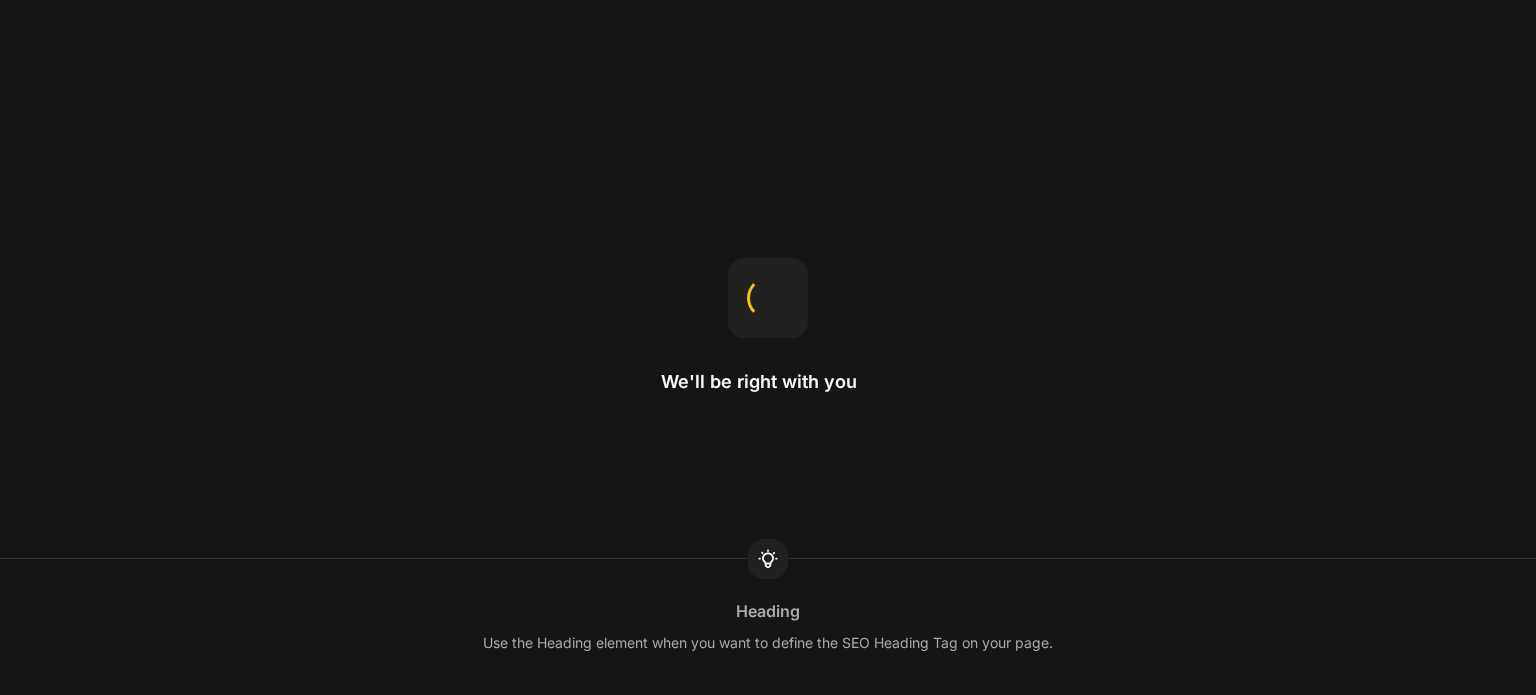 scroll, scrollTop: 0, scrollLeft: 0, axis: both 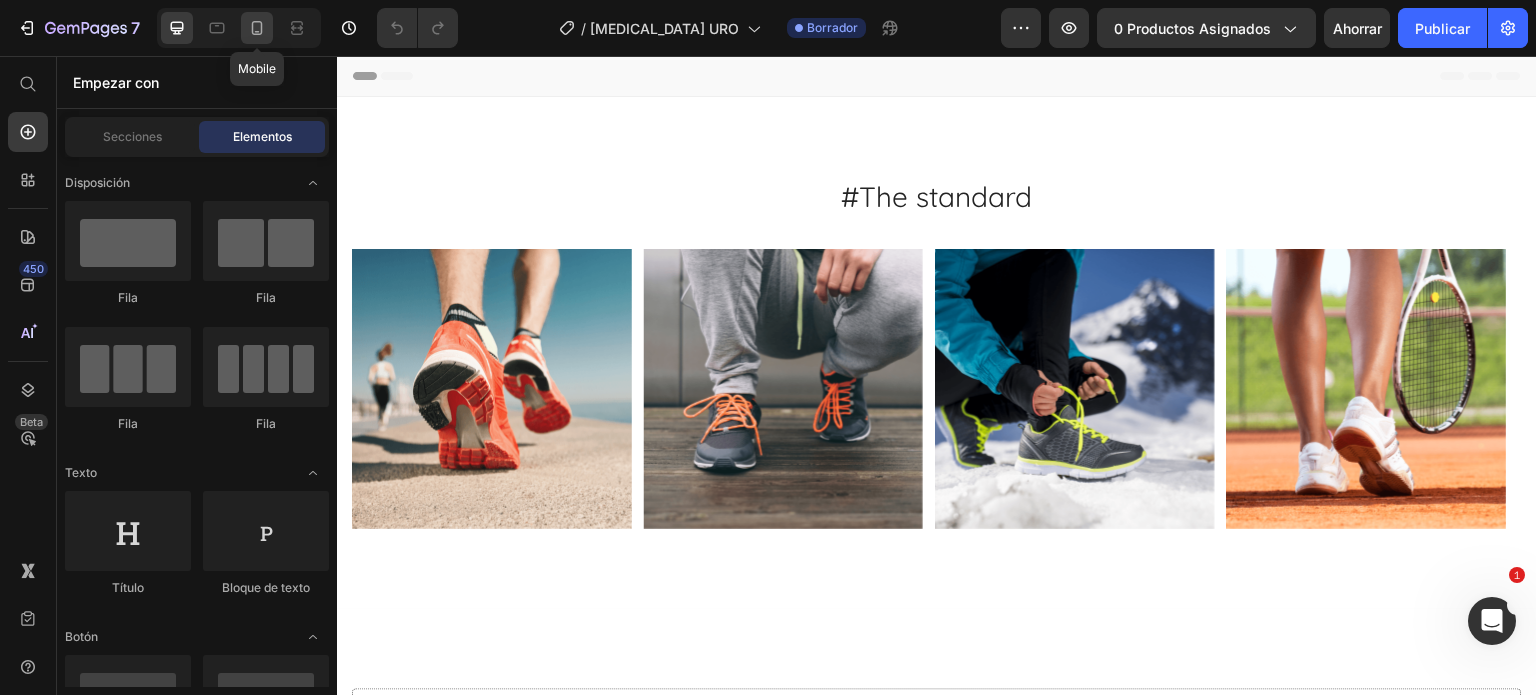 click 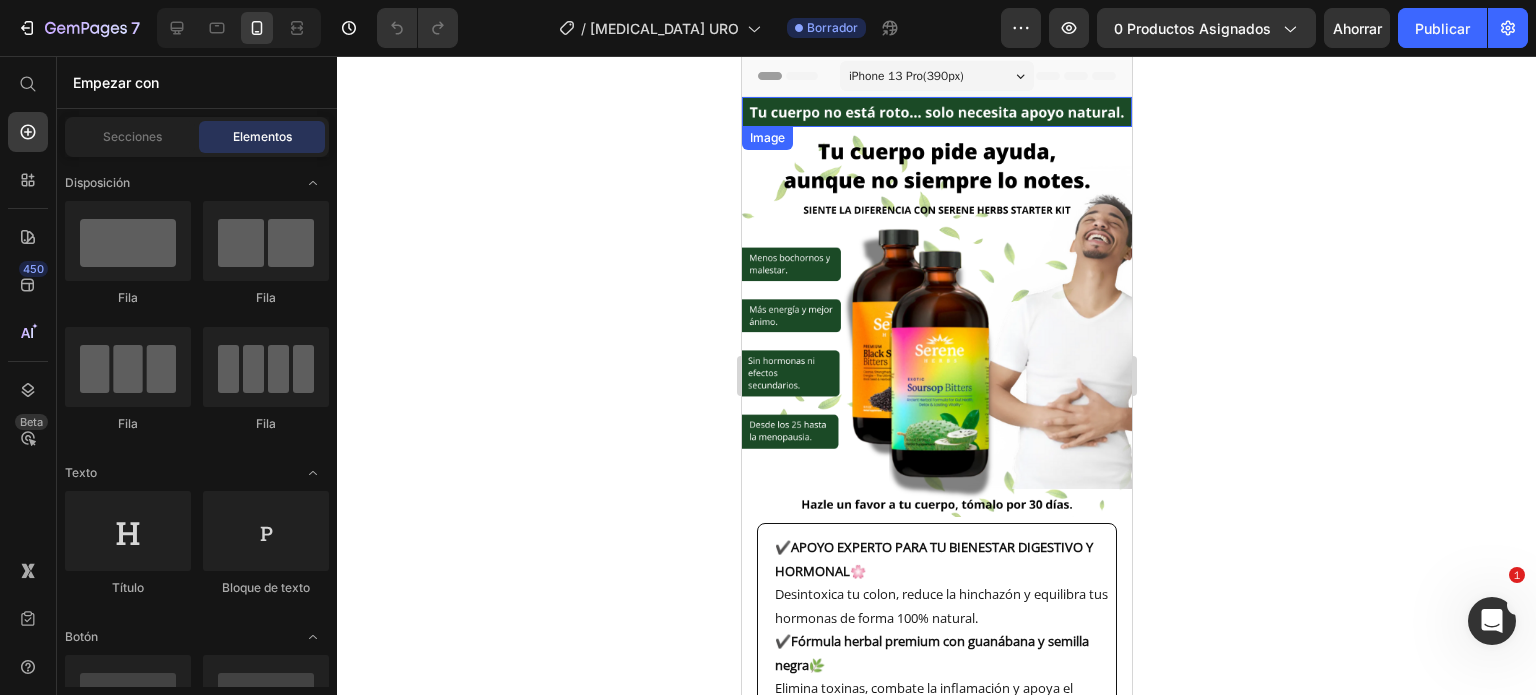 click at bounding box center (936, 112) 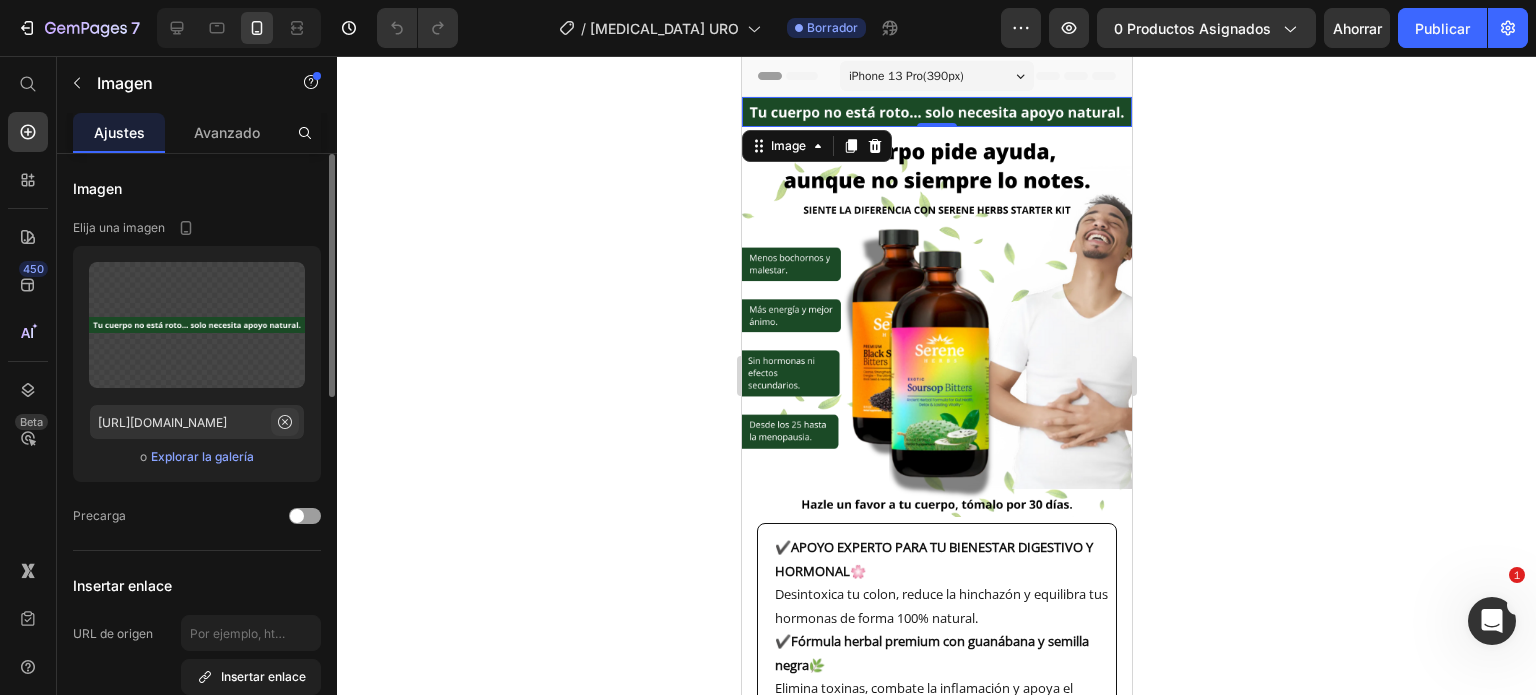 click 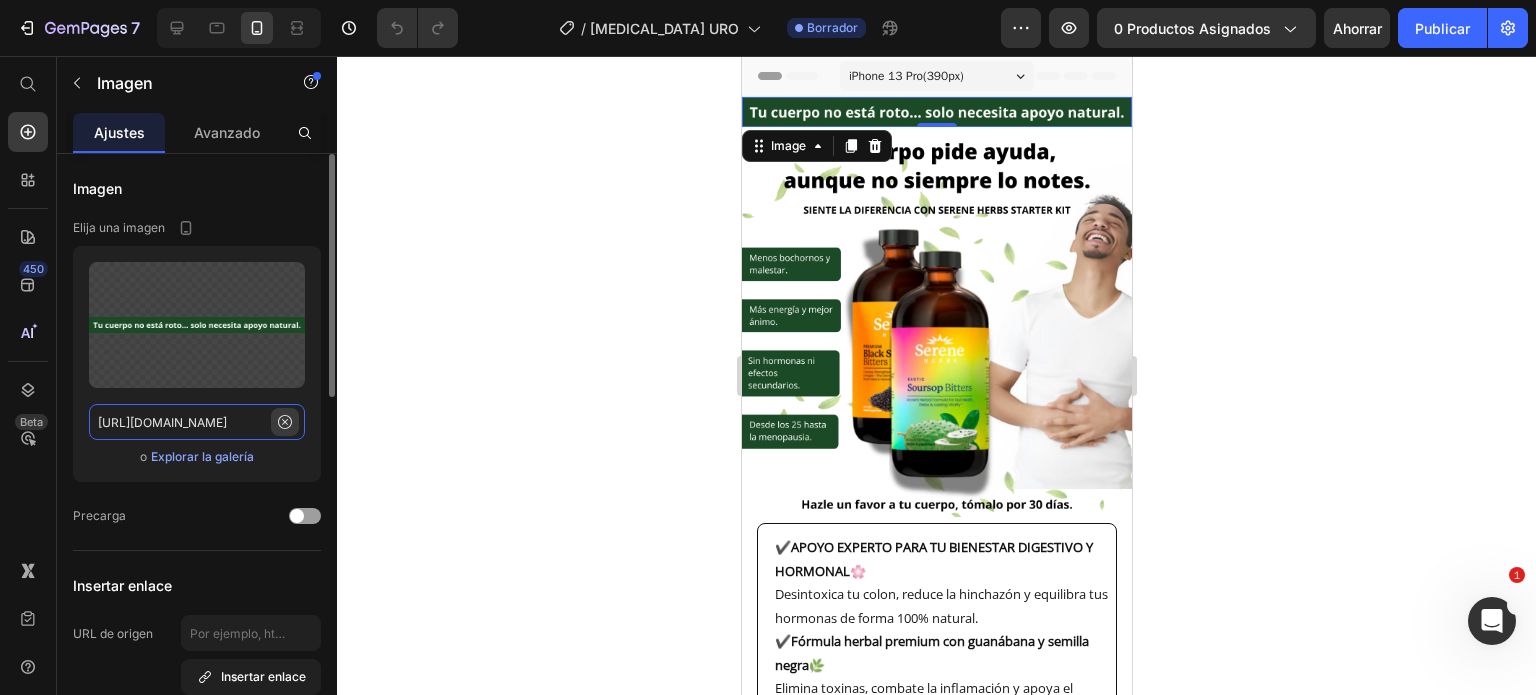 type 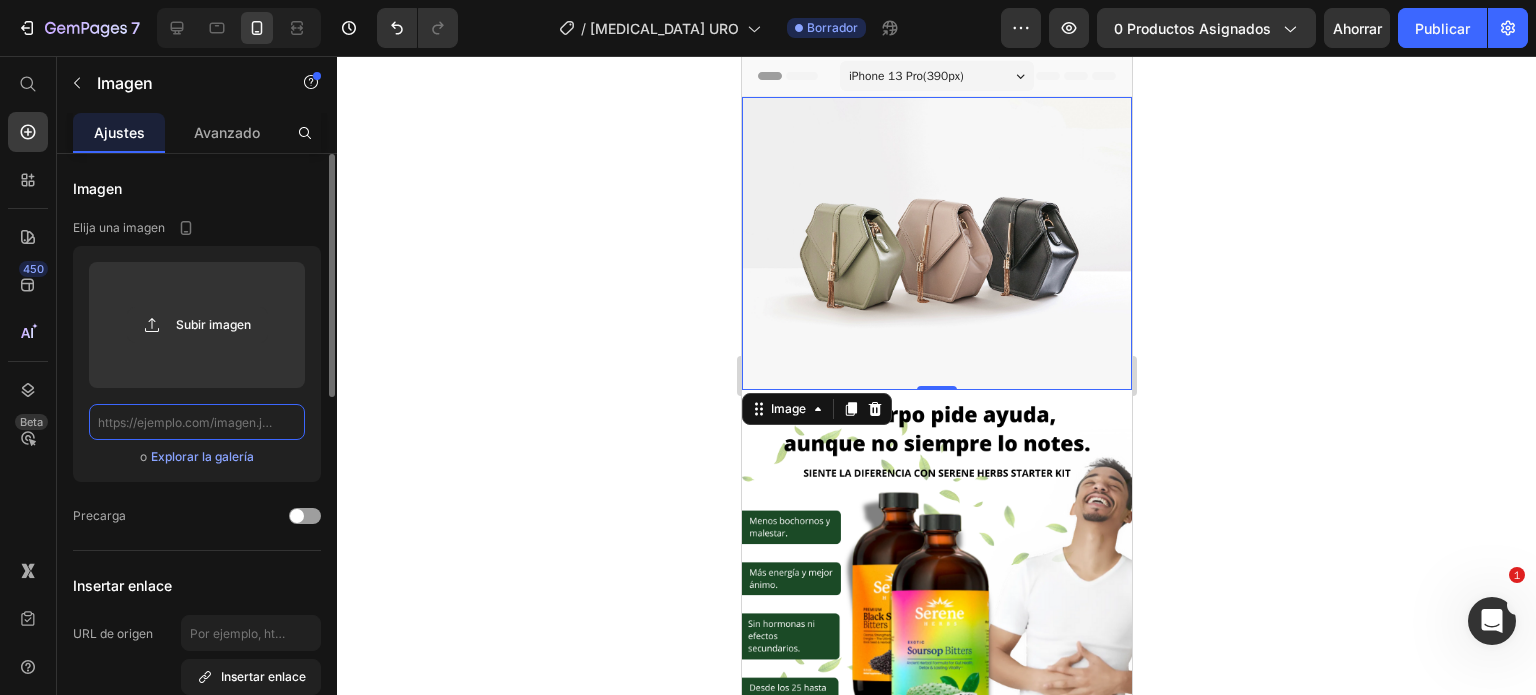 scroll, scrollTop: 0, scrollLeft: 0, axis: both 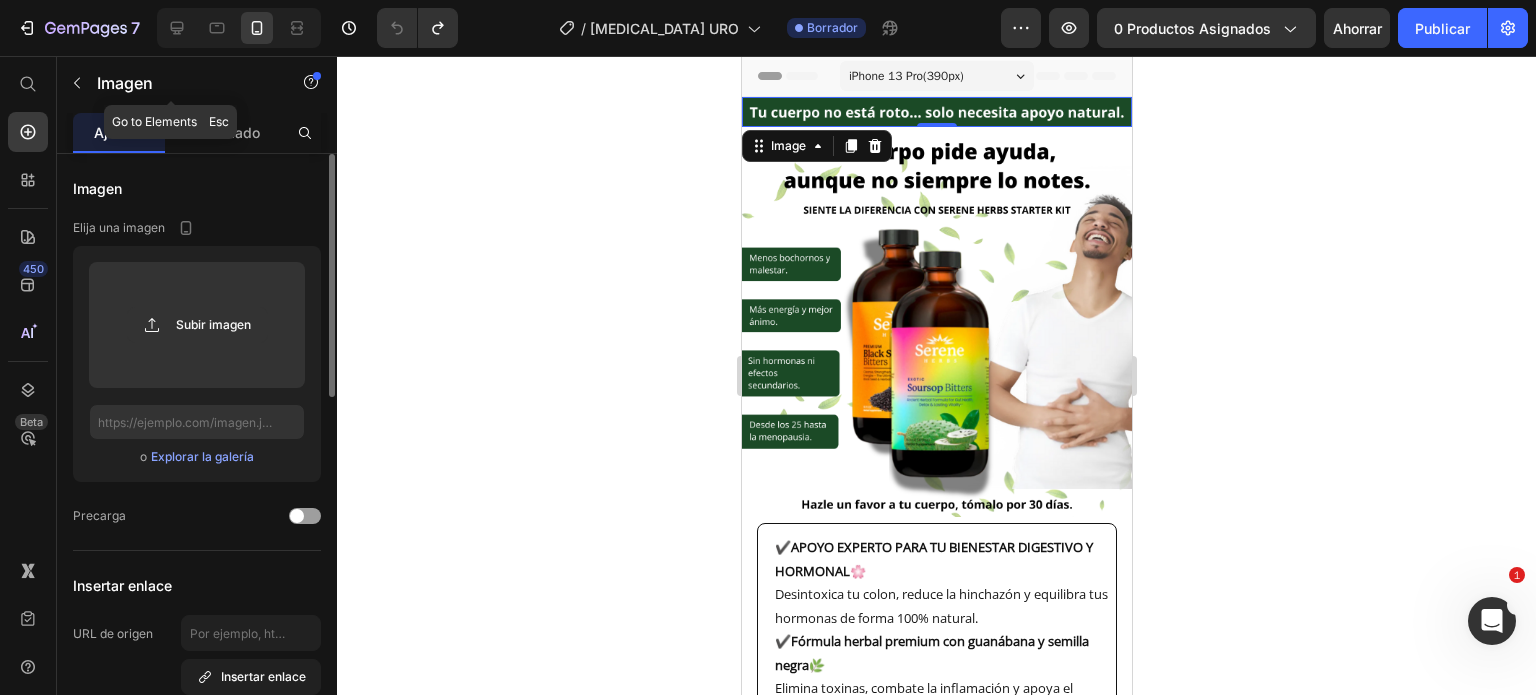 click on "Imagen" at bounding box center [125, 83] 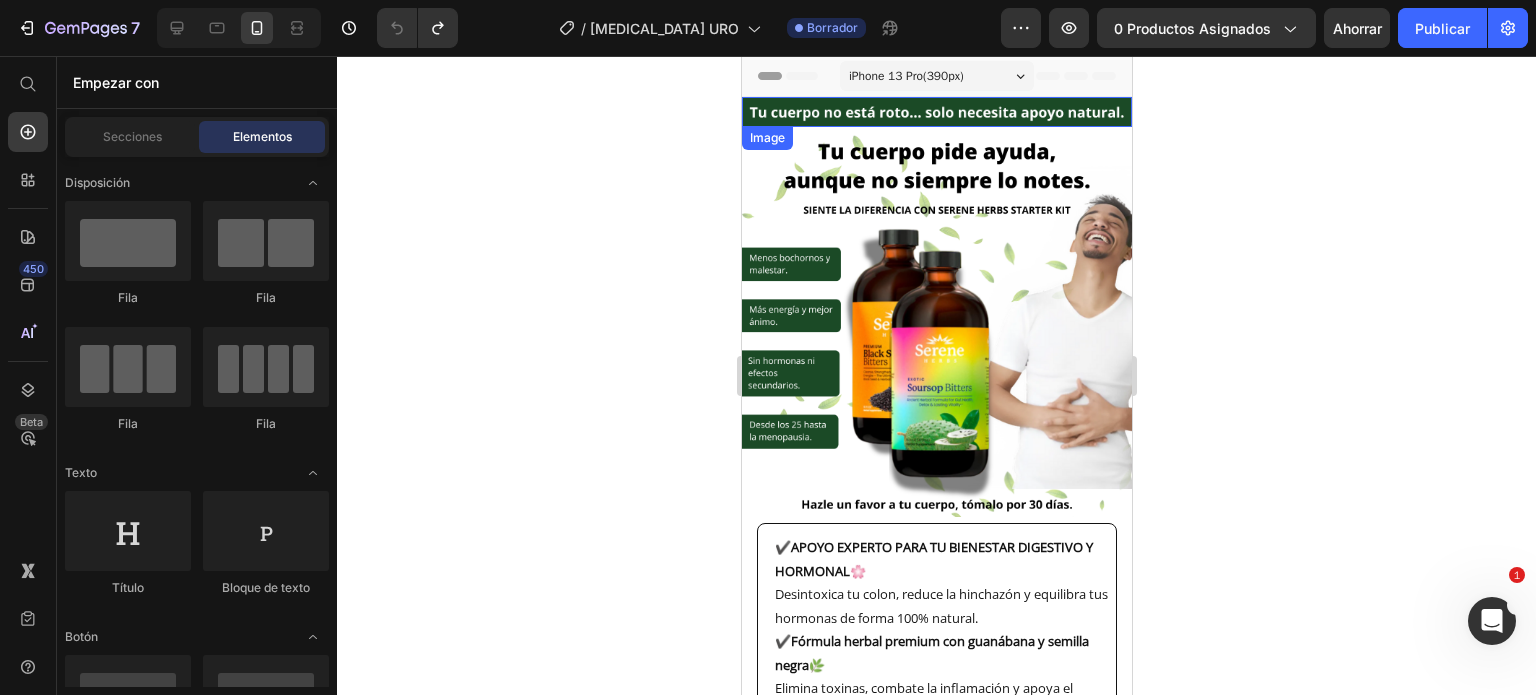 click at bounding box center [936, 112] 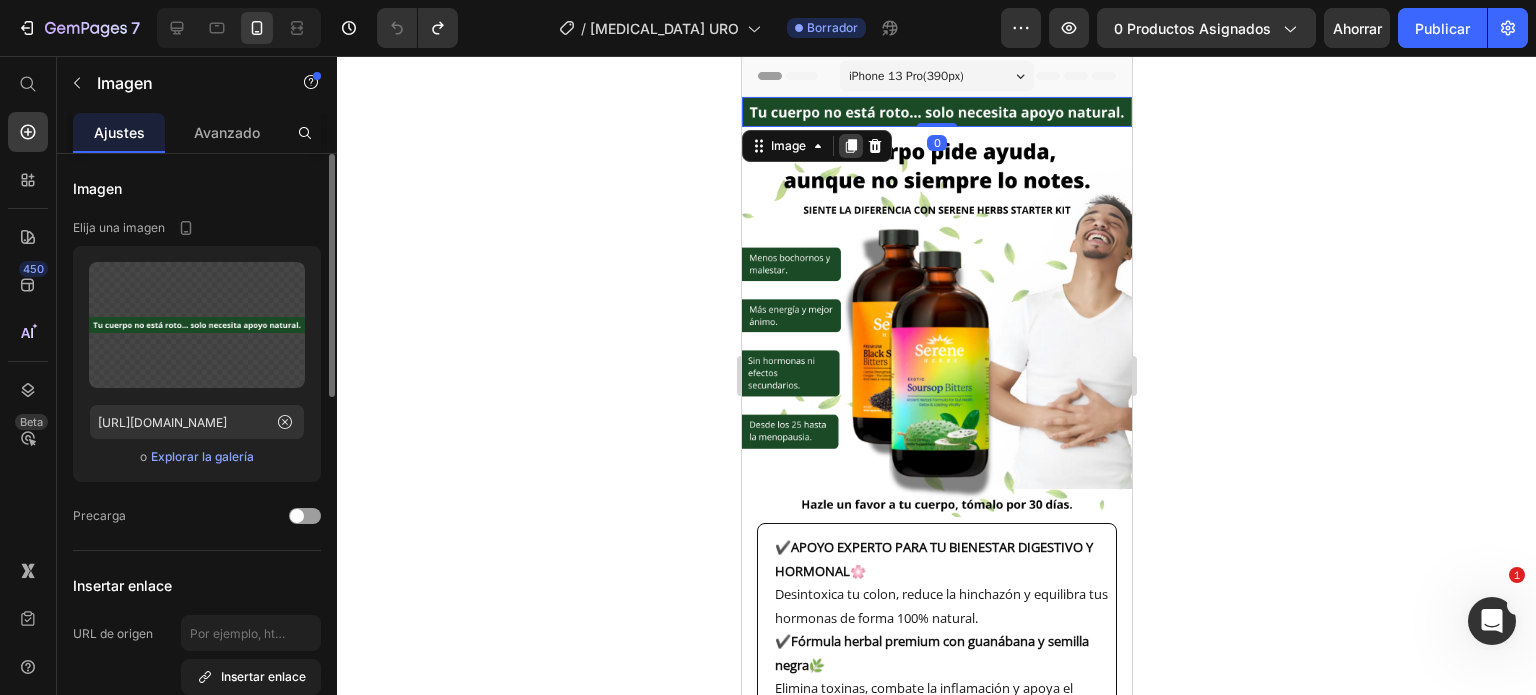 click at bounding box center [850, 146] 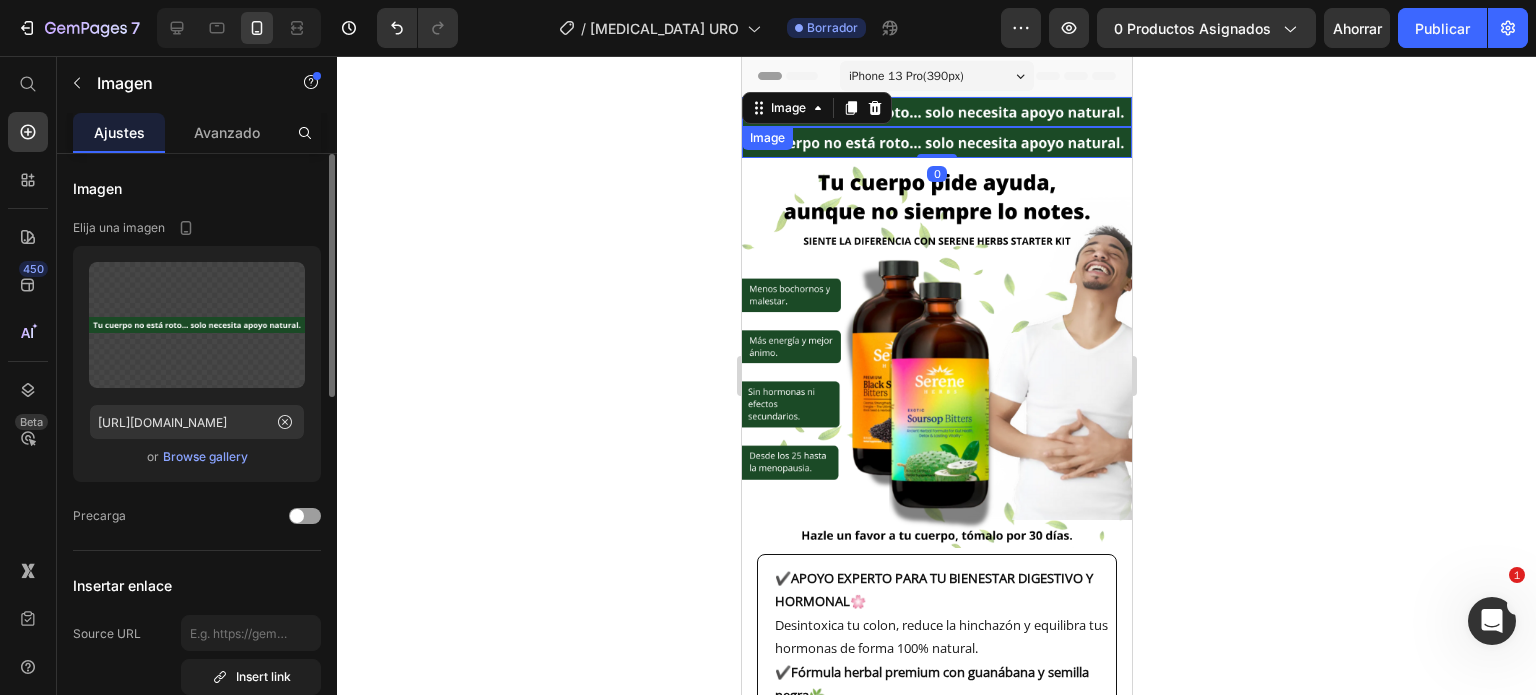 click at bounding box center [936, 112] 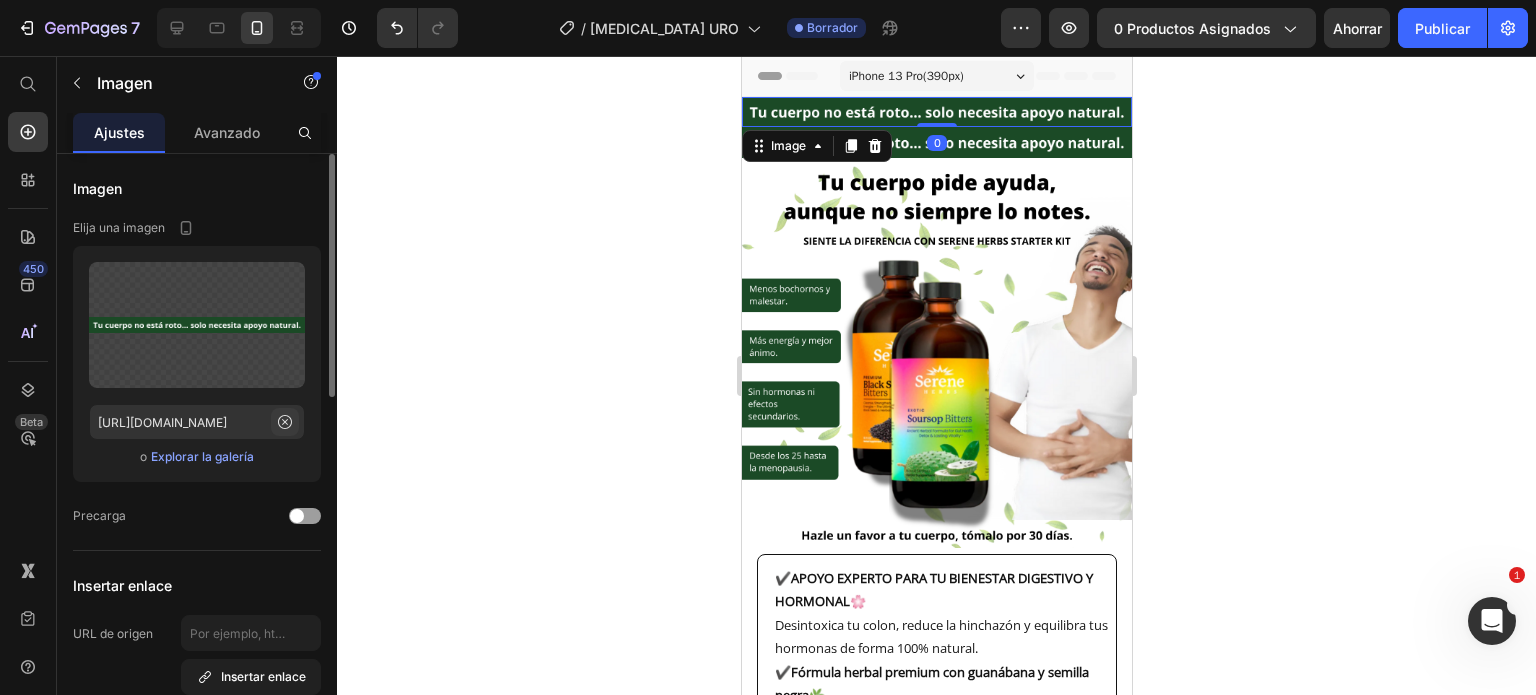 click 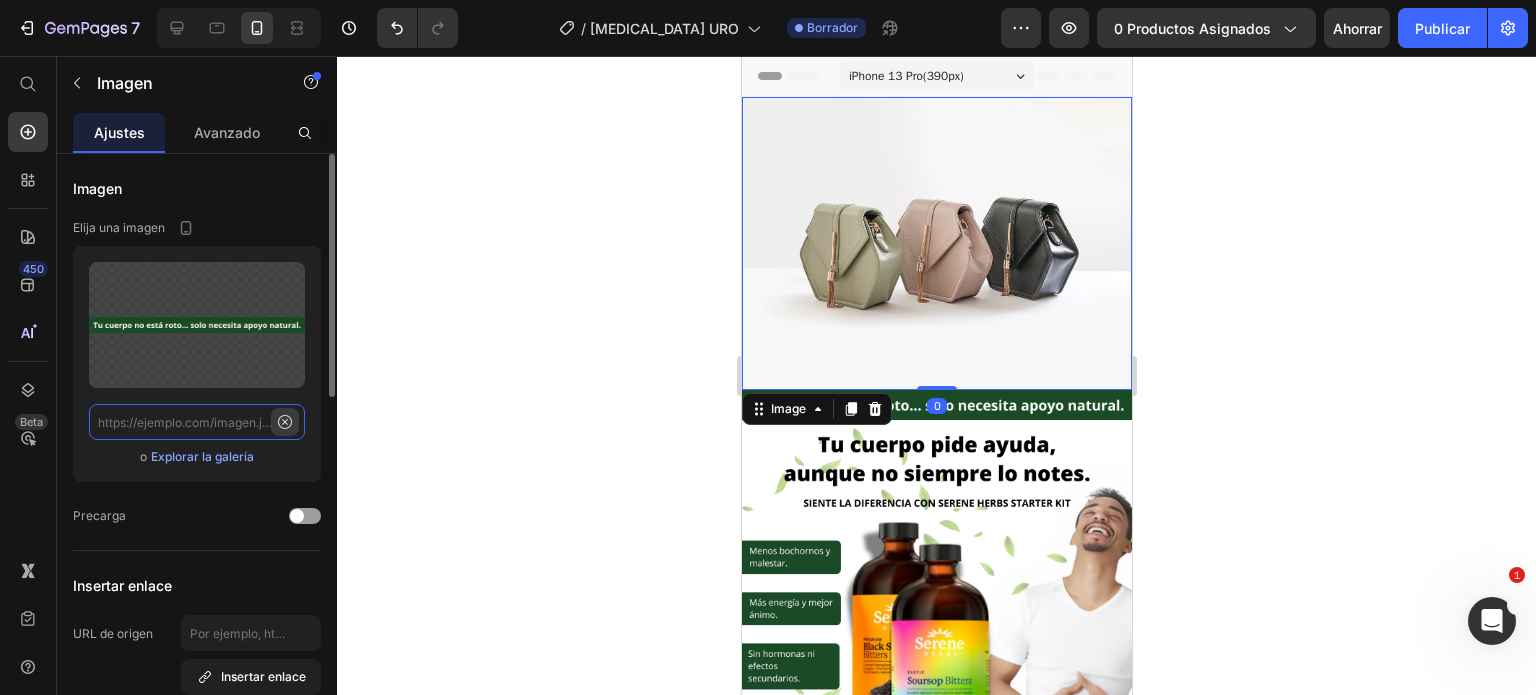 scroll, scrollTop: 0, scrollLeft: 0, axis: both 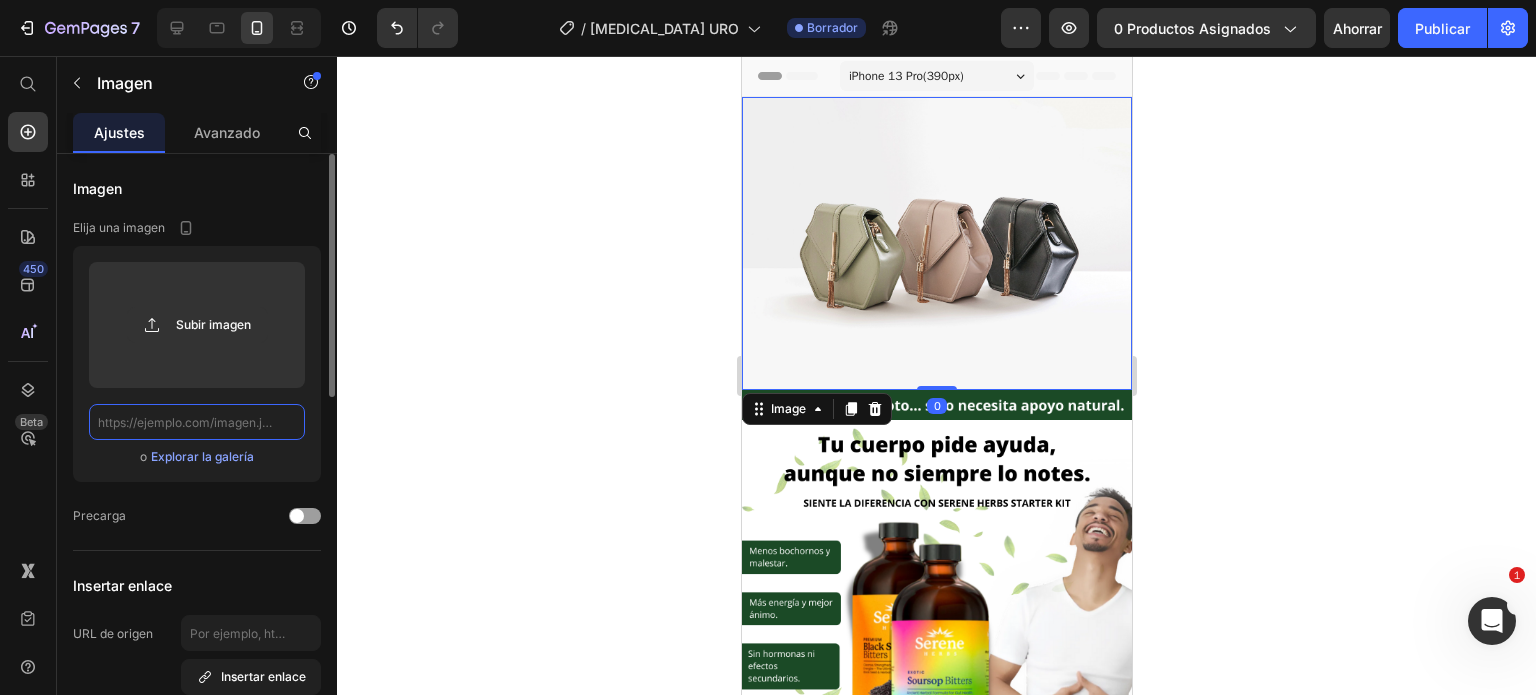 paste on "https://i.ibb.co/Fk1k1LXP/Logo-O-Positiv.png" 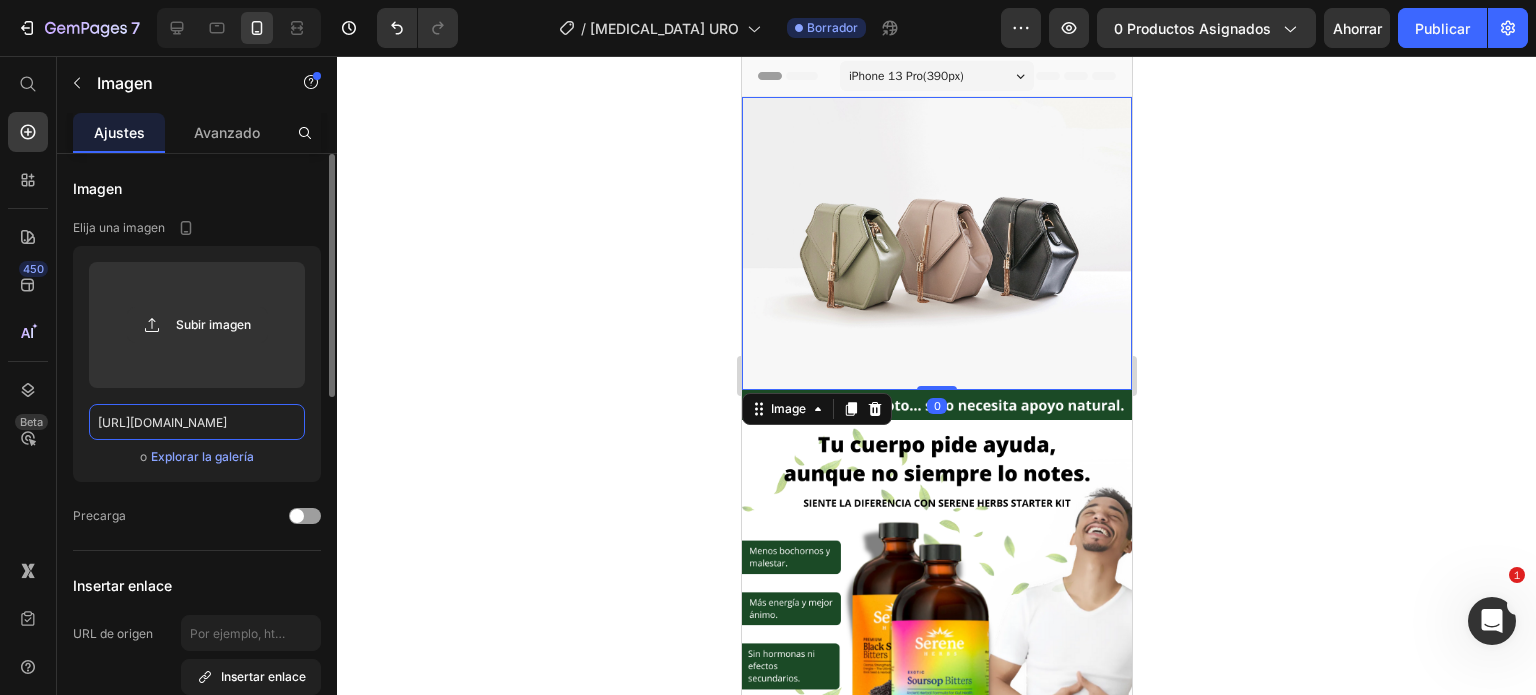 scroll, scrollTop: 0, scrollLeft: 80, axis: horizontal 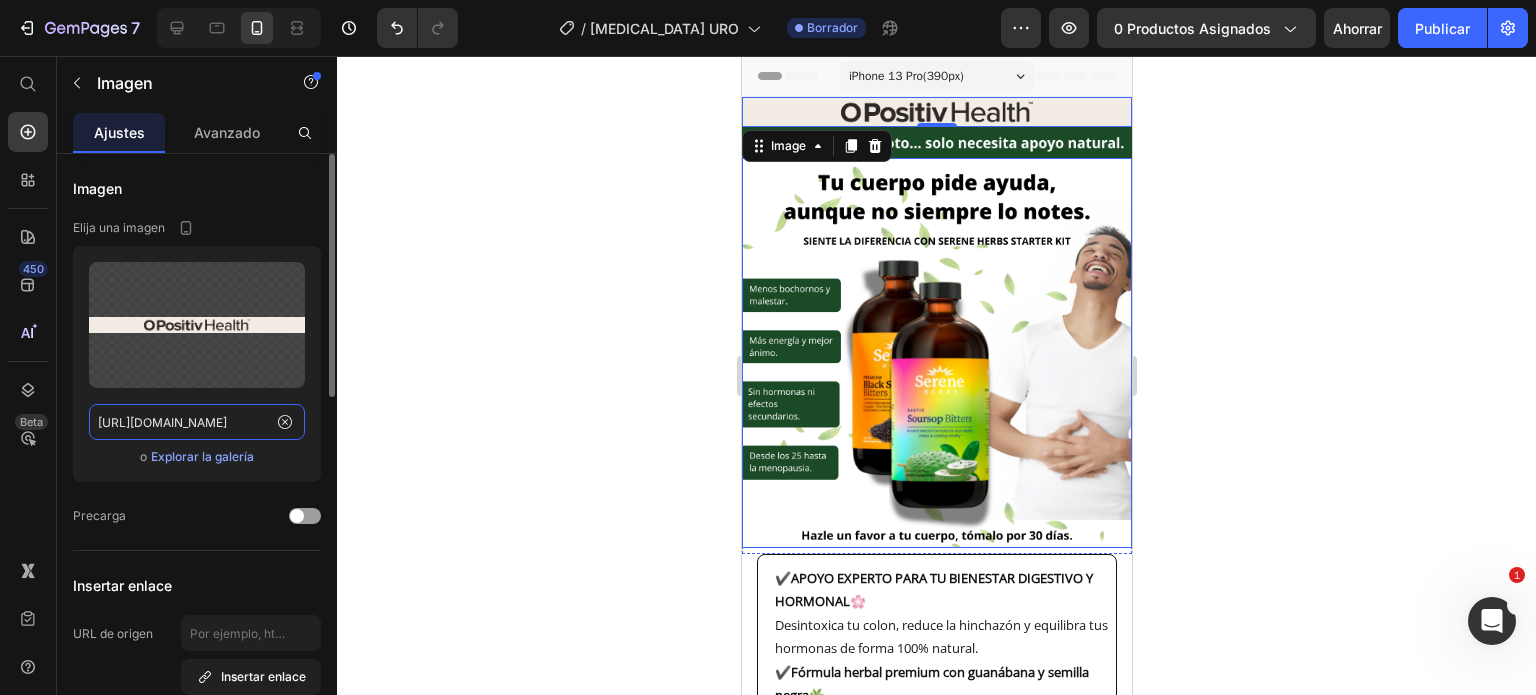 type on "https://i.ibb.co/Fk1k1LXP/Logo-O-Positiv.png" 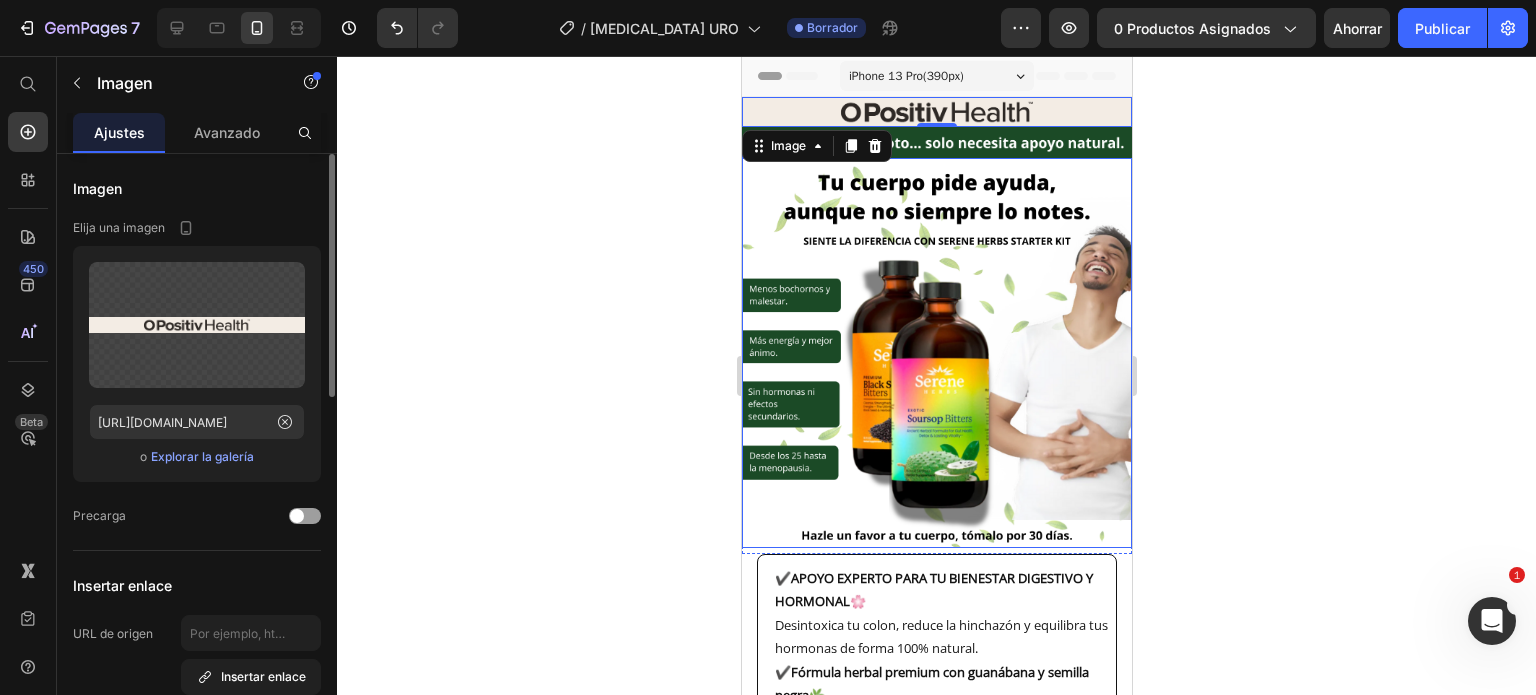 scroll, scrollTop: 0, scrollLeft: 0, axis: both 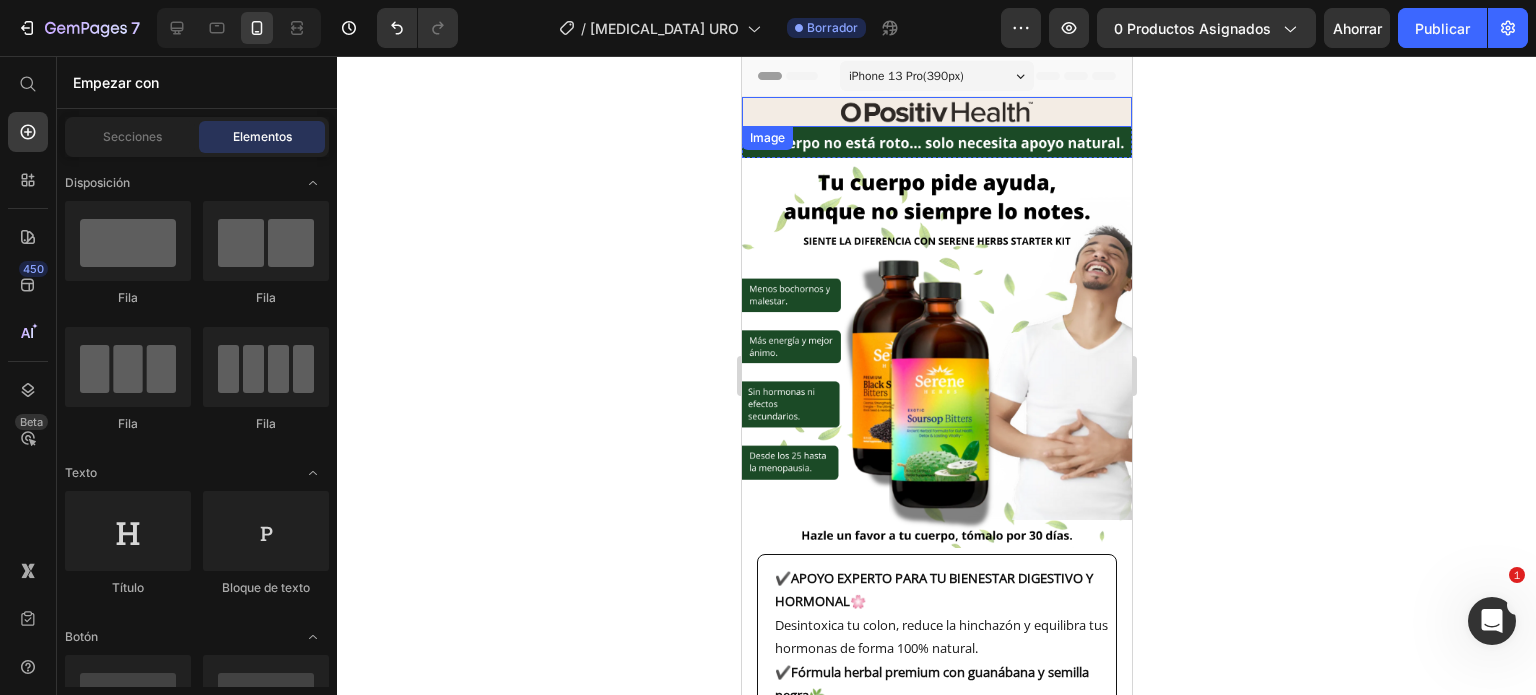 click at bounding box center (936, 112) 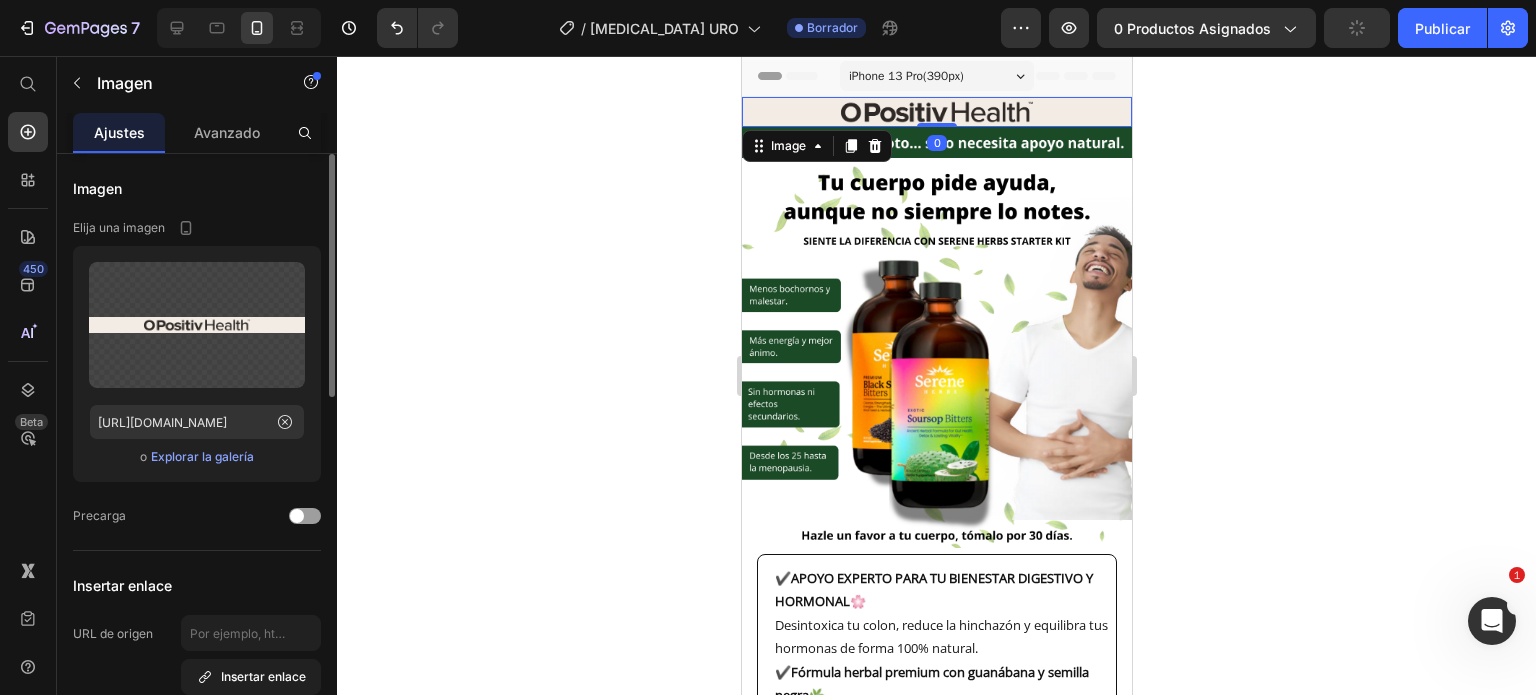 click 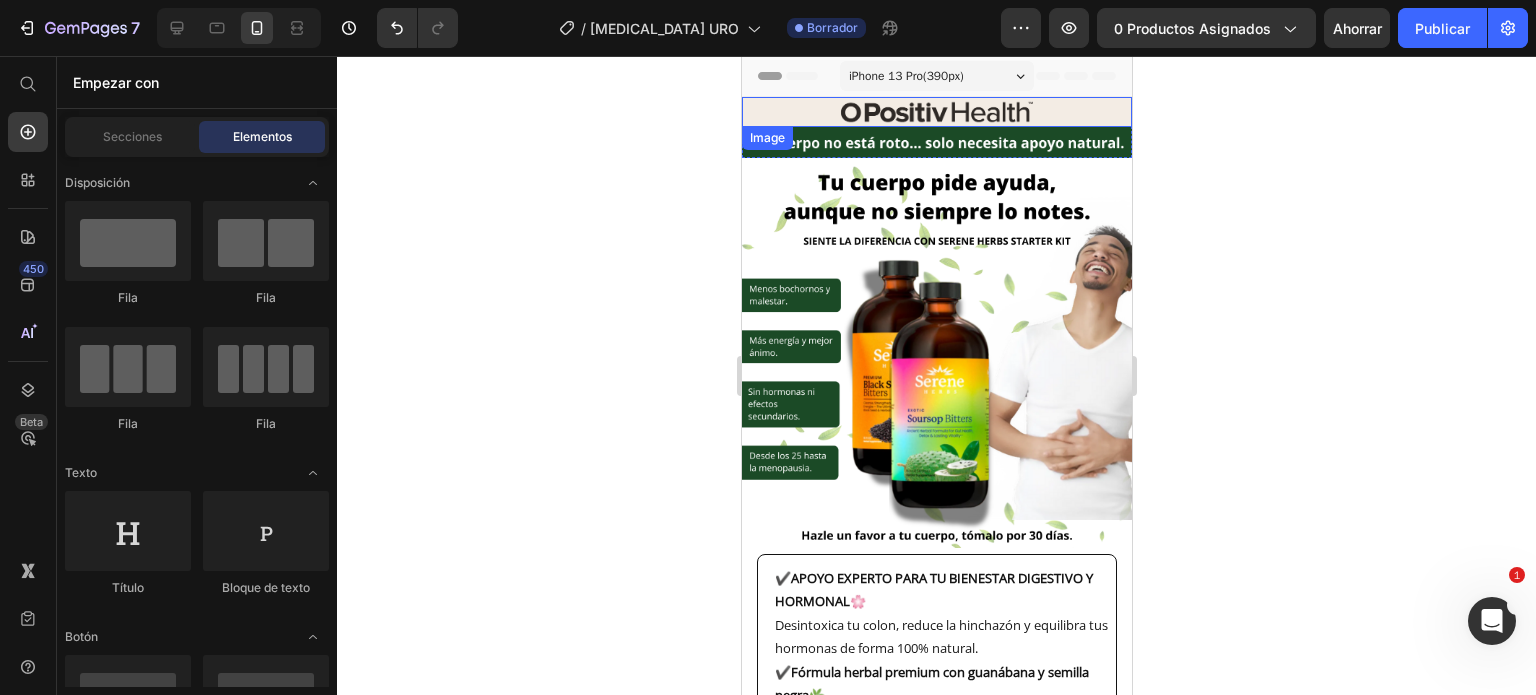 click at bounding box center (936, 112) 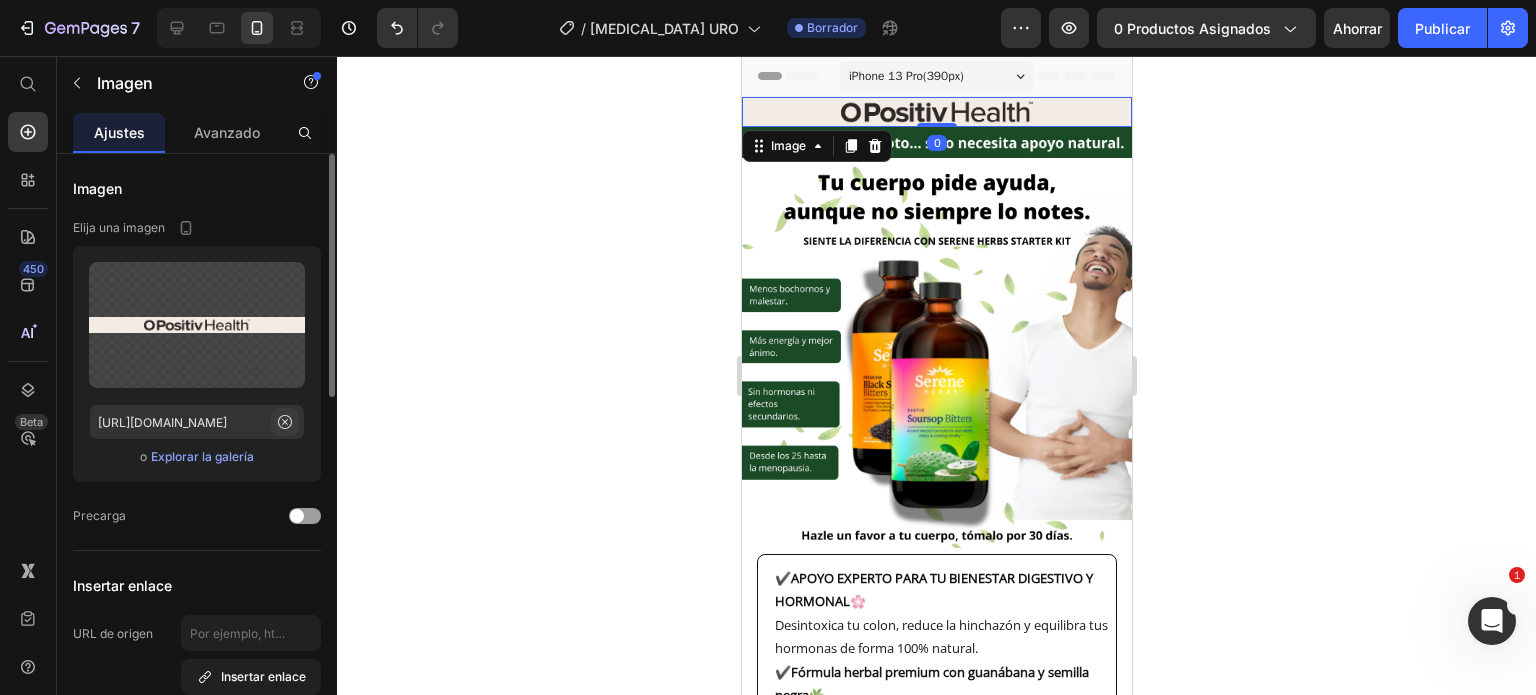 click 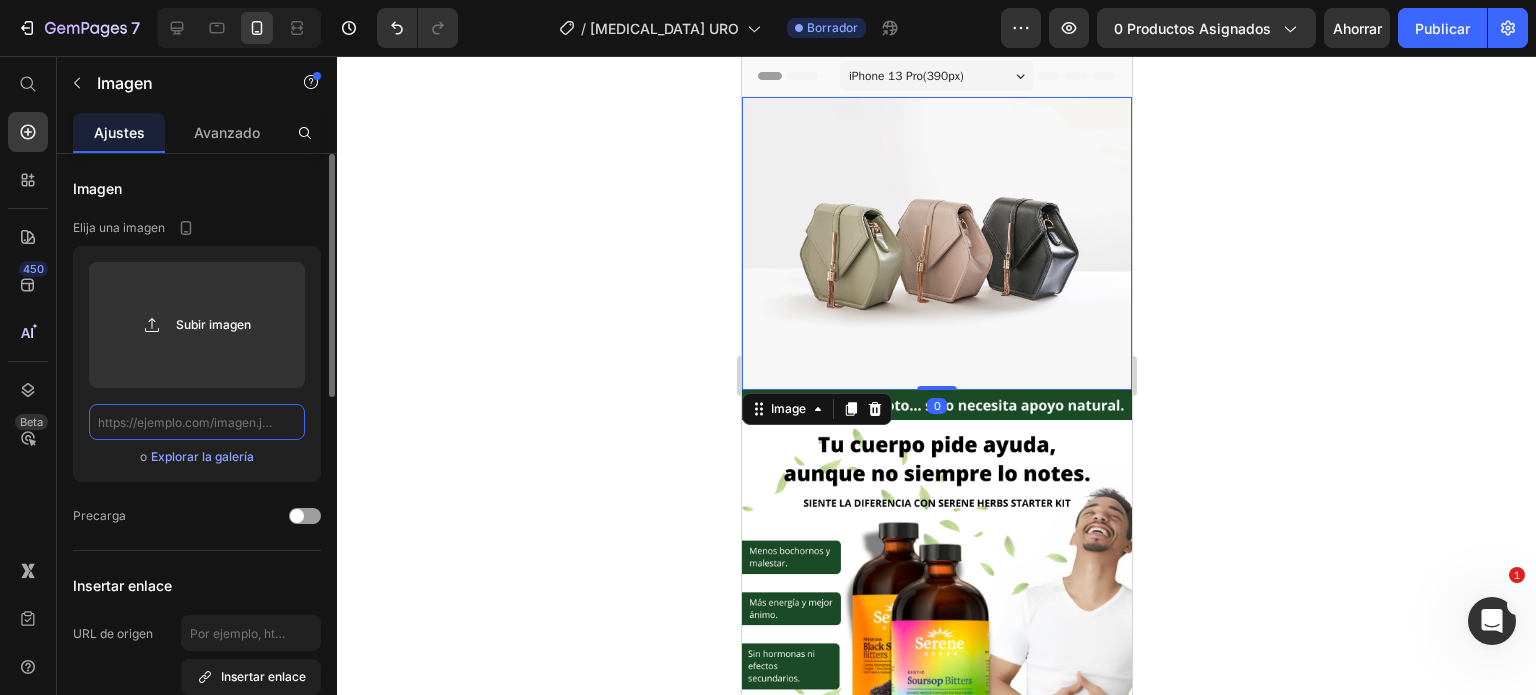 scroll, scrollTop: 0, scrollLeft: 0, axis: both 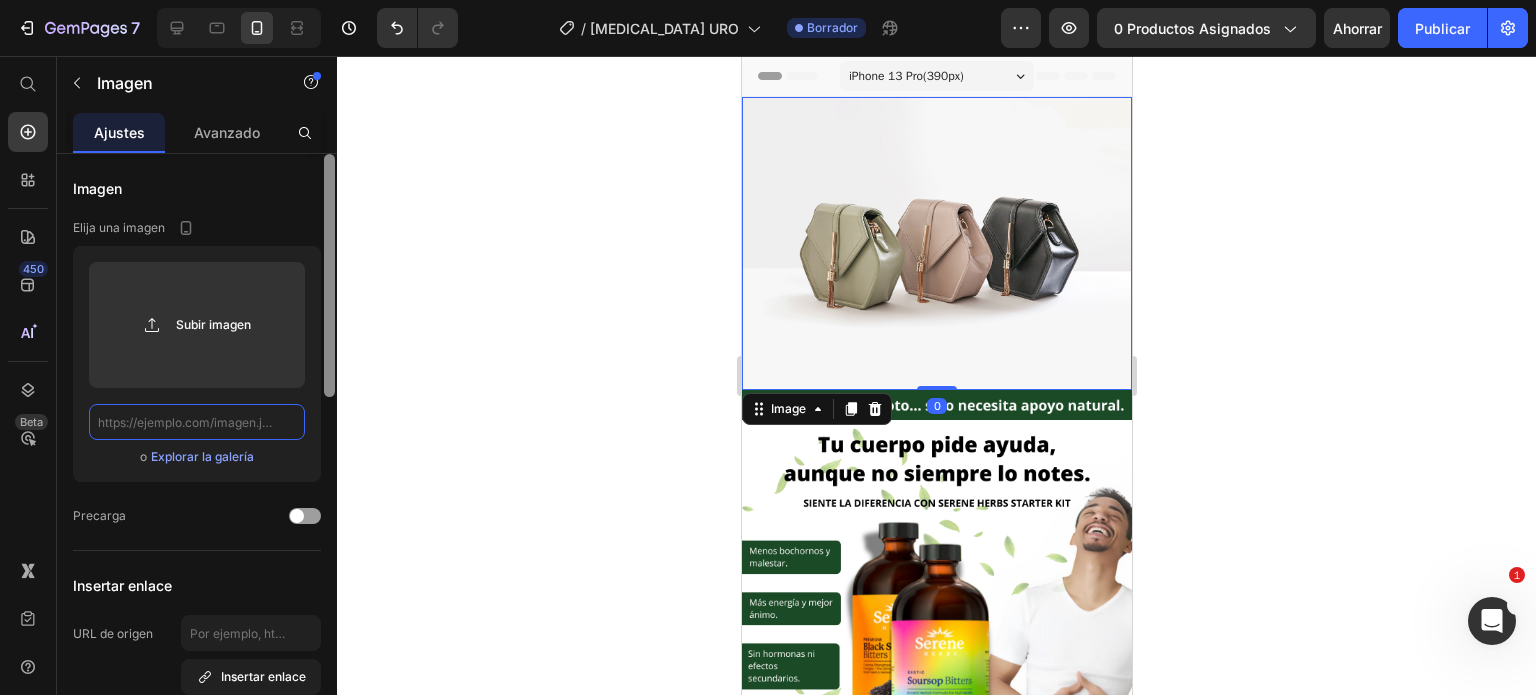 paste on "https://i.ibb.co/ds0PDpv4/Logo-O-Positiv.png" 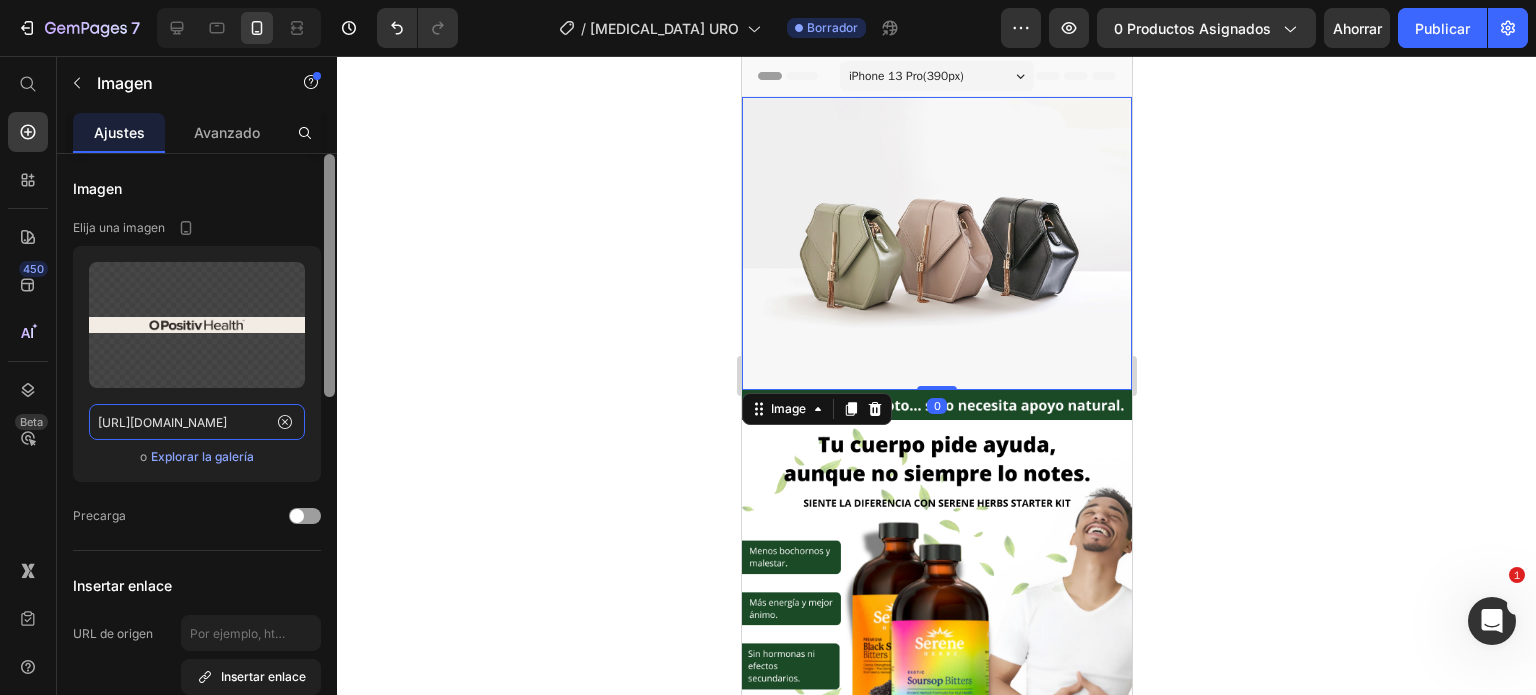 scroll, scrollTop: 0, scrollLeft: 86, axis: horizontal 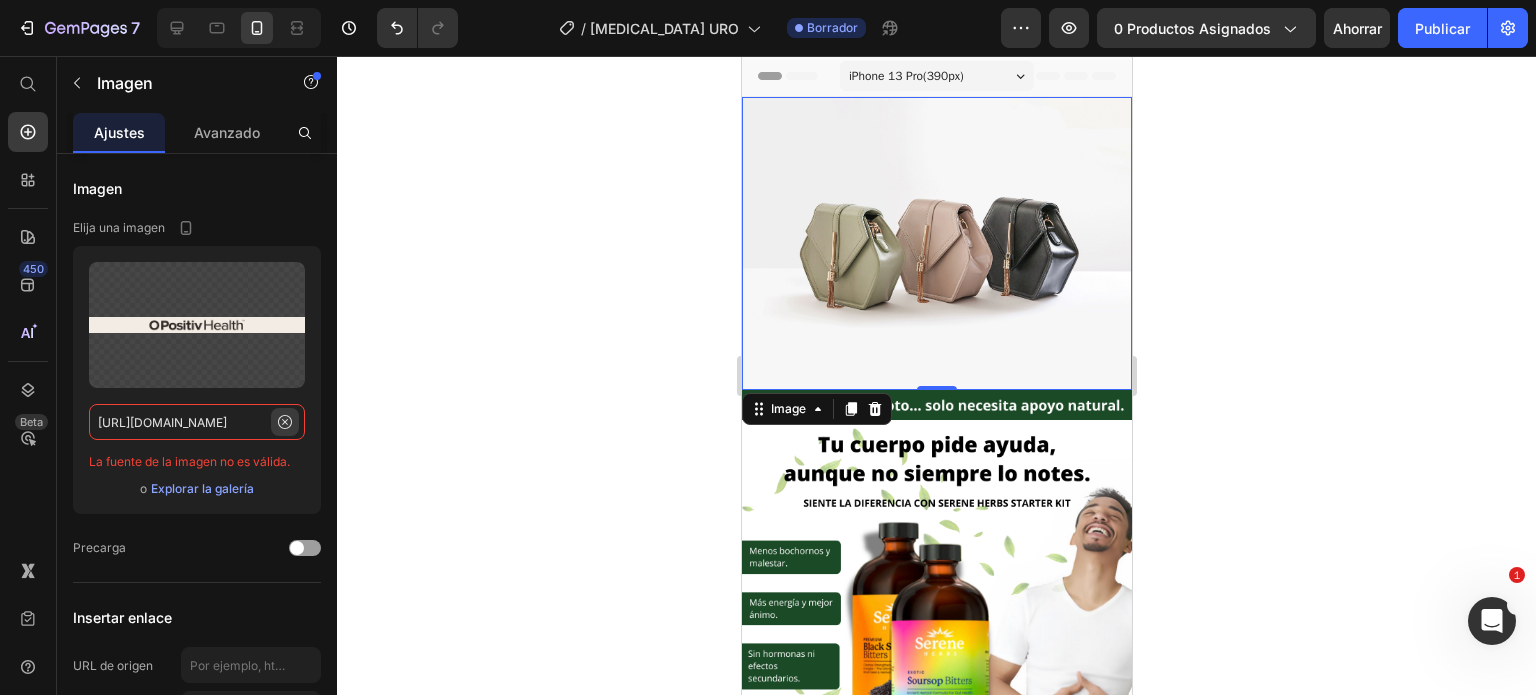 type on "https://i.ibb.co/ds0PDpv4/Logo-O-Positiv.png" 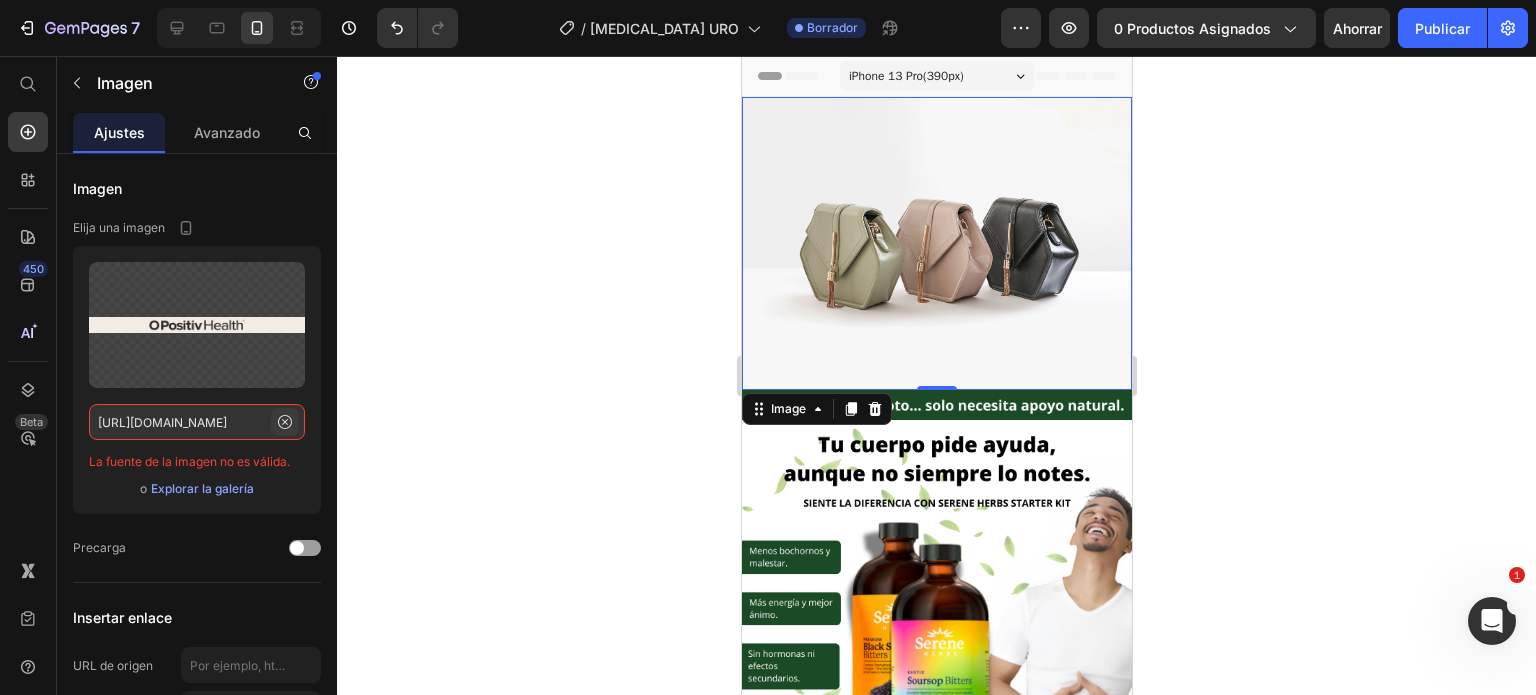 click 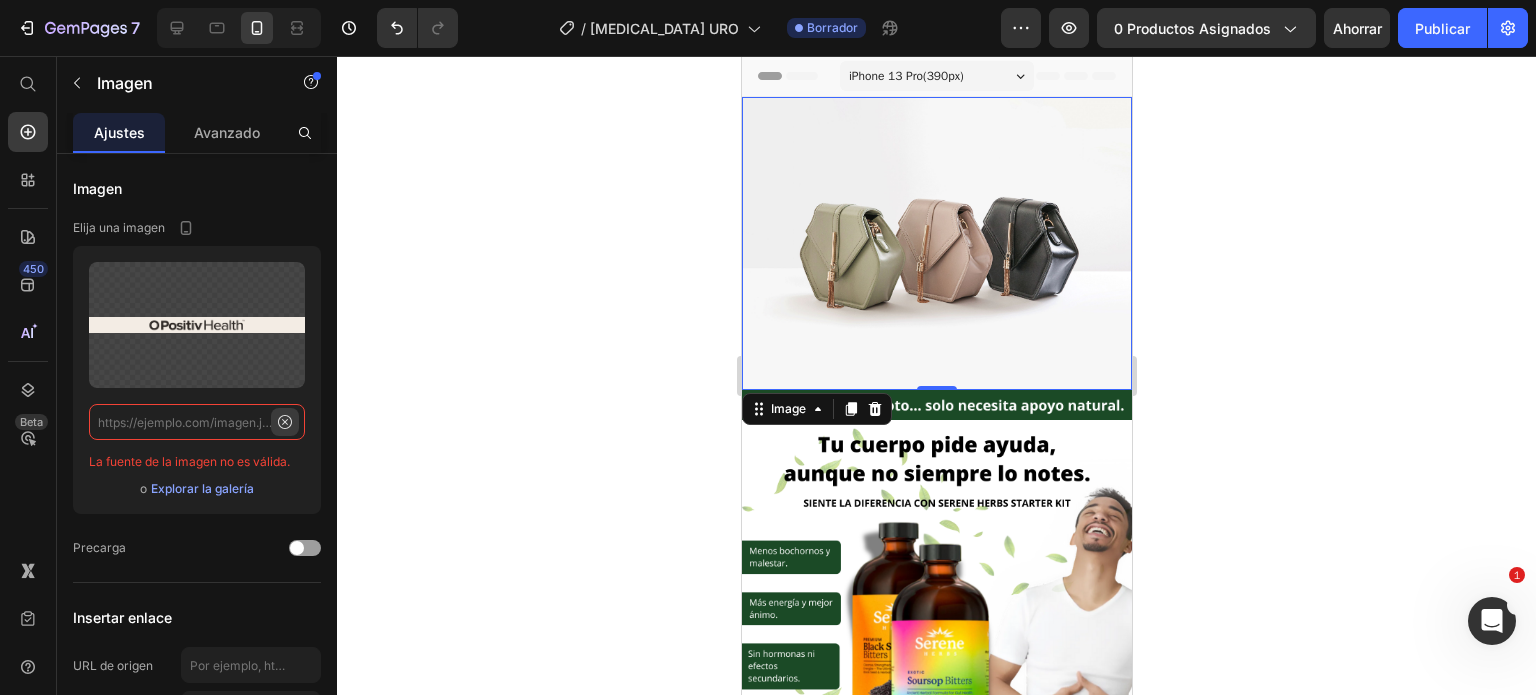 scroll, scrollTop: 0, scrollLeft: 0, axis: both 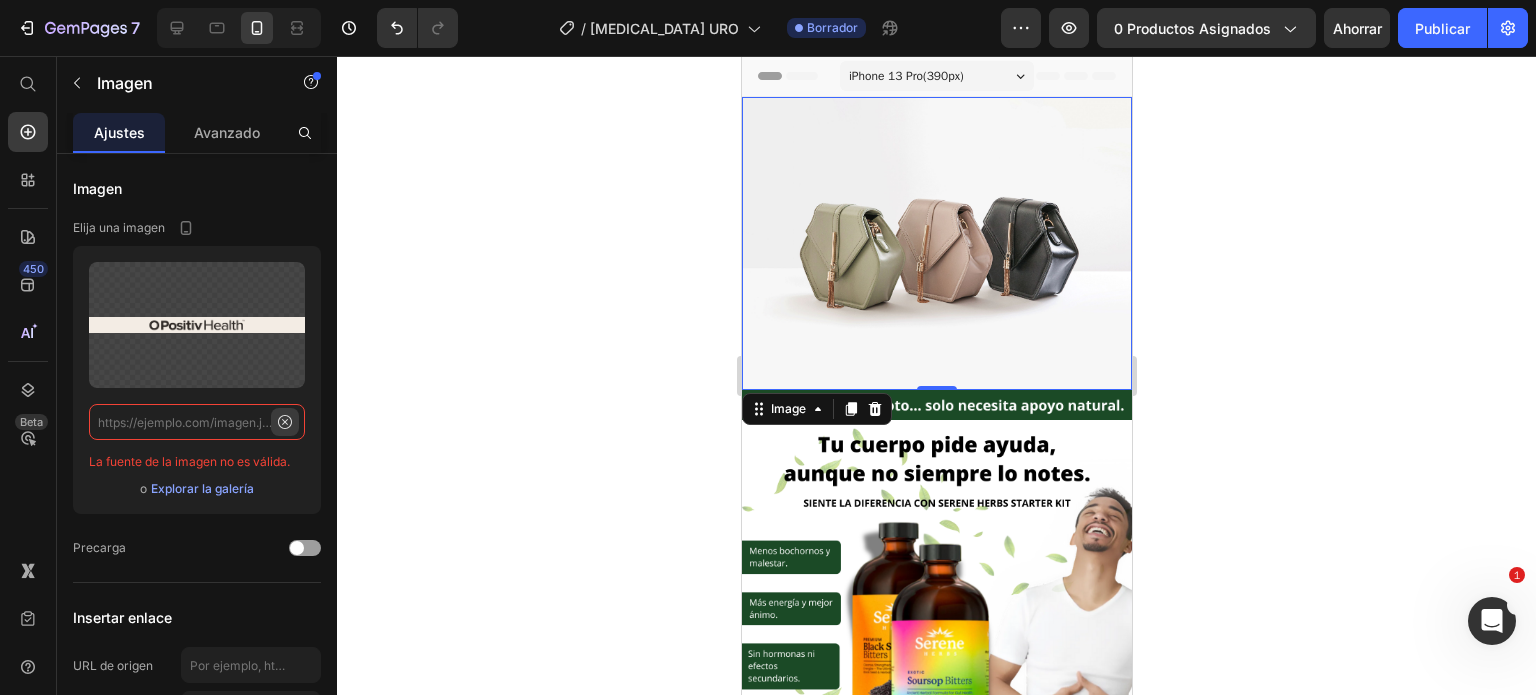 paste on "https://i.ibb.co/ds0PDpv4/Logo-O-Positiv.png" 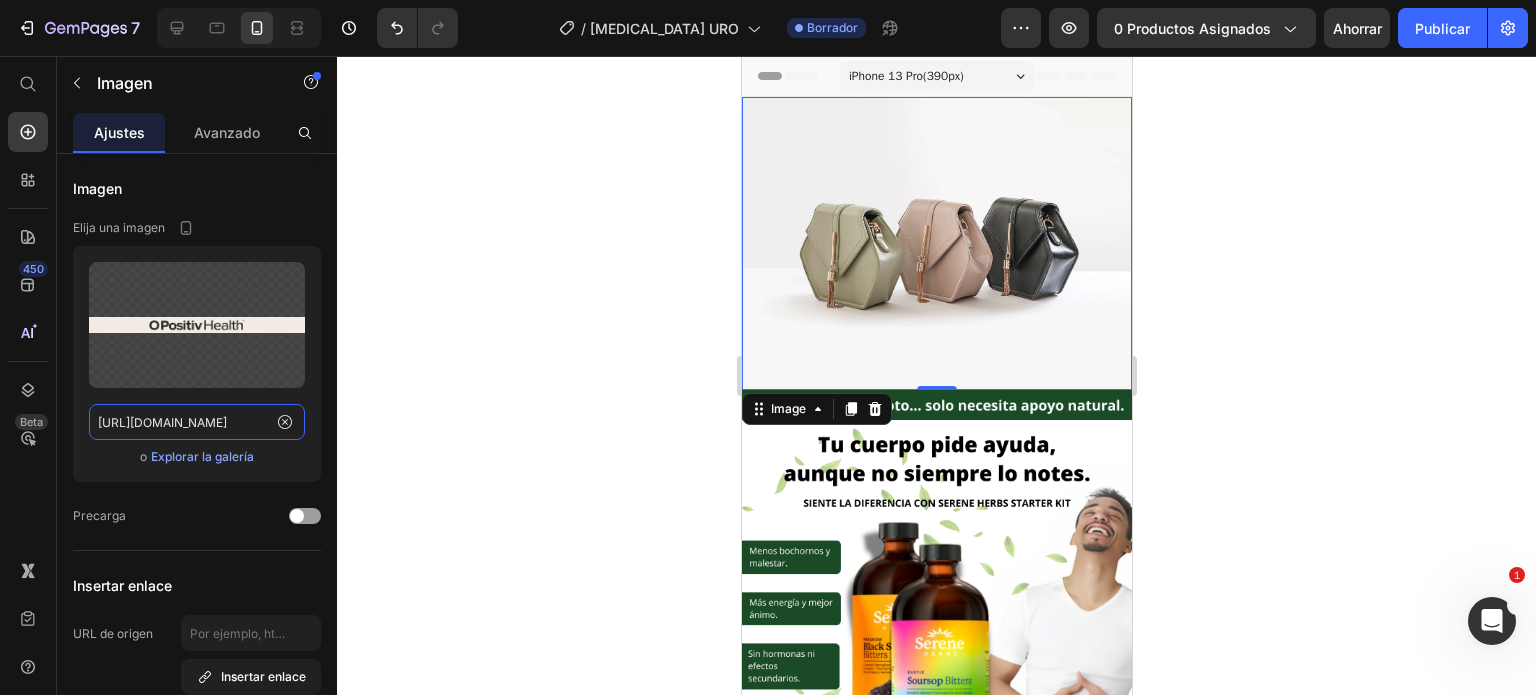 scroll, scrollTop: 0, scrollLeft: 86, axis: horizontal 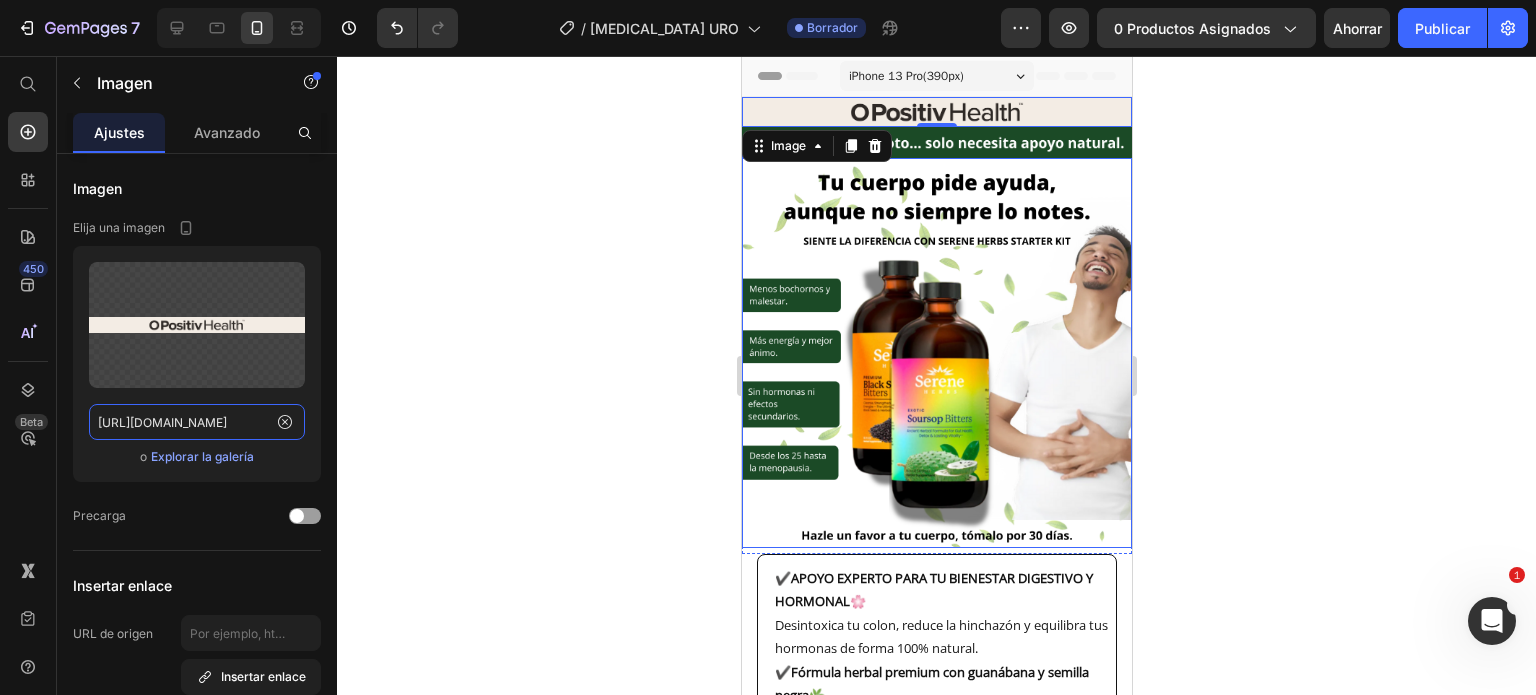 type on "https://i.ibb.co/ds0PDpv4/Logo-O-Positiv.png" 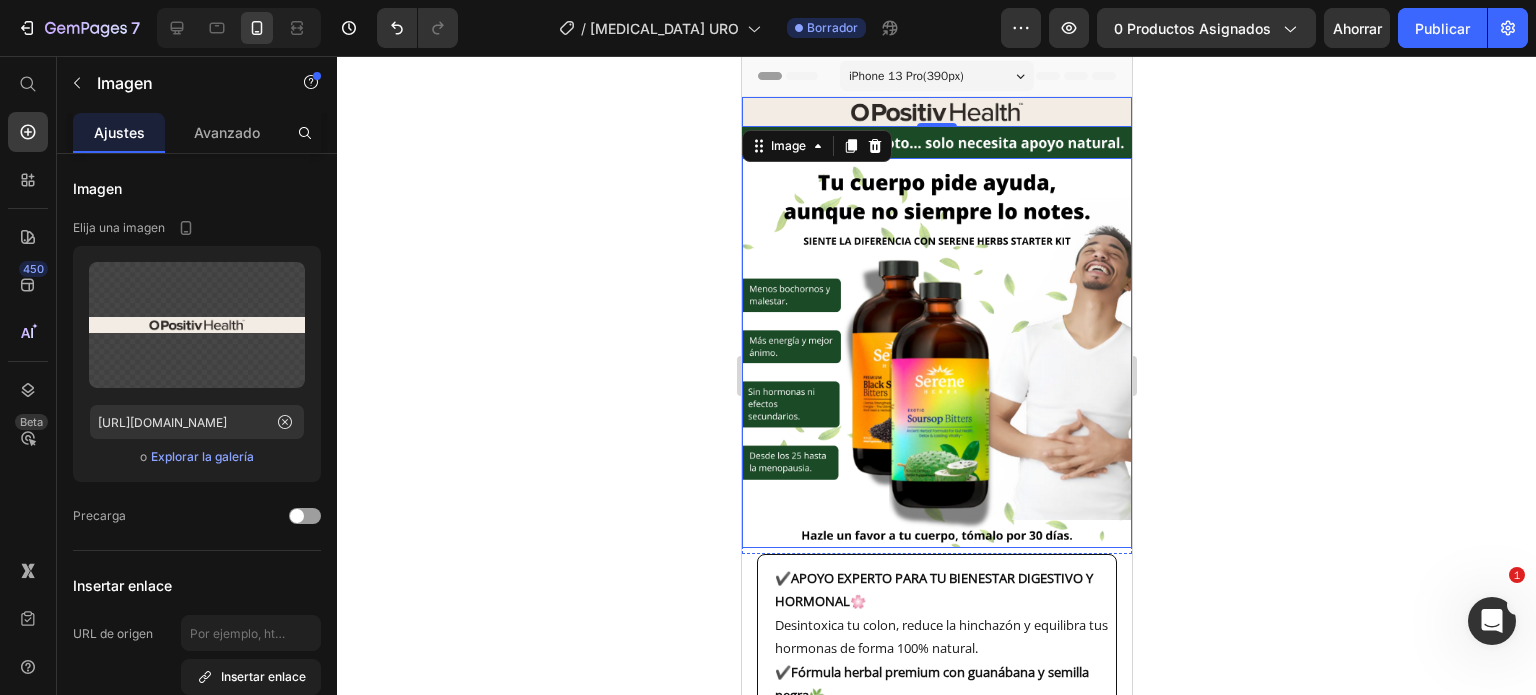 click 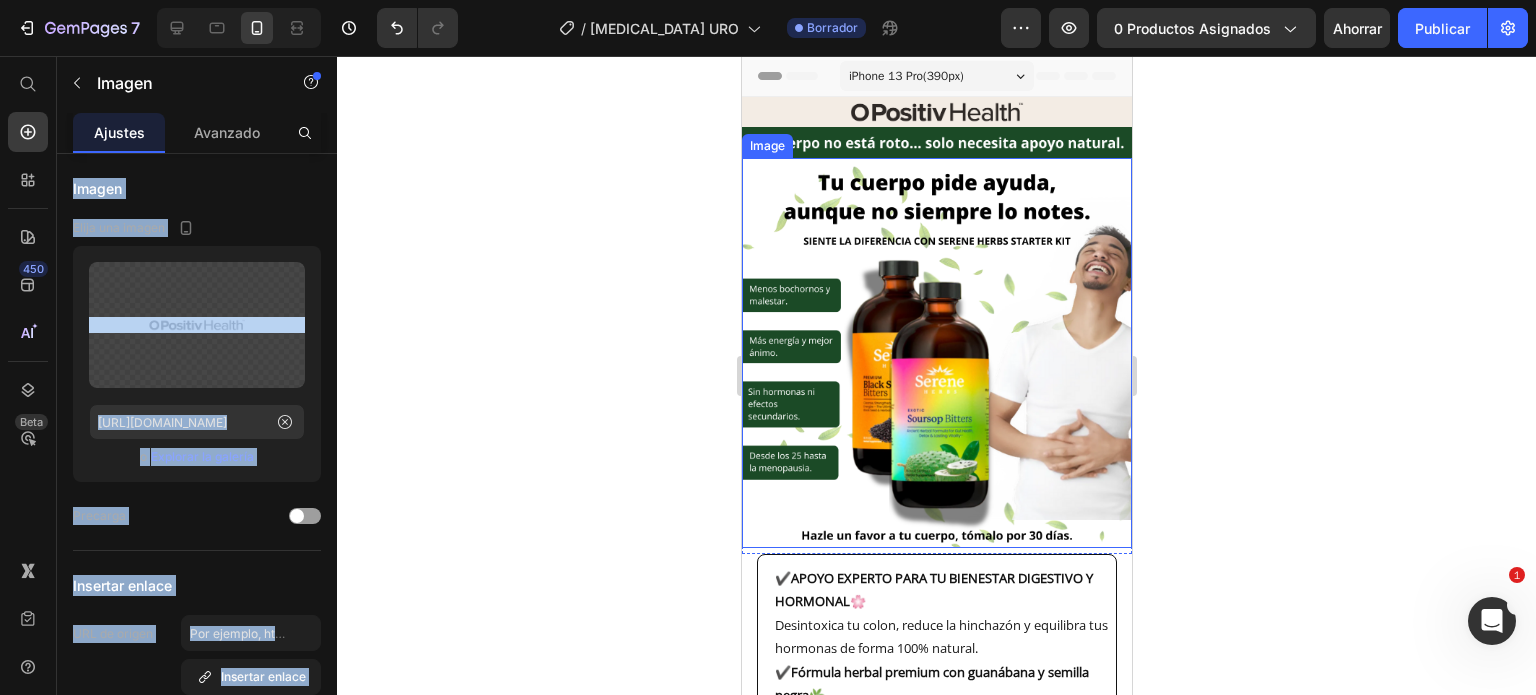 click 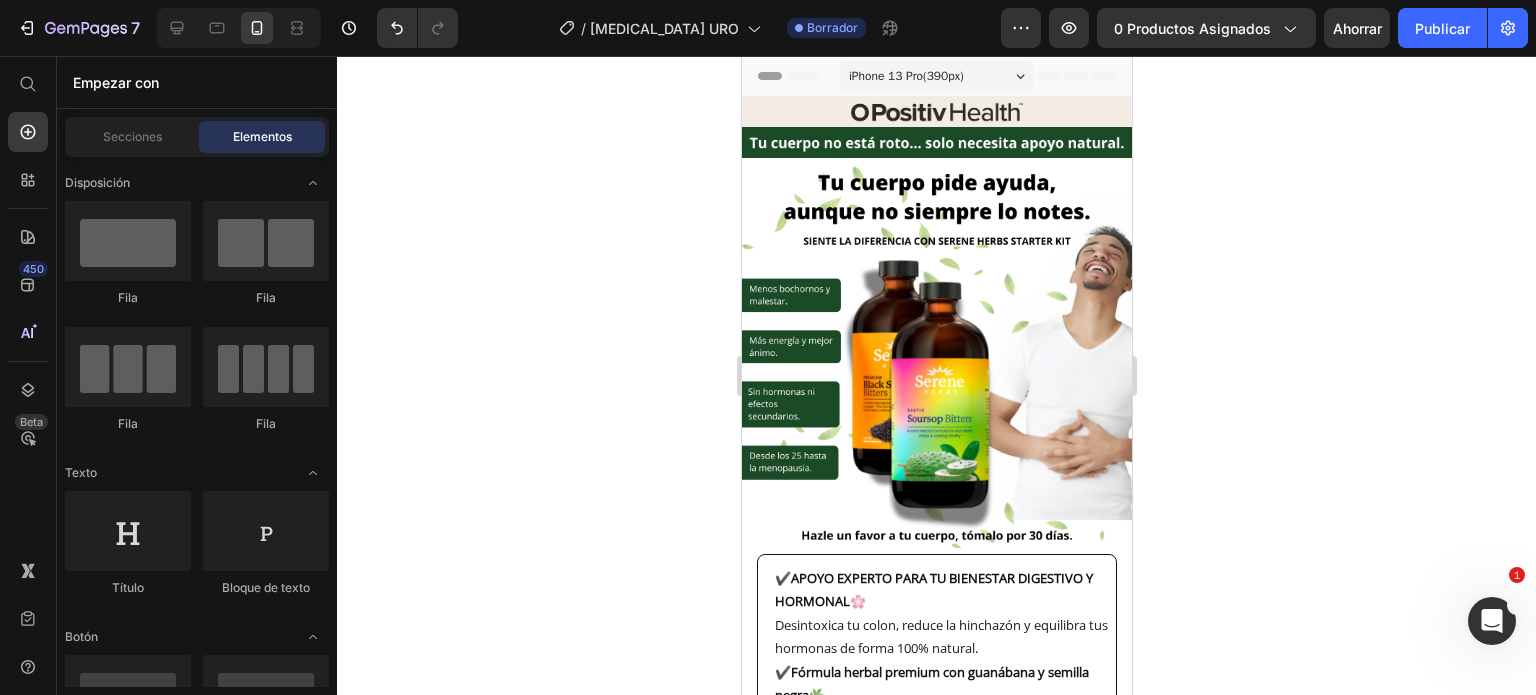 click 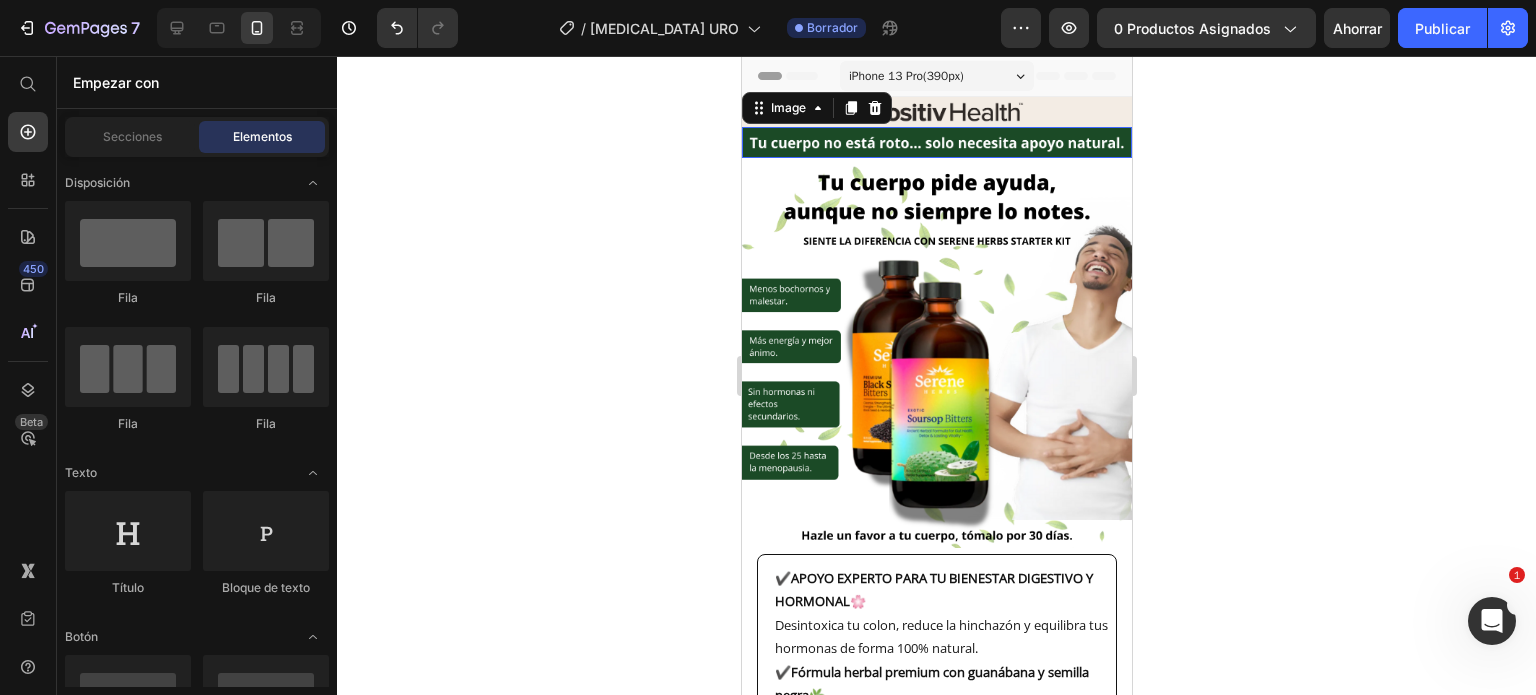 click at bounding box center [936, 142] 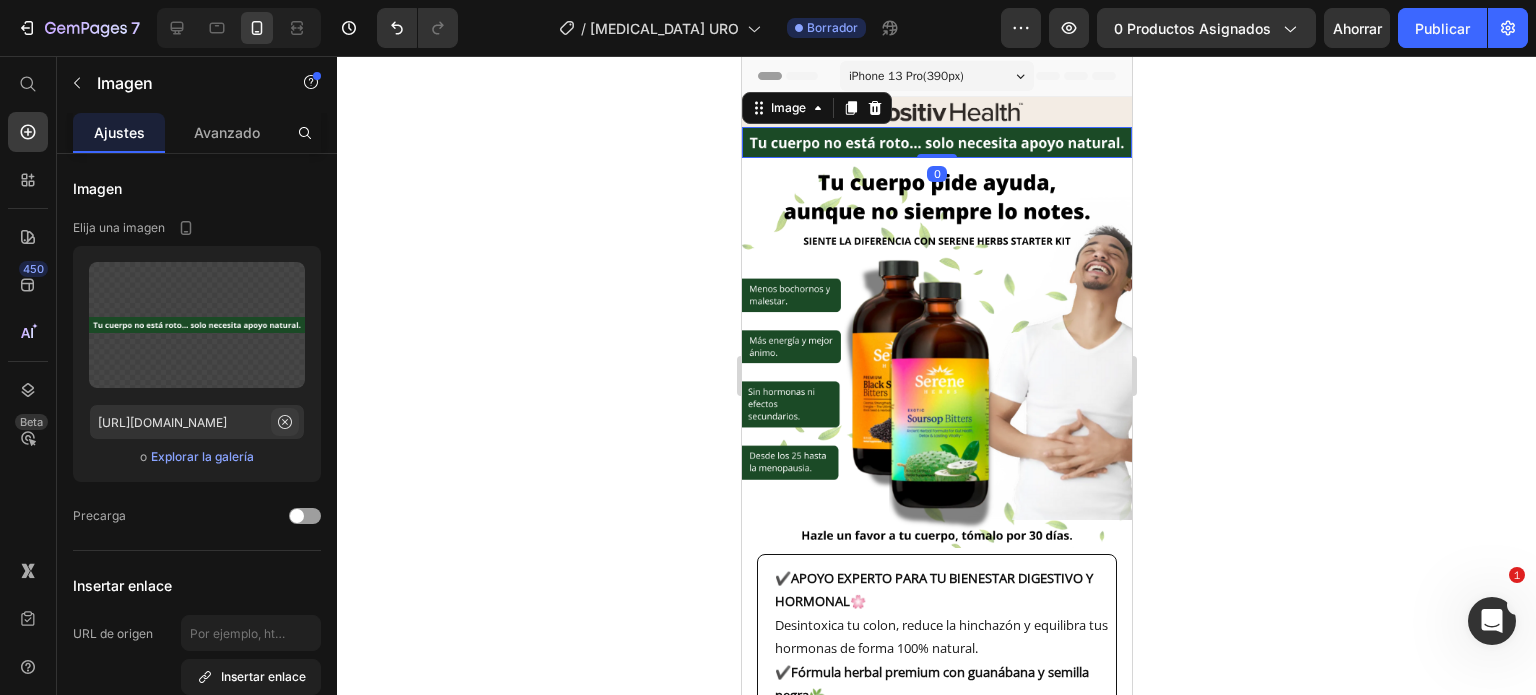 click 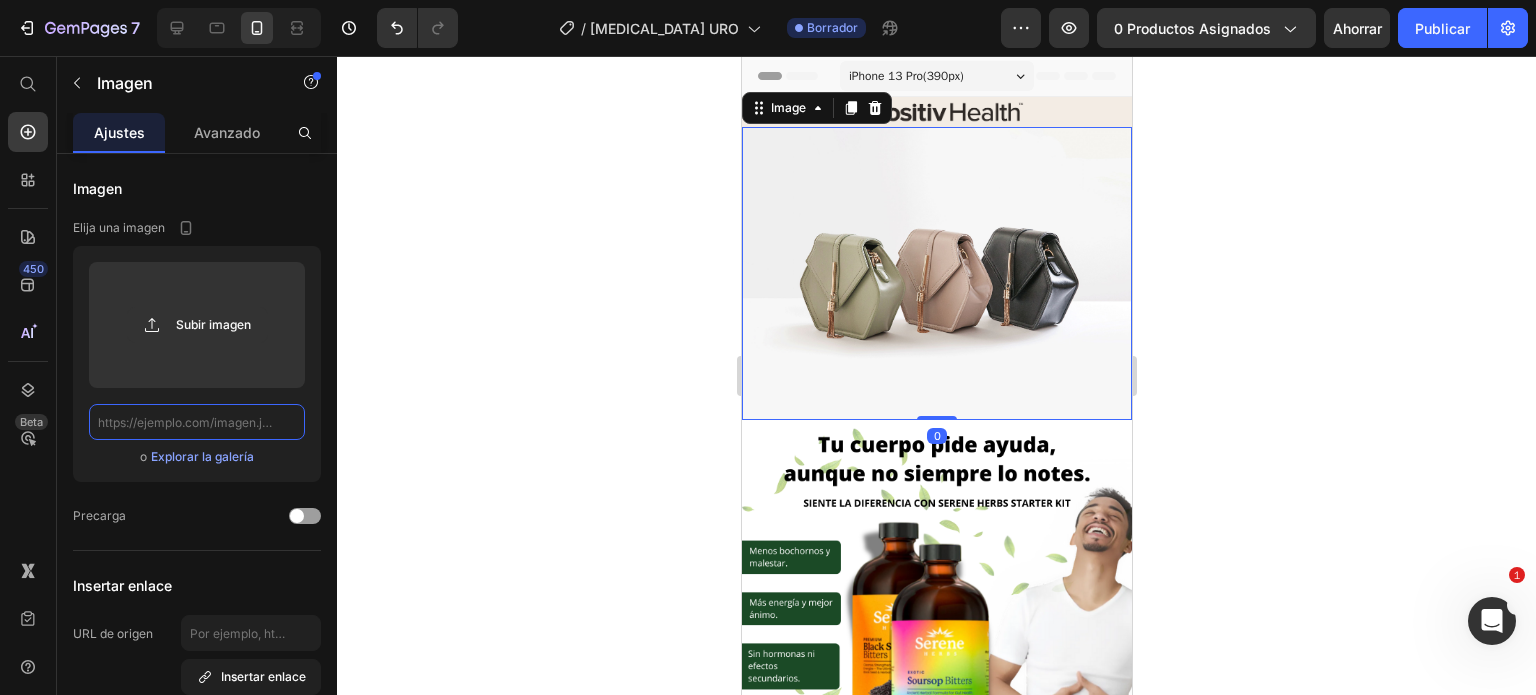 scroll, scrollTop: 0, scrollLeft: 0, axis: both 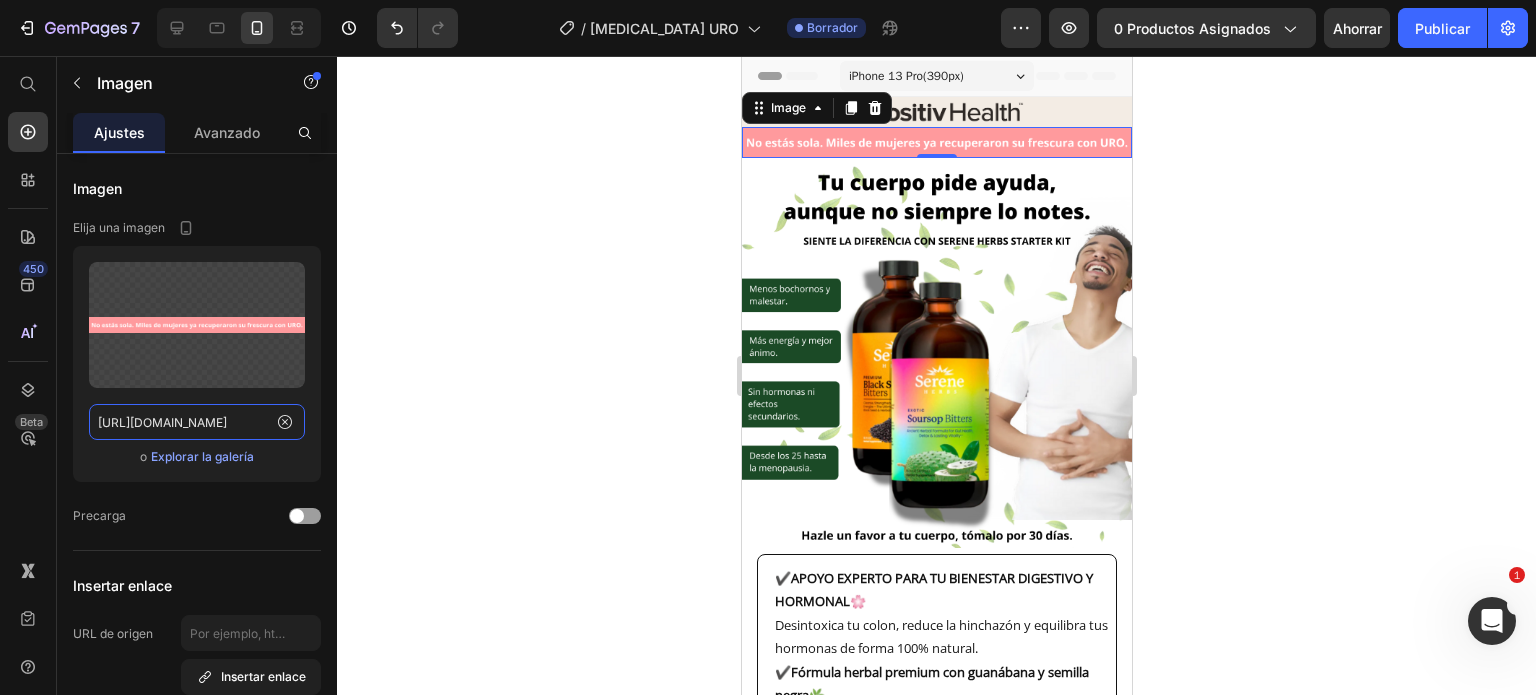 type on "https://i.ibb.co/fdPPcFBh/encabezado-URO-Caja.png" 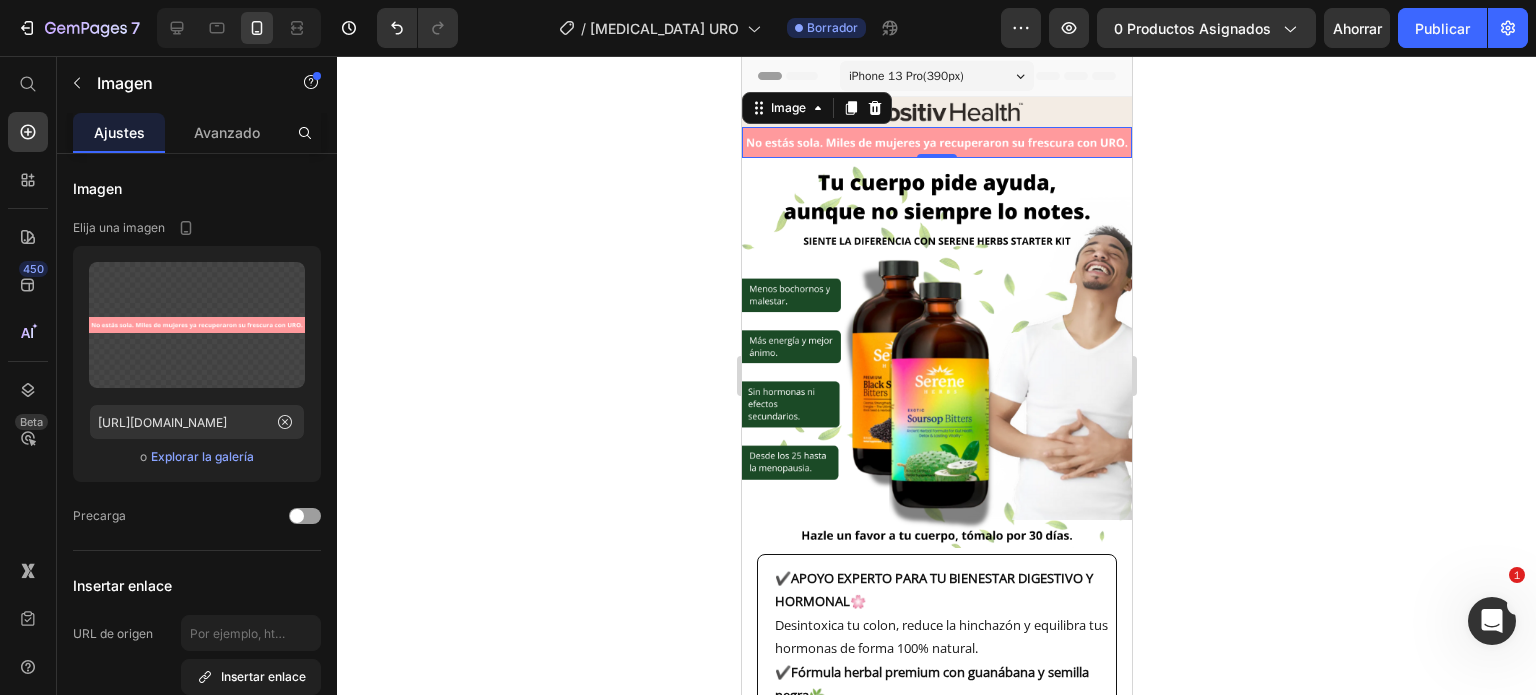 click 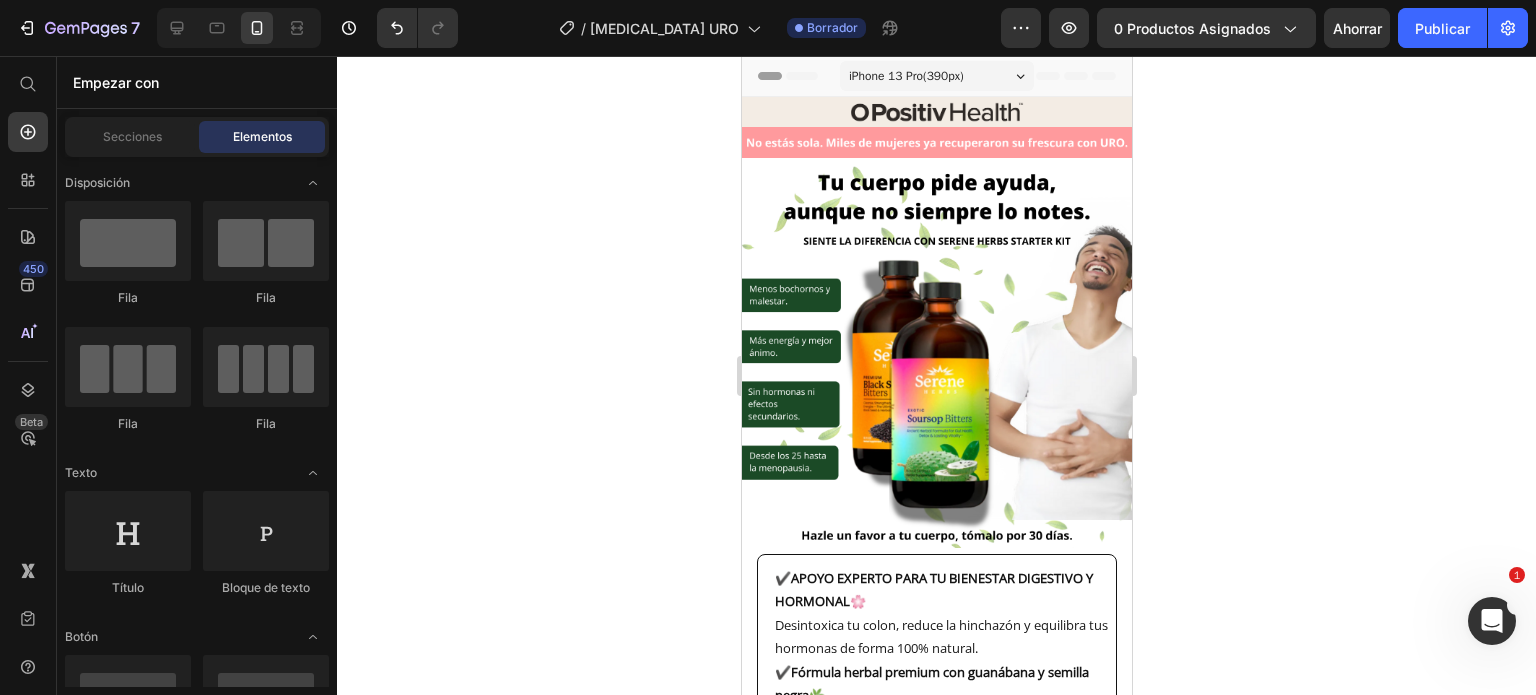 click 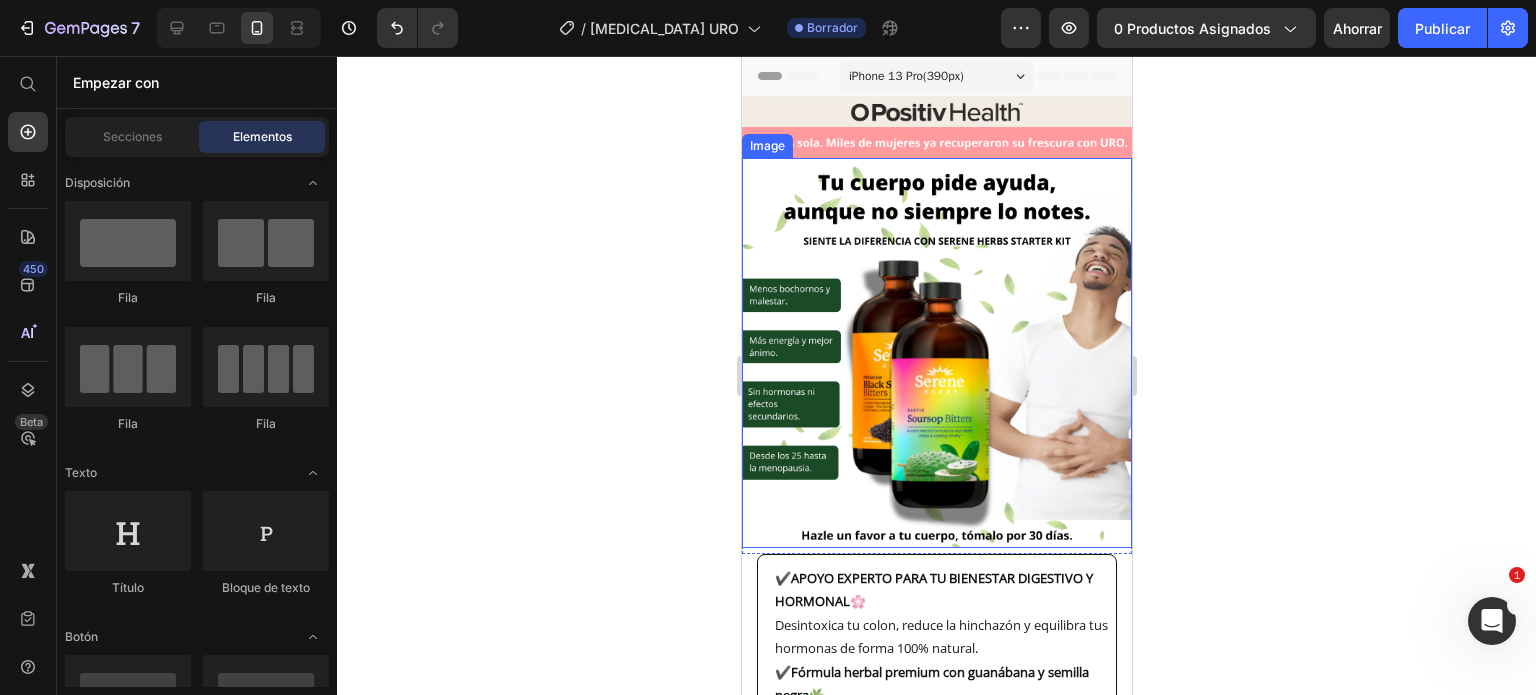 click at bounding box center [936, 353] 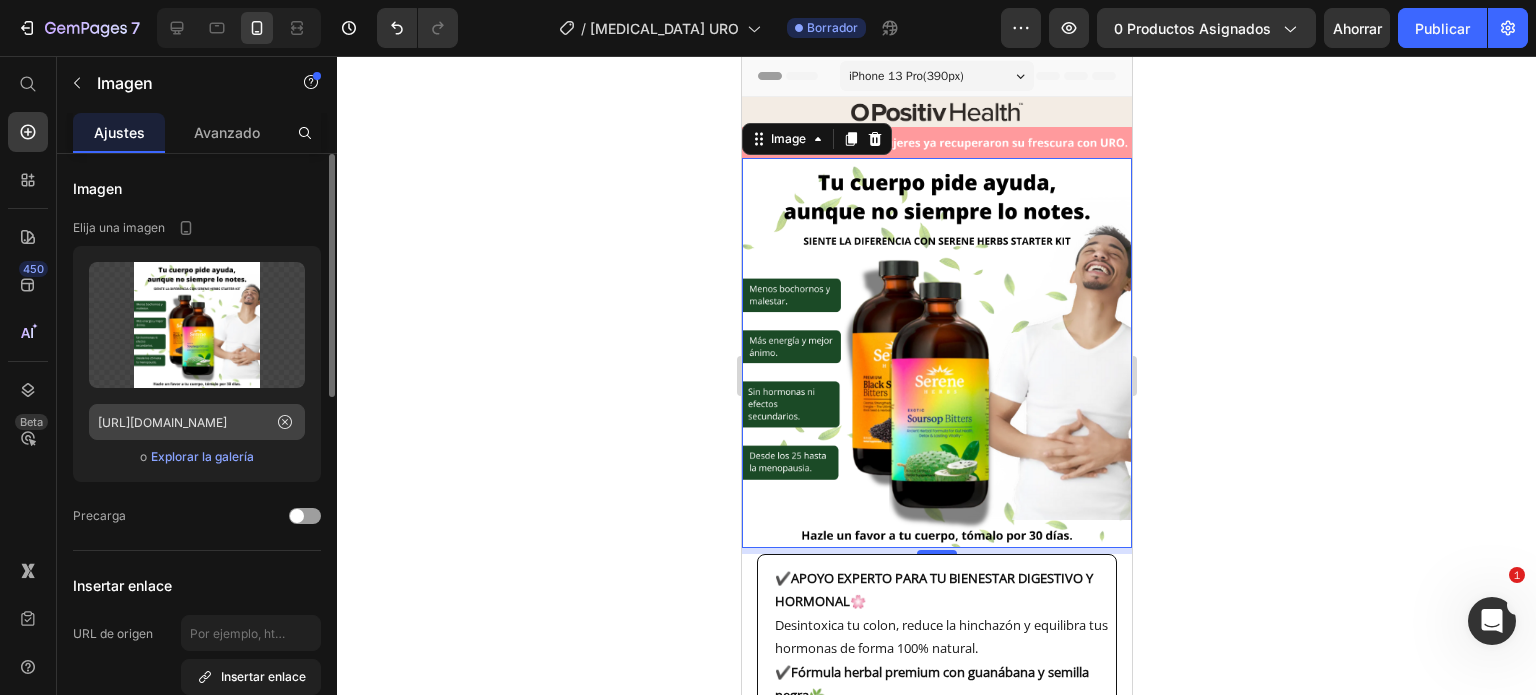 click 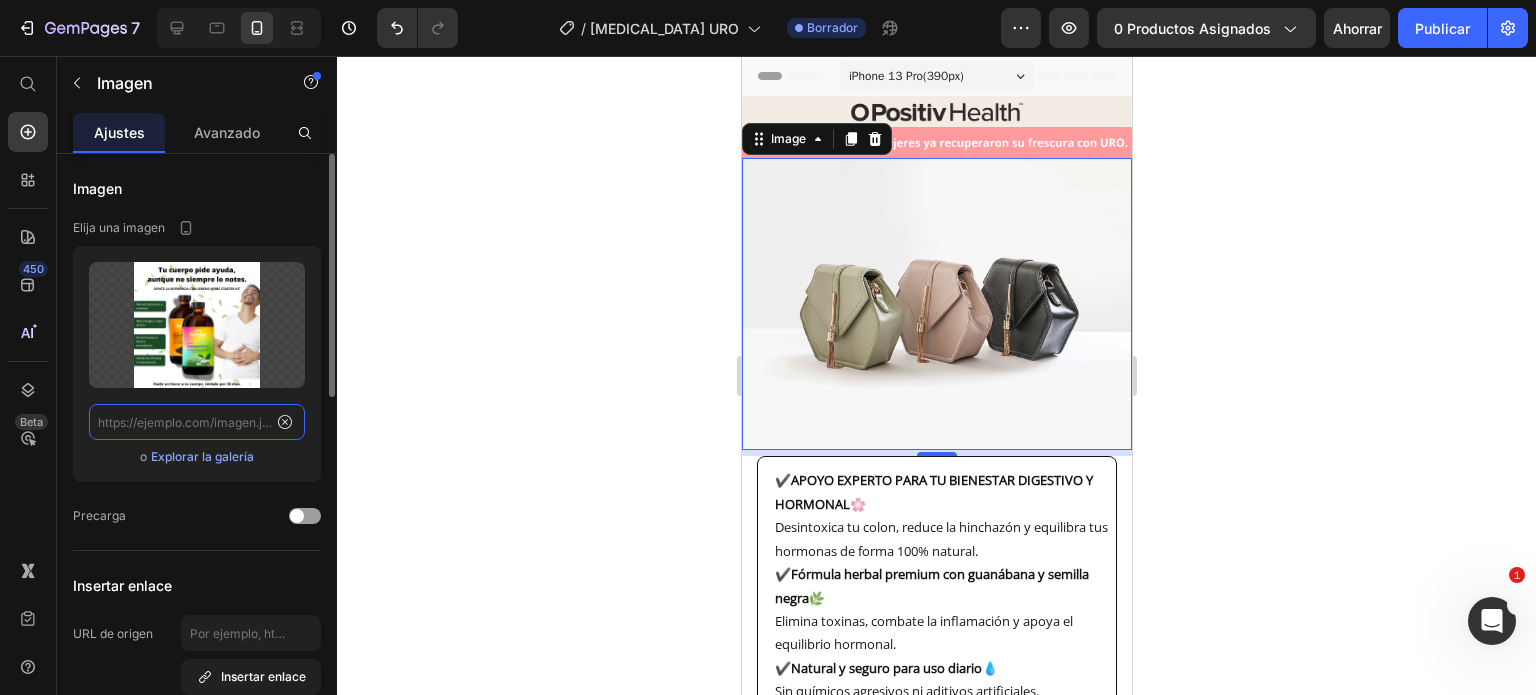 scroll, scrollTop: 0, scrollLeft: 0, axis: both 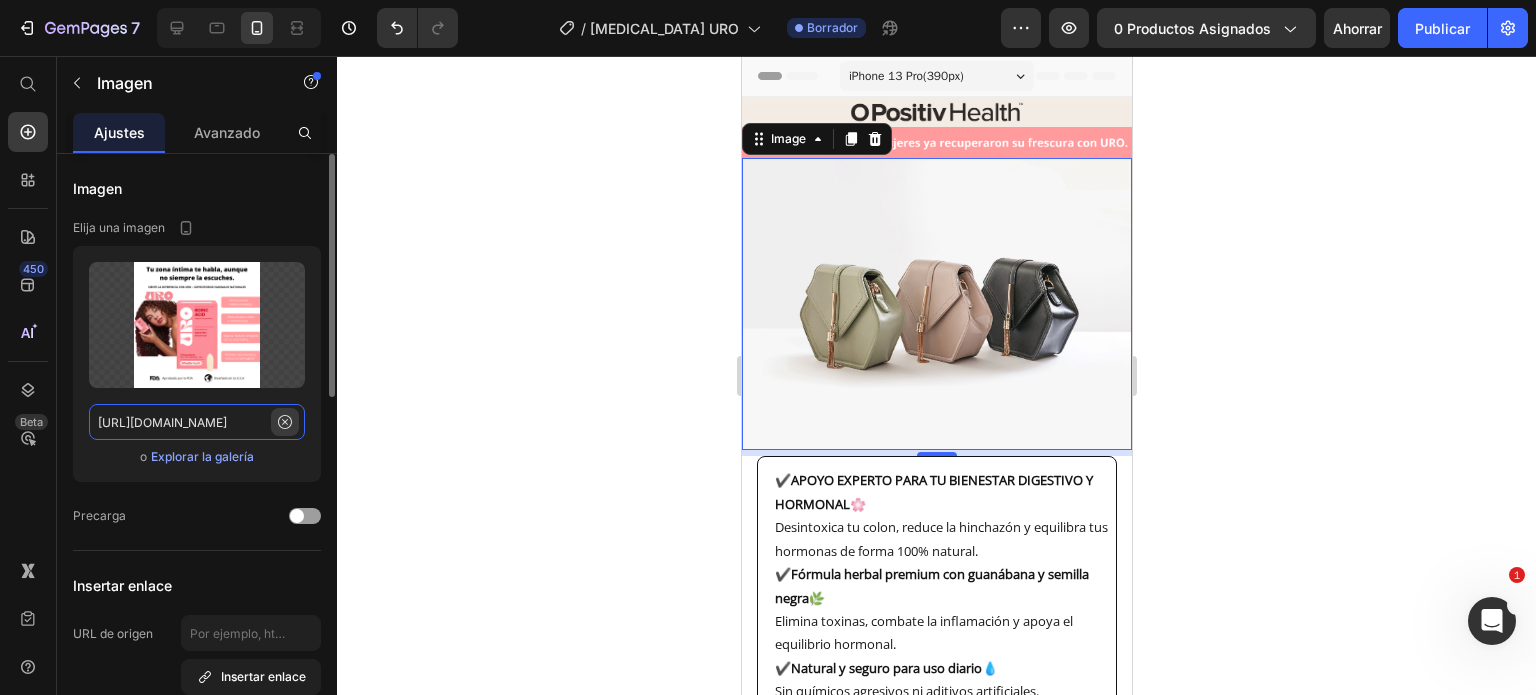 type on "https://i.ibb.co/XZFscH7f/Banner-principal-URO-Acid.png" 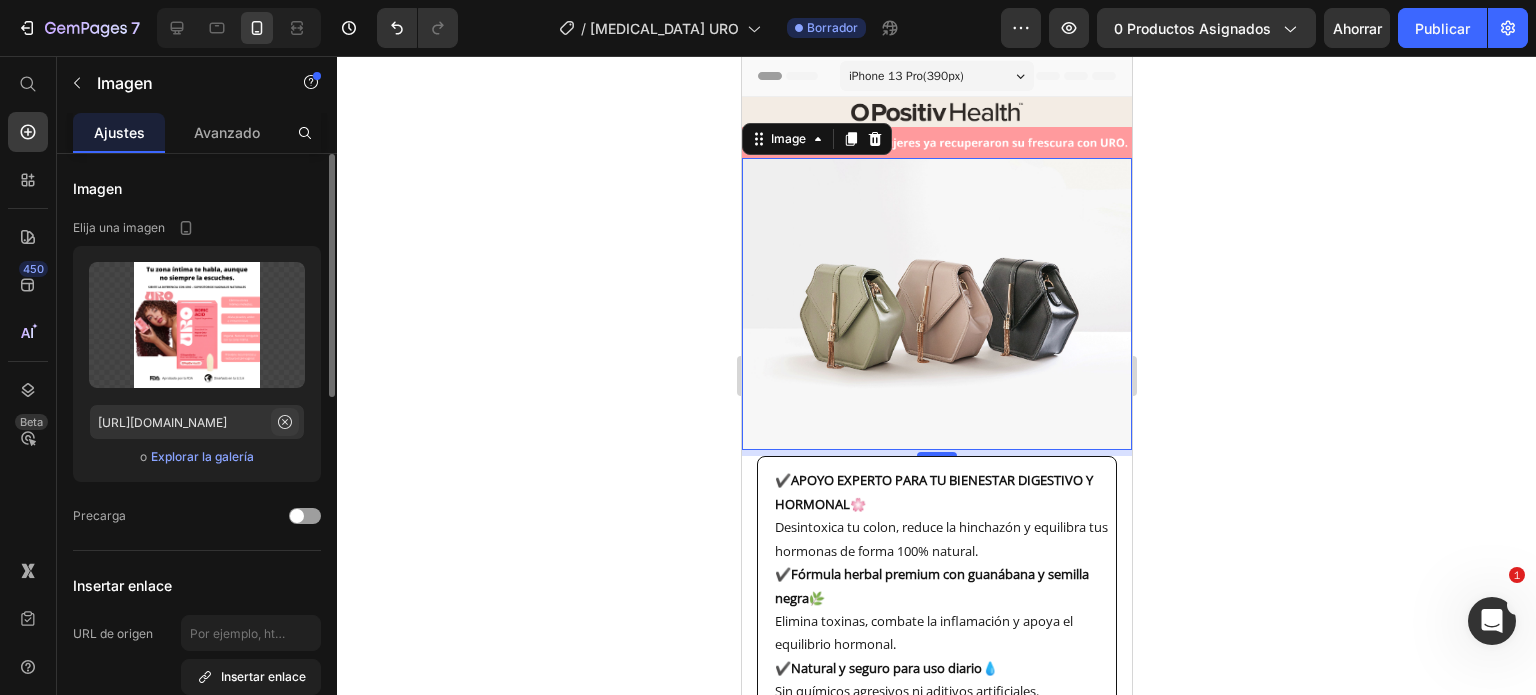 click 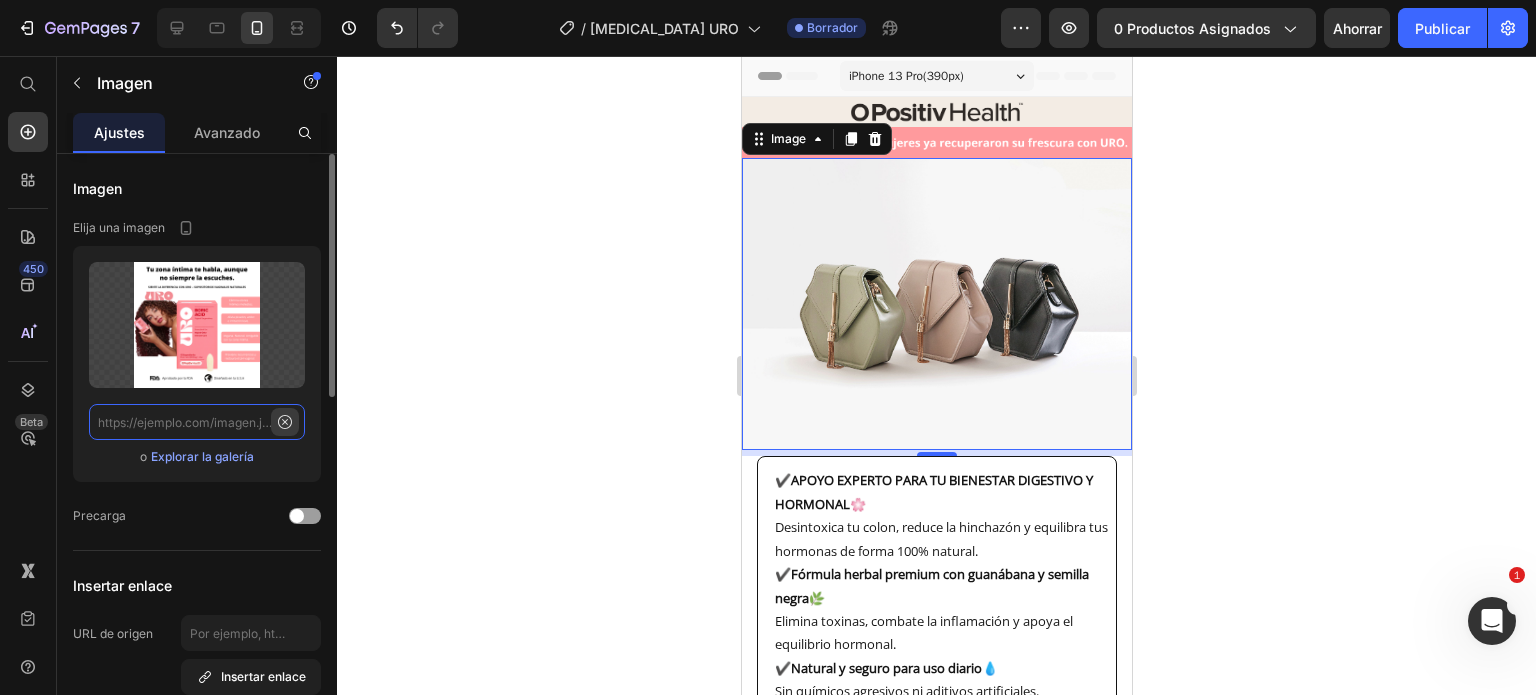 scroll, scrollTop: 0, scrollLeft: 0, axis: both 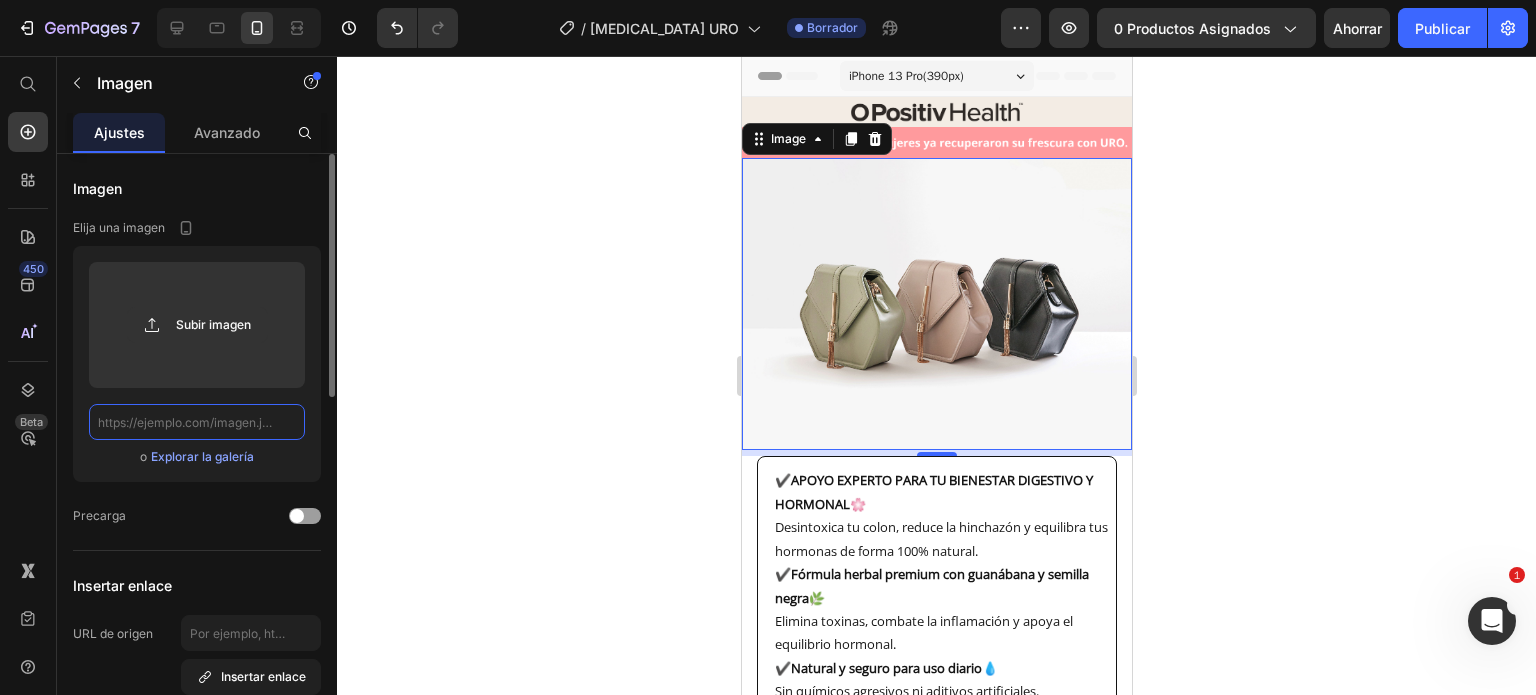 paste on "https://i.ibb.co/XZFscH7f/Banner-principal-URO-Acid.png" 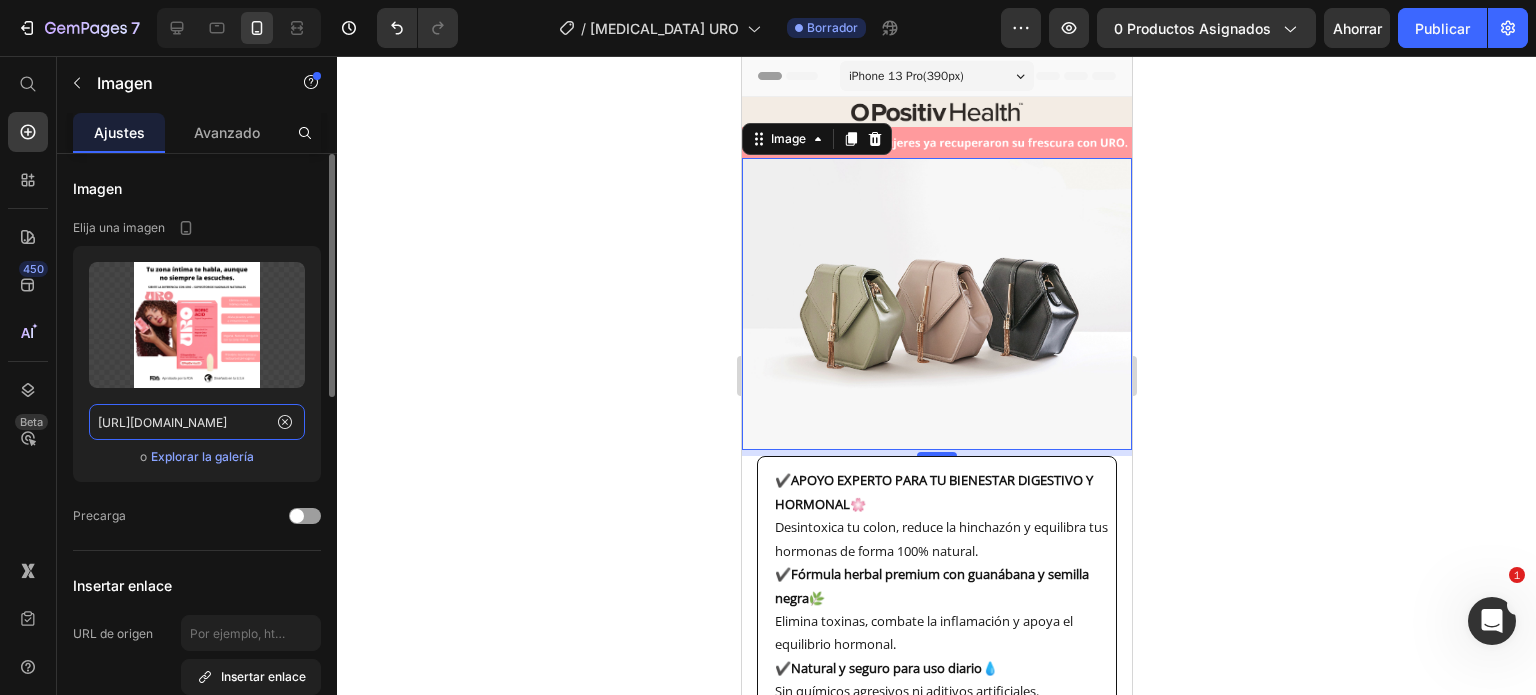 scroll, scrollTop: 0, scrollLeft: 153, axis: horizontal 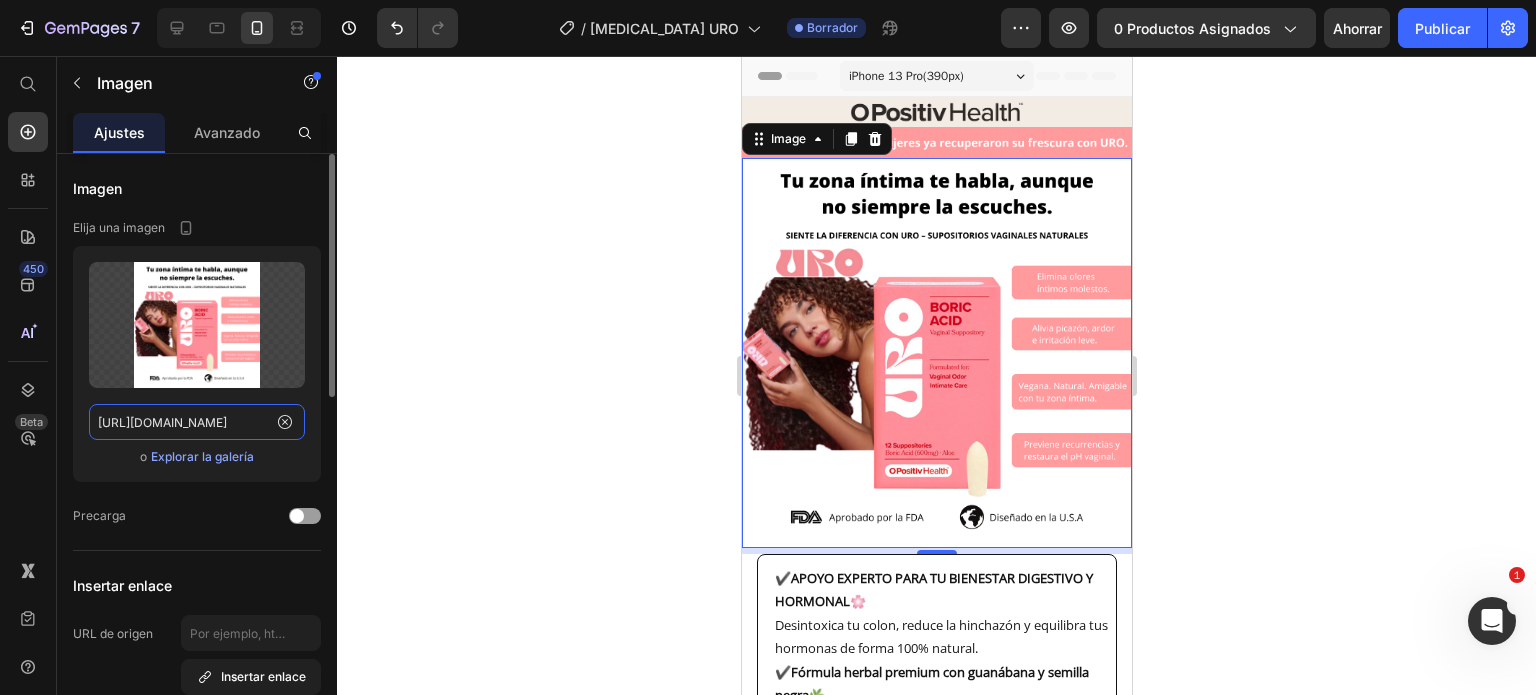type on "https://i.ibb.co/XZFscH7f/Banner-principal-URO-Acid.png" 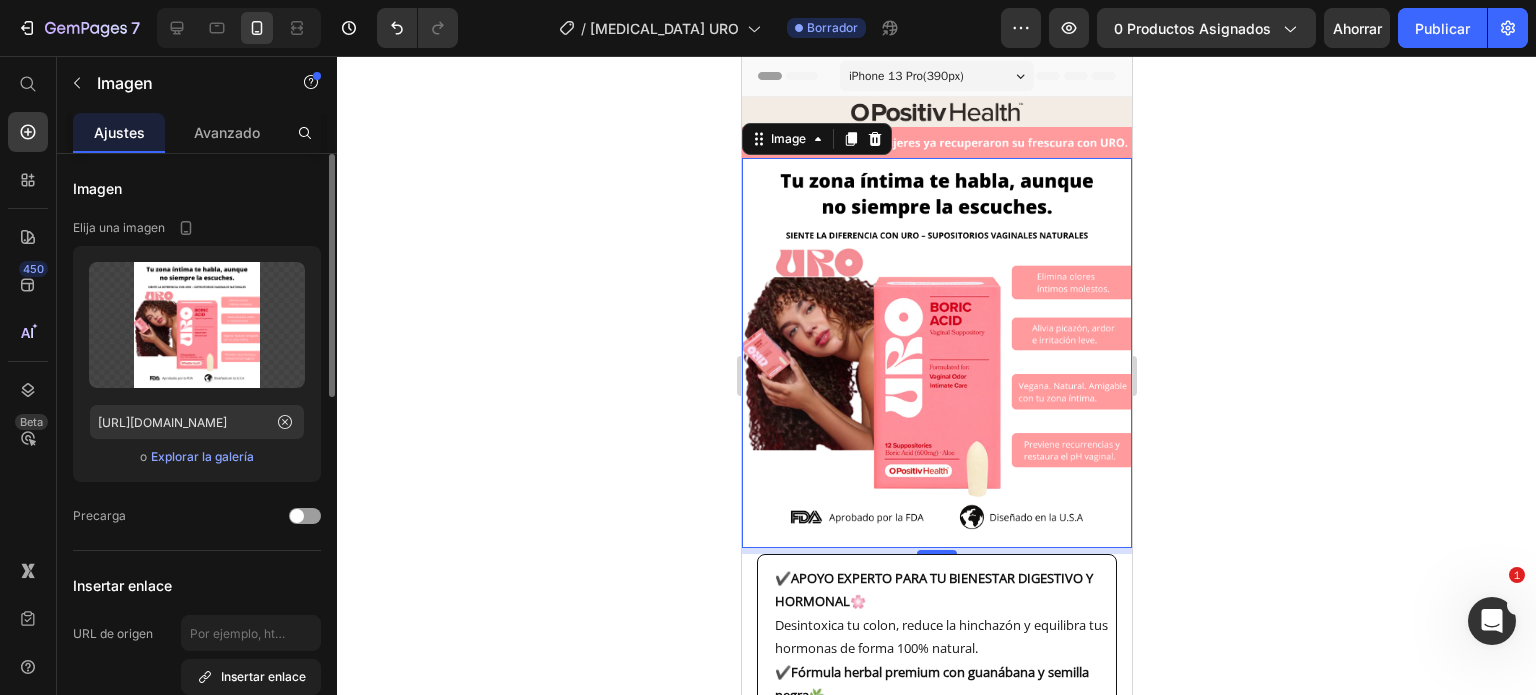 click 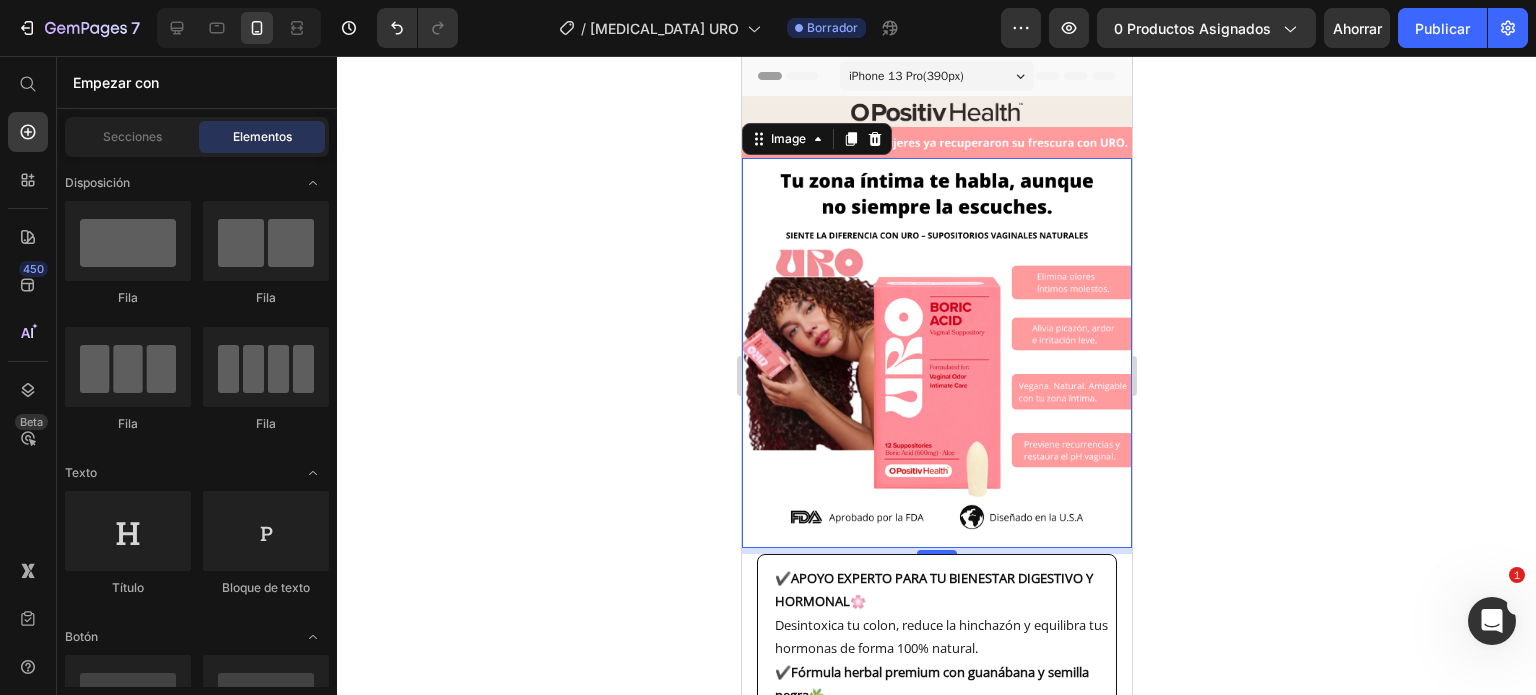 click 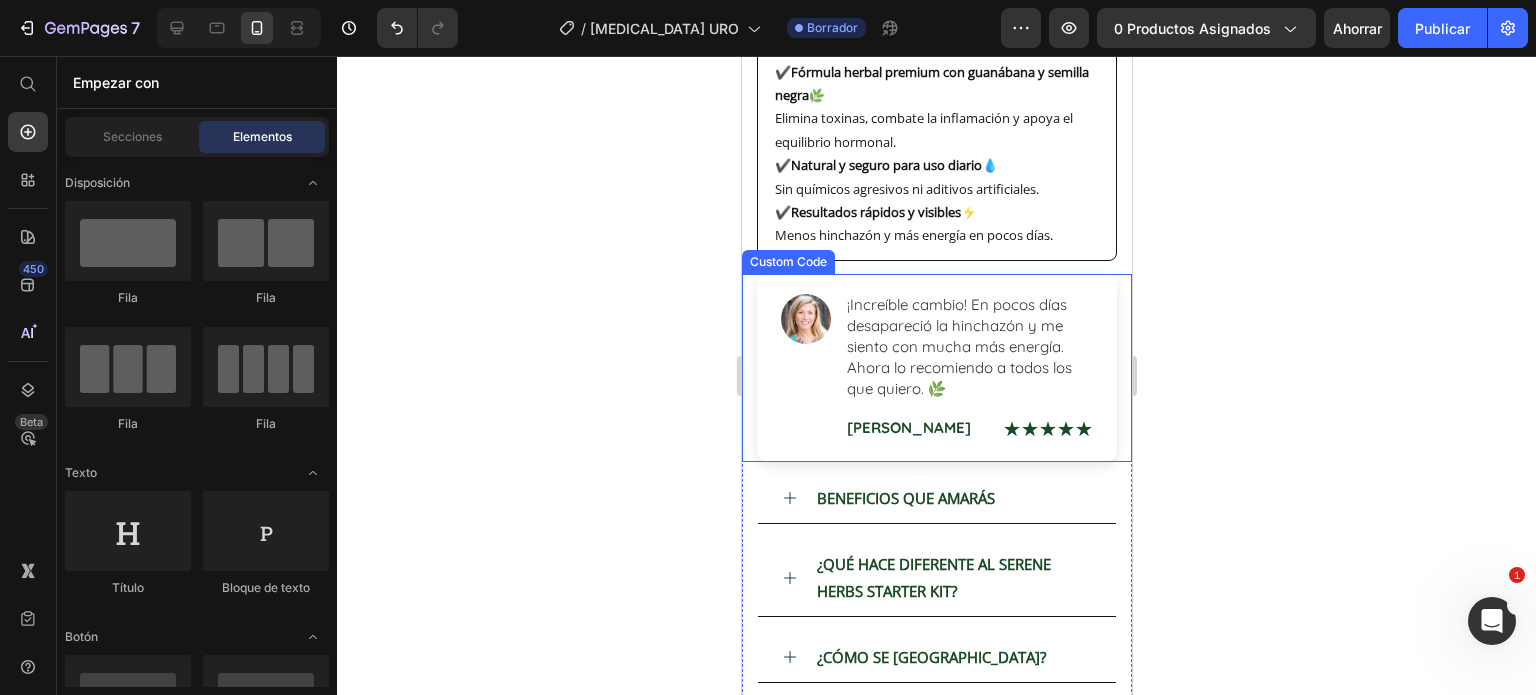 scroll, scrollTop: 400, scrollLeft: 0, axis: vertical 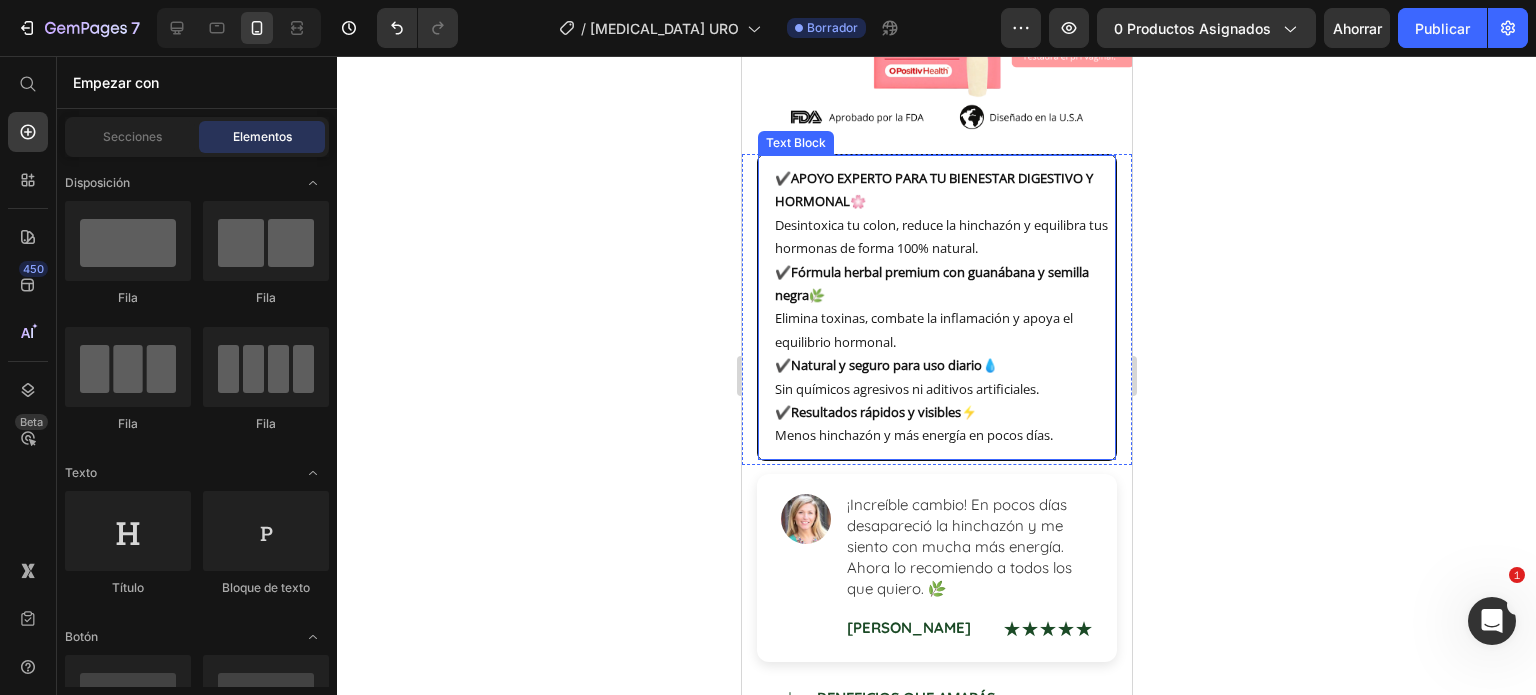 click on "✔️  APOYO EXPERTO PARA TU BIENESTAR DIGESTIVO Y HORMONAL  🌸 Desintoxica tu colon, reduce la hinchazón y equilibra tus hormonas de forma 100% natural." at bounding box center [943, 214] 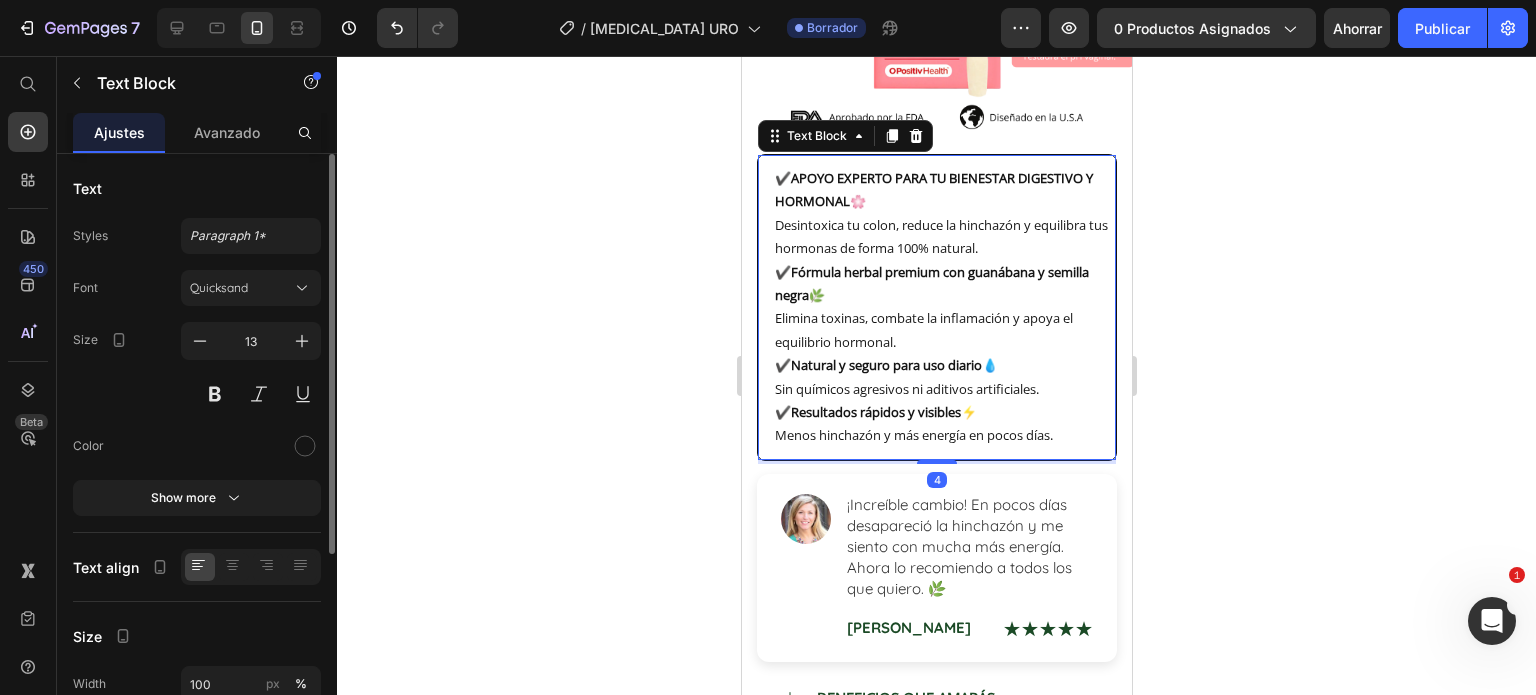 click on "✔️  APOYO EXPERTO PARA TU BIENESTAR DIGESTIVO Y HORMONAL  🌸 Desintoxica tu colon, reduce la hinchazón y equilibra tus hormonas de forma 100% natural." at bounding box center [943, 214] 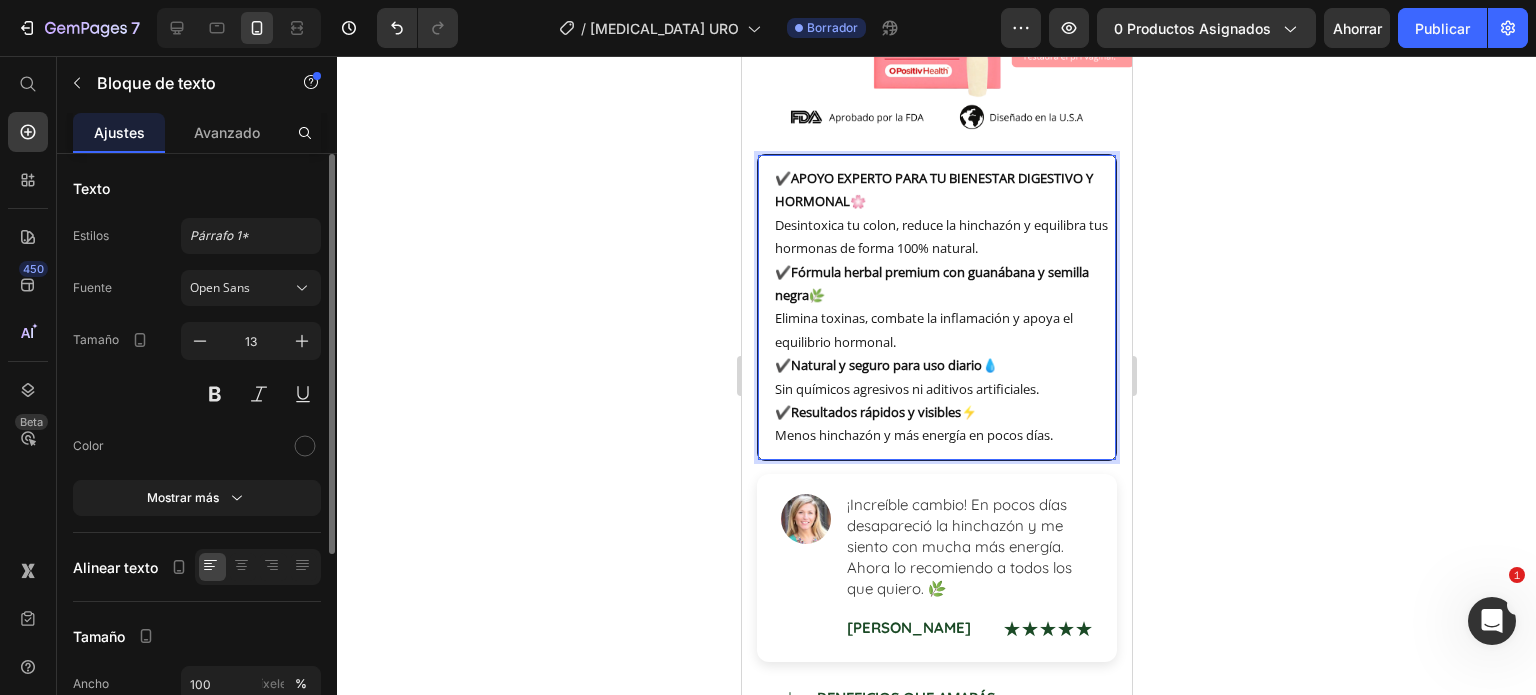 drag, startPoint x: 884, startPoint y: 191, endPoint x: 798, endPoint y: 156, distance: 92.84934 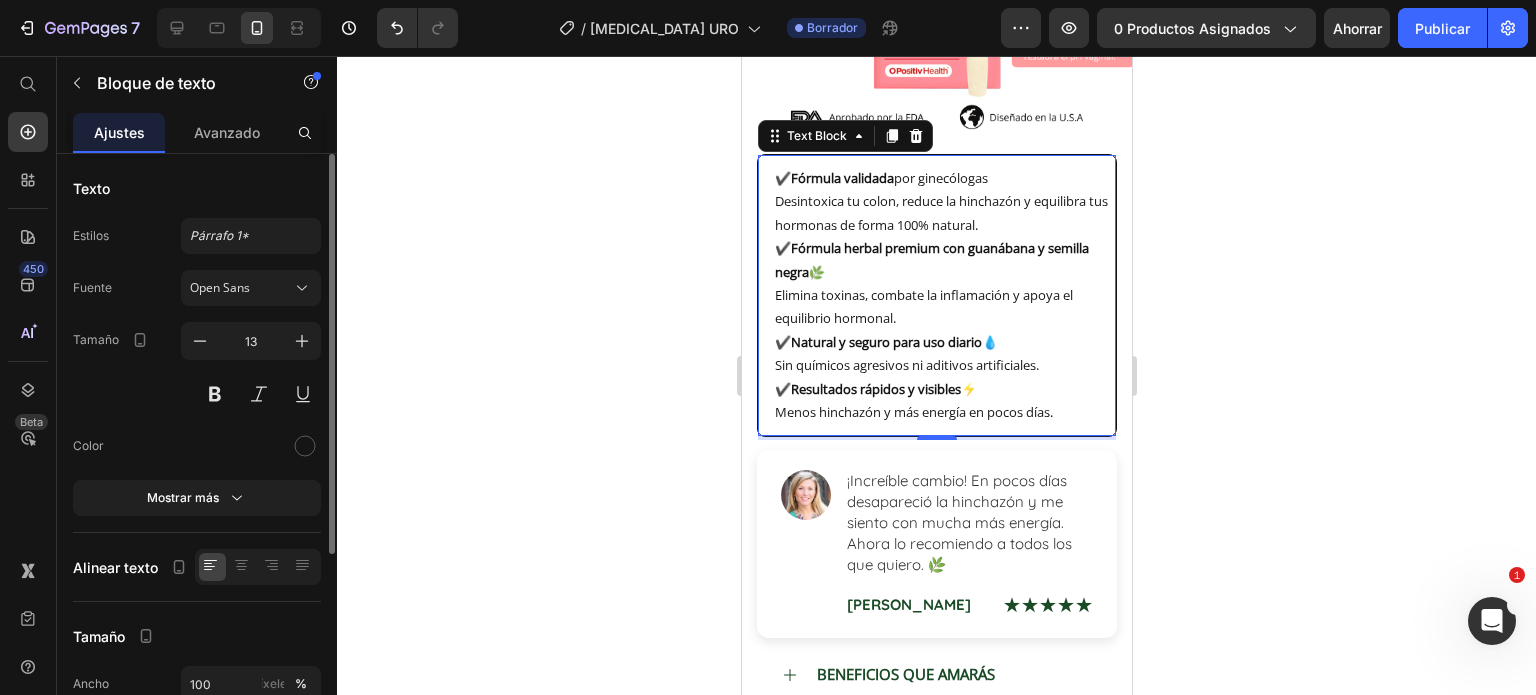 click on "✔️  Fórmula validada  por ginecólogas Desintoxica tu colon, reduce la hinchazón y equilibra tus hormonas de forma 100% natural." at bounding box center [943, 202] 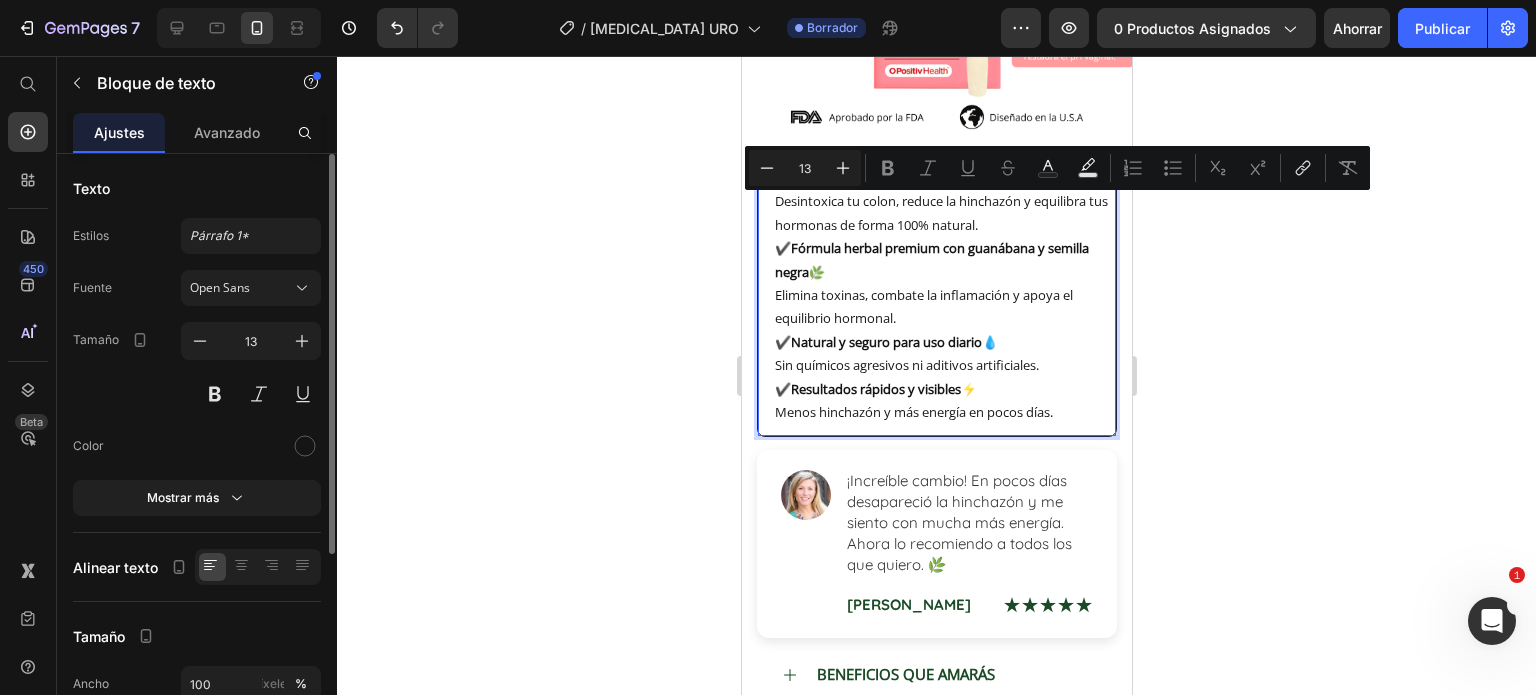 click on "✔️  Fórmula validada  por ginecólogas Desintoxica tu colon, reduce la hinchazón y equilibra tus hormonas de forma 100% natural." at bounding box center [943, 202] 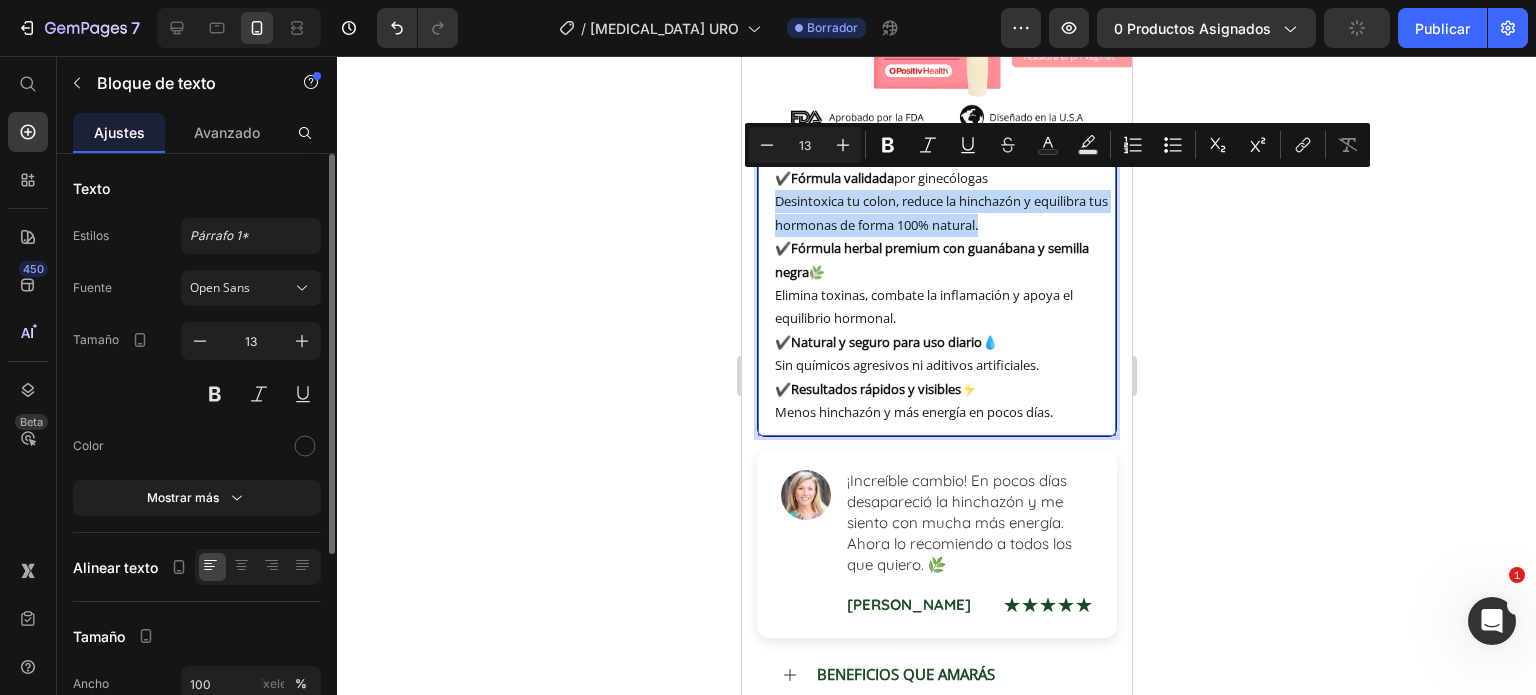 drag, startPoint x: 1013, startPoint y: 208, endPoint x: 773, endPoint y: 183, distance: 241.29857 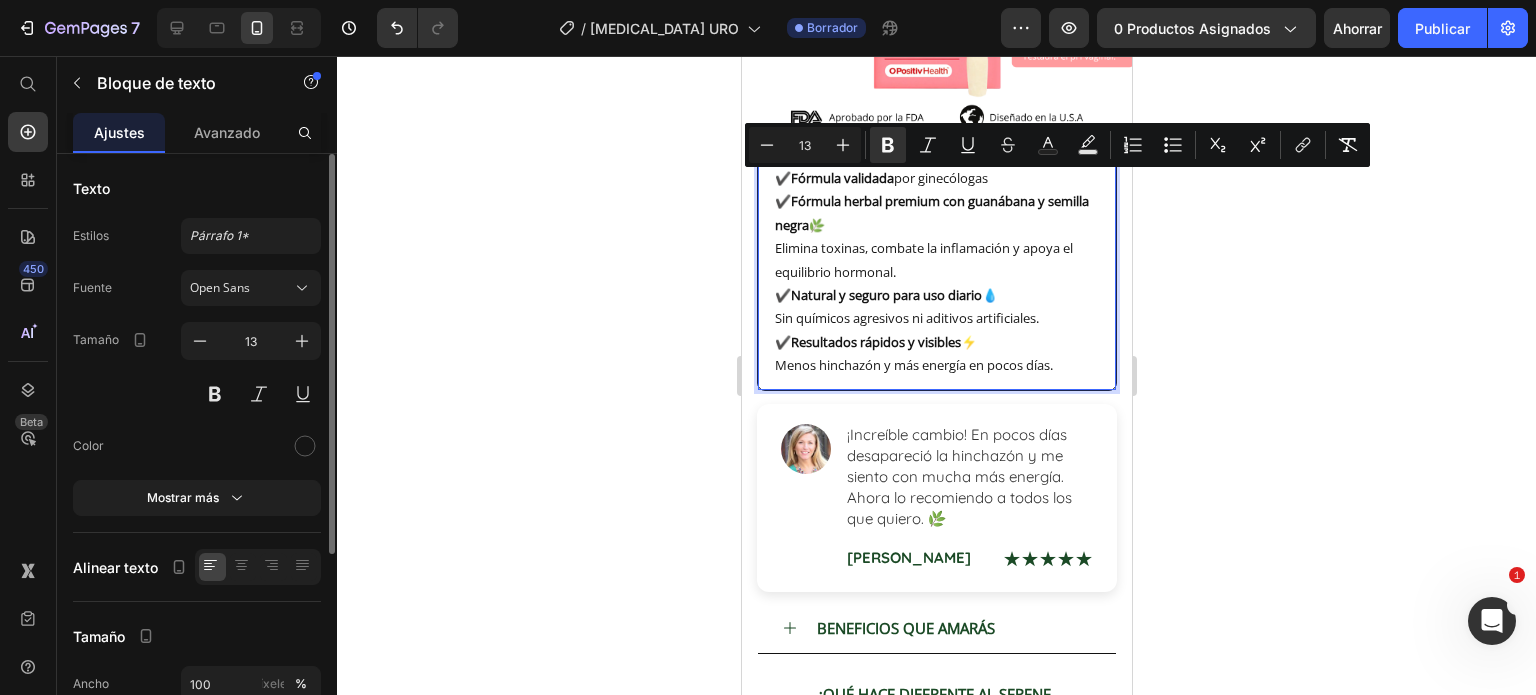 drag, startPoint x: 797, startPoint y: 181, endPoint x: 879, endPoint y: 212, distance: 87.66413 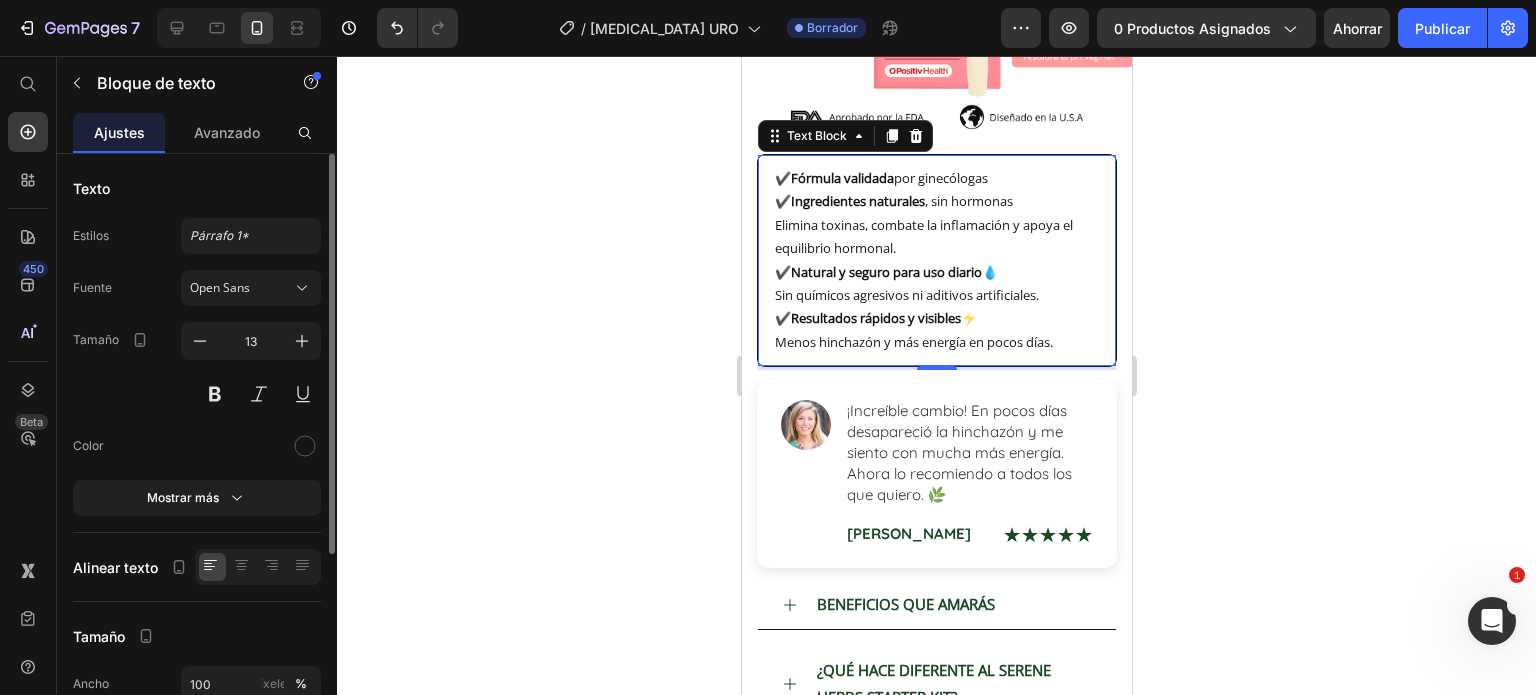 click on "✔️  Ingredientes naturales , sin hormonas Elimina toxinas, combate la inflamación y apoya el equilibrio hormonal." at bounding box center [943, 225] 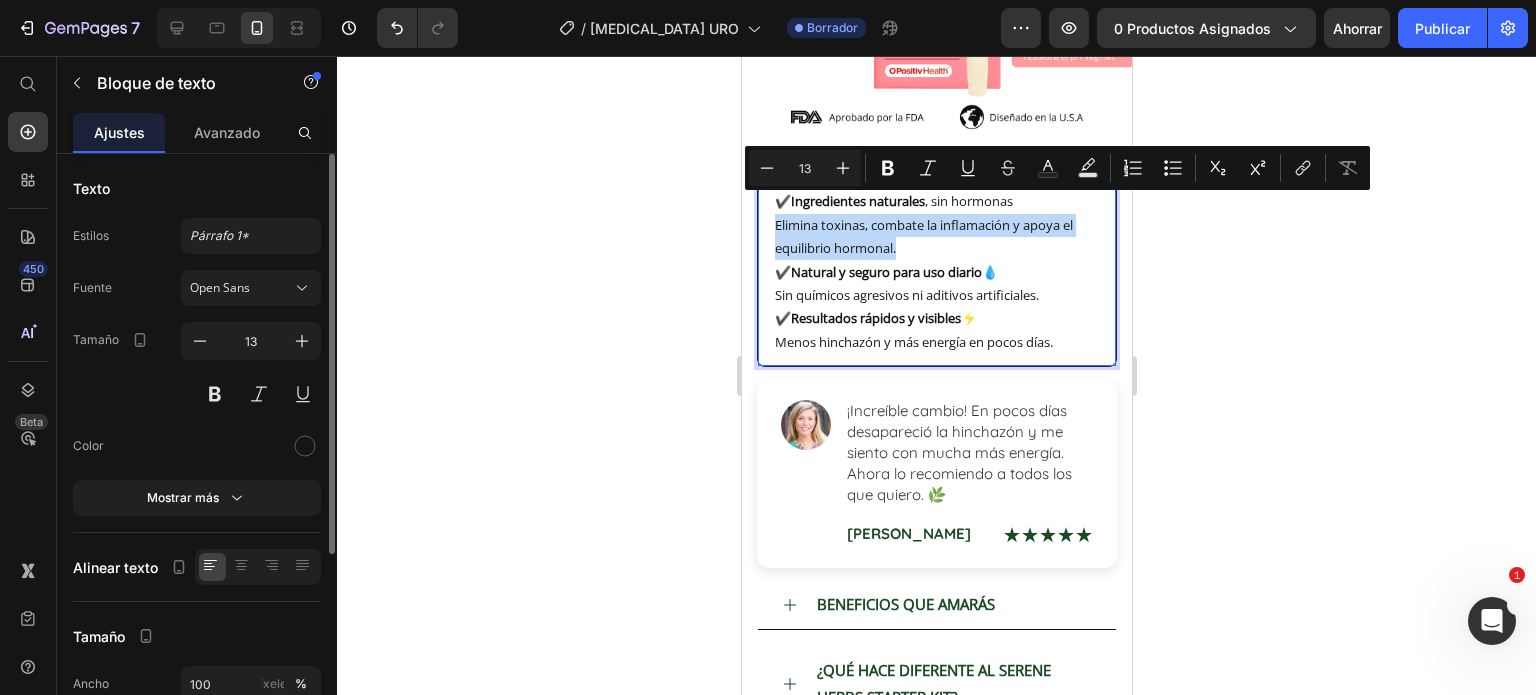 drag, startPoint x: 908, startPoint y: 236, endPoint x: 765, endPoint y: 200, distance: 147.46185 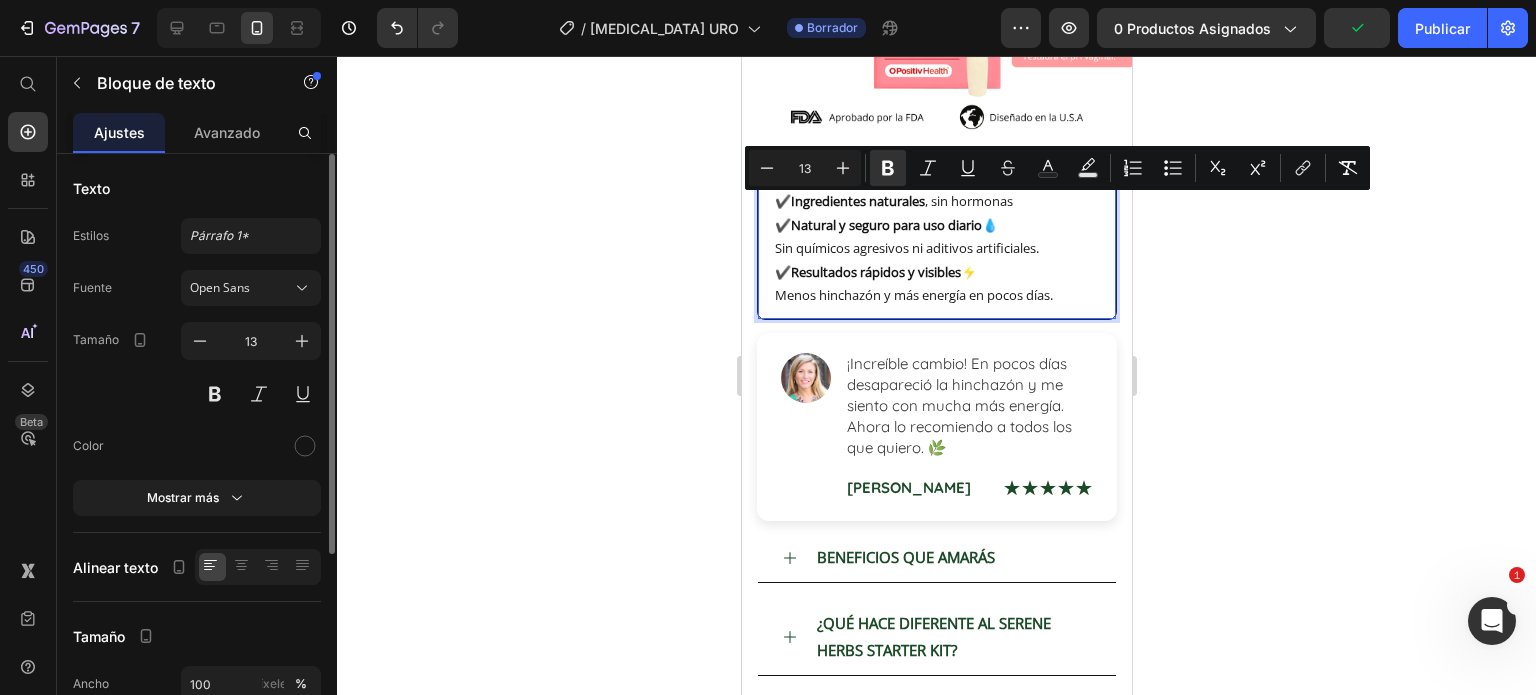 drag, startPoint x: 1005, startPoint y: 205, endPoint x: 797, endPoint y: 201, distance: 208.03845 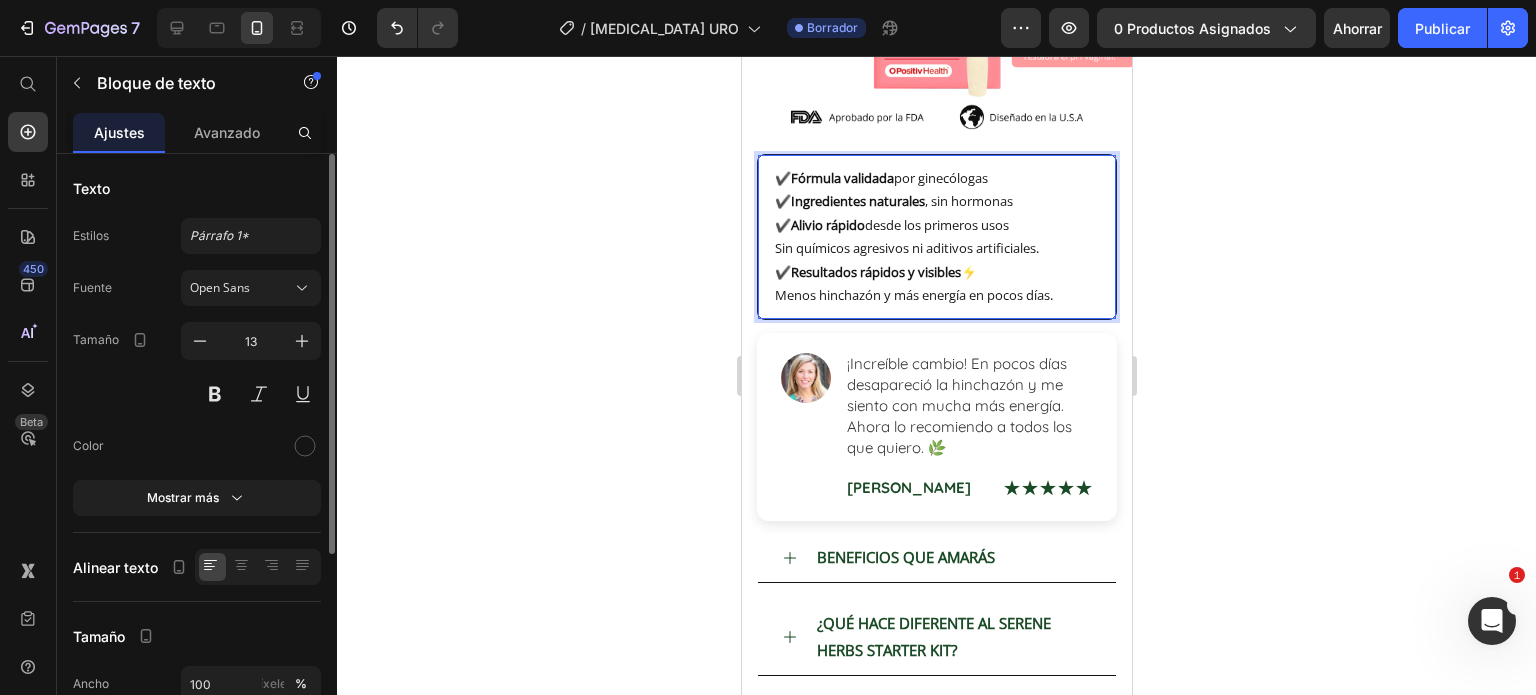 click on "✔️  Fórmula validada  por ginecólogas ✔️  Ingredientes naturales , sin hormonas ✔️  Alivio rápido  desde los primeros usos Sin químicos agresivos ni aditivos artificiales. ✔️  Resultados rápidos y visibles  ⚡ Menos hinchazón y más energía en pocos días." at bounding box center [943, 237] 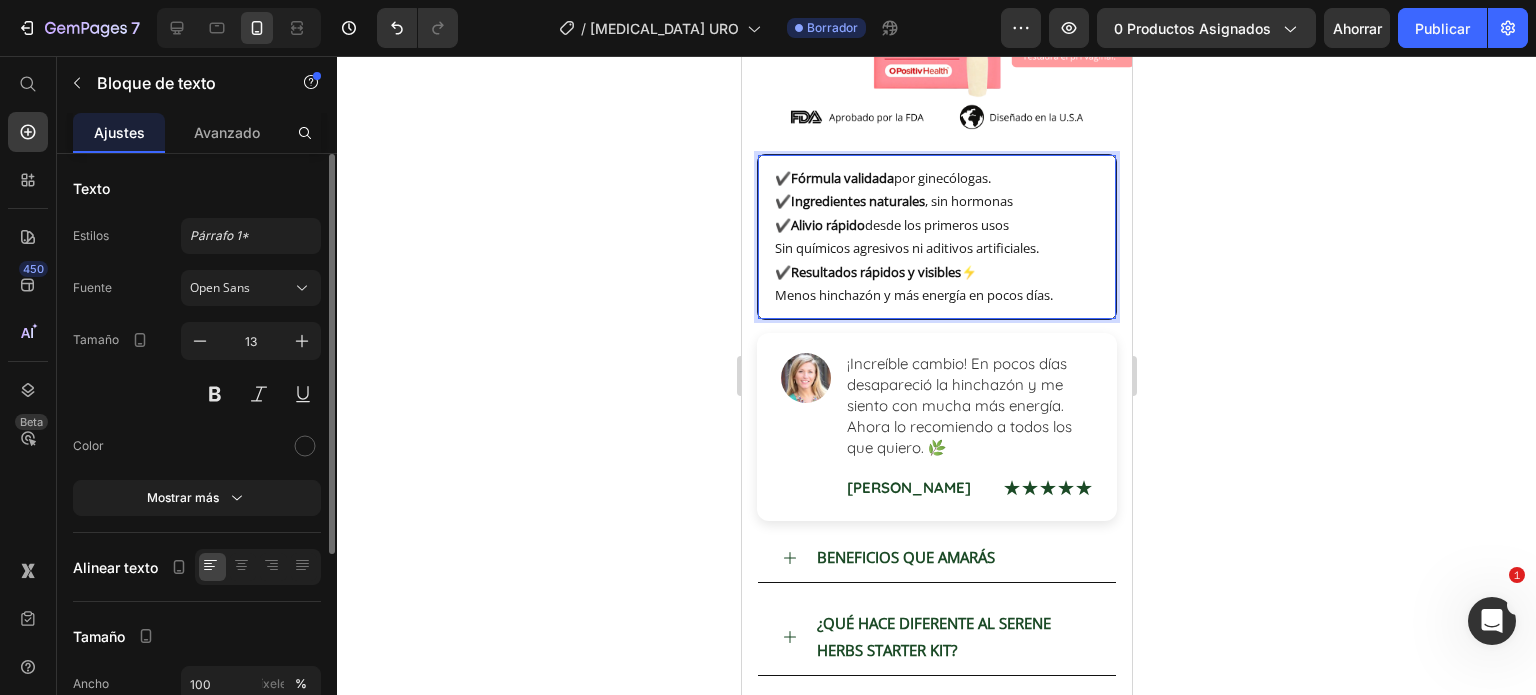 click on "✔️  Ingredientes naturales , sin hormonas" at bounding box center (943, 201) 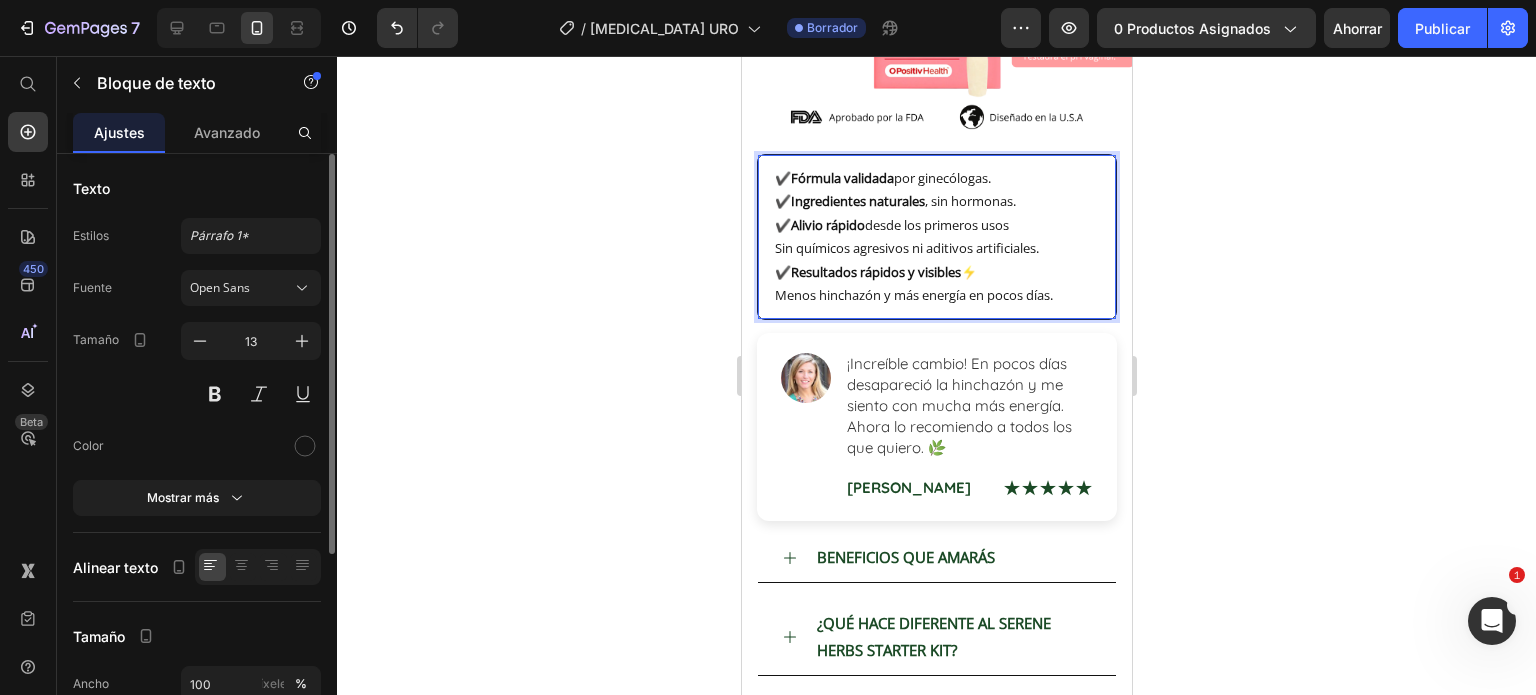 click on "✔️  Alivio rápido  desde los primeros usos Sin químicos agresivos ni aditivos artificiales." at bounding box center [943, 237] 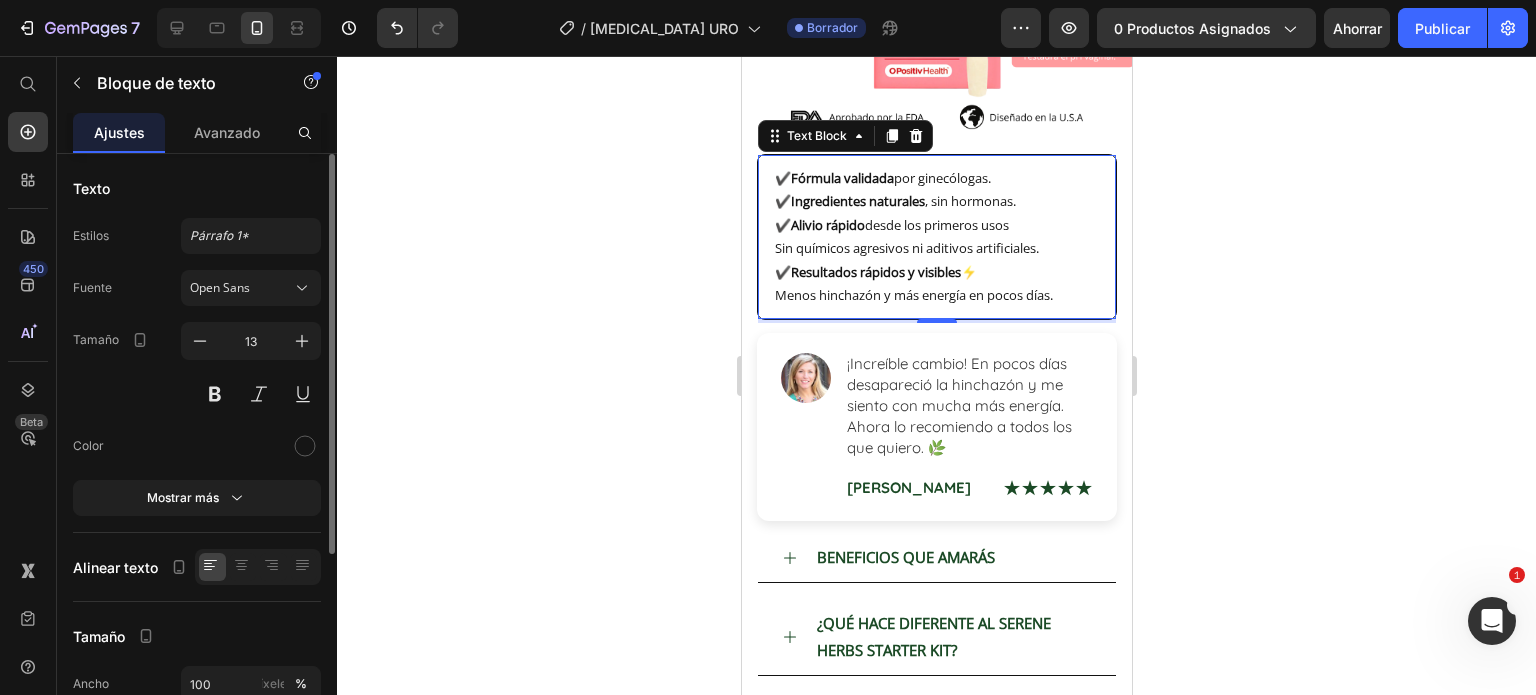 click on "✔️  Alivio rápido  desde los primeros usos Sin químicos agresivos ni aditivos artificiales." at bounding box center [943, 237] 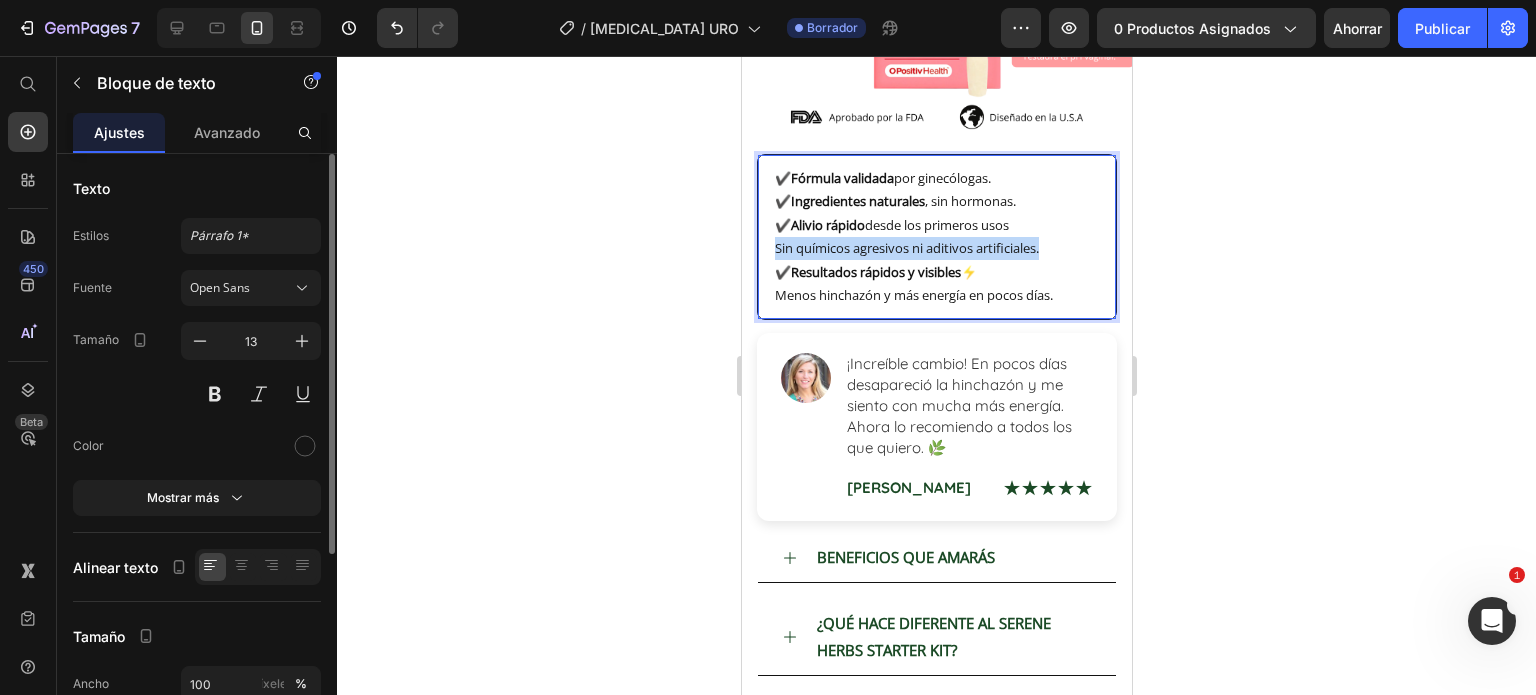 drag, startPoint x: 1048, startPoint y: 232, endPoint x: 765, endPoint y: 233, distance: 283.00177 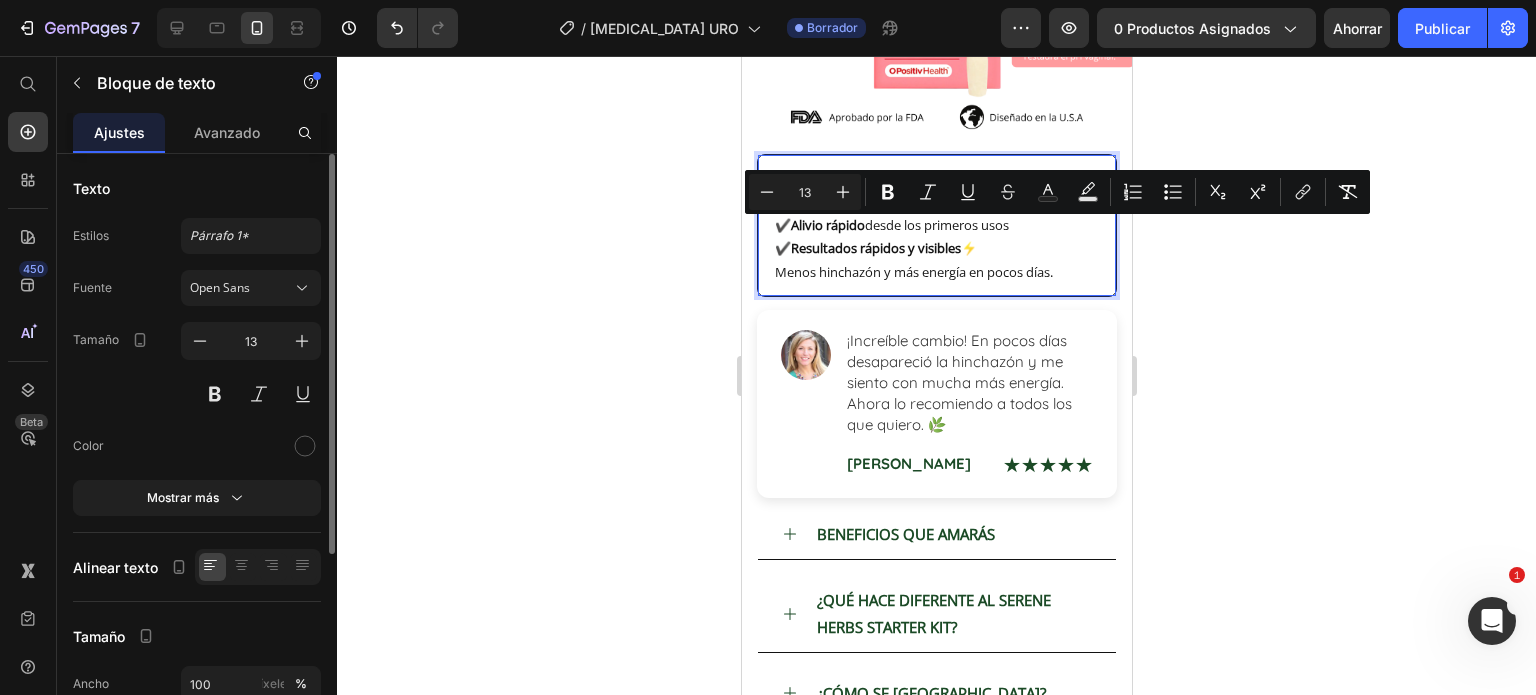 drag, startPoint x: 1009, startPoint y: 237, endPoint x: 781, endPoint y: 234, distance: 228.01973 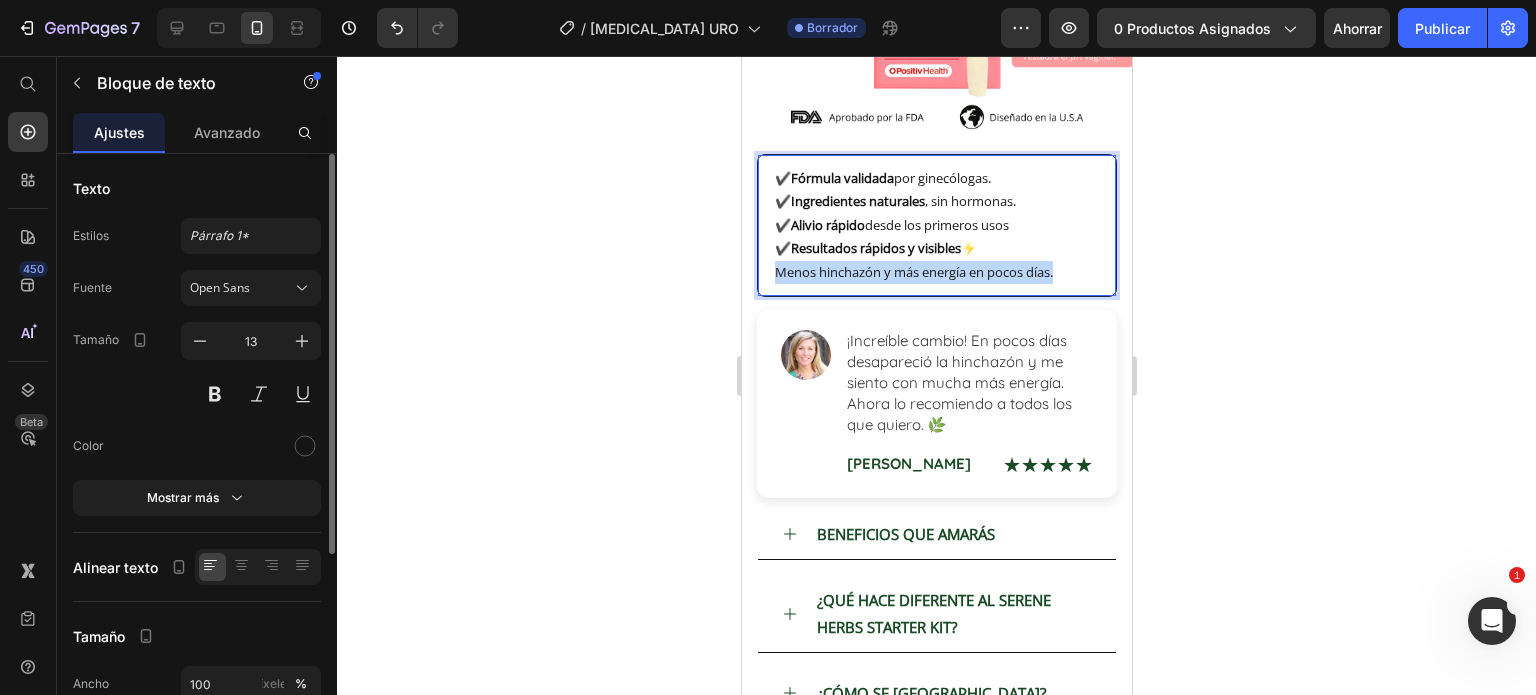 drag, startPoint x: 1062, startPoint y: 255, endPoint x: 772, endPoint y: 267, distance: 290.24817 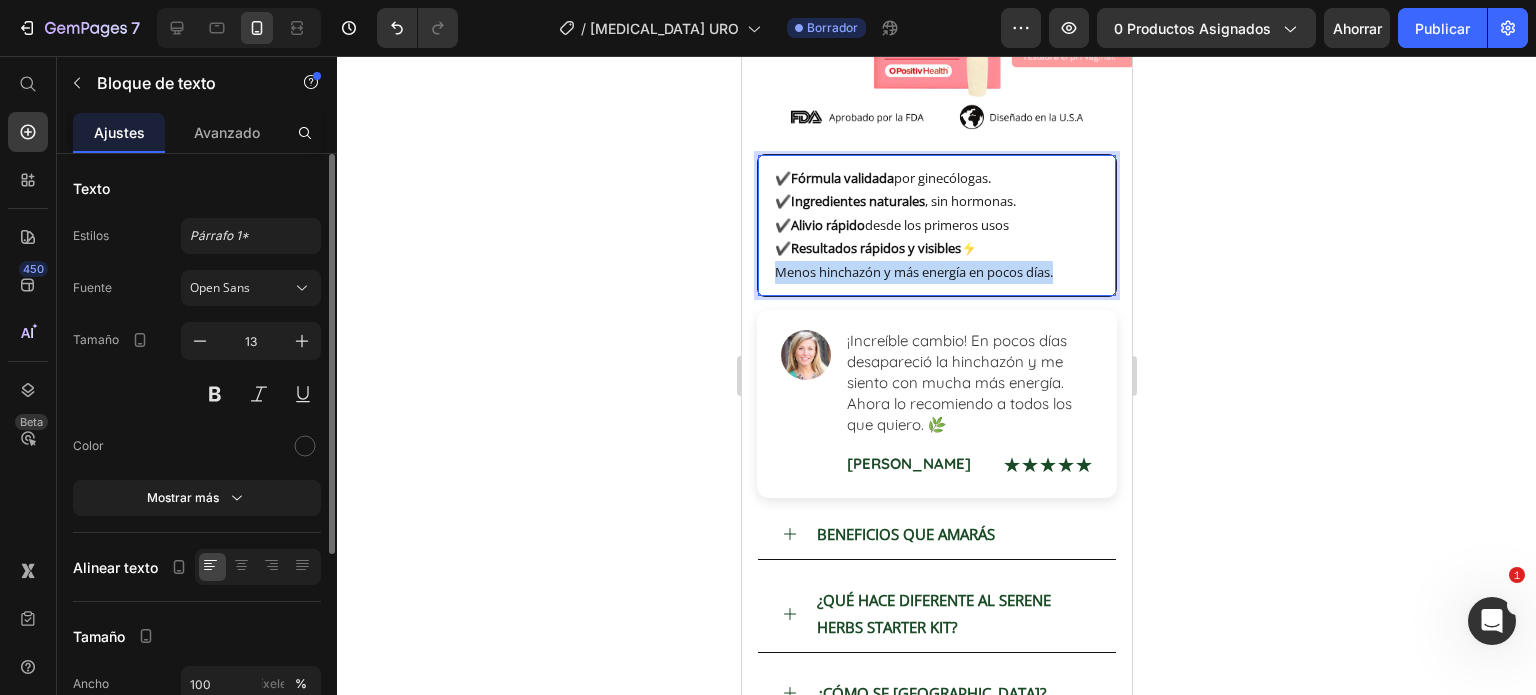 click on "✔️  Fórmula validada  por ginecólogas. ✔️  Ingredientes naturales , sin hormonas. ✔️  Alivio rápido  desde los primeros usos ✔️  Resultados rápidos y visibles  ⚡ Menos hinchazón y más energía en pocos días." at bounding box center [943, 225] 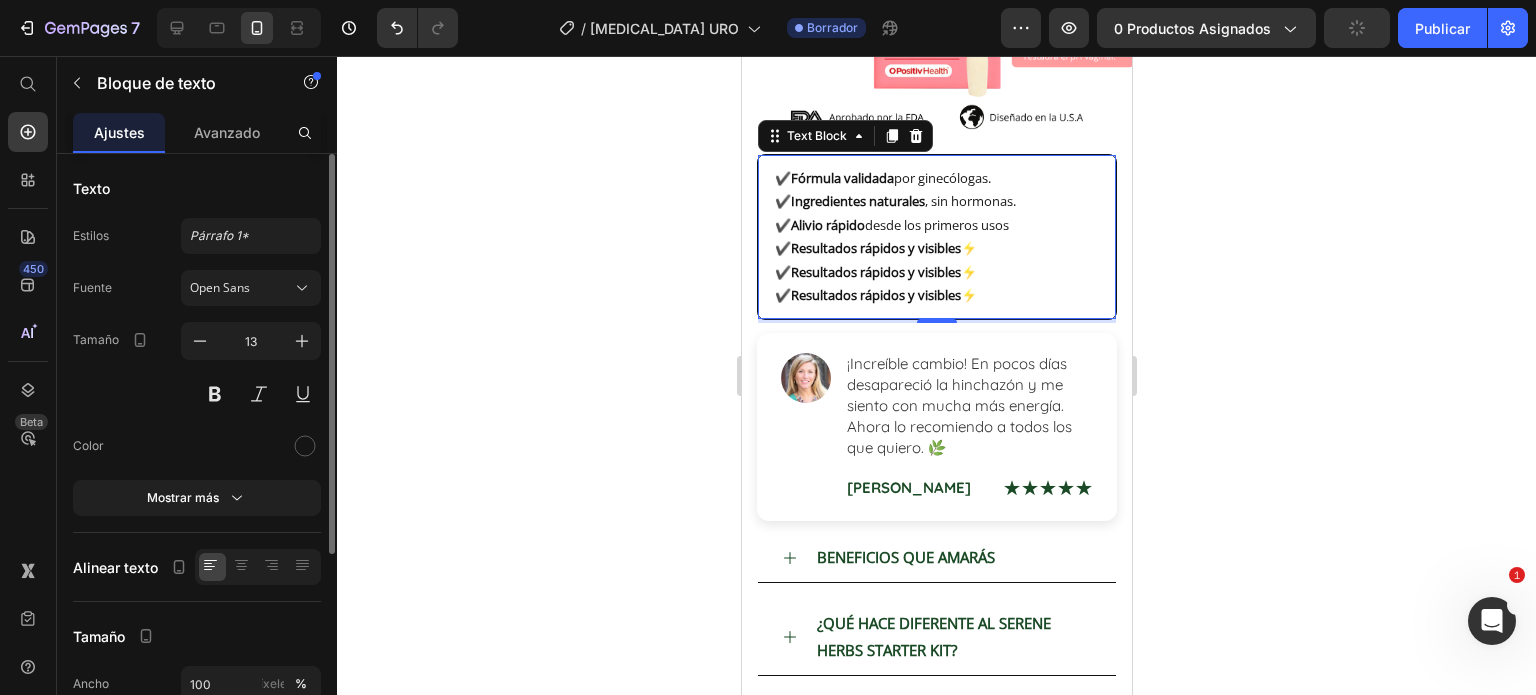 click on "✔️  Resultados rápidos y visibles  ⚡ ✔️  Resultados rápidos y visibles  ⚡" at bounding box center (943, 260) 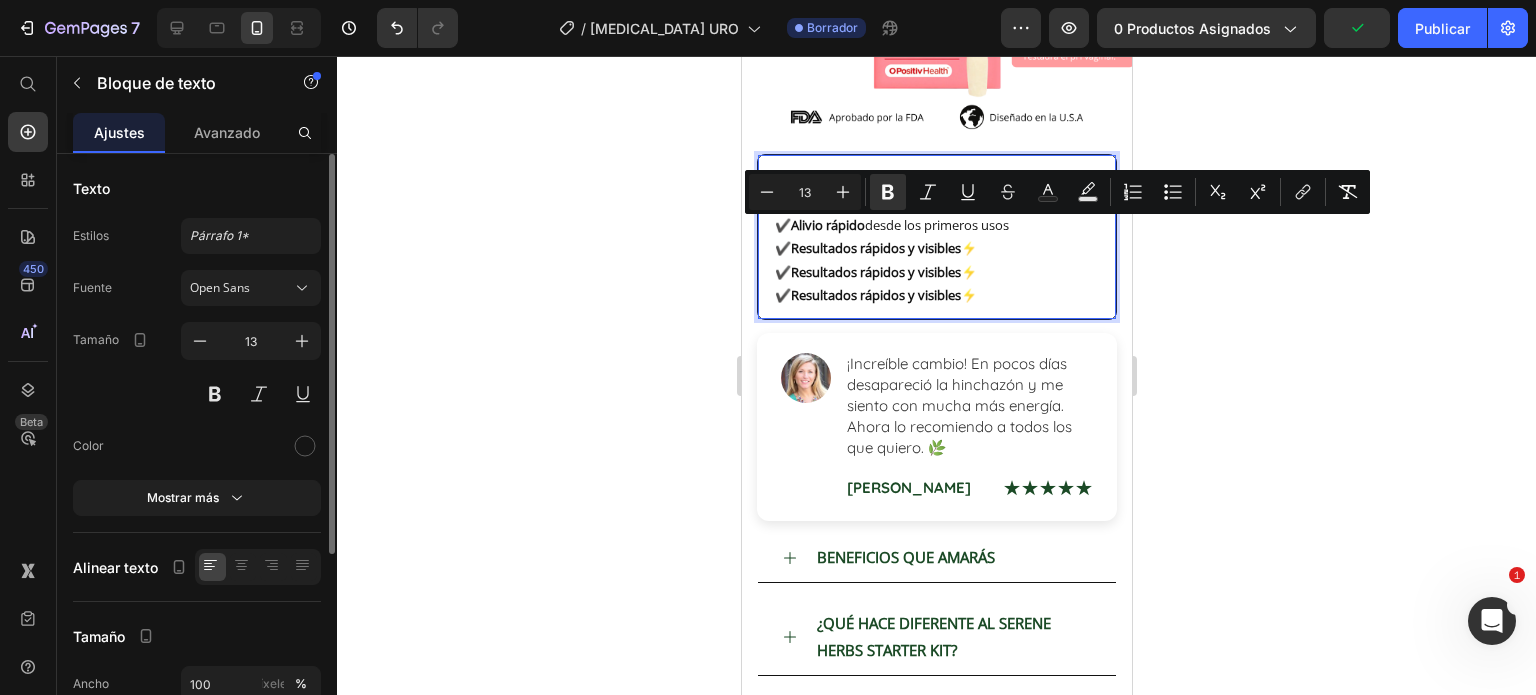 drag, startPoint x: 994, startPoint y: 231, endPoint x: 798, endPoint y: 229, distance: 196.01021 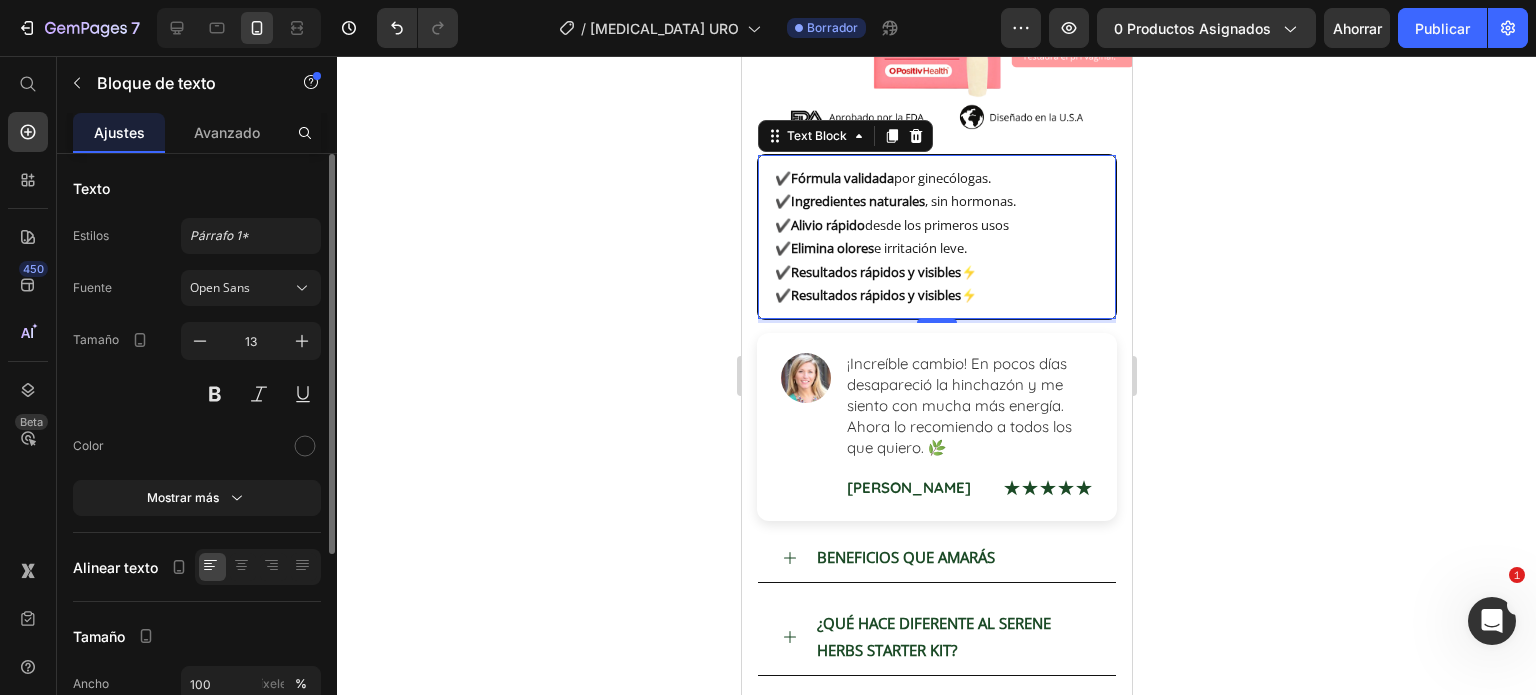 click on "✔️  Elimina olores  e irritación leve. ✔️  Resultados rápidos y visibles  ⚡" at bounding box center (943, 260) 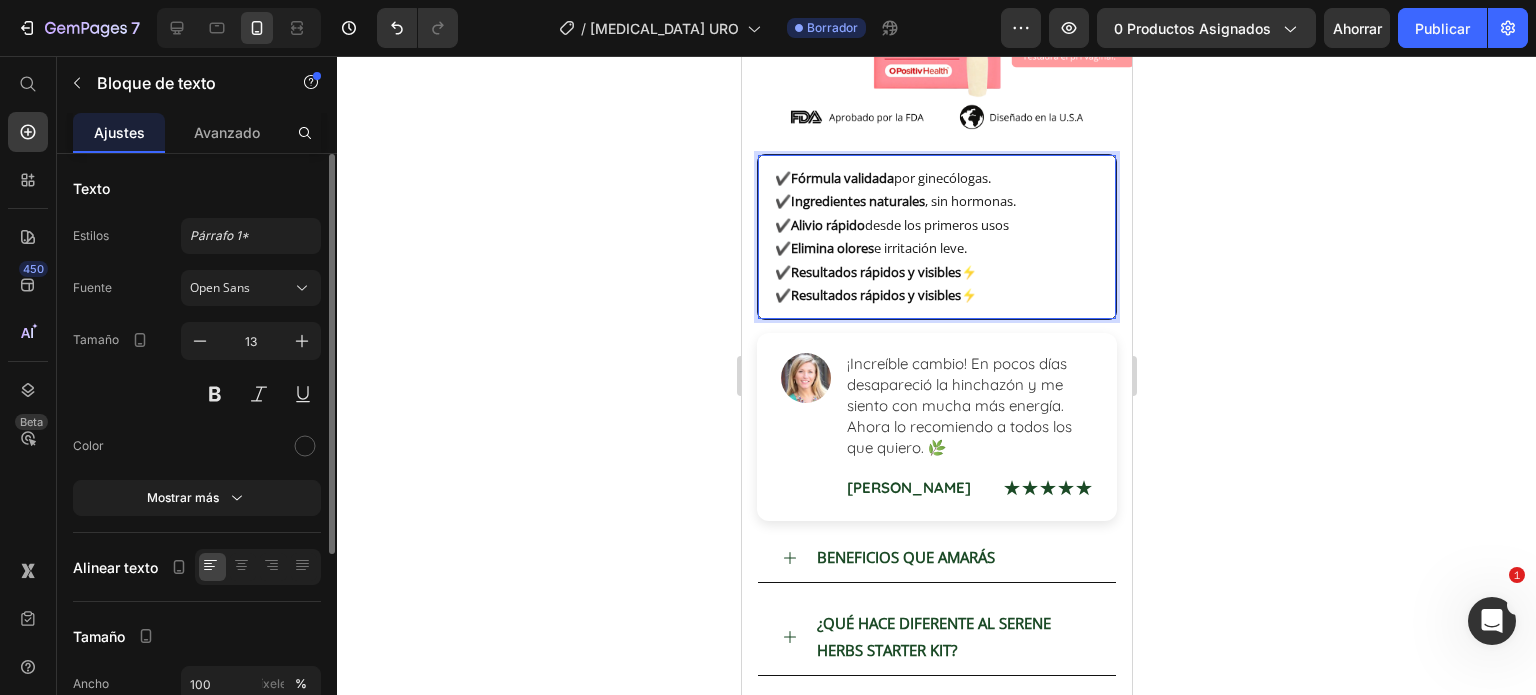 drag, startPoint x: 981, startPoint y: 256, endPoint x: 794, endPoint y: 251, distance: 187.06683 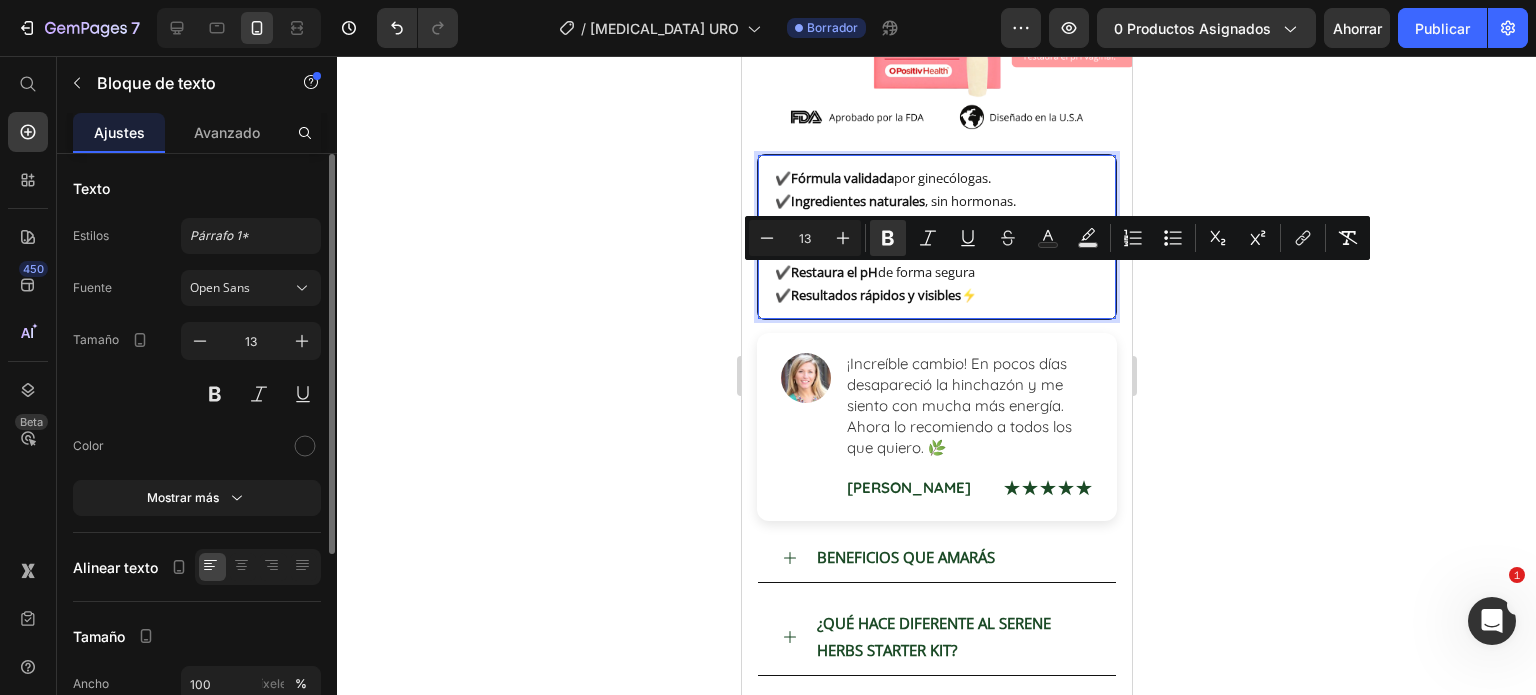 drag, startPoint x: 1014, startPoint y: 285, endPoint x: 793, endPoint y: 278, distance: 221.11082 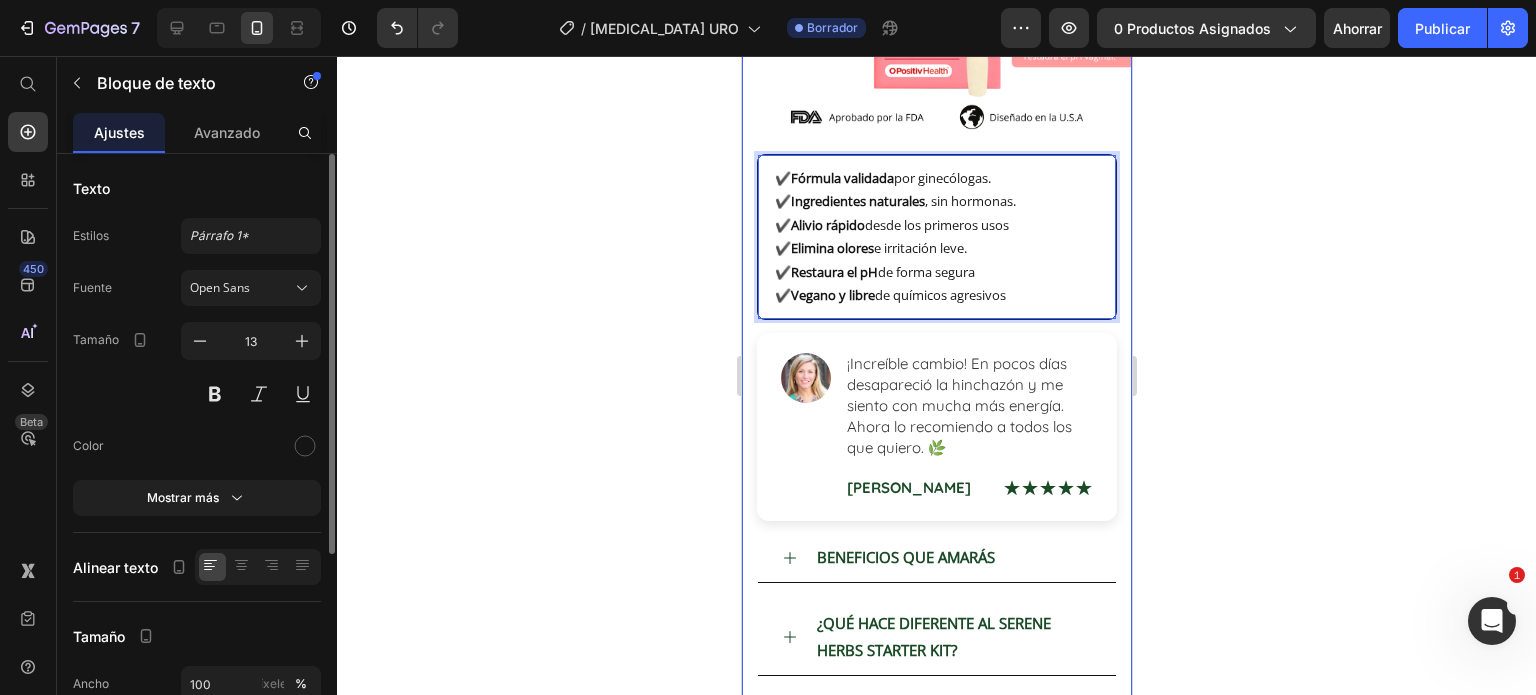 click 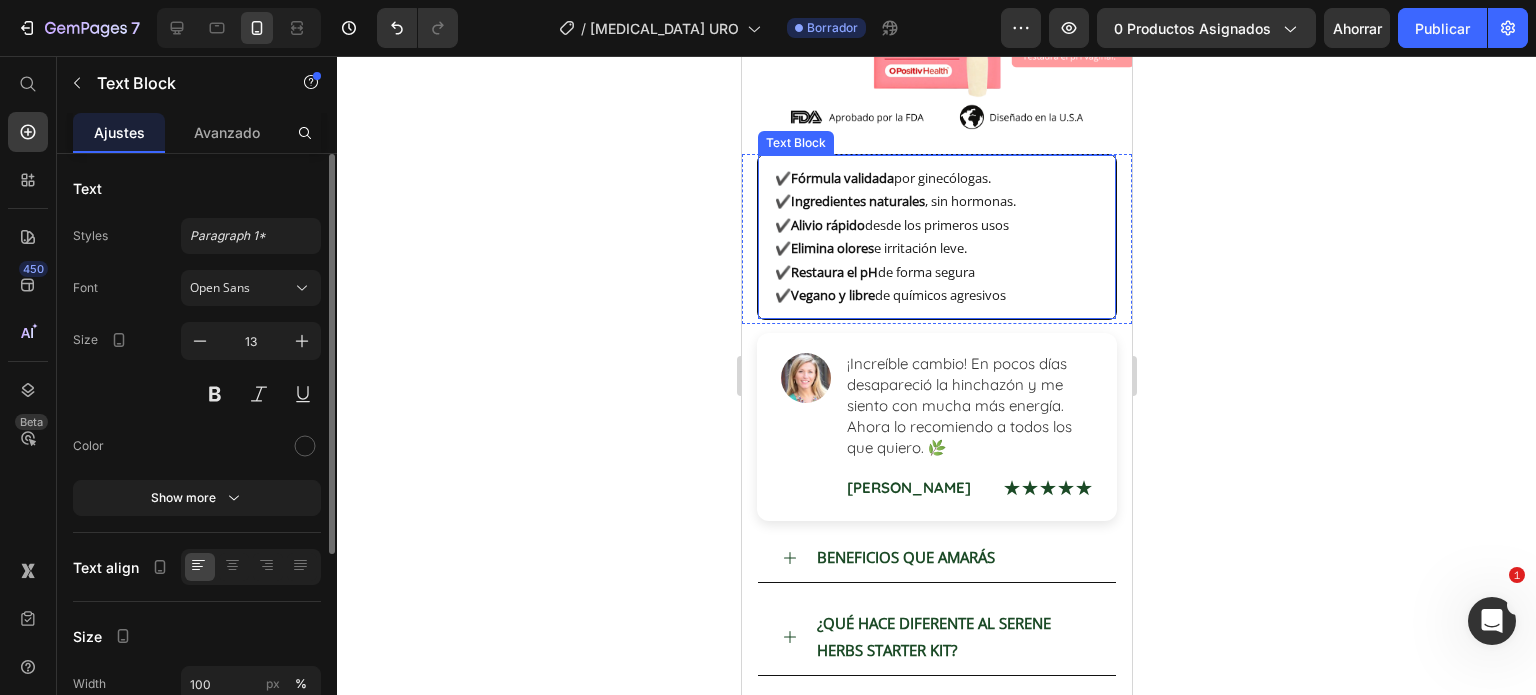click on "✔️  Elimina olores  e irritación leve. ✔️  Restaura el pH  de forma segura" at bounding box center (943, 260) 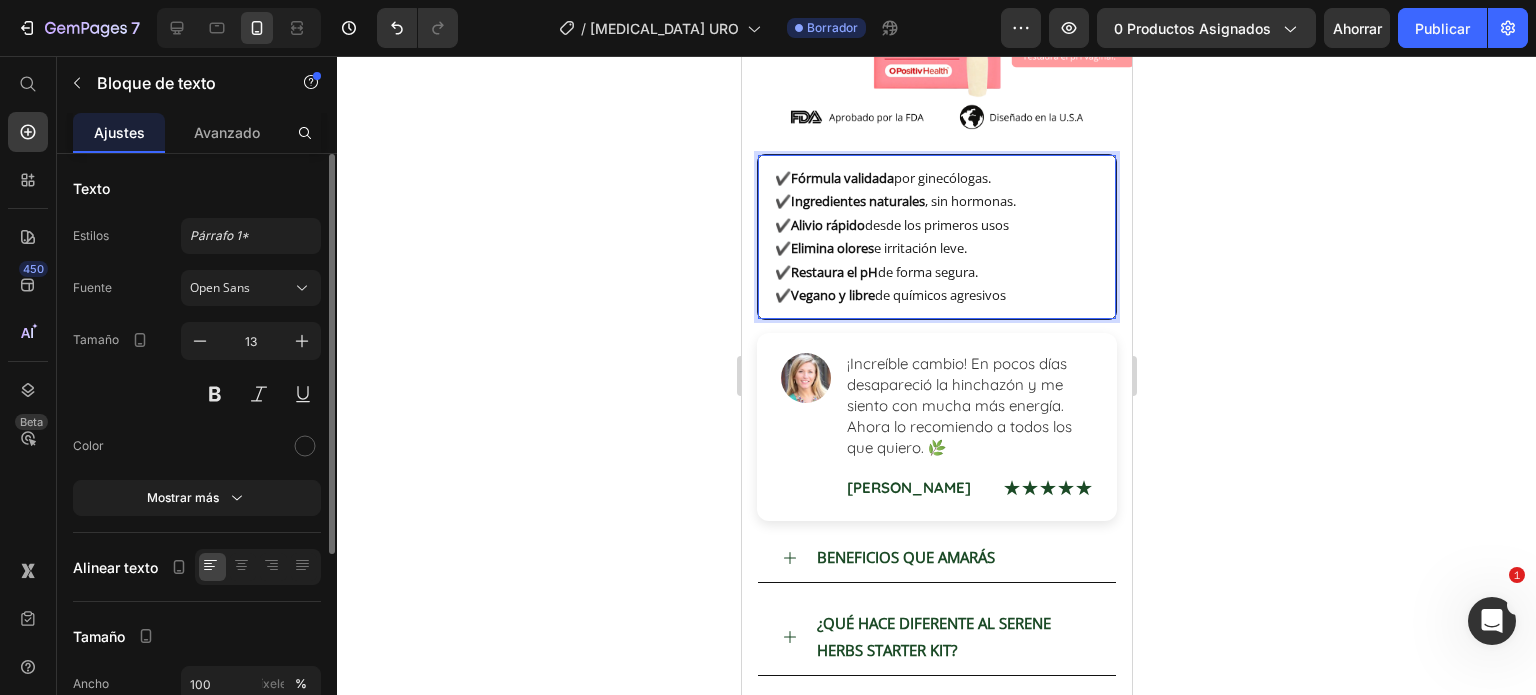 click on "✔️  Vegano y libre  de químicos agresivos" at bounding box center [943, 295] 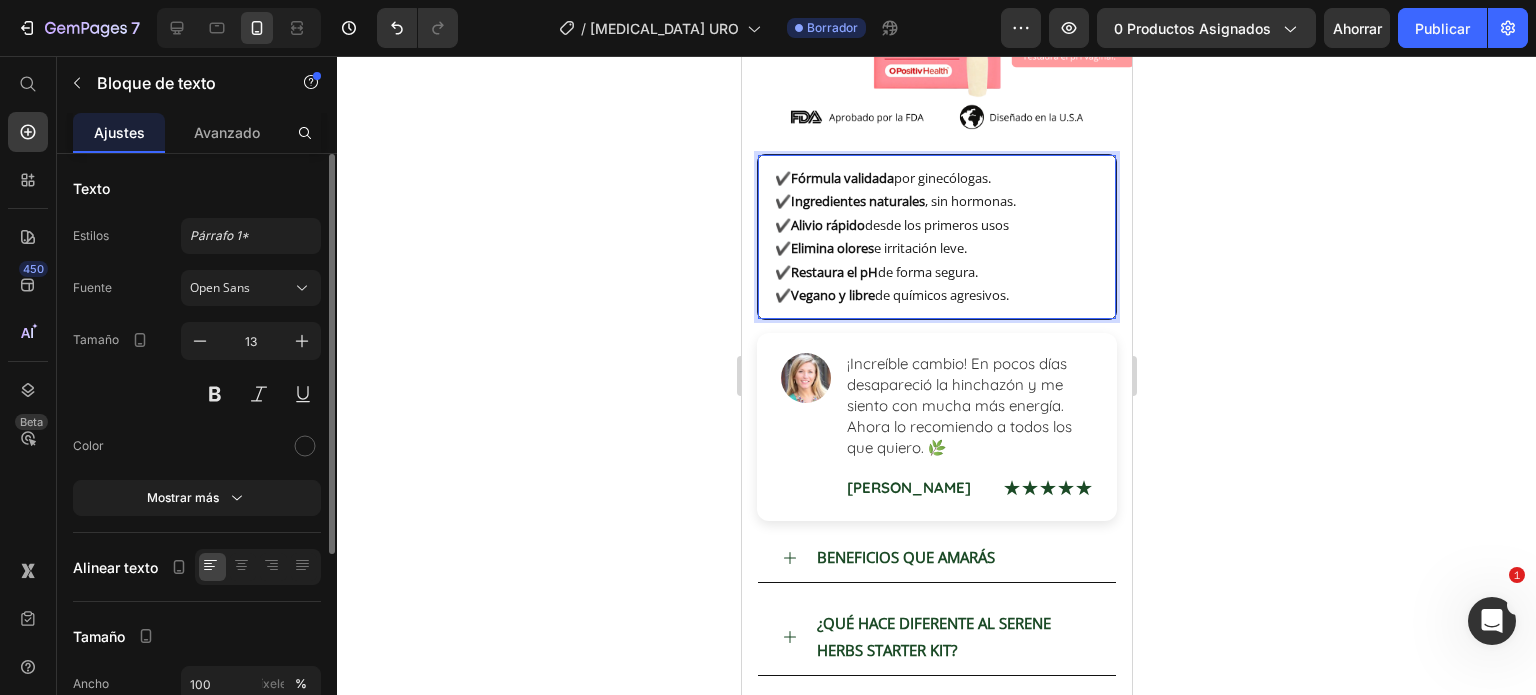 click 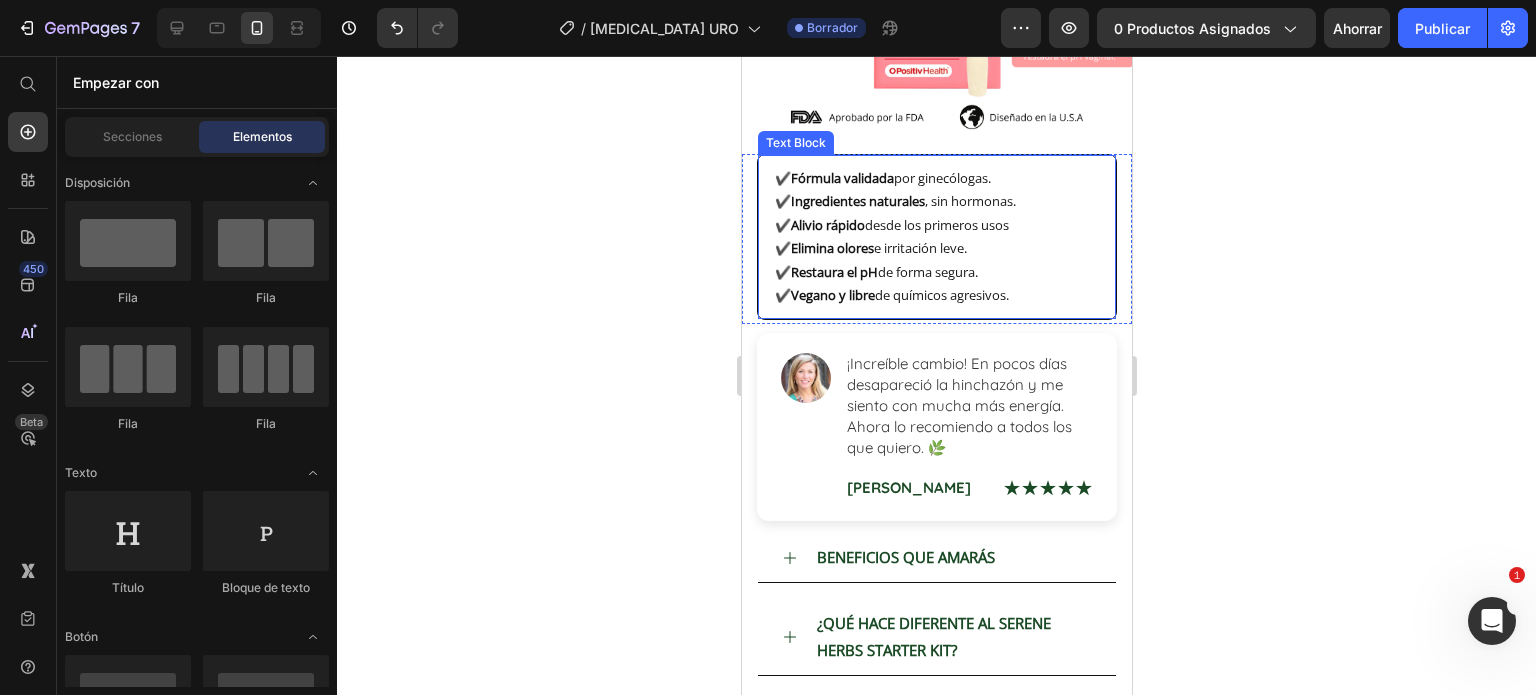 click on "✔️  Ingredientes naturales , sin hormonas." at bounding box center [943, 201] 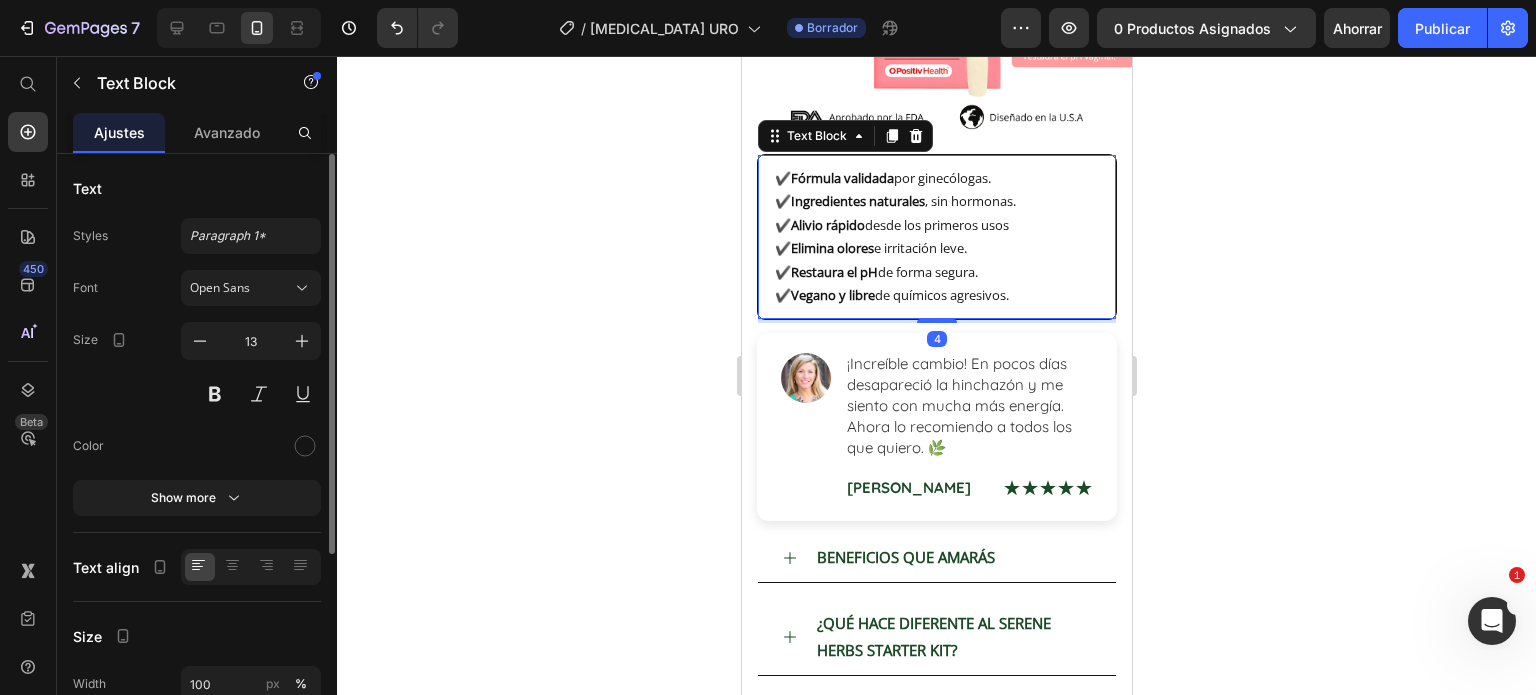 scroll, scrollTop: 100, scrollLeft: 0, axis: vertical 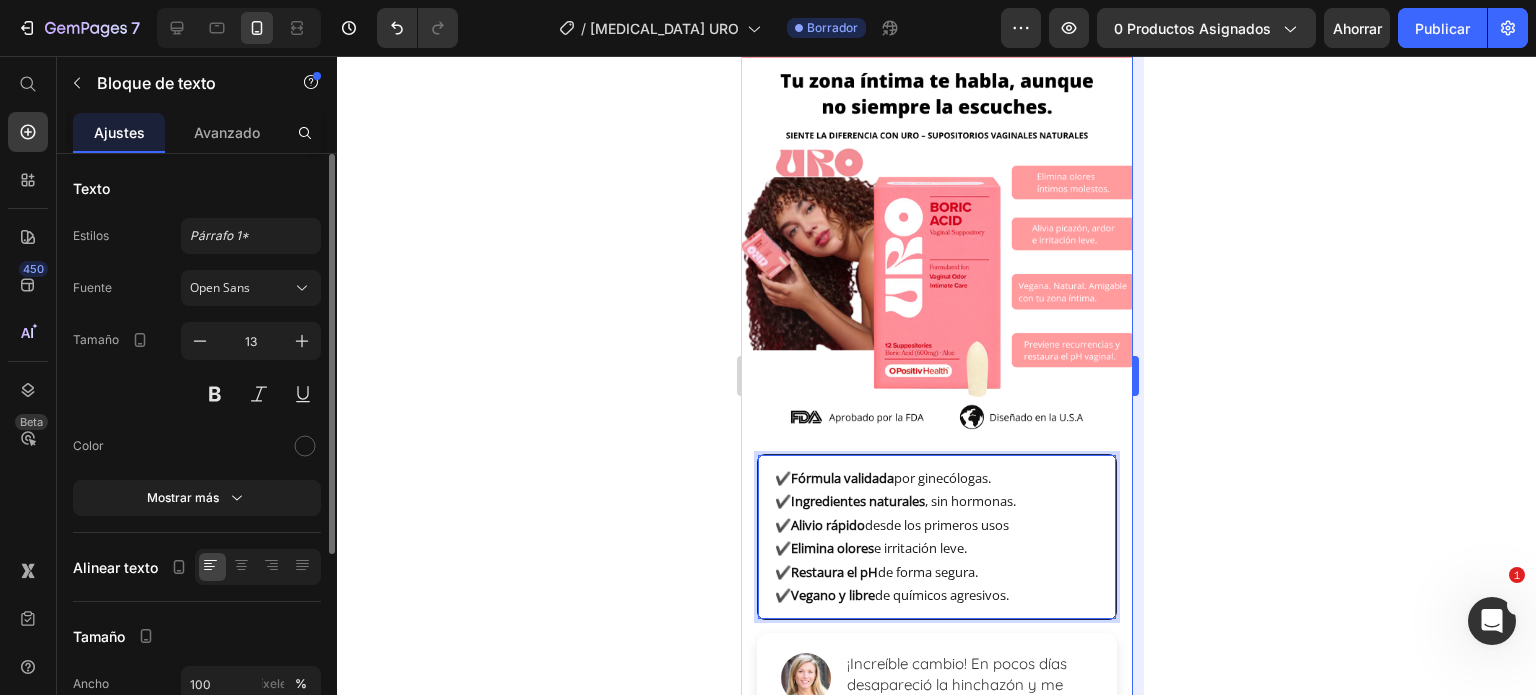 drag, startPoint x: 384, startPoint y: 430, endPoint x: 1140, endPoint y: 475, distance: 757.3381 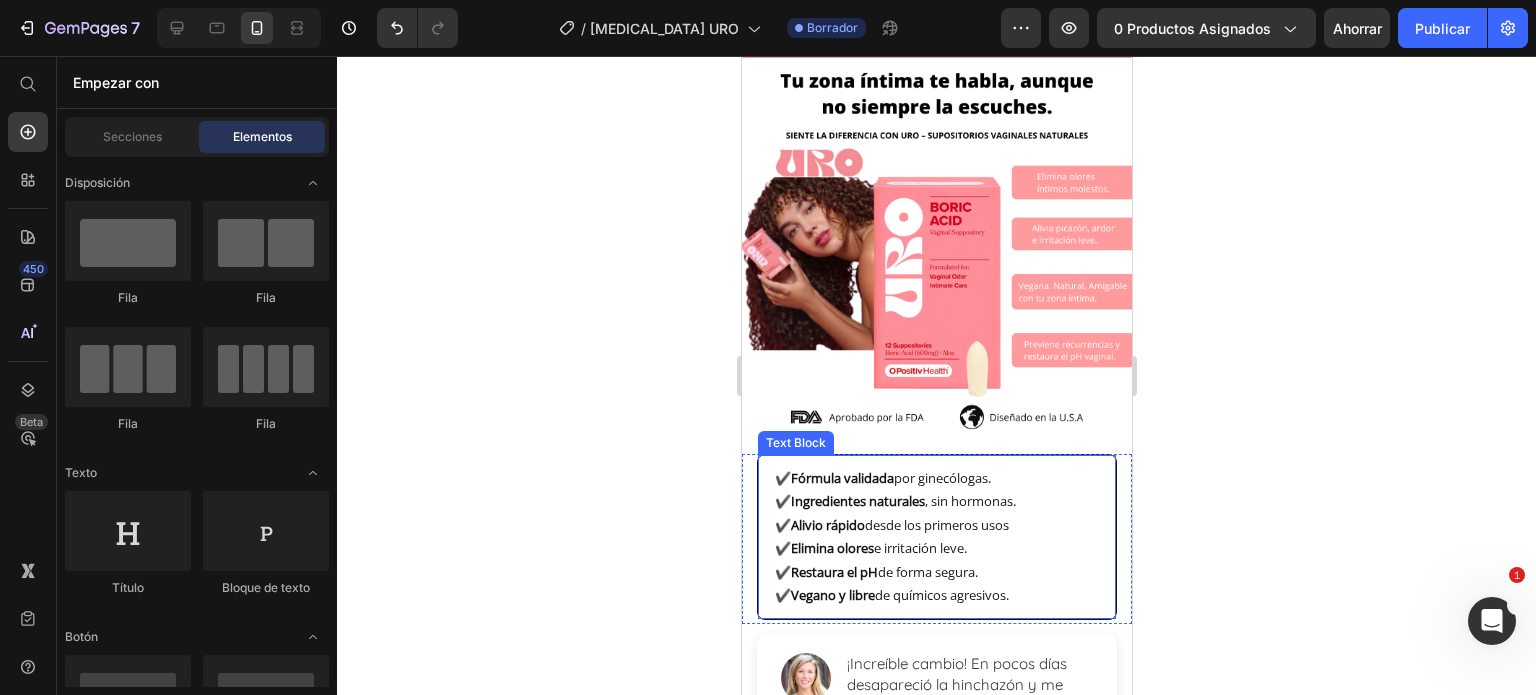 click on "✔️  Ingredientes naturales , sin hormonas." at bounding box center [943, 501] 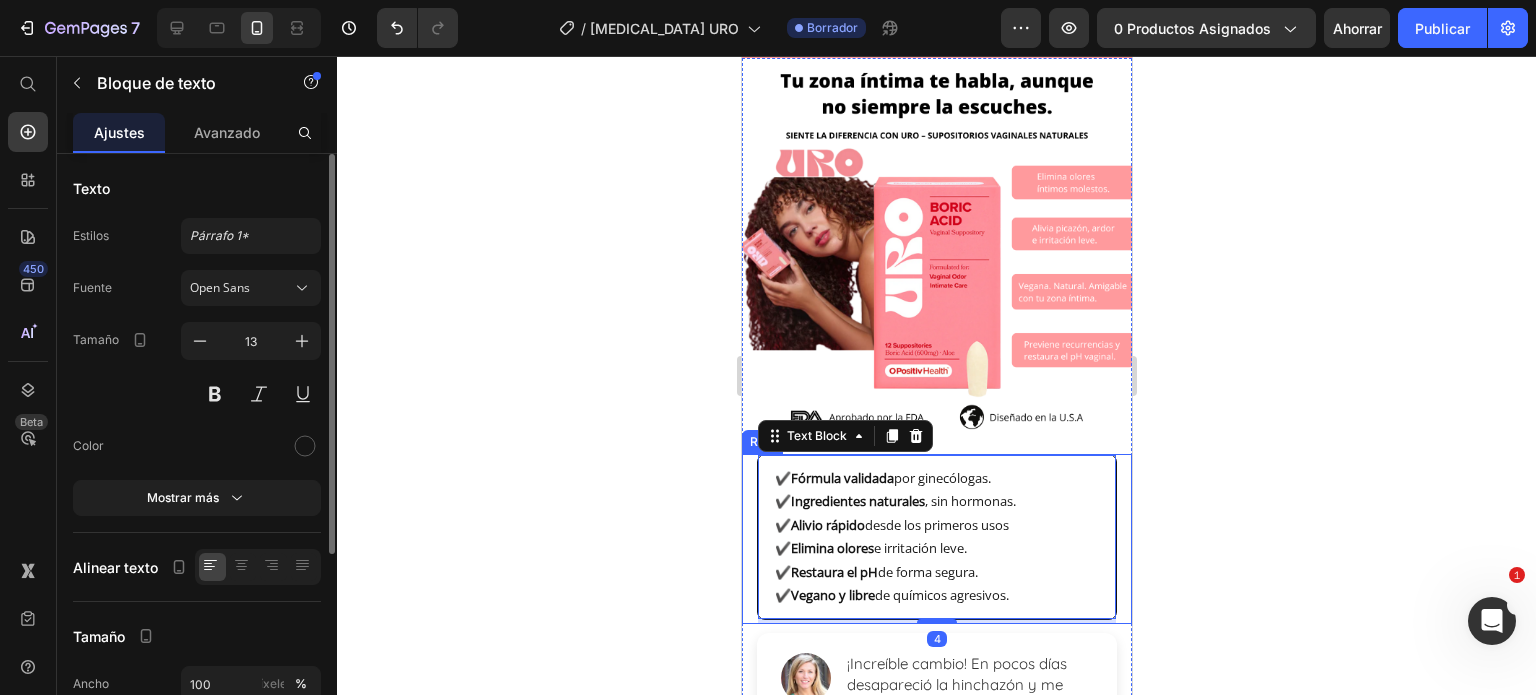drag, startPoint x: 1235, startPoint y: 465, endPoint x: 1179, endPoint y: 471, distance: 56.32051 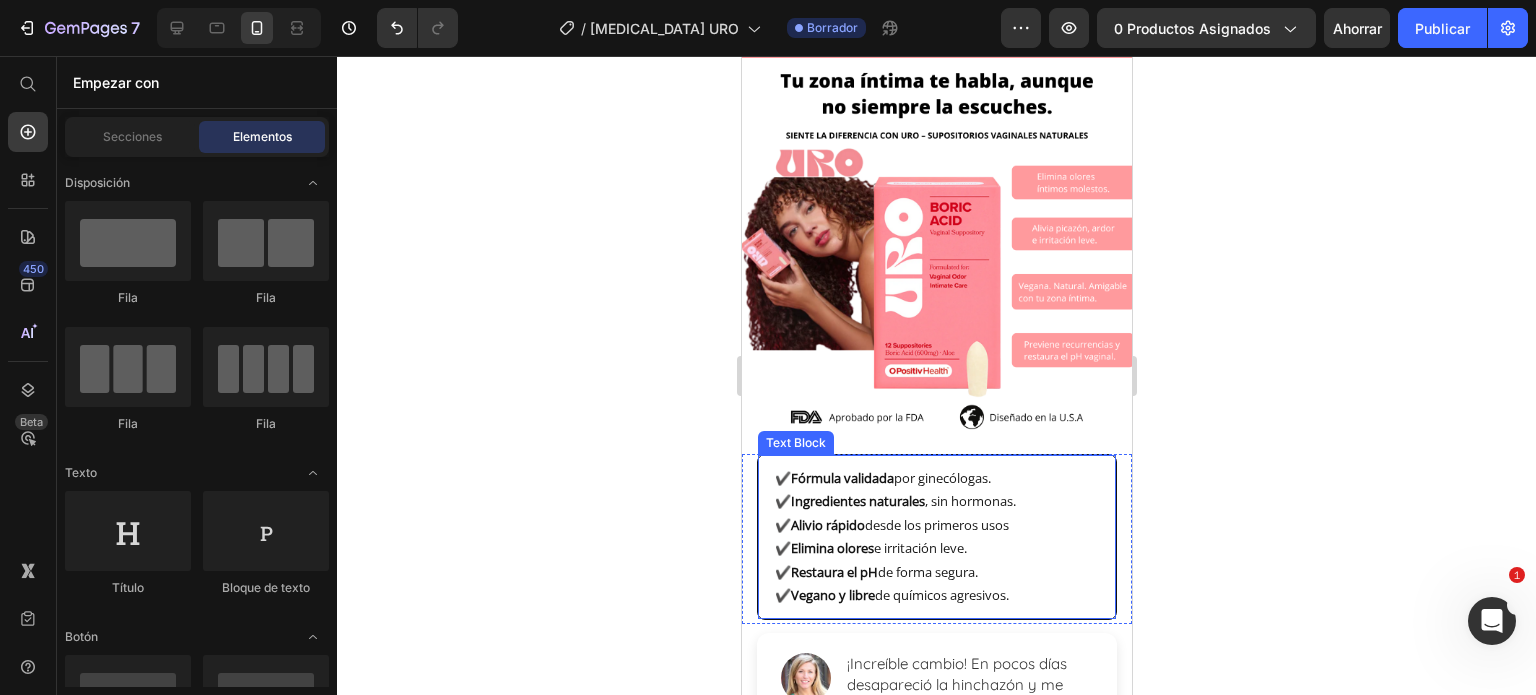 click on "✔️  Fórmula validada  por ginecólogas." at bounding box center (943, 478) 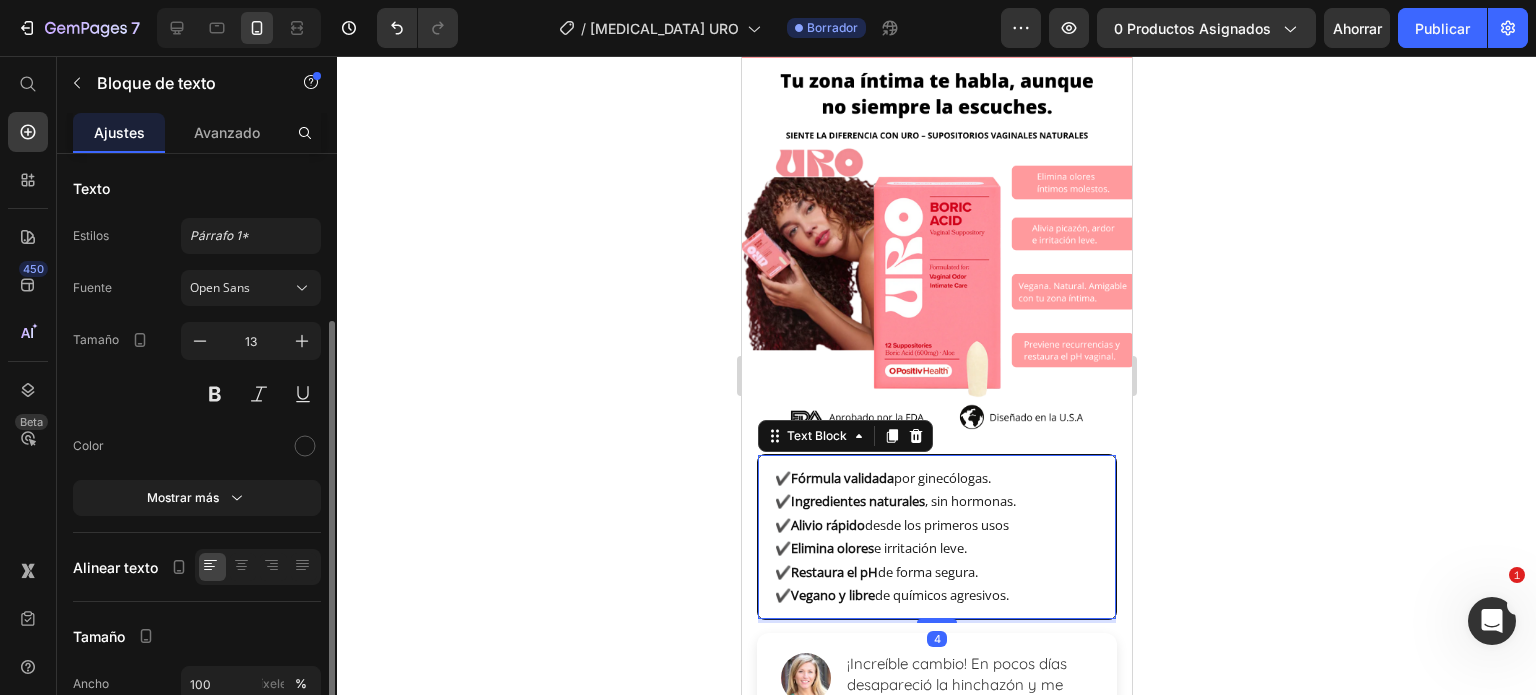 scroll, scrollTop: 294, scrollLeft: 0, axis: vertical 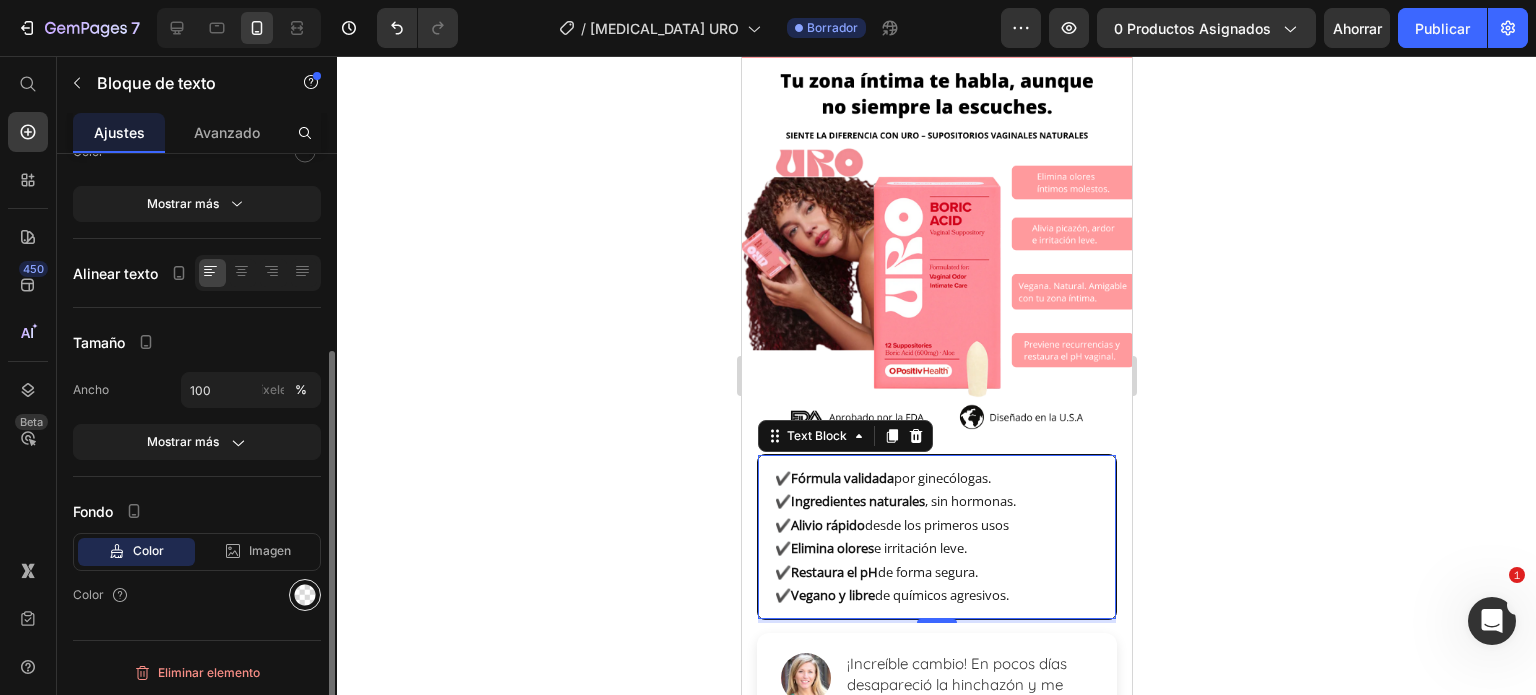 click at bounding box center [305, 595] 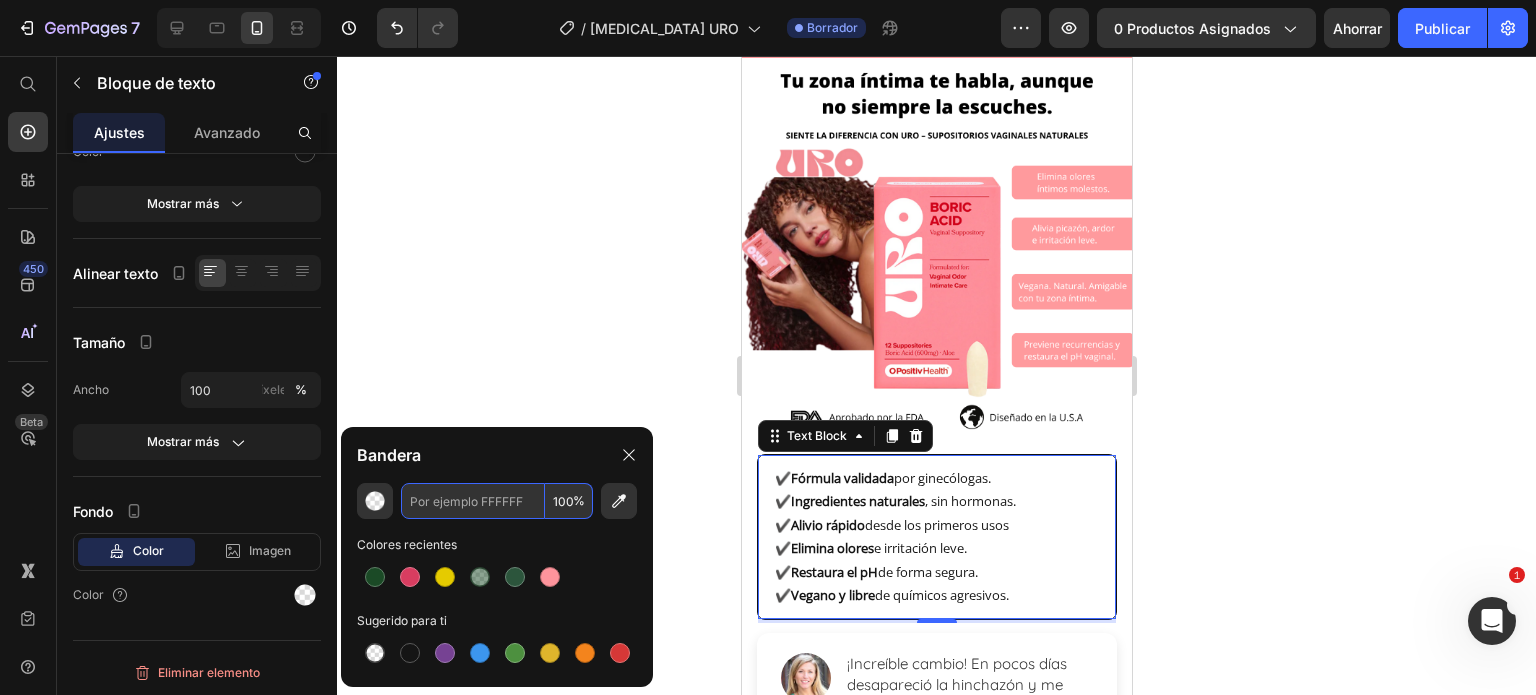 click at bounding box center [473, 501] 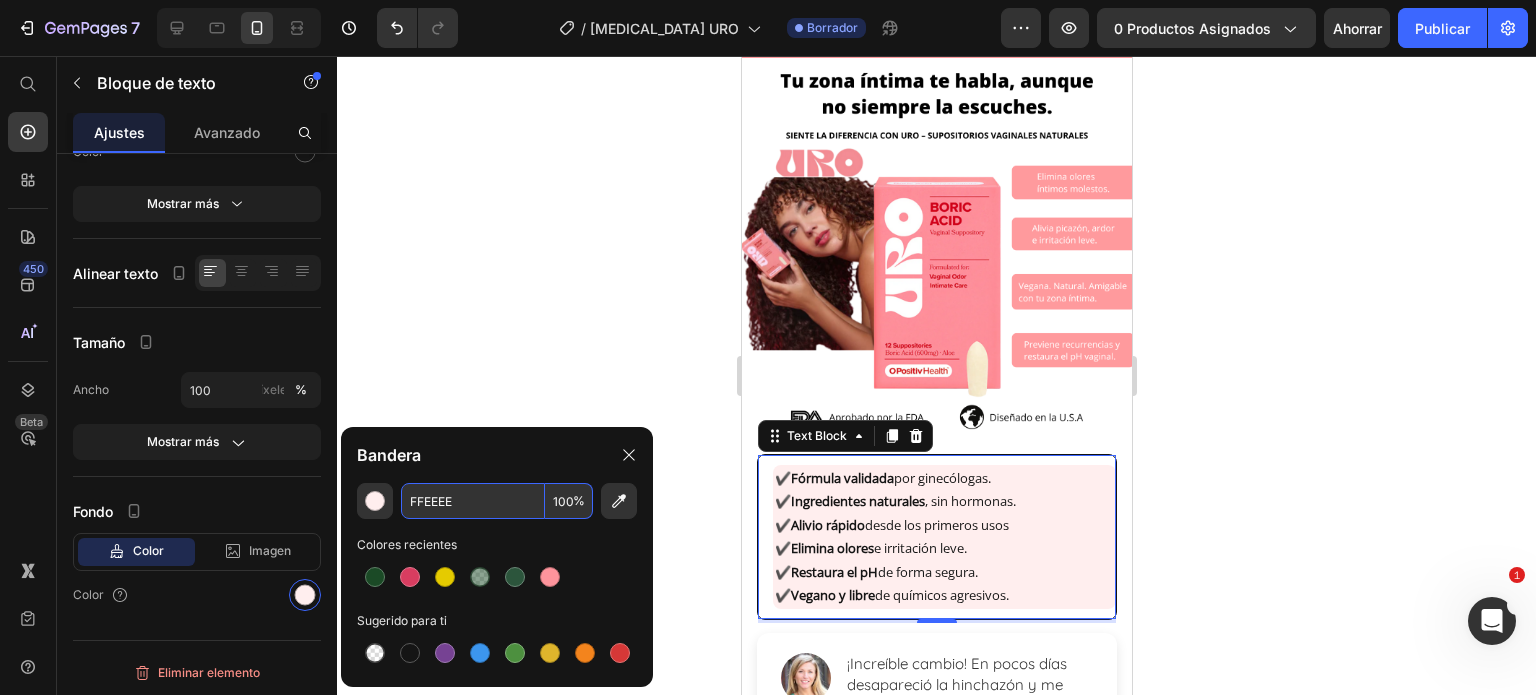 type on "FFEEEE" 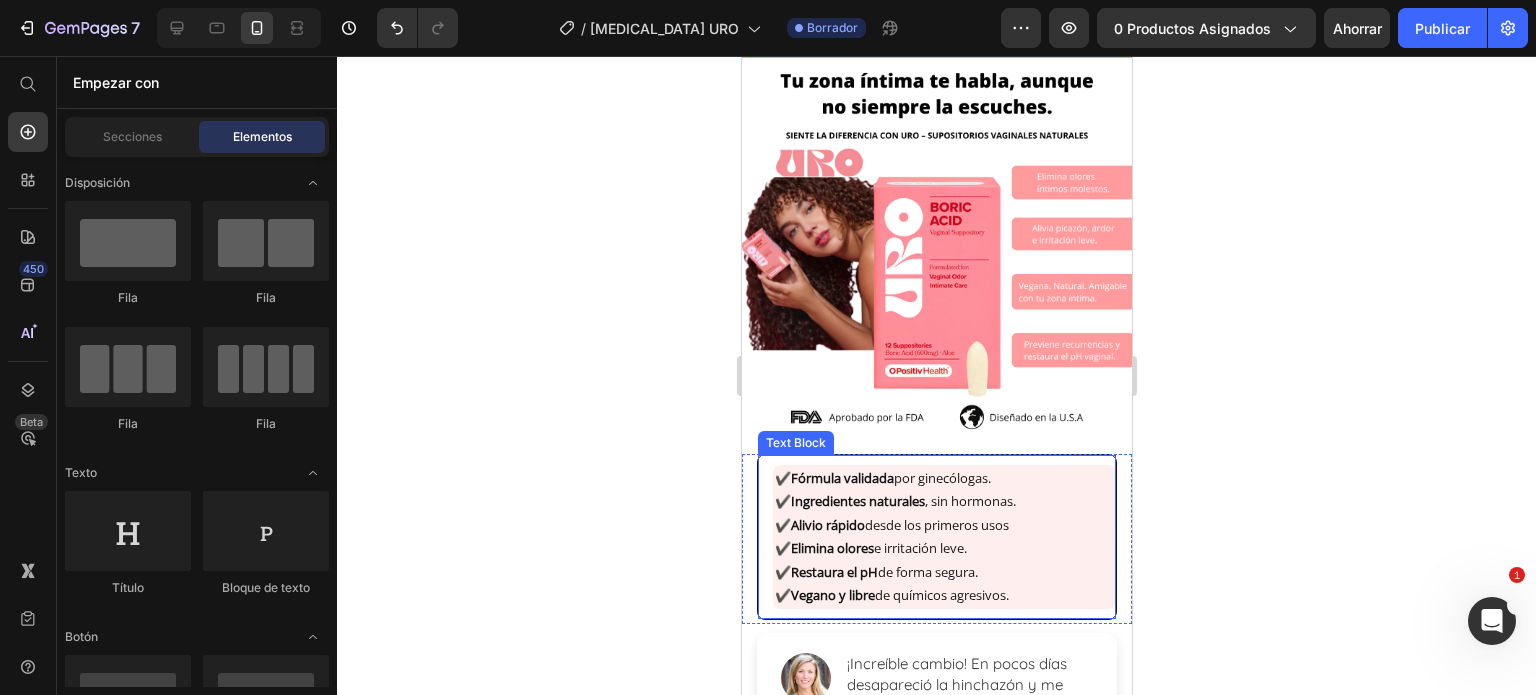 click on "✔️  Fórmula validada  por ginecólogas. ✔️  Ingredientes naturales , sin hormonas. ✔️  Alivio rápido  desde los primeros usos ✔️  Elimina olores  e irritación leve. ✔️  Restaura el pH  de forma segura. ✔️  Vegano y libre  de químicos agresivos. Text Block" at bounding box center [936, 537] 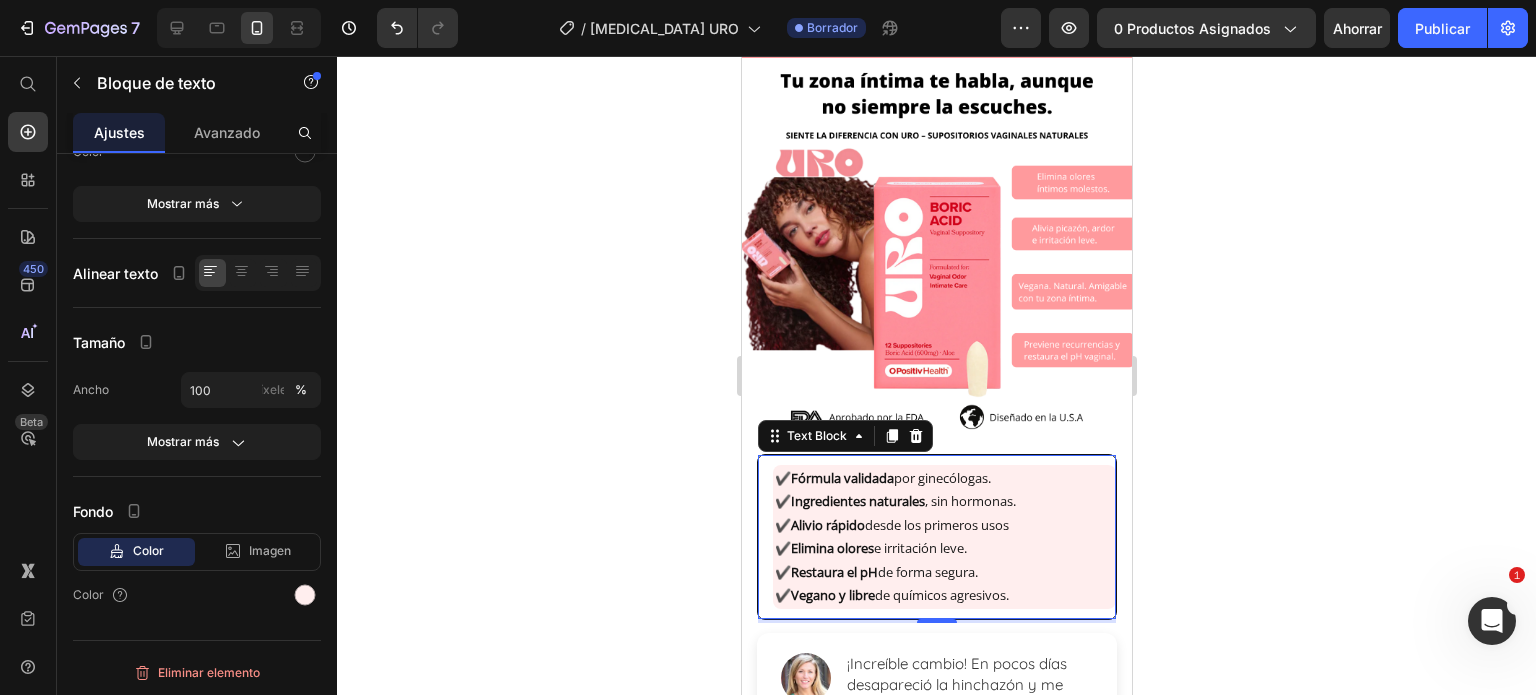 click on "✔️  Fórmula validada  por ginecólogas. ✔️  Ingredientes naturales , sin hormonas. ✔️  Alivio rápido  desde los primeros usos ✔️  Elimina olores  e irritación leve. ✔️  Restaura el pH  de forma segura. ✔️  Vegano y libre  de químicos agresivos. Text Block   4" at bounding box center (936, 537) 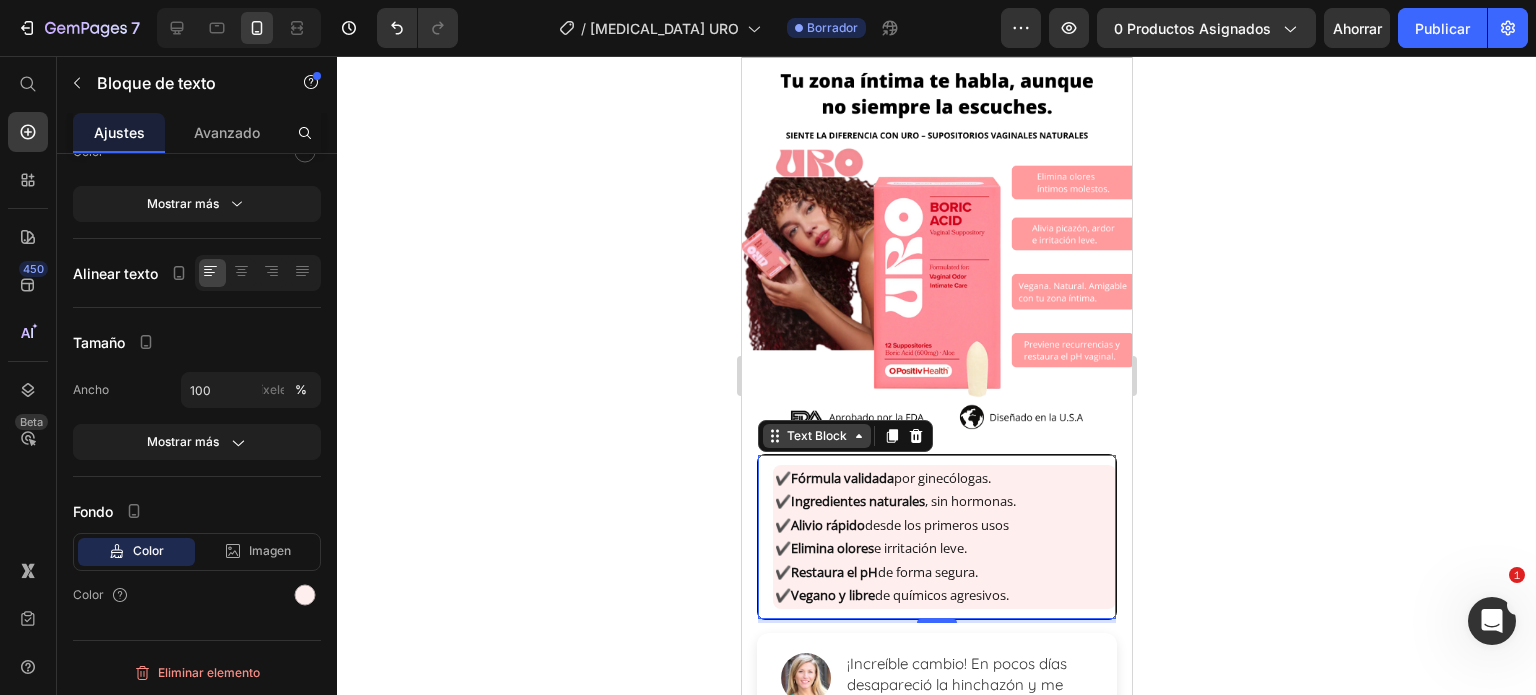 click on "Text Block" at bounding box center [816, 436] 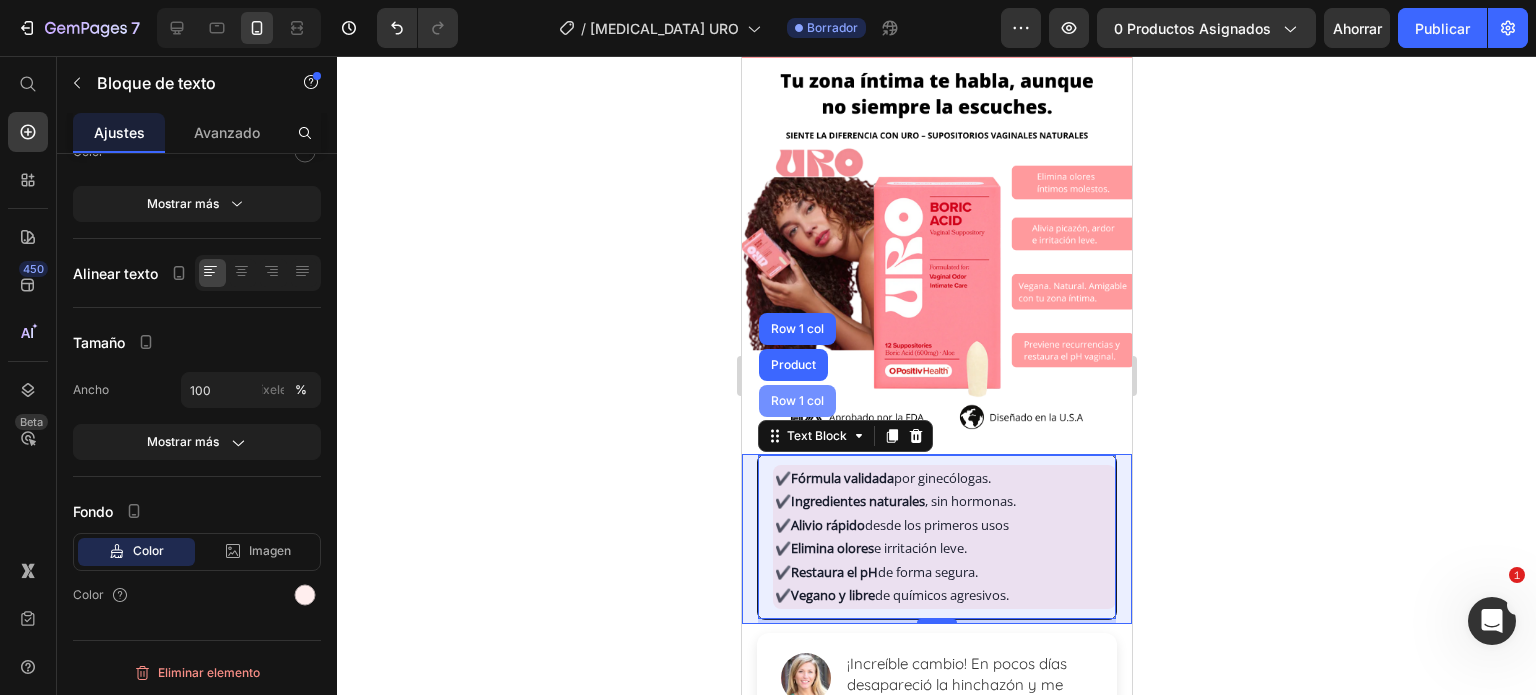 click on "Row 1 col" at bounding box center [796, 401] 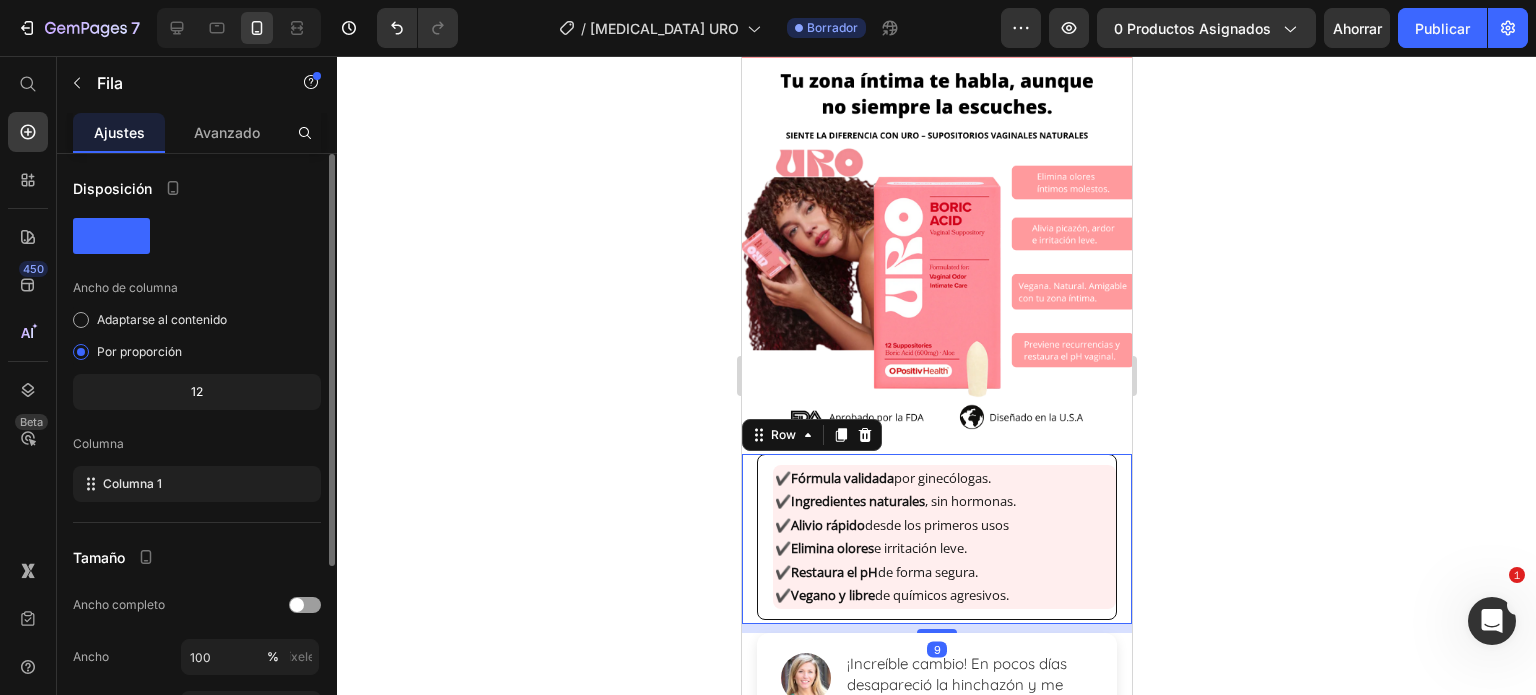 scroll, scrollTop: 268, scrollLeft: 0, axis: vertical 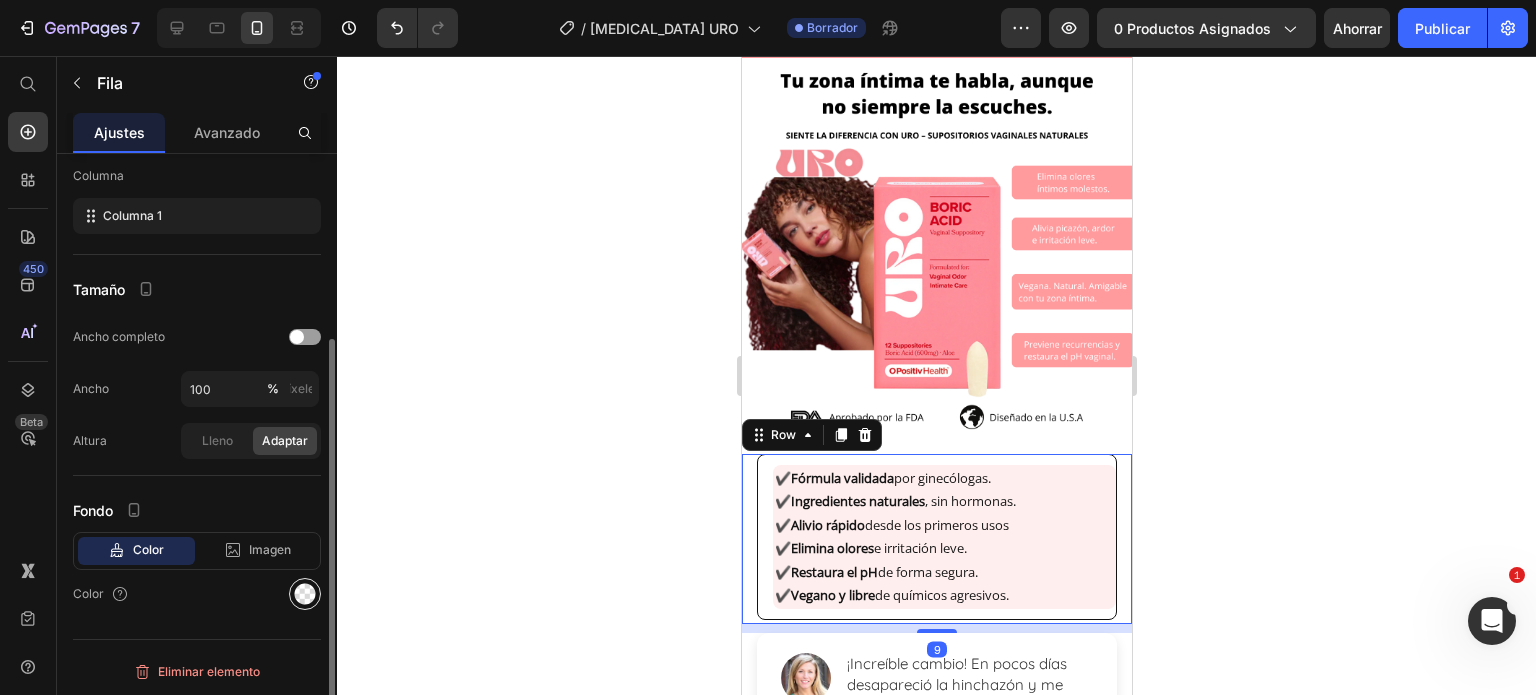 click 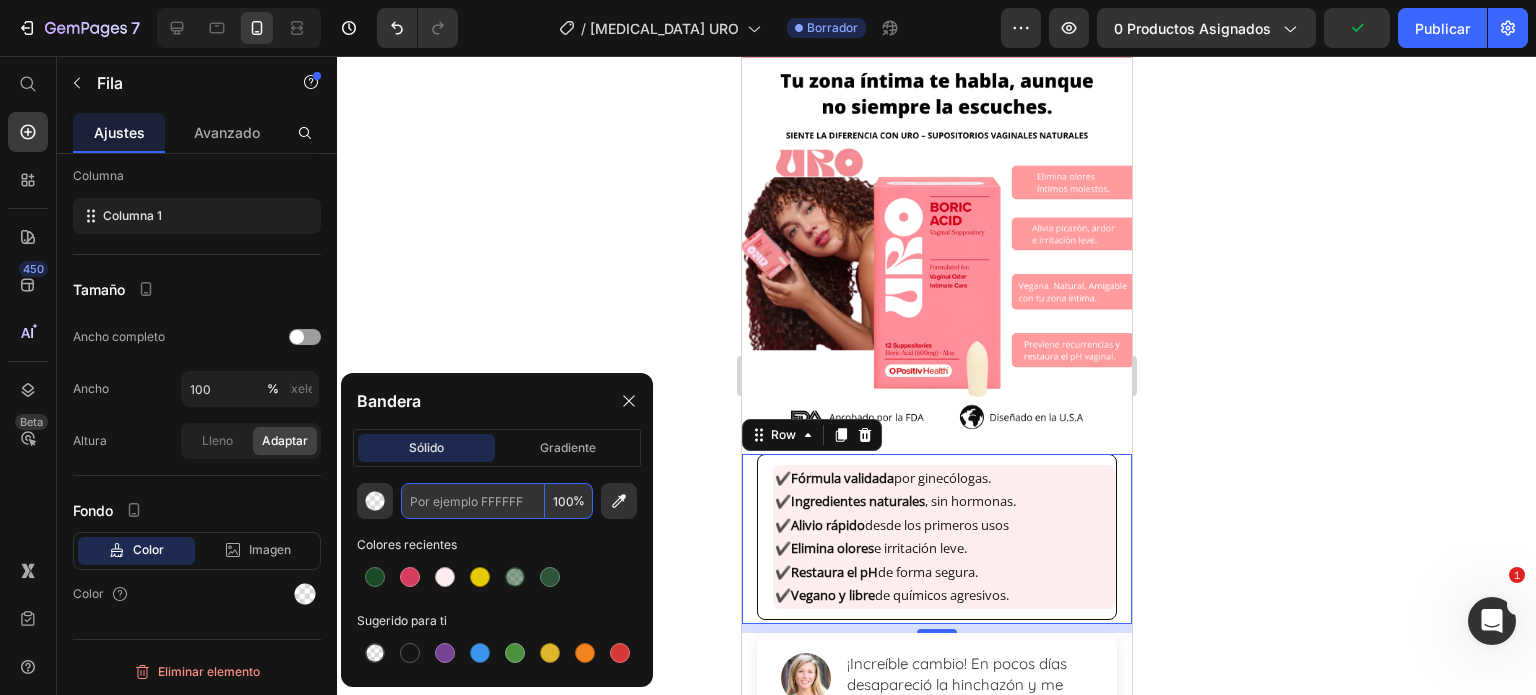 click at bounding box center [473, 501] 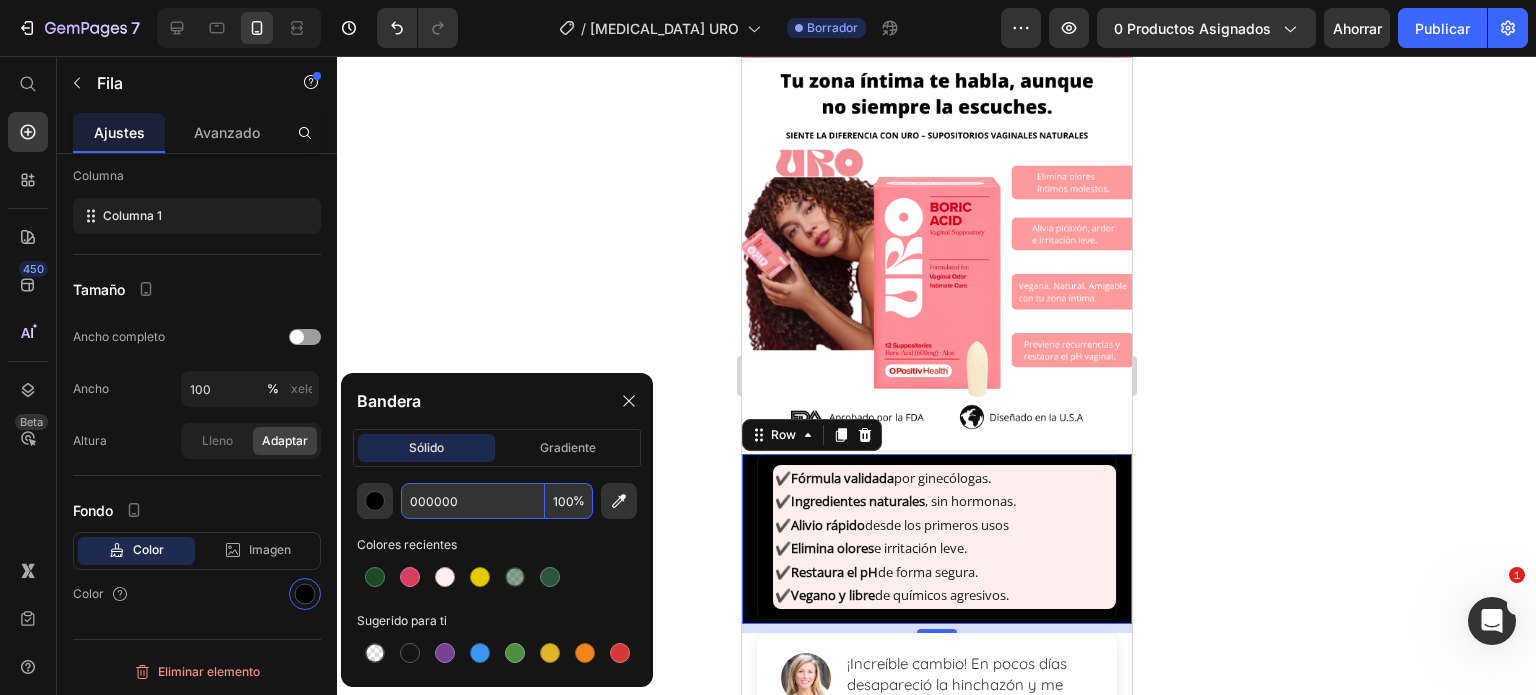type on "000000" 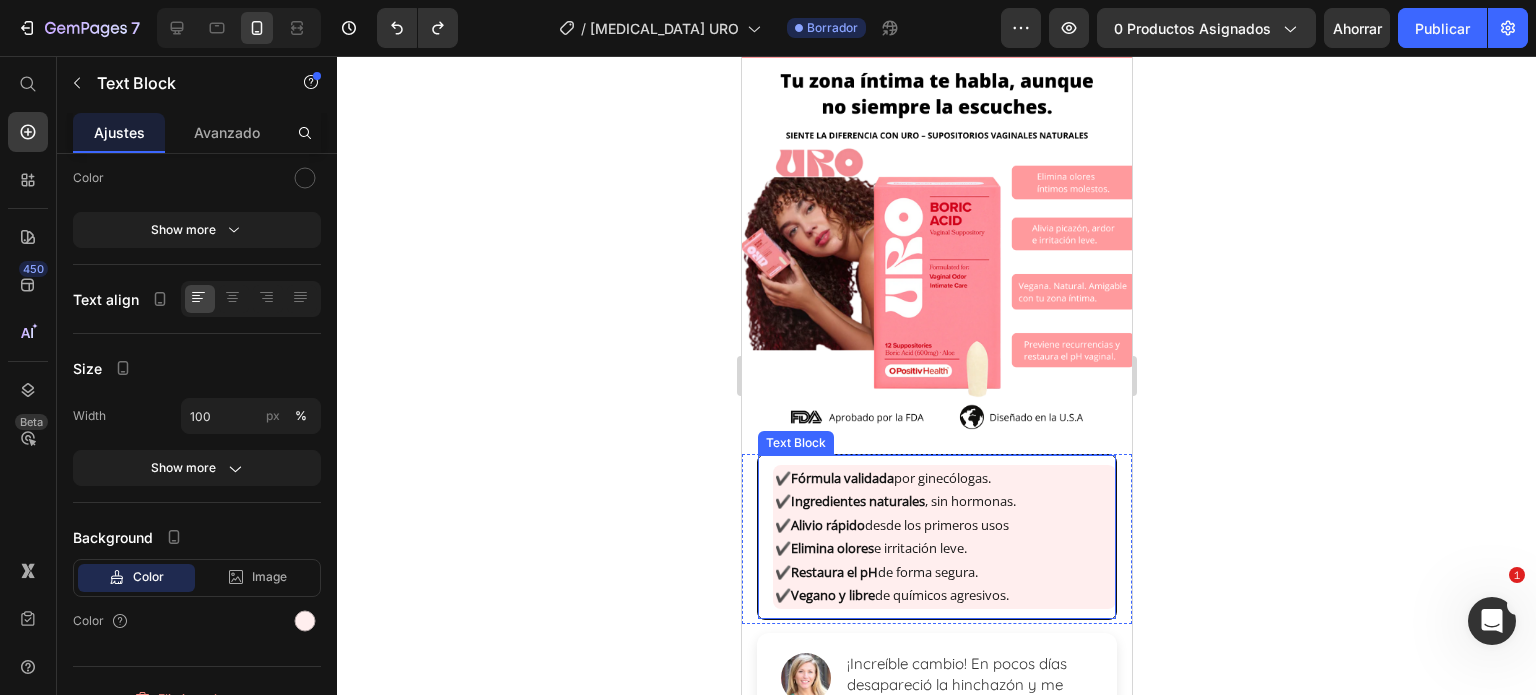 click on "✔️  Fórmula validada  por ginecólogas. ✔️  Ingredientes naturales , sin hormonas. ✔️  Alivio rápido  desde los primeros usos ✔️  Elimina olores  e irritación leve. ✔️  Restaura el pH  de forma segura. ✔️  Vegano y libre  de químicos agresivos. Text Block" at bounding box center [936, 537] 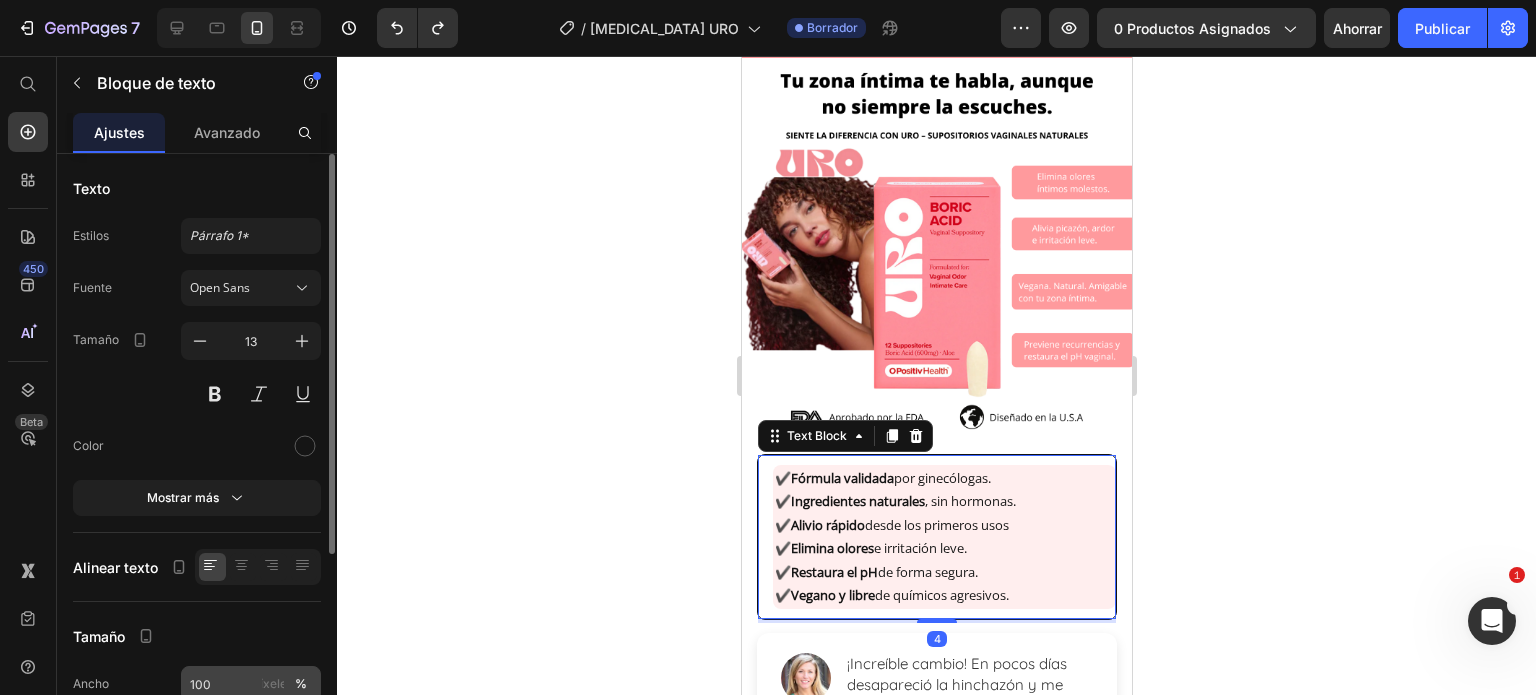 scroll, scrollTop: 294, scrollLeft: 0, axis: vertical 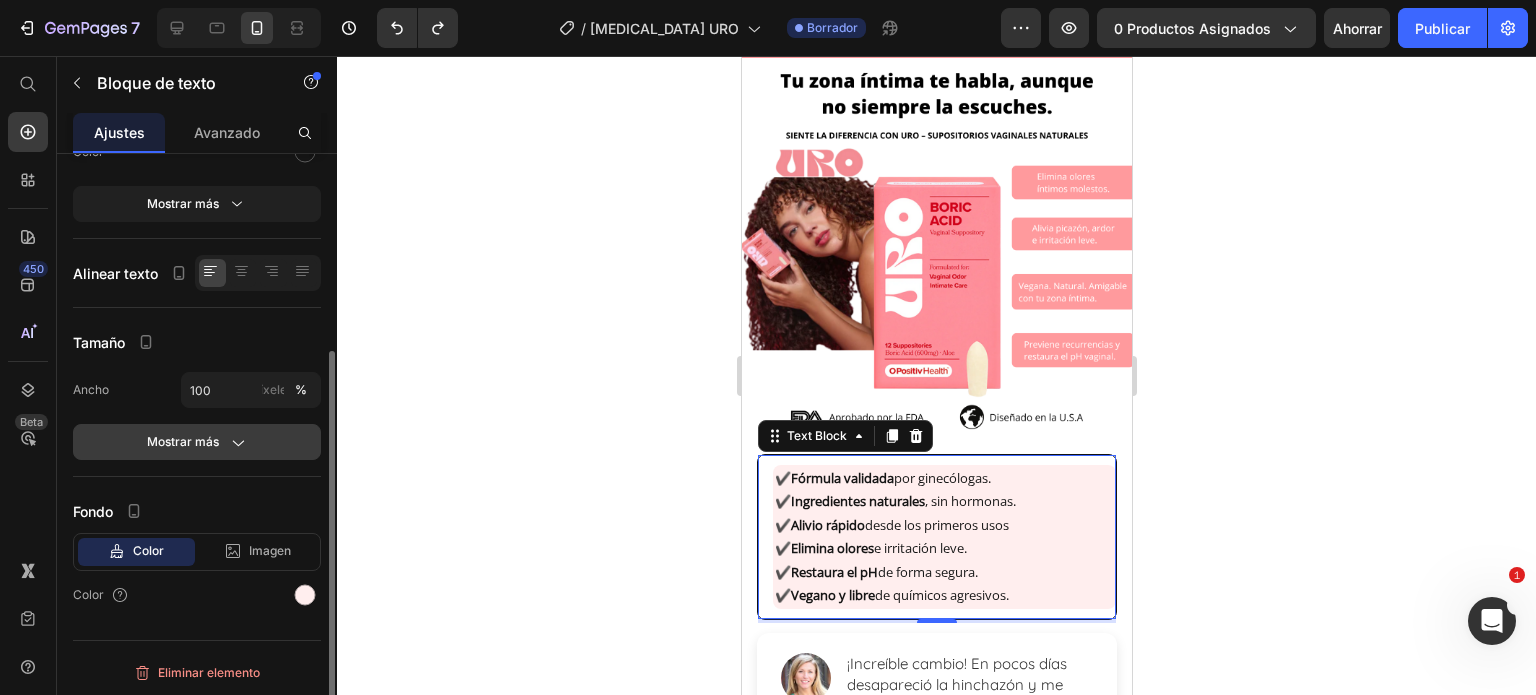 click on "Mostrar más" at bounding box center (183, 441) 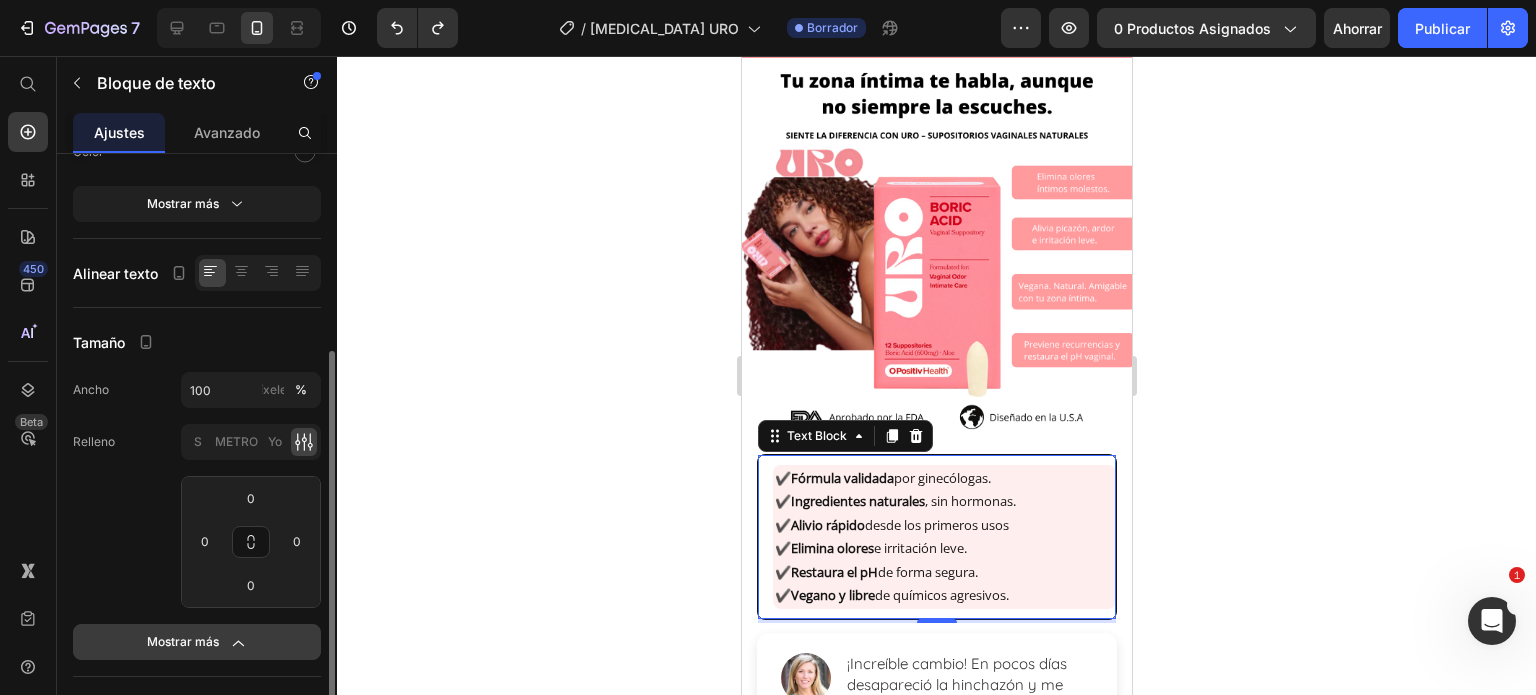 scroll, scrollTop: 494, scrollLeft: 0, axis: vertical 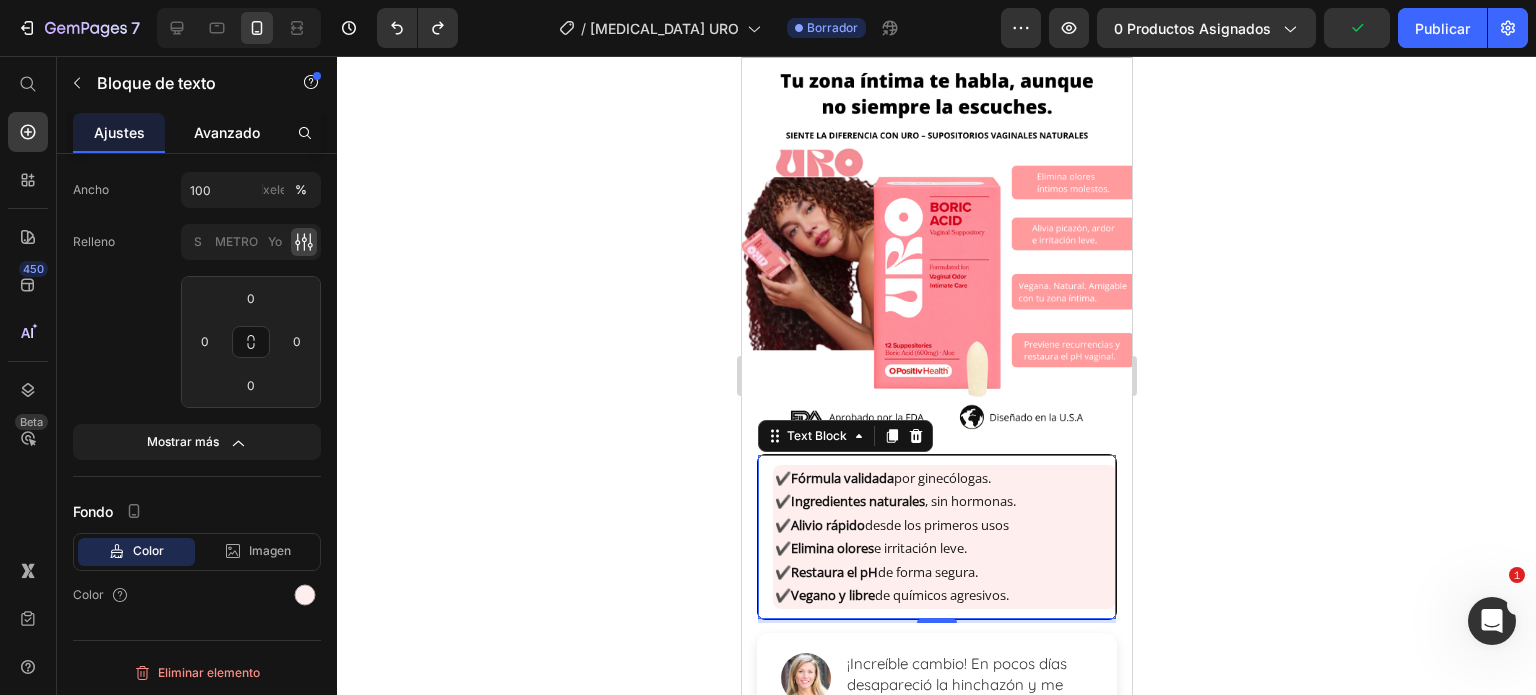 click on "Avanzado" at bounding box center [227, 132] 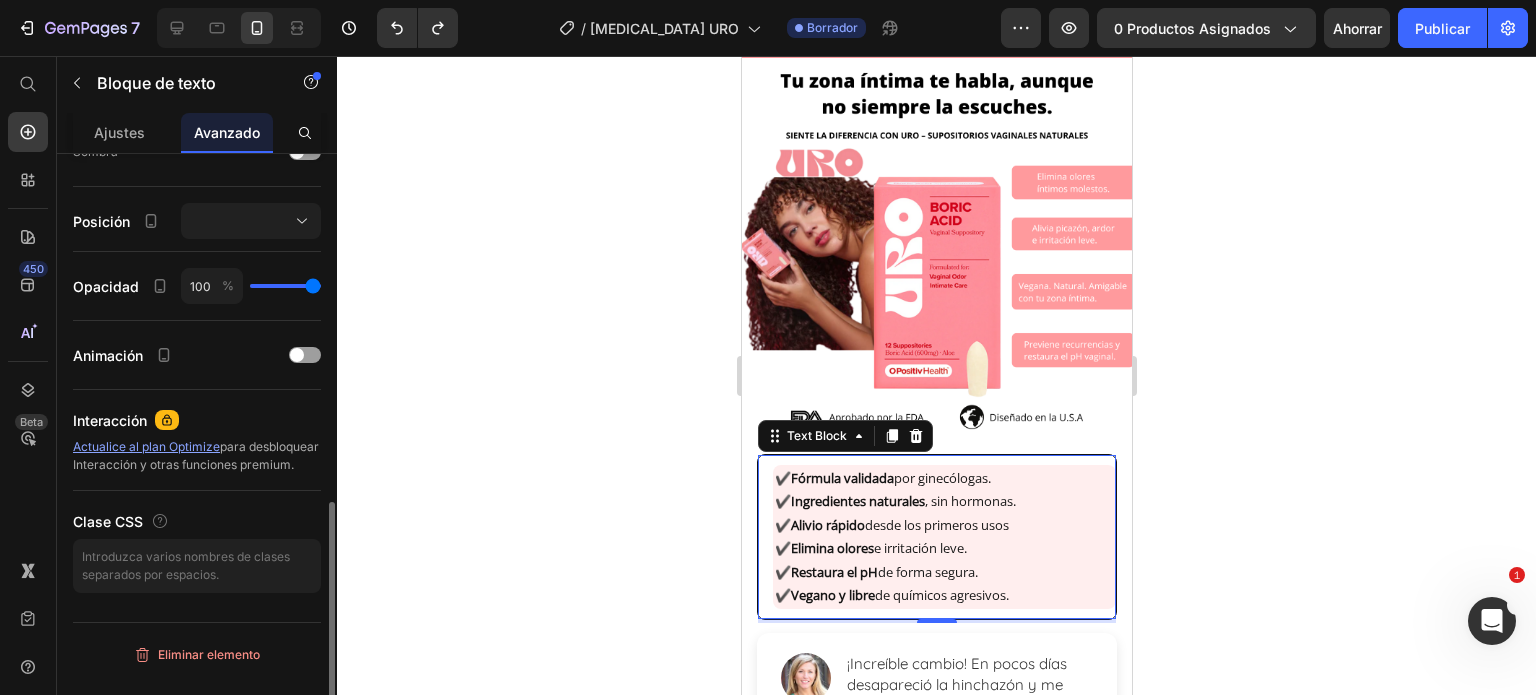 scroll, scrollTop: 734, scrollLeft: 0, axis: vertical 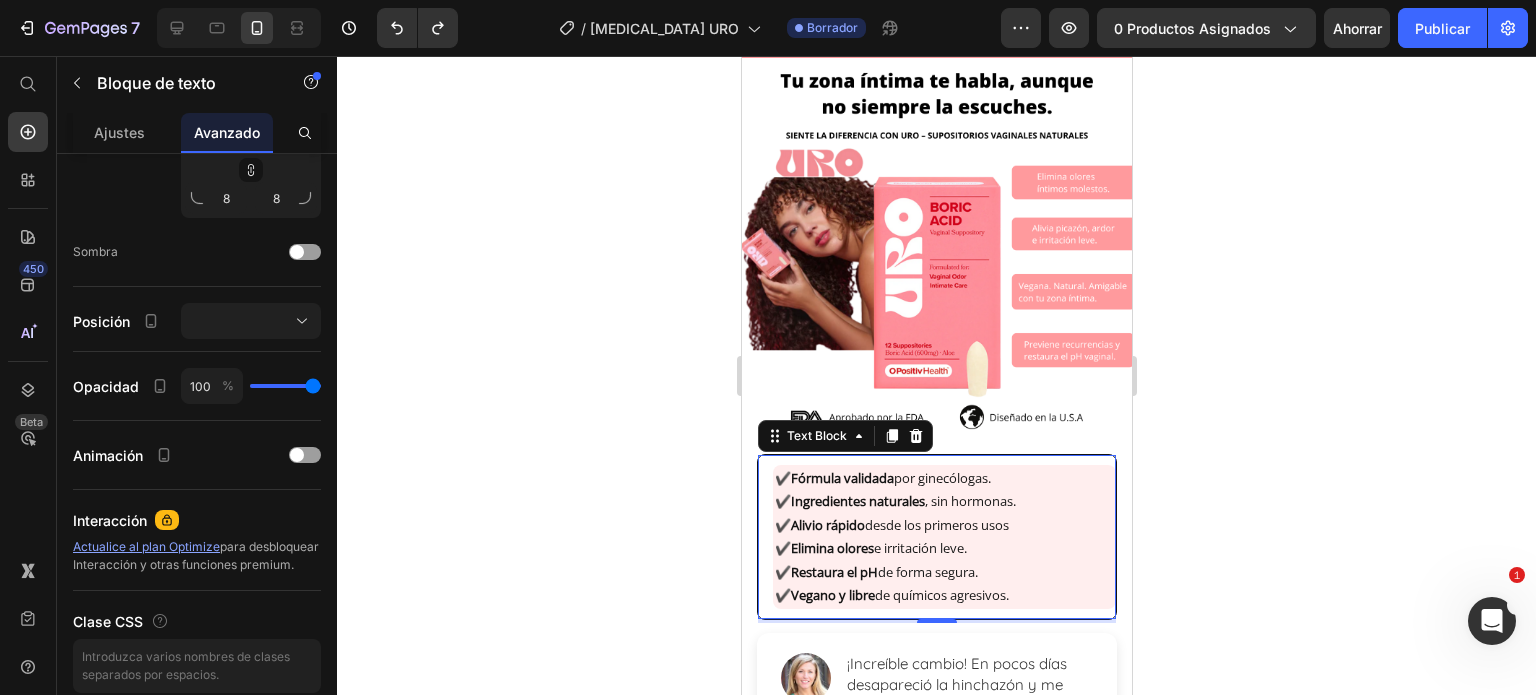 click on "✔️  Fórmula validada  por ginecólogas. ✔️  Ingredientes naturales , sin hormonas. ✔️  Alivio rápido  desde los primeros usos ✔️  Elimina olores  e irritación leve. ✔️  Restaura el pH  de forma segura. ✔️  Vegano y libre  de químicos agresivos. Text Block   4" at bounding box center [936, 537] 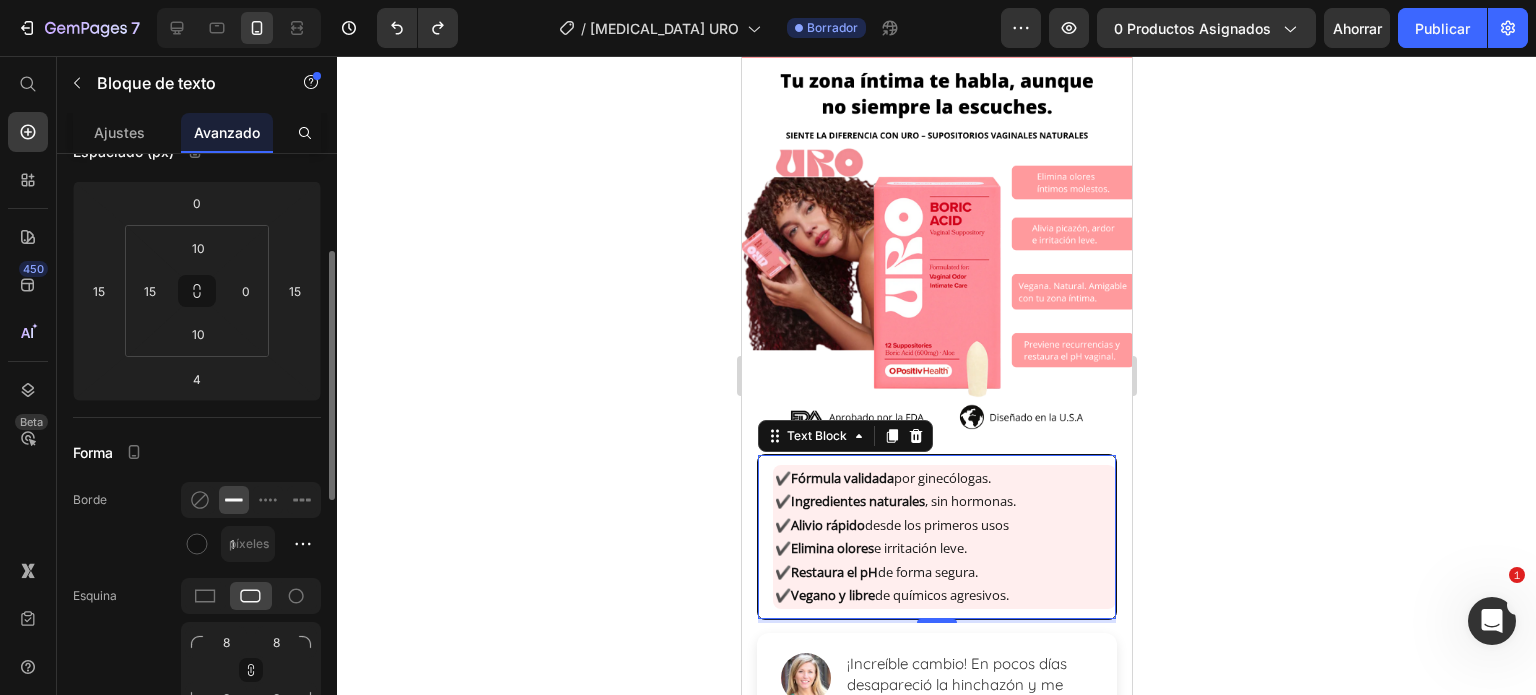 scroll, scrollTop: 0, scrollLeft: 0, axis: both 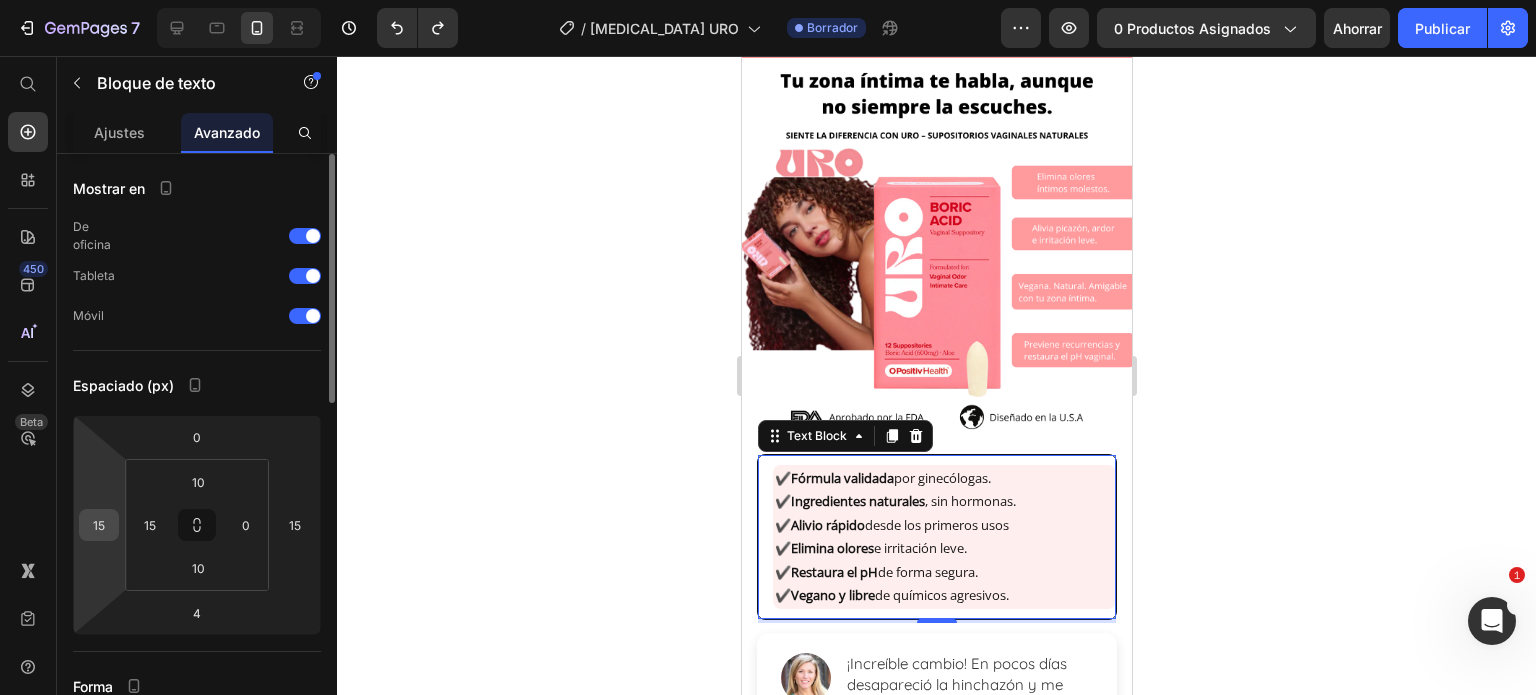click on "15" at bounding box center [99, 525] 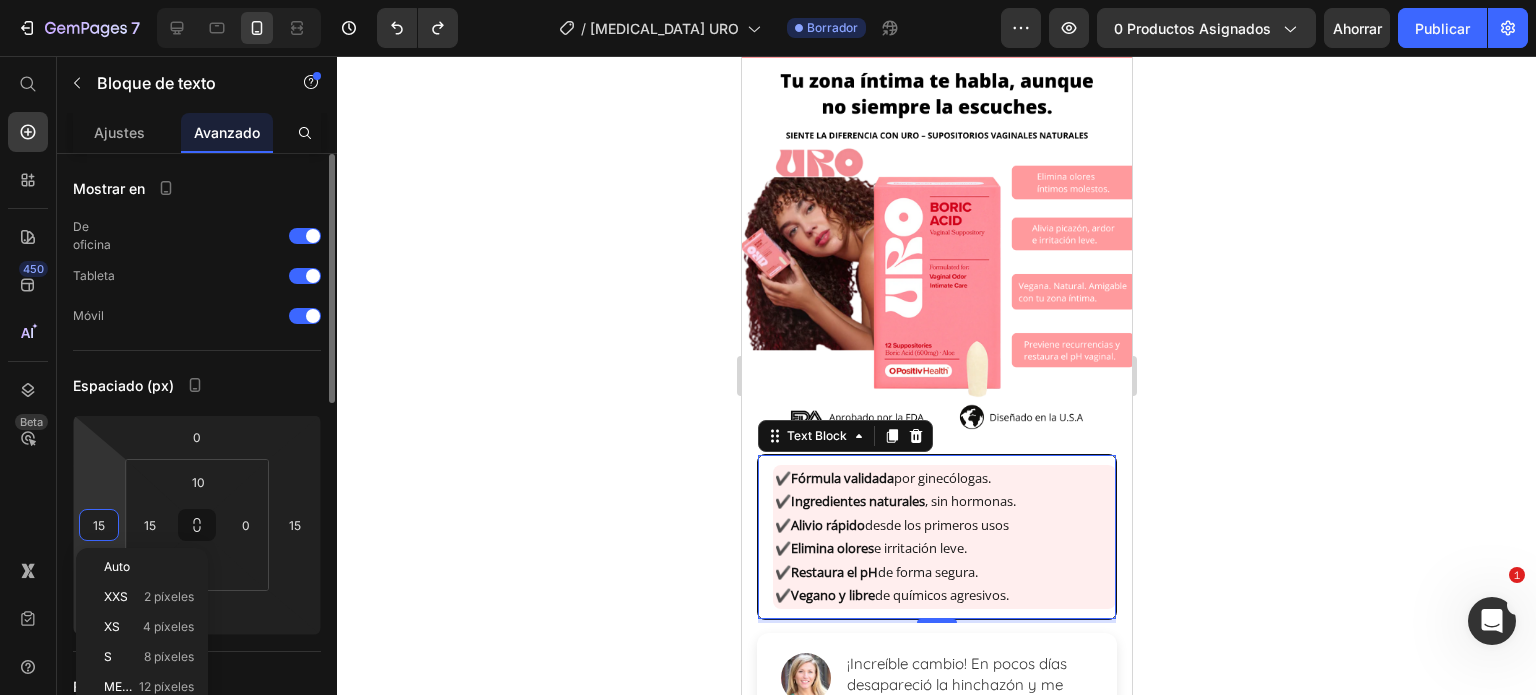 type on "0" 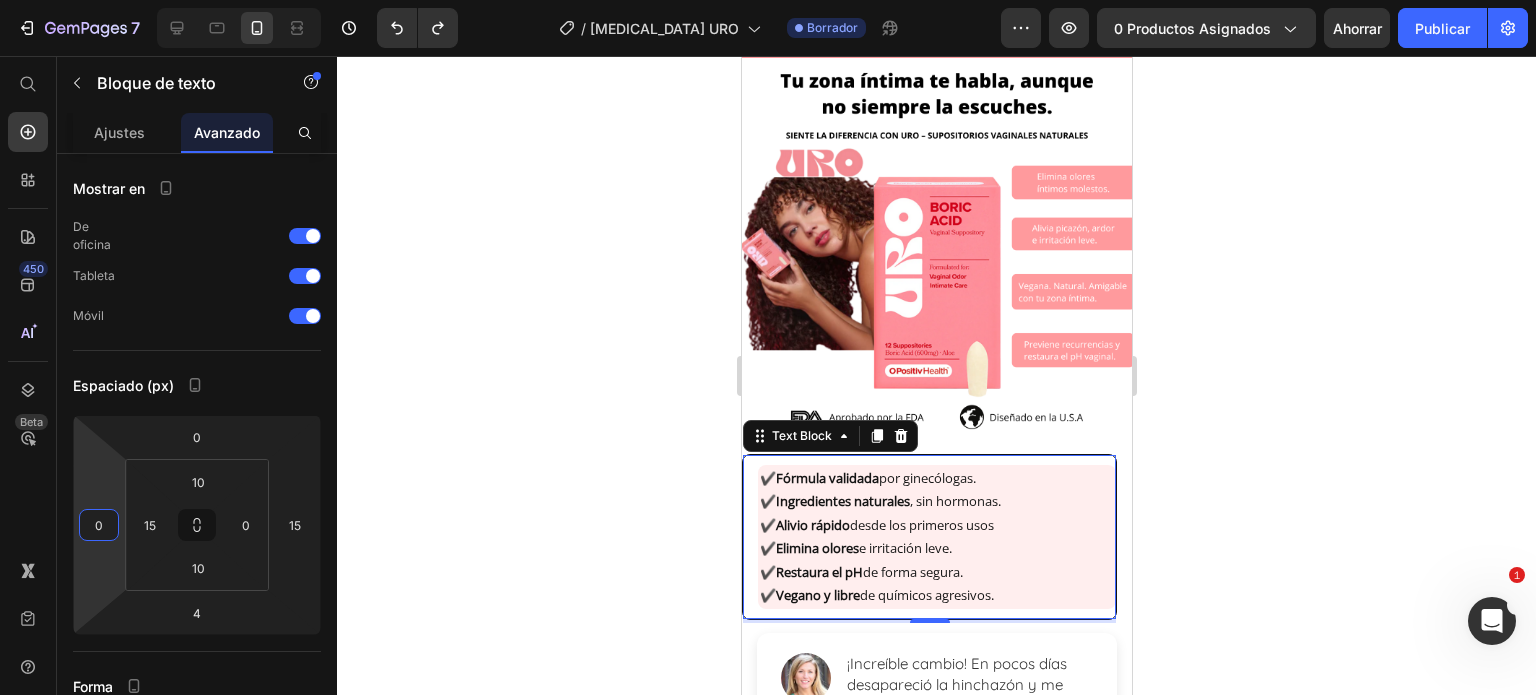 click 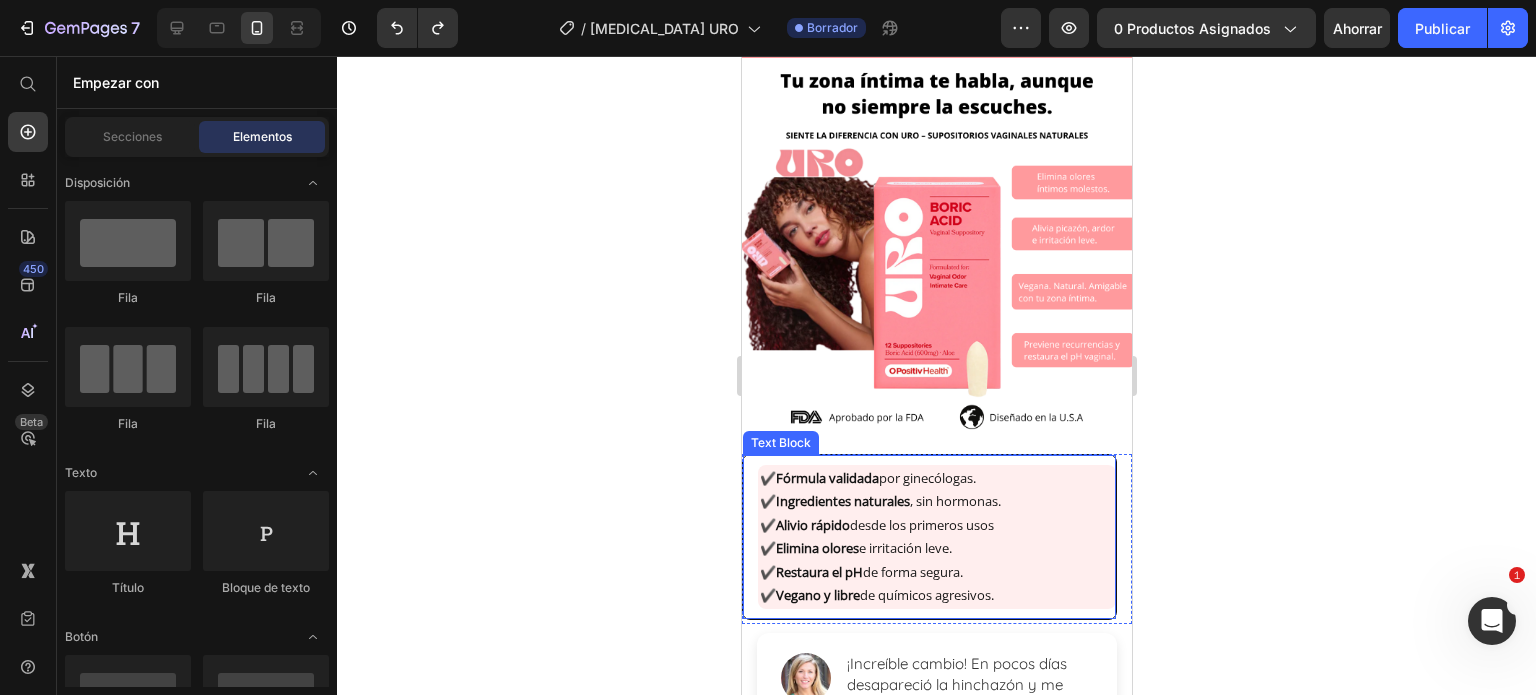 click on "✔️  Fórmula validada  por ginecólogas. ✔️  Ingredientes naturales , sin hormonas. ✔️  Alivio rápido  desde los primeros usos ✔️  Elimina olores  e irritación leve. ✔️  Restaura el pH  de forma segura. ✔️  Vegano y libre  de químicos agresivos. Text Block" at bounding box center (928, 537) 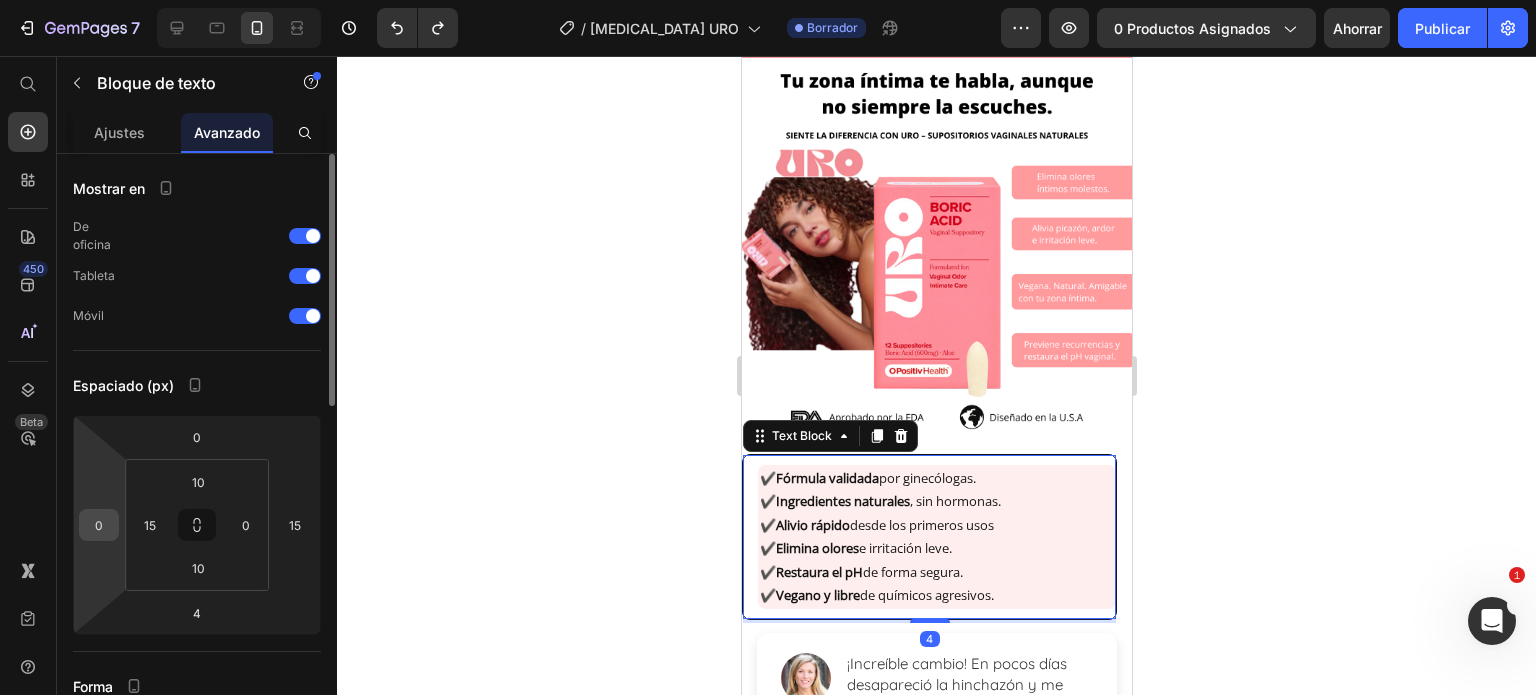 click on "0" at bounding box center (99, 525) 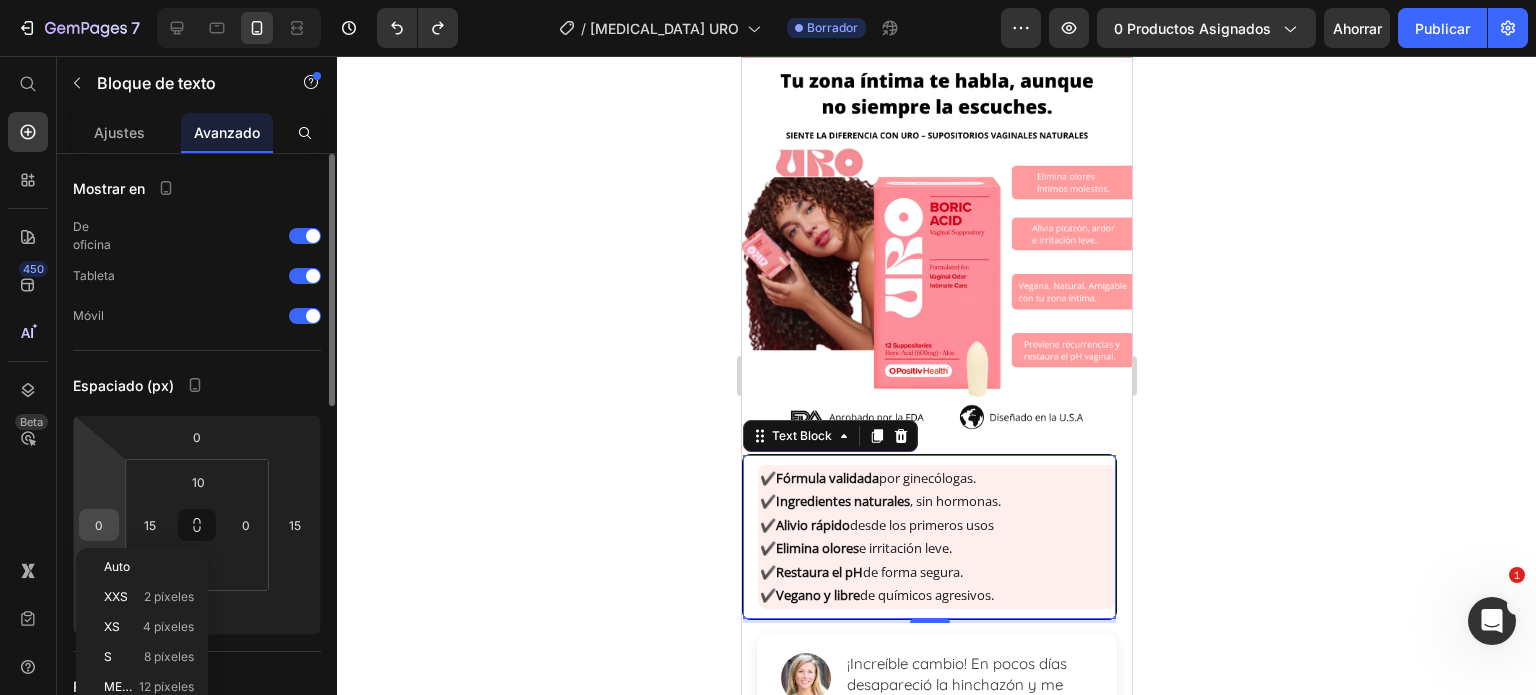 click on "0" at bounding box center (99, 525) 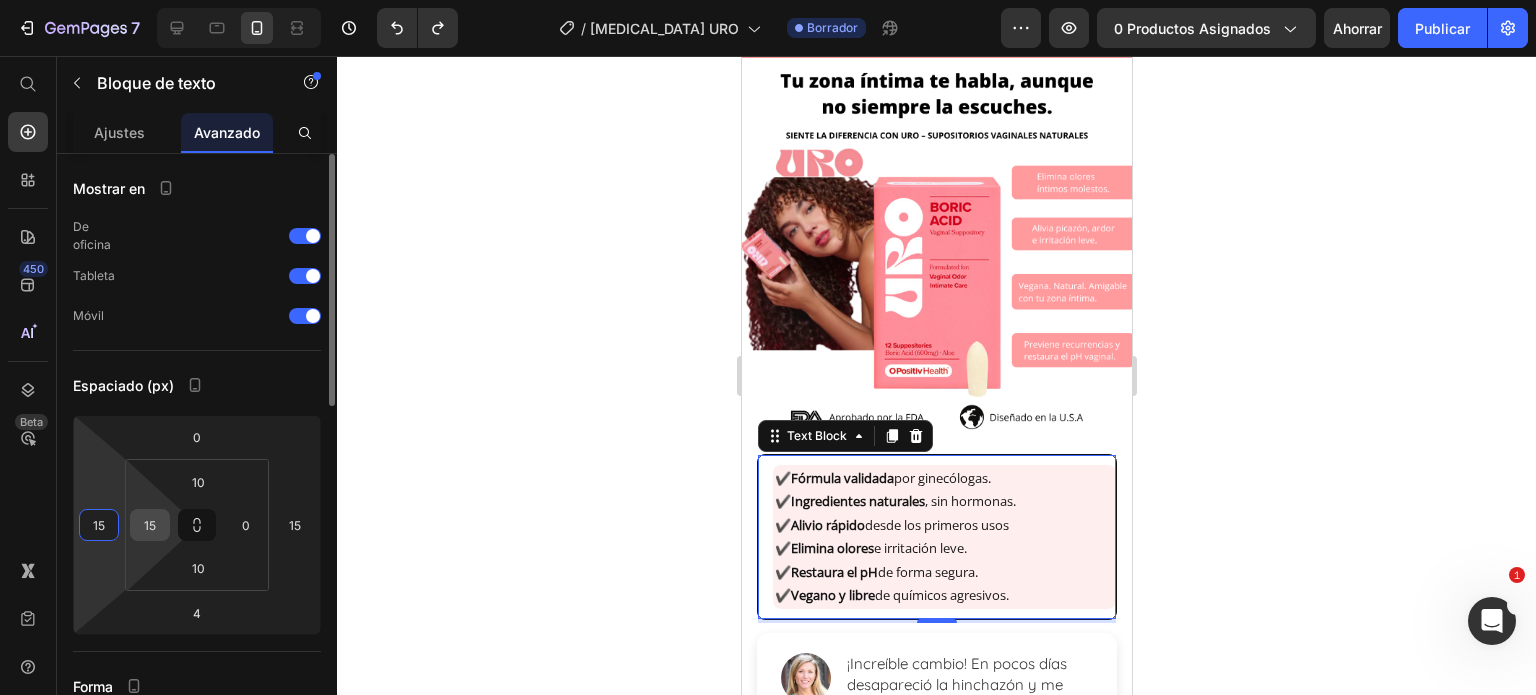 type on "15" 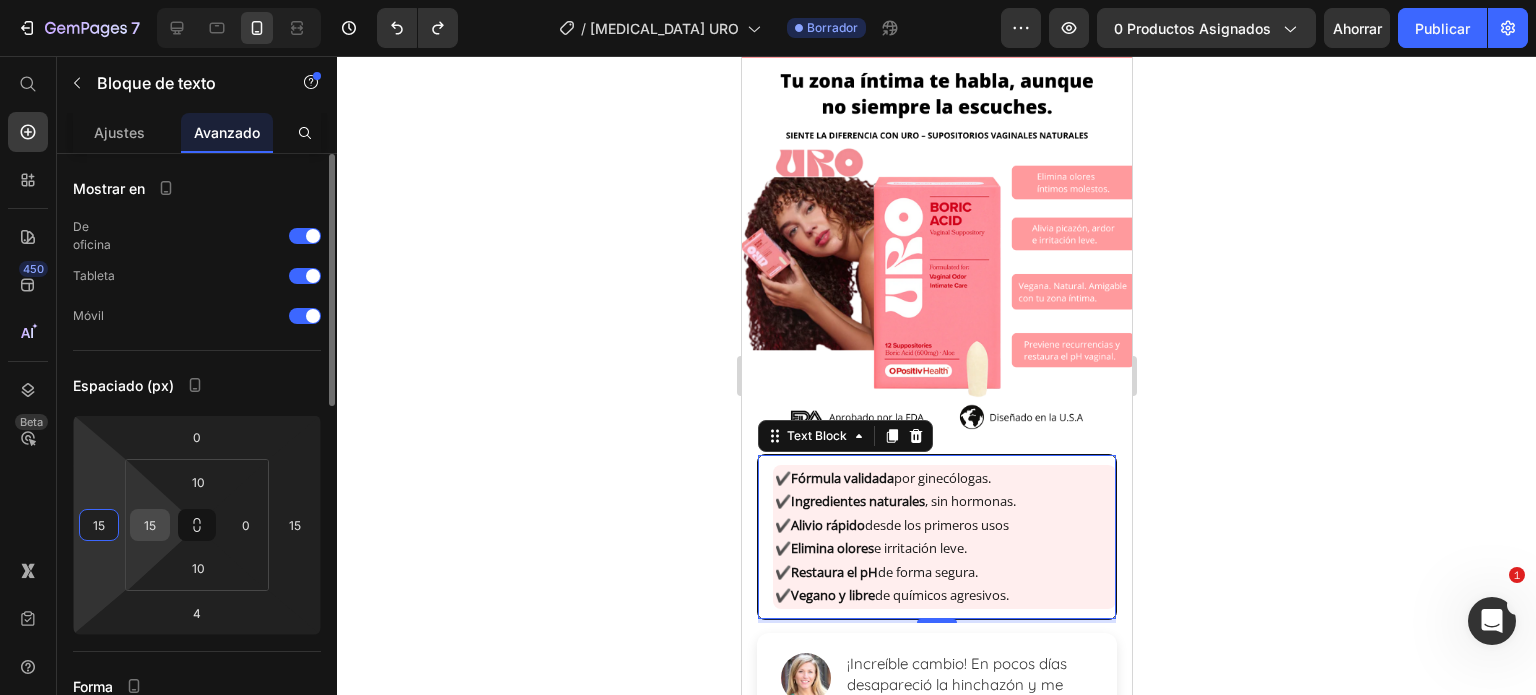 click on "15" at bounding box center [150, 525] 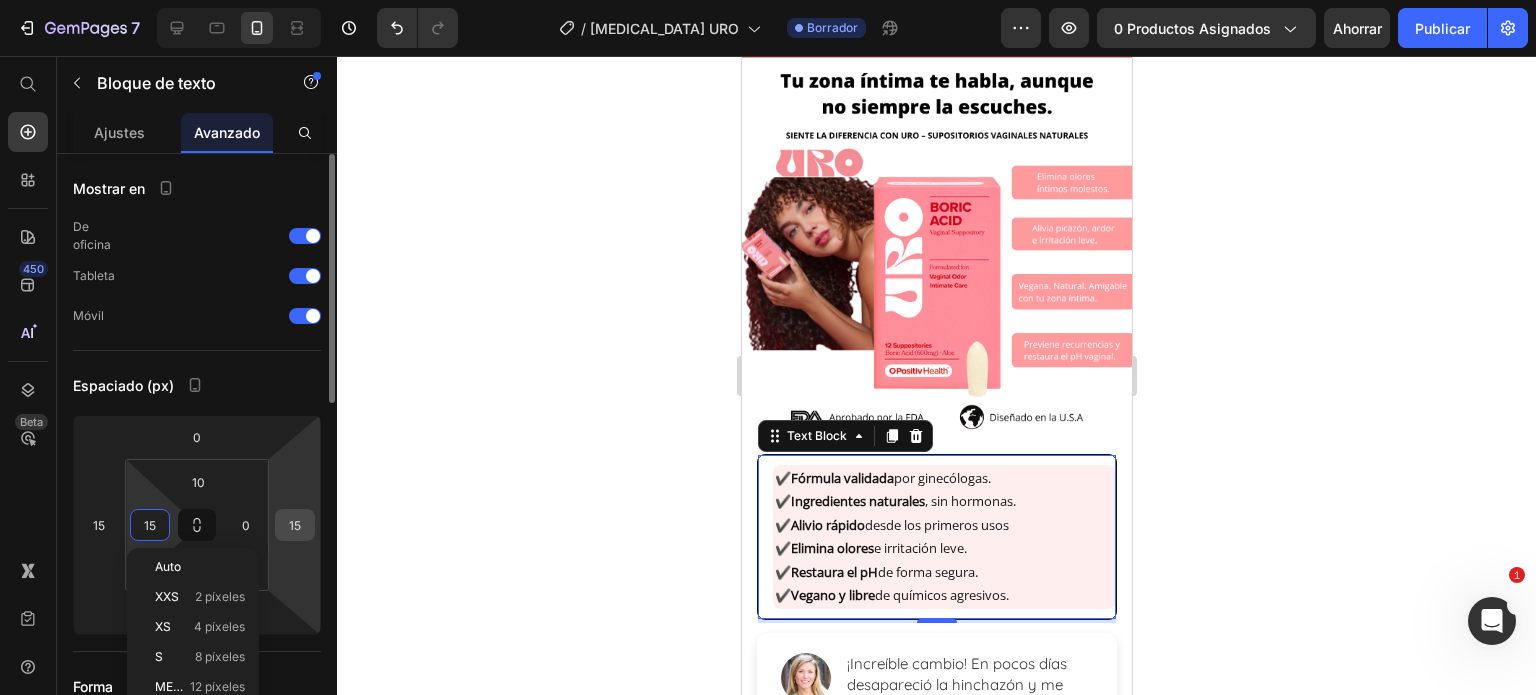 type on "0" 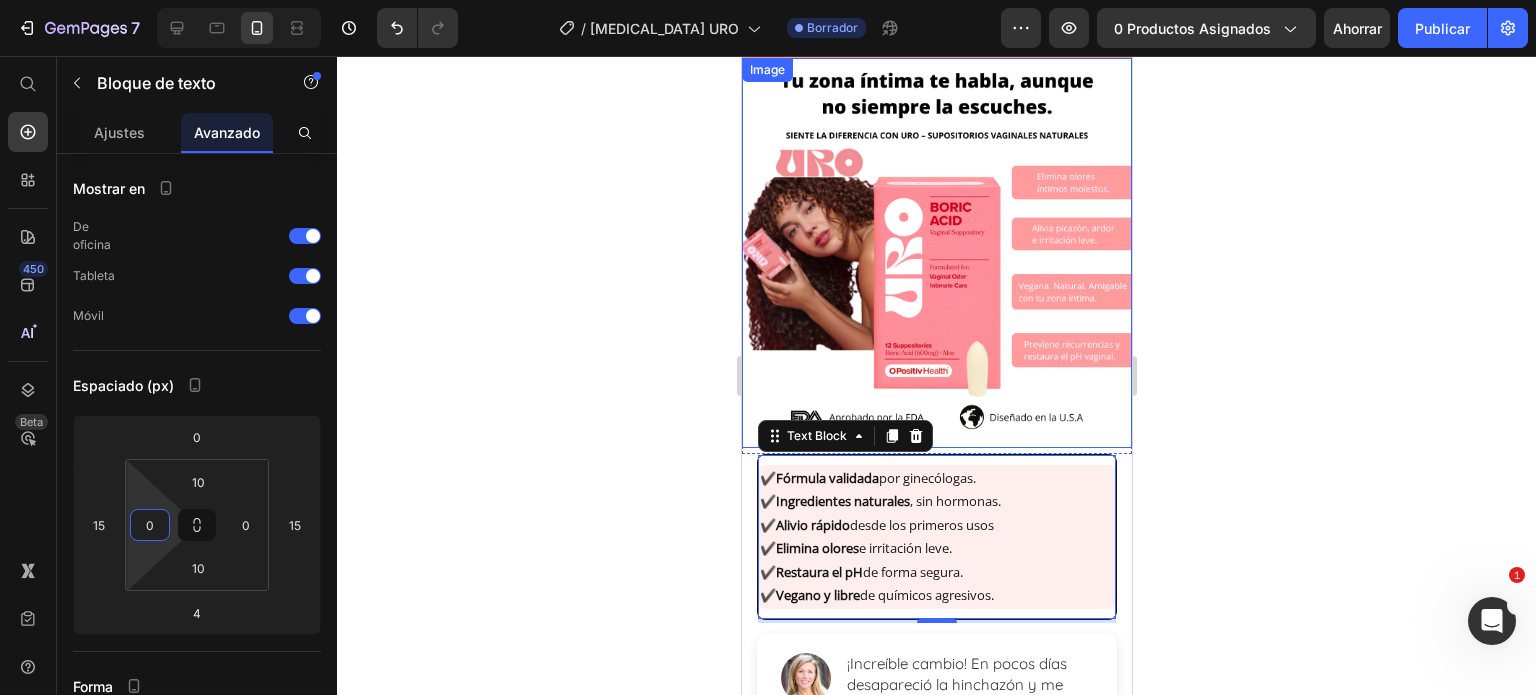 click 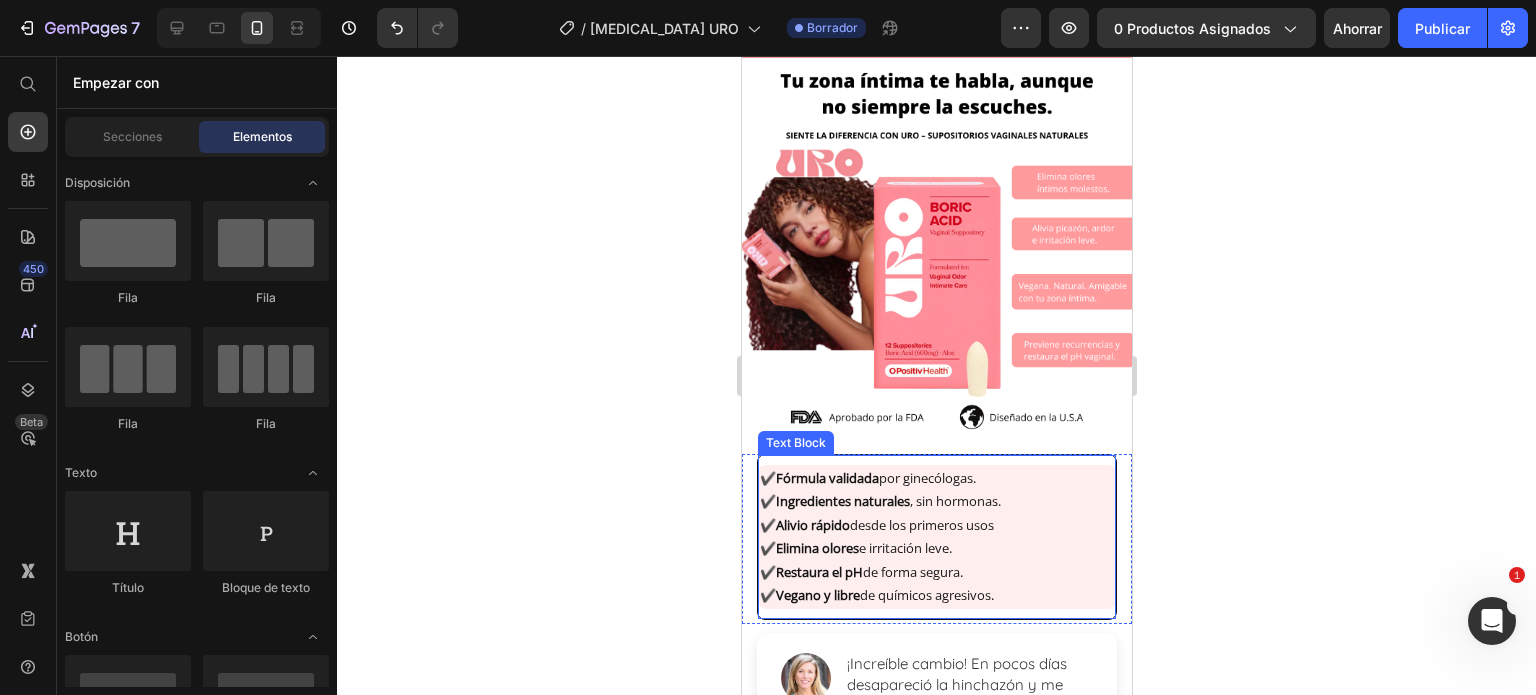 click on "✔️  Fórmula validada  por ginecólogas. ✔️  Ingredientes naturales , sin hormonas. ✔️  Alivio rápido  desde los primeros usos ✔️  Elimina olores  e irritación leve. ✔️  Restaura el pH  de forma segura. ✔️  Vegano y libre  de químicos agresivos. Text Block" at bounding box center (936, 537) 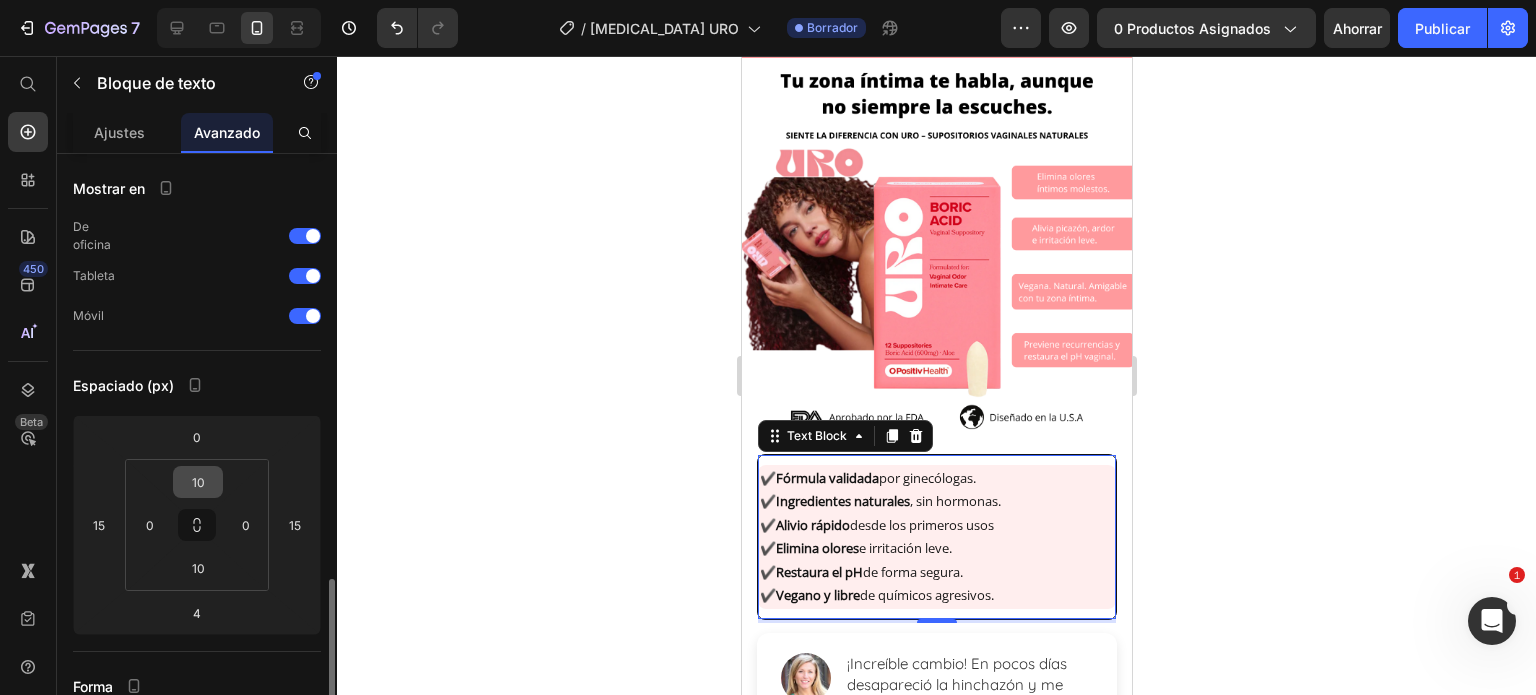 scroll, scrollTop: 300, scrollLeft: 0, axis: vertical 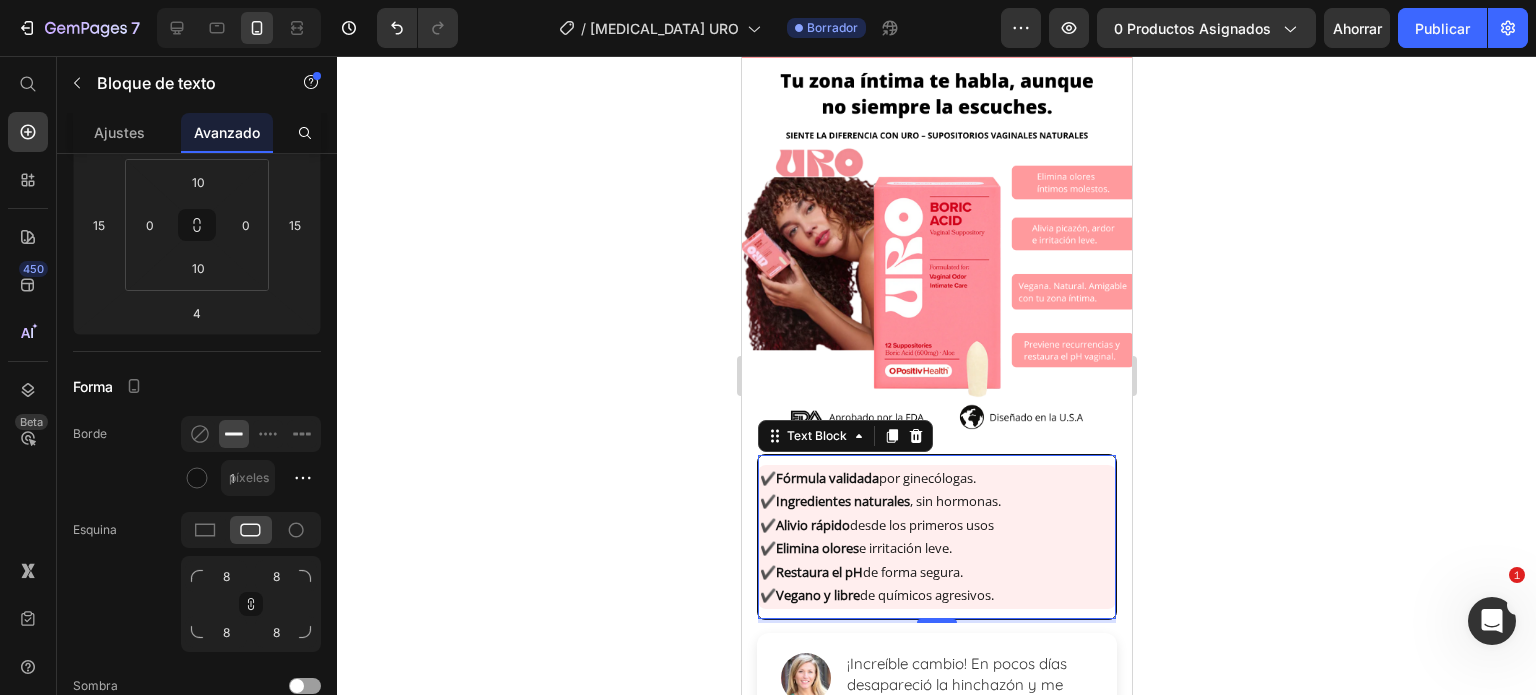 drag, startPoint x: 1310, startPoint y: 480, endPoint x: 1284, endPoint y: 480, distance: 26 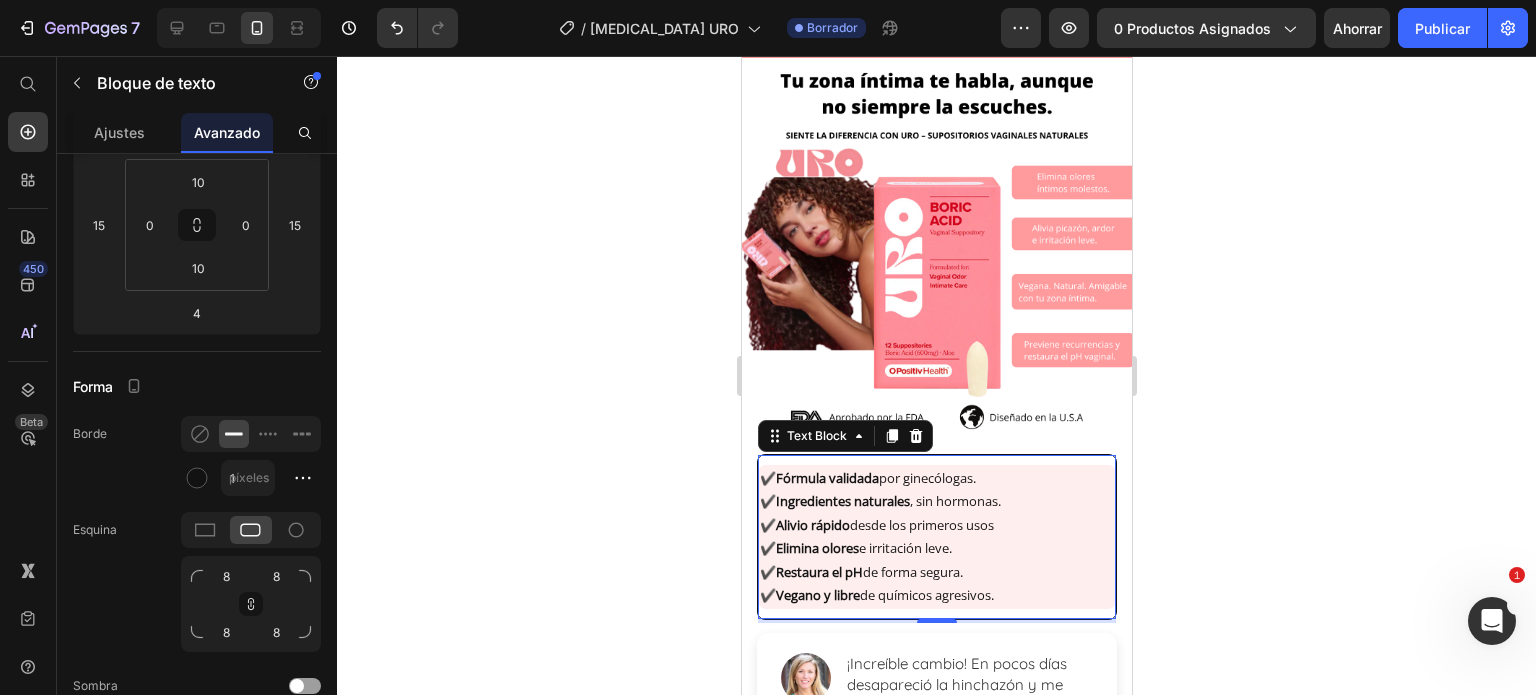 click 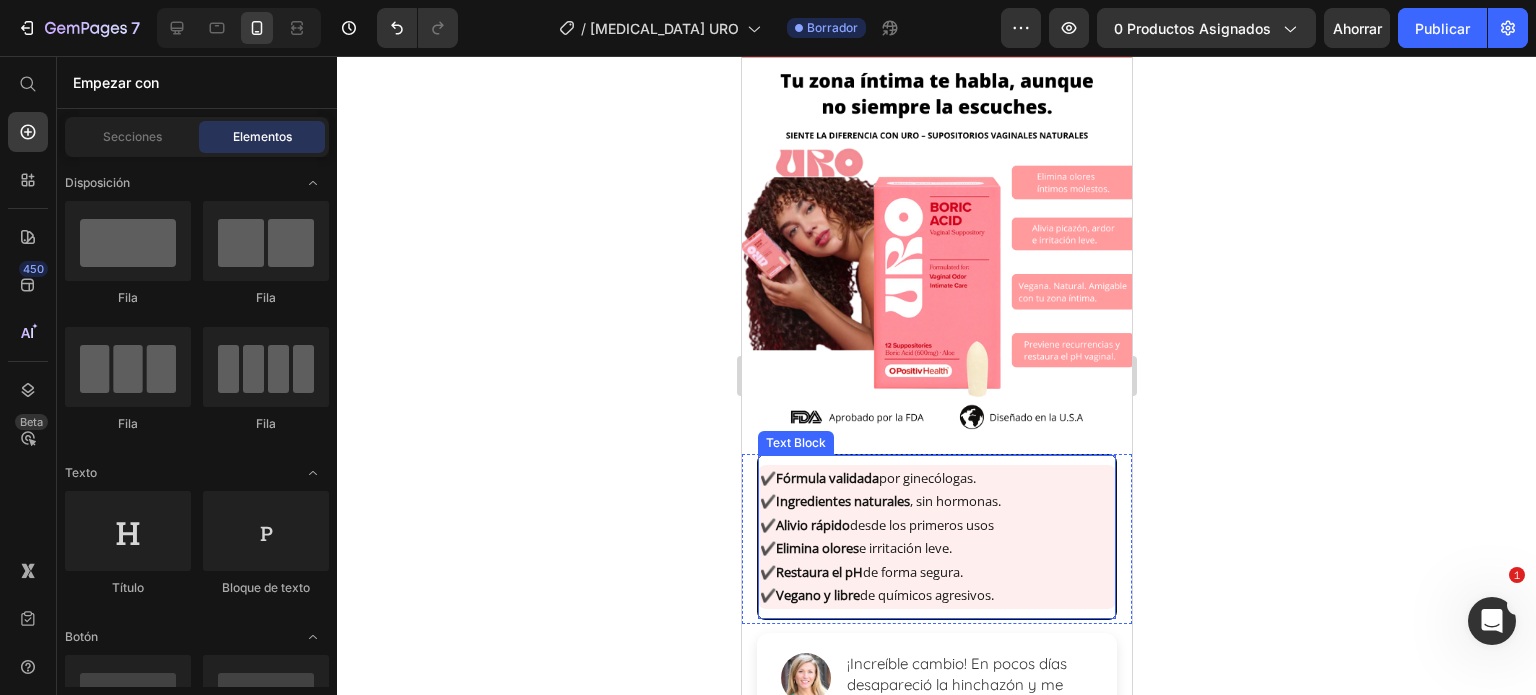 click on "✔️  Ingredientes naturales , sin hormonas." at bounding box center (936, 501) 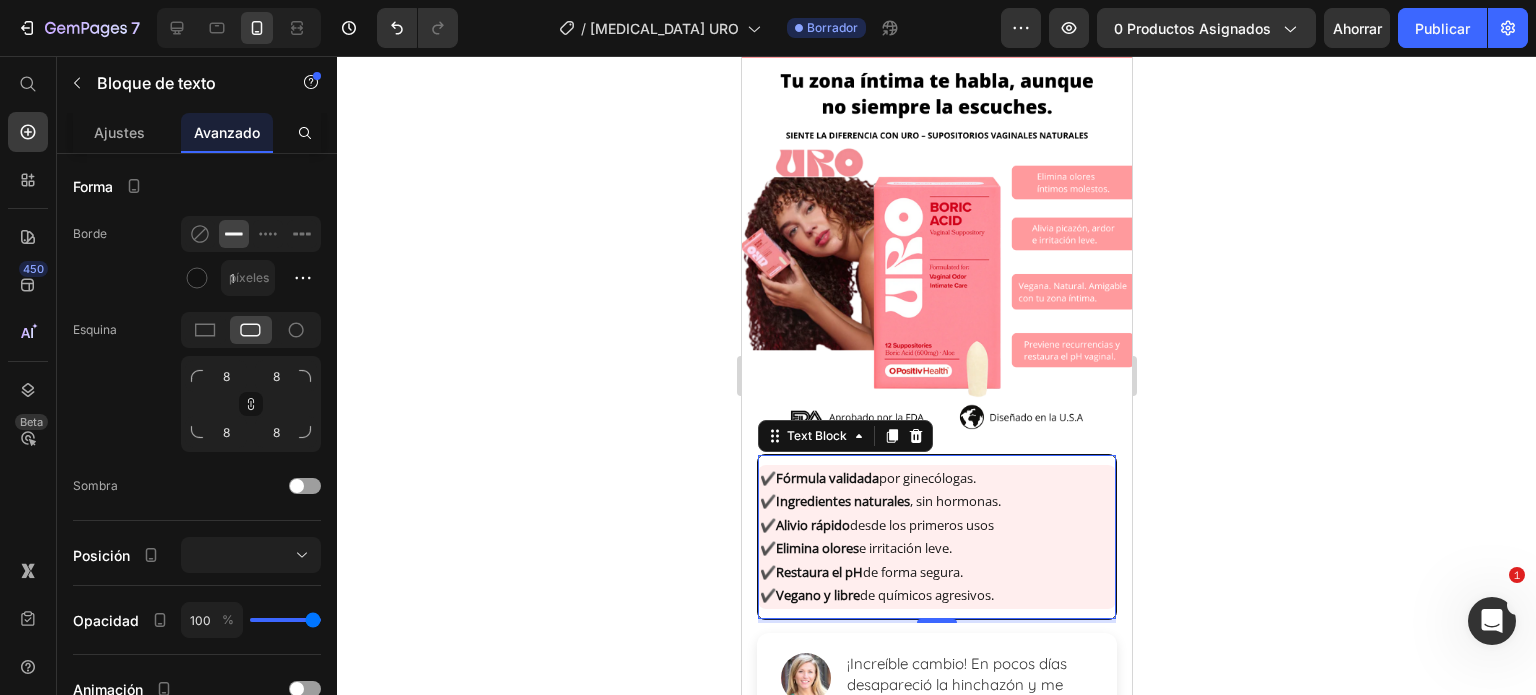 scroll, scrollTop: 834, scrollLeft: 0, axis: vertical 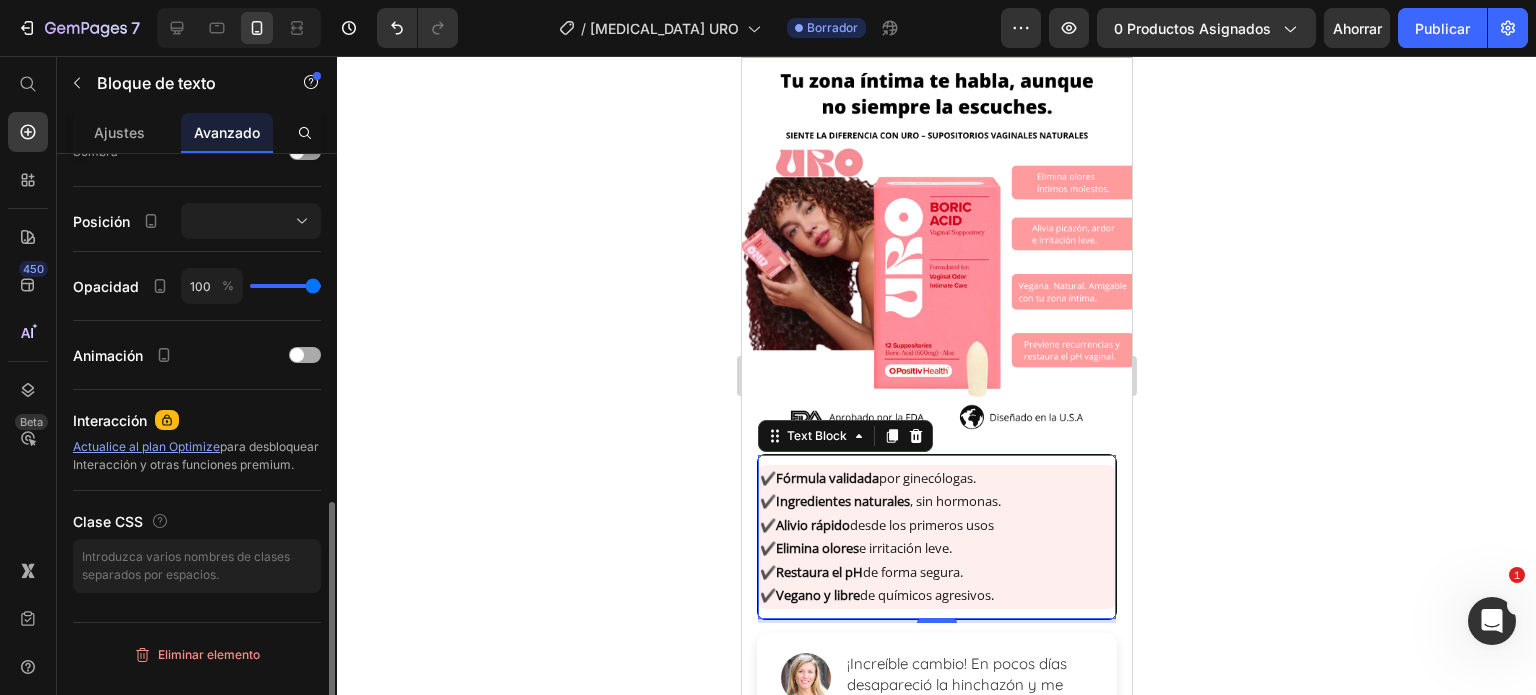 click at bounding box center [297, 355] 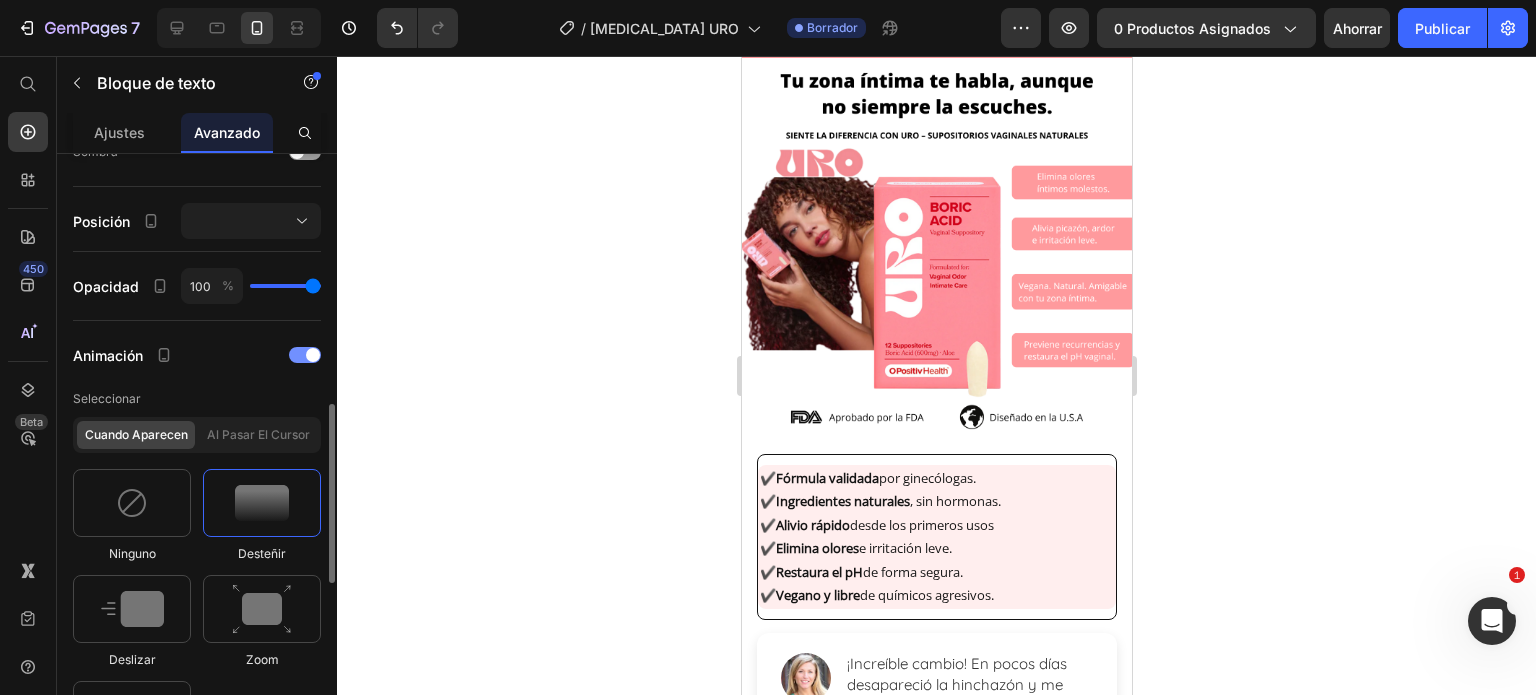 click at bounding box center (305, 355) 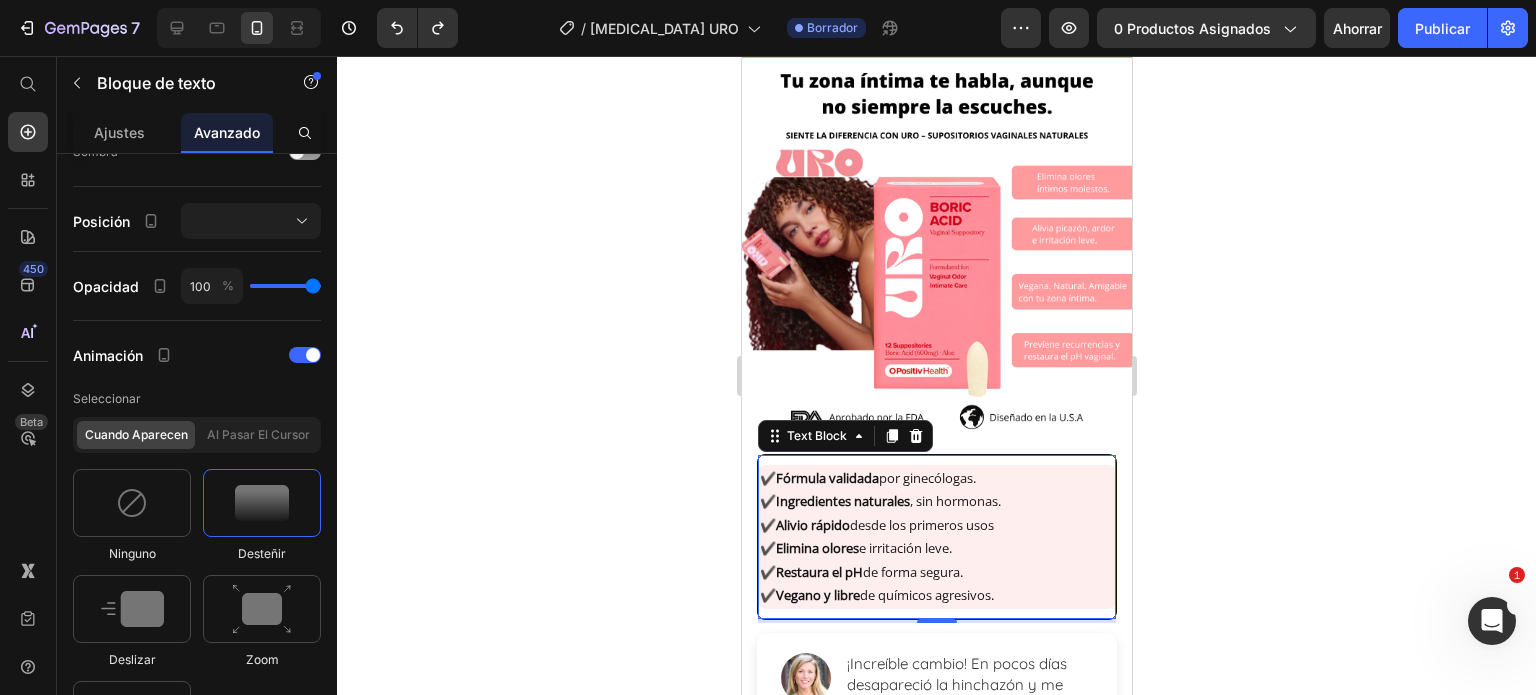 click 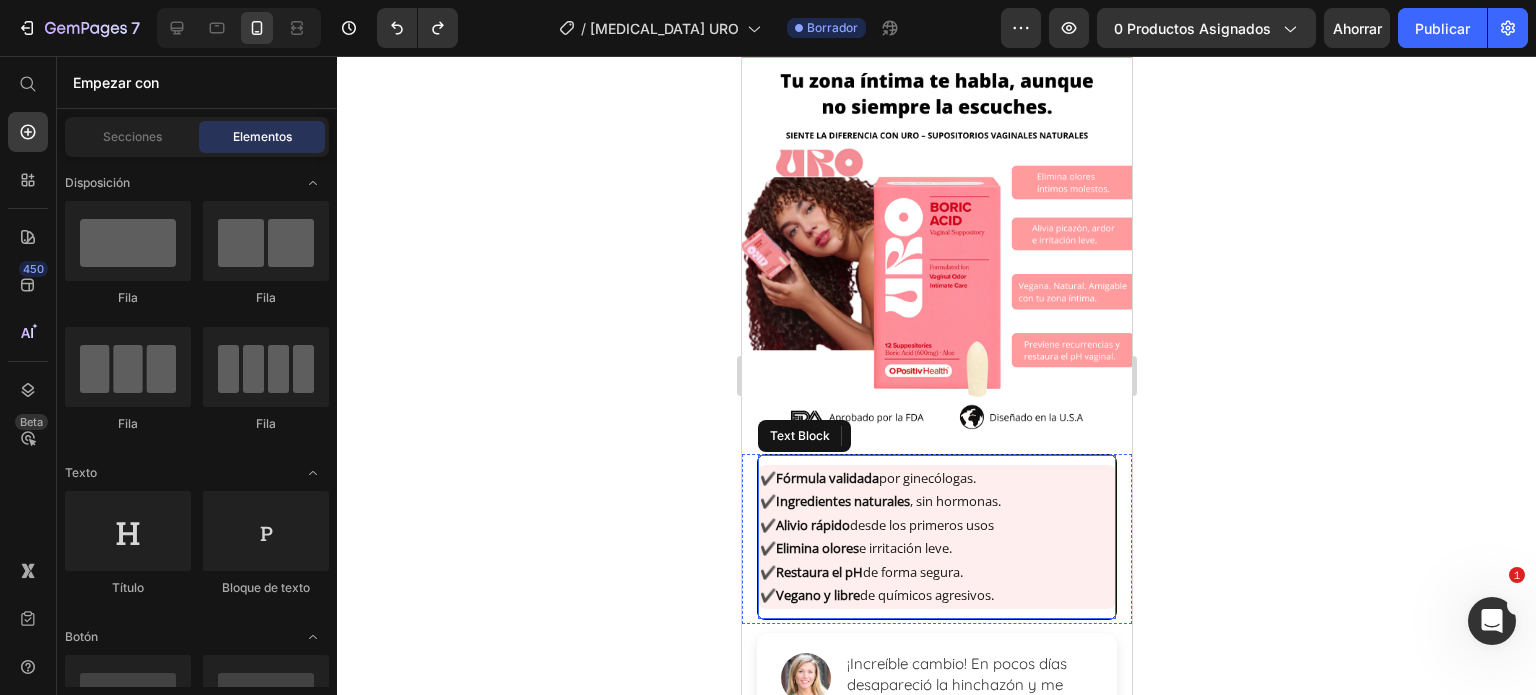 click on "✔️  Fórmula validada  por ginecólogas. ✔️  Ingredientes naturales , sin hormonas. ✔️  Alivio rápido  desde los primeros usos ✔️  Elimina olores  e irritación leve. ✔️  Restaura el pH  de forma segura. ✔️  Vegano y libre  de químicos agresivos." at bounding box center [936, 537] 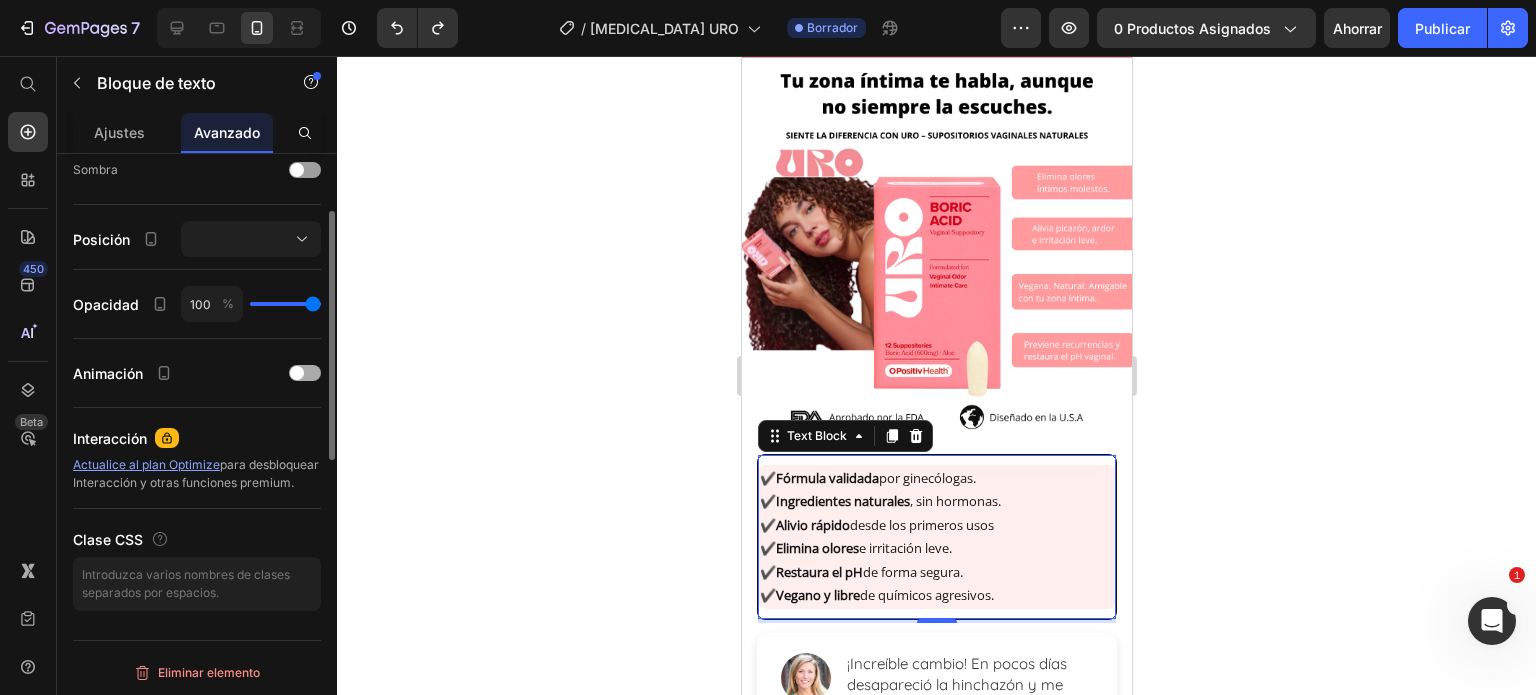 scroll, scrollTop: 516, scrollLeft: 0, axis: vertical 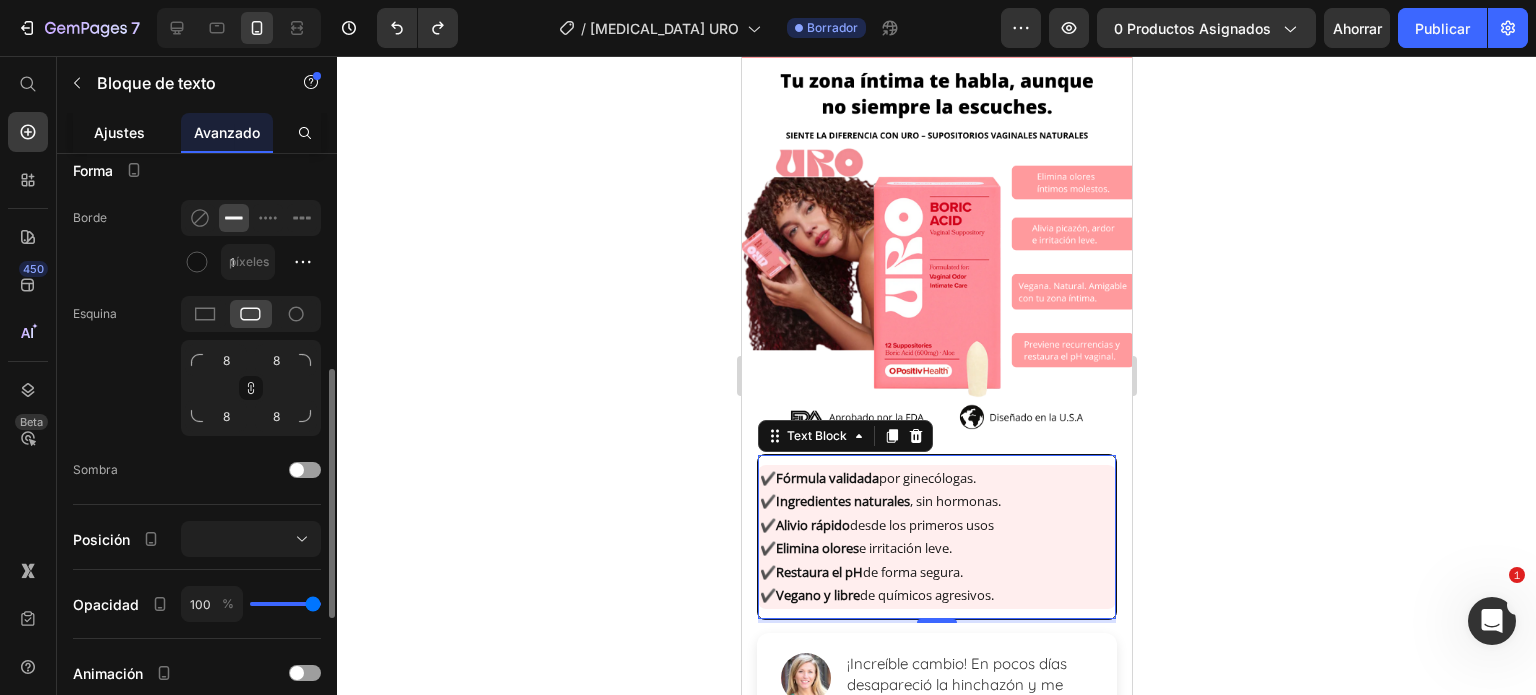 click on "Ajustes" 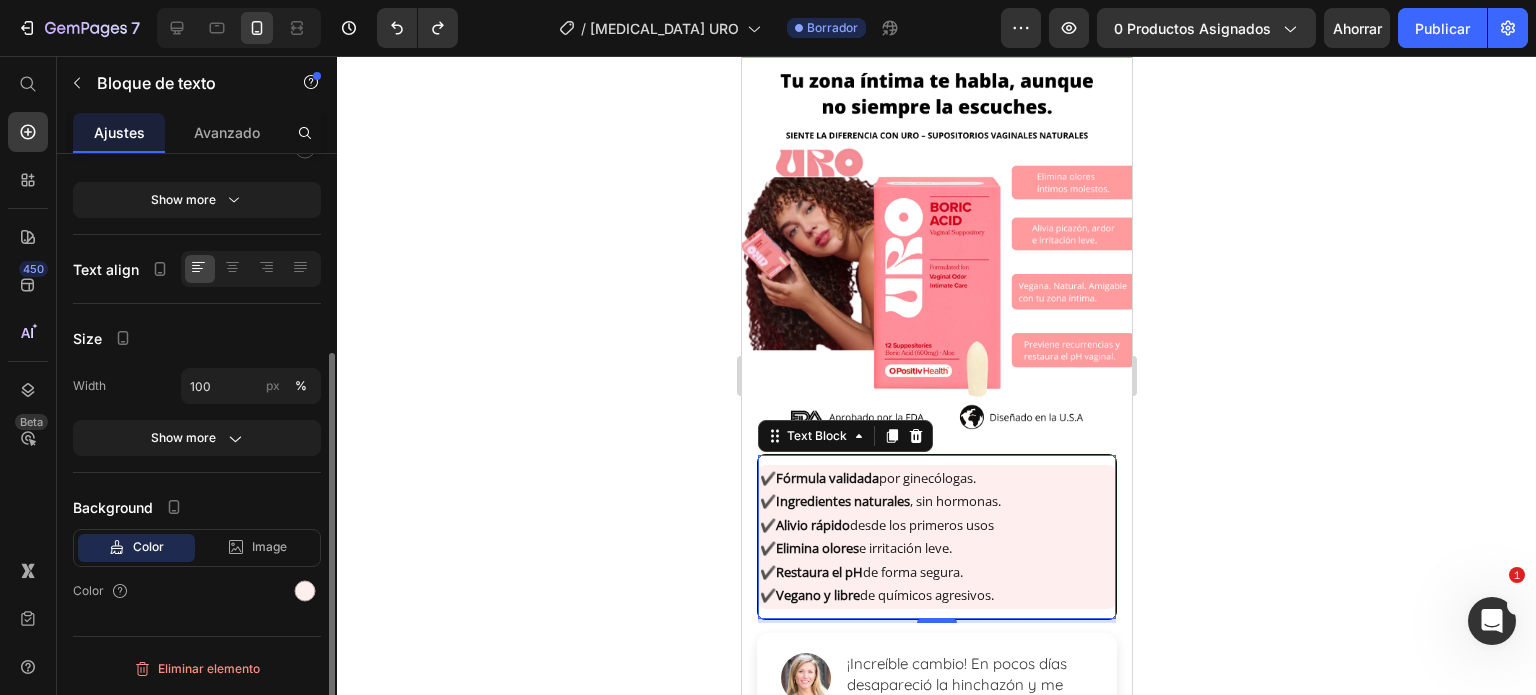 scroll, scrollTop: 0, scrollLeft: 0, axis: both 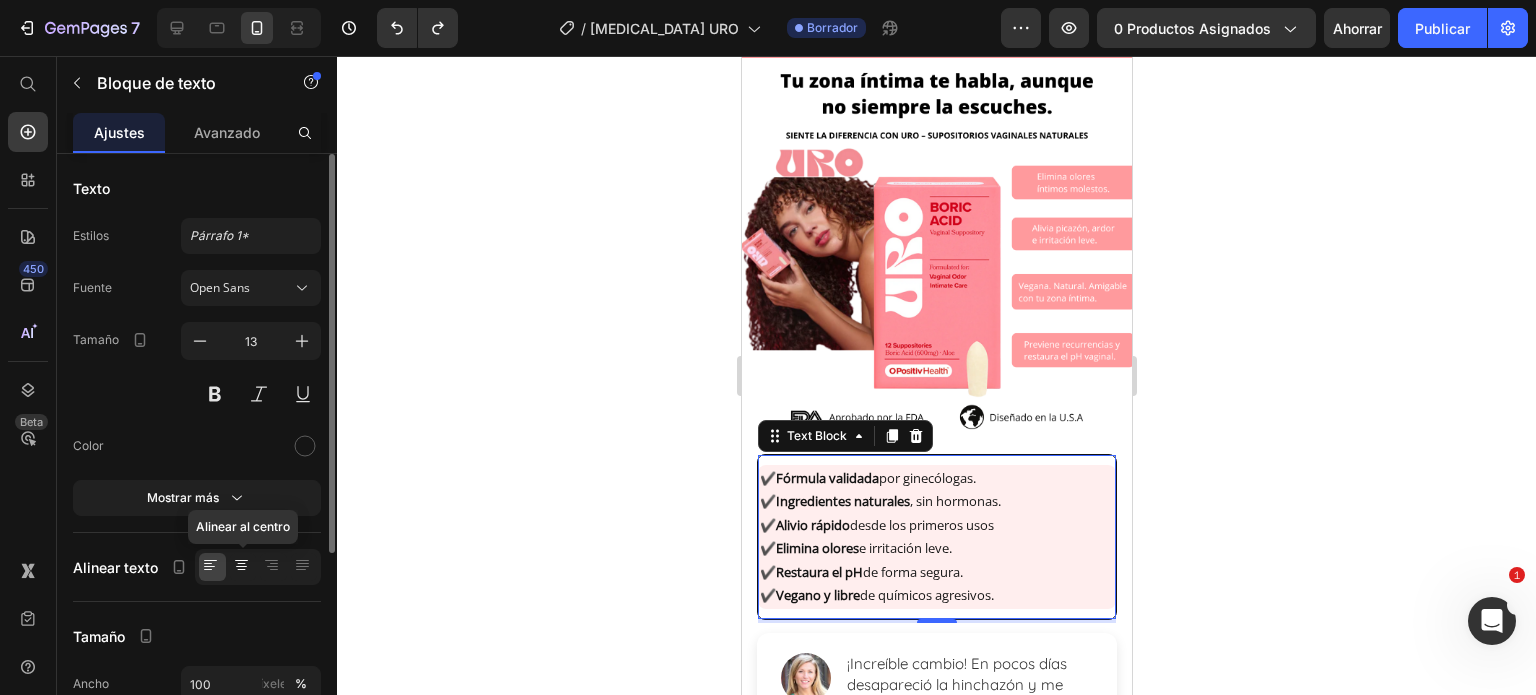 click 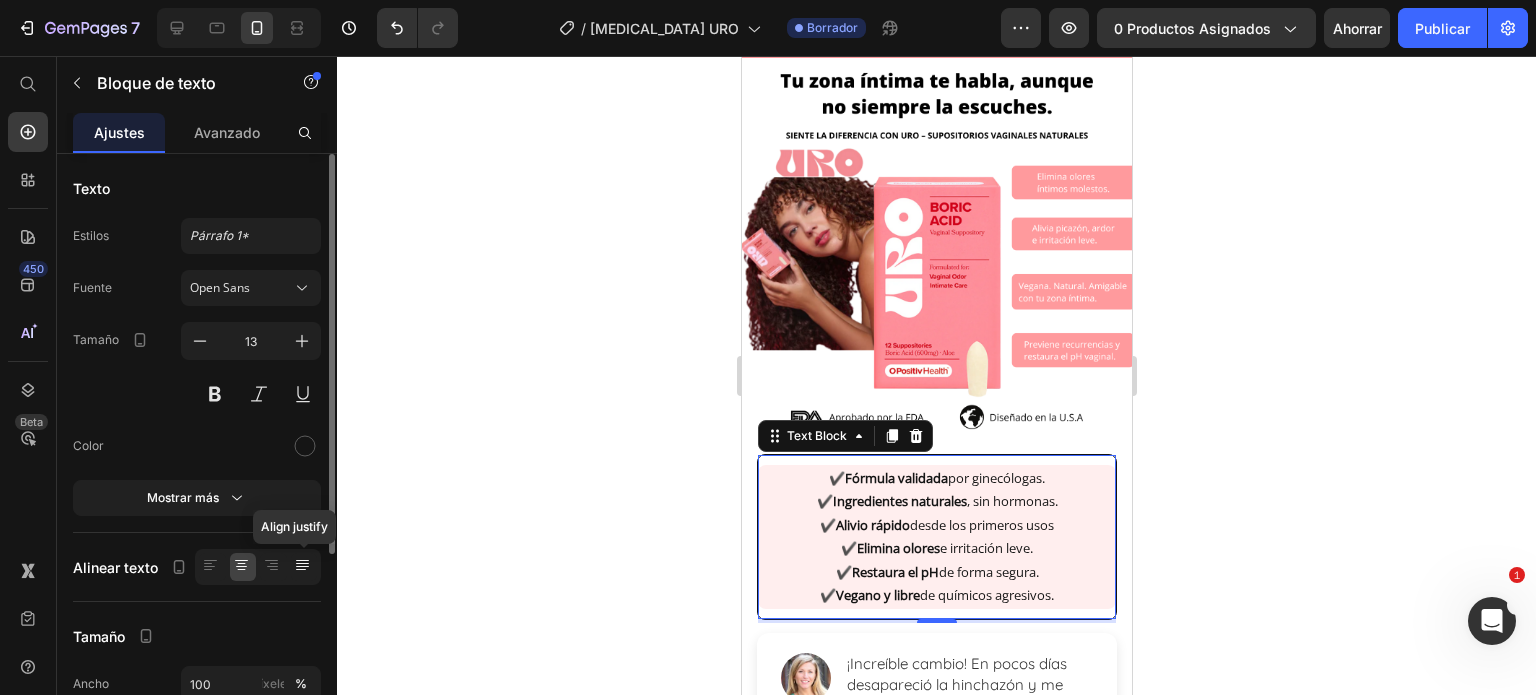 click 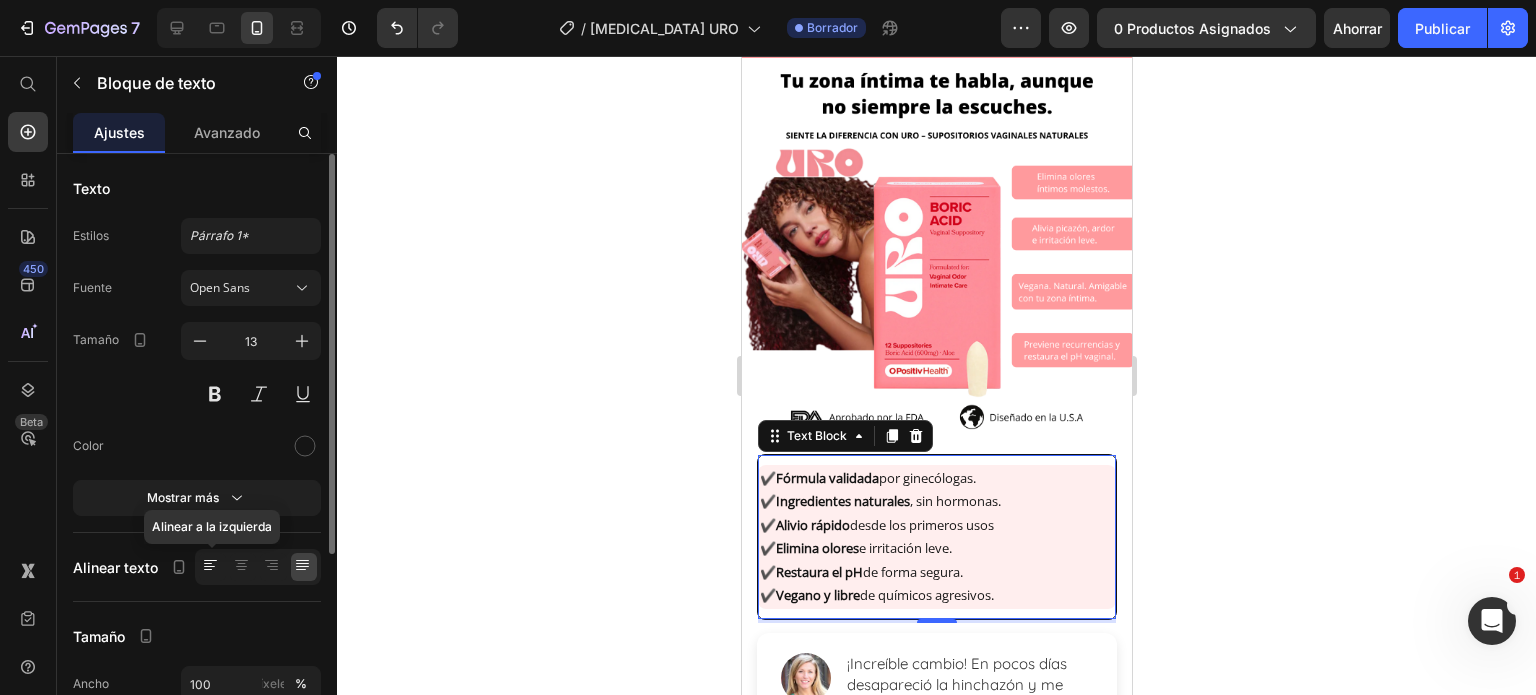 click 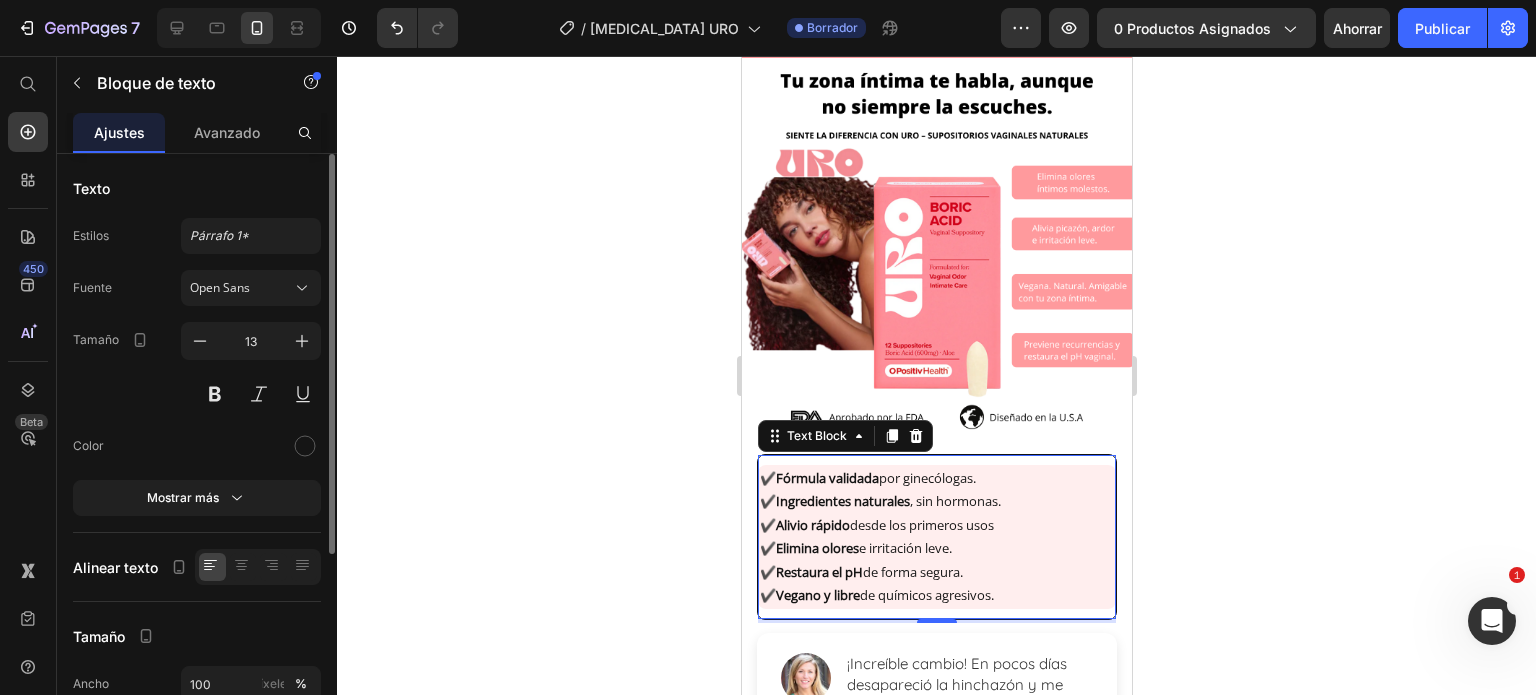 scroll, scrollTop: 200, scrollLeft: 0, axis: vertical 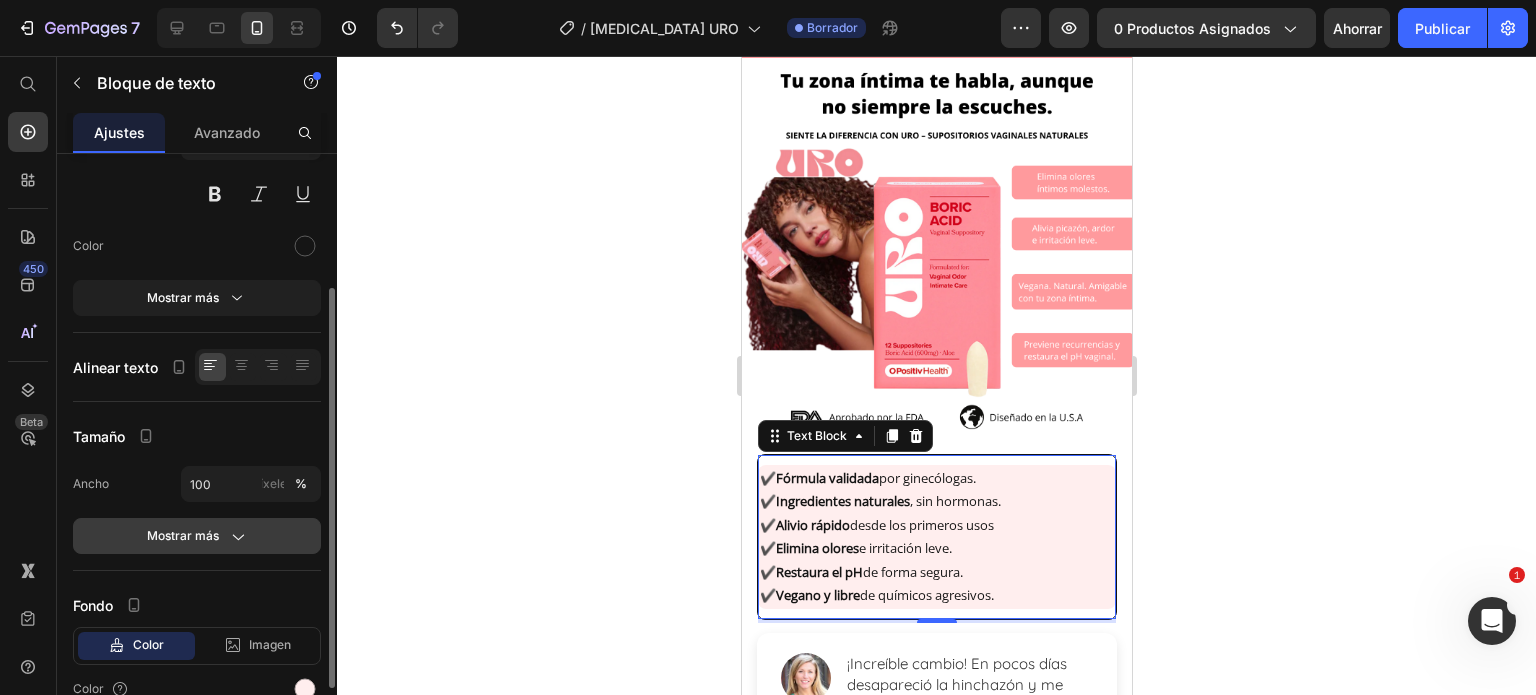 click 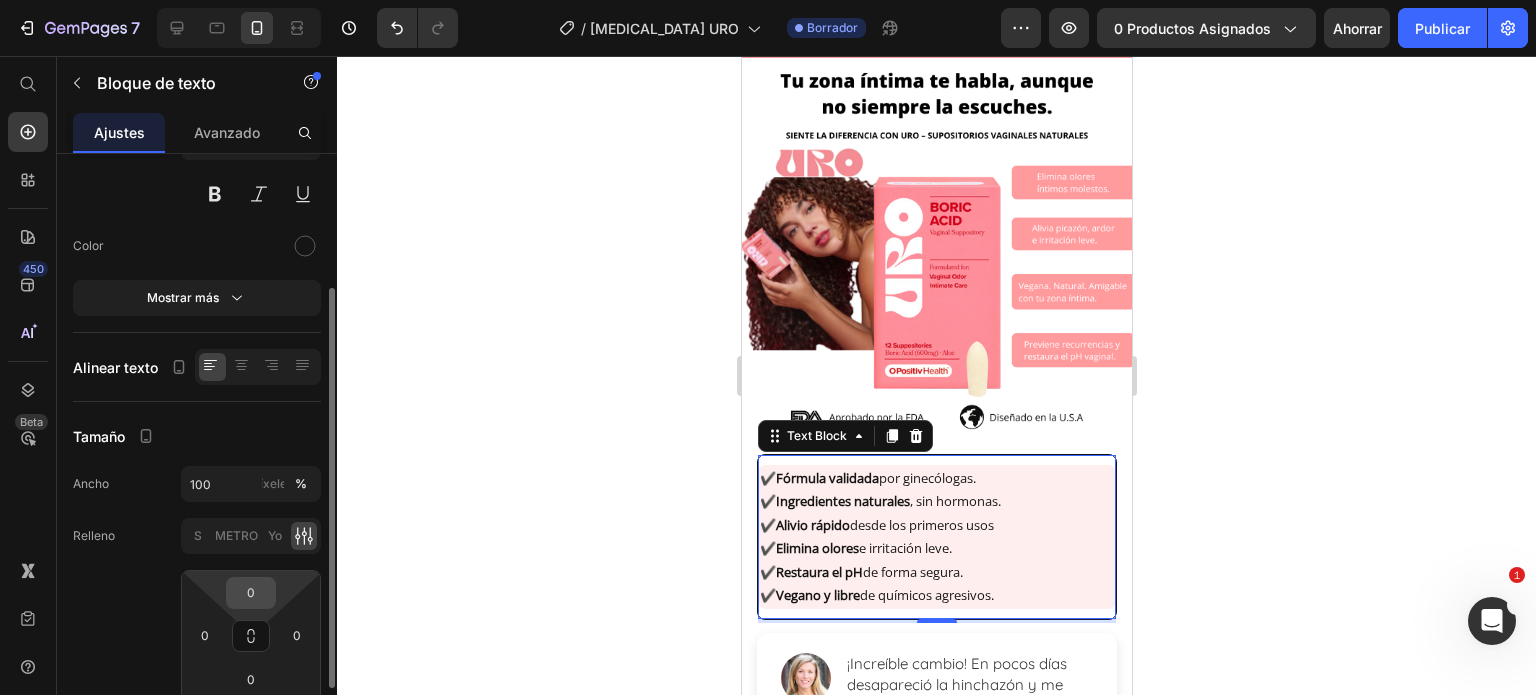 scroll, scrollTop: 400, scrollLeft: 0, axis: vertical 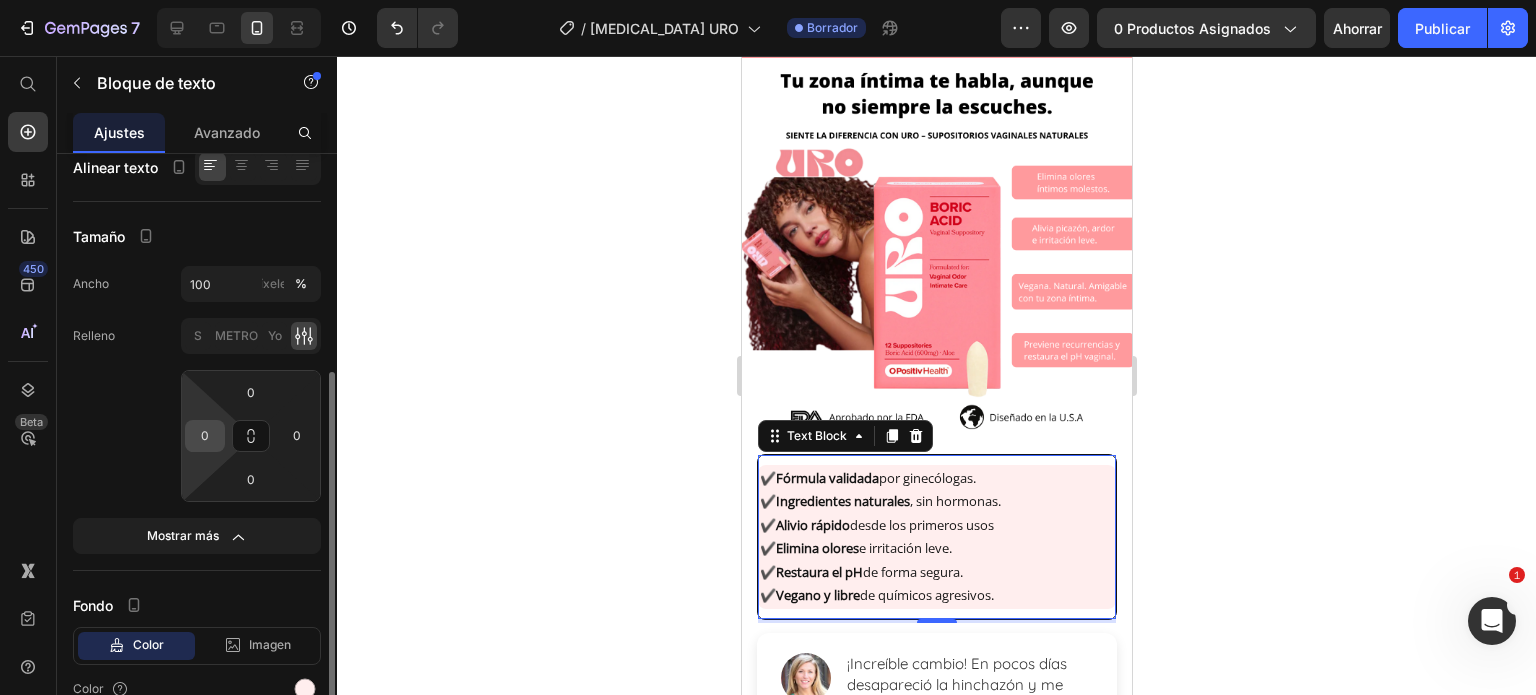 click on "0" at bounding box center [205, 436] 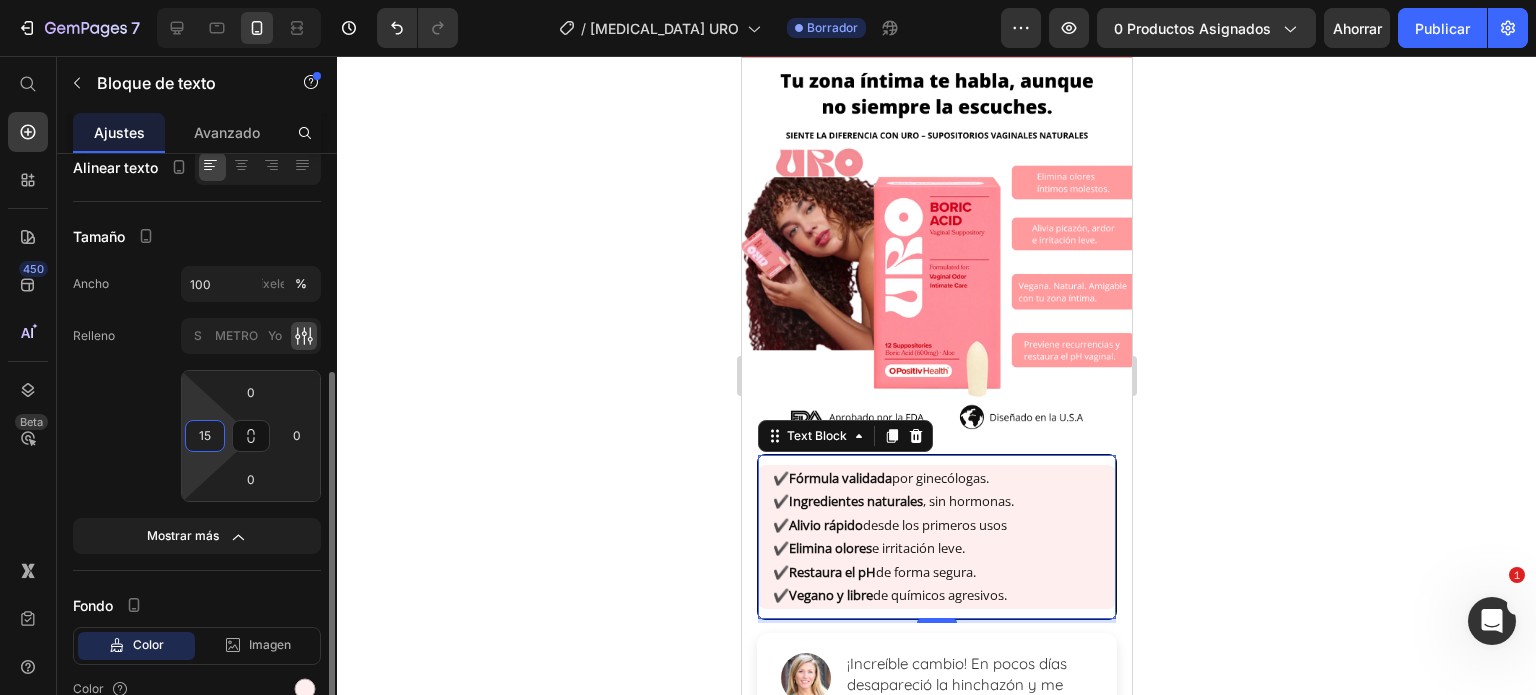 type on "1" 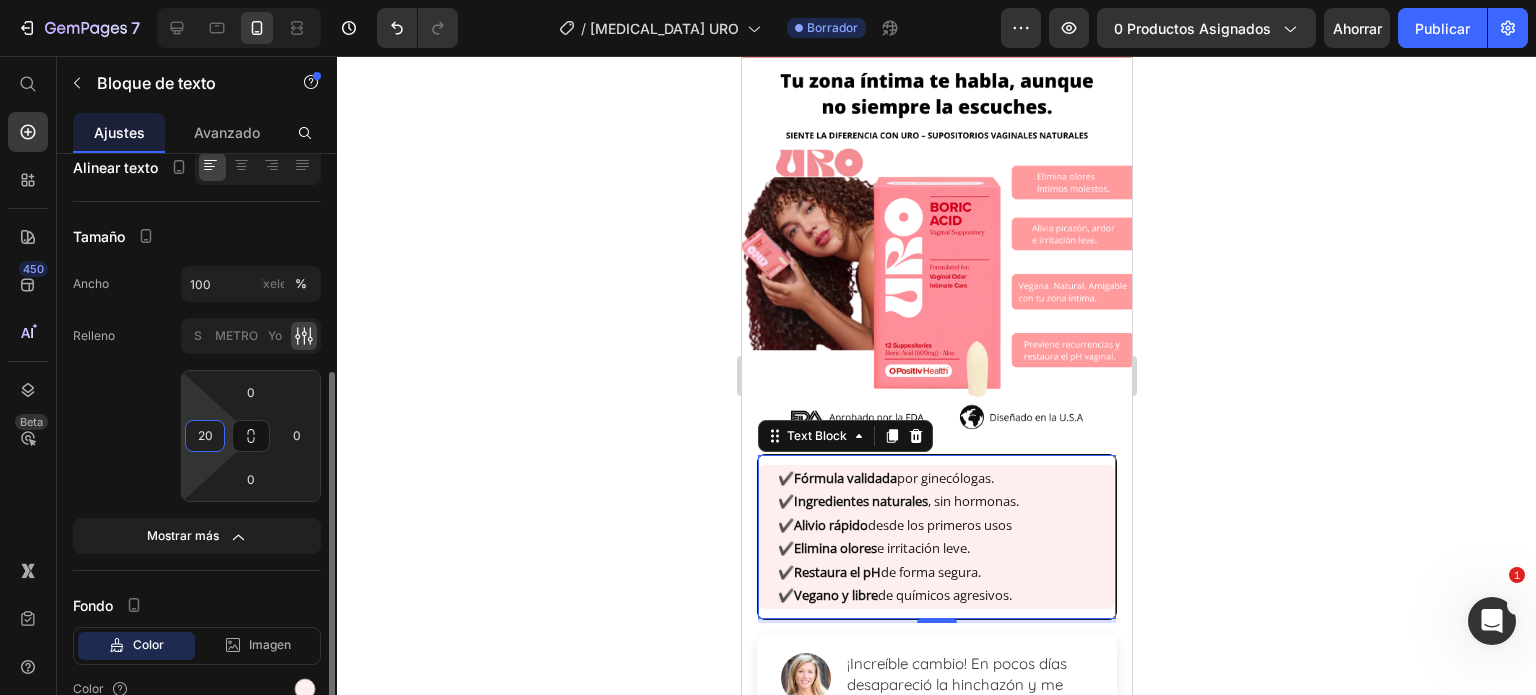 type on "2" 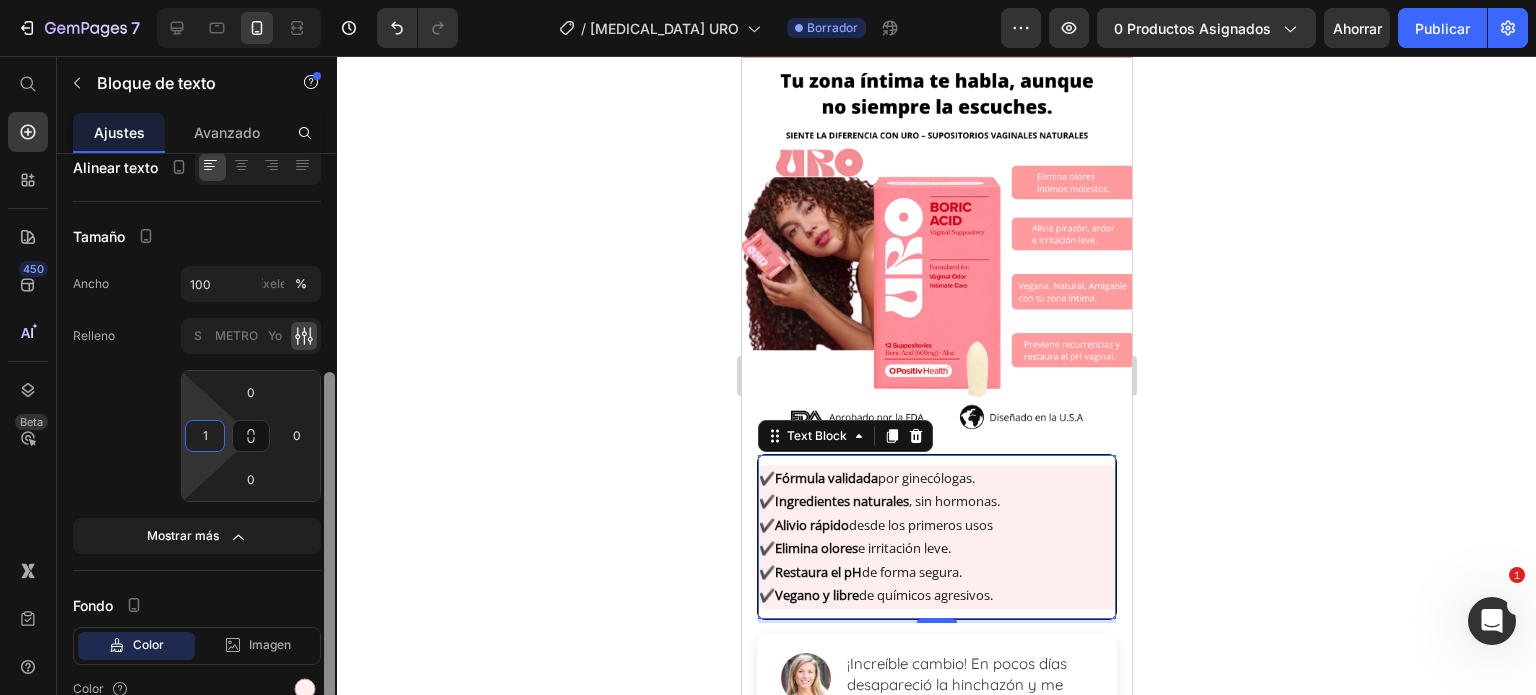 type on "15" 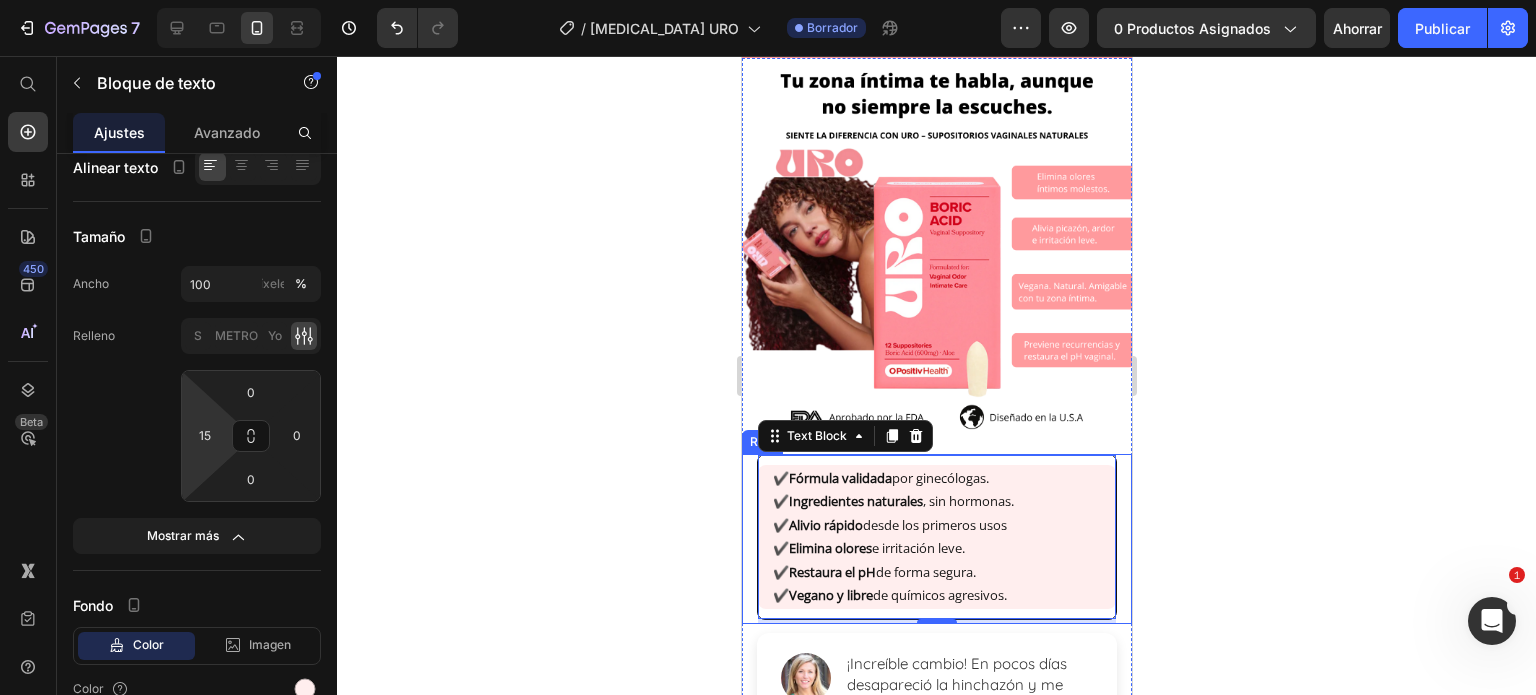 click 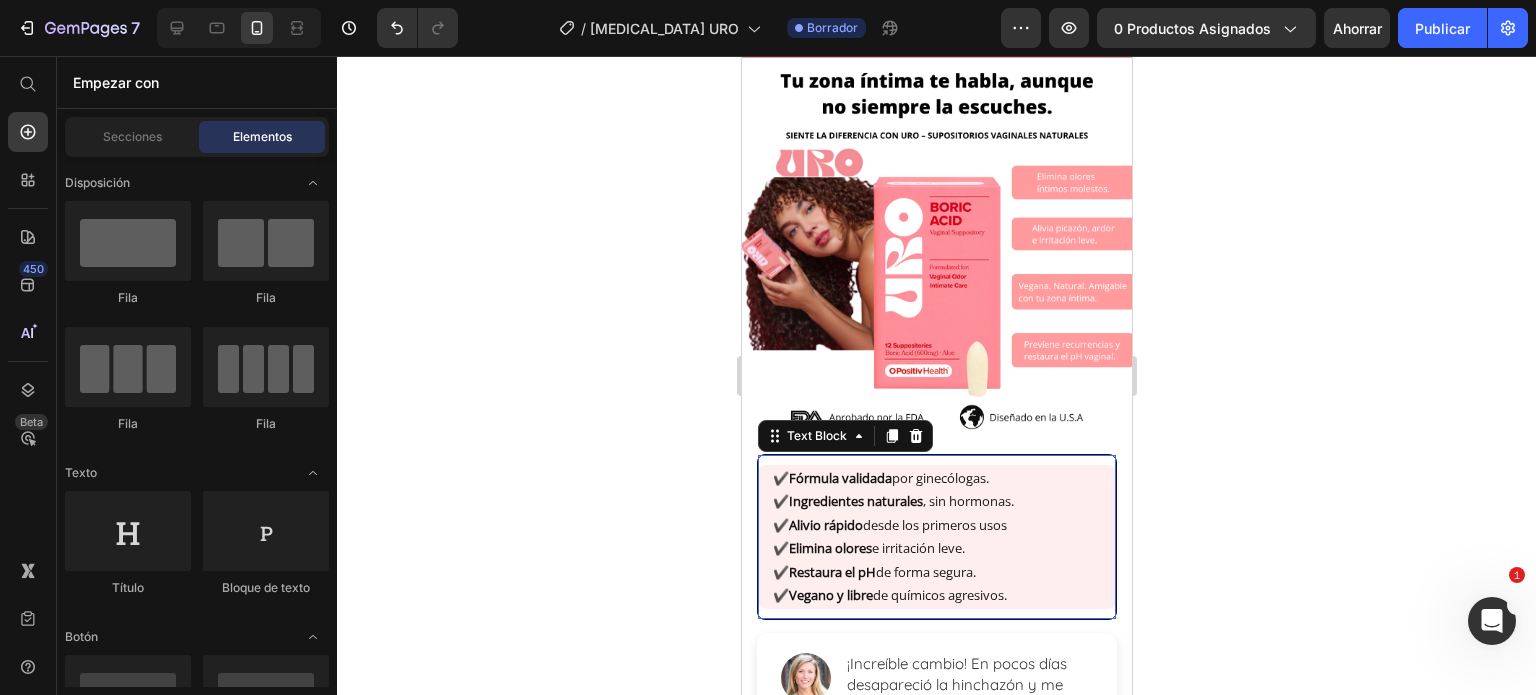 click on "✔️  Fórmula validada  por ginecólogas. ✔️  Ingredientes naturales , sin hormonas. ✔️  Alivio rápido  desde los primeros usos ✔️  Elimina olores  e irritación leve. ✔️  Restaura el pH  de forma segura. ✔️  Vegano y libre  de químicos agresivos." at bounding box center (936, 537) 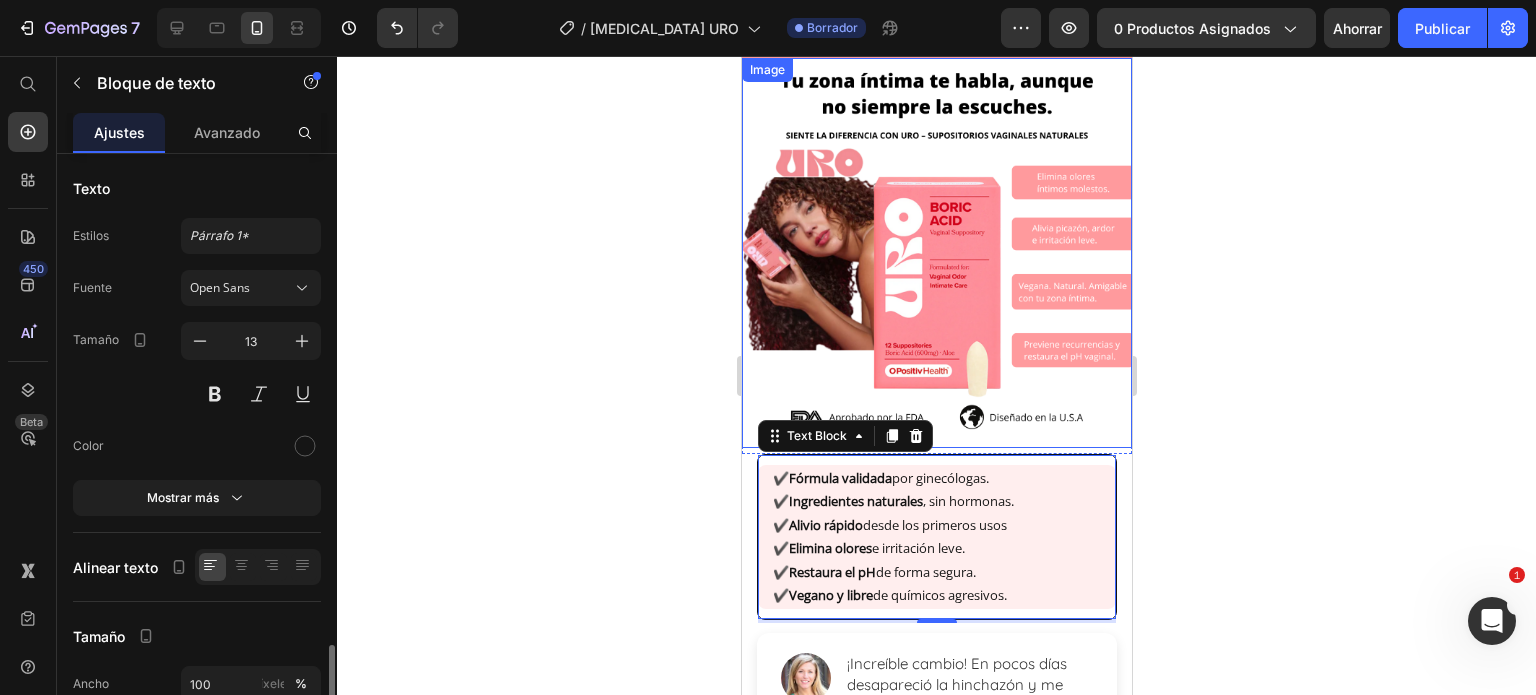 scroll, scrollTop: 294, scrollLeft: 0, axis: vertical 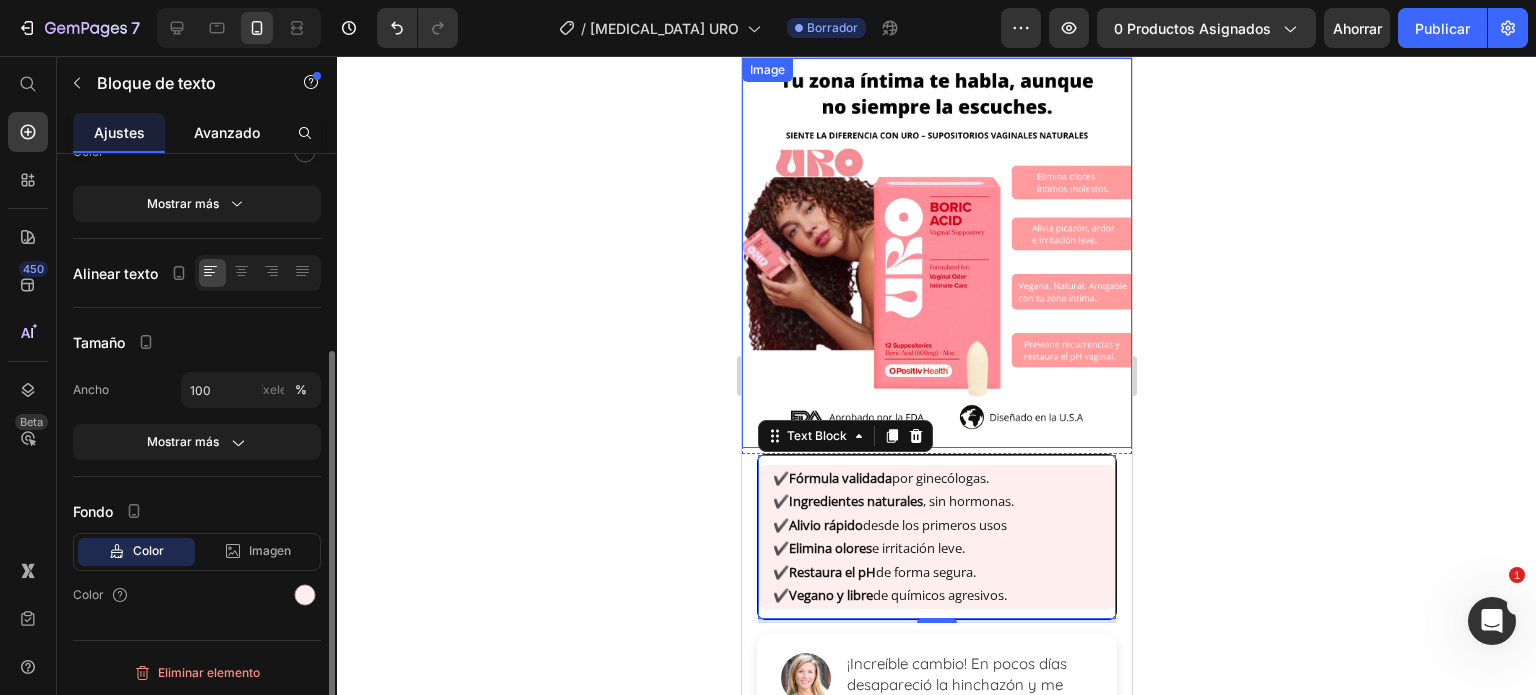 click on "Avanzado" 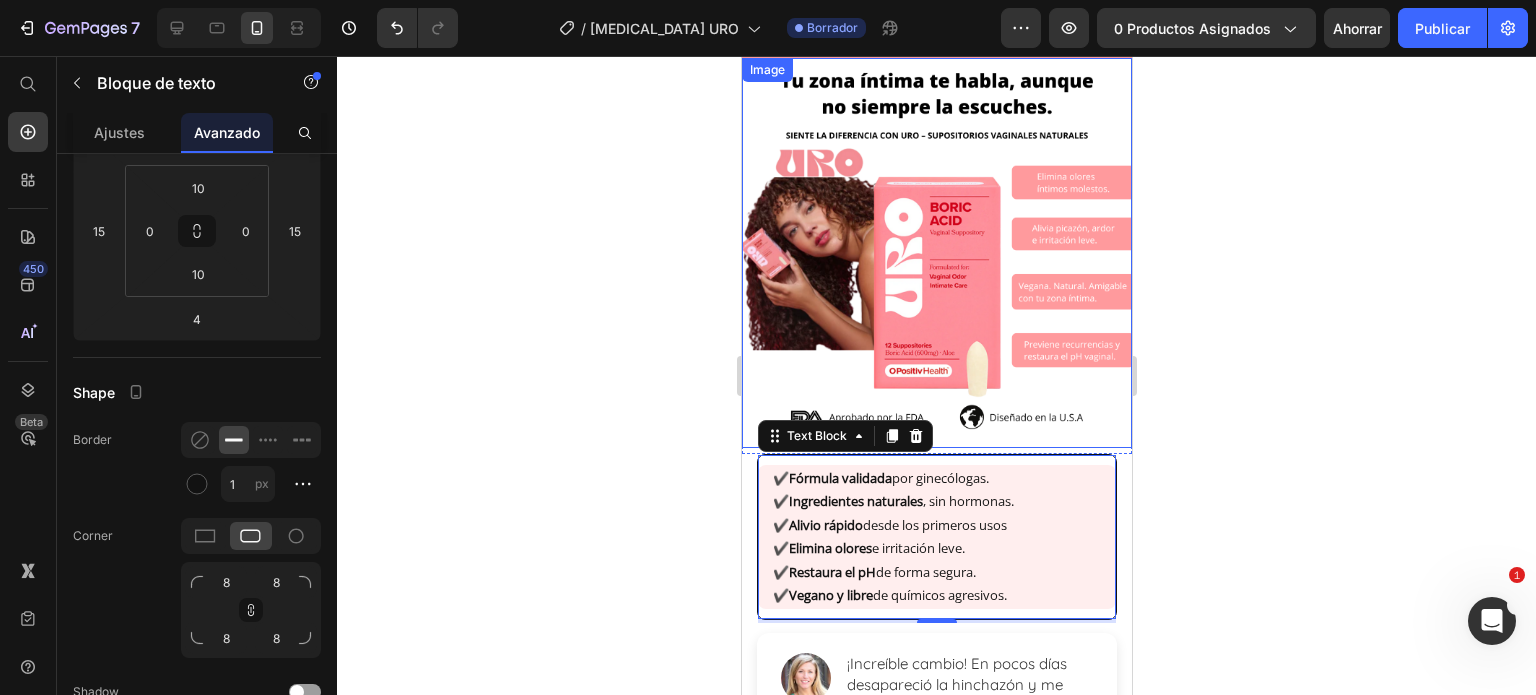 scroll, scrollTop: 0, scrollLeft: 0, axis: both 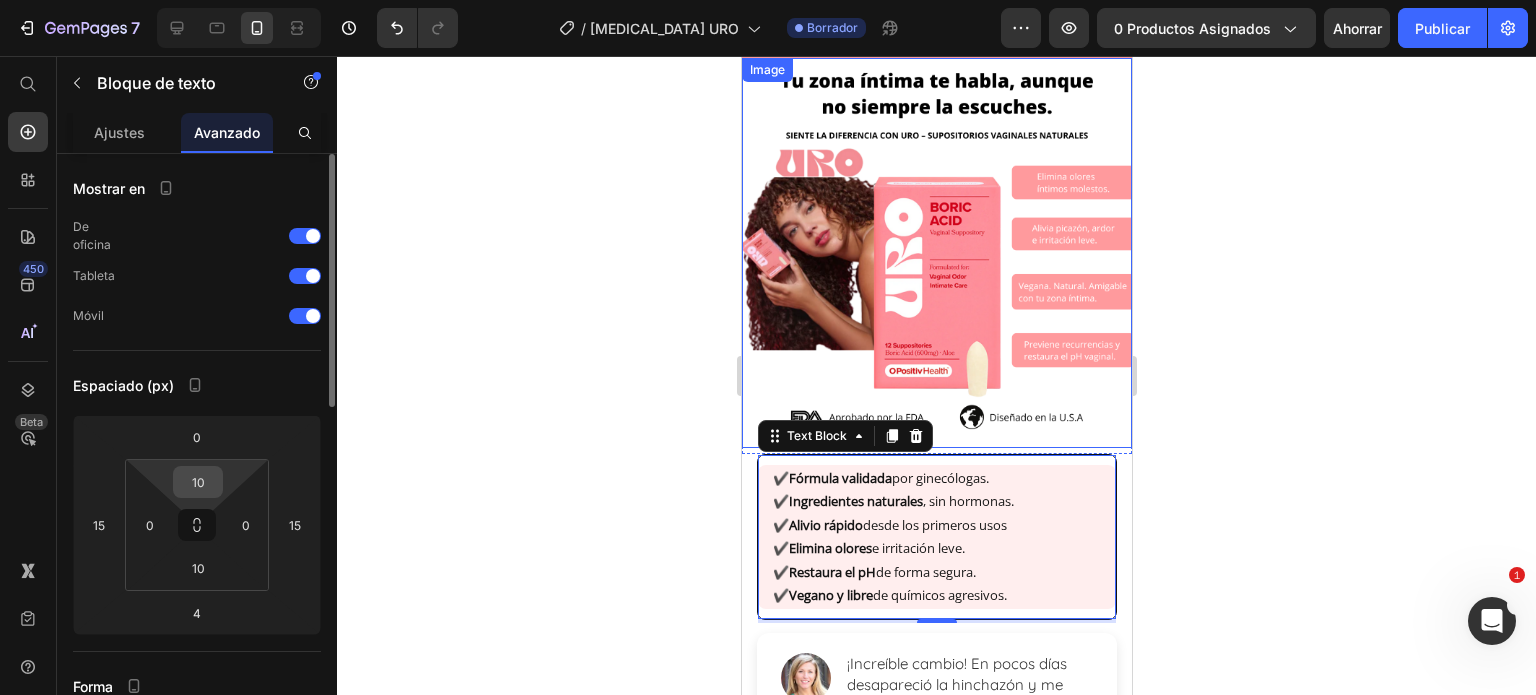click on "10" at bounding box center (198, 482) 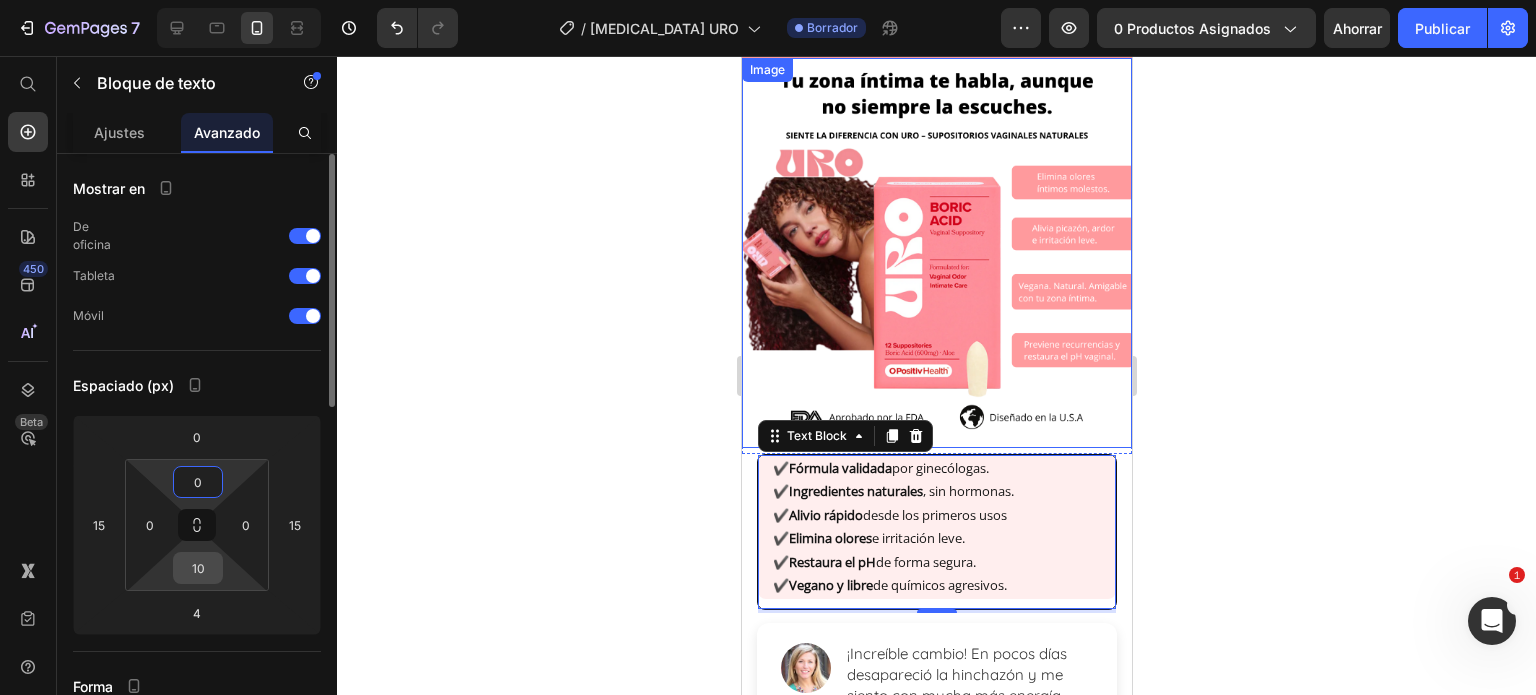 type on "0" 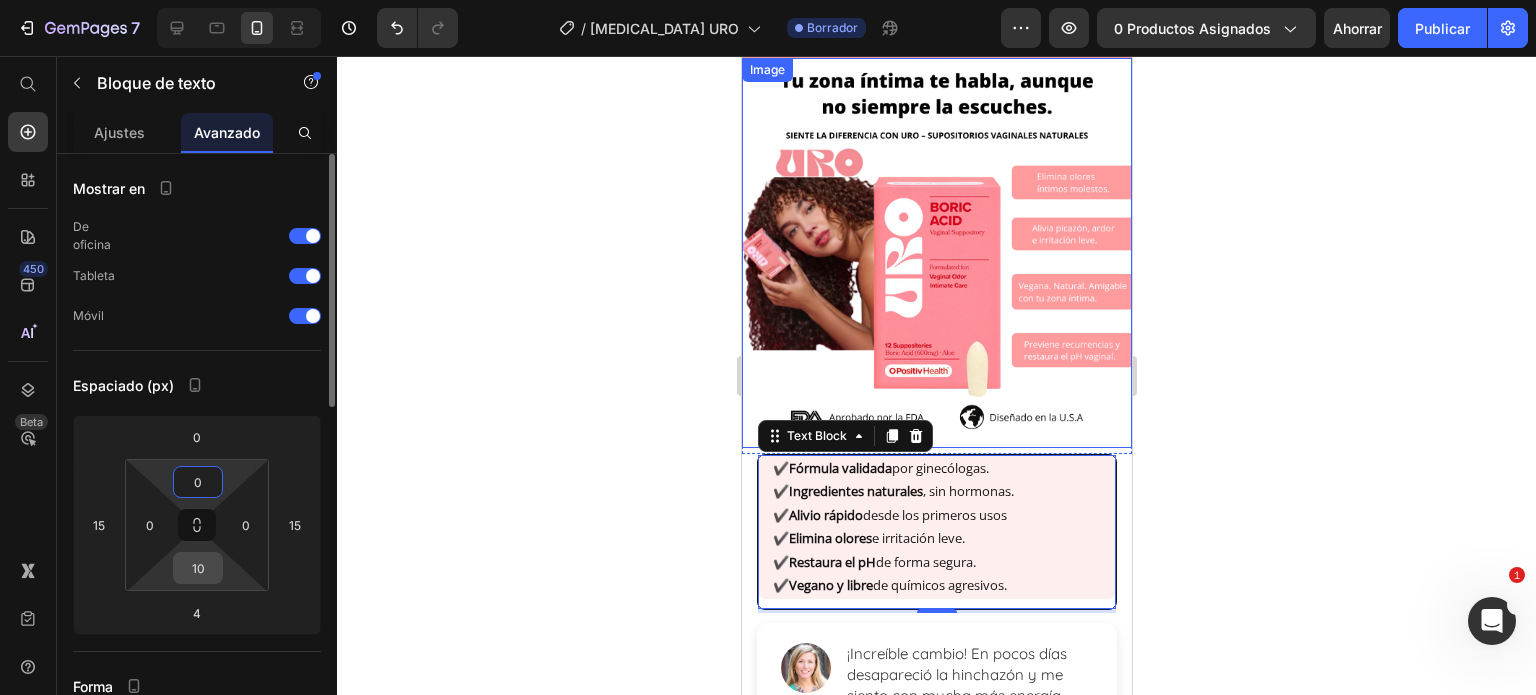 click on "10" at bounding box center (198, 568) 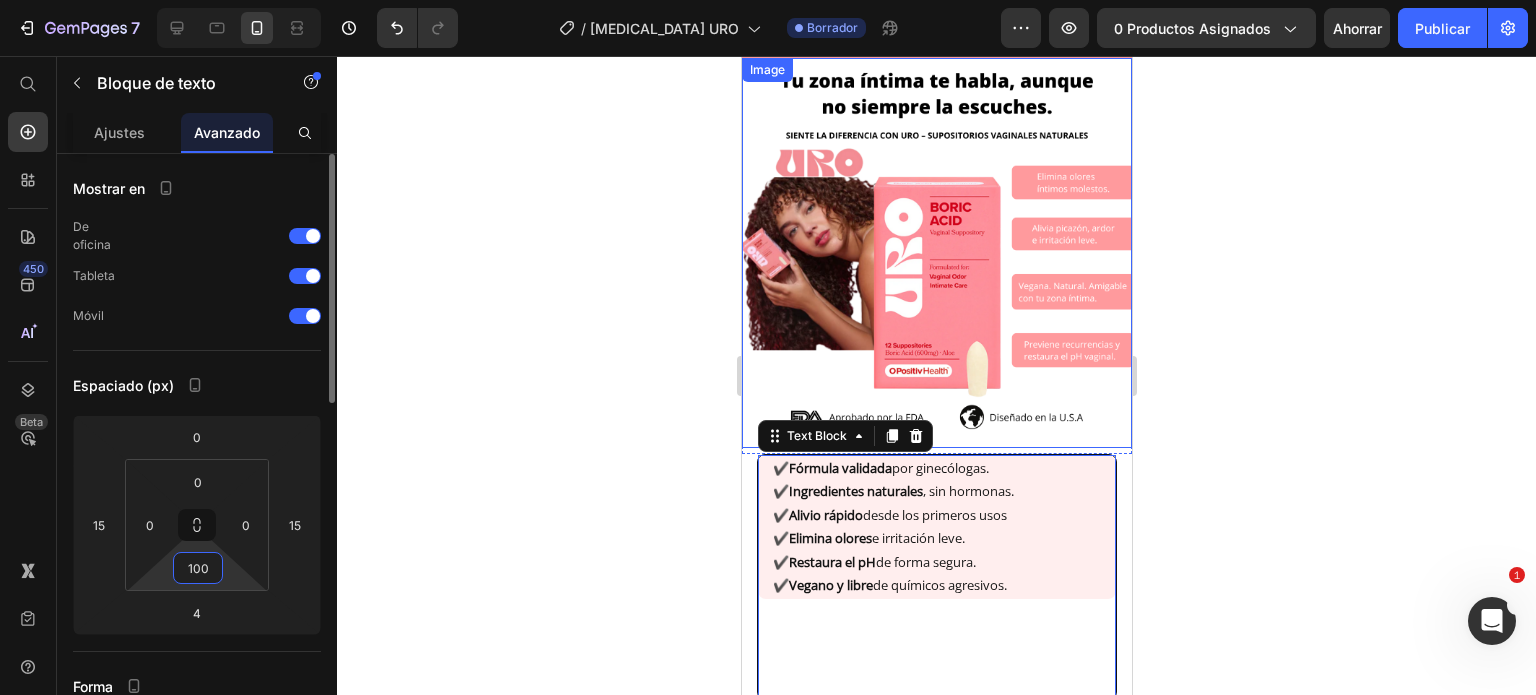 type on "0" 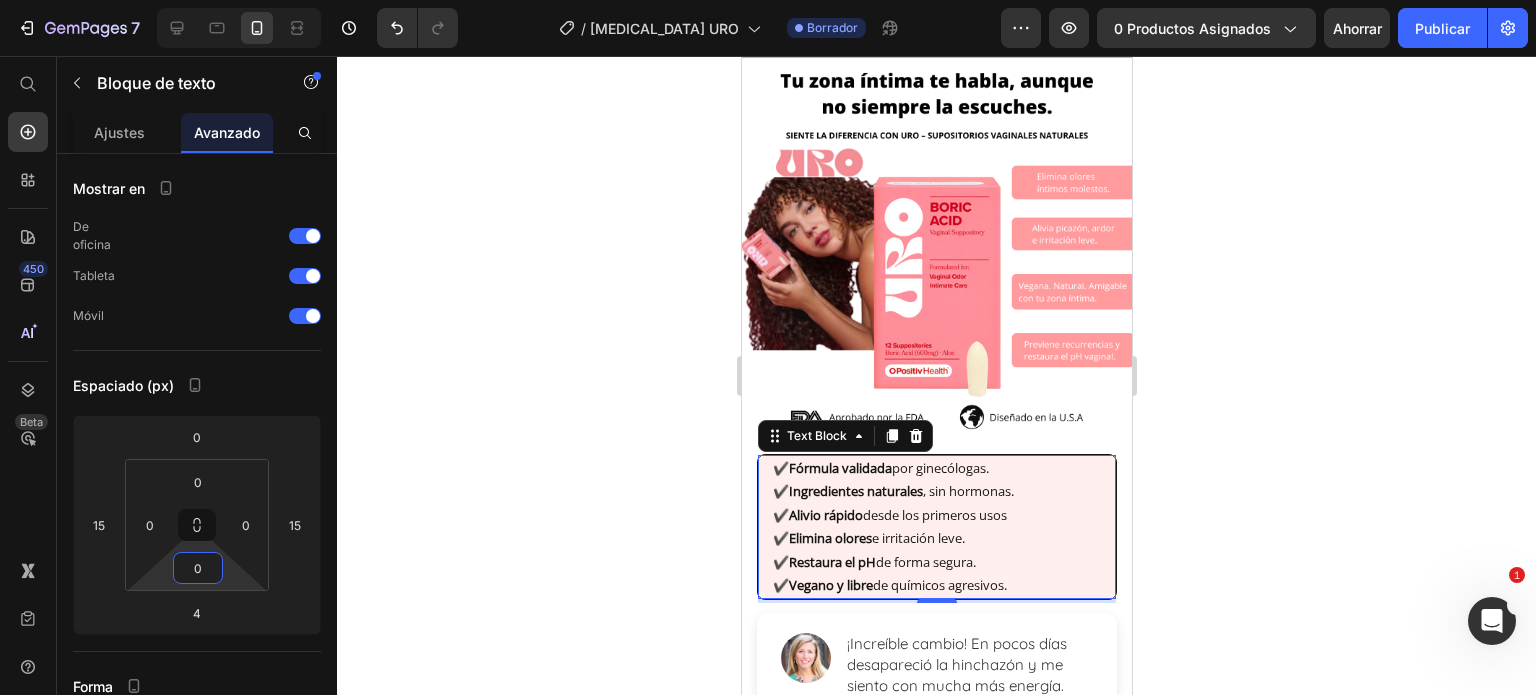 click 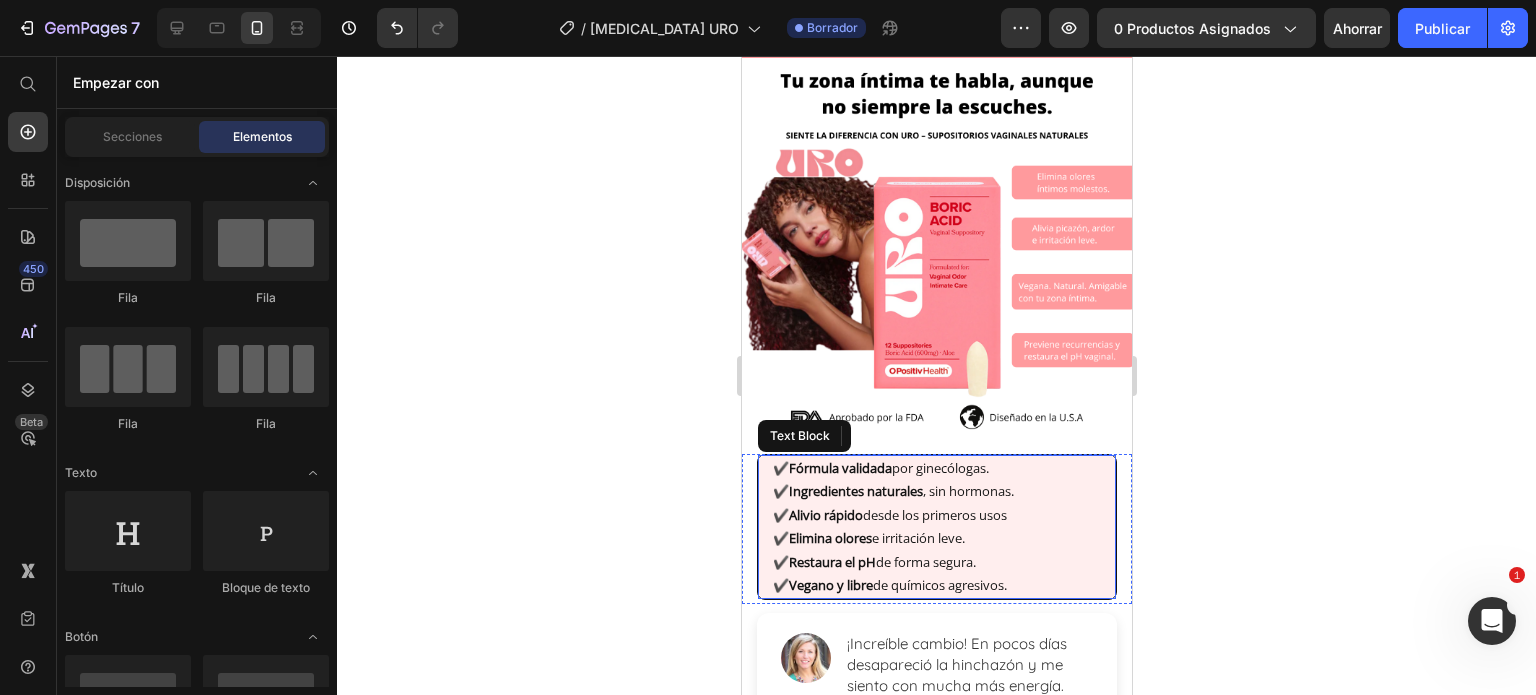 click on "✔️  Ingredientes naturales , sin hormonas." at bounding box center [942, 491] 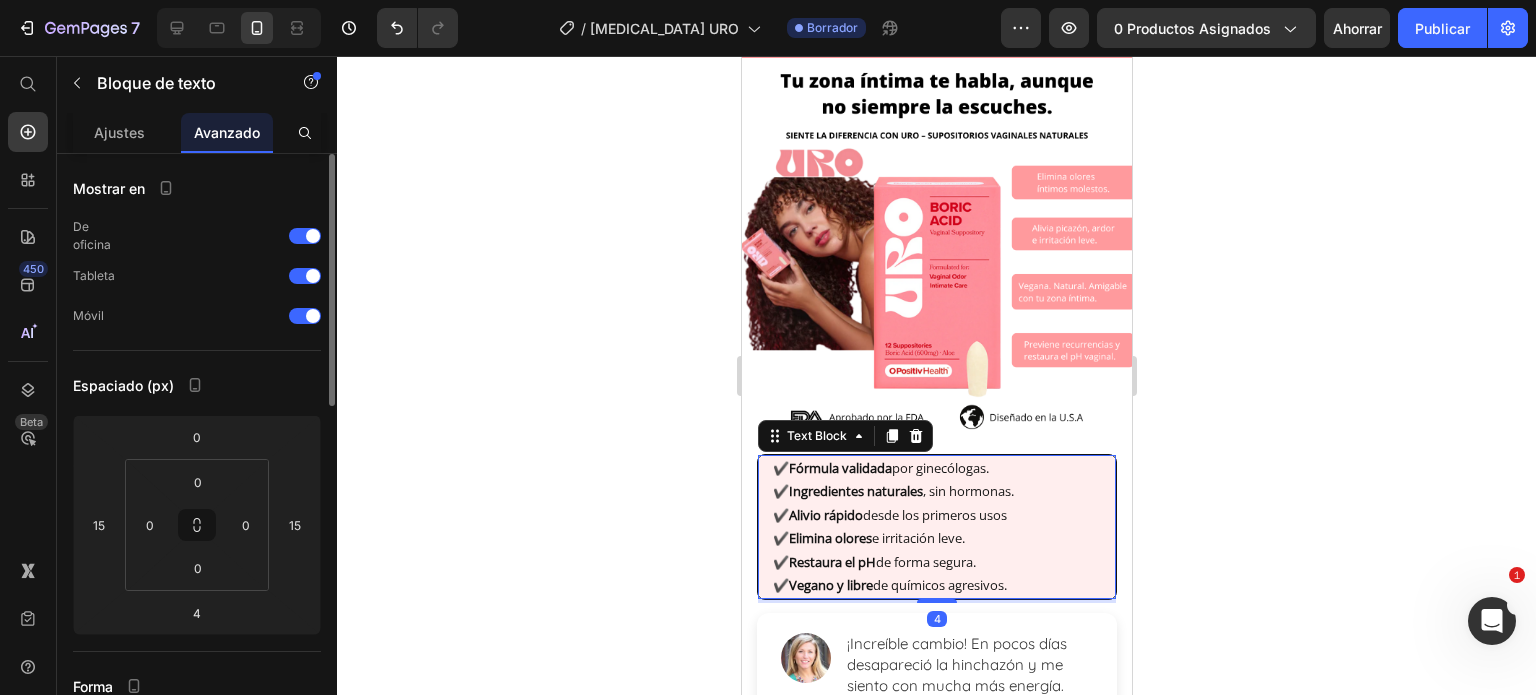click on "Mostrar en De oficina Tableta Móvil Espaciado (px) 0 15 4 15 0 0 0 0 Forma Borde 1 píxeles Esquina 8 8 8 8 Sombra Posición Opacidad 100 % Animación Interacción Actualice al plan Optimize  para desbloquear Interacción y otras funciones premium. Clase CSS Eliminar elemento" at bounding box center [197, 862] 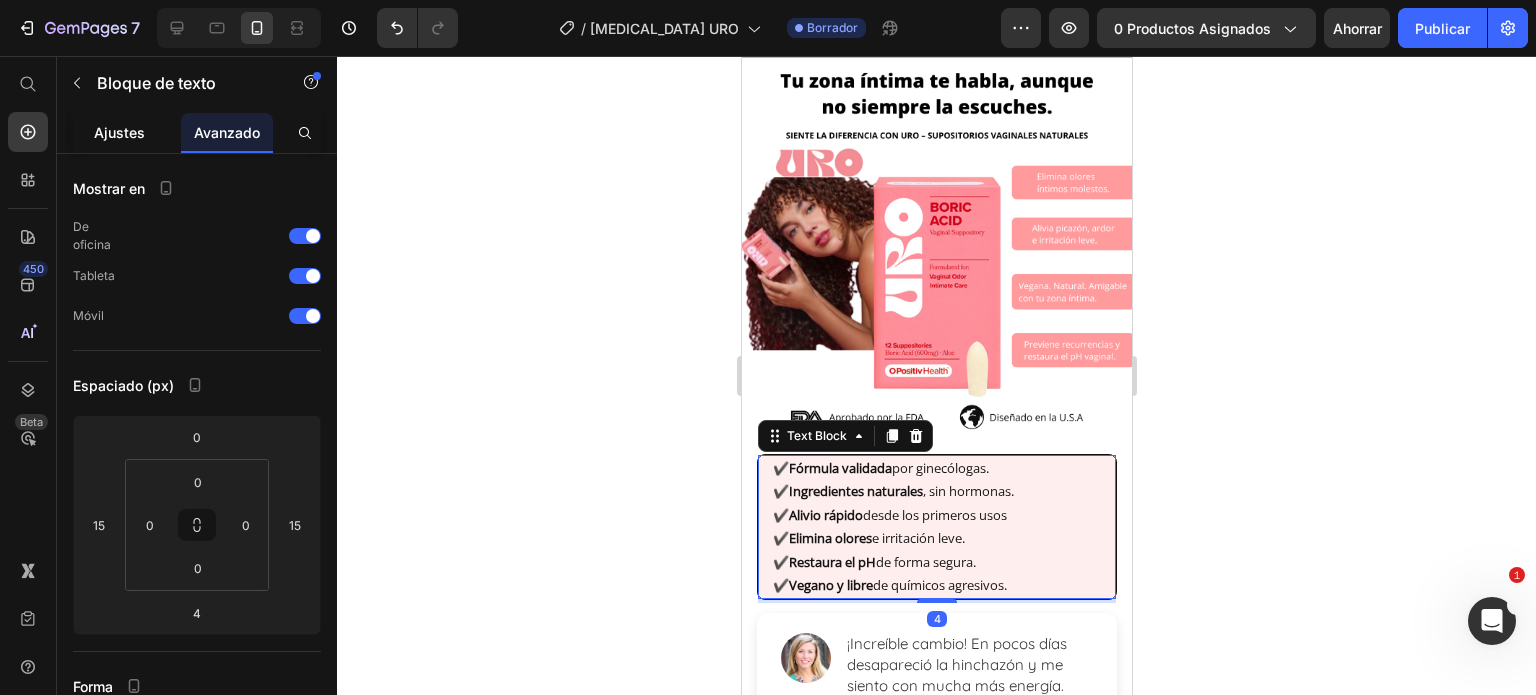 click on "Ajustes" 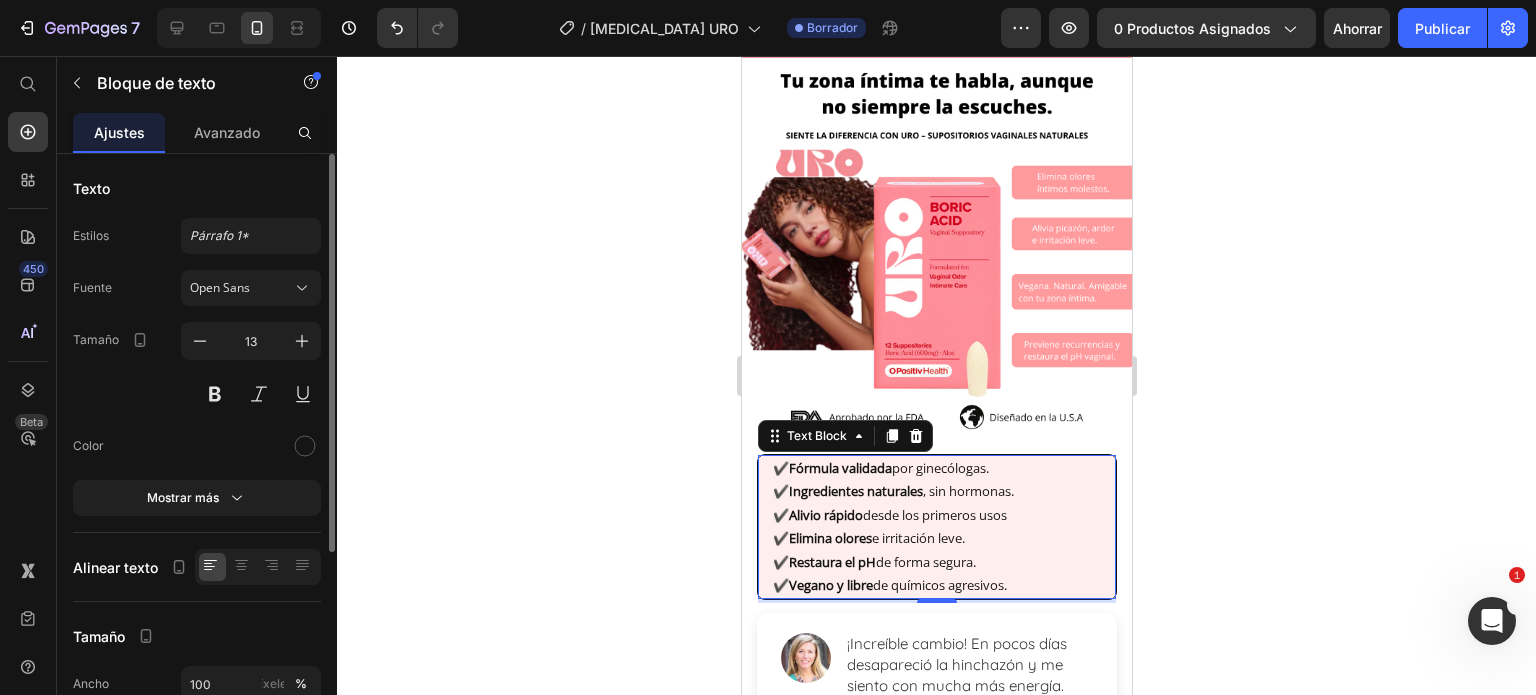 scroll, scrollTop: 294, scrollLeft: 0, axis: vertical 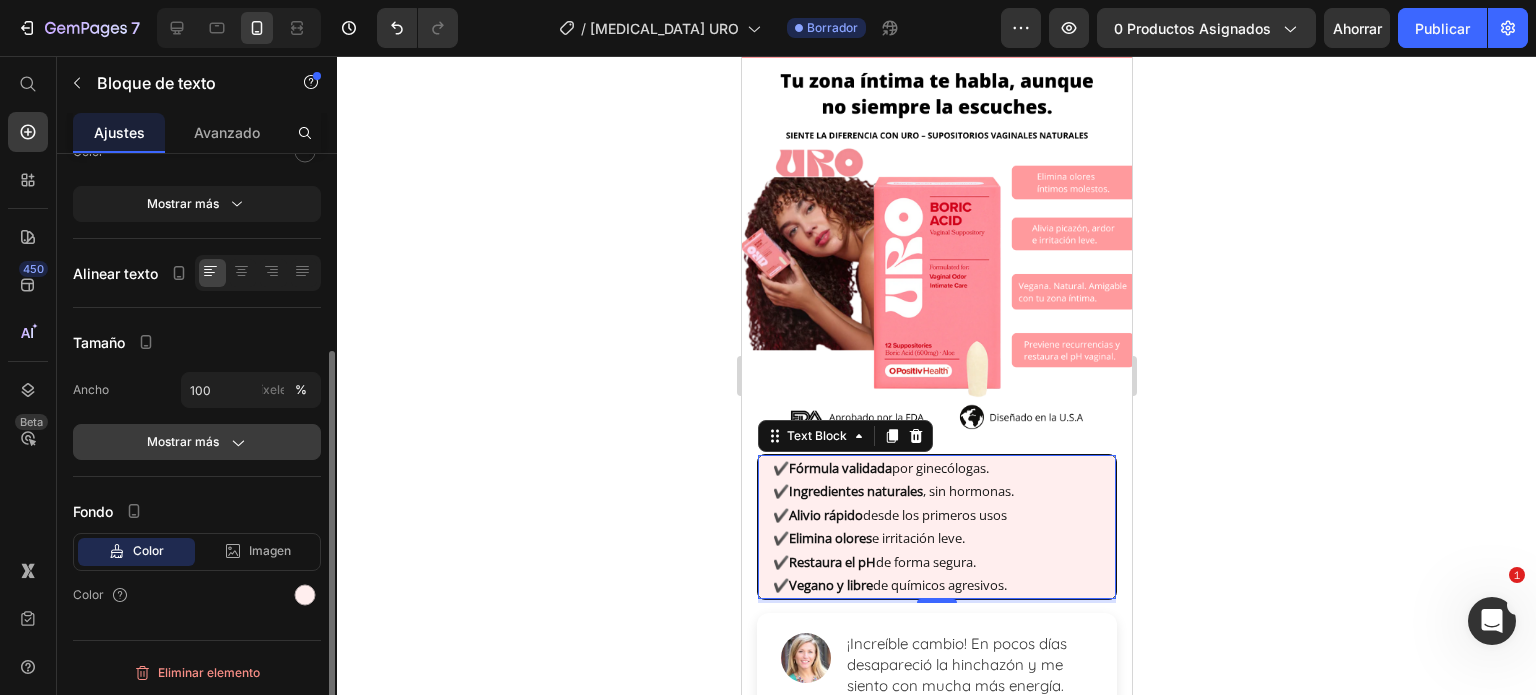 click on "Mostrar más" 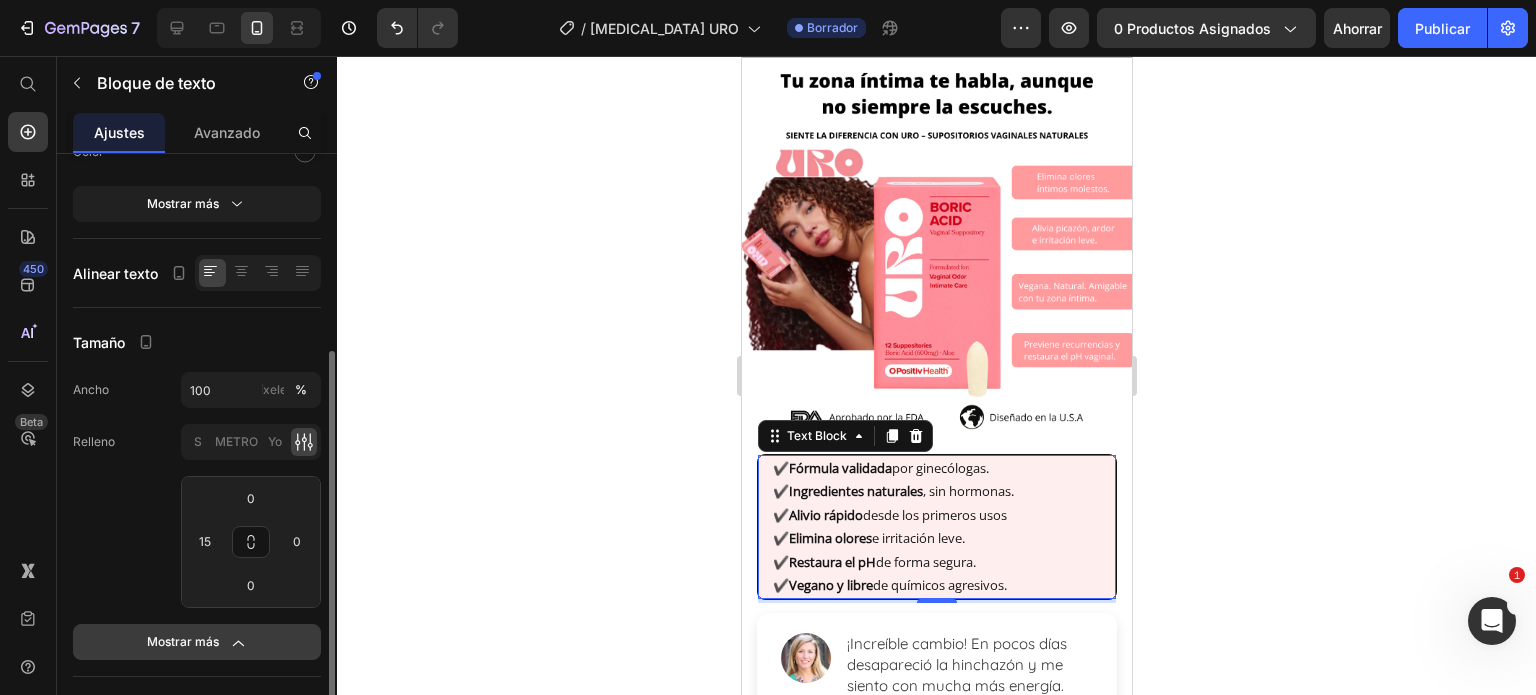 scroll, scrollTop: 494, scrollLeft: 0, axis: vertical 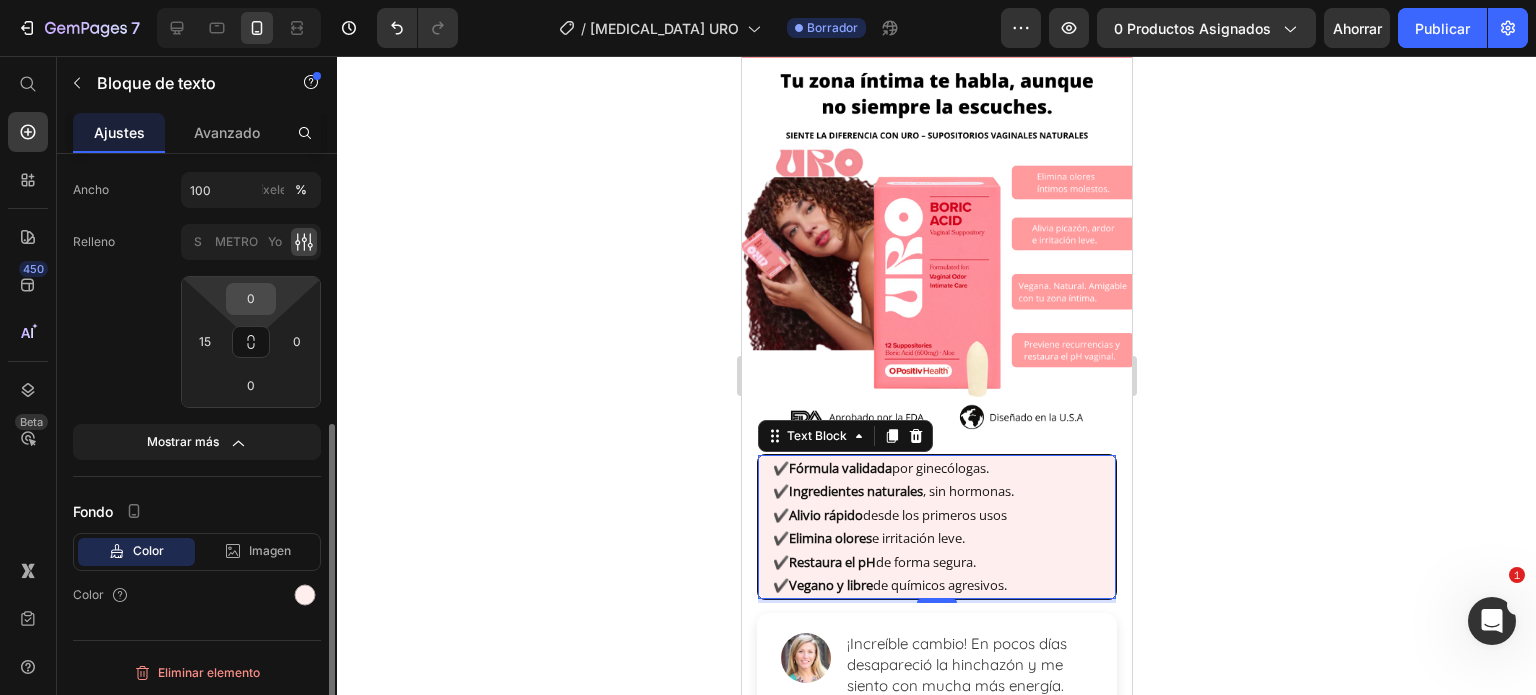 click on "0" at bounding box center [251, 299] 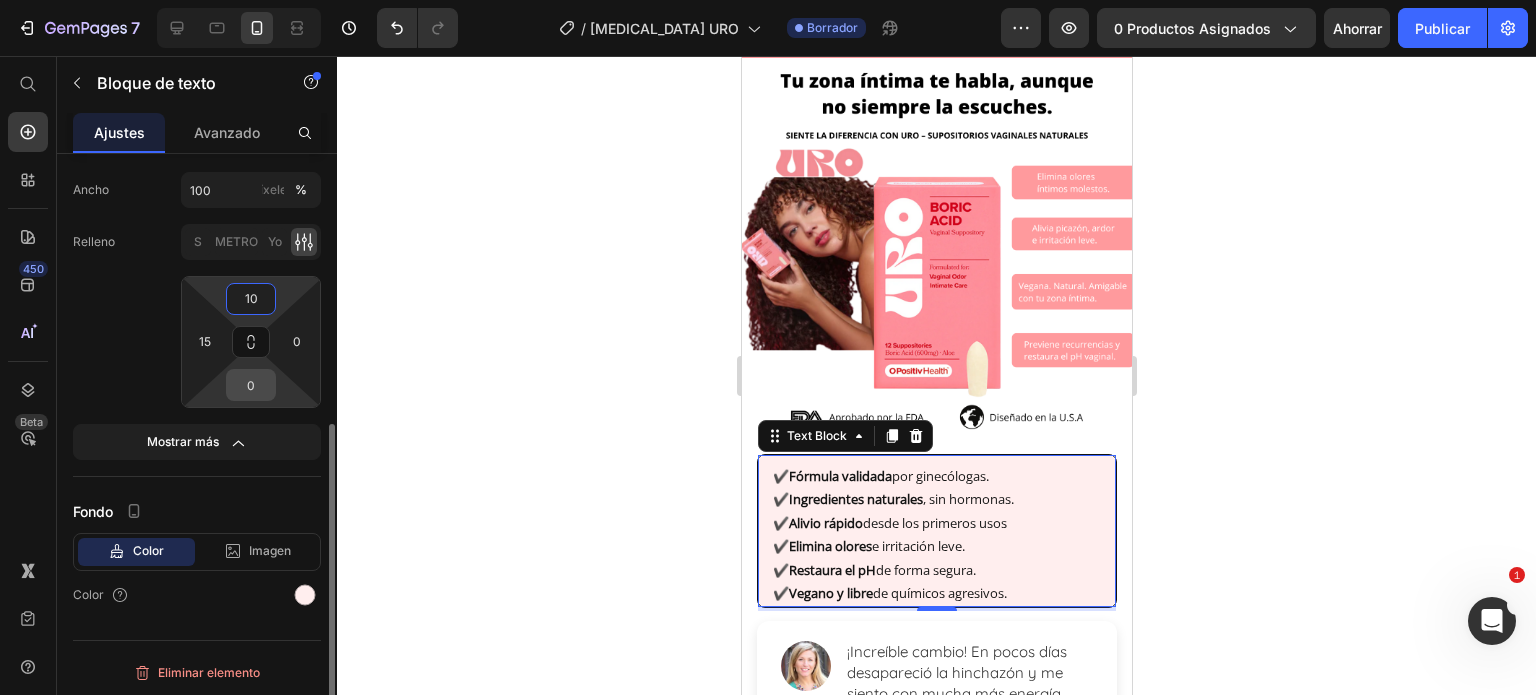 type on "10" 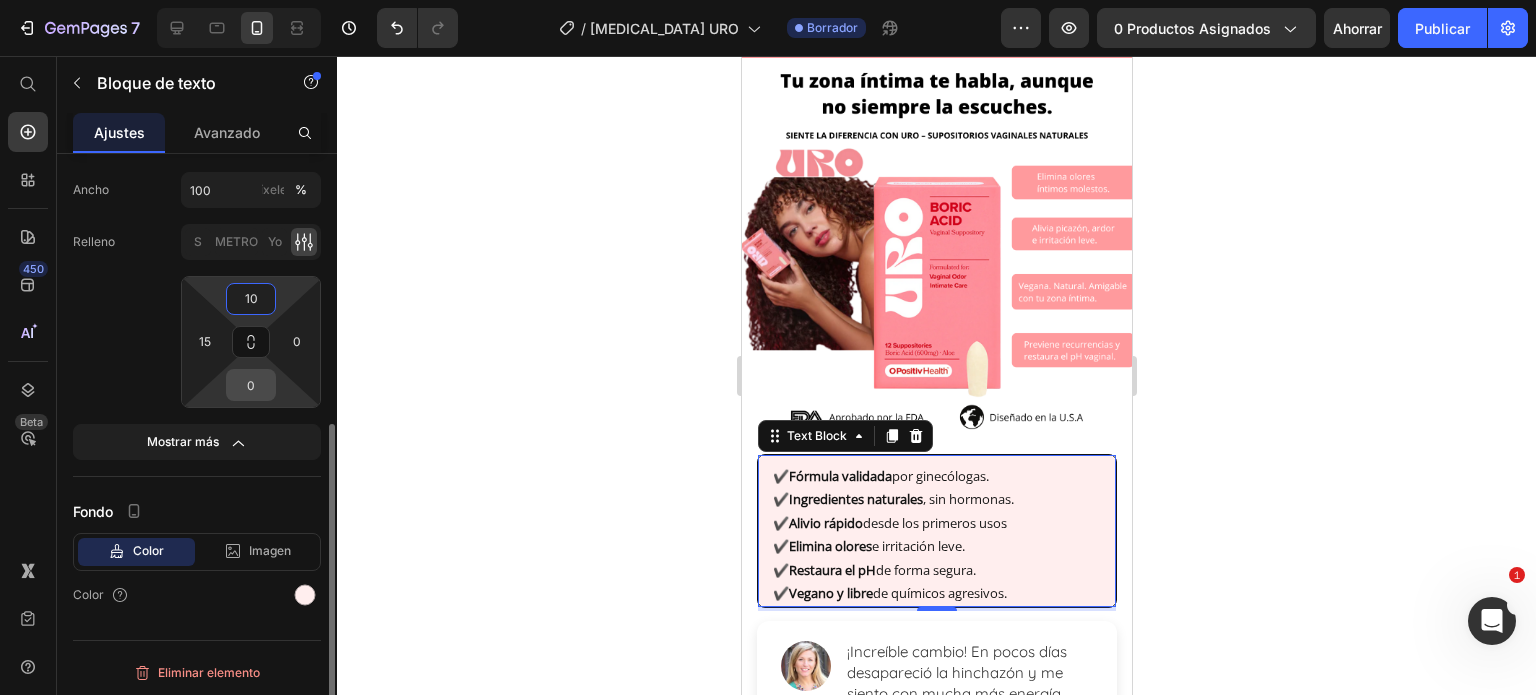 click on "0" at bounding box center (251, 385) 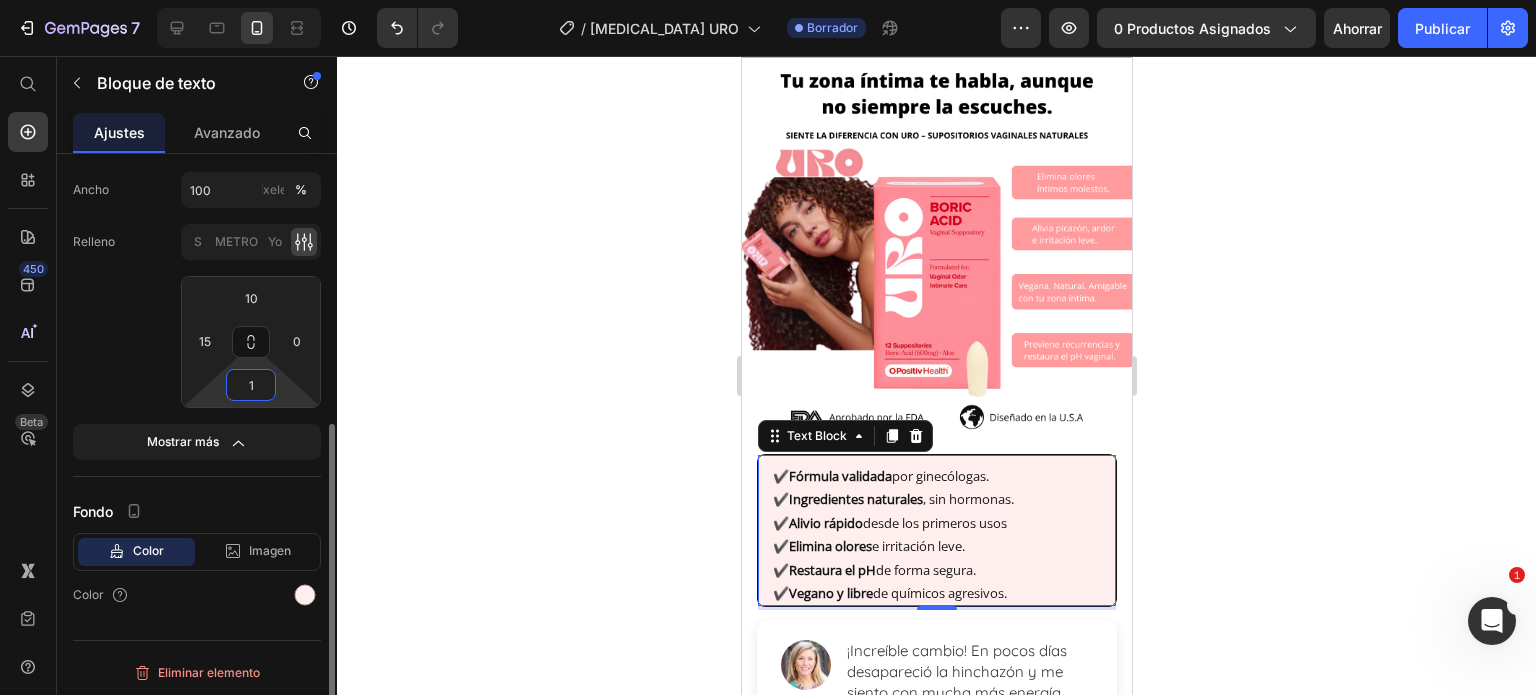 type on "10" 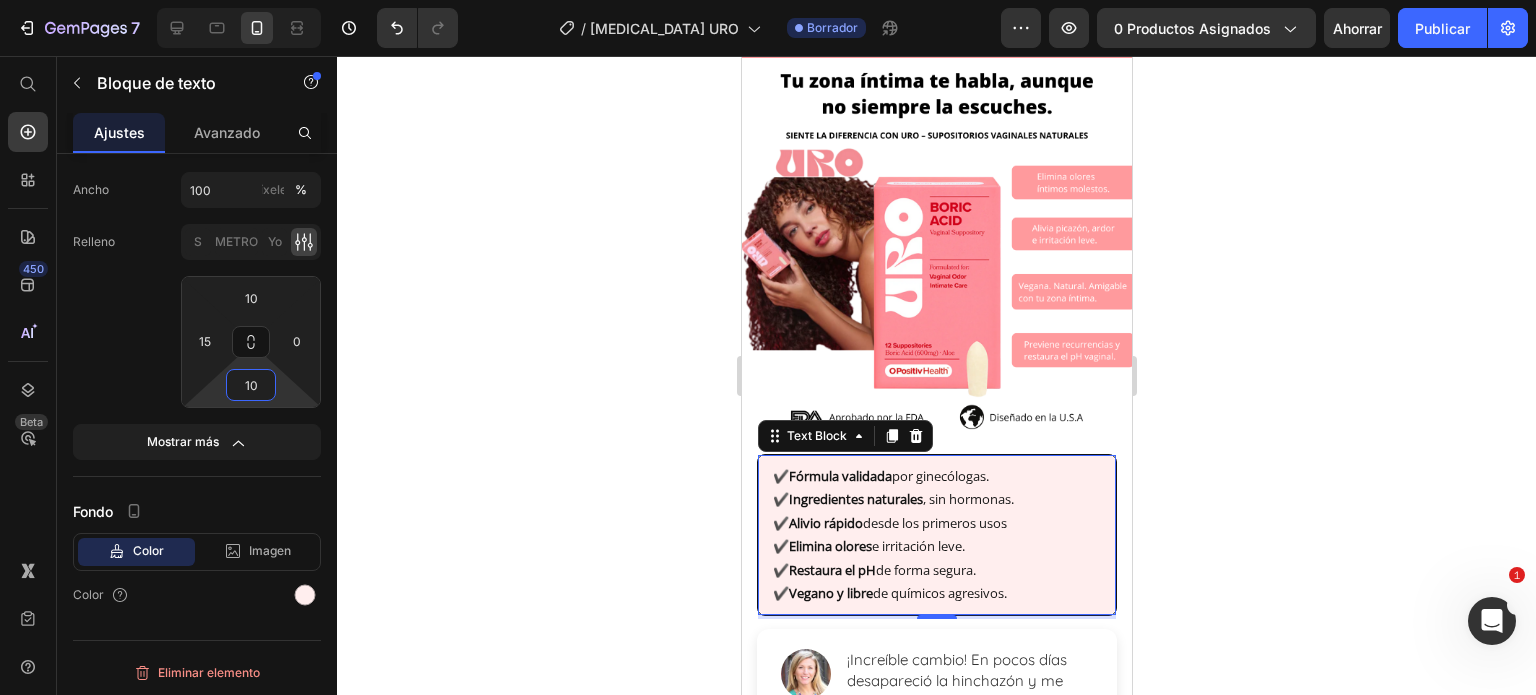 click 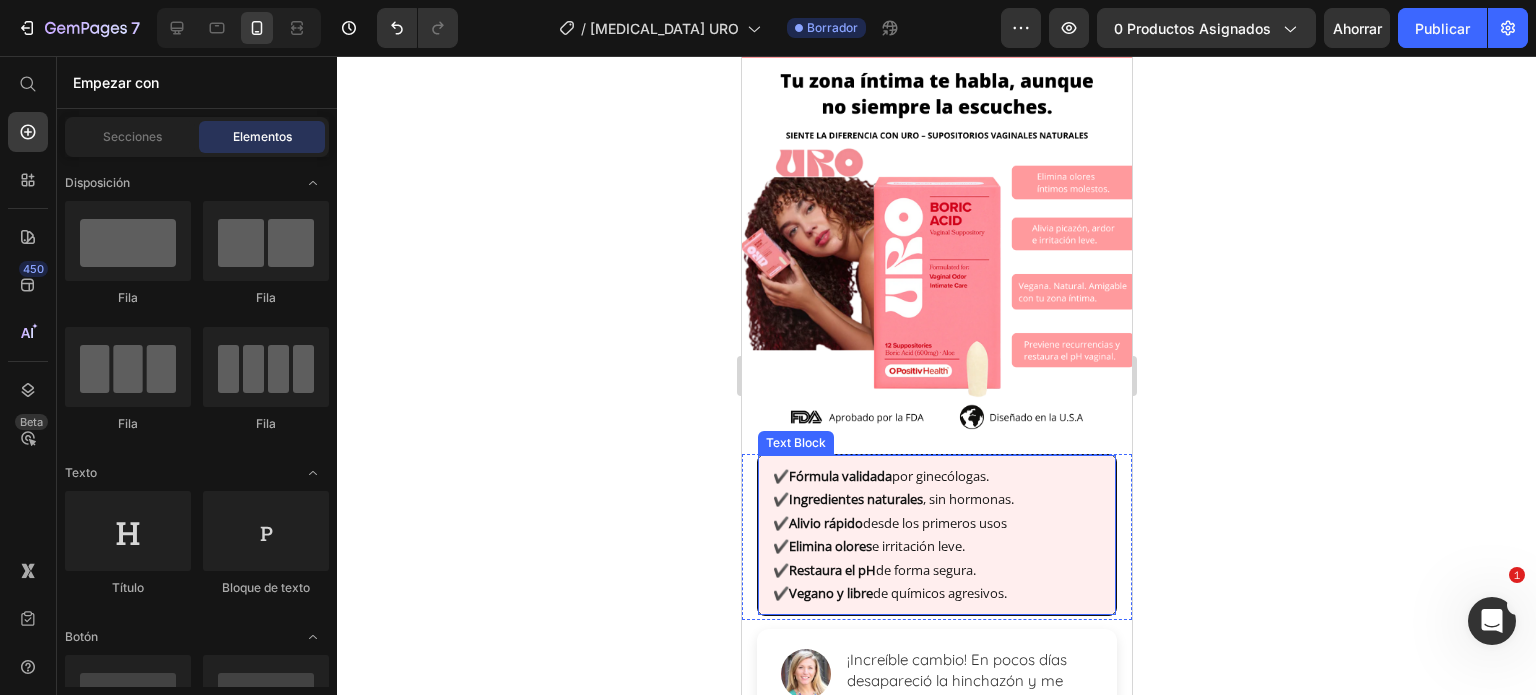 click on "✔️  Alivio rápido  desde los primeros usos" at bounding box center [942, 523] 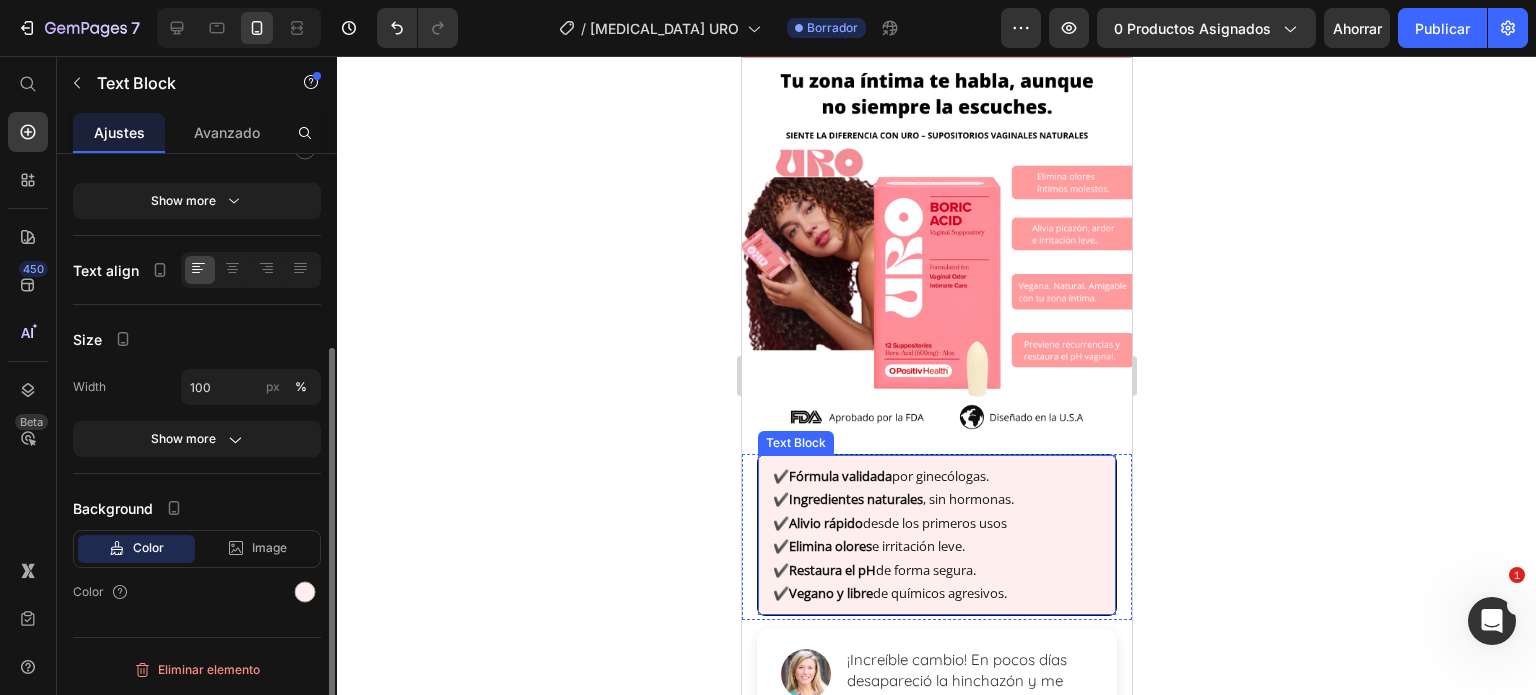 scroll, scrollTop: 294, scrollLeft: 0, axis: vertical 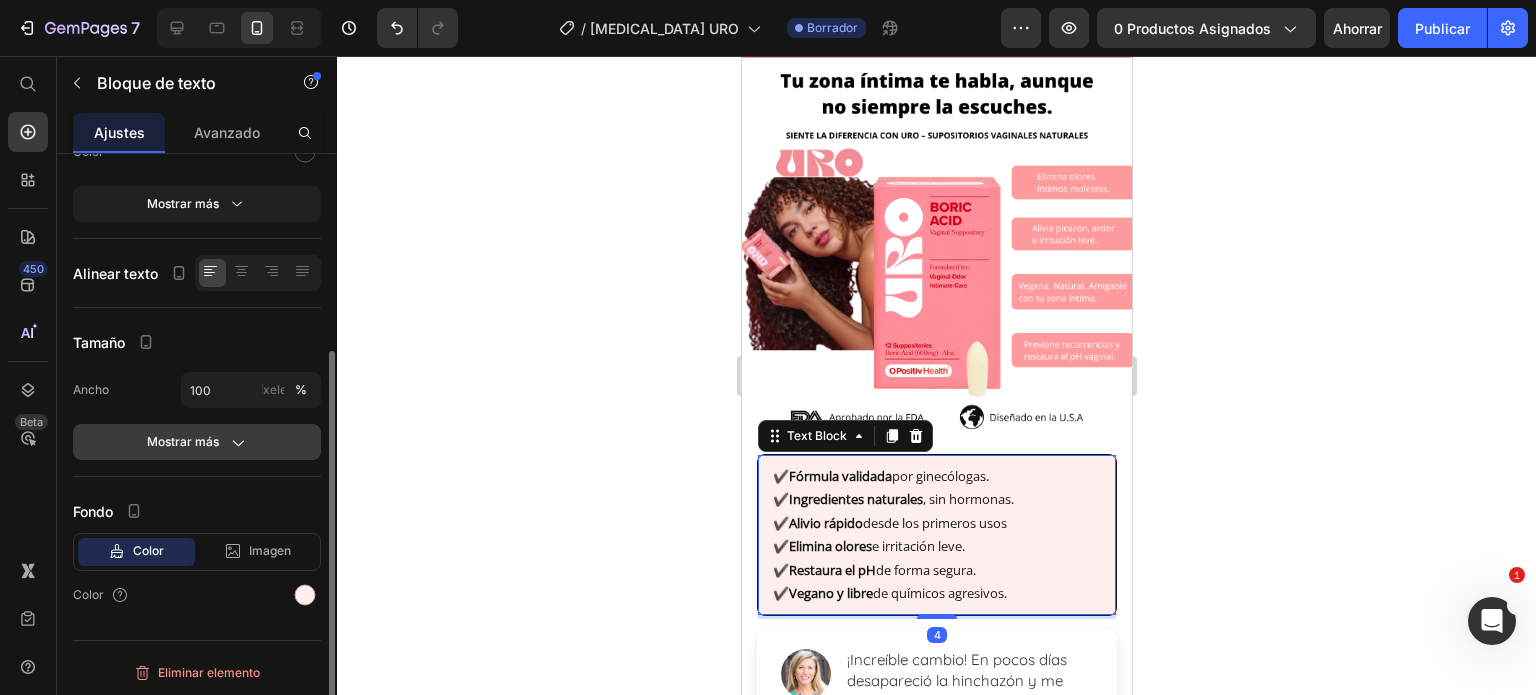 click on "Mostrar más" 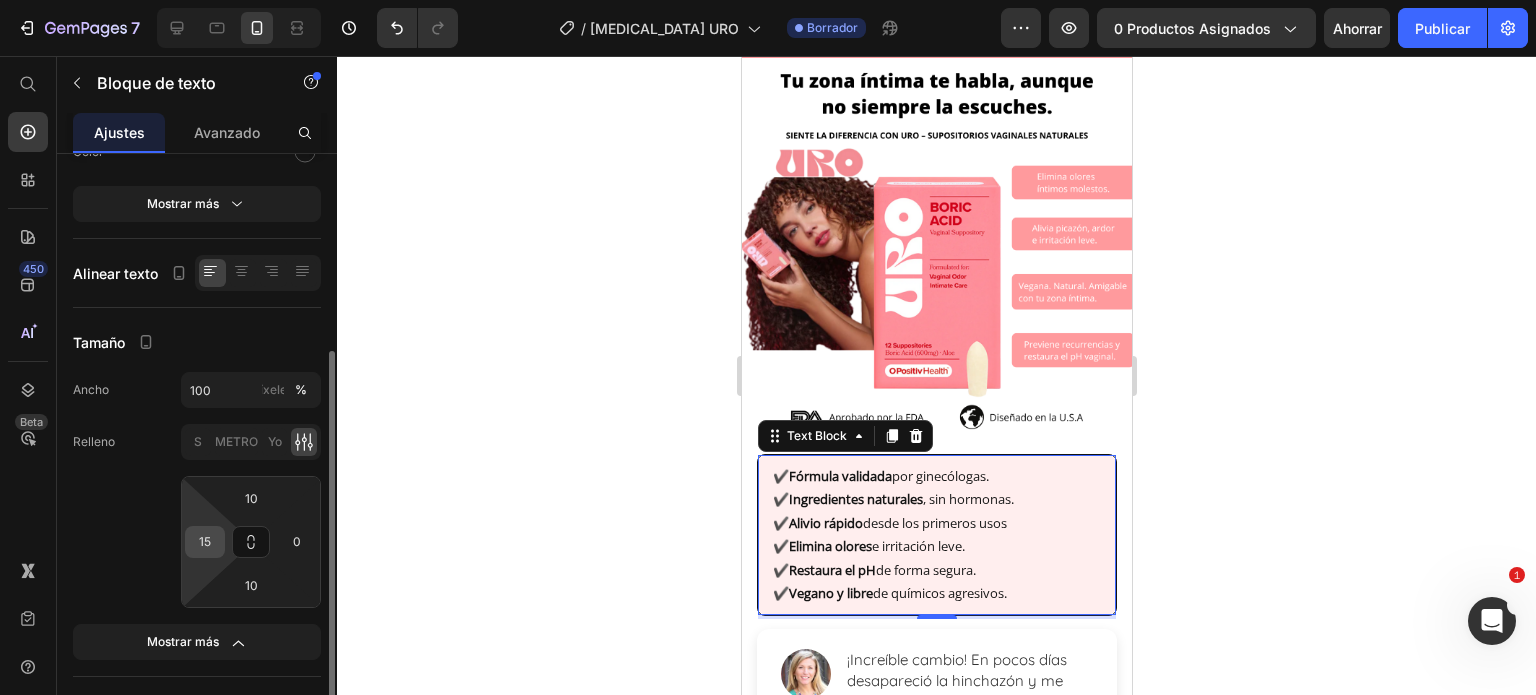 click on "15" at bounding box center (205, 542) 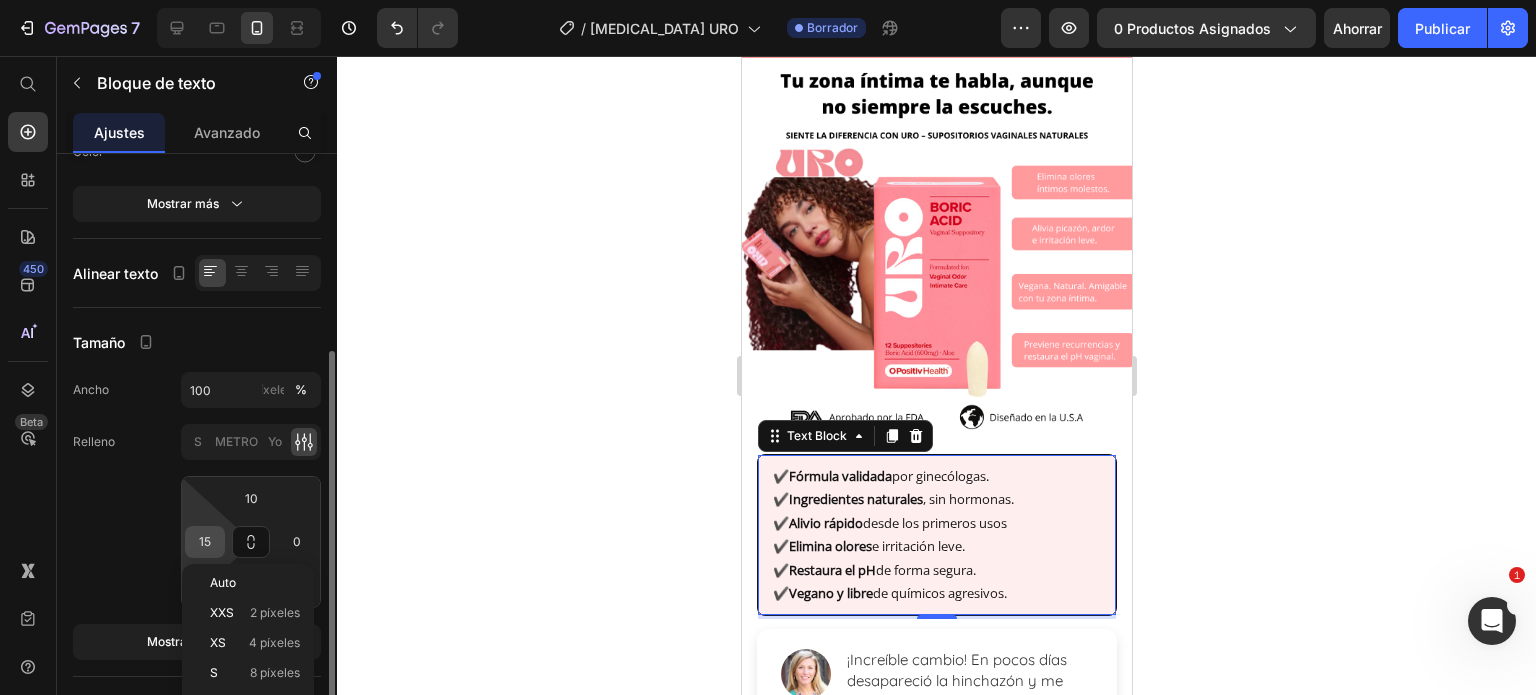 click on "15" at bounding box center [205, 542] 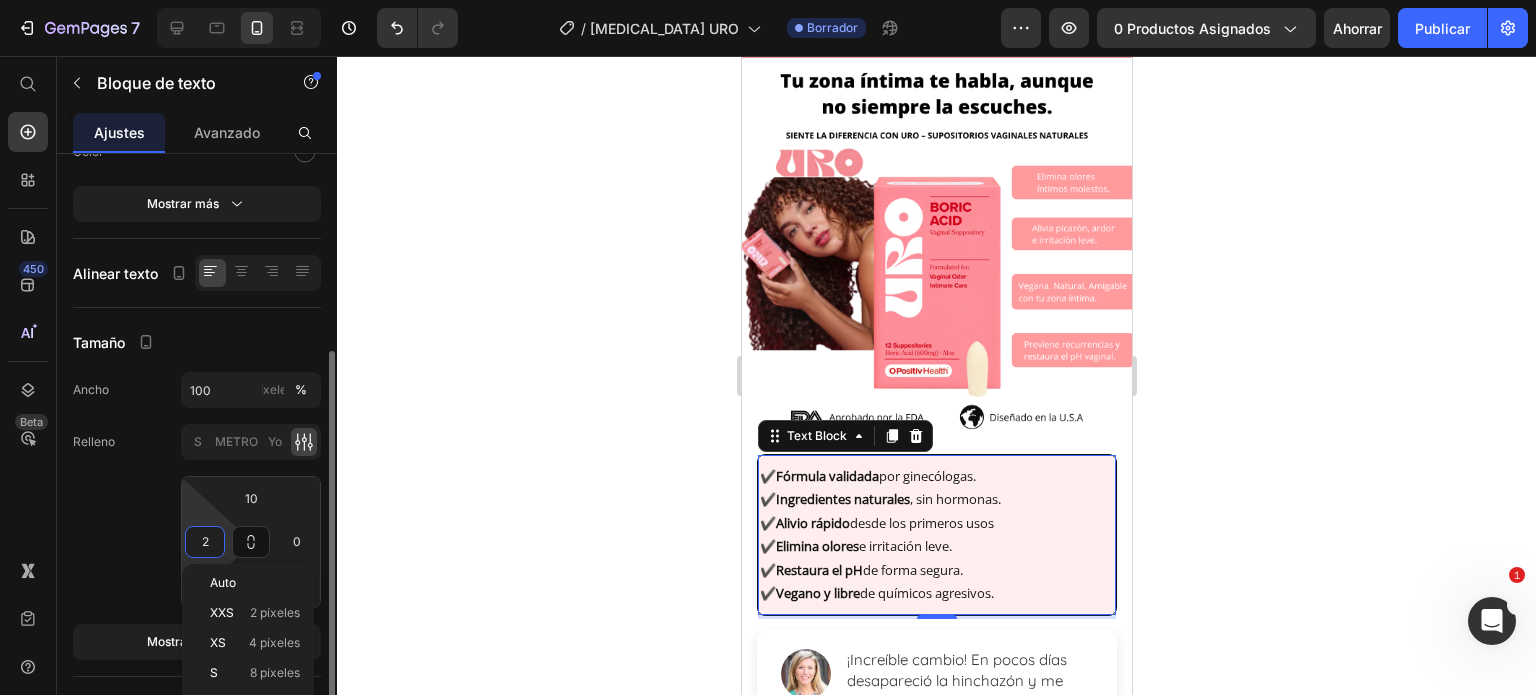type on "20" 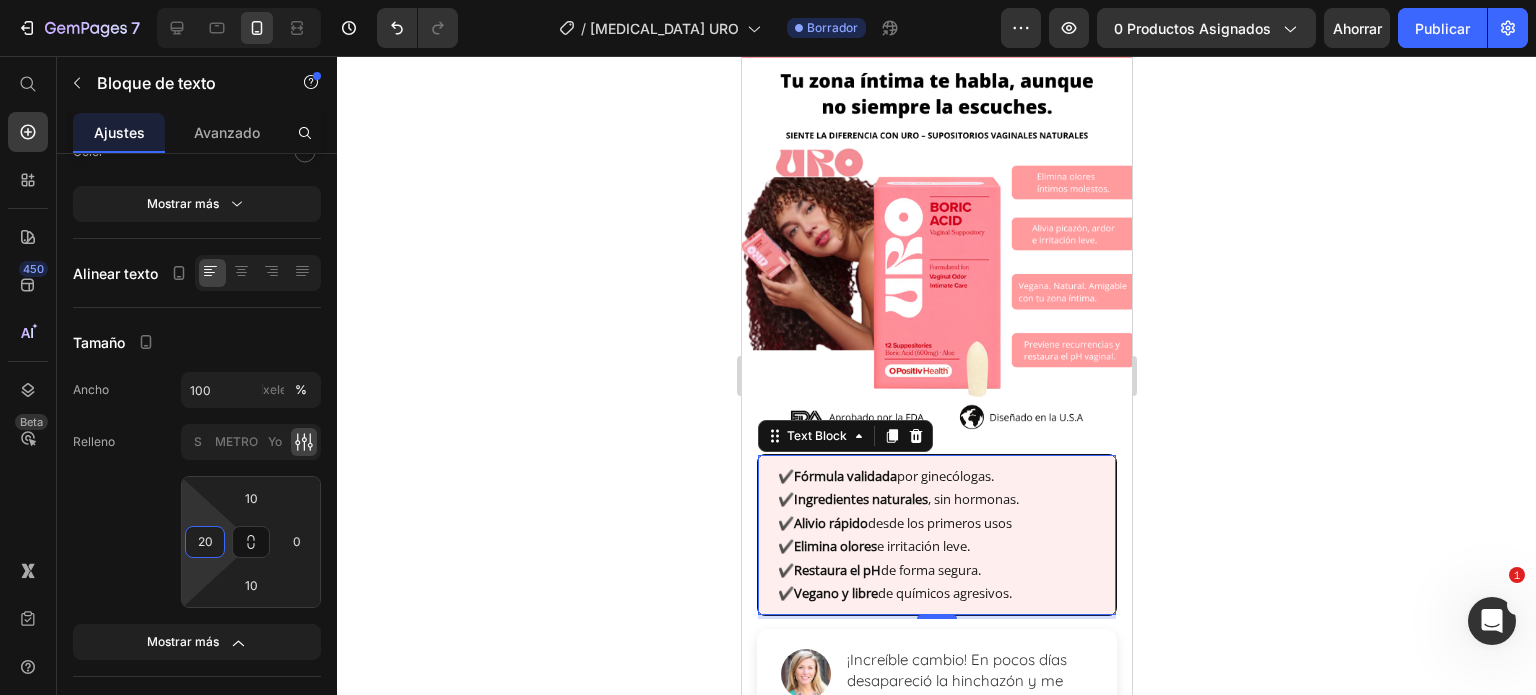 click 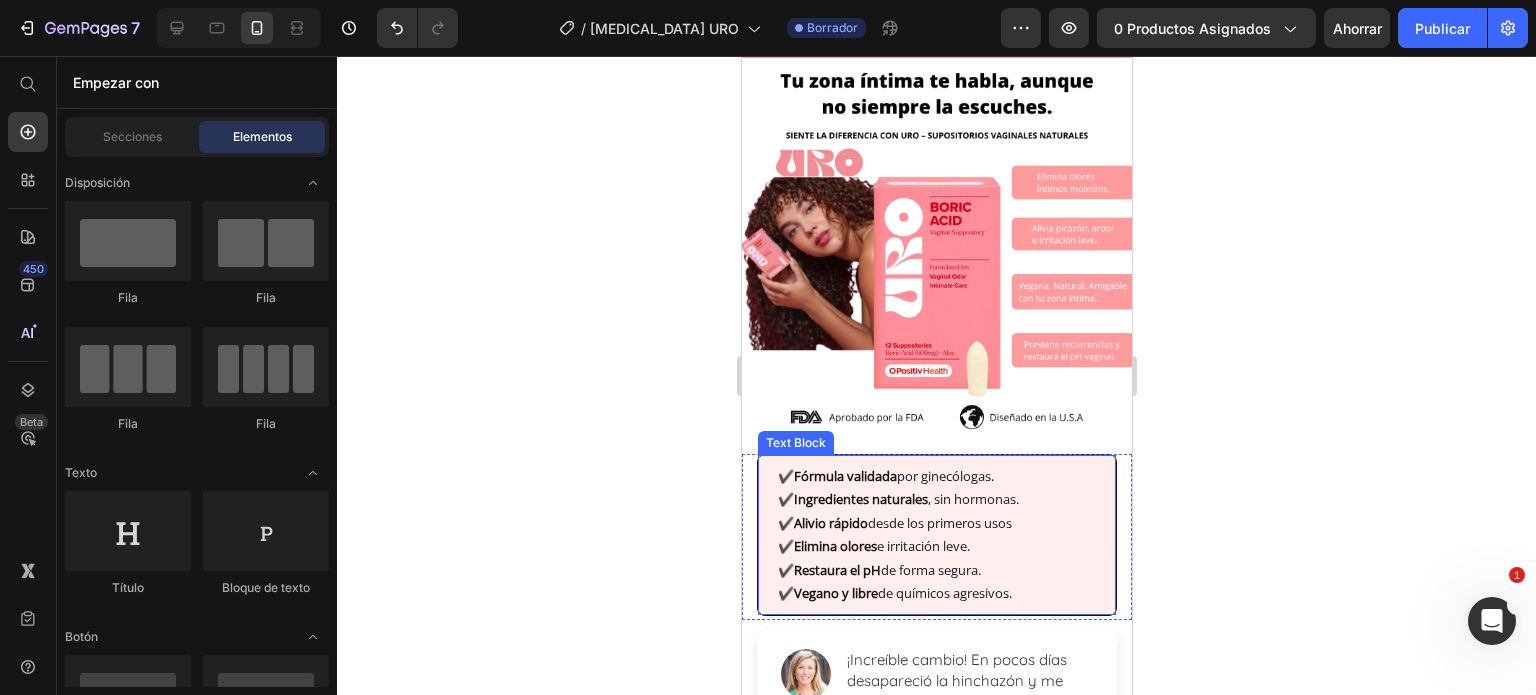 click on "✔️  Fórmula validada  por ginecólogas. ✔️  Ingredientes naturales , sin hormonas. ✔️  Alivio rápido  desde los primeros usos ✔️  Elimina olores  e irritación leve. ✔️  Restaura el pH  de forma segura. ✔️  Vegano y libre  de químicos agresivos." at bounding box center (936, 535) 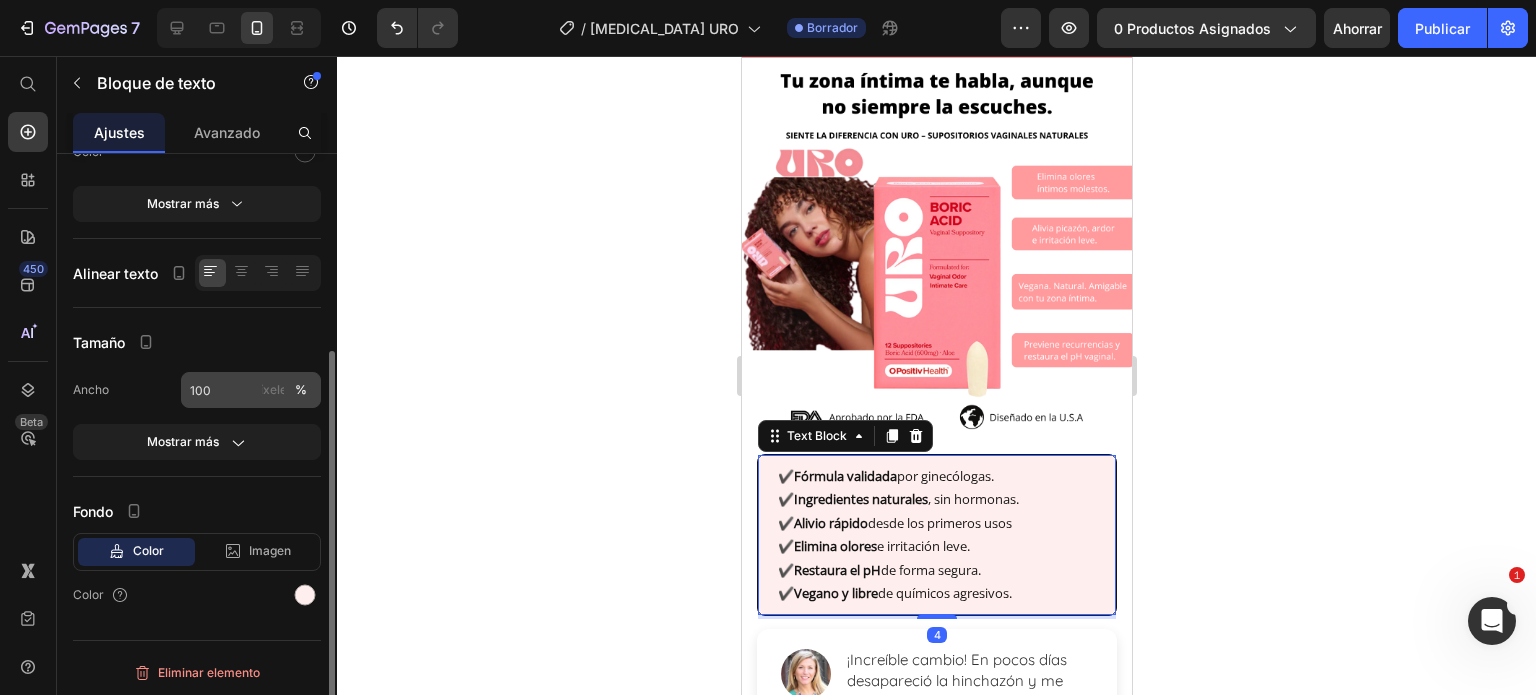 scroll, scrollTop: 0, scrollLeft: 0, axis: both 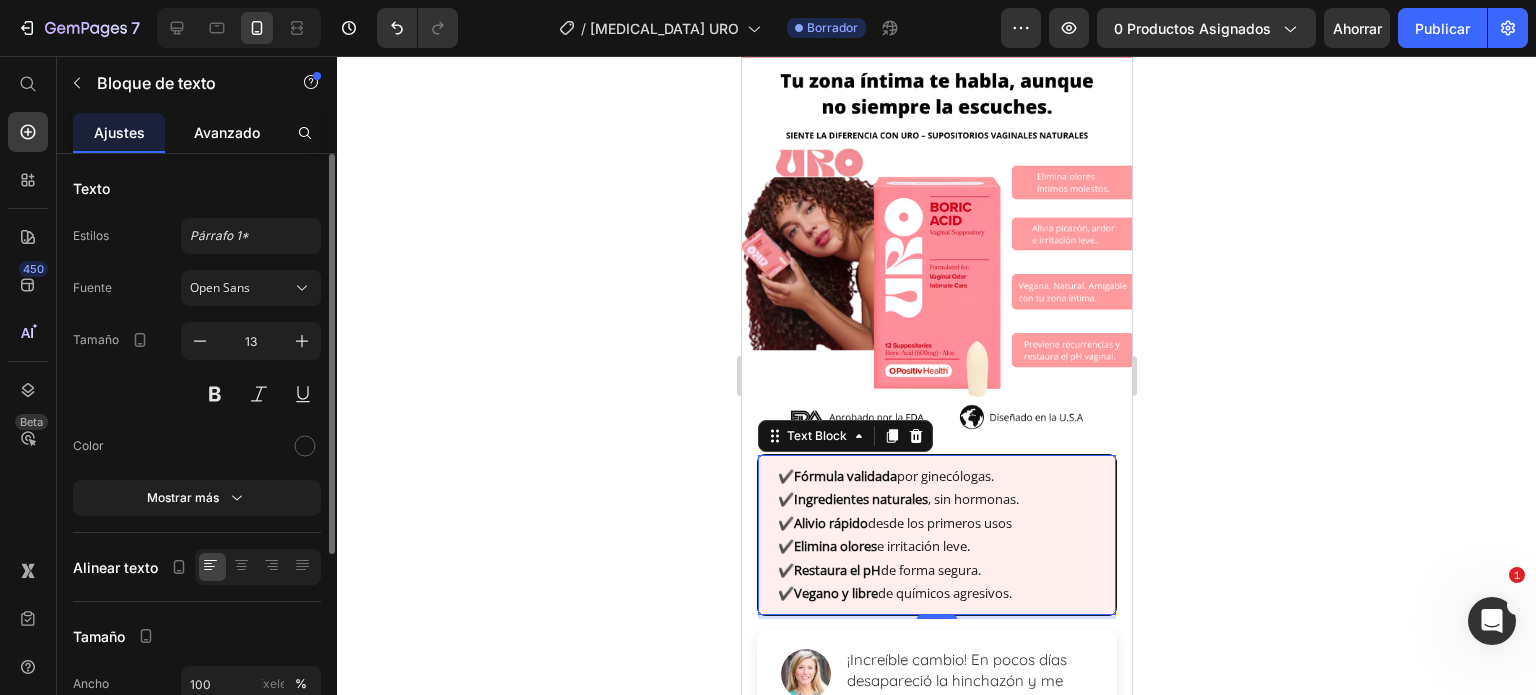 click on "Avanzado" at bounding box center [227, 132] 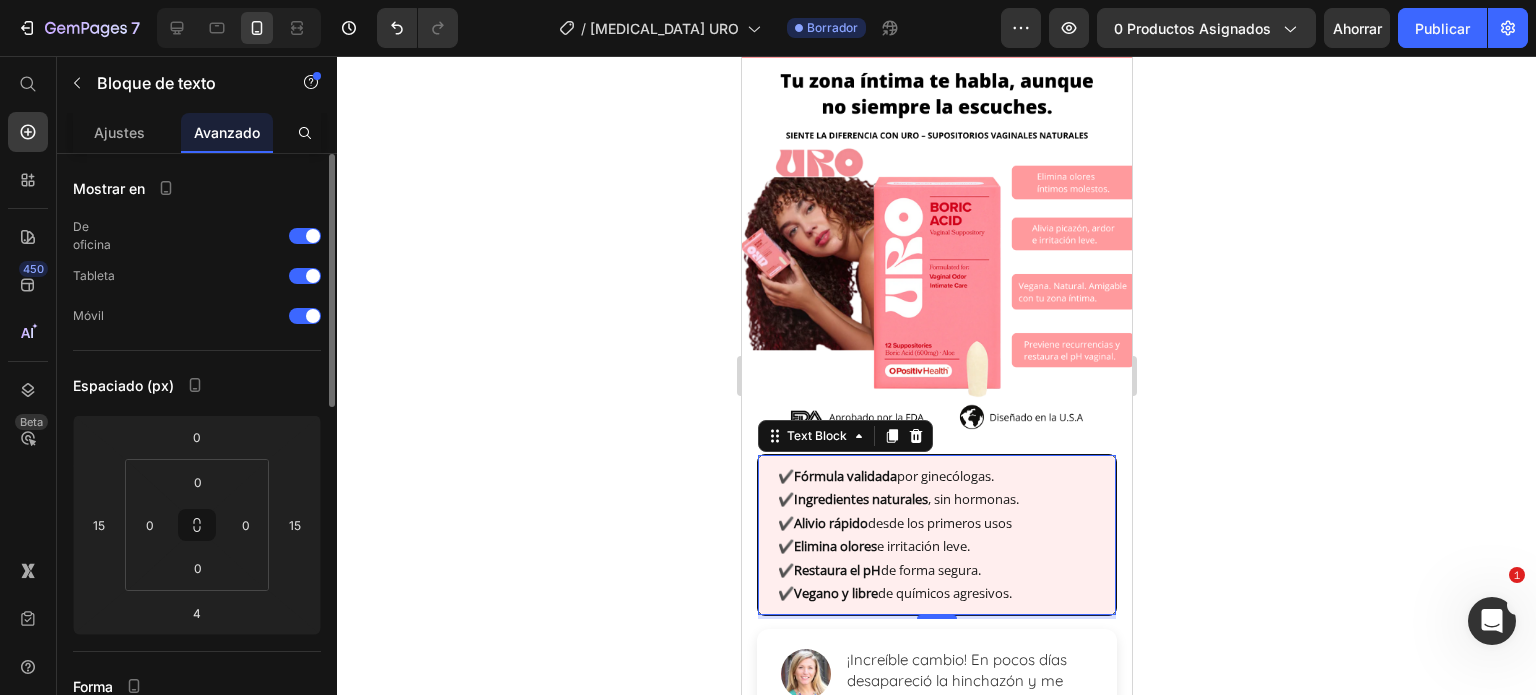 scroll, scrollTop: 400, scrollLeft: 0, axis: vertical 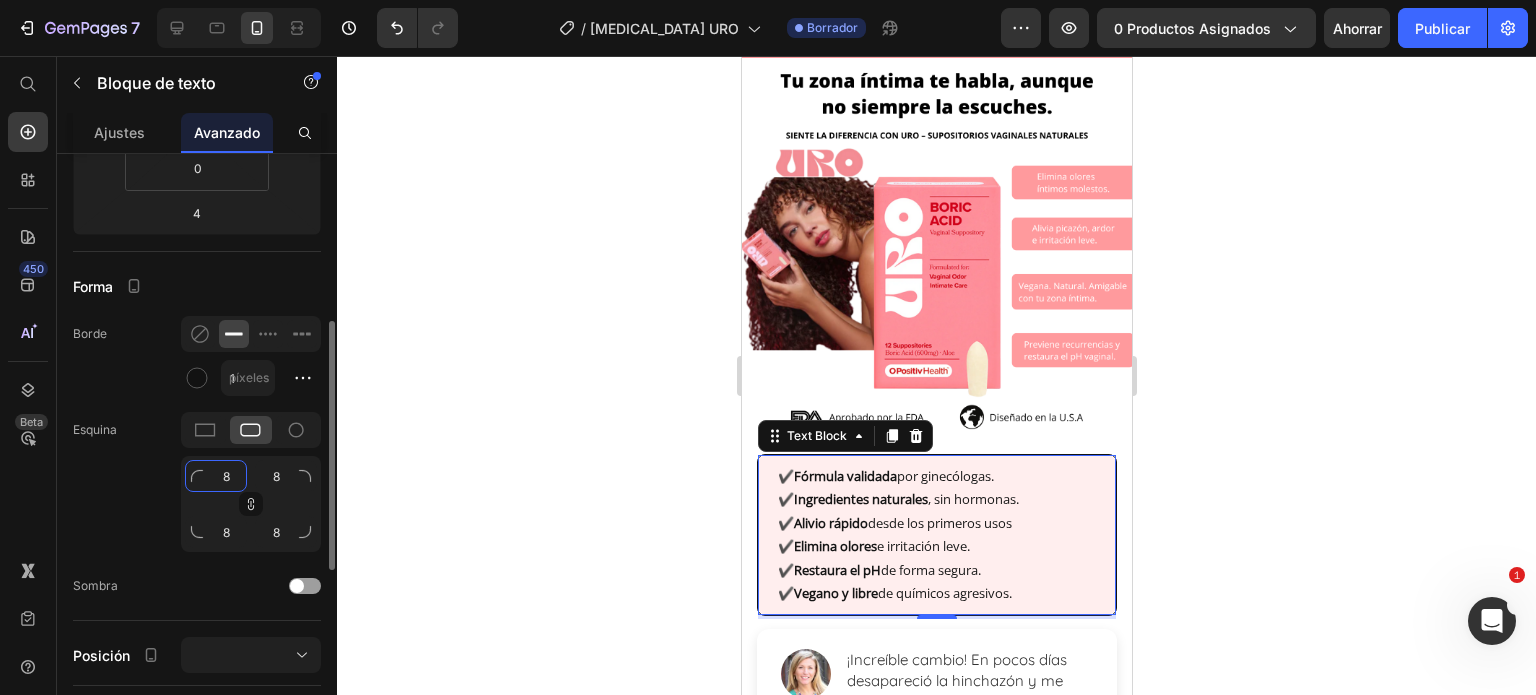 click on "8" 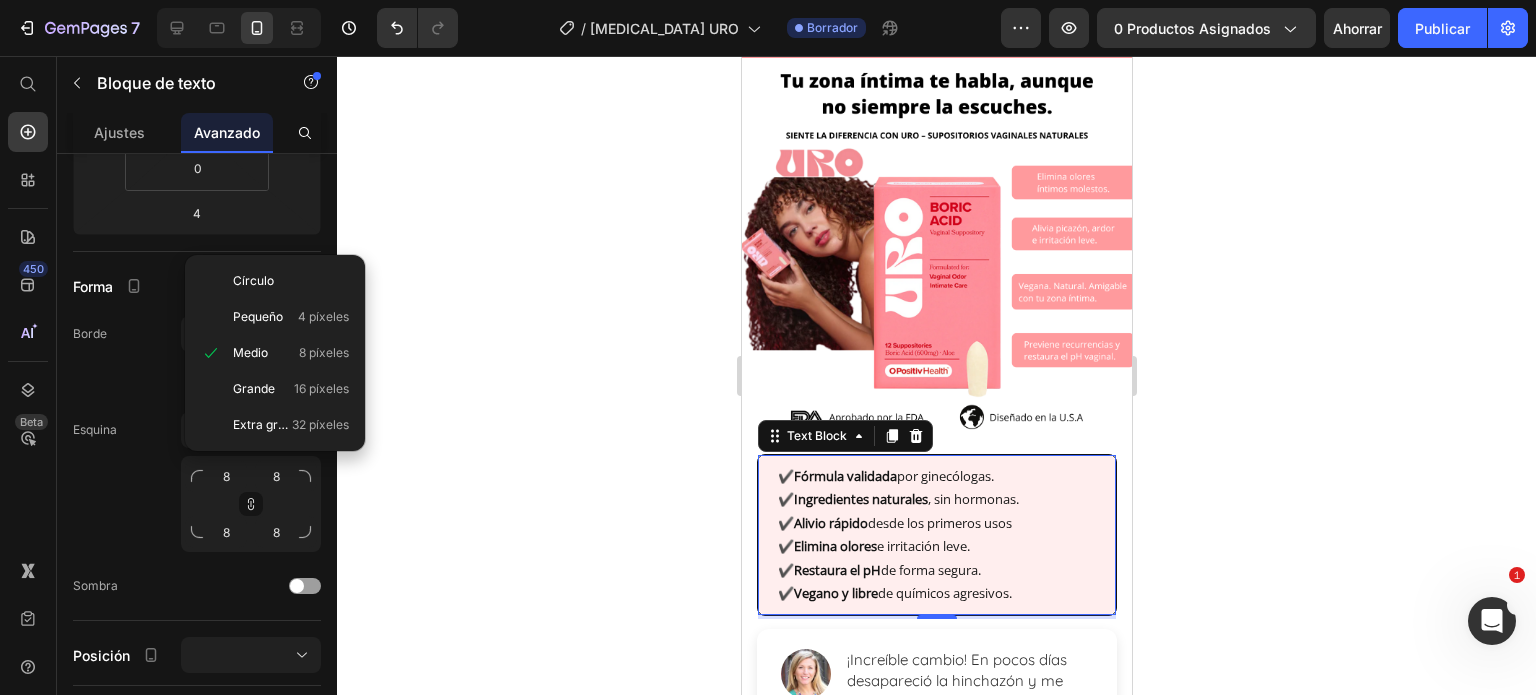 click 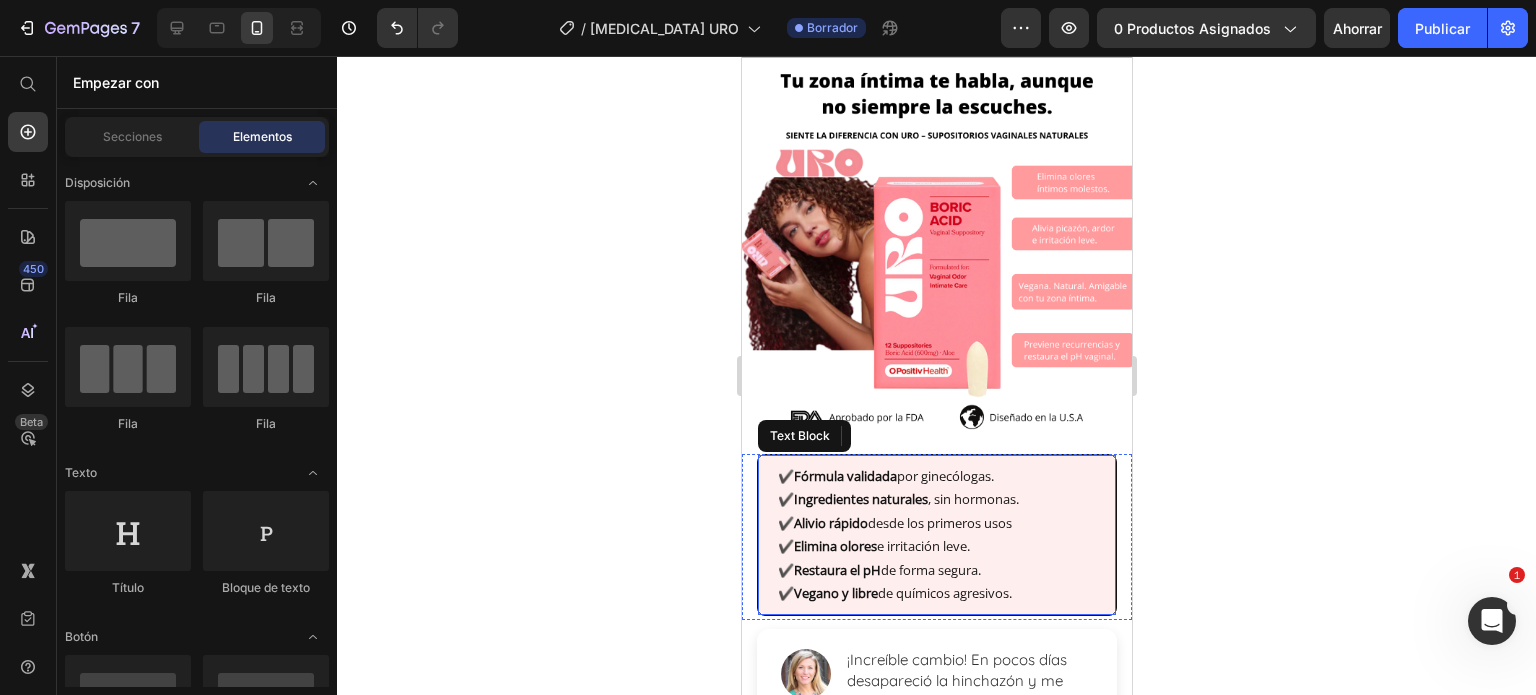 click on "✔️  Fórmula validada  por ginecólogas. ✔️  Ingredientes naturales , sin hormonas. ✔️  Alivio rápido  desde los primeros usos ✔️  Elimina olores  e irritación leve. ✔️  Restaura el pH  de forma segura. ✔️  Vegano y libre  de químicos agresivos." at bounding box center [936, 535] 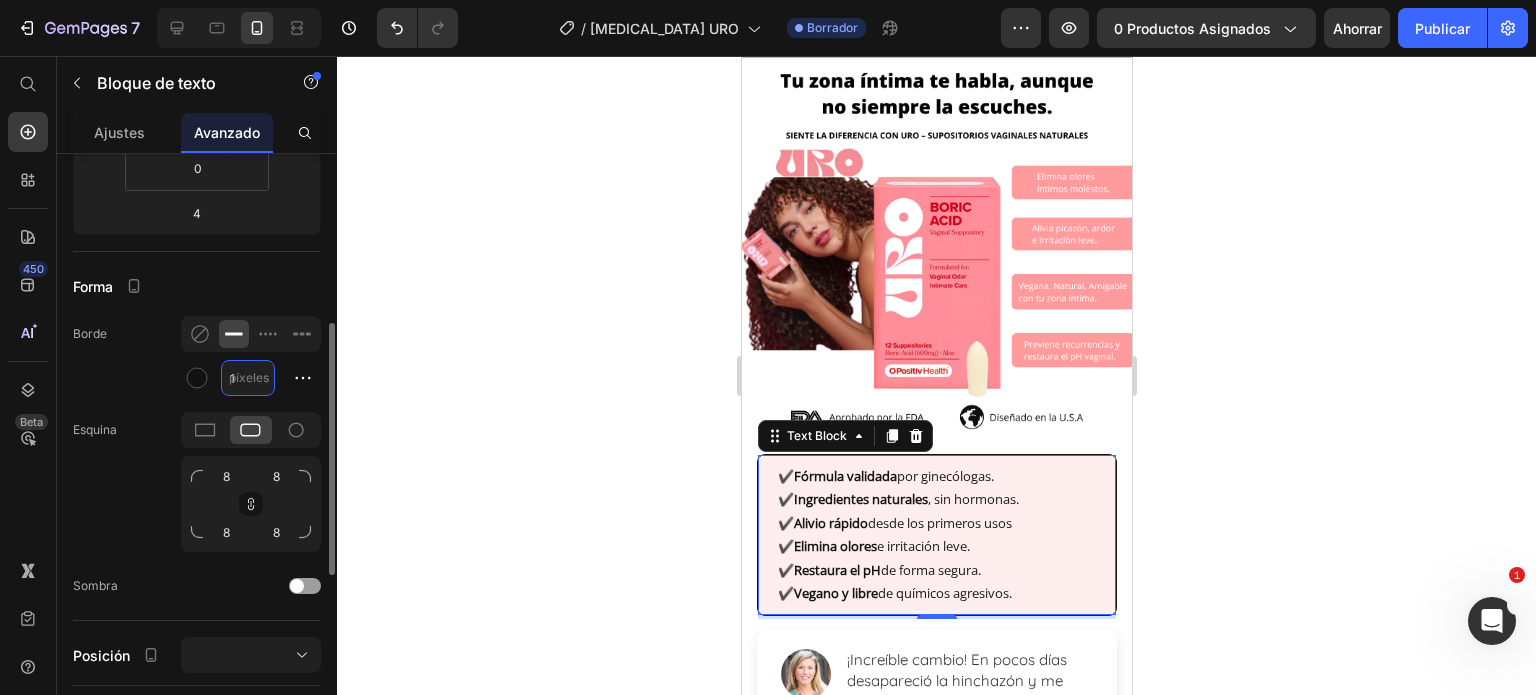 click on "1" at bounding box center [248, 378] 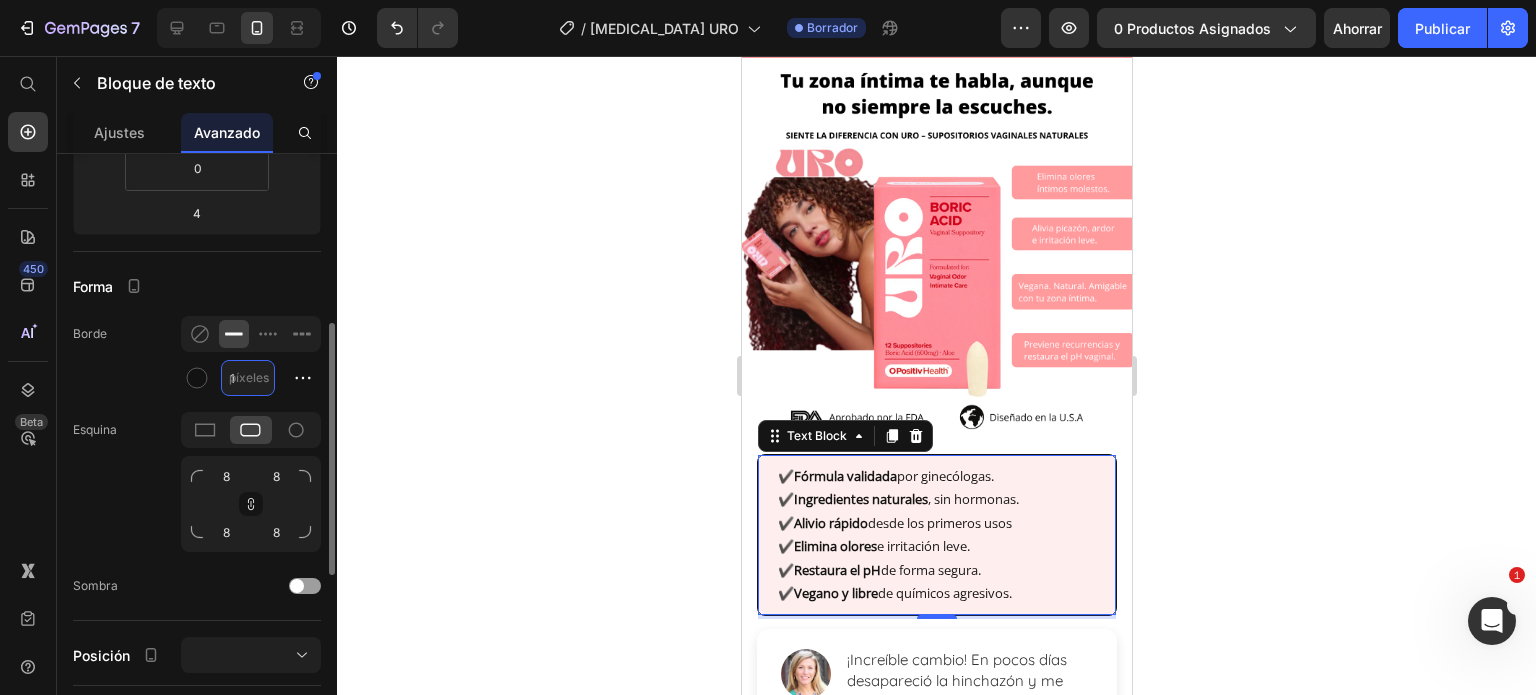 type on "2" 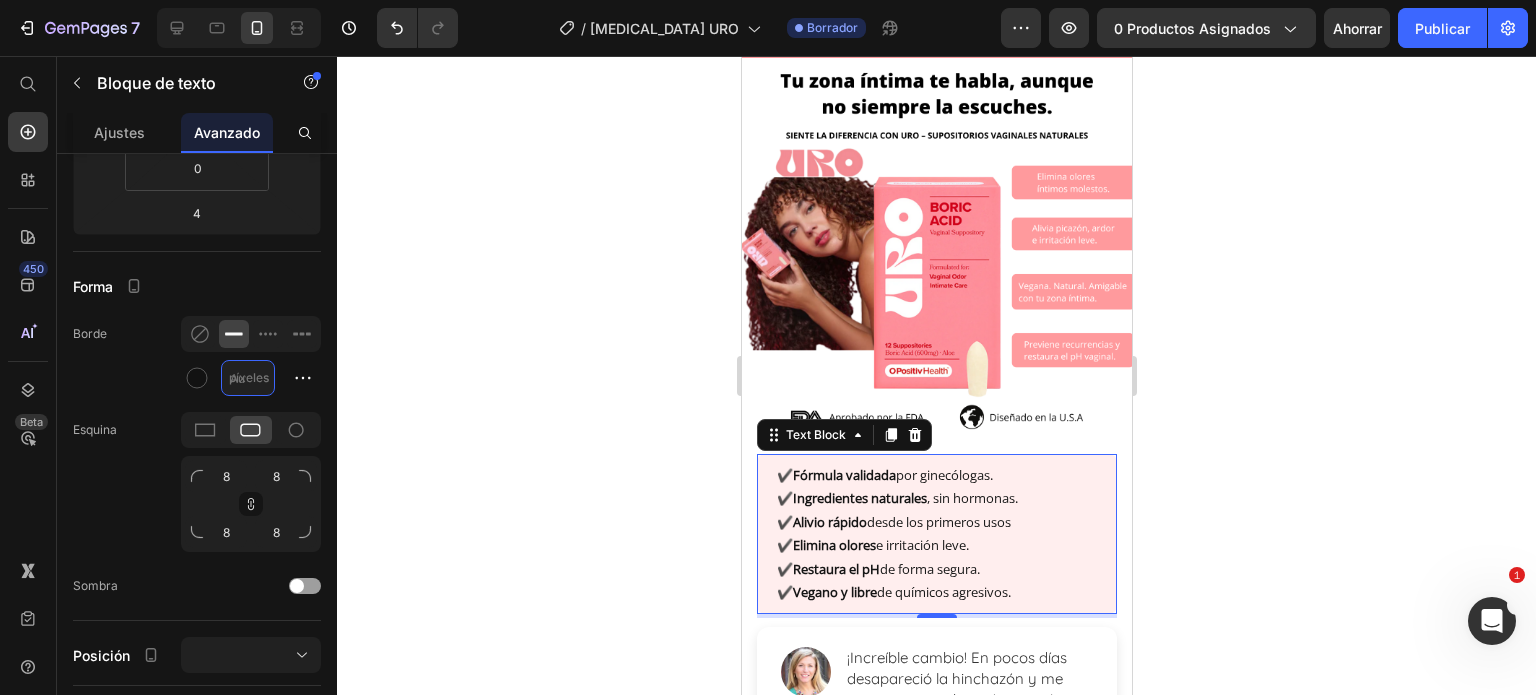 type on "3" 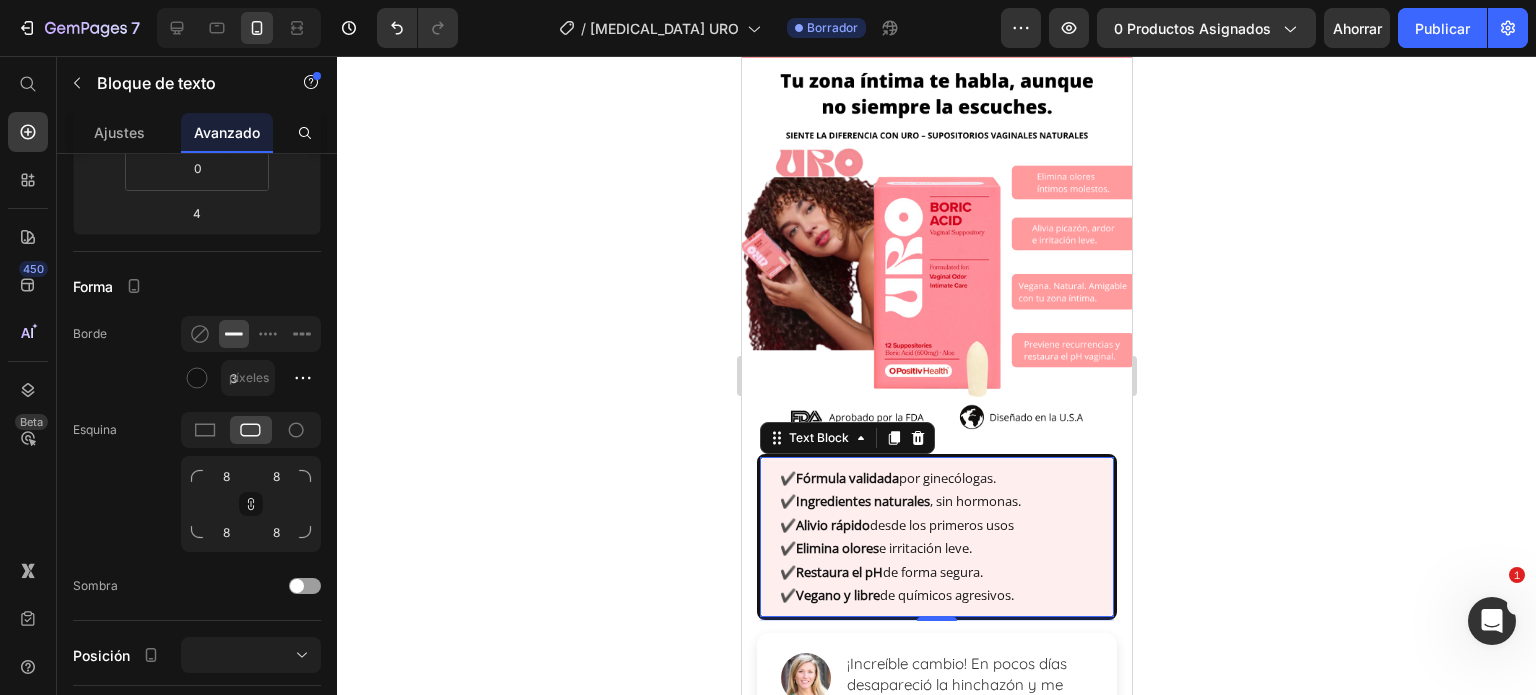 click 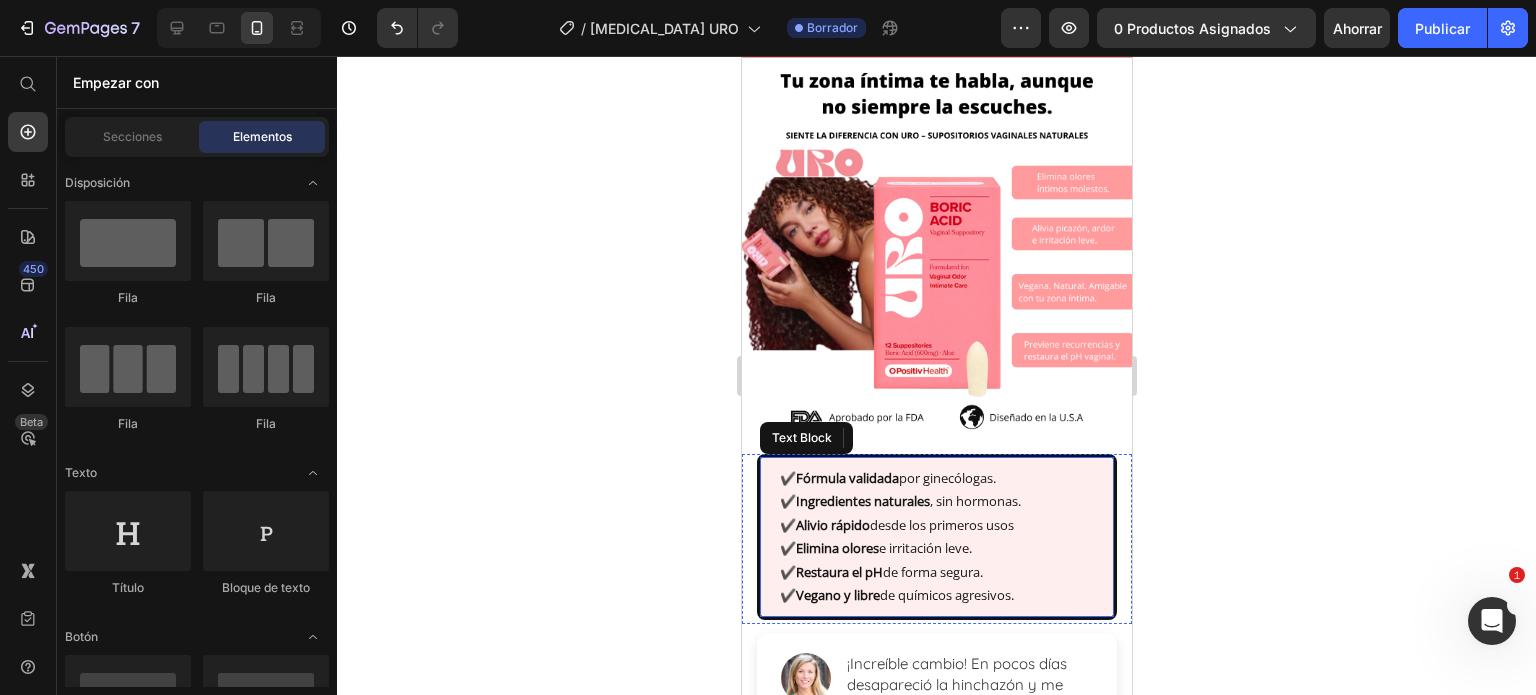 click on "✔️  Fórmula validada  por ginecólogas. ✔️  Ingredientes naturales , sin hormonas. ✔️  Alivio rápido  desde los primeros usos ✔️  Elimina olores  e irritación leve. ✔️  Restaura el pH  de forma segura. ✔️  Vegano y libre  de químicos agresivos." at bounding box center (936, 537) 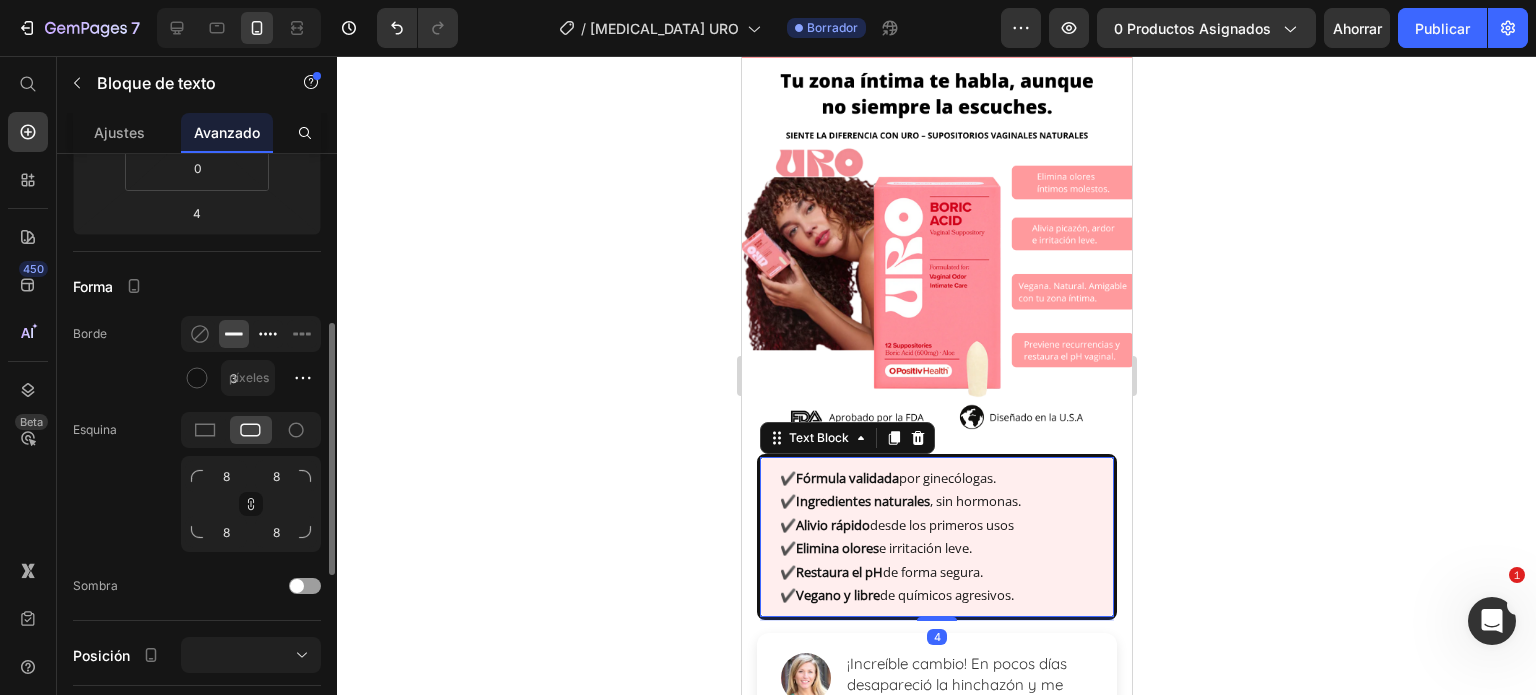 click 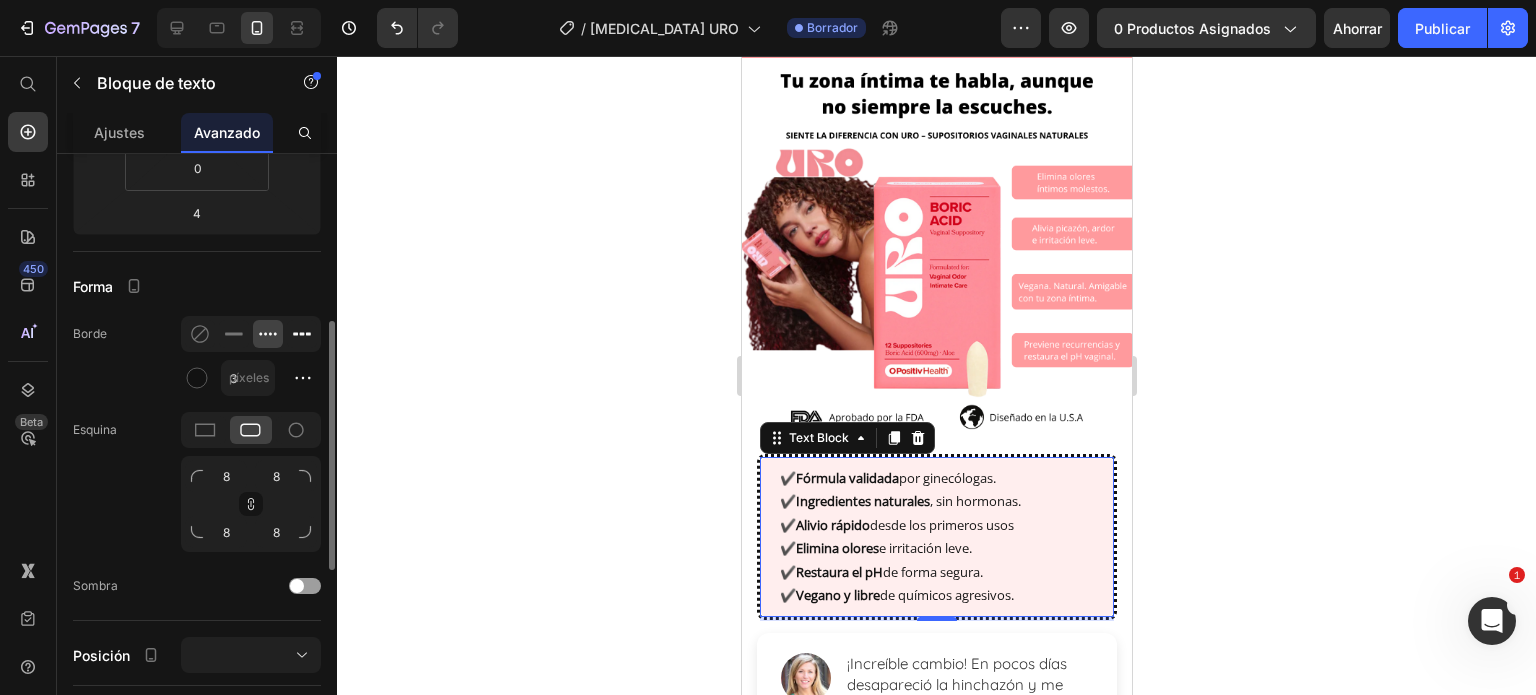 click 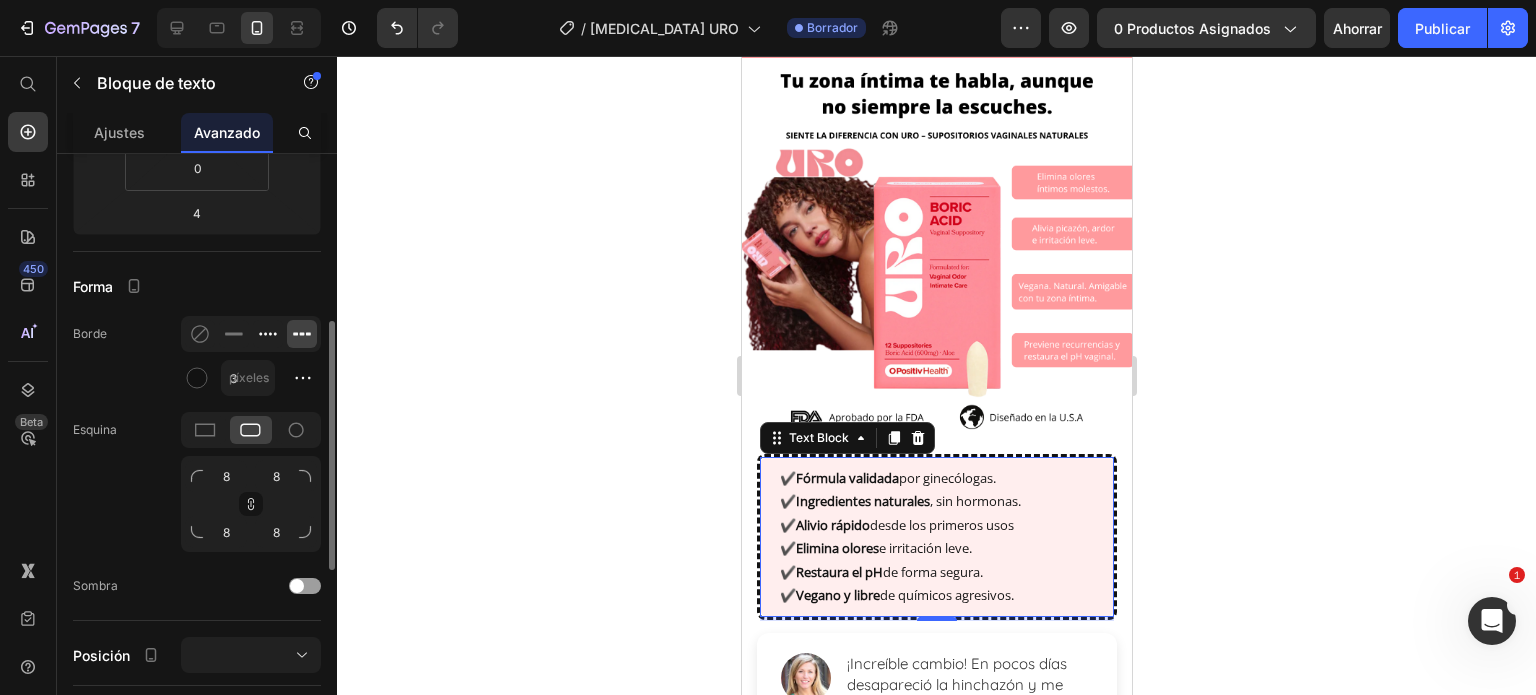click 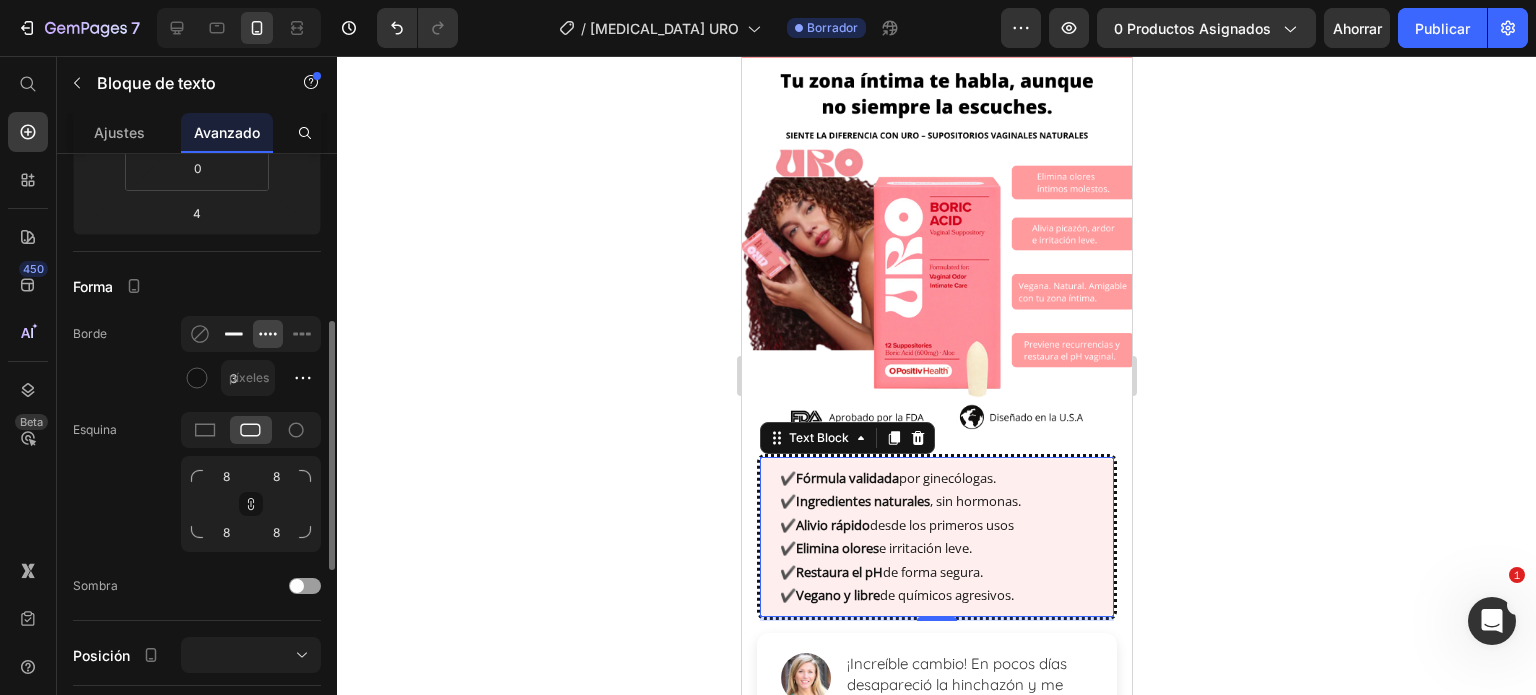 click 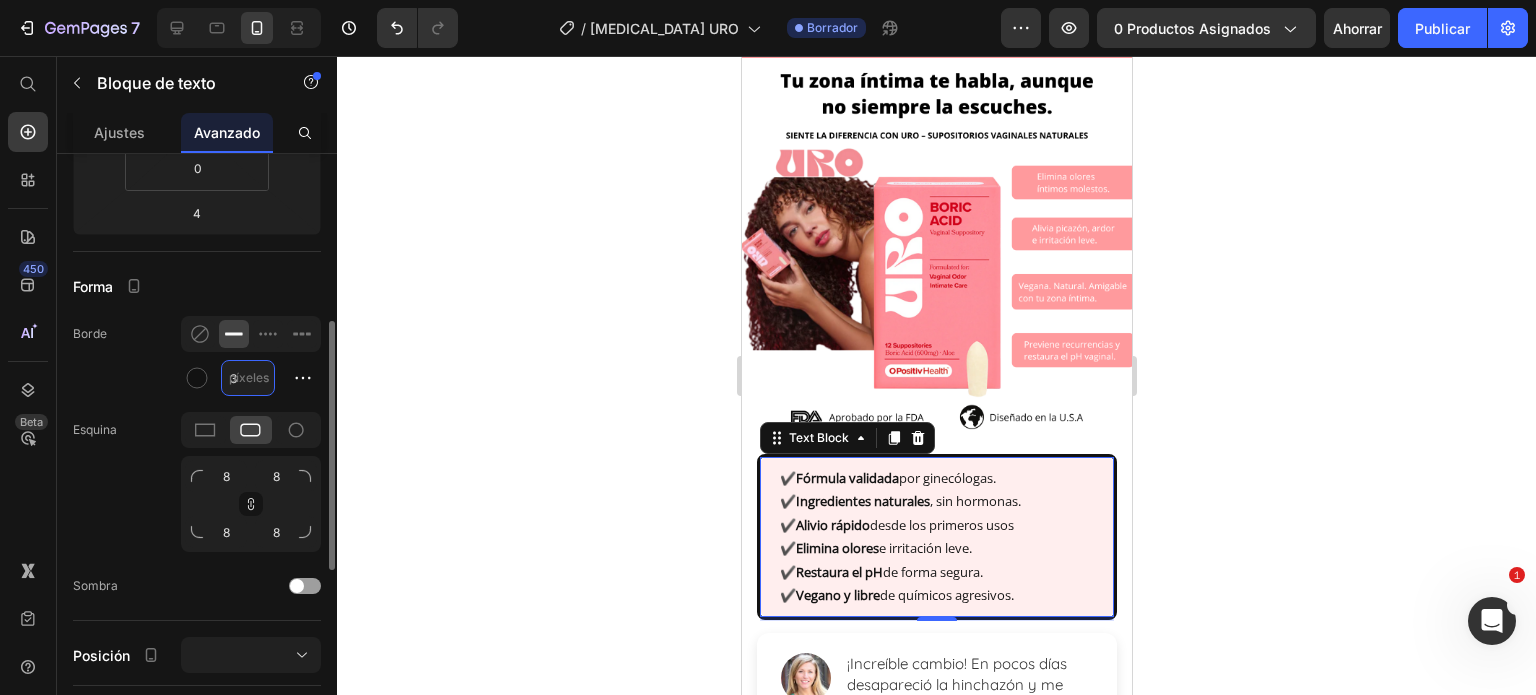 click on "3" at bounding box center (248, 378) 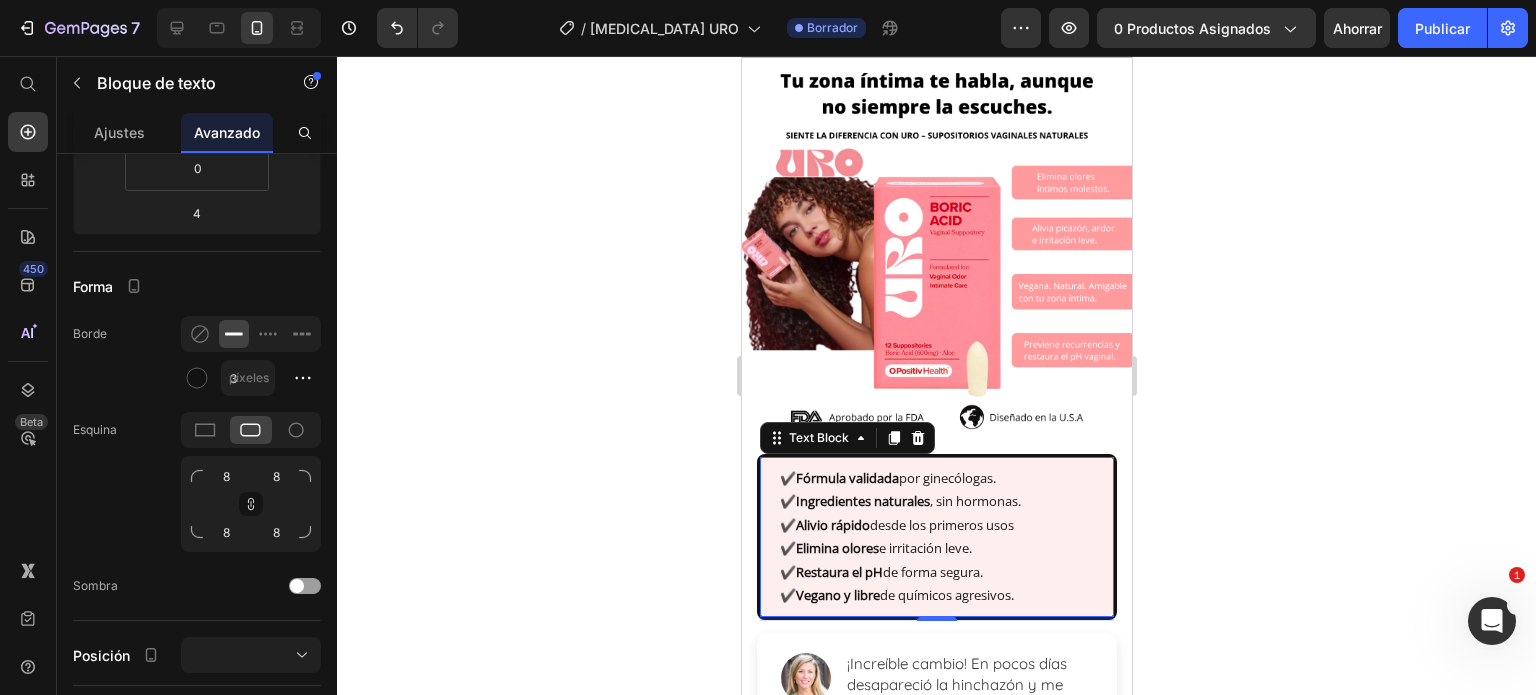 click 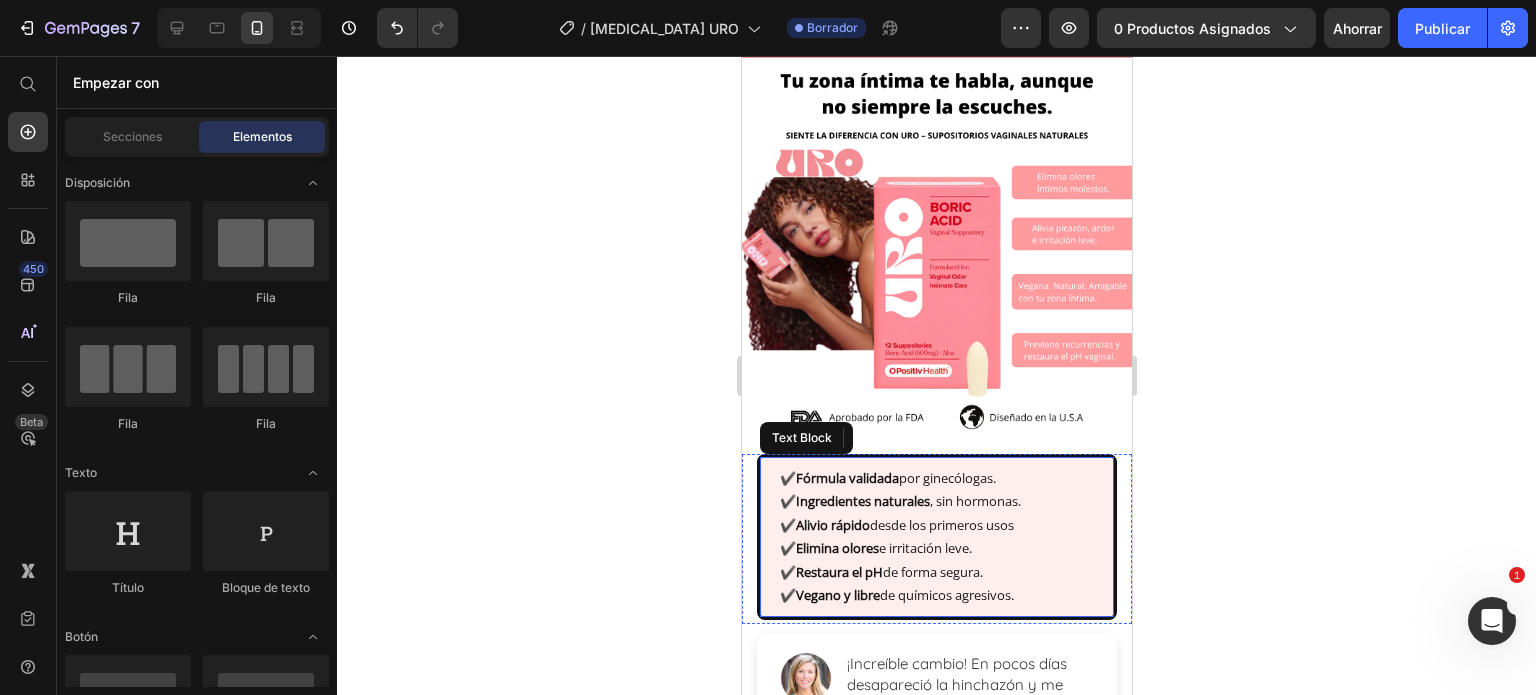 click on "✔️  Fórmula validada  por ginecólogas. ✔️  Ingredientes naturales , sin hormonas. ✔️  Alivio rápido  desde los primeros usos ✔️  Elimina olores  e irritación leve. ✔️  Restaura el pH  de forma segura. ✔️  Vegano y libre  de químicos agresivos. Text Block" at bounding box center [936, 537] 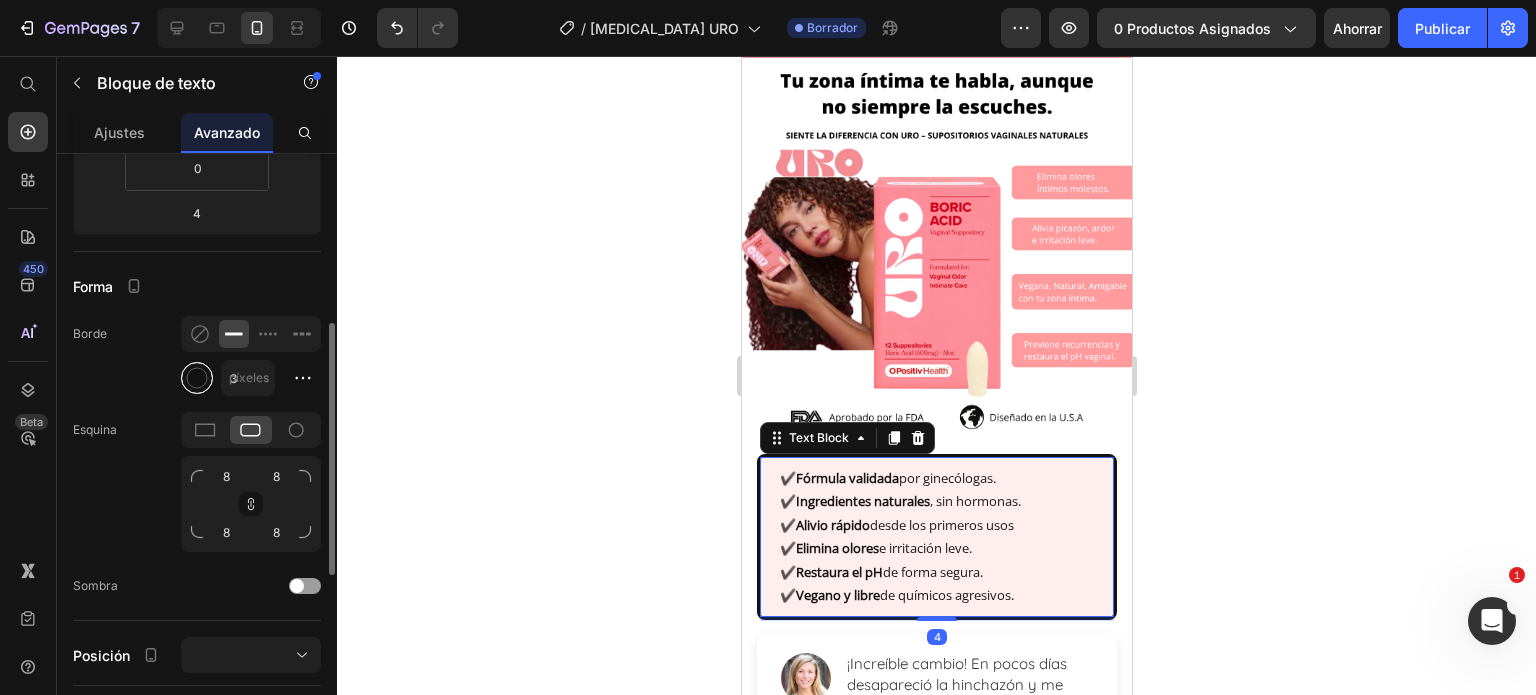 click at bounding box center (197, 378) 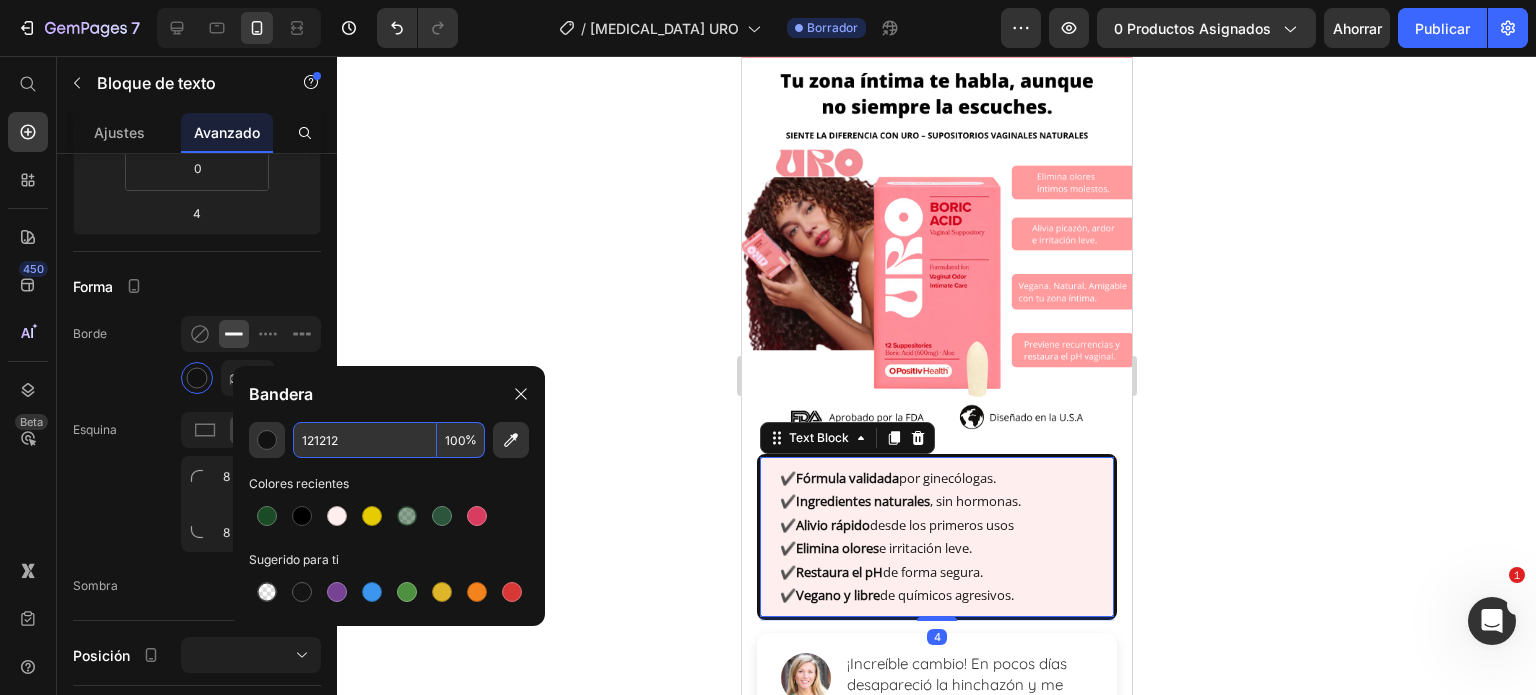 click on "121212" at bounding box center (365, 440) 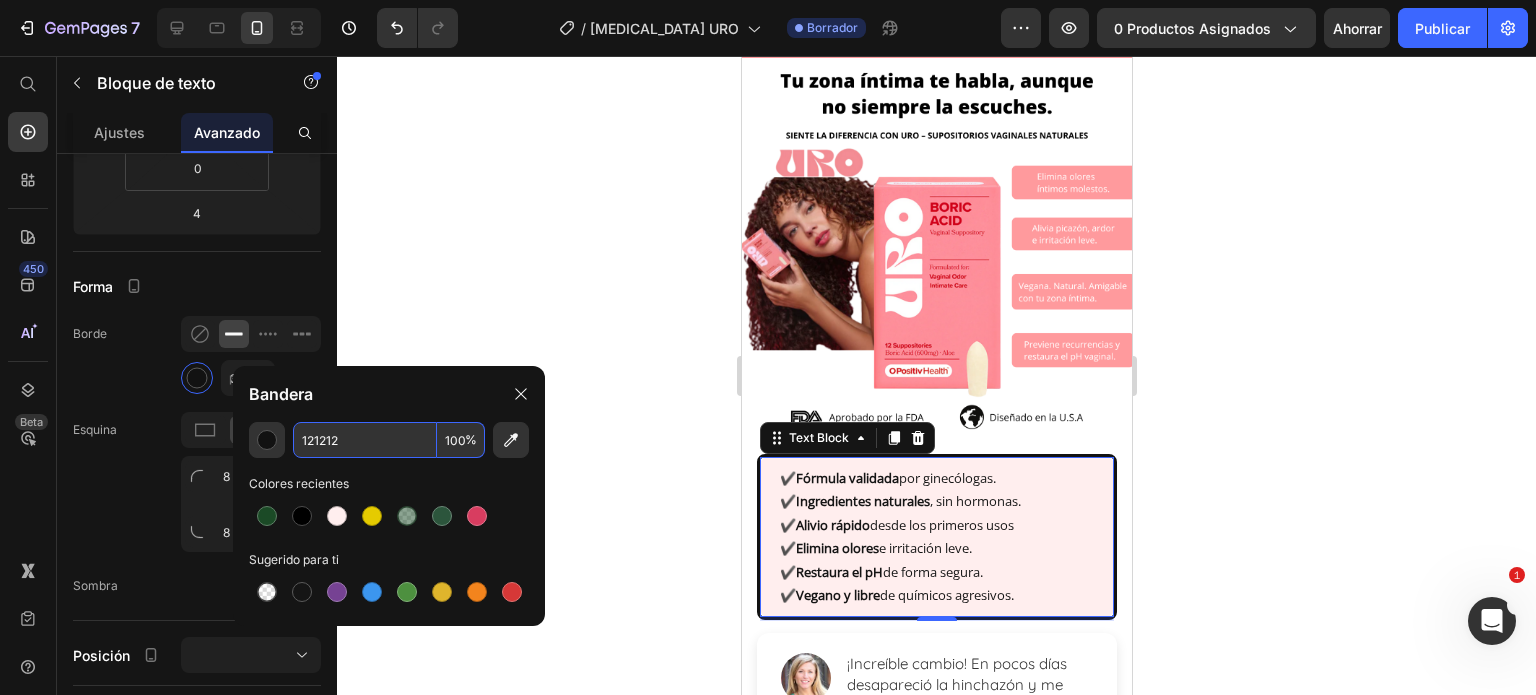 paste on "#ff9a9d" 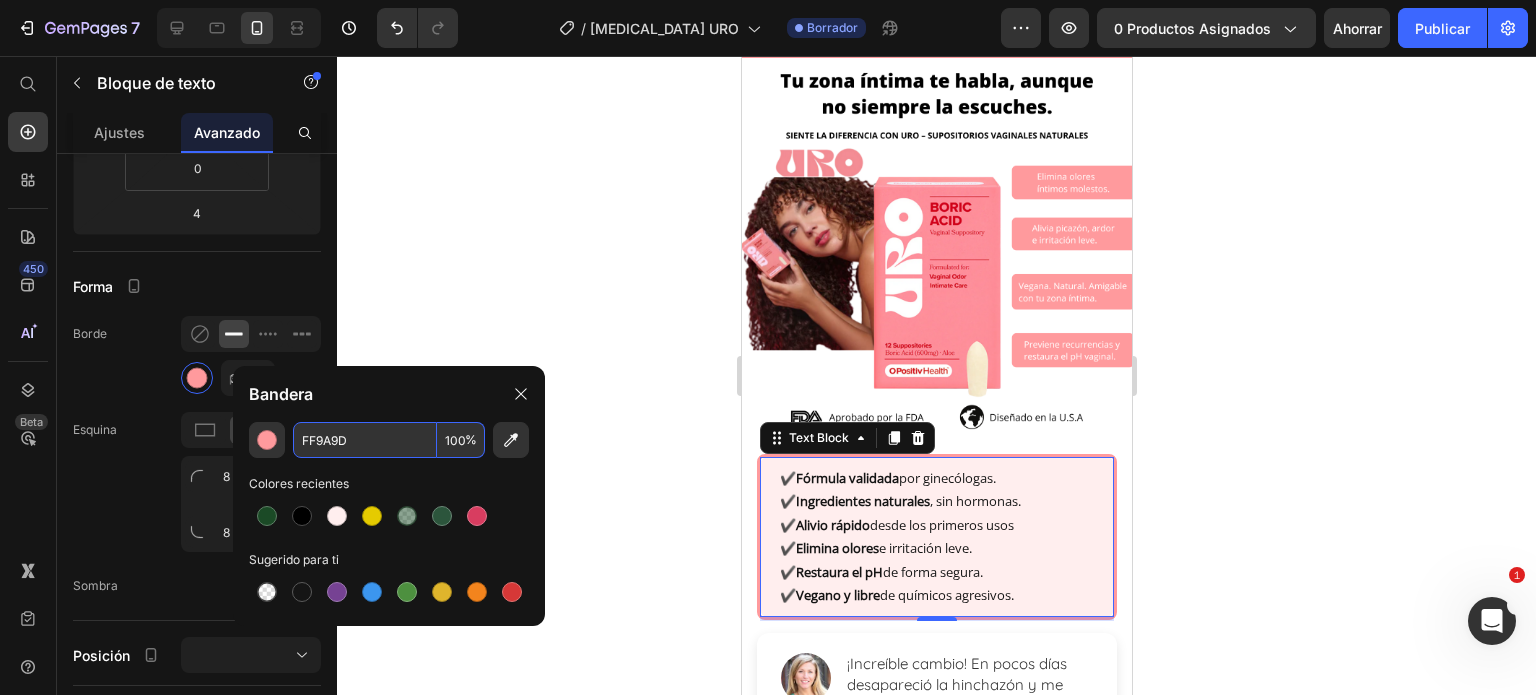 type on "FF9A9D" 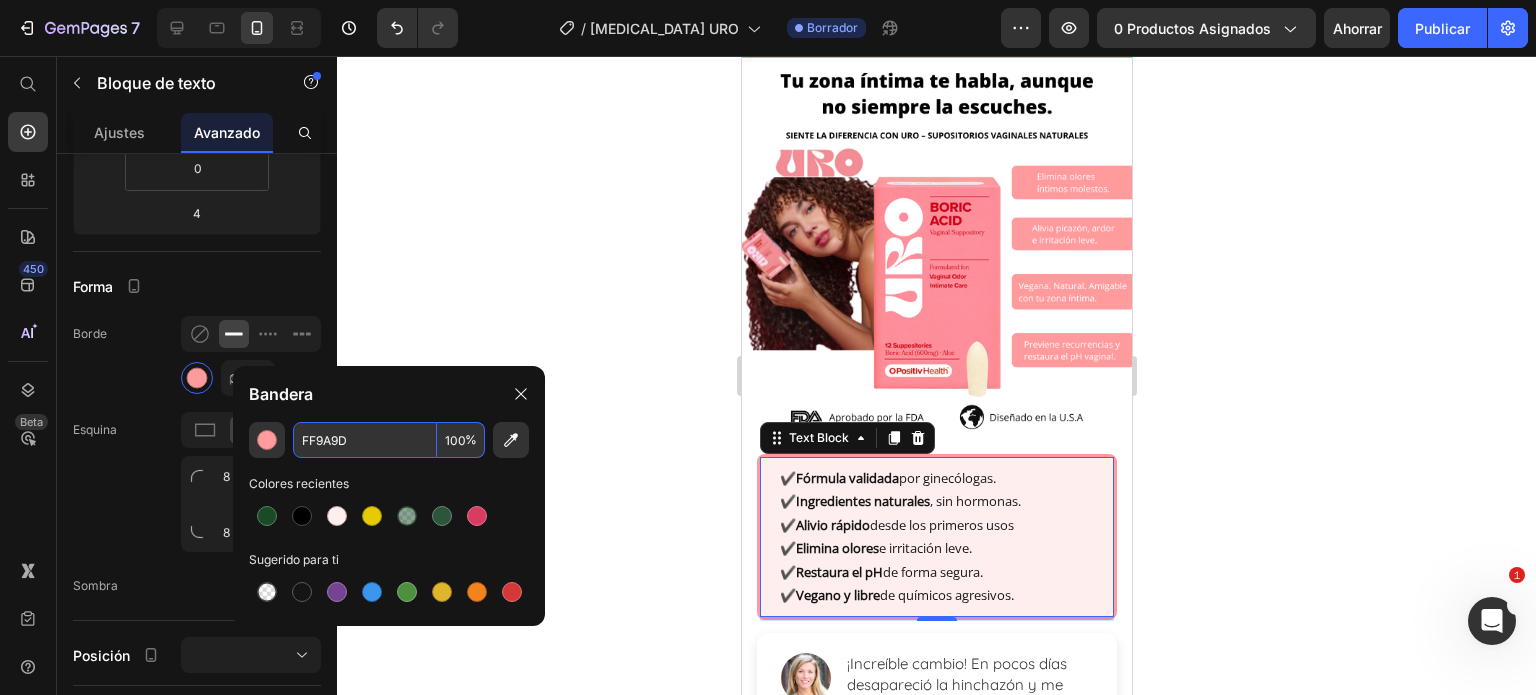 click 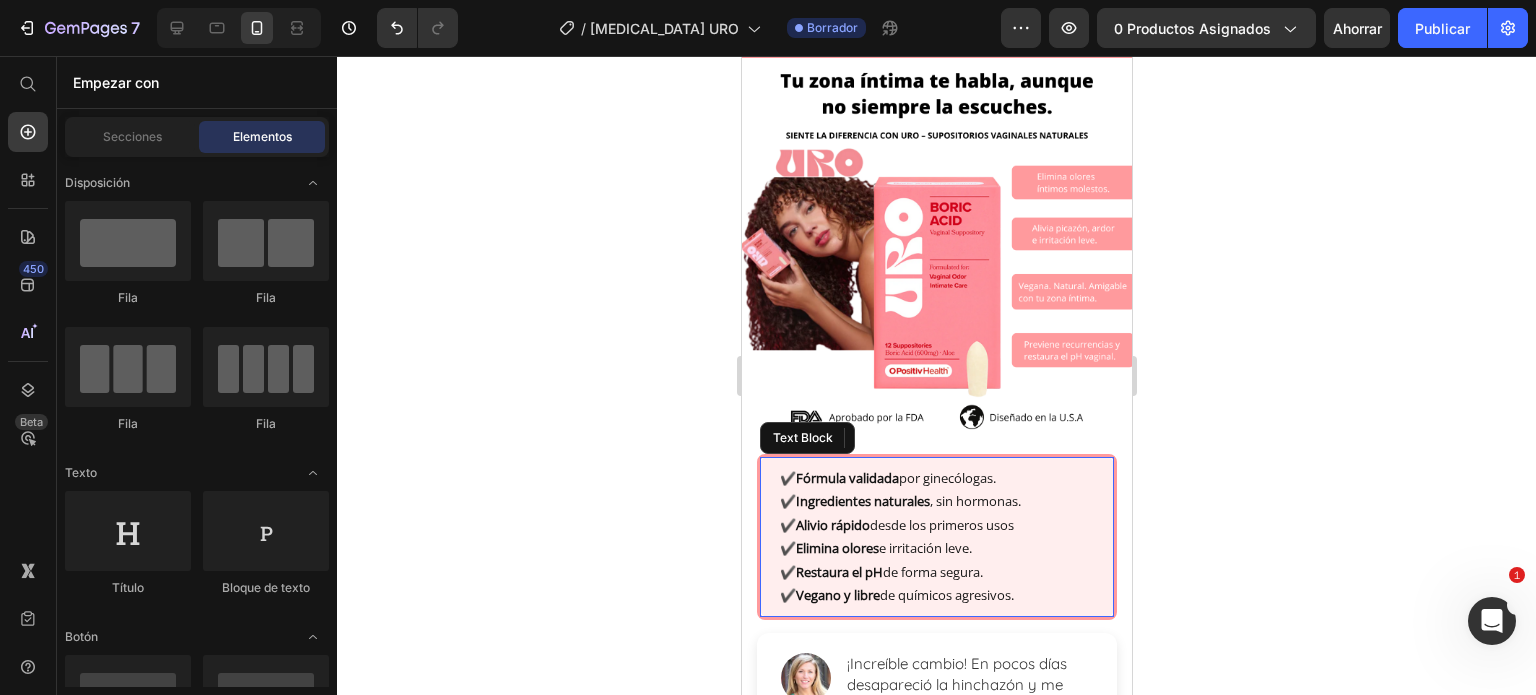 click 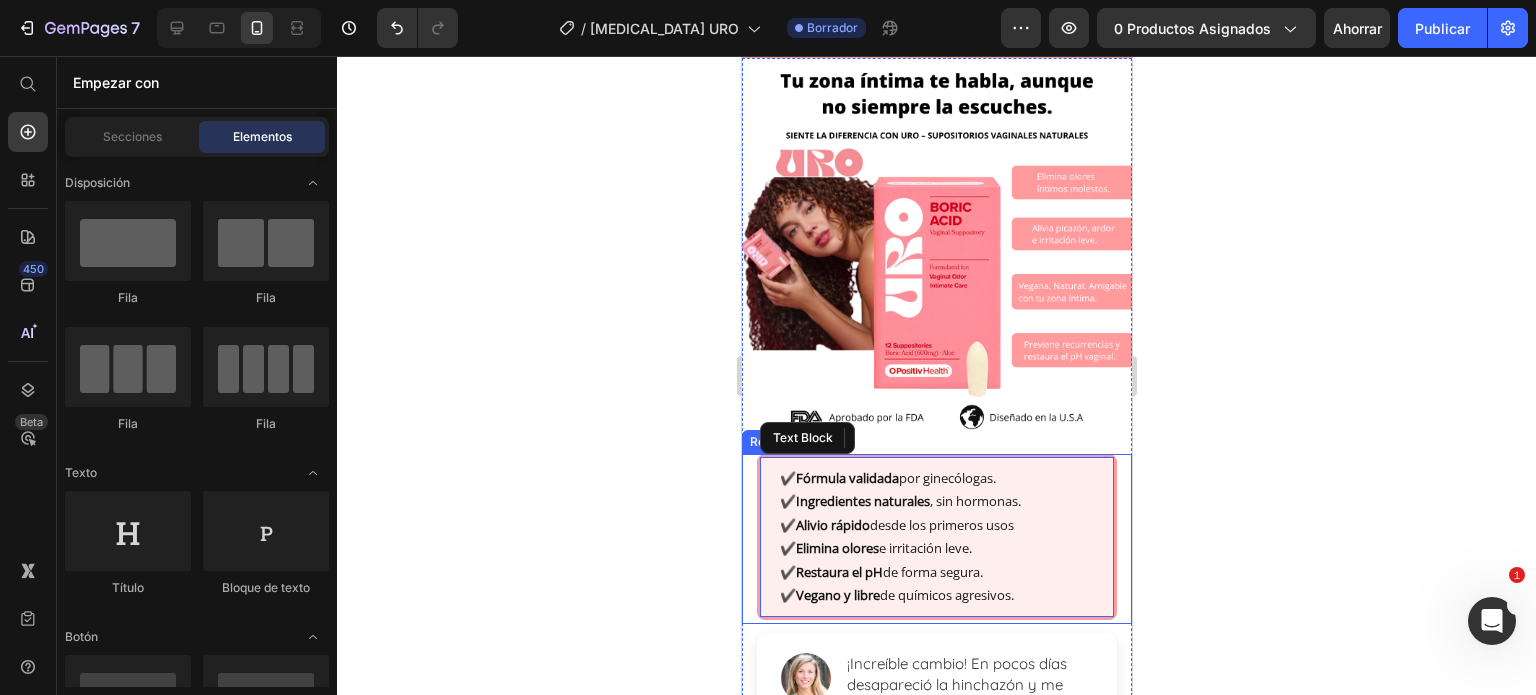 click 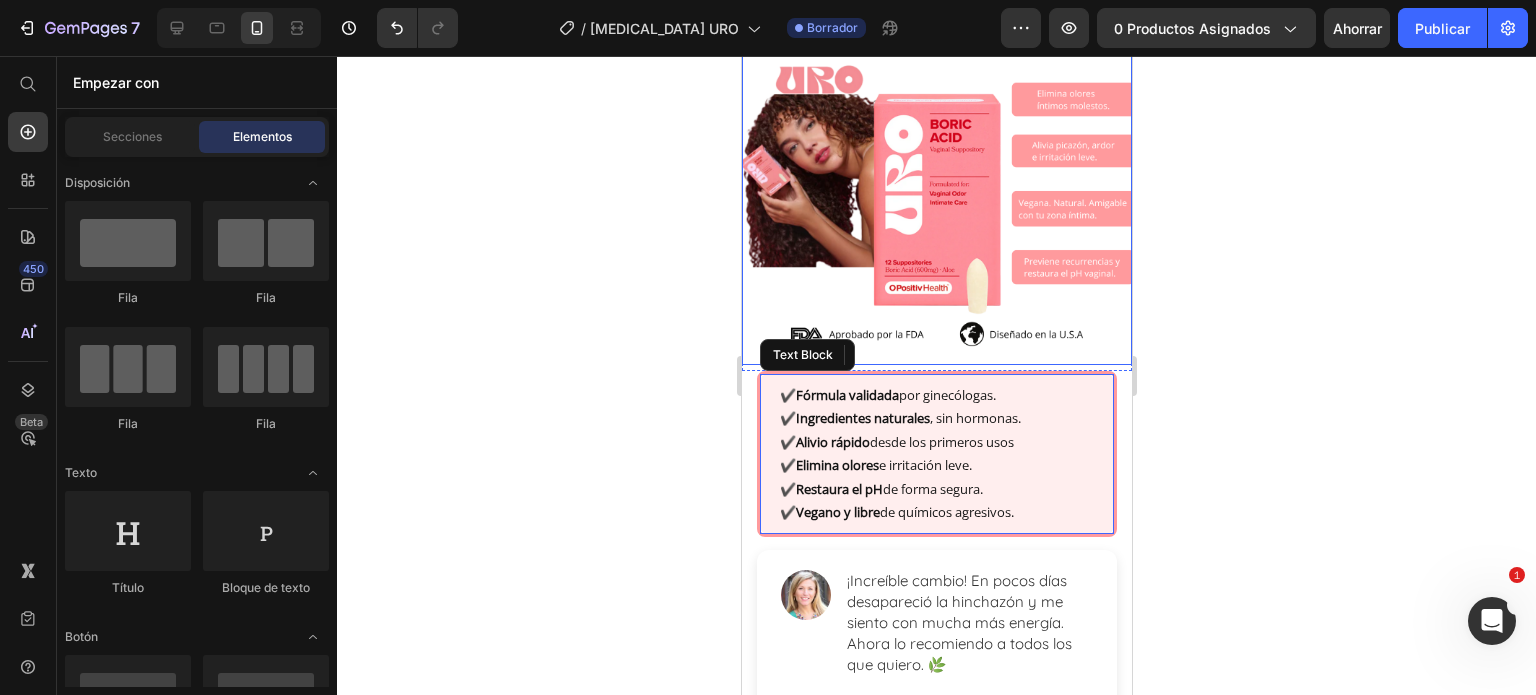 scroll, scrollTop: 300, scrollLeft: 0, axis: vertical 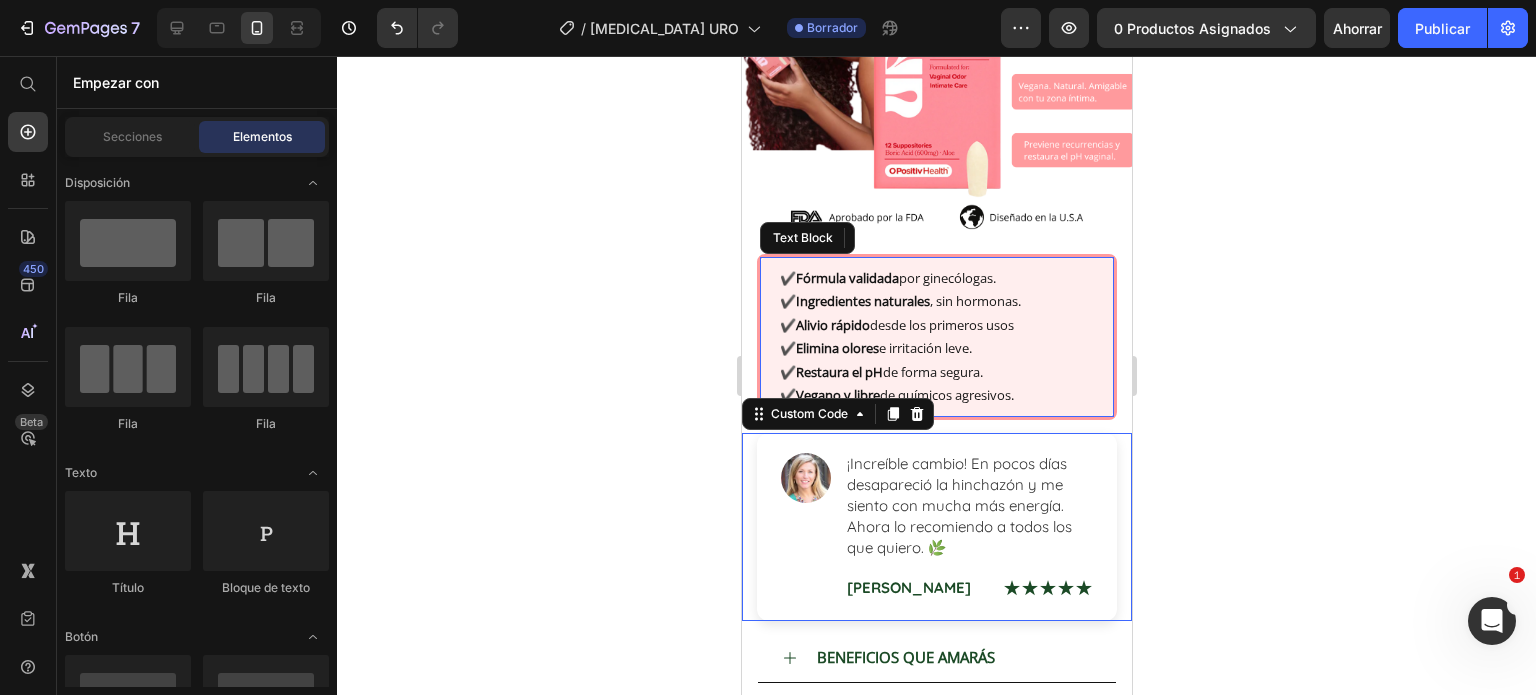click on "¡Increíble cambio! En pocos días desapareció la hinchazón y me siento con mucha más energía. Ahora lo recomiendo a todos los que quiero. 🌿" at bounding box center [969, 505] 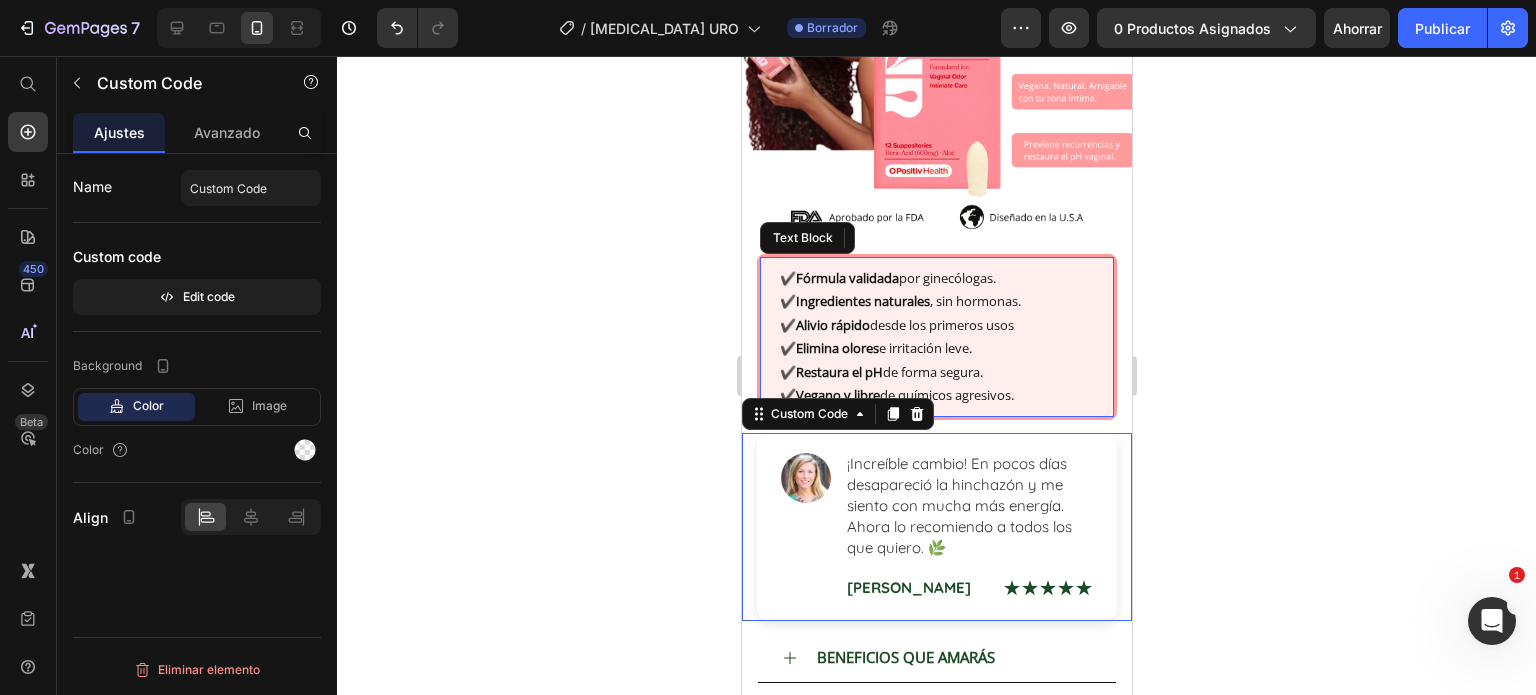 scroll, scrollTop: 0, scrollLeft: 0, axis: both 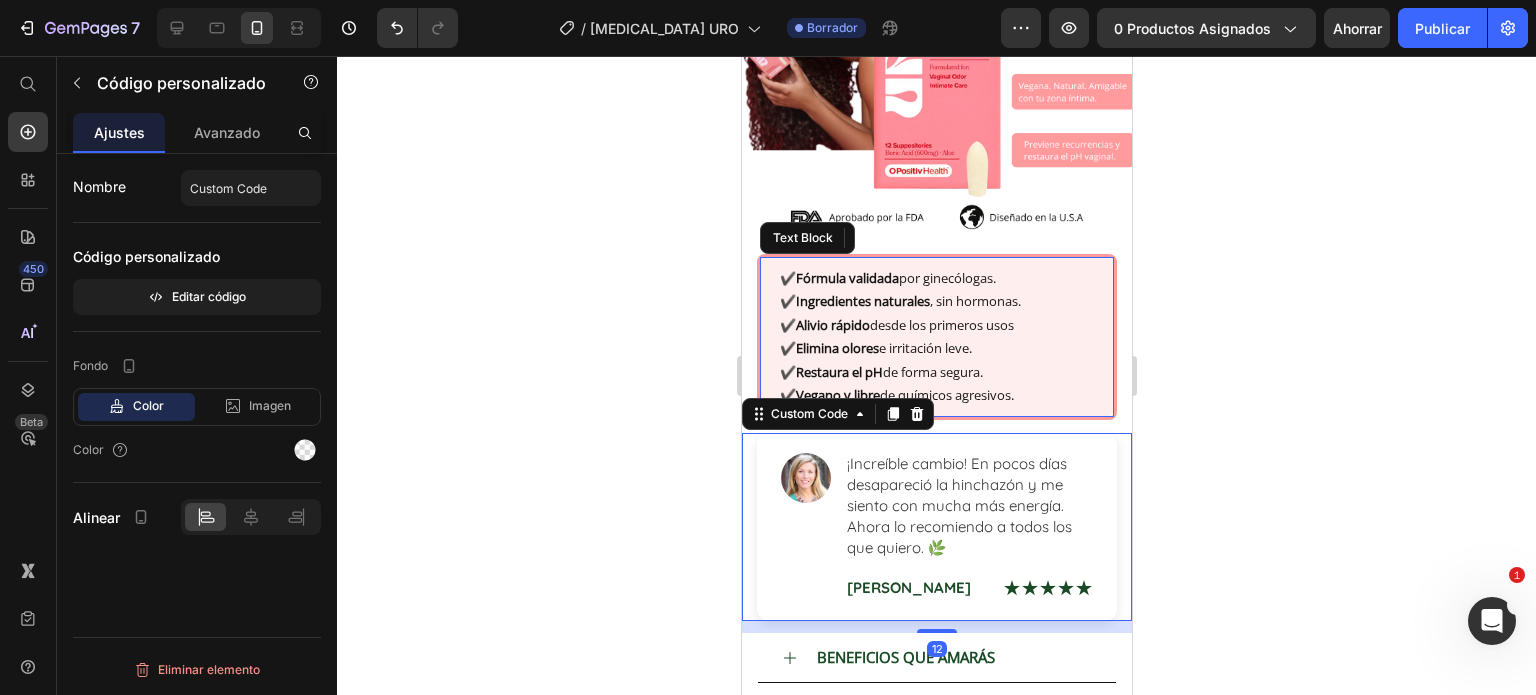 click 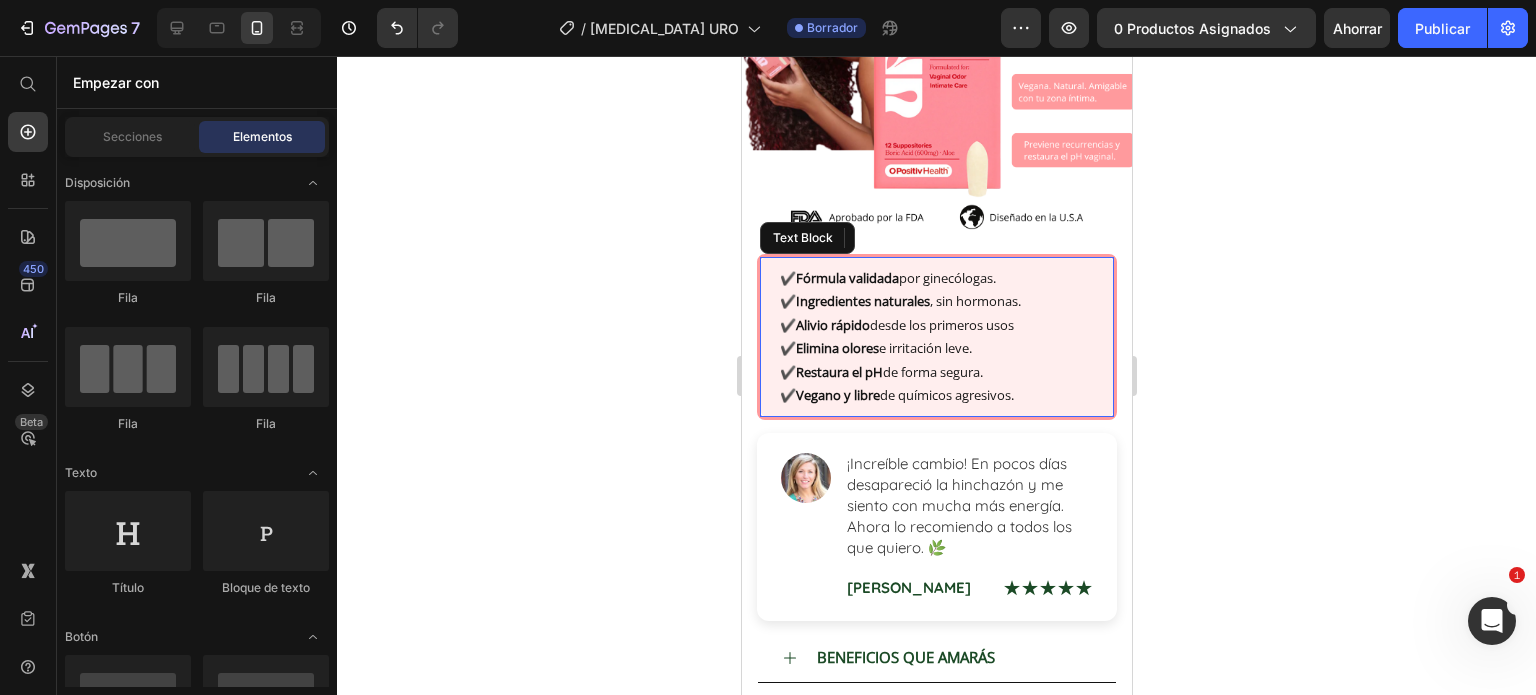 click 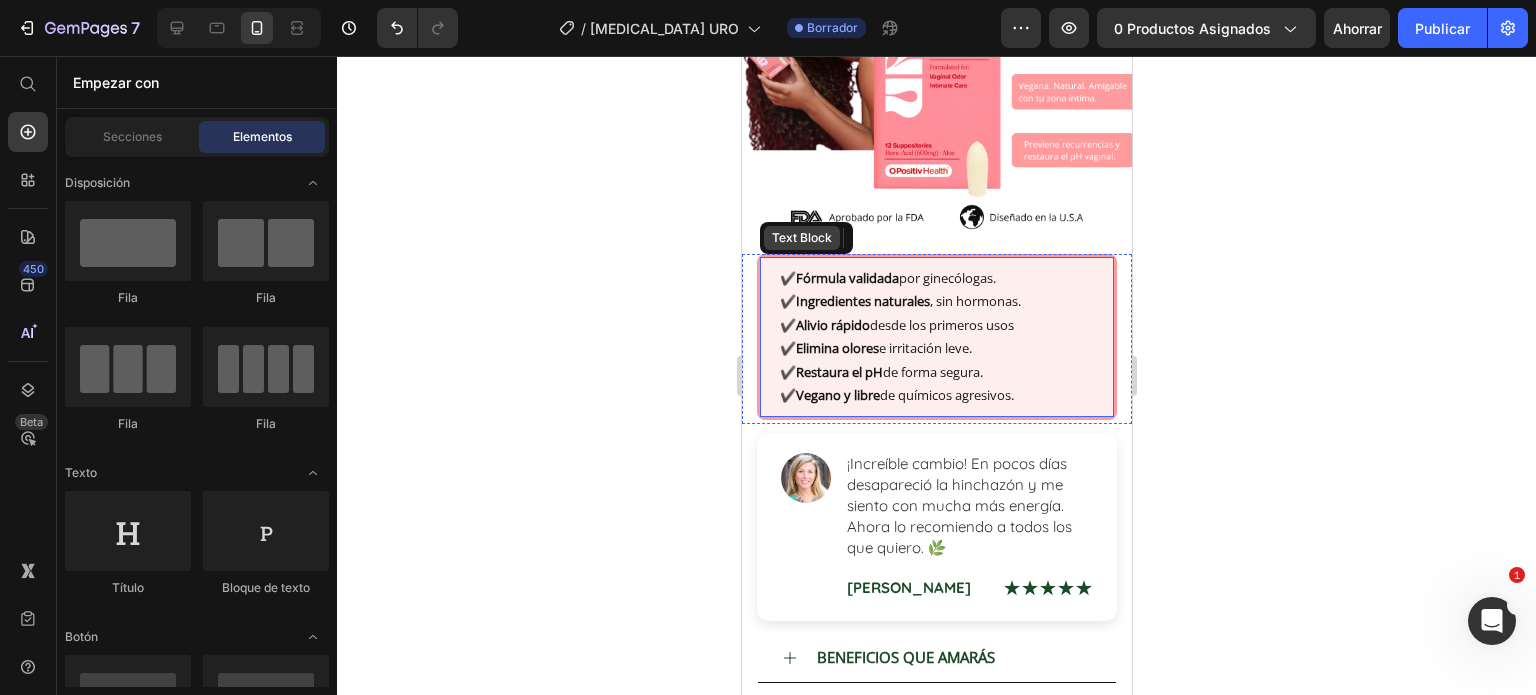 click on "Text Block" at bounding box center [801, 238] 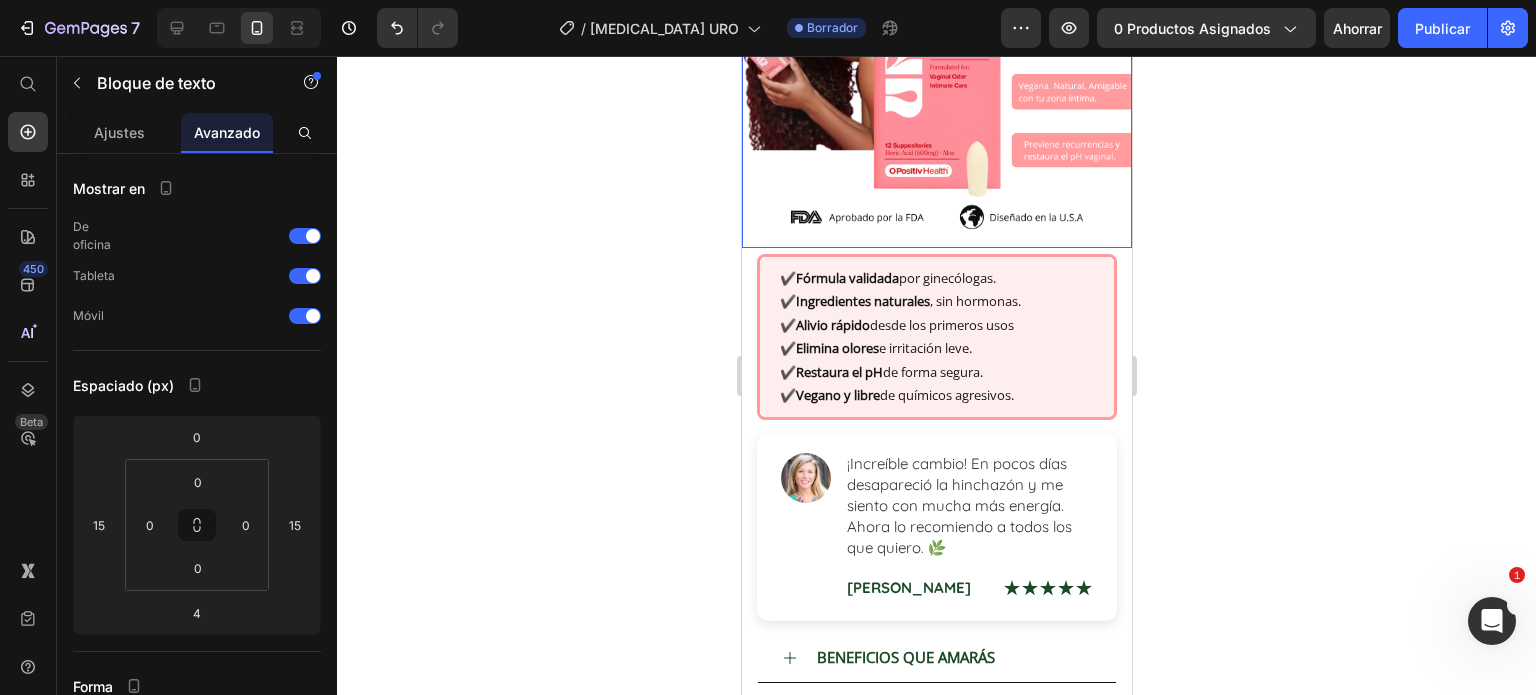 click at bounding box center [936, 53] 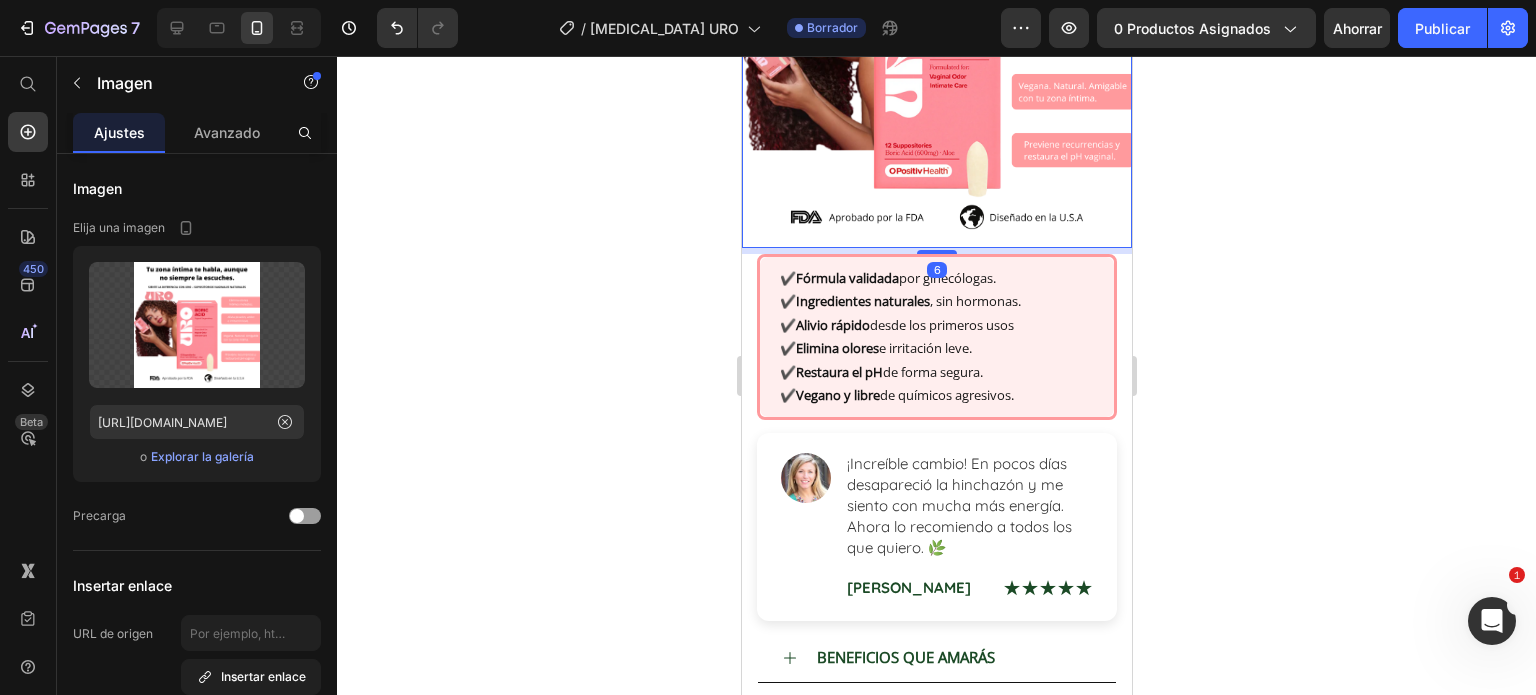 click 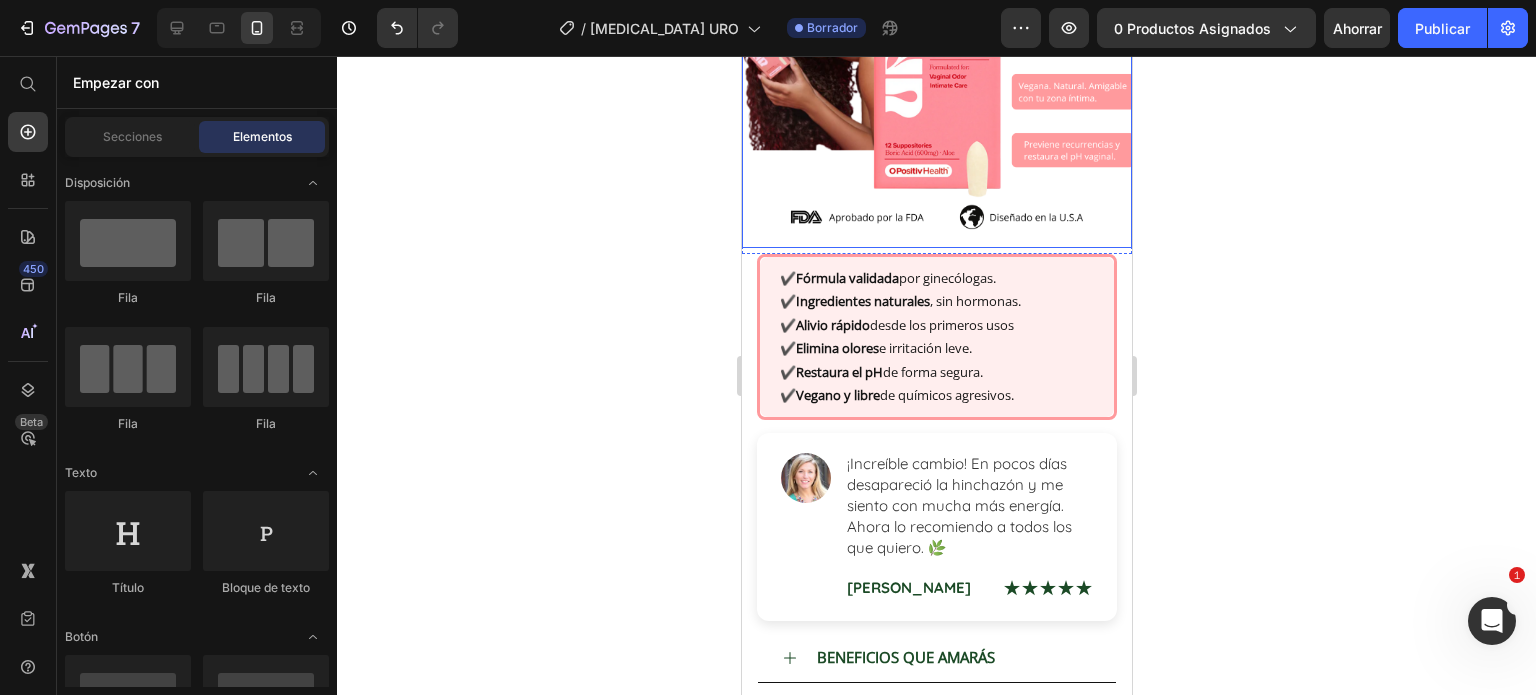 scroll, scrollTop: 400, scrollLeft: 0, axis: vertical 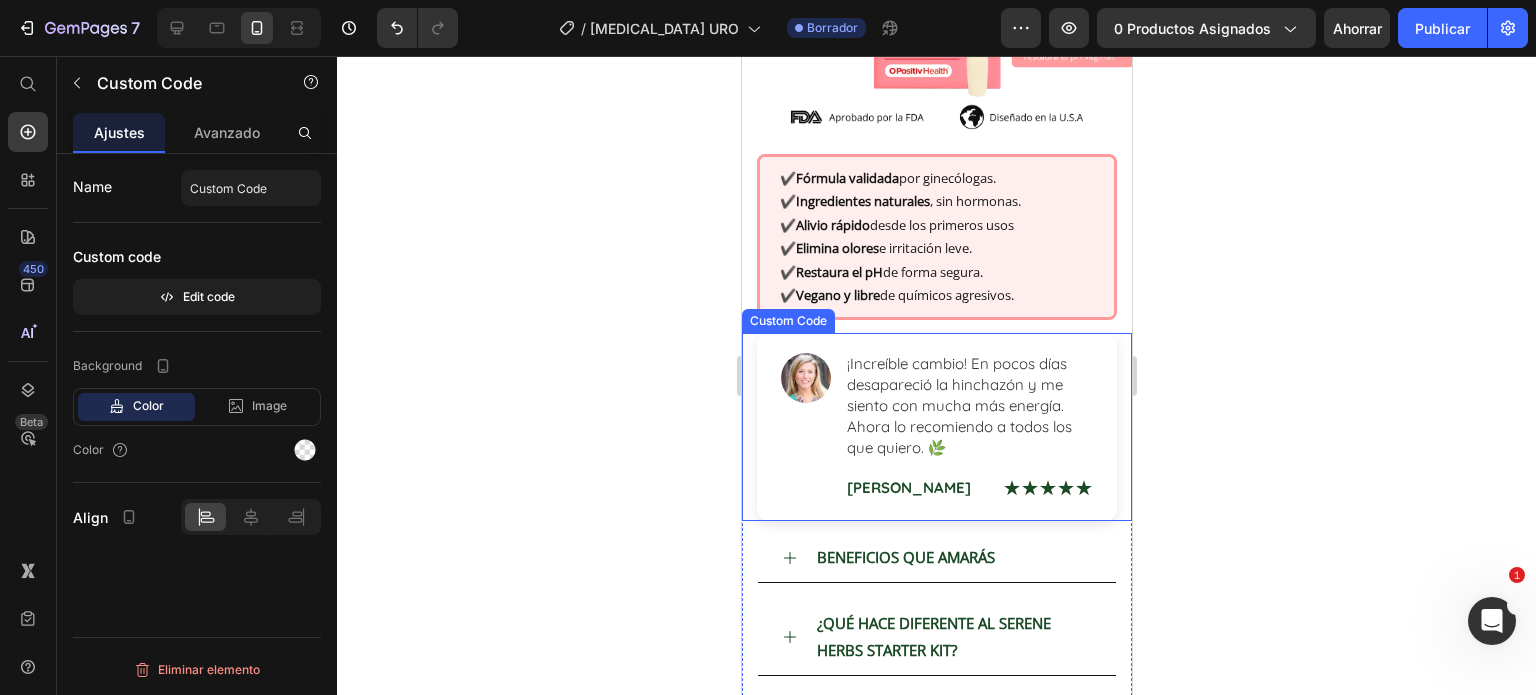 click on "¡Increíble cambio! En pocos días desapareció la hinchazón y me siento con mucha más energía. Ahora lo recomiendo a todos los que quiero. 🌿" at bounding box center [969, 405] 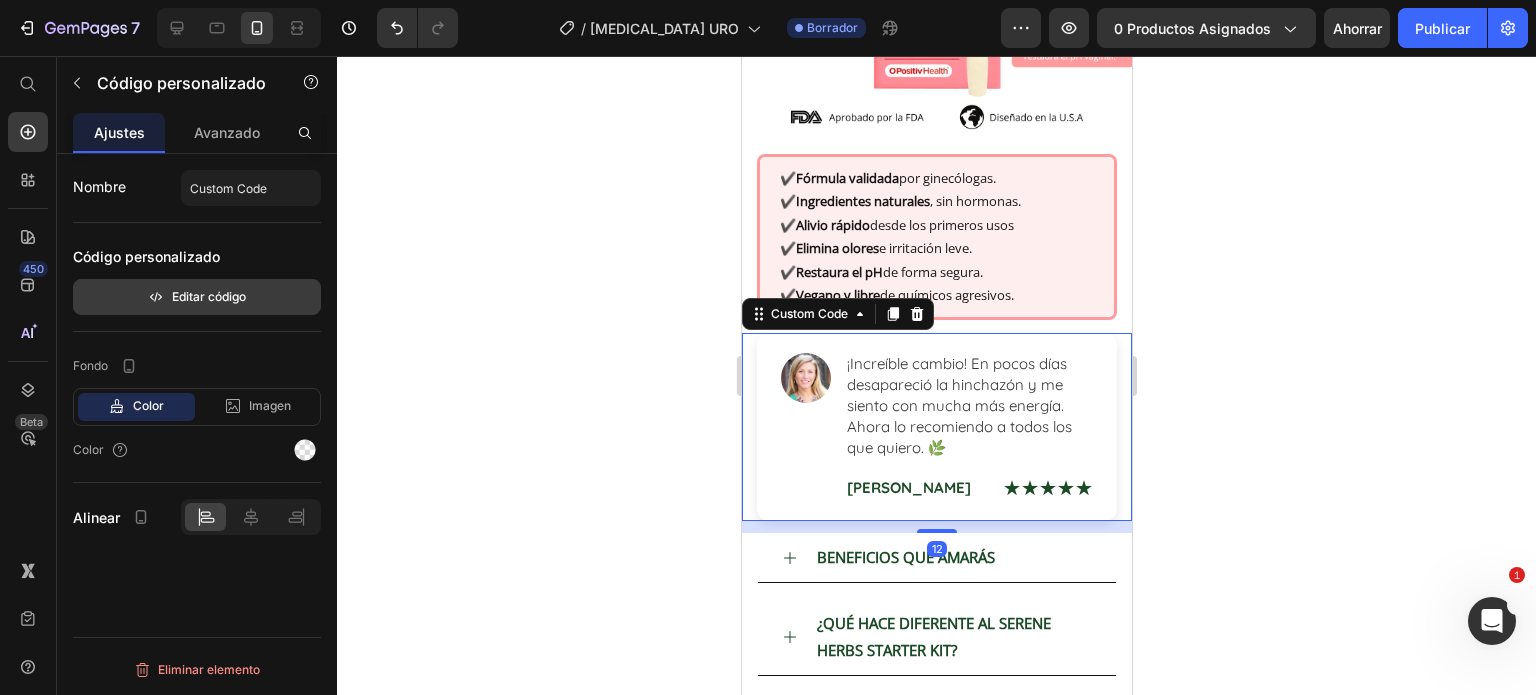 click on "Editar código" at bounding box center (197, 297) 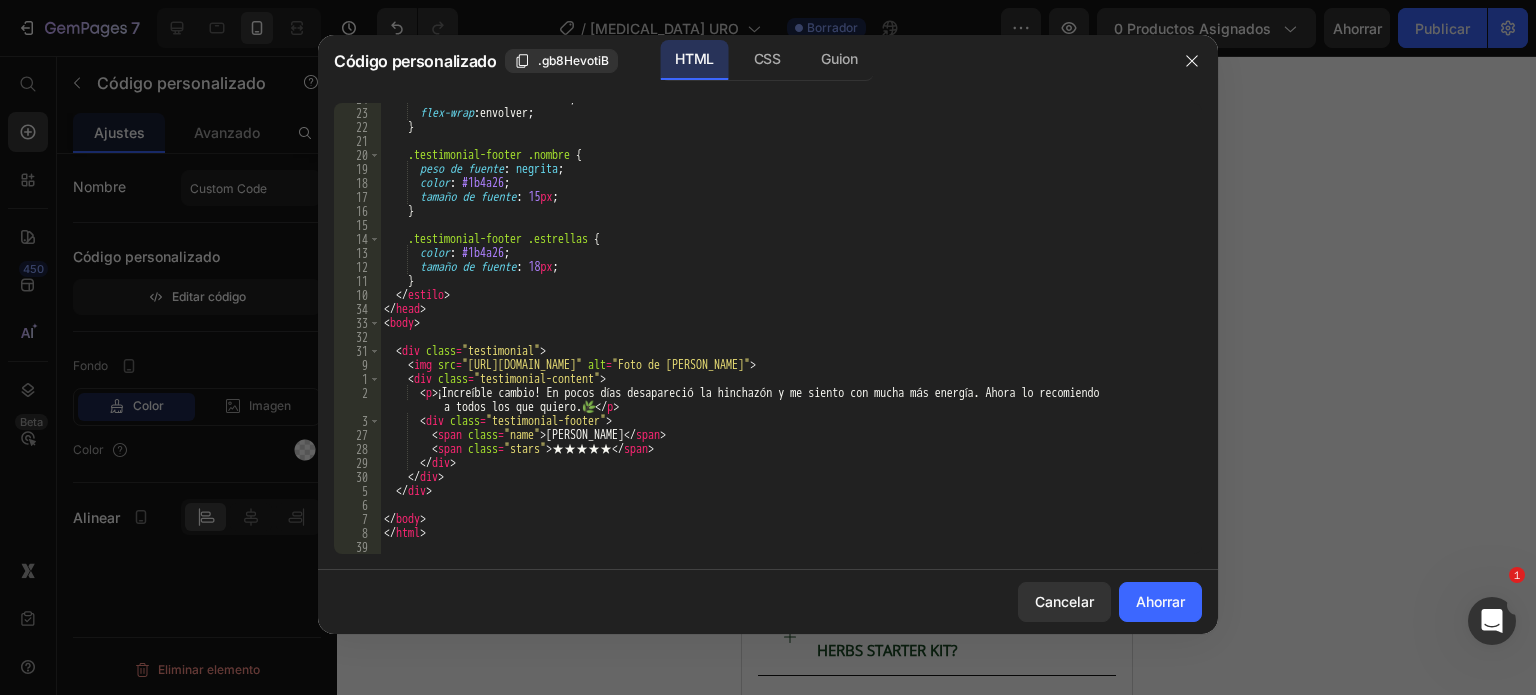 scroll, scrollTop: 696, scrollLeft: 0, axis: vertical 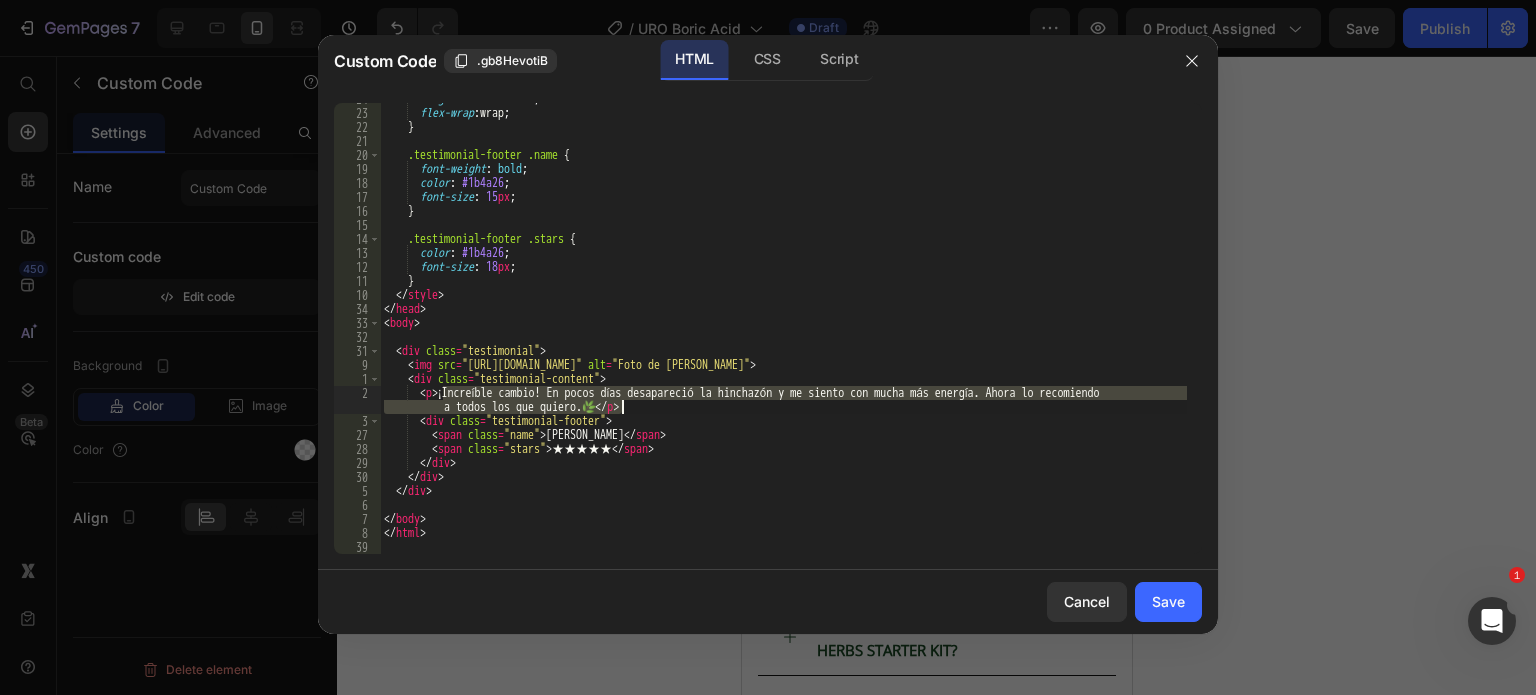 drag, startPoint x: 446, startPoint y: 392, endPoint x: 621, endPoint y: 404, distance: 175.41095 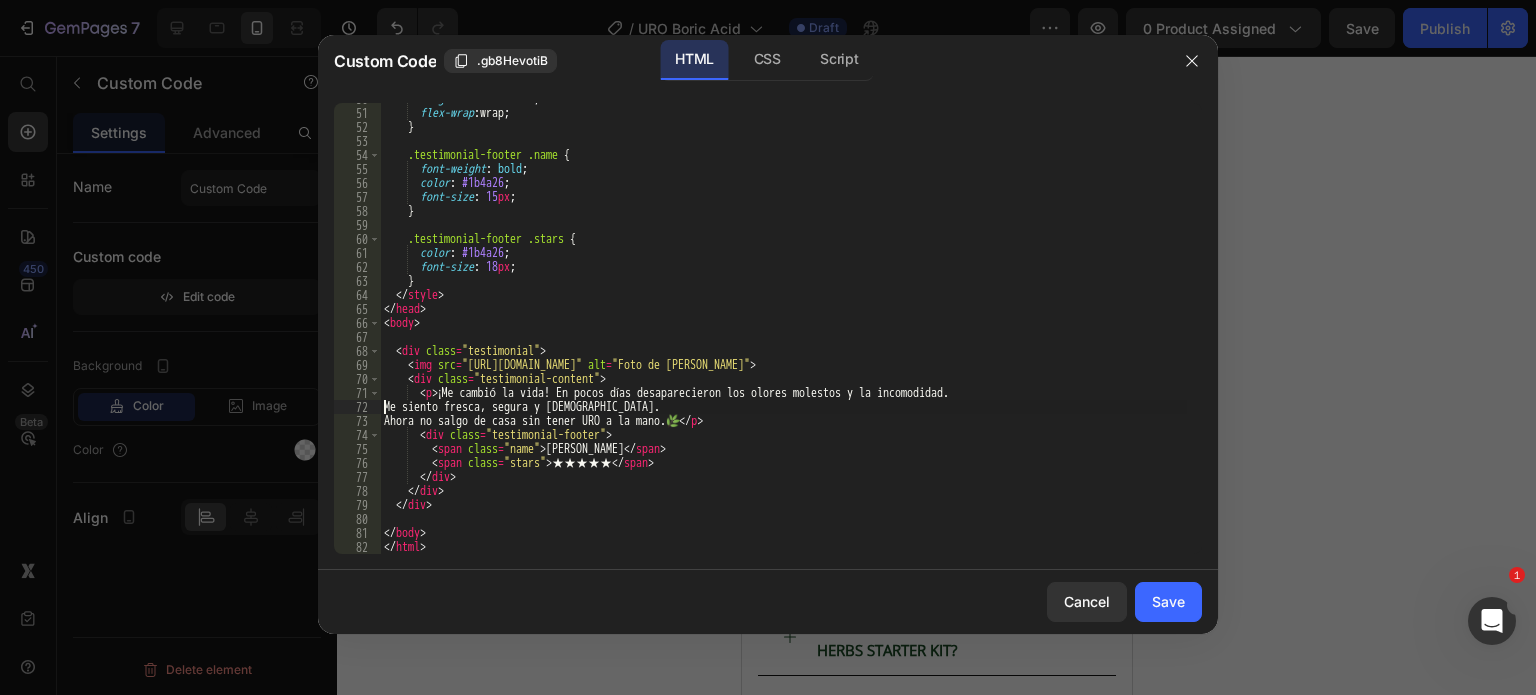 click on "align-items :   center ;         flex-wrap :  wrap ;      }      .testimonial-footer   .name   {         font-weight :   bold ;         color :   #1b4a26 ;         font-size :   15 px ;      }      .testimonial-footer   .stars   {         color :   #1b4a26 ;         font-size :   18 px ;      }    </ style > </ head > < body >    < div   class = "testimonial" >      < img   src = "https://randomuser.me/api/portraits/women/65.jpg"   alt = "Foto de Laura" >      < div   class = "testimonial-content" >         < p > ¡Me cambió la vida! En pocos días desaparecieron los olores molestos y la incomodidad. Me siento fresca, segura y 100% yo. Ahora no salgo de casa sin tener URO a la mano.  🌿 </ p >         < div   class = "testimonial-footer" >           < span   class = "name" > Mariana L. </ span >           < span   class = "stars" > ★★★★★ </ span >         </ div >      </ div >    </ div > </ body > </ html >" at bounding box center (783, 331) 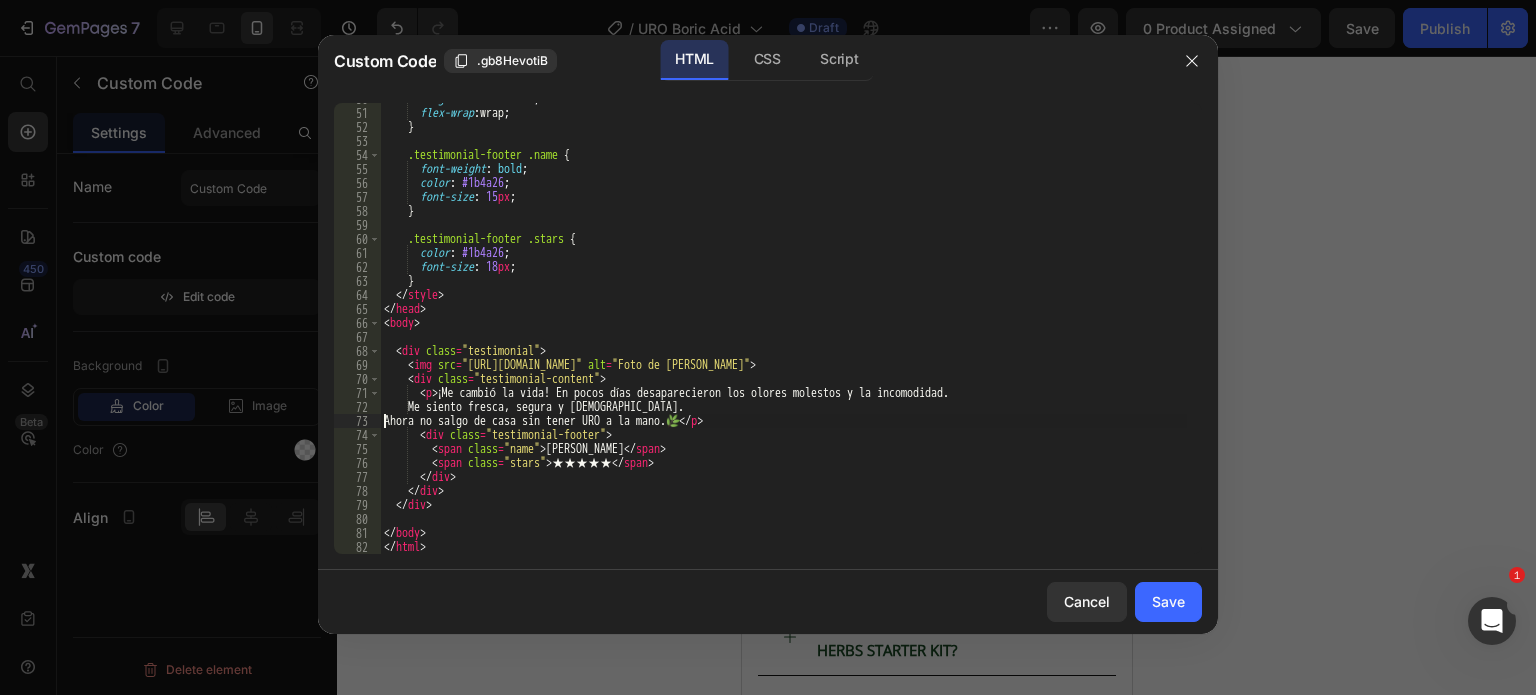 click on "align-items :   center ;         flex-wrap :  wrap ;      }      .testimonial-footer   .name   {         font-weight :   bold ;         color :   #1b4a26 ;         font-size :   15 px ;      }      .testimonial-footer   .stars   {         color :   #1b4a26 ;         font-size :   18 px ;      }    </ style > </ head > < body >    < div   class = "testimonial" >      < img   src = "https://randomuser.me/api/portraits/women/65.jpg"   alt = "Foto de Laura" >      < div   class = "testimonial-content" >         < p > ¡Me cambió la vida! En pocos días desaparecieron los olores molestos y la incomodidad.          Me siento fresca, segura y 100% yo. Ahora no salgo de casa sin tener URO a la mano.  🌿 </ p >         < div   class = "testimonial-footer" >           < span   class = "name" > Mariana L. </ span >           < span   class = "stars" > ★★★★★ </ span >         </ div >      </ div >    </ div > </ body > </ html >" at bounding box center (783, 331) 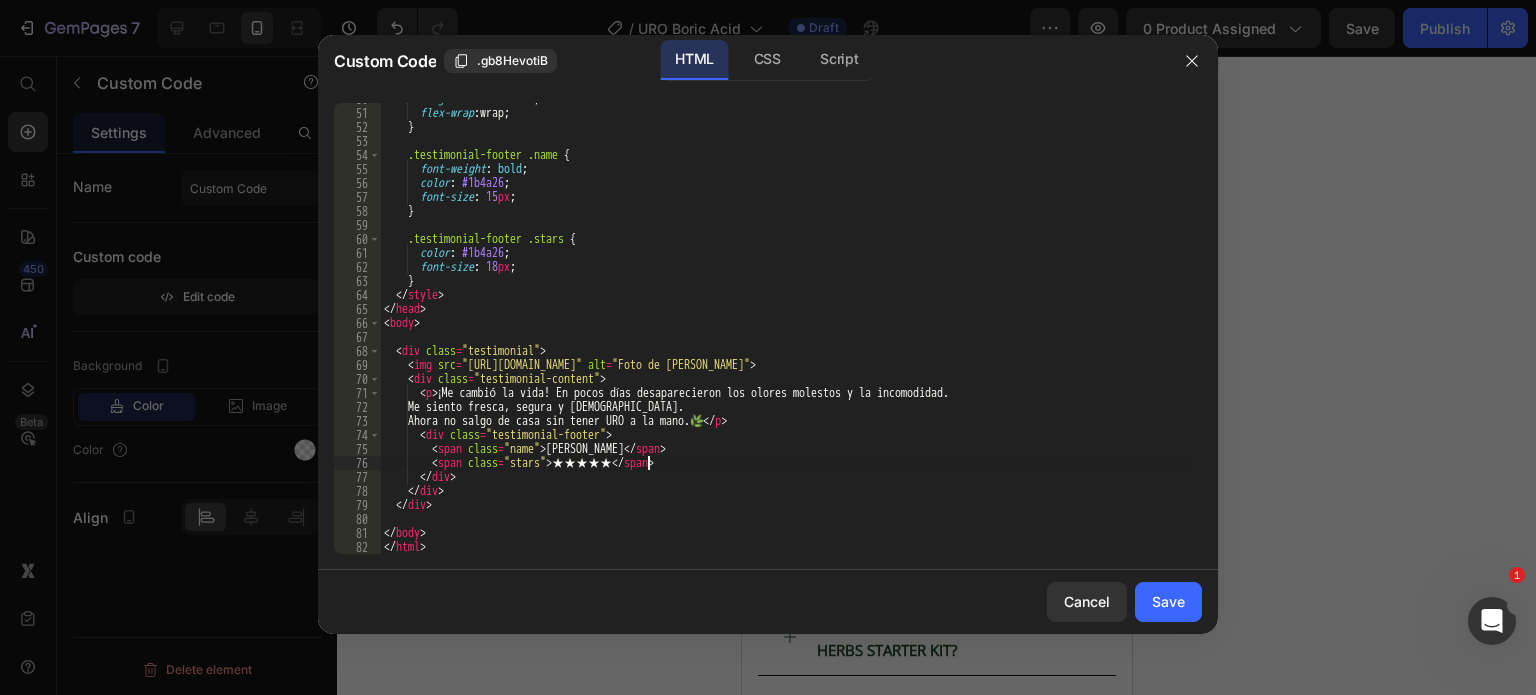 click on "align-items :   center ;         flex-wrap :  wrap ;      }      .testimonial-footer   .name   {         font-weight :   bold ;         color :   #1b4a26 ;         font-size :   15 px ;      }      .testimonial-footer   .stars   {         color :   #1b4a26 ;         font-size :   18 px ;      }    </ style > </ head > < body >    < div   class = "testimonial" >      < img   src = "https://randomuser.me/api/portraits/women/65.jpg"   alt = "Foto de Laura" >      < div   class = "testimonial-content" >         < p > ¡Me cambió la vida! En pocos días desaparecieron los olores molestos y la incomodidad.          Me siento fresca, segura y 100% yo.          Ahora no salgo de casa sin tener URO a la mano.  🌿 </ p >         < div   class = "testimonial-footer" >           < span   class = "name" > Mariana L. </ span >           < span   class = "stars" > ★★★★★ </ span >         </ div >      </ div >    </ div > </ body > </ html >" at bounding box center [783, 331] 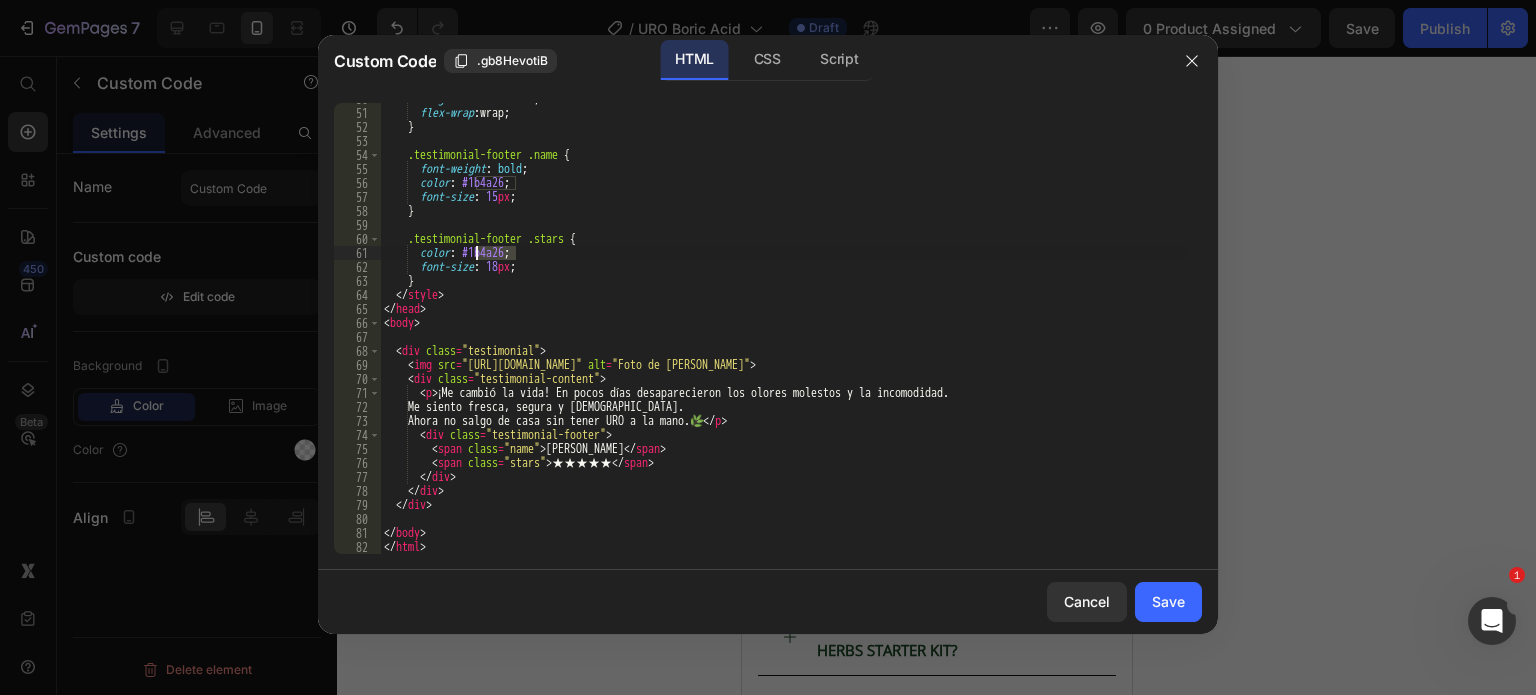 drag, startPoint x: 514, startPoint y: 249, endPoint x: 476, endPoint y: 248, distance: 38.013157 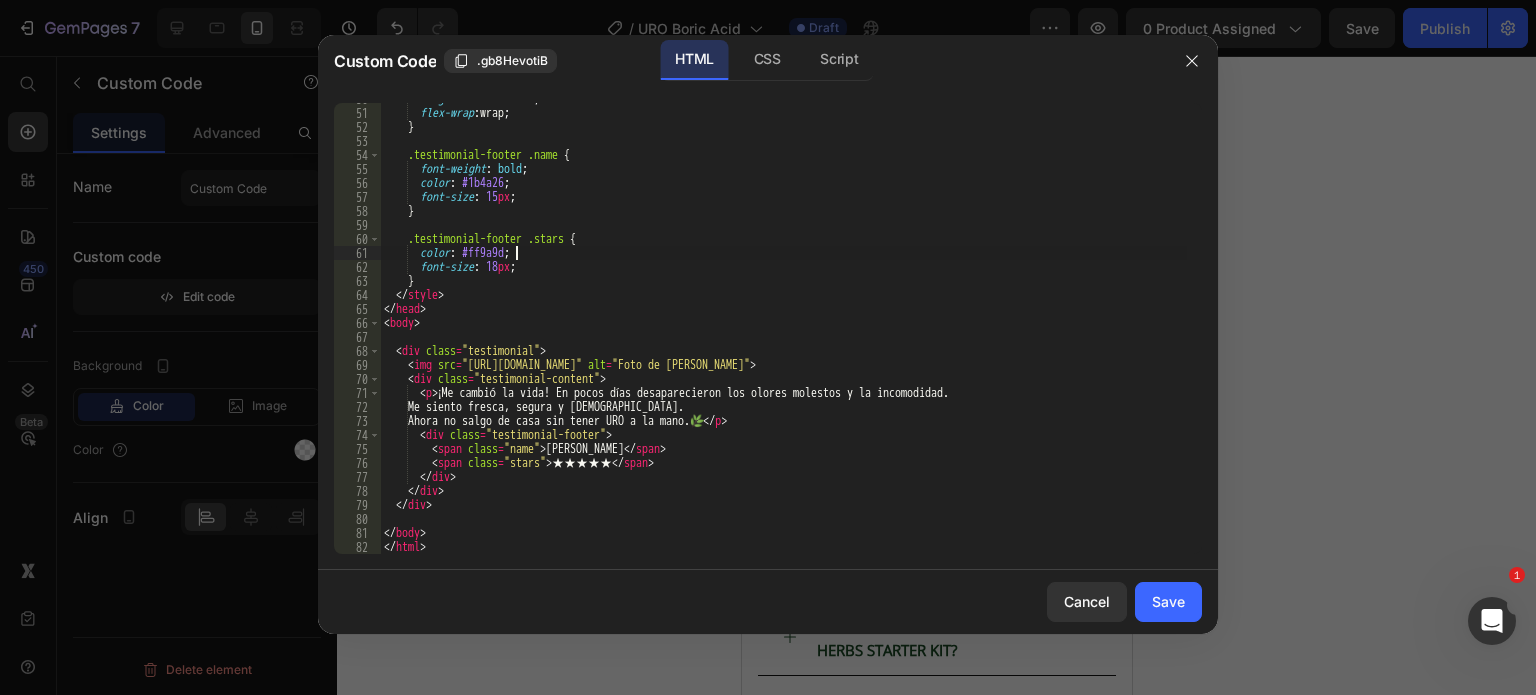 scroll, scrollTop: 636, scrollLeft: 0, axis: vertical 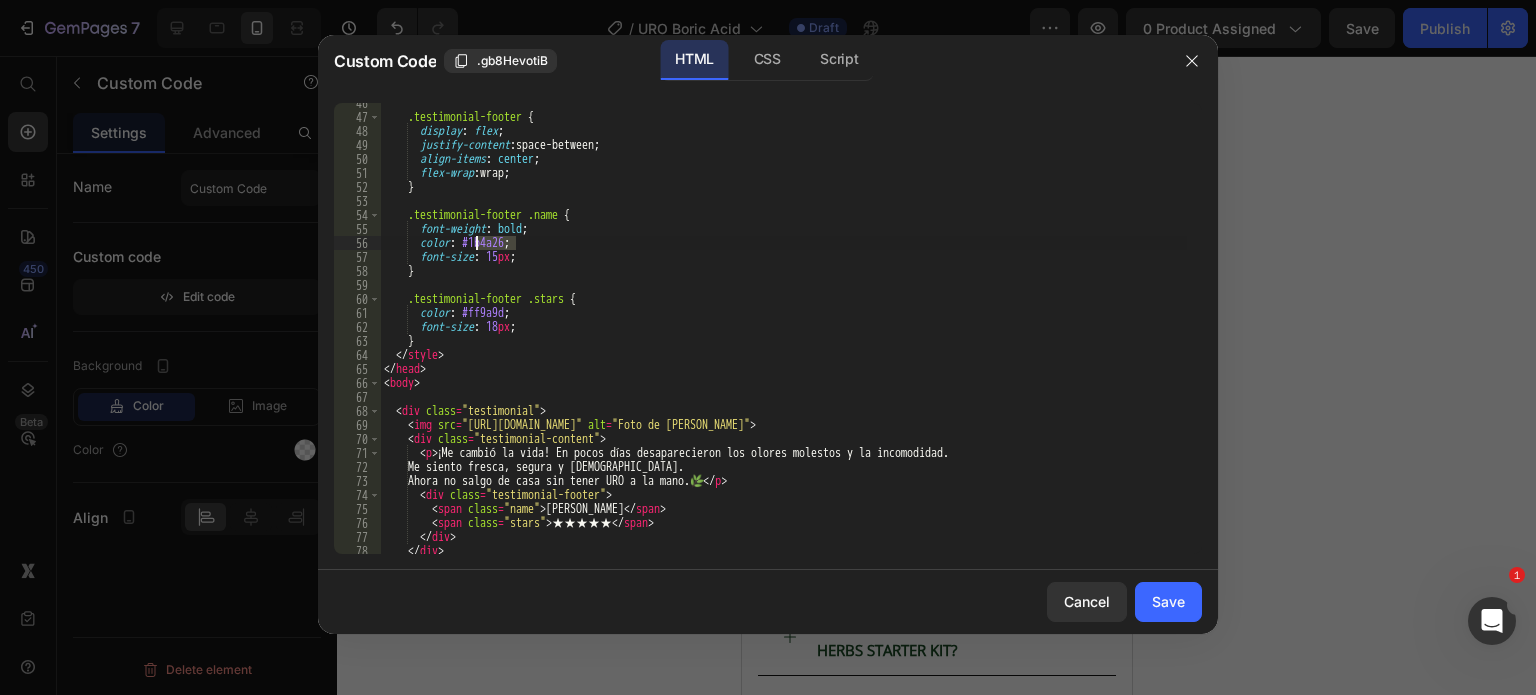 drag, startPoint x: 515, startPoint y: 239, endPoint x: 478, endPoint y: 243, distance: 37.215588 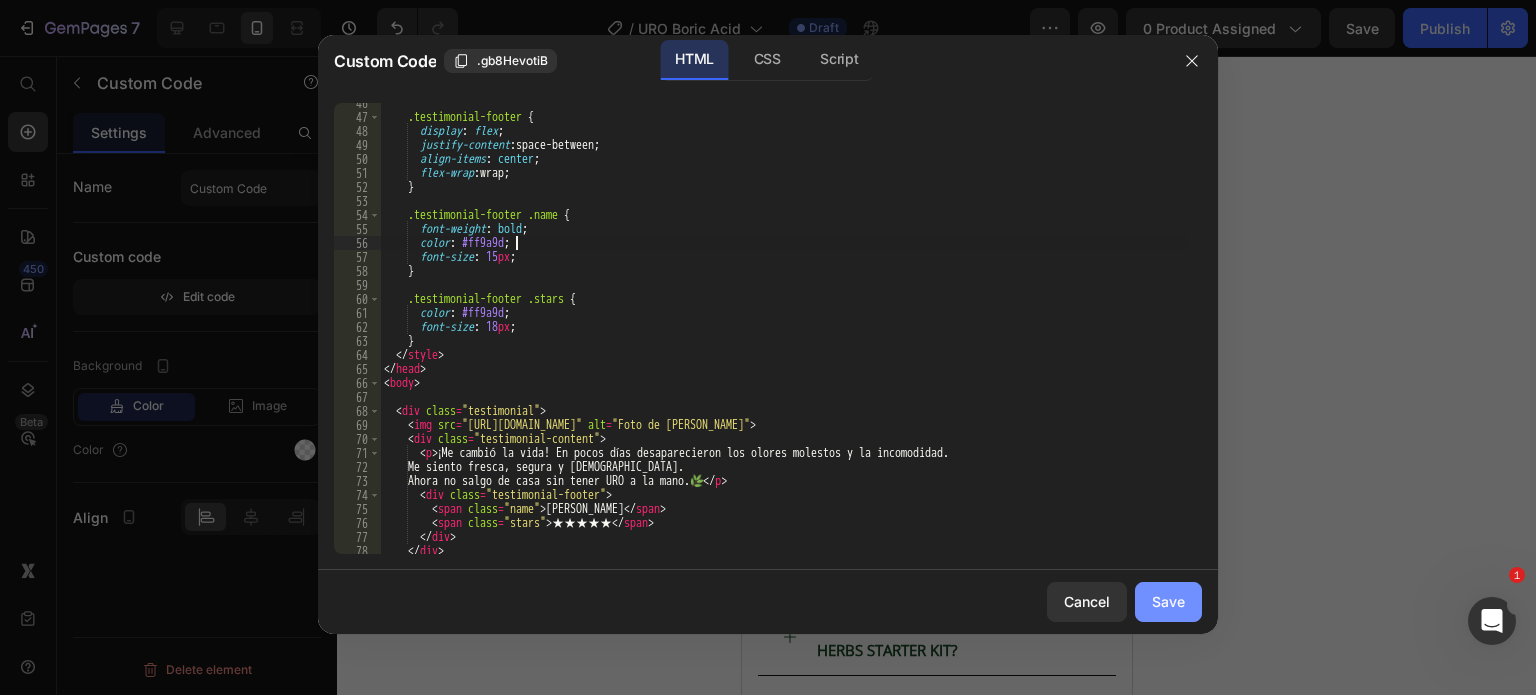 click on "Save" at bounding box center (1168, 601) 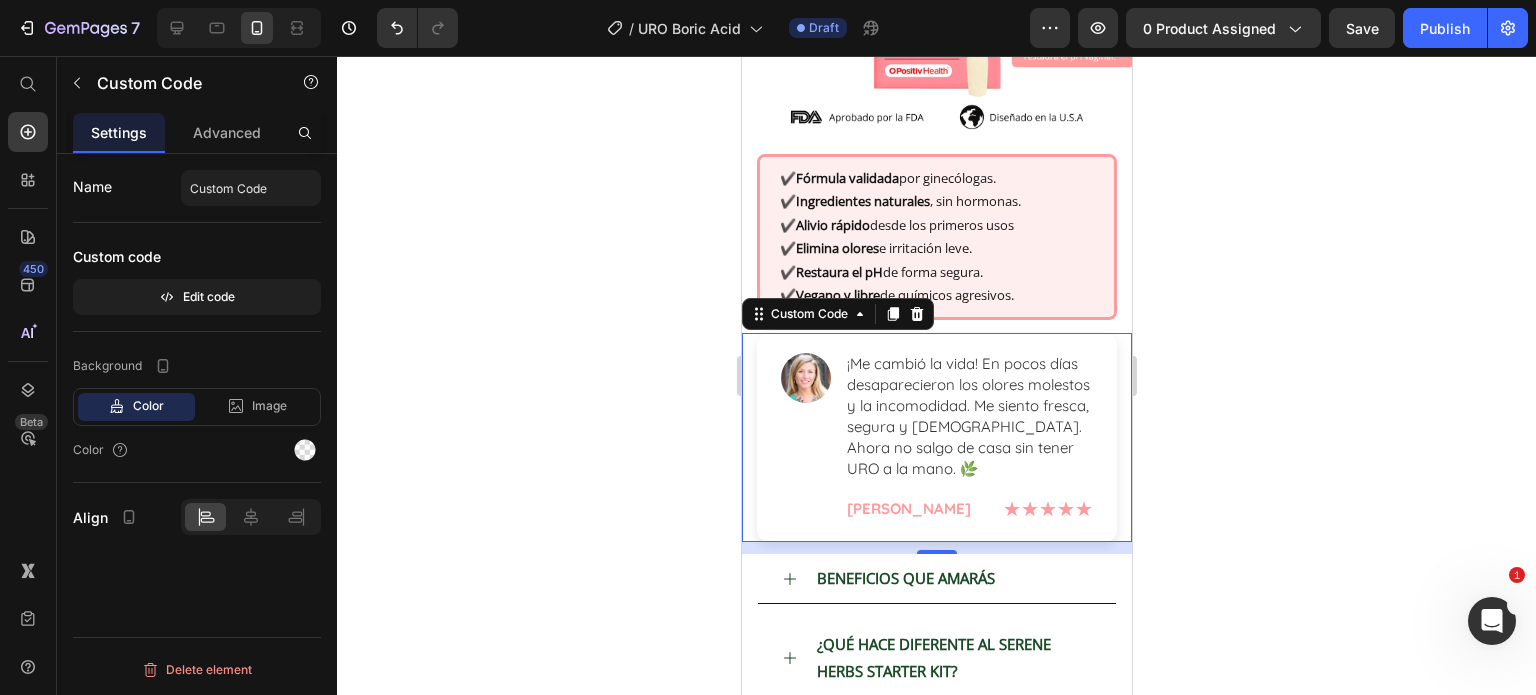 click 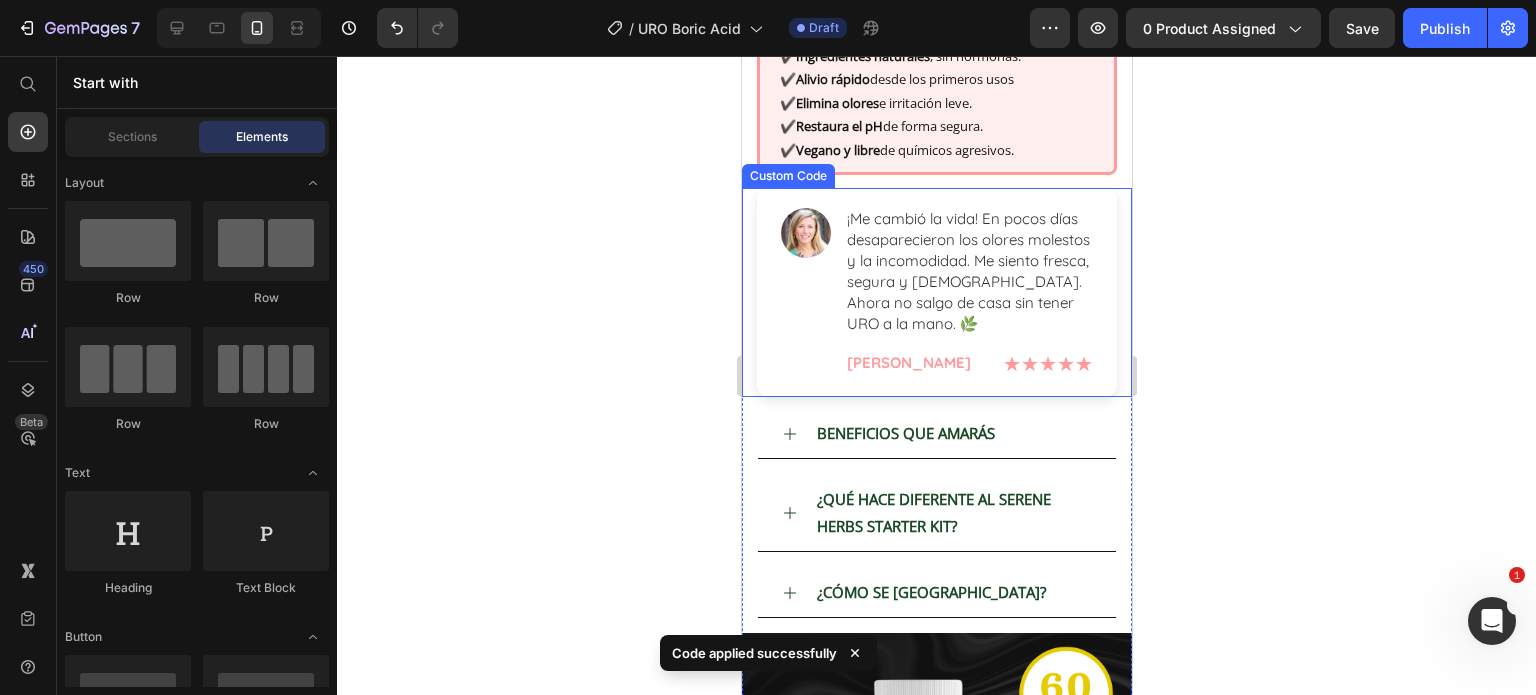 scroll, scrollTop: 700, scrollLeft: 0, axis: vertical 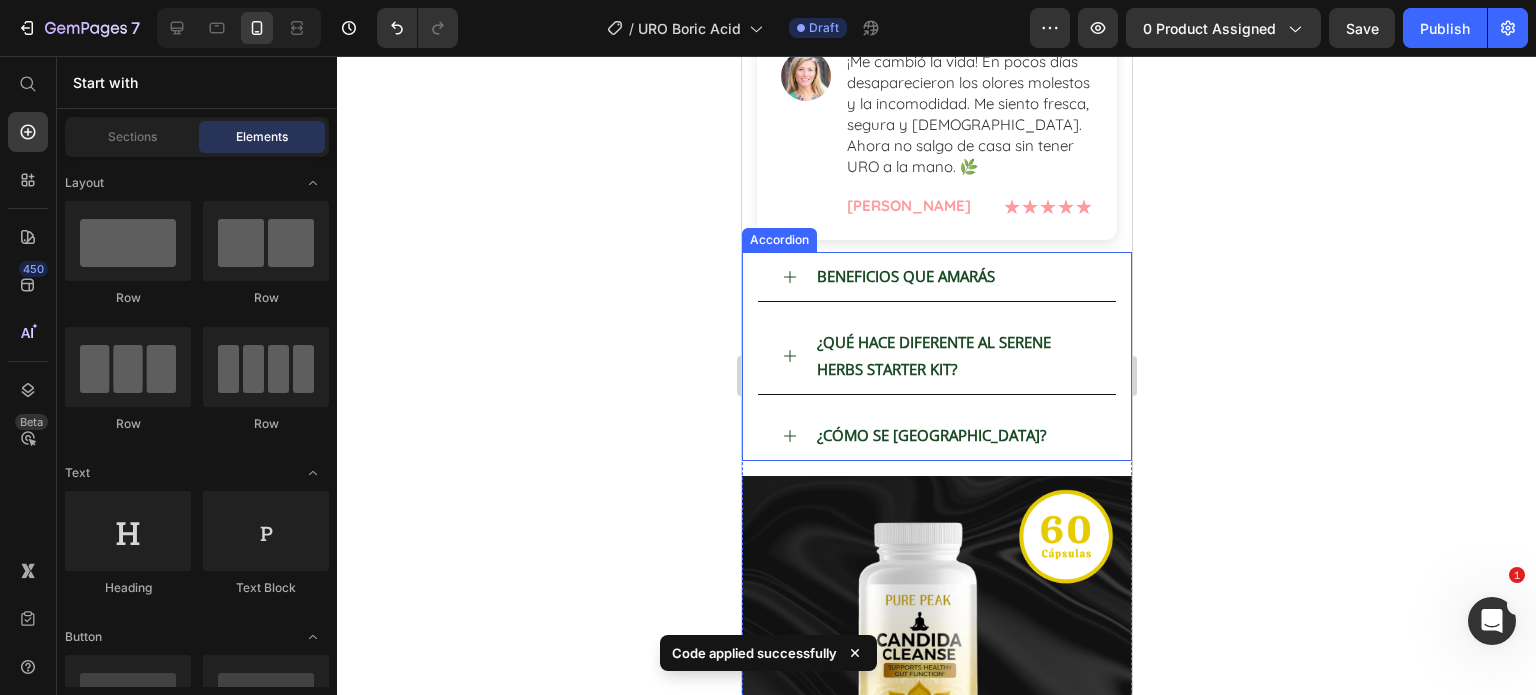 click 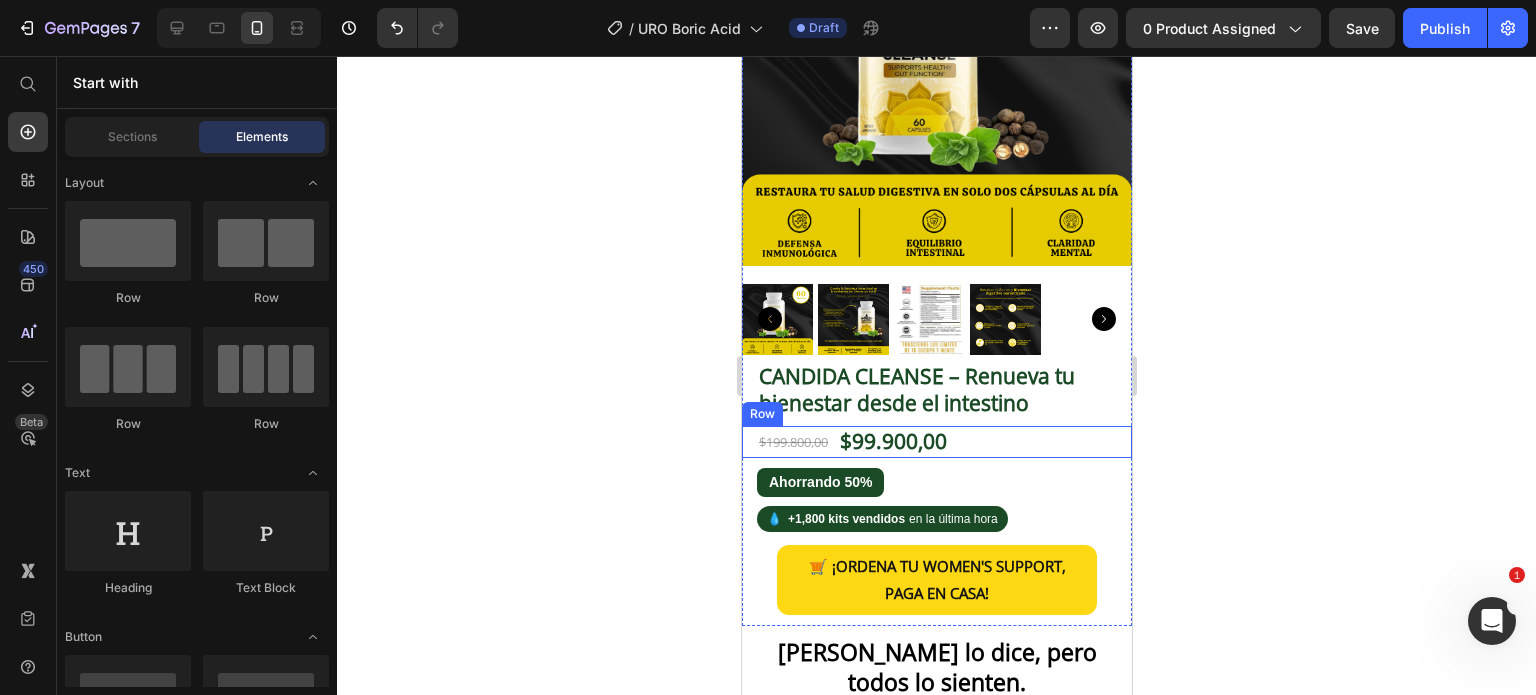 scroll, scrollTop: 600, scrollLeft: 0, axis: vertical 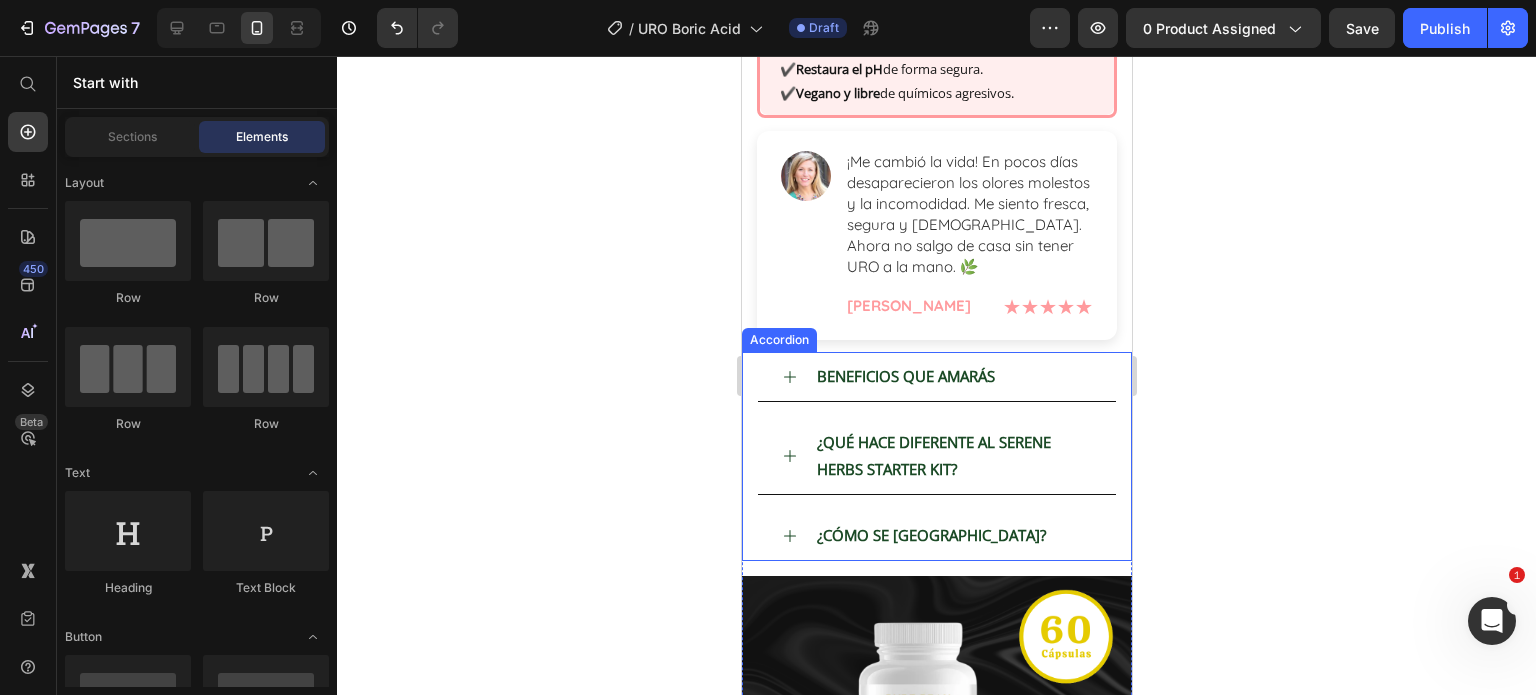click on "BENEFICIOS QUE AMARÁS" at bounding box center [952, 376] 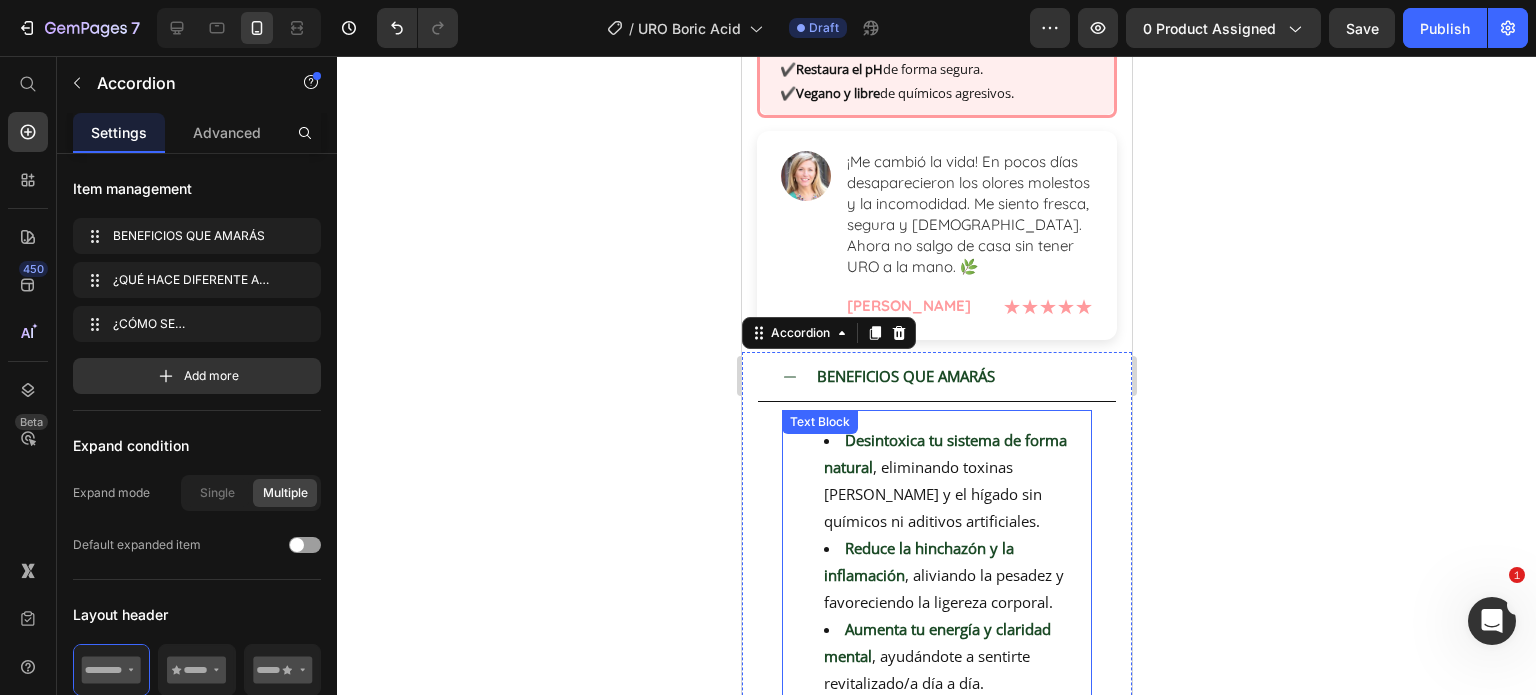 click on "Desintoxica tu sistema de forma natural" at bounding box center (944, 453) 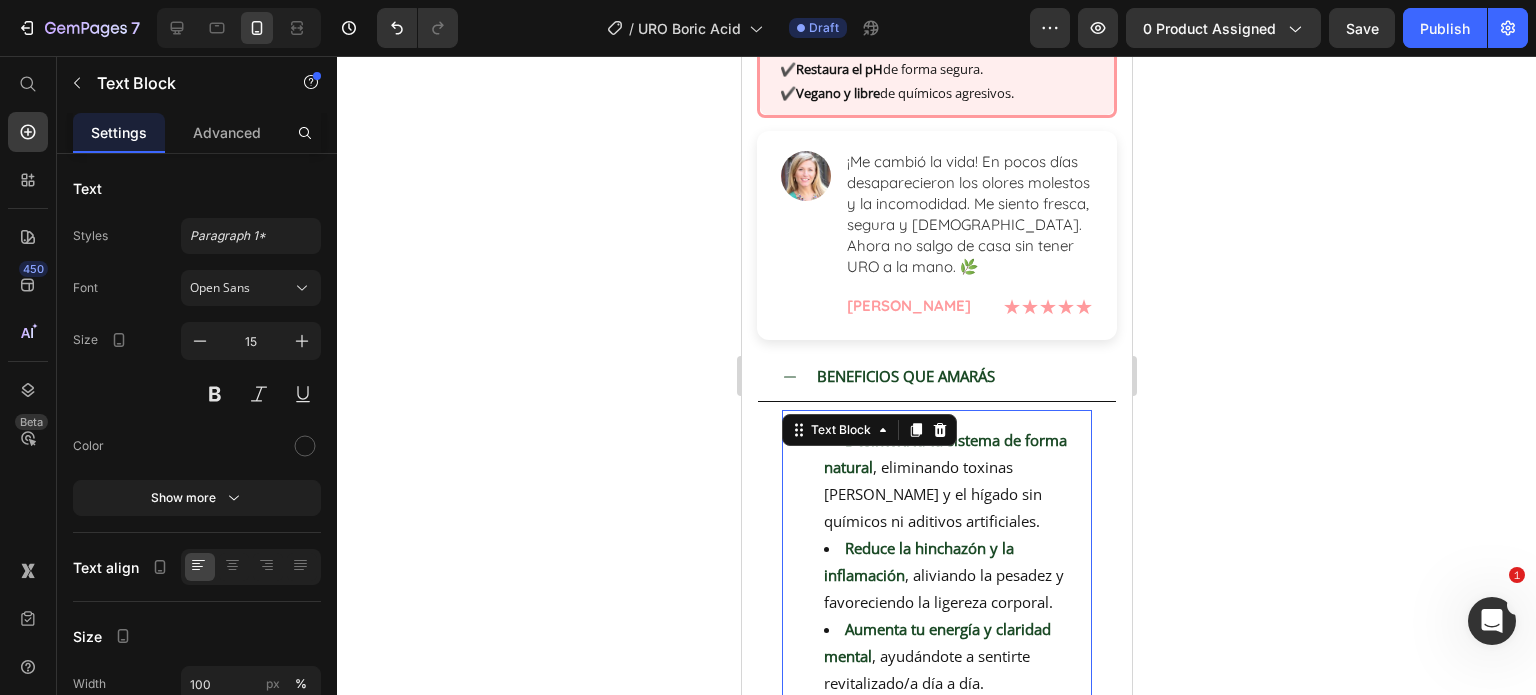 click on "Desintoxica tu sistema de forma natural" at bounding box center [944, 453] 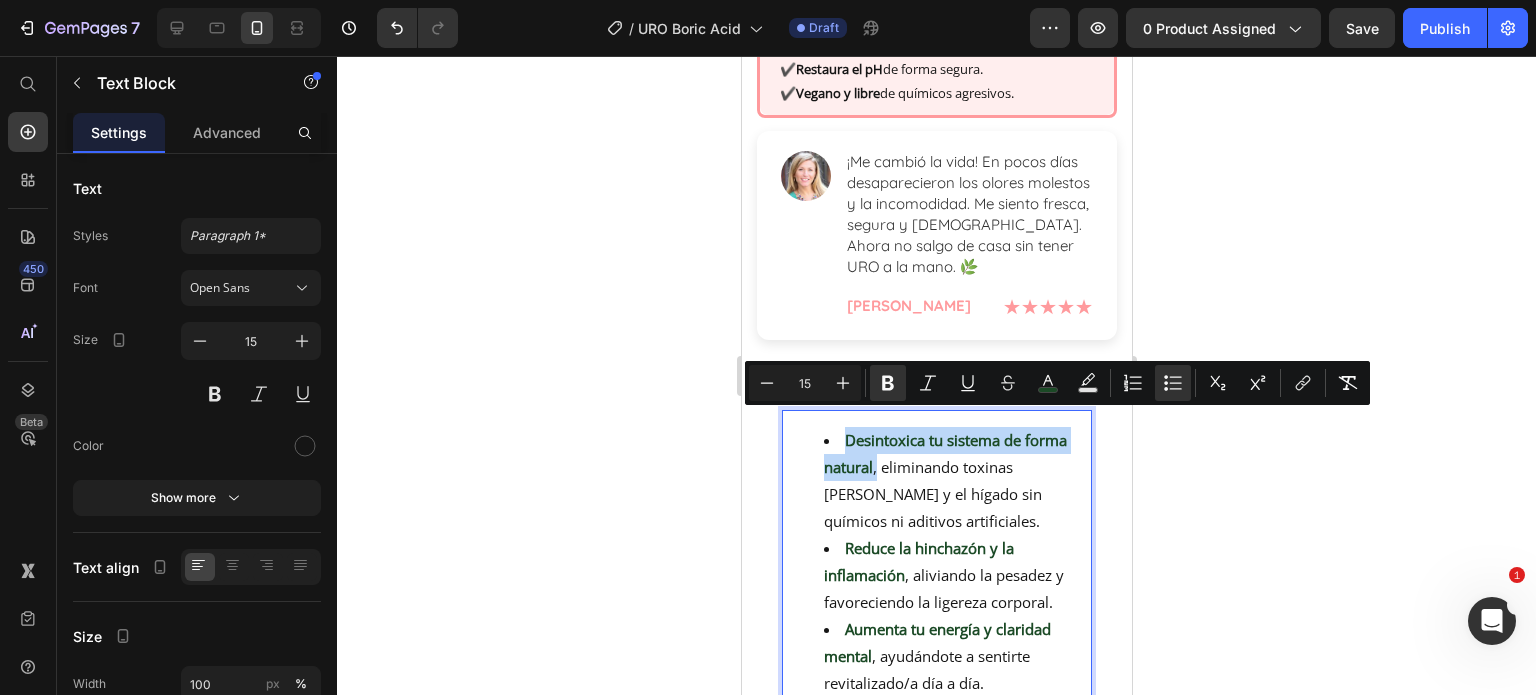 drag, startPoint x: 877, startPoint y: 453, endPoint x: 849, endPoint y: 423, distance: 41.036568 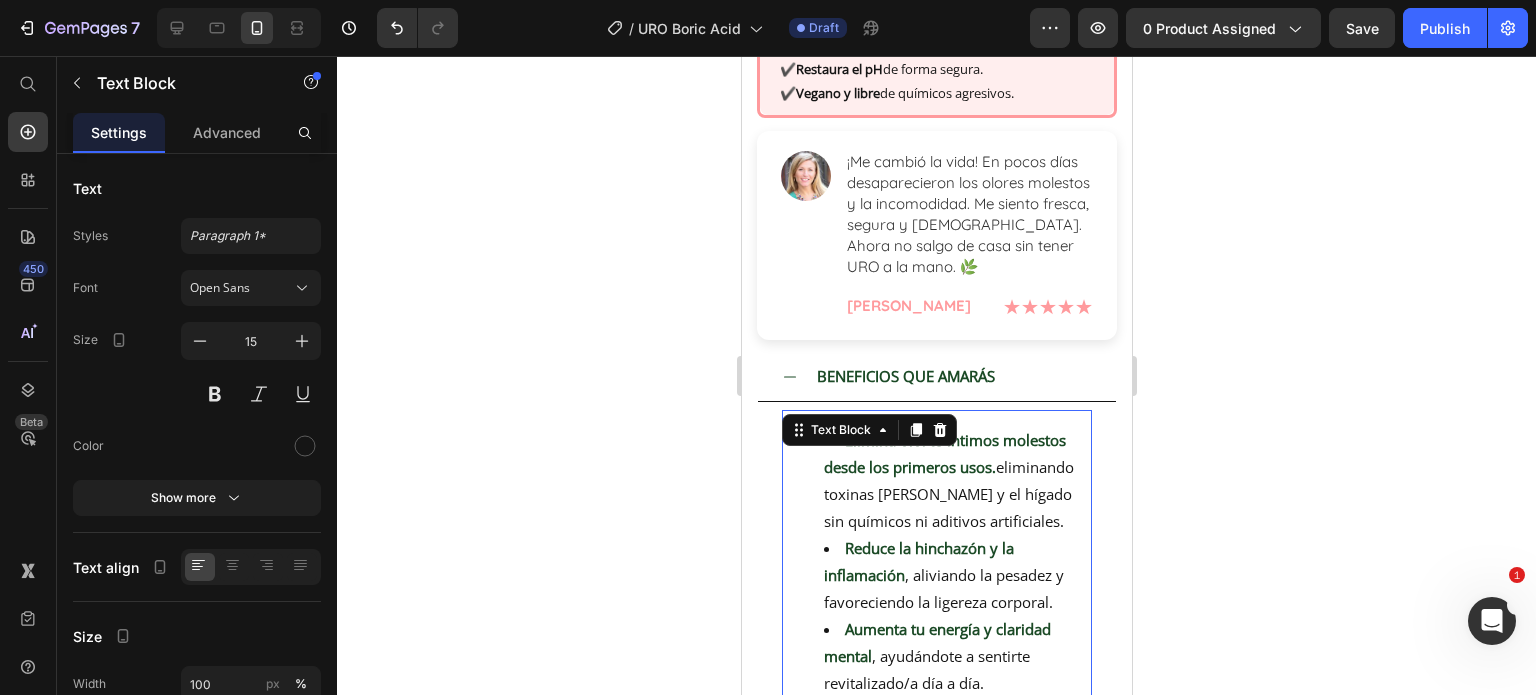 click on "Elimina olores íntimos molestos desde los primeros usos.  eliminando toxinas del colon y el hígado sin químicos ni aditivos artificiales." at bounding box center (956, 481) 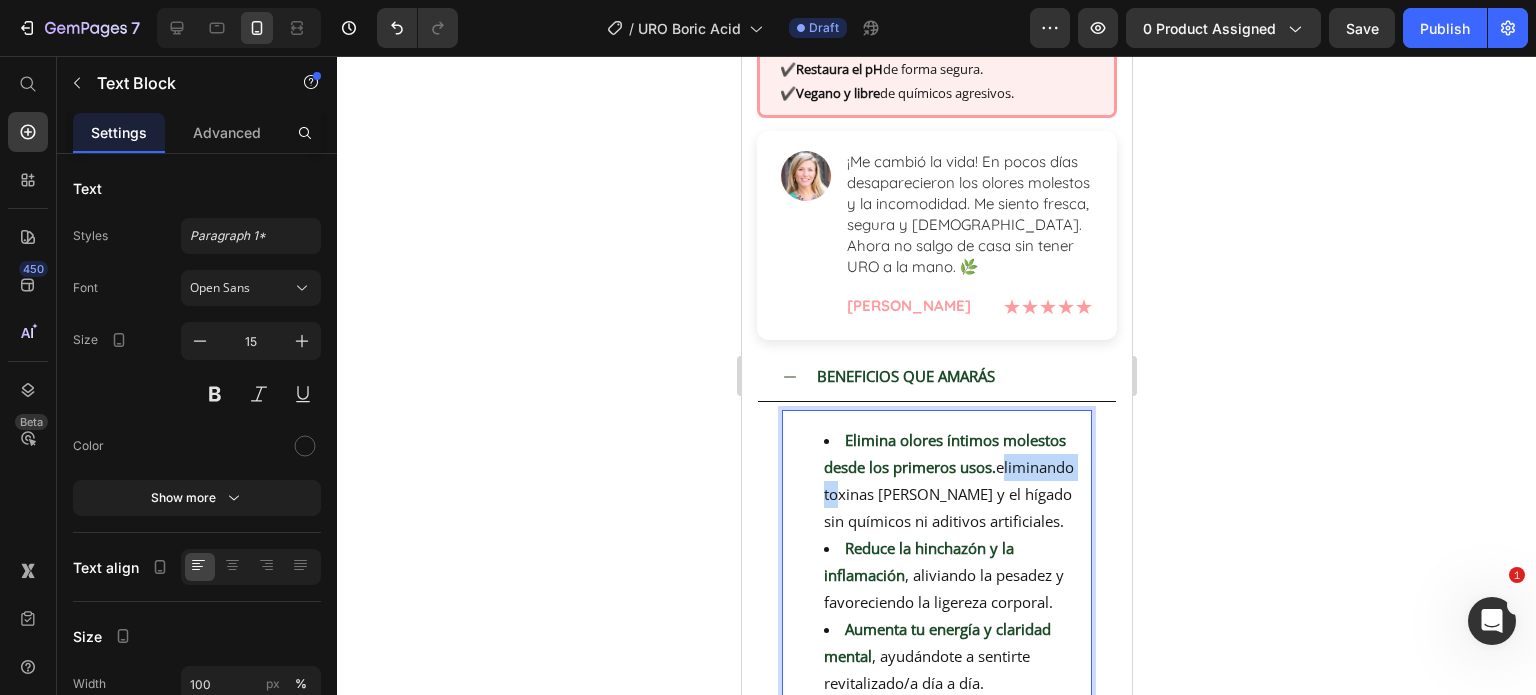 drag, startPoint x: 825, startPoint y: 475, endPoint x: 914, endPoint y: 484, distance: 89.453896 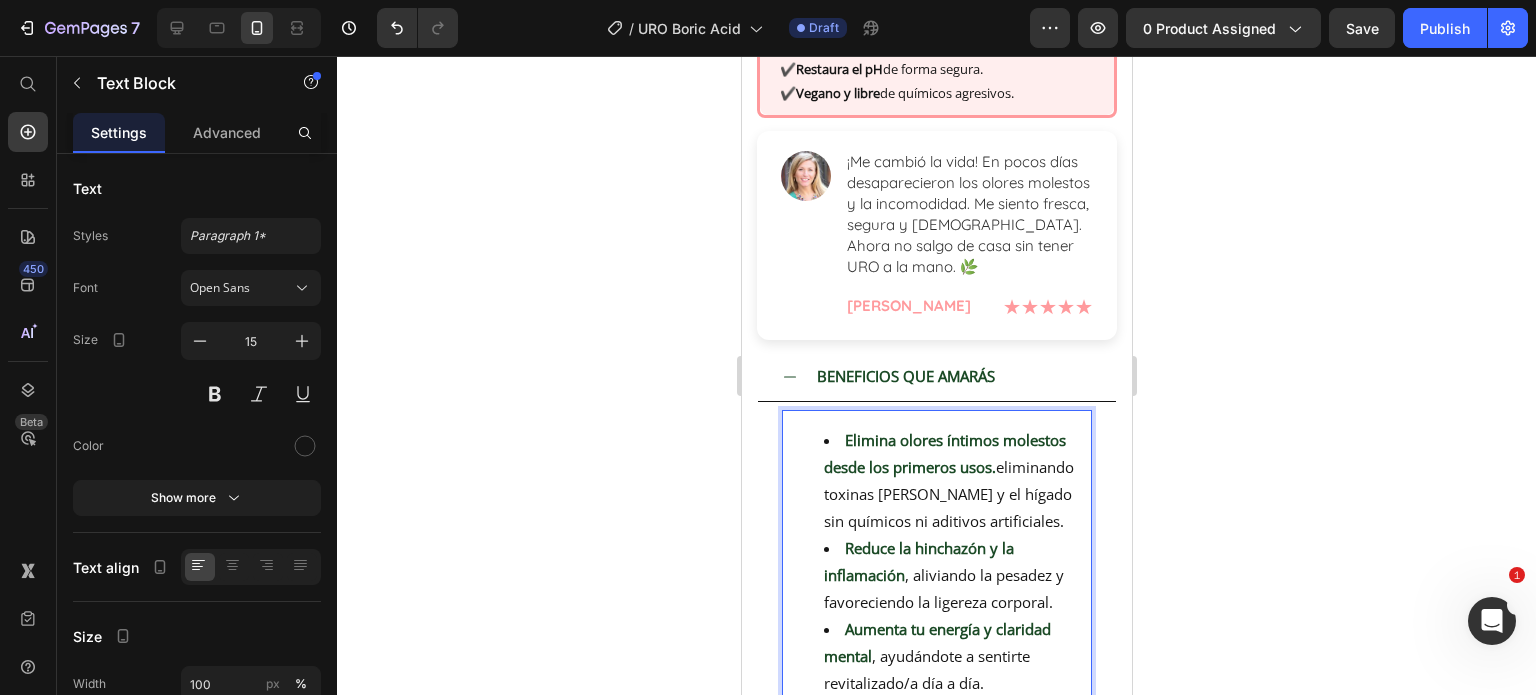 click on "Elimina olores íntimos molestos desde los primeros usos.  eliminando toxinas del colon y el hígado sin químicos ni aditivos artificiales." at bounding box center [956, 481] 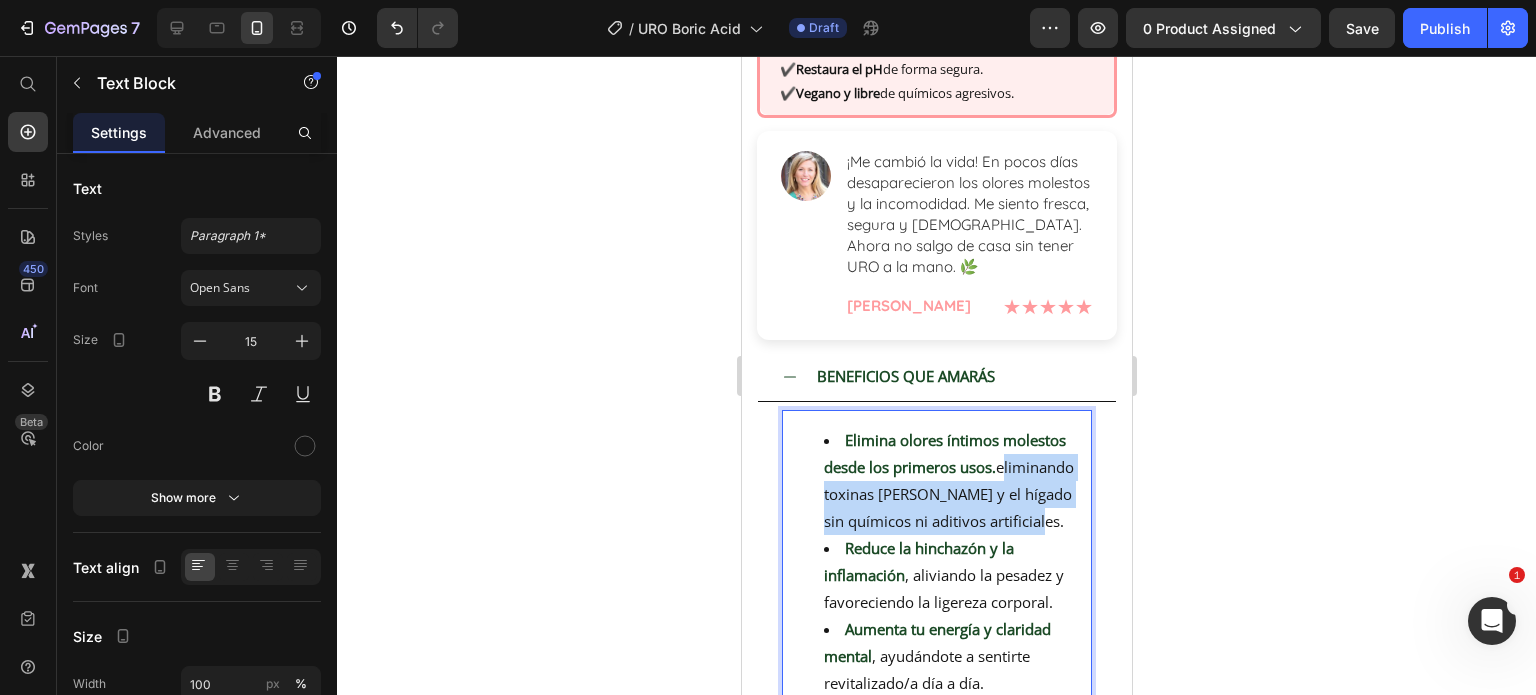 drag, startPoint x: 906, startPoint y: 534, endPoint x: 824, endPoint y: 476, distance: 100.43903 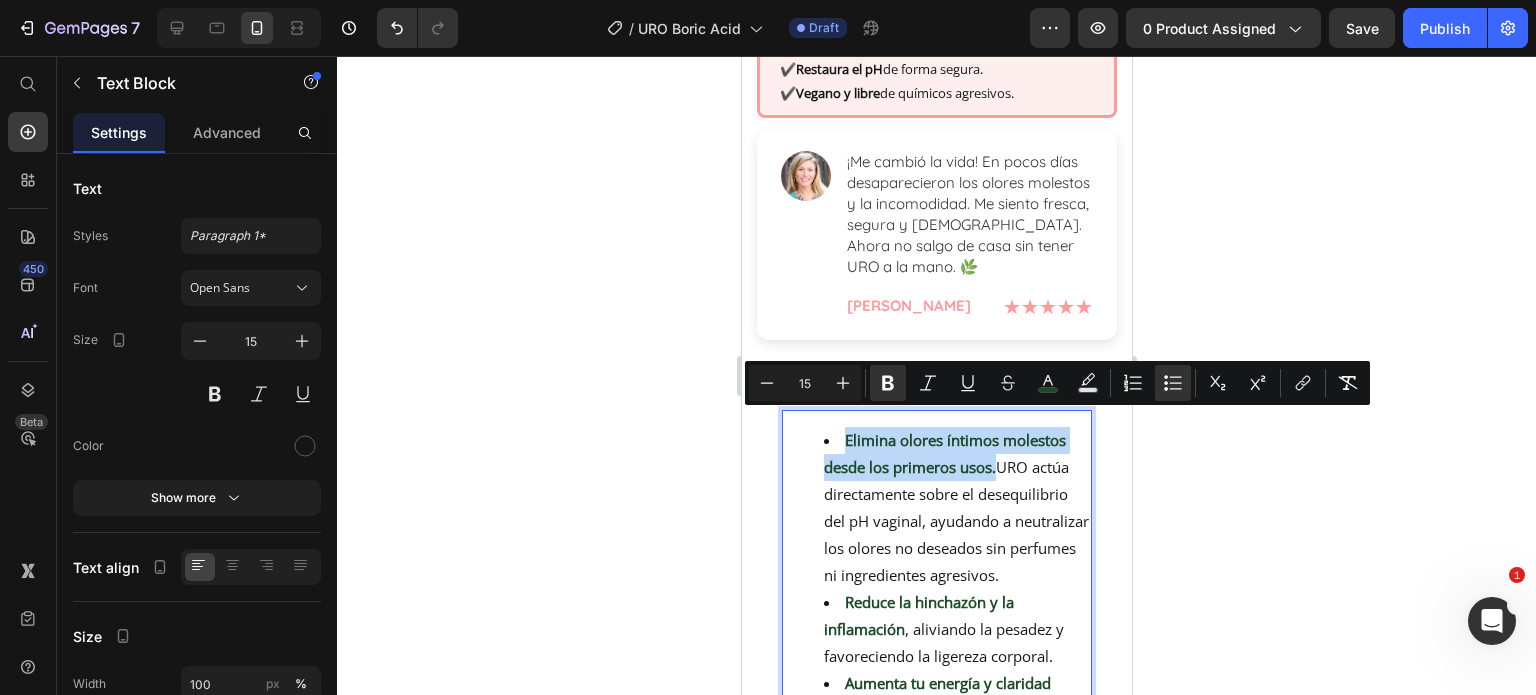 drag, startPoint x: 998, startPoint y: 454, endPoint x: 840, endPoint y: 415, distance: 162.74213 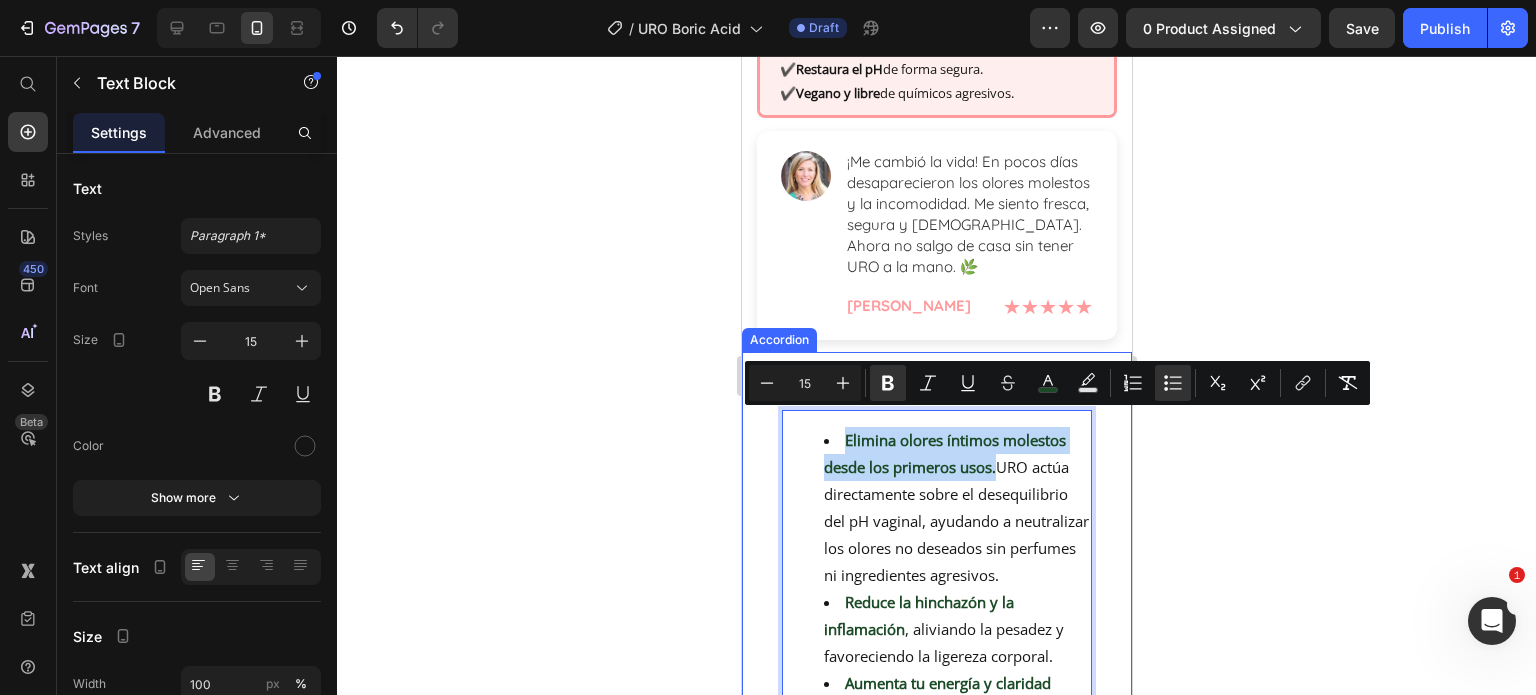 click on "BENEFICIOS QUE AMARÁS" at bounding box center (905, 376) 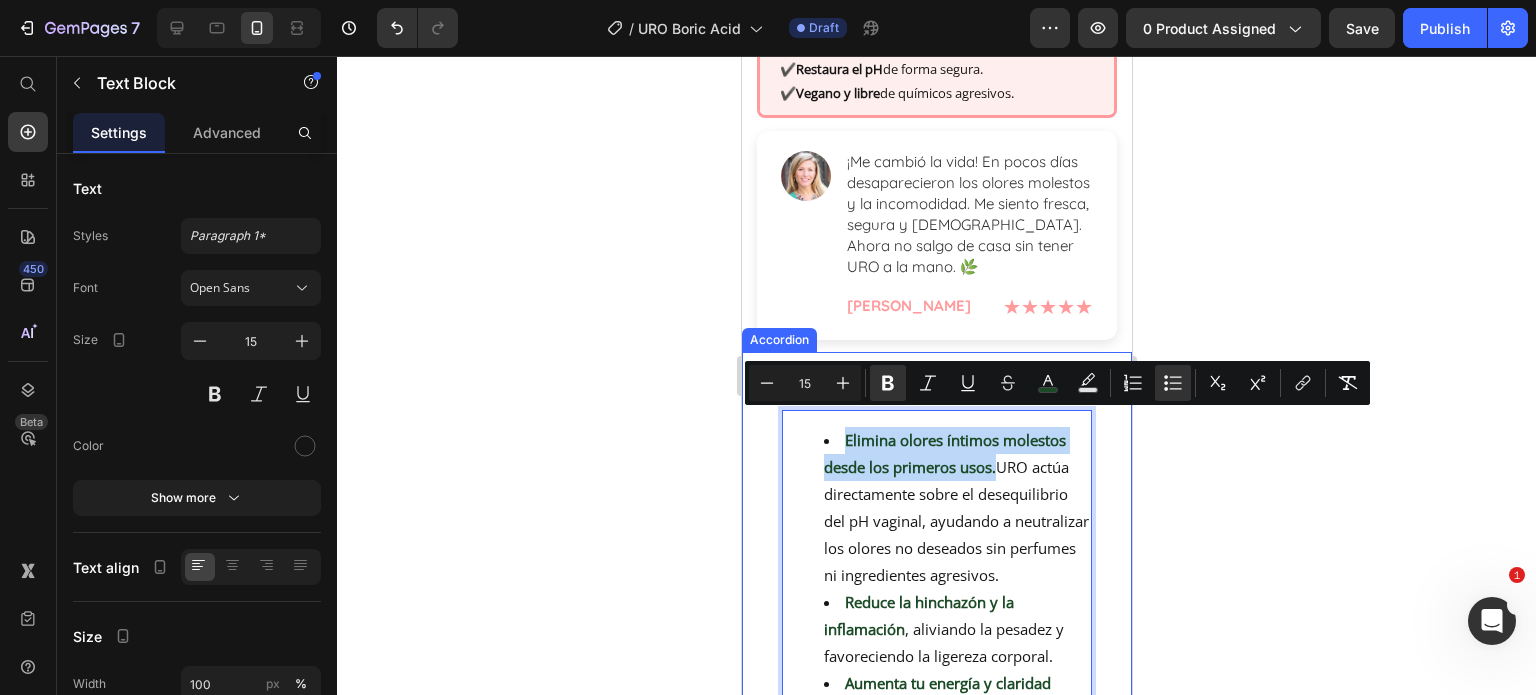 click on "BENEFICIOS QUE AMARÁS" at bounding box center [905, 376] 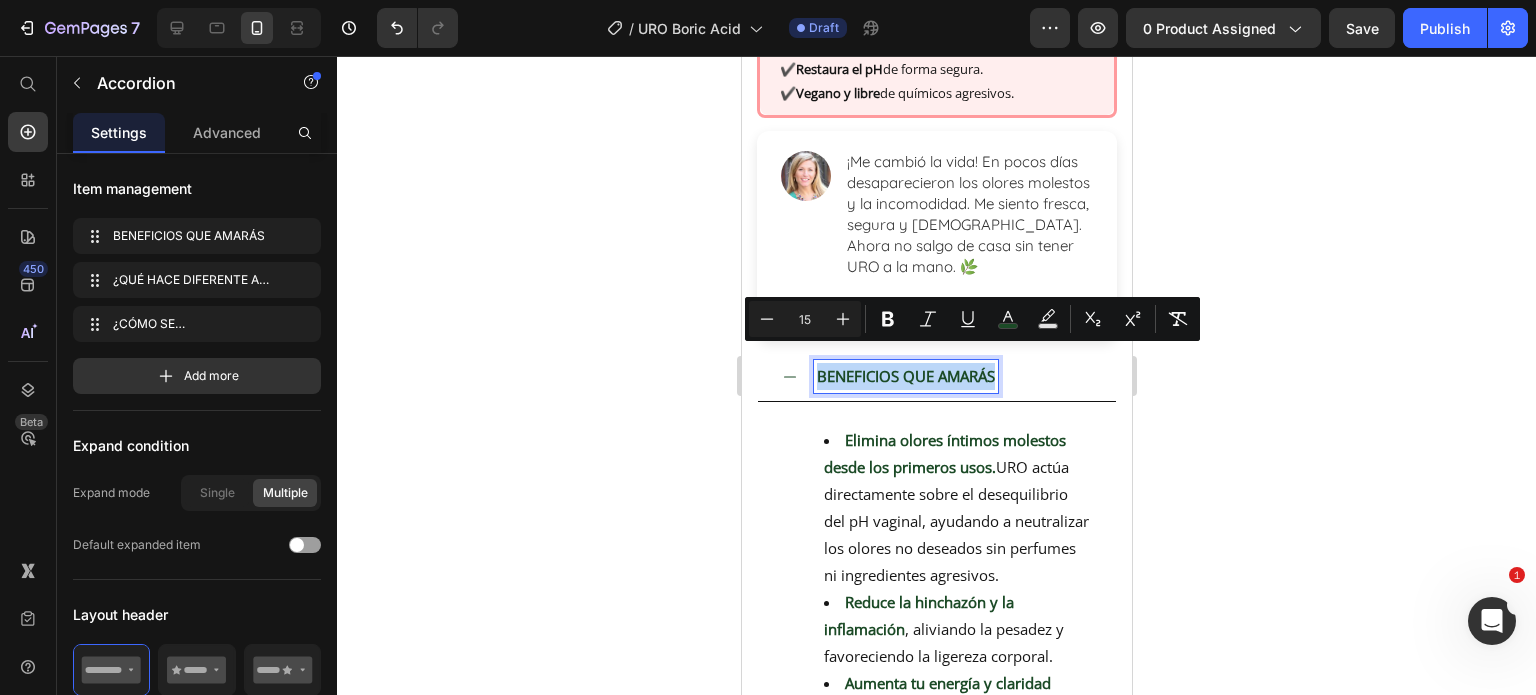click on "BENEFICIOS QUE AMARÁS" at bounding box center [905, 376] 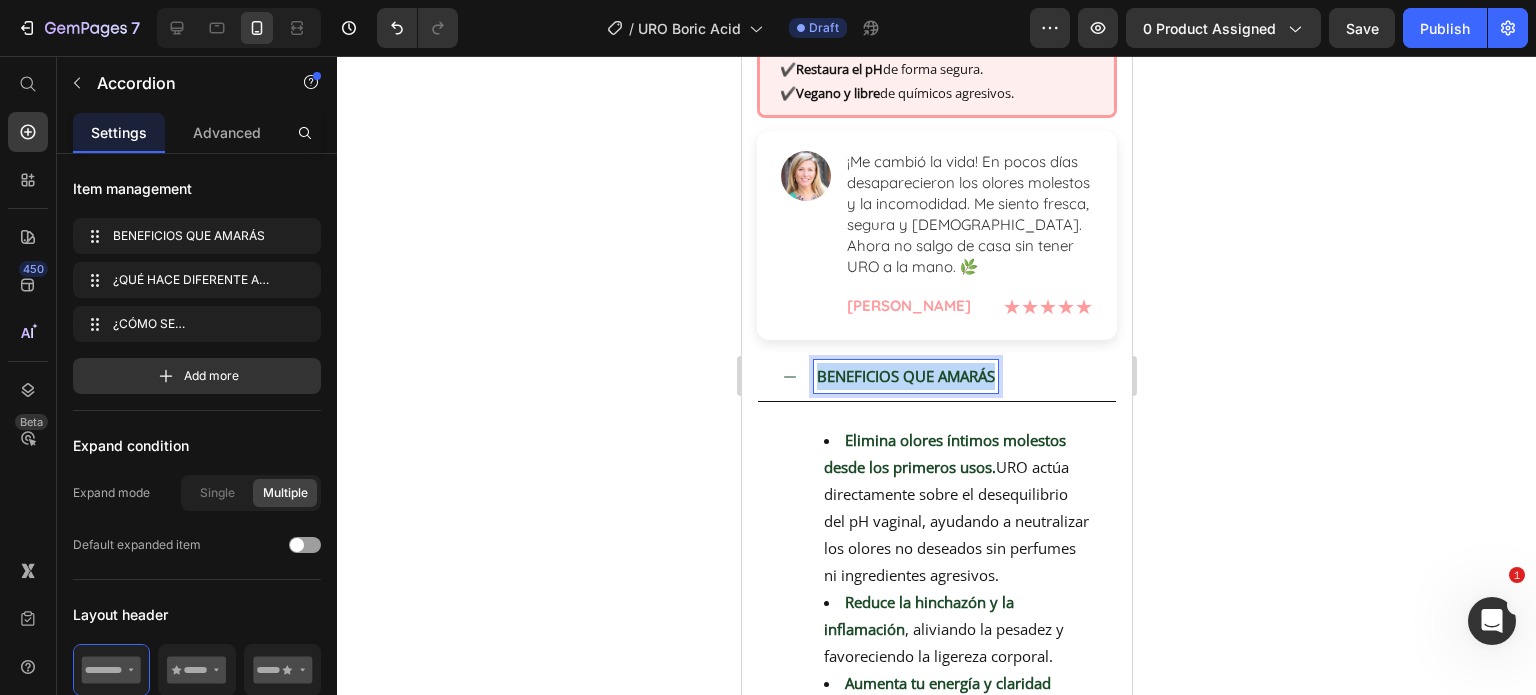 click on "BENEFICIOS QUE AMARÁS" at bounding box center [952, 376] 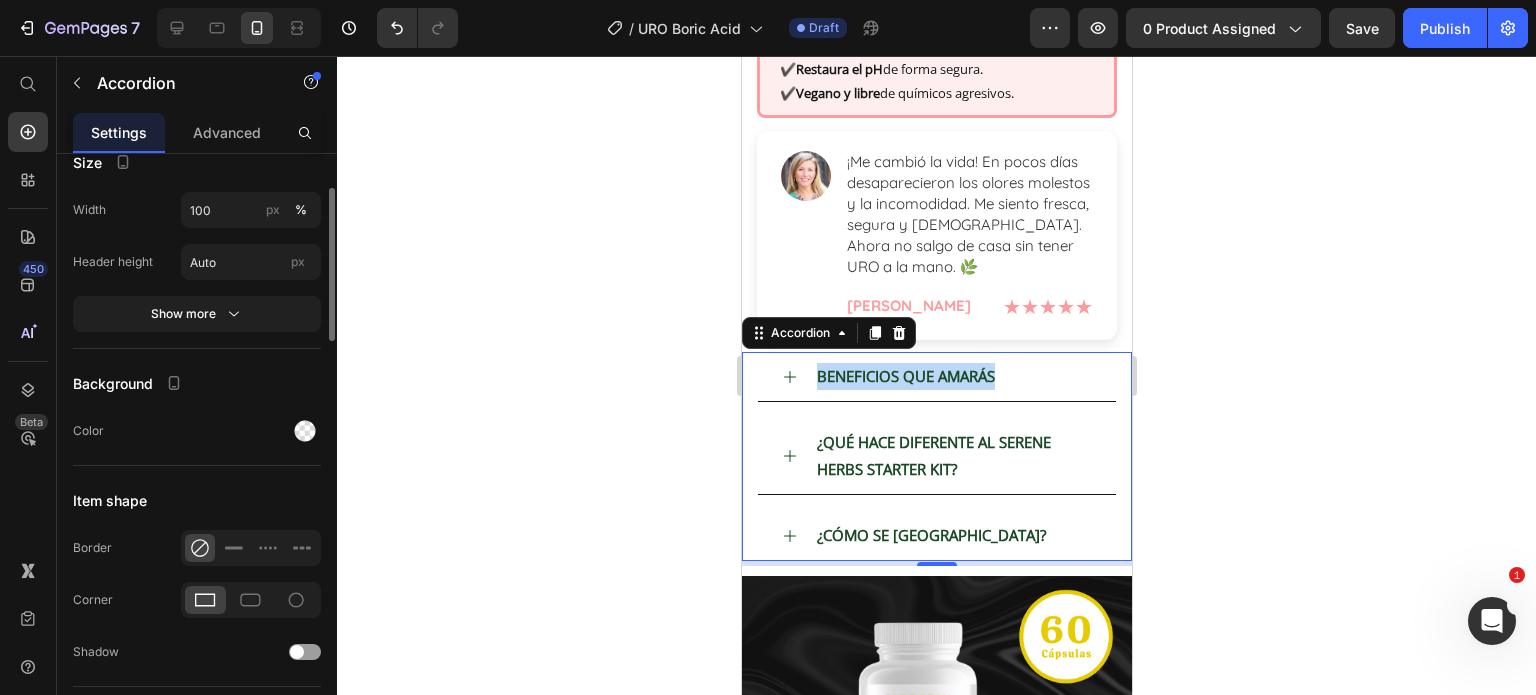scroll, scrollTop: 1300, scrollLeft: 0, axis: vertical 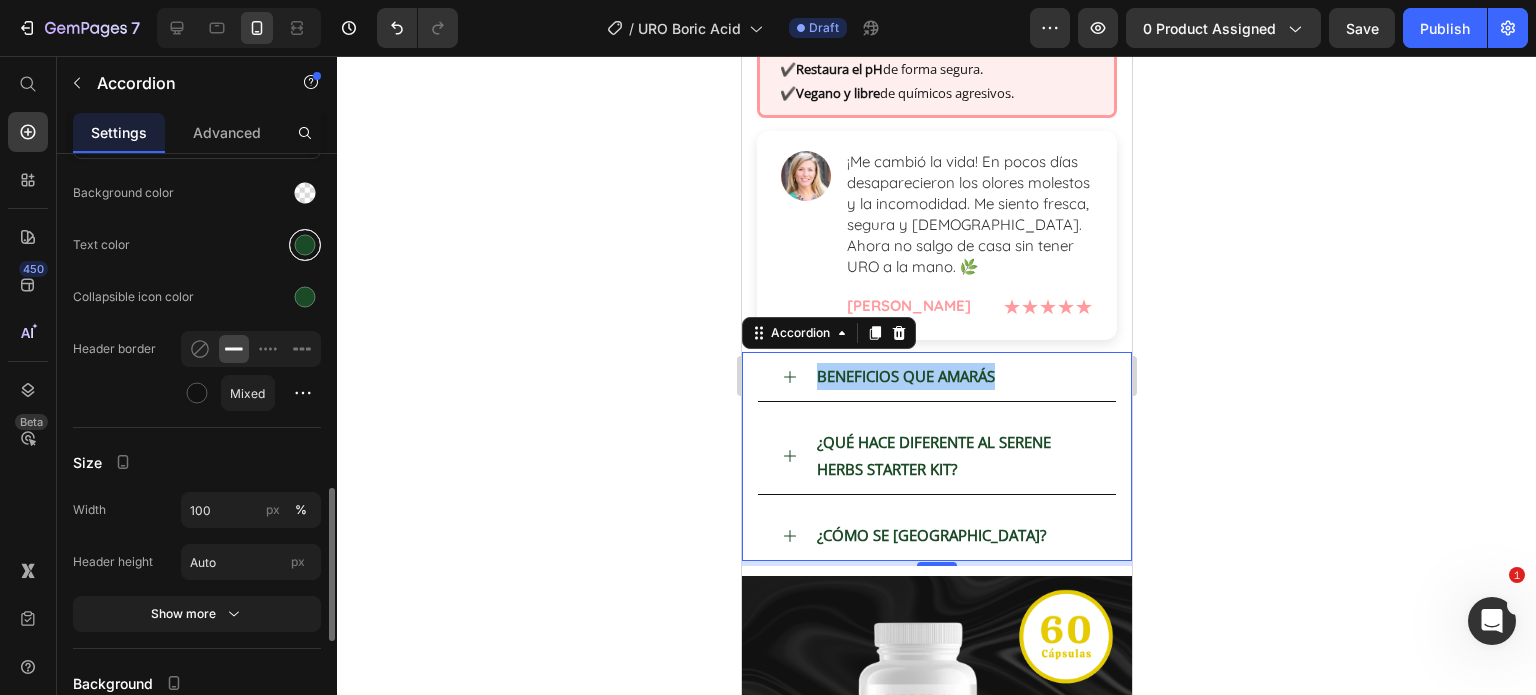 click at bounding box center [305, 245] 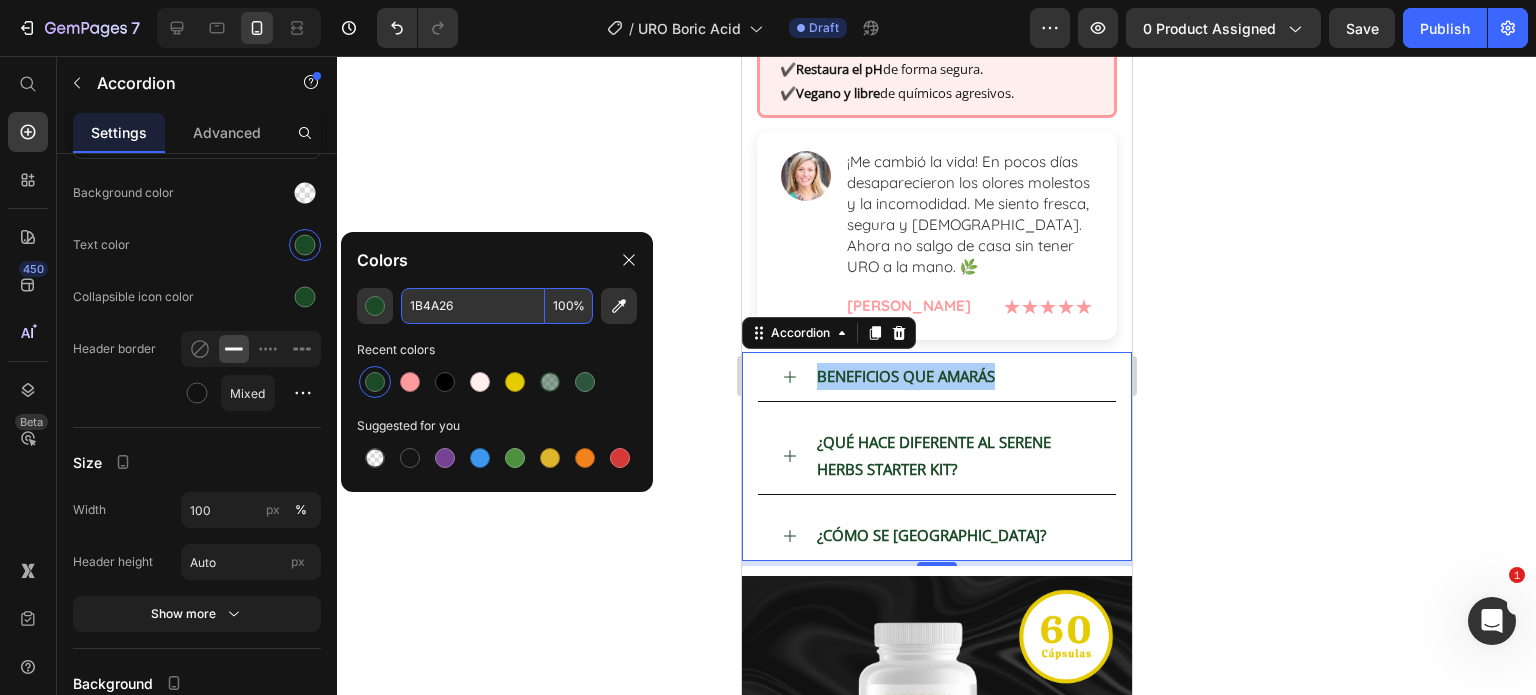 click on "1B4A26" at bounding box center (473, 306) 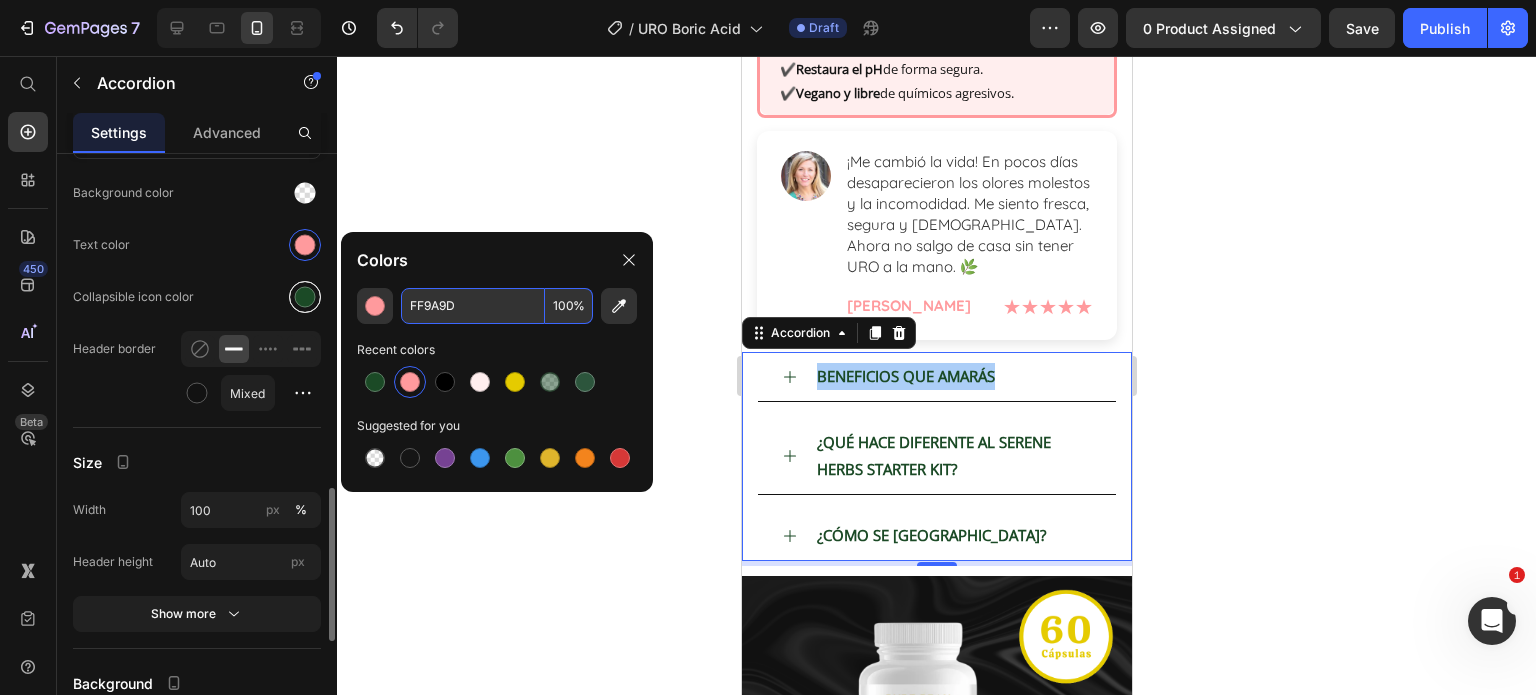 type on "FF9A9D" 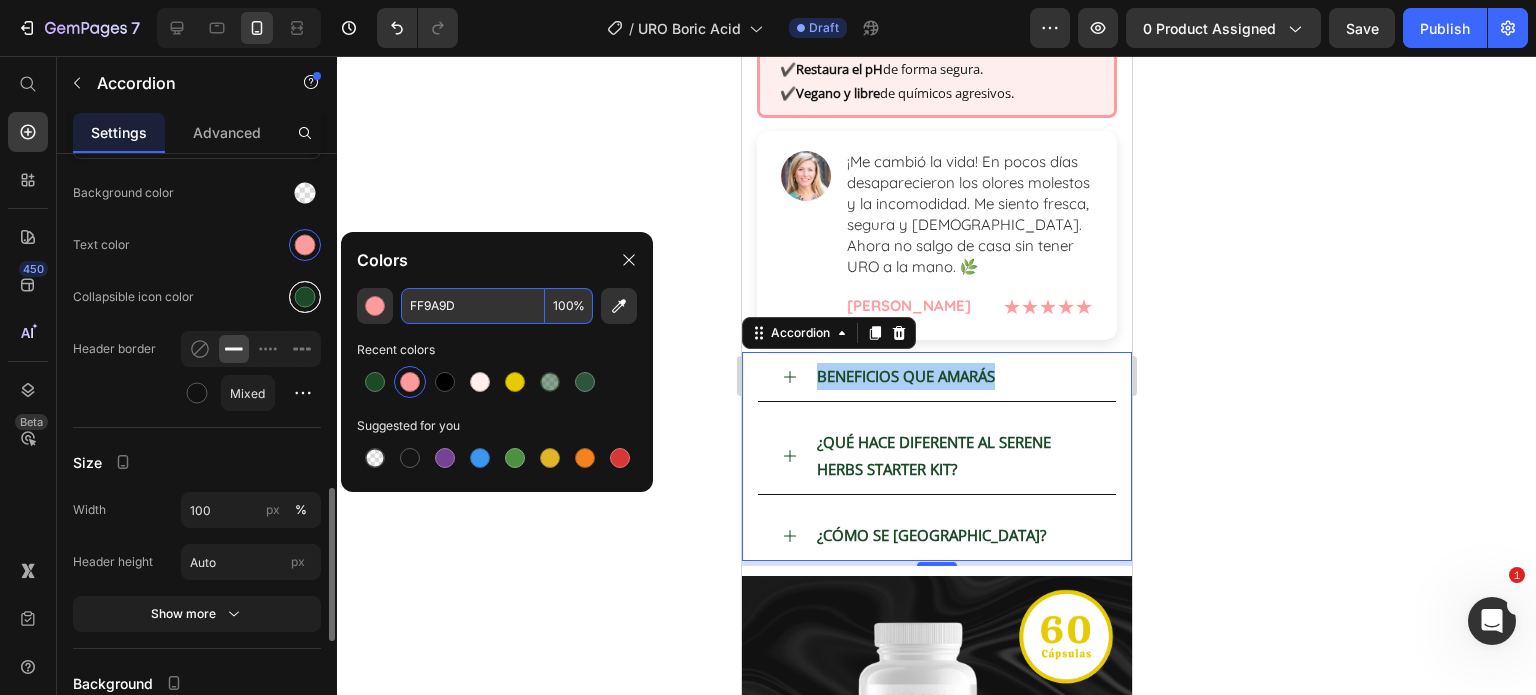 click at bounding box center (305, 297) 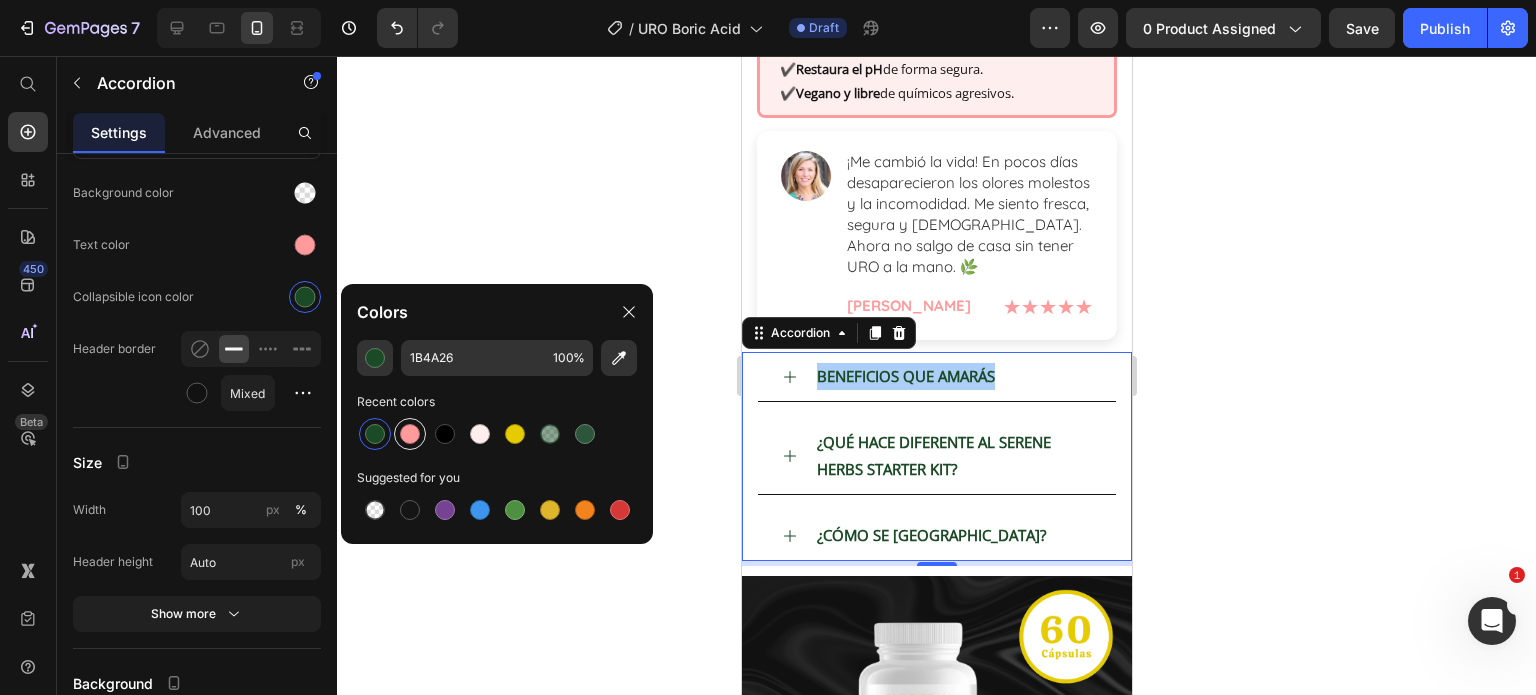 click at bounding box center (410, 434) 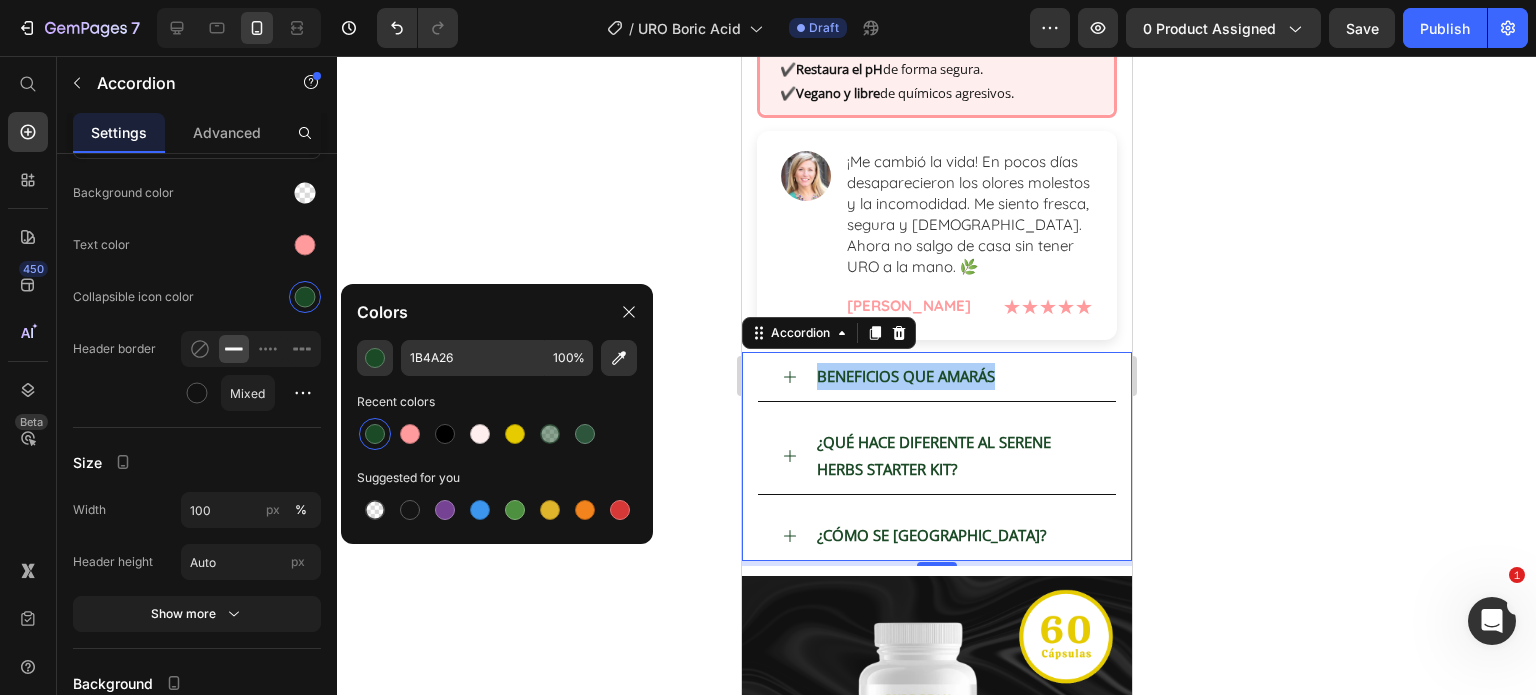 type on "FF9A9D" 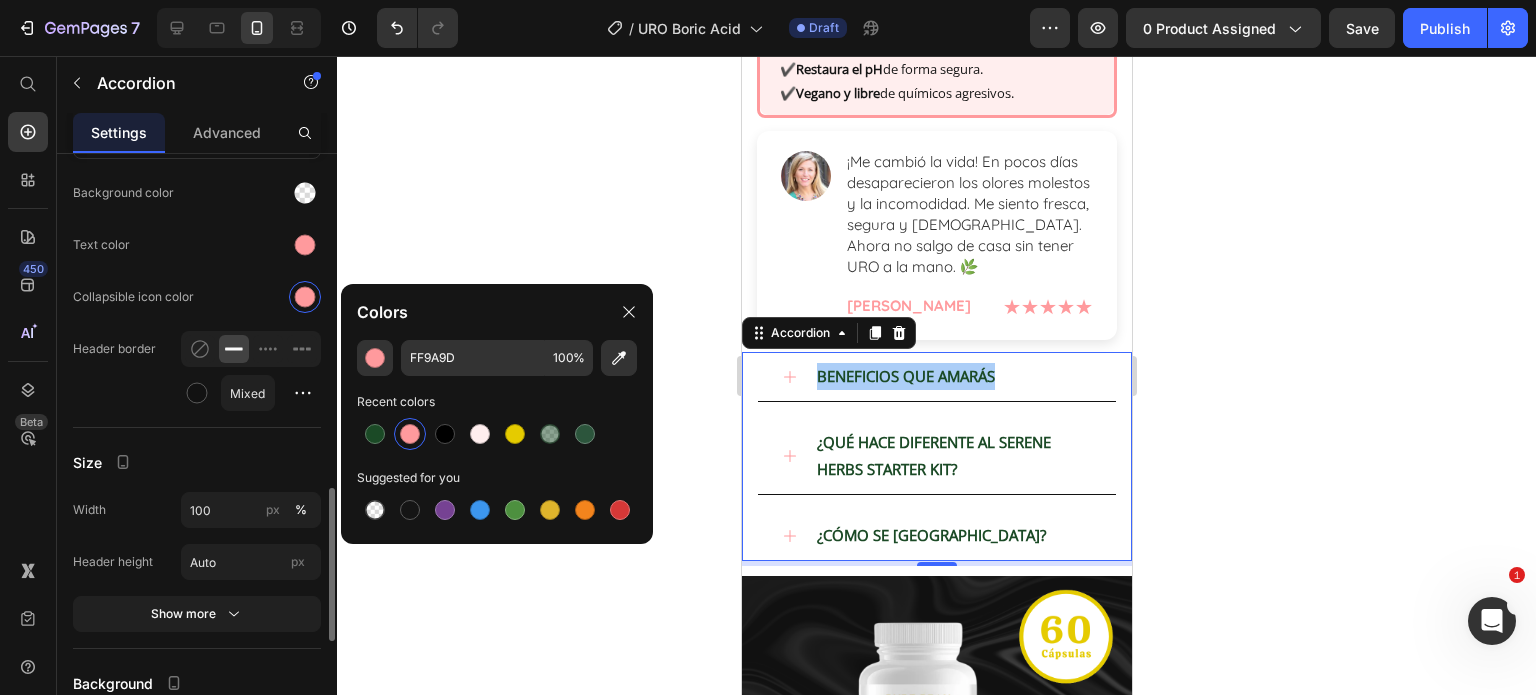 scroll, scrollTop: 1000, scrollLeft: 0, axis: vertical 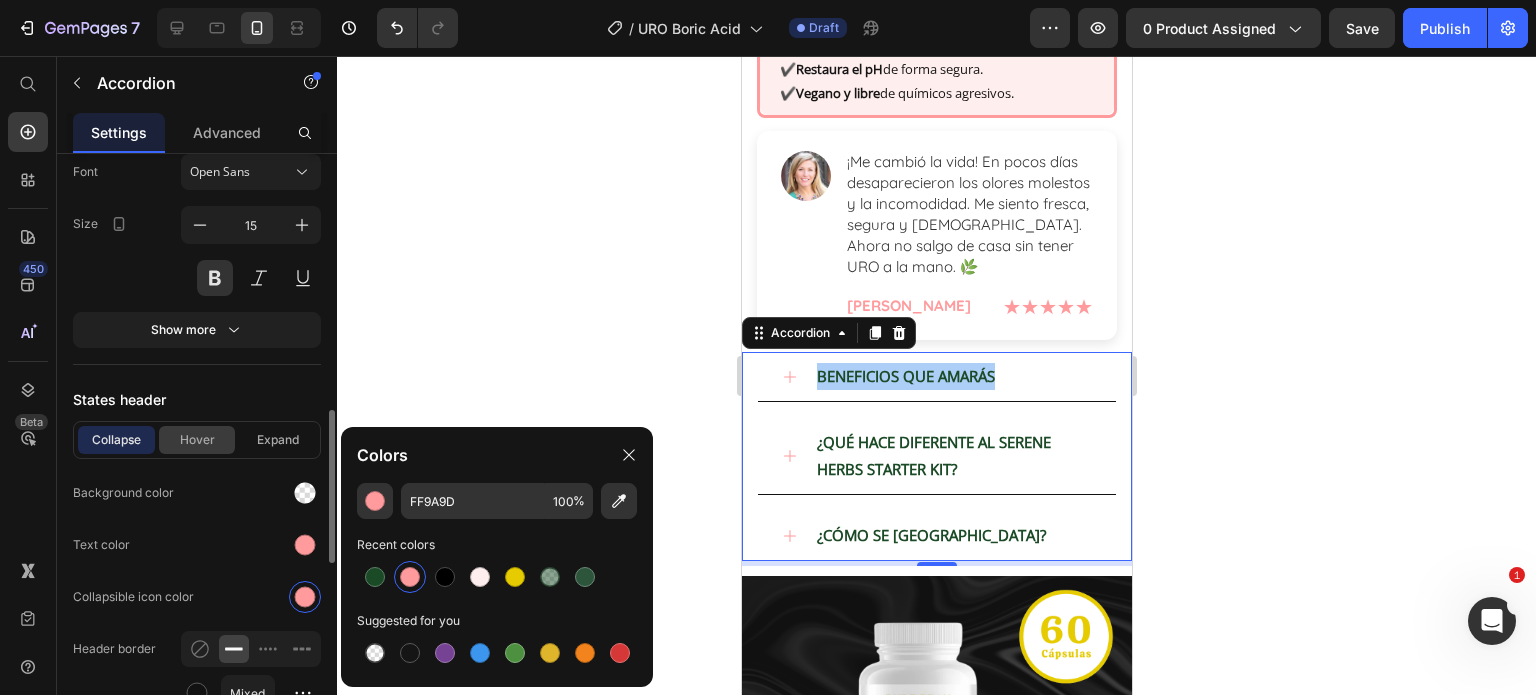 click on "Hover" at bounding box center (197, 440) 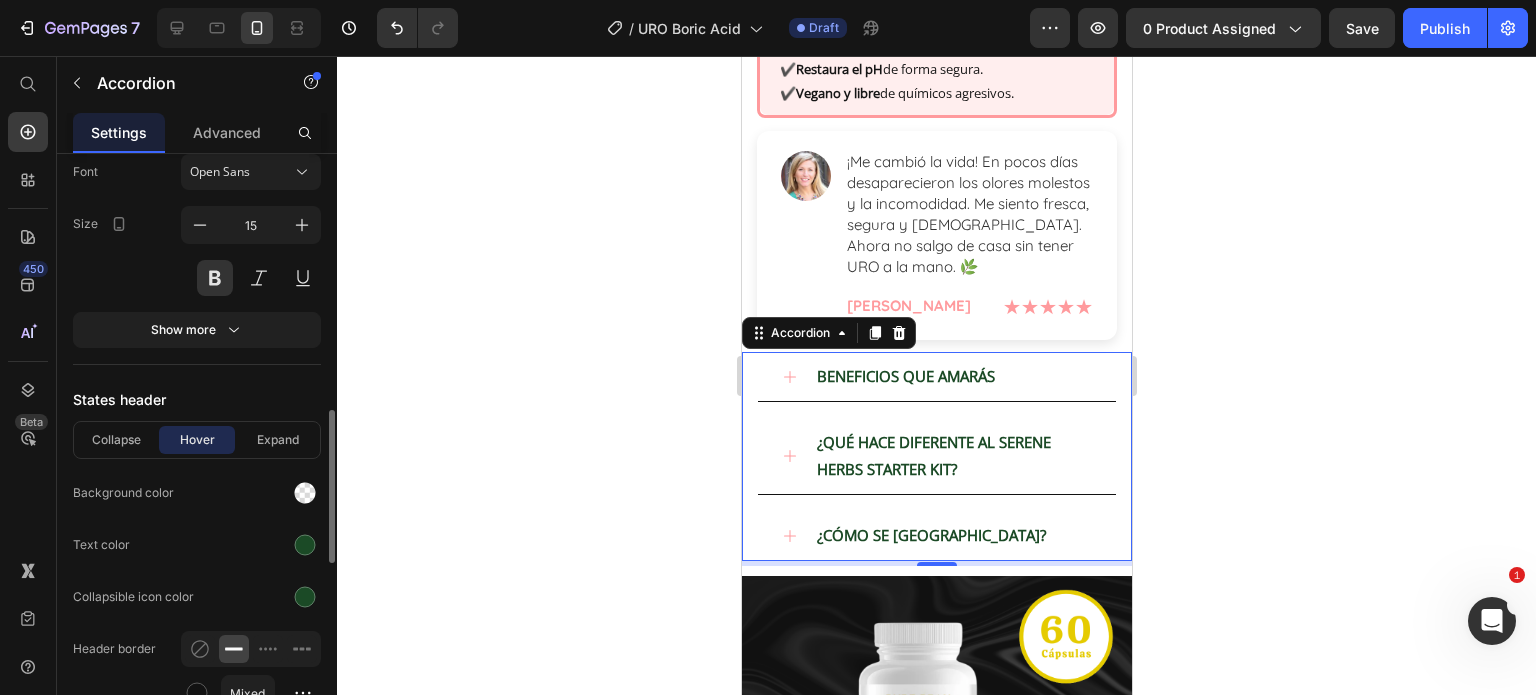 scroll, scrollTop: 1100, scrollLeft: 0, axis: vertical 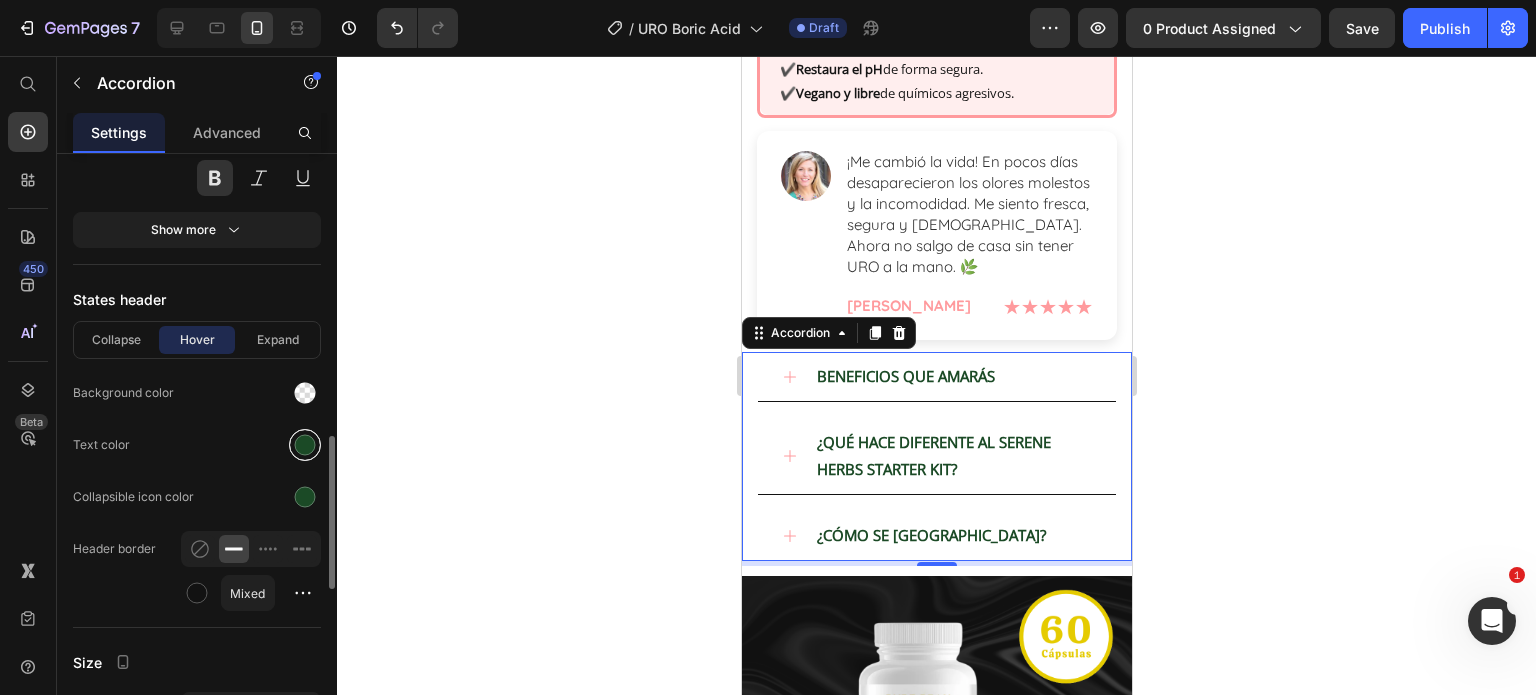 click at bounding box center (305, 445) 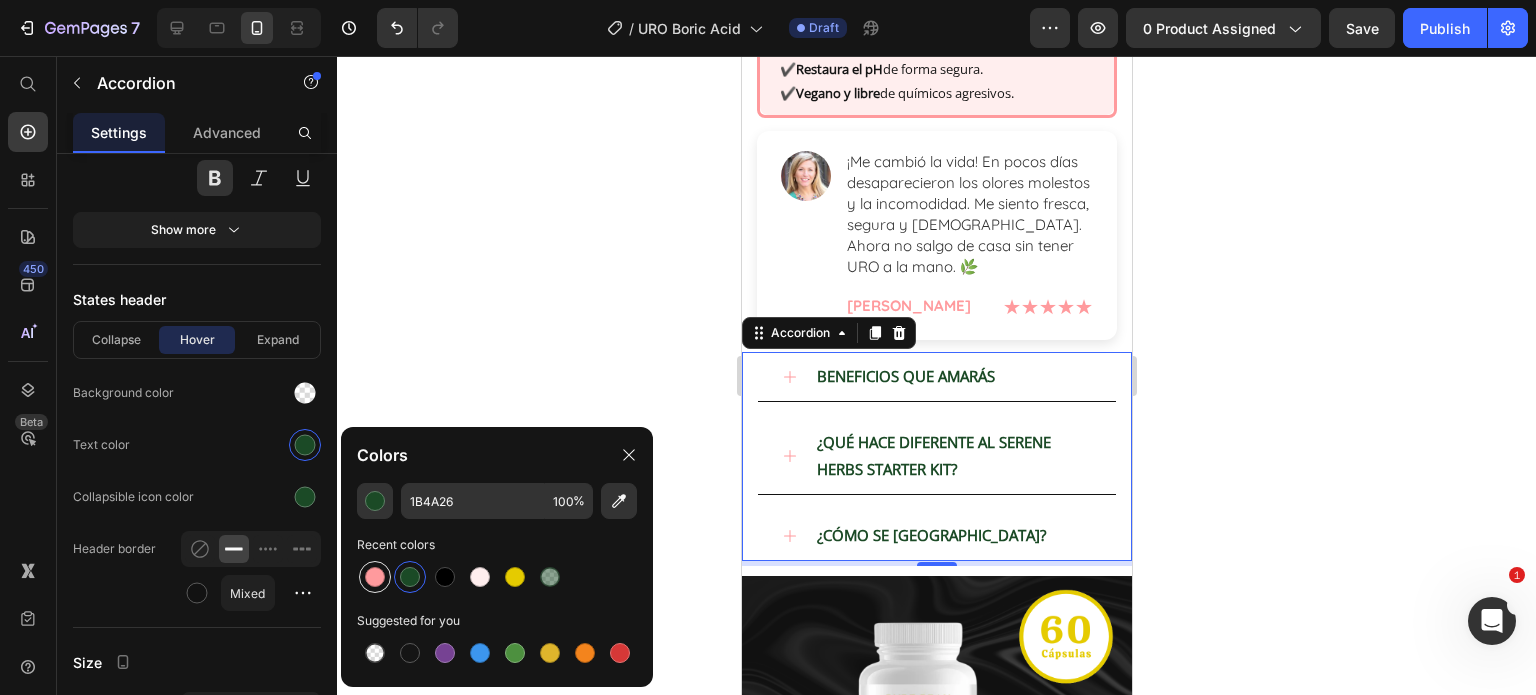 drag, startPoint x: 370, startPoint y: 571, endPoint x: 314, endPoint y: 513, distance: 80.622574 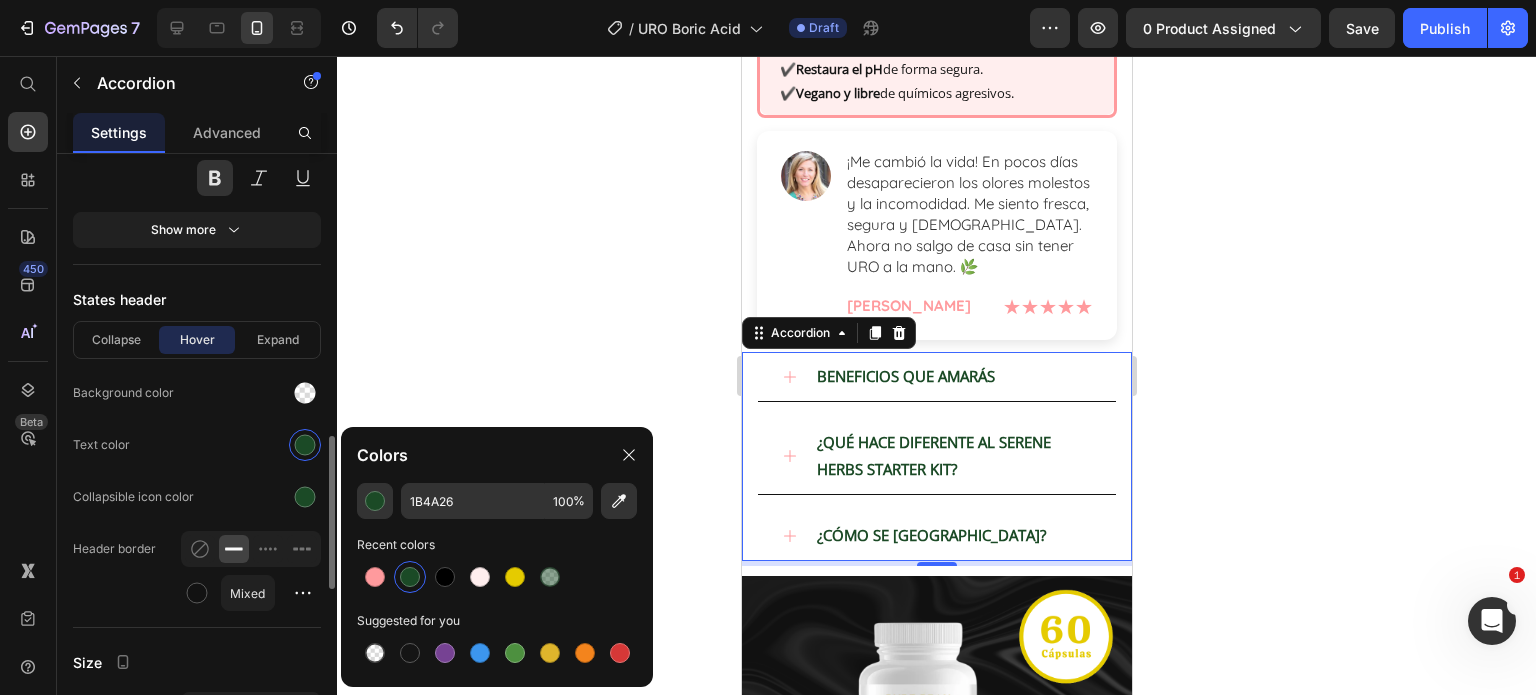 type on "FF9A9D" 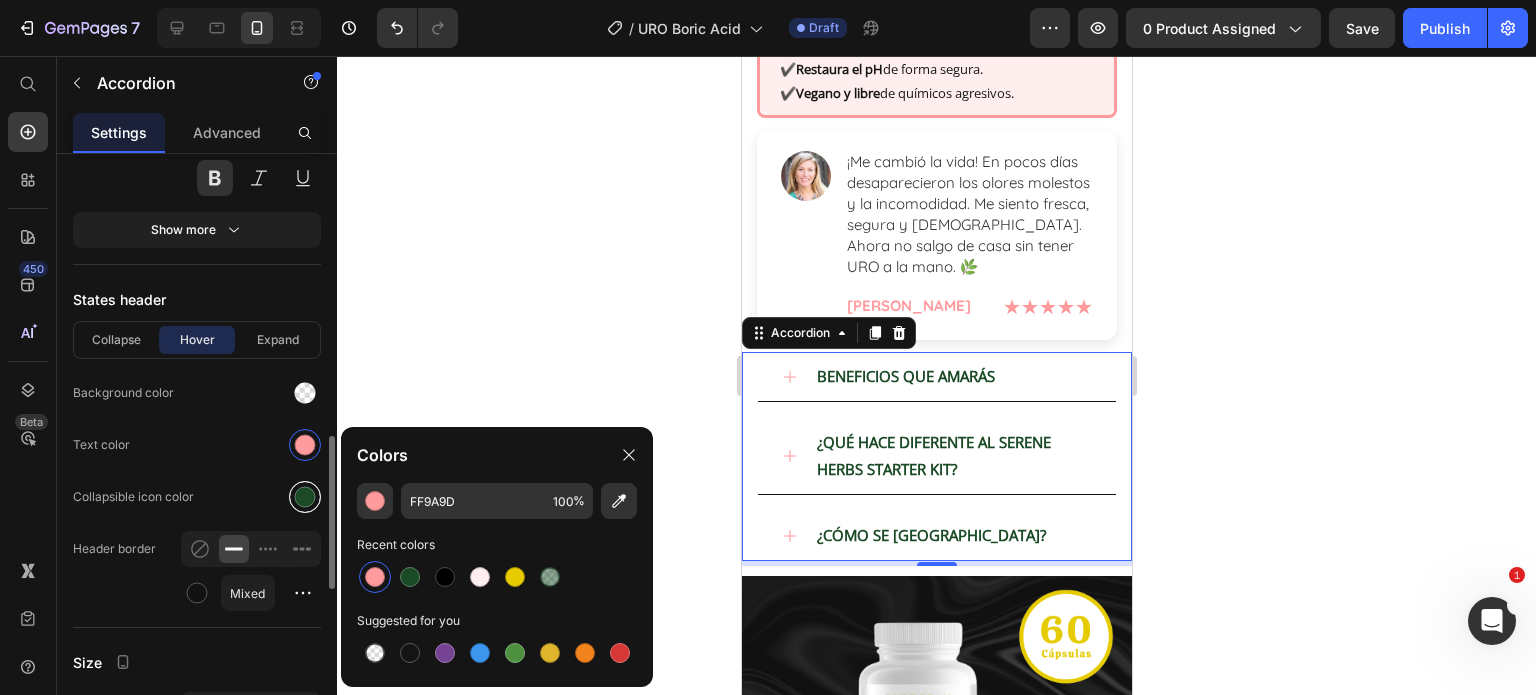 click at bounding box center [305, 497] 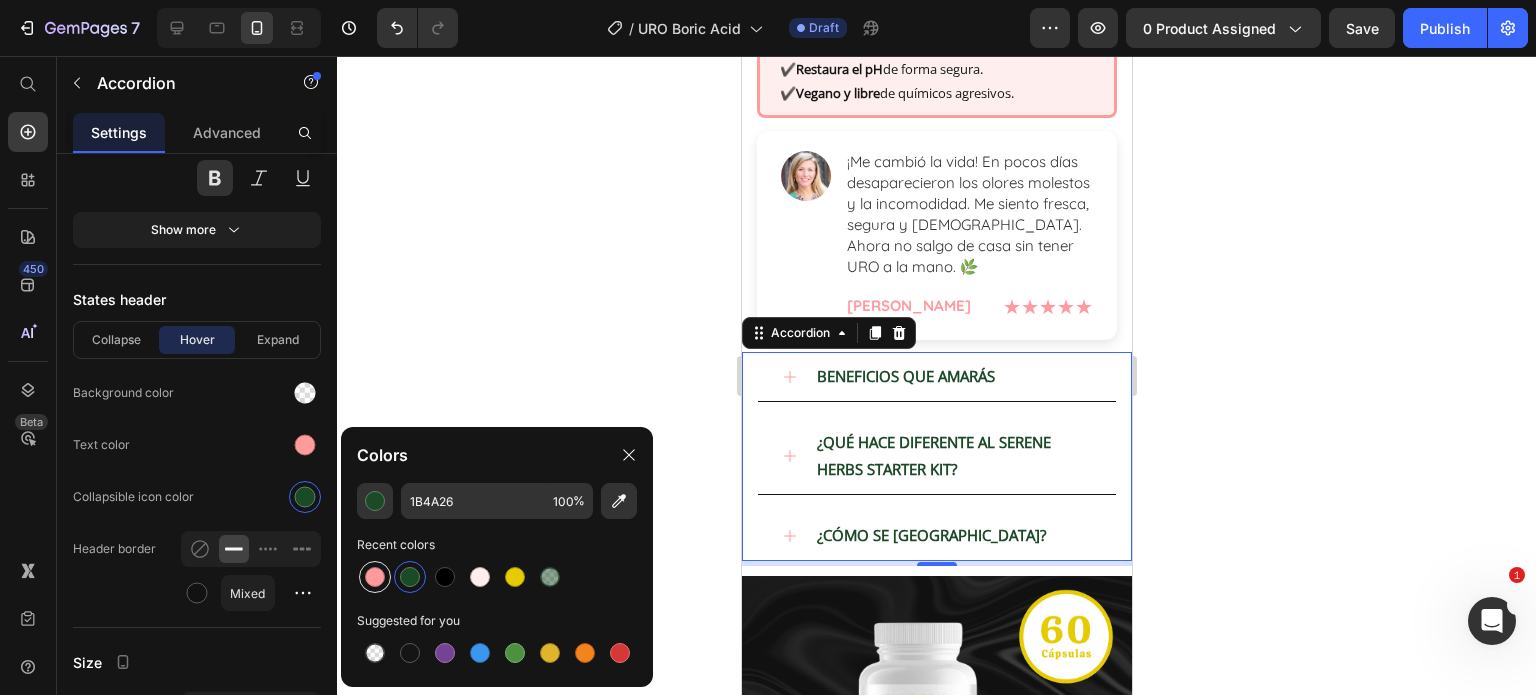click at bounding box center (375, 577) 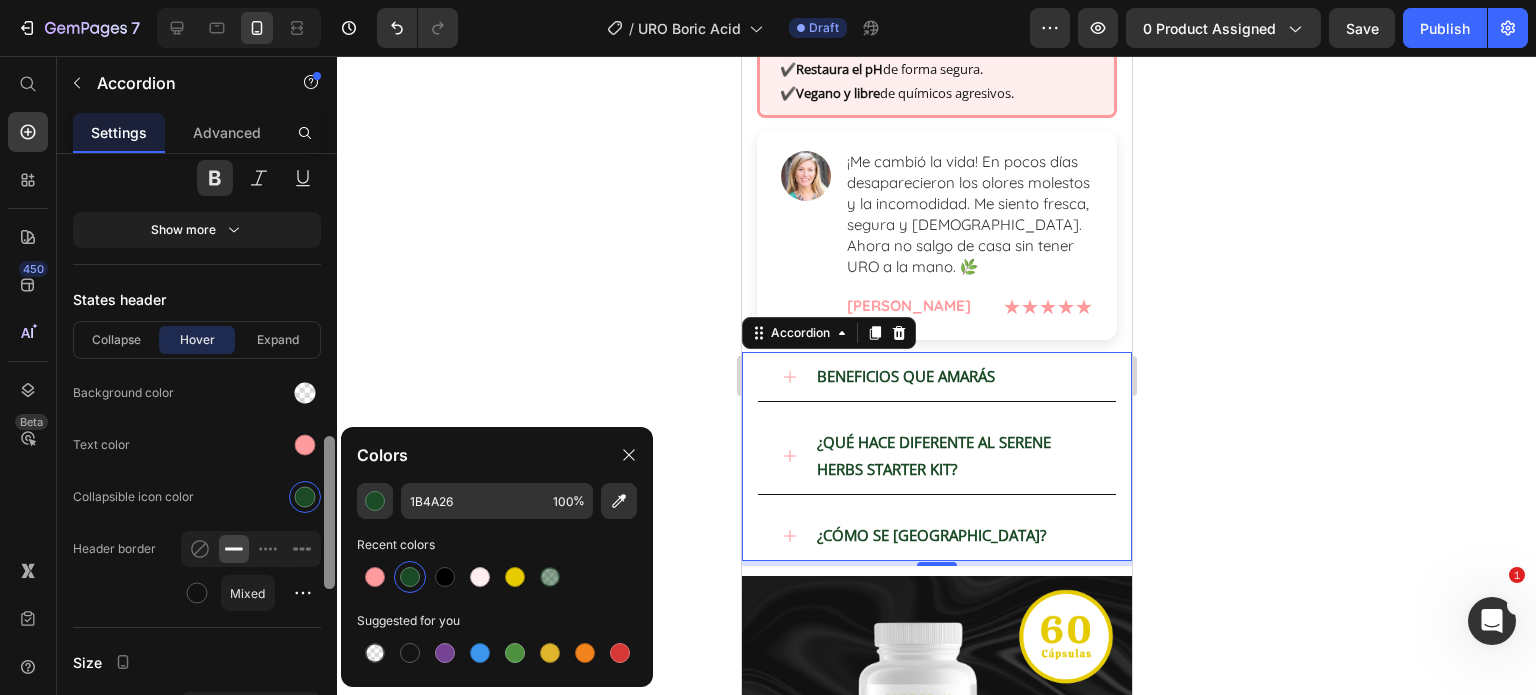 type on "FF9A9D" 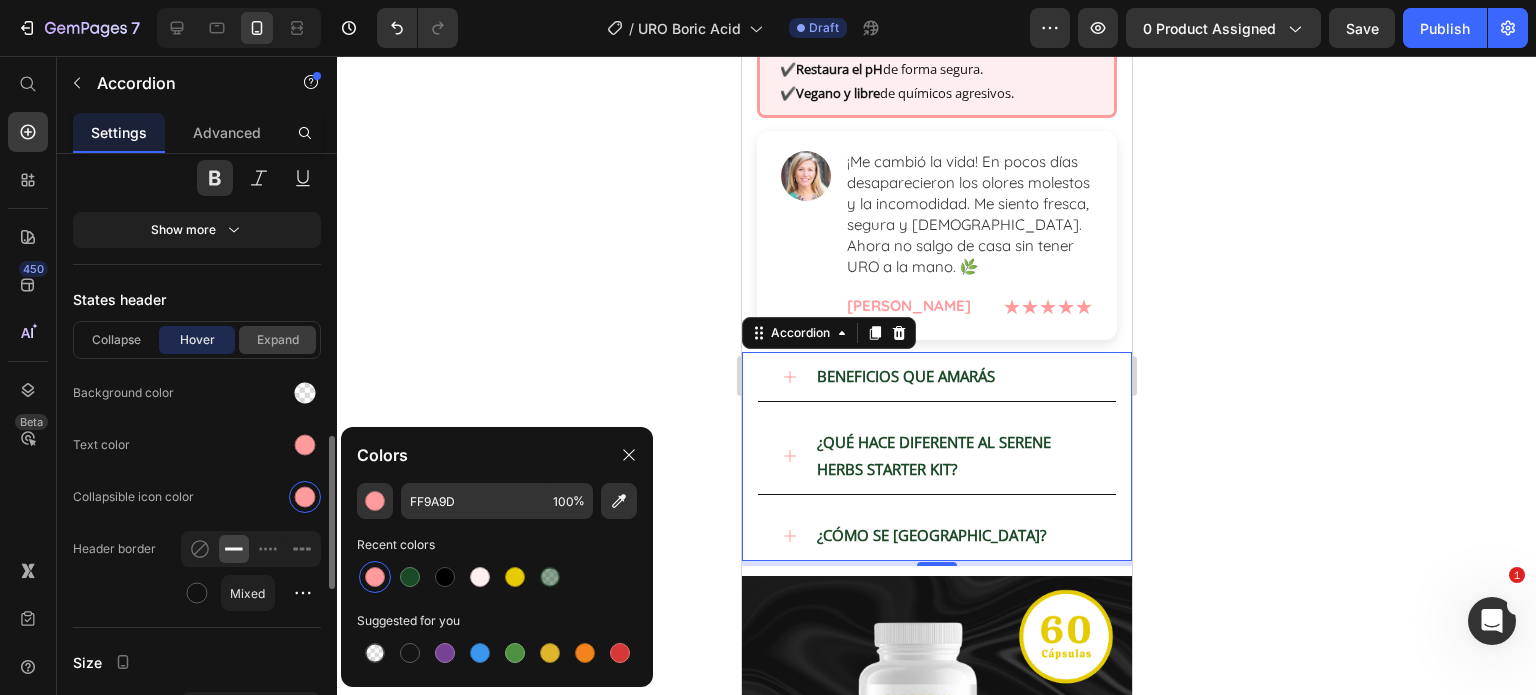 click on "Expand" at bounding box center (277, 340) 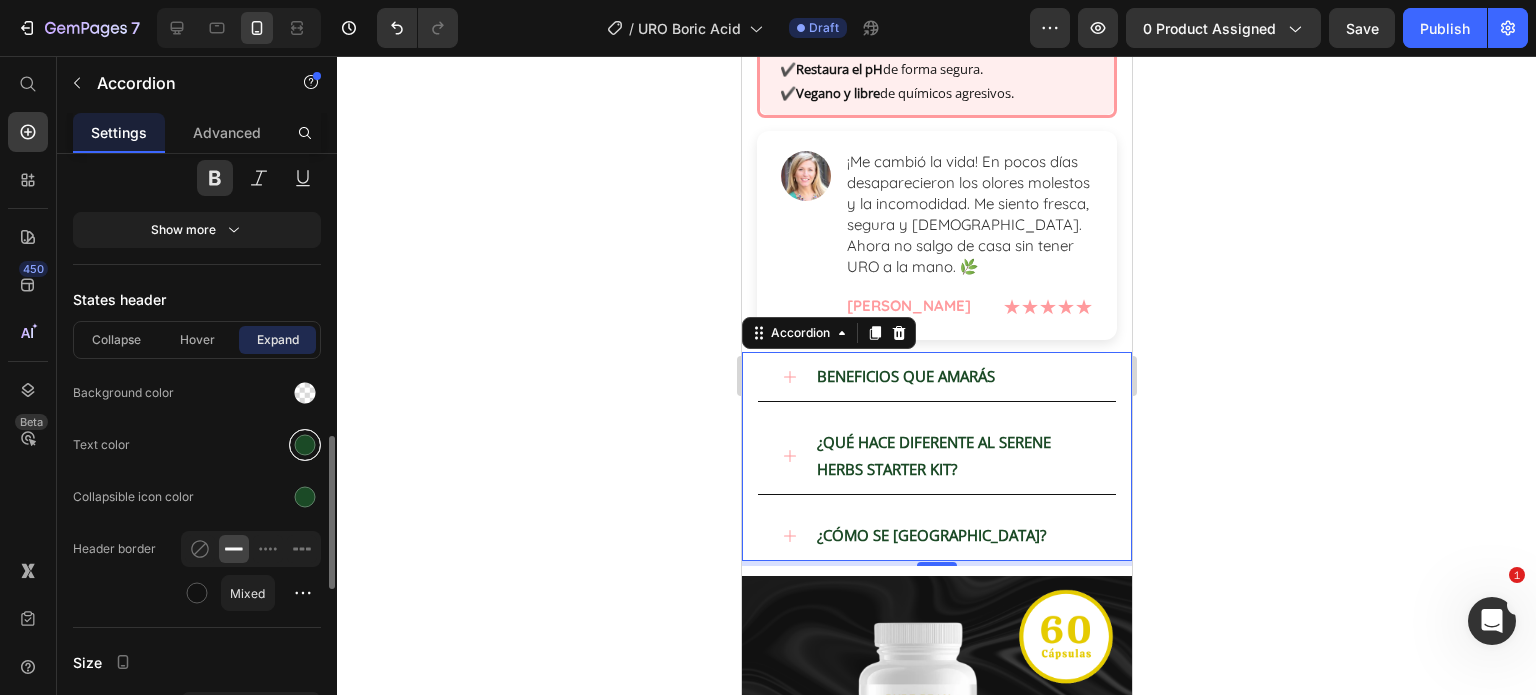 click at bounding box center (305, 445) 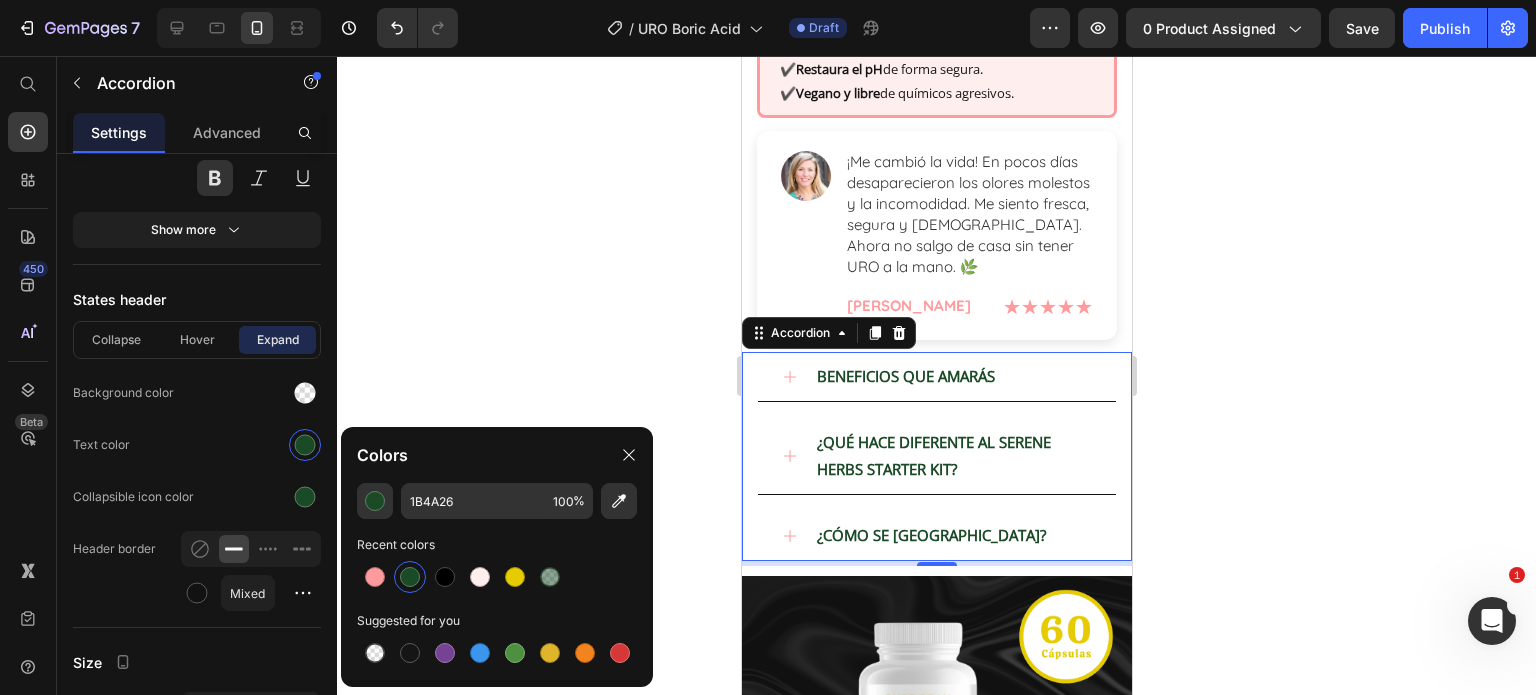 drag, startPoint x: 383, startPoint y: 579, endPoint x: 350, endPoint y: 539, distance: 51.855568 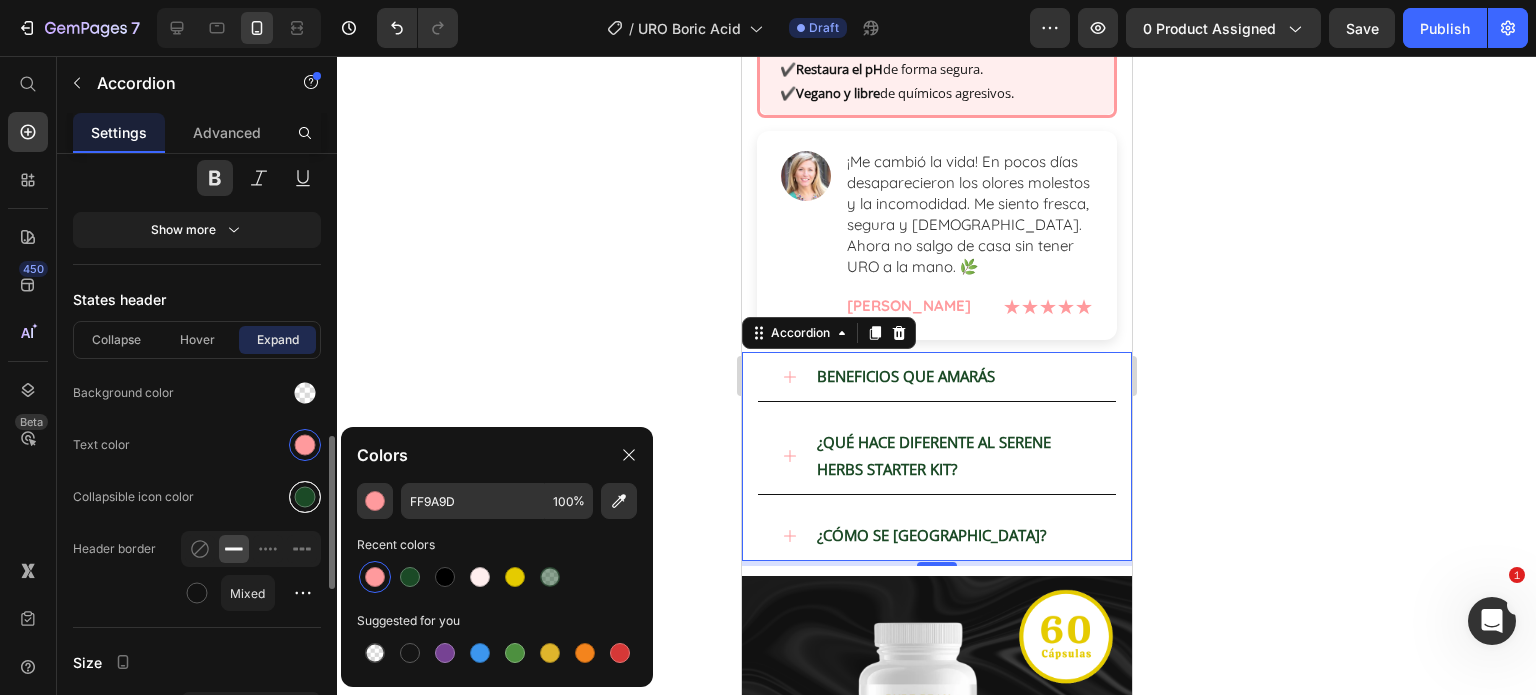 click at bounding box center (305, 497) 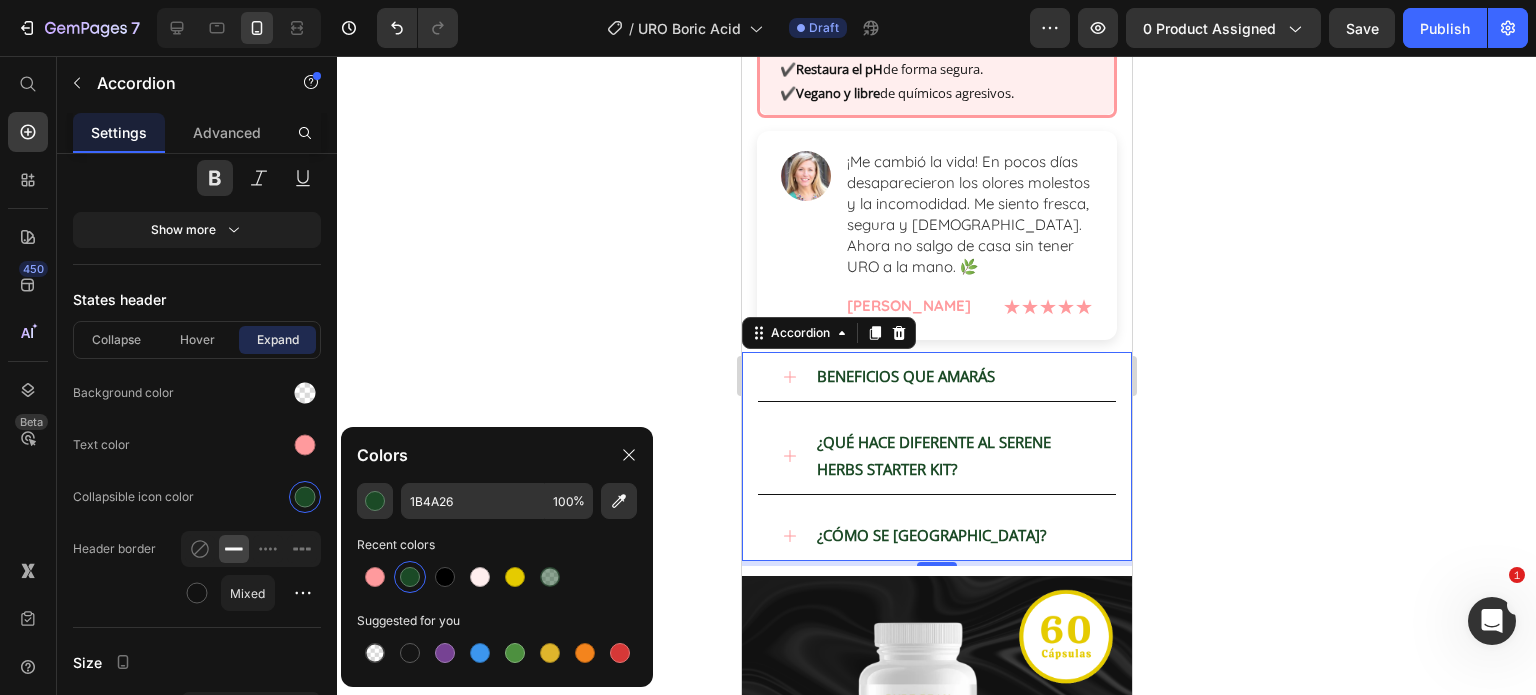 drag, startPoint x: 372, startPoint y: 573, endPoint x: 400, endPoint y: 441, distance: 134.93703 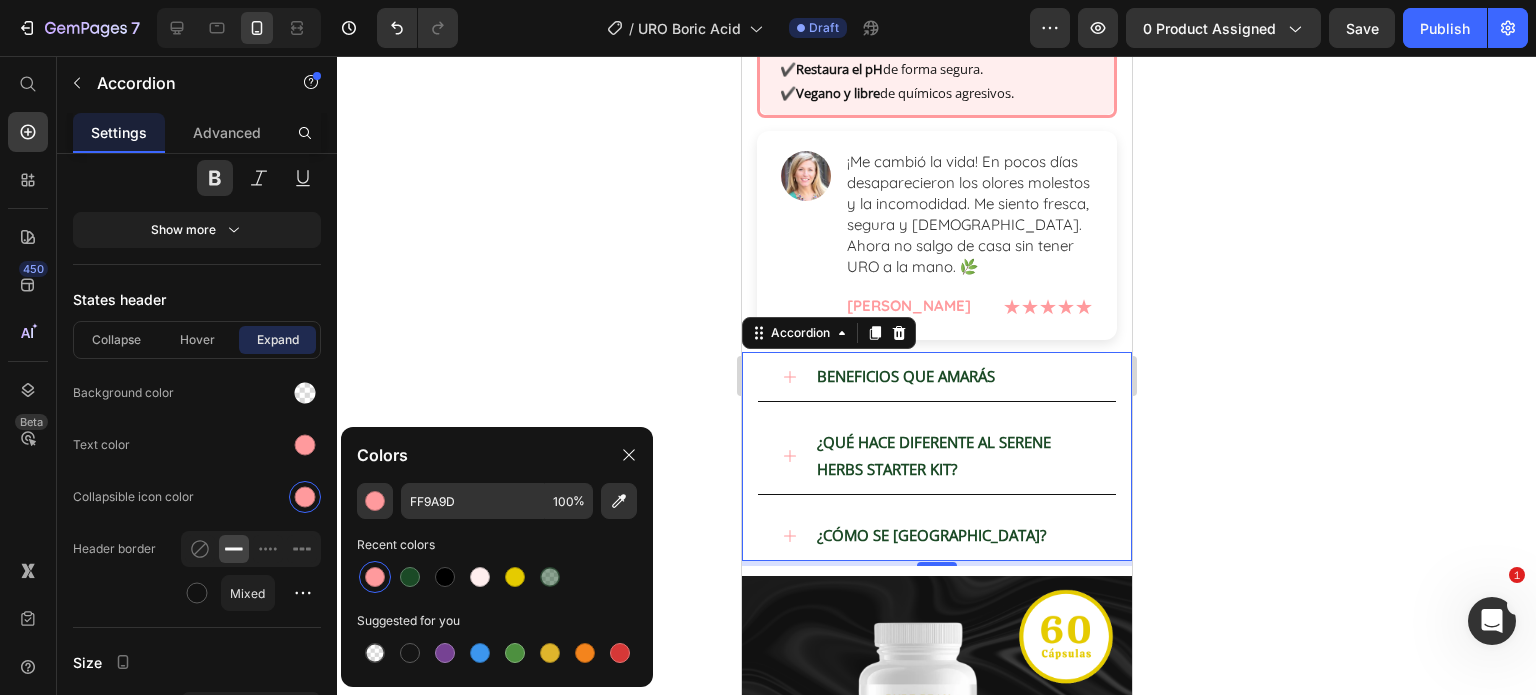 click 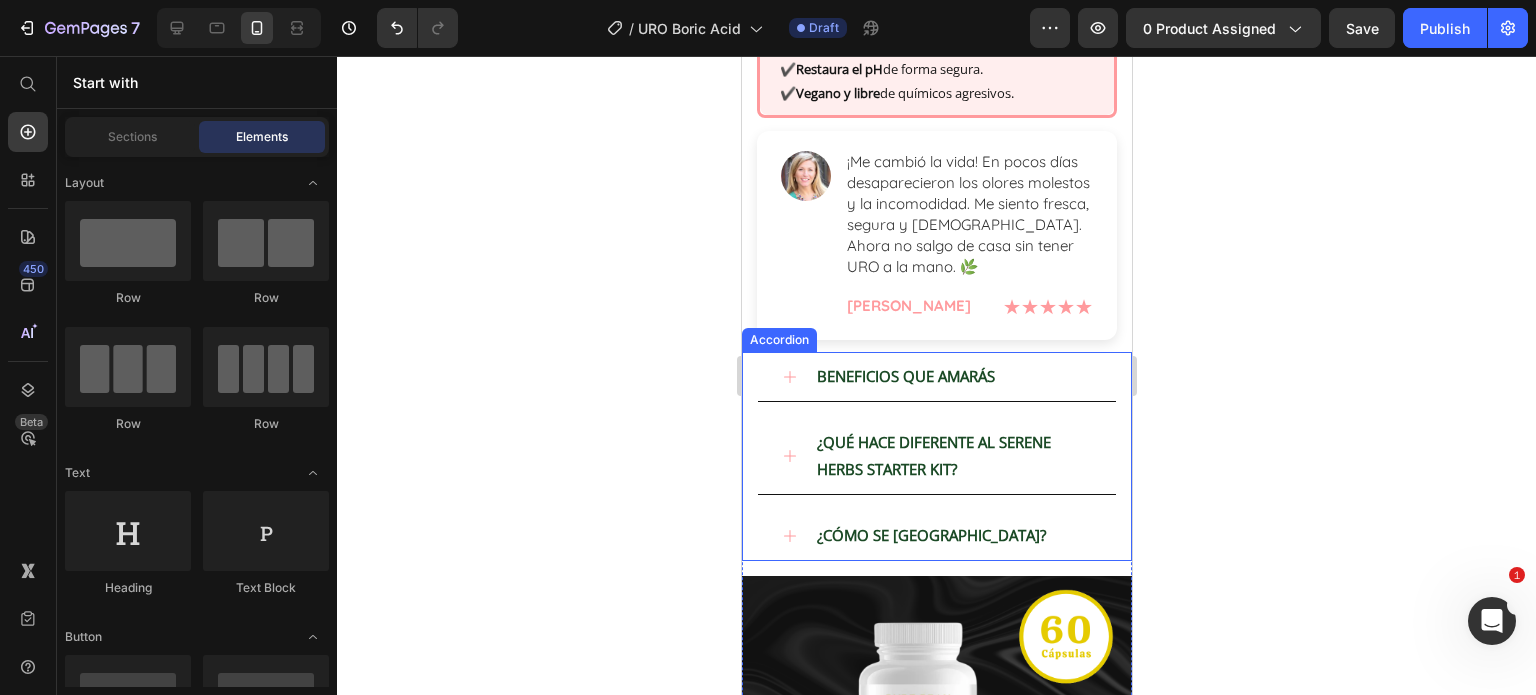 click on "BENEFICIOS QUE AMARÁS" at bounding box center [905, 376] 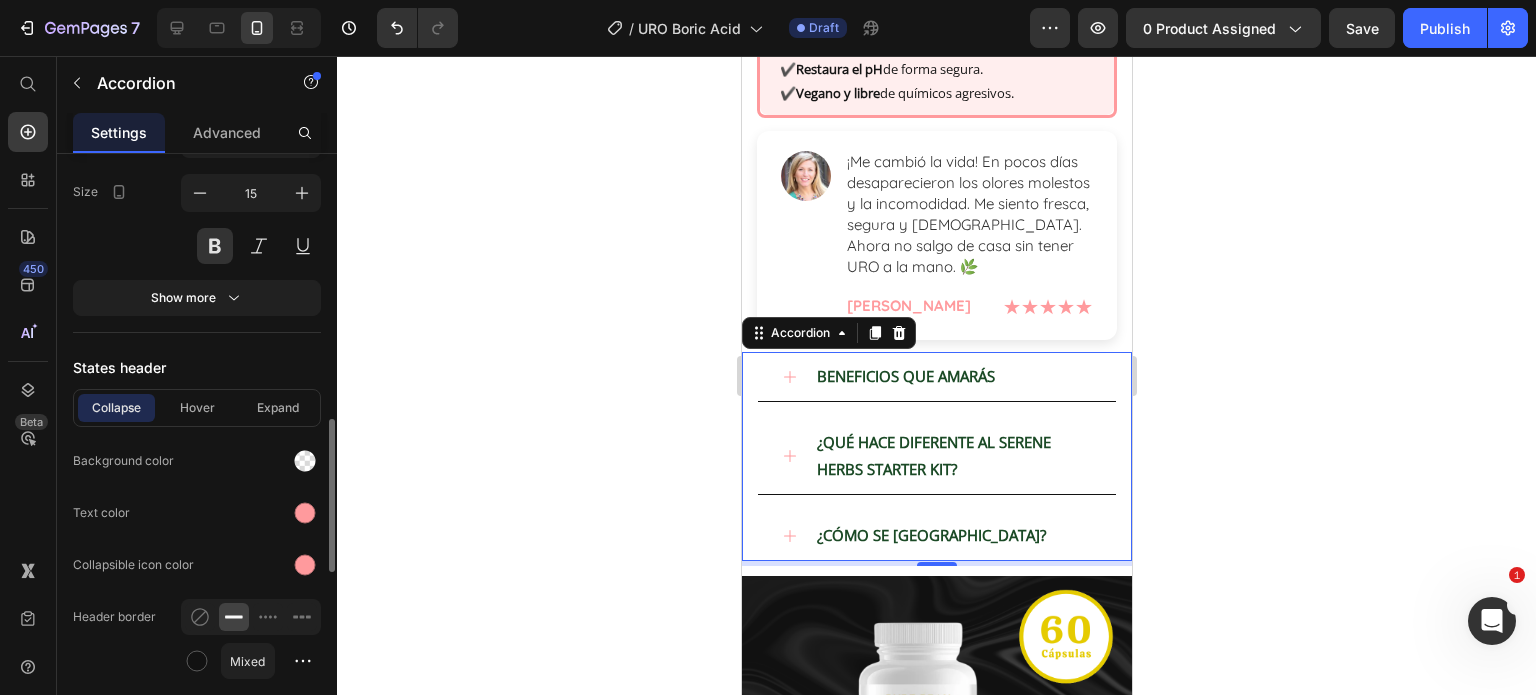 scroll, scrollTop: 1432, scrollLeft: 0, axis: vertical 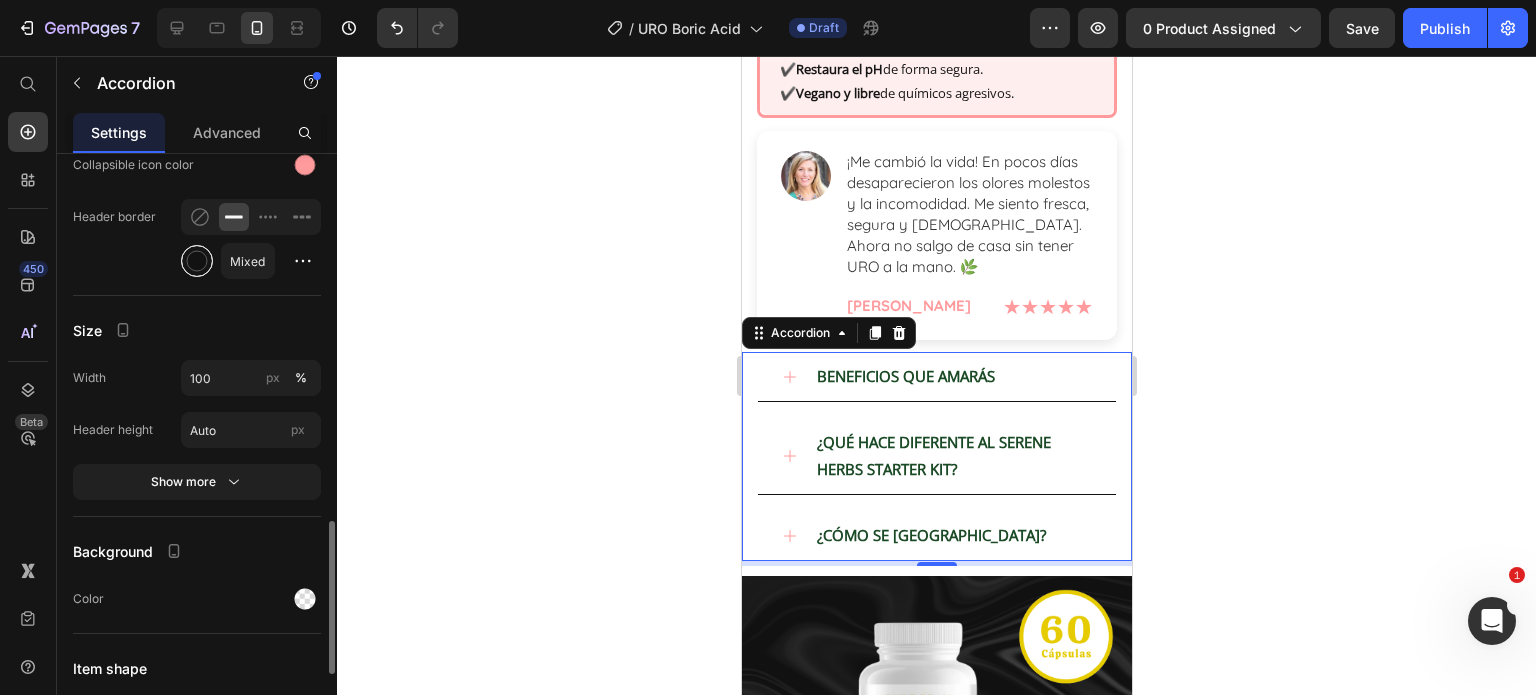 click at bounding box center [197, 261] 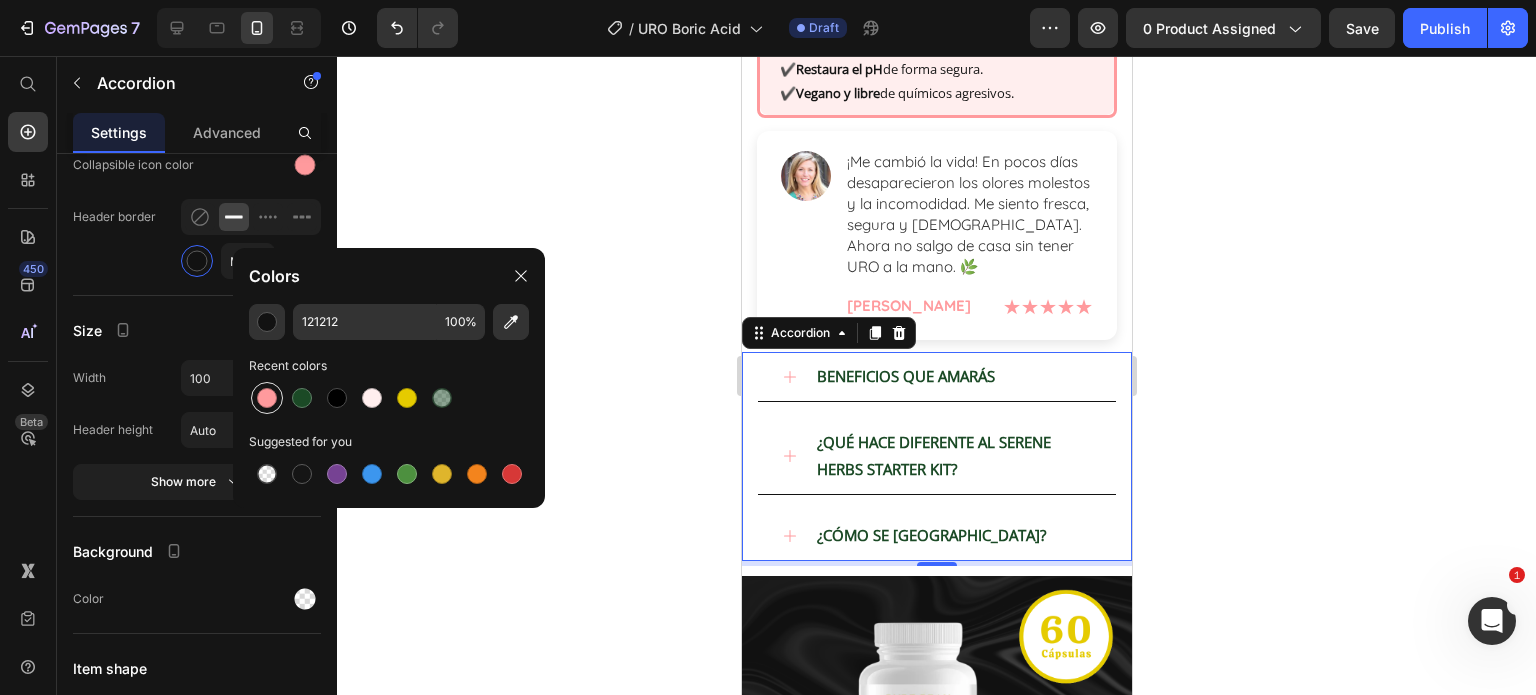 click at bounding box center (267, 398) 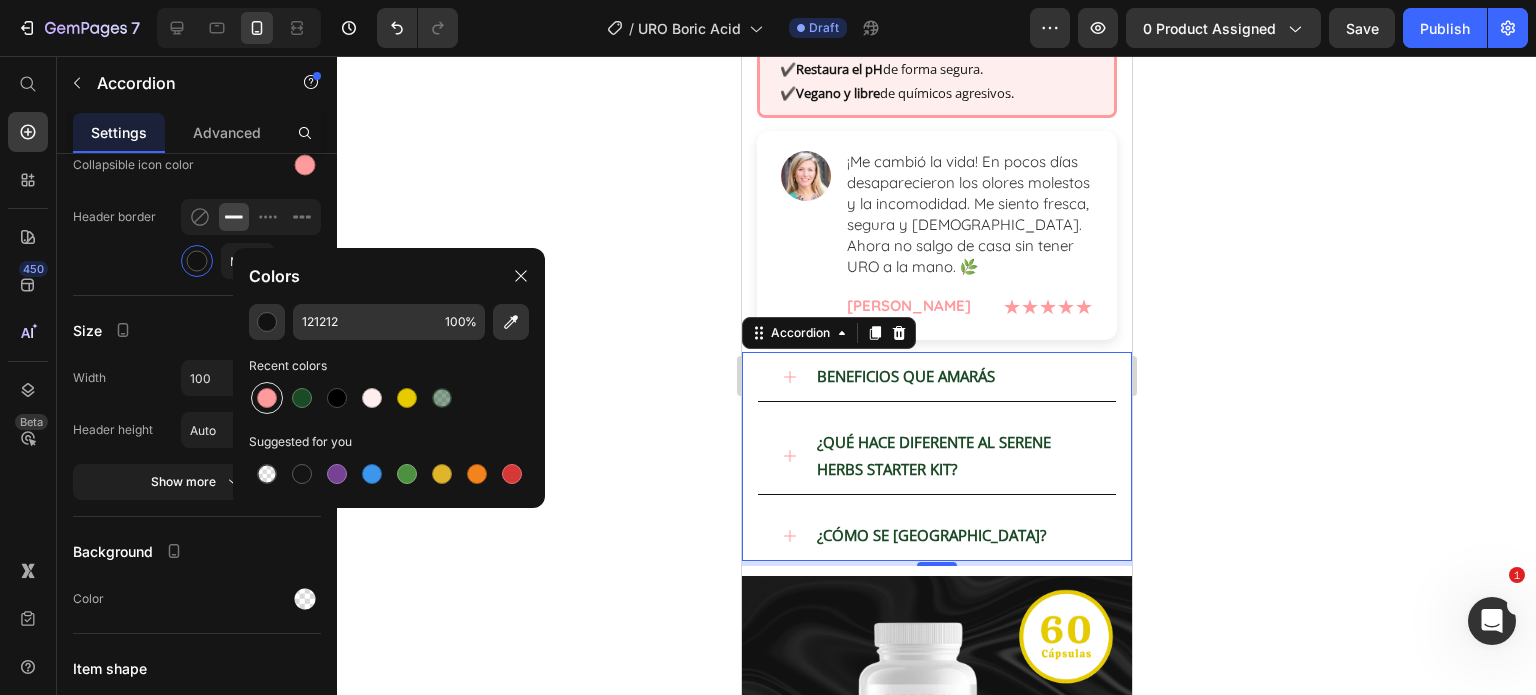 type on "FF9A9D" 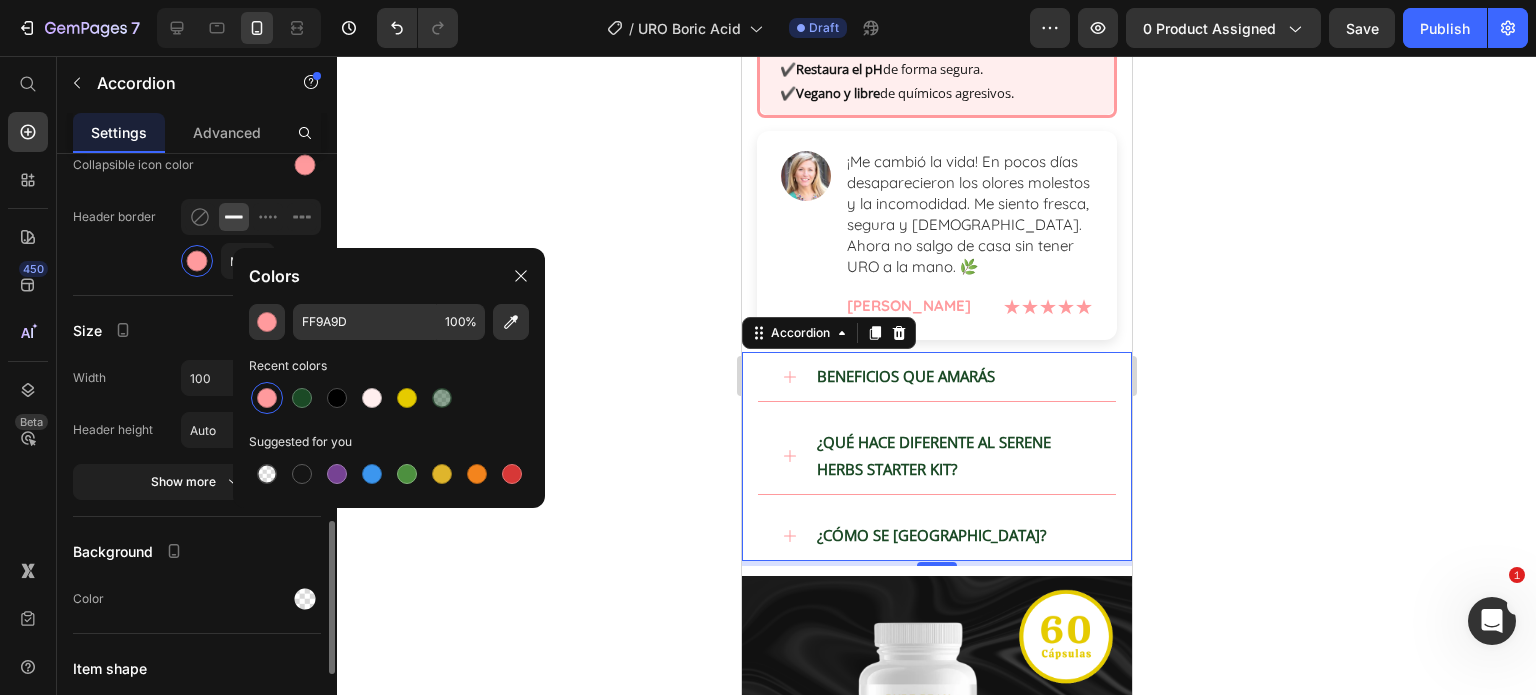 click on "Item management
BENEFICIOS QUE AMARÁS BENEFICIOS QUE AMARÁS
¿QUÉ HACE DIFERENTE AL SERENE HERBS STARTER KIT? ¿QUÉ HACE DIFERENTE AL SERENE HERBS STARTER KIT?
¿CÓMO SE USA? ¿CÓMO SE USA? Add more Expand condition Expand mode Single Multiple Default expanded item Layout header Alignment Collapsible icon Icon collapse
Icon expand
Icon position Left Right Show more Text header Styles Paragraph 1* Font Open Sans Size 15 Show more States header Collapse Hover Expand Background color Text color Collapsible icon color Header border Mixed Size Width 100 px % Header height Auto px Show more Background Color Item shape Border Corner Shadow Align" at bounding box center [197, -161] 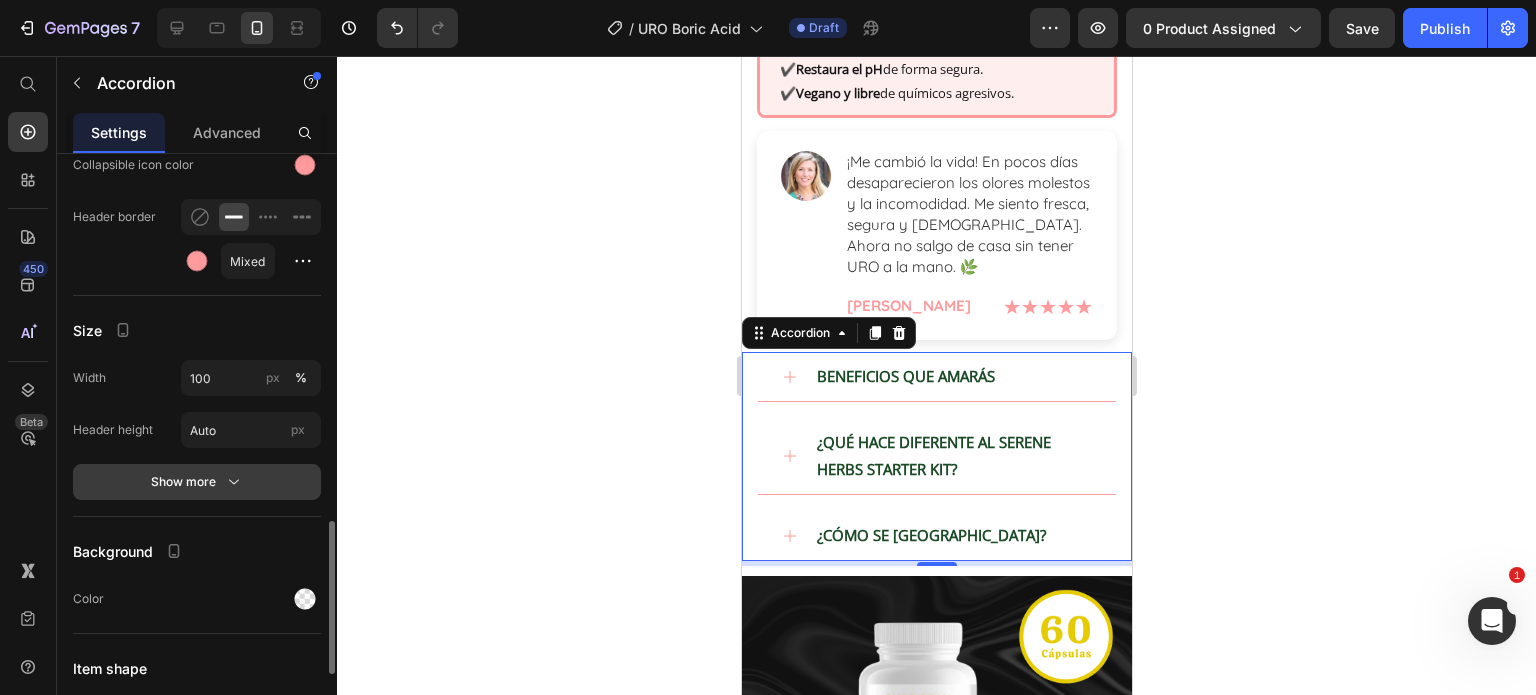 click on "Show more" at bounding box center (197, 482) 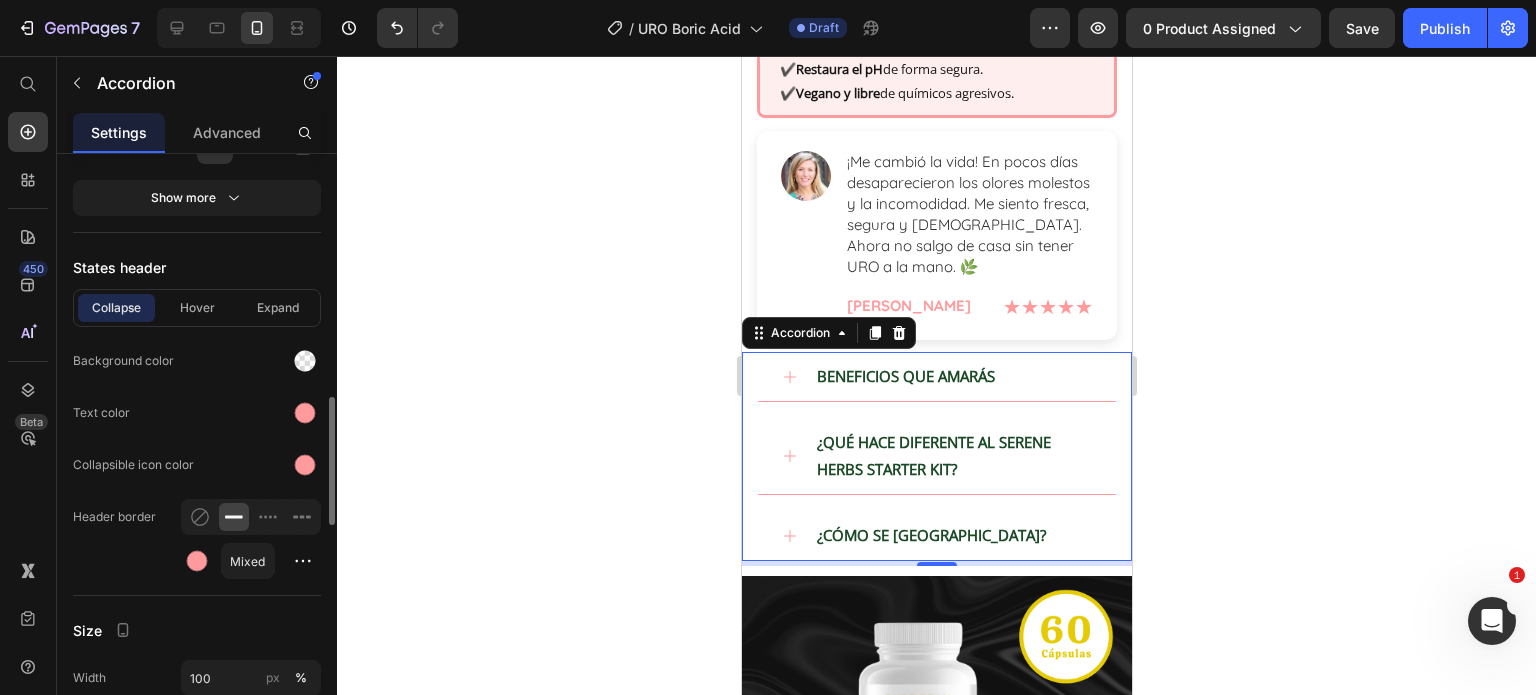 scroll, scrollTop: 932, scrollLeft: 0, axis: vertical 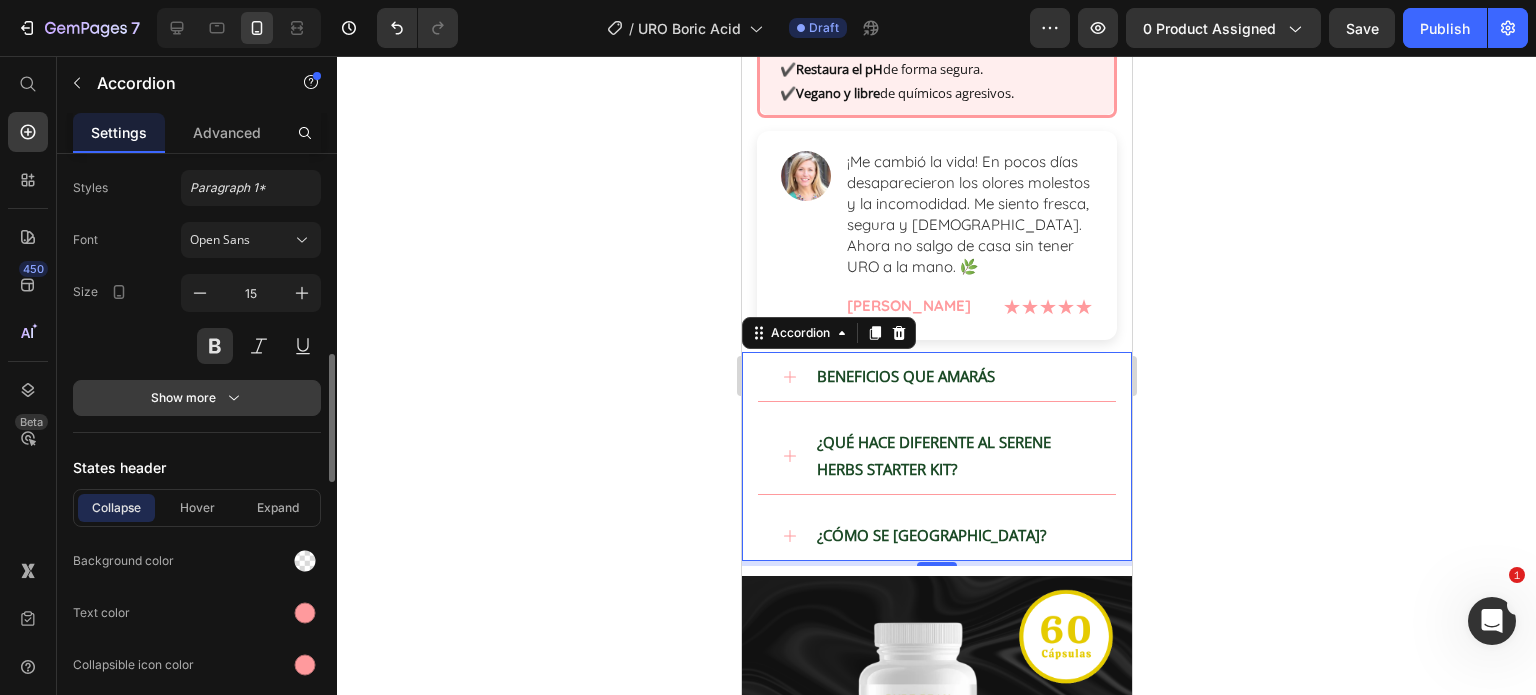 click 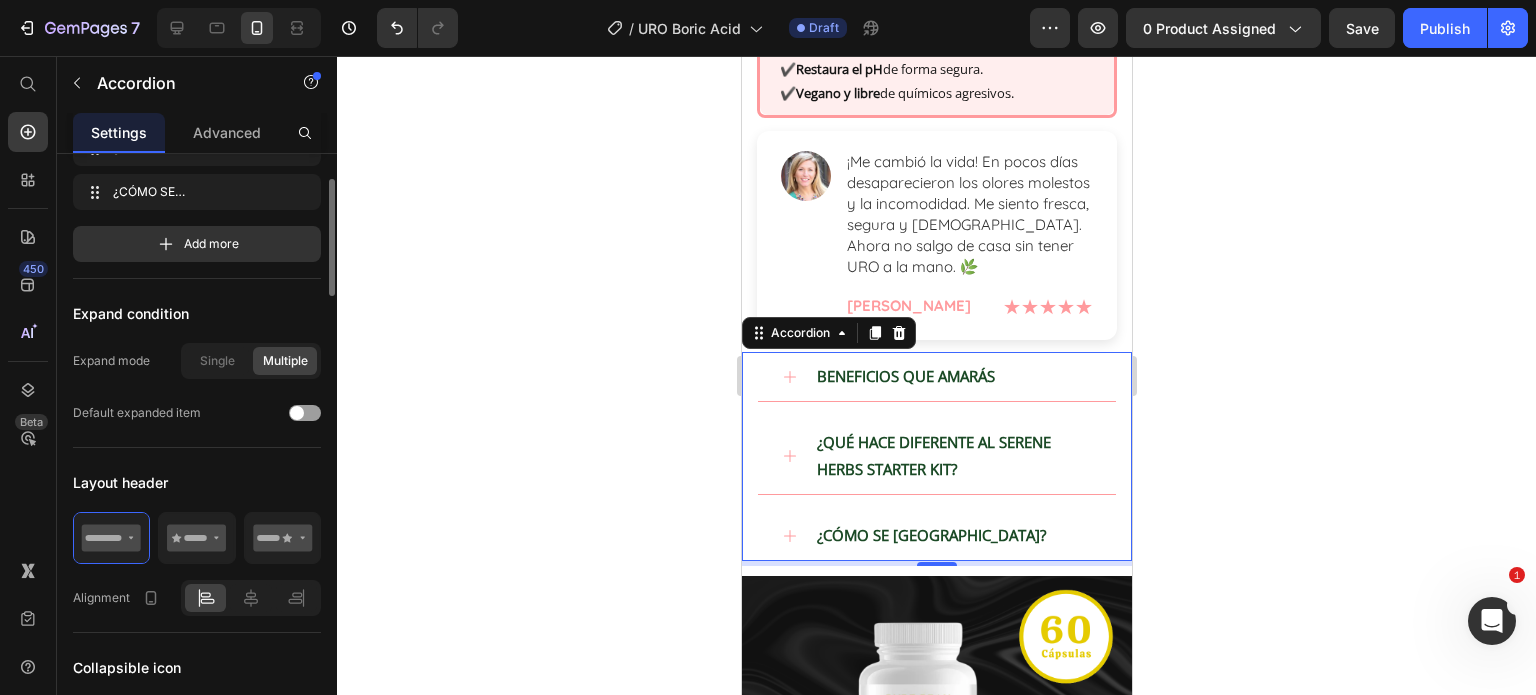scroll, scrollTop: 0, scrollLeft: 0, axis: both 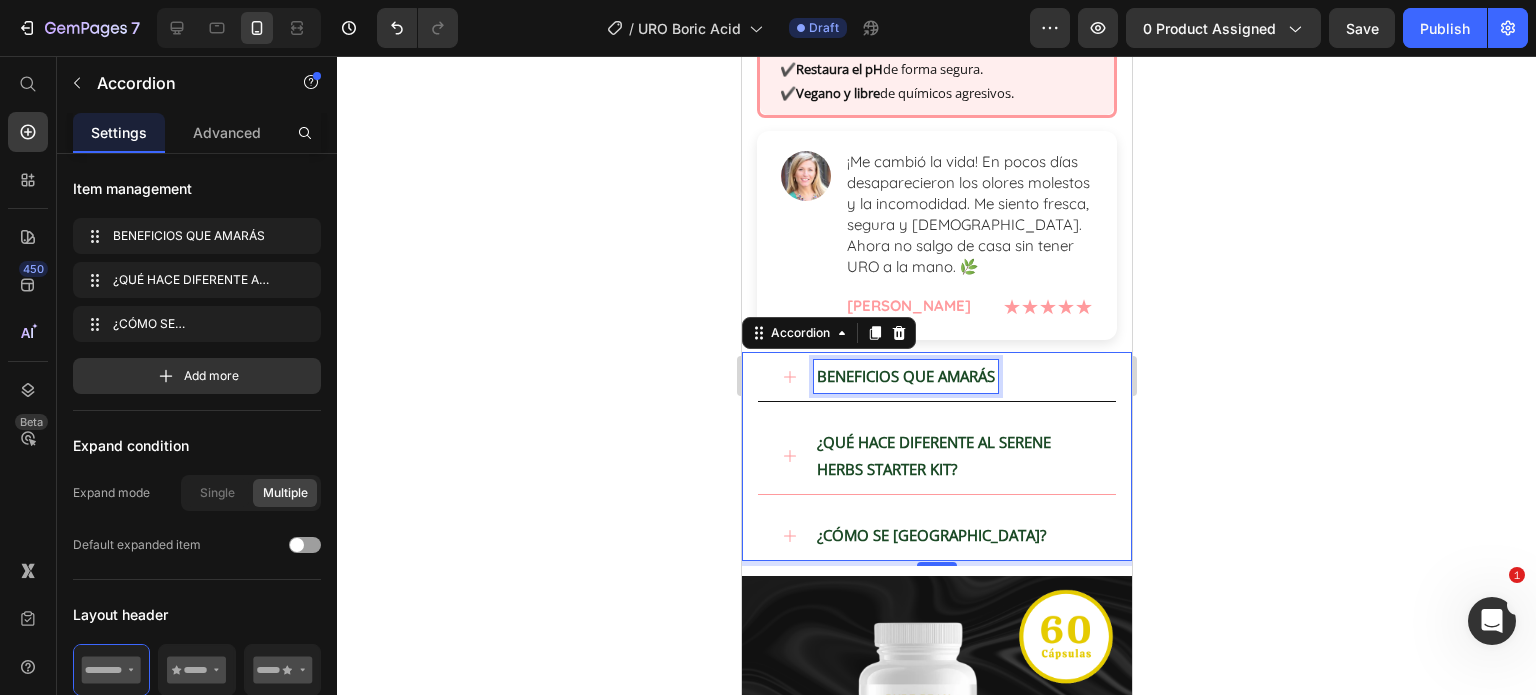 click on "BENEFICIOS QUE AMARÁS" at bounding box center [905, 376] 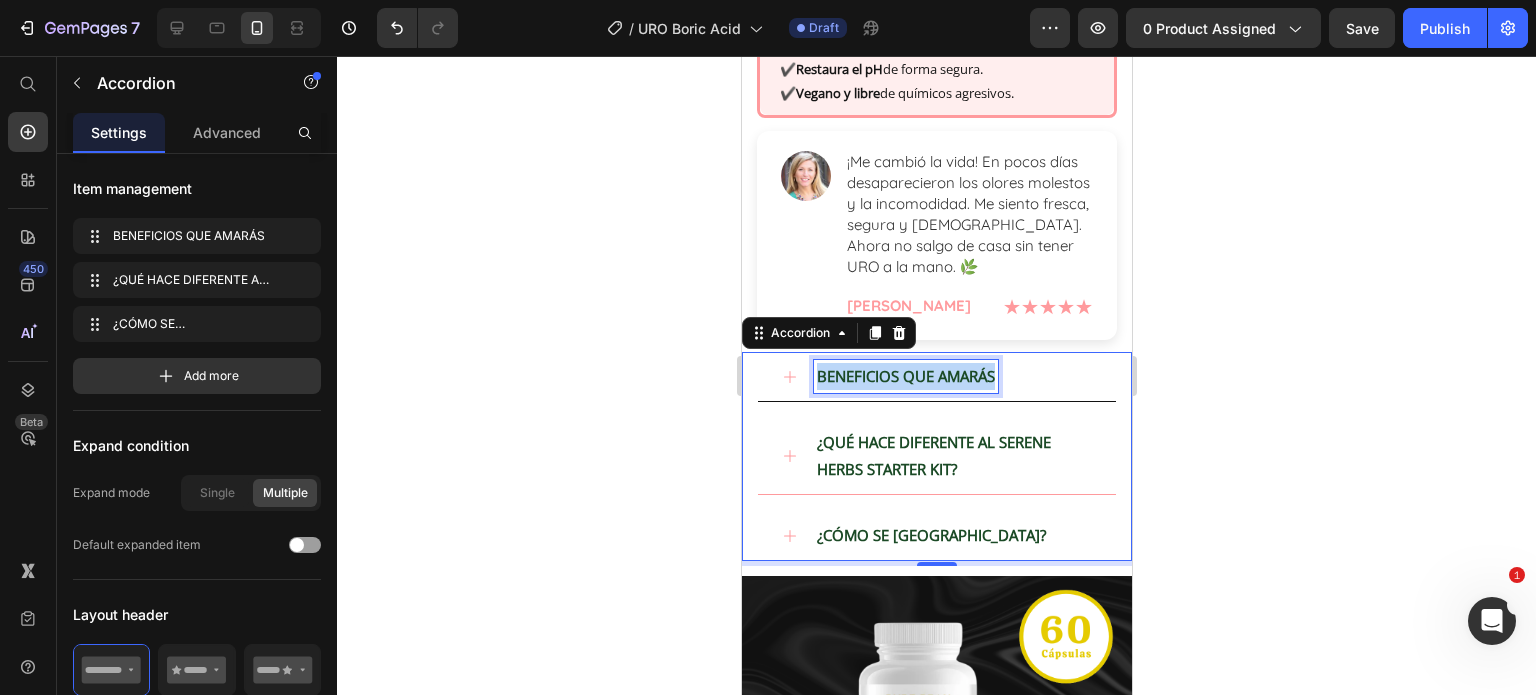 click on "BENEFICIOS QUE AMARÁS" at bounding box center [905, 376] 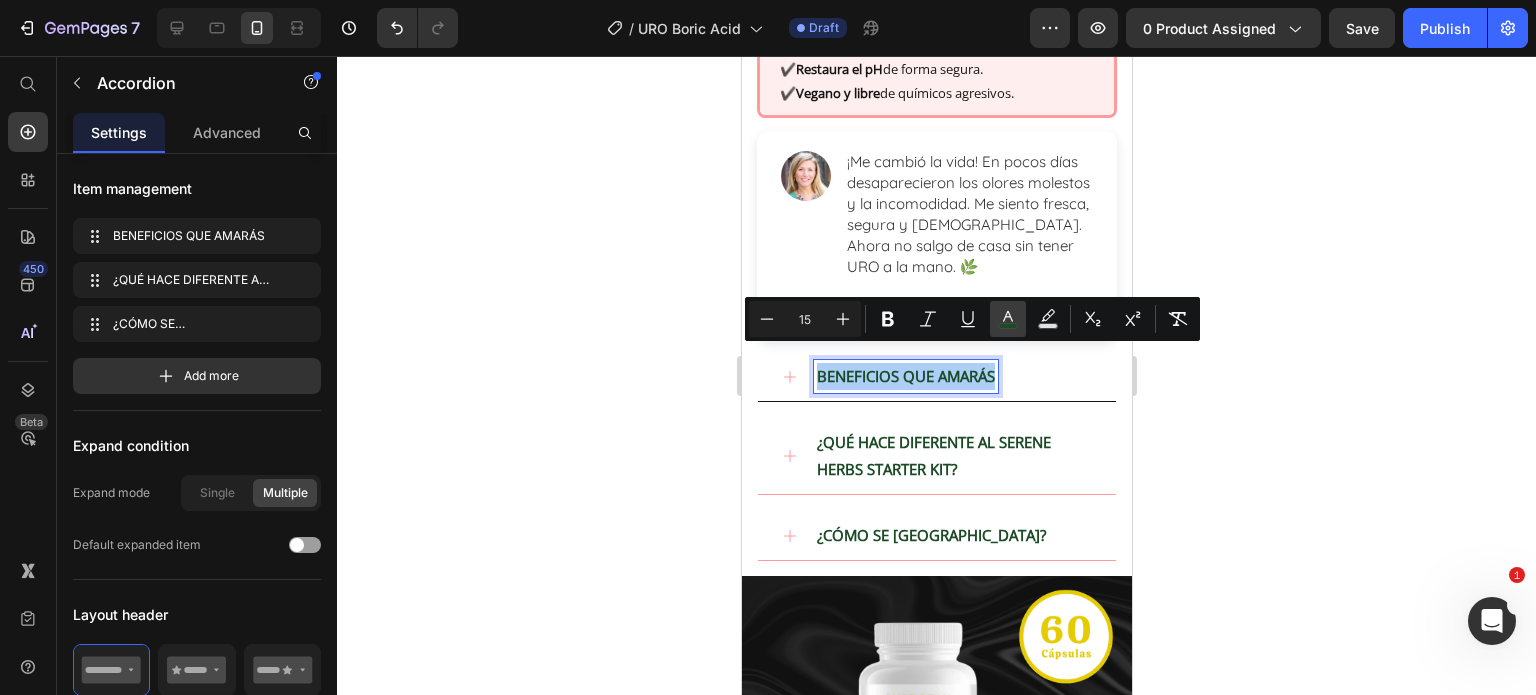 click 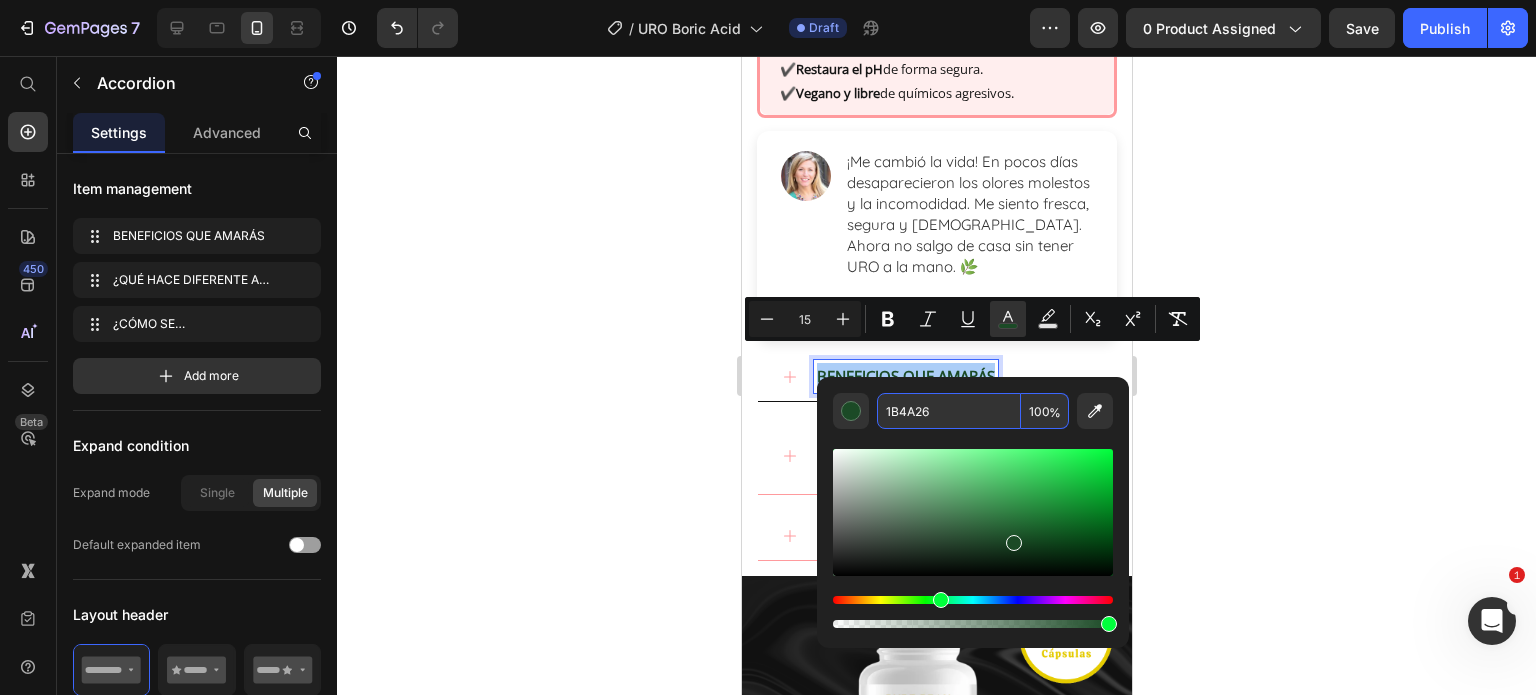 click on "1B4A26" at bounding box center [949, 411] 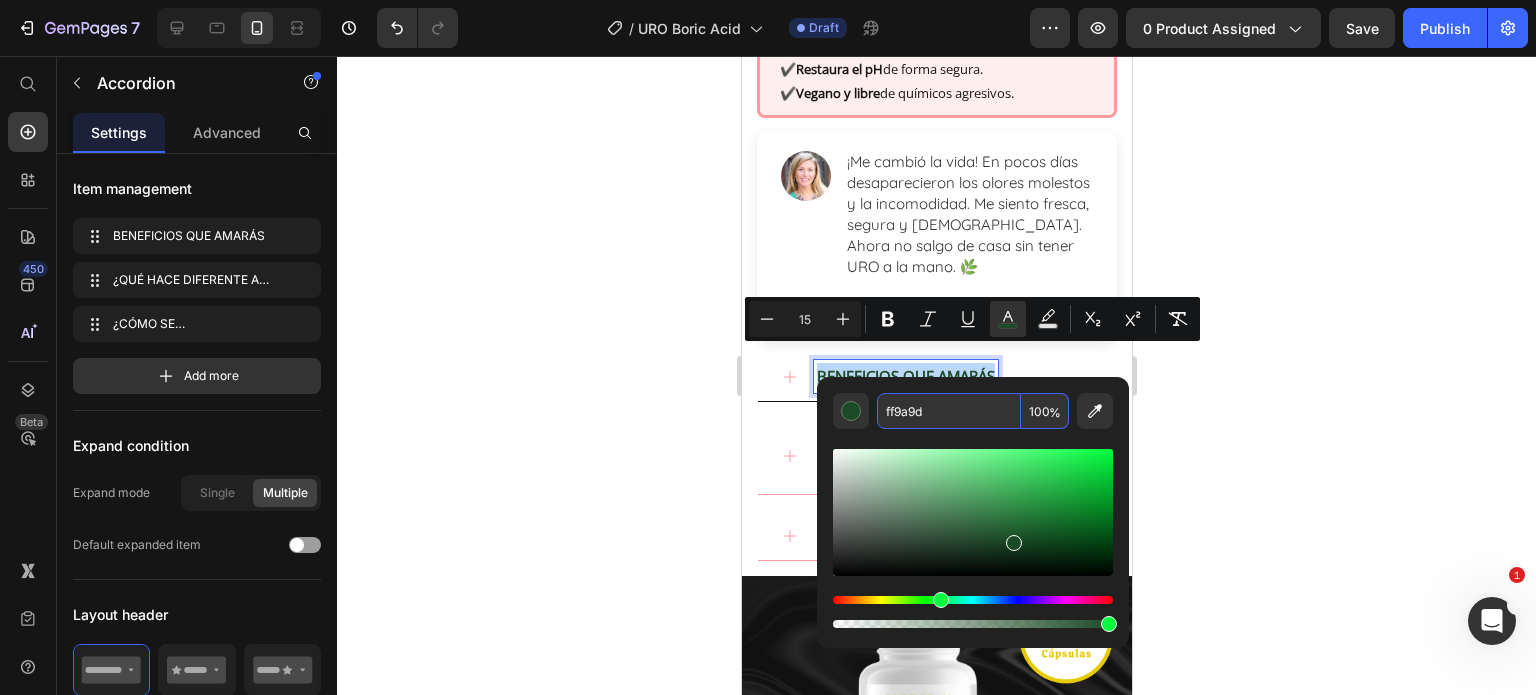type on "FF9A9D" 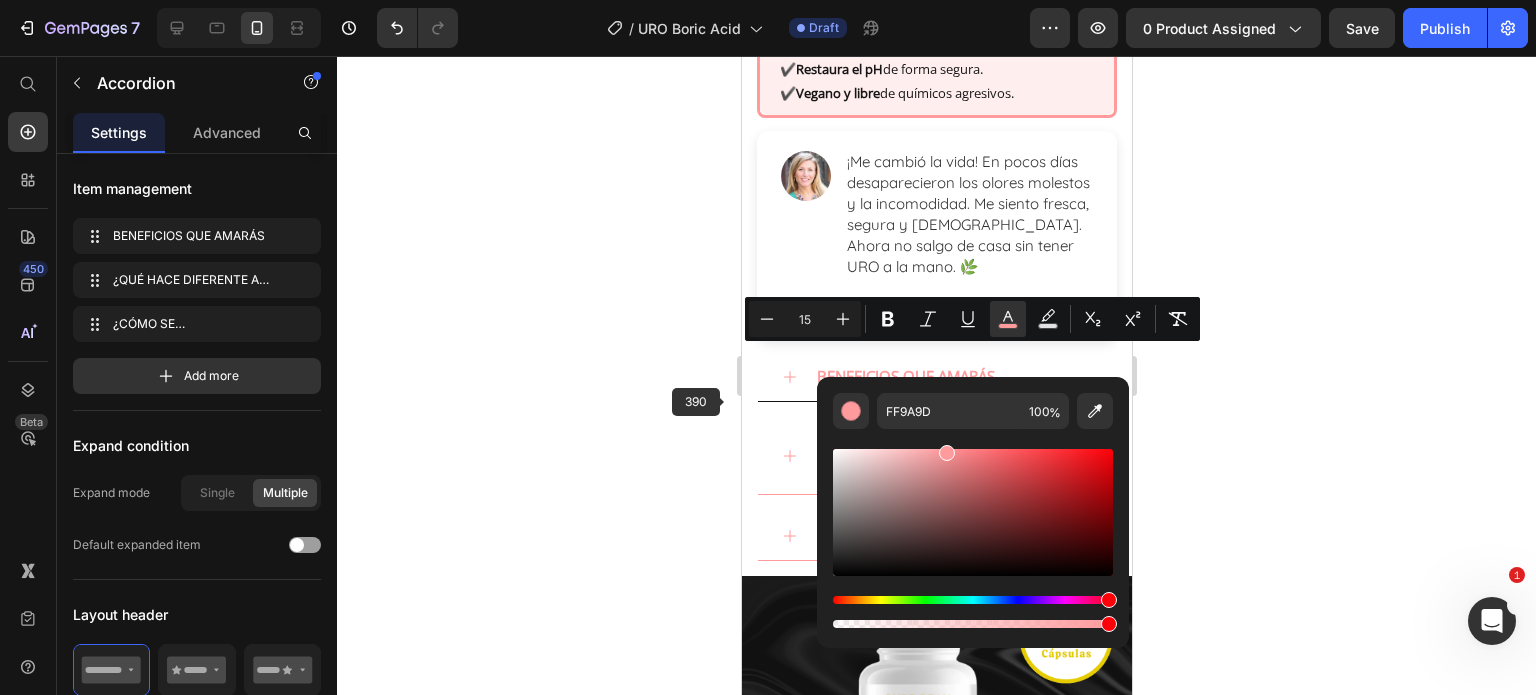 click 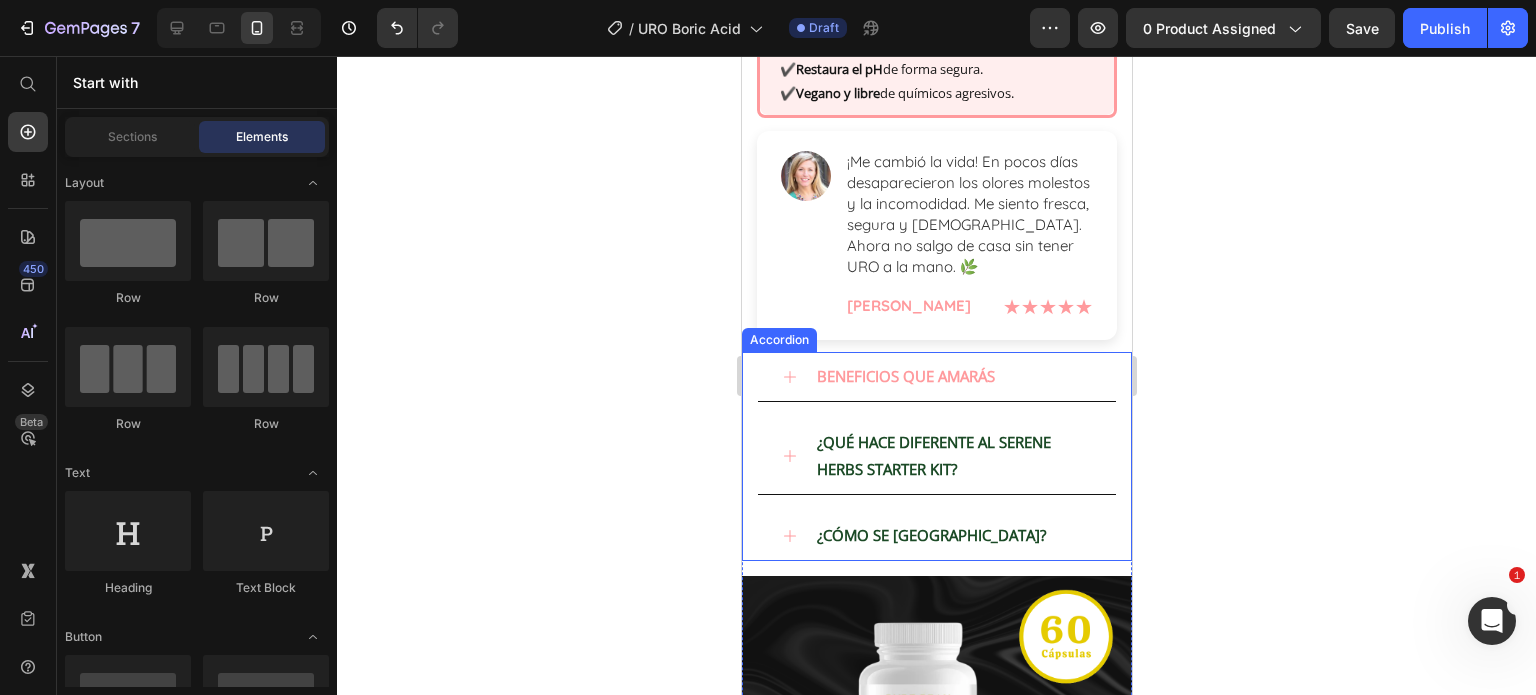 click on "¿QUÉ HACE DIFERENTE AL SERENE HERBS STARTER KIT?" at bounding box center (952, 456) 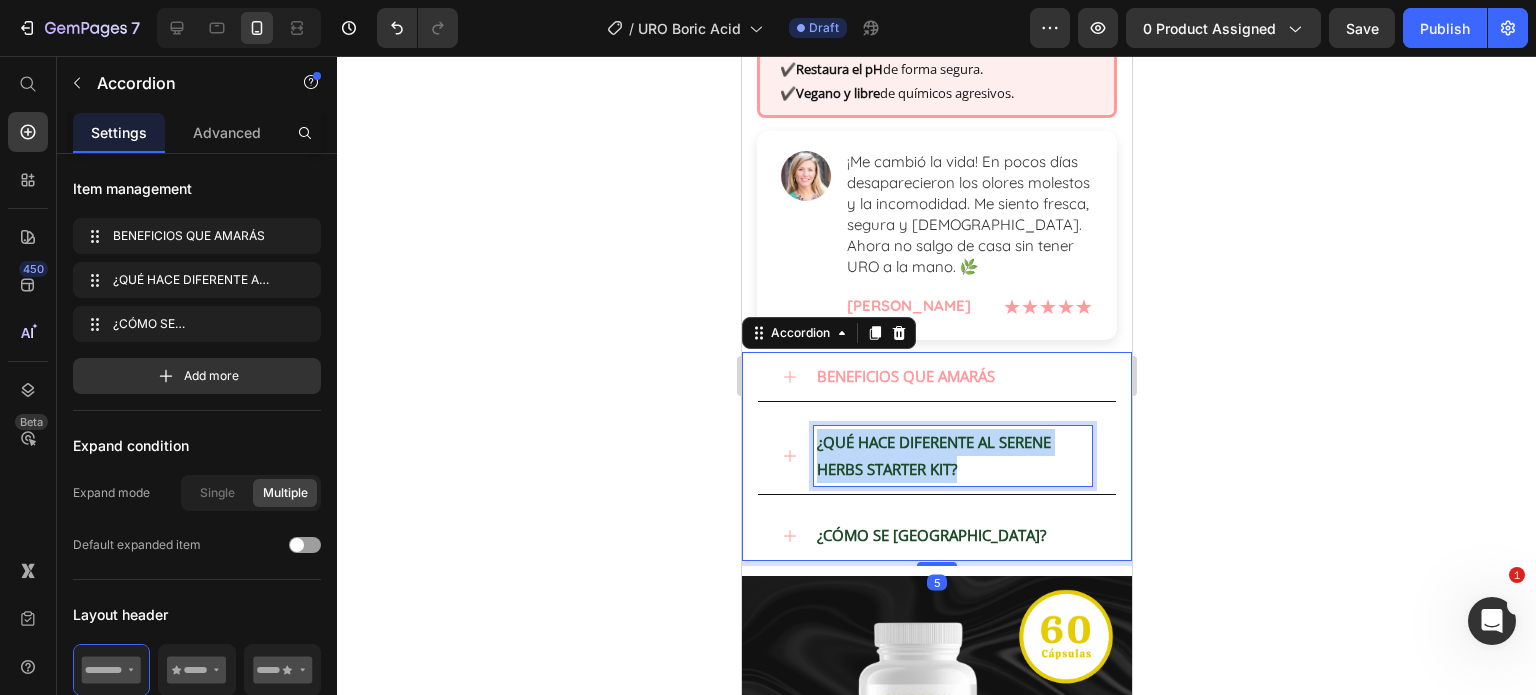 click on "¿QUÉ HACE DIFERENTE AL SERENE HERBS STARTER KIT?" at bounding box center (952, 456) 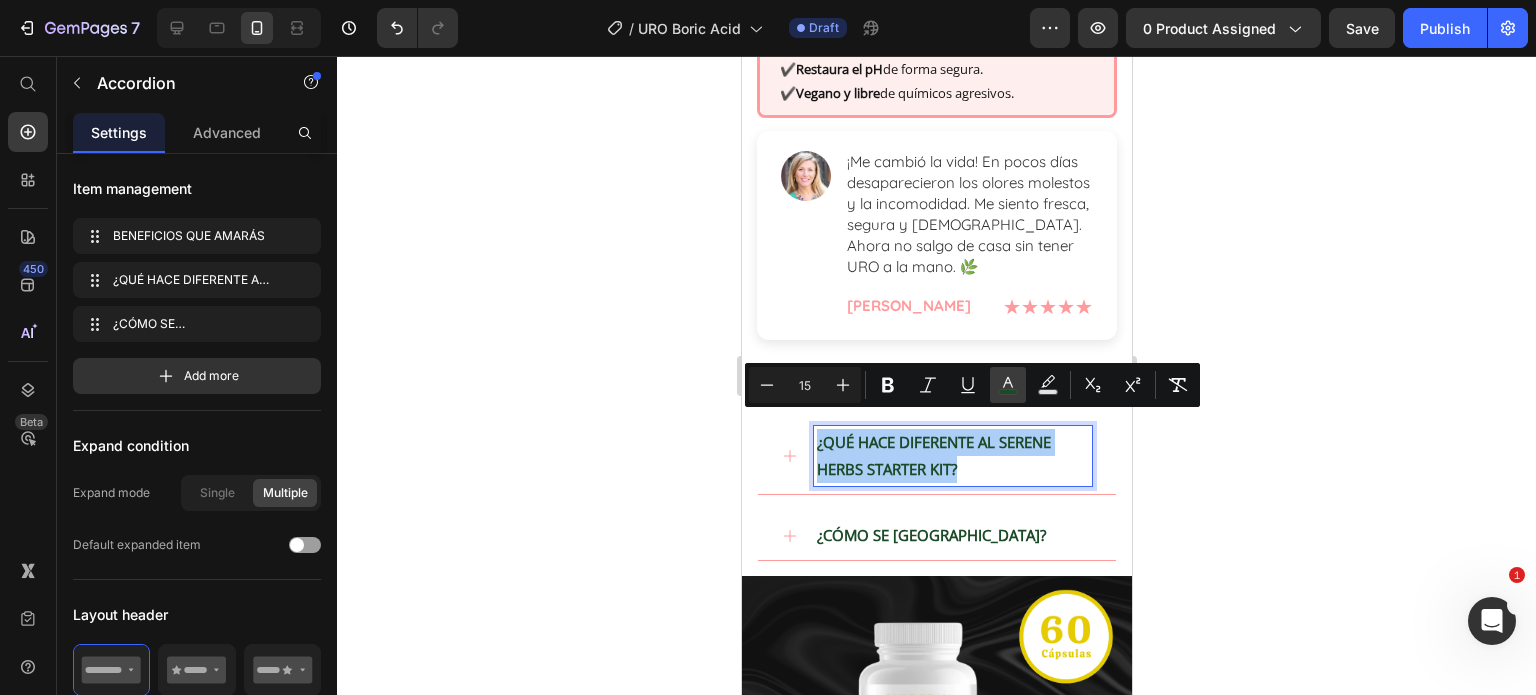 click 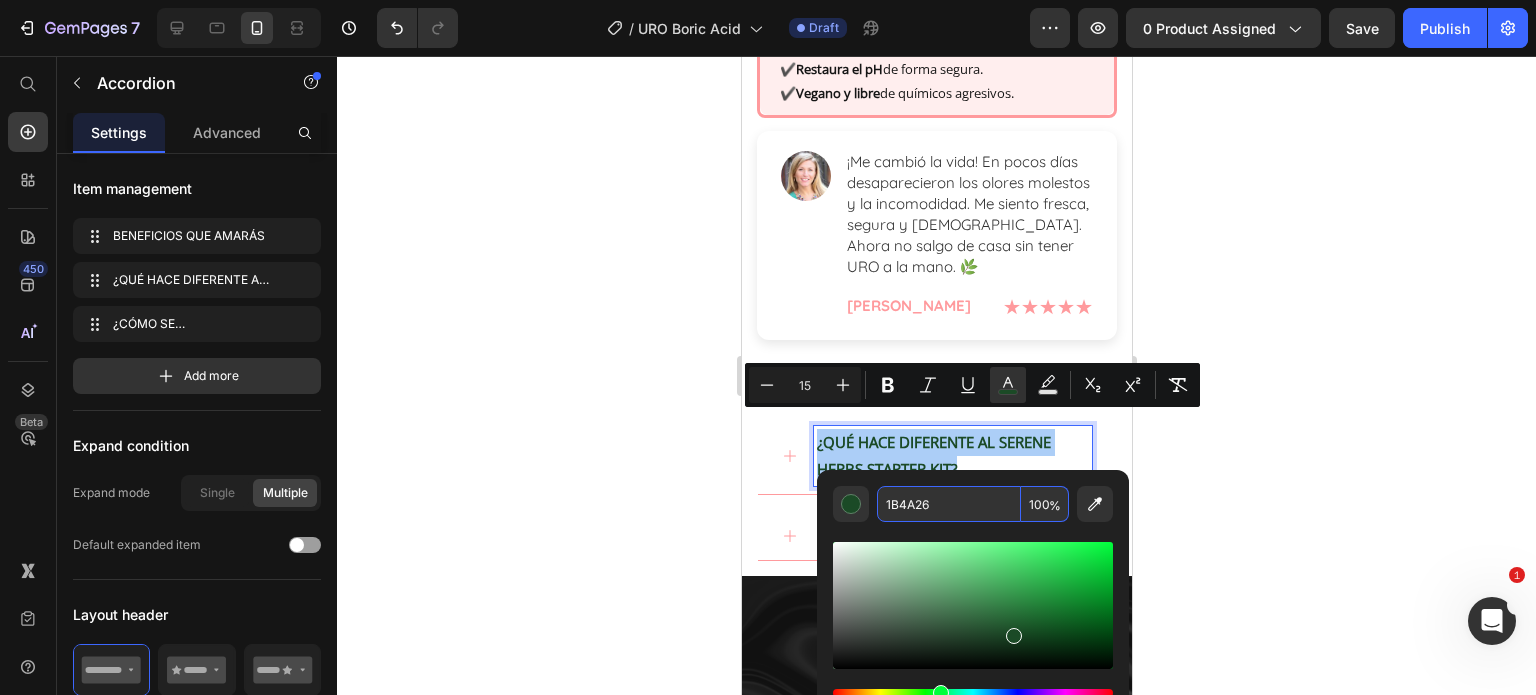 click on "1B4A26" at bounding box center (949, 504) 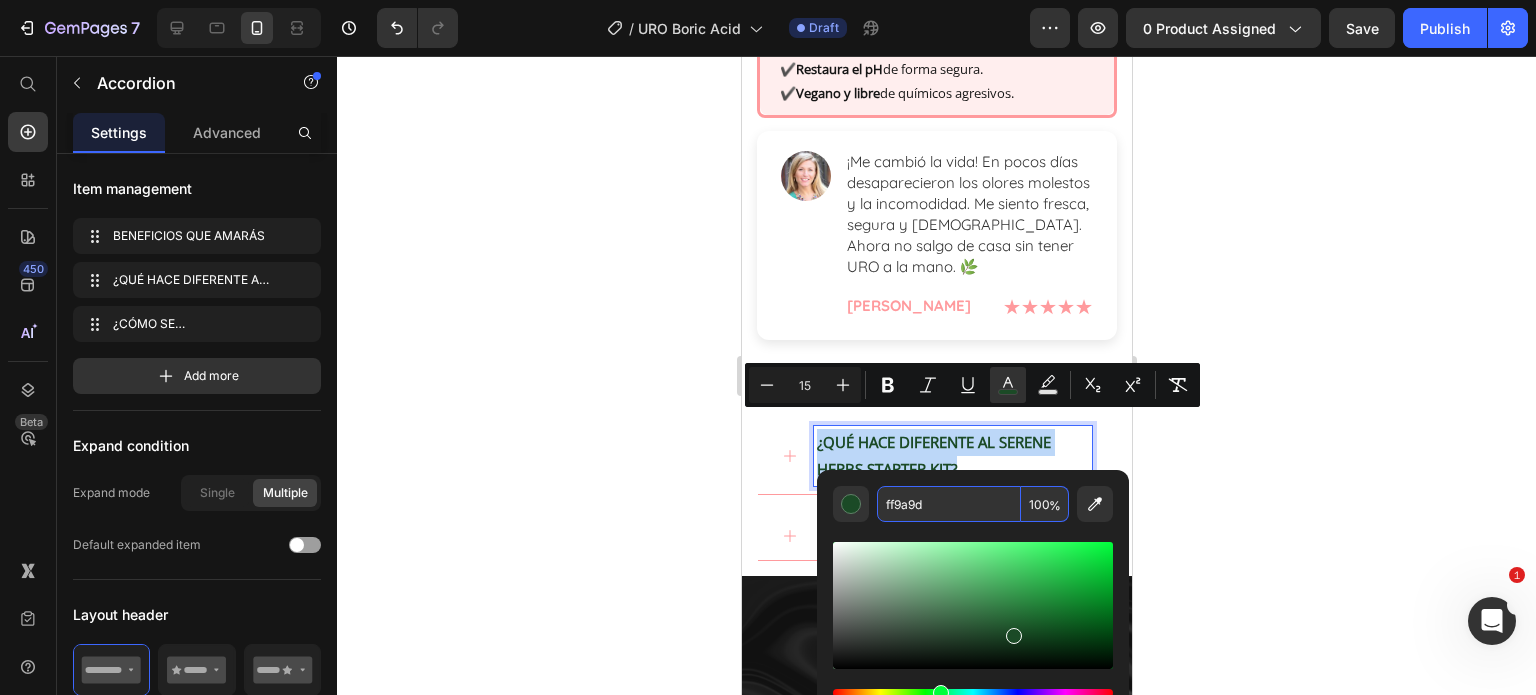 type on "FF9A9D" 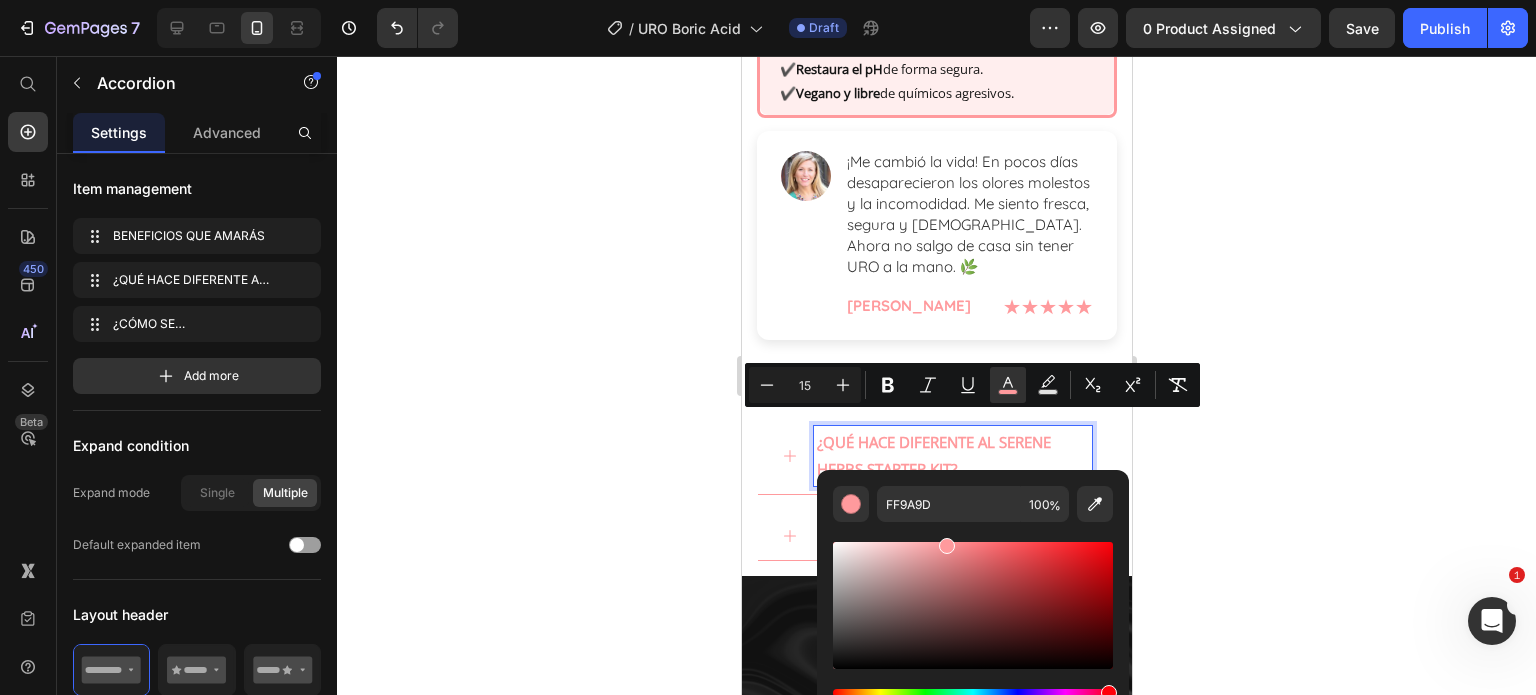click 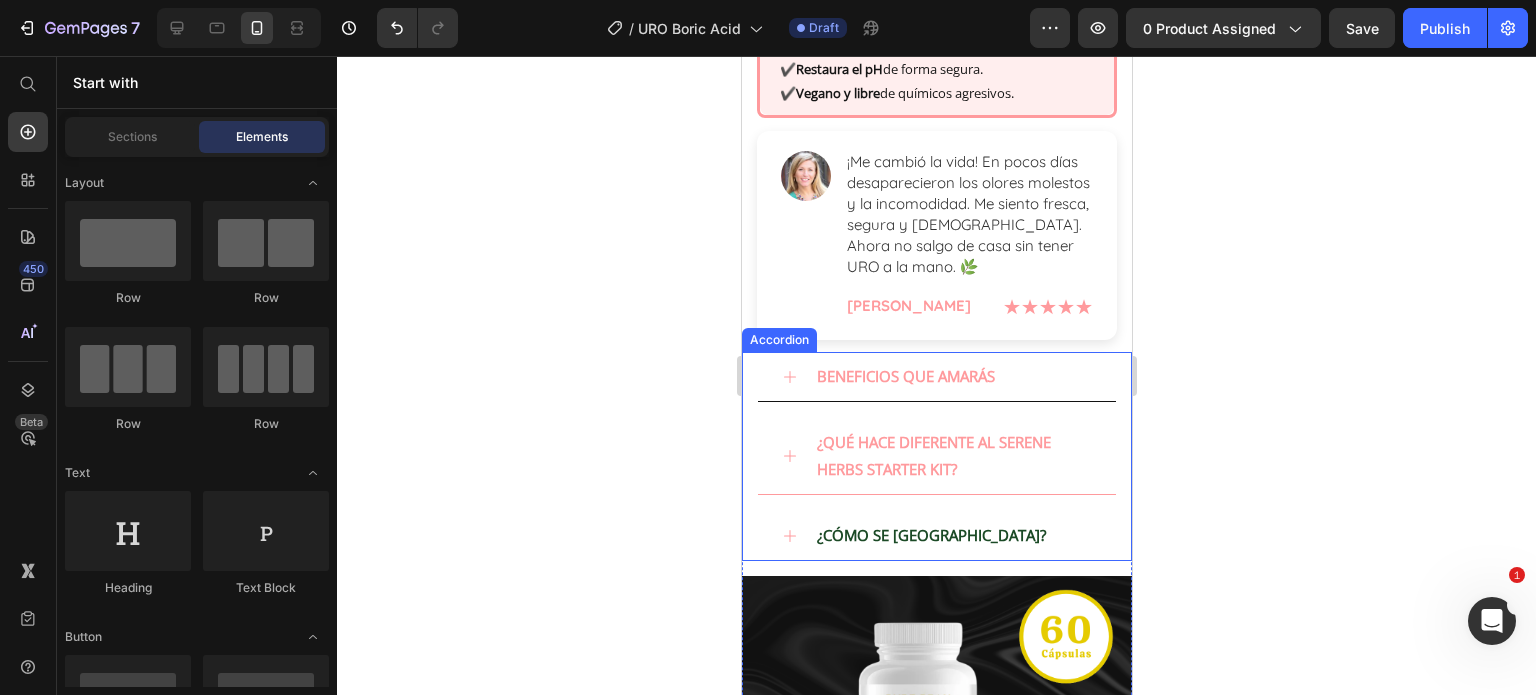 click on "¿CÓMO SE [GEOGRAPHIC_DATA]?" at bounding box center [930, 535] 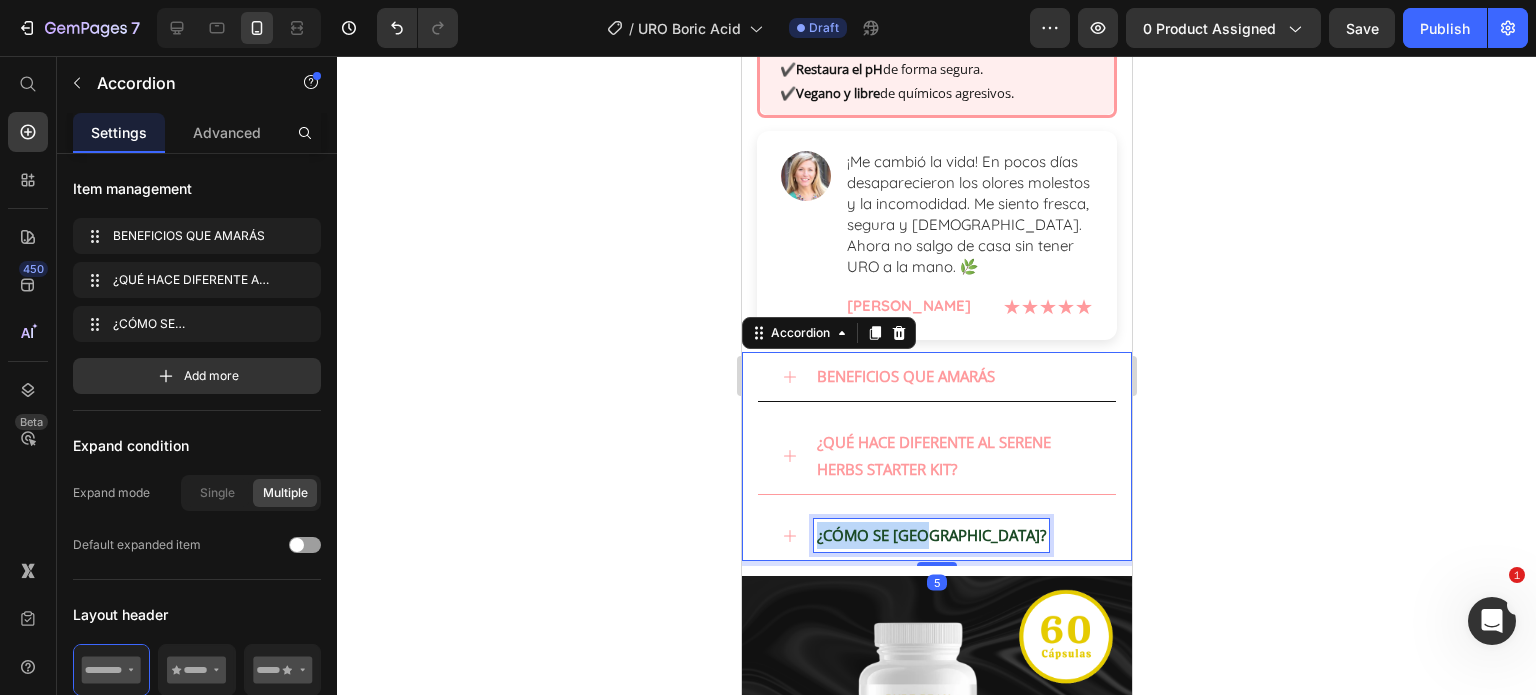 click on "¿CÓMO SE [GEOGRAPHIC_DATA]?" at bounding box center (930, 535) 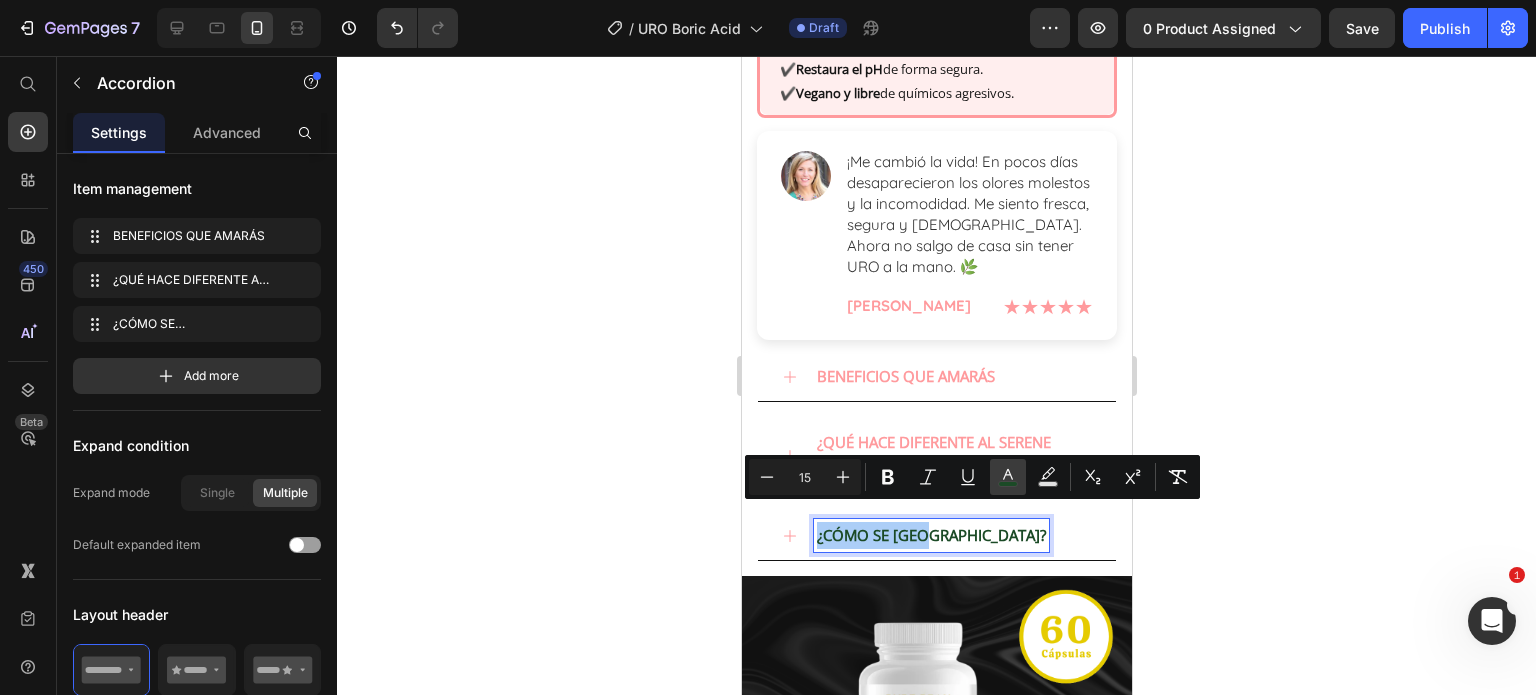 click 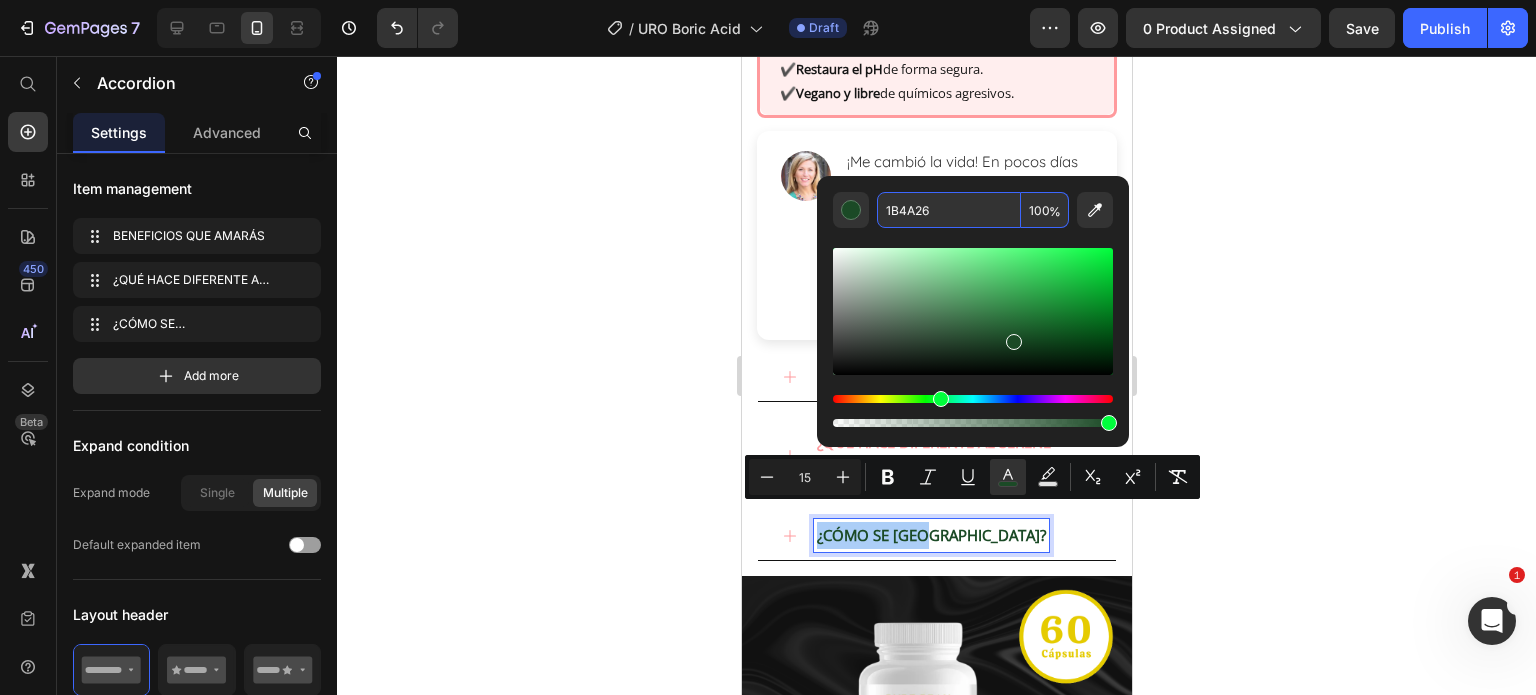 click on "1B4A26" at bounding box center (949, 210) 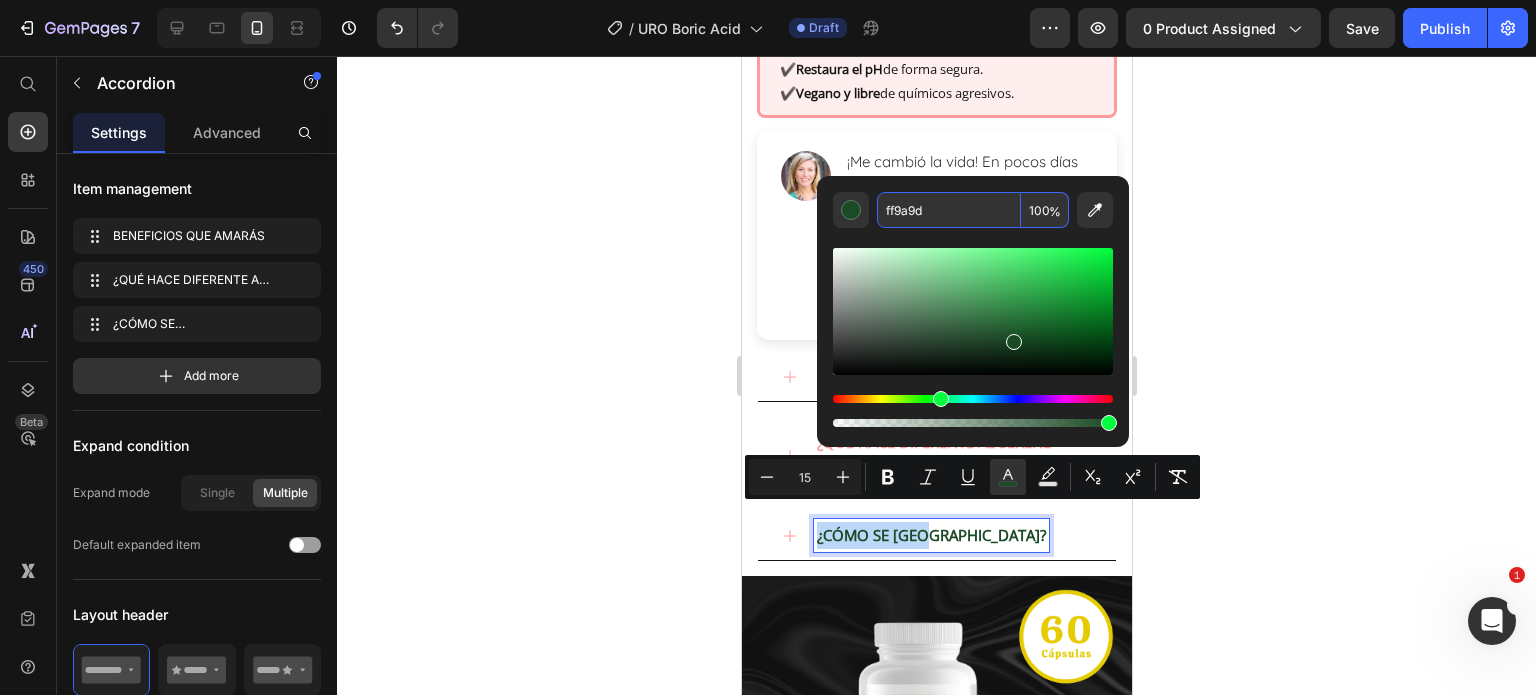 type on "FF9A9D" 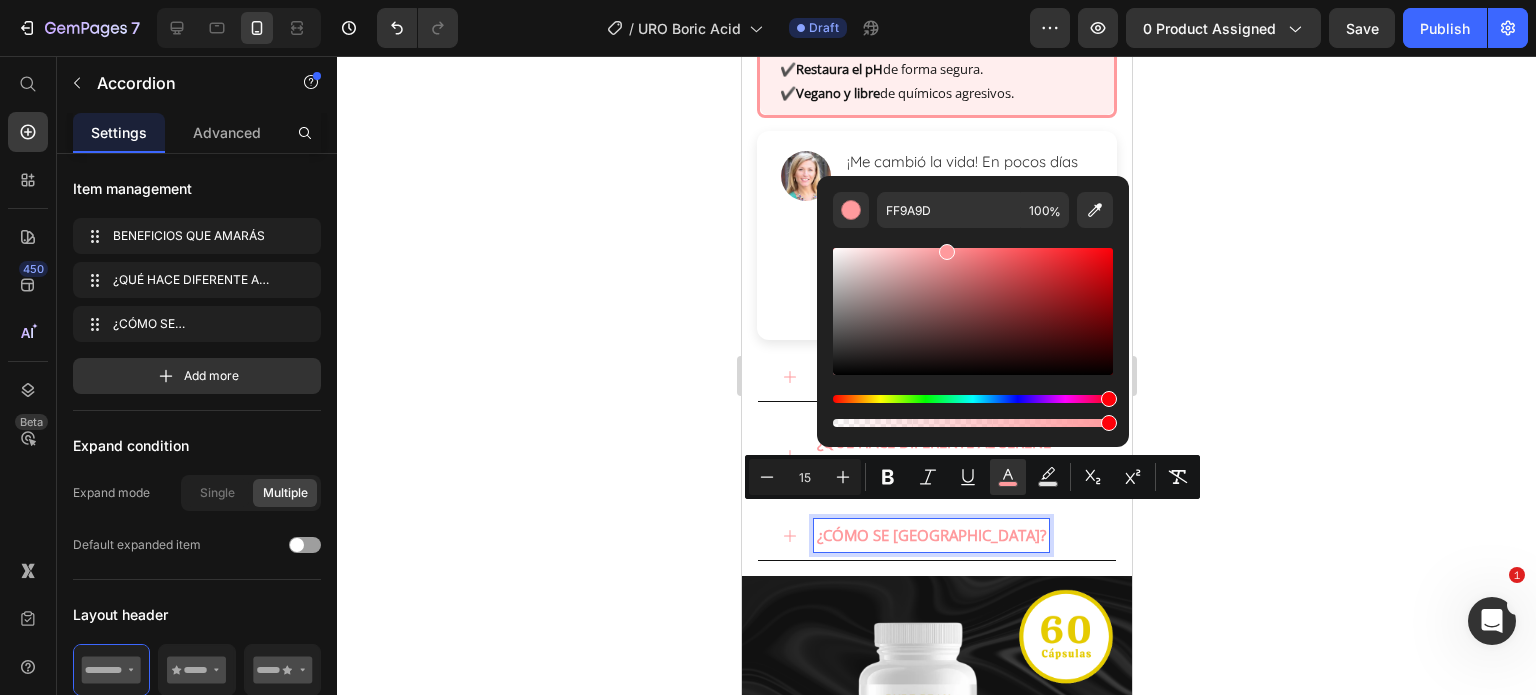 click 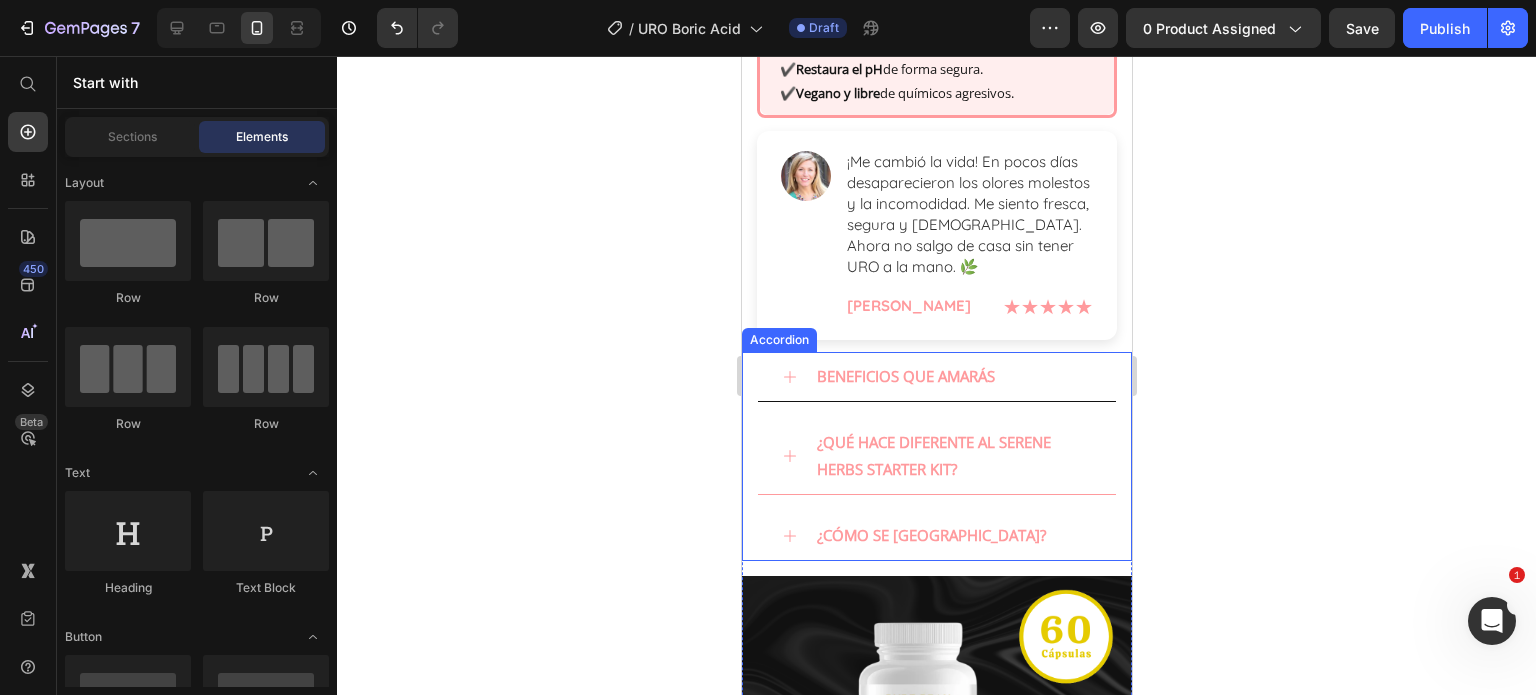 click on "BENEFICIOS QUE AMARÁS" at bounding box center (952, 376) 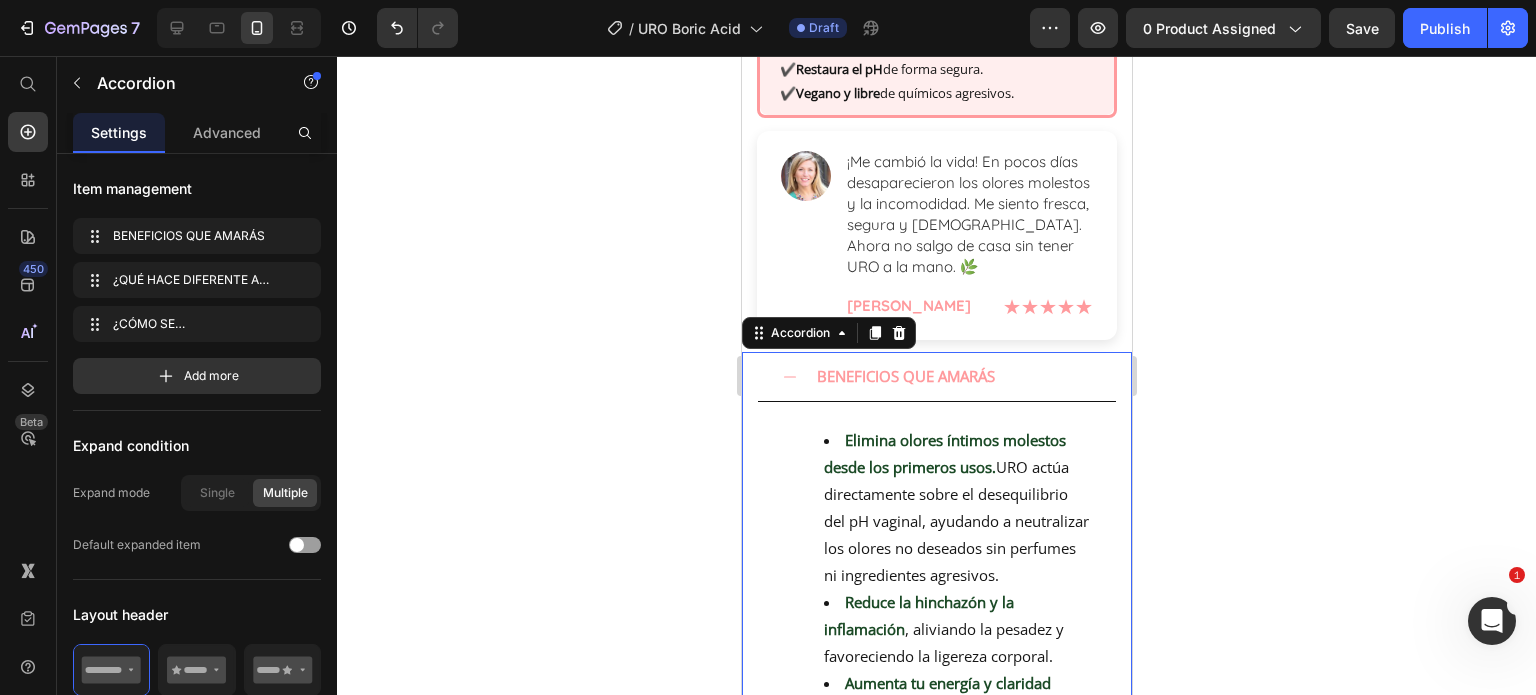 scroll, scrollTop: 700, scrollLeft: 0, axis: vertical 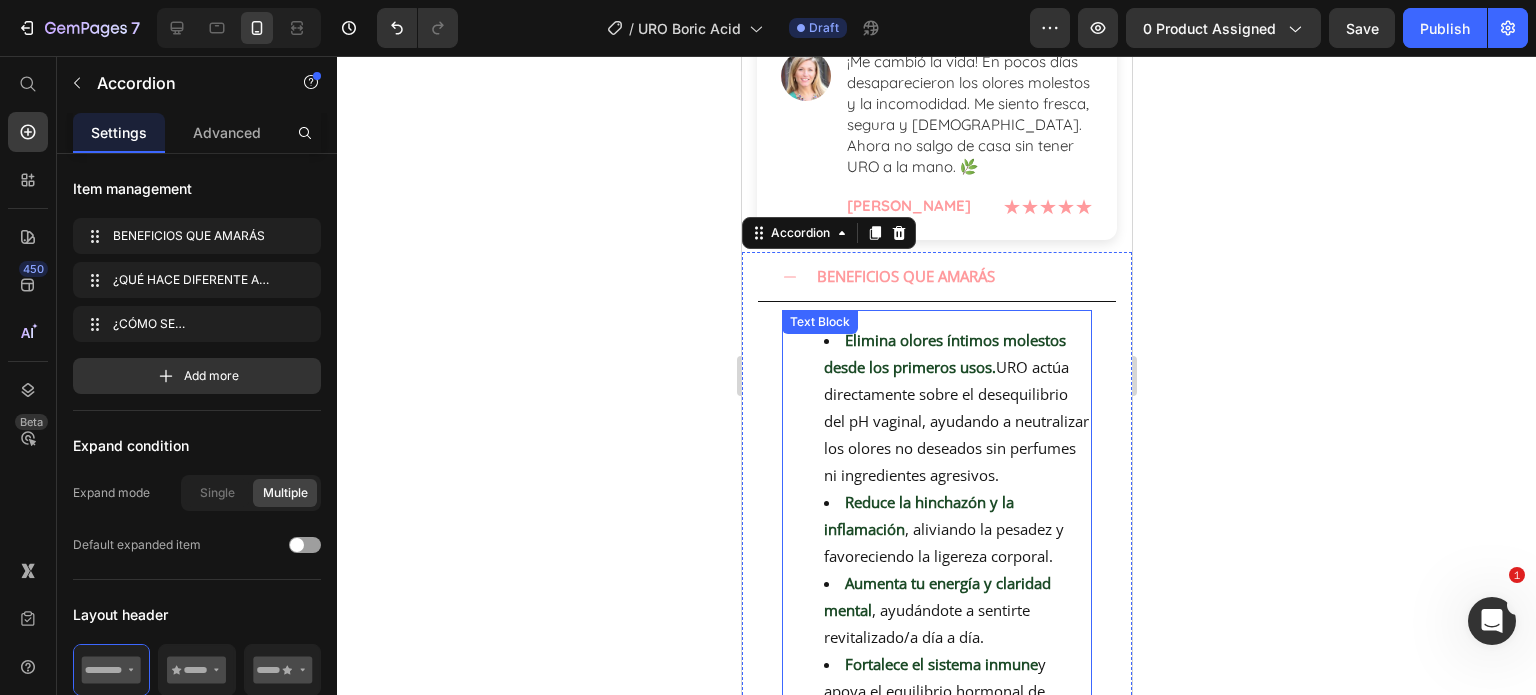 click on "Reduce la hinchazón y la inflamación" at bounding box center (918, 515) 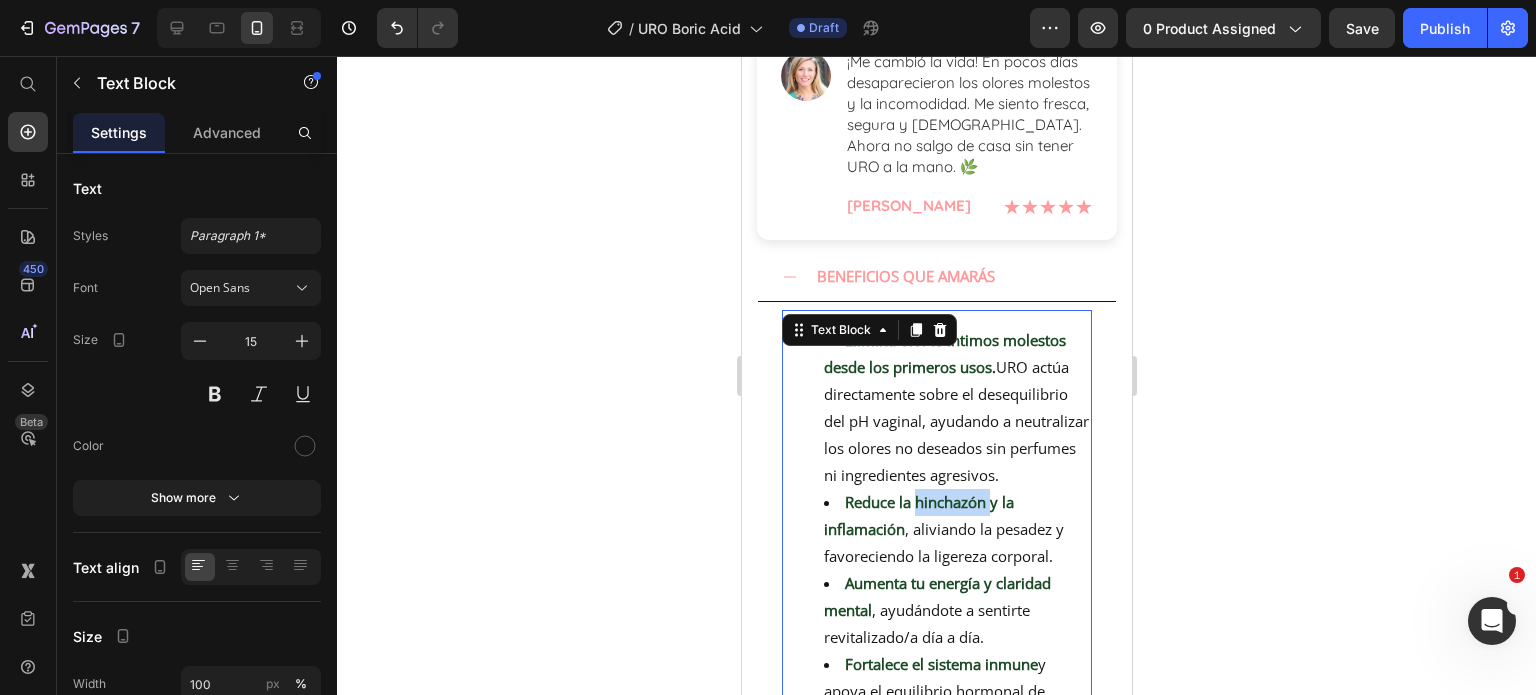 click on "Reduce la hinchazón y la inflamación" at bounding box center [918, 515] 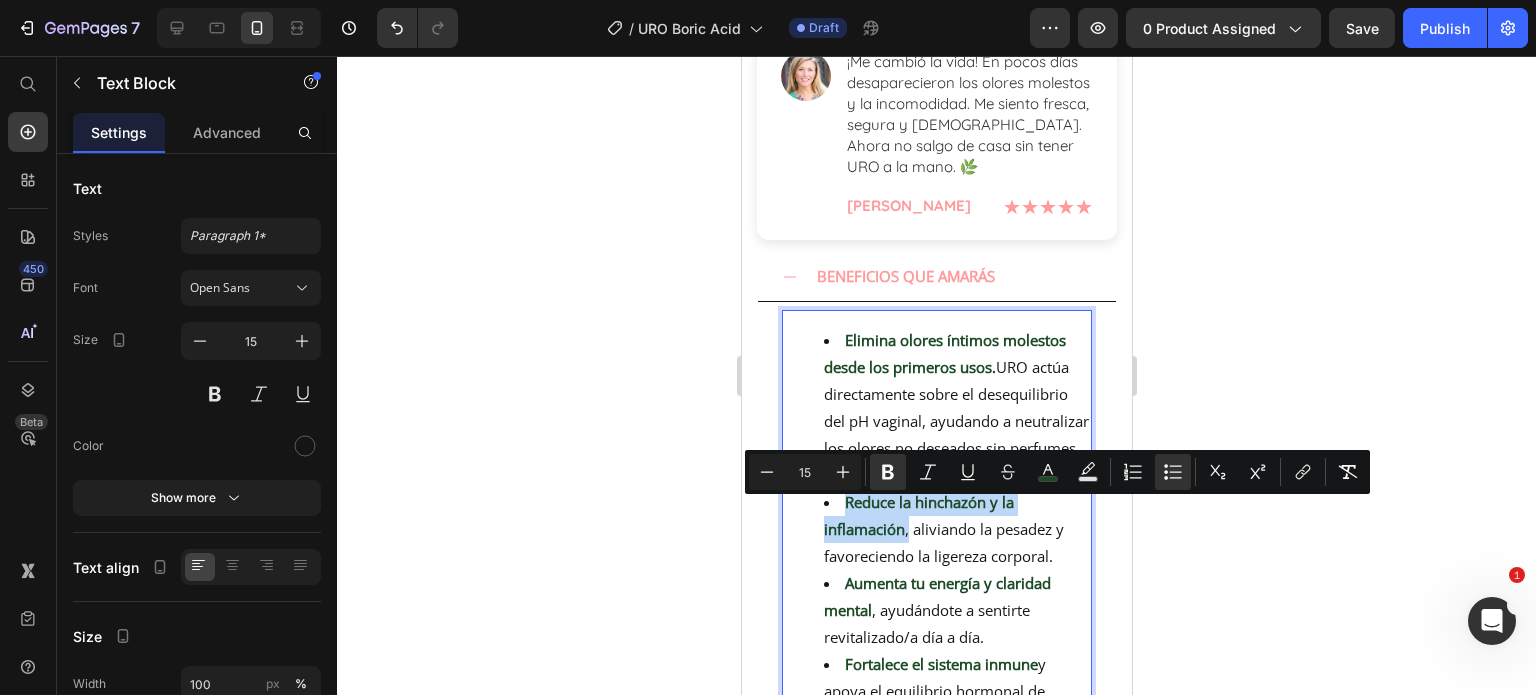 drag, startPoint x: 844, startPoint y: 511, endPoint x: 907, endPoint y: 543, distance: 70.66116 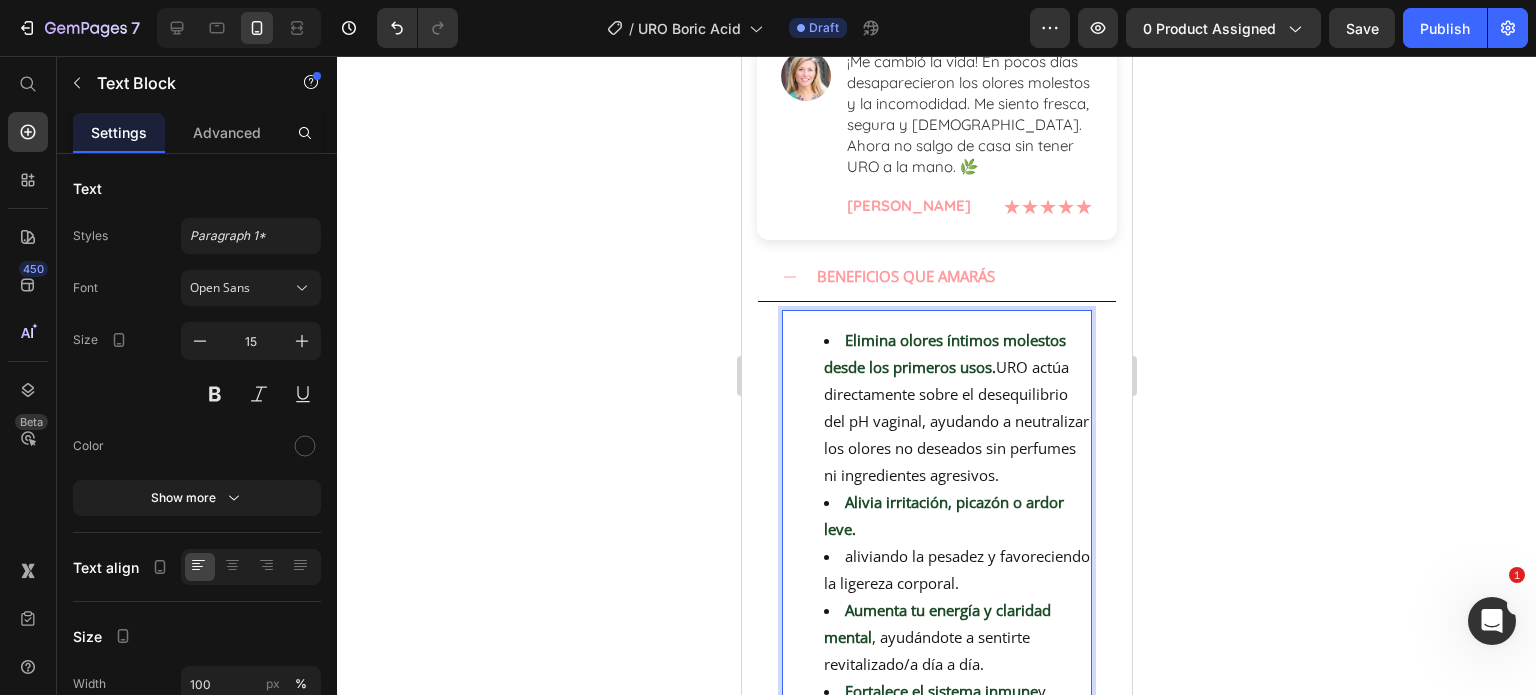 drag, startPoint x: 841, startPoint y: 566, endPoint x: 816, endPoint y: 567, distance: 25.019993 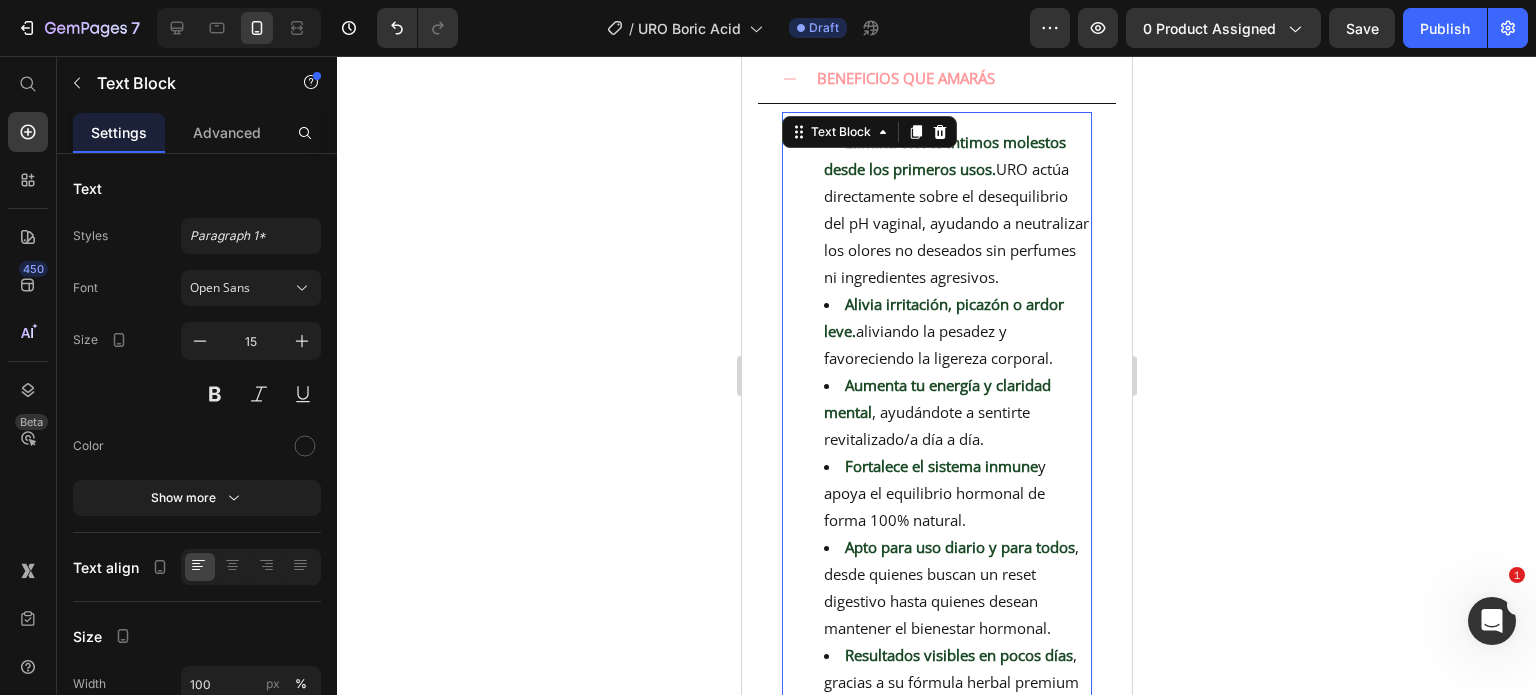 scroll, scrollTop: 900, scrollLeft: 0, axis: vertical 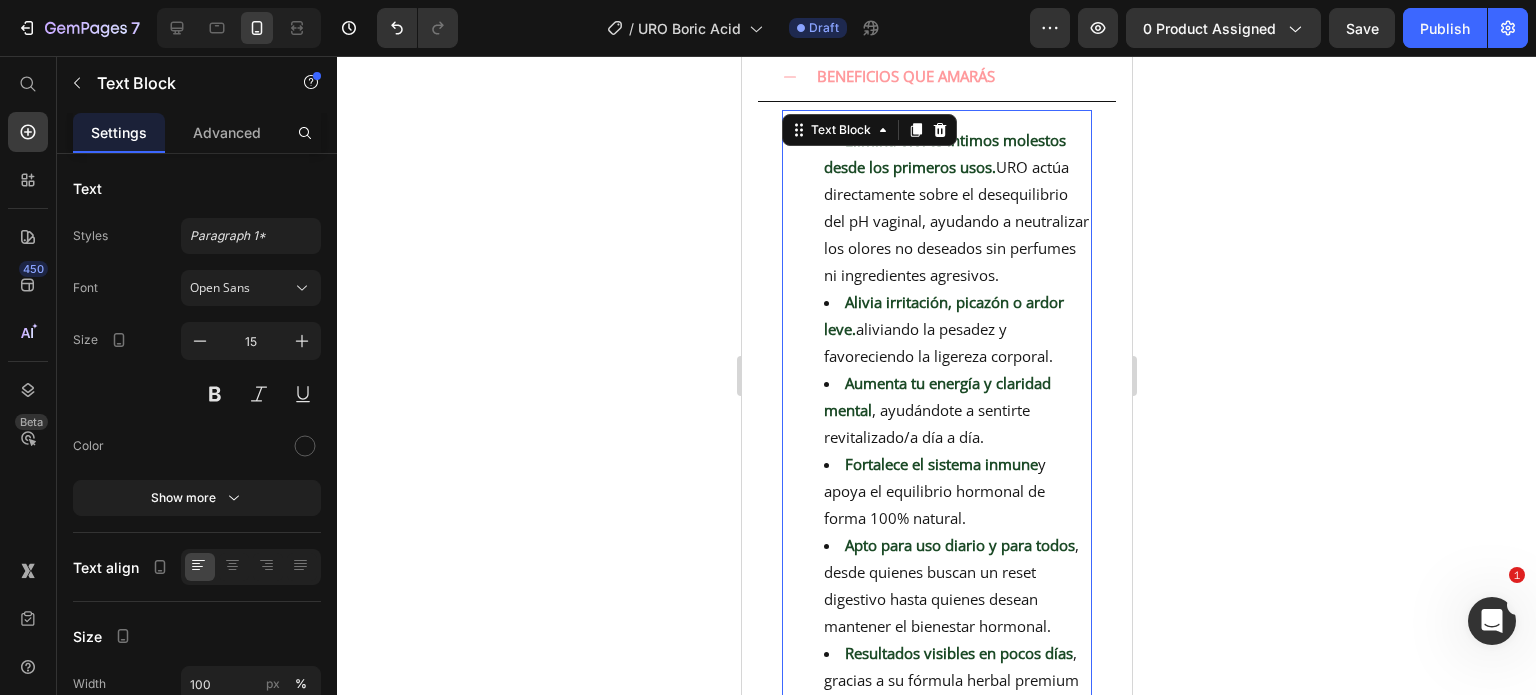 click on "Alivia irritación, picazón o ardor leve.                                          aliviando la pesadez y favoreciendo la ligereza corporal." at bounding box center (956, 329) 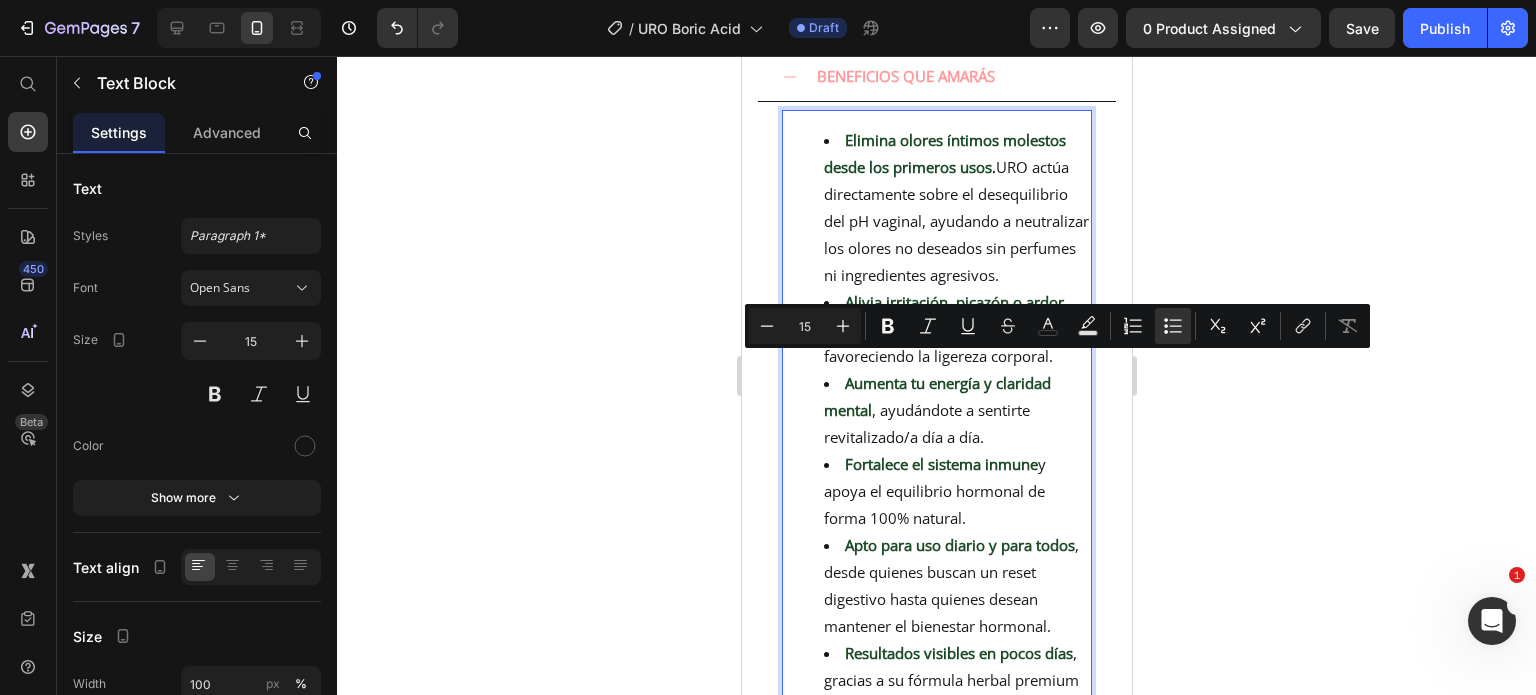 drag, startPoint x: 822, startPoint y: 363, endPoint x: 993, endPoint y: 390, distance: 173.11845 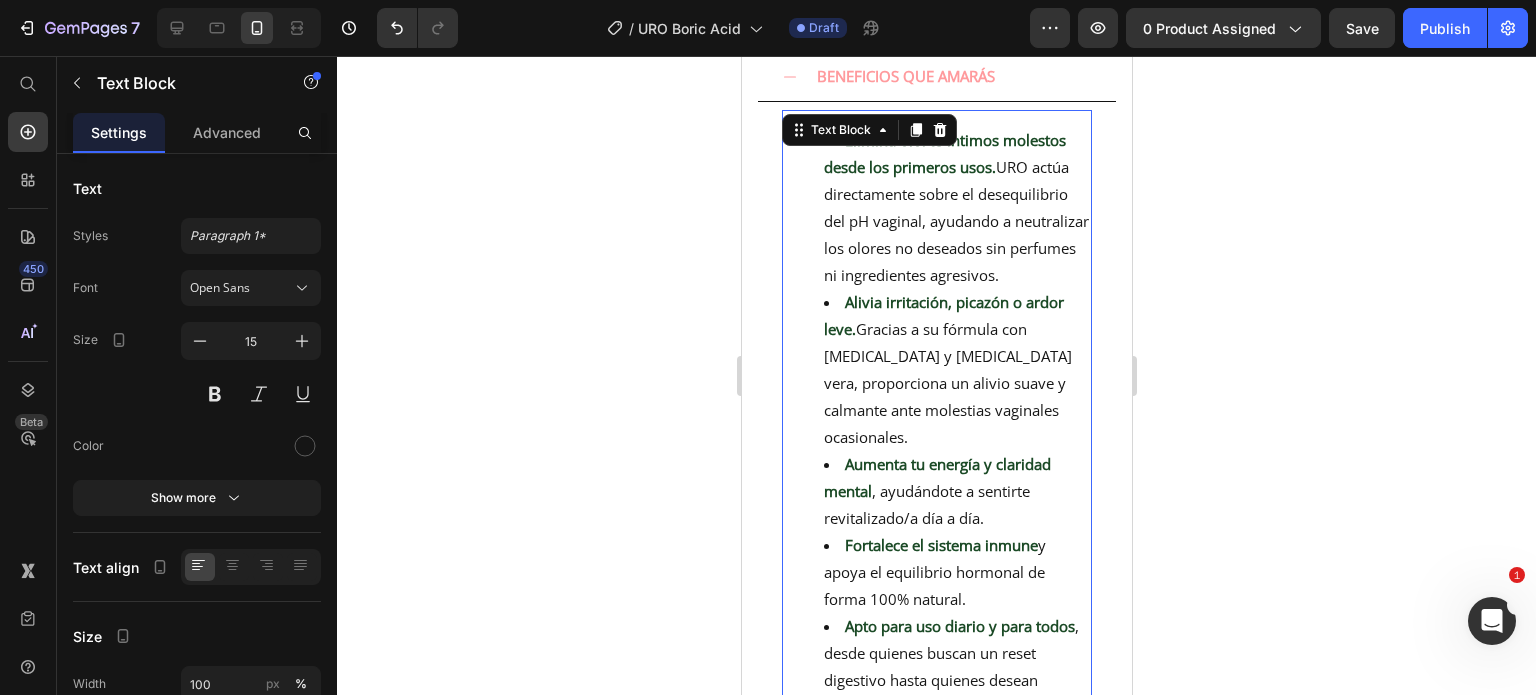 click on "Alivia irritación, picazón o ardor leve.                                          Gracias a su fórmula con ácido bórico y aloe vera, proporciona un alivio suave y calmante ante molestias vaginales ocasionales." at bounding box center (956, 370) 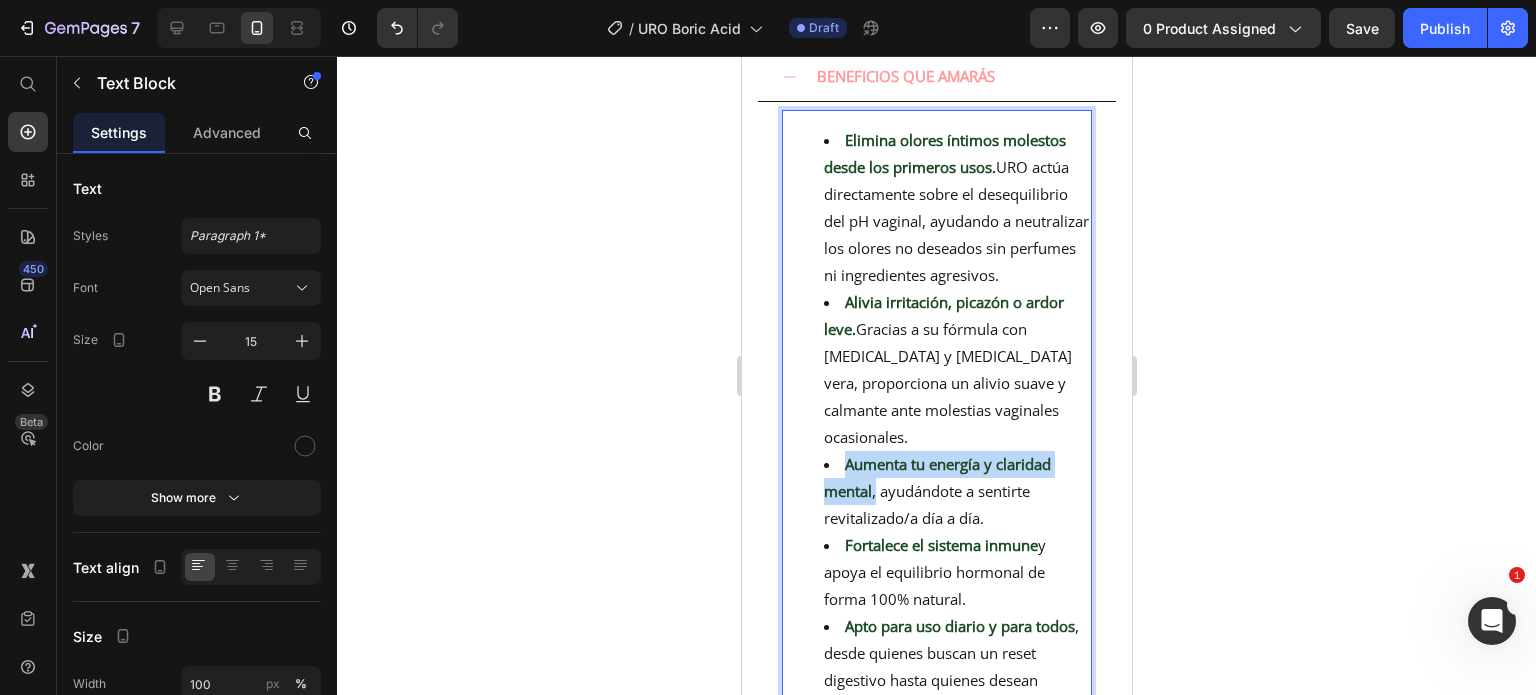 drag, startPoint x: 845, startPoint y: 475, endPoint x: 875, endPoint y: 497, distance: 37.202152 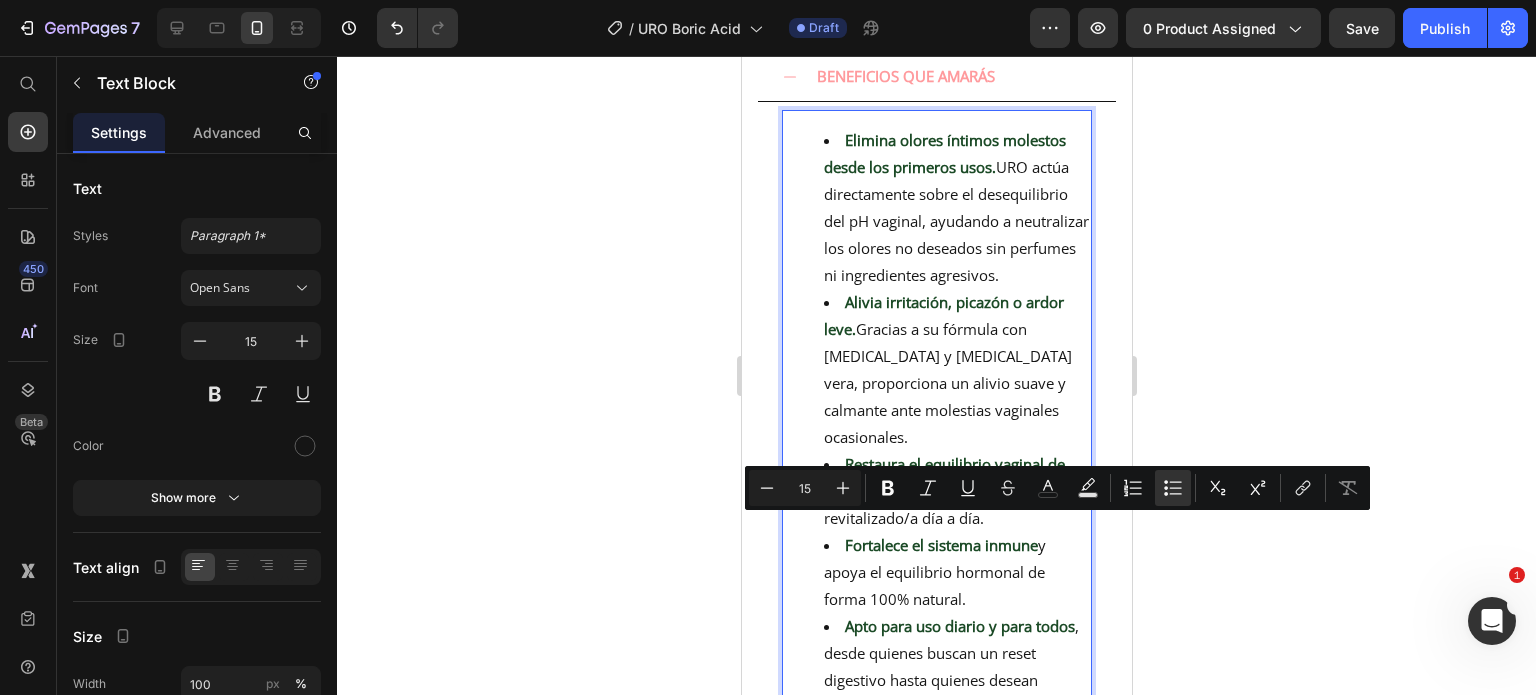 drag, startPoint x: 826, startPoint y: 532, endPoint x: 997, endPoint y: 552, distance: 172.16562 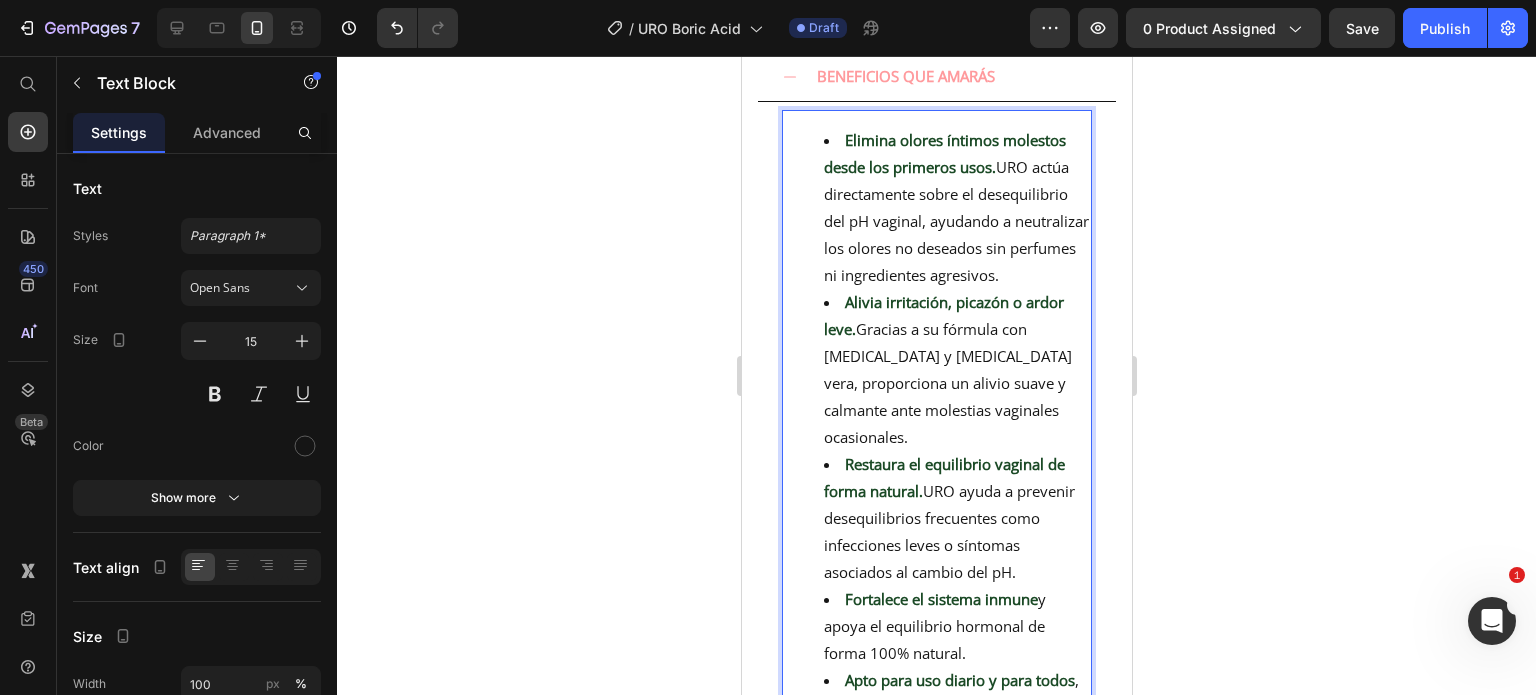 click on "Restaura el equilibrio vaginal de forma natural.                       URO ayuda a prevenir desequilibrios frecuentes como infecciones leves o síntomas asociados al cambio del pH." at bounding box center (956, 518) 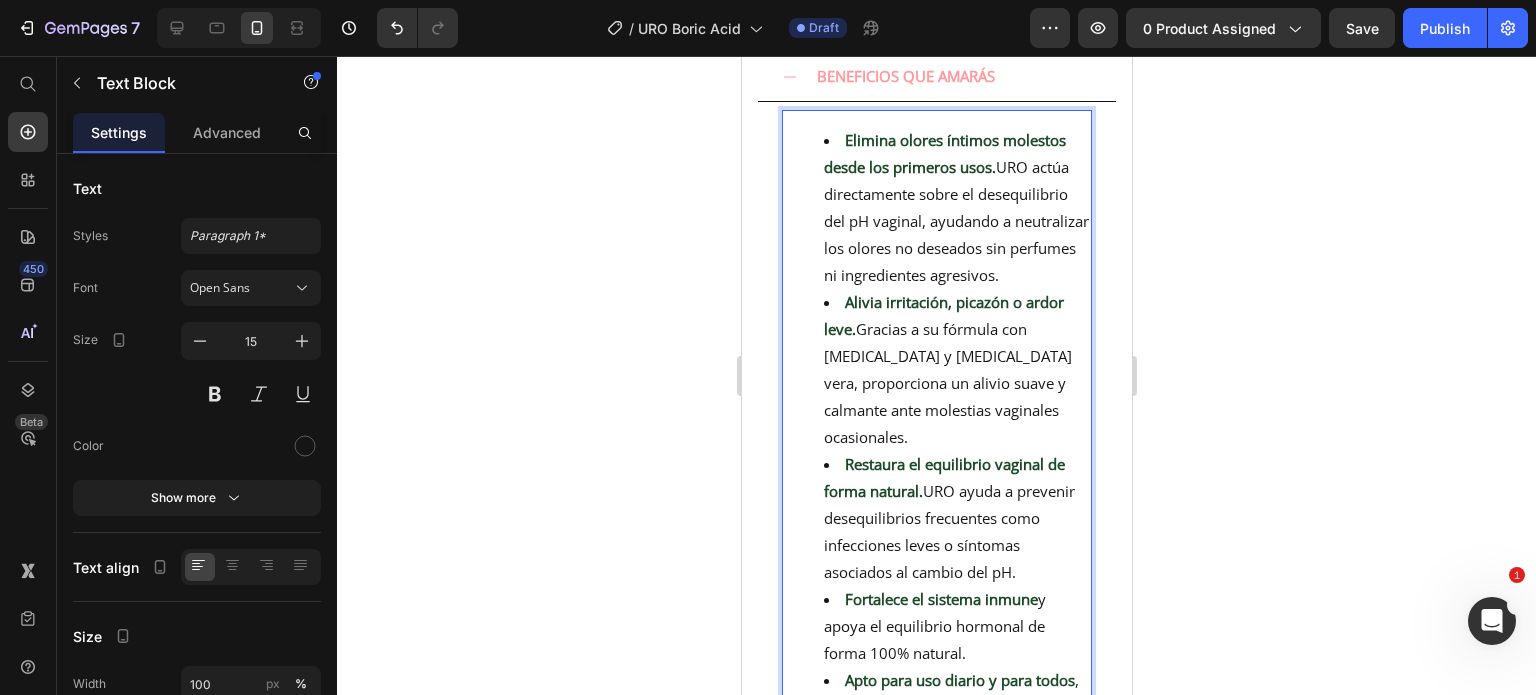 click on "Restaura el equilibrio vaginal de forma natural.                                URO ayuda a prevenir desequilibrios frecuentes como infecciones leves o síntomas asociados al cambio del pH." at bounding box center (956, 518) 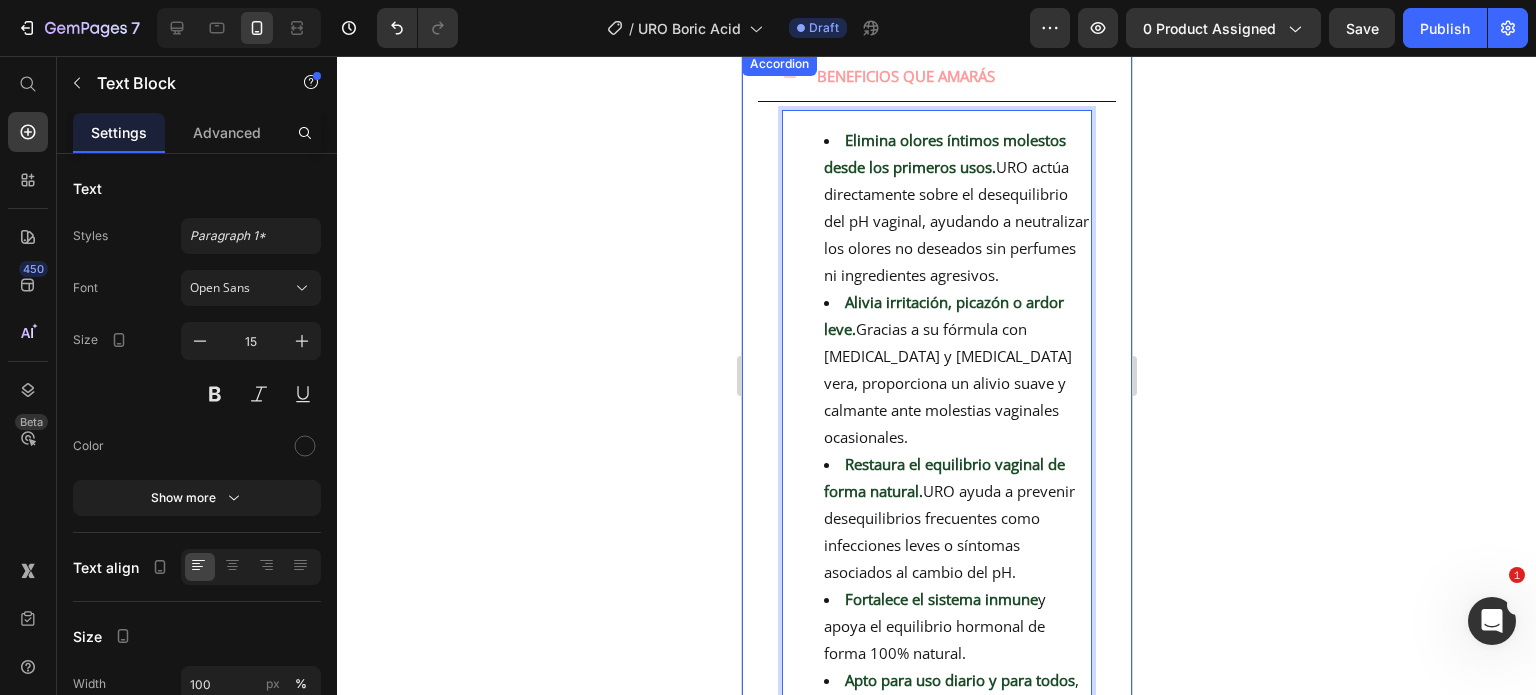 click 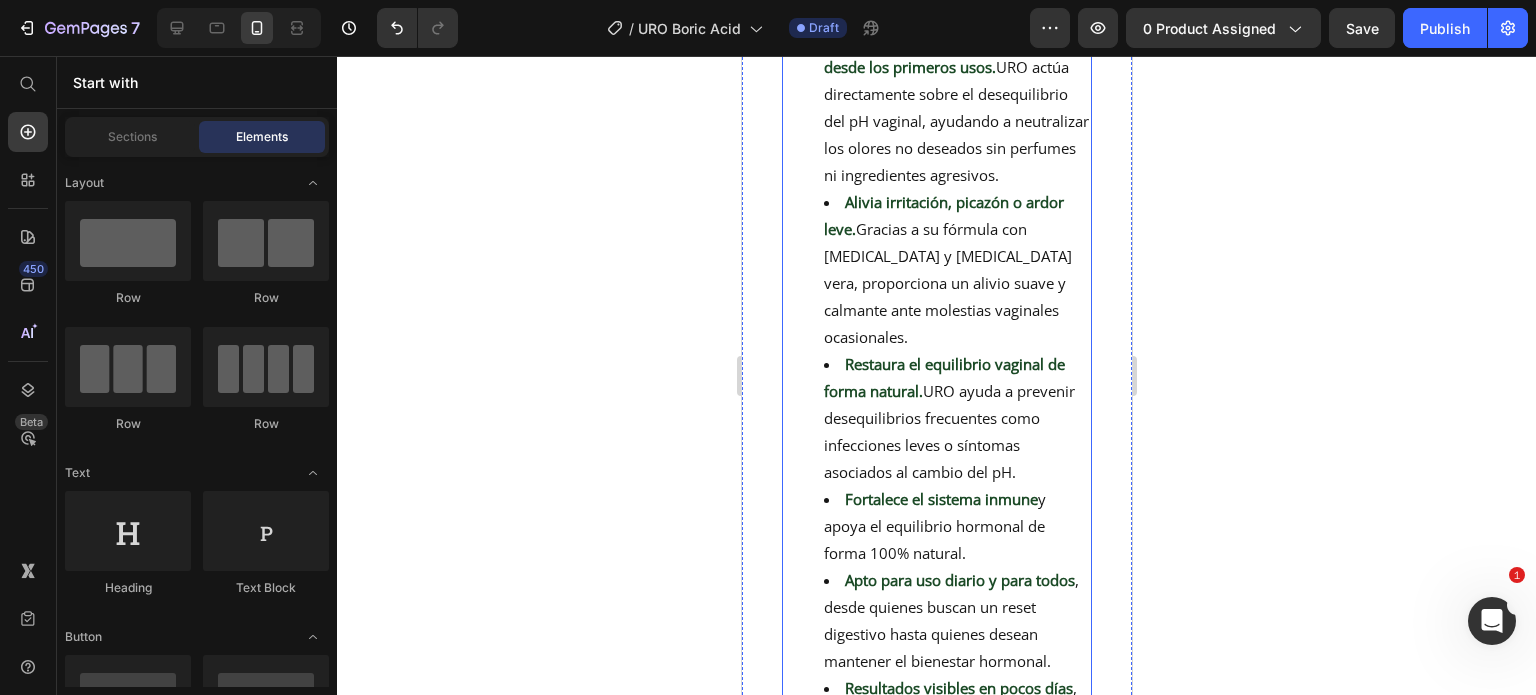 scroll, scrollTop: 1100, scrollLeft: 0, axis: vertical 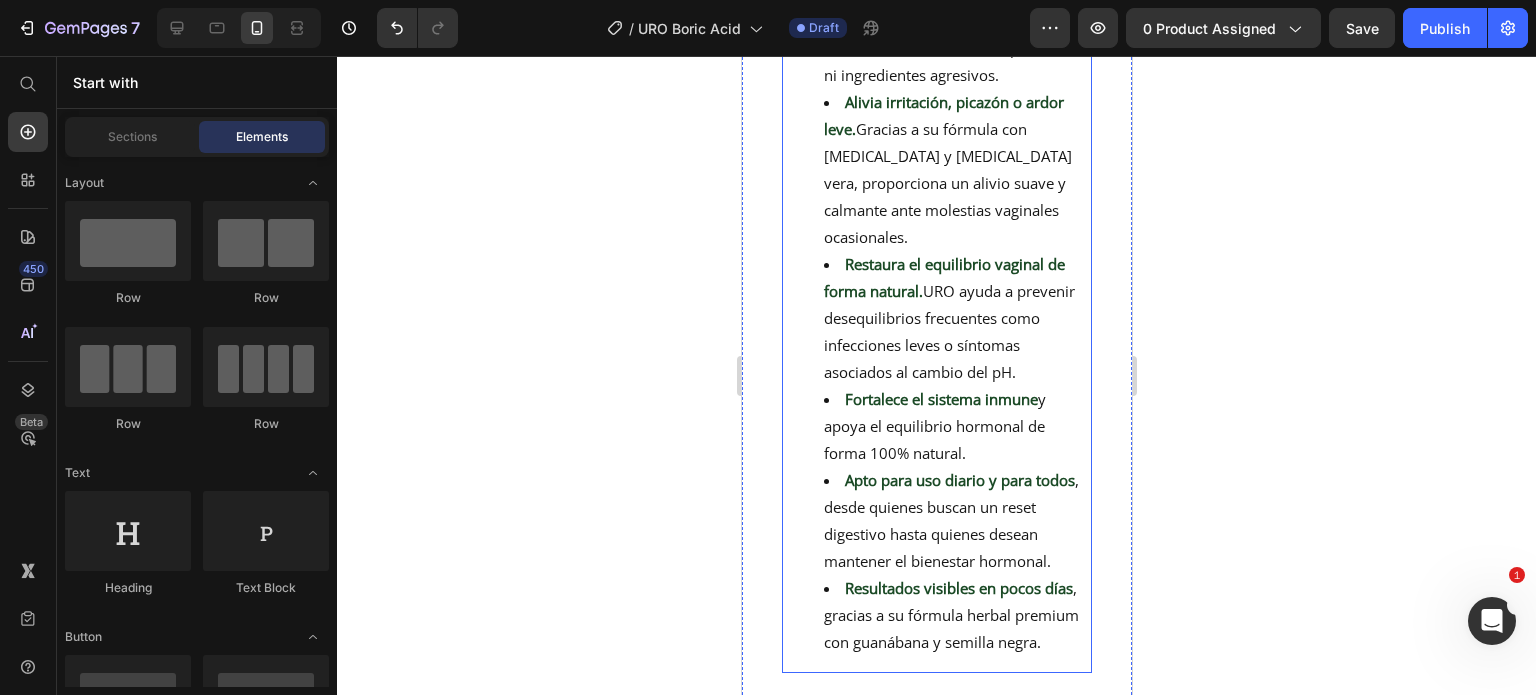 click on "Fortalece el sistema inmune" at bounding box center [940, 399] 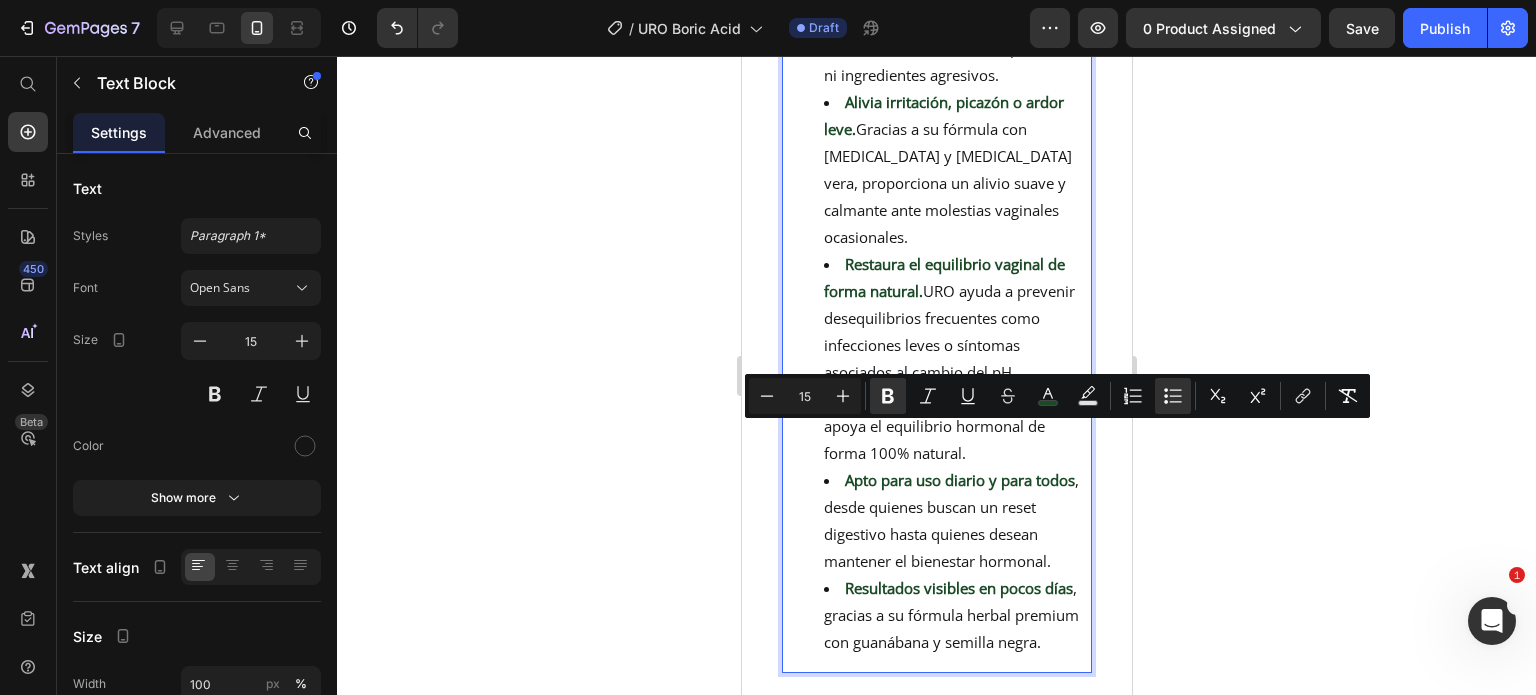 click on "Fortalece el sistema inmune" at bounding box center [940, 399] 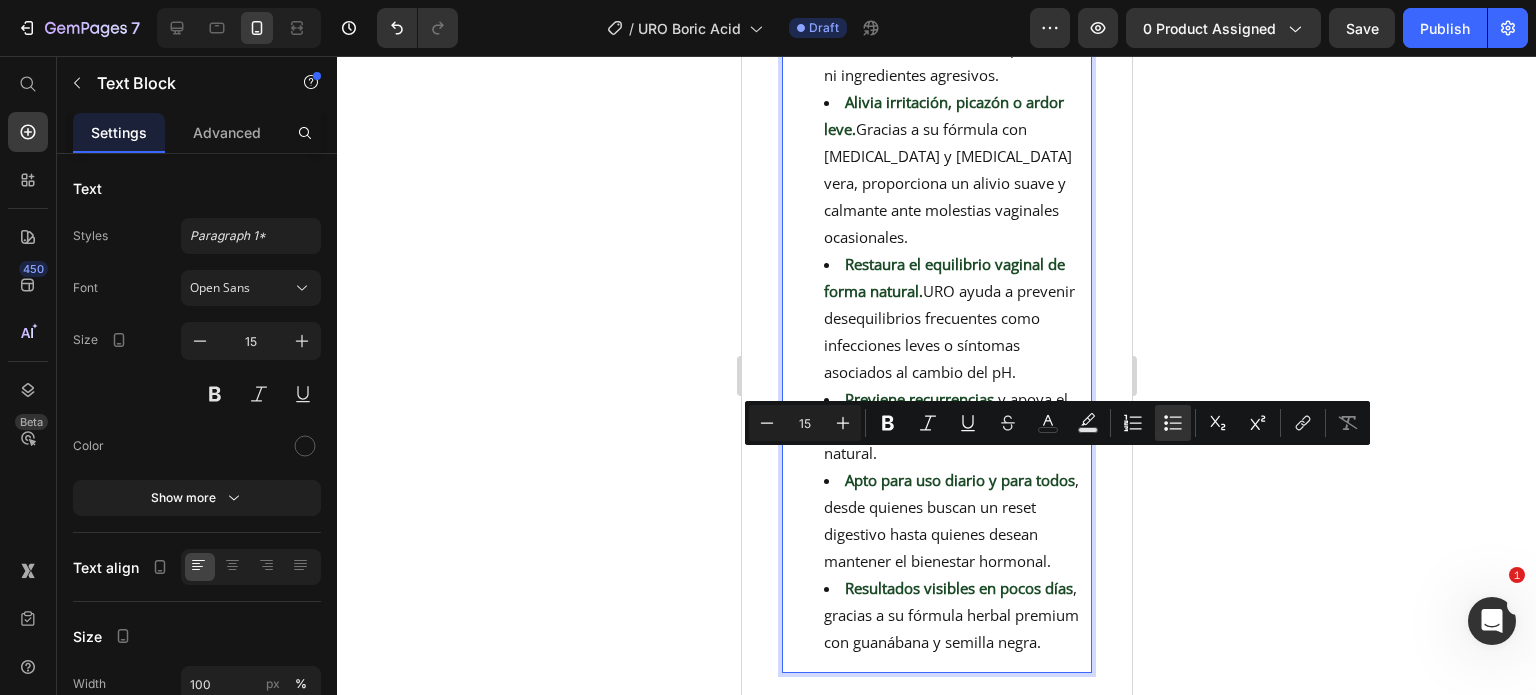 drag, startPoint x: 826, startPoint y: 463, endPoint x: 993, endPoint y: 487, distance: 168.71574 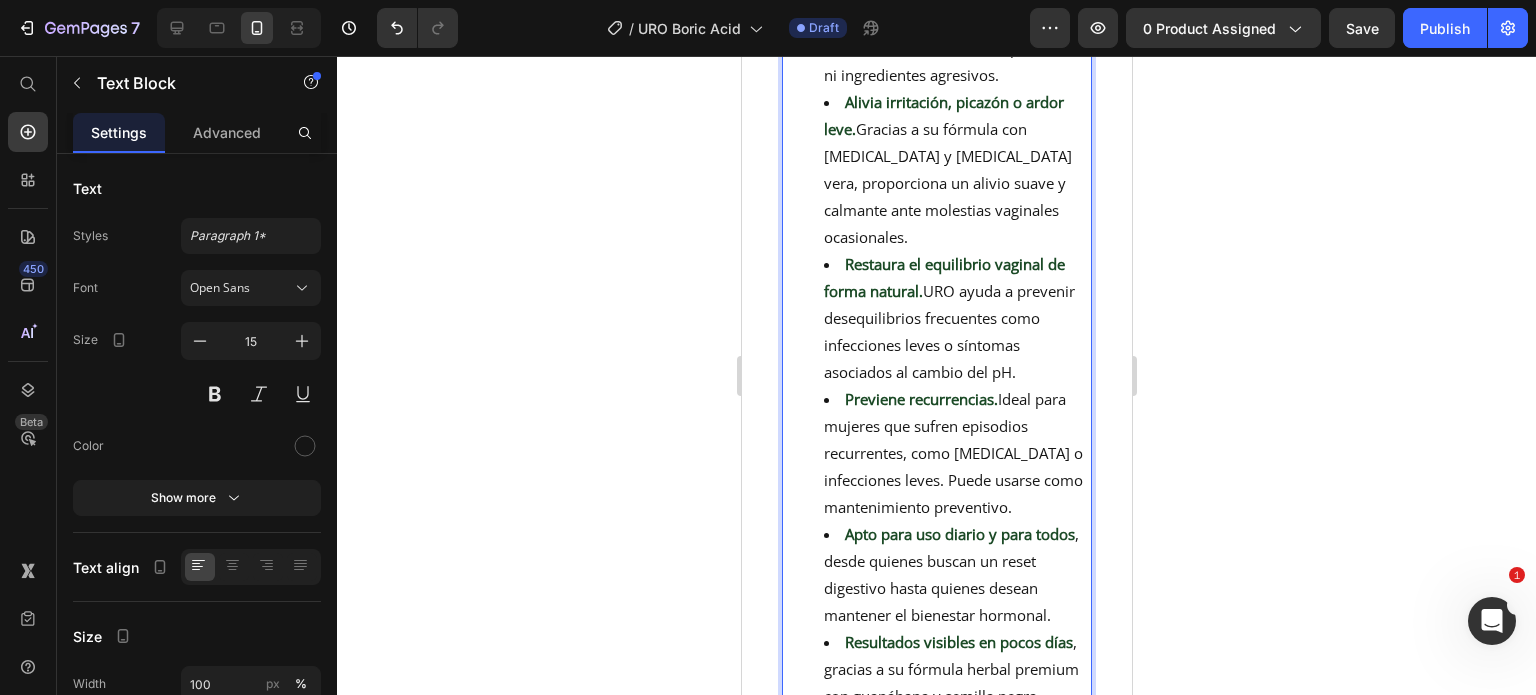 click on "Previene recurrencias.                   Ideal para mujeres que sufren episodios recurrentes, como vaginosis bacteriana o infecciones leves. Puede usarse como mantenimiento preventivo." at bounding box center [956, 453] 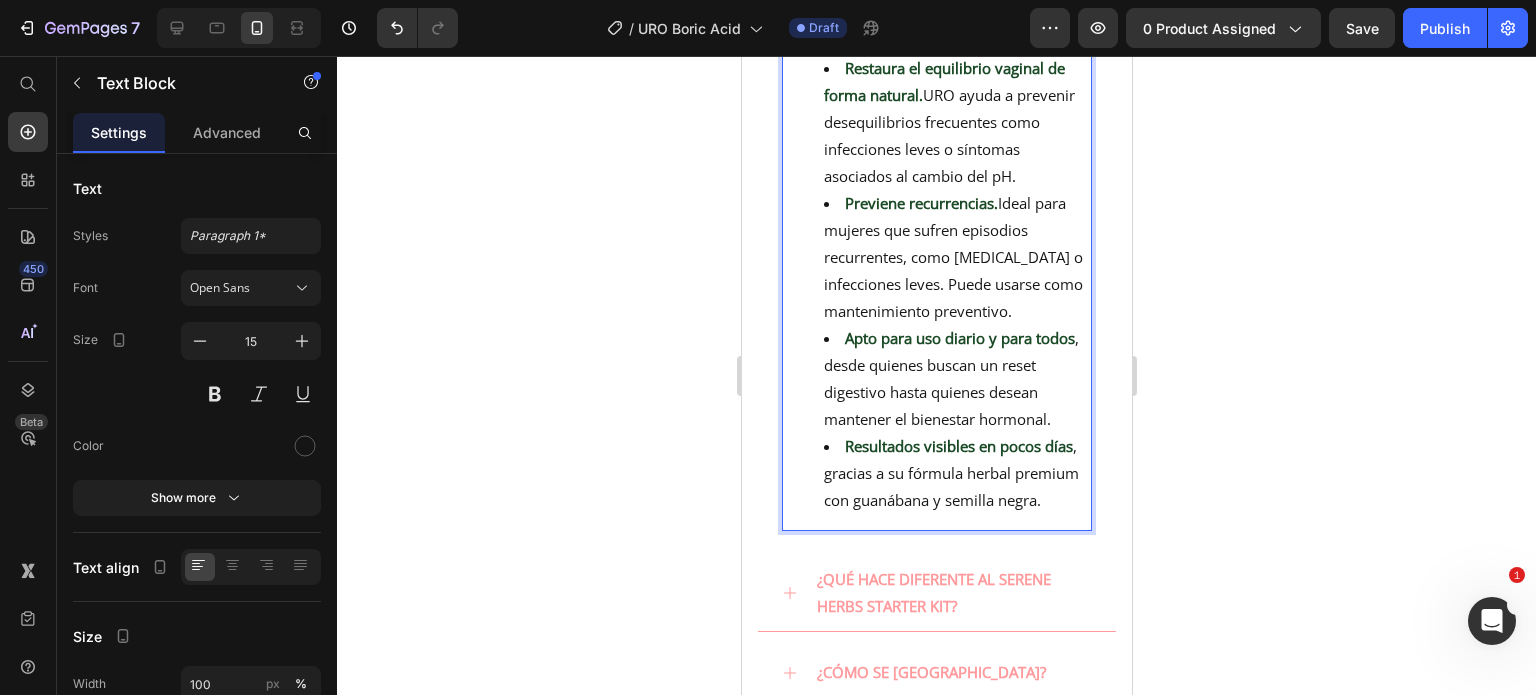 scroll, scrollTop: 1300, scrollLeft: 0, axis: vertical 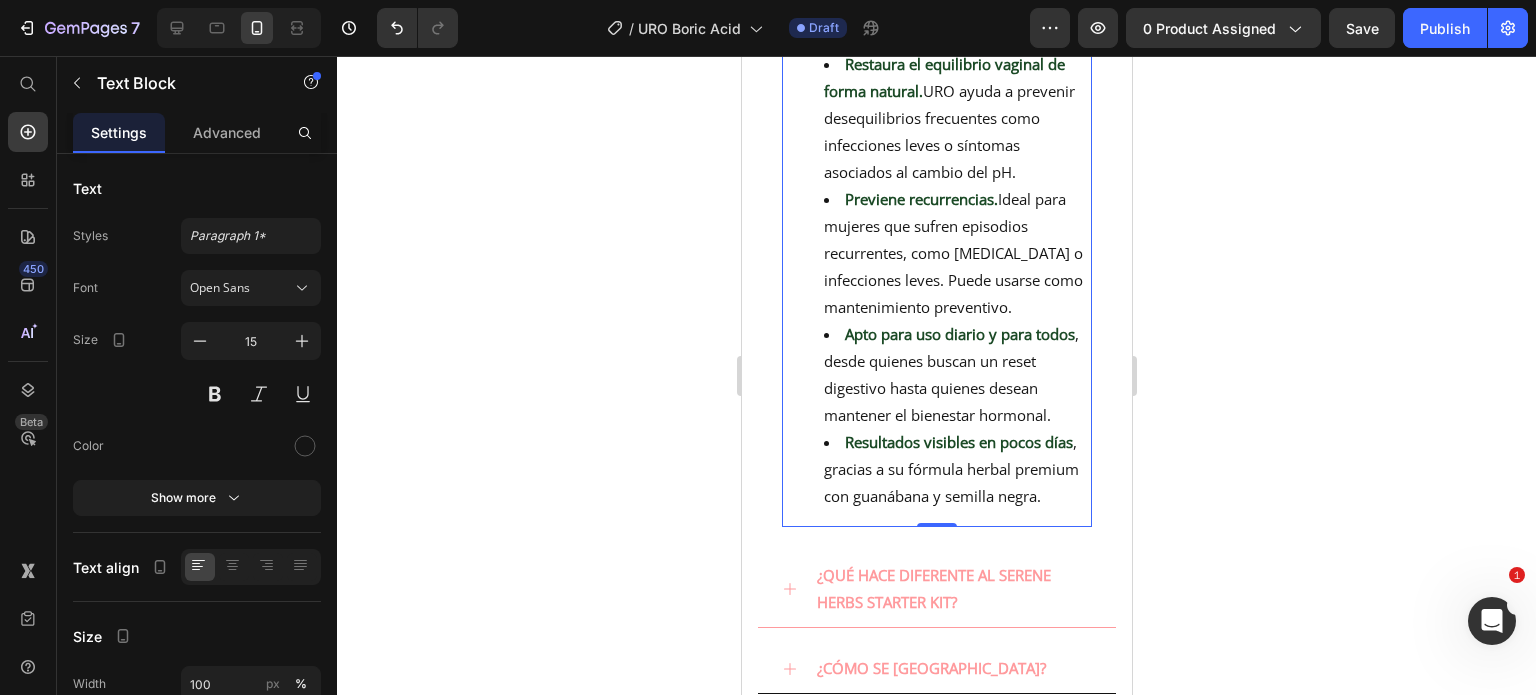 click on "Apto para uso diario y para todos , desde quienes buscan un reset digestivo hasta quienes desean mantener el bienestar hormonal." at bounding box center (956, 375) 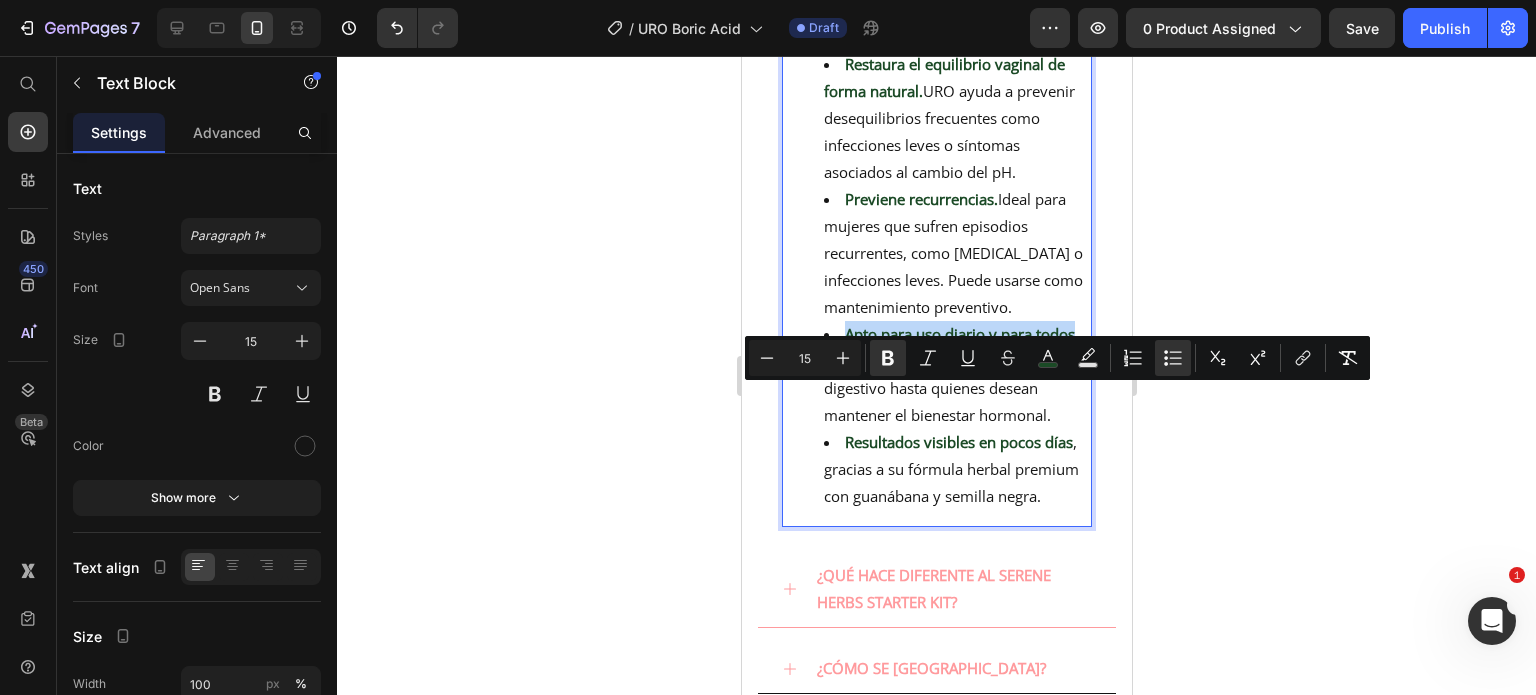 drag, startPoint x: 844, startPoint y: 397, endPoint x: 864, endPoint y: 425, distance: 34.4093 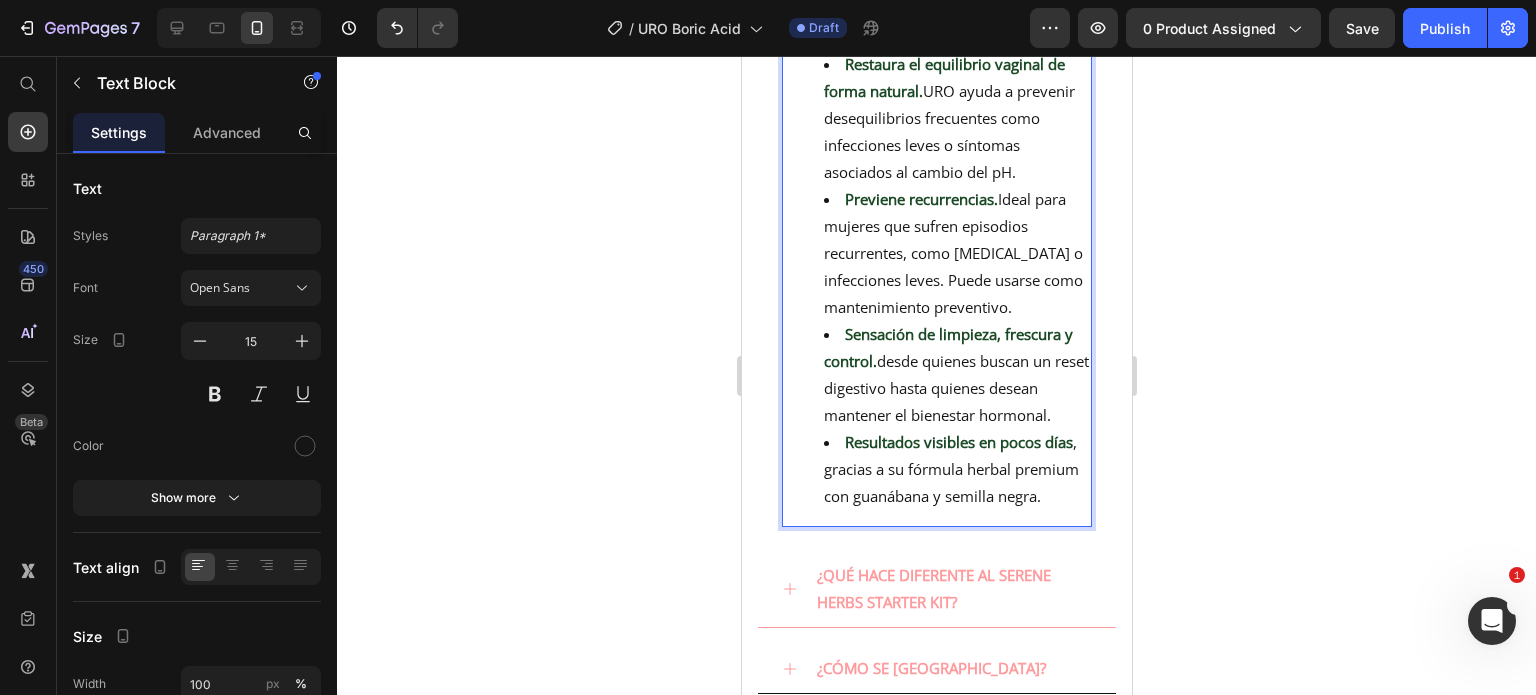 drag, startPoint x: 826, startPoint y: 451, endPoint x: 1067, endPoint y: 507, distance: 247.4207 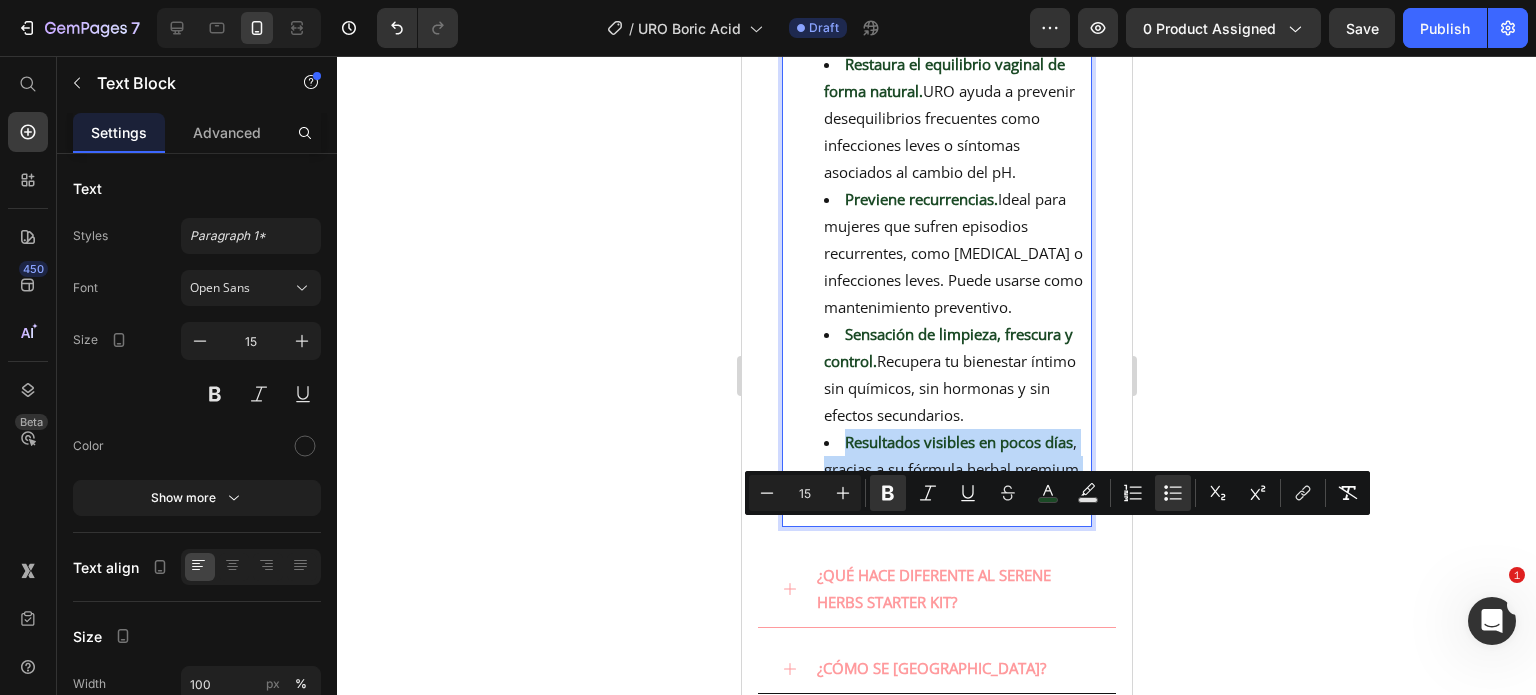 drag, startPoint x: 836, startPoint y: 532, endPoint x: 898, endPoint y: 627, distance: 113.44161 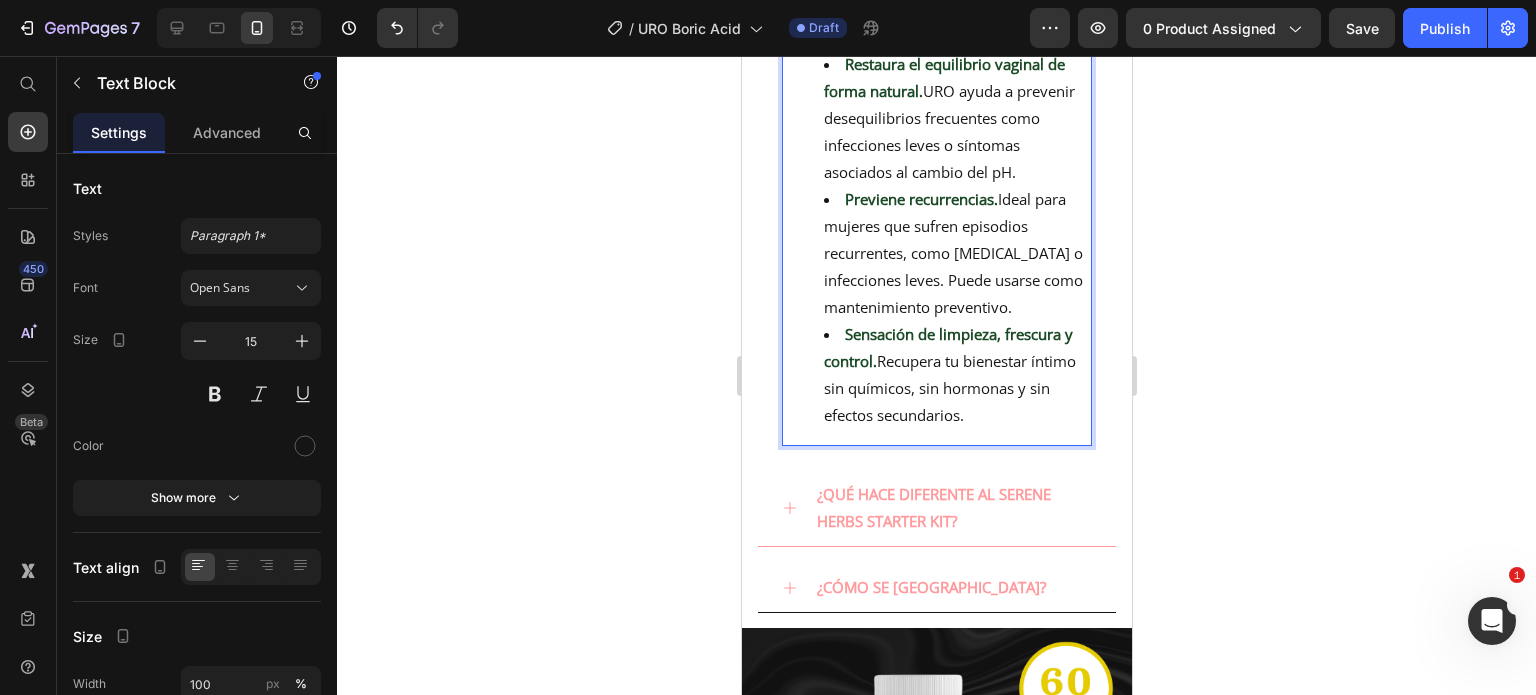 click 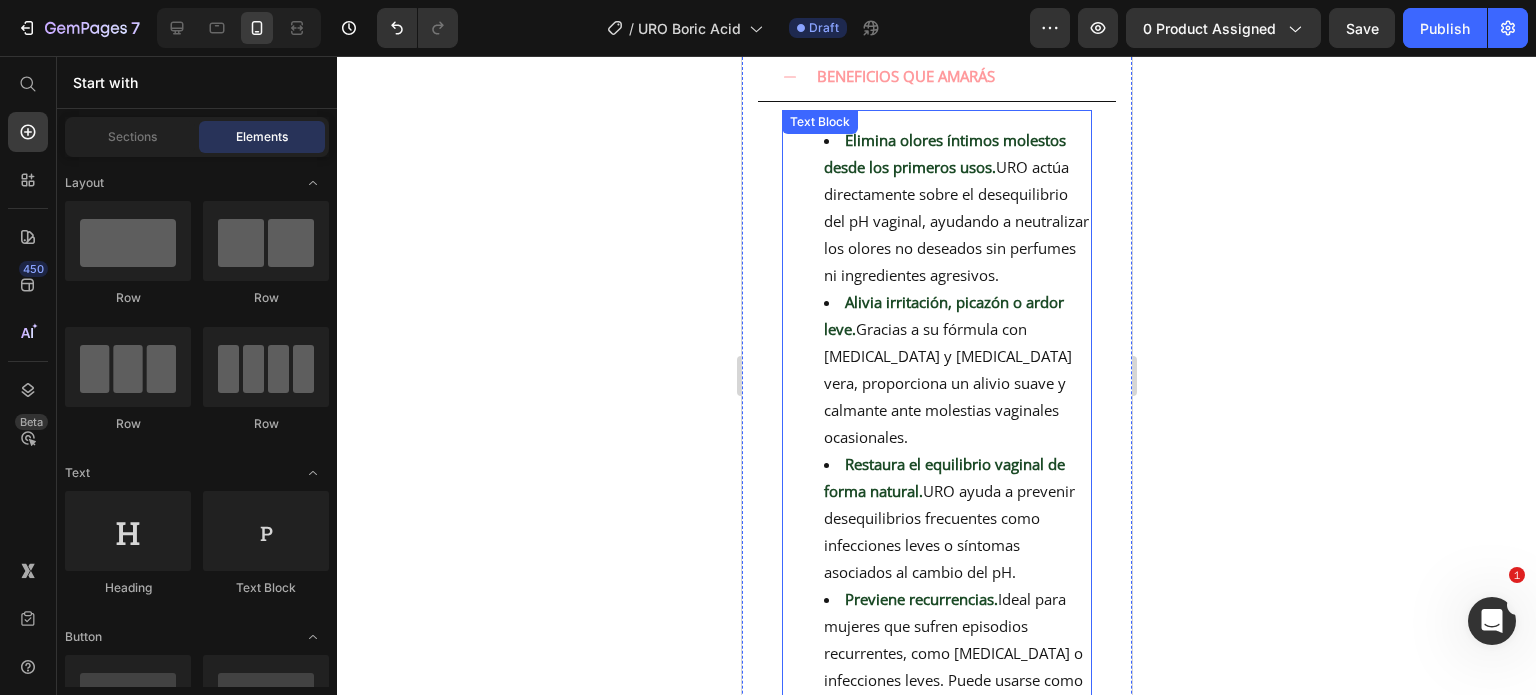 scroll, scrollTop: 800, scrollLeft: 0, axis: vertical 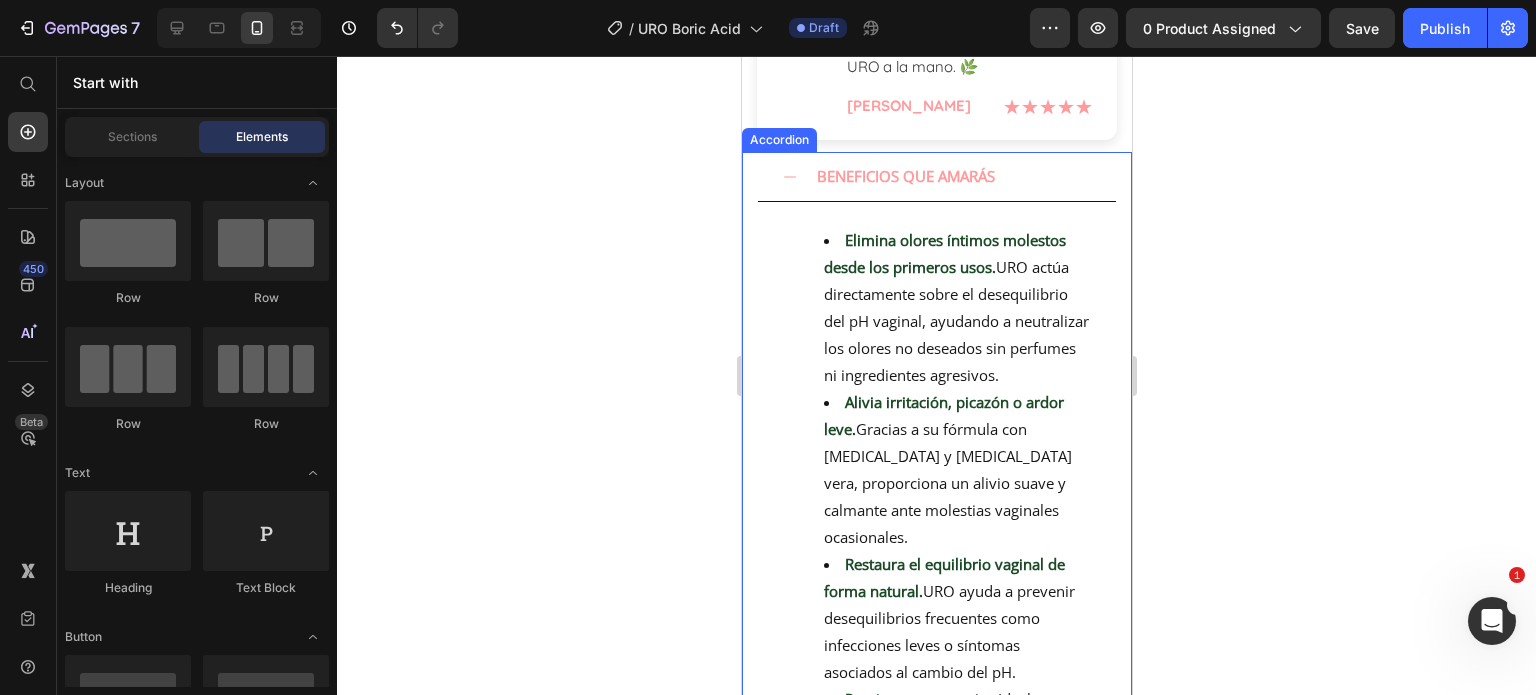 click on "BENEFICIOS QUE AMARÁS" at bounding box center (905, 176) 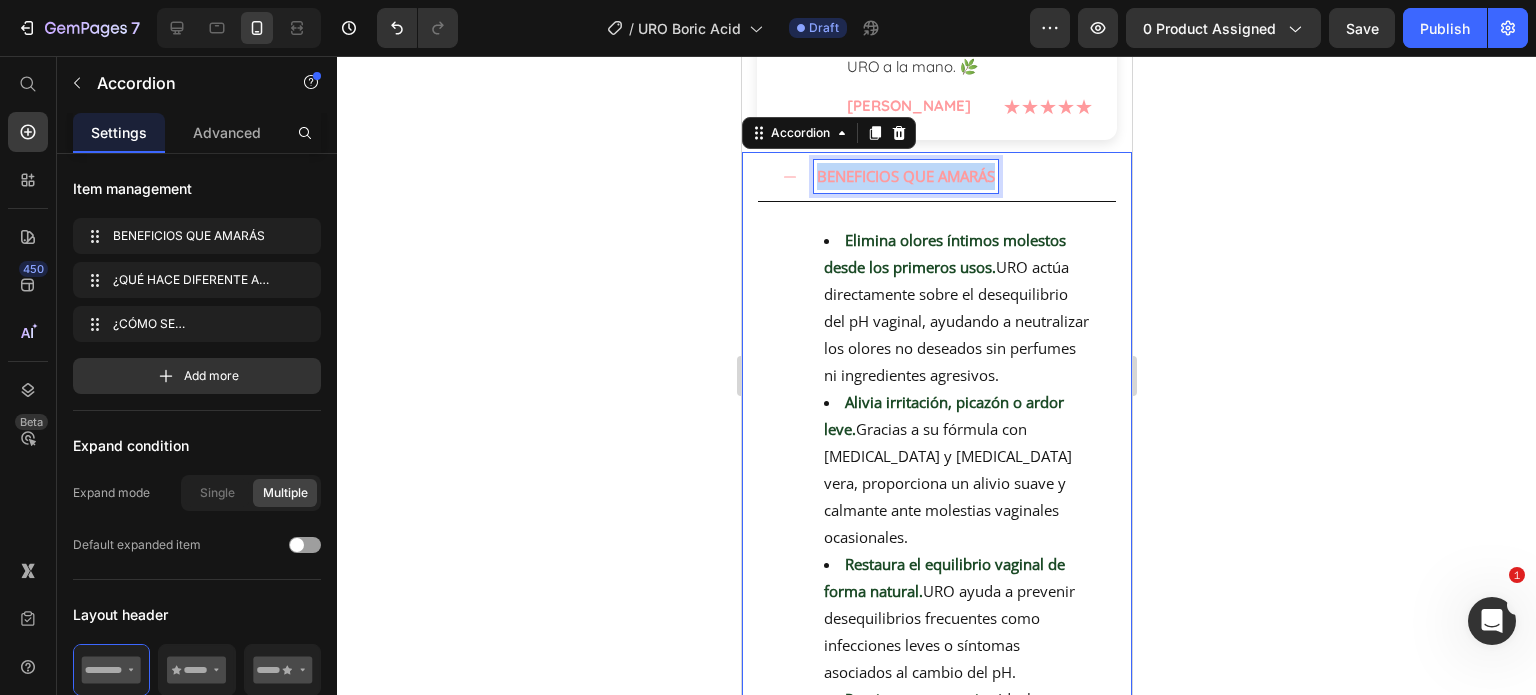 click on "BENEFICIOS QUE AMARÁS" at bounding box center (905, 176) 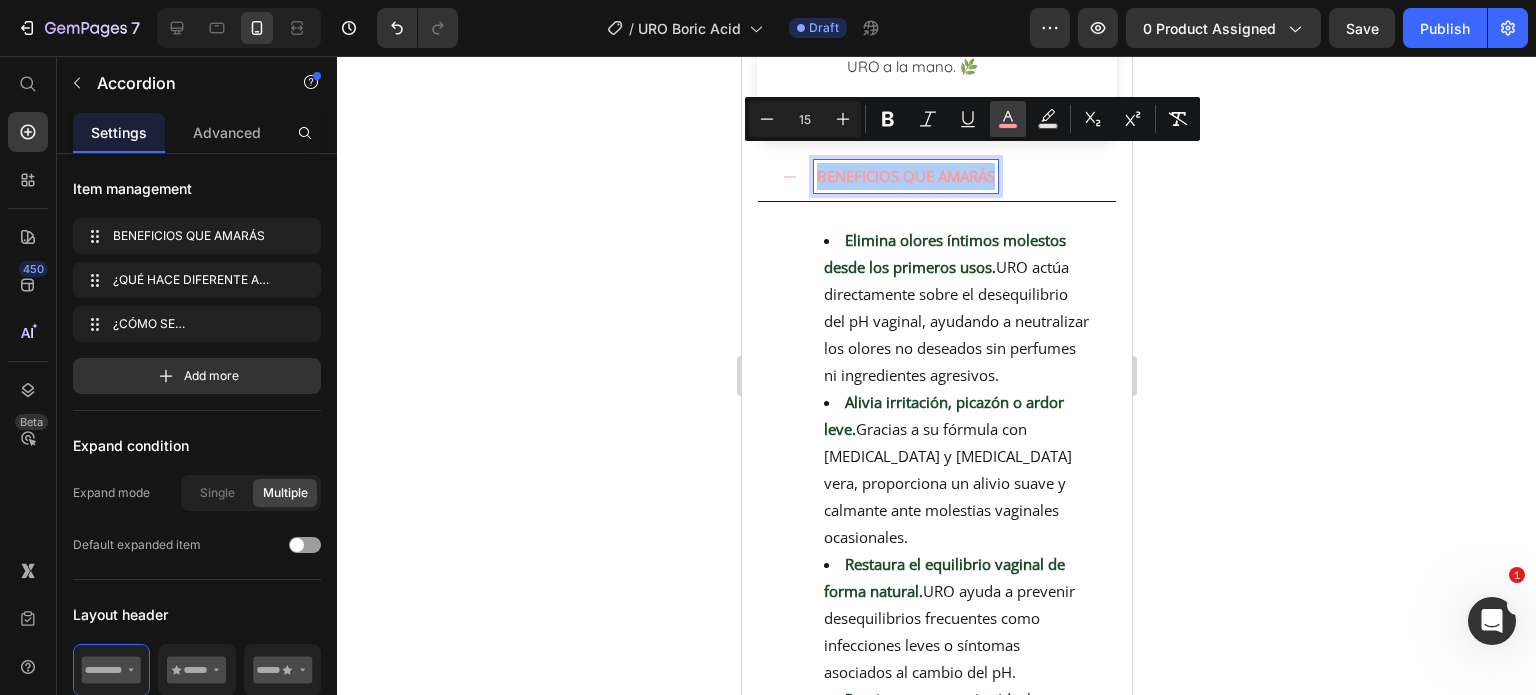 click 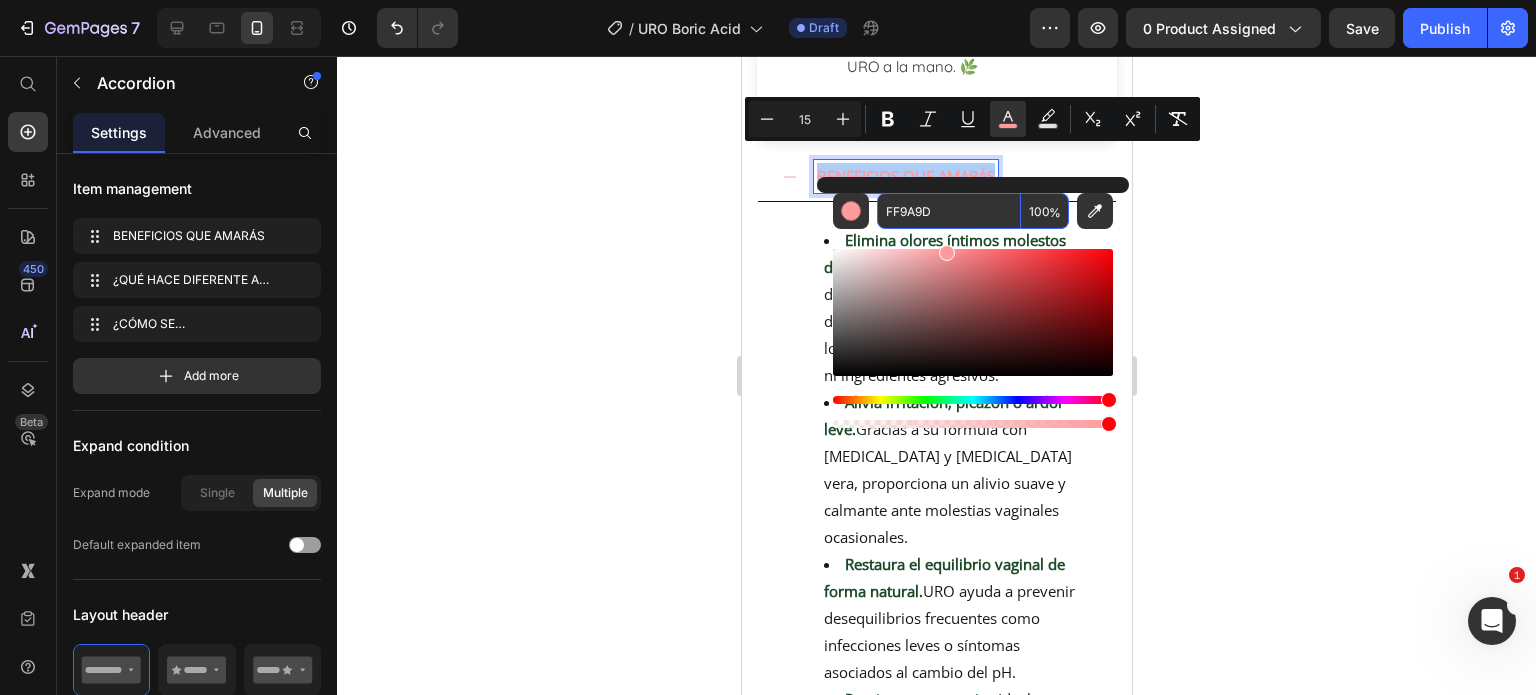 click on "FF9A9D" at bounding box center (949, 211) 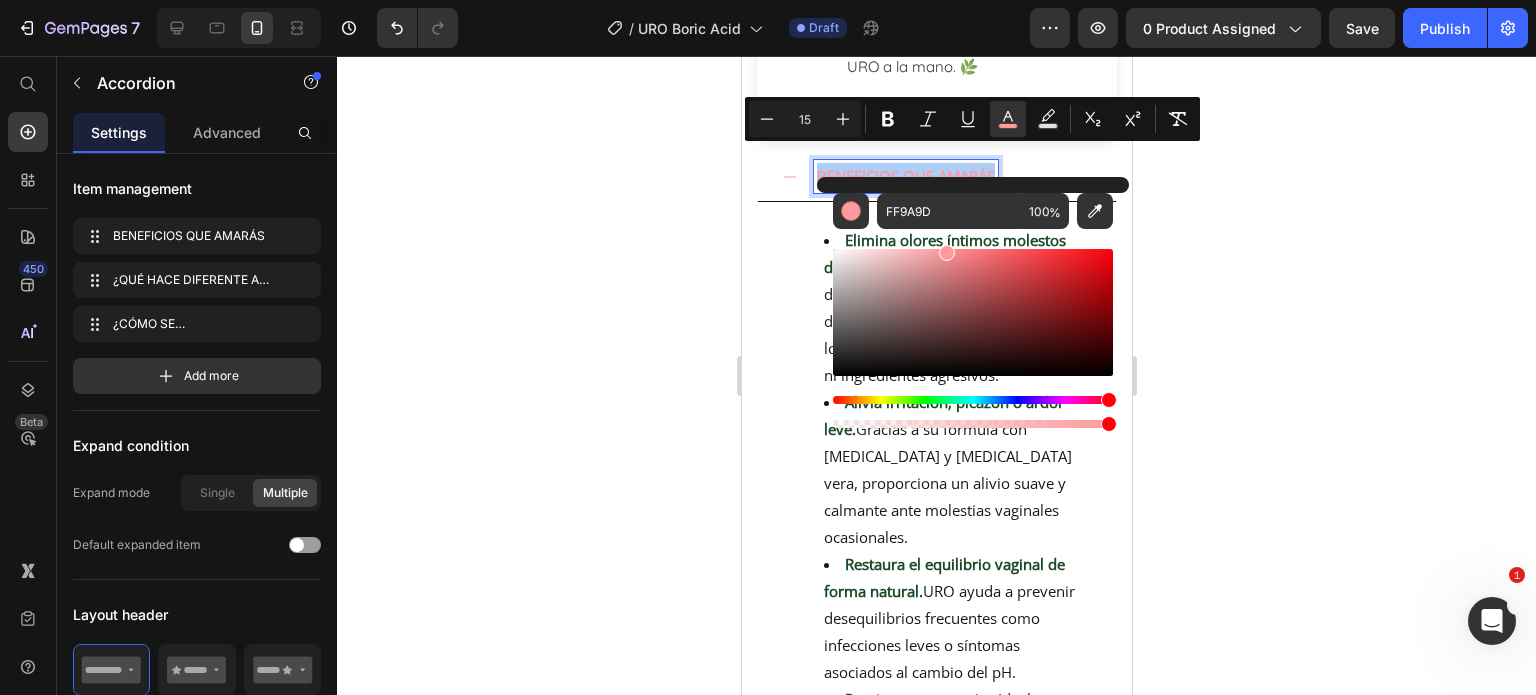 drag, startPoint x: 1292, startPoint y: 299, endPoint x: 1208, endPoint y: 286, distance: 85 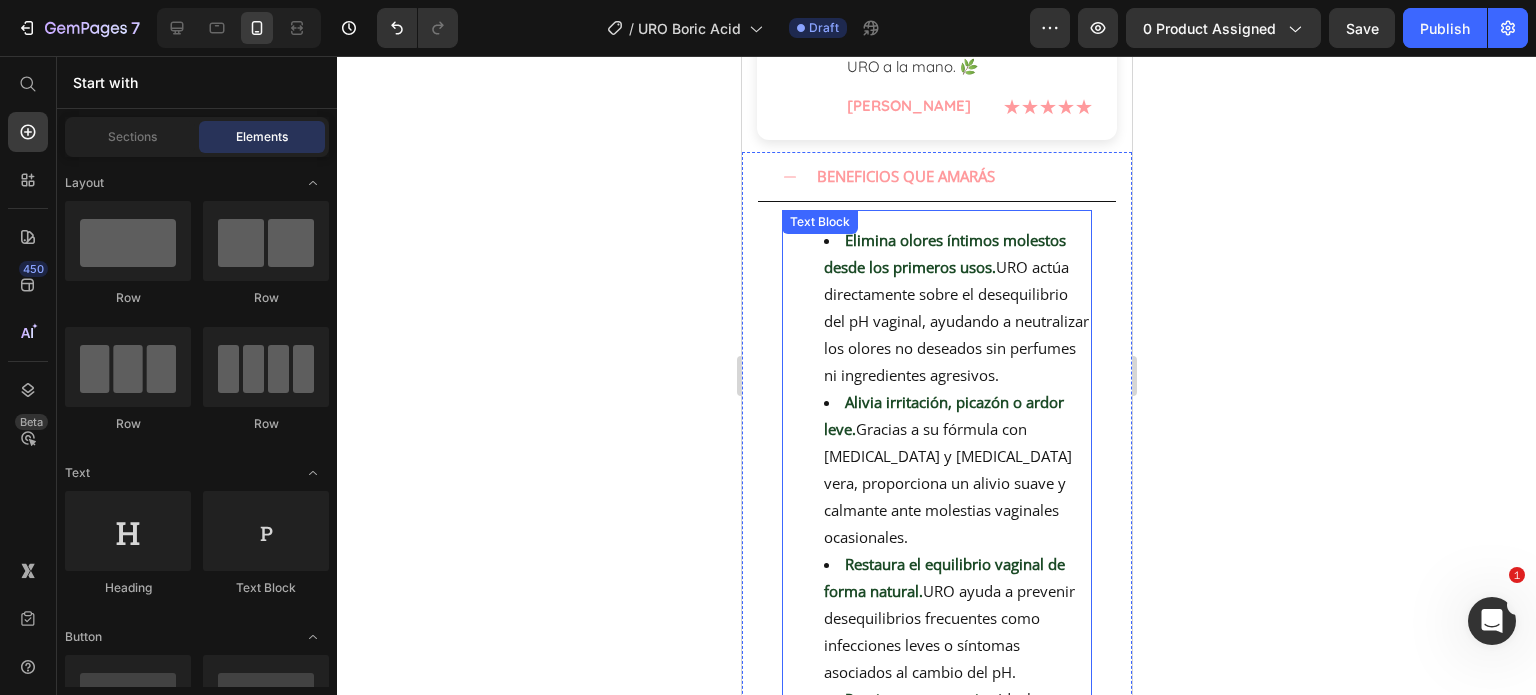 click on "Elimina olores íntimos molestos desde los primeros usos.  URO actúa directamente sobre el desequilibrio del pH vaginal, ayudando a neutralizar los olores no deseados sin perfumes ni ingredientes agresivos. Alivia irritación, picazón o ardor leve.                                            Gracias a su fórmula con ácido bórico y aloe vera, proporciona un alivio suave y calmante ante molestias vaginales ocasionales. Restaura el equilibrio vaginal de forma natural.                                URO ayuda a prevenir desequilibrios frecuentes como infecciones leves o síntomas asociados al cambio del pH. Previene recurrencias.                  Ideal para mujeres que sufren episodios recurrentes, como vaginosis bacteriana o infecciones leves. Puede usarse como mantenimiento preventivo. Sensación de limpieza, frescura y control. Text Block" at bounding box center (936, 578) 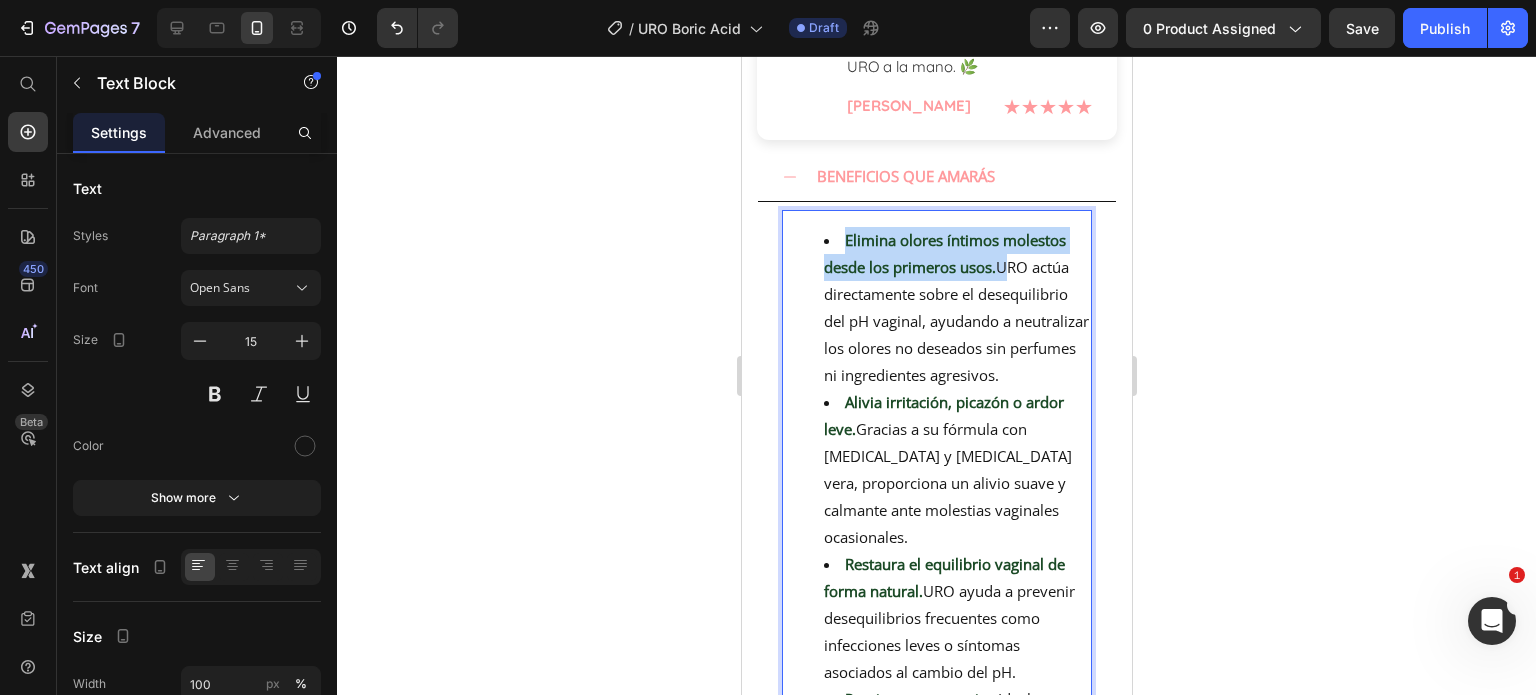 drag, startPoint x: 999, startPoint y: 255, endPoint x: 844, endPoint y: 219, distance: 159.12573 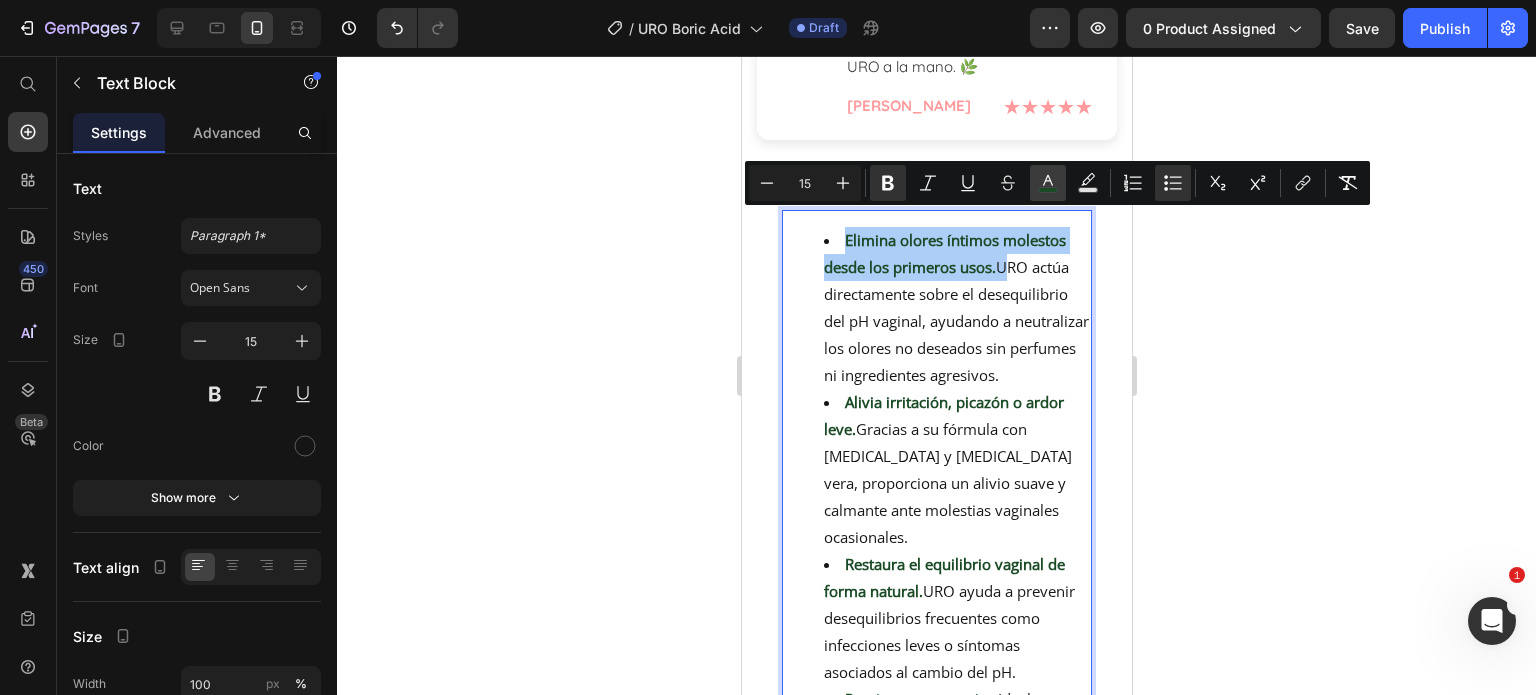 click 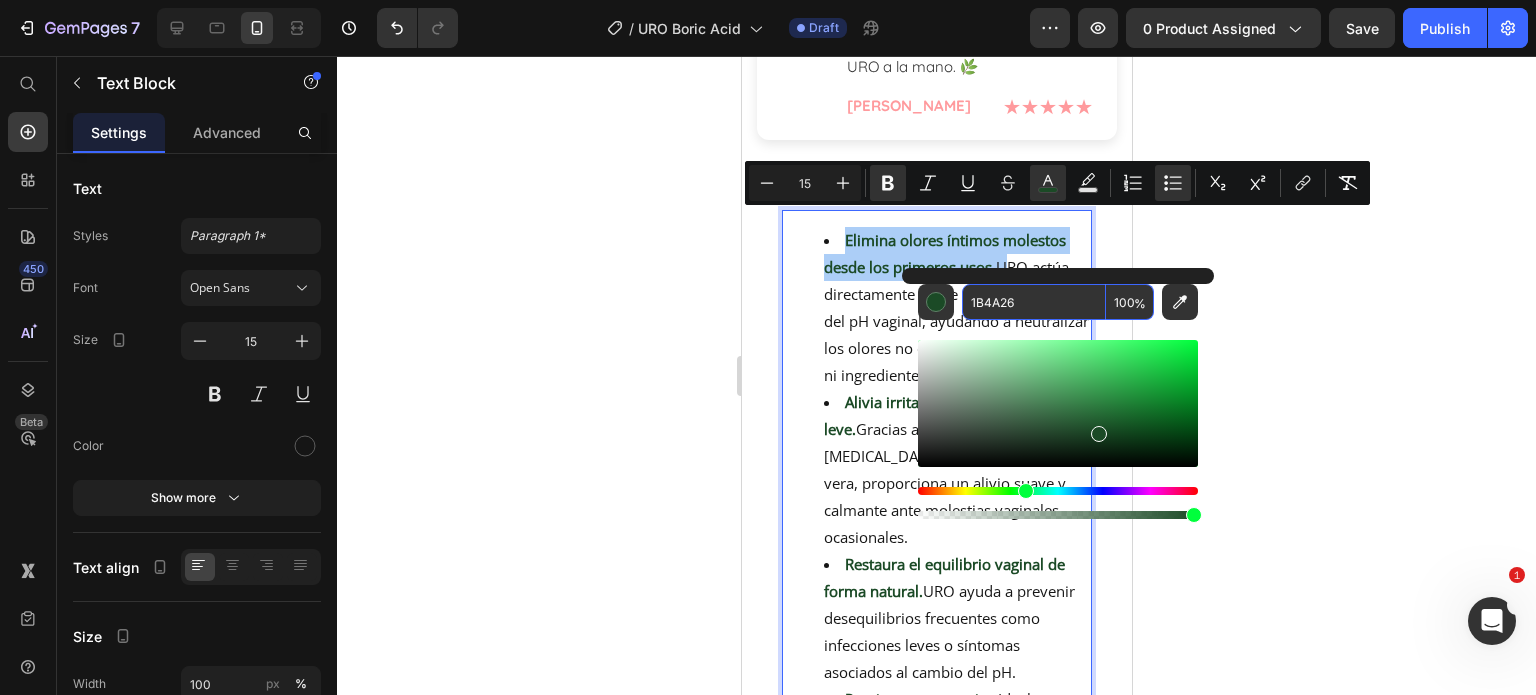 click on "1B4A26" at bounding box center [1034, 302] 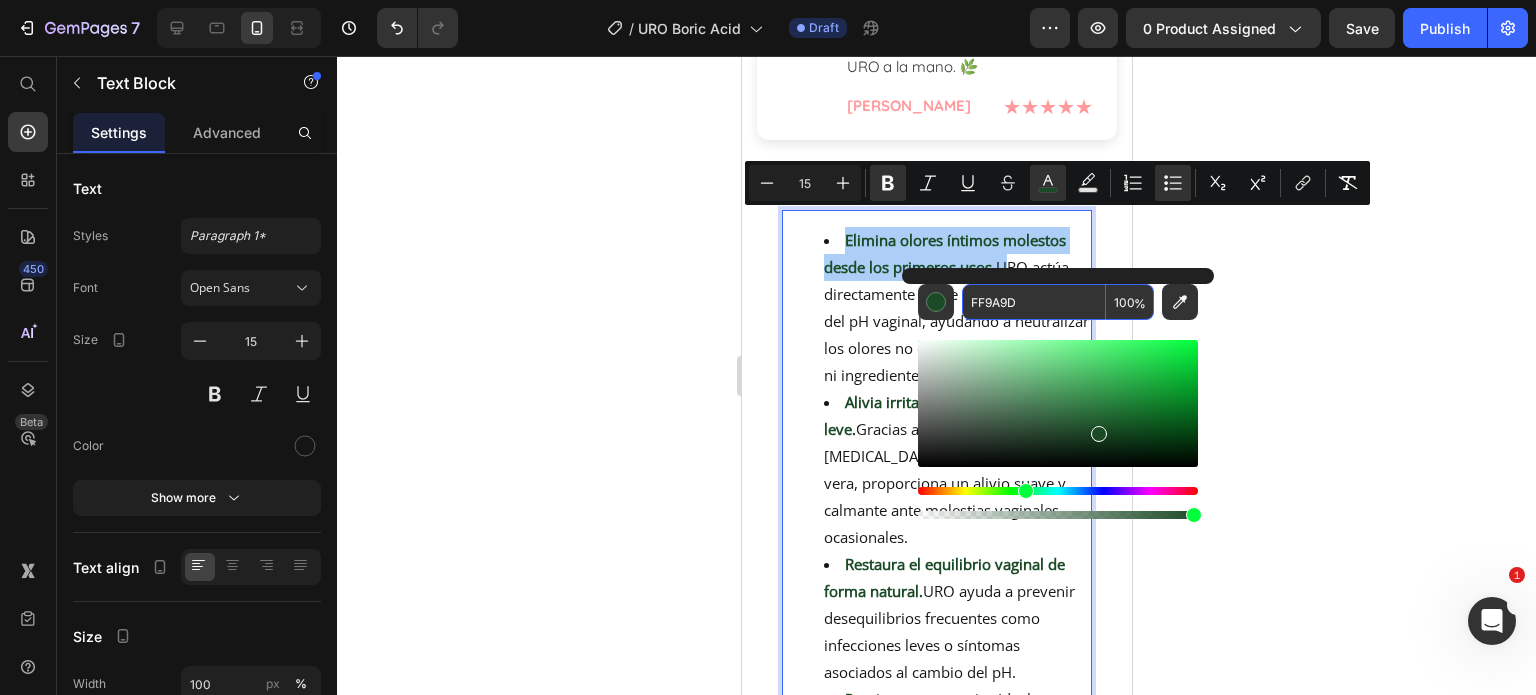 type on "FF9A9D" 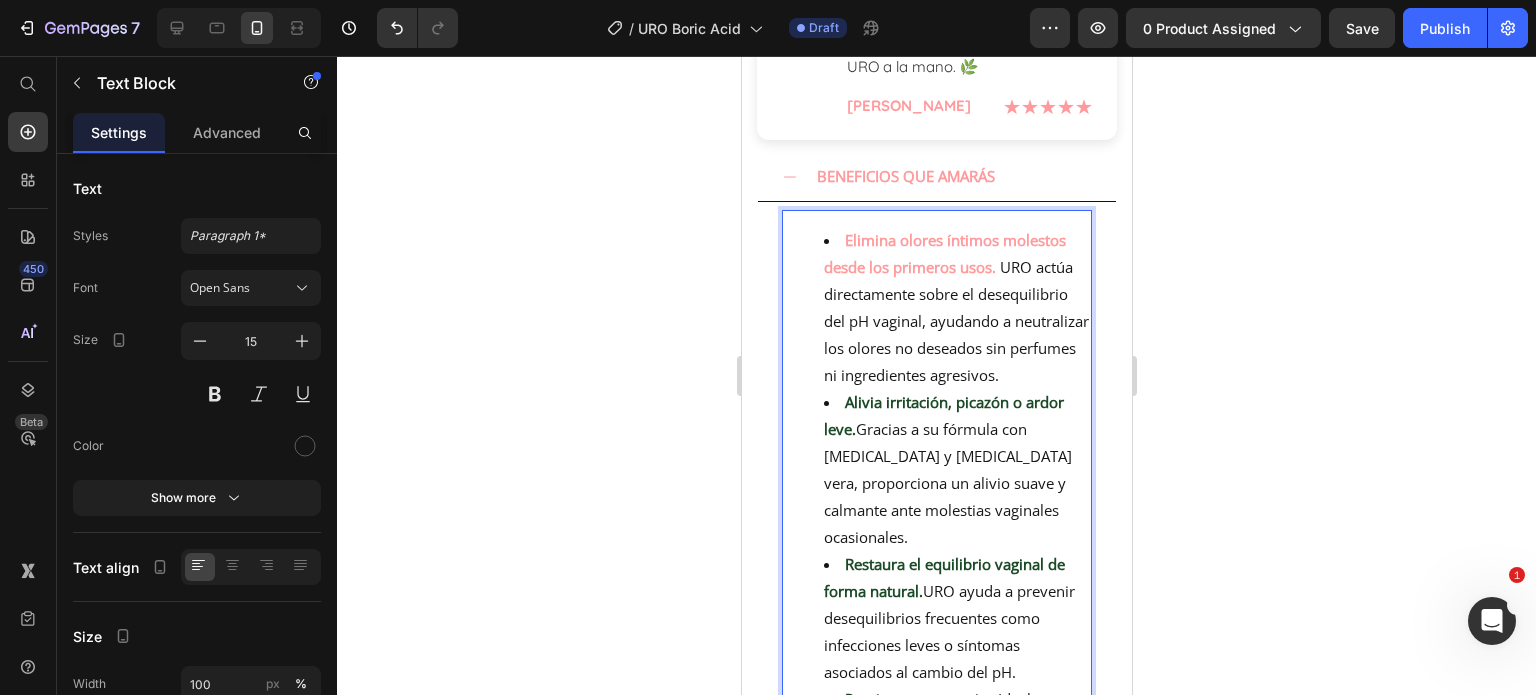 click on "Elimina olores íntimos molestos desde los primeros usos.   URO actúa directamente sobre el desequilibrio del pH vaginal, ayudando a neutralizar los olores no deseados sin perfumes ni ingredientes agresivos. Alivia irritación, picazón o ardor leve.                                            Gracias a su fórmula con ácido bórico y aloe vera, proporciona un alivio suave y calmante ante molestias vaginales ocasionales. Restaura el equilibrio vaginal de forma natural.                                URO ayuda a prevenir desequilibrios frecuentes como infecciones leves o síntomas asociados al cambio del pH. Previene recurrencias.                  Ideal para mujeres que sufren episodios recurrentes, como vaginosis bacteriana o infecciones leves. Puede usarse como mantenimiento preventivo. Sensación de limpieza, frescura y control." at bounding box center (936, 578) 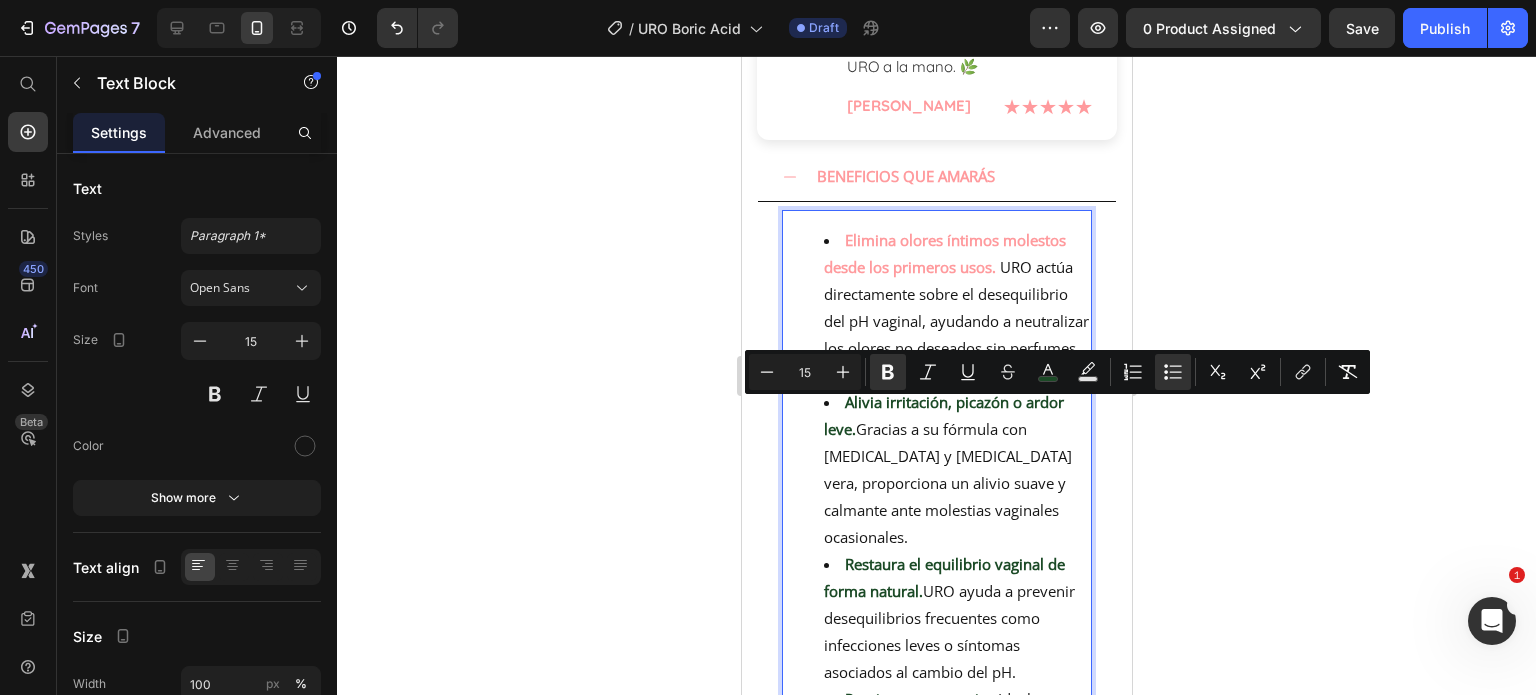 drag, startPoint x: 861, startPoint y: 443, endPoint x: 841, endPoint y: 415, distance: 34.4093 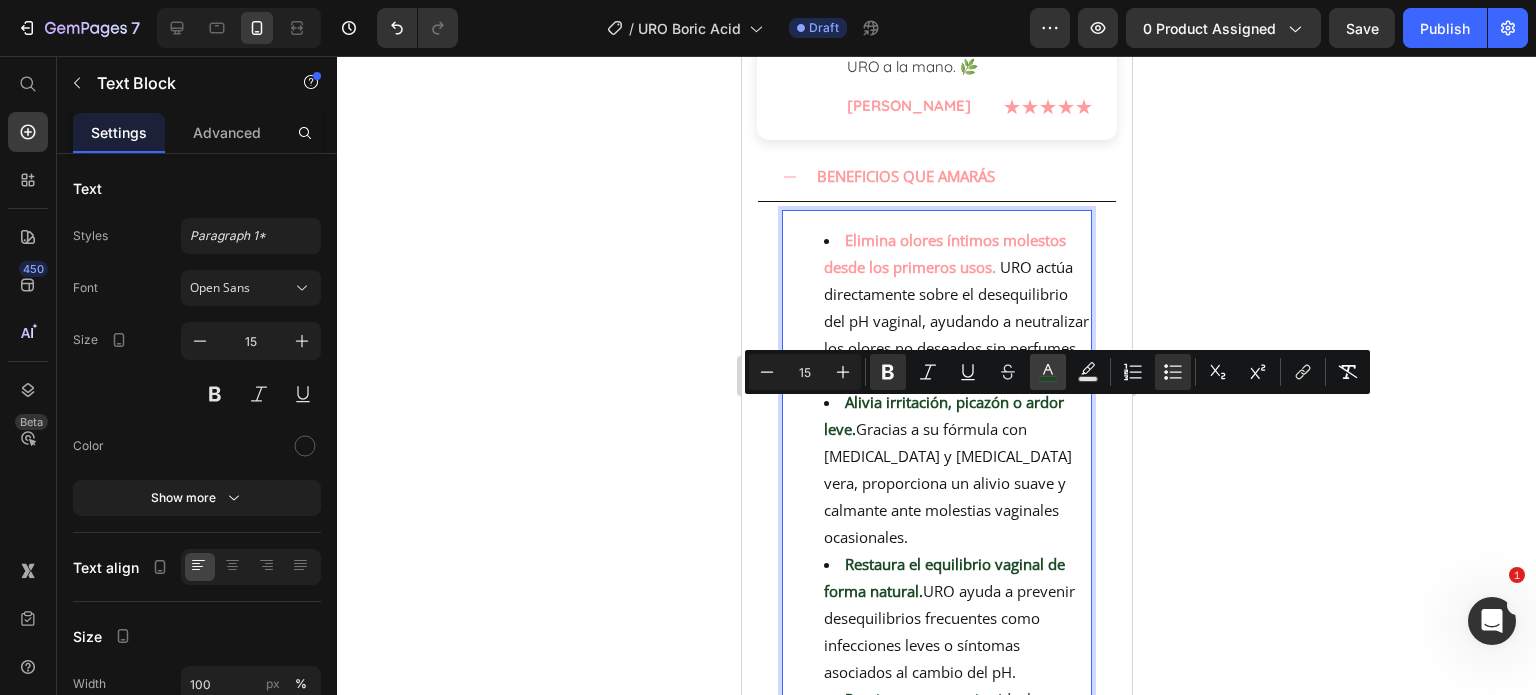 click 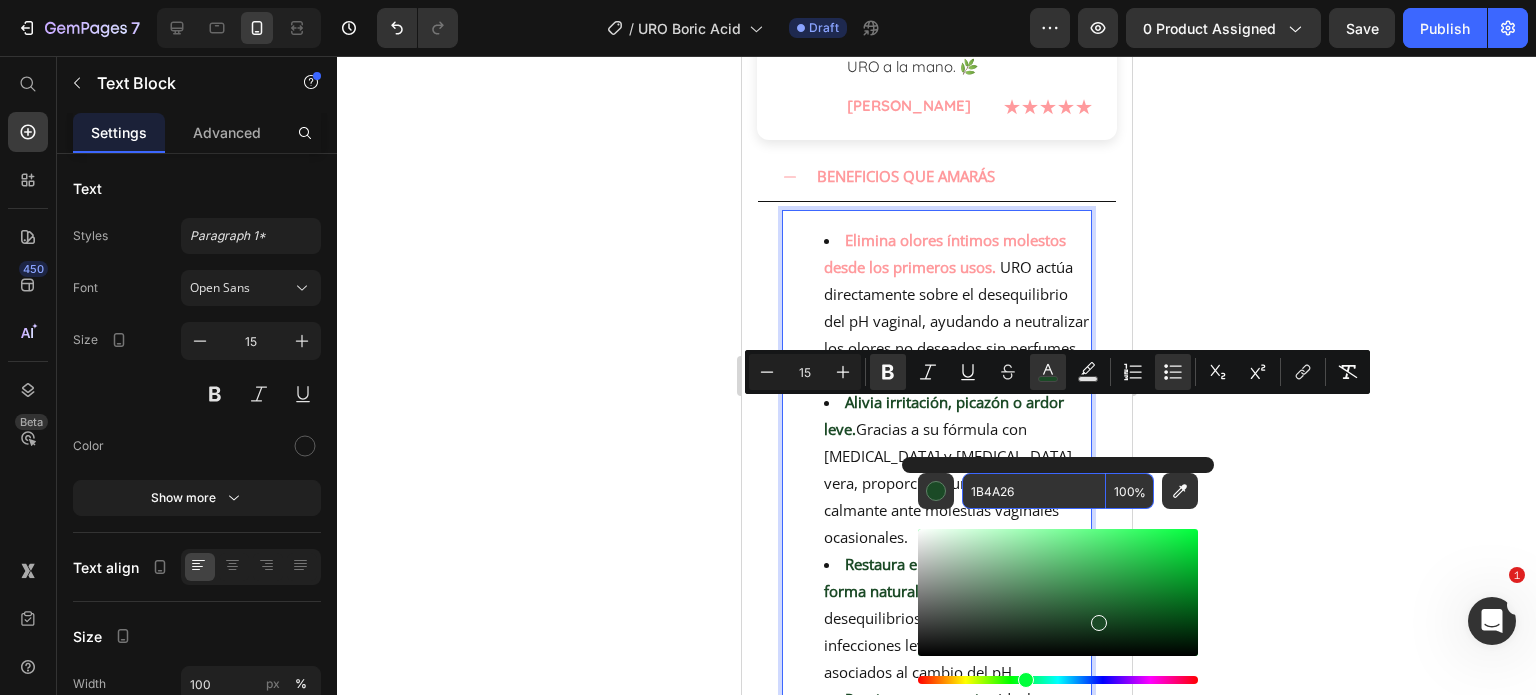 click on "1B4A26" at bounding box center (1034, 491) 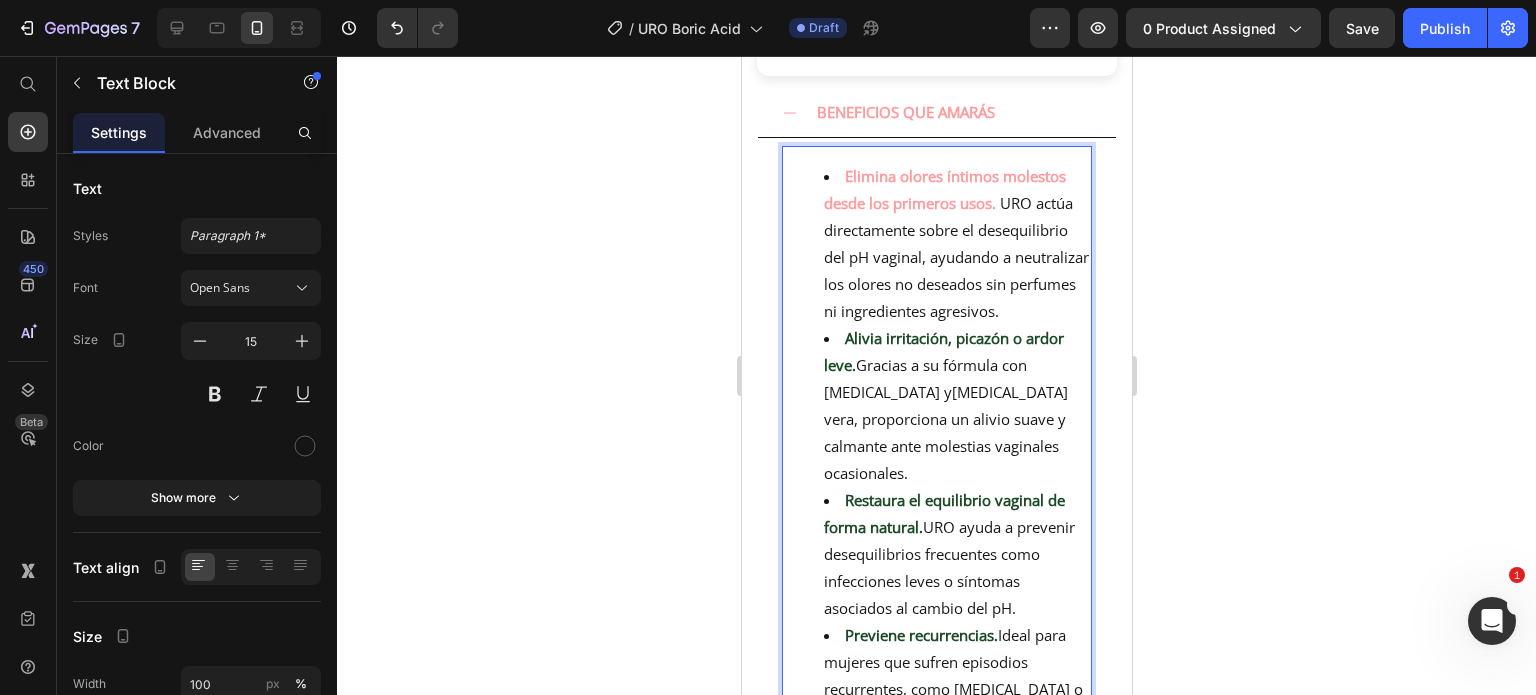 scroll, scrollTop: 900, scrollLeft: 0, axis: vertical 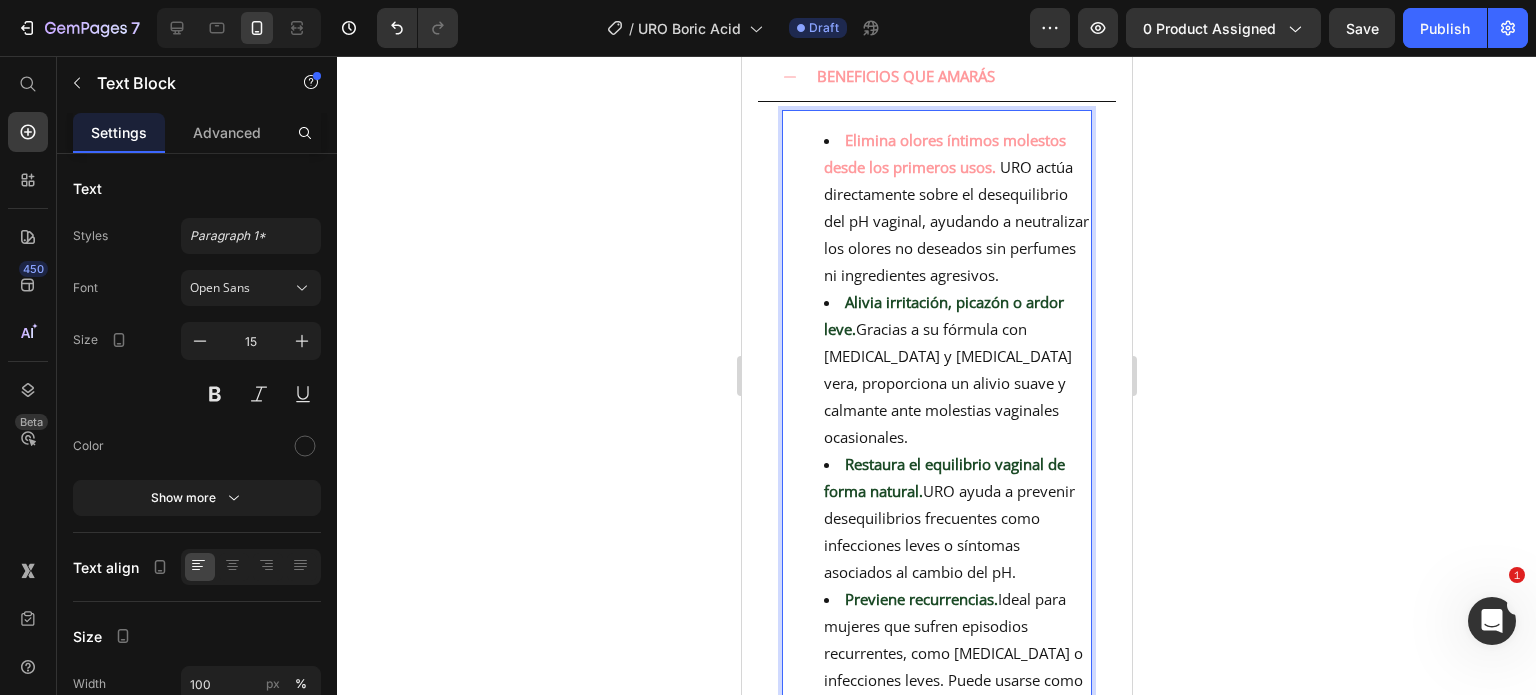 drag, startPoint x: 856, startPoint y: 331, endPoint x: 845, endPoint y: 314, distance: 20.248457 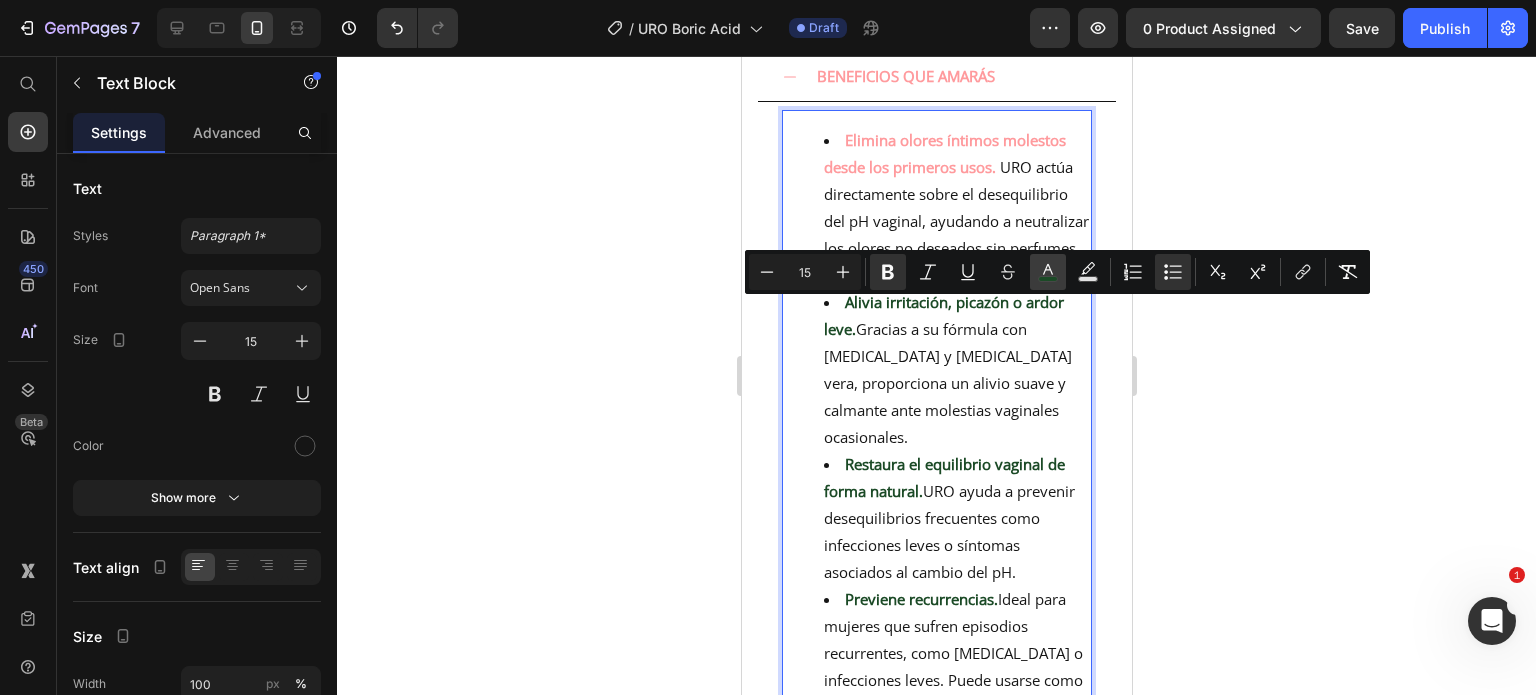 click 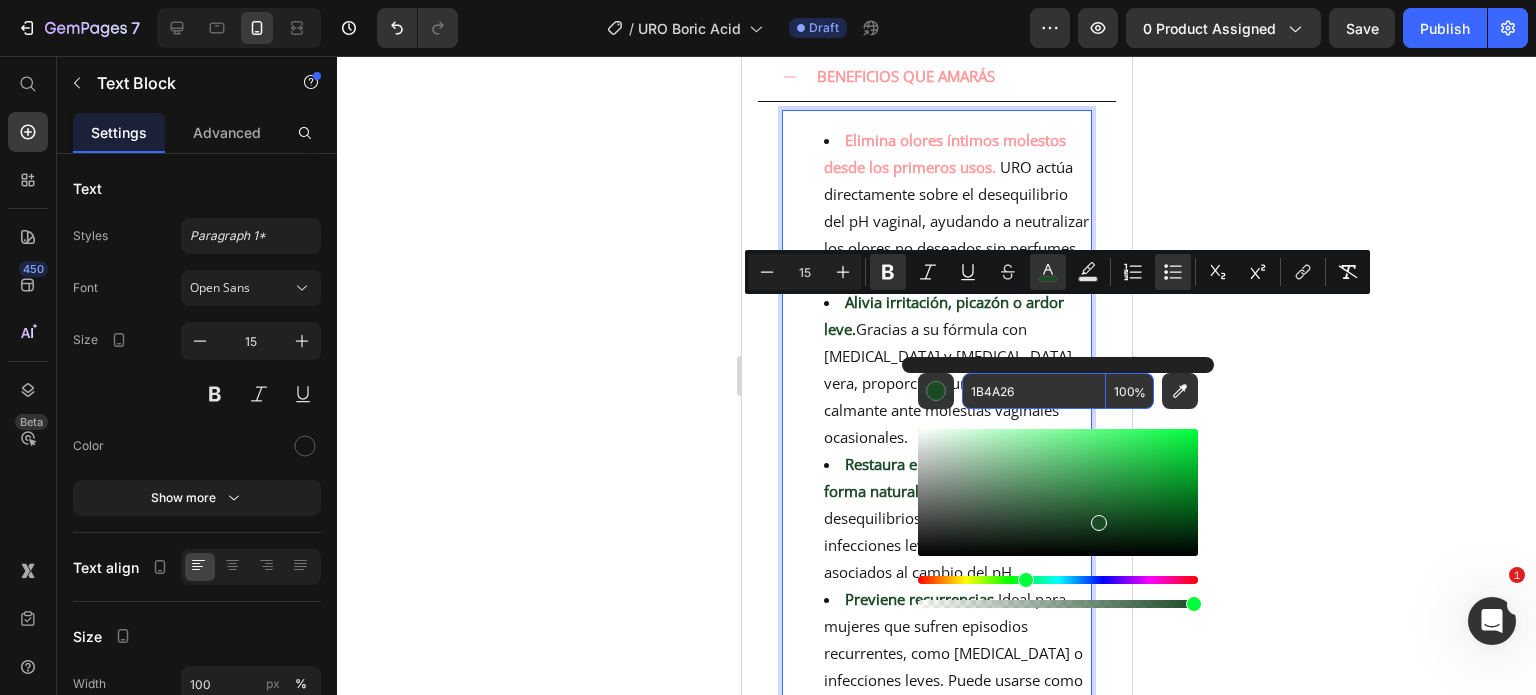 click on "1B4A26" at bounding box center (1034, 391) 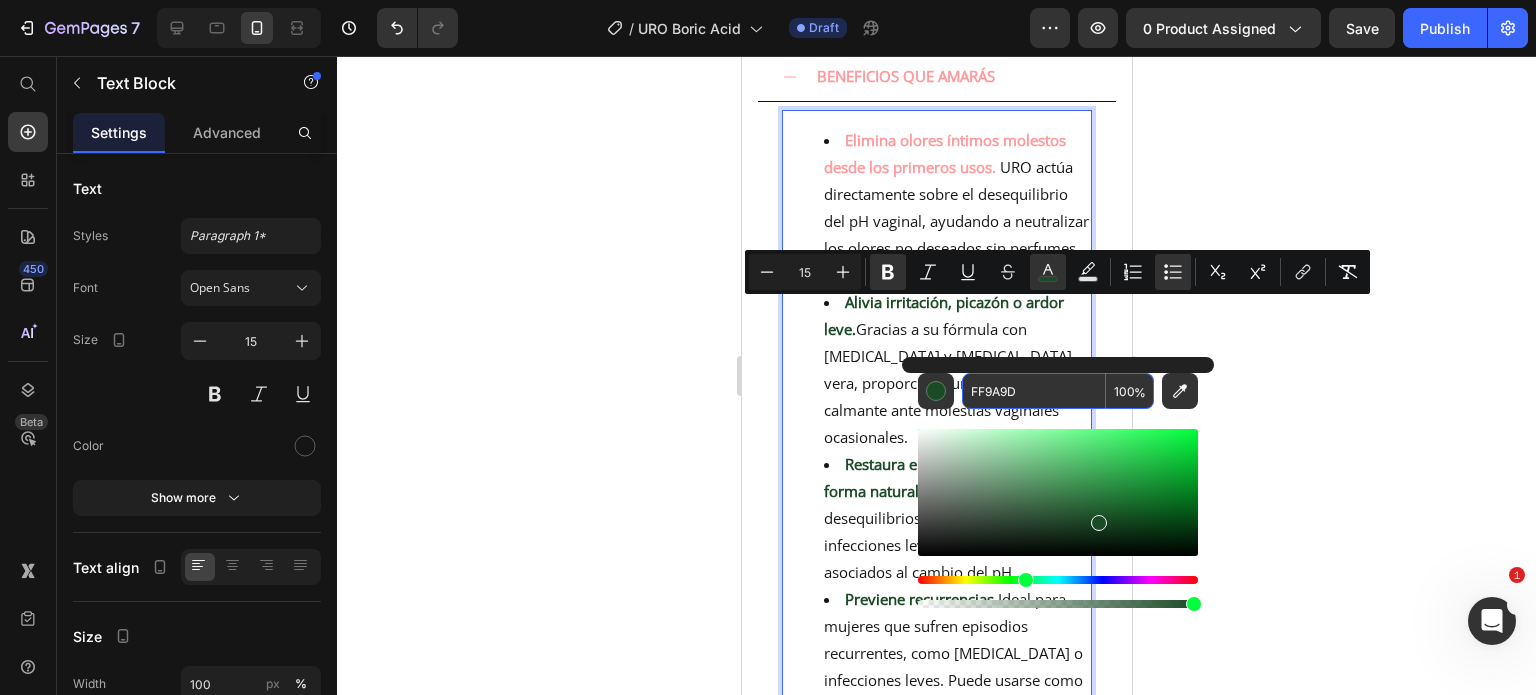 type on "FF9A9D" 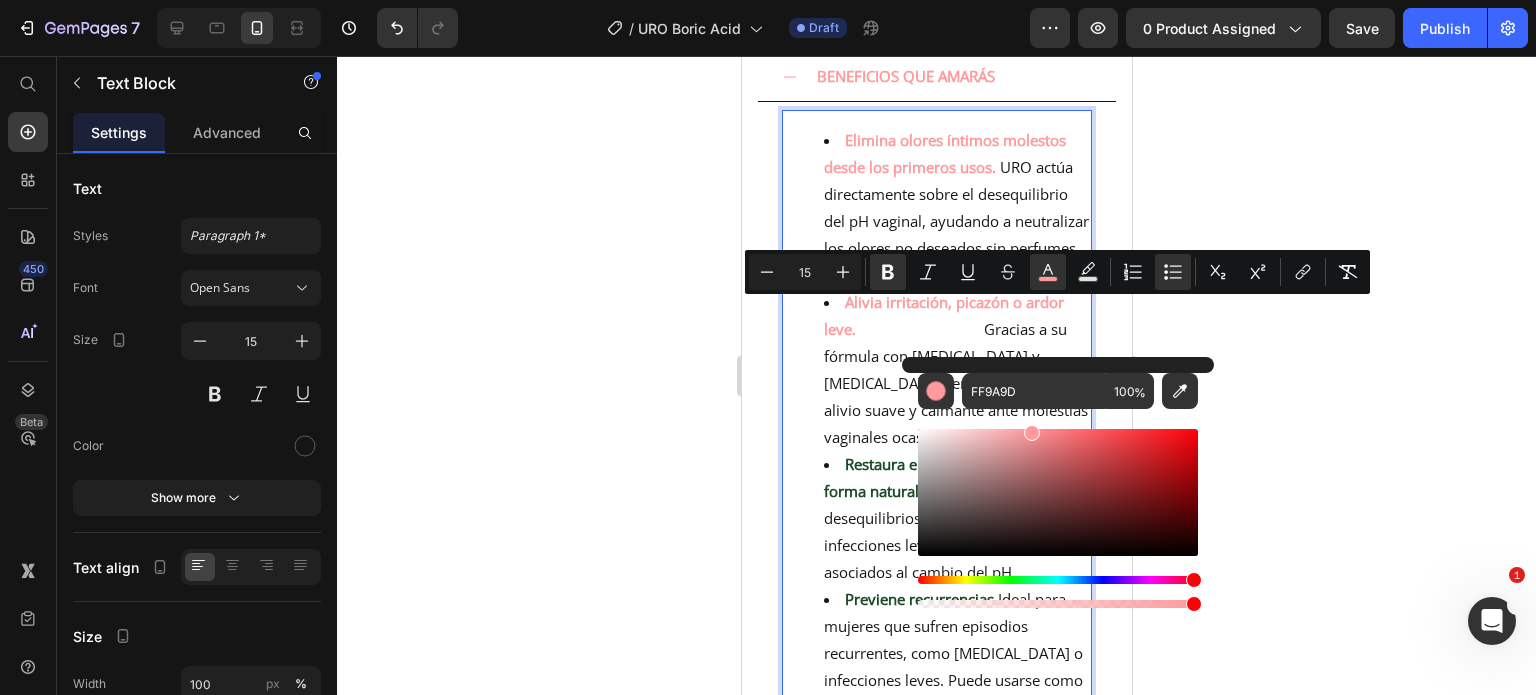 click on "Alivia irritación, picazón o ardor leve.                                             Gracias a su fórmula con ácido bórico y aloe vera, proporciona un alivio suave y calmante ante molestias vaginales ocasionales." at bounding box center [956, 370] 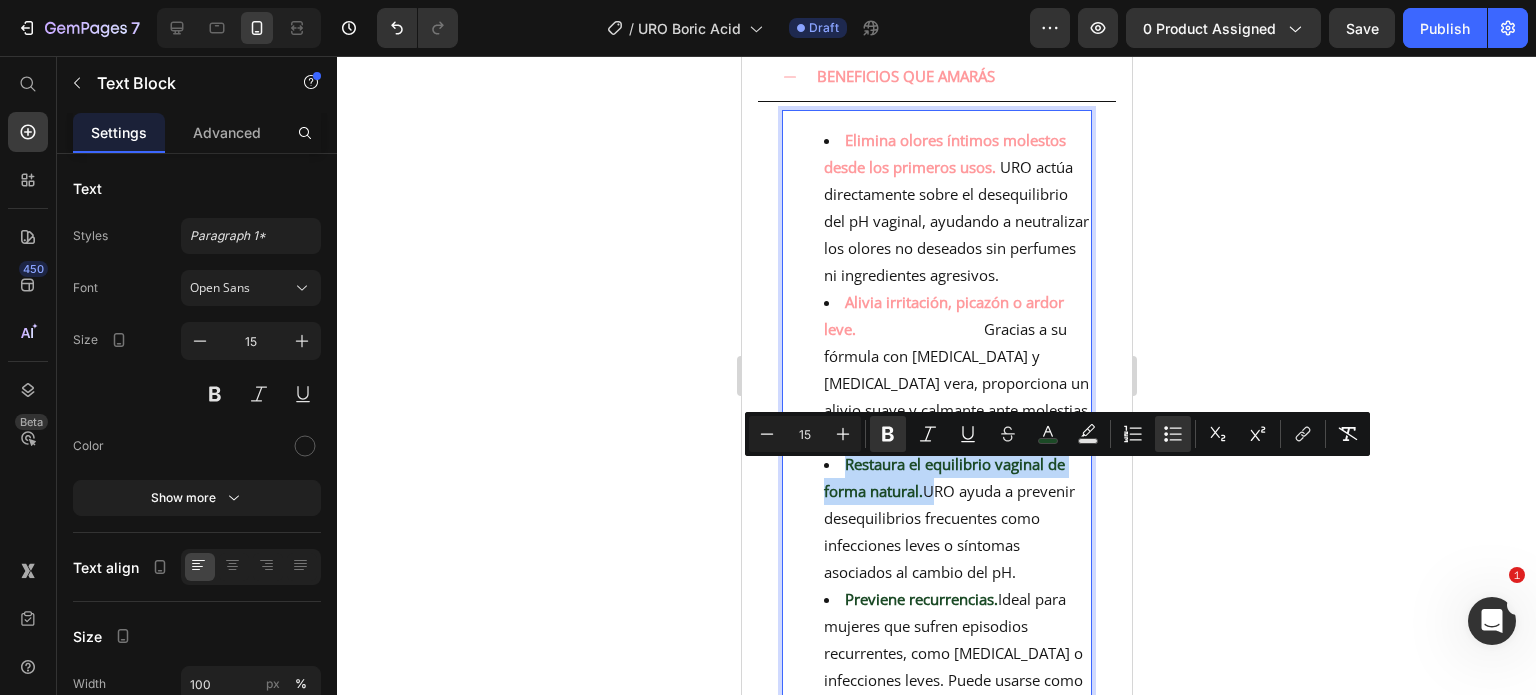 drag, startPoint x: 930, startPoint y: 499, endPoint x: 841, endPoint y: 478, distance: 91.44397 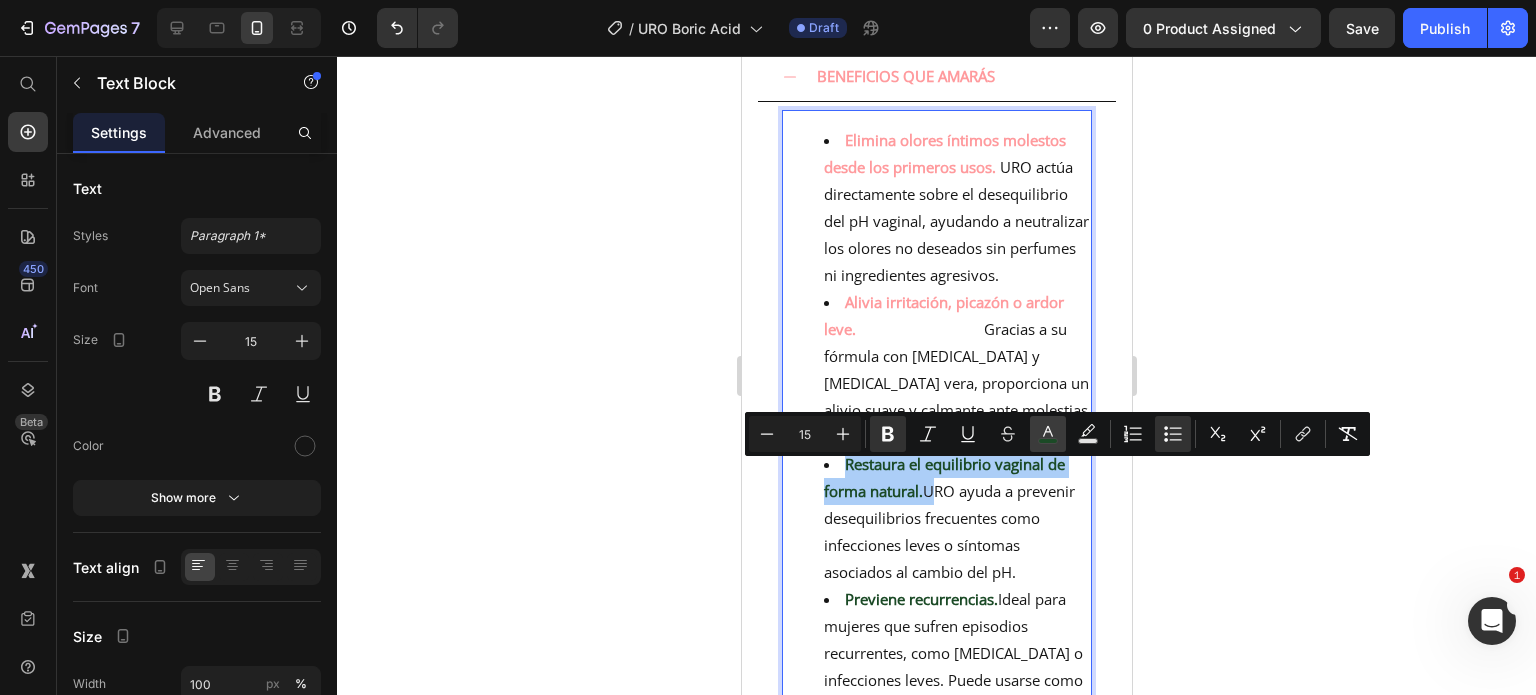 click on "color" at bounding box center [1048, 434] 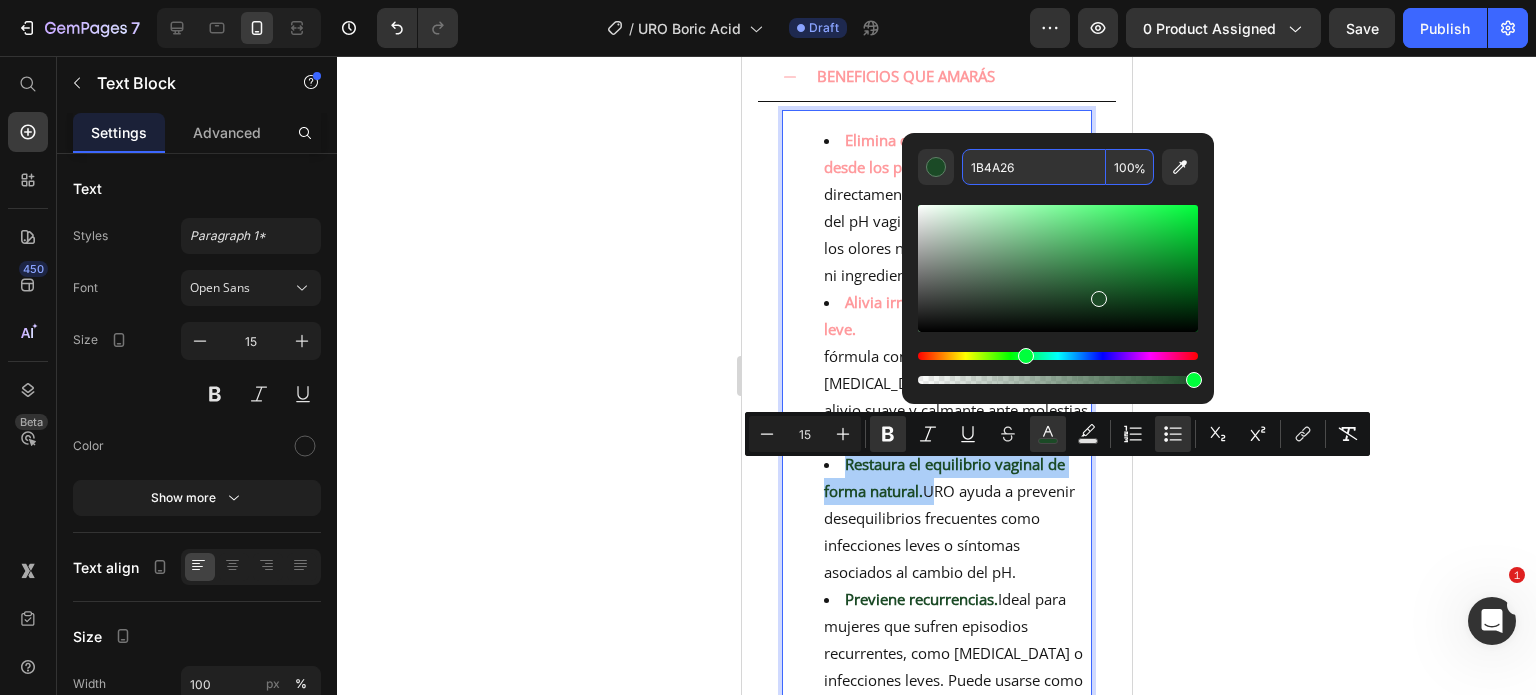 click on "1B4A26" at bounding box center (1034, 167) 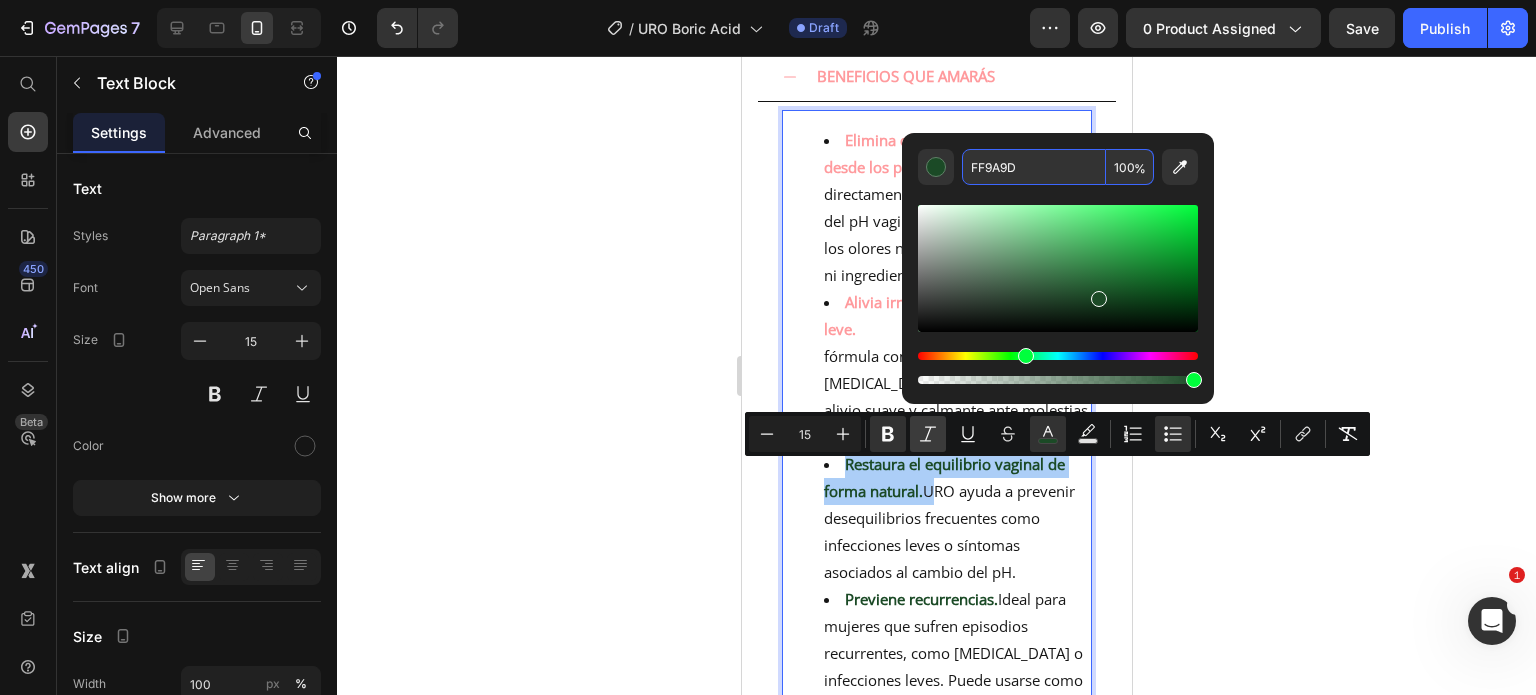 type on "FF9A9D" 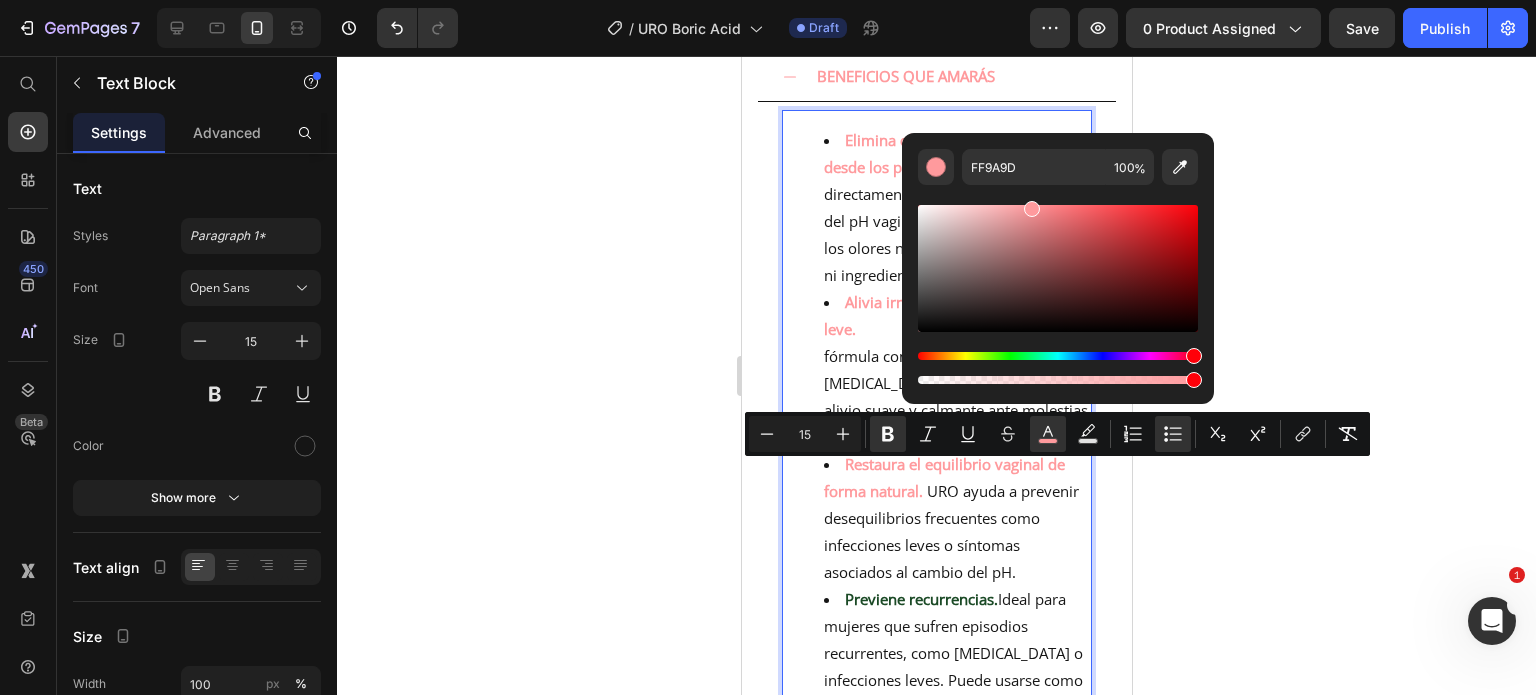 click on "Restaura el equilibrio vaginal de forma natural.                                 URO ayuda a prevenir desequilibrios frecuentes como infecciones leves o síntomas asociados al cambio del pH." at bounding box center [956, 518] 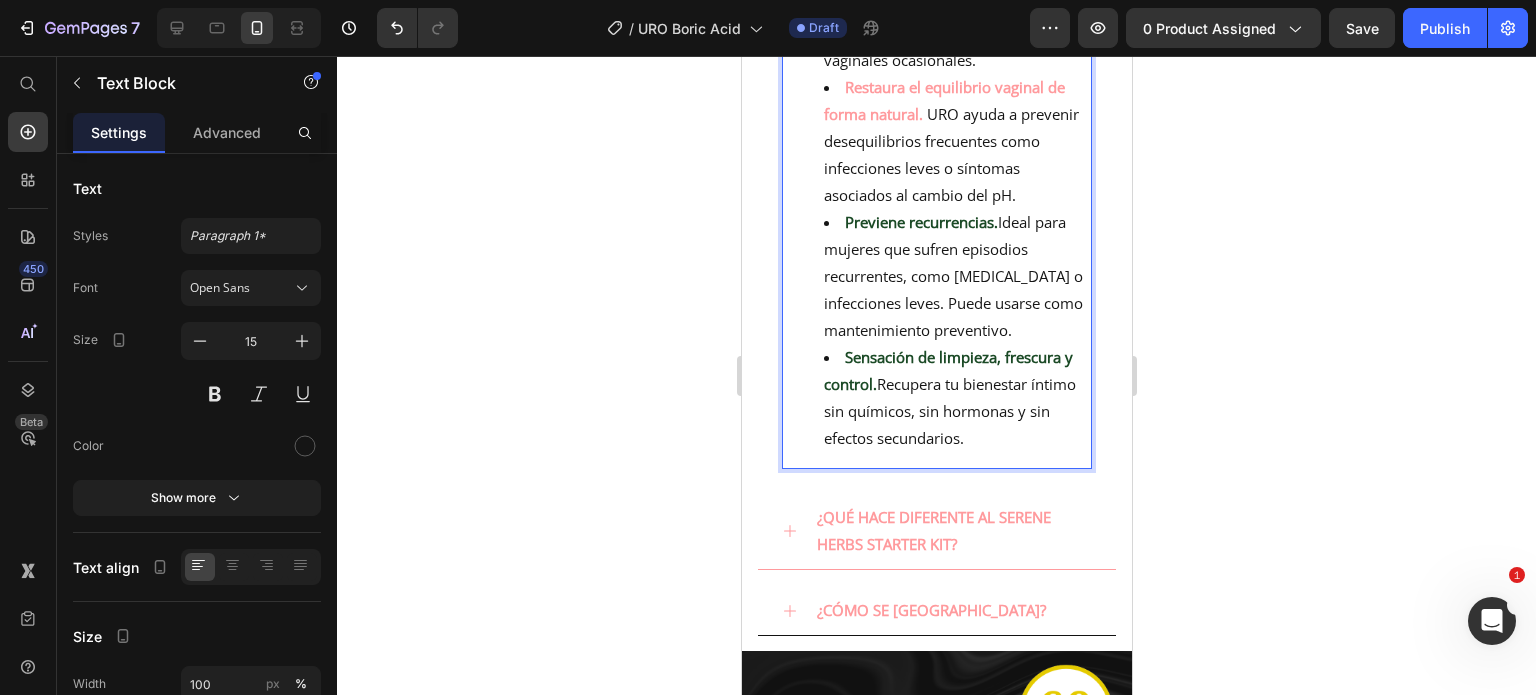 scroll, scrollTop: 1300, scrollLeft: 0, axis: vertical 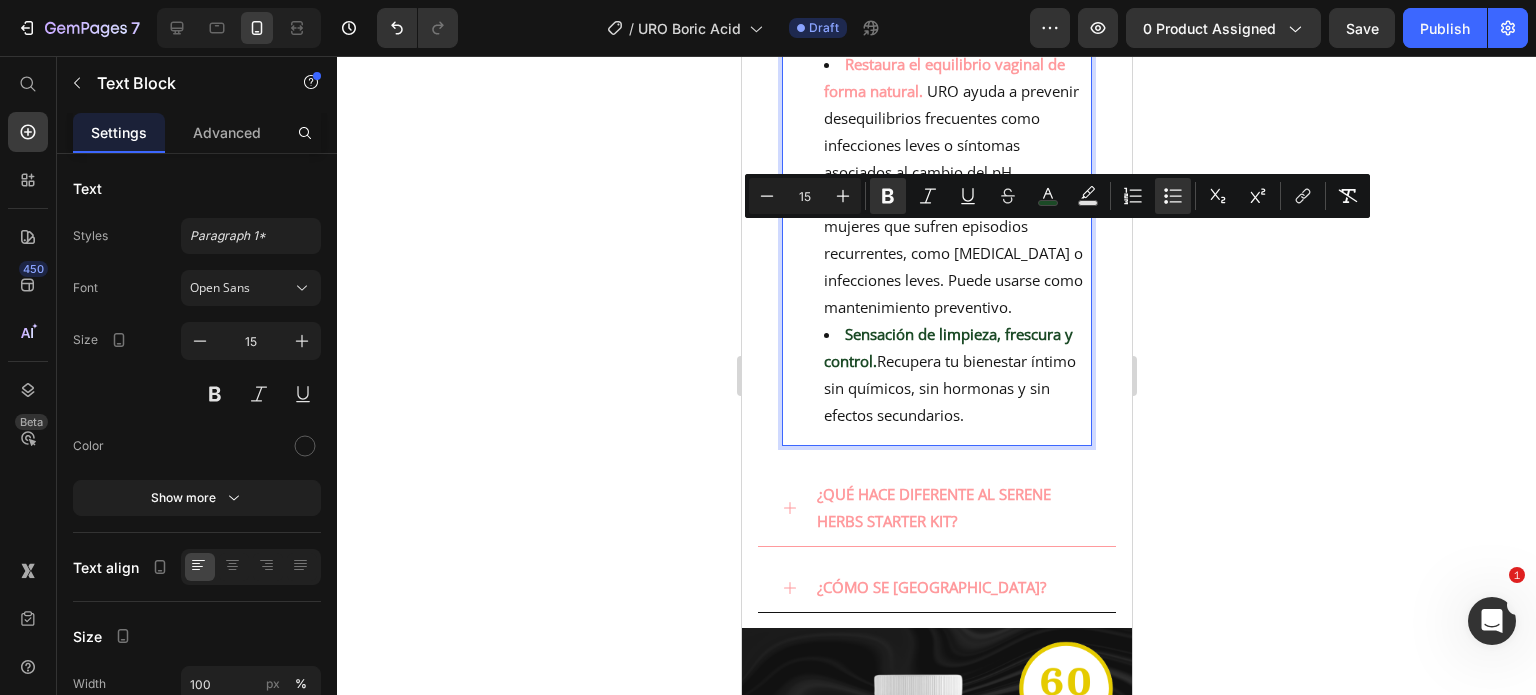 drag, startPoint x: 1009, startPoint y: 237, endPoint x: 847, endPoint y: 242, distance: 162.07715 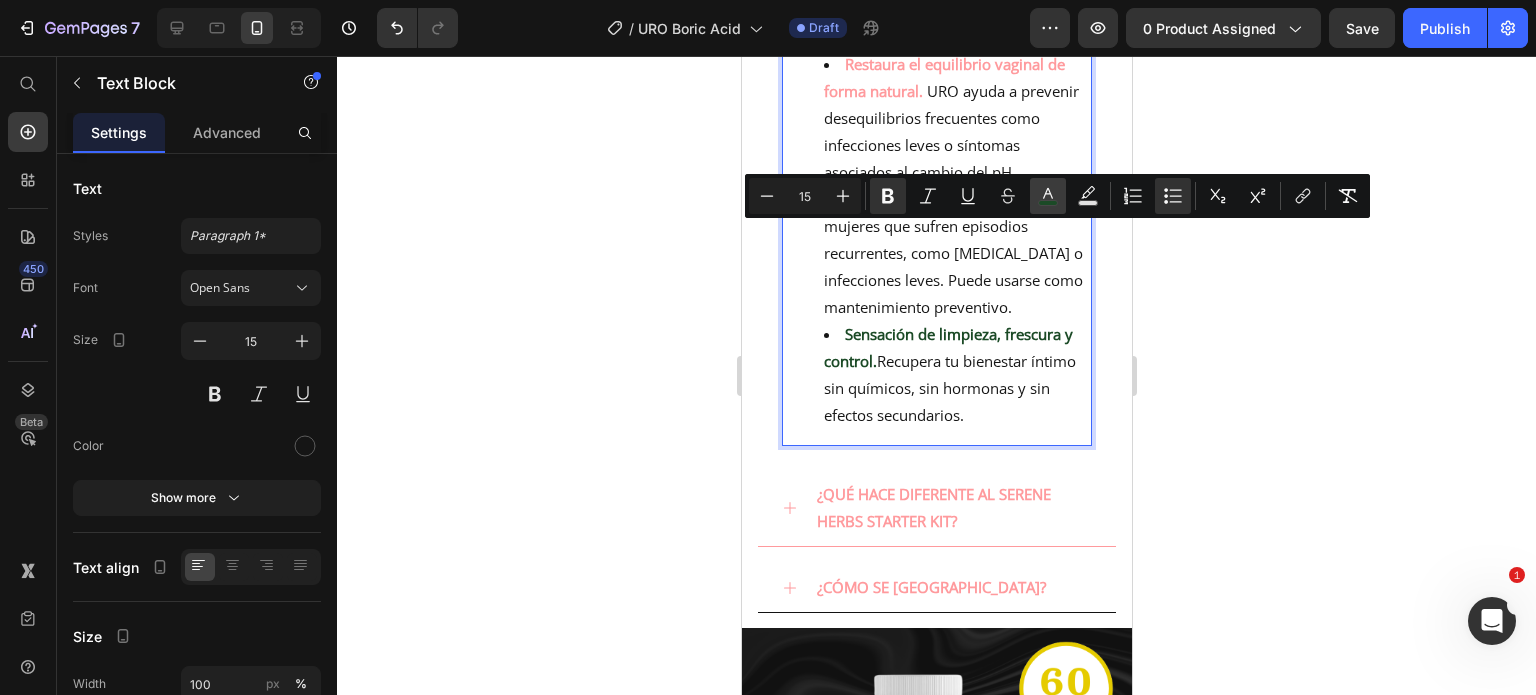 drag, startPoint x: 1050, startPoint y: 197, endPoint x: 309, endPoint y: 164, distance: 741.73444 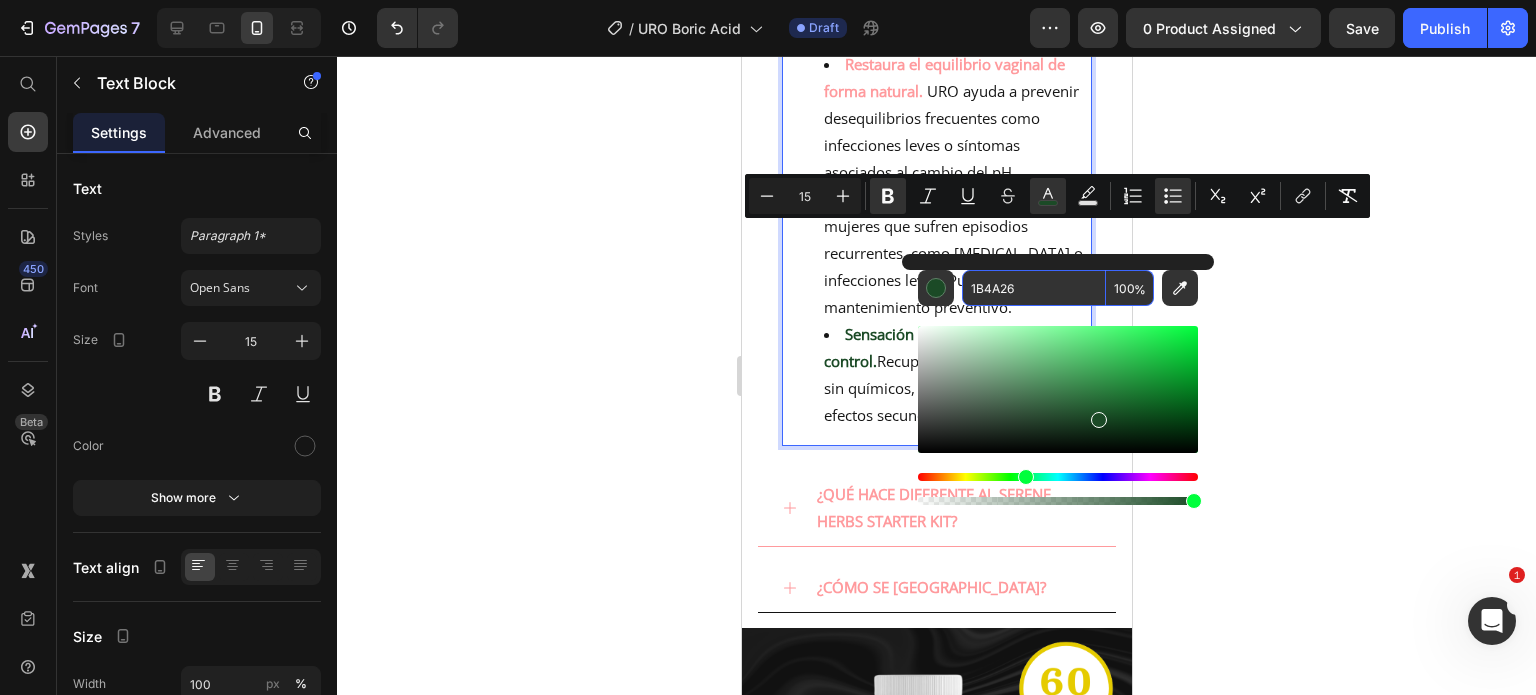 click on "1B4A26" at bounding box center (1034, 288) 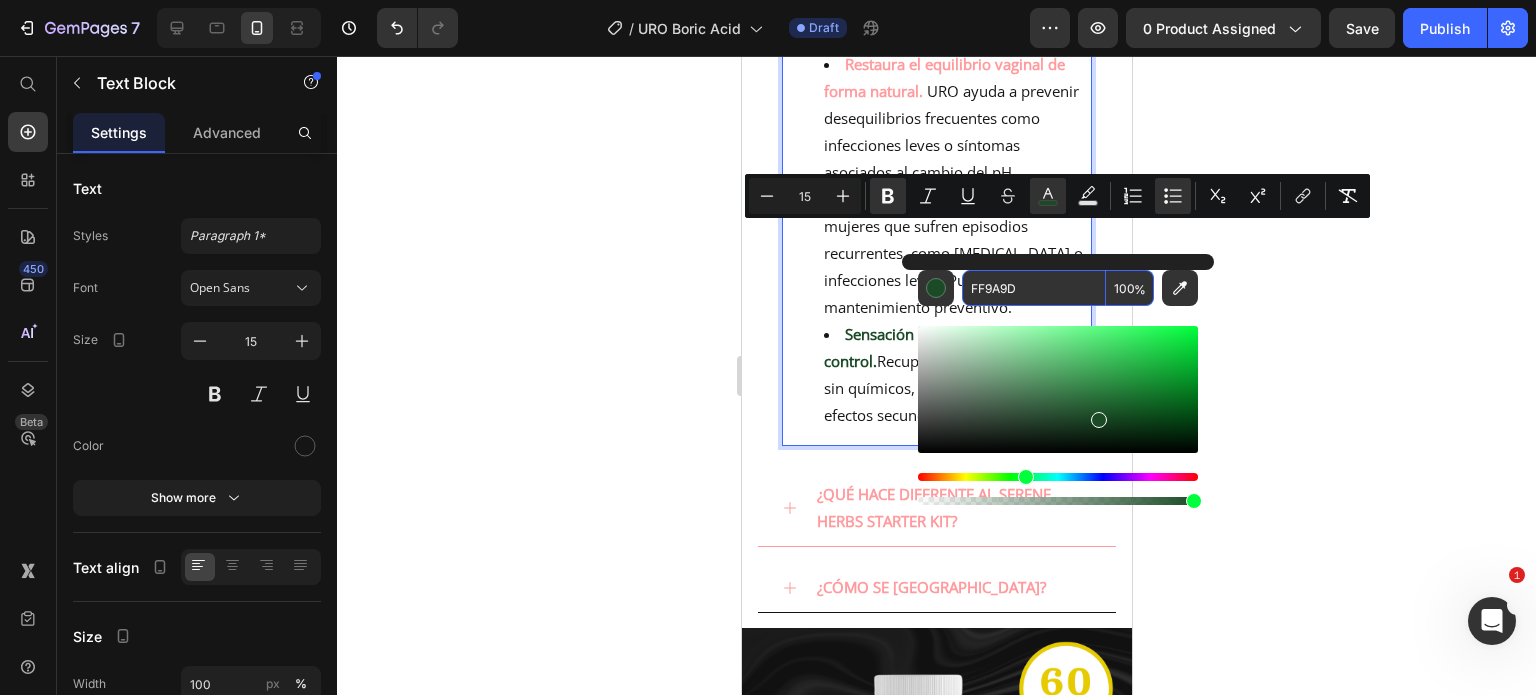 type on "FF9A9D" 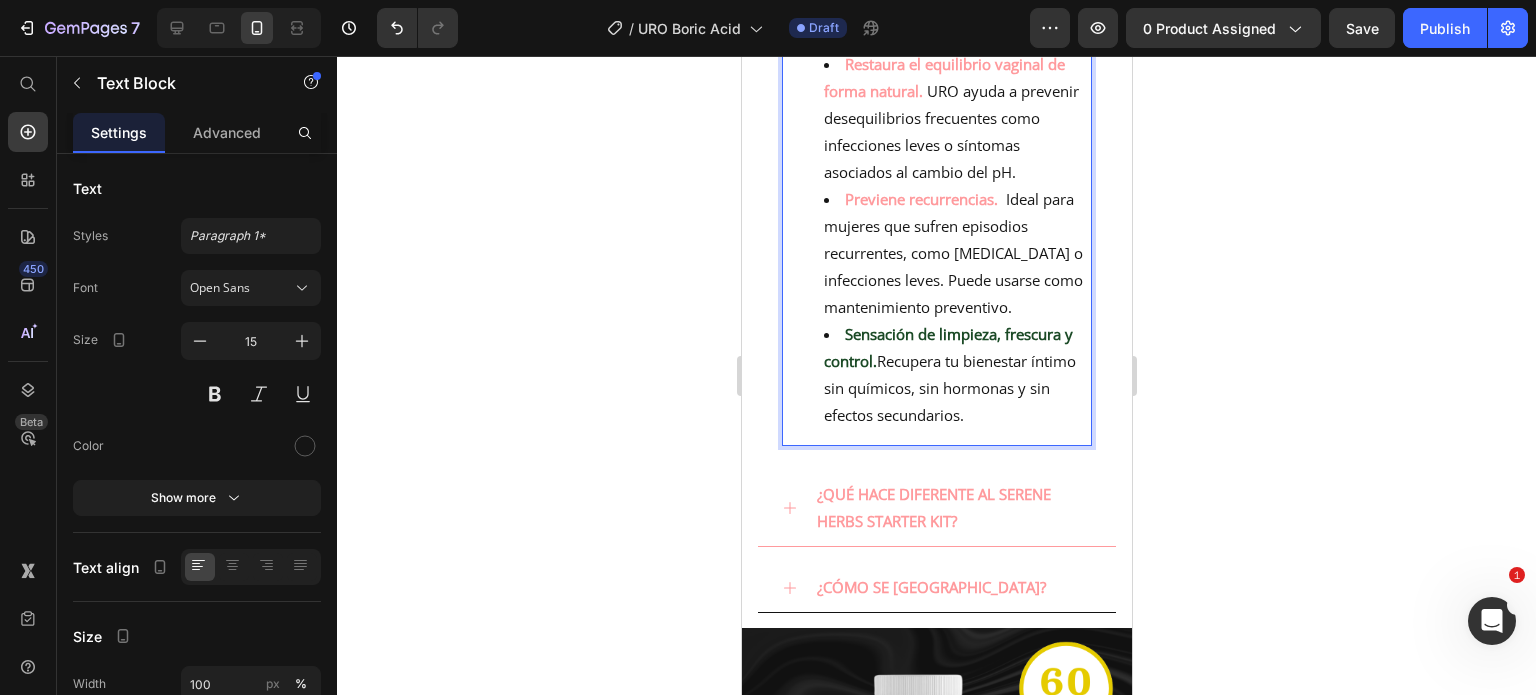 click on "Previene recurrencias.                   Ideal para mujeres que sufren episodios recurrentes, como vaginosis bacteriana o infecciones leves. Puede usarse como mantenimiento preventivo." at bounding box center [956, 253] 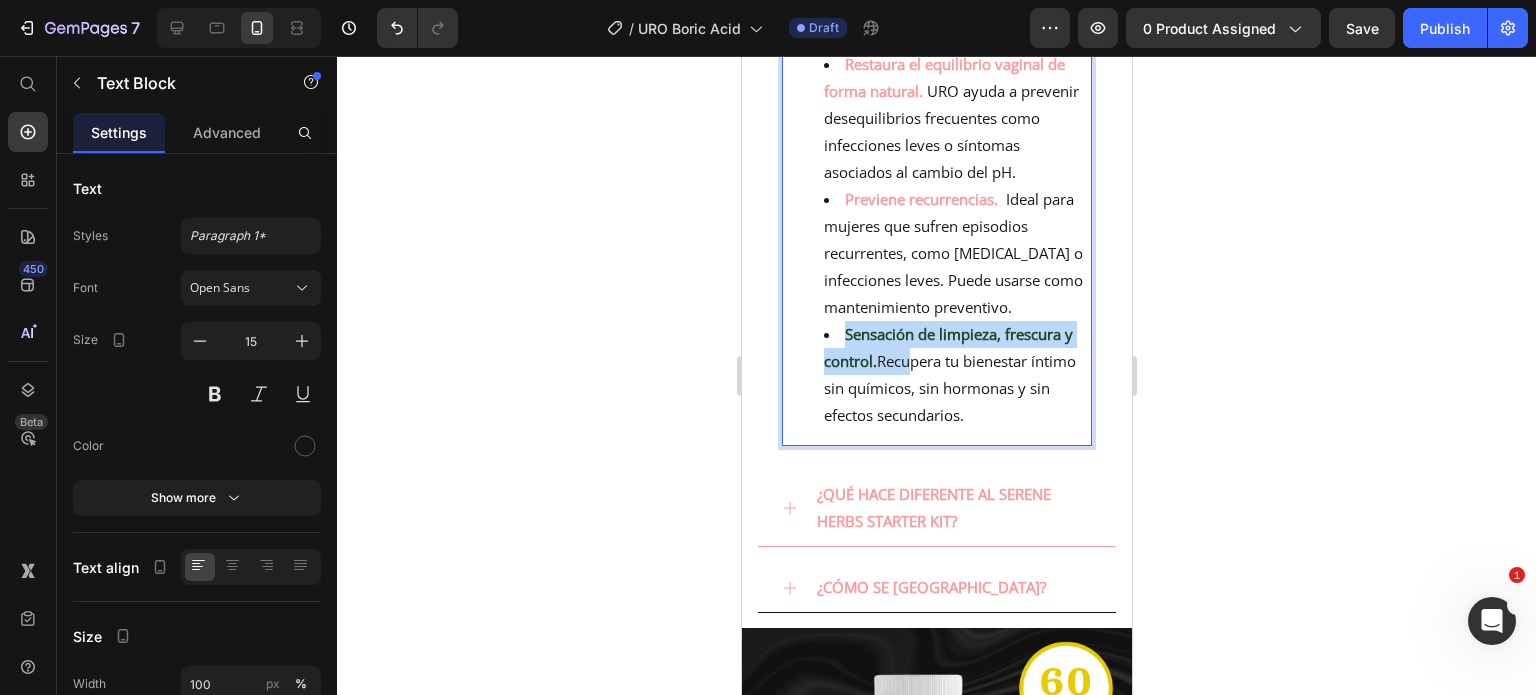 drag, startPoint x: 898, startPoint y: 421, endPoint x: 841, endPoint y: 395, distance: 62.649822 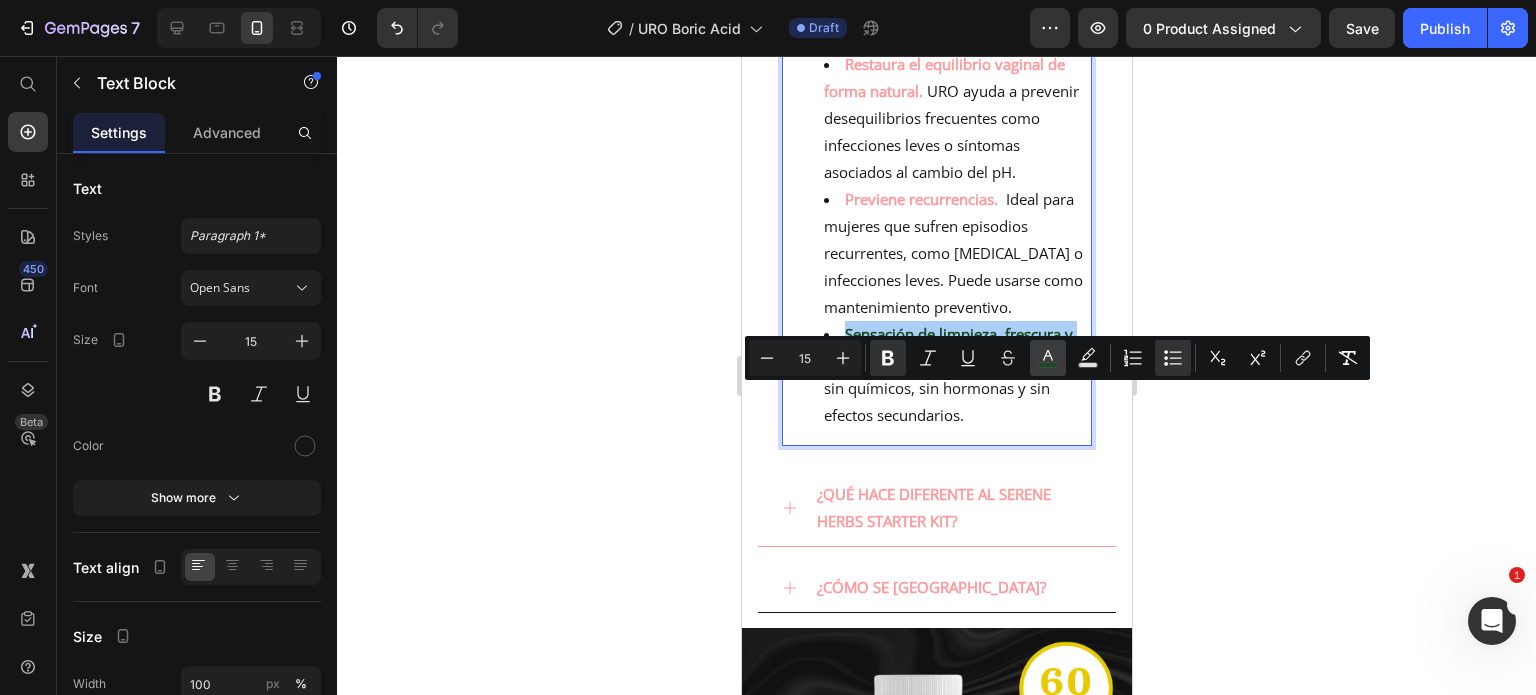 click 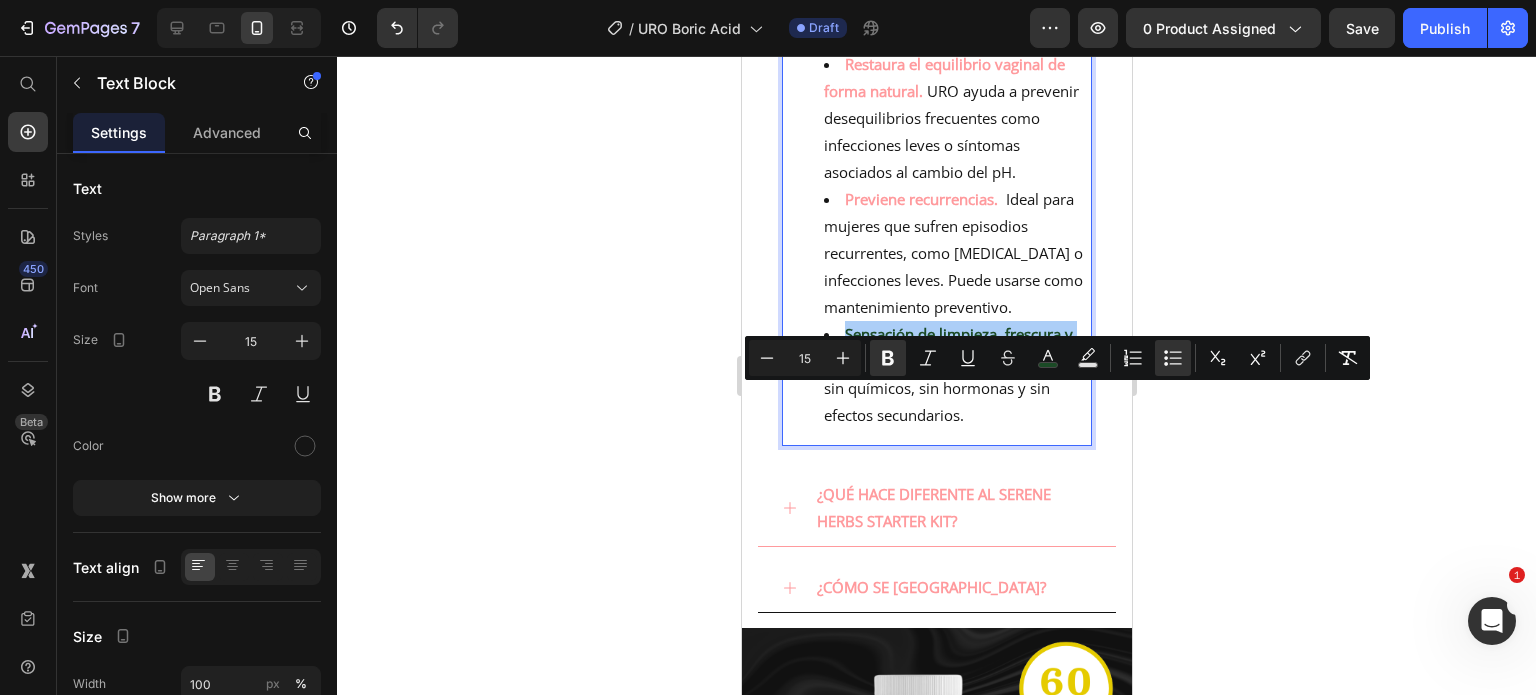 type on "1B4A26" 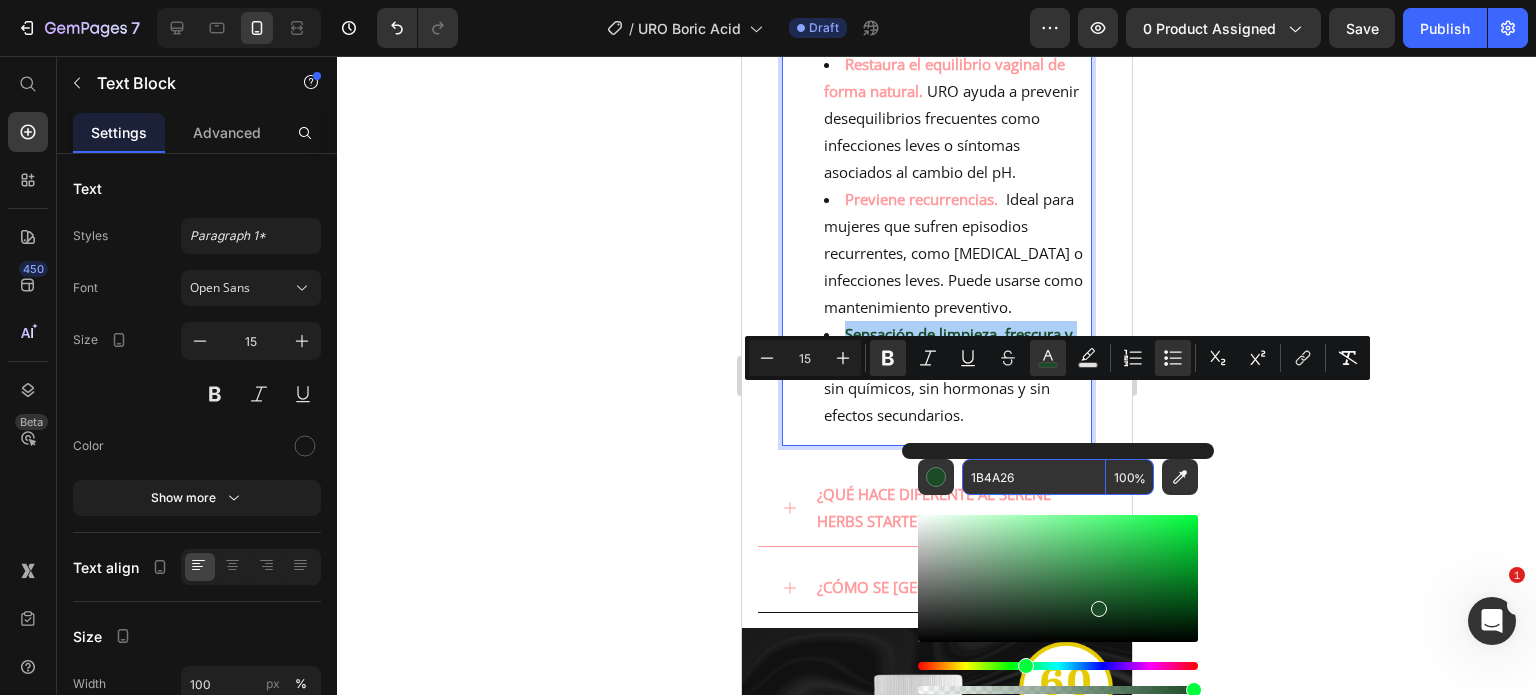 click on "1B4A26" at bounding box center (1034, 477) 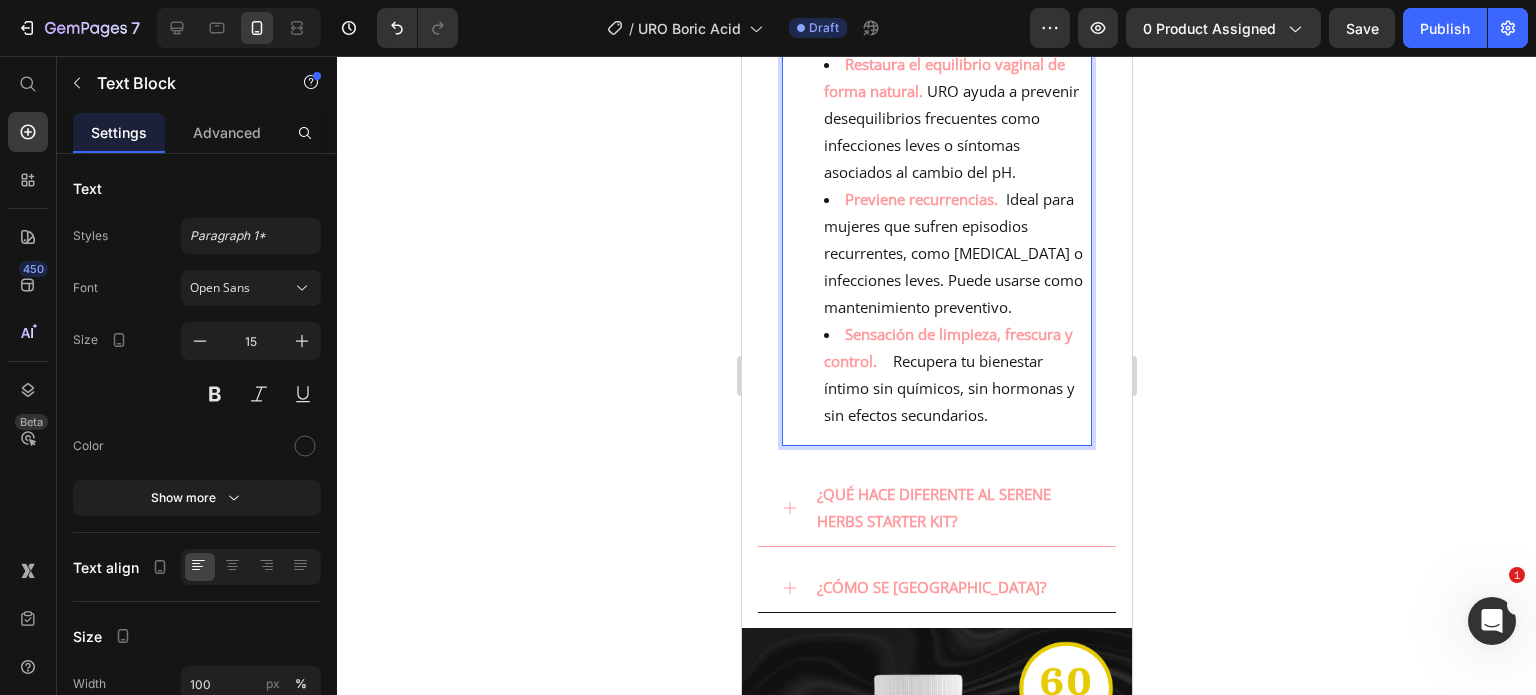 click on "Sensación de limpieza, frescura y control.                                       Recupera tu bienestar íntimo sin químicos, sin hormonas y sin efectos secundarios." at bounding box center [956, 375] 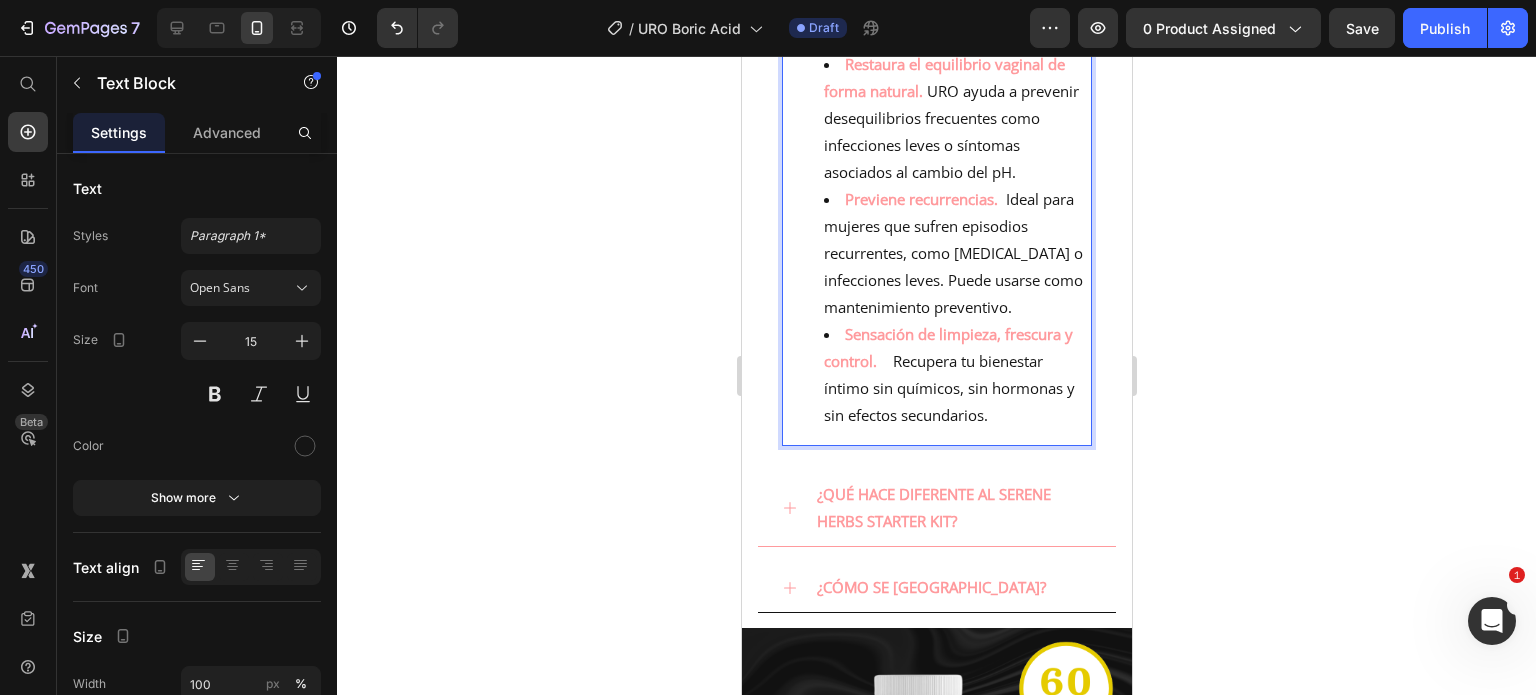 click 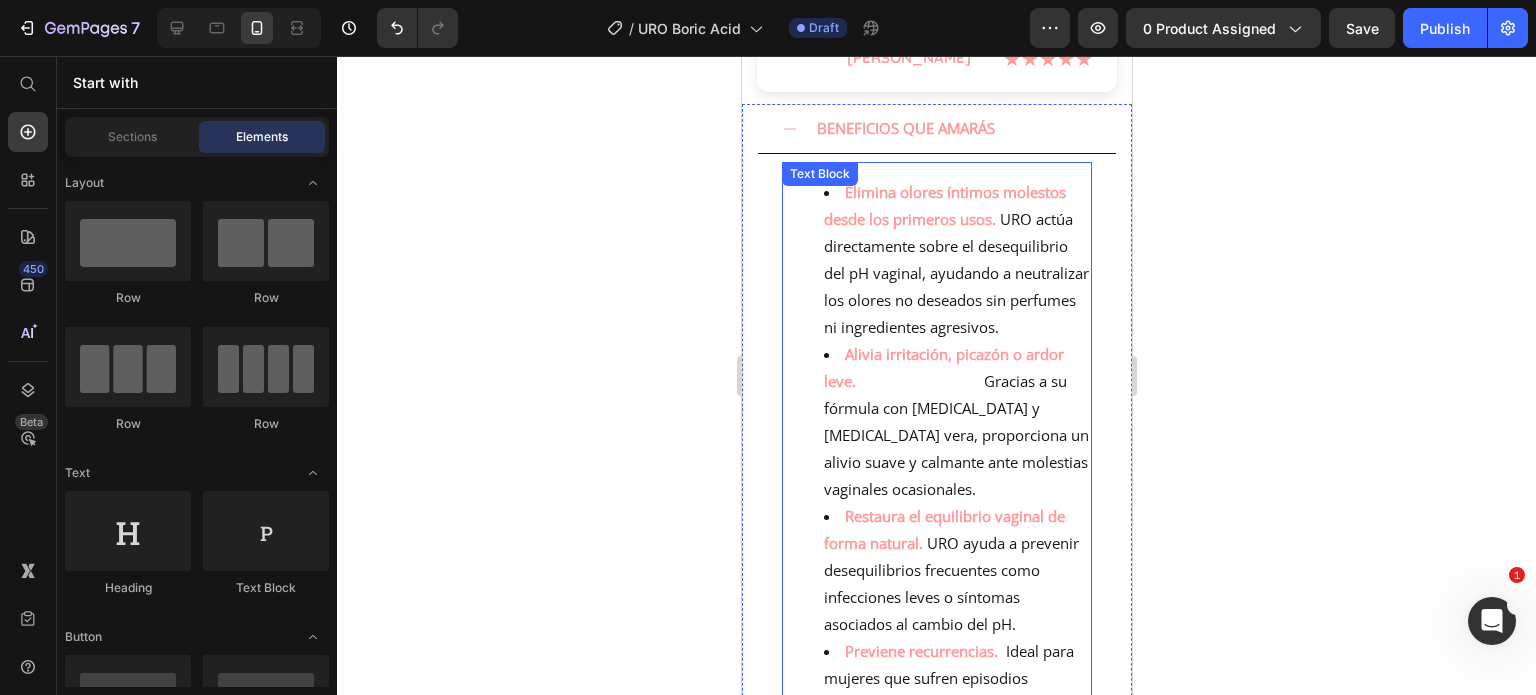 scroll, scrollTop: 800, scrollLeft: 0, axis: vertical 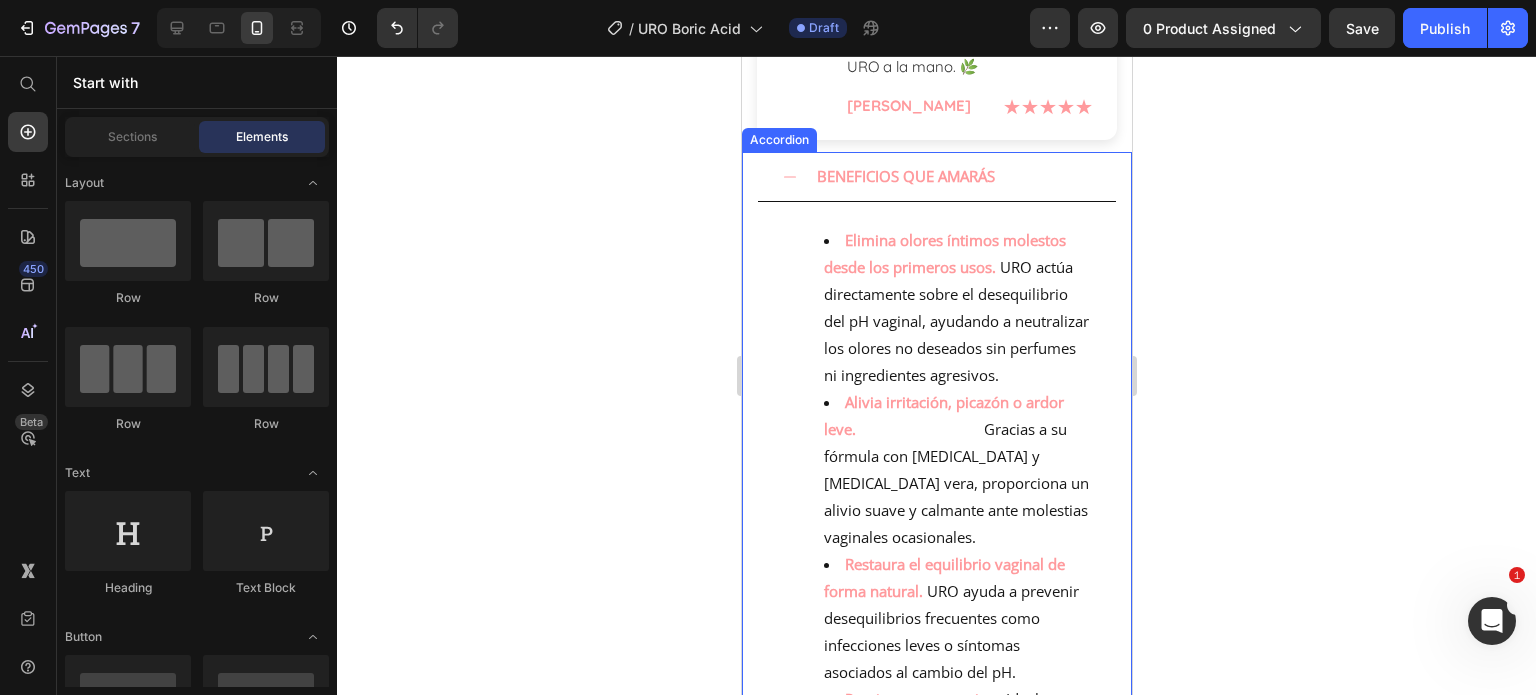 click on "BENEFICIOS QUE AMARÁS" at bounding box center (936, 177) 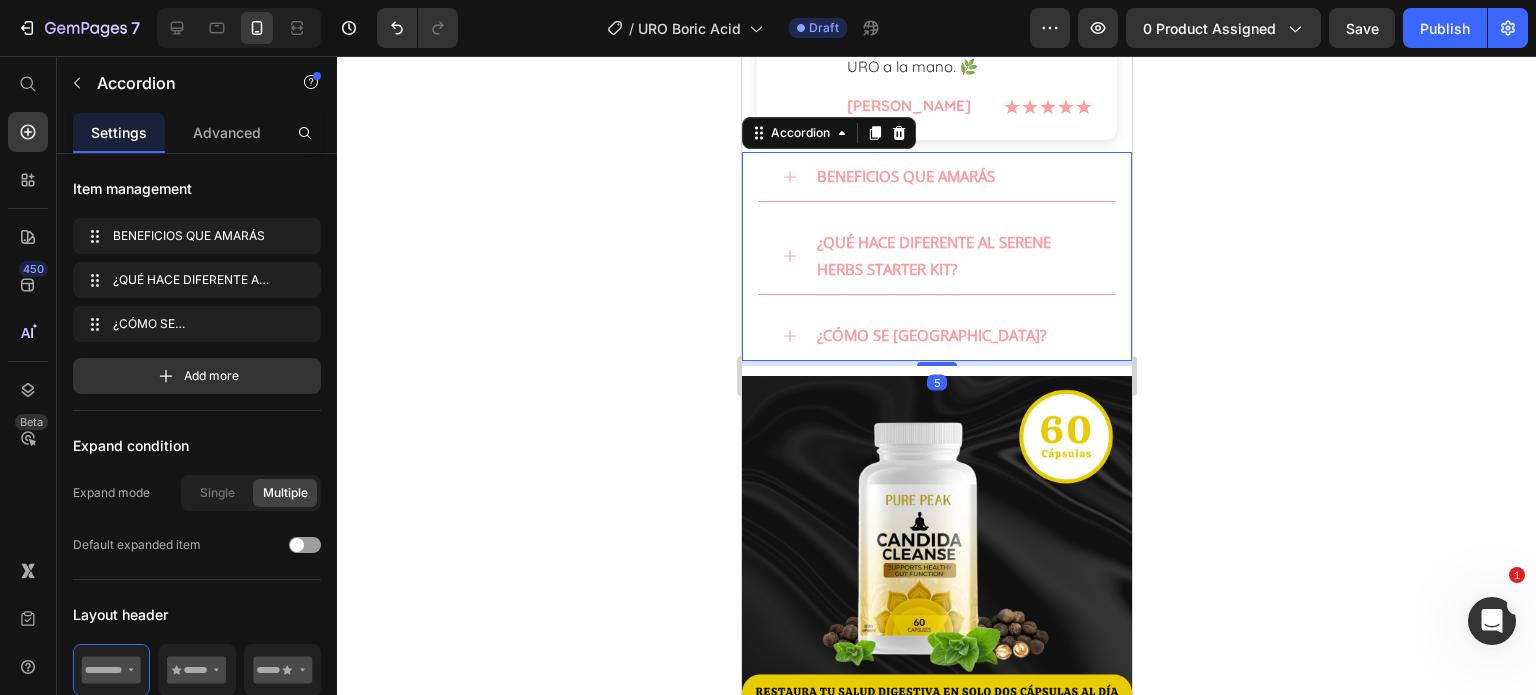 click 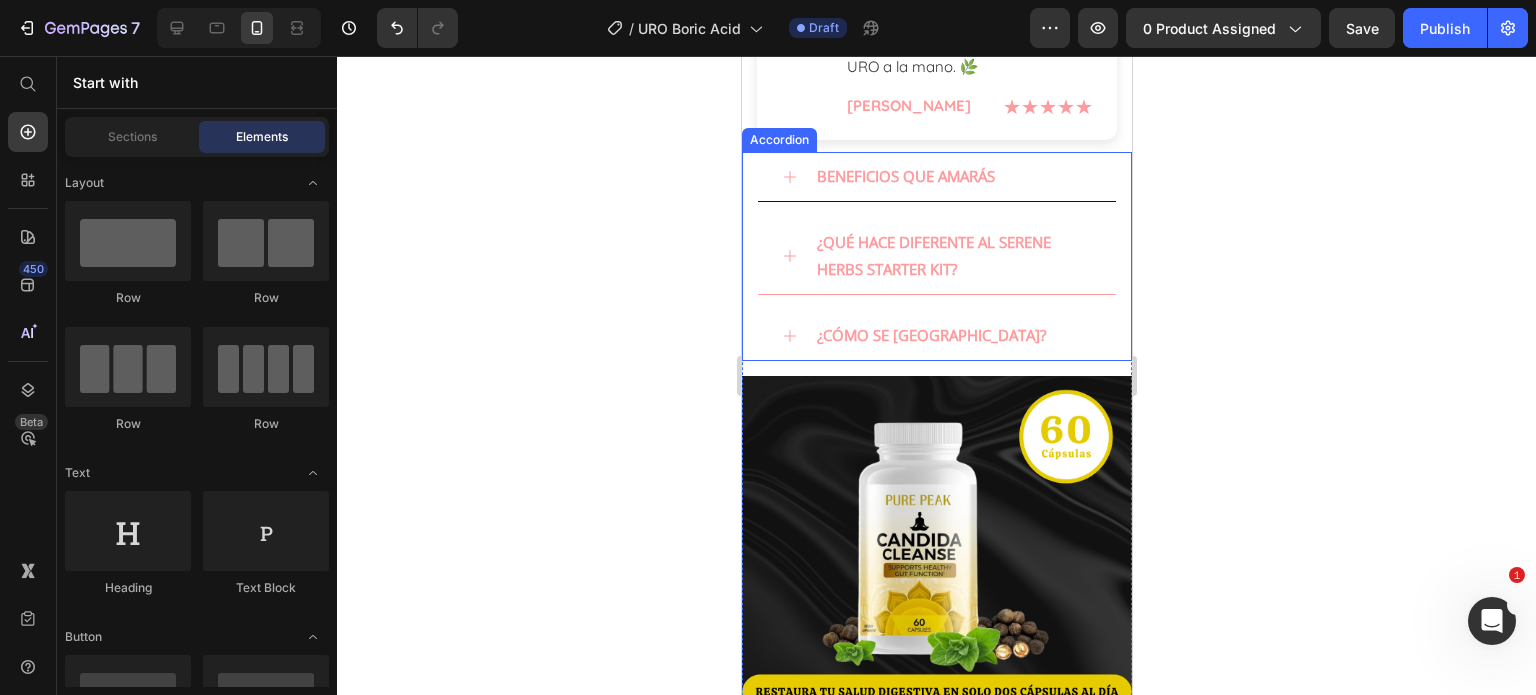 click on "BENEFICIOS QUE AMARÁS" at bounding box center [952, 176] 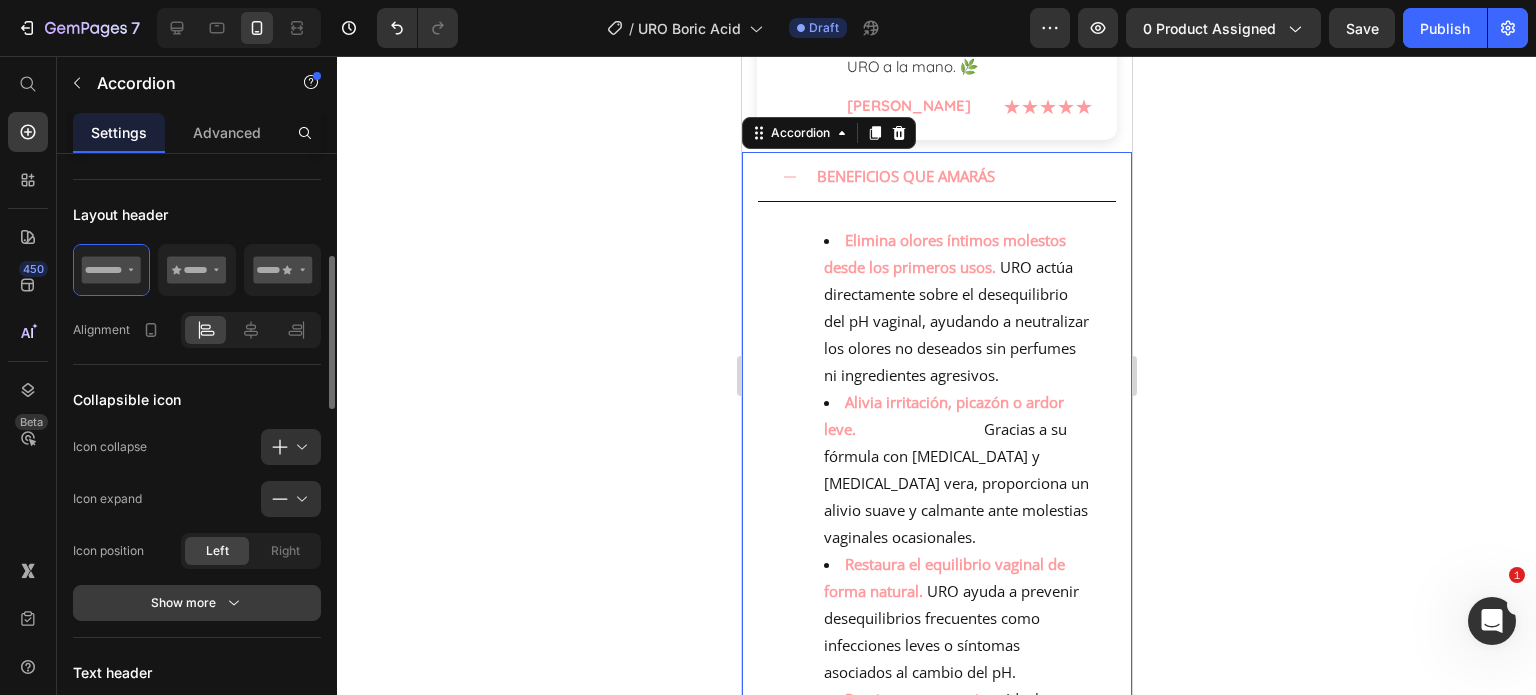 scroll, scrollTop: 700, scrollLeft: 0, axis: vertical 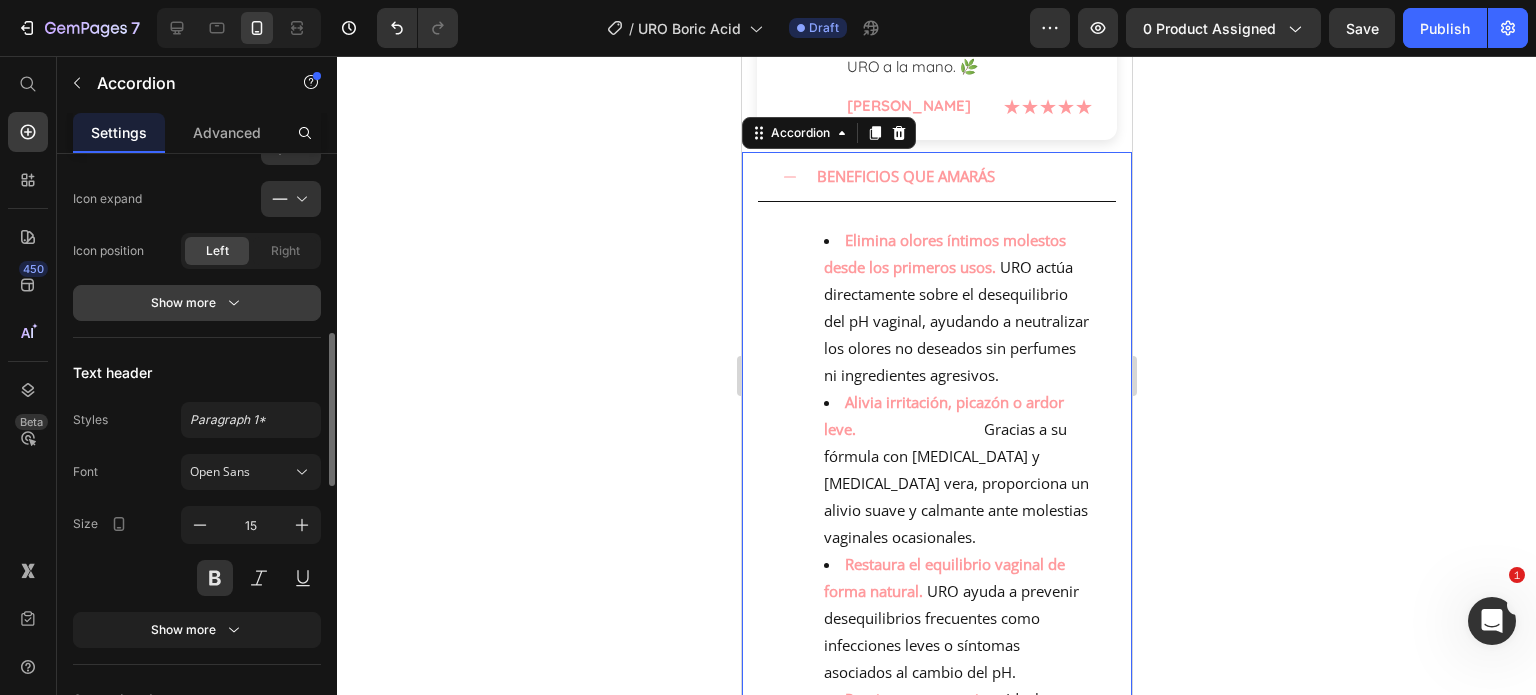 click 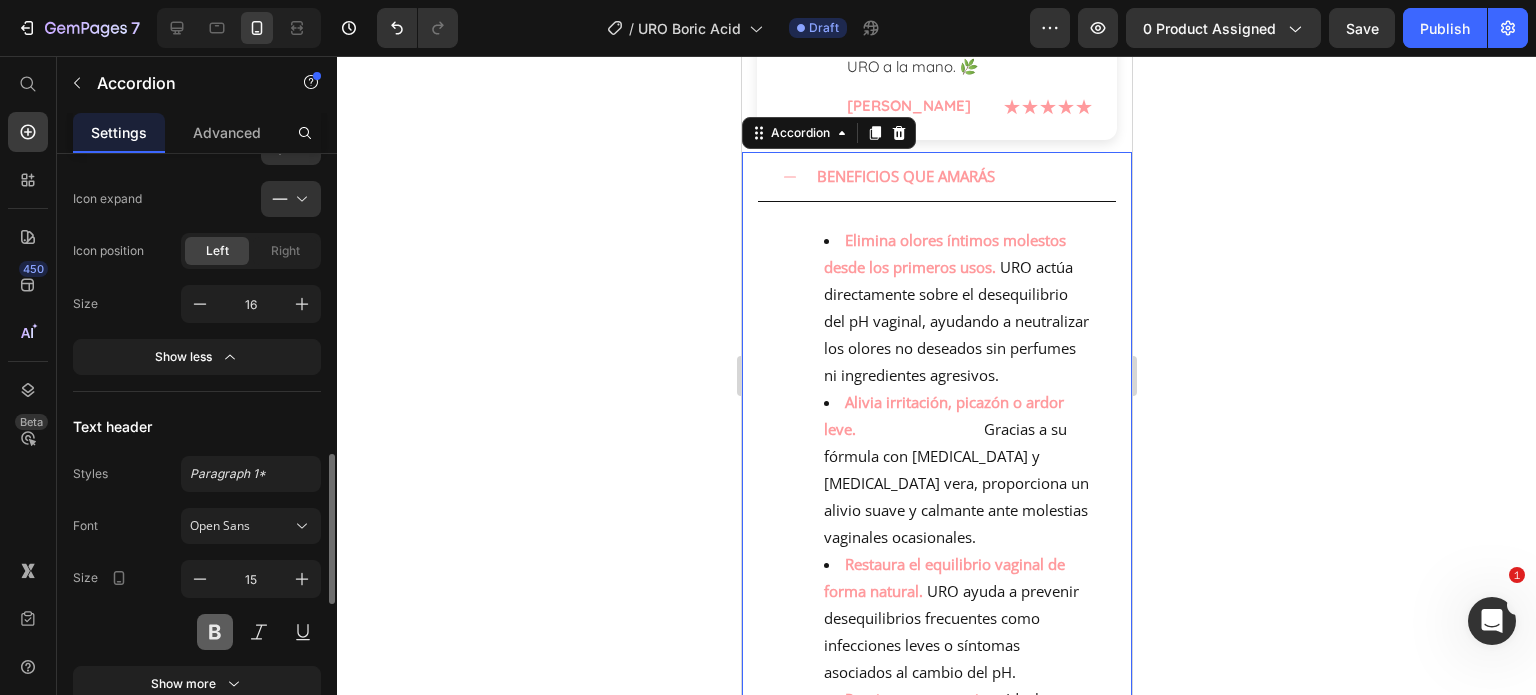 scroll, scrollTop: 1000, scrollLeft: 0, axis: vertical 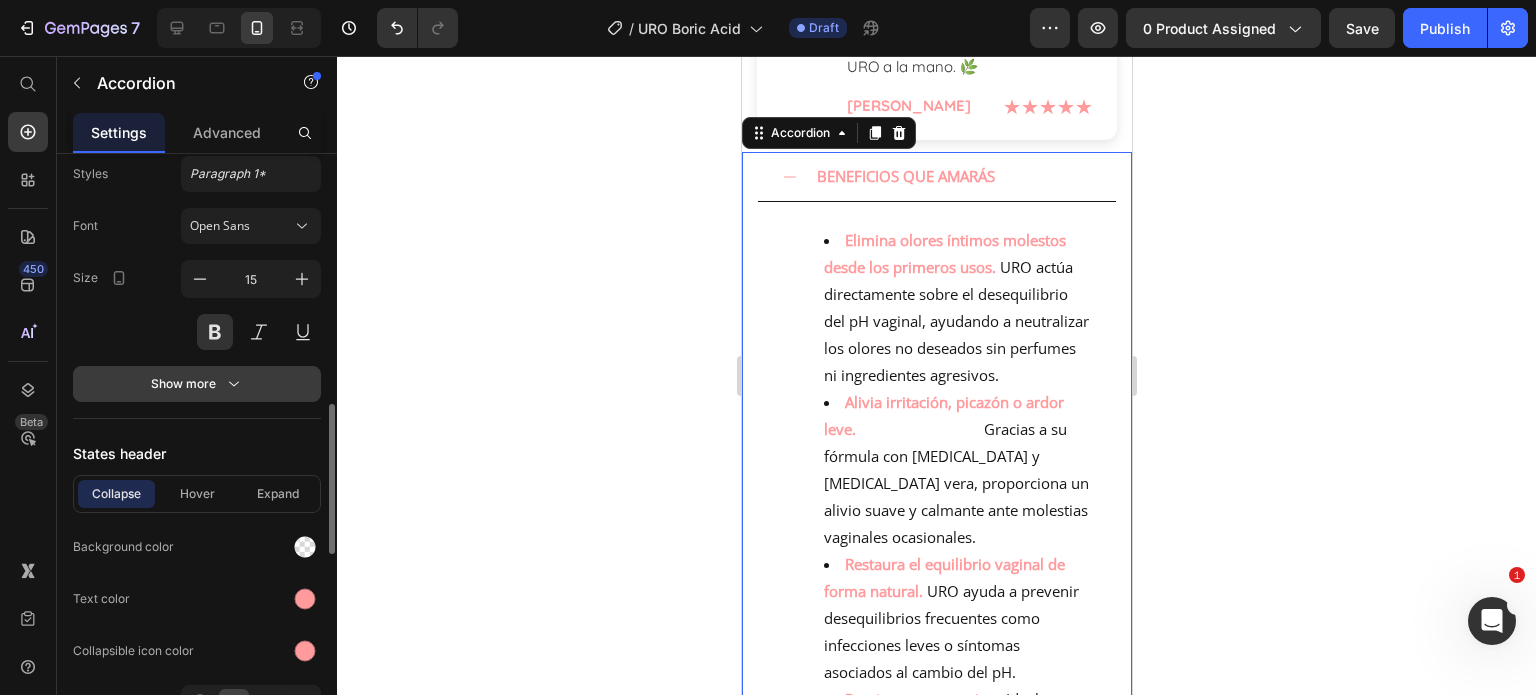 click on "Show more" at bounding box center [197, 384] 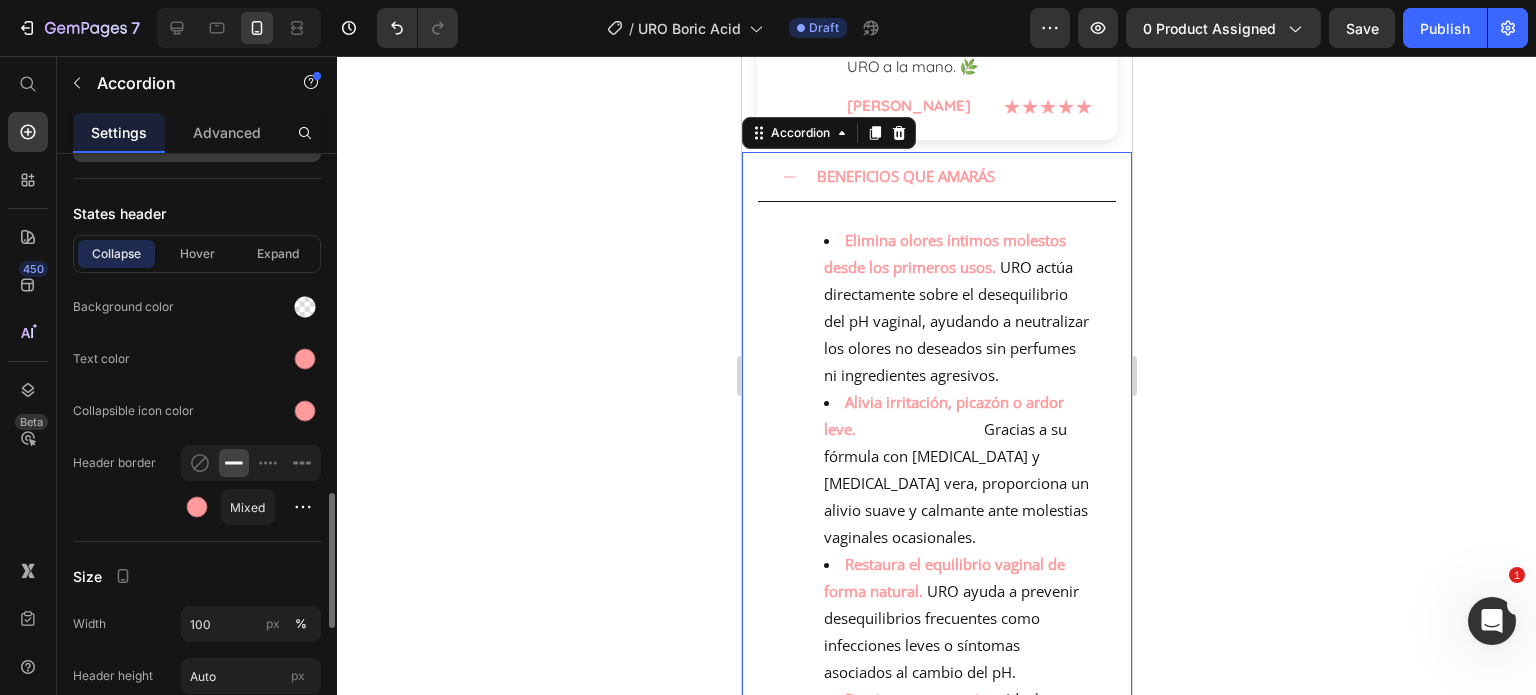 scroll, scrollTop: 1700, scrollLeft: 0, axis: vertical 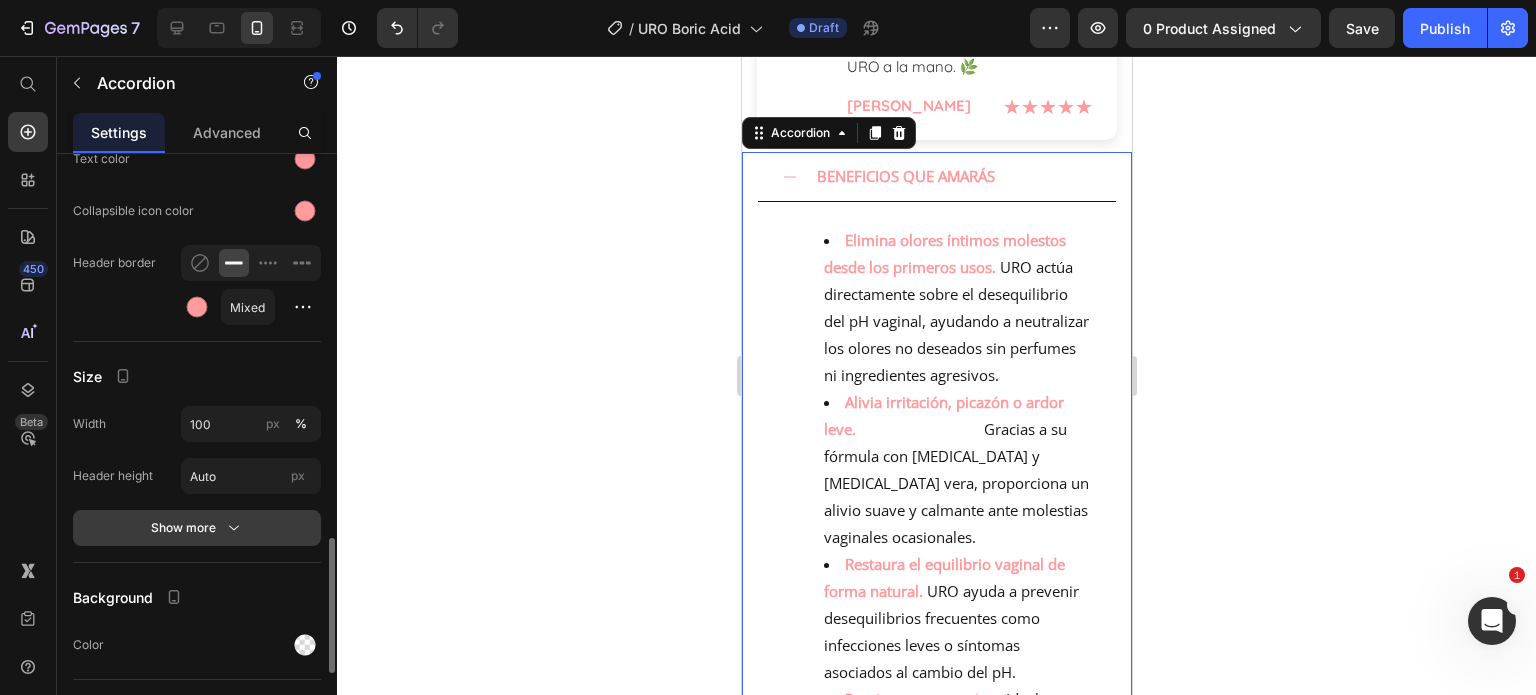 click on "Show more" at bounding box center [197, 528] 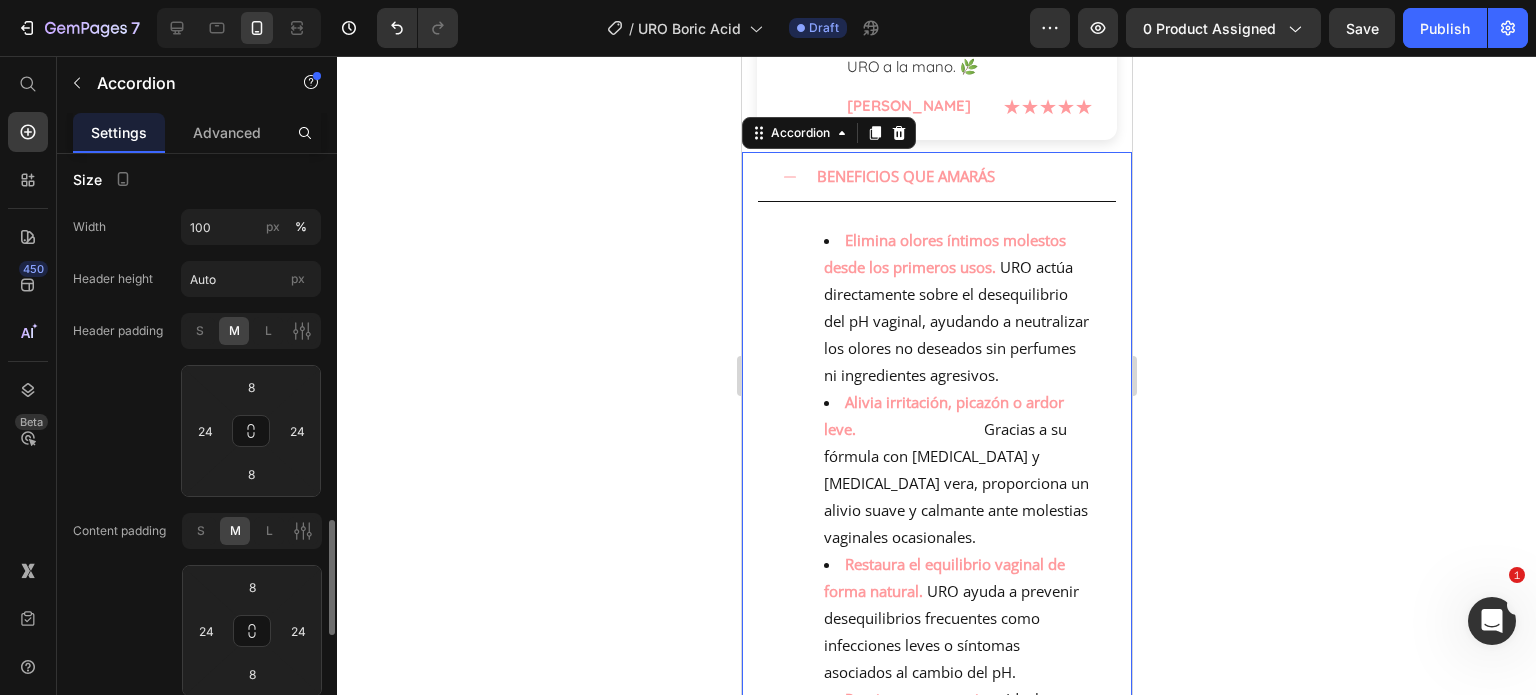 scroll, scrollTop: 1297, scrollLeft: 0, axis: vertical 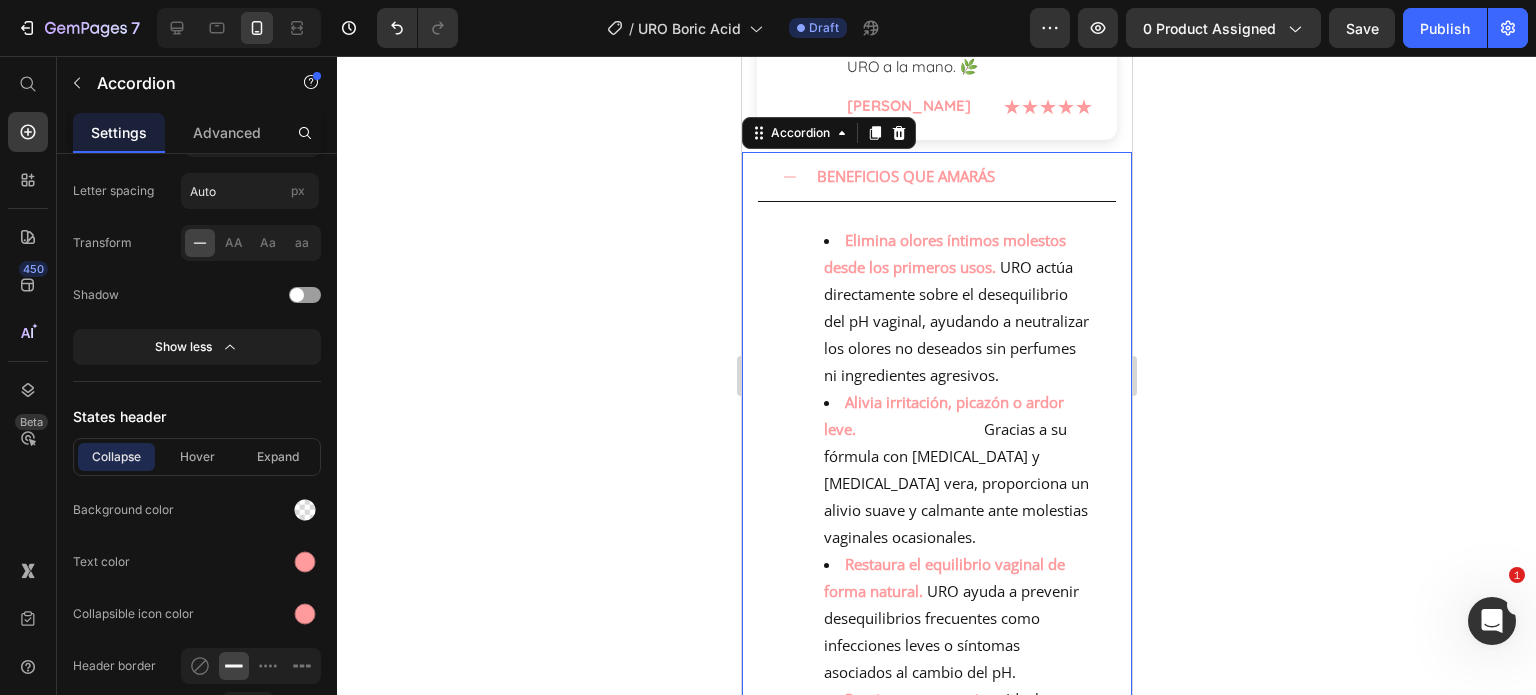 click 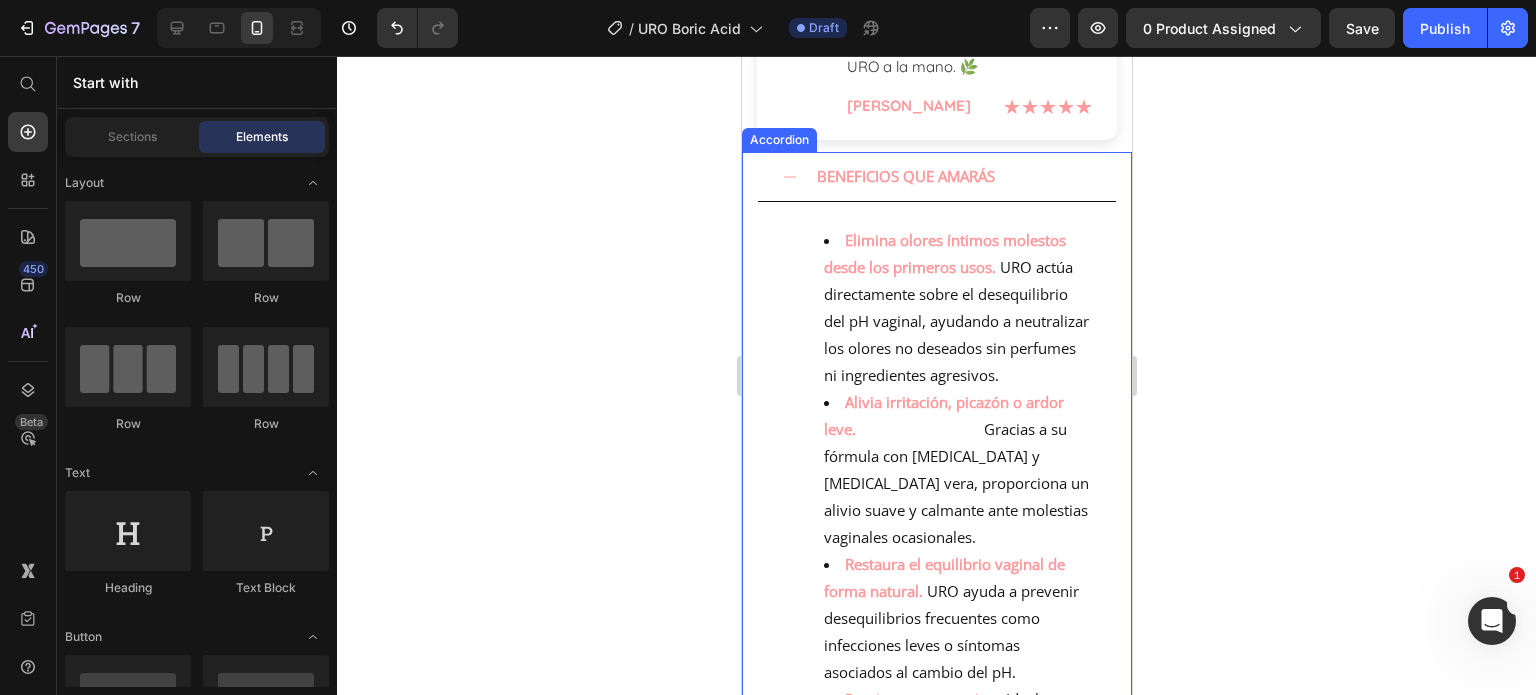 click on "BENEFICIOS QUE AMARÁS" at bounding box center [952, 176] 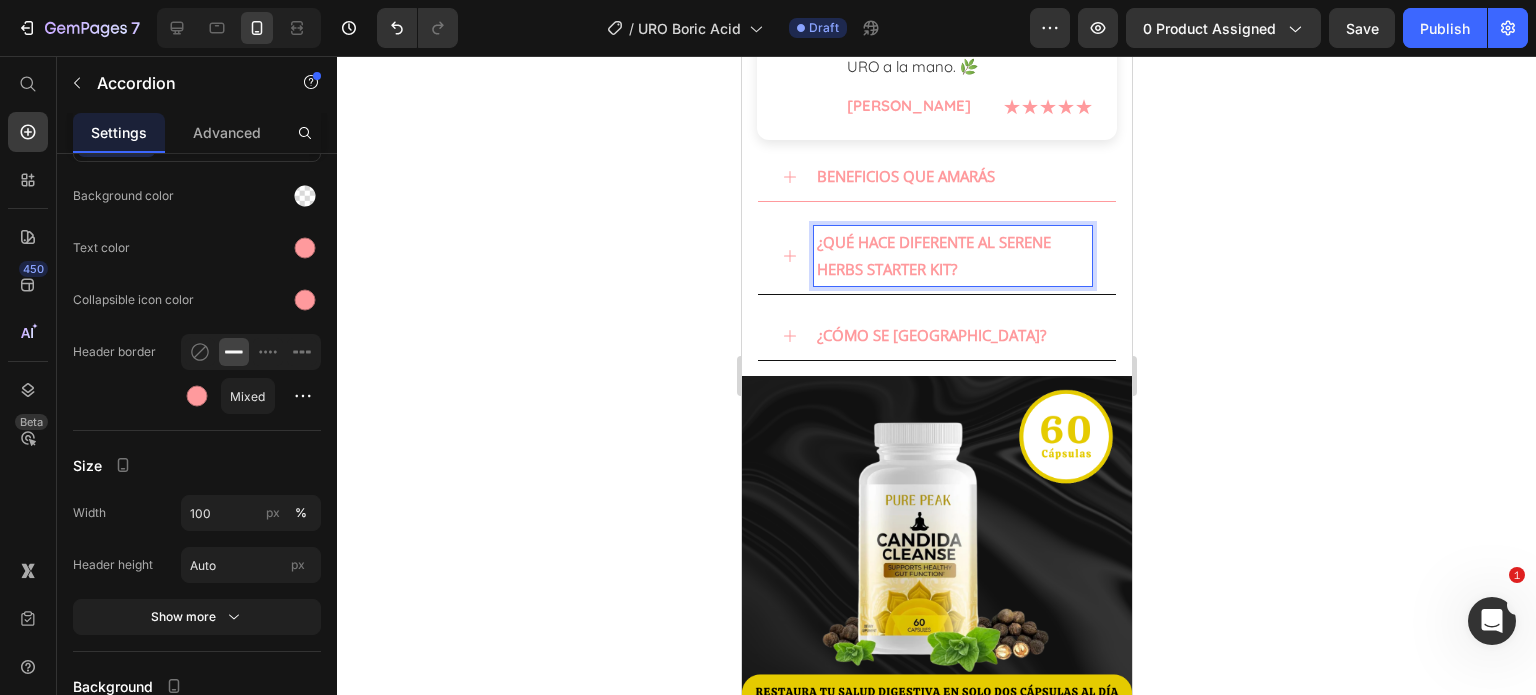 click on "¿QUÉ HACE DIFERENTE AL SERENE HERBS STARTER KIT?" at bounding box center [933, 255] 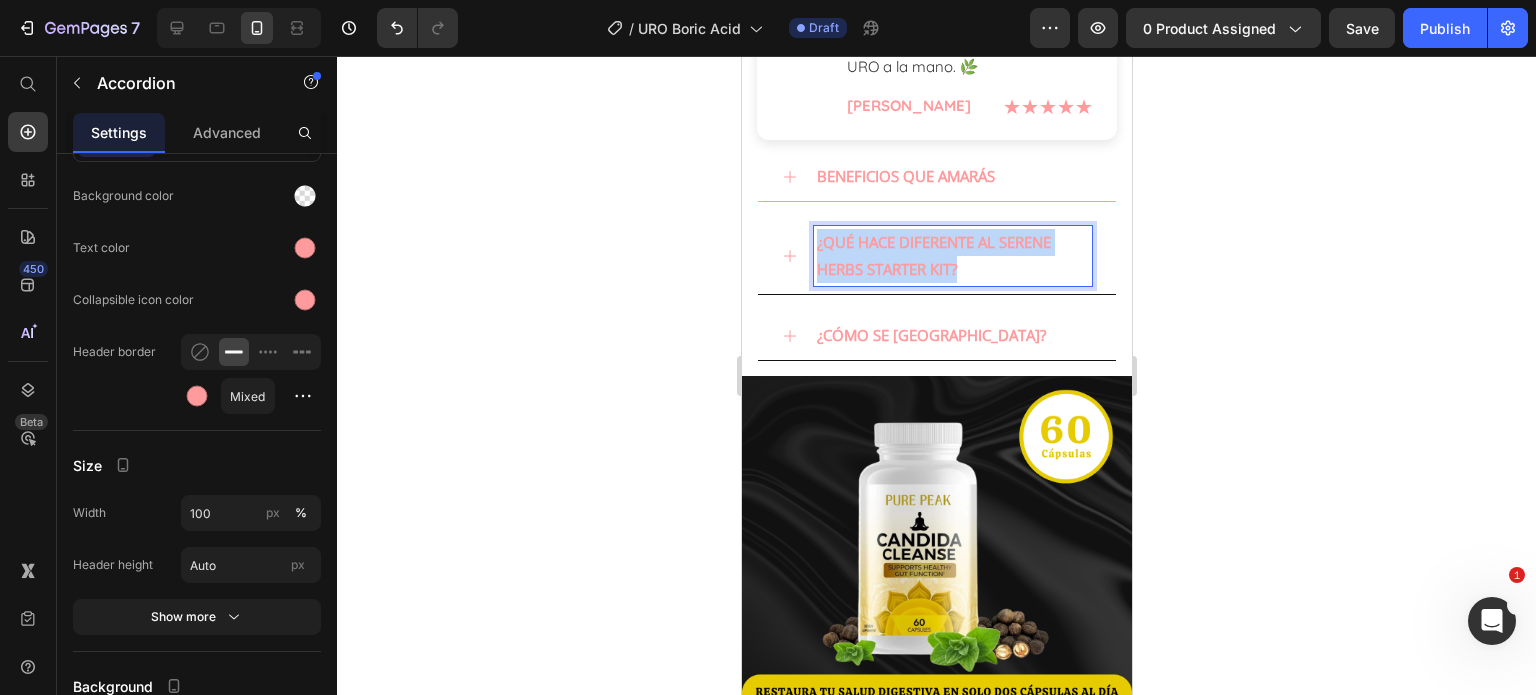 click on "¿QUÉ HACE DIFERENTE AL SERENE HERBS STARTER KIT?" at bounding box center (933, 255) 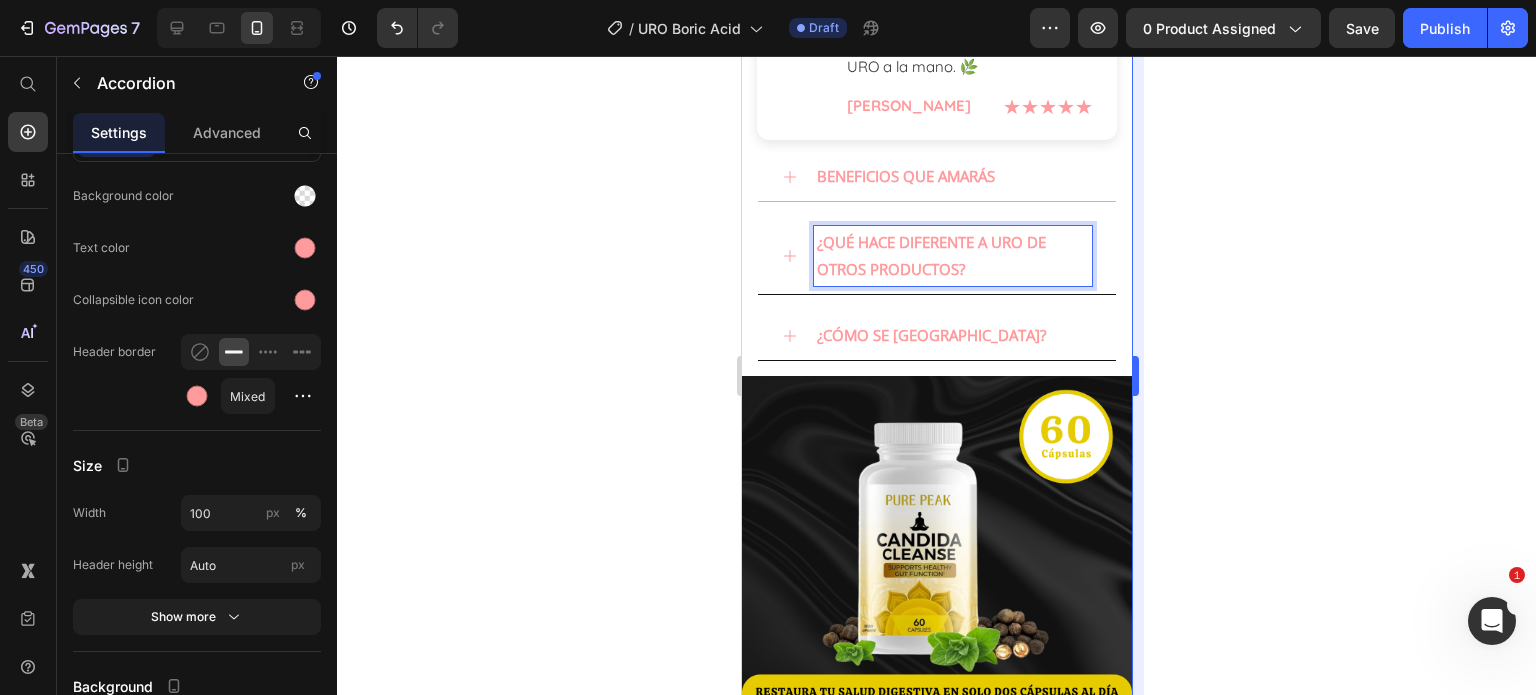 drag, startPoint x: 1231, startPoint y: 312, endPoint x: 1140, endPoint y: 294, distance: 92.76314 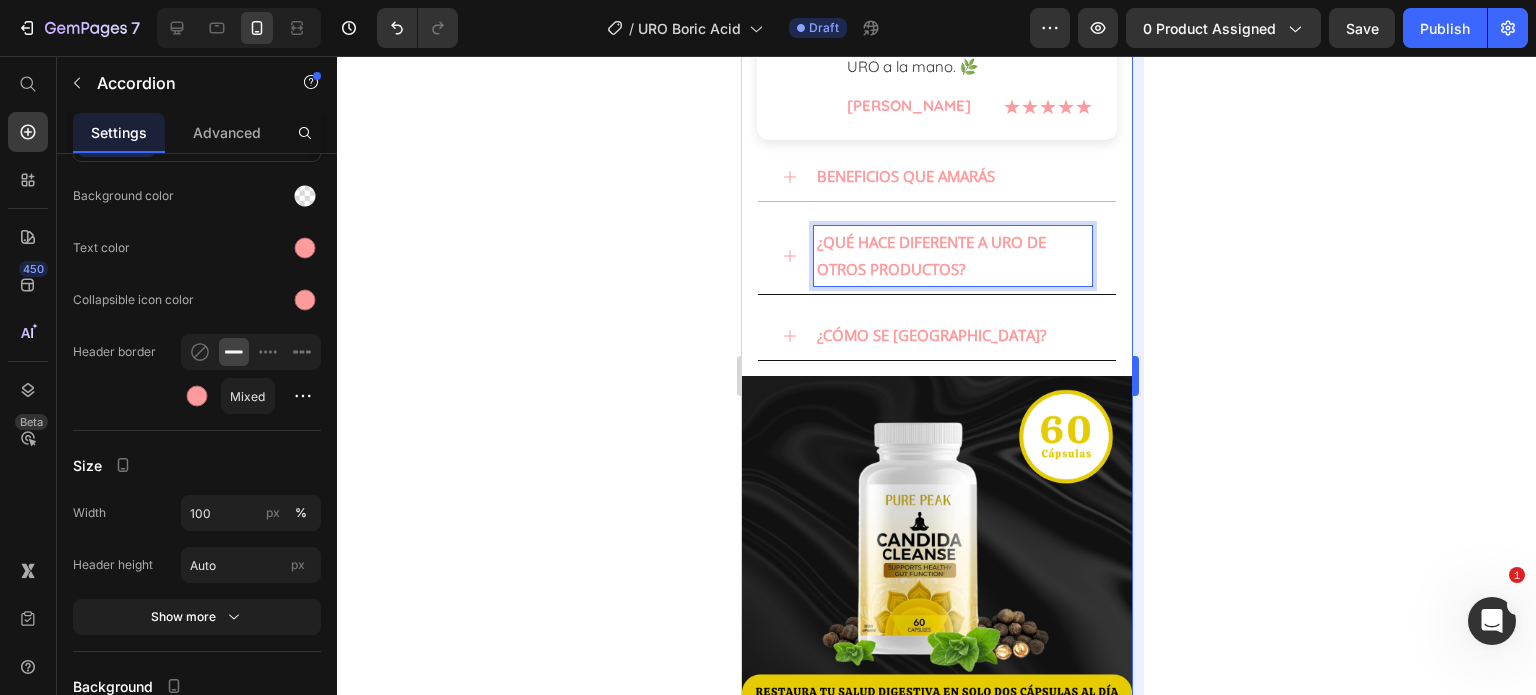 click 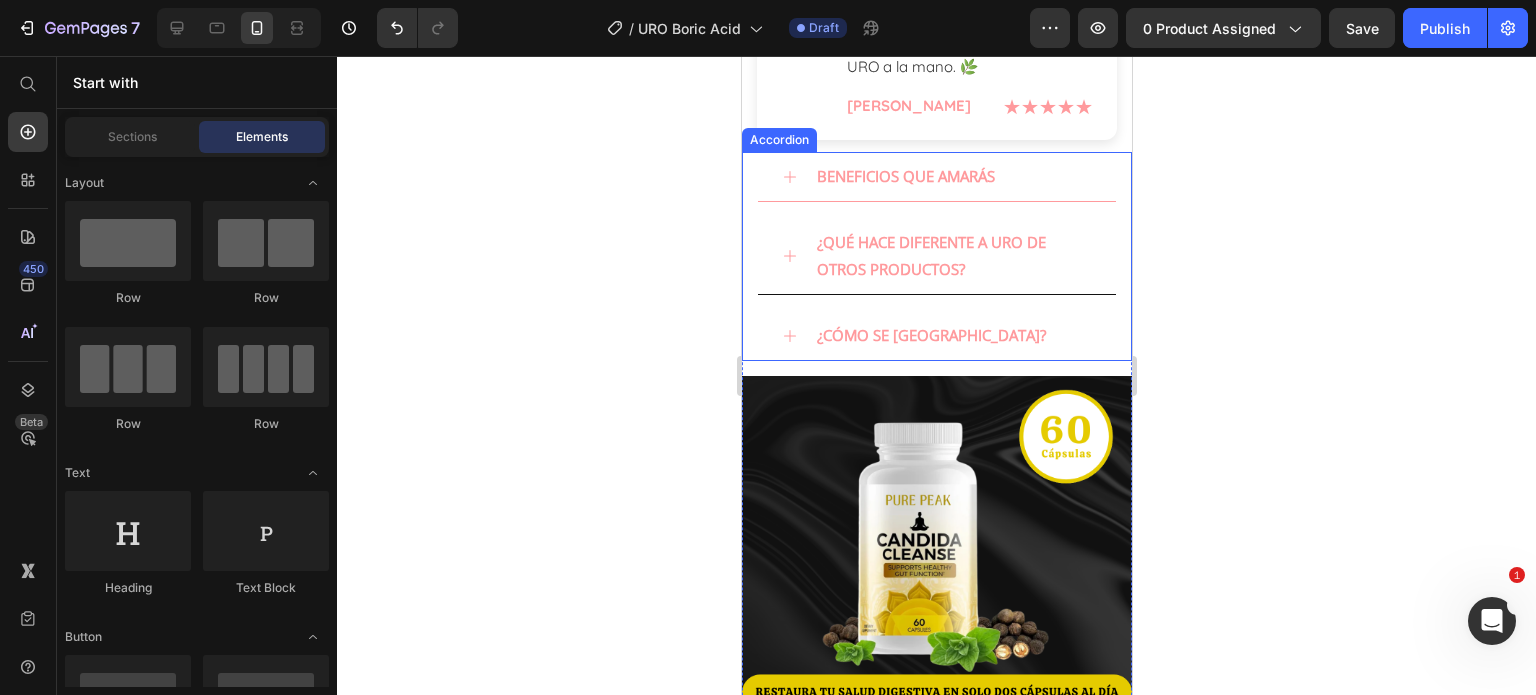click on "¿QUÉ HACE DIFERENTE A URO DE OTROS PRODUCTOS?" at bounding box center [936, 256] 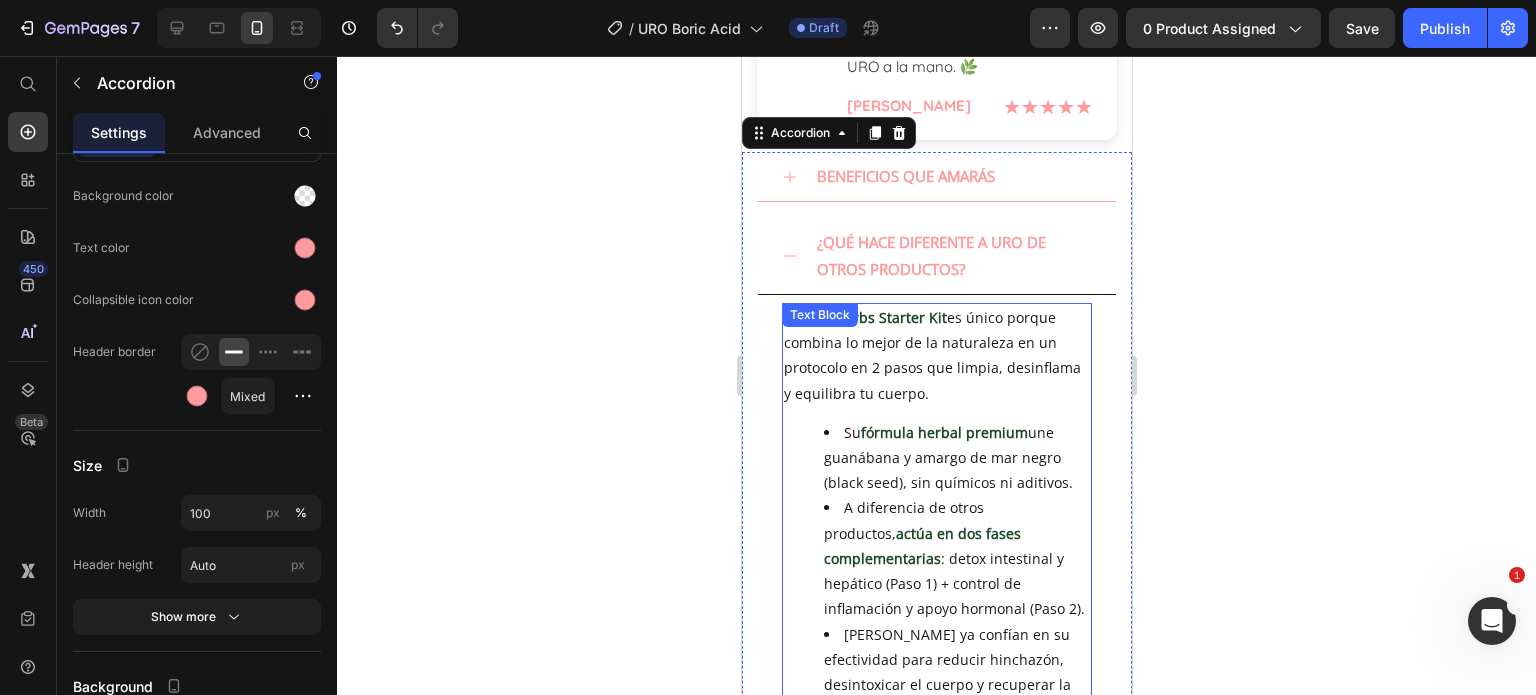click on "Serene Herbs Starter Kit  es único porque combina lo mejor de la naturaleza en un protocolo en 2 pasos que limpia, desinflama y equilibra tu cuerpo. Su  fórmula herbal premium  une guanábana y amargo de mar negro (black seed), sin químicos ni aditivos. A diferencia de otros productos,  actúa en dos fases complementarias : detox intestinal y hepático (Paso 1) + control de inflamación y apoyo hormonal (Paso 2). Miles ya confían en su efectividad para reducir hinchazón, desintoxicar el cuerpo y recuperar la energía, sin riesgos ni efectos indeseados. Es el  apoyo natural diario  que respeta y fortalece tu cuerpo. 👉  Porque limpiar tu cuerpo no debería ser complicado ni riesgoso." at bounding box center [936, 583] 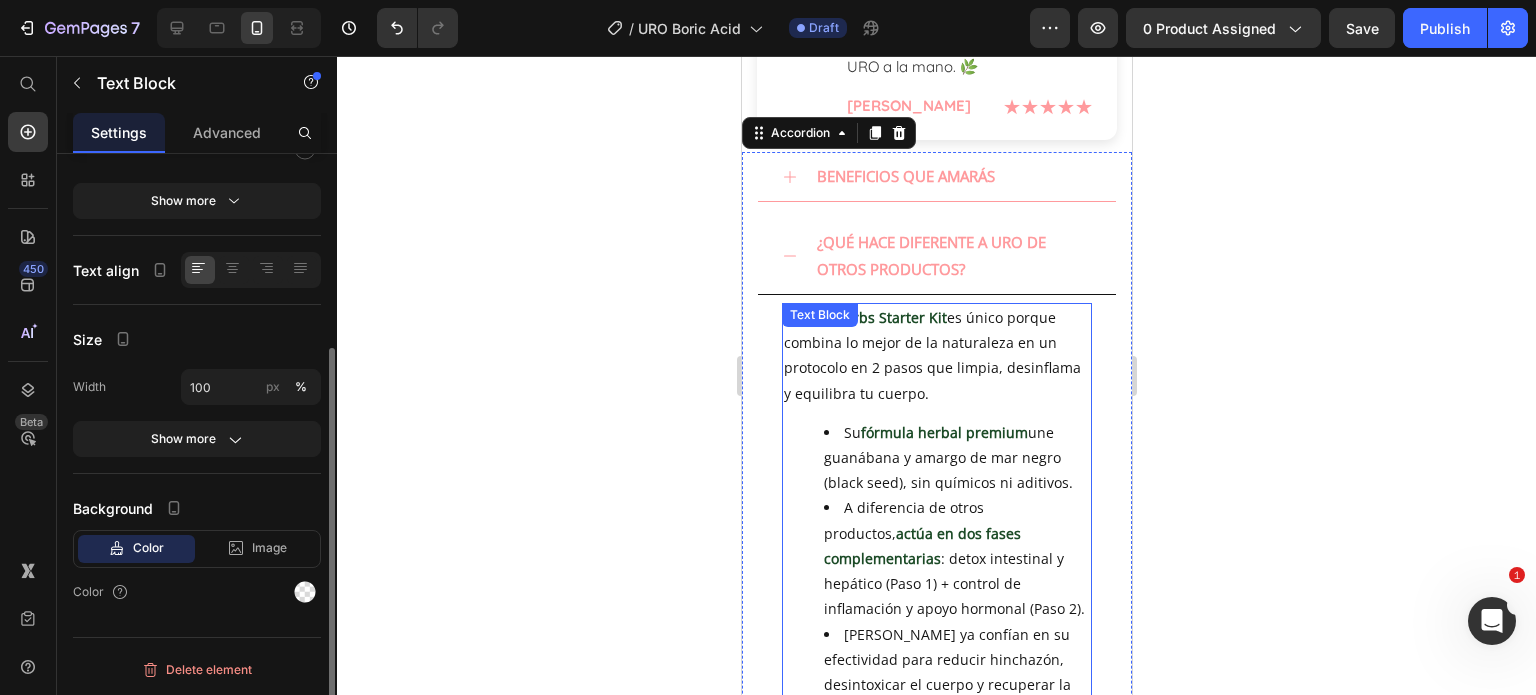 scroll, scrollTop: 0, scrollLeft: 0, axis: both 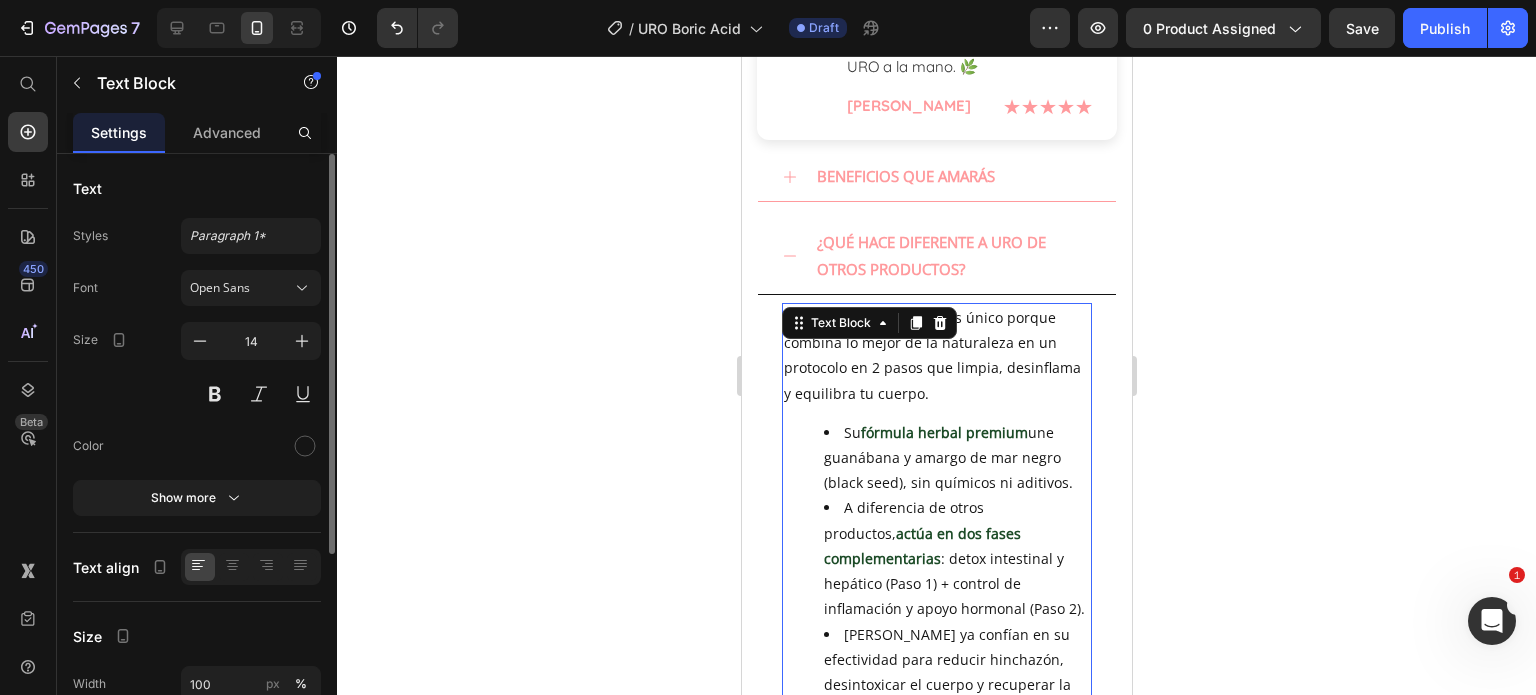 click on "Serene Herbs Starter Kit  es único porque combina lo mejor de la naturaleza en un protocolo en 2 pasos que limpia, desinflama y equilibra tu cuerpo." at bounding box center [936, 355] 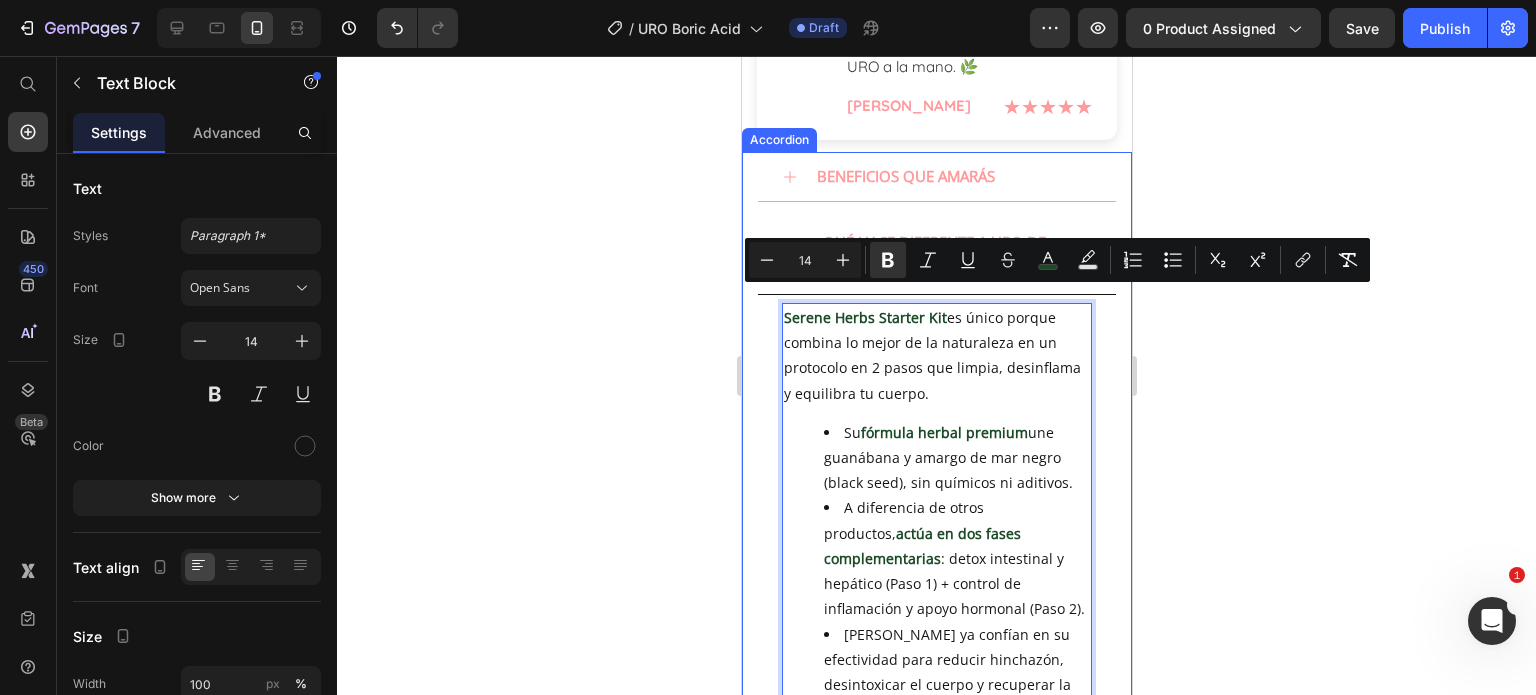 drag, startPoint x: 929, startPoint y: 381, endPoint x: 750, endPoint y: 307, distance: 193.69305 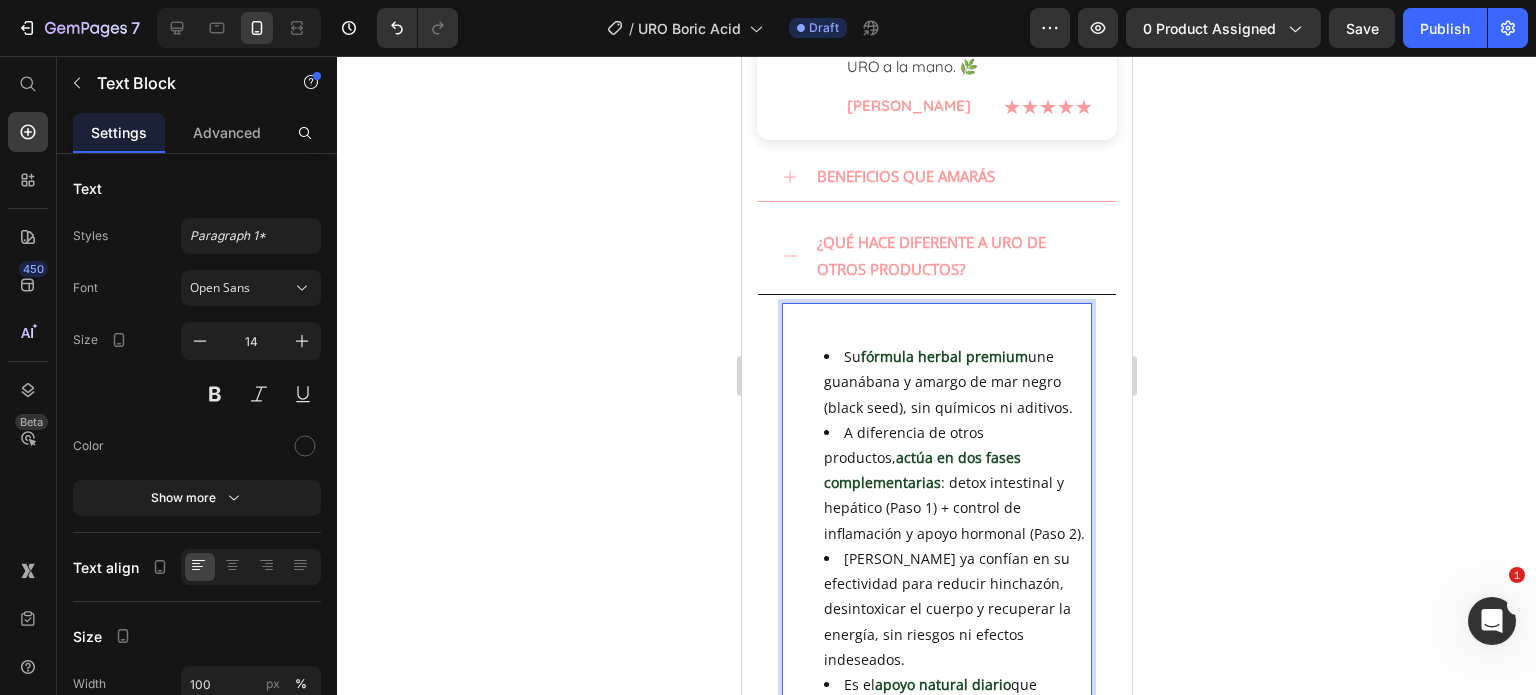 click on "Su  fórmula herbal premium  une guanábana y amargo de mar negro (black seed), sin químicos ni aditivos. A diferencia de otros productos,  actúa en dos fases complementarias : detox intestinal y hepático (Paso 1) + control de inflamación y apoyo hormonal (Paso 2). Miles ya confían en su efectividad para reducir hinchazón, desintoxicar el cuerpo y recuperar la energía, sin riesgos ni efectos indeseados. Es el  apoyo natural diario  que respeta y fortalece tu cuerpo." at bounding box center [936, 533] 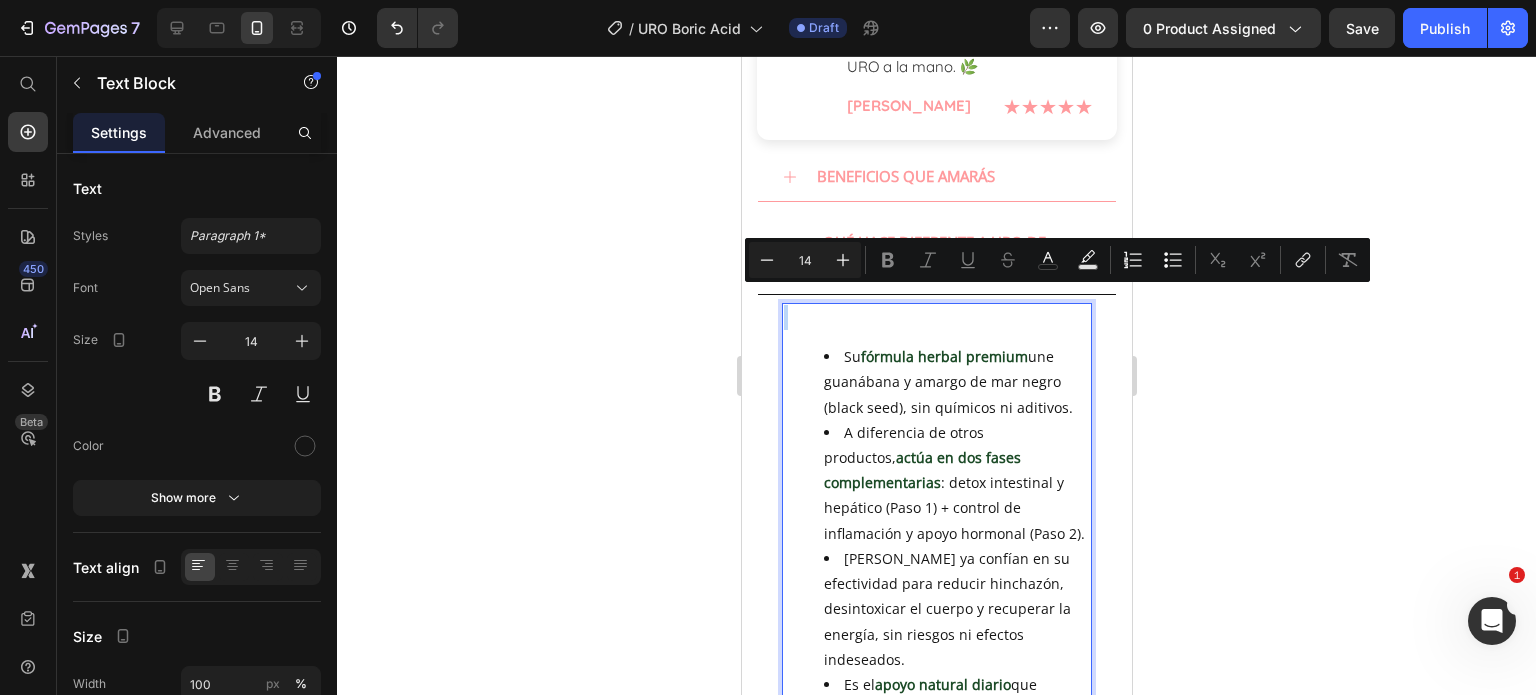 drag, startPoint x: 800, startPoint y: 302, endPoint x: 816, endPoint y: 339, distance: 40.311287 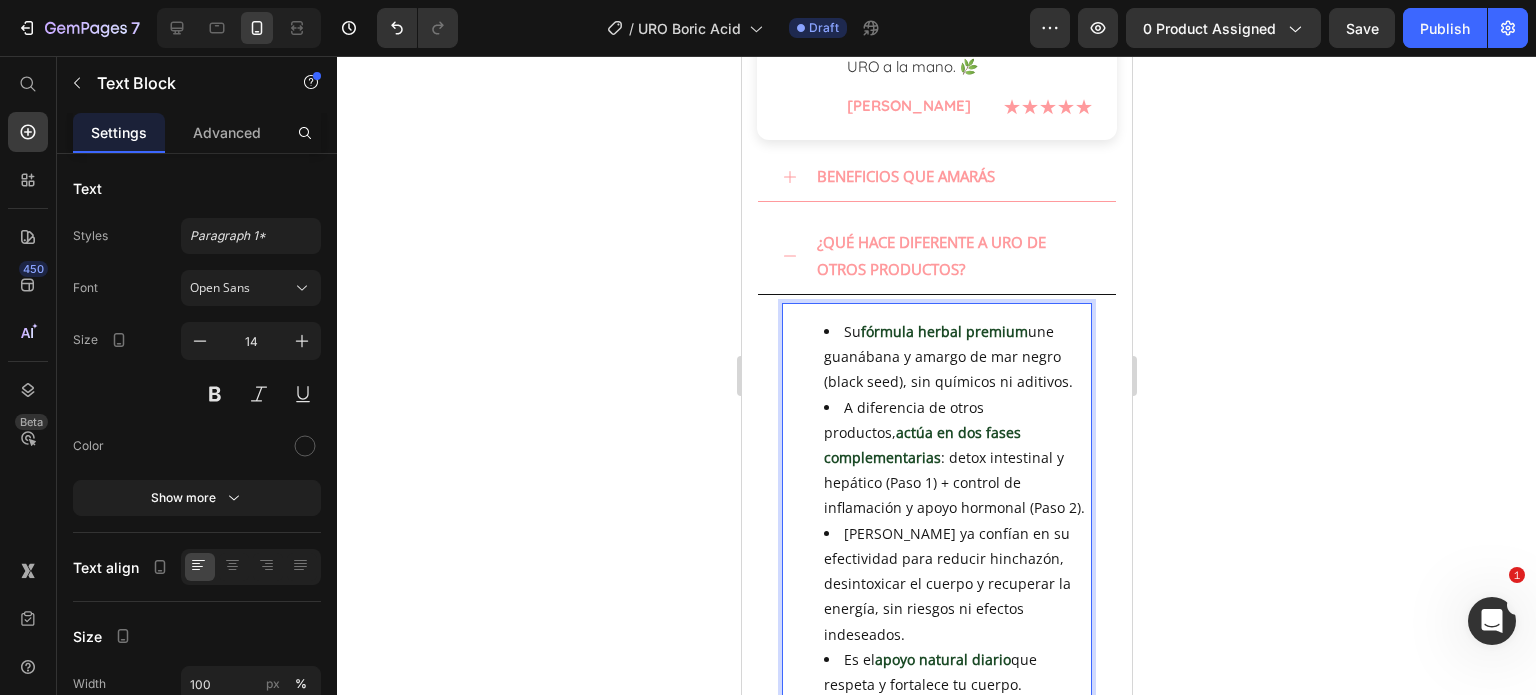 click 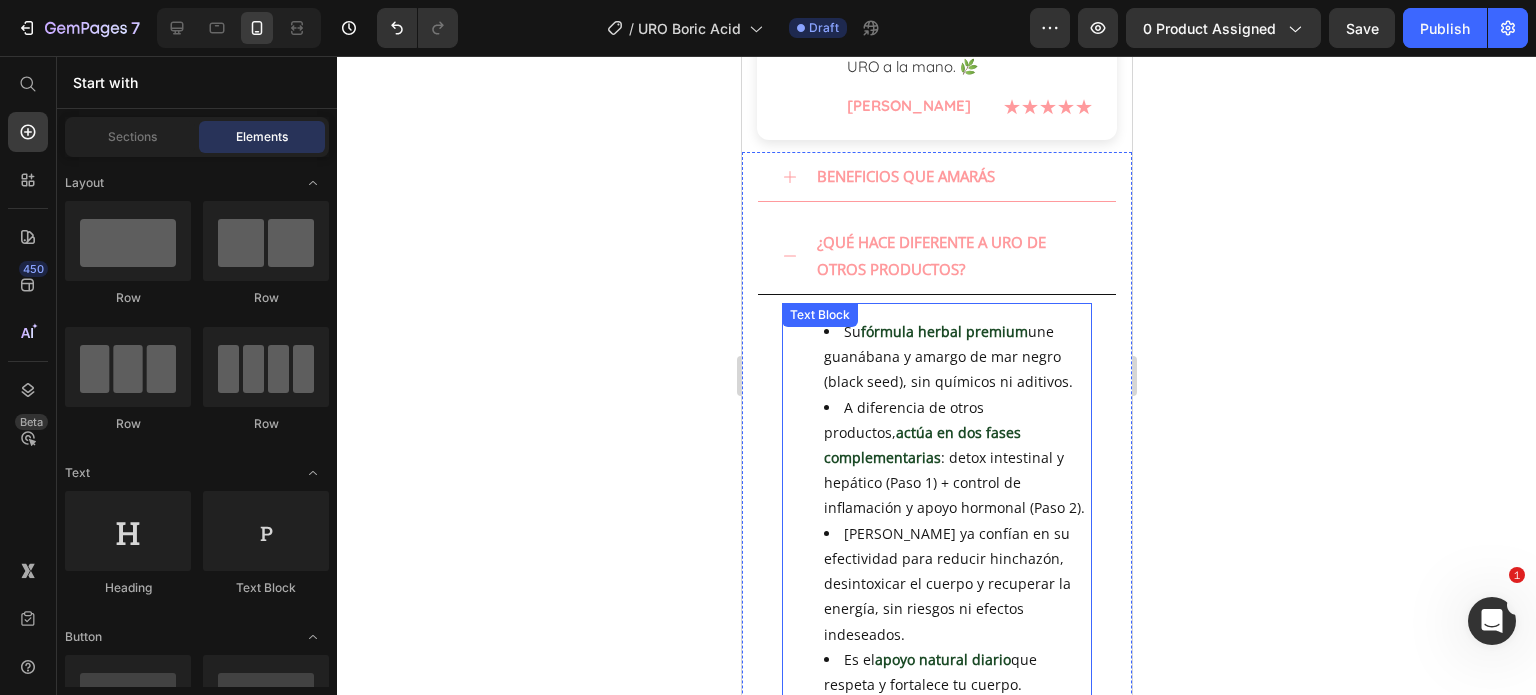 click on "Su  fórmula herbal premium  une guanábana y amargo de mar negro (black seed), sin químicos ni aditivos. A diferencia de otros productos,  actúa en dos fases complementarias : detox intestinal y hepático (Paso 1) + control de inflamación y apoyo hormonal (Paso 2). Miles ya confían en su efectividad para reducir hinchazón, desintoxicar el cuerpo y recuperar la energía, sin riesgos ni efectos indeseados. Es el  apoyo natural diario  que respeta y fortalece tu cuerpo. 👉  Porque limpiar tu cuerpo no debería ser complicado ni riesgoso. Text Block" at bounding box center (936, 533) 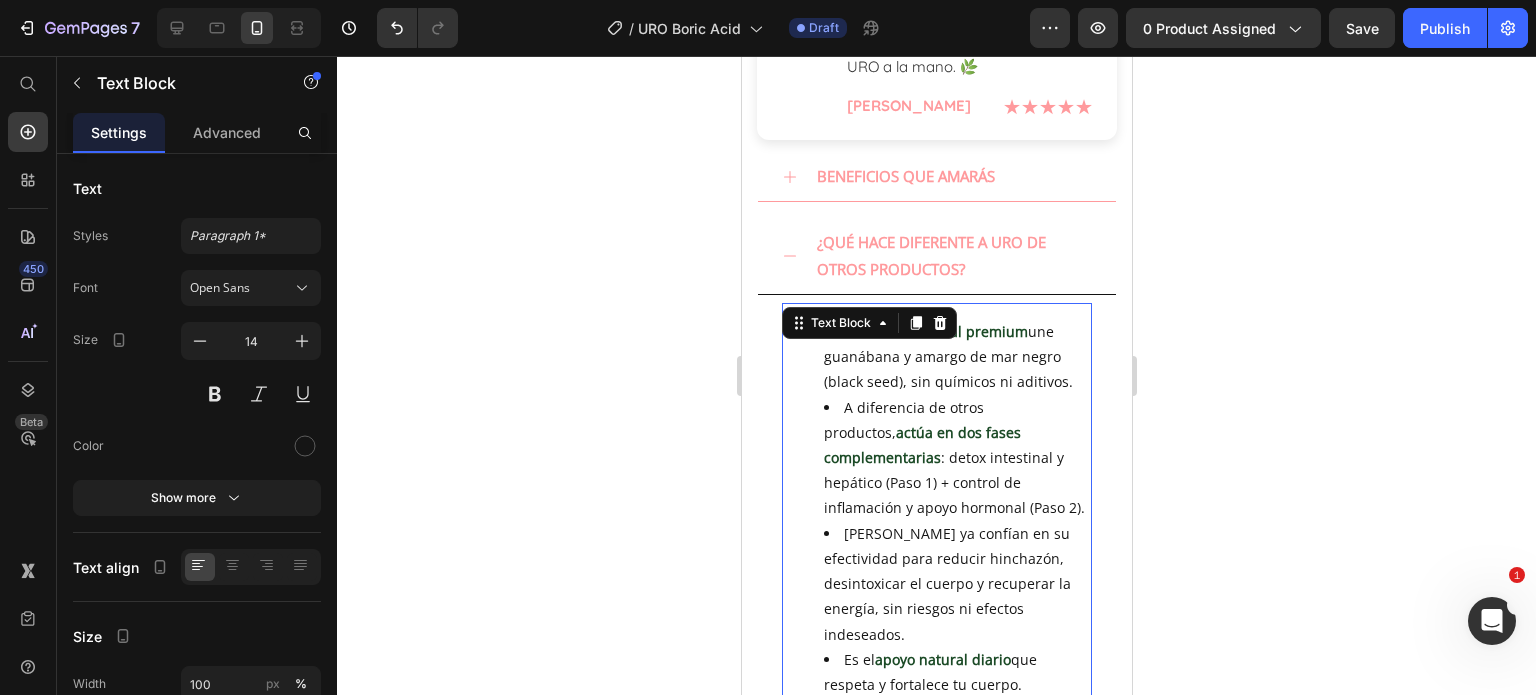 click on "Text Block" at bounding box center (868, 323) 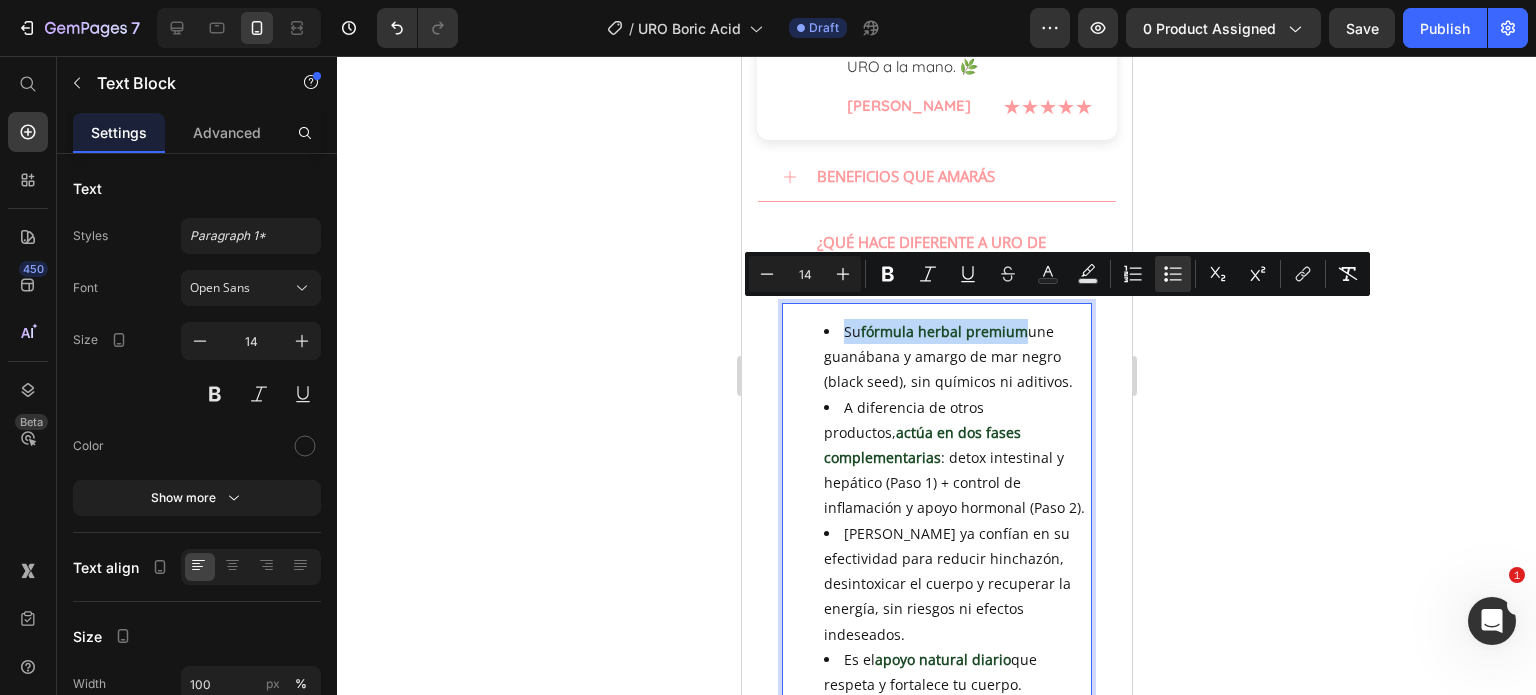 drag, startPoint x: 840, startPoint y: 315, endPoint x: 1019, endPoint y: 317, distance: 179.01117 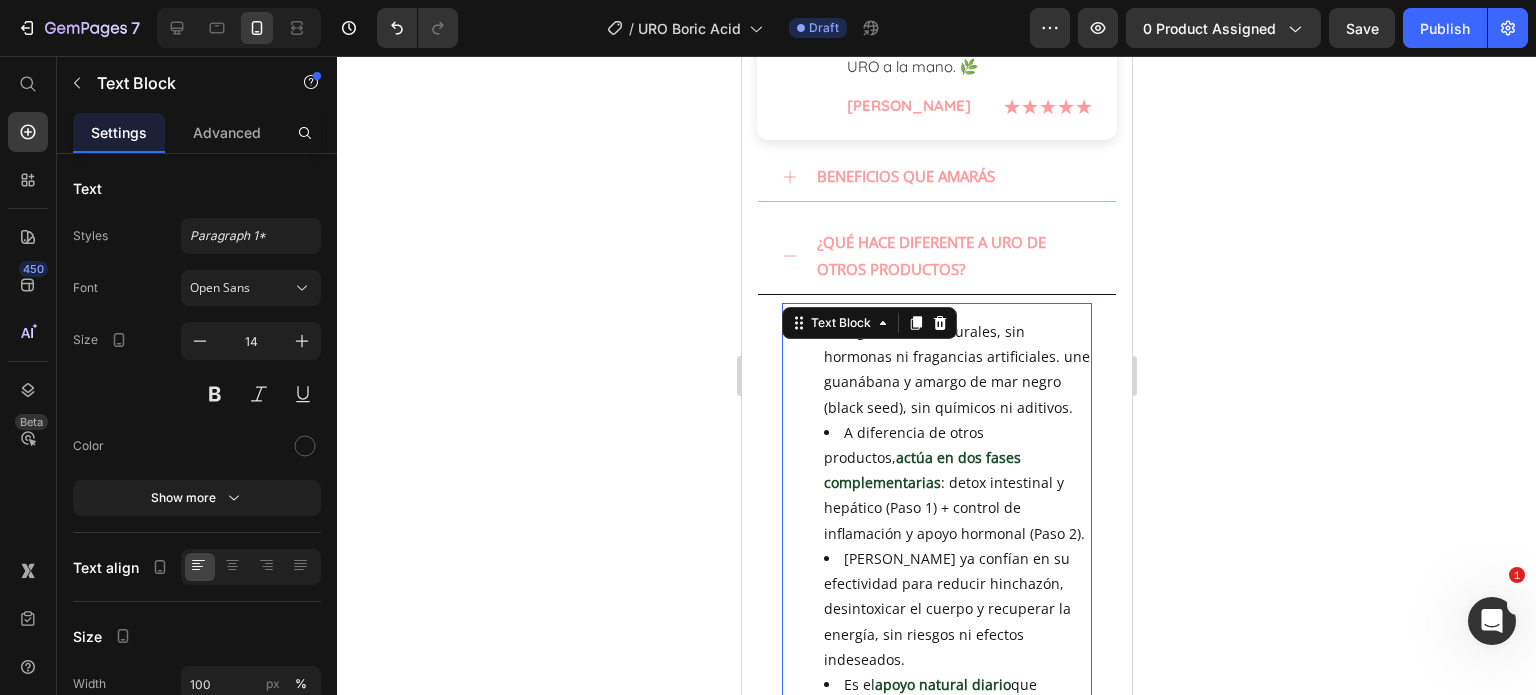 click on "Ingredientes naturales, sin hormonas ni fragancias artificiales. une guanábana y amargo de mar negro (black seed), sin químicos ni aditivos. A diferencia de otros productos,  actúa en dos fases complementarias : detox intestinal y hepático (Paso 1) + control de inflamación y apoyo hormonal (Paso 2). Miles ya confían en su efectividad para reducir hinchazón, desintoxicar el cuerpo y recuperar la energía, sin riesgos ni efectos indeseados. Es el  apoyo natural diario  que respeta y fortalece tu cuerpo." at bounding box center (936, 520) 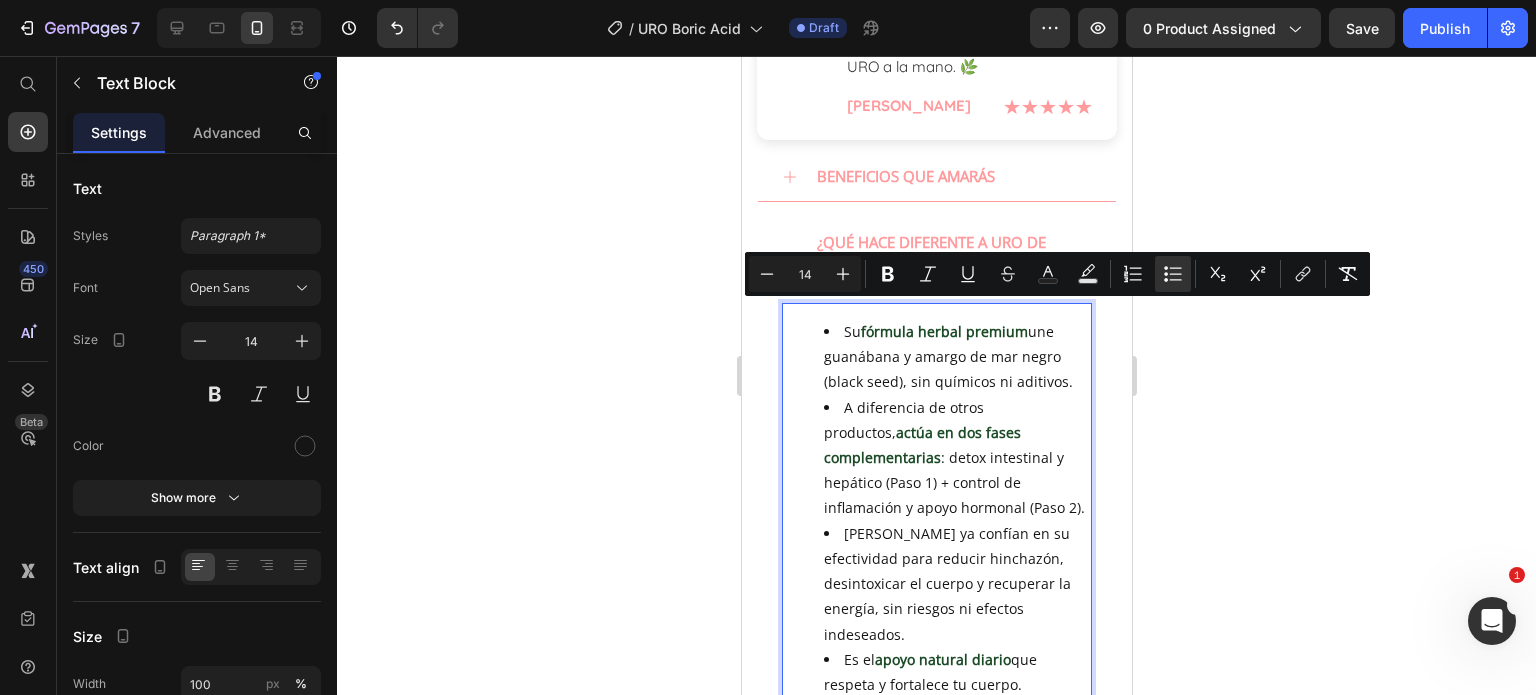 click on "Su  fórmula herbal premium  une guanábana y amargo de mar negro (black seed), sin químicos ni aditivos." at bounding box center [956, 357] 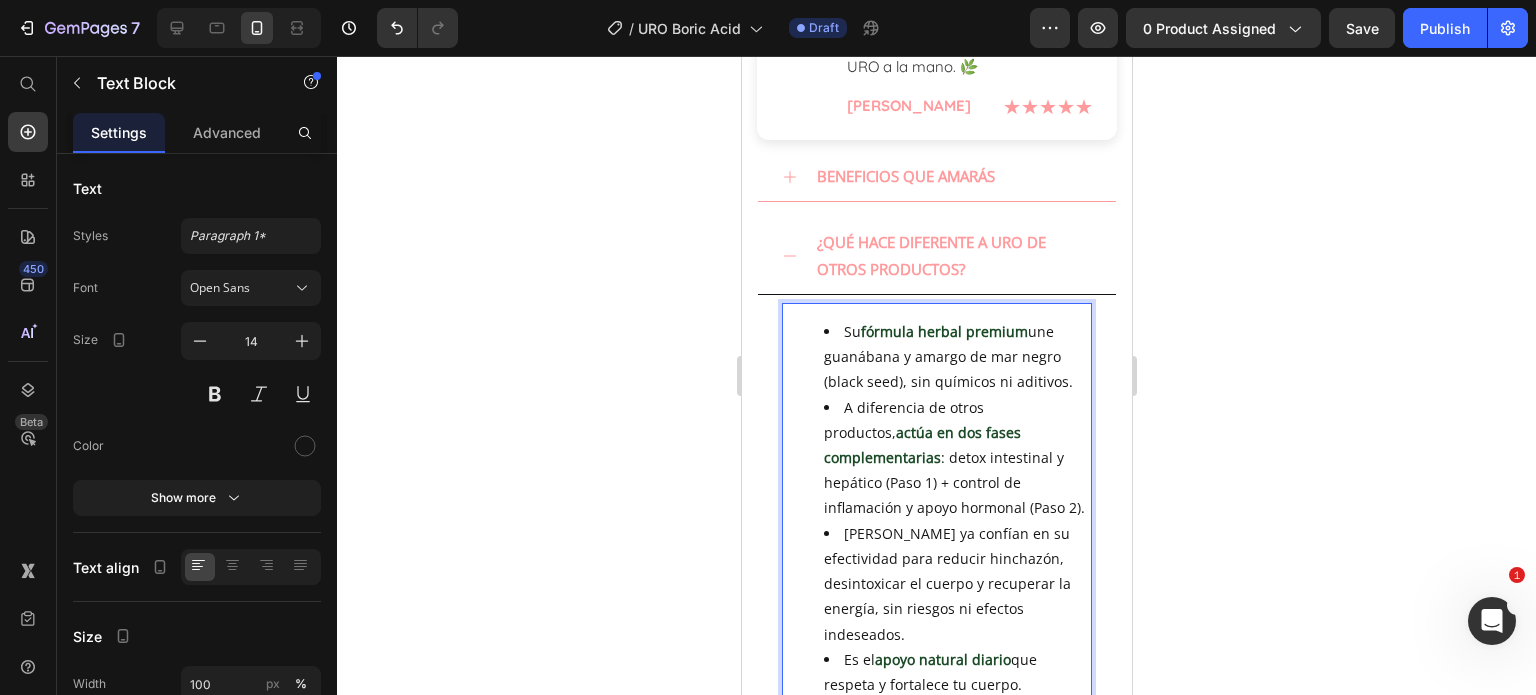 click on "Su  fórmula herbal premium  une guanábana y amargo de mar negro (black seed), sin químicos ni aditivos." at bounding box center (956, 357) 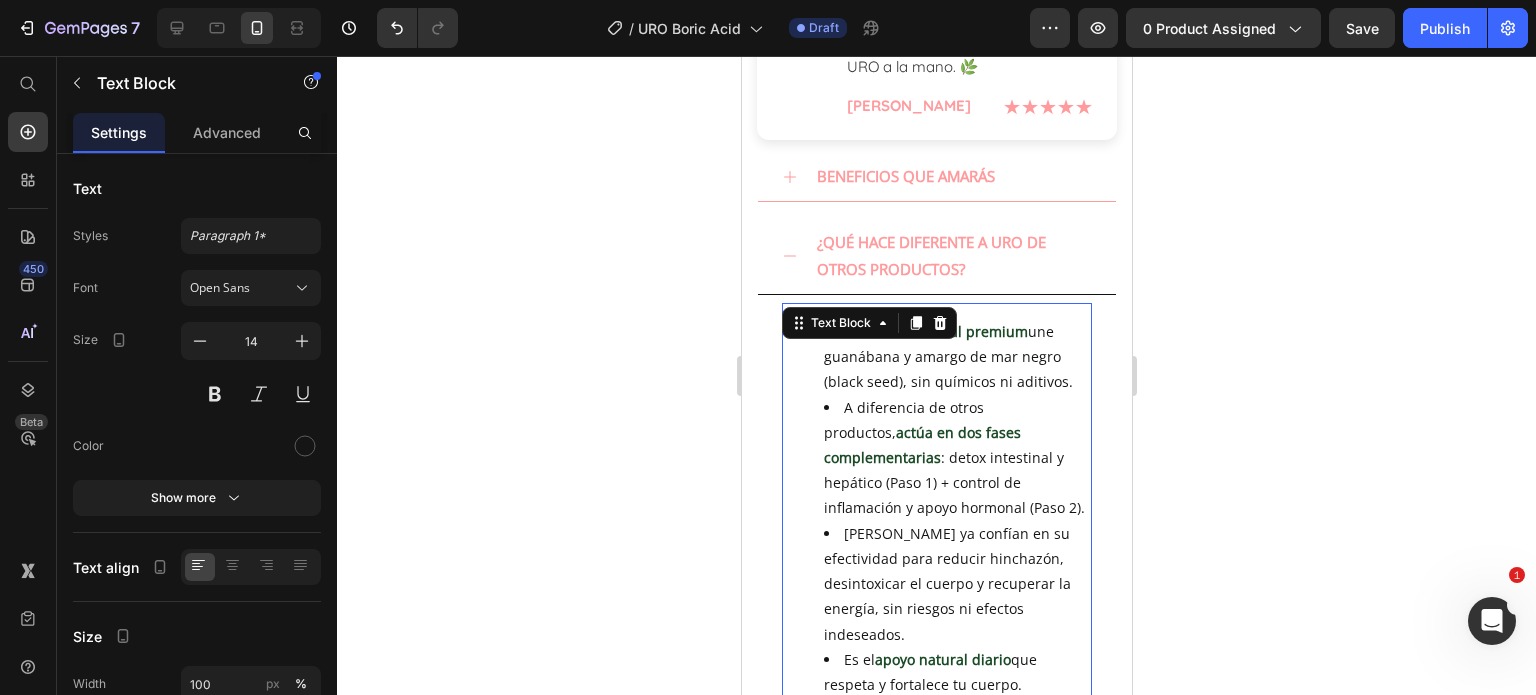 click on "Su  fórmula herbal premium  une guanábana y amargo de mar negro (black seed), sin químicos ni aditivos." at bounding box center (956, 357) 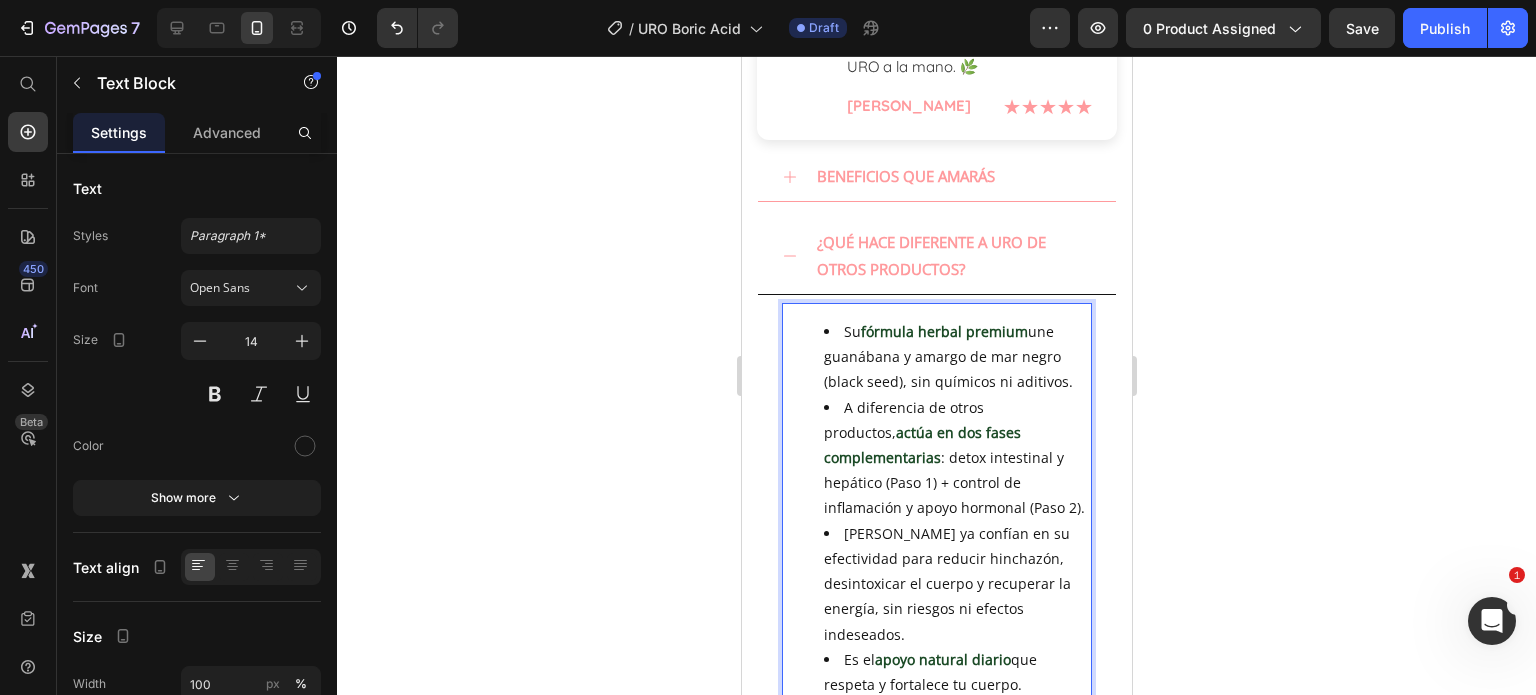 click on "Su  fórmula herbal premium  une guanábana y amargo de mar negro (black seed), sin químicos ni aditivos." at bounding box center [956, 357] 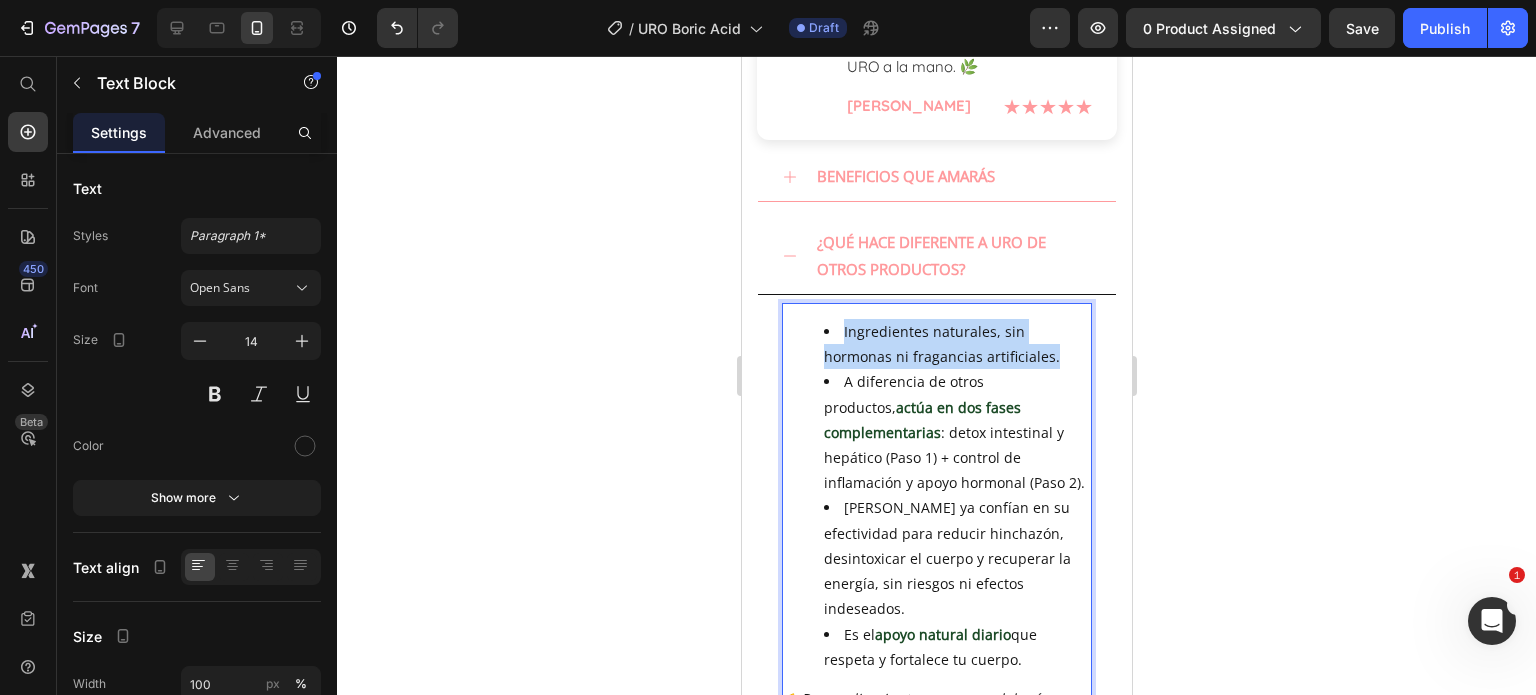 drag, startPoint x: 1057, startPoint y: 336, endPoint x: 838, endPoint y: 300, distance: 221.93918 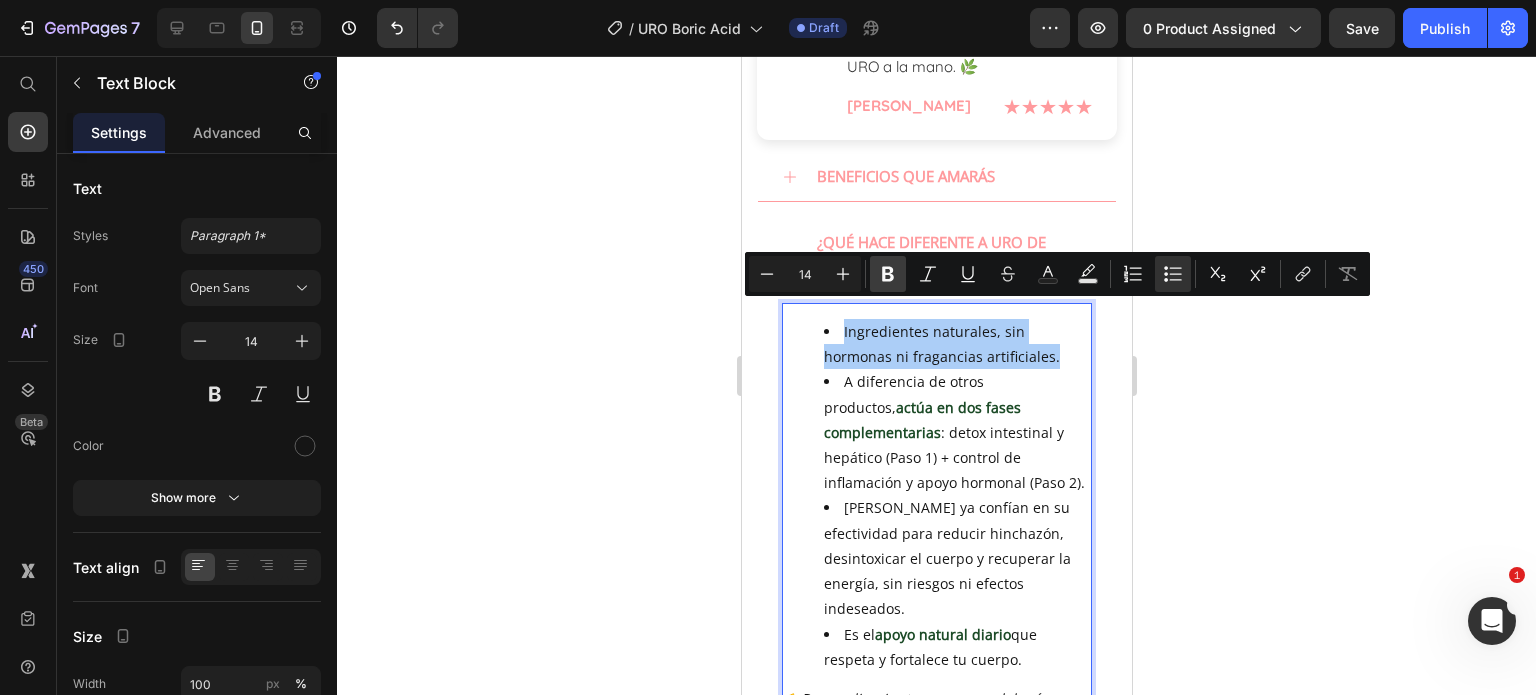click on "Bold" at bounding box center (888, 274) 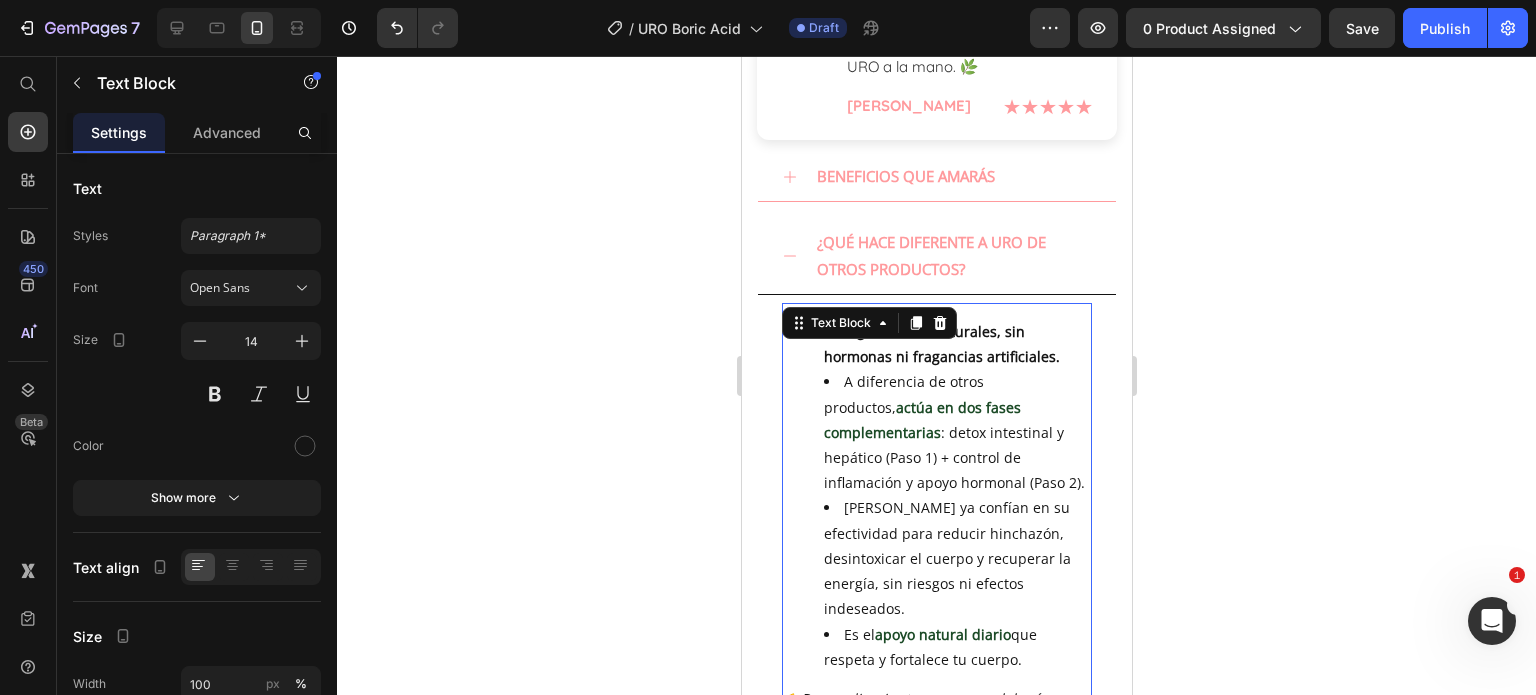 click on "Ingredientes naturales, sin hormonas ni fragancias artificiales." at bounding box center (956, 344) 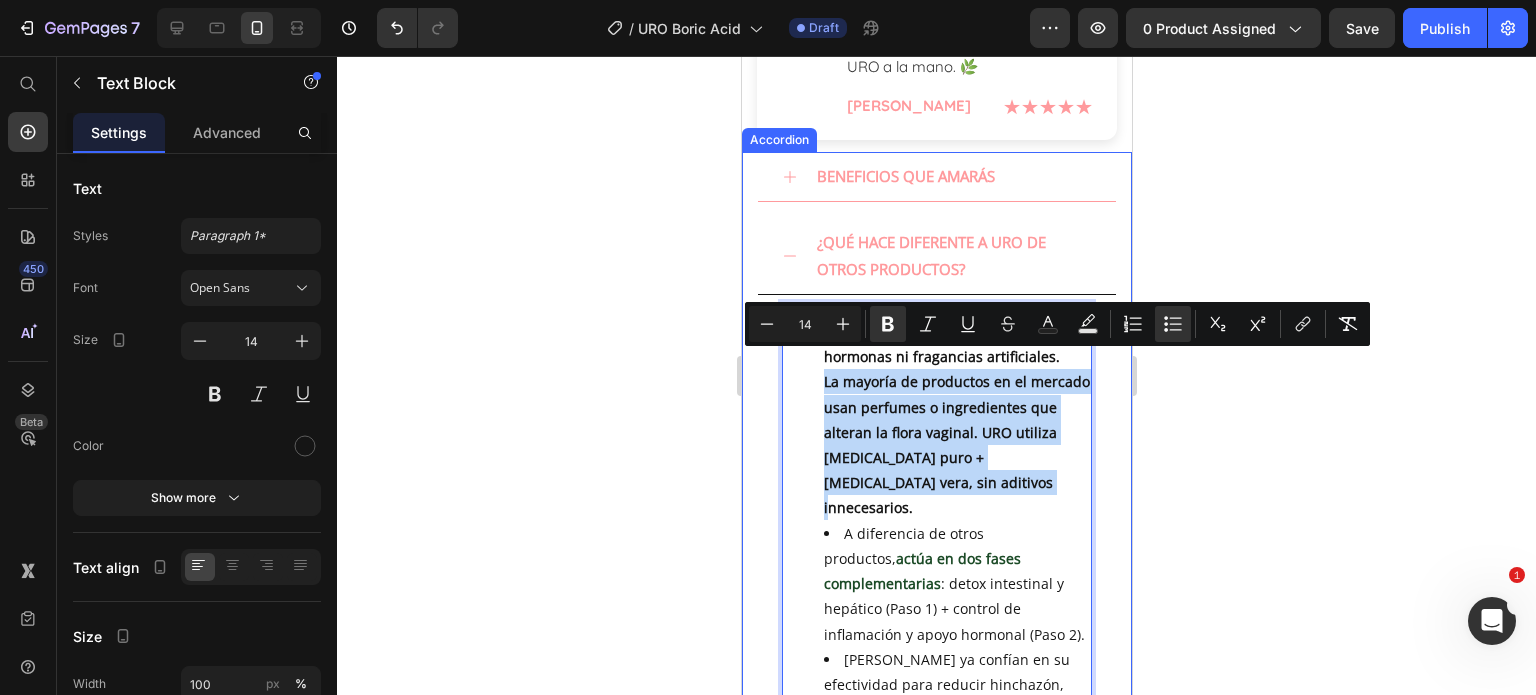 drag, startPoint x: 821, startPoint y: 361, endPoint x: 1086, endPoint y: 464, distance: 284.3132 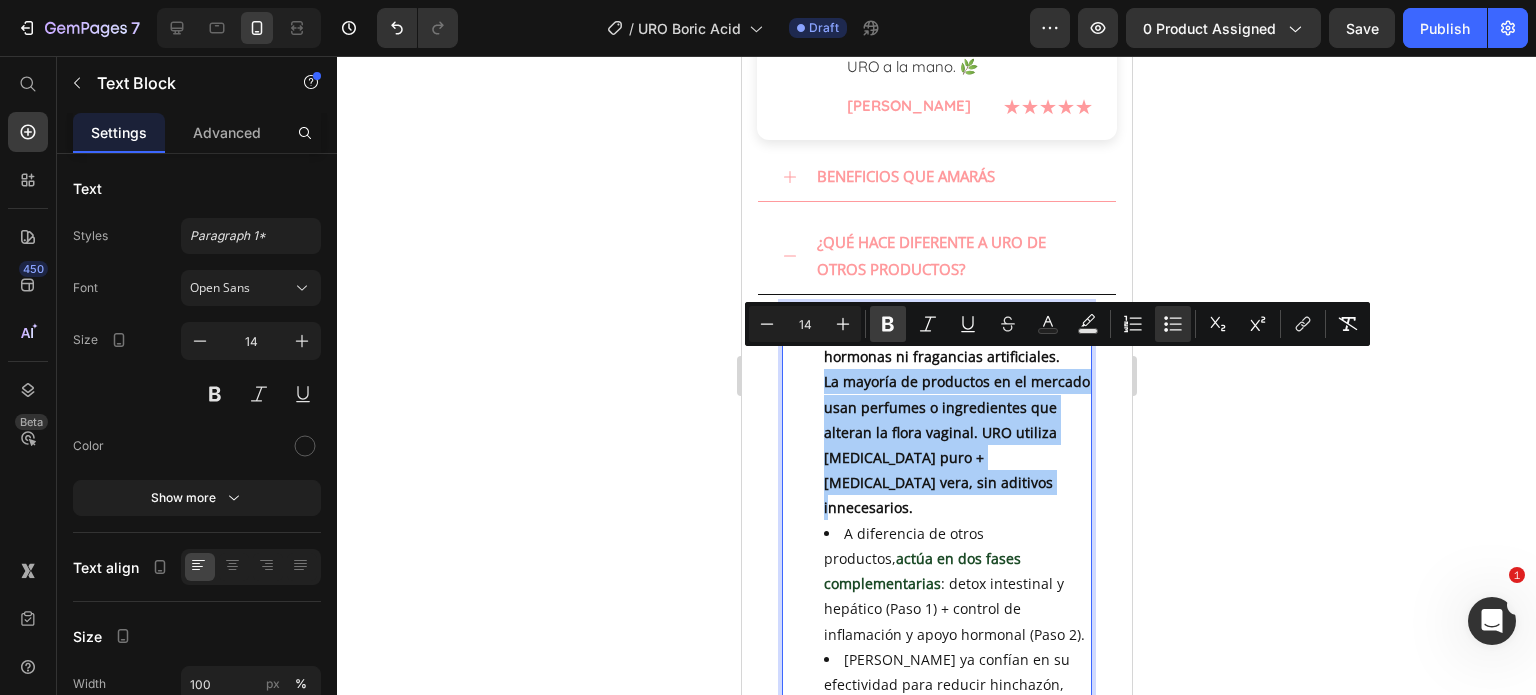 click 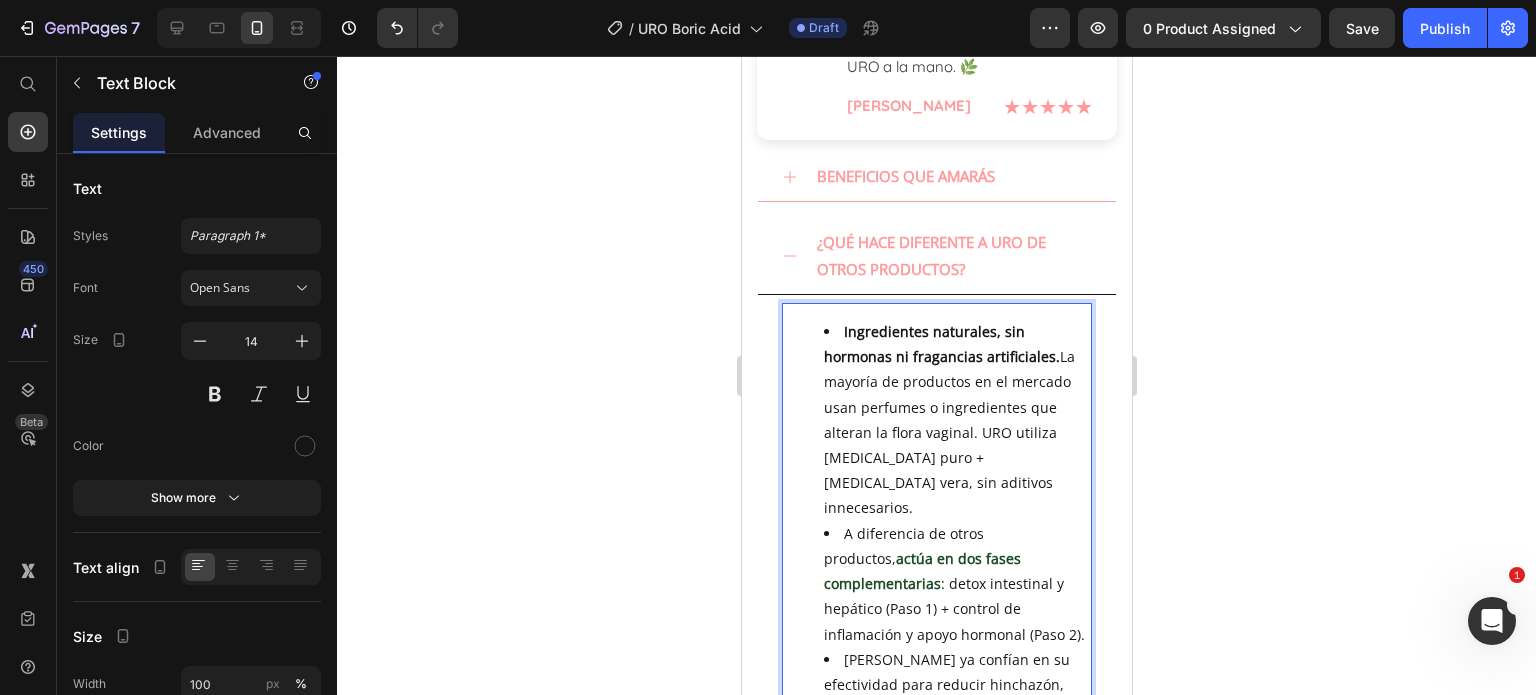 click on "Ingredientes naturales, sin hormonas ni fragancias artificiales." at bounding box center [941, 344] 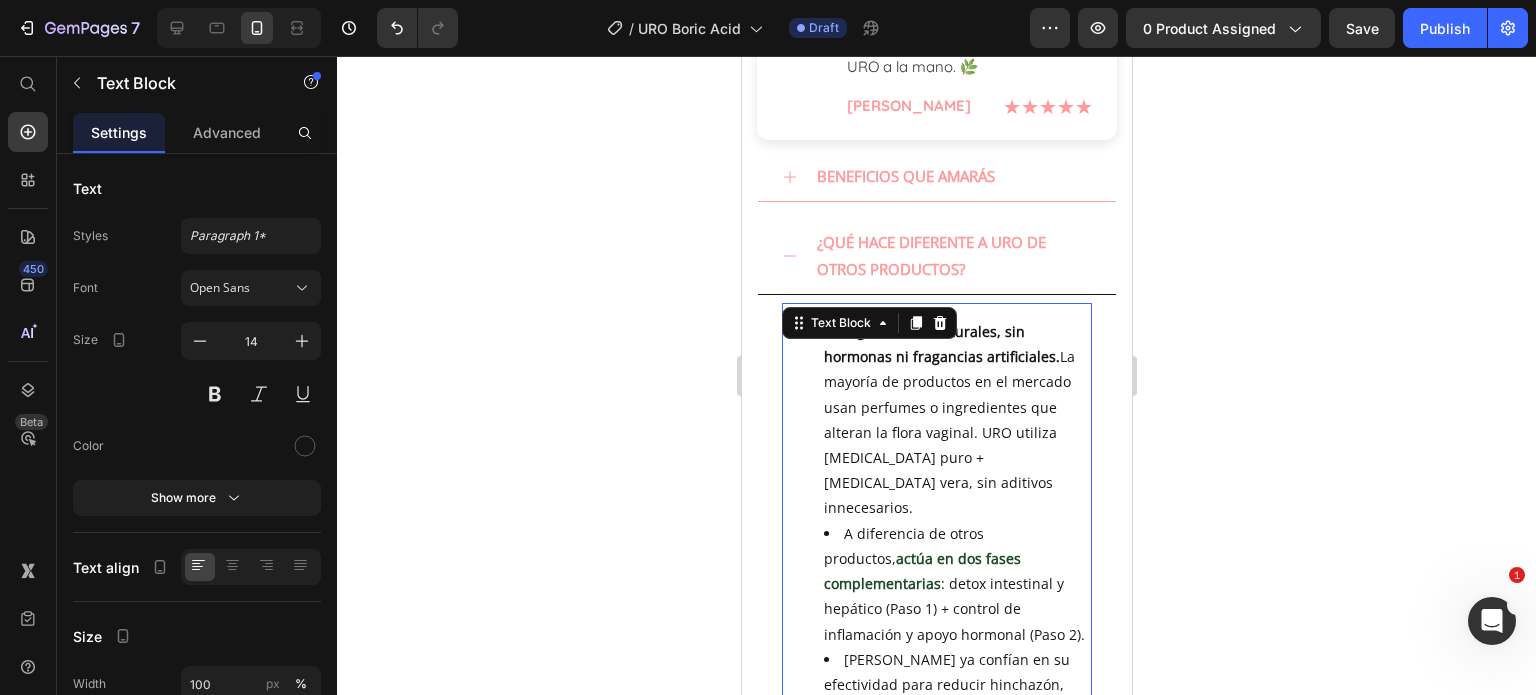 click on "A diferencia de otros productos,  actúa en dos fases complementarias : detox intestinal y hepático (Paso 1) + control de inflamación y apoyo hormonal (Paso 2)." at bounding box center [956, 584] 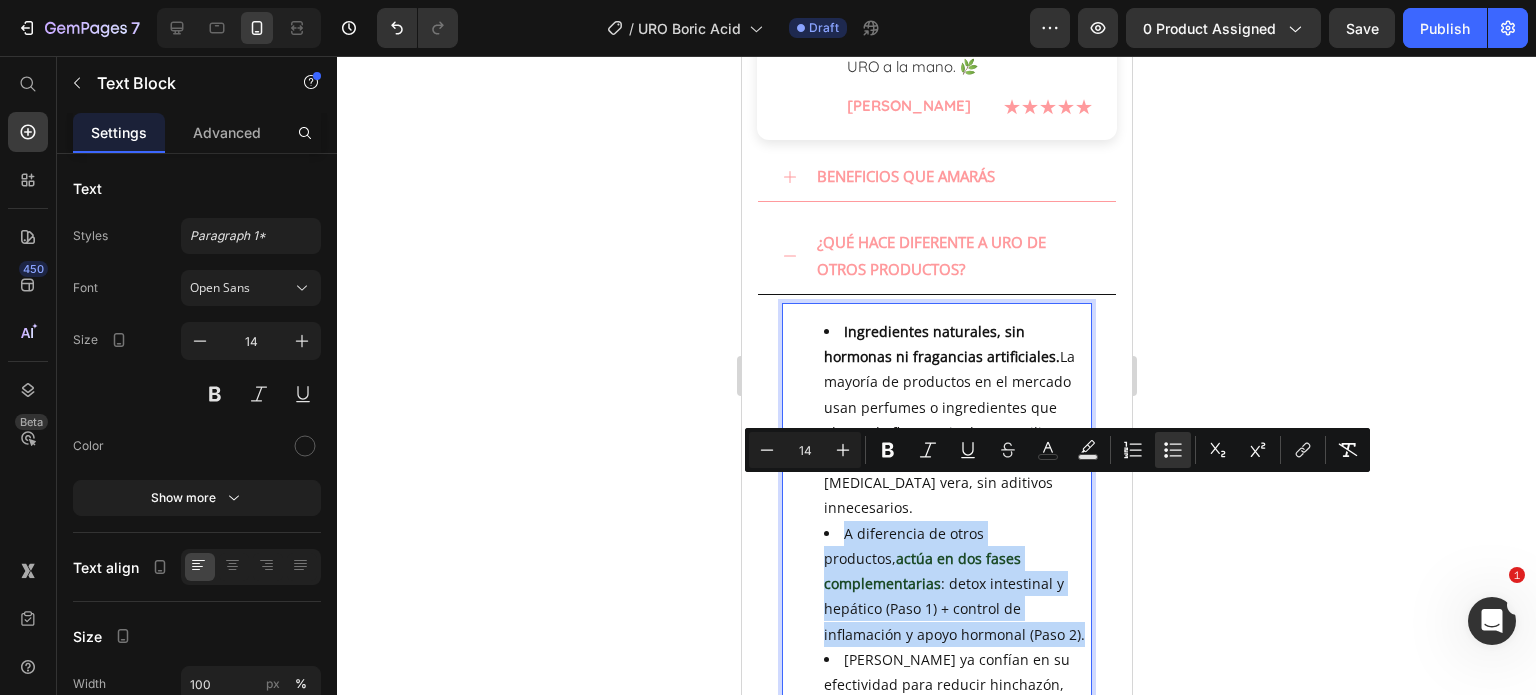 drag, startPoint x: 841, startPoint y: 487, endPoint x: 974, endPoint y: 595, distance: 171.32718 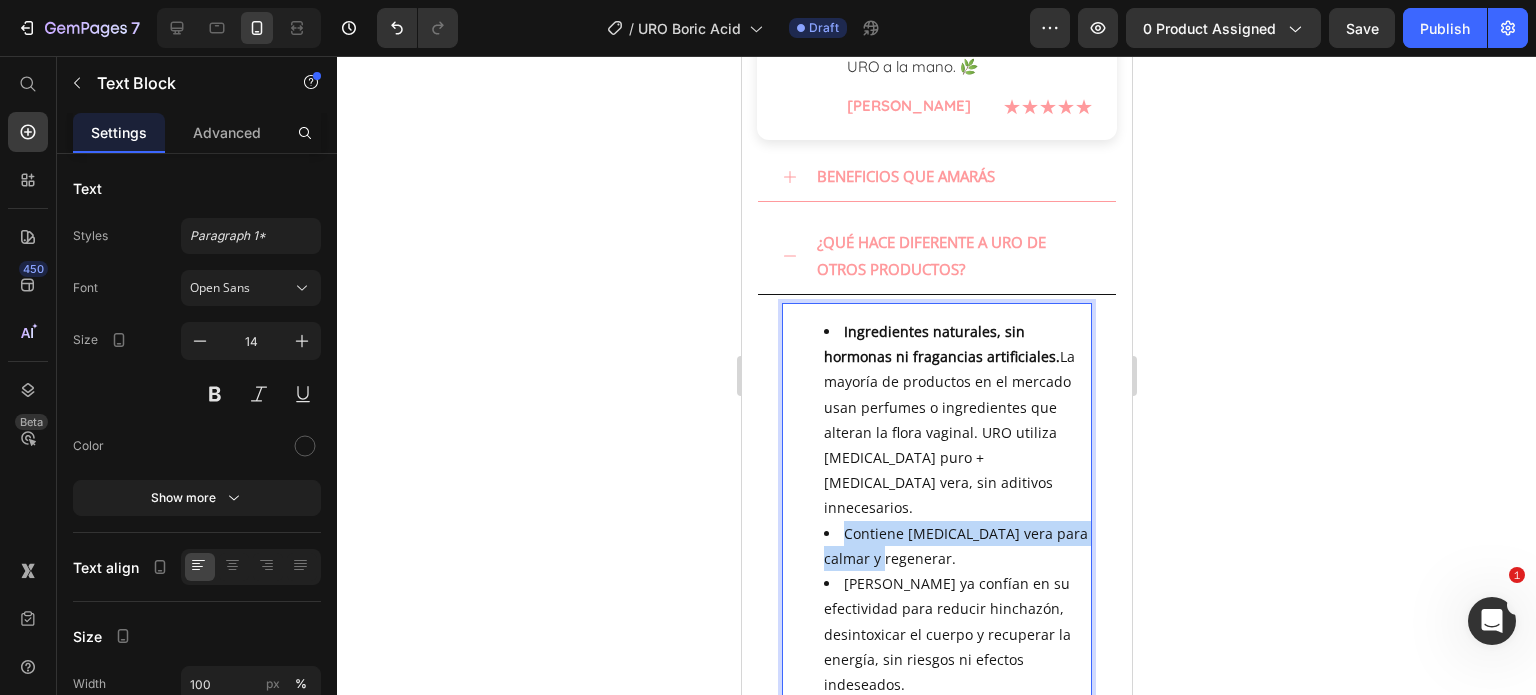 drag, startPoint x: 902, startPoint y: 517, endPoint x: 842, endPoint y: 492, distance: 65 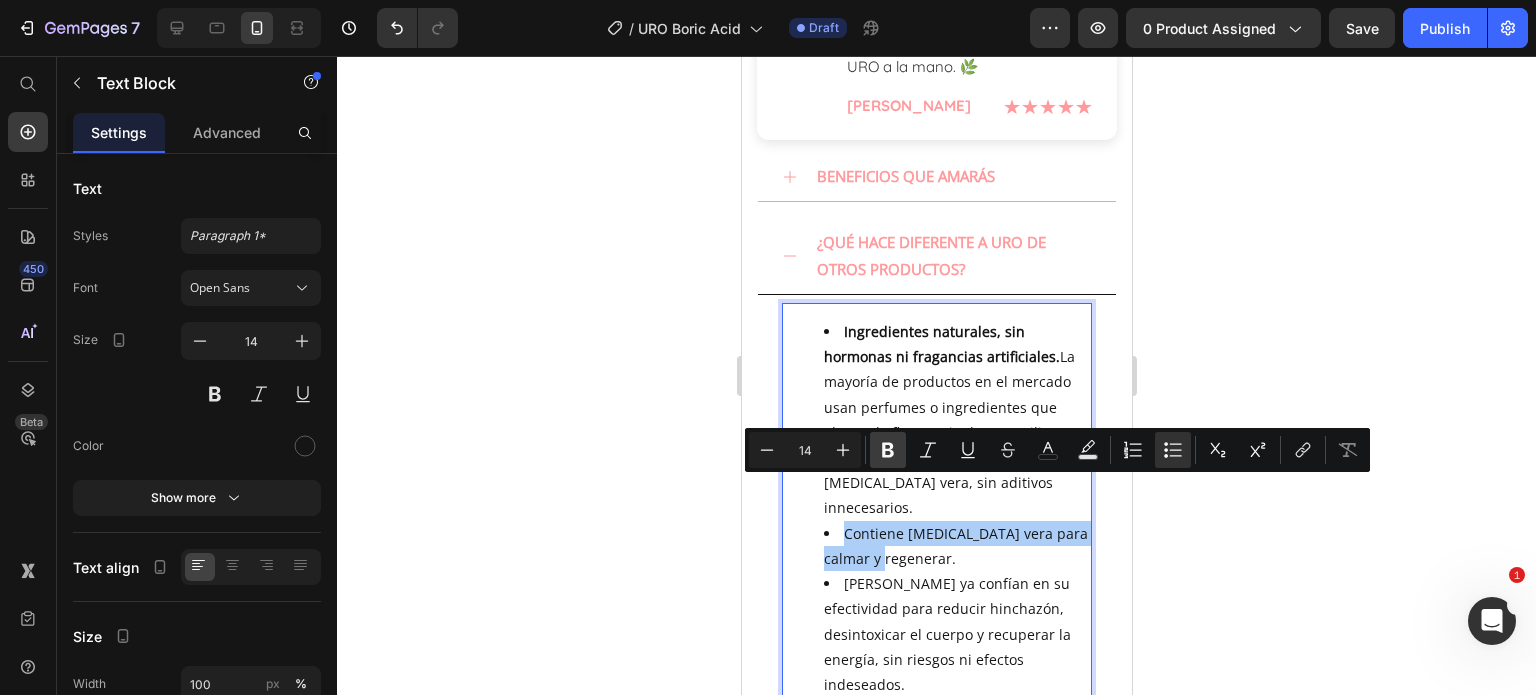 click on "Bold" at bounding box center (888, 450) 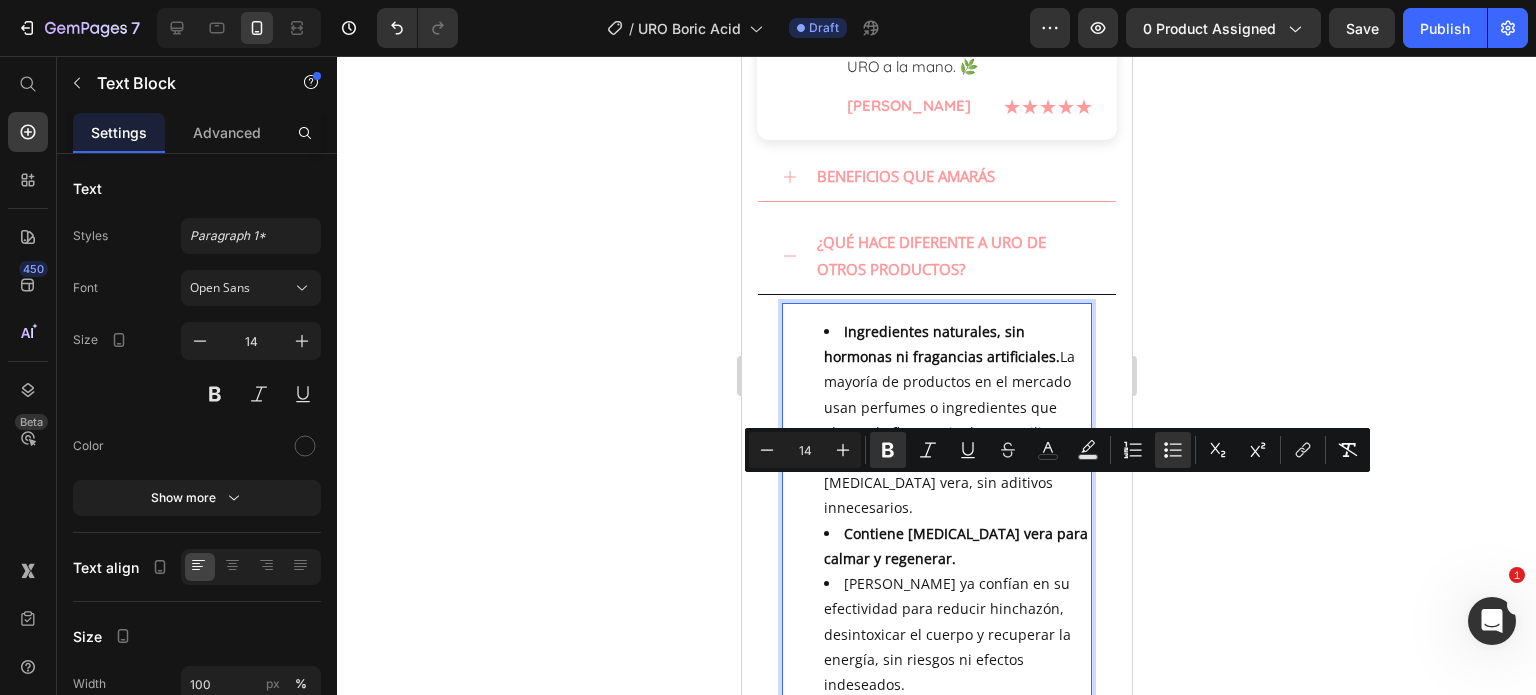 click on "Contiene [MEDICAL_DATA] vera para calmar y regenerar." at bounding box center [956, 546] 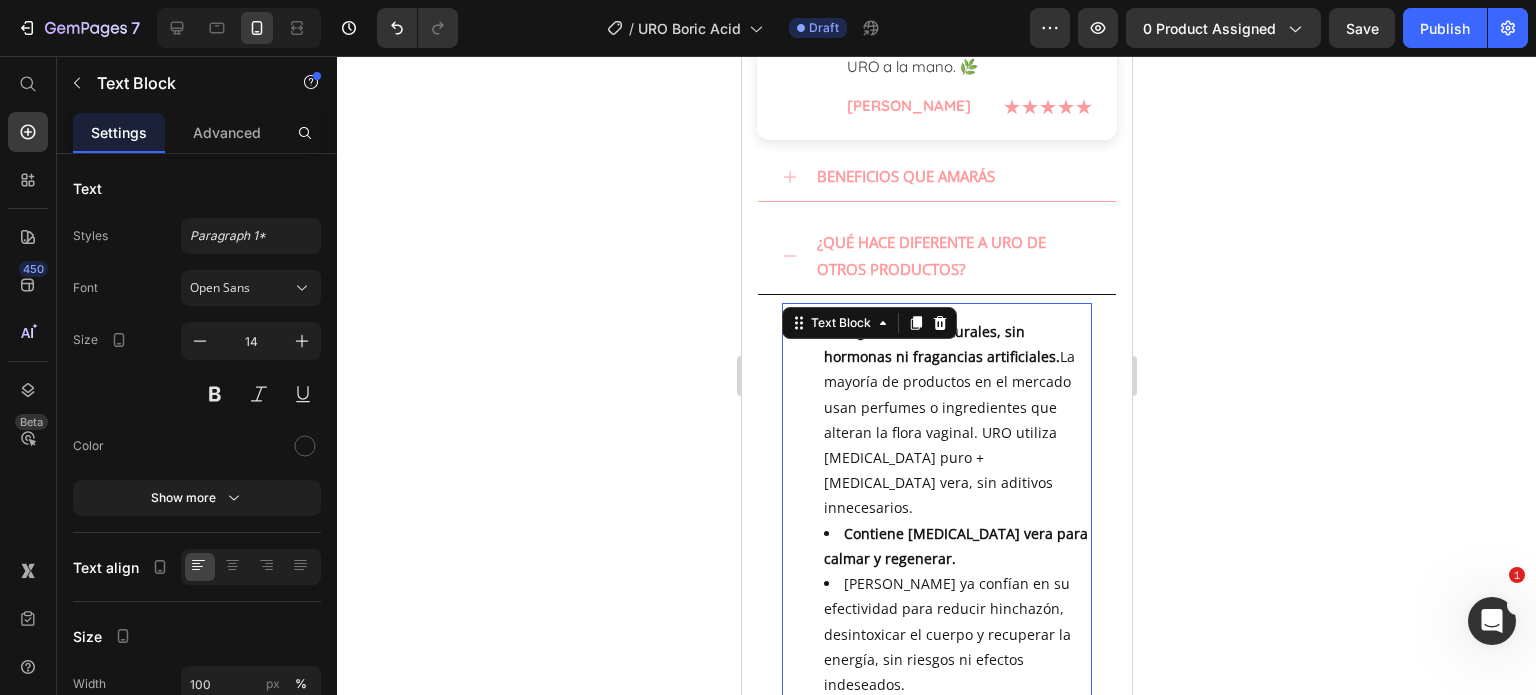 click on "Contiene [MEDICAL_DATA] vera para calmar y regenerar." at bounding box center [956, 546] 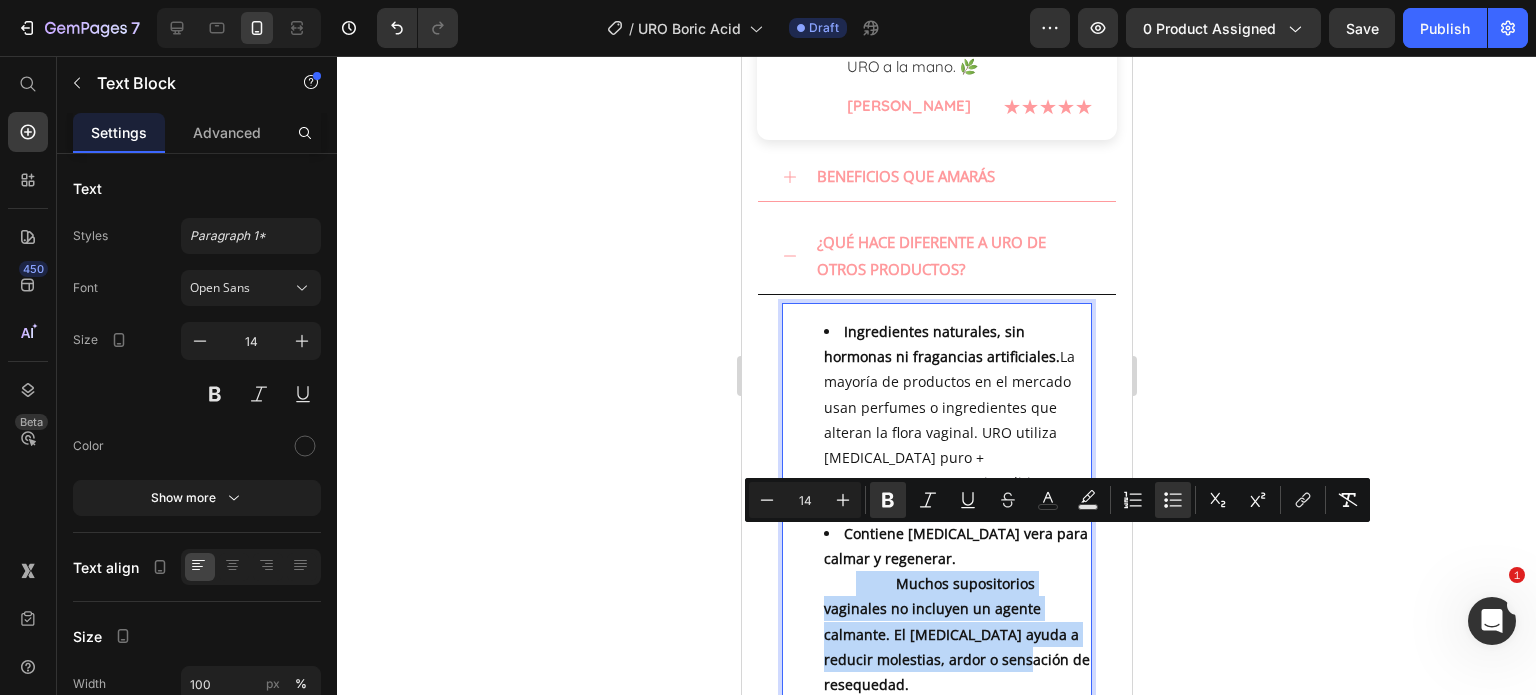 drag, startPoint x: 823, startPoint y: 537, endPoint x: 1031, endPoint y: 619, distance: 223.57996 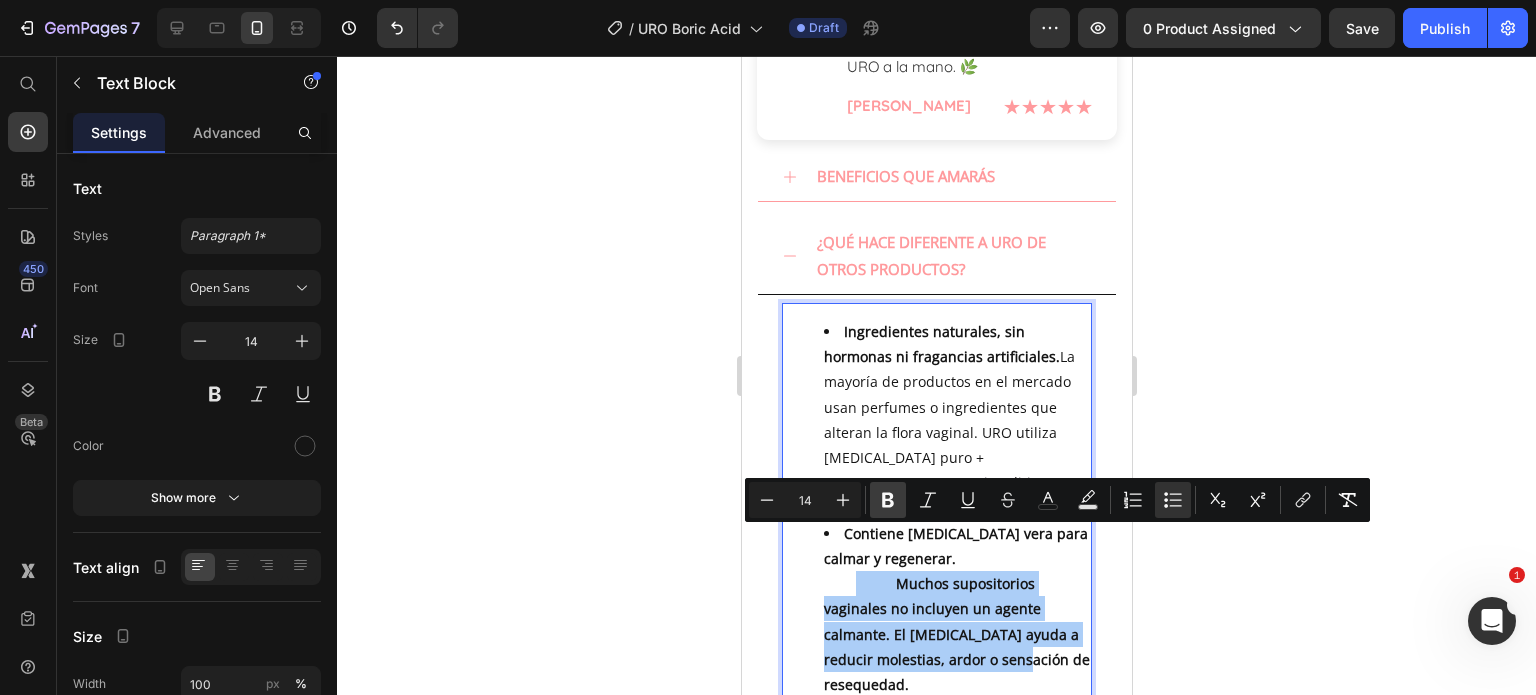 click 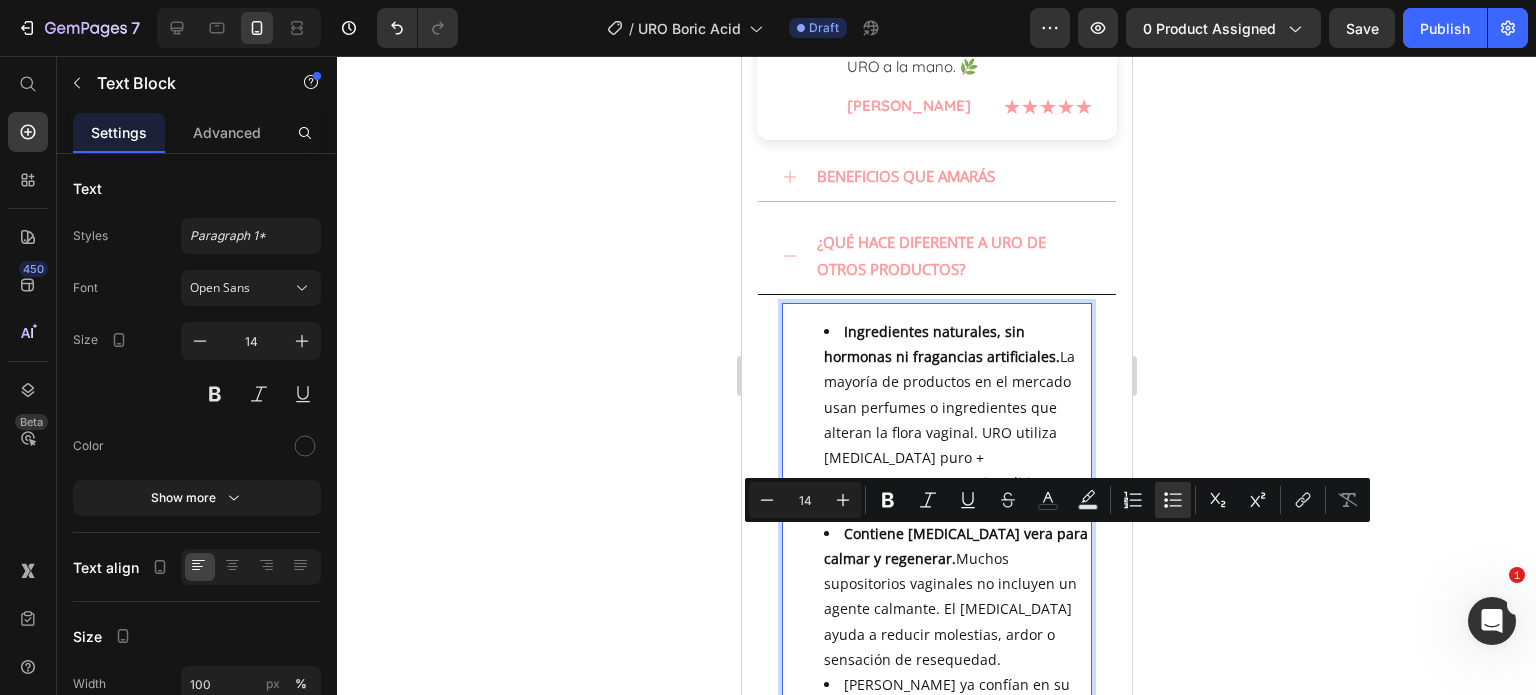 click on "Contiene aloe vera para calmar y regenerar.                                                    Muchos supositorios vaginales no incluyen un agente calmante. El aloe ayuda a reducir molestias, ardor o sensación de resequedad." at bounding box center [956, 596] 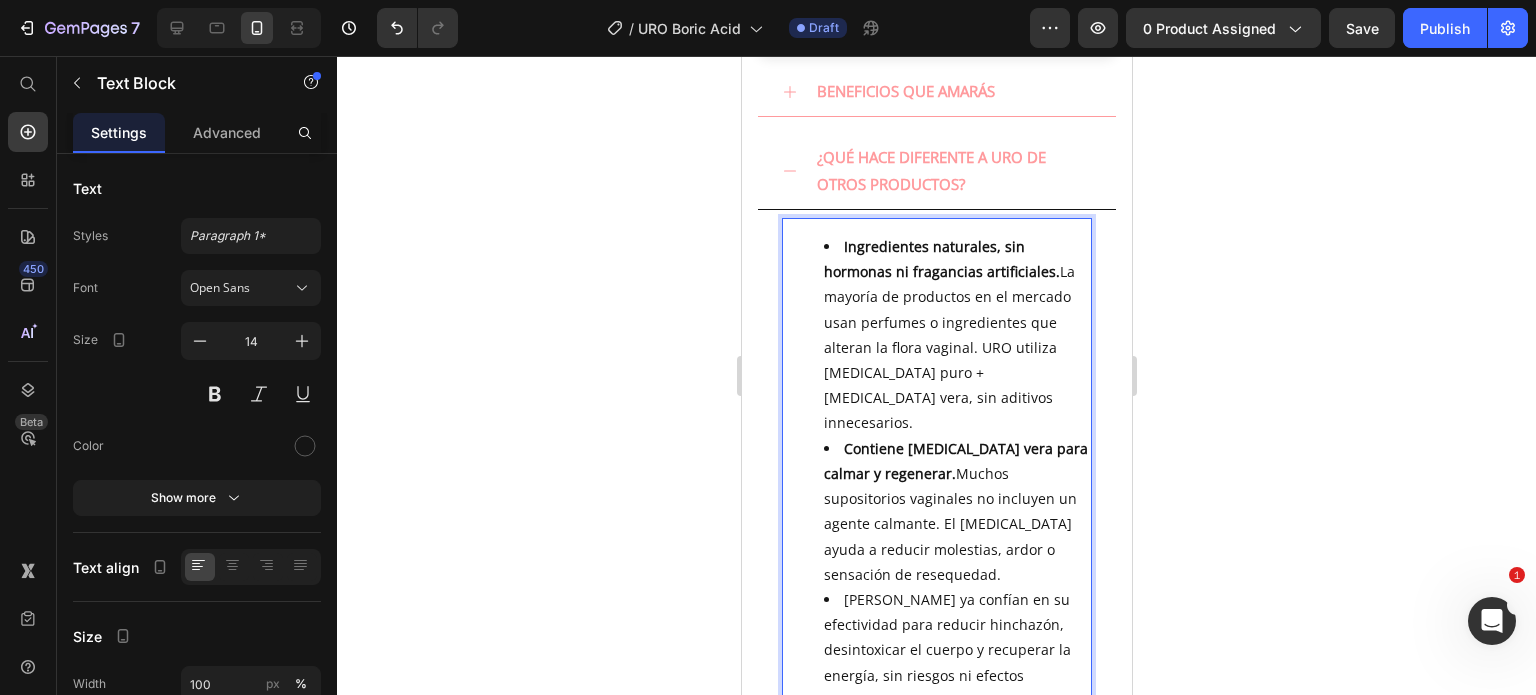 scroll, scrollTop: 1000, scrollLeft: 0, axis: vertical 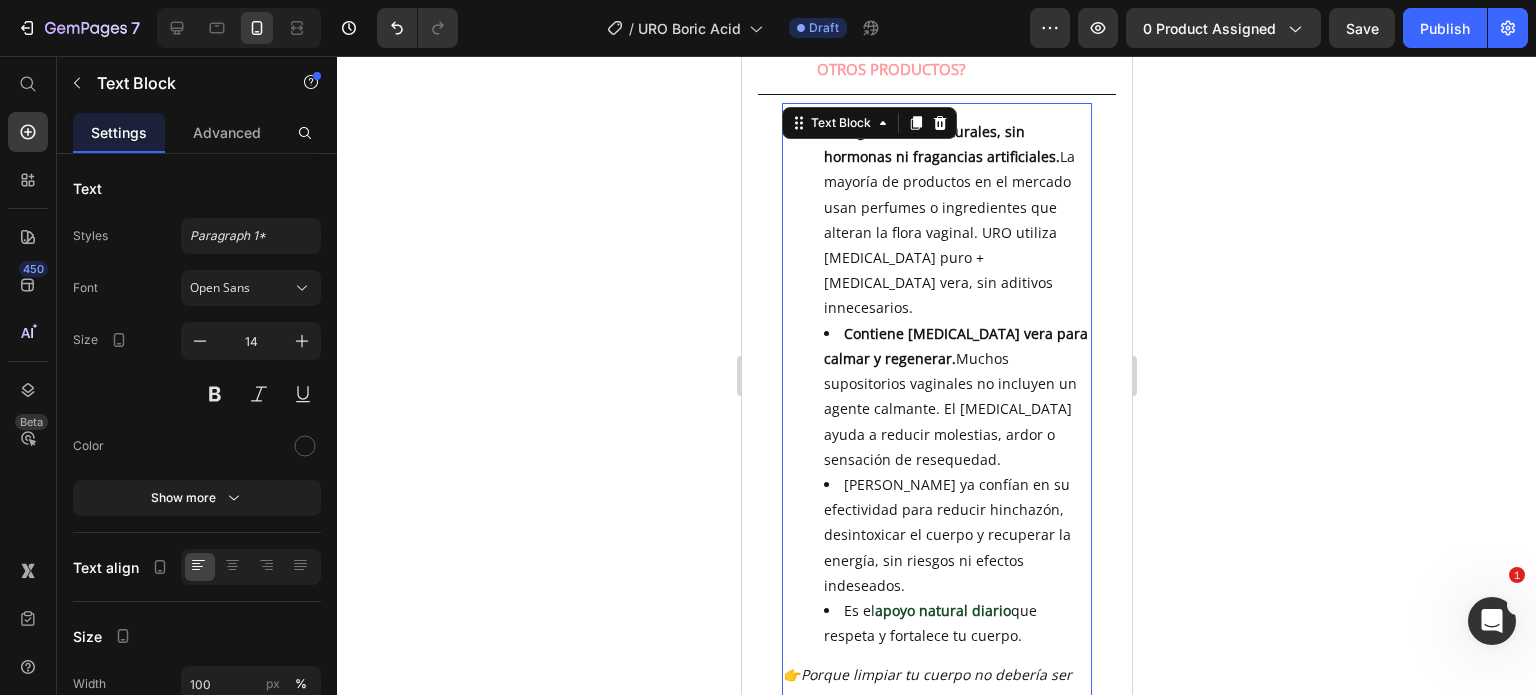 click on "Miles ya confían en su efectividad para reducir hinchazón, desintoxicar el cuerpo y recuperar la energía, sin riesgos ni efectos indeseados." at bounding box center (956, 535) 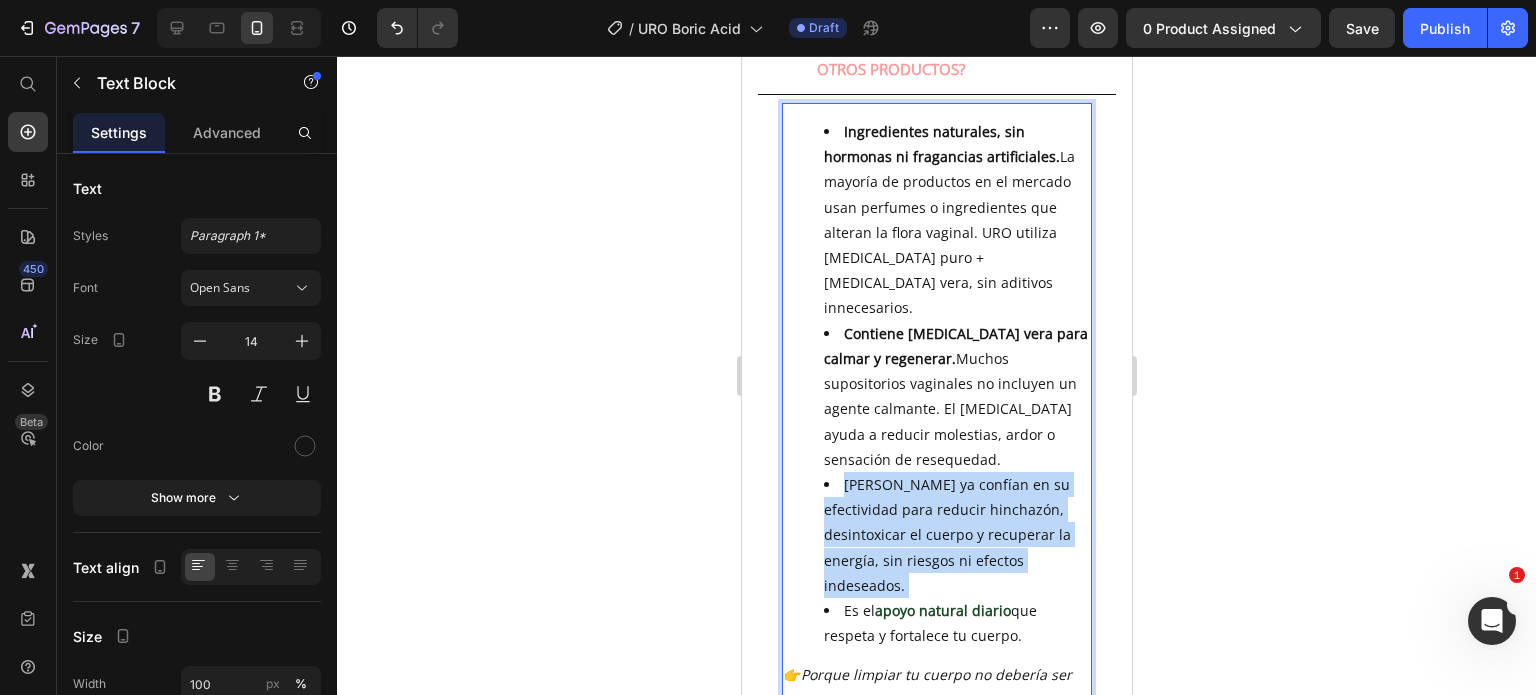 drag, startPoint x: 845, startPoint y: 439, endPoint x: 1019, endPoint y: 511, distance: 188.30826 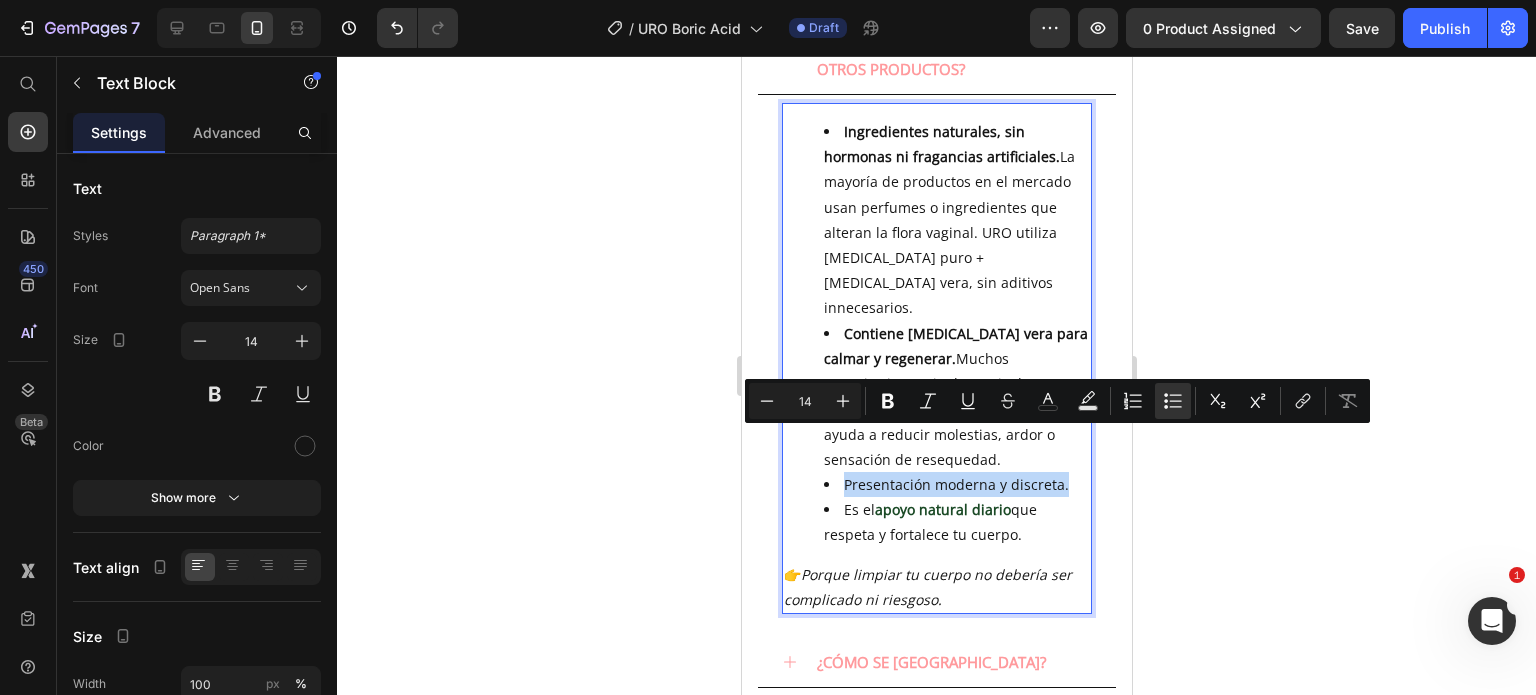 drag, startPoint x: 845, startPoint y: 438, endPoint x: 1071, endPoint y: 439, distance: 226.00221 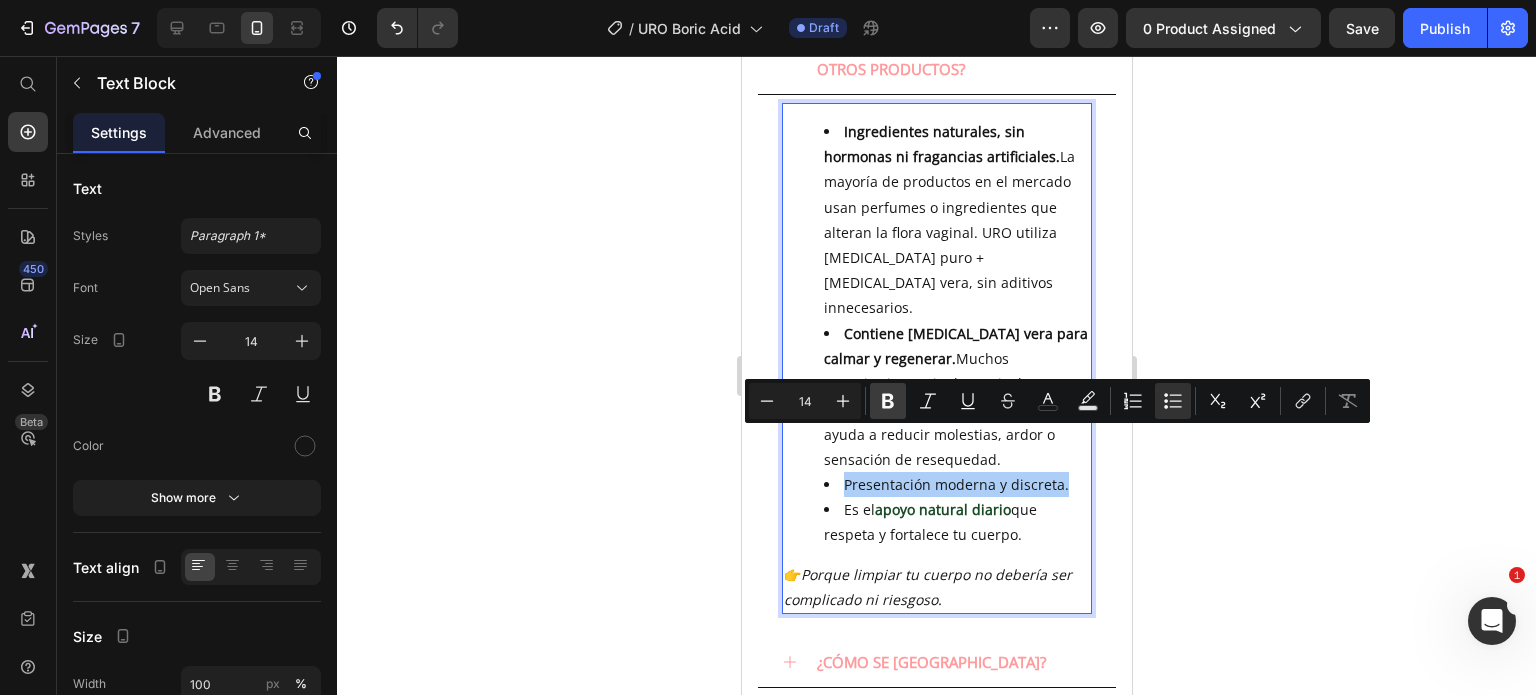 click on "Bold" at bounding box center (888, 401) 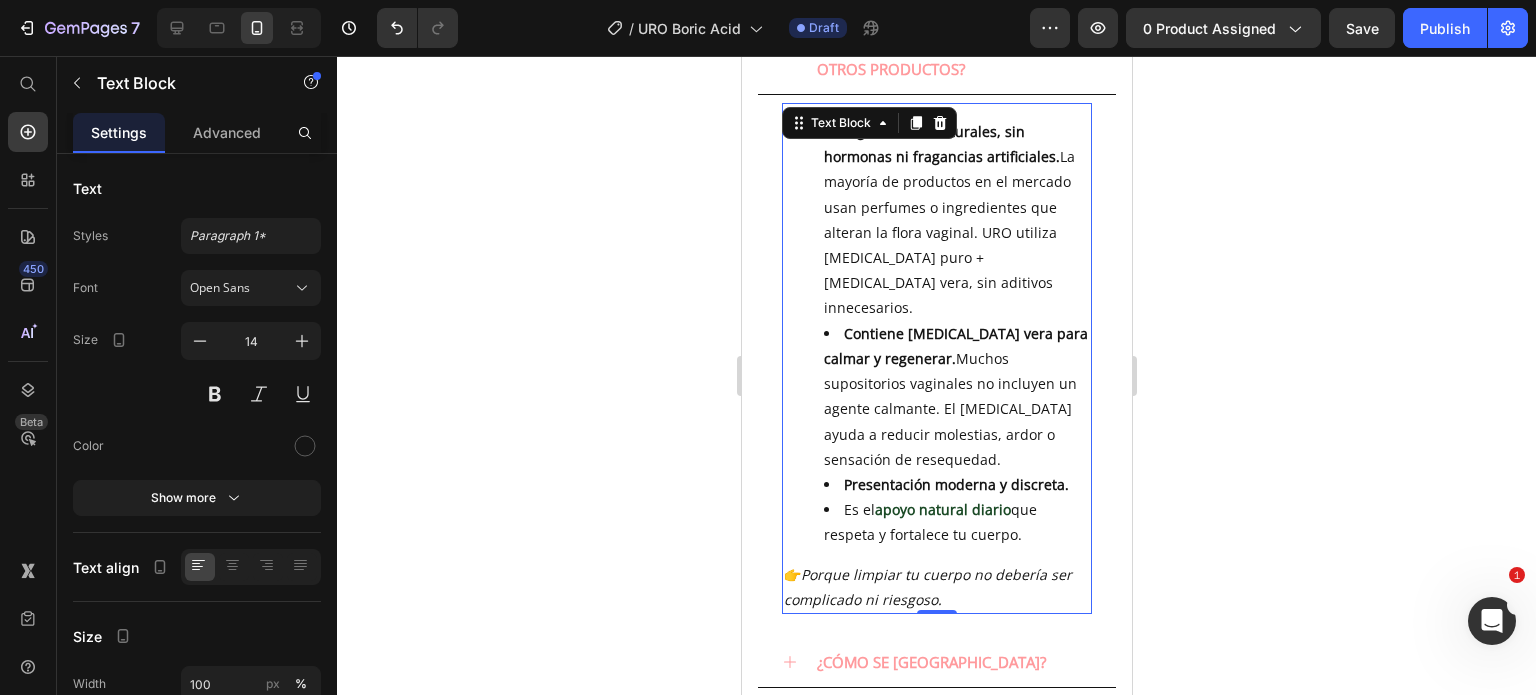 click on "Presentación moderna y discreta." at bounding box center [956, 484] 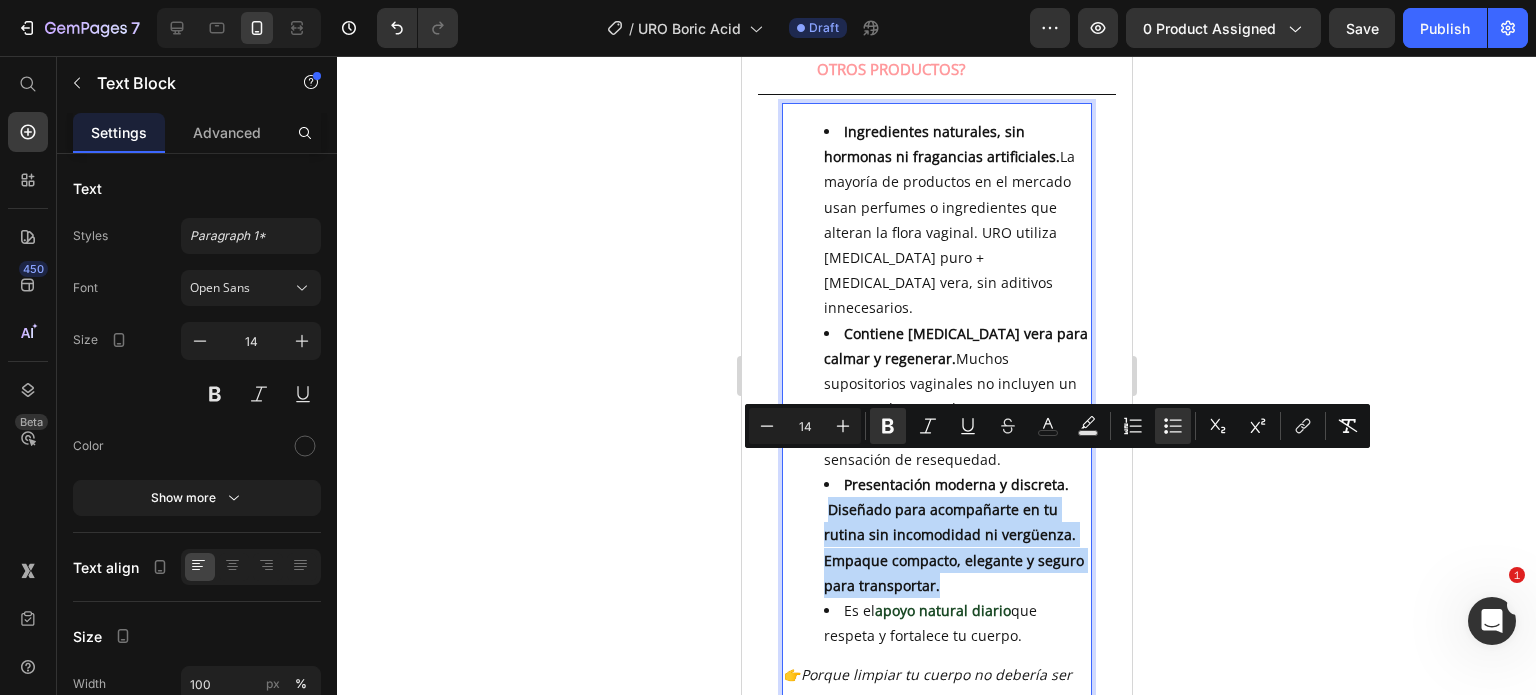 drag, startPoint x: 995, startPoint y: 545, endPoint x: 825, endPoint y: 477, distance: 183.0956 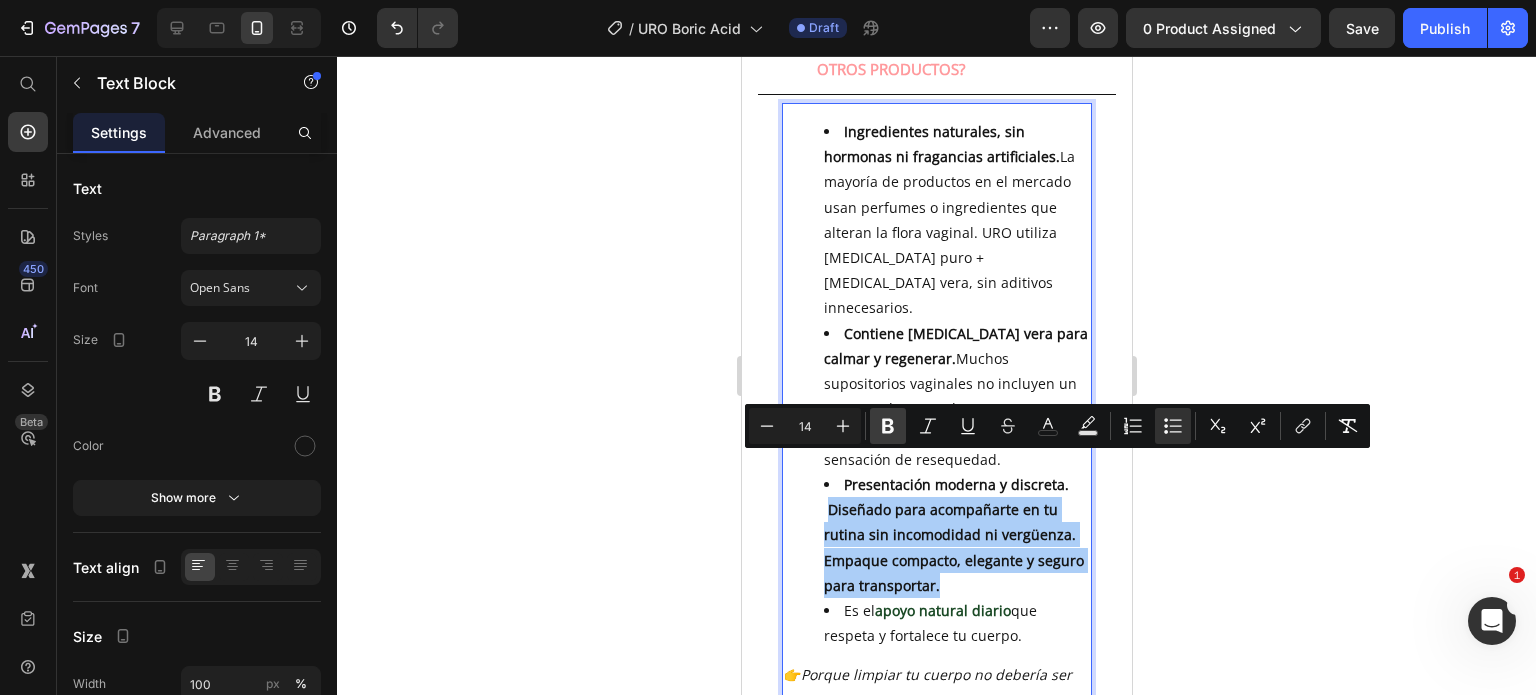 click 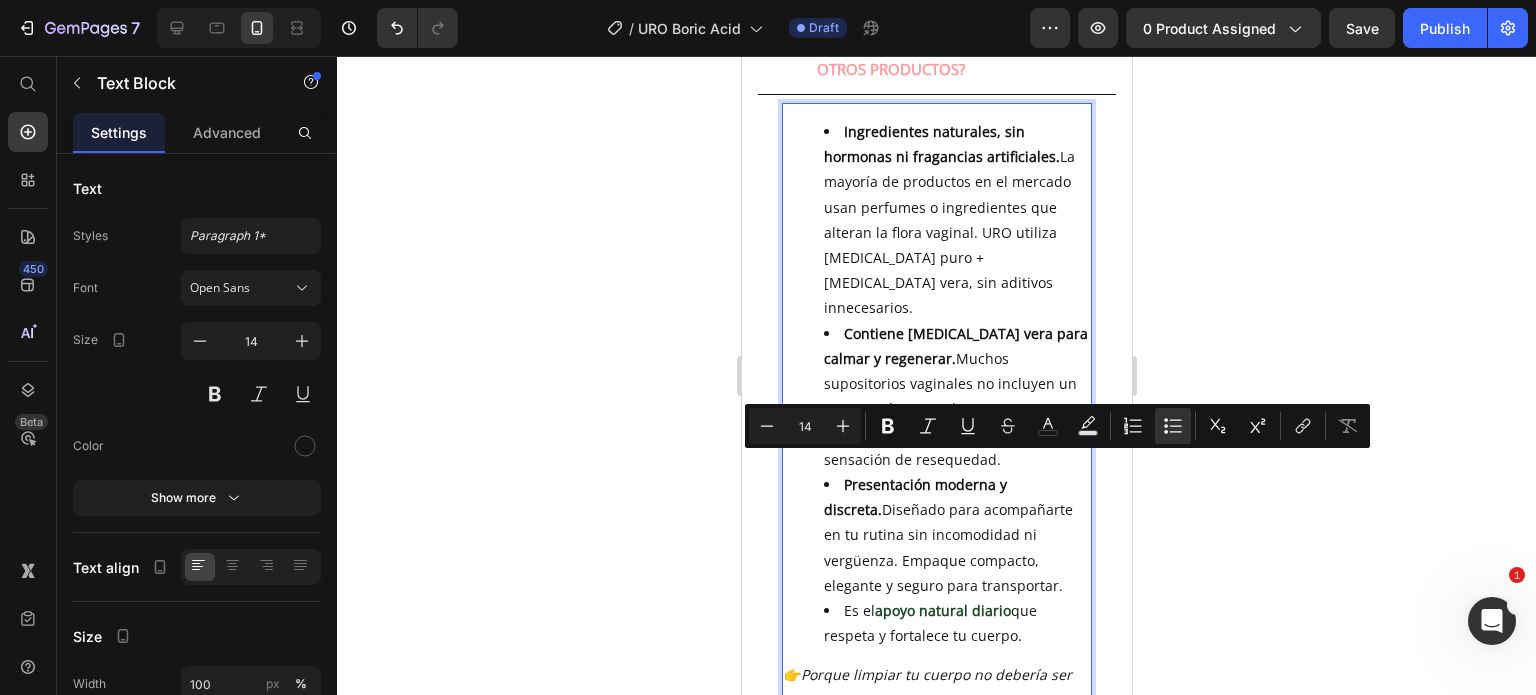 click on "Presentación moderna y discreta.     Diseñado para acompañarte en tu rutina sin incomodidad ni vergüenza. Empaque compacto, elegante y seguro para transportar." at bounding box center (956, 535) 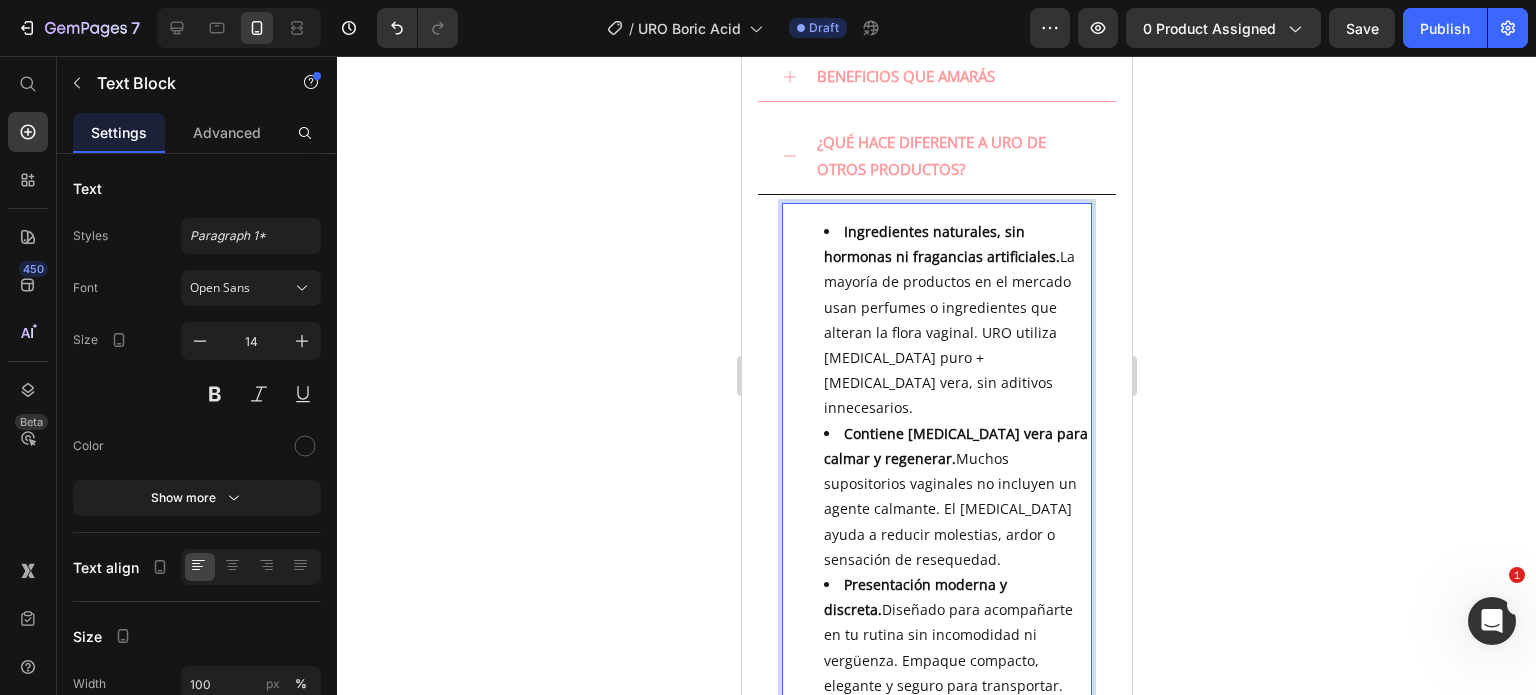 click on "Contiene aloe vera para calmar y regenerar.                                                 Muchos supositorios vaginales no incluyen un agente calmante. El aloe ayuda a reducir molestias, ardor o sensación de resequedad." at bounding box center (956, 496) 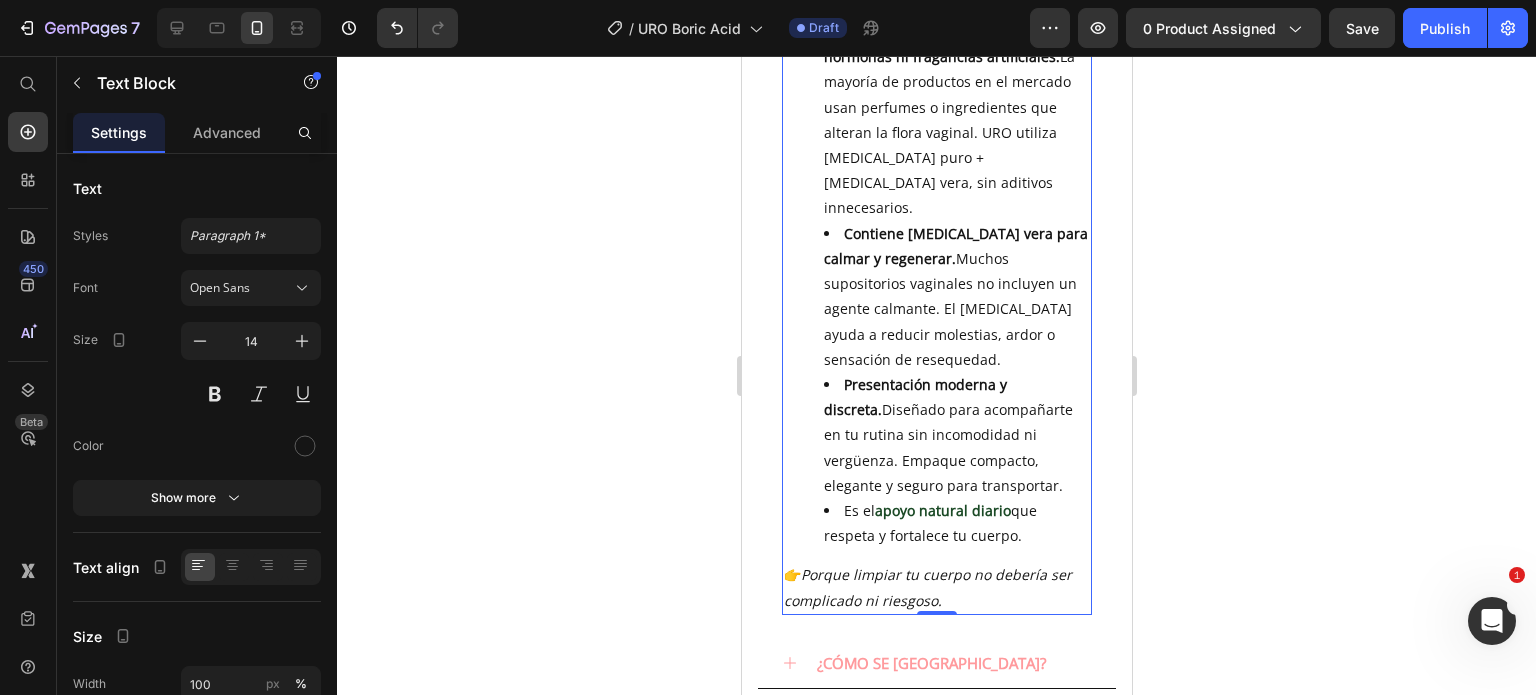 click on "Es el  apoyo natural diario  que respeta y fortalece tu cuerpo." at bounding box center [956, 523] 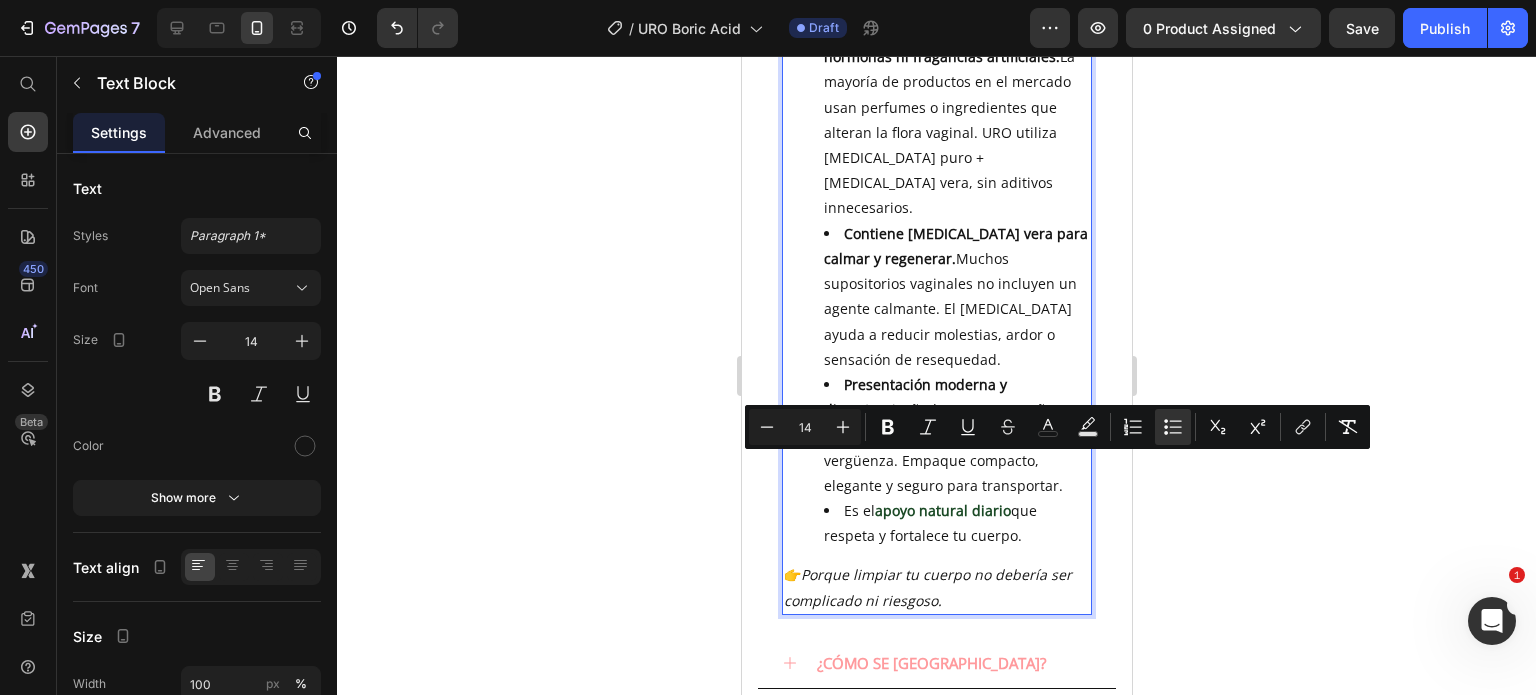 drag, startPoint x: 845, startPoint y: 466, endPoint x: 1026, endPoint y: 489, distance: 182.45547 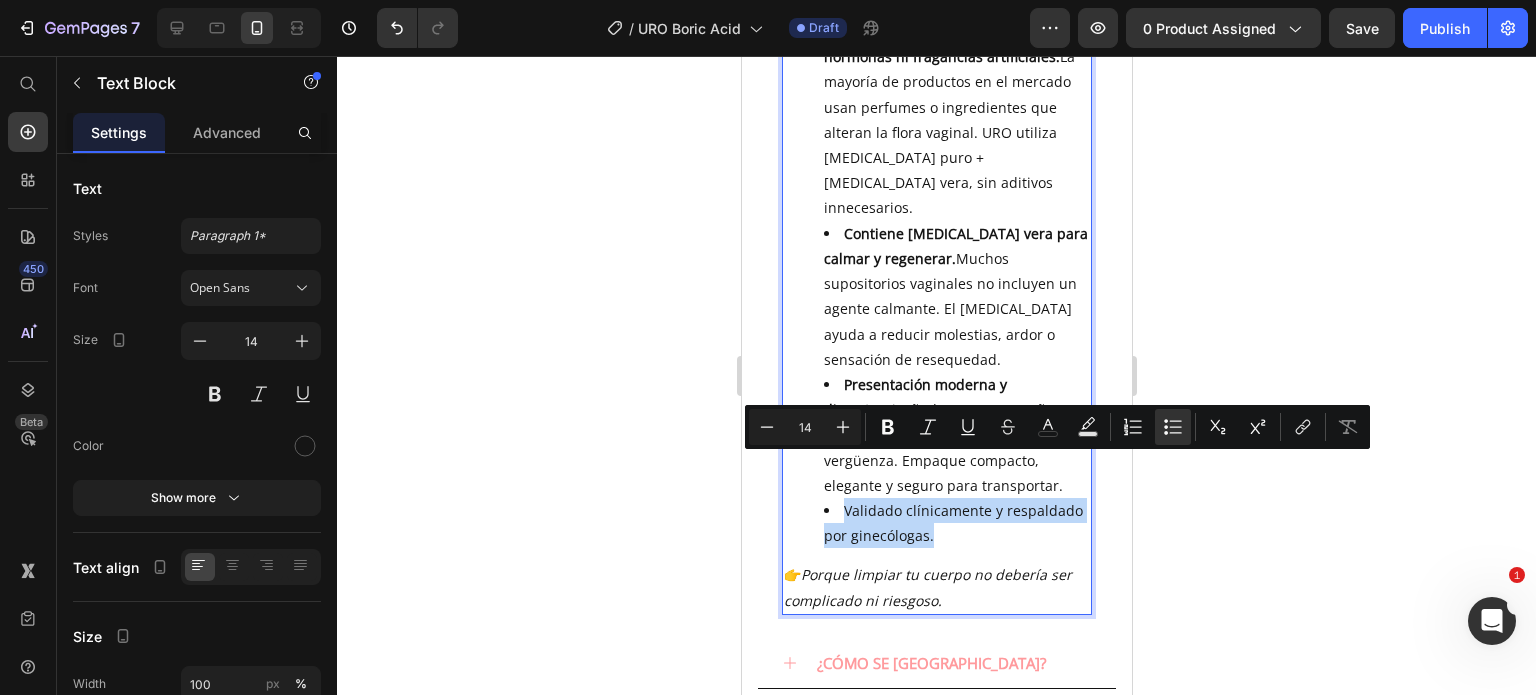 drag, startPoint x: 939, startPoint y: 495, endPoint x: 843, endPoint y: 467, distance: 100 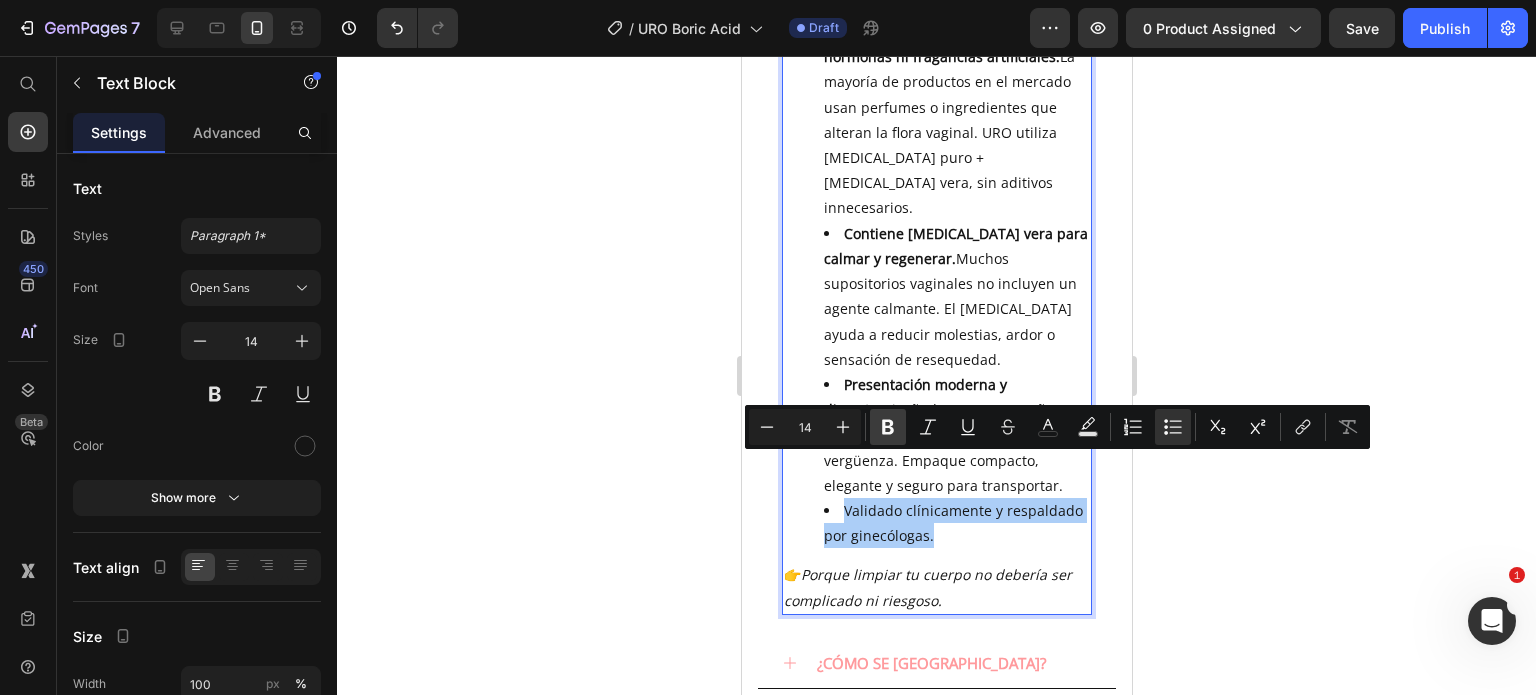 click 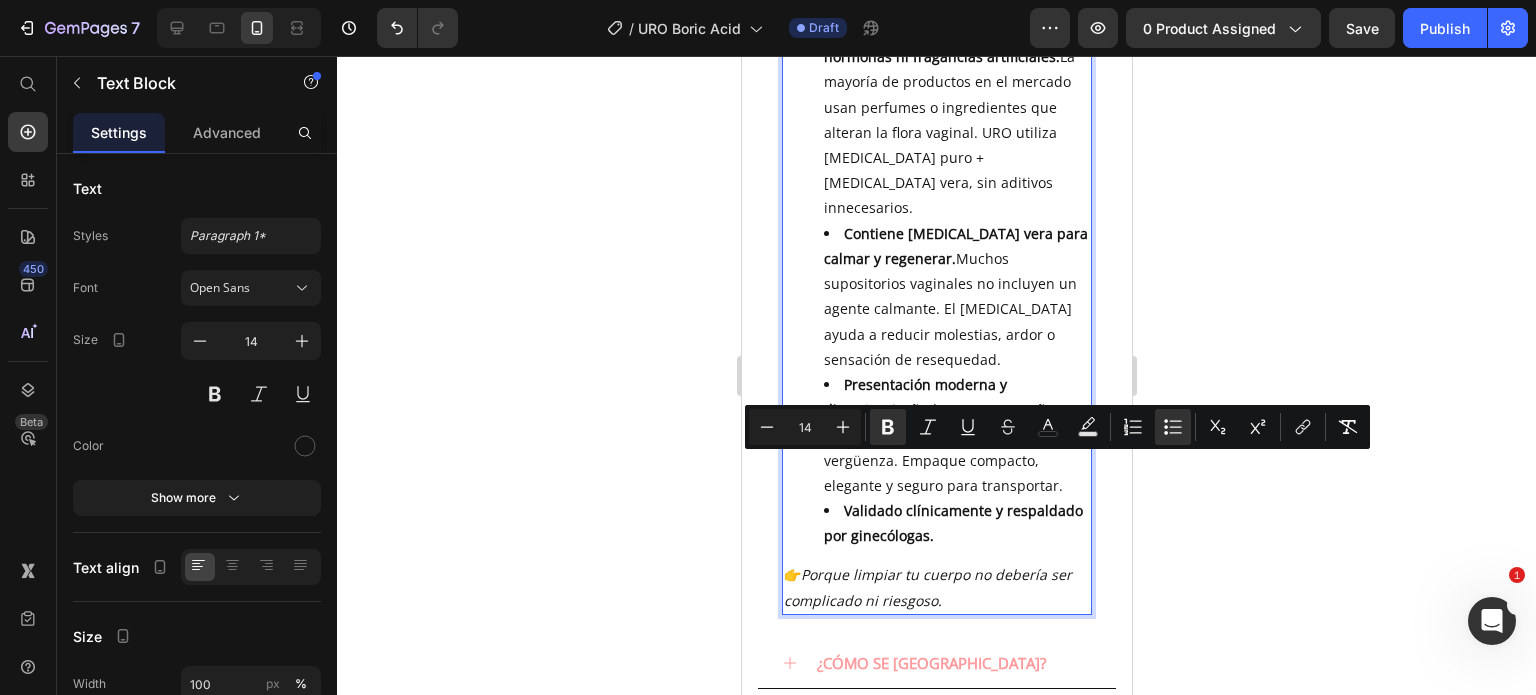 click on "Validado clínicamente y respaldado por ginecólogas." at bounding box center [956, 523] 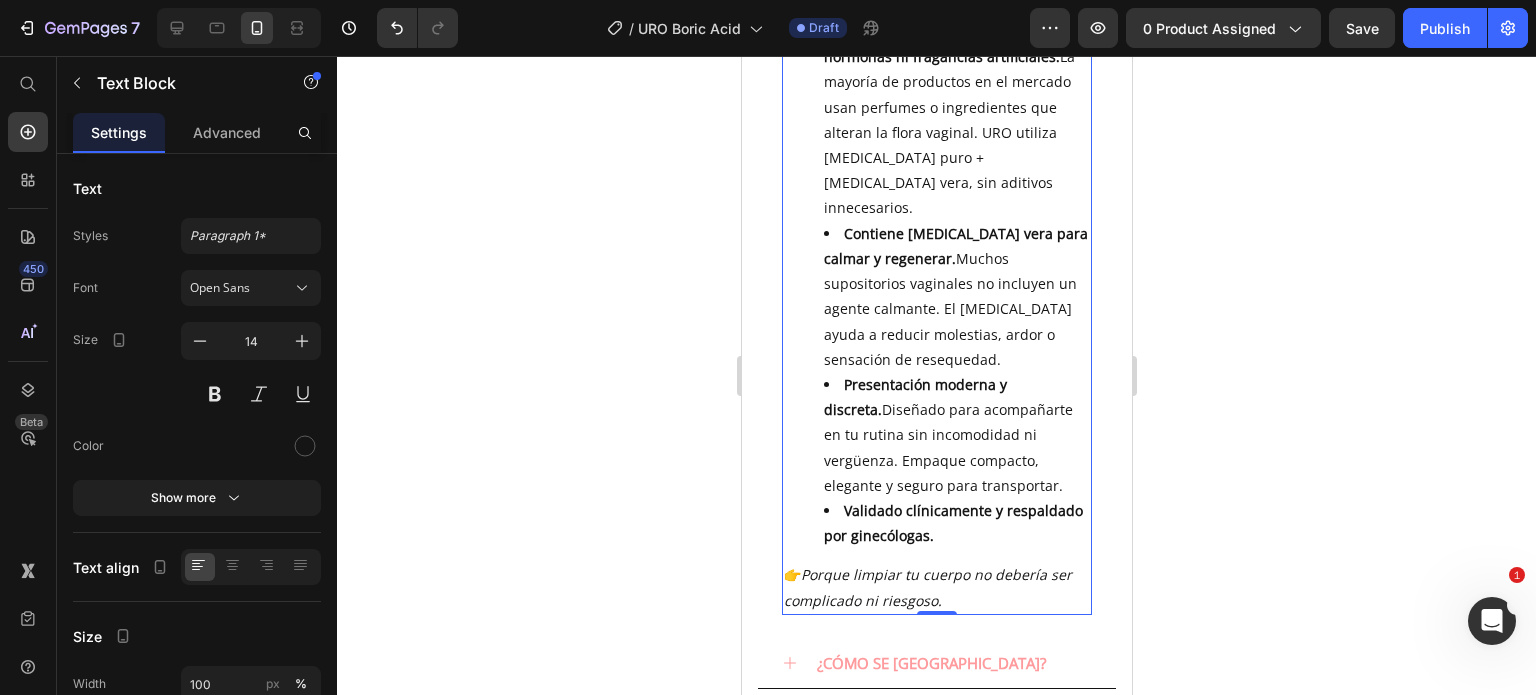 click on "Validado clínicamente y respaldado por ginecólogas." at bounding box center [956, 523] 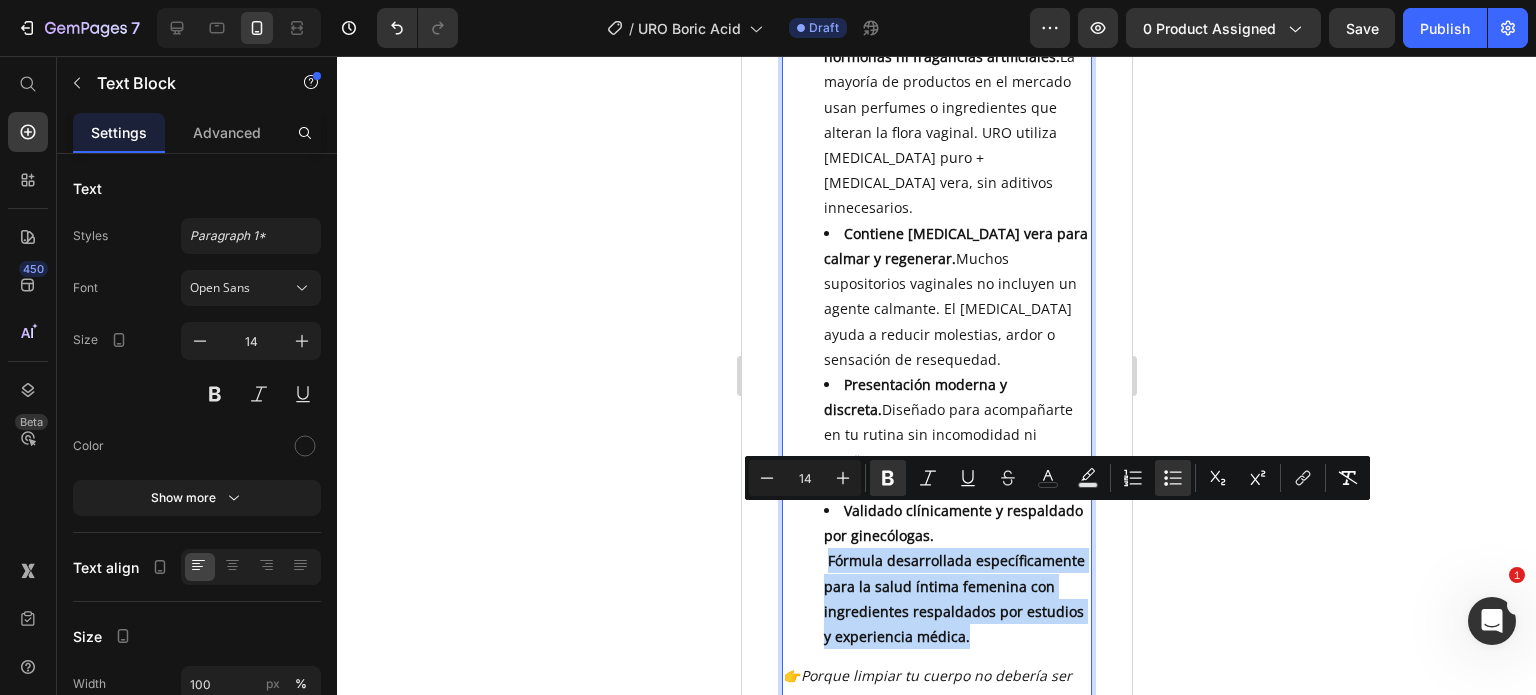 drag, startPoint x: 966, startPoint y: 611, endPoint x: 827, endPoint y: 523, distance: 164.51443 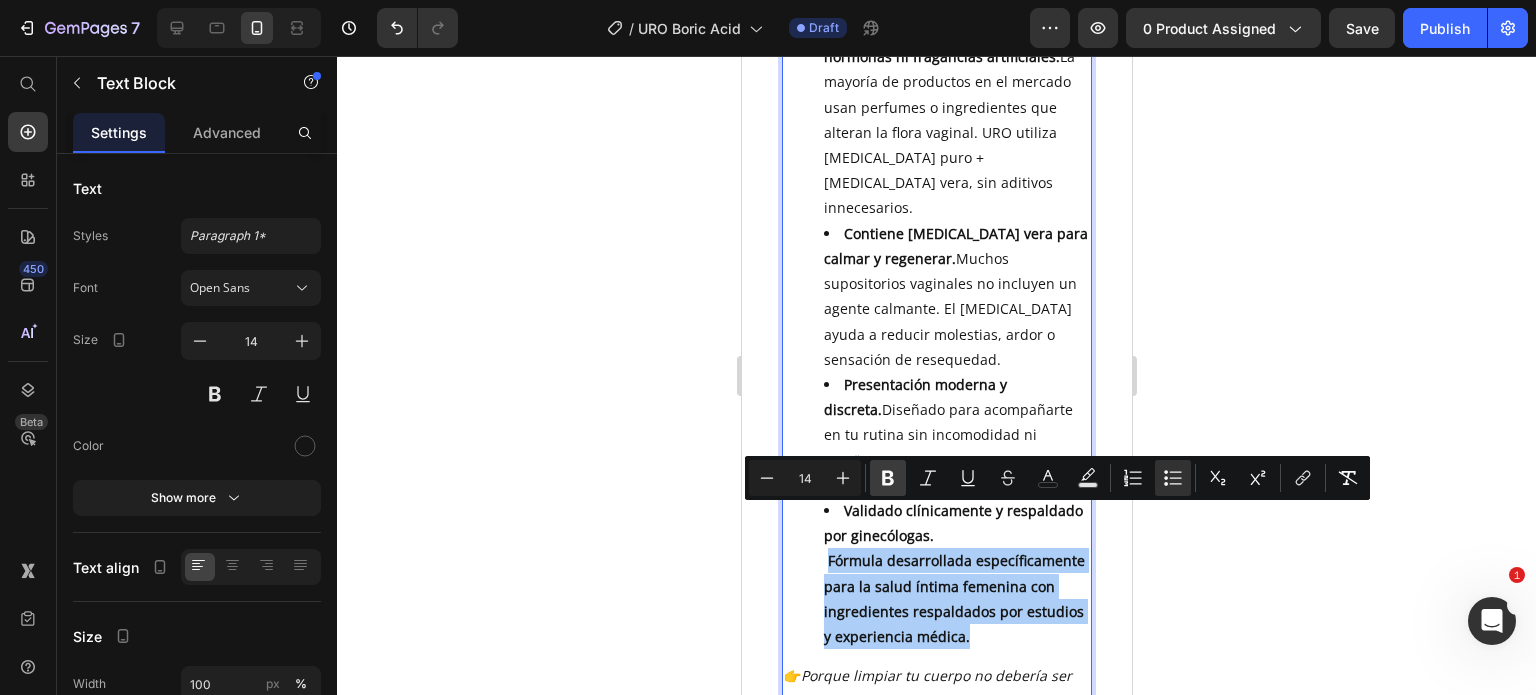 click 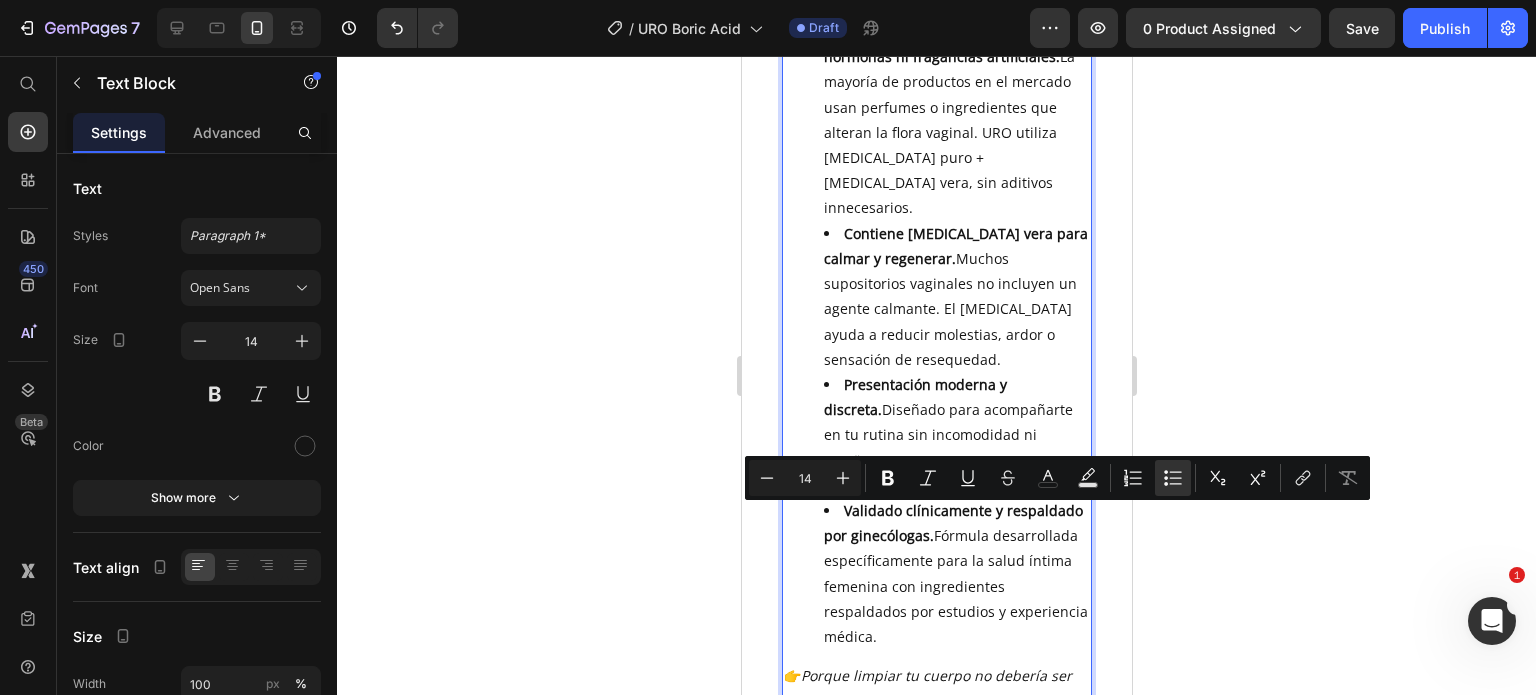 click on "Validado clínicamente y respaldado por ginecólogas.                                         Fórmula desarrollada específicamente para la salud íntima femenina con ingredientes respaldados por estudios y experiencia médica." at bounding box center (956, 573) 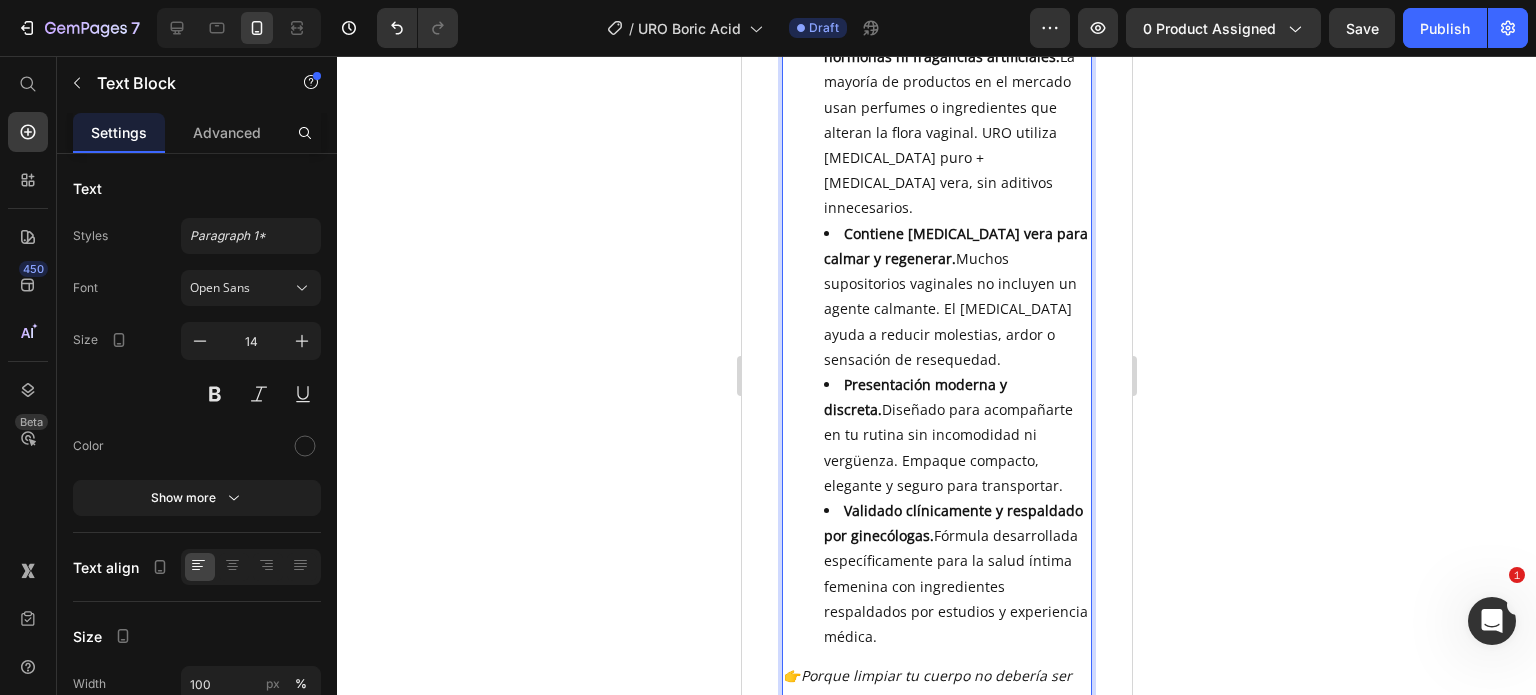 click on "Validado clínicamente y respaldado por ginecólogas.                                         Fórmula desarrollada específicamente para la salud íntima femenina con ingredientes respaldados por estudios y experiencia médica." at bounding box center [956, 573] 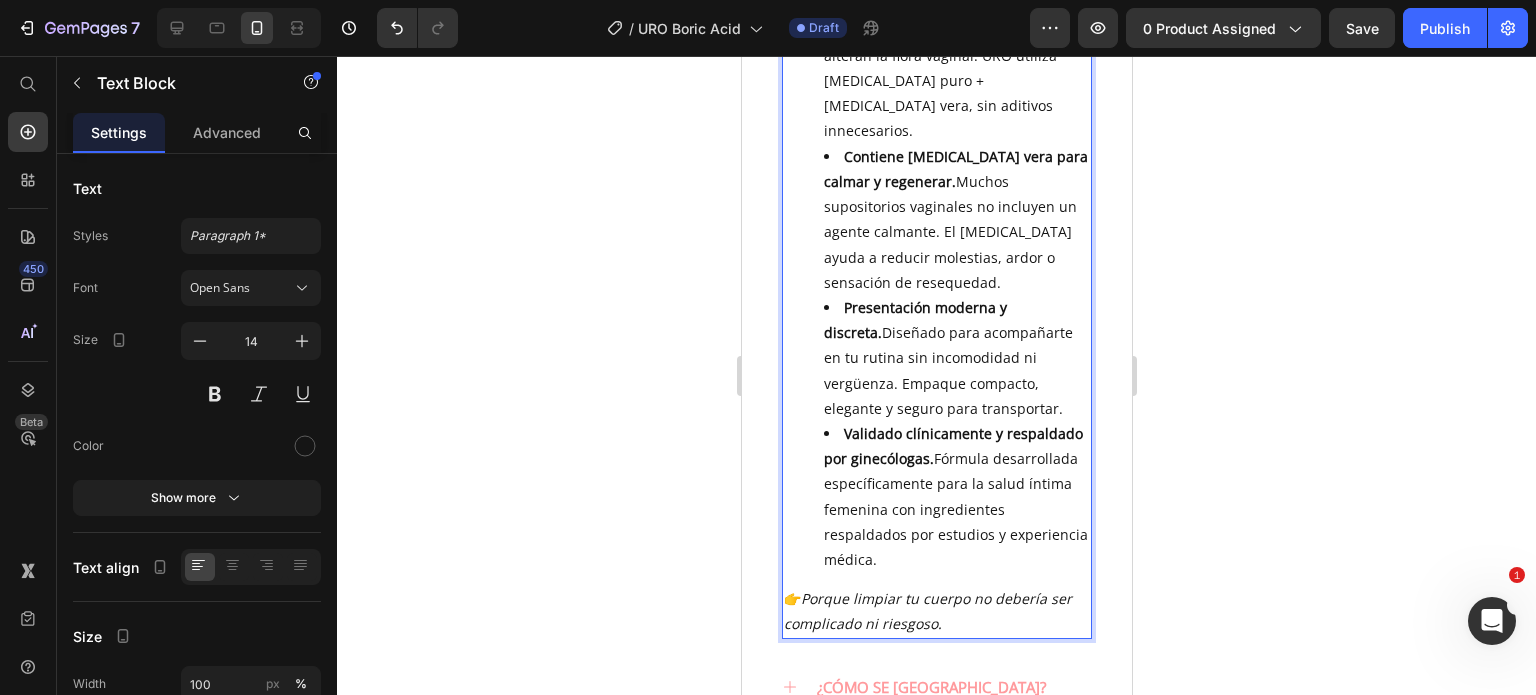 scroll, scrollTop: 1300, scrollLeft: 0, axis: vertical 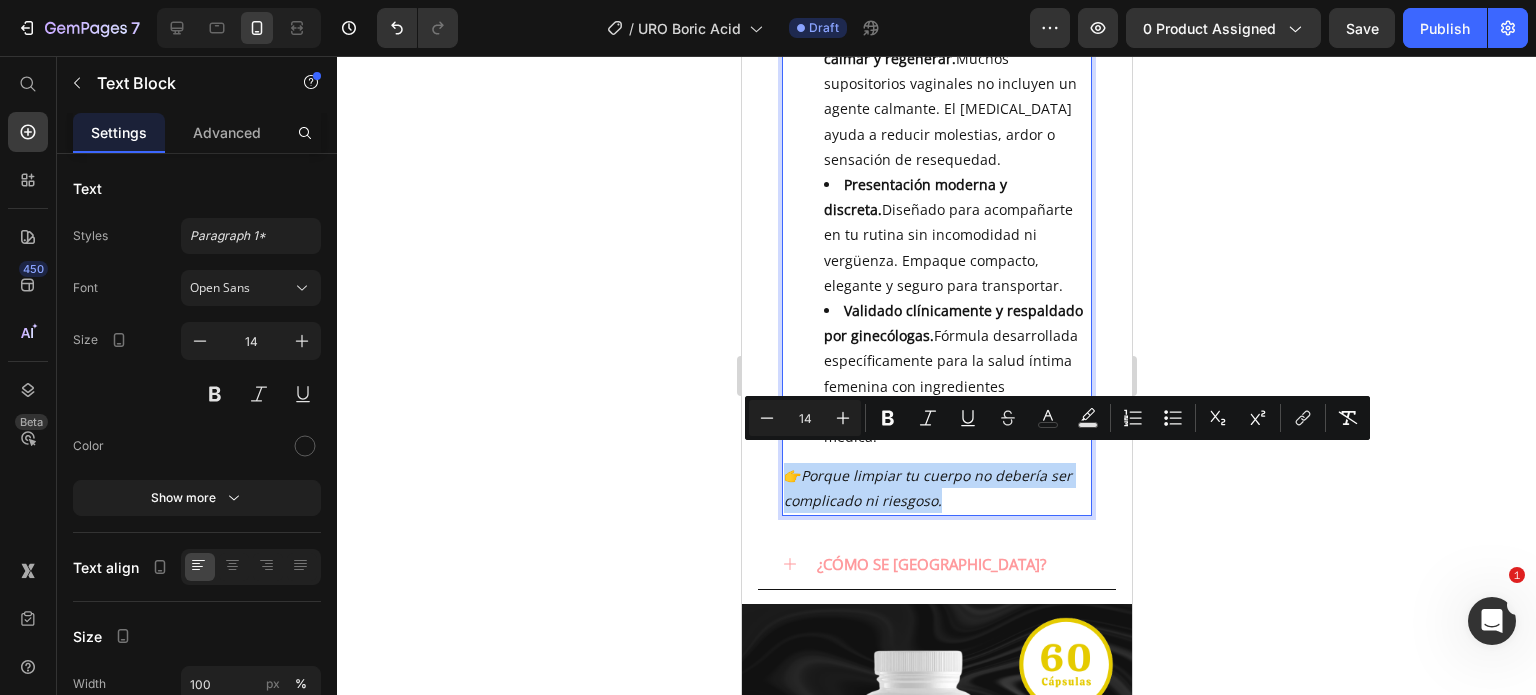 drag, startPoint x: 956, startPoint y: 494, endPoint x: 786, endPoint y: 455, distance: 174.41617 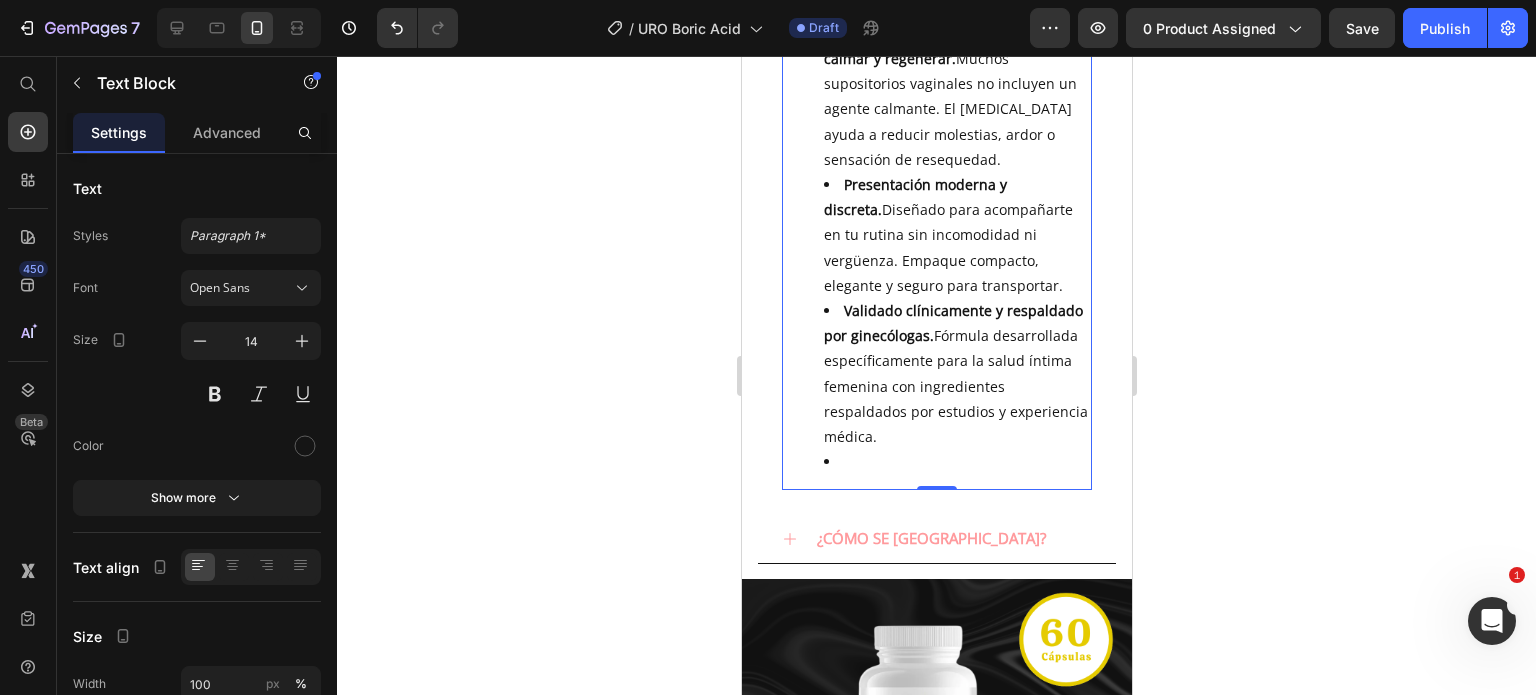 click on "Ingredientes naturales, sin hormonas ni fragancias artificiales.       La mayoría de productos en el mercado usan perfumes o ingredientes que alteran la flora vaginal. URO utiliza ácido bórico puro + aloe vera, sin aditivos innecesarios. Contiene aloe vera para calmar y regenerar.                                                 Muchos supositorios vaginales no incluyen un agente calmante. El aloe ayuda a reducir molestias, ardor o sensación de resequedad. Presentación moderna y discreta.   Diseñado para acompañarte en tu rutina sin incomodidad ni vergüenza. Empaque compacto, elegante y seguro para transportar. Validado clínicamente y respaldado por ginecólogas.                                       Fórmula desarrollada específicamente para la salud íntima femenina con ingredientes respaldados por estudios y experiencia médica." at bounding box center (936, 146) 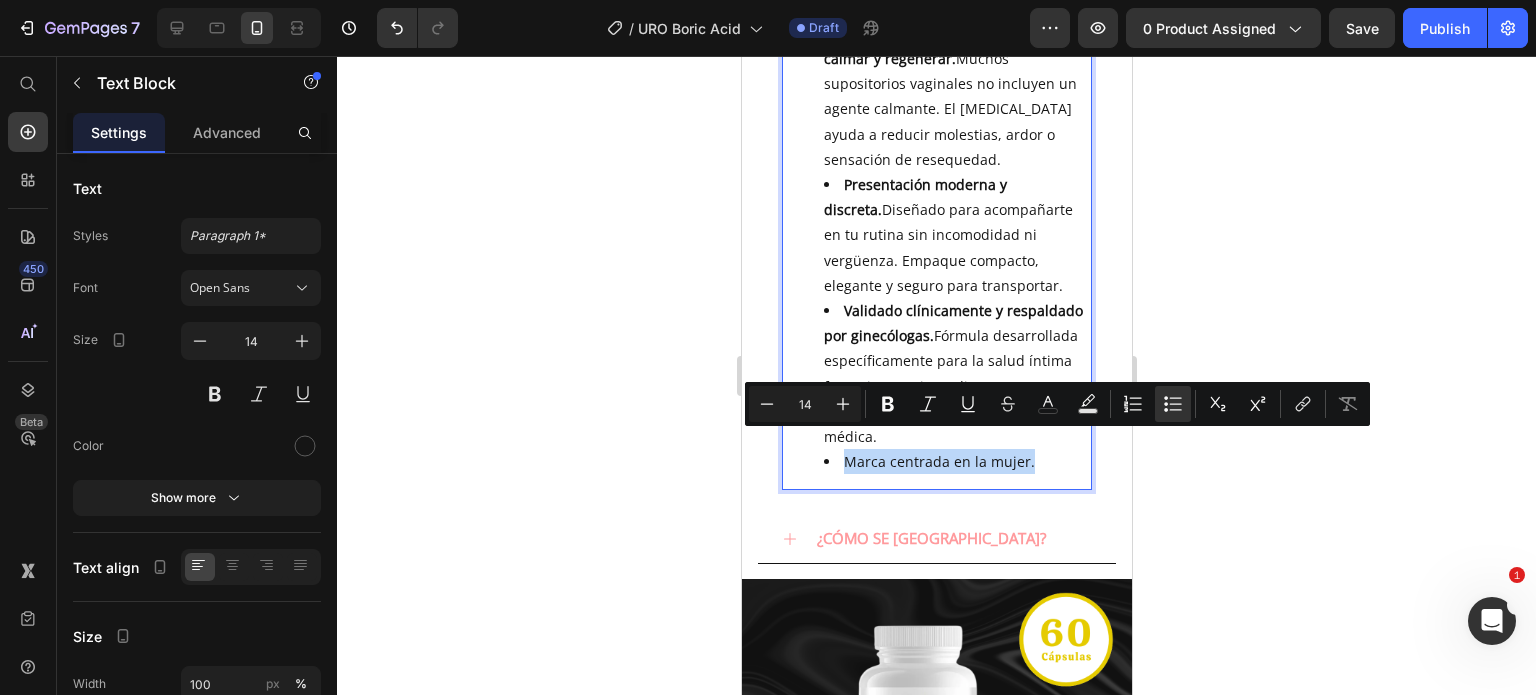 drag, startPoint x: 1033, startPoint y: 440, endPoint x: 839, endPoint y: 436, distance: 194.04123 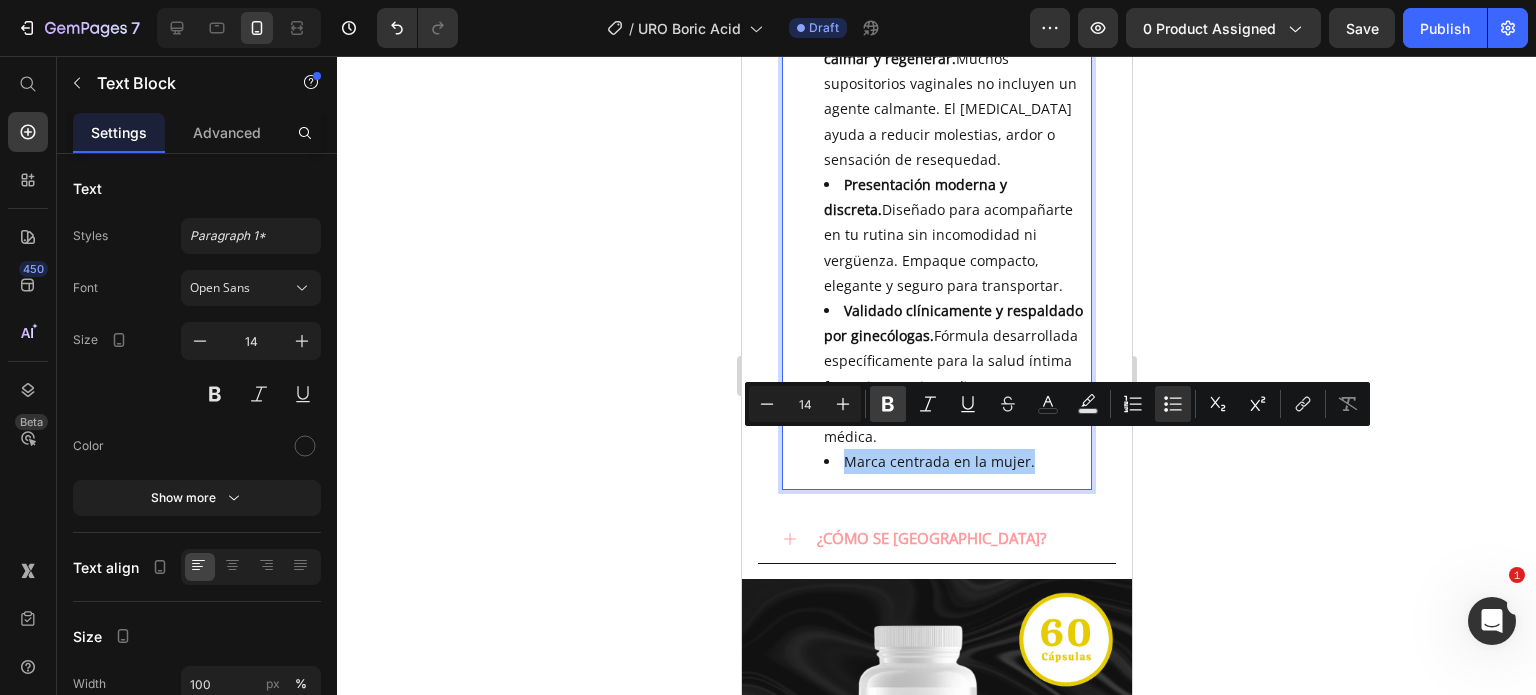 click on "Bold" at bounding box center [888, 404] 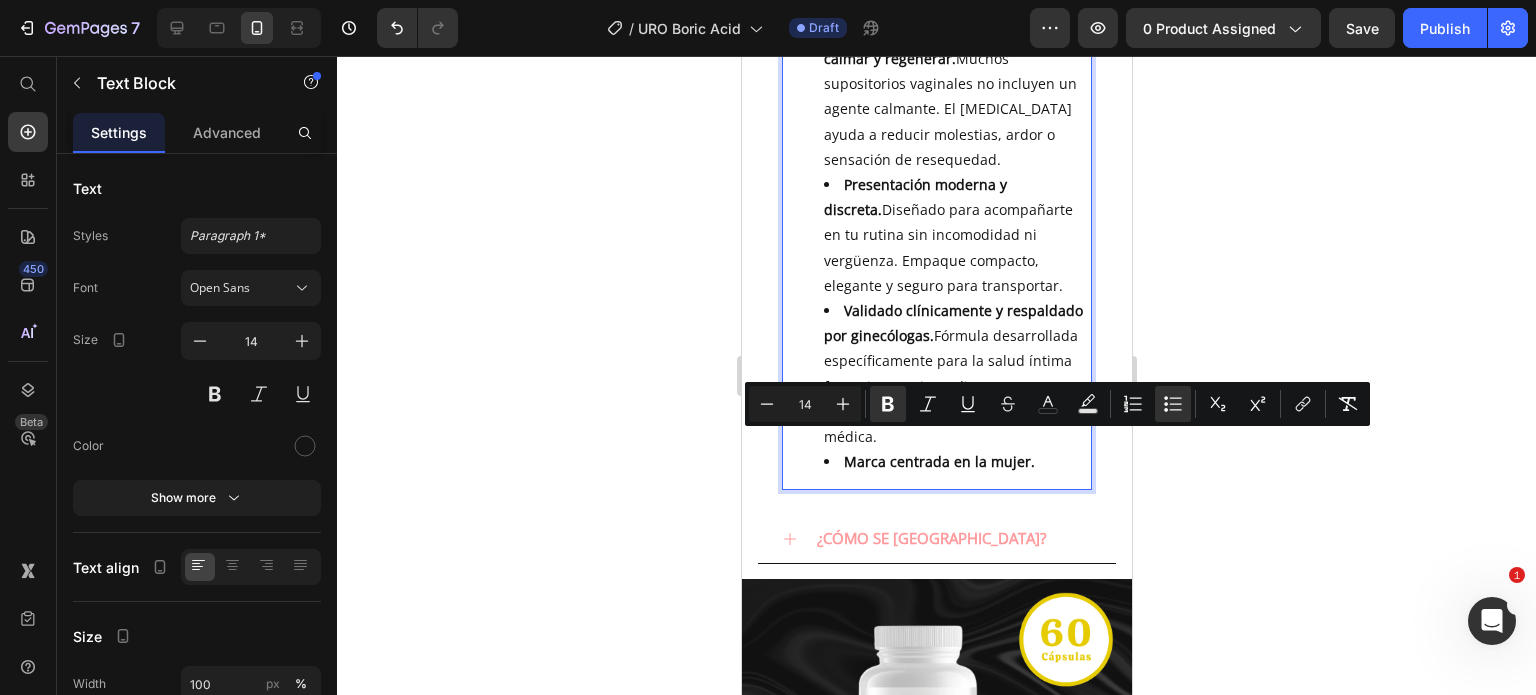 click on "Marca centrada en la mujer." at bounding box center [956, 461] 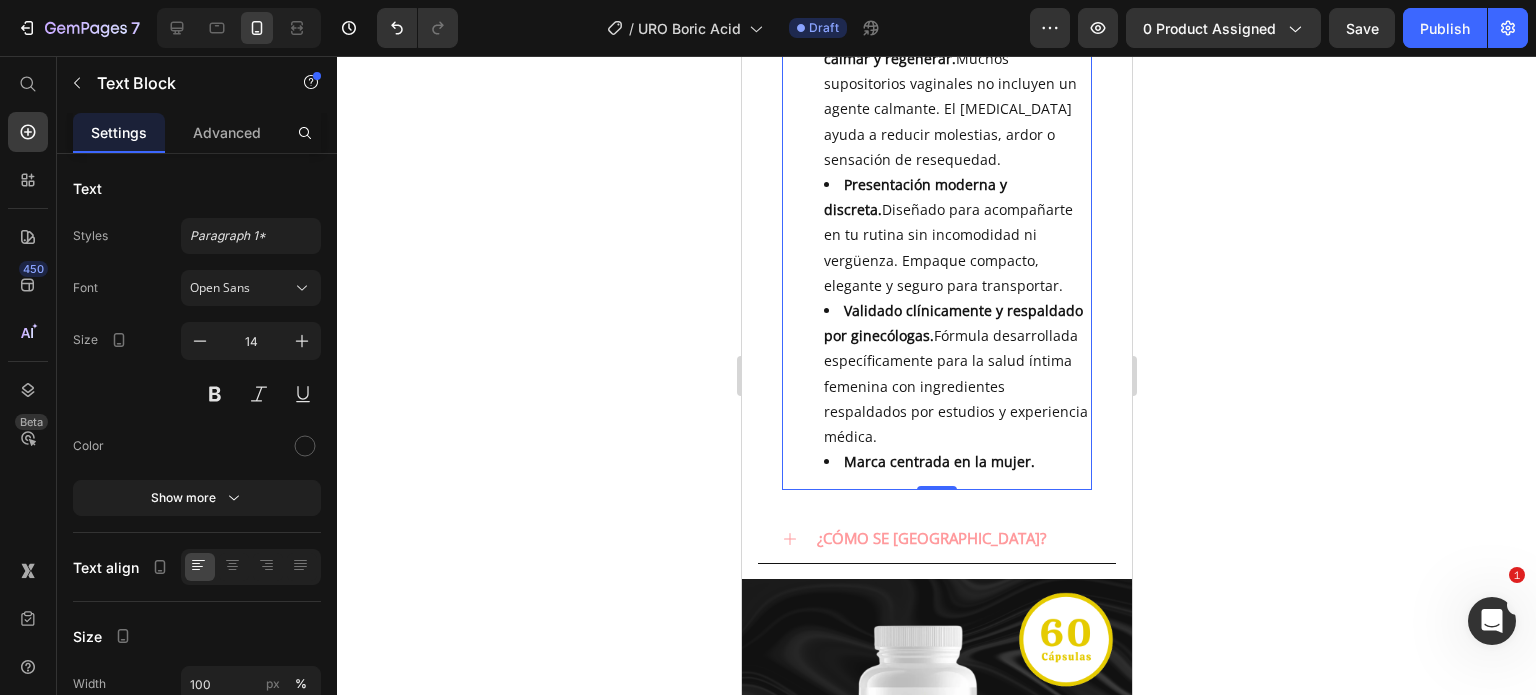 click on "Marca centrada en la mujer." at bounding box center (956, 461) 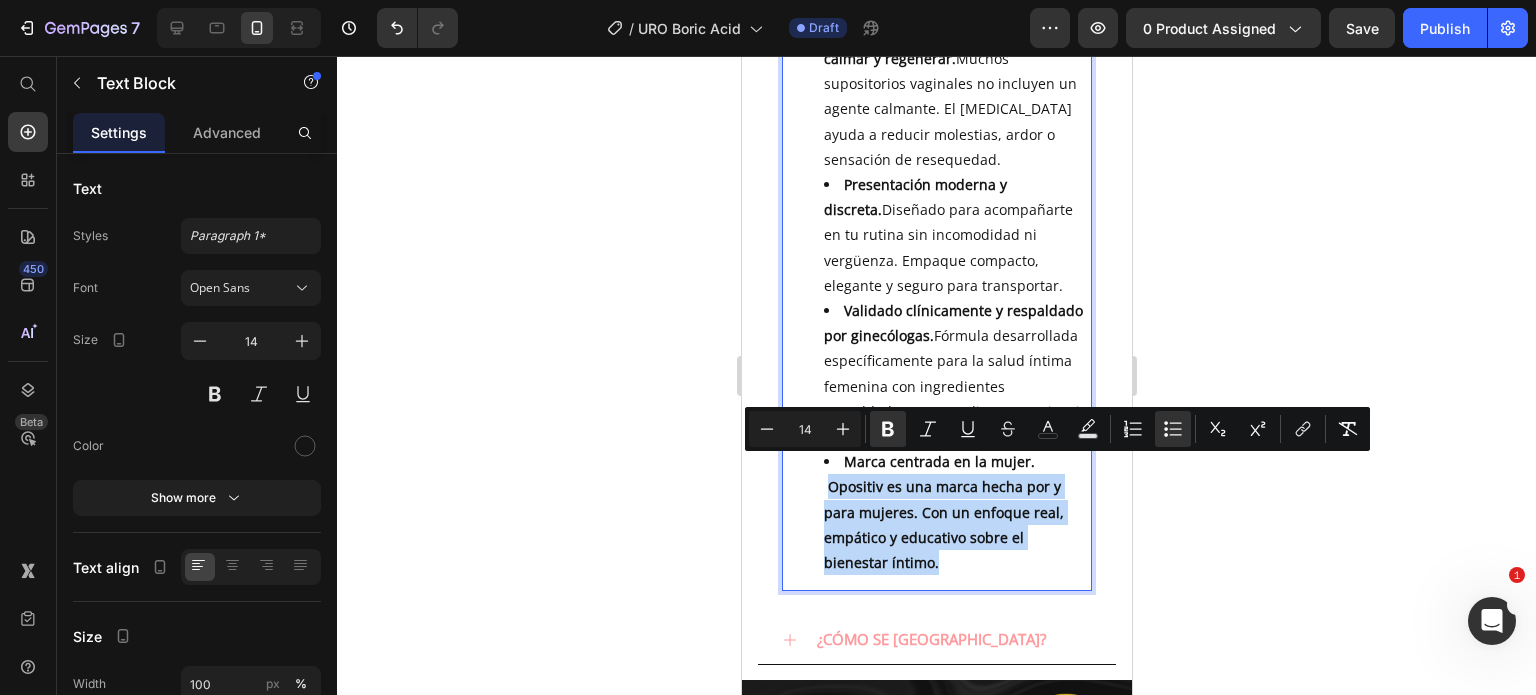 drag, startPoint x: 938, startPoint y: 544, endPoint x: 829, endPoint y: 479, distance: 126.90942 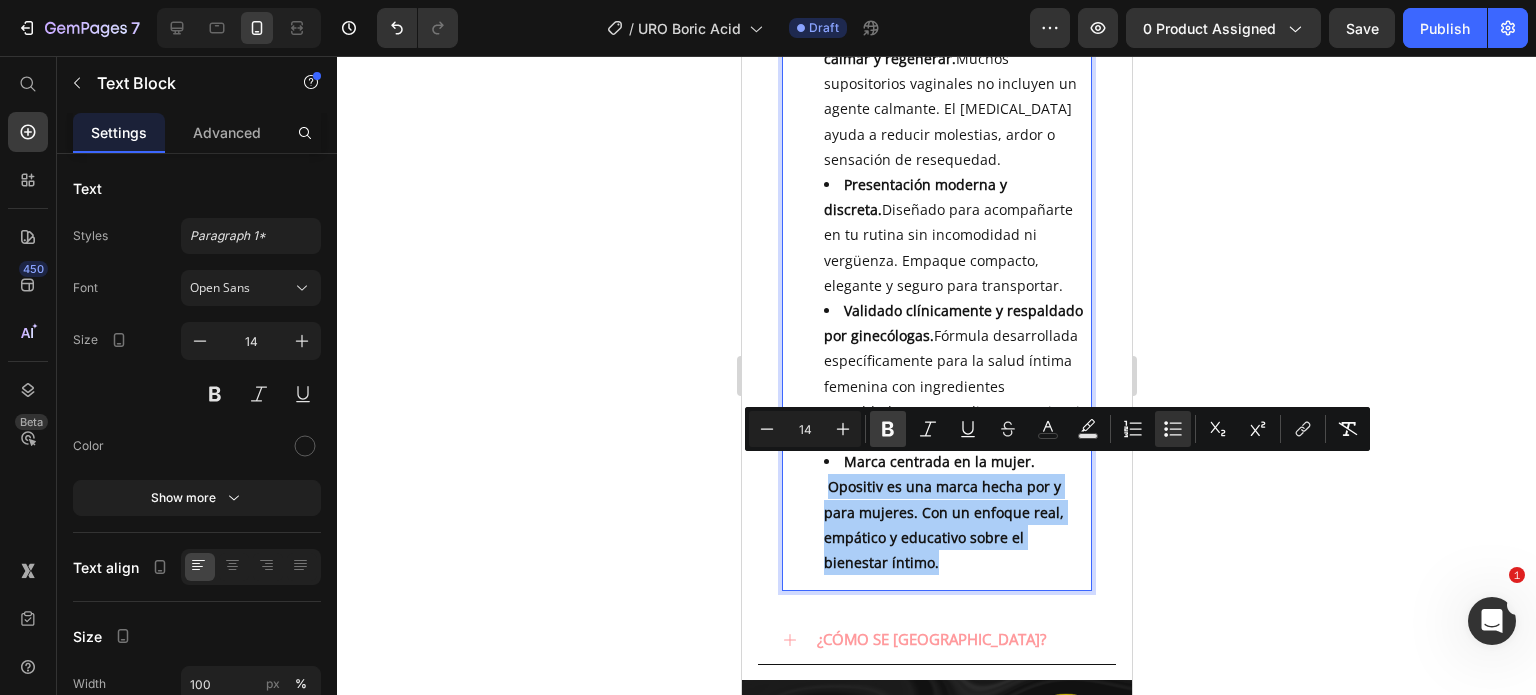 drag, startPoint x: 895, startPoint y: 434, endPoint x: 136, endPoint y: 412, distance: 759.3188 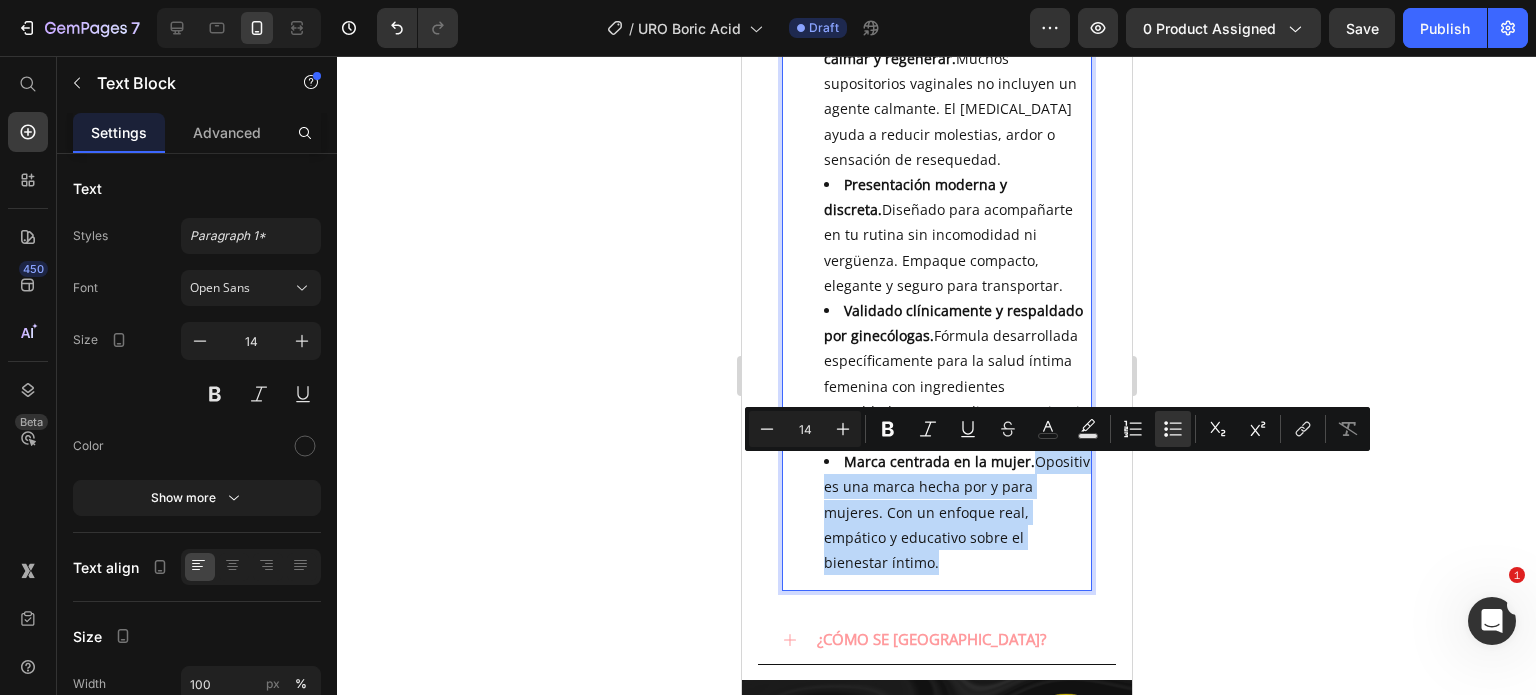 click on "Marca centrada en la mujer.               Opositiv es una marca hecha por y para mujeres. Con un enfoque real, empático y educativo sobre el bienestar íntimo." at bounding box center [956, 512] 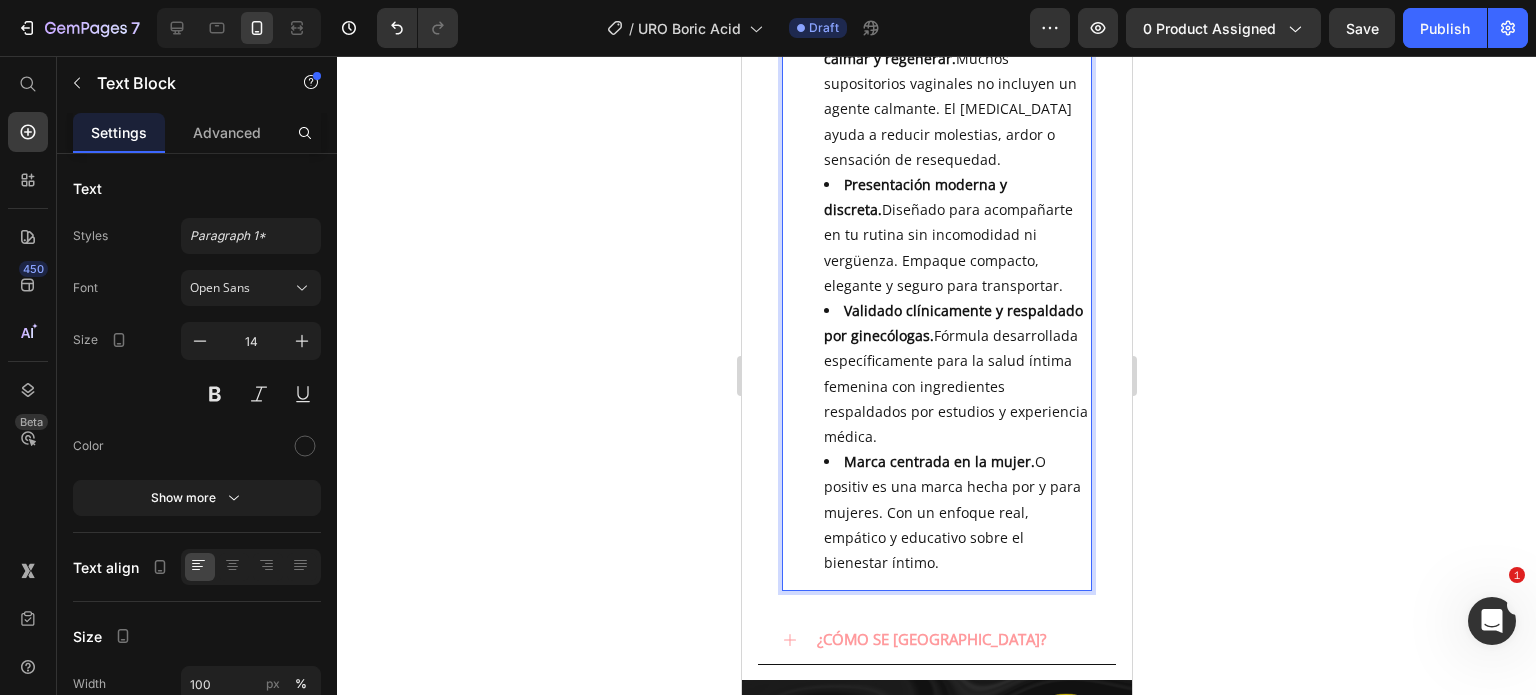 click 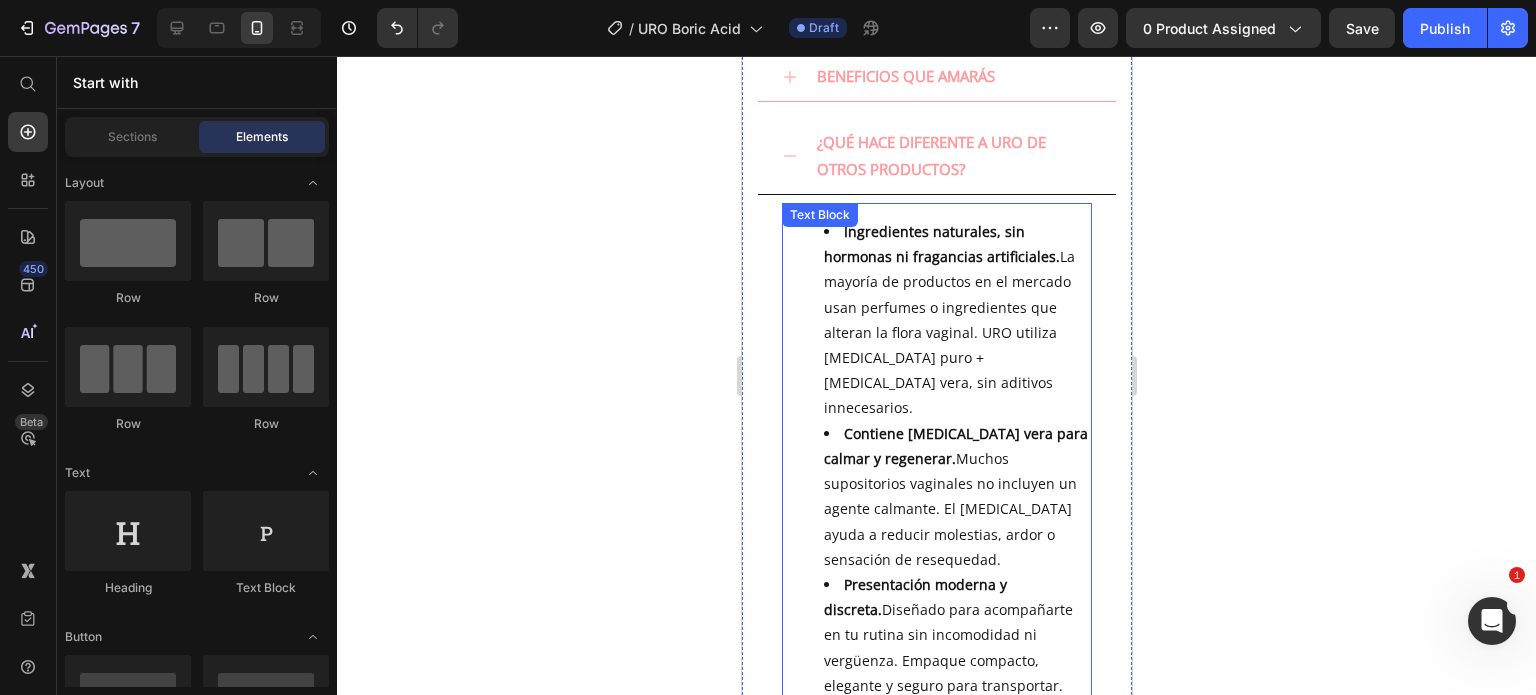 scroll, scrollTop: 800, scrollLeft: 0, axis: vertical 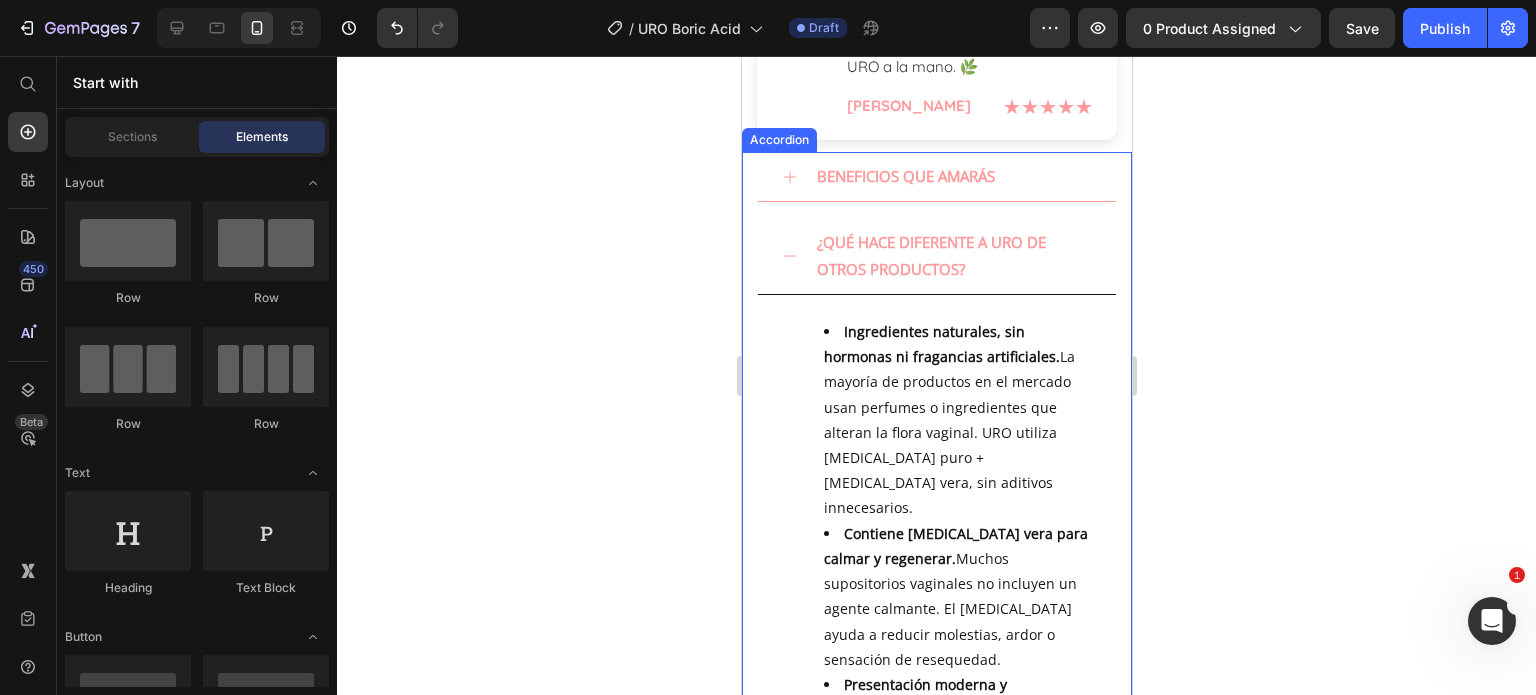 click on "¿QUÉ HACE DIFERENTE A URO DE OTROS PRODUCTOS?" at bounding box center [930, 255] 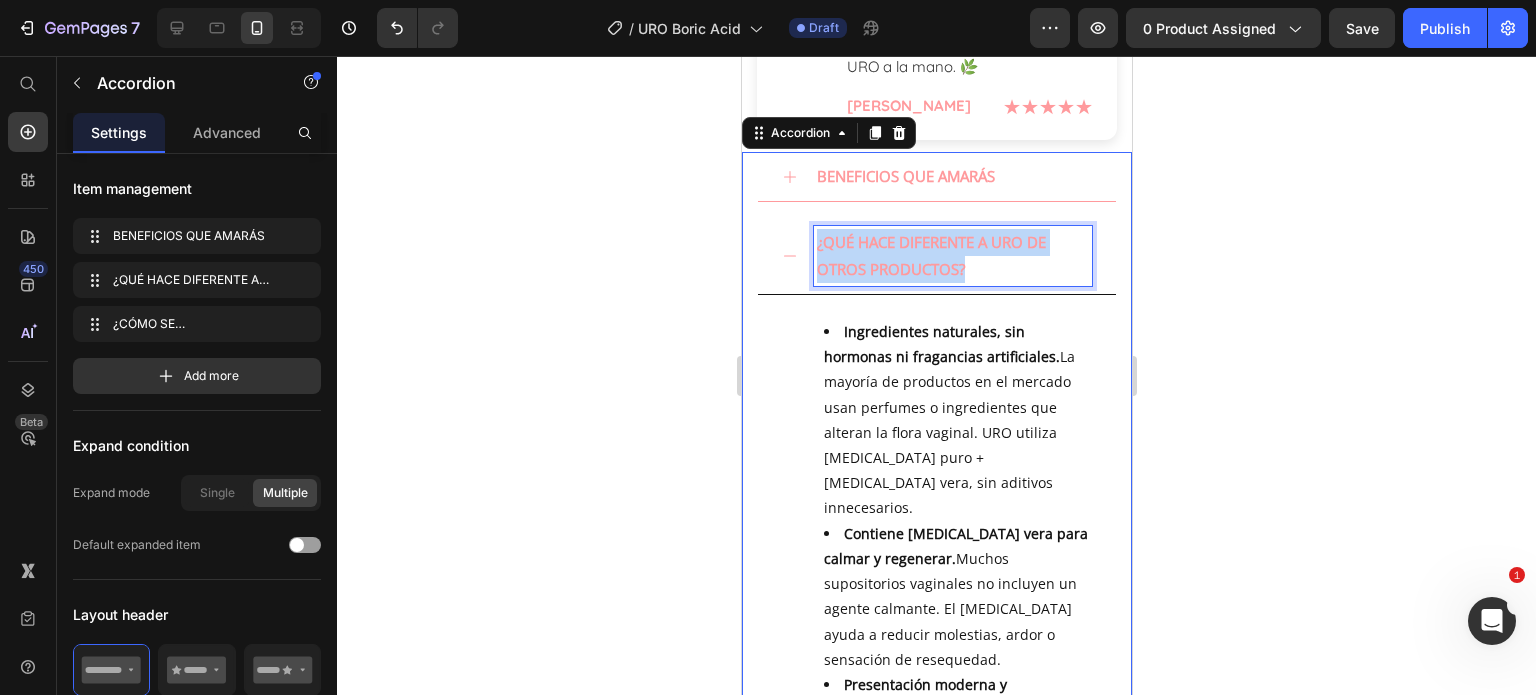 click on "¿QUÉ HACE DIFERENTE A URO DE OTROS PRODUCTOS?" at bounding box center [930, 255] 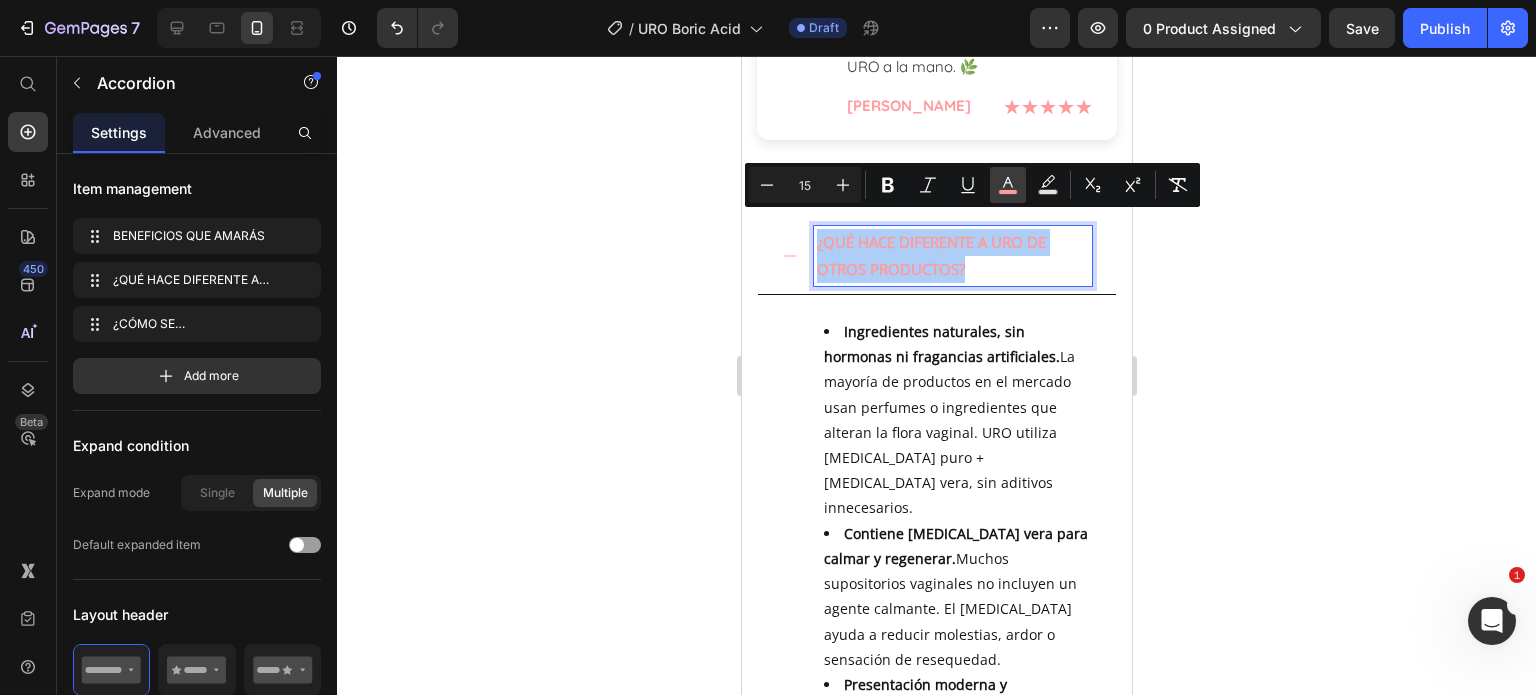 click 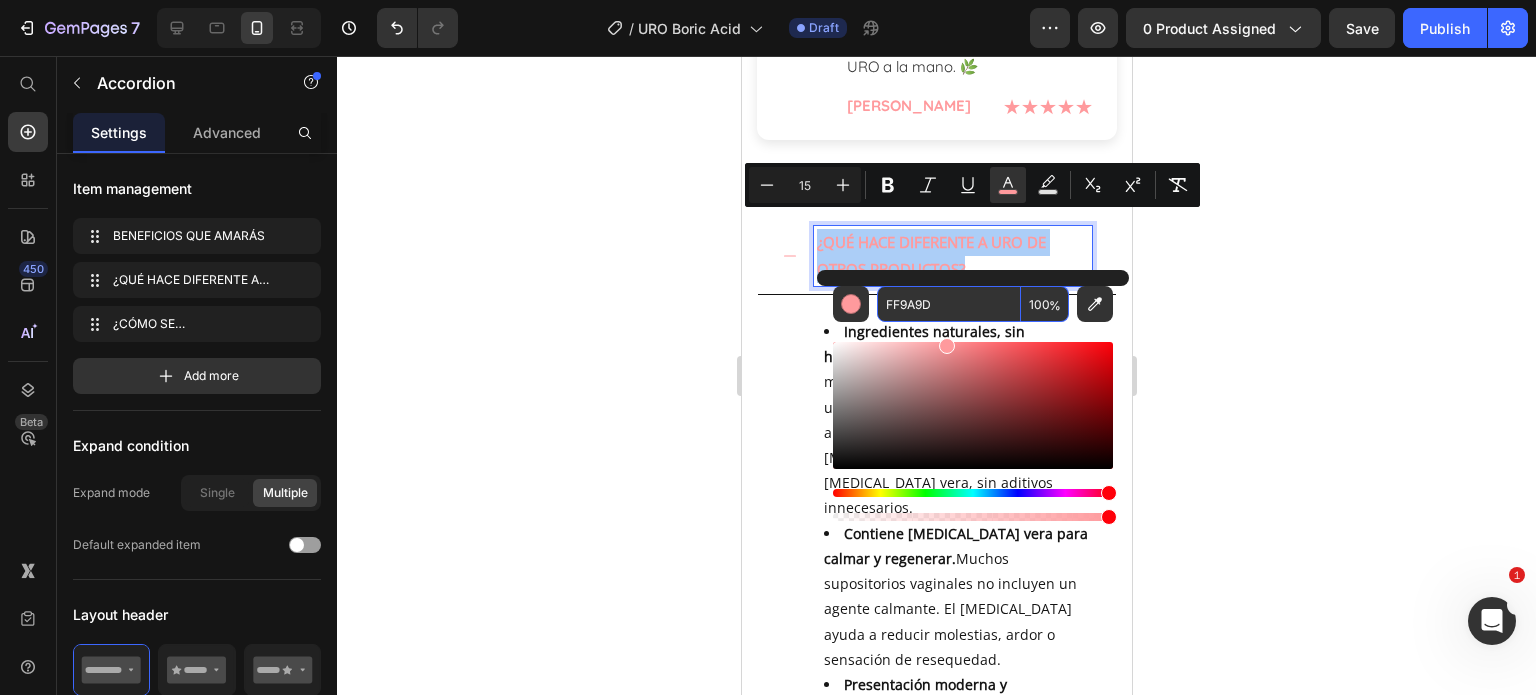 click on "FF9A9D" at bounding box center [949, 304] 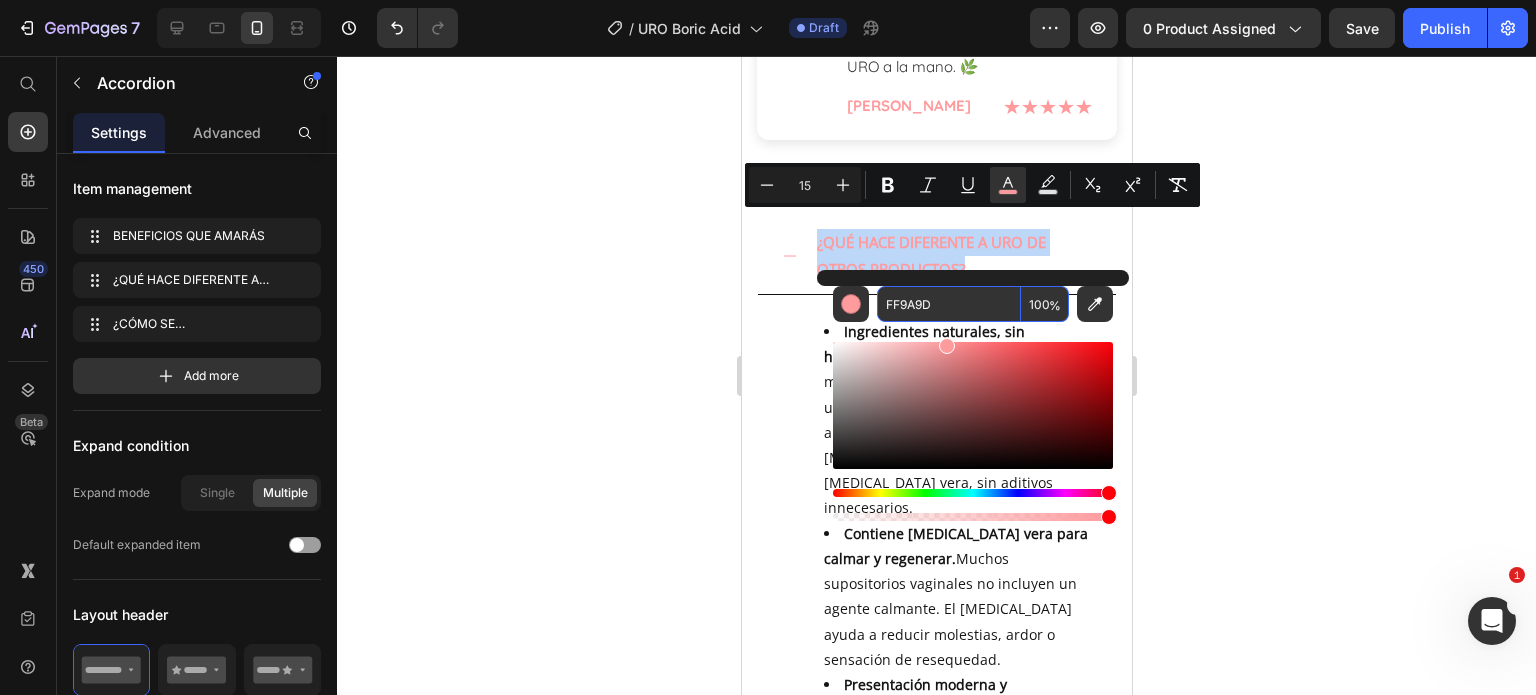 click on "Ingredientes naturales, sin hormonas ni fragancias artificiales.       La mayoría de productos en el mercado usan perfumes o ingredientes que alteran la flora vaginal. URO utiliza ácido bórico puro + aloe vera, sin aditivos innecesarios. Contiene aloe vera para calmar y regenerar.                                                 Muchos supositorios vaginales no incluyen un agente calmante. El aloe ayuda a reducir molestias, ardor o sensación de resequedad. Presentación moderna y discreta.   Diseñado para acompañarte en tu rutina sin incomodidad ni vergüenza. Empaque compacto, elegante y seguro para transportar. Validado clínicamente y respaldado por ginecólogas.                                       Fórmula desarrollada específicamente para la salud íntima femenina con ingredientes respaldados por estudios y experiencia médica. Marca centrada en la mujer.             Text Block" at bounding box center (936, 697) 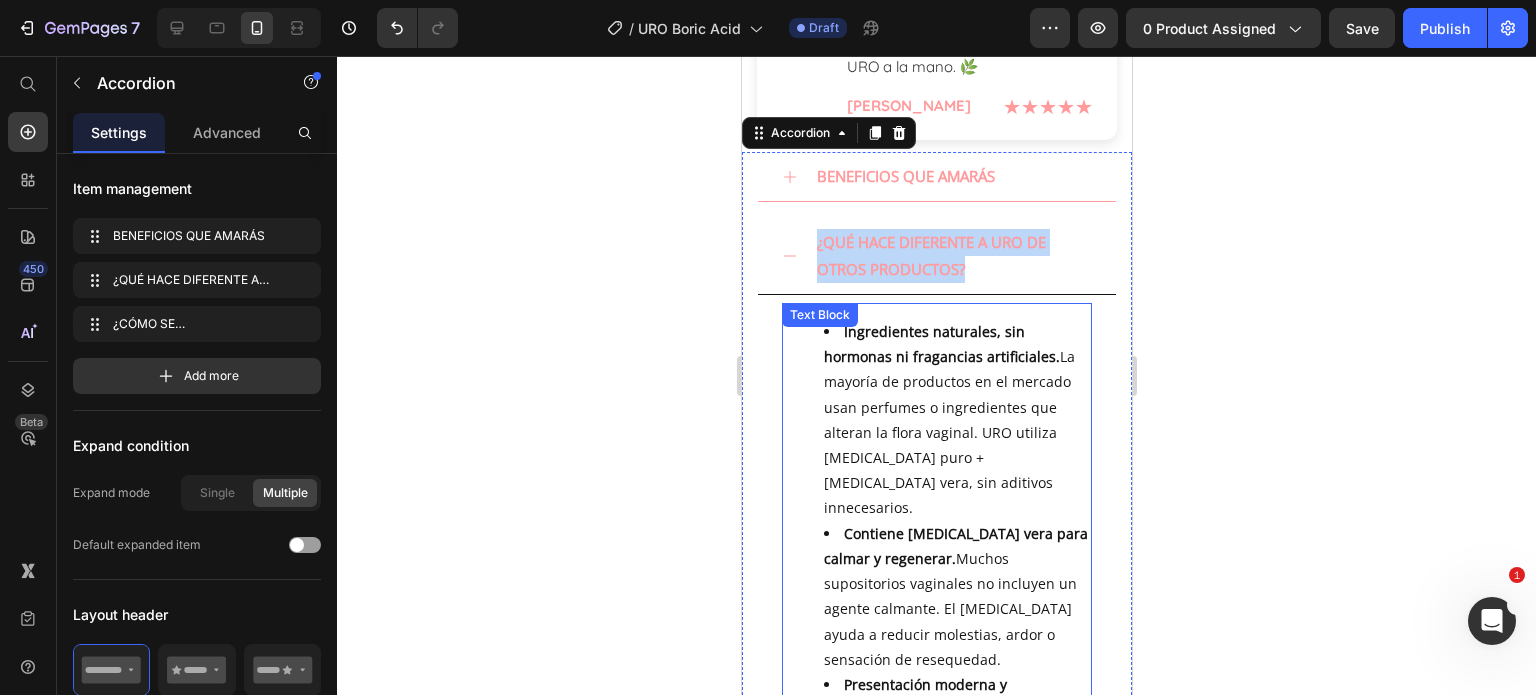 click on "Ingredientes naturales, sin hormonas ni fragancias artificiales." at bounding box center [941, 344] 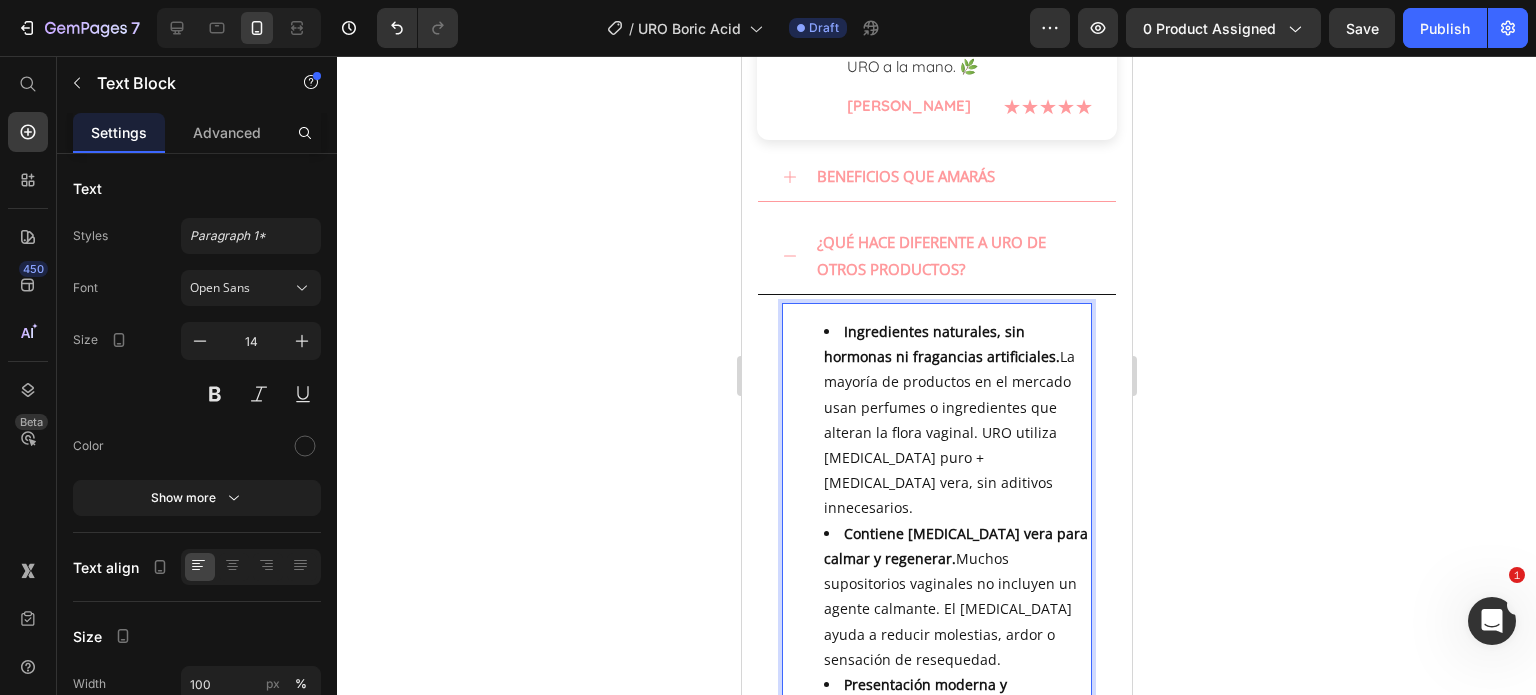 click on "Ingredientes naturales, sin hormonas ni fragancias artificiales." at bounding box center [941, 344] 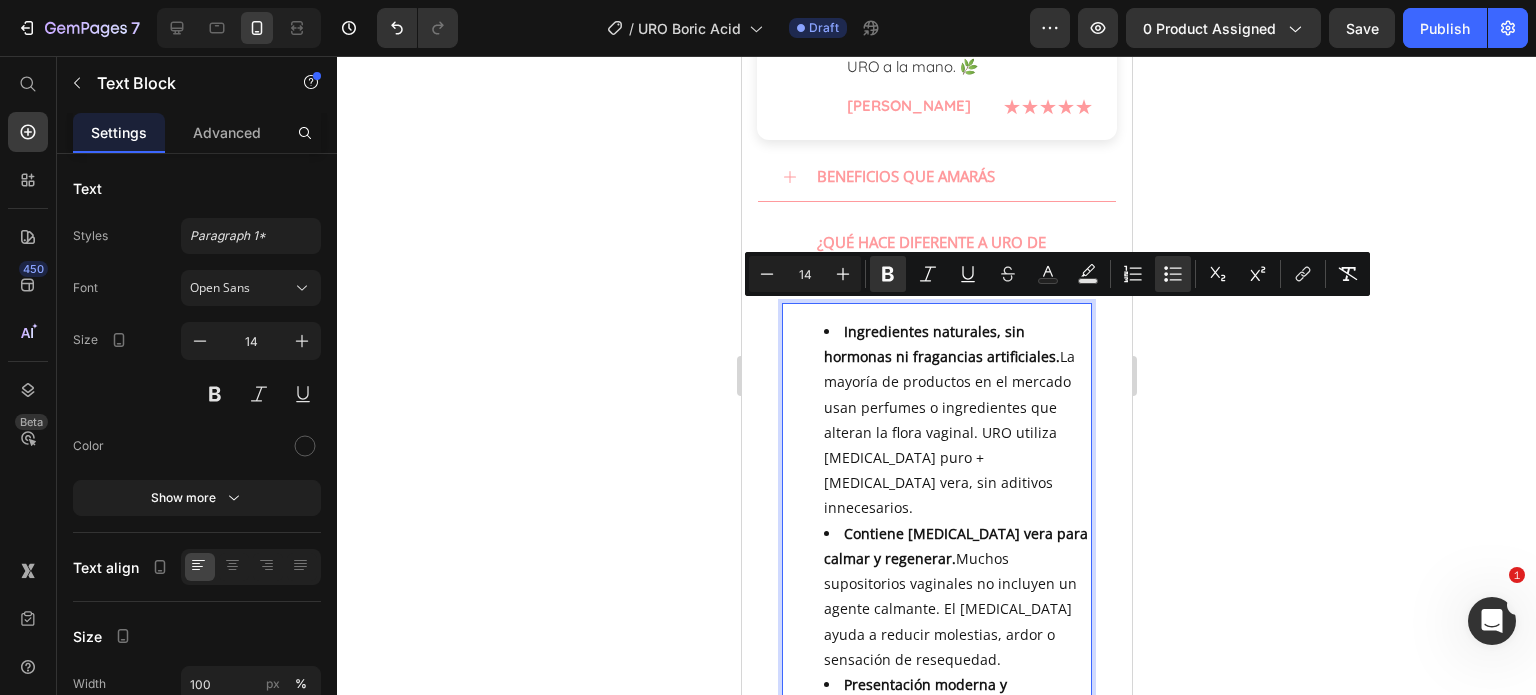 drag, startPoint x: 1054, startPoint y: 340, endPoint x: 844, endPoint y: 309, distance: 212.27576 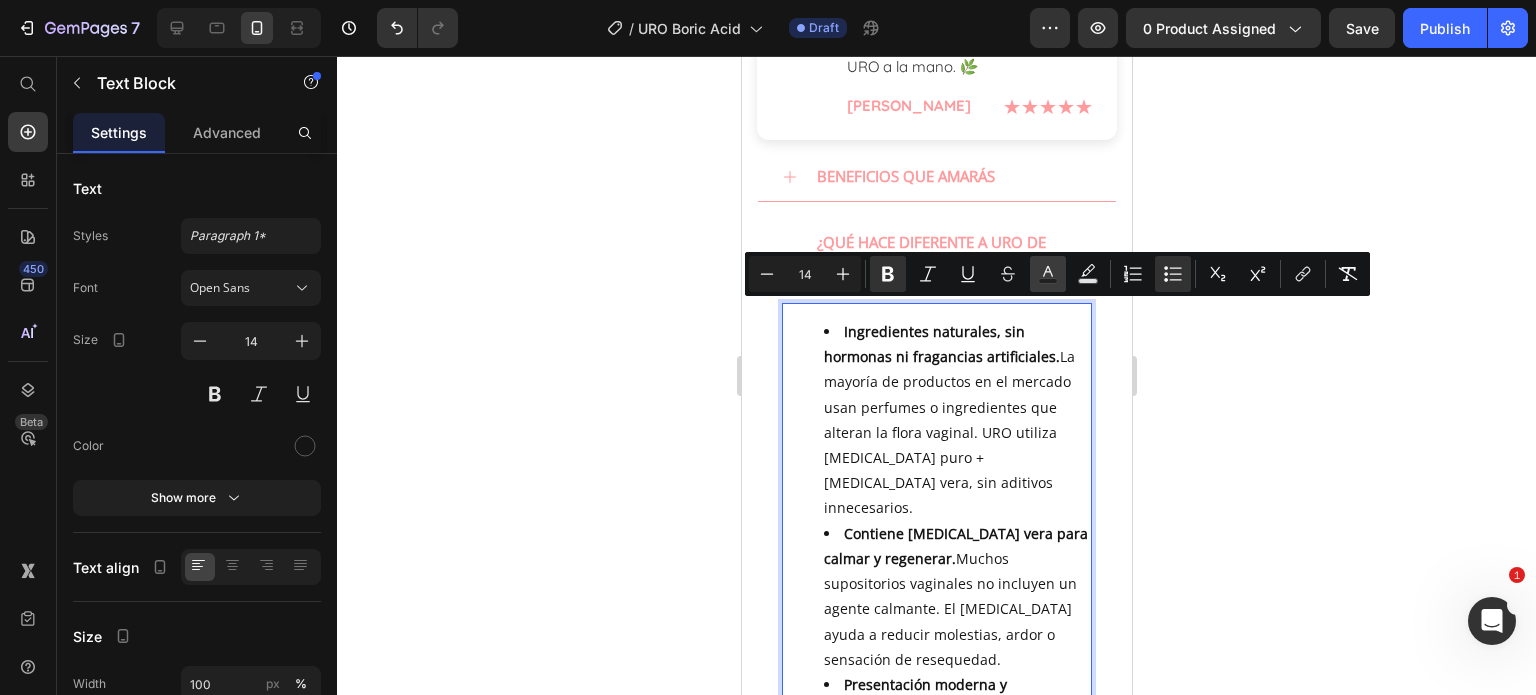 click 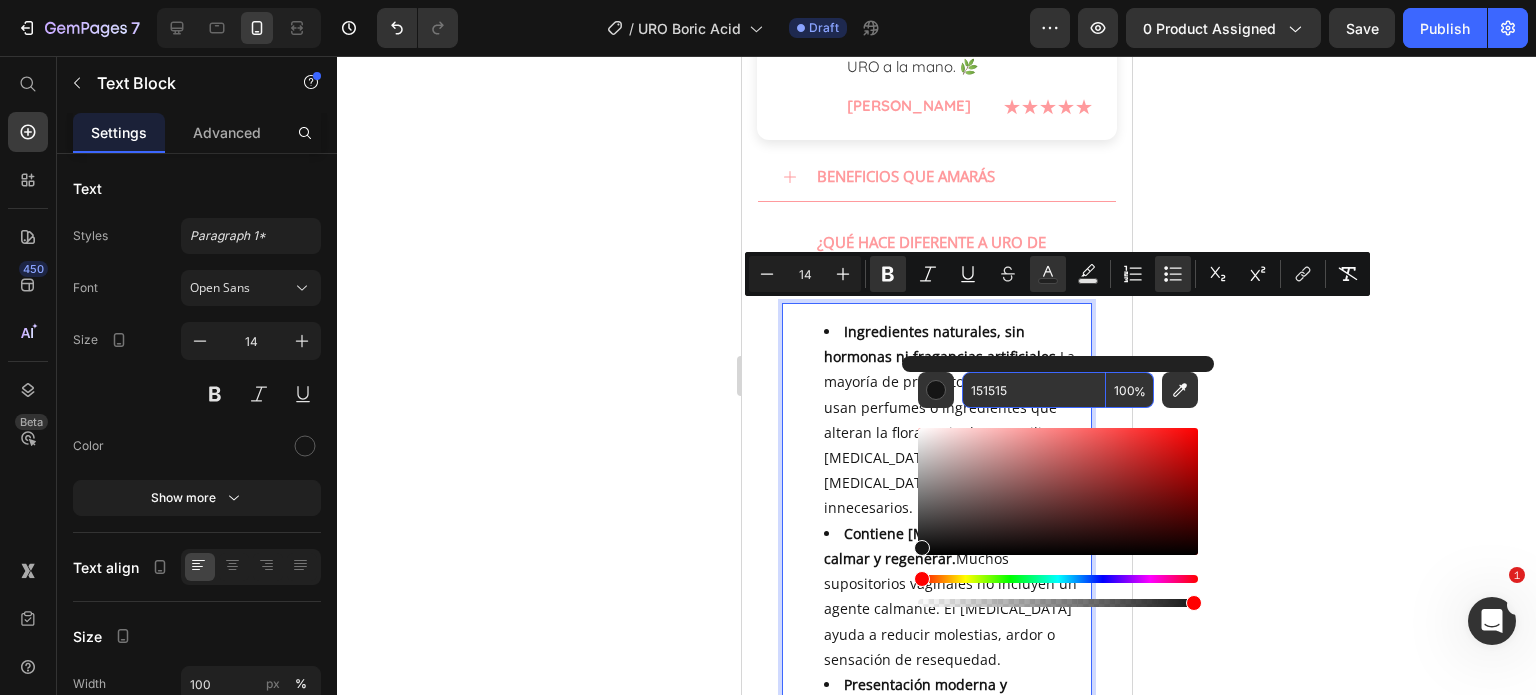 click on "151515" at bounding box center [1034, 390] 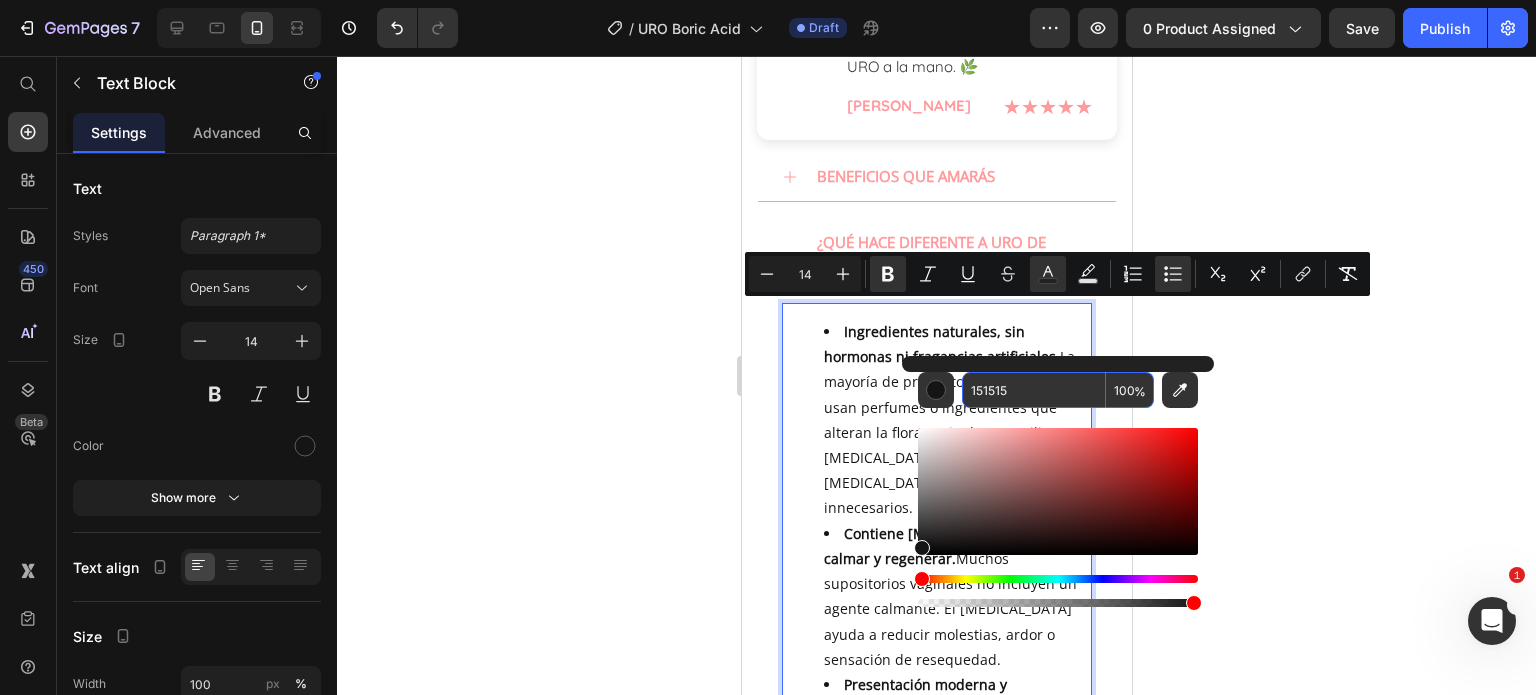 paste on "FF9A9D" 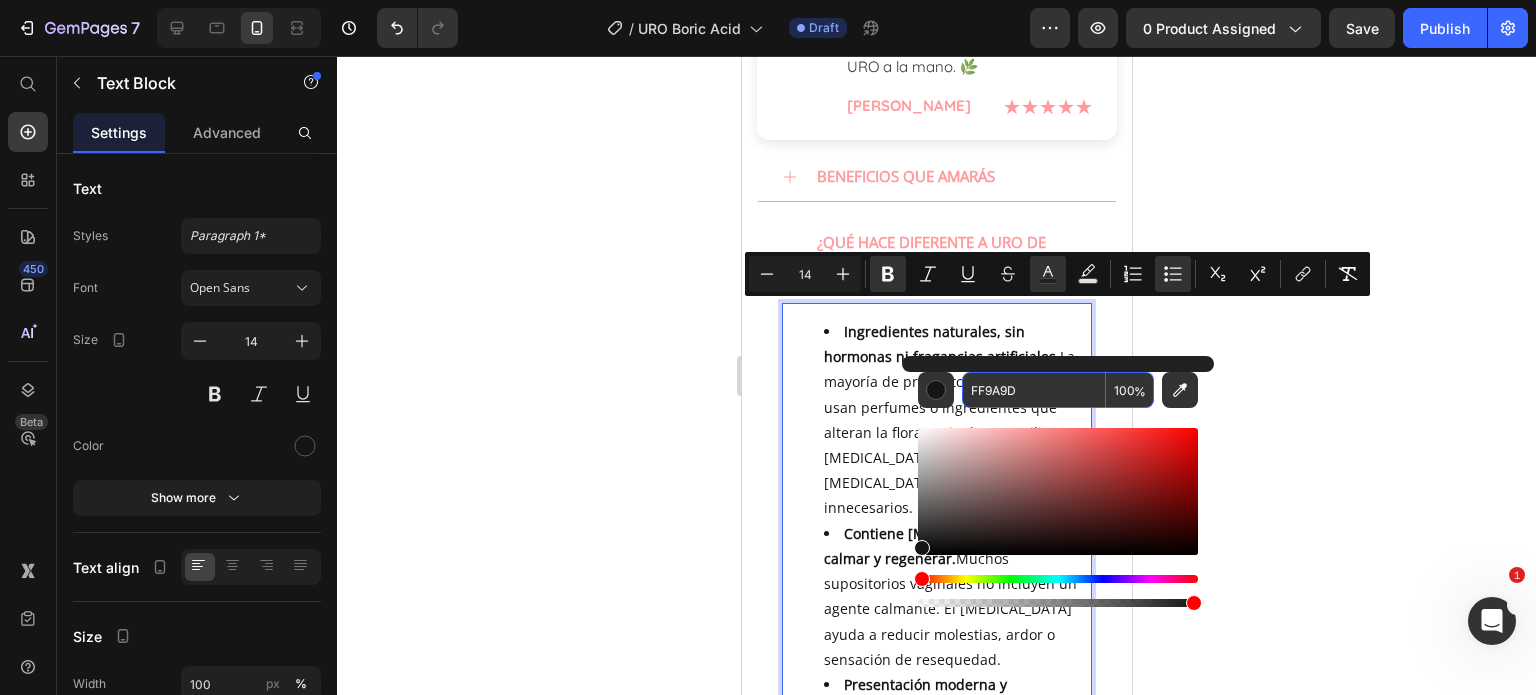 type on "FF9A9D" 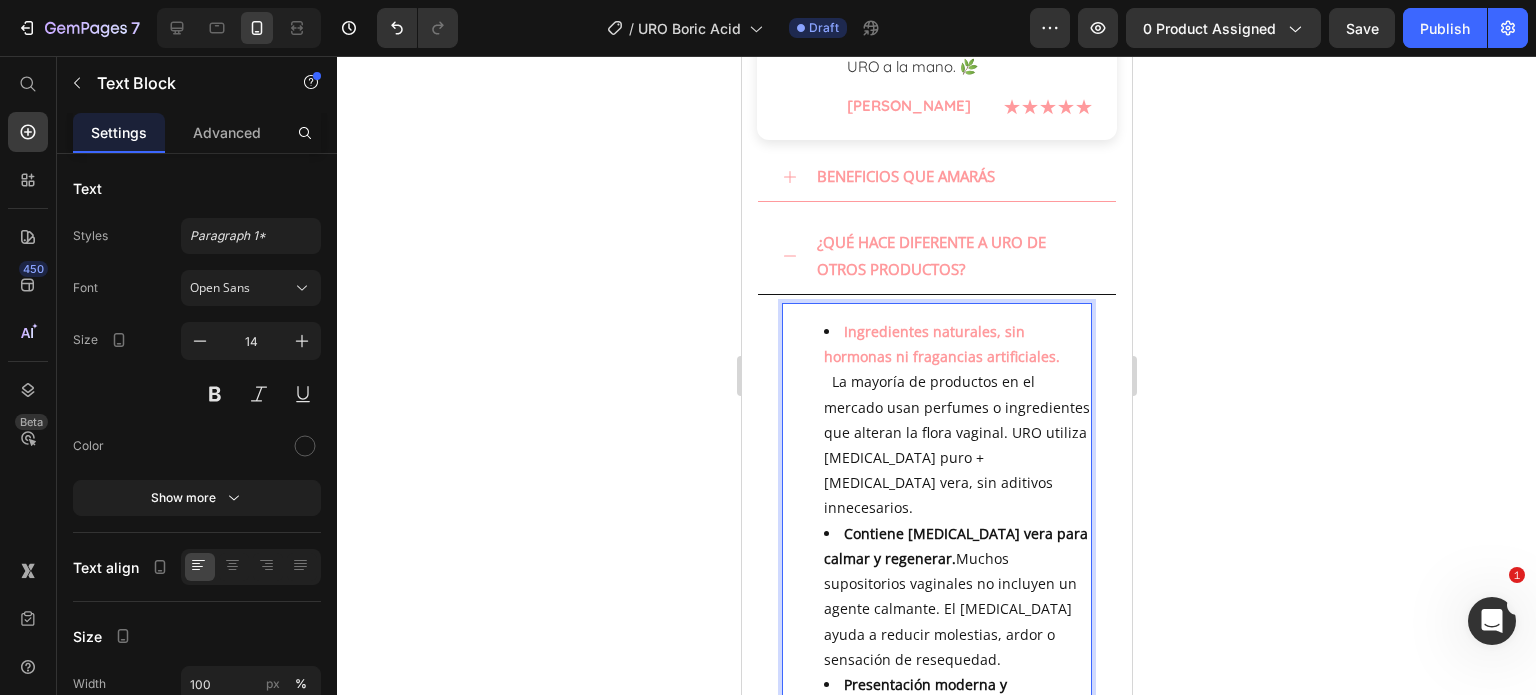 click on "Ingredientes naturales, sin hormonas ni fragancias artificiales.        La mayoría de productos en el mercado usan perfumes o ingredientes que alteran la flora vaginal. URO utiliza ácido bórico puro + aloe vera, sin aditivos innecesarios." at bounding box center (956, 420) 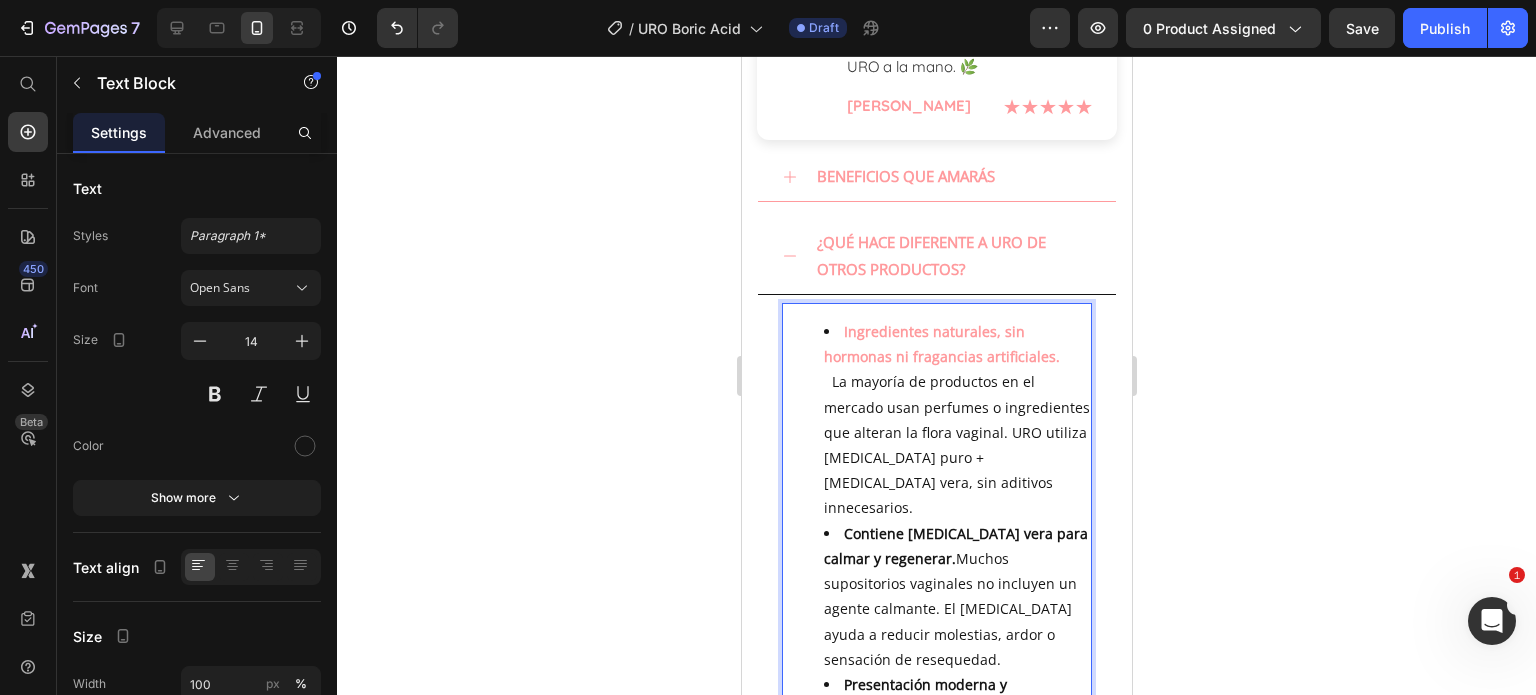 click on "Contiene [MEDICAL_DATA] vera para calmar y regenerar." at bounding box center [955, 546] 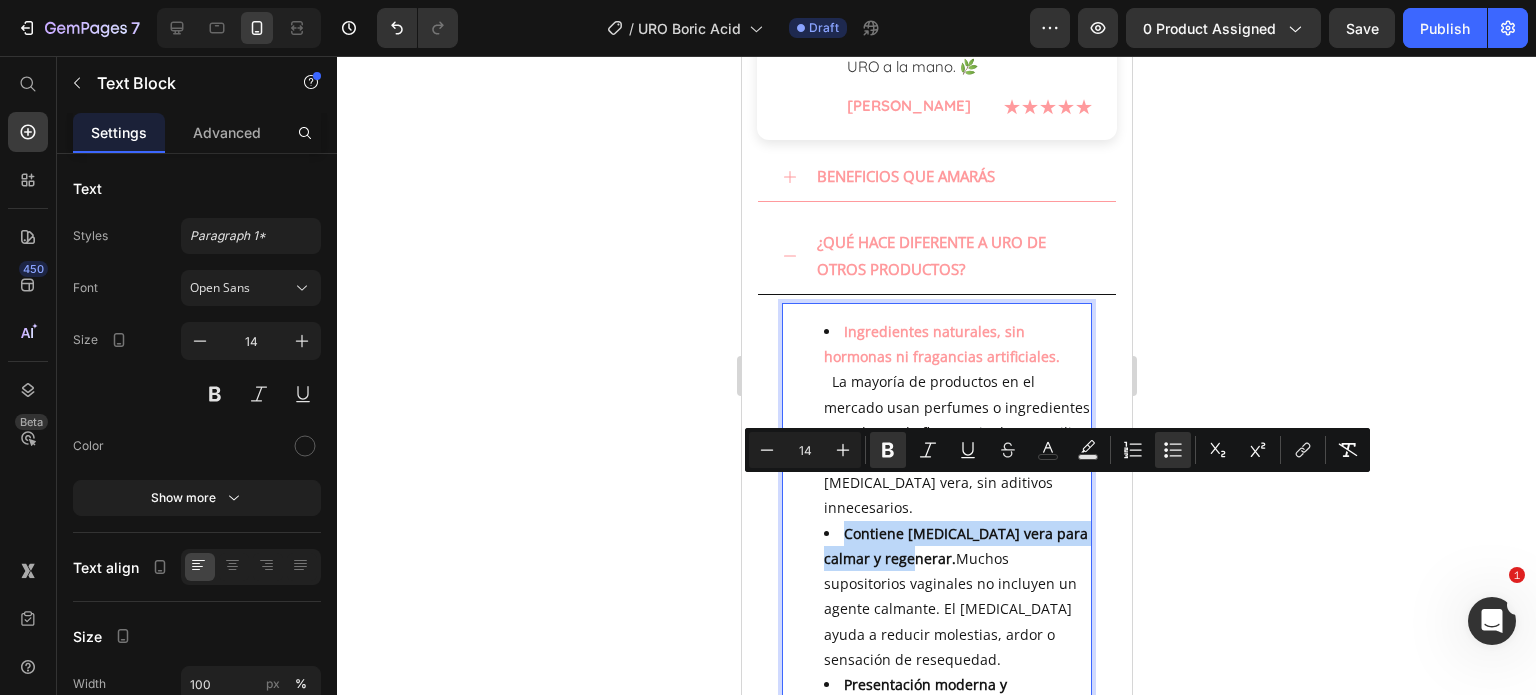 drag, startPoint x: 892, startPoint y: 517, endPoint x: 841, endPoint y: 498, distance: 54.42426 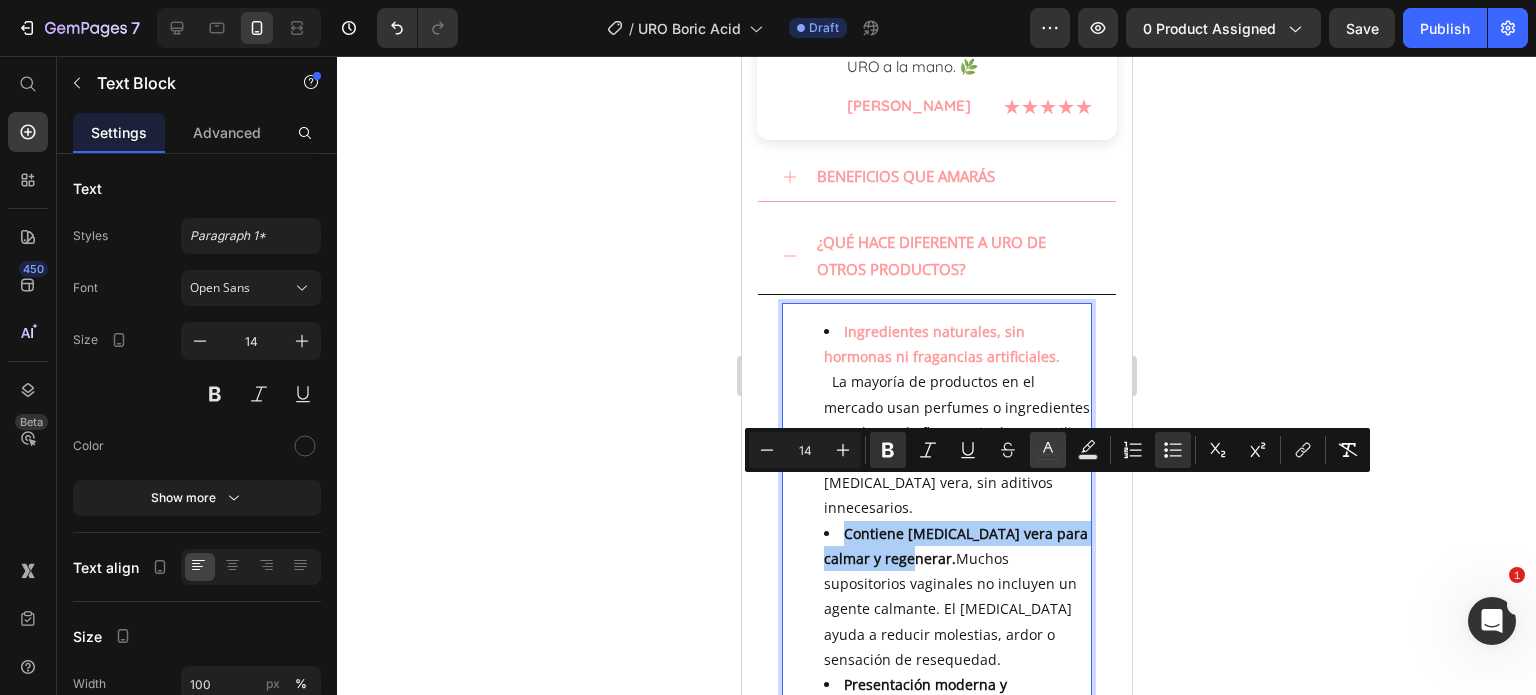 click 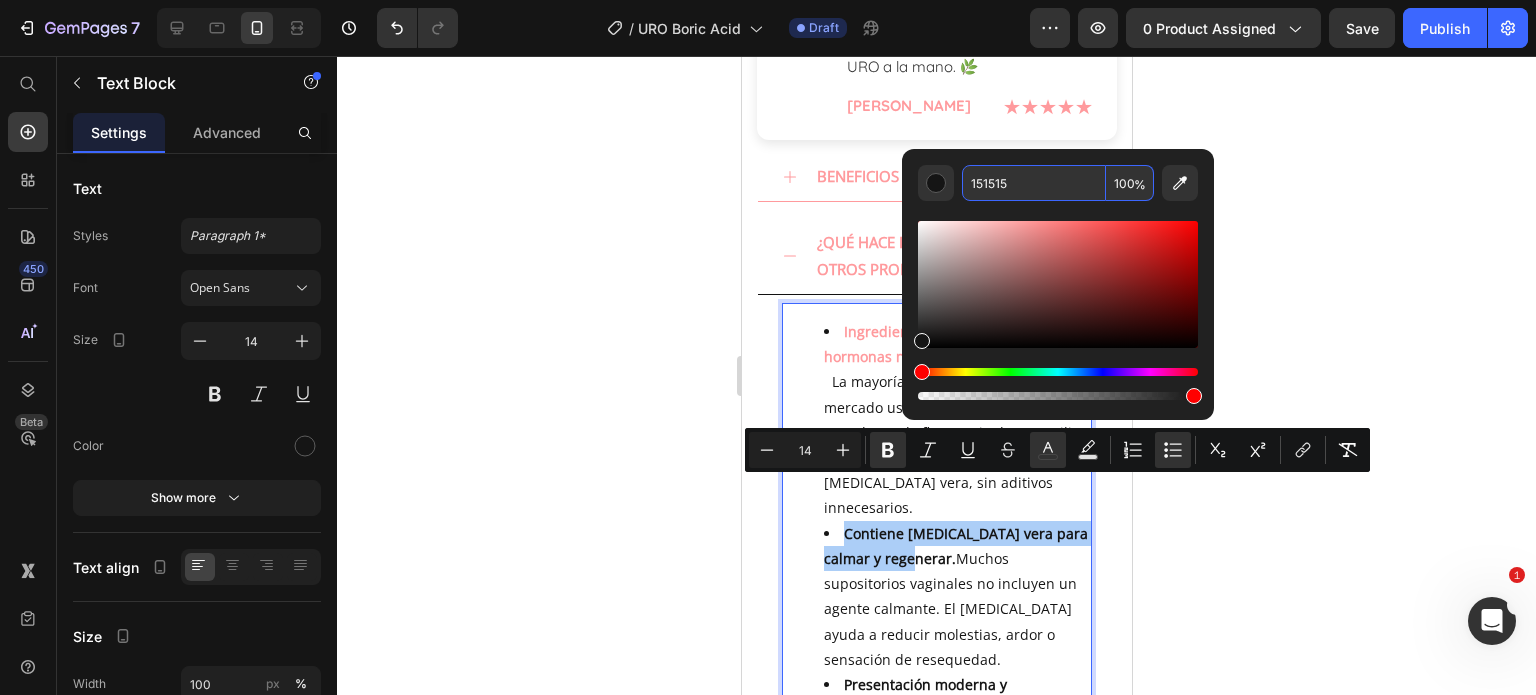 click on "151515" at bounding box center [1034, 183] 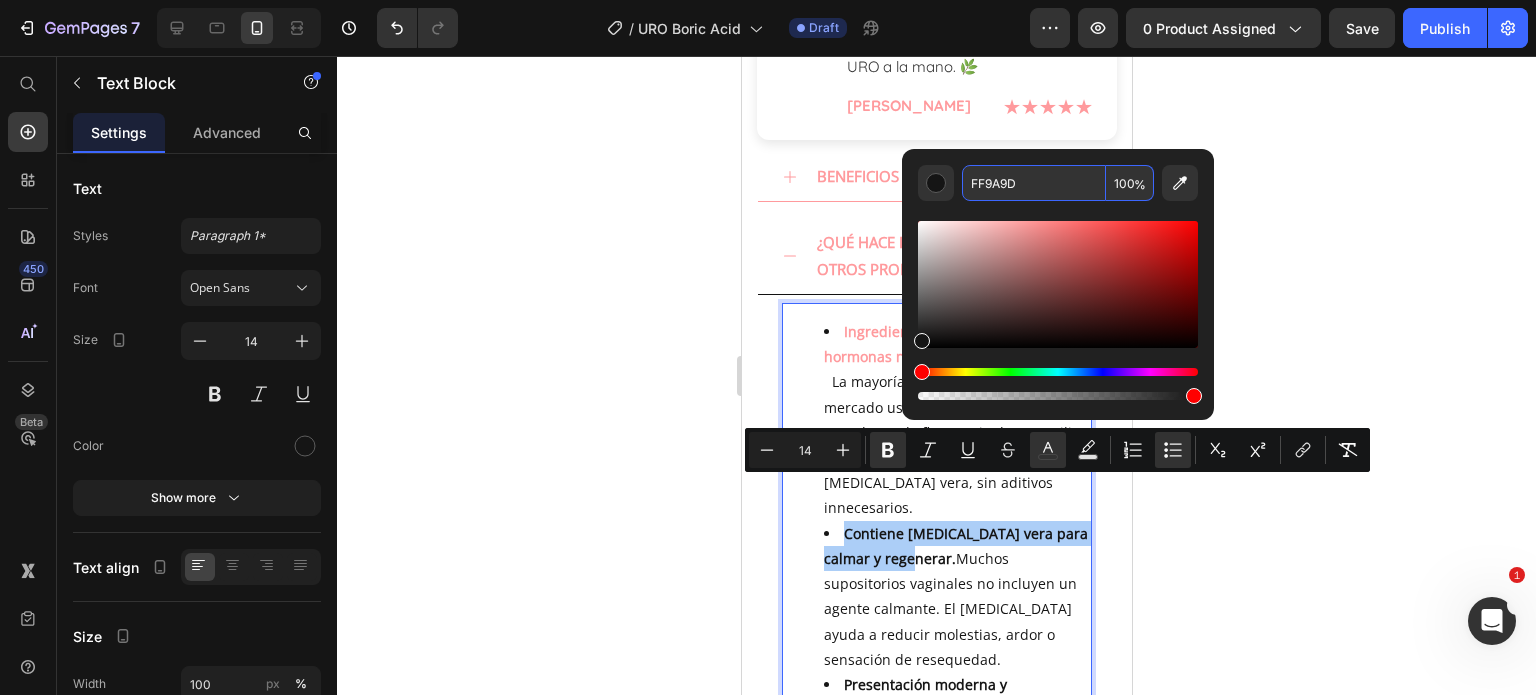 type on "FF9A9D" 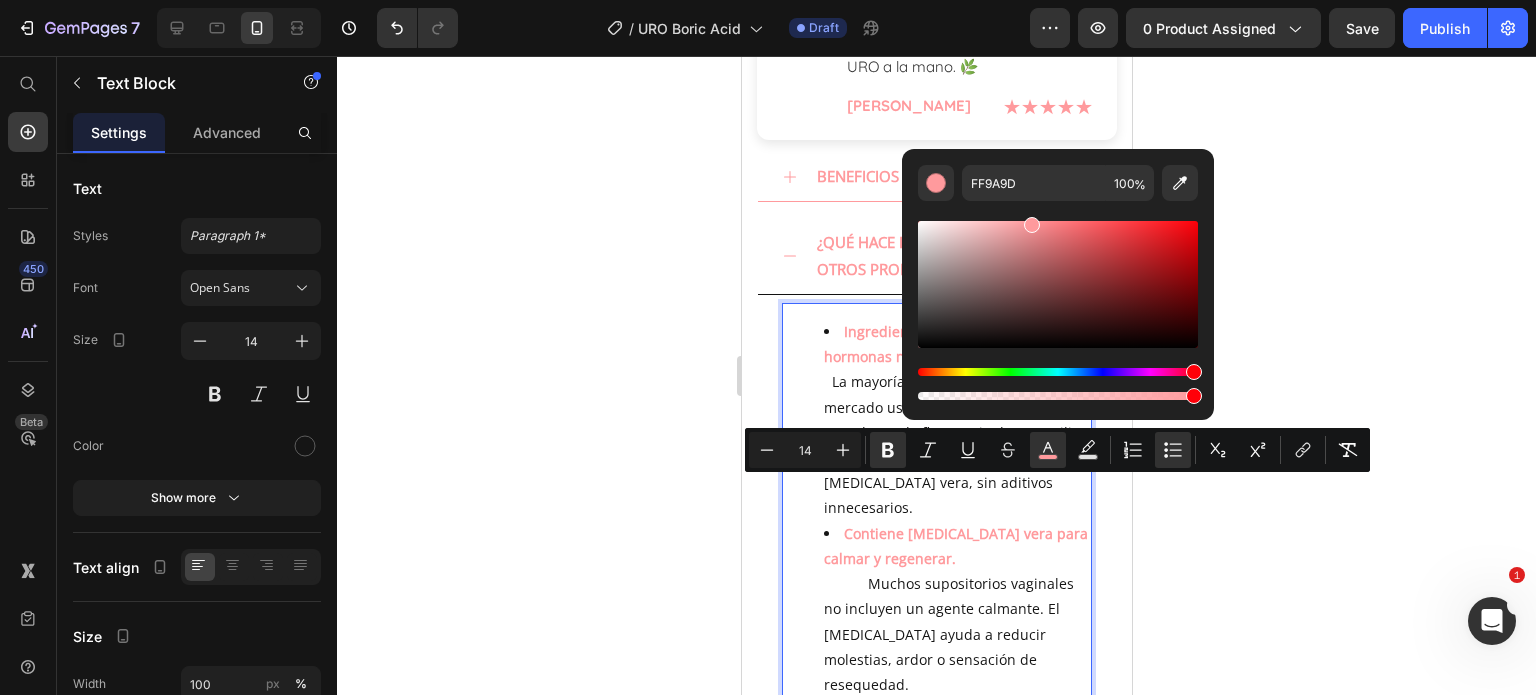 click 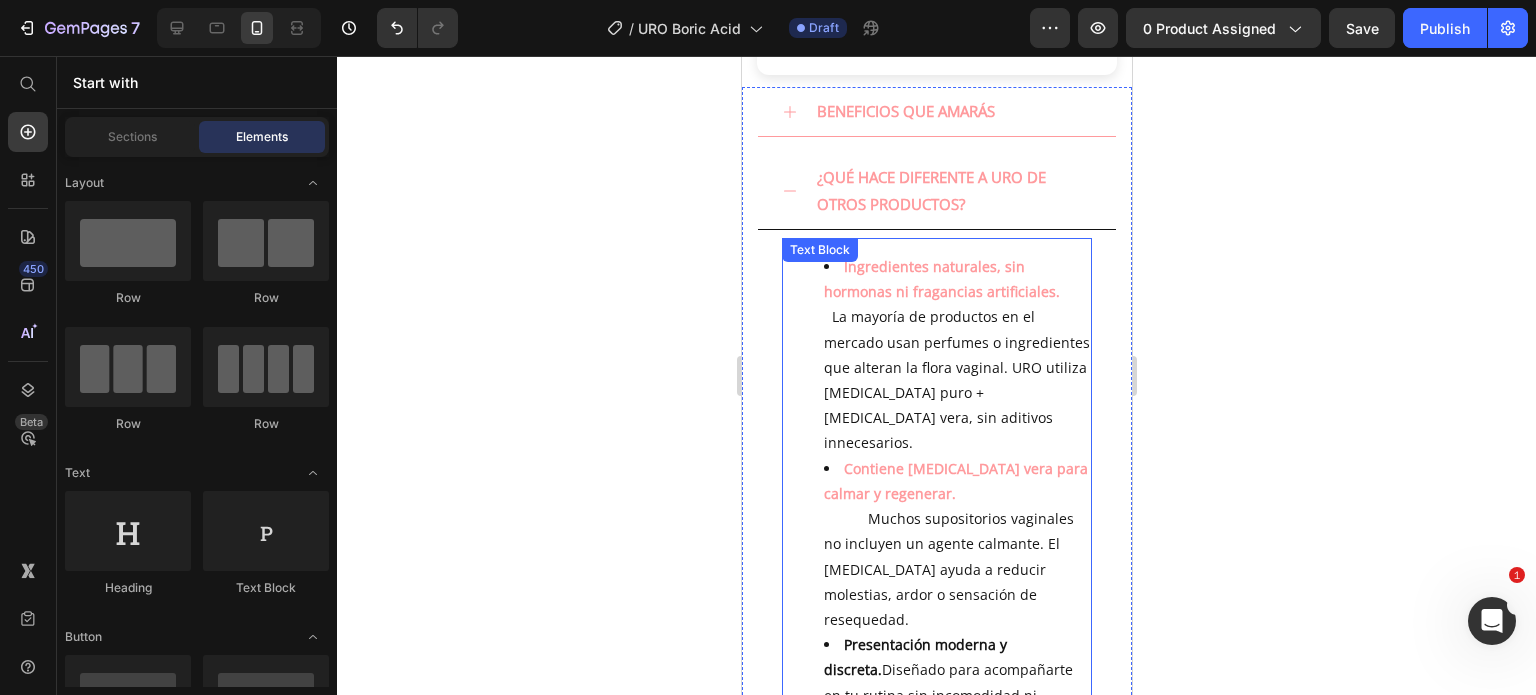 scroll, scrollTop: 900, scrollLeft: 0, axis: vertical 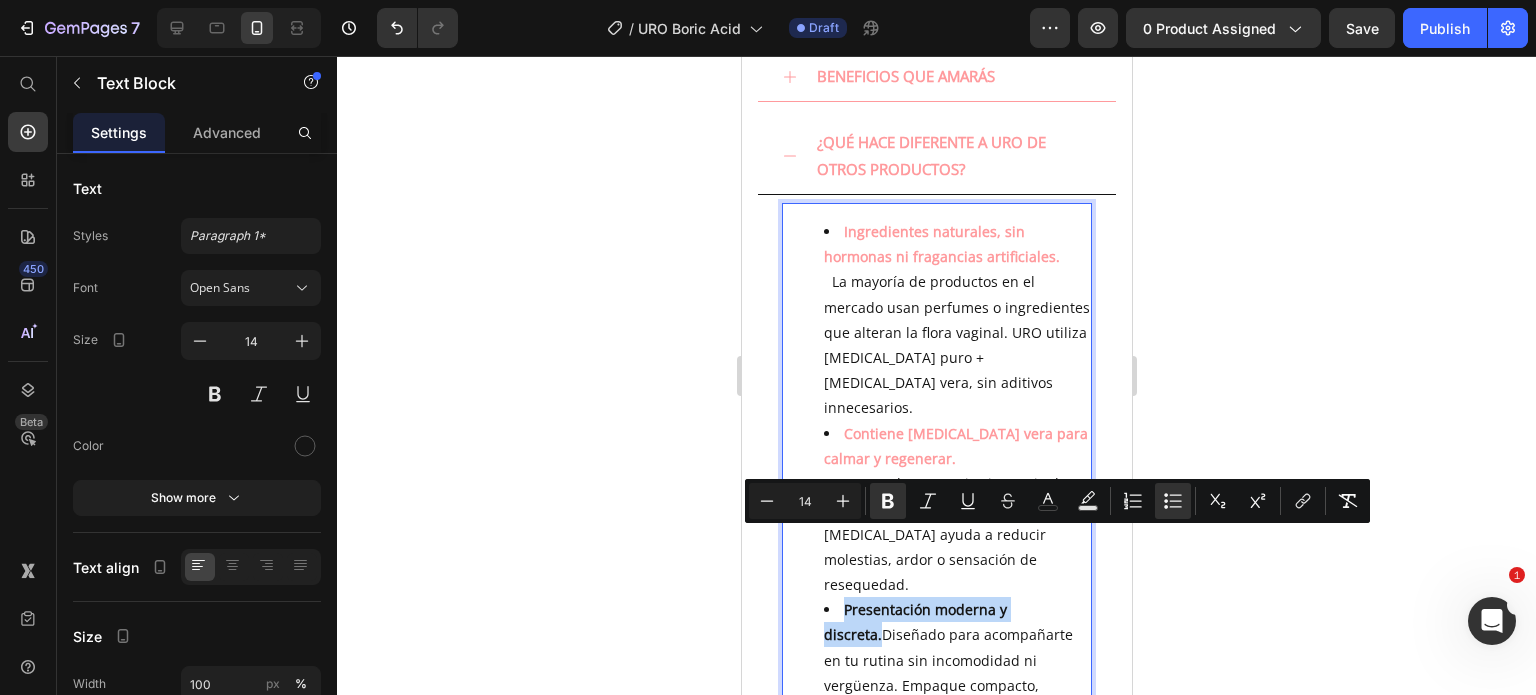 drag, startPoint x: 842, startPoint y: 543, endPoint x: 1058, endPoint y: 539, distance: 216.03703 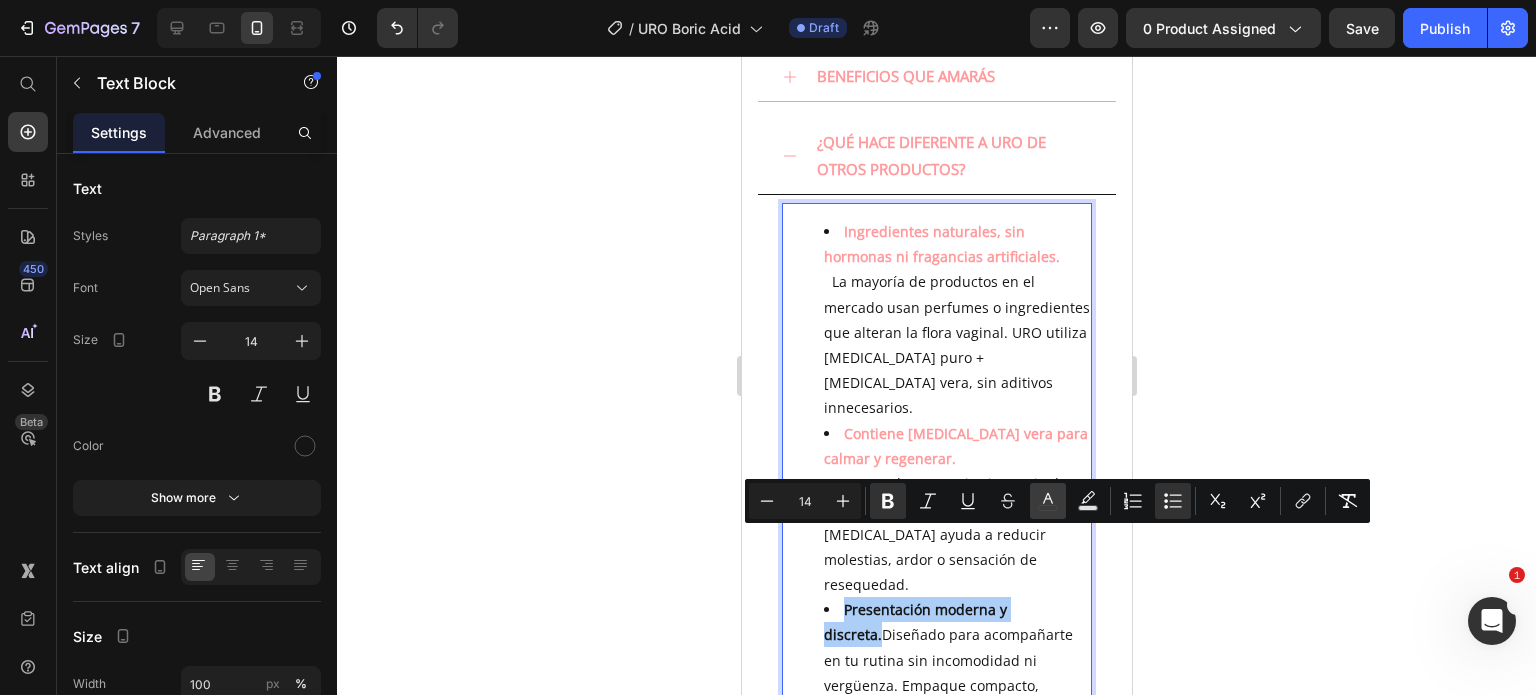 click 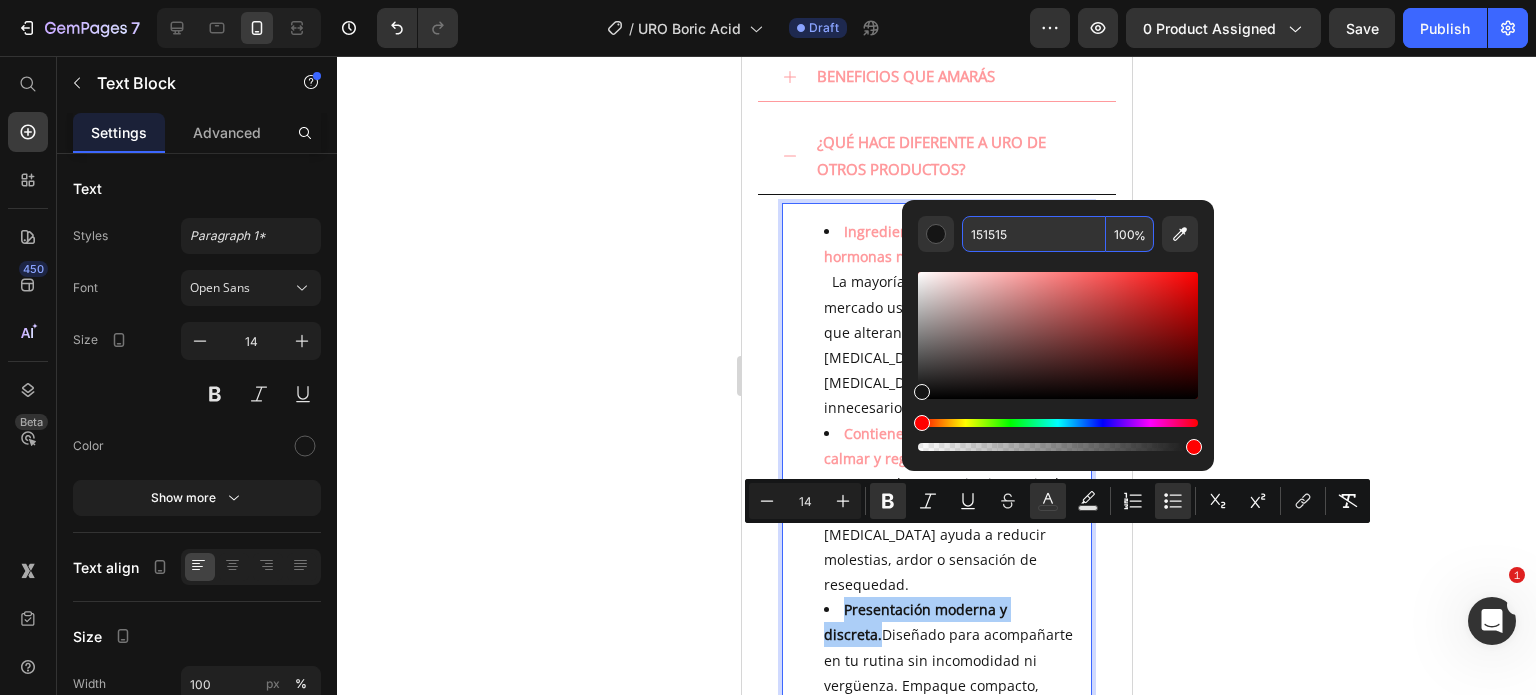 click on "151515" at bounding box center [1034, 234] 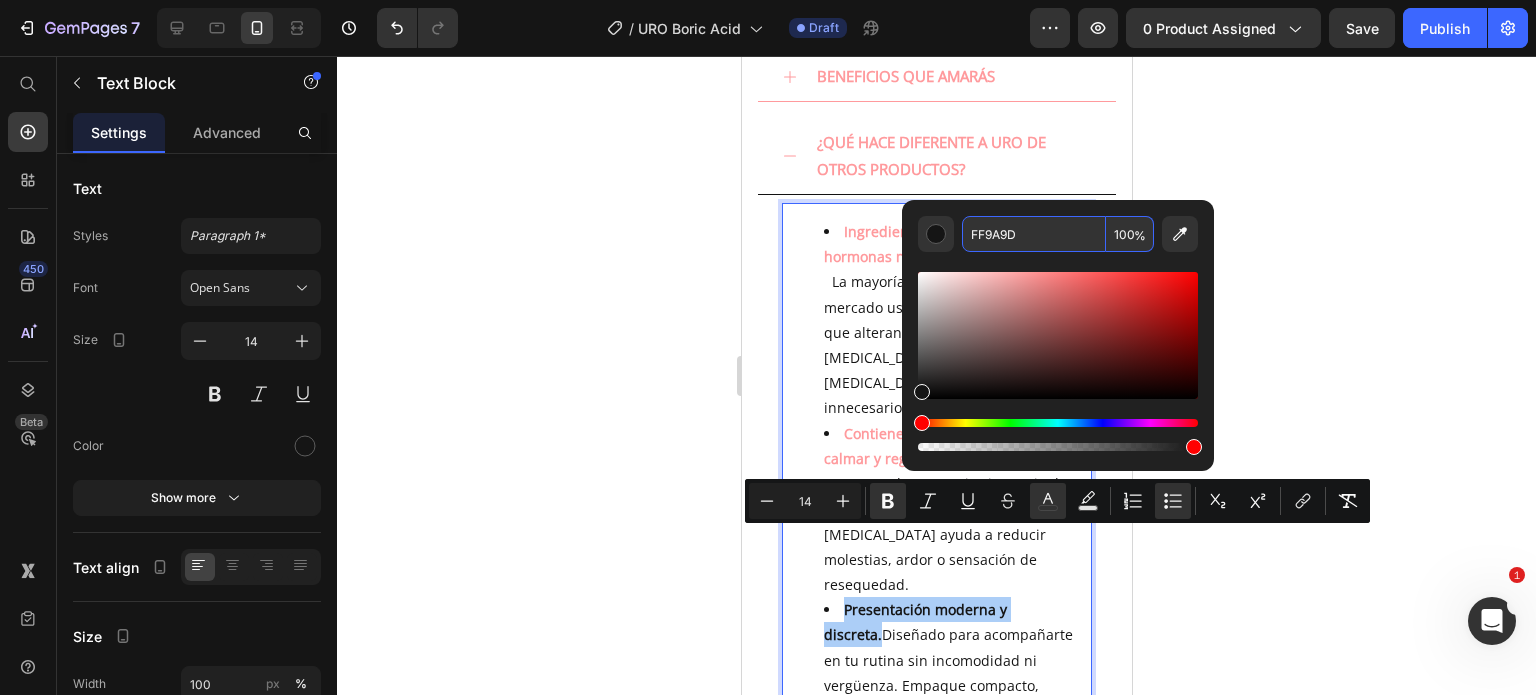 type on "FF9A9D" 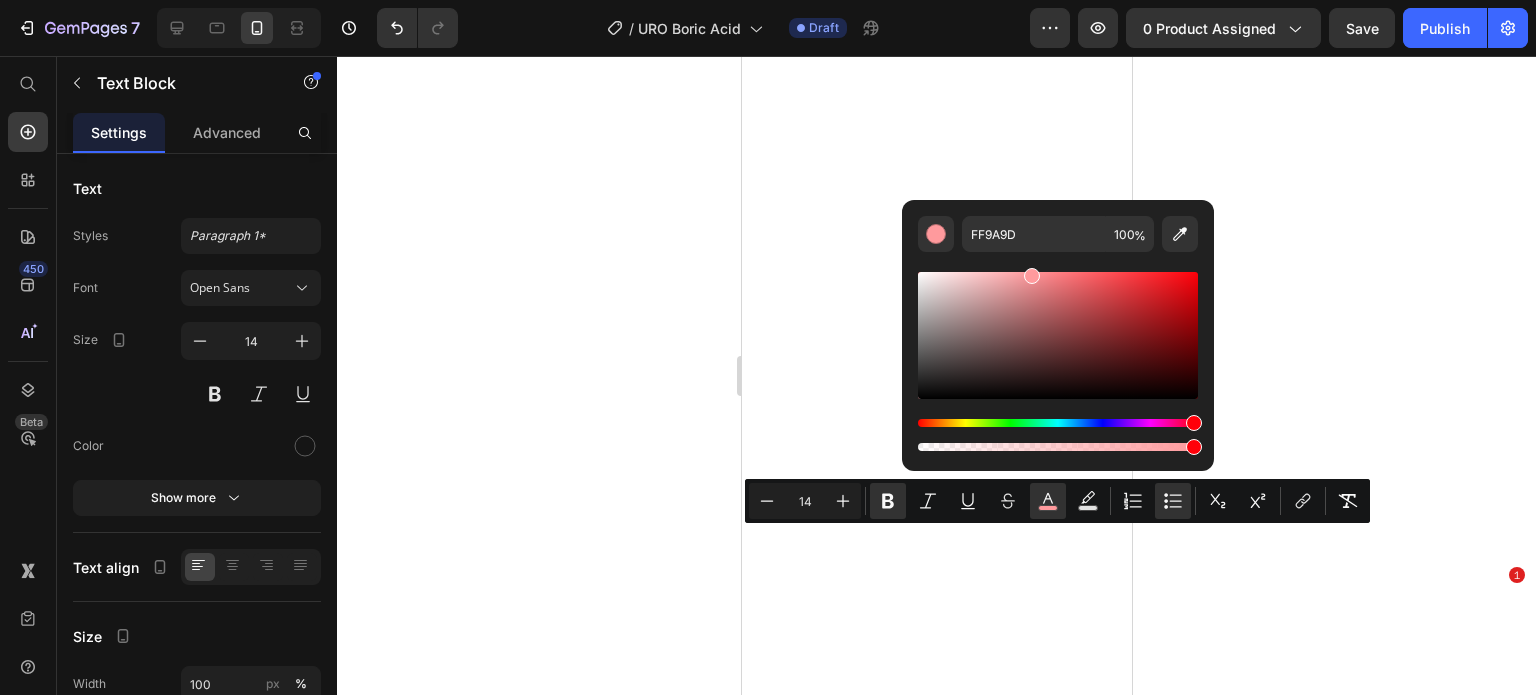 scroll, scrollTop: 0, scrollLeft: 0, axis: both 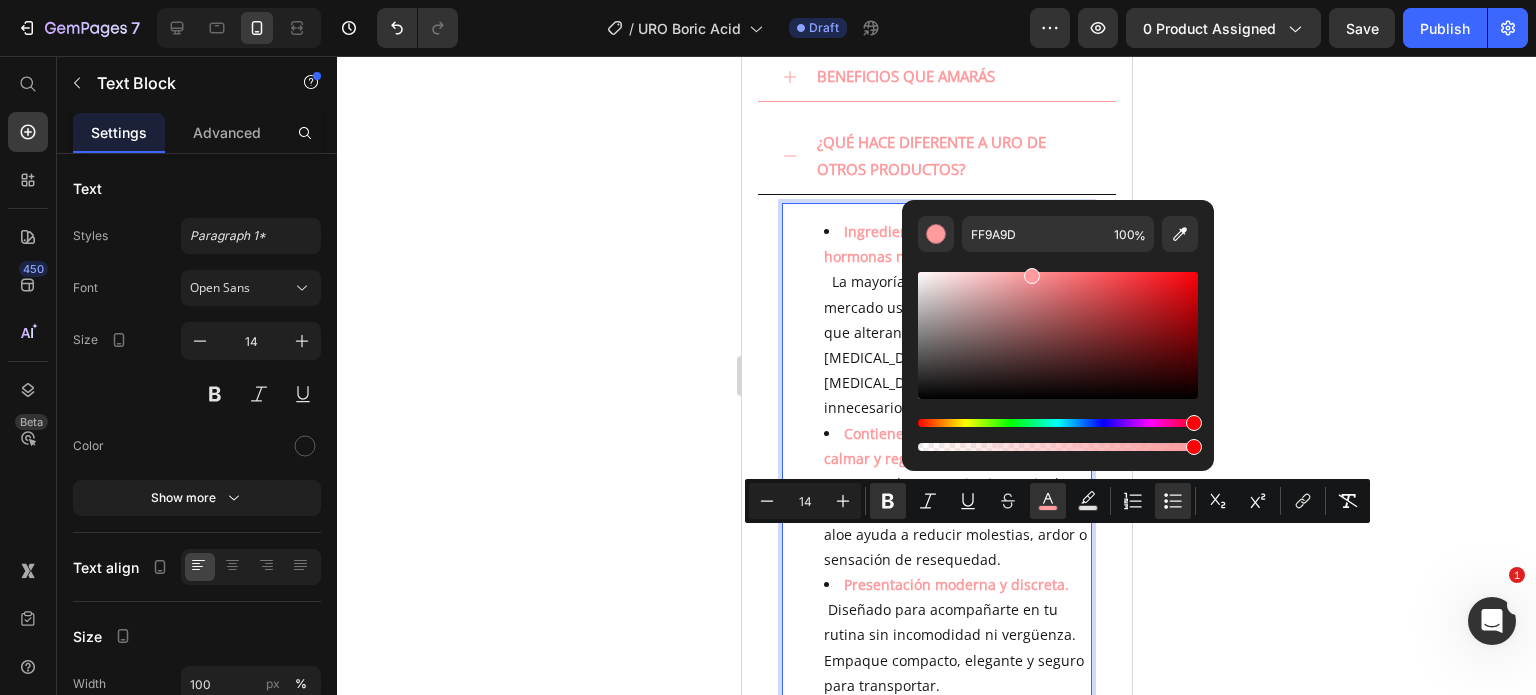 click on "Ingredientes naturales, sin hormonas ni fragancias artificiales.        La mayoría de productos en el mercado usan perfumes o ingredientes que alteran la flora vaginal. URO utiliza [MEDICAL_DATA] puro + [MEDICAL_DATA] vera, sin aditivos innecesarios. Contiene [MEDICAL_DATA] vera para calmar y regenerar.                                                  Muchos supositorios vaginales no incluyen un agente calmante. El [MEDICAL_DATA] ayuda a reducir molestias, ardor o sensación de resequedad. Presentación moderna y discreta.    Diseñado para acompañarte en tu rutina sin incomodidad ni vergüenza. Empaque compacto, elegante y seguro para transportar. Validado clínicamente y respaldado por ginecólogas.                                       Fórmula desarrollada específicamente para la salud íntima femenina con ingredientes respaldados por estudios y experiencia médica. Marca centrada en la mujer." at bounding box center [936, 597] 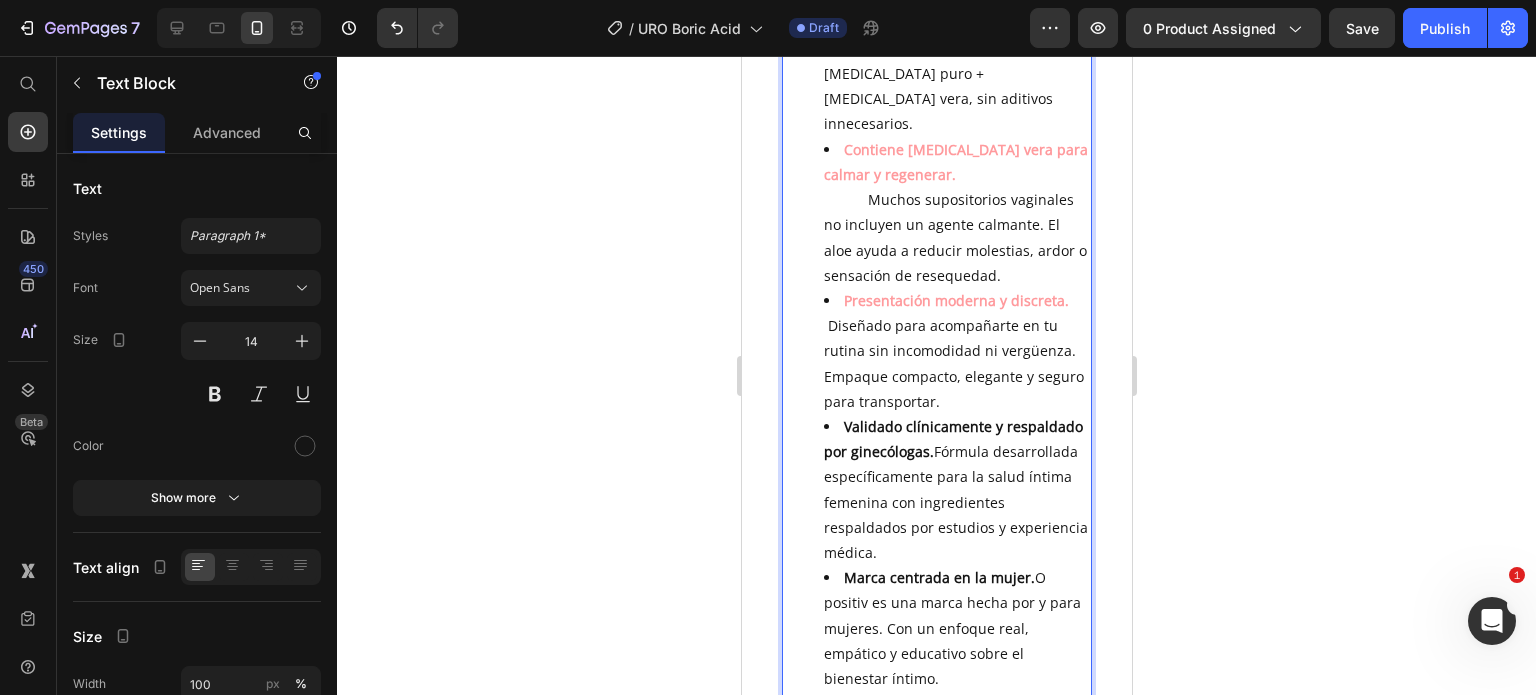 scroll, scrollTop: 1200, scrollLeft: 0, axis: vertical 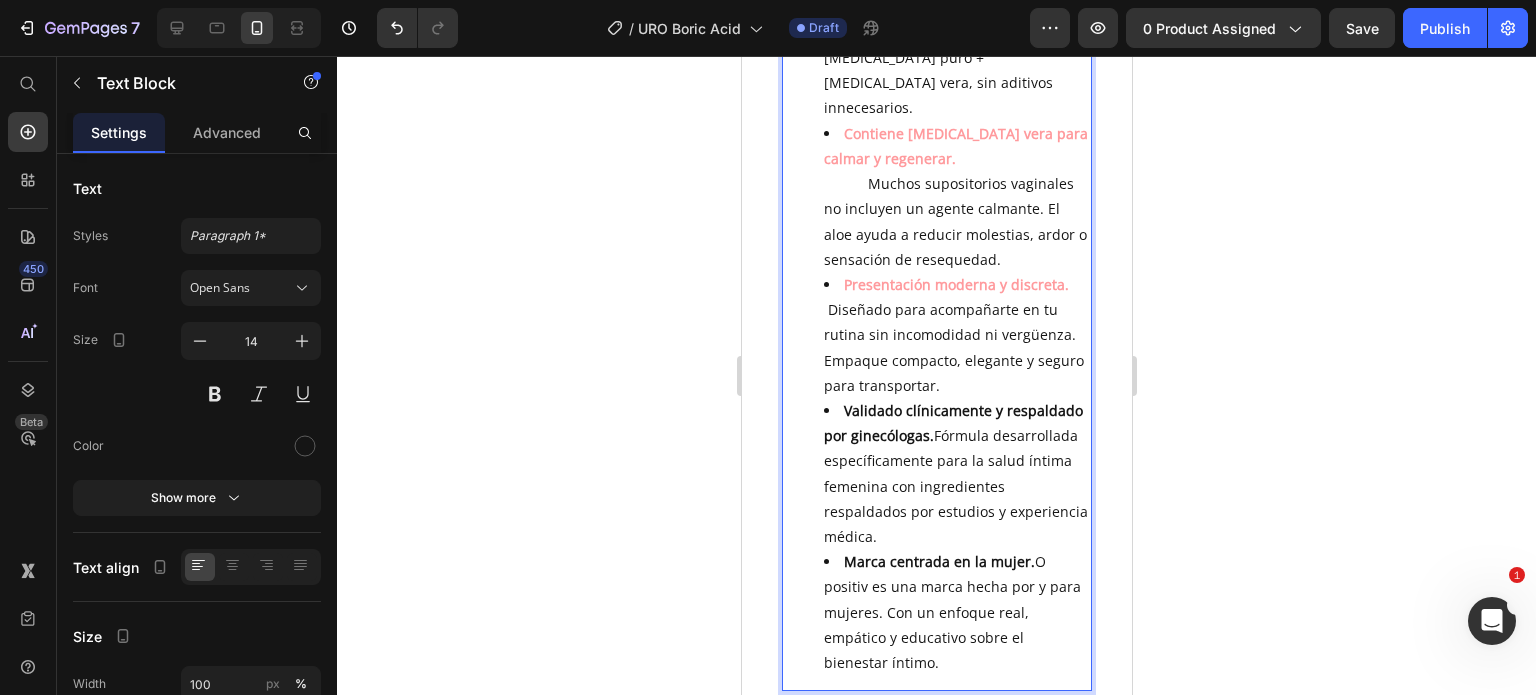 drag, startPoint x: 845, startPoint y: 363, endPoint x: 937, endPoint y: 391, distance: 96.16652 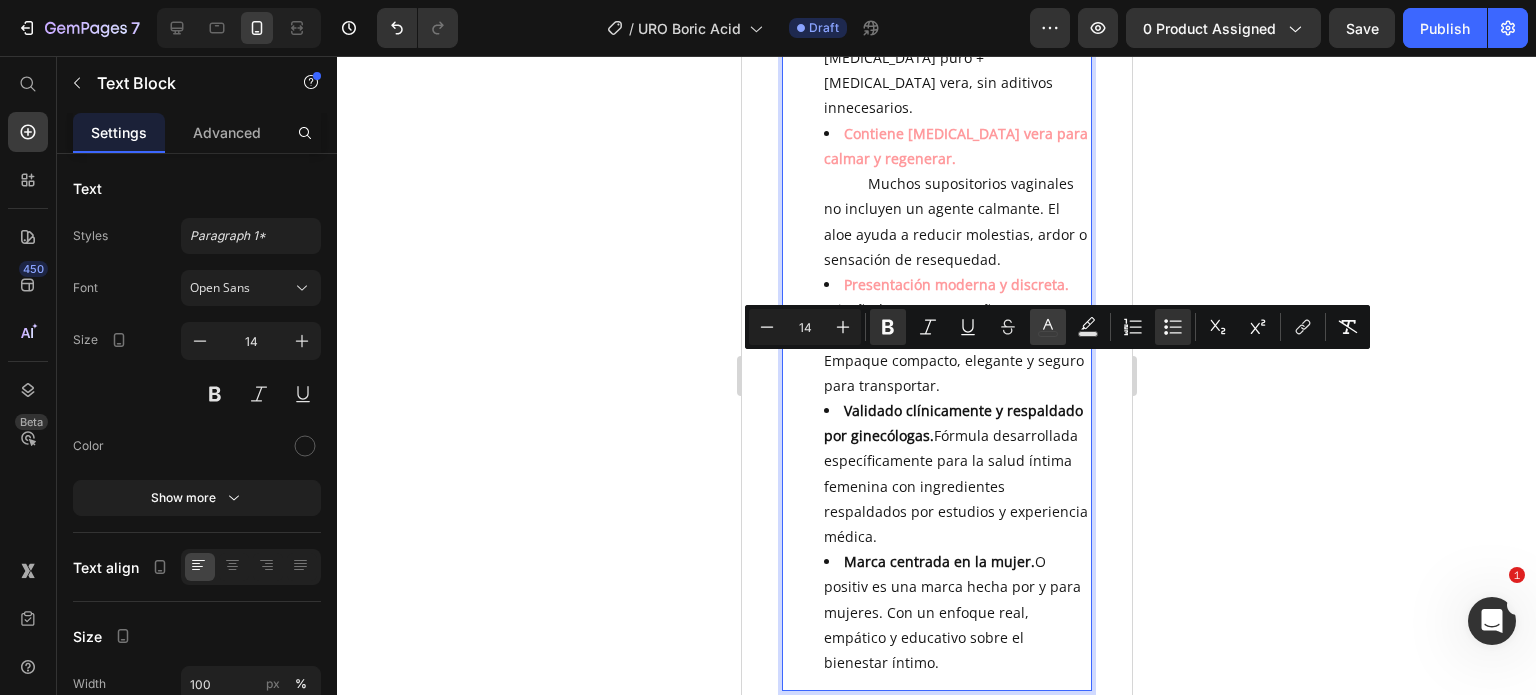 click 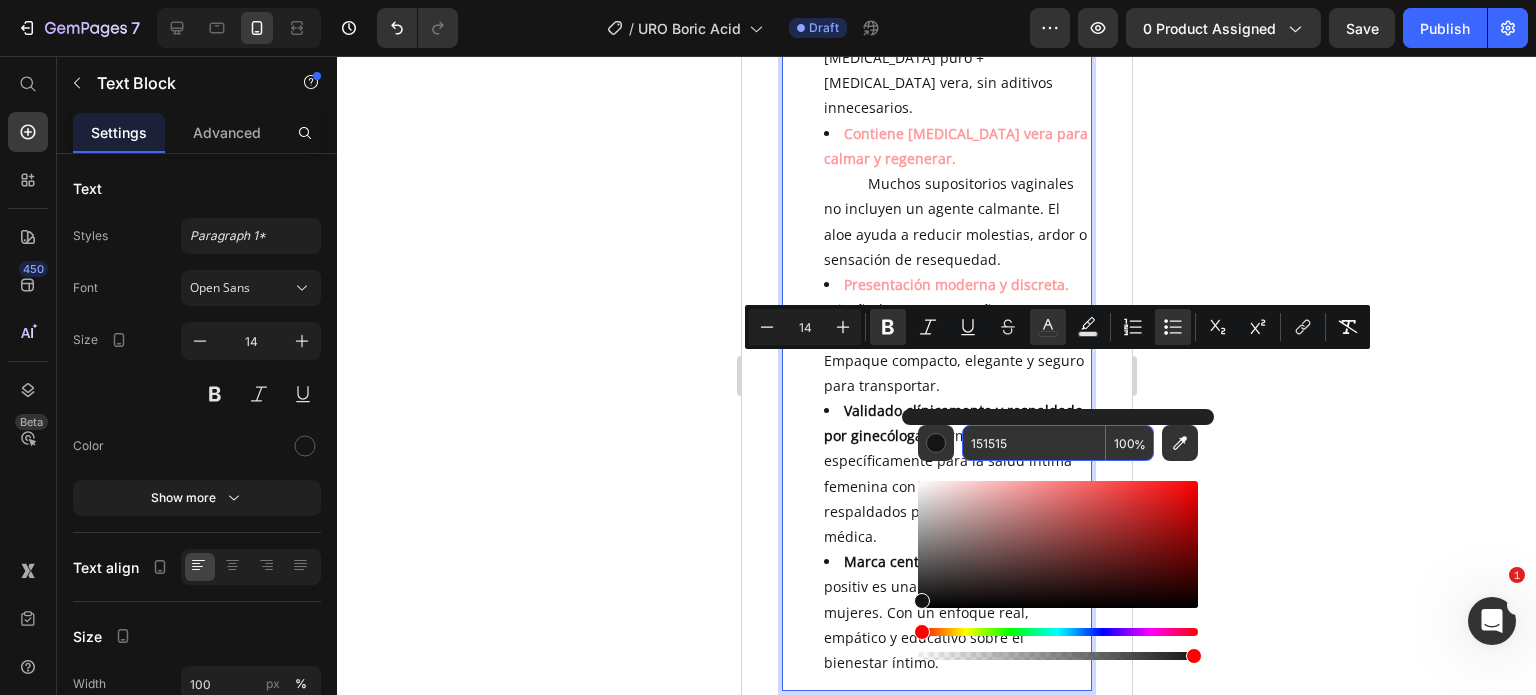 click on "151515" at bounding box center (1034, 443) 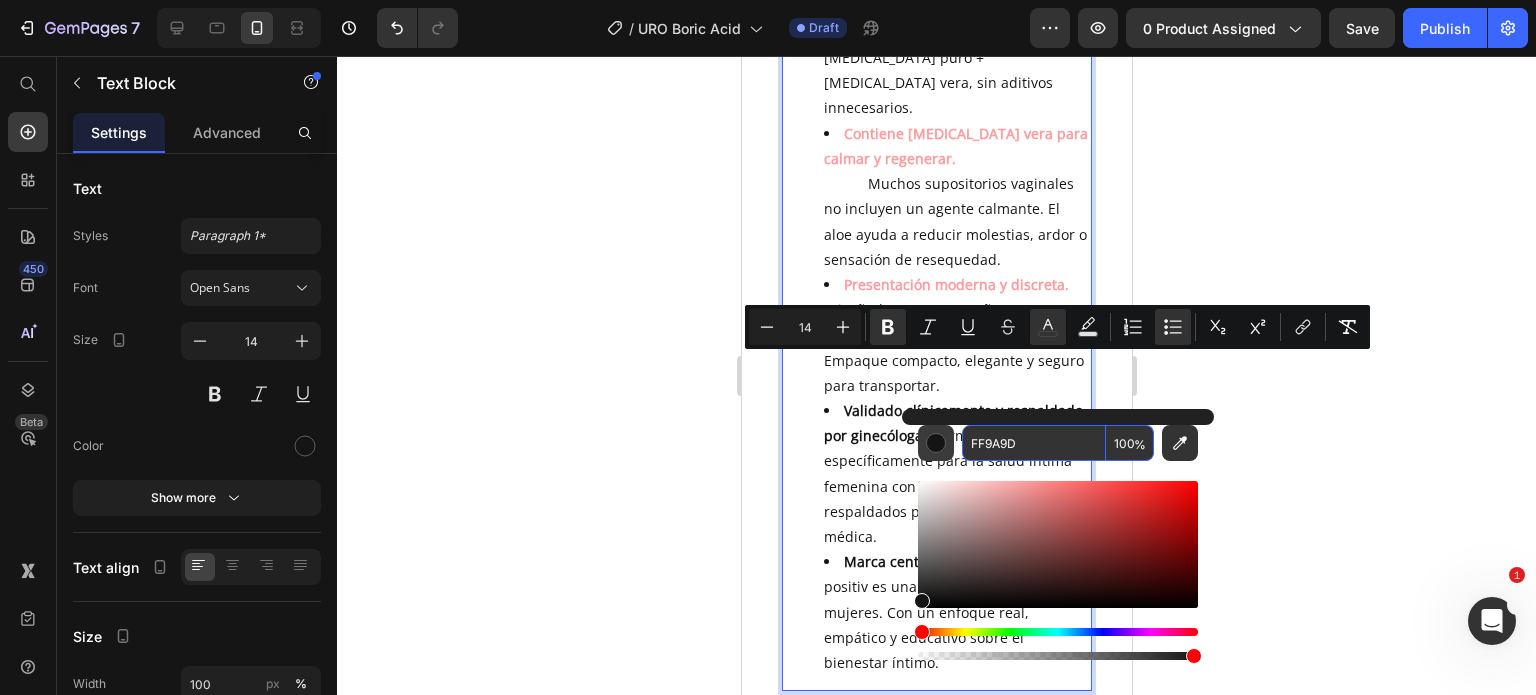 type on "FF9A9D" 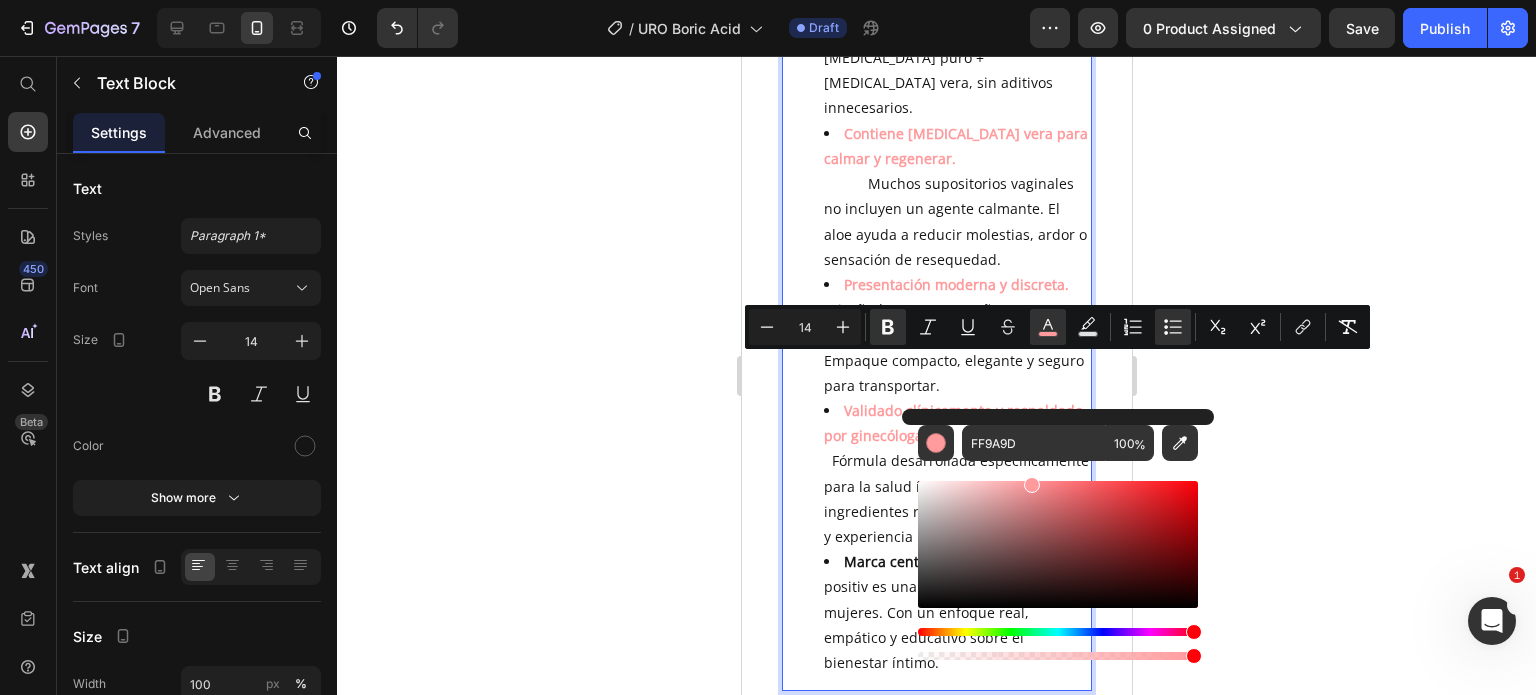 click on "Validado clínicamente y respaldado por ginecólogas.                                        Fórmula desarrollada específicamente para la salud íntima femenina con ingredientes respaldados por estudios y experiencia médica." at bounding box center [956, 473] 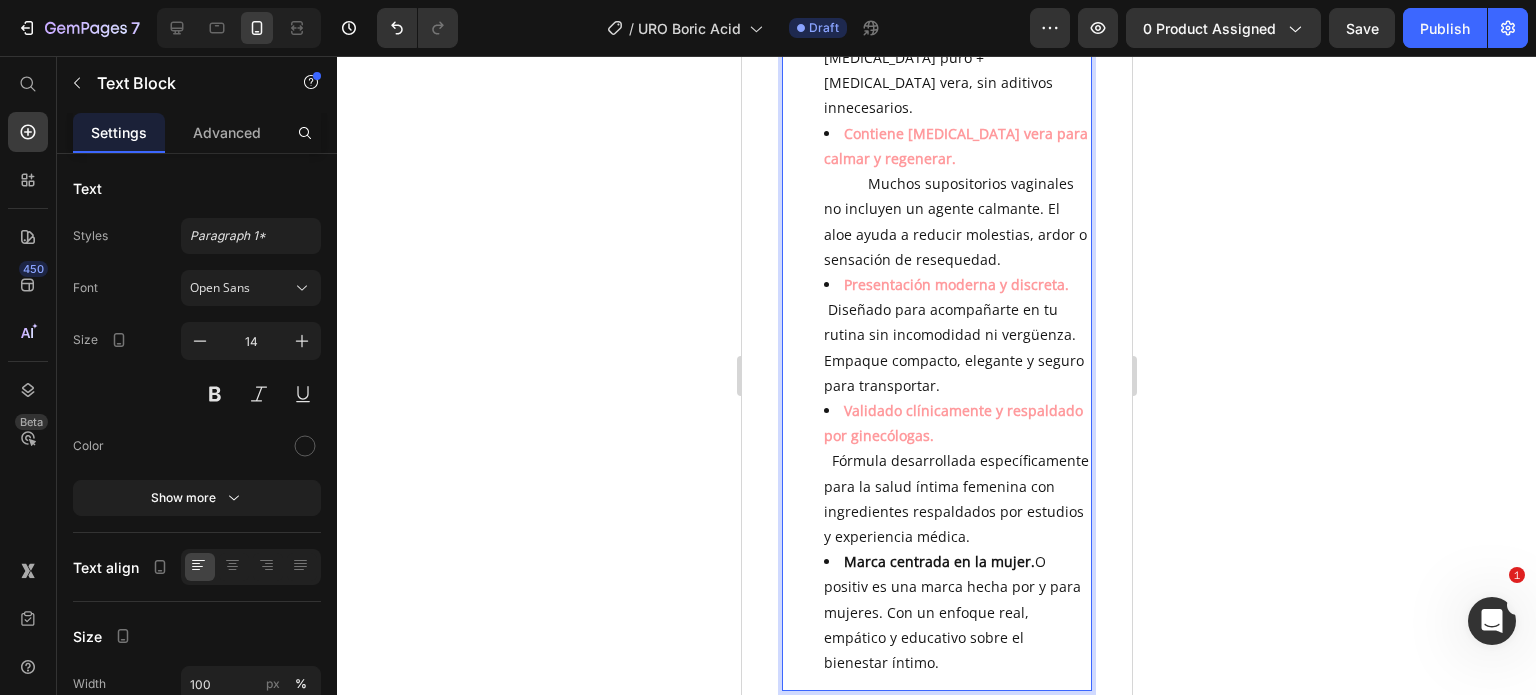 click on "Marca centrada en la mujer." at bounding box center (938, 561) 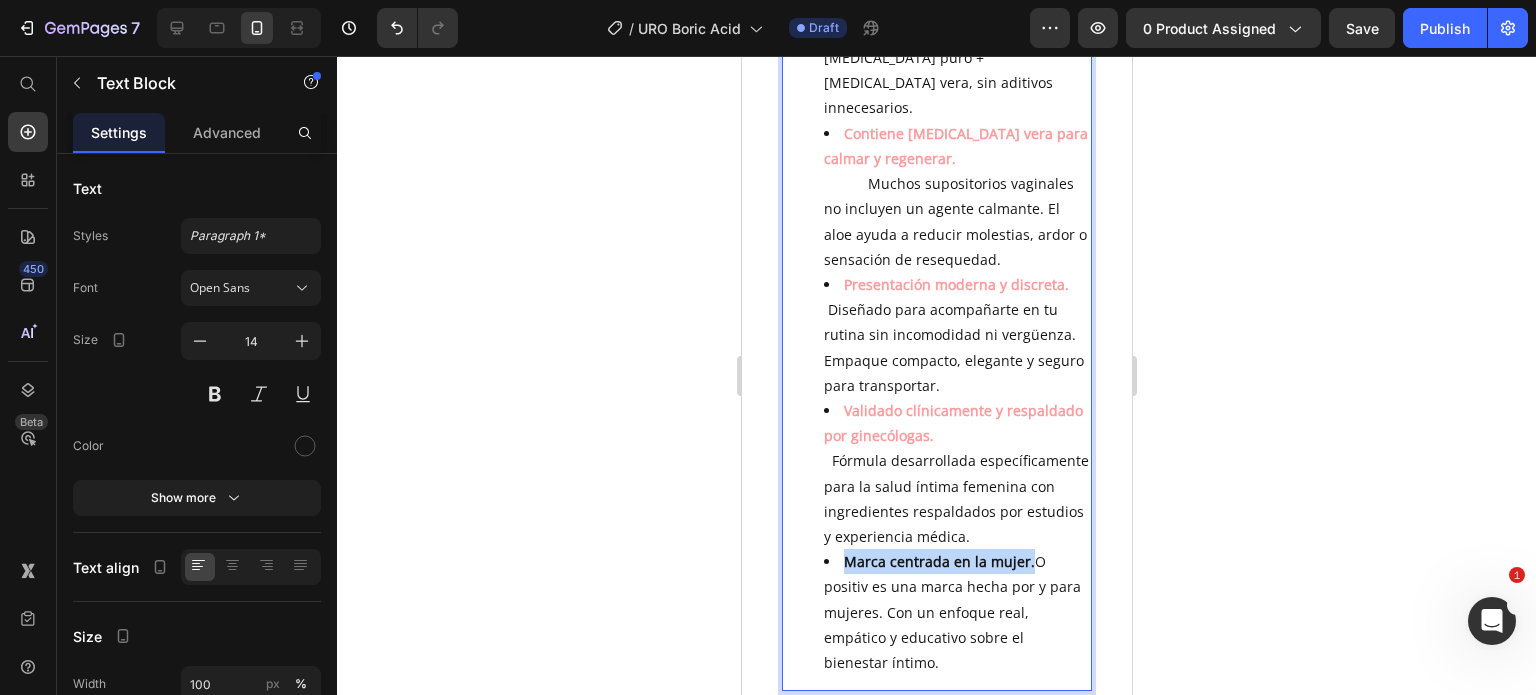 drag, startPoint x: 845, startPoint y: 540, endPoint x: 1026, endPoint y: 555, distance: 181.62048 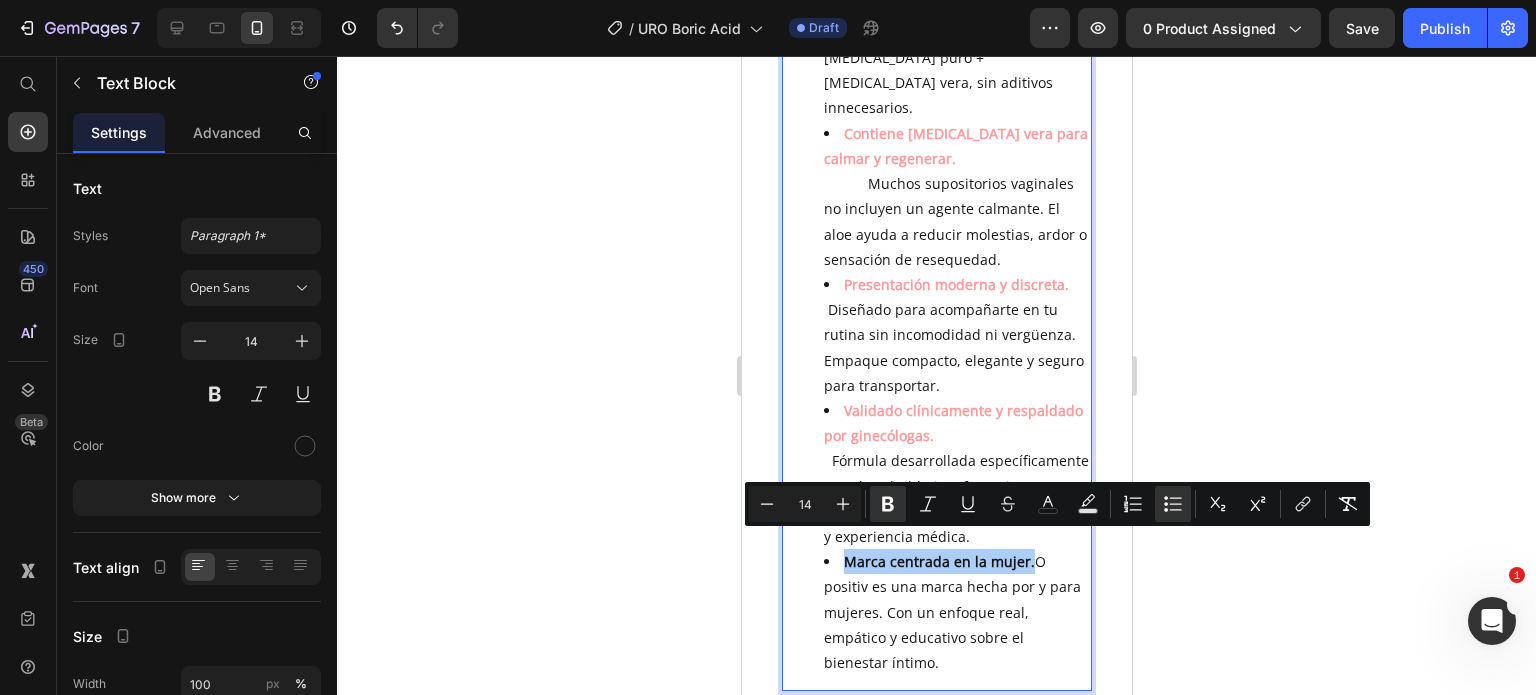 click on "Minus 14 Plus Bold Italic Underline       Strikethrough
color
Text Background Color Numbered List Bulleted List Subscript Superscript       link Remove Format" at bounding box center [1057, 504] 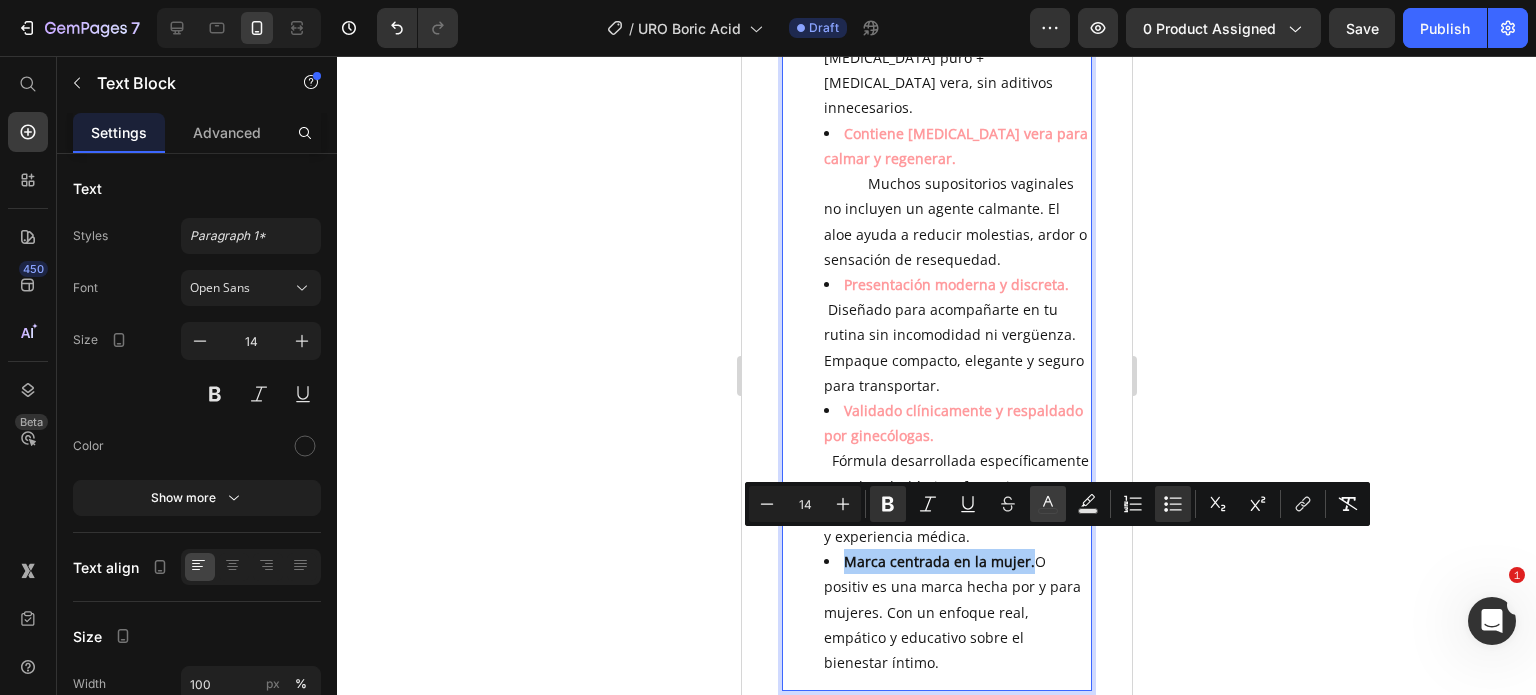 click 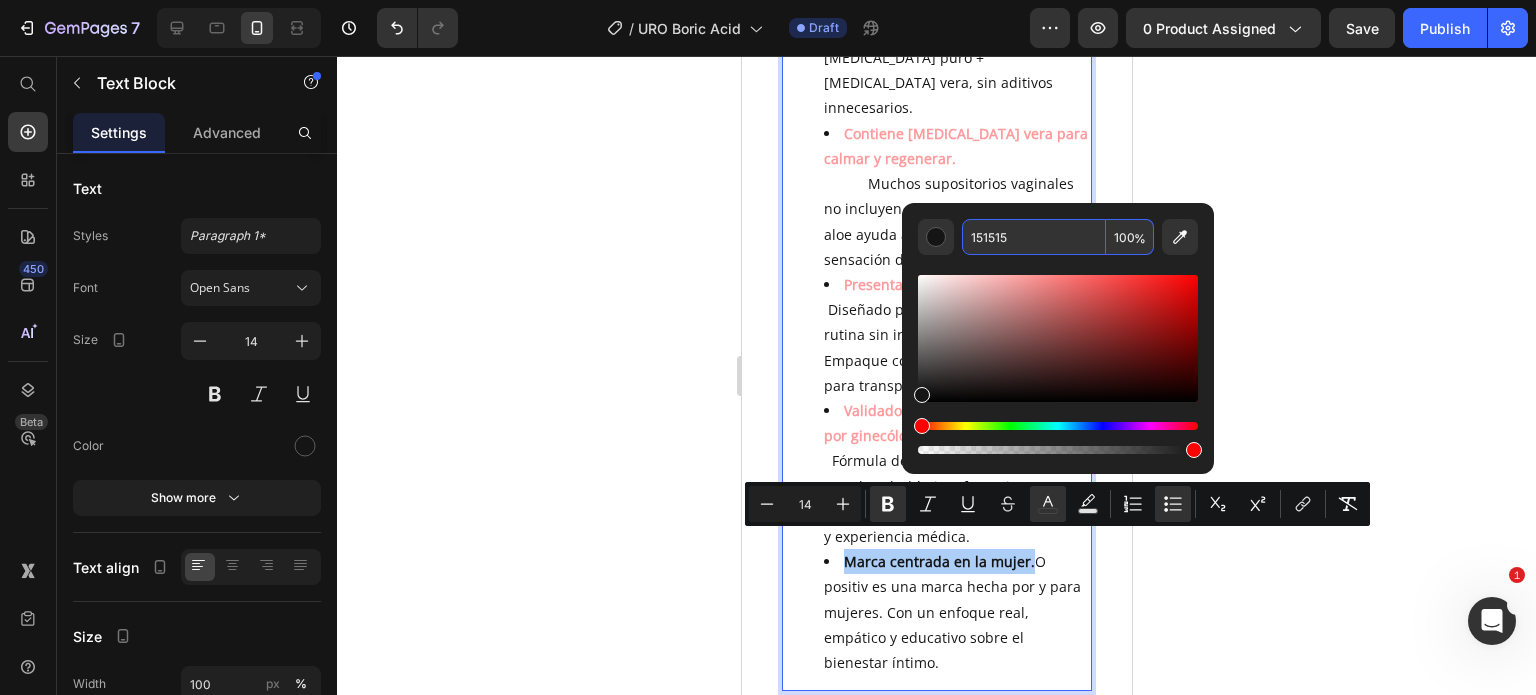click on "151515" at bounding box center [1034, 237] 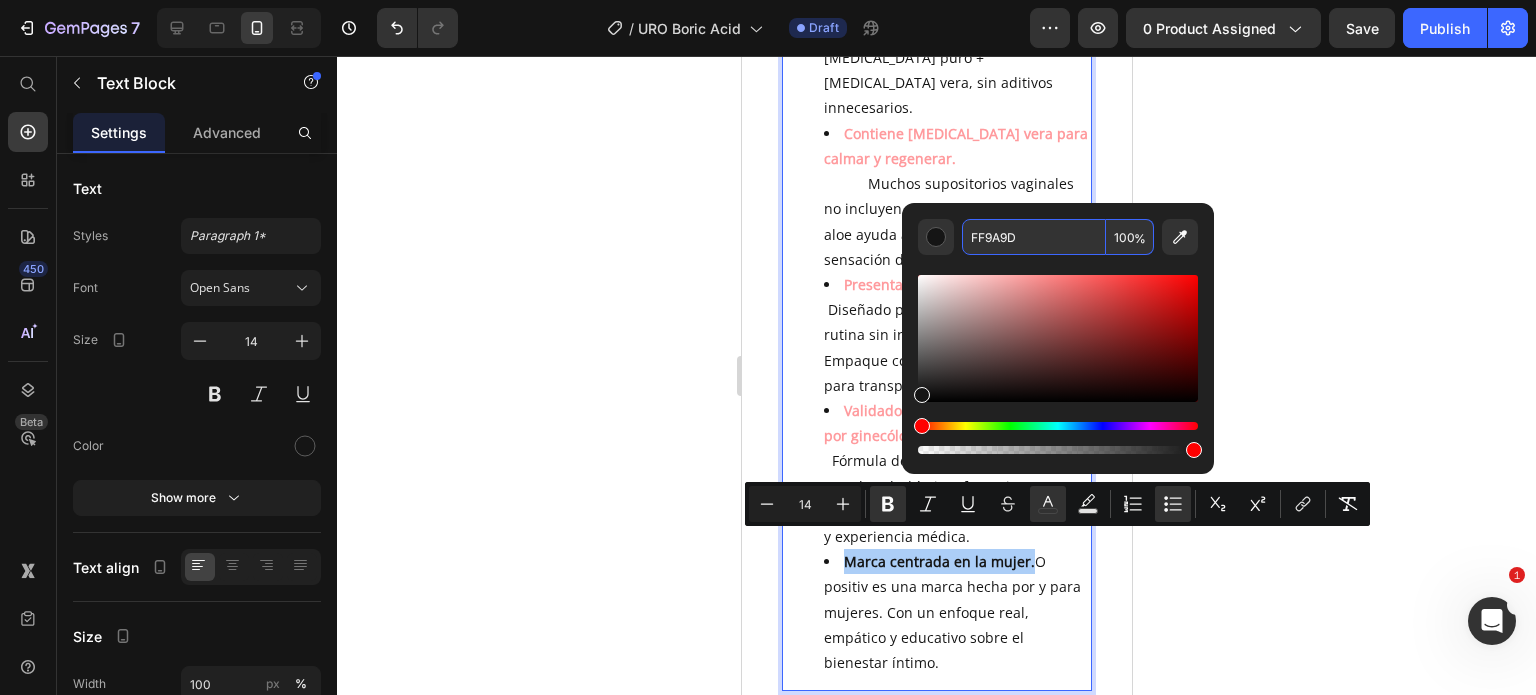 type on "FF9A9D" 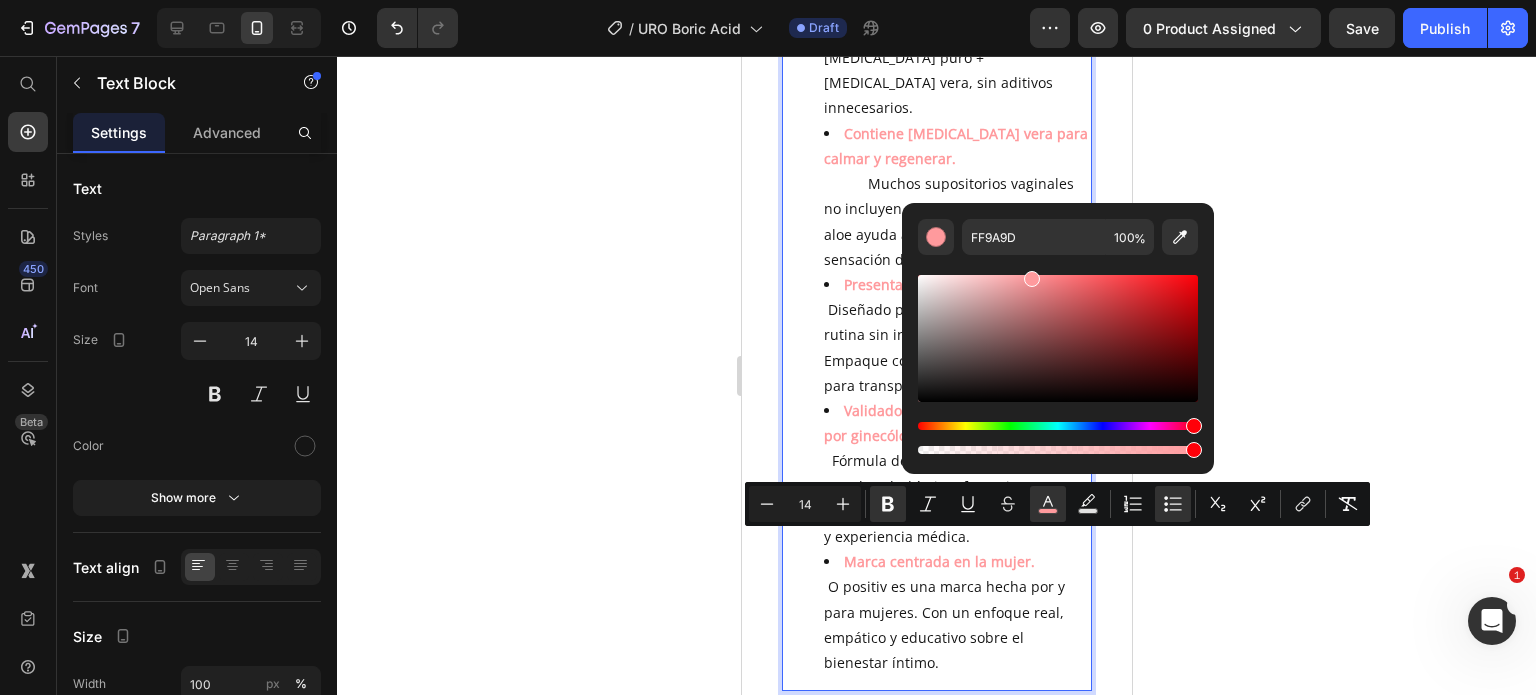 click on "Presentación moderna y discreta.    Diseñado para acompañarte en tu rutina sin incomodidad ni vergüenza. Empaque compacto, elegante y seguro para transportar." at bounding box center (956, 335) 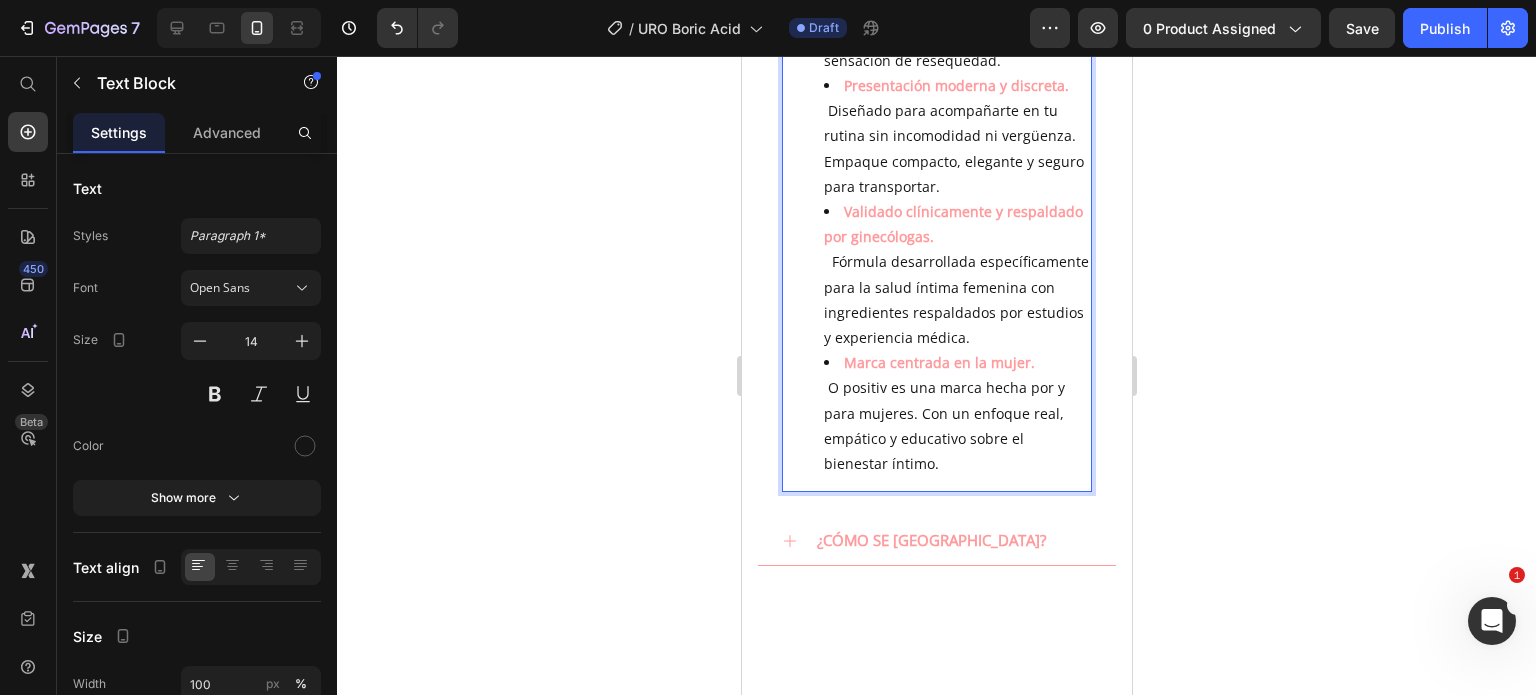 scroll, scrollTop: 1400, scrollLeft: 0, axis: vertical 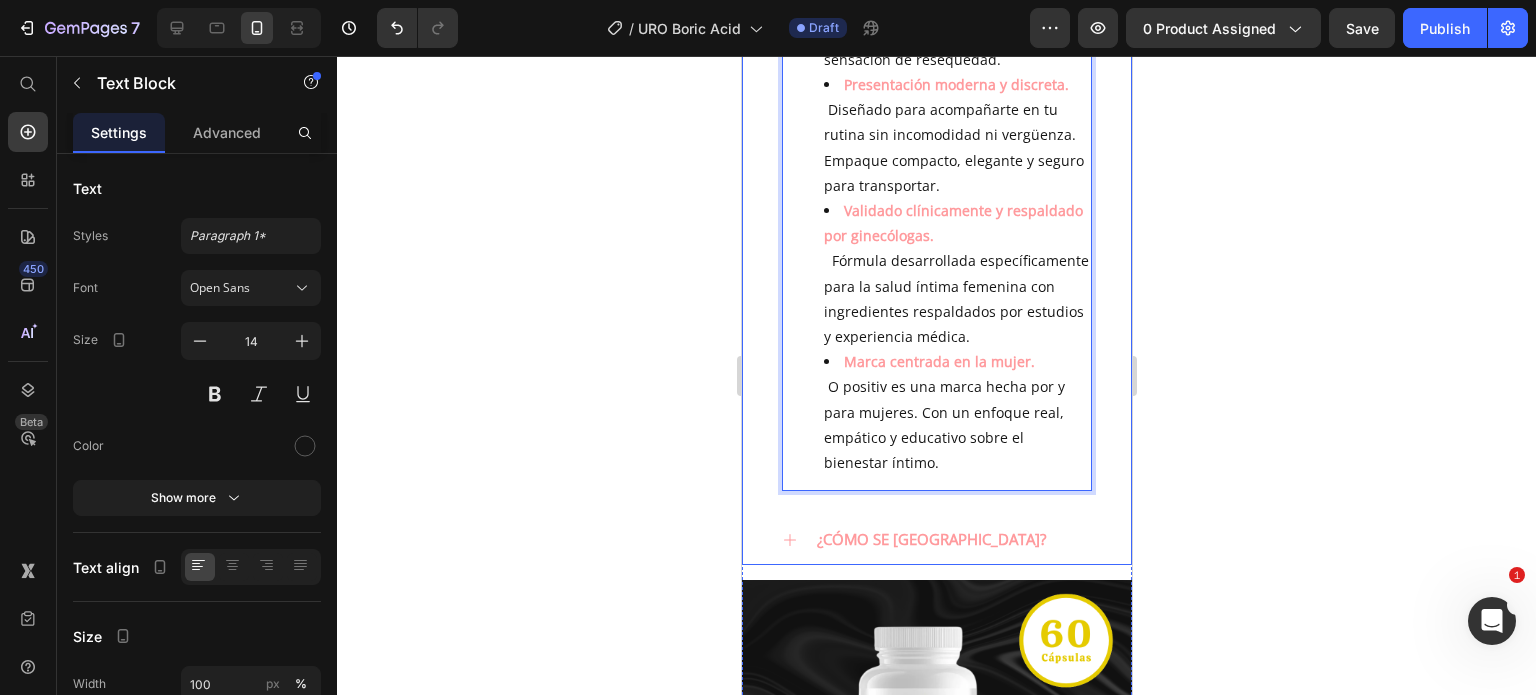 drag, startPoint x: 601, startPoint y: 322, endPoint x: 576, endPoint y: 285, distance: 44.65423 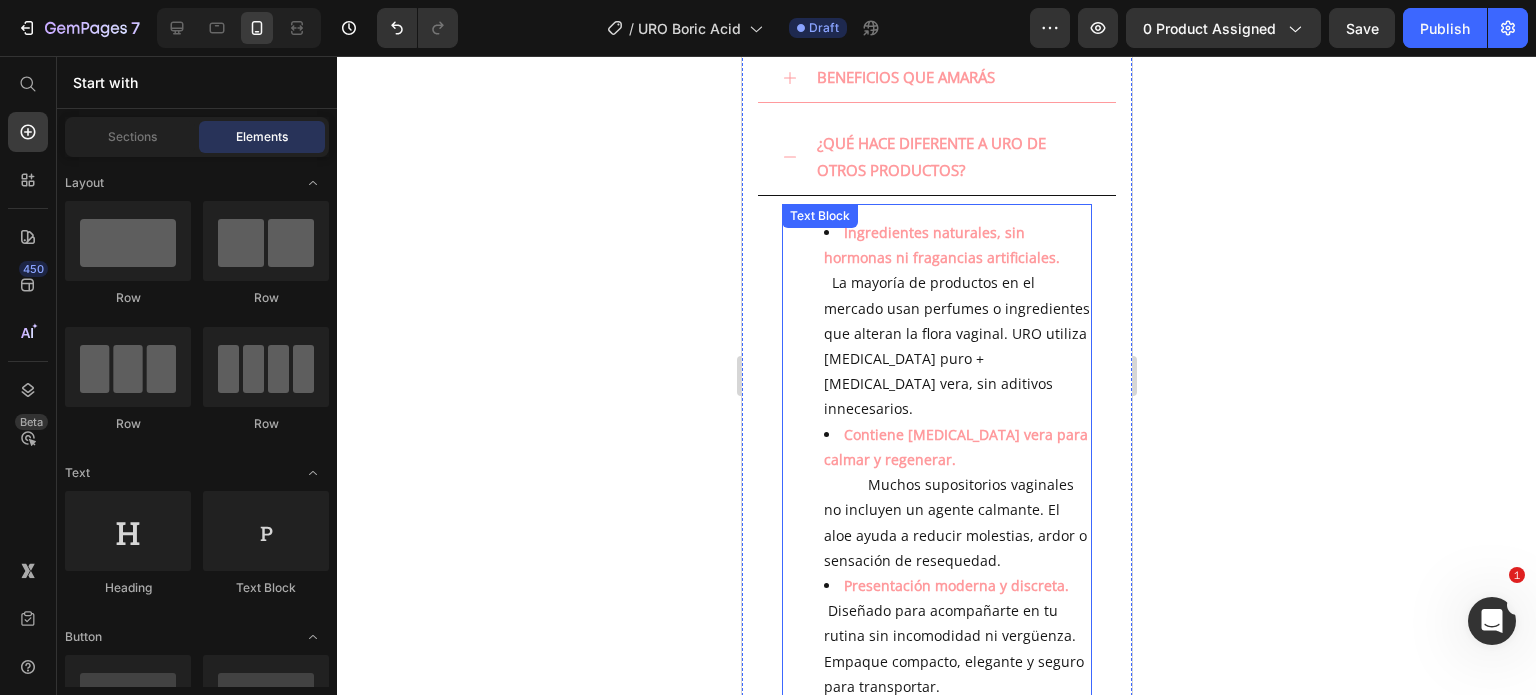 scroll, scrollTop: 800, scrollLeft: 0, axis: vertical 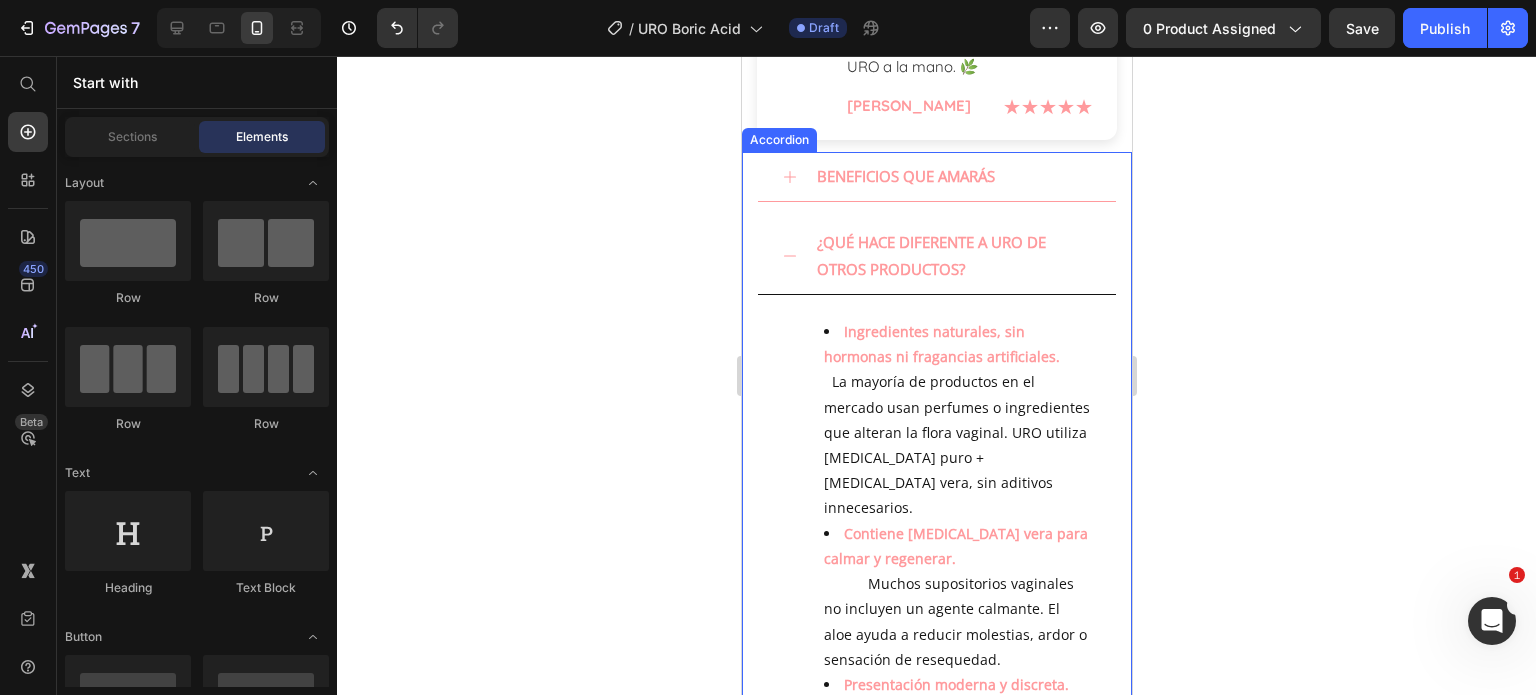 click on "¿QUÉ HACE DIFERENTE A URO DE OTROS PRODUCTOS?" at bounding box center (936, 256) 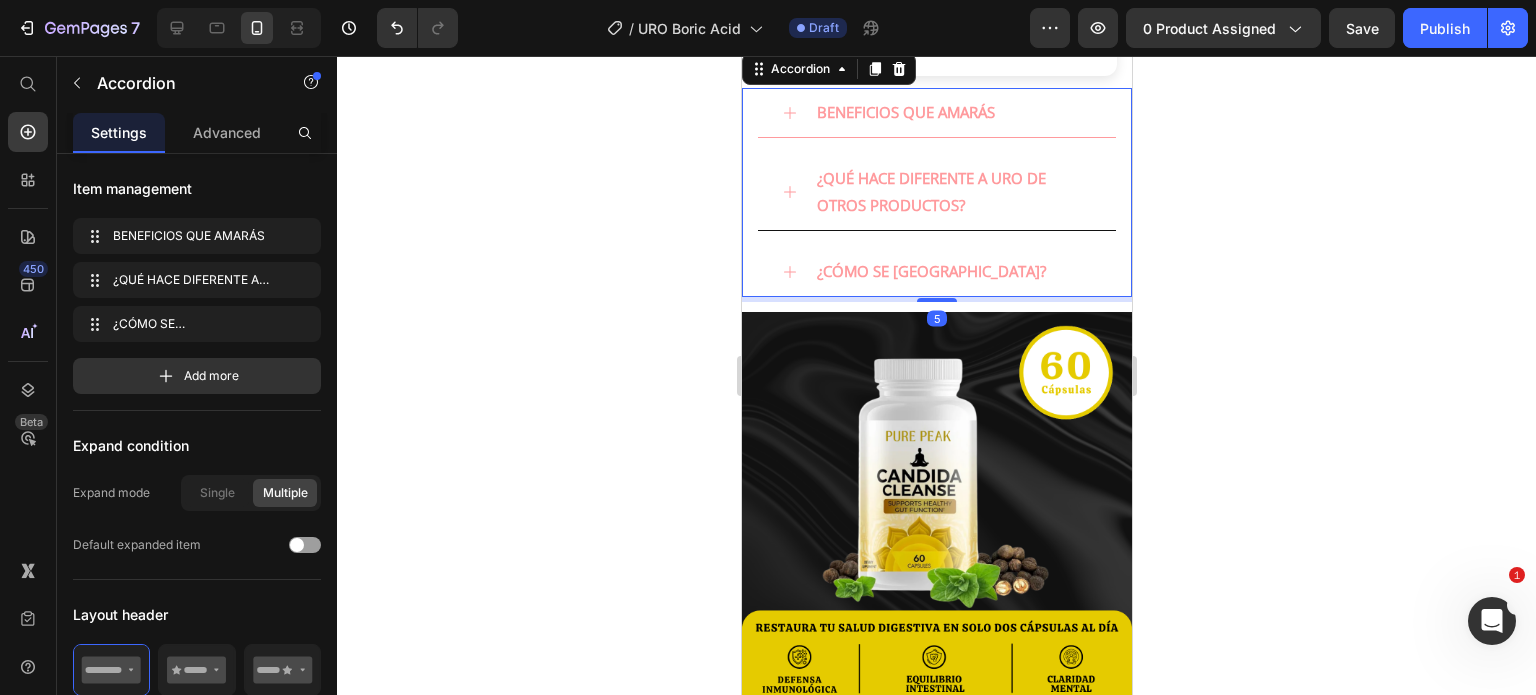 scroll, scrollTop: 900, scrollLeft: 0, axis: vertical 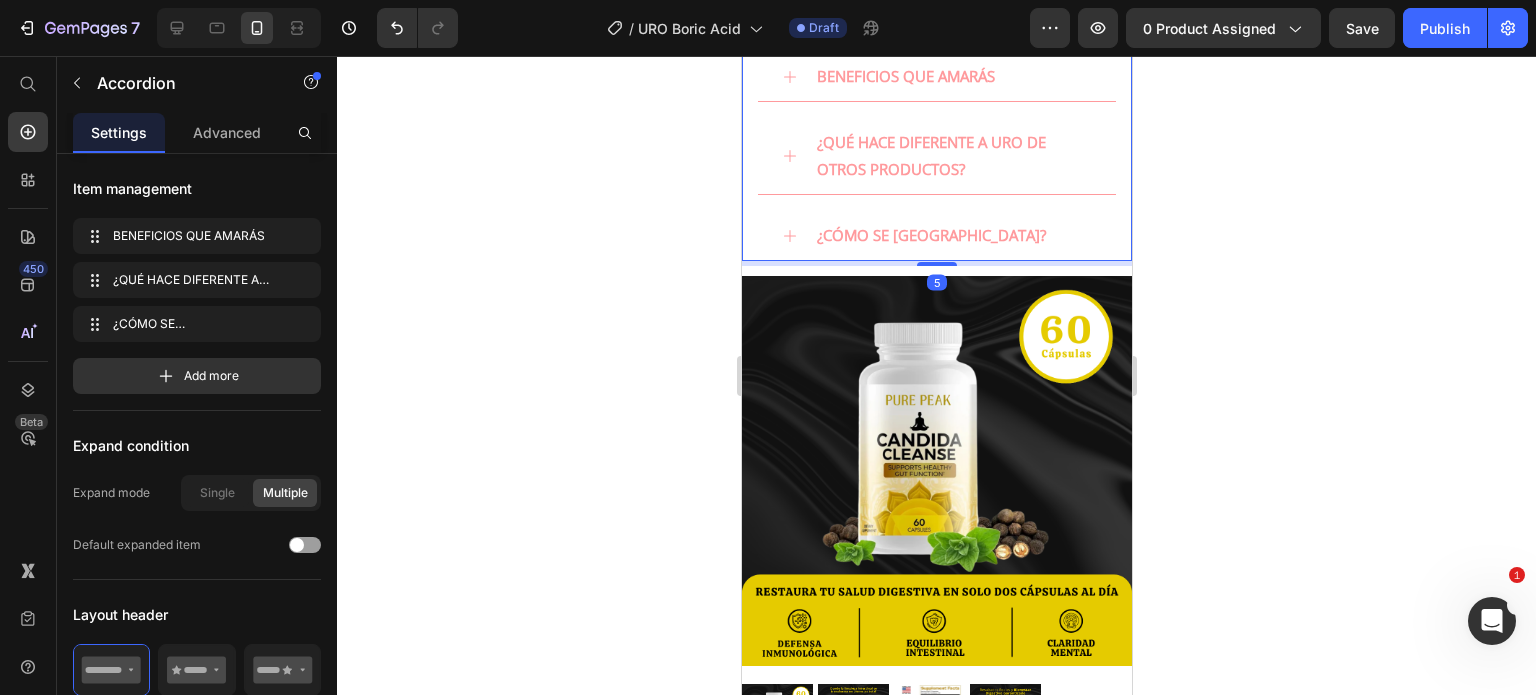 click on "¿CÓMO SE [GEOGRAPHIC_DATA]?" at bounding box center (936, 236) 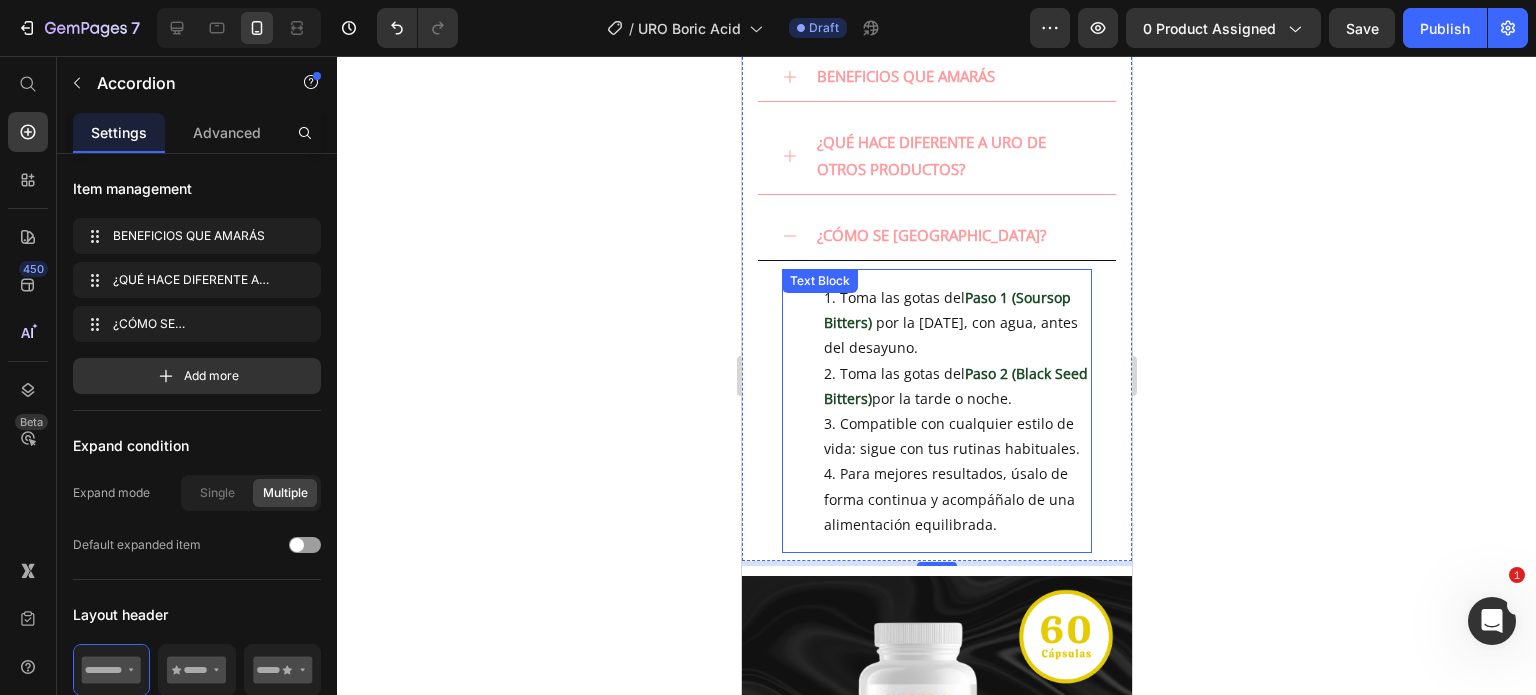 drag, startPoint x: 877, startPoint y: 283, endPoint x: 890, endPoint y: 289, distance: 14.3178215 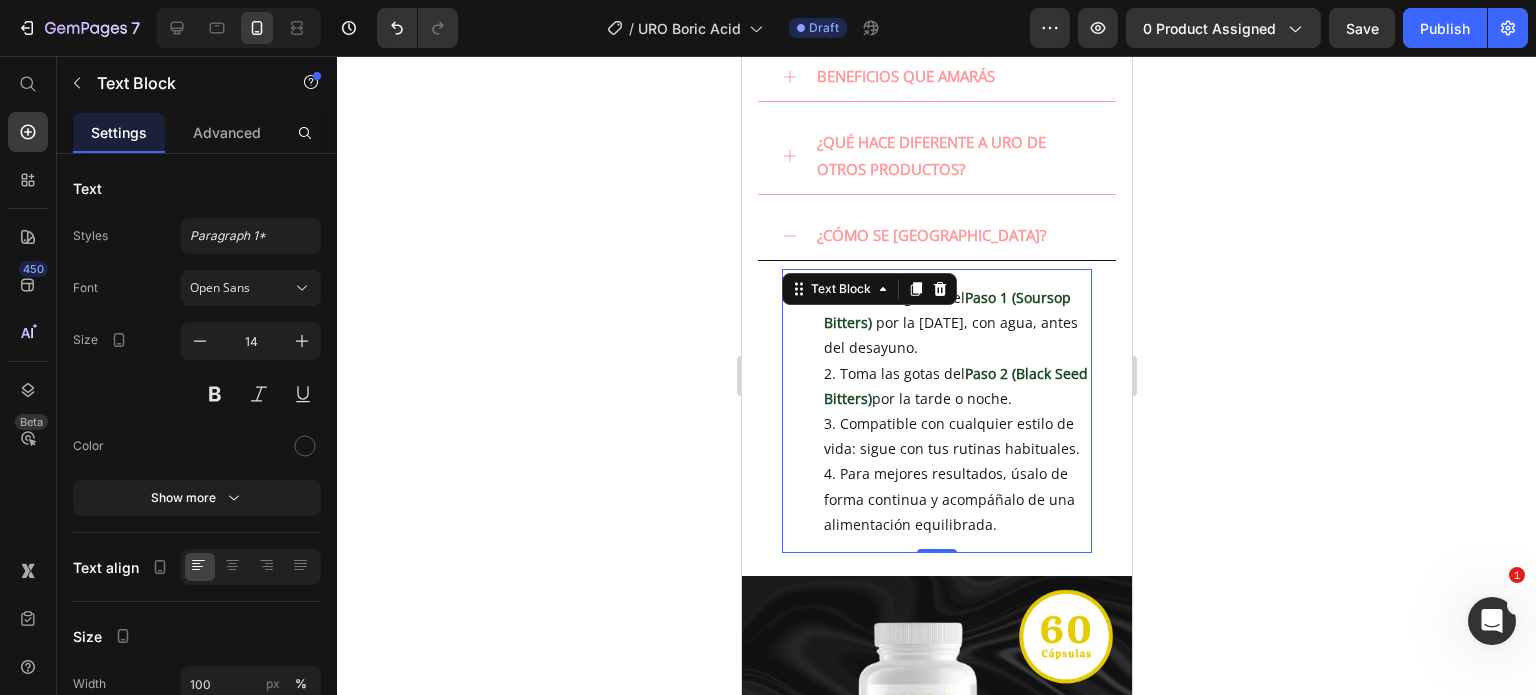 click on "Toma las gotas del  Paso 1 (Soursop Bitters)   por la [DATE], con agua, antes del desayuno." at bounding box center (956, 323) 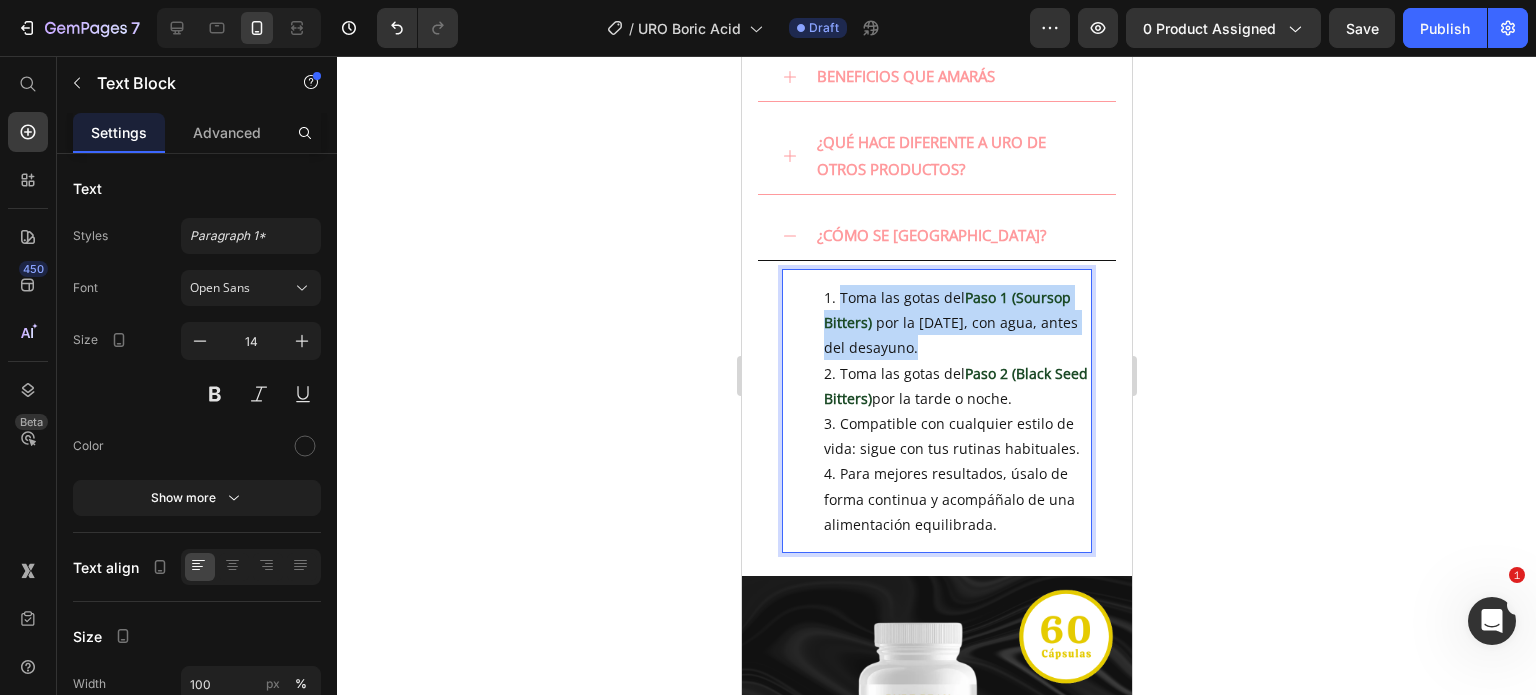 drag, startPoint x: 960, startPoint y: 328, endPoint x: 841, endPoint y: 277, distance: 129.46814 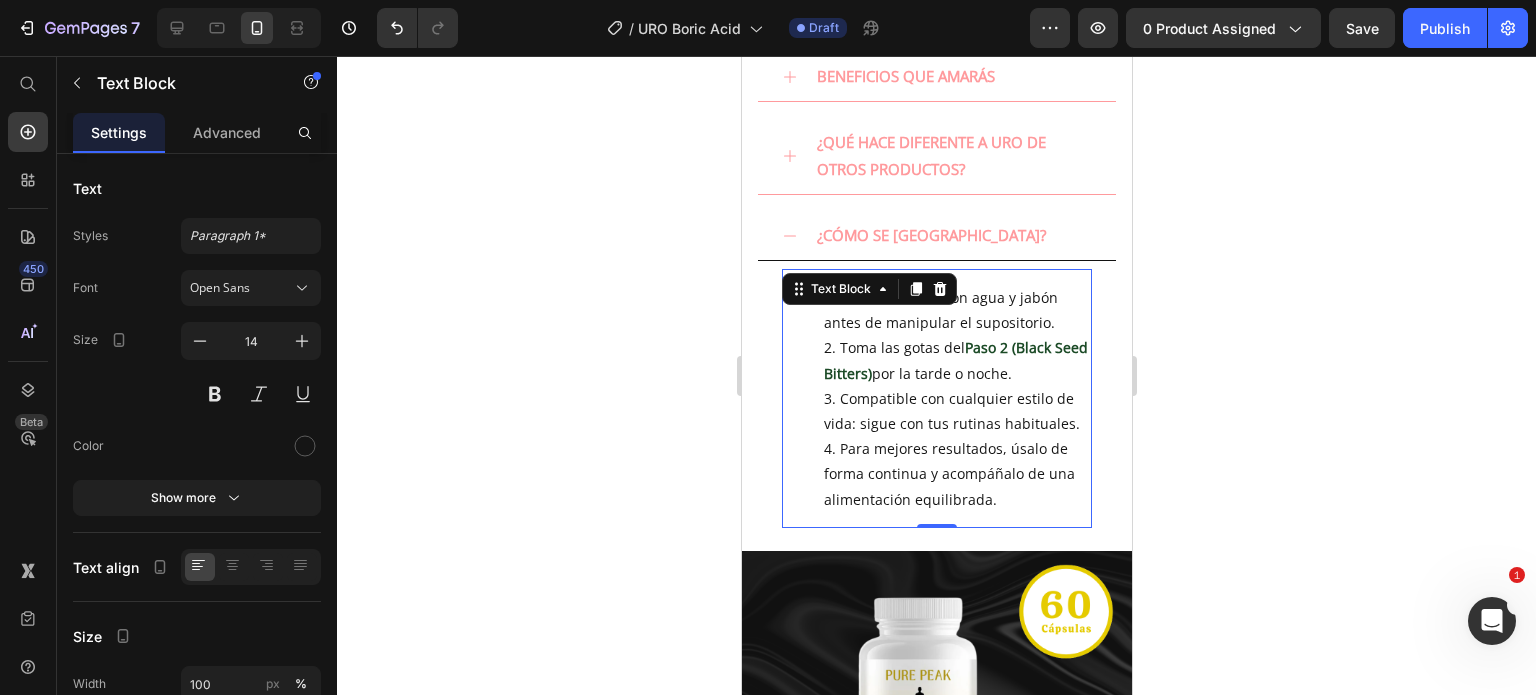 click on "Toma las gotas del  Paso 2 (Black Seed Bitters)  por la tarde o noche." at bounding box center (956, 360) 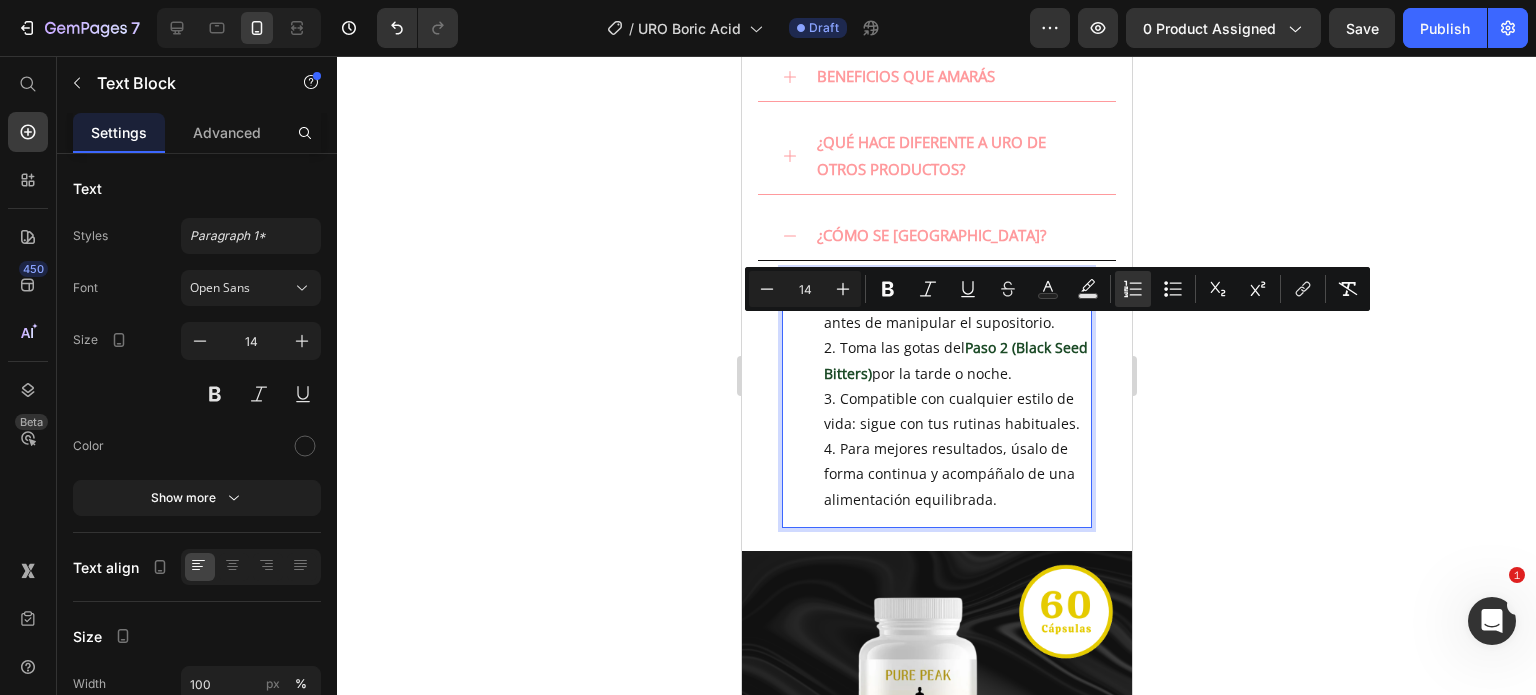 drag, startPoint x: 1045, startPoint y: 355, endPoint x: 839, endPoint y: 327, distance: 207.89421 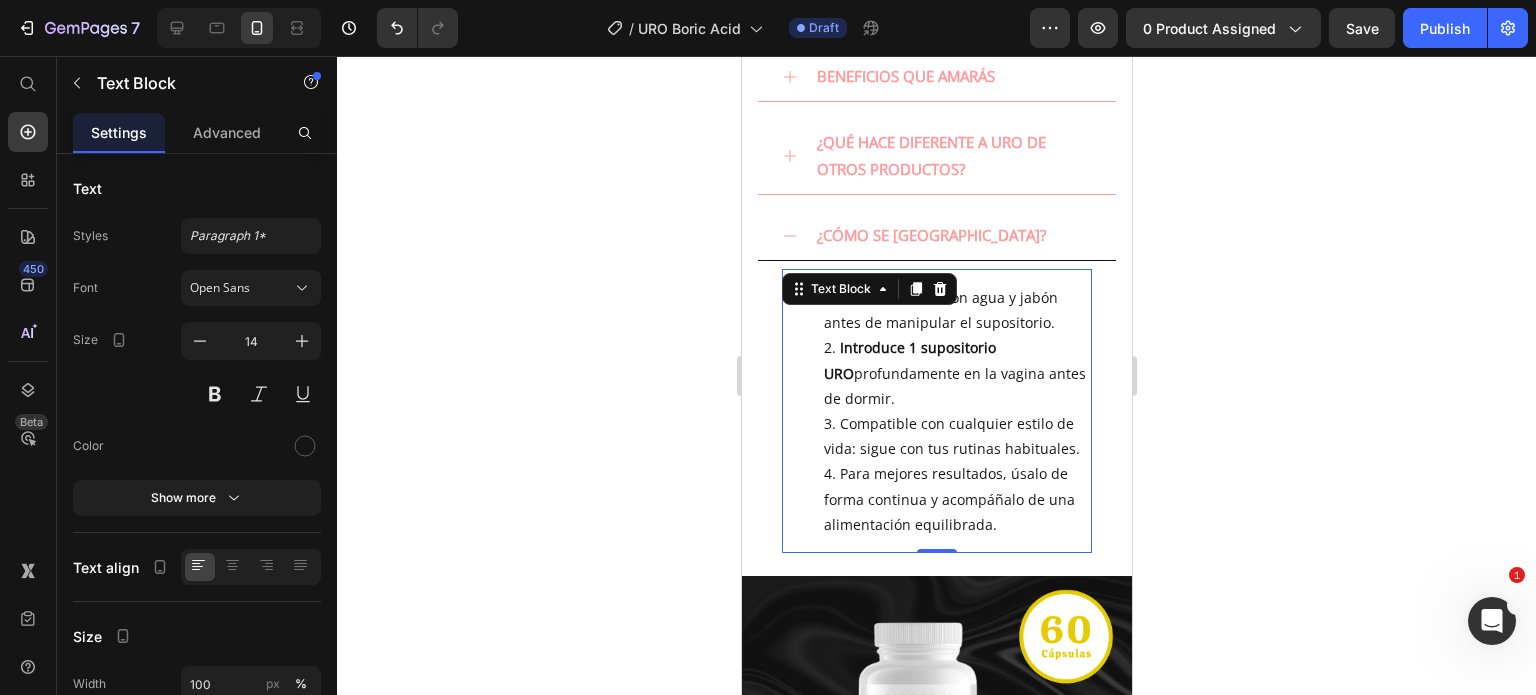 click on "Introduce 1 supositorio URO  profundamente en la vagina antes de dormir." at bounding box center (956, 373) 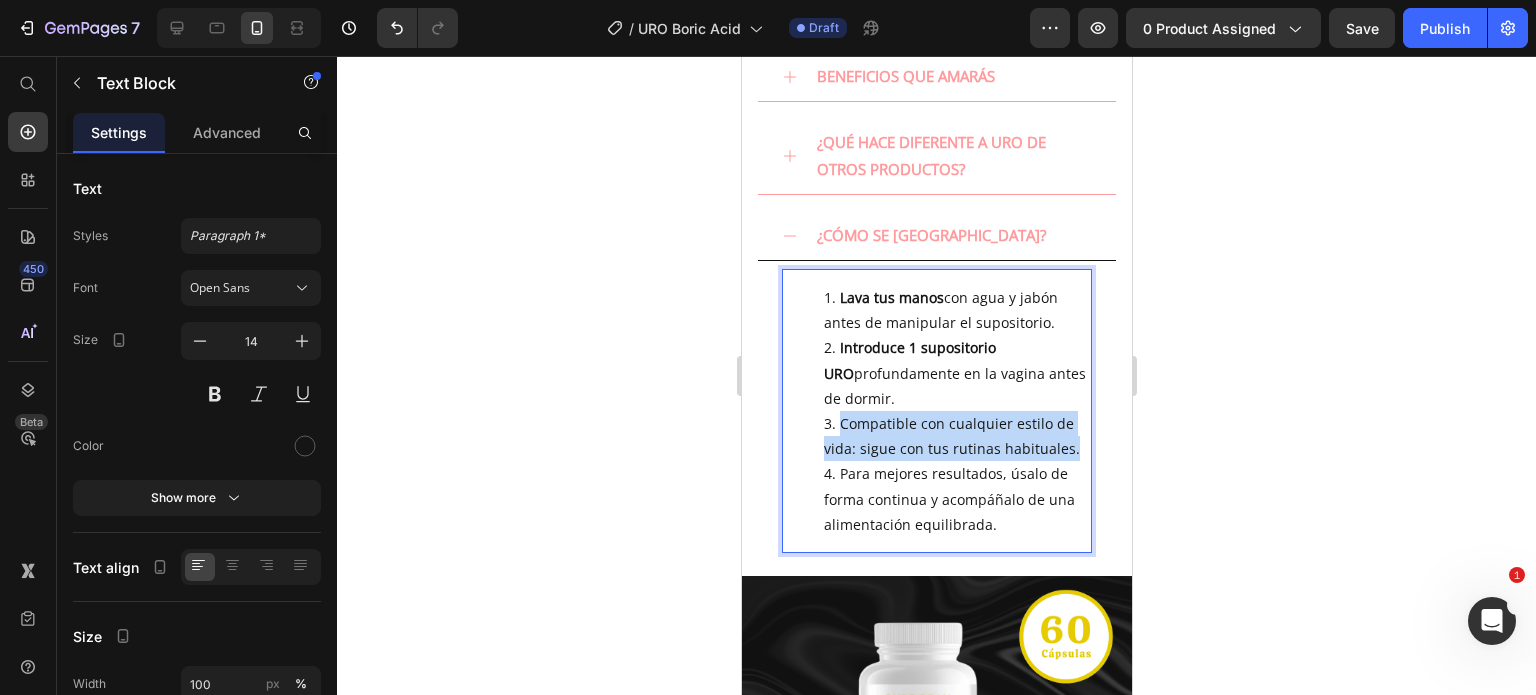 drag, startPoint x: 840, startPoint y: 402, endPoint x: 1068, endPoint y: 438, distance: 230.82462 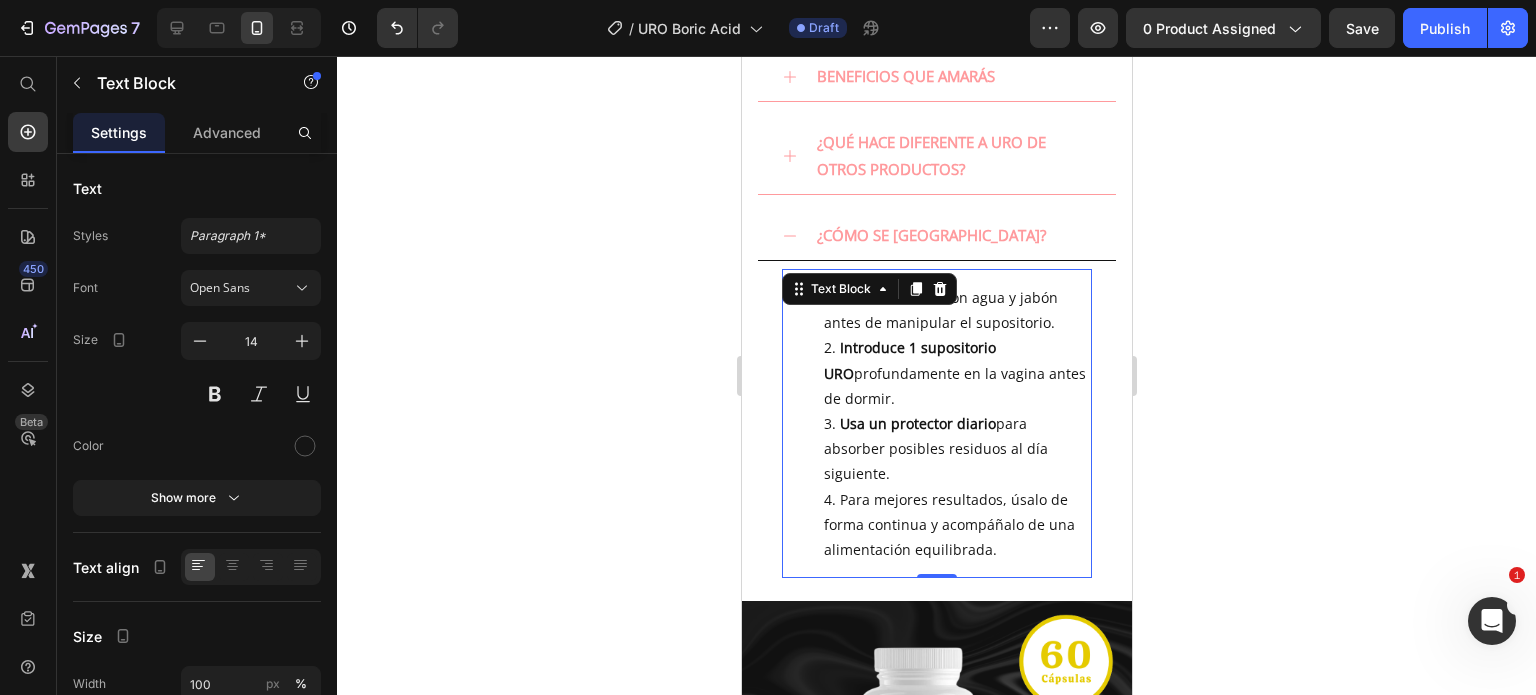 click on "Para mejores resultados, úsalo de forma continua y acompáñalo de una alimentación equilibrada." at bounding box center [956, 525] 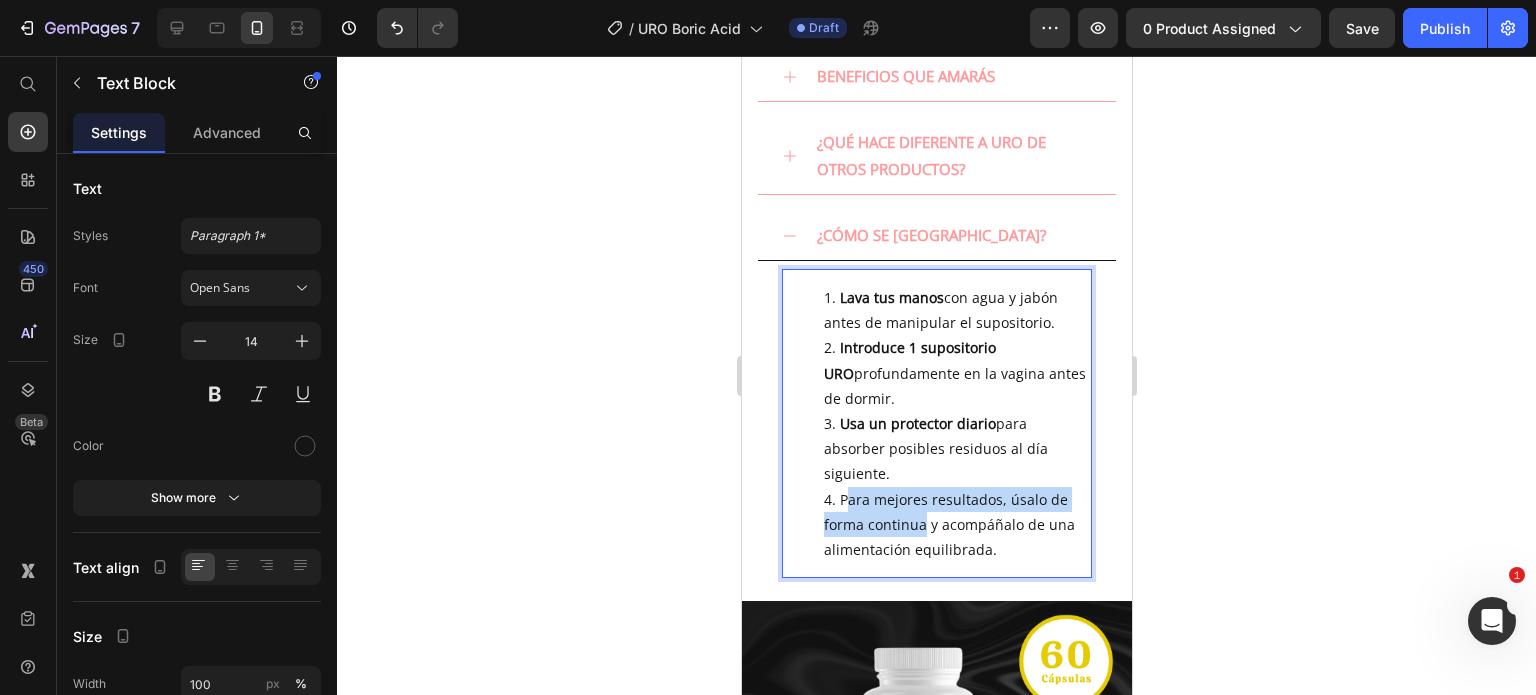 drag, startPoint x: 842, startPoint y: 482, endPoint x: 925, endPoint y: 503, distance: 85.61542 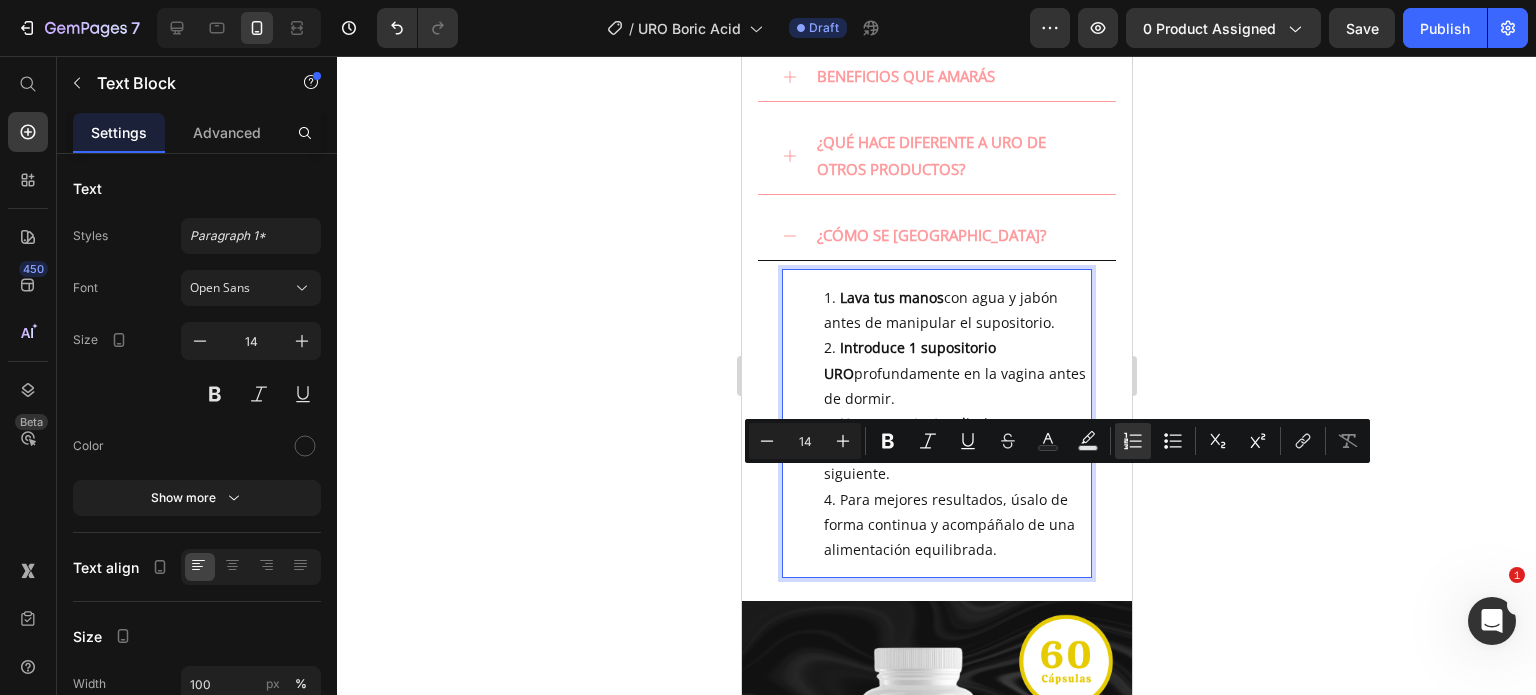 click on "Para mejores resultados, úsalo de forma continua y acompáñalo de una alimentación equilibrada." at bounding box center (956, 525) 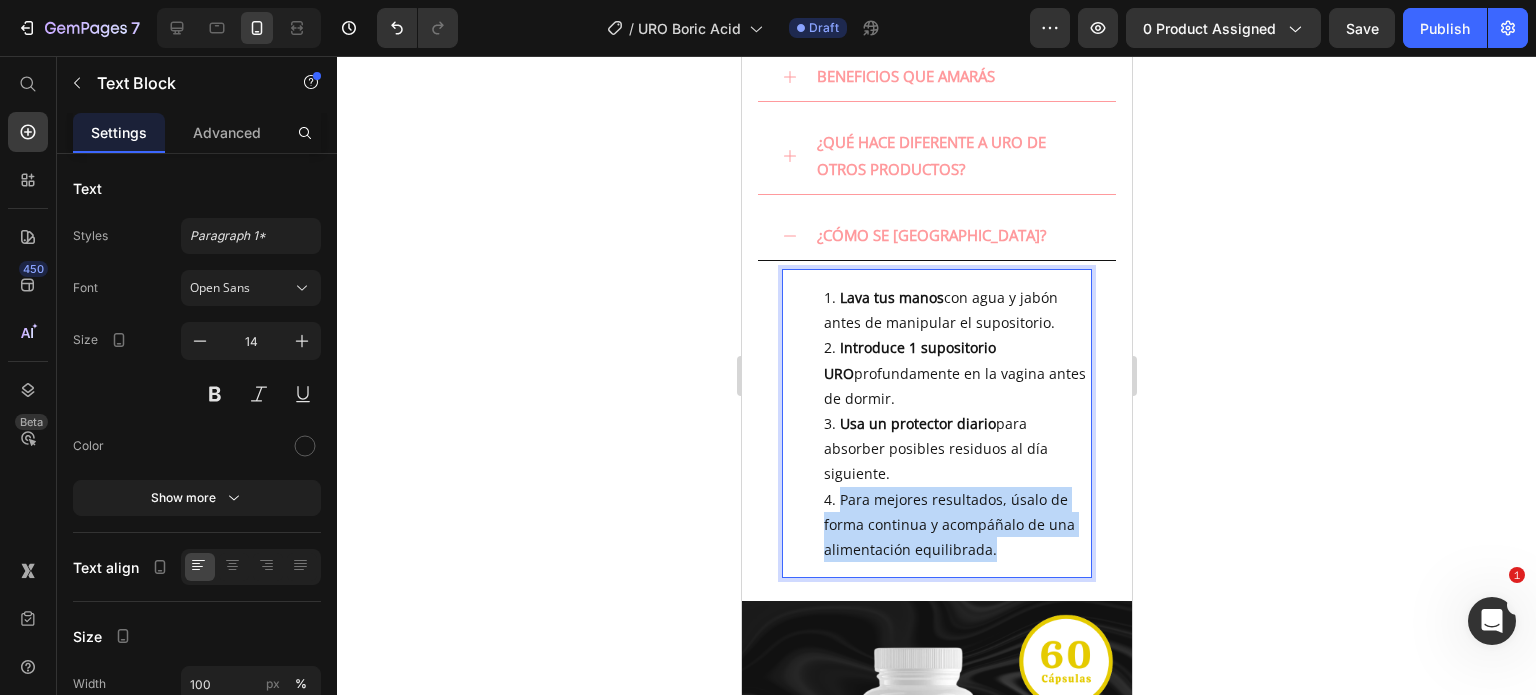 drag, startPoint x: 840, startPoint y: 483, endPoint x: 993, endPoint y: 531, distance: 160.35274 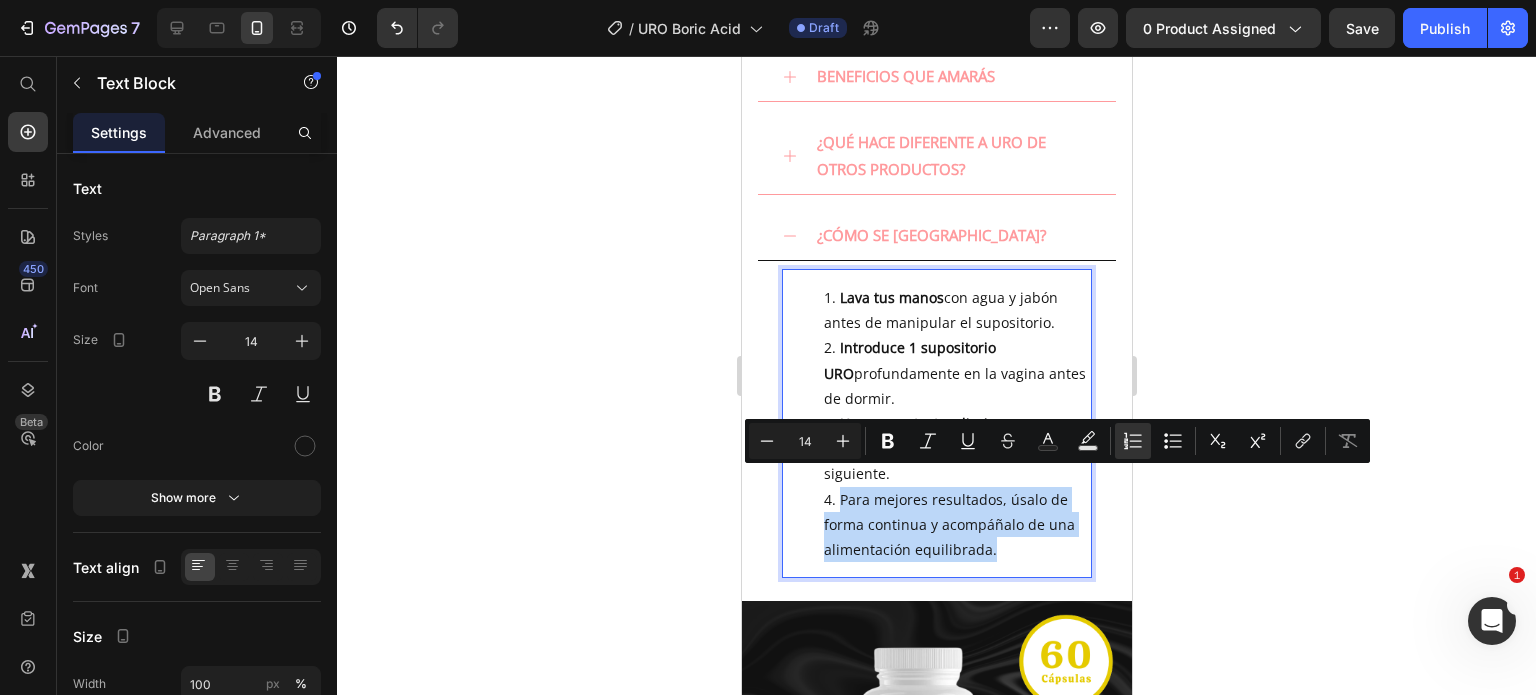 click on "Para mejores resultados, úsalo de forma continua y acompáñalo de una alimentación equilibrada." at bounding box center (956, 525) 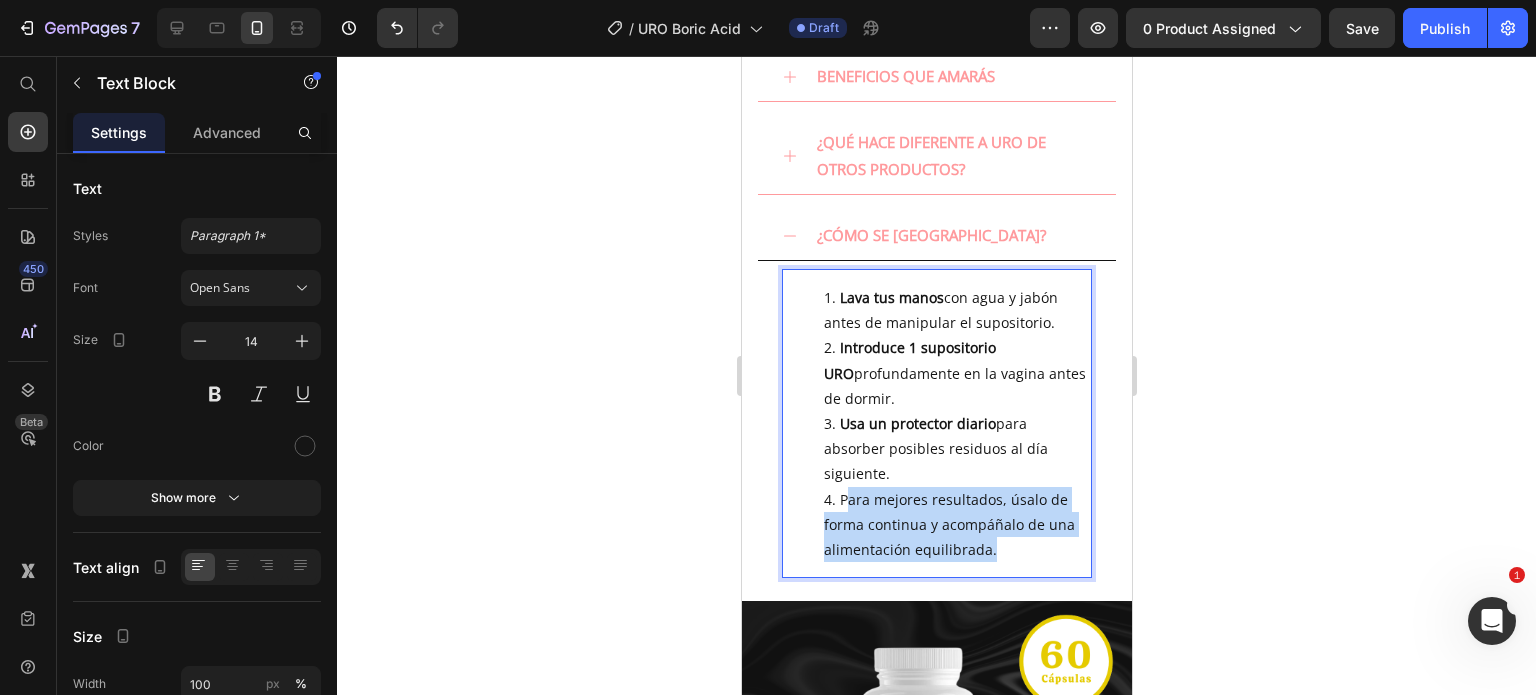 drag, startPoint x: 845, startPoint y: 481, endPoint x: 1027, endPoint y: 540, distance: 191.32433 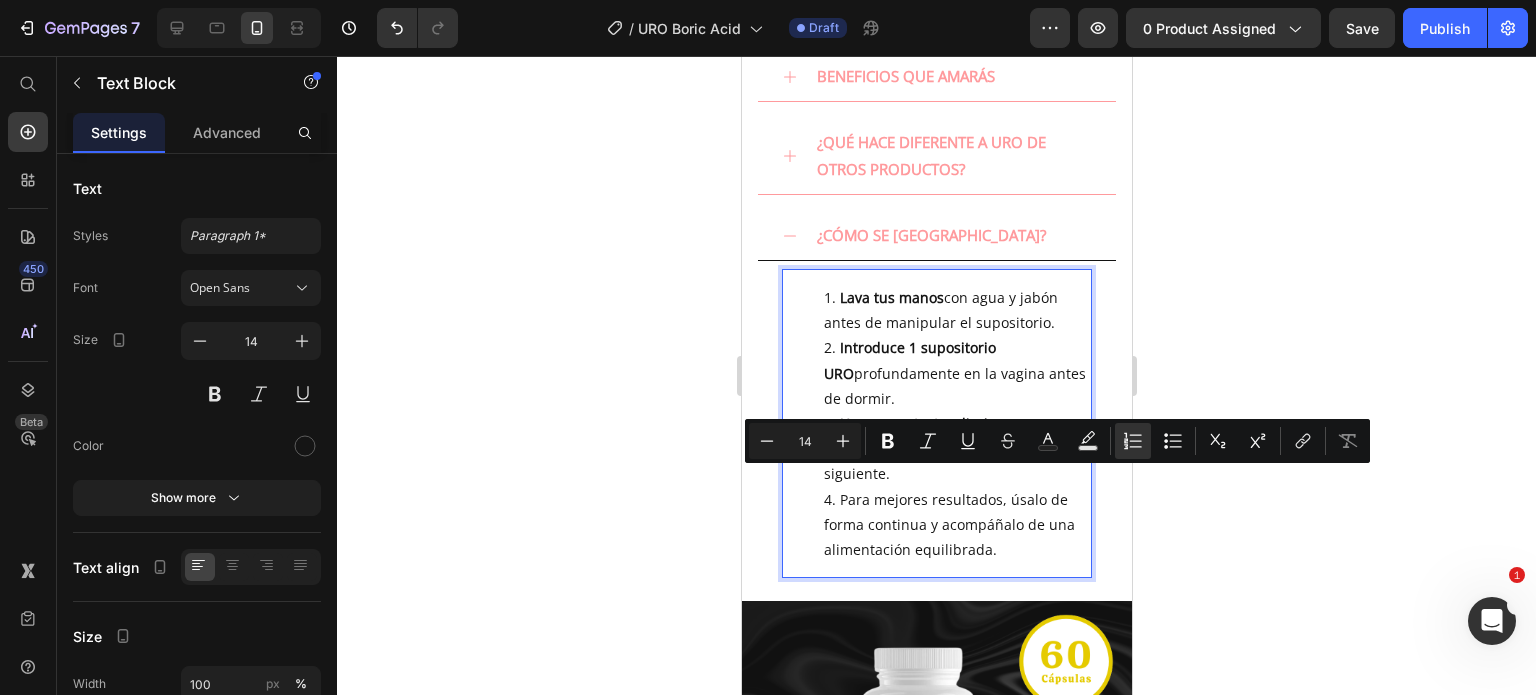 click on "Para mejores resultados, úsalo de forma continua y acompáñalo de una alimentación equilibrada." at bounding box center [956, 525] 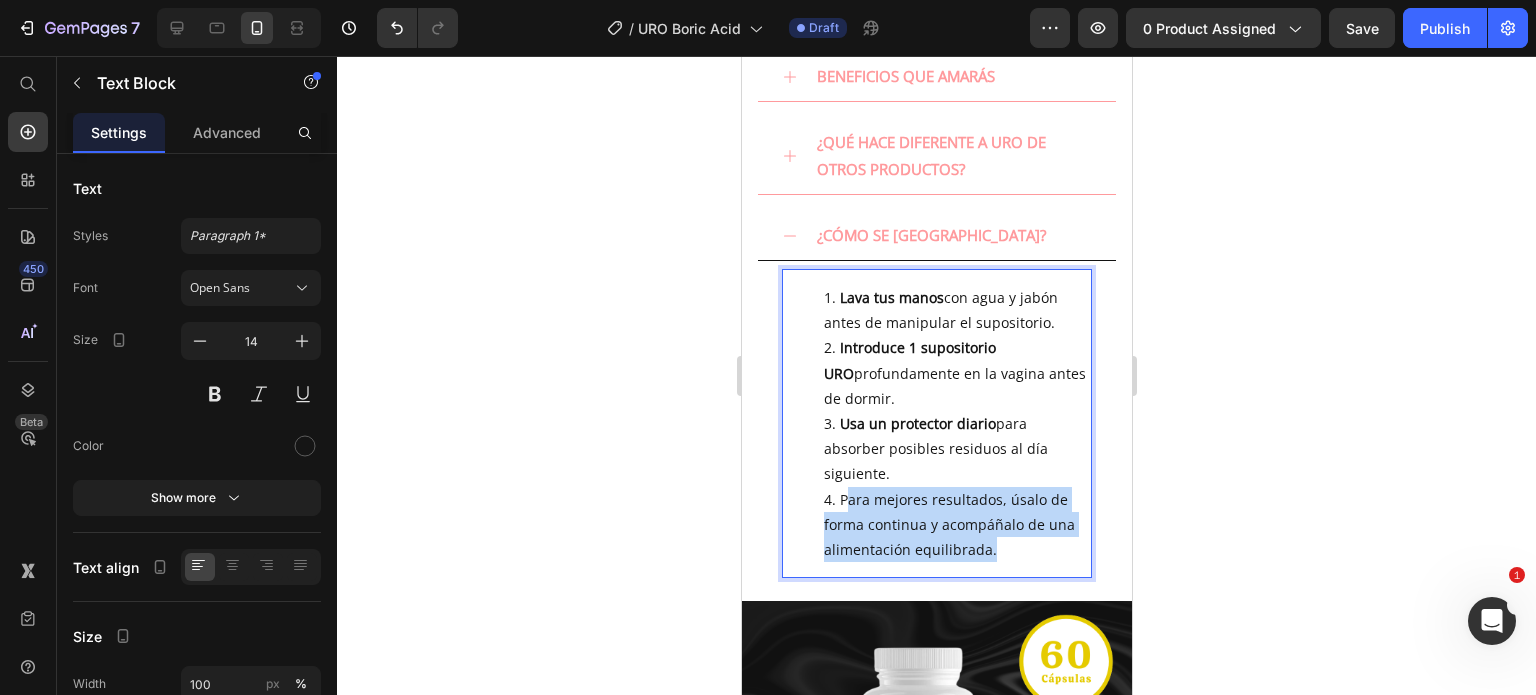 drag, startPoint x: 993, startPoint y: 535, endPoint x: 848, endPoint y: 486, distance: 153.05554 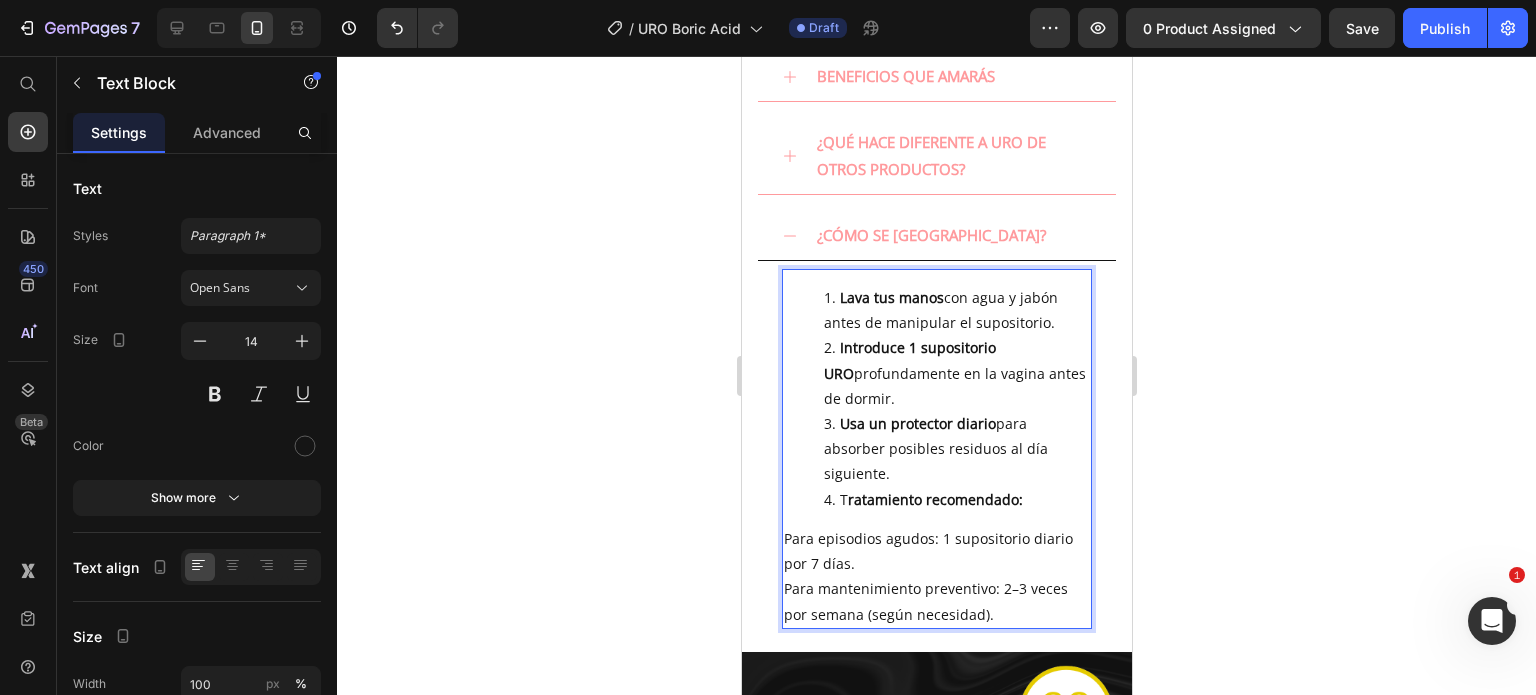 click on "Para episodios agudos: 1 supositorio diario por 7 días." at bounding box center [936, 551] 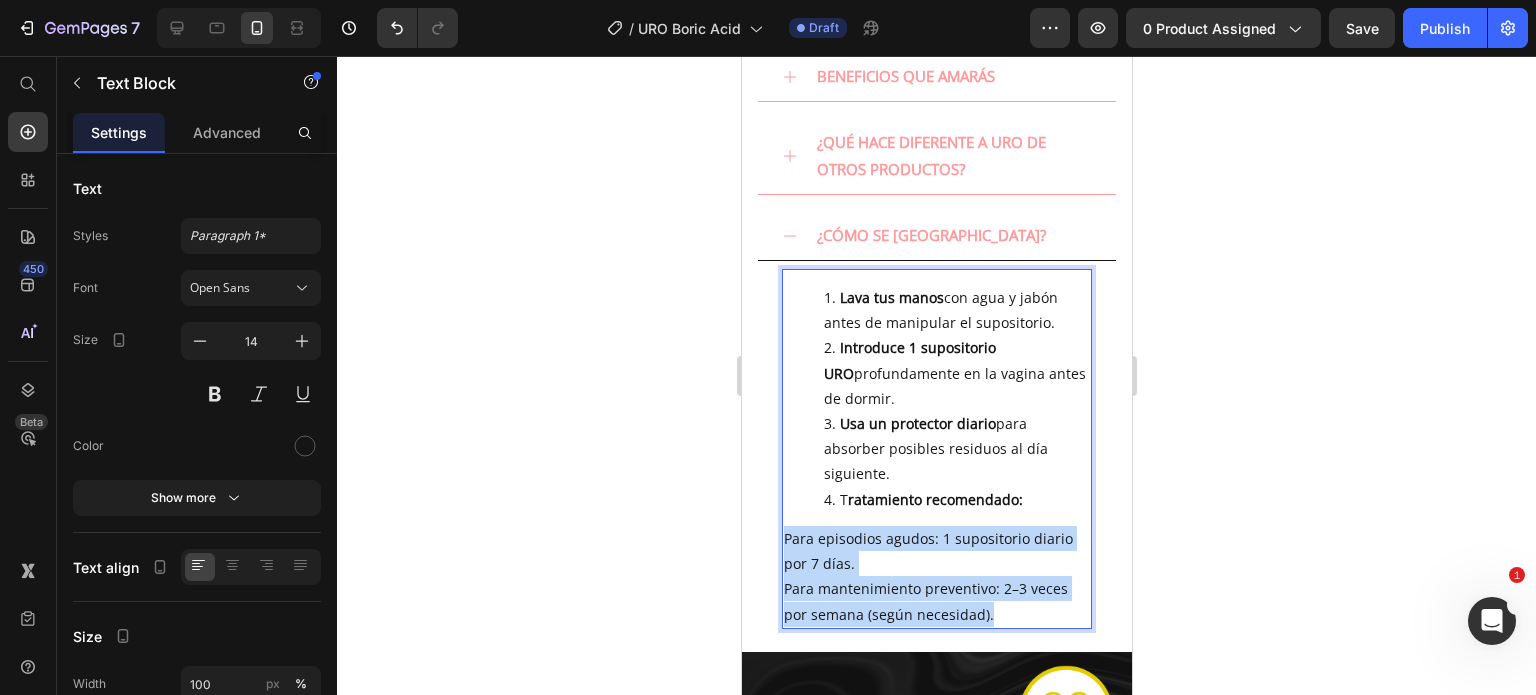 drag, startPoint x: 784, startPoint y: 520, endPoint x: 1011, endPoint y: 604, distance: 242.04338 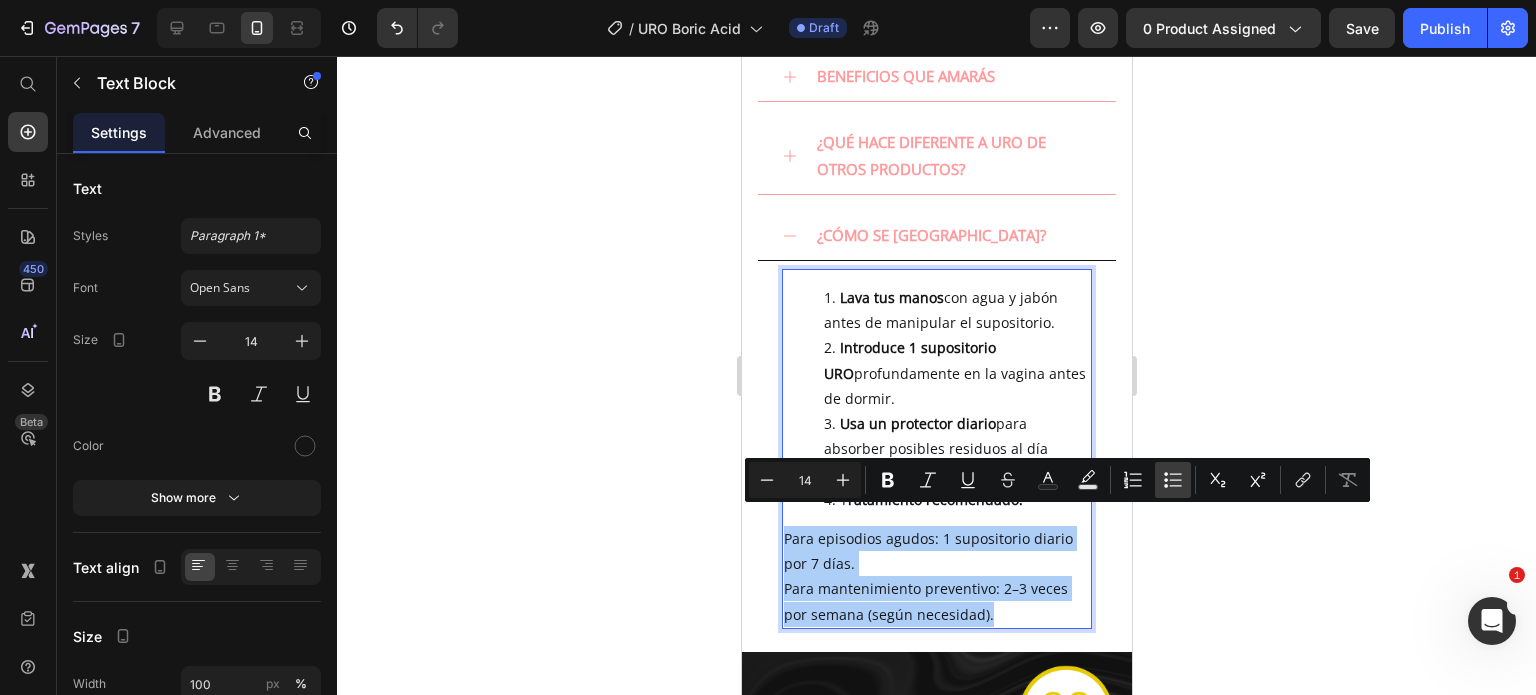 click on "Bulleted List" at bounding box center [1173, 480] 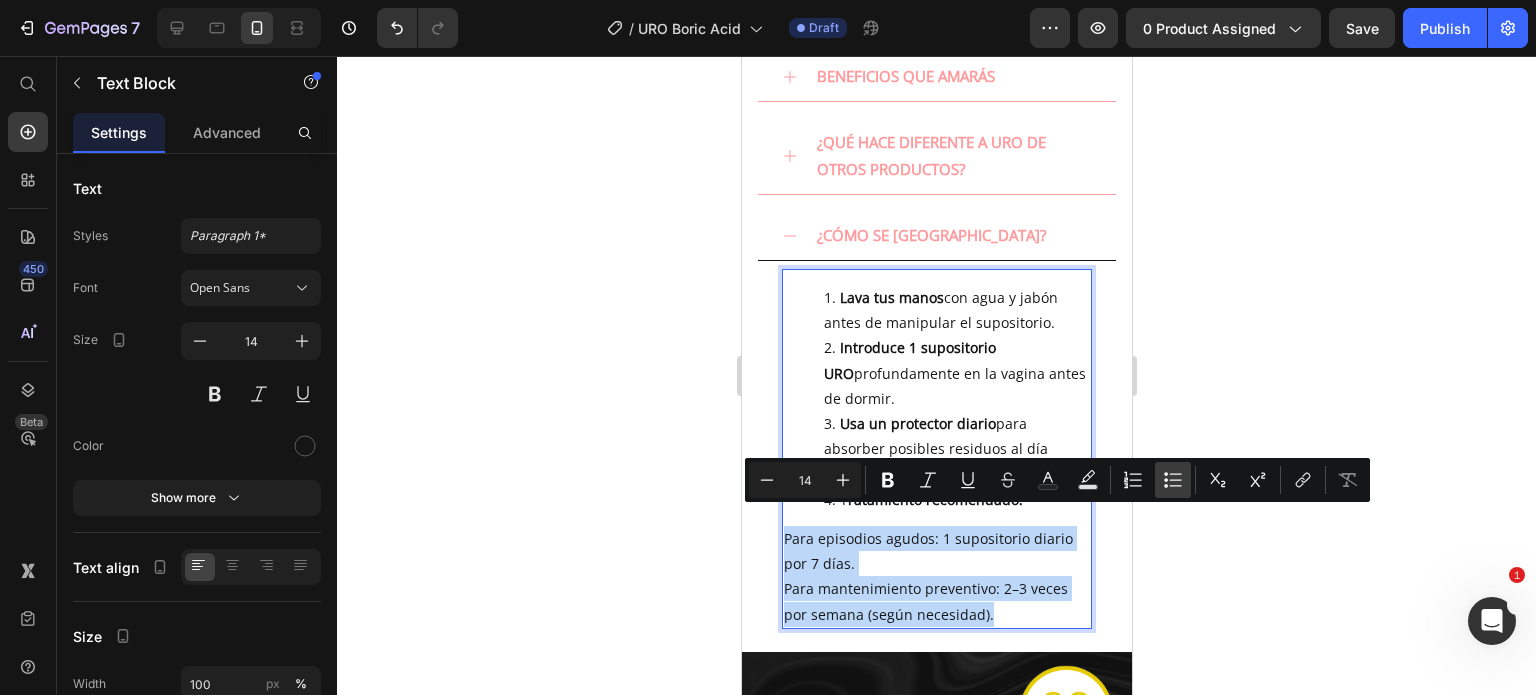 type on "14" 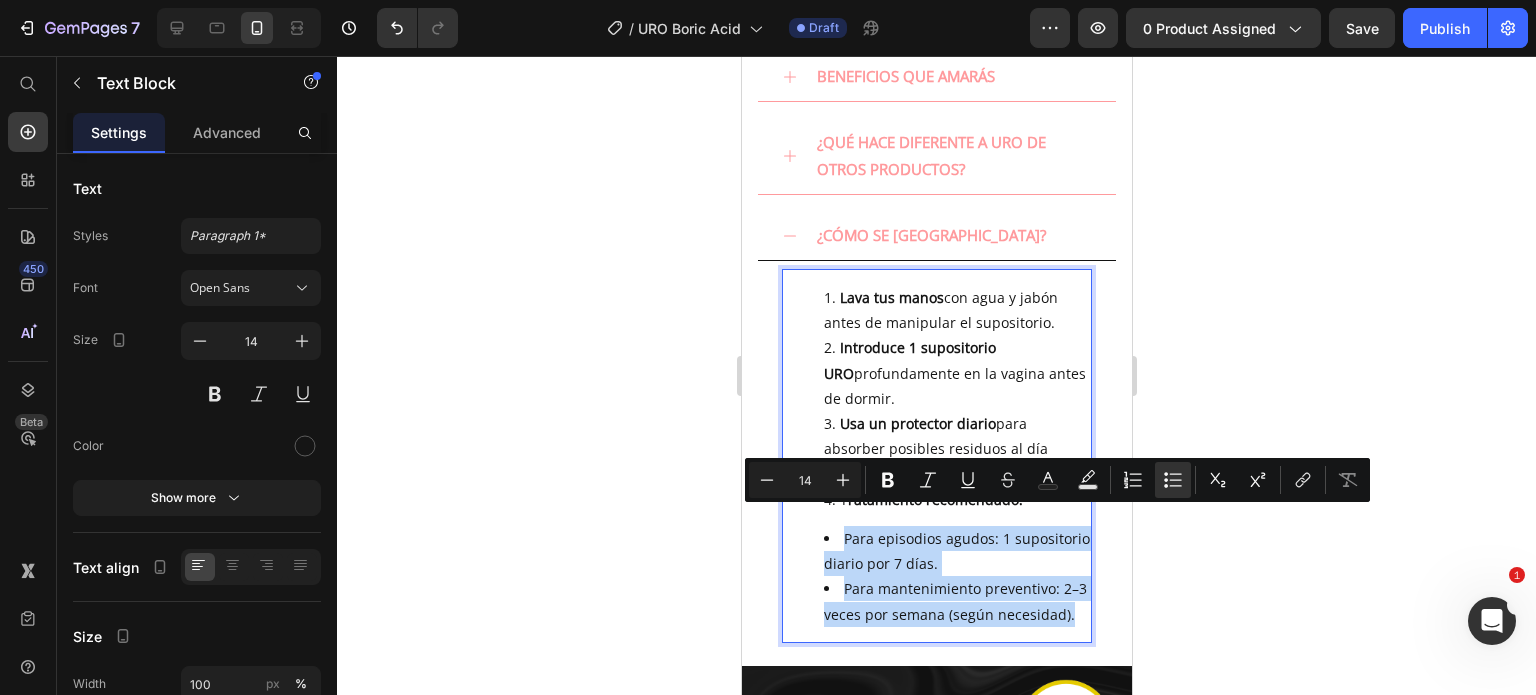 click on "Para mantenimiento preventivo: 2–3 veces por semana (según necesidad)." at bounding box center [956, 601] 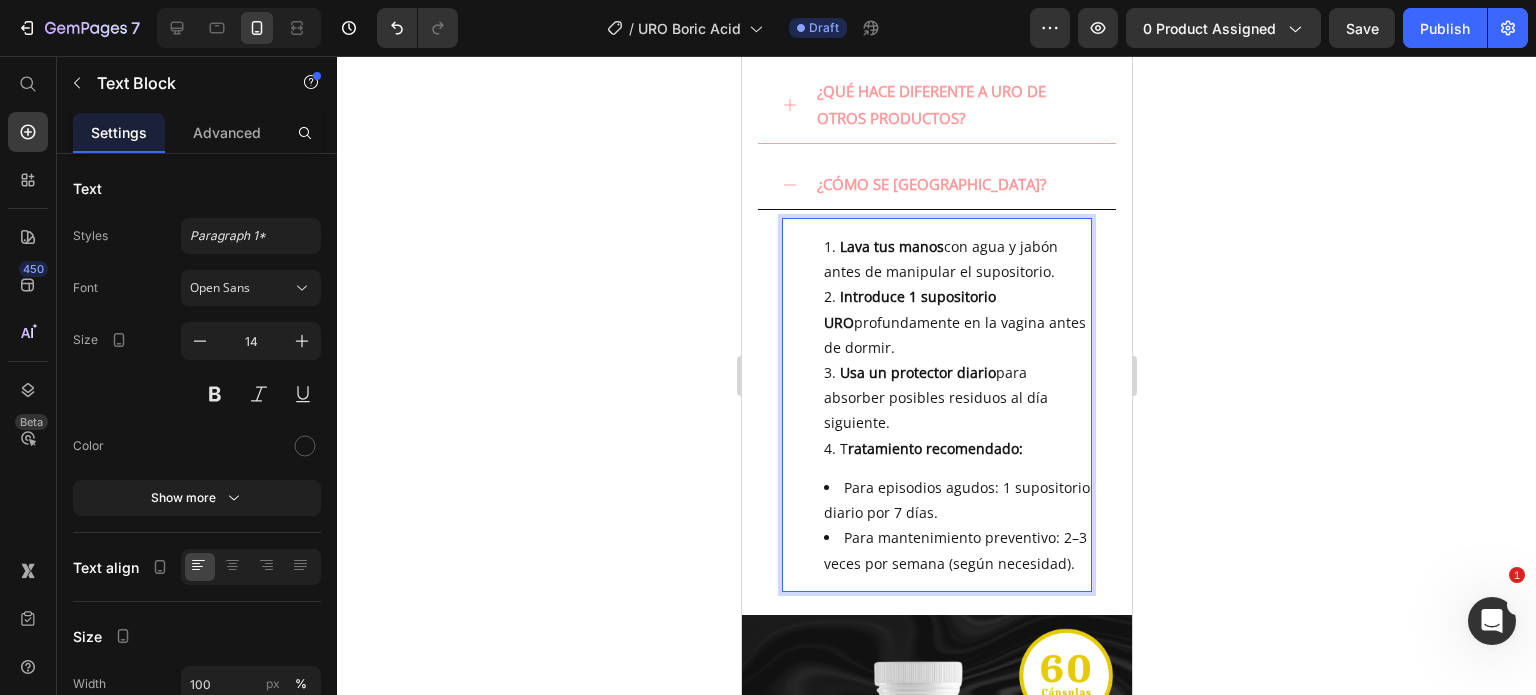 scroll, scrollTop: 1000, scrollLeft: 0, axis: vertical 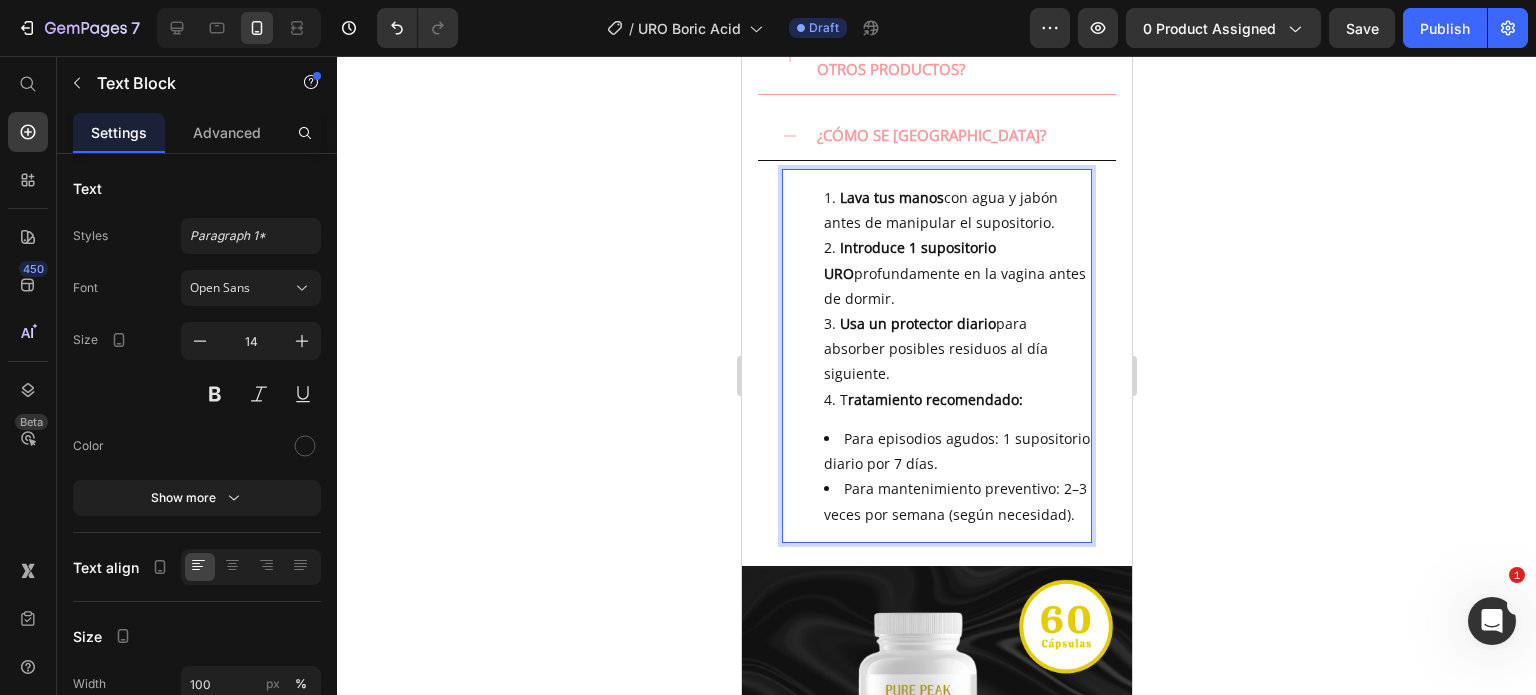 click on "Para mantenimiento preventivo: 2–3 veces por semana (según necesidad)." at bounding box center [956, 501] 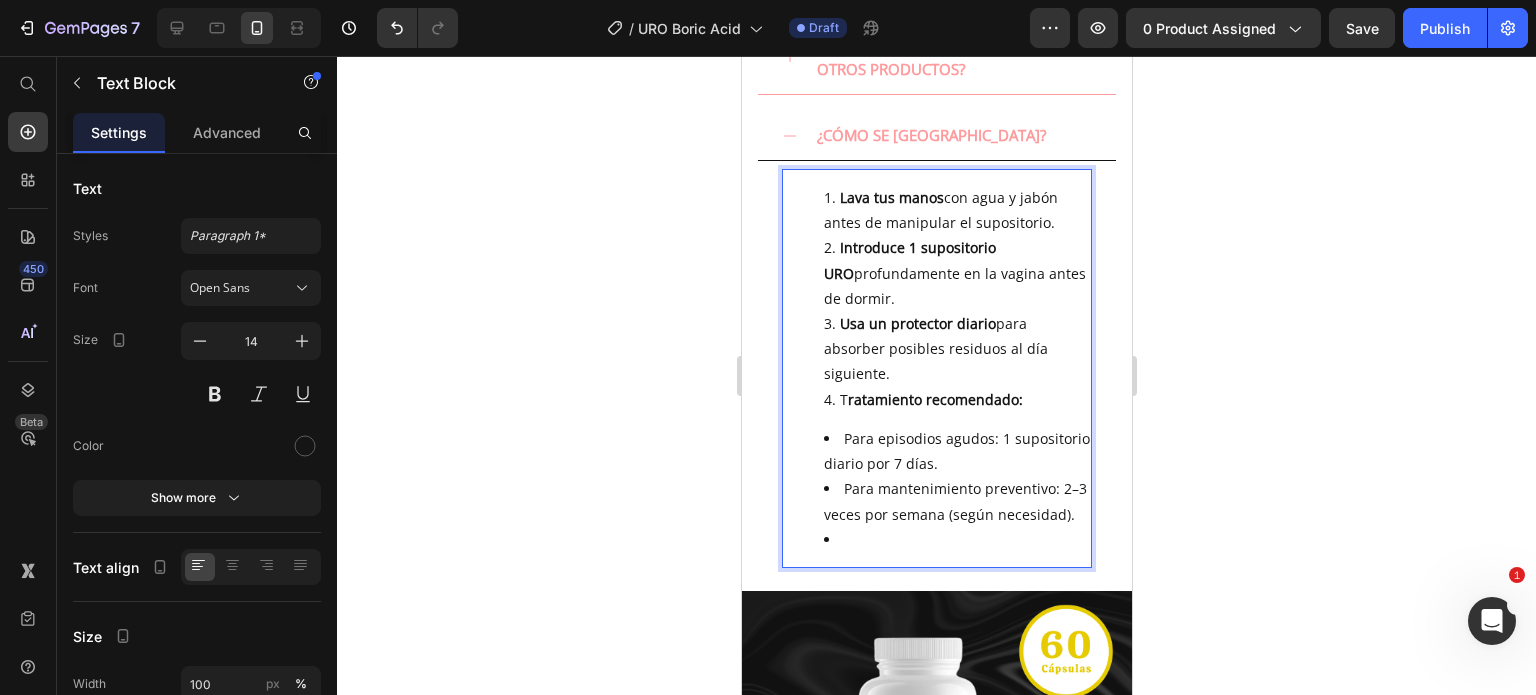 click at bounding box center (956, 539) 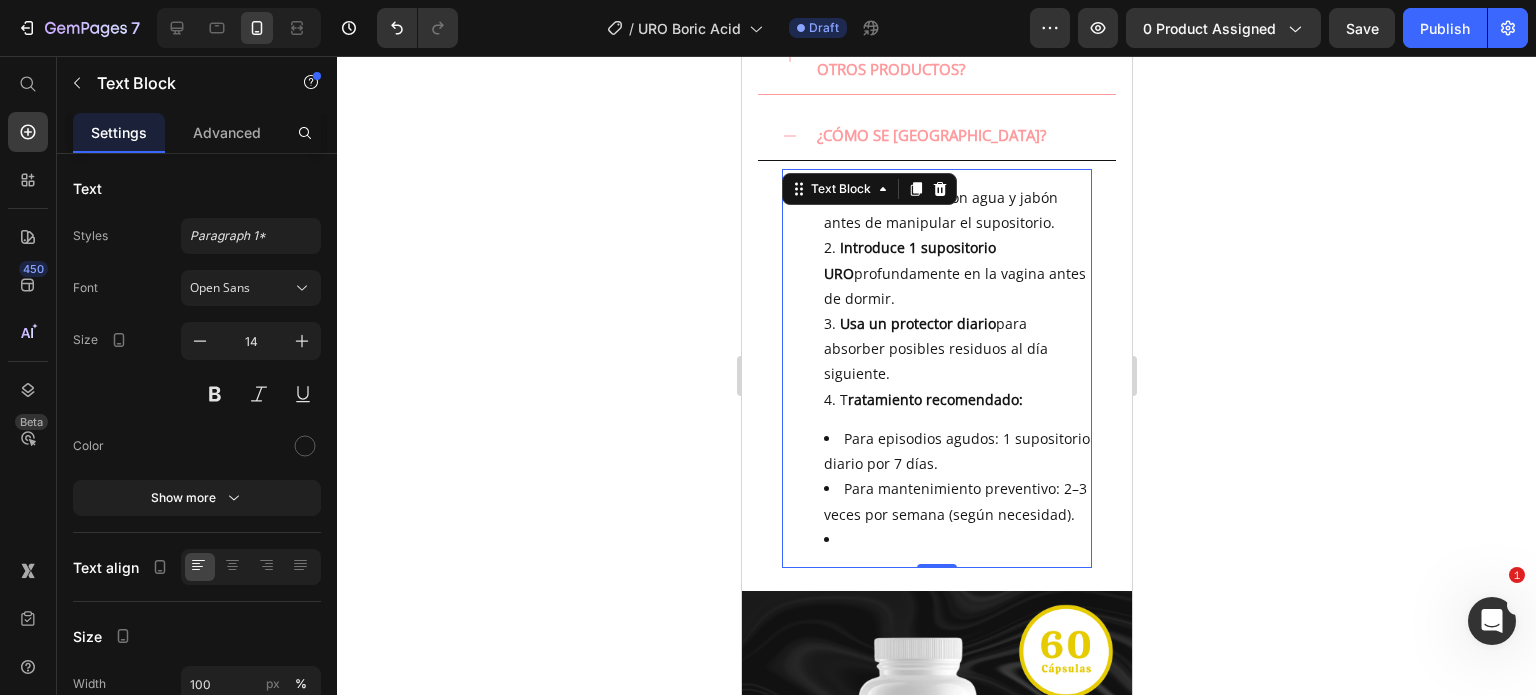 click at bounding box center (956, 539) 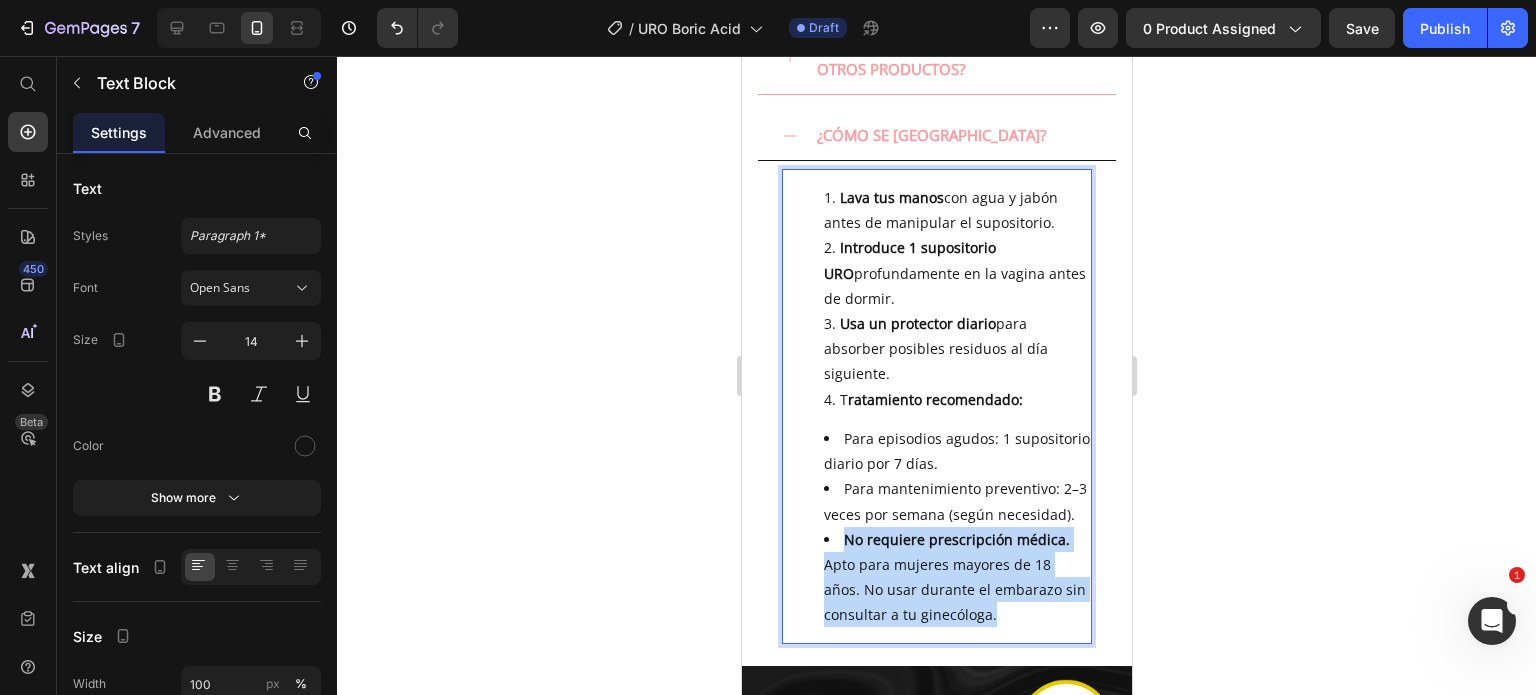 drag, startPoint x: 843, startPoint y: 543, endPoint x: 1045, endPoint y: 613, distance: 213.78494 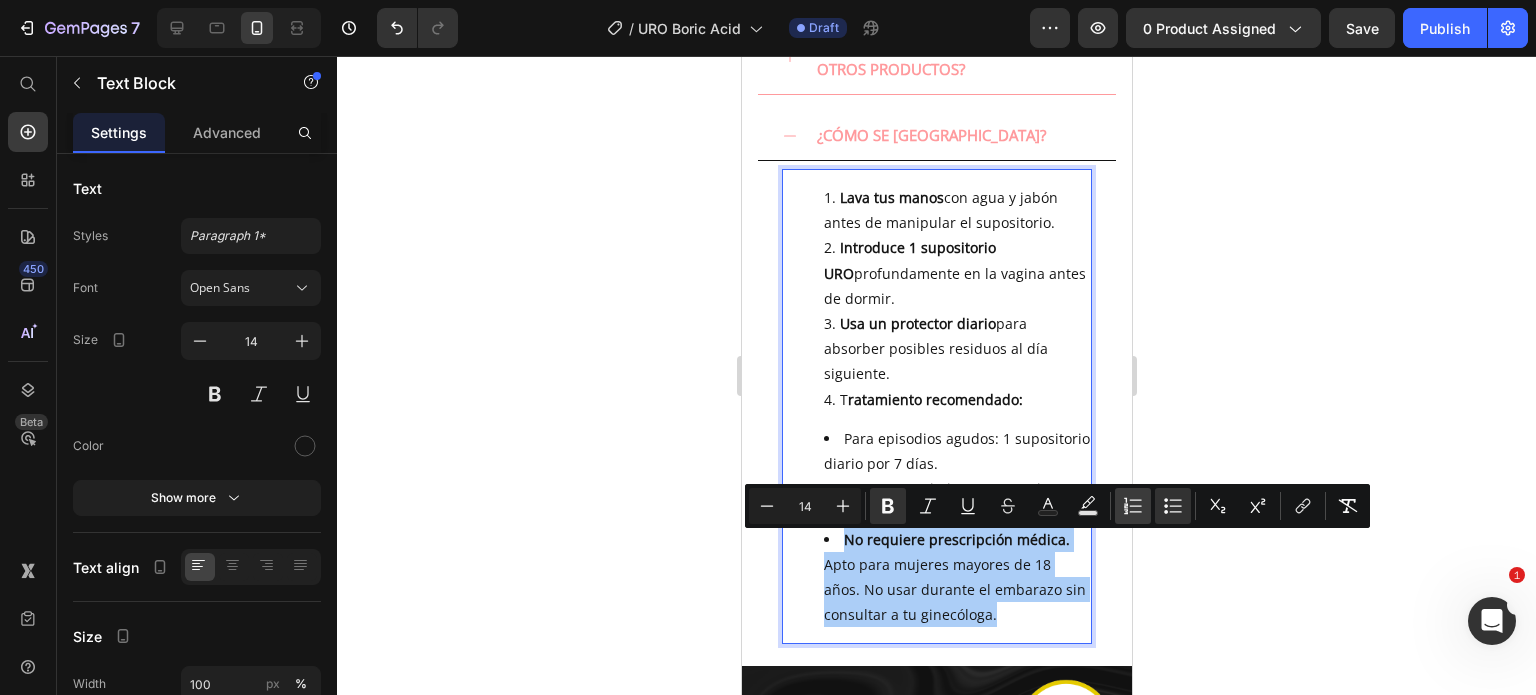 click 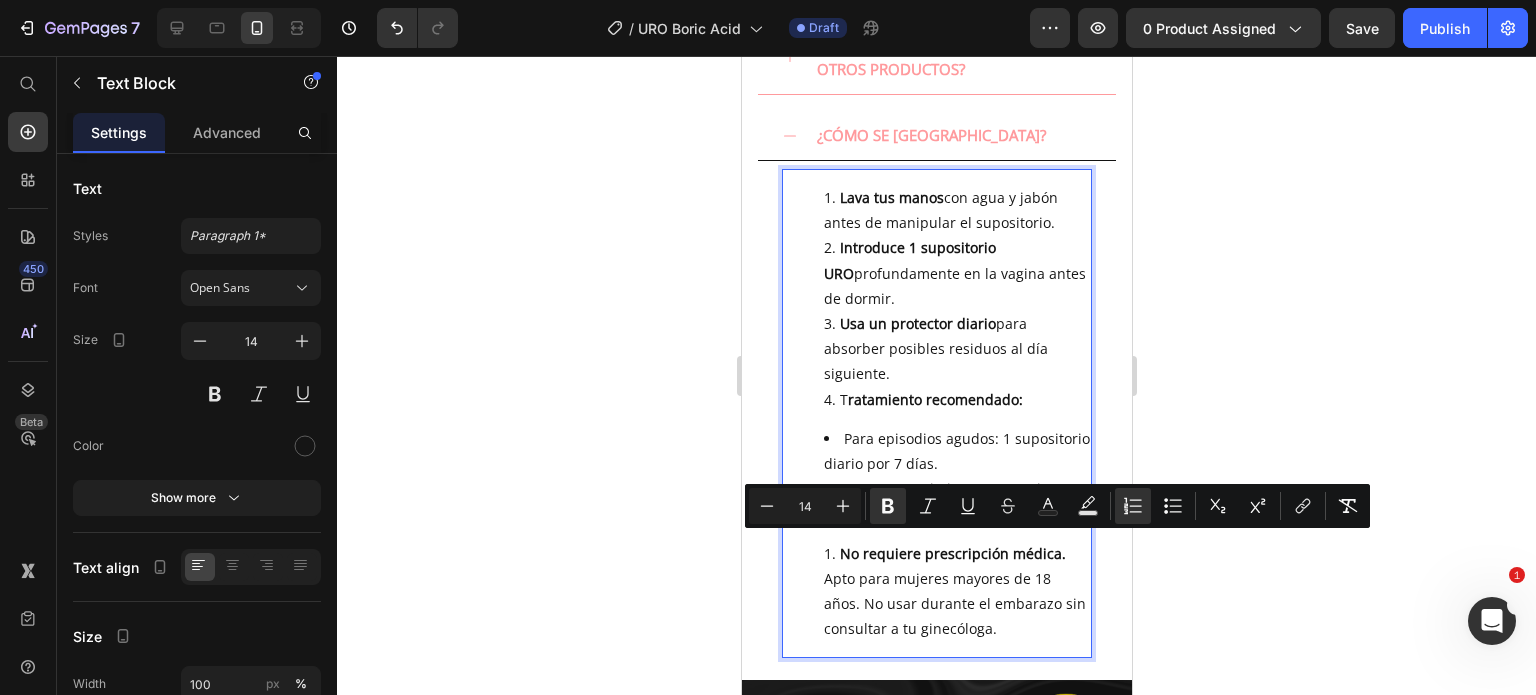 click on "No requiere prescripción médica. Apto para mujeres mayores de 18 años. No usar durante el embarazo sin consultar a tu ginecóloga." at bounding box center [956, 591] 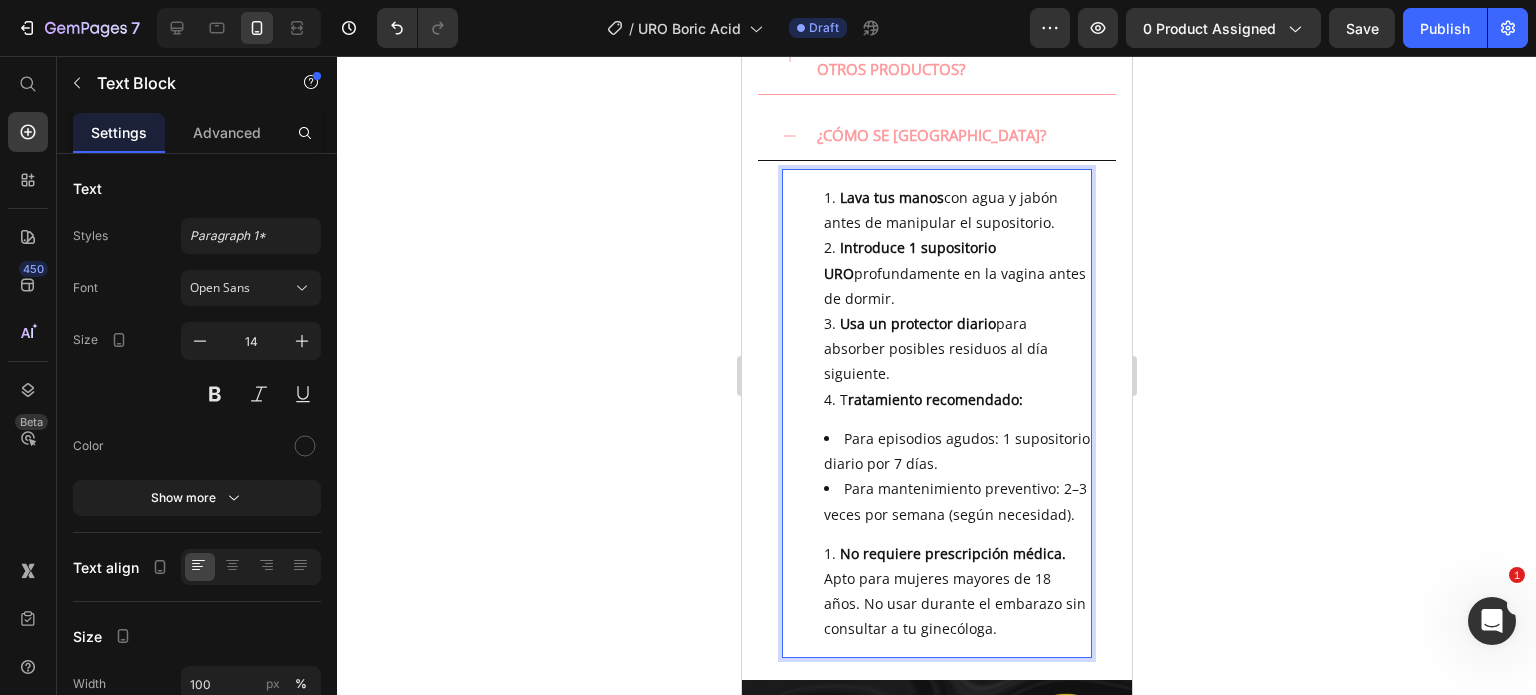 click on "No requiere prescripción médica. Apto para mujeres mayores de 18 años. No usar durante el embarazo sin consultar a tu ginecóloga." at bounding box center [956, 591] 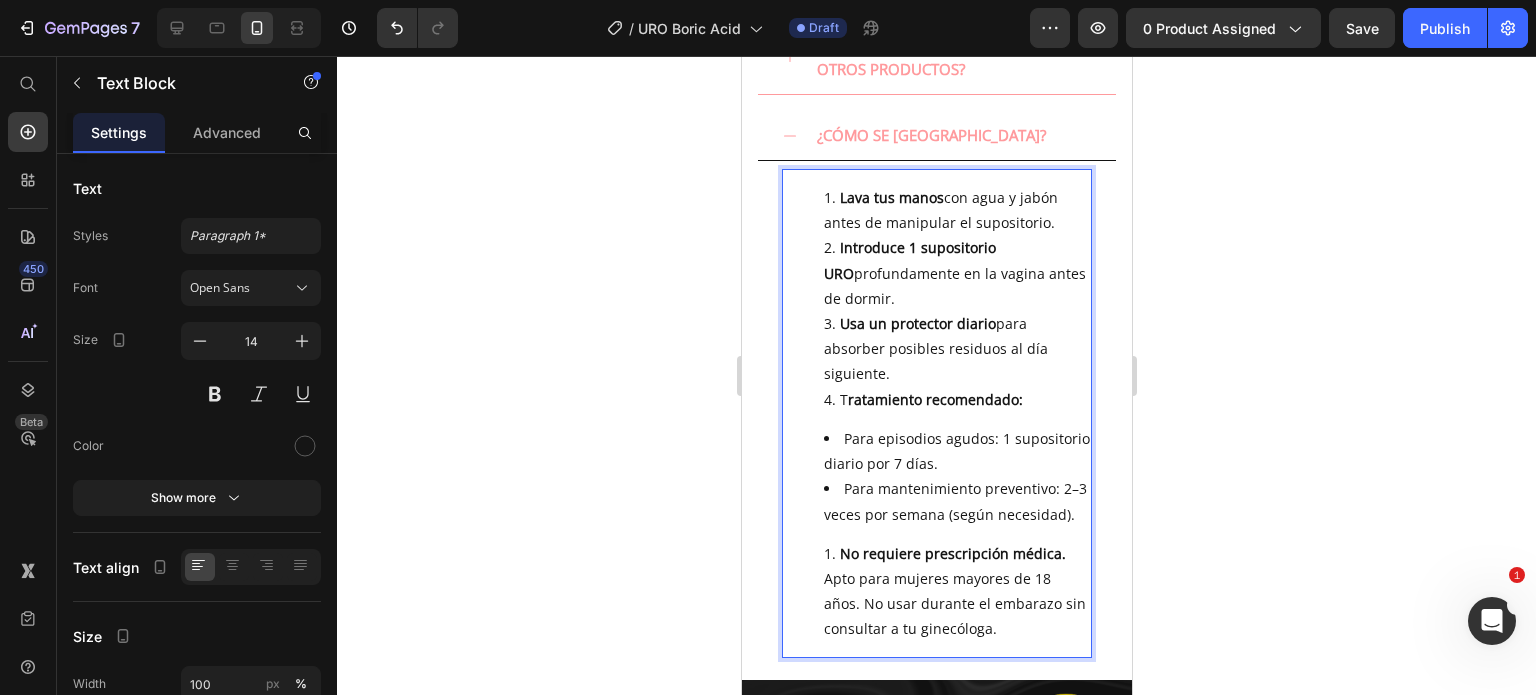 click on "No requiere prescripción médica." at bounding box center (952, 553) 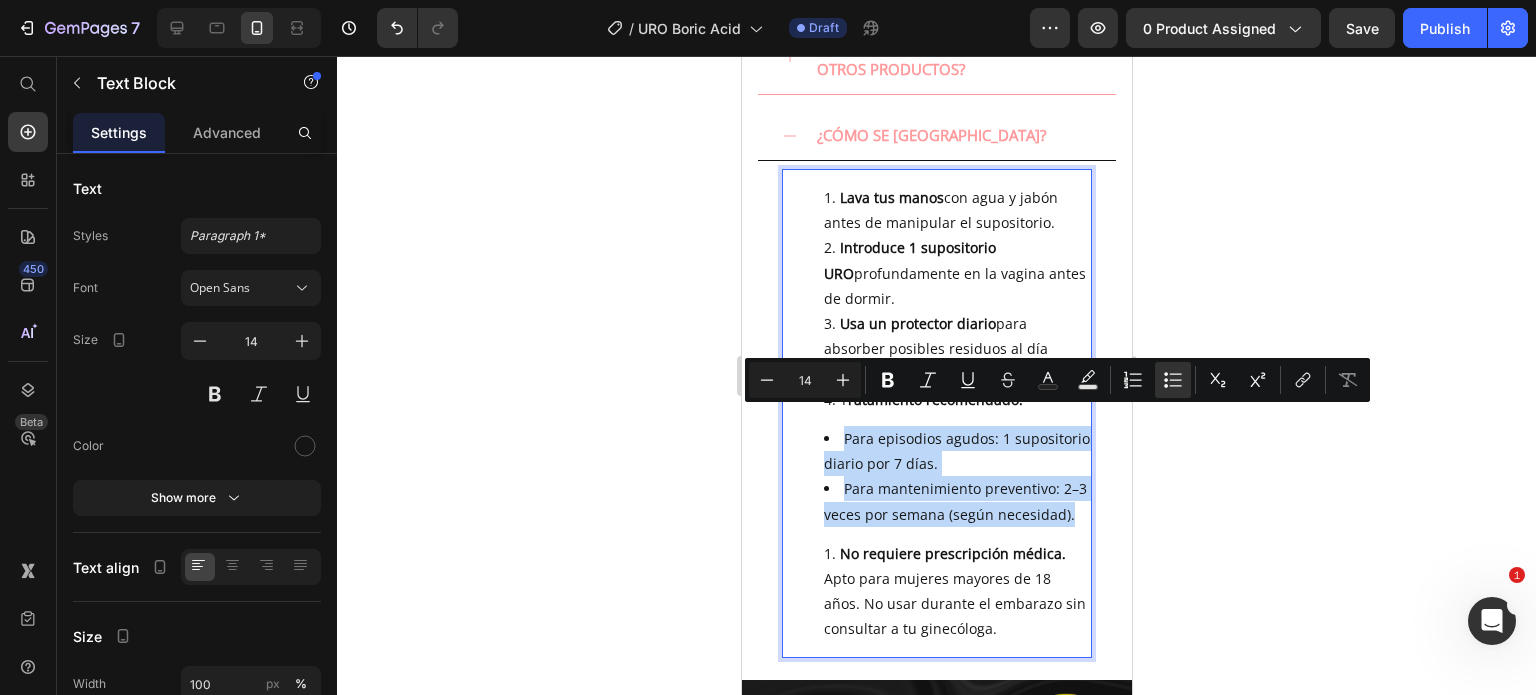 drag, startPoint x: 902, startPoint y: 523, endPoint x: 821, endPoint y: 419, distance: 131.82185 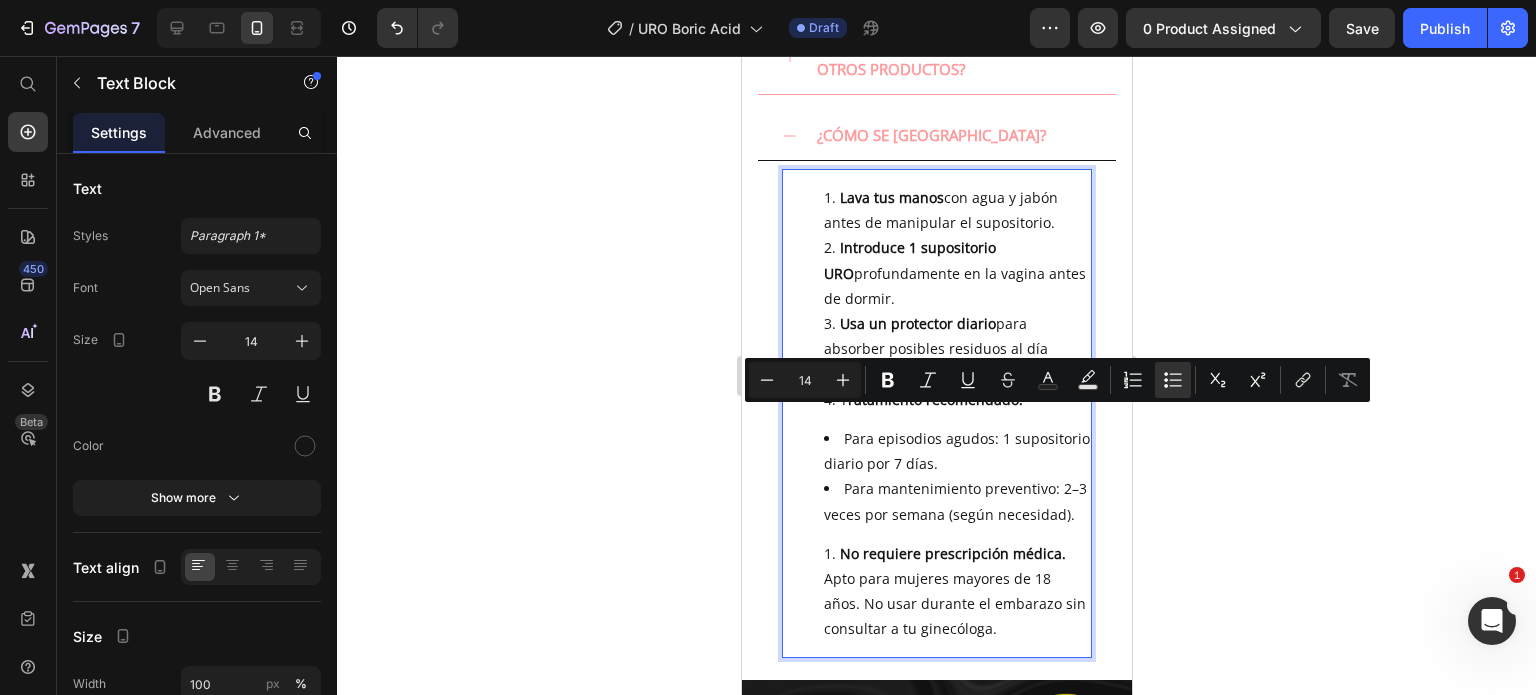 click on "No requiere prescripción médica. Apto para mujeres mayores de 18 años. No usar durante el embarazo sin consultar a tu ginecóloga." at bounding box center (956, 591) 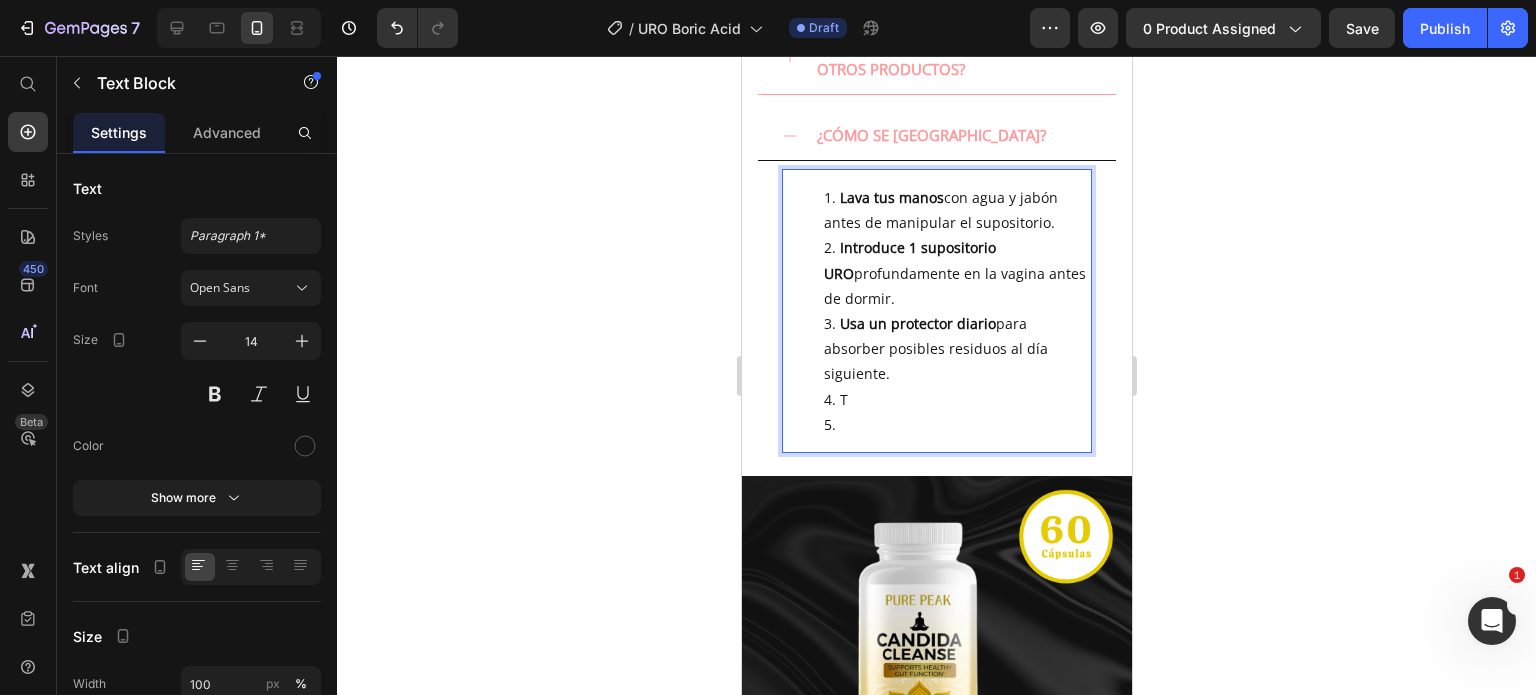 click on "Usa un protector diario  para absorber posibles residuos al día siguiente." at bounding box center [956, 349] 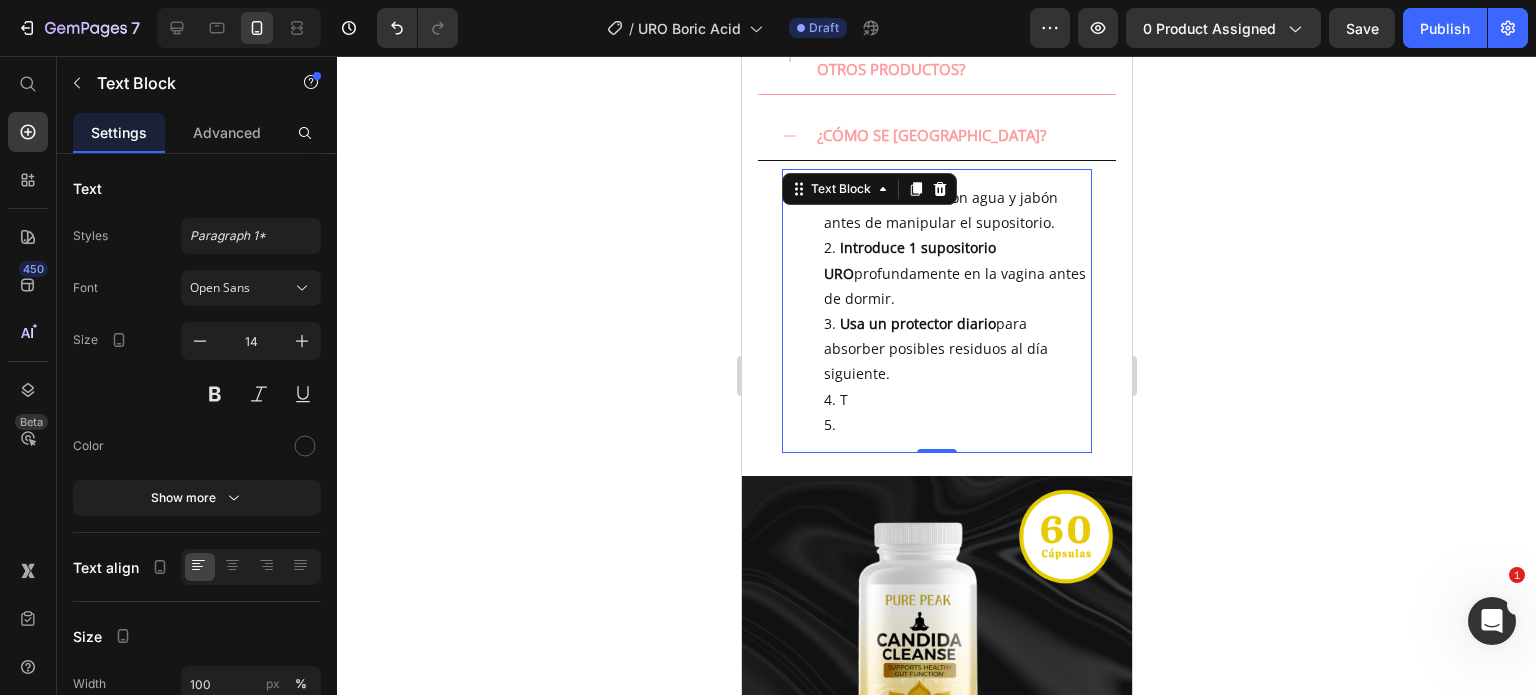 click on "T" at bounding box center (956, 399) 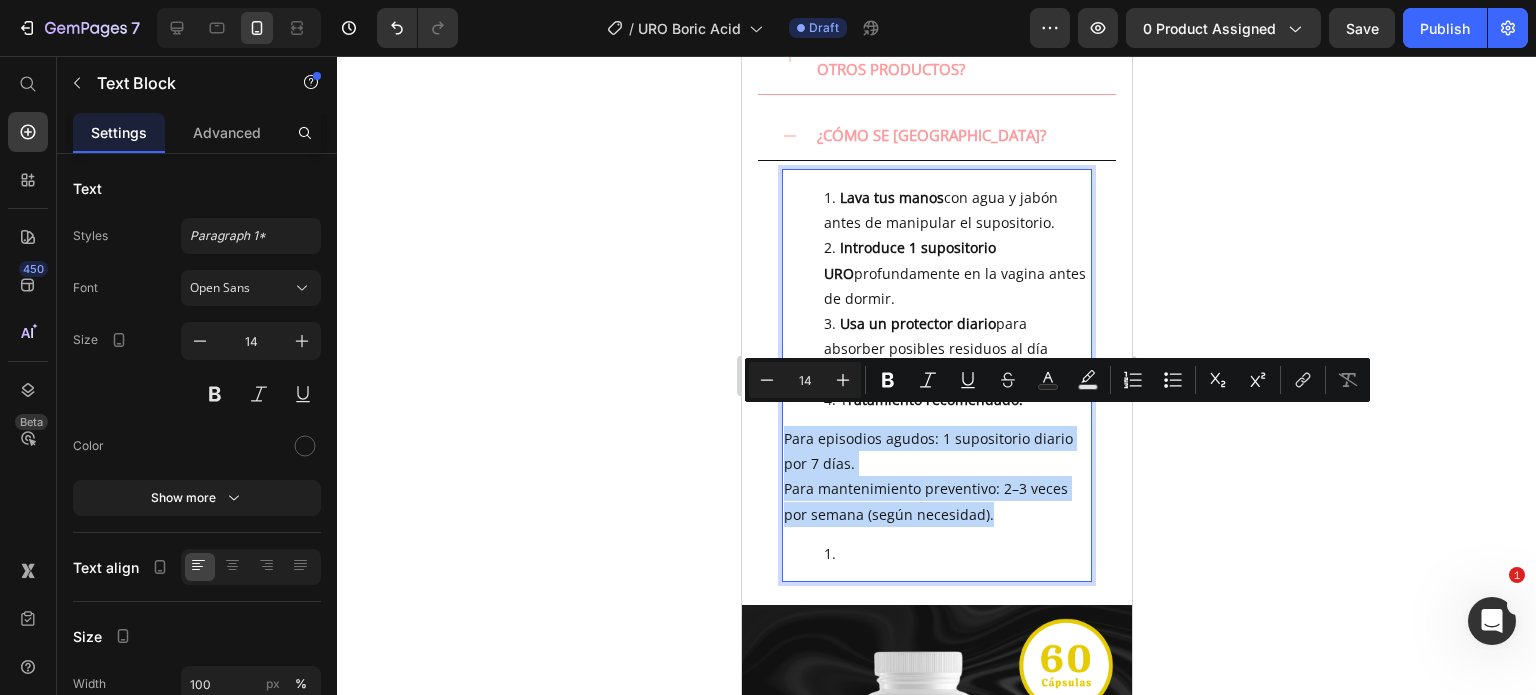 drag, startPoint x: 784, startPoint y: 422, endPoint x: 1051, endPoint y: 501, distance: 278.4421 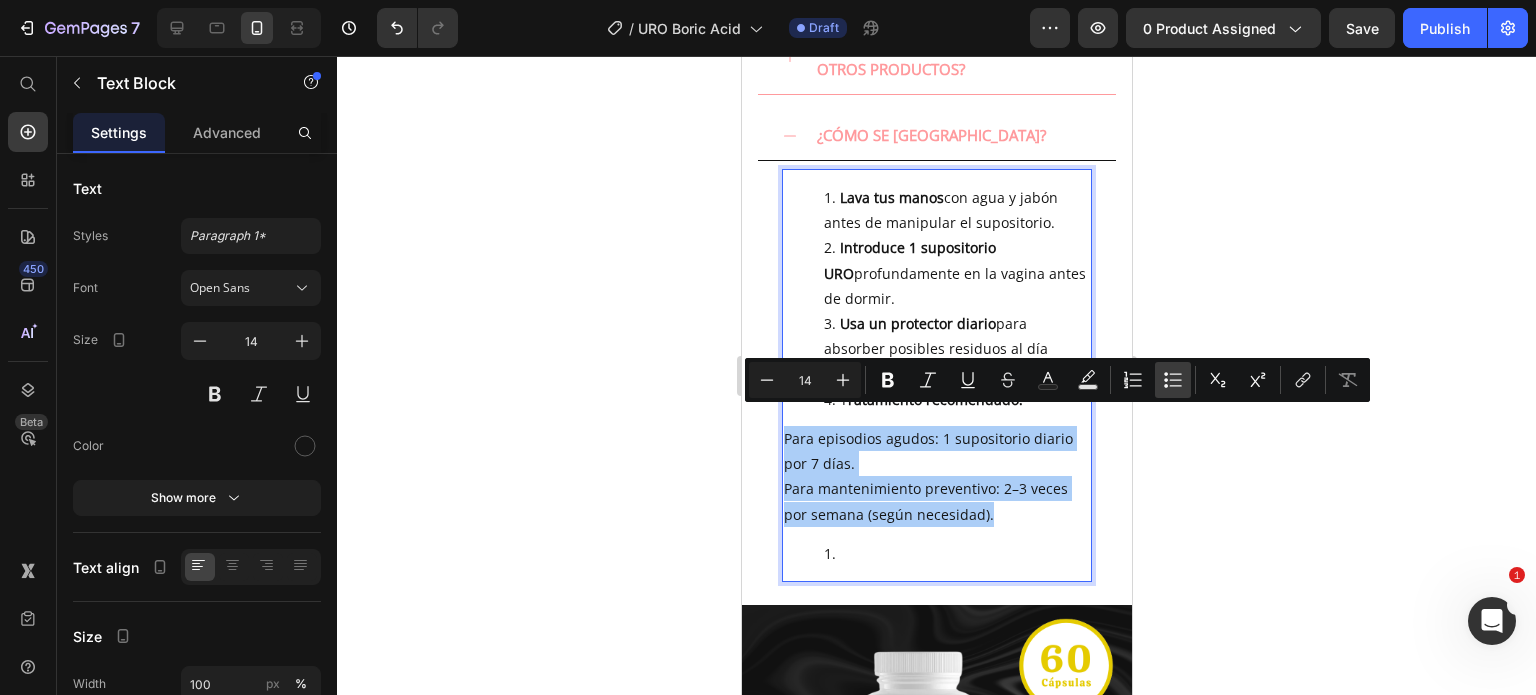 click 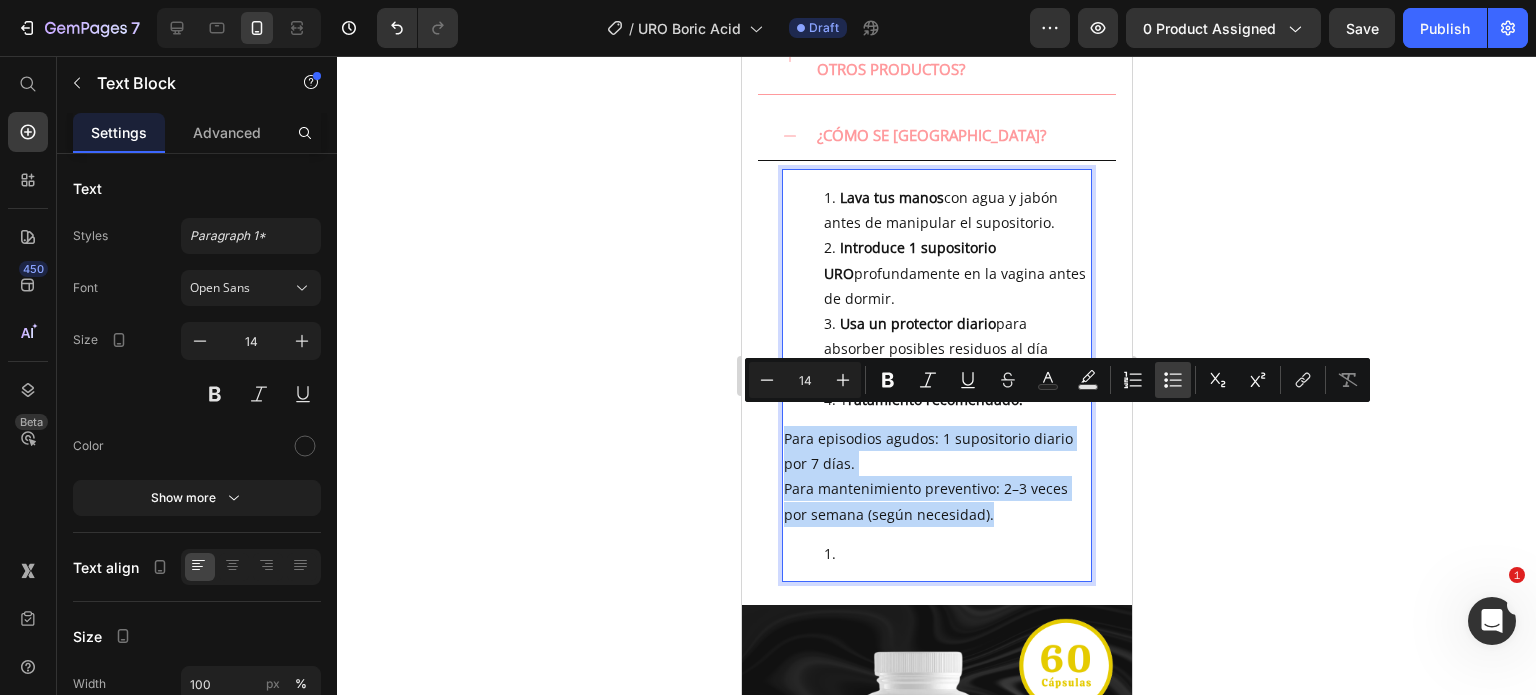 type on "14" 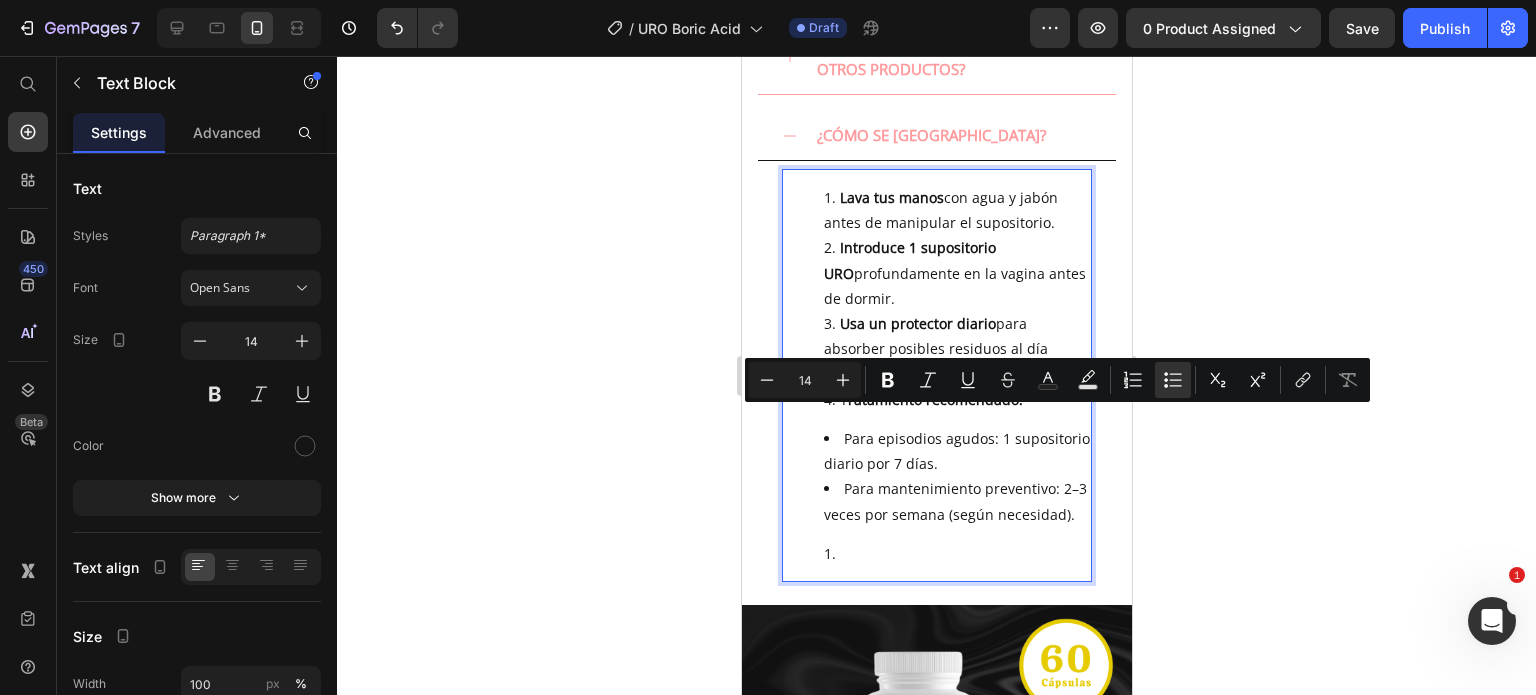 click at bounding box center [956, 553] 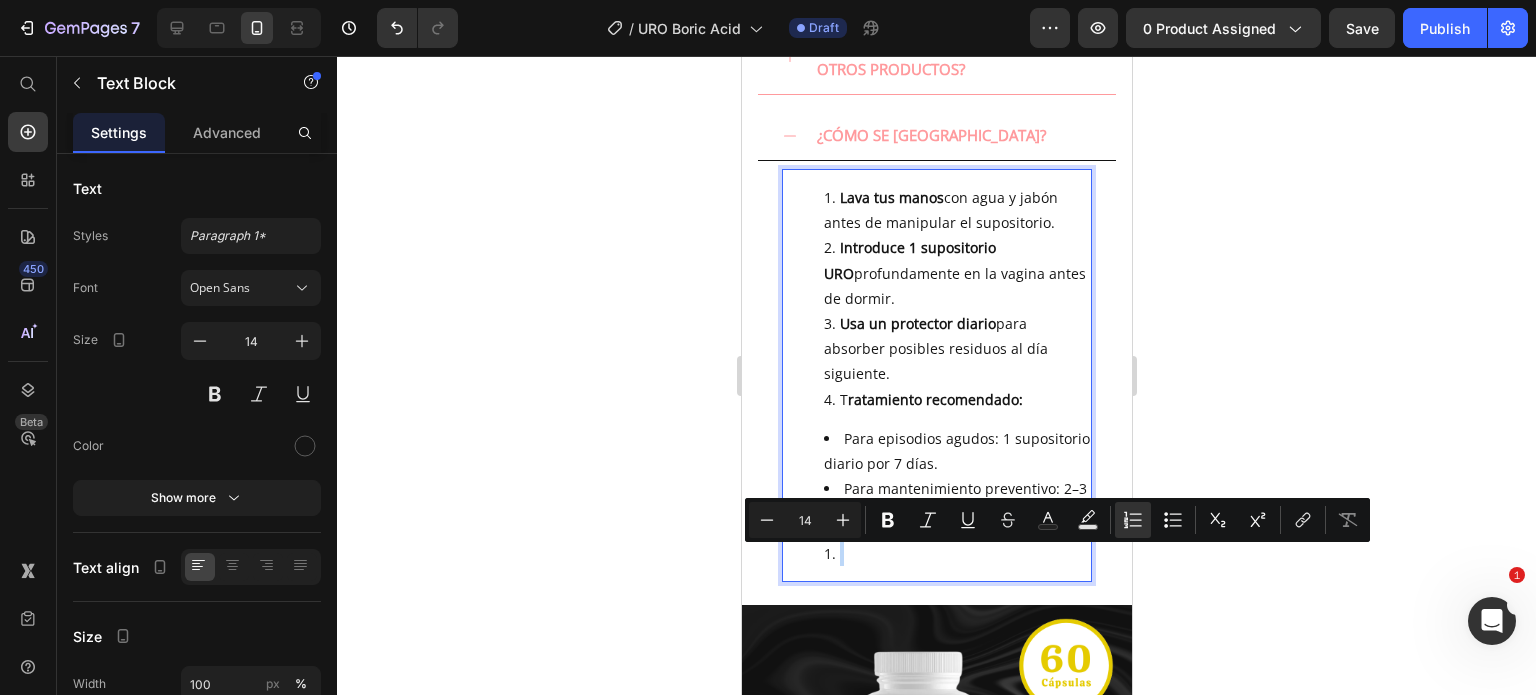 drag, startPoint x: 829, startPoint y: 559, endPoint x: 809, endPoint y: 566, distance: 21.189621 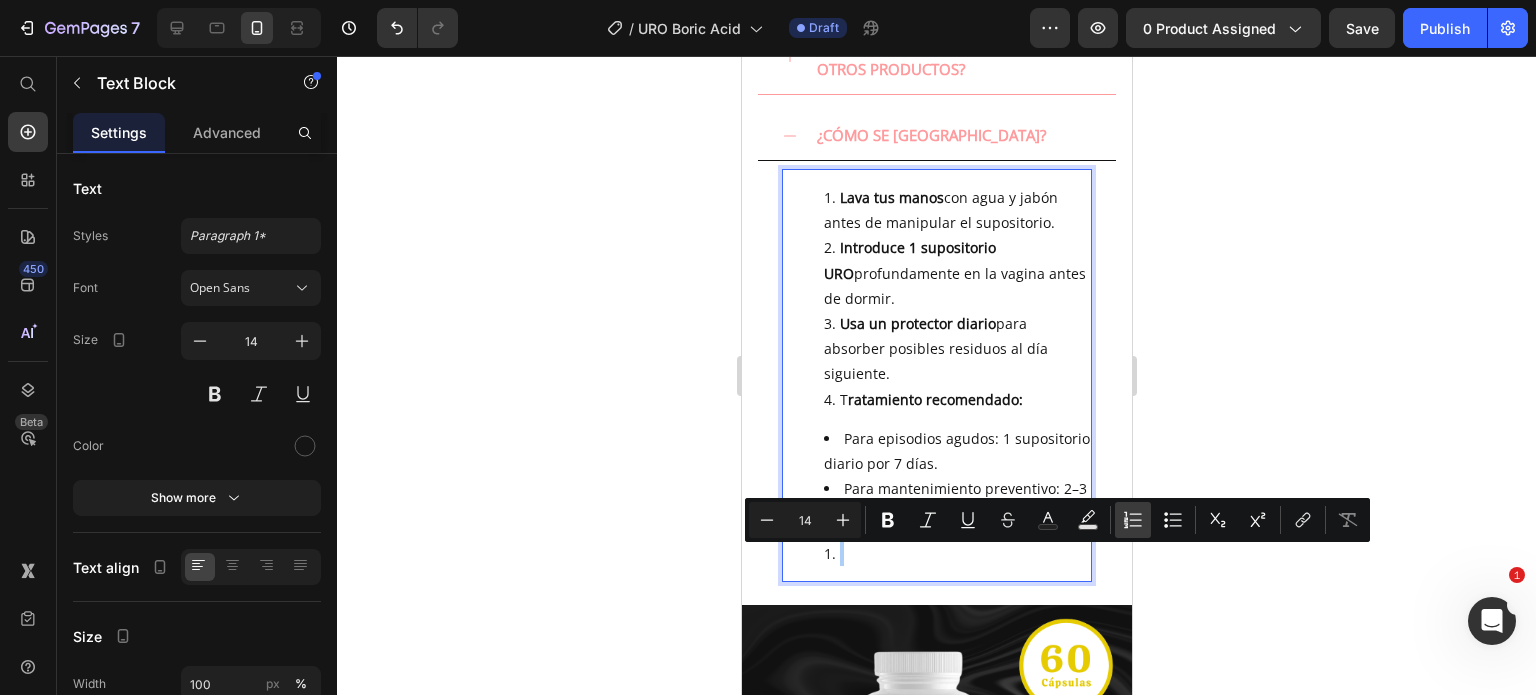click 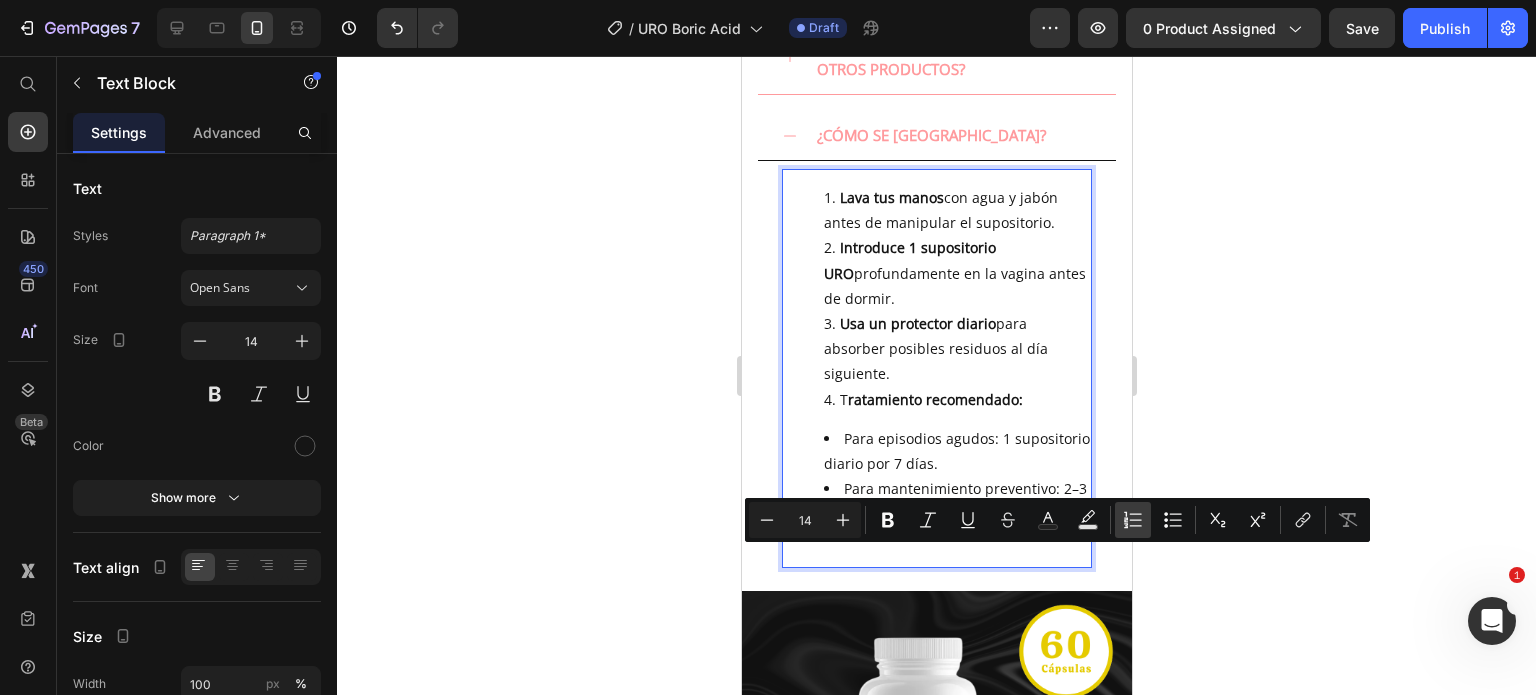 click 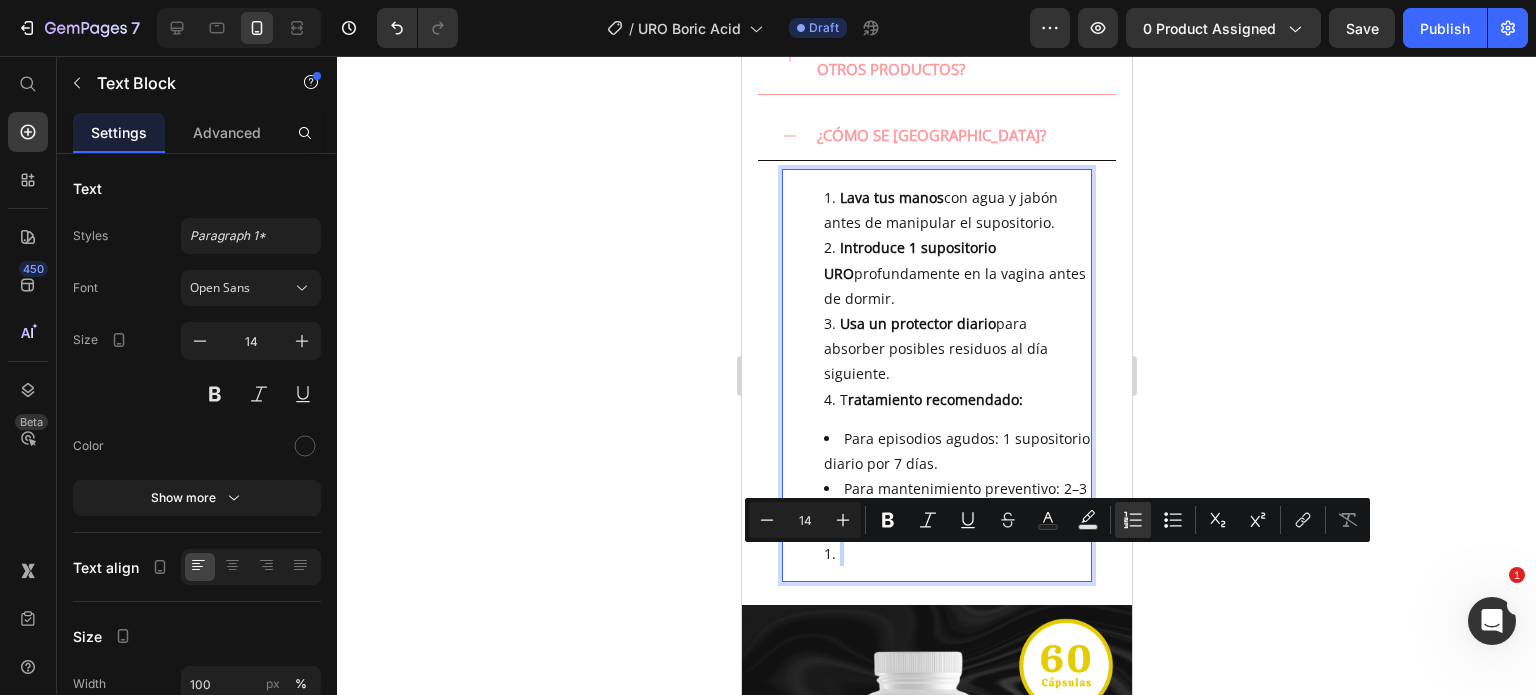 click on "Lava tus manos  con agua y jabón antes de manipular el supositorio. Introduce 1 supositorio URO  profundamente en la vagina antes de dormir. Usa un protector diario  para absorber posibles residuos al día siguiente. T ratamiento recomendado: Para episodios agudos: 1 supositorio diario por 7 días. Para mantenimiento preventivo: 2–3 veces por semana (según necesidad)." at bounding box center [936, 375] 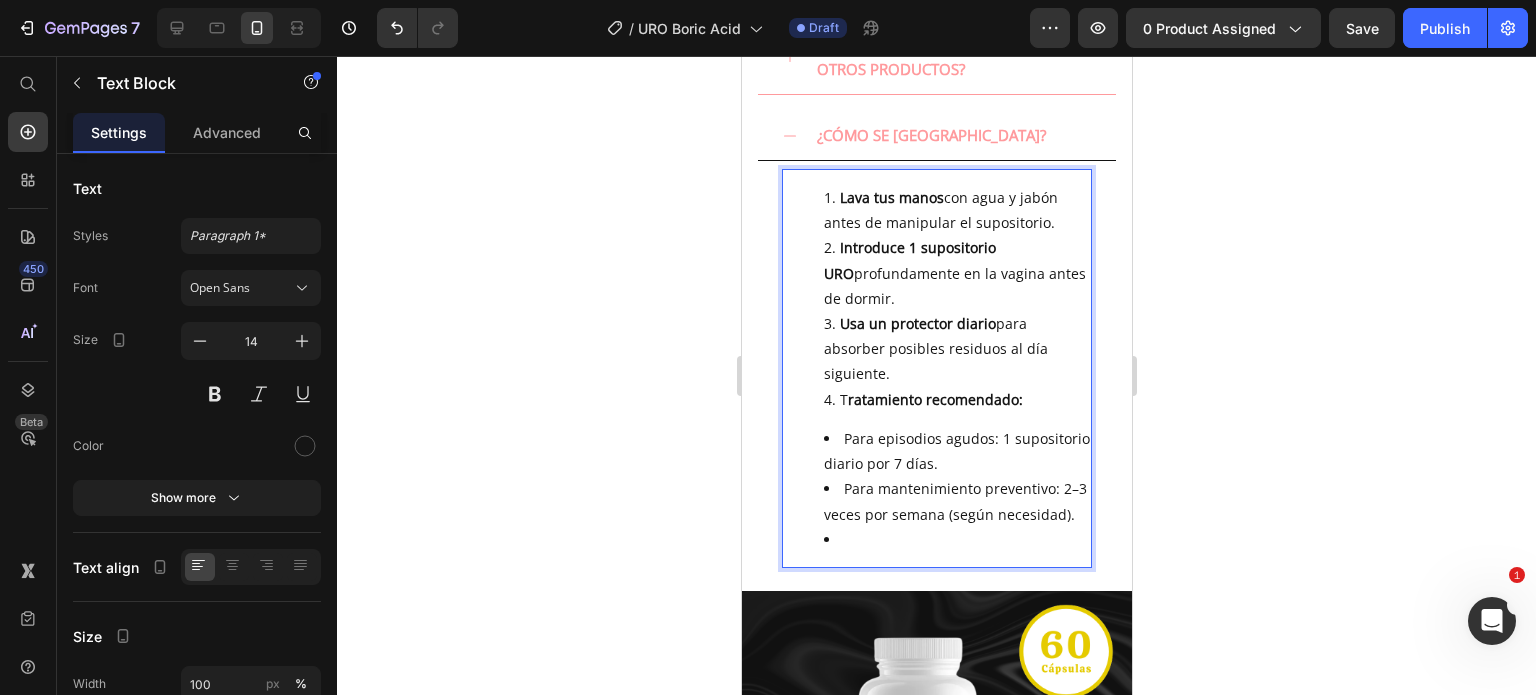 click on "Para episodios agudos: 1 supositorio diario por 7 días." at bounding box center [956, 451] 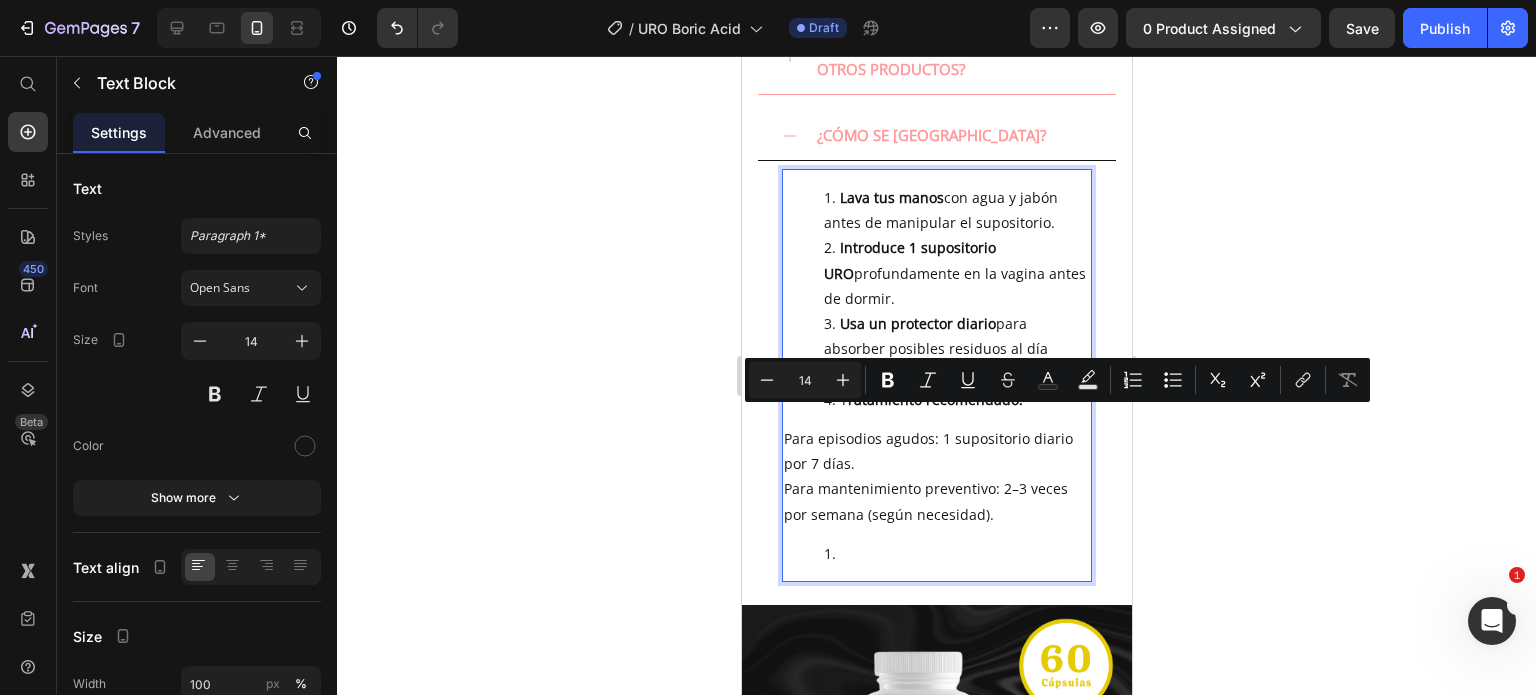 click on "Lava tus manos  con agua y jabón antes de manipular el supositorio. Introduce 1 supositorio URO  profundamente en la vagina antes de dormir. Usa un protector diario  para absorber posibles residuos al día siguiente. T ratamiento recomendado: Para episodios agudos: 1 supositorio diario por 7 días. Para mantenimiento preventivo: 2–3 veces por semana (según necesidad)." at bounding box center (936, 375) 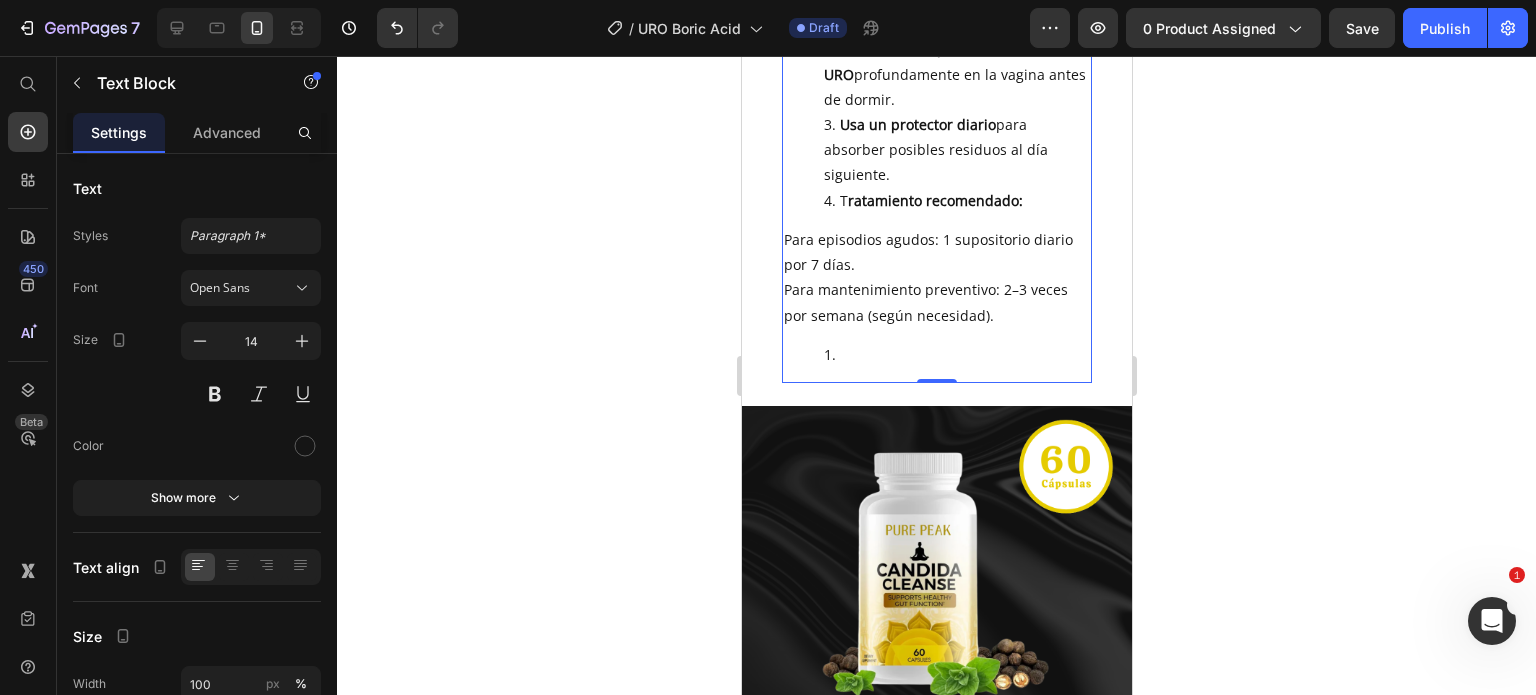 scroll, scrollTop: 1076, scrollLeft: 0, axis: vertical 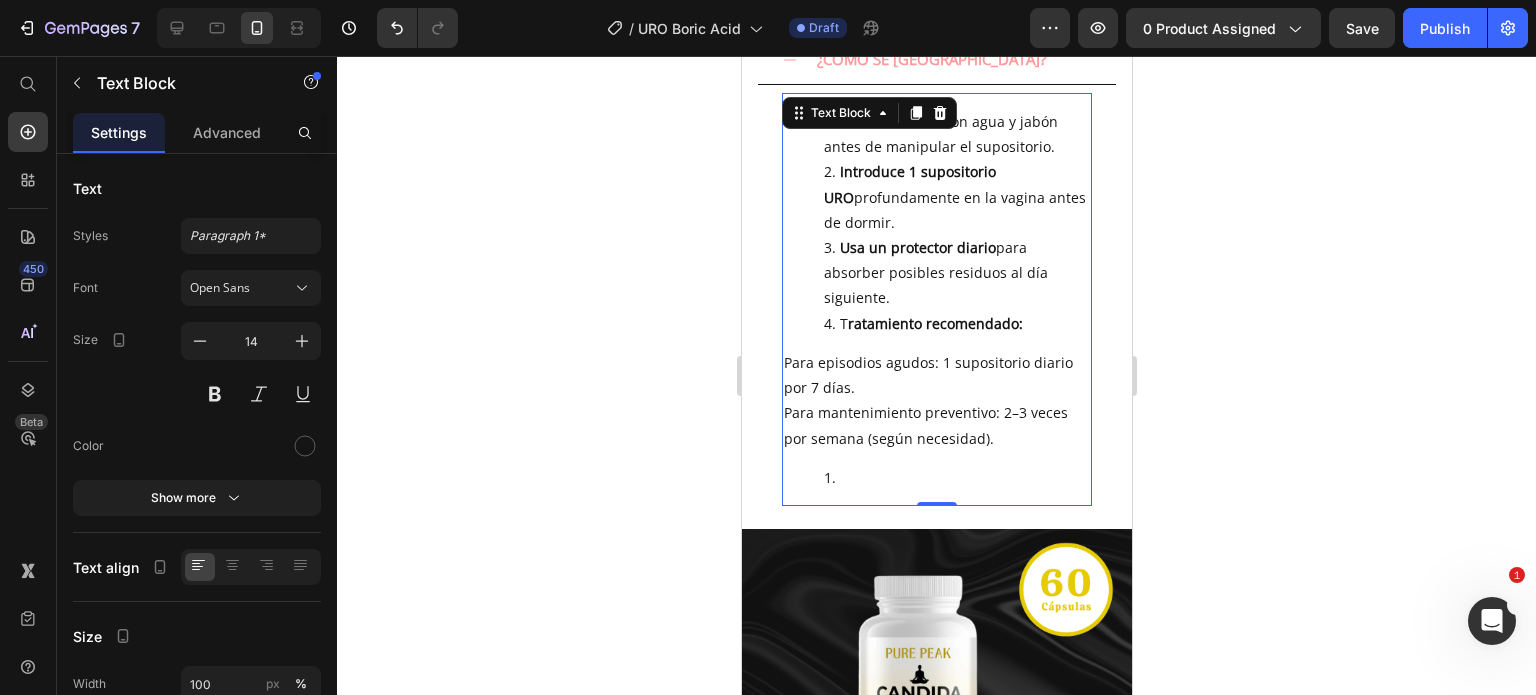 click on "Para episodios agudos: 1 supositorio diario por 7 días." at bounding box center [936, 375] 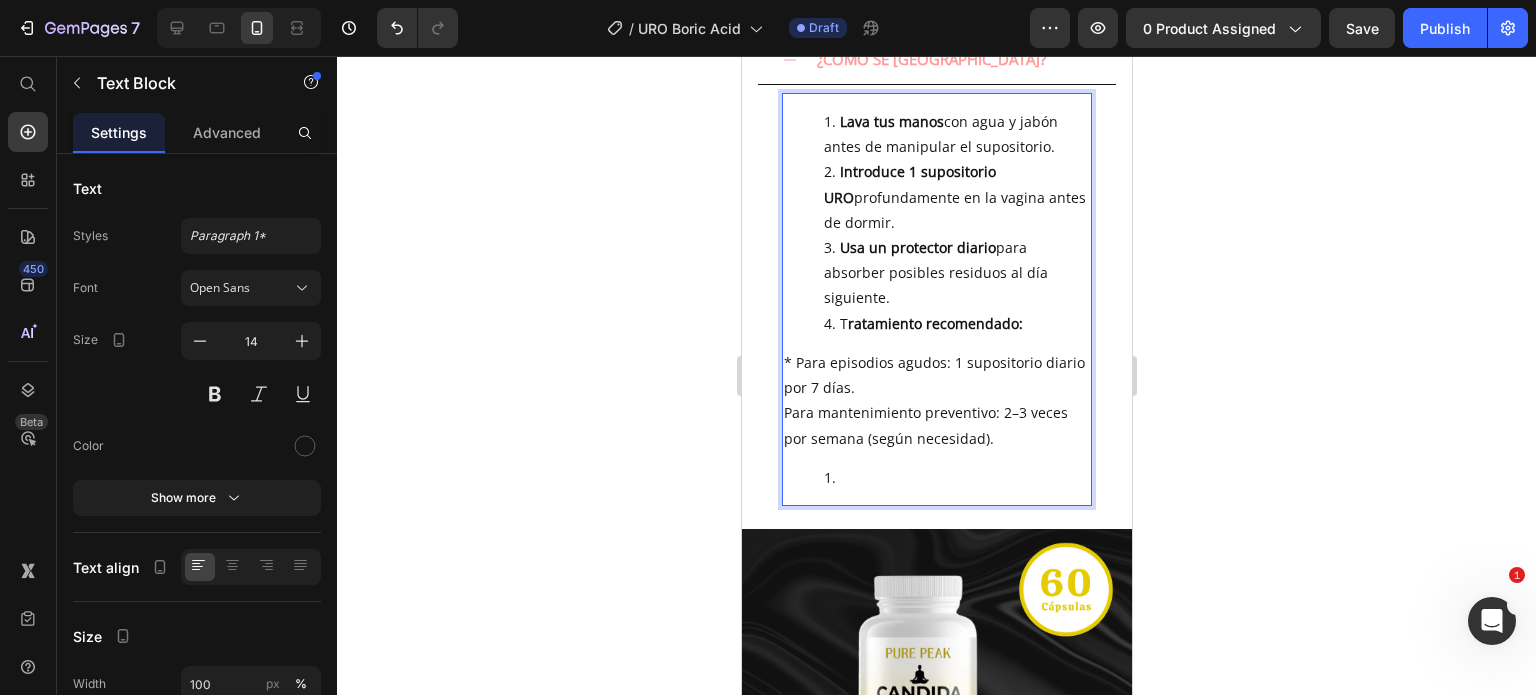 click 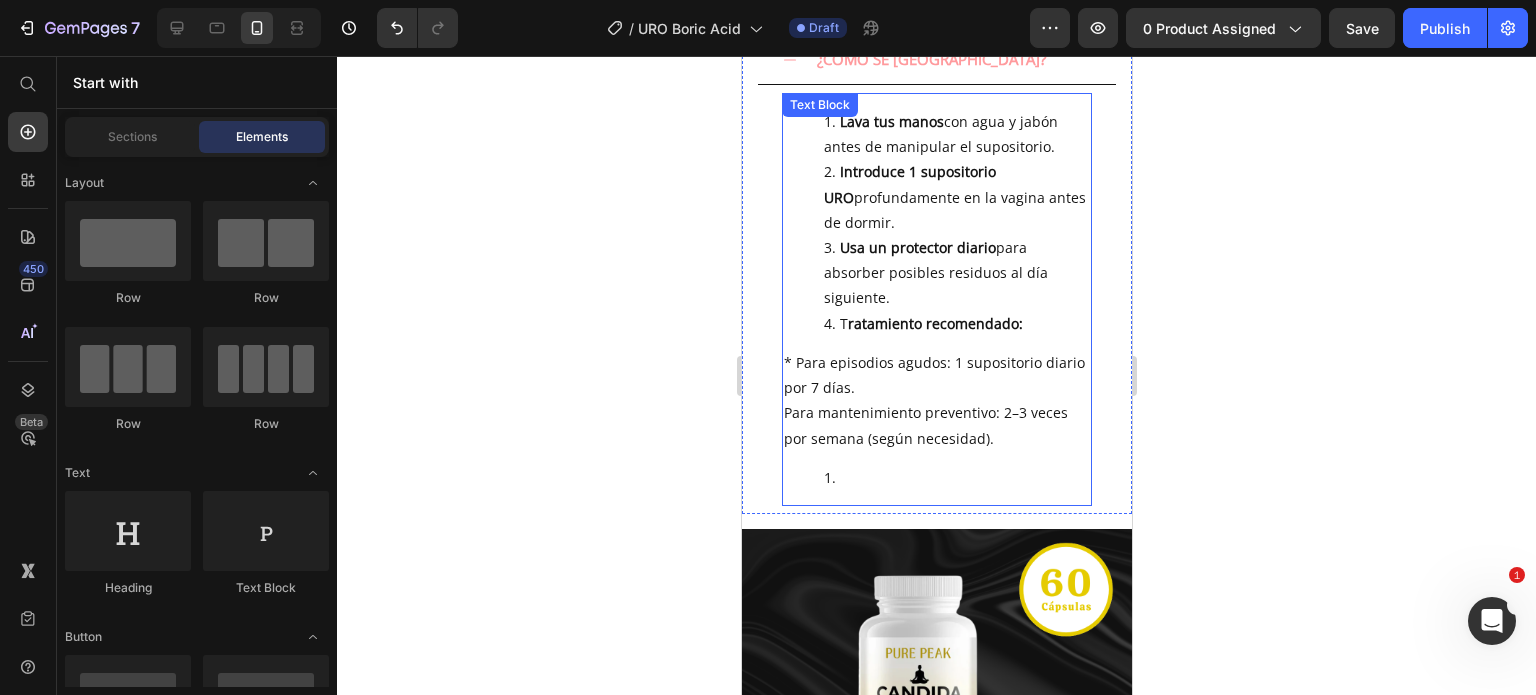 click on "* Para episodios agudos: 1 supositorio diario por 7 días." at bounding box center [936, 375] 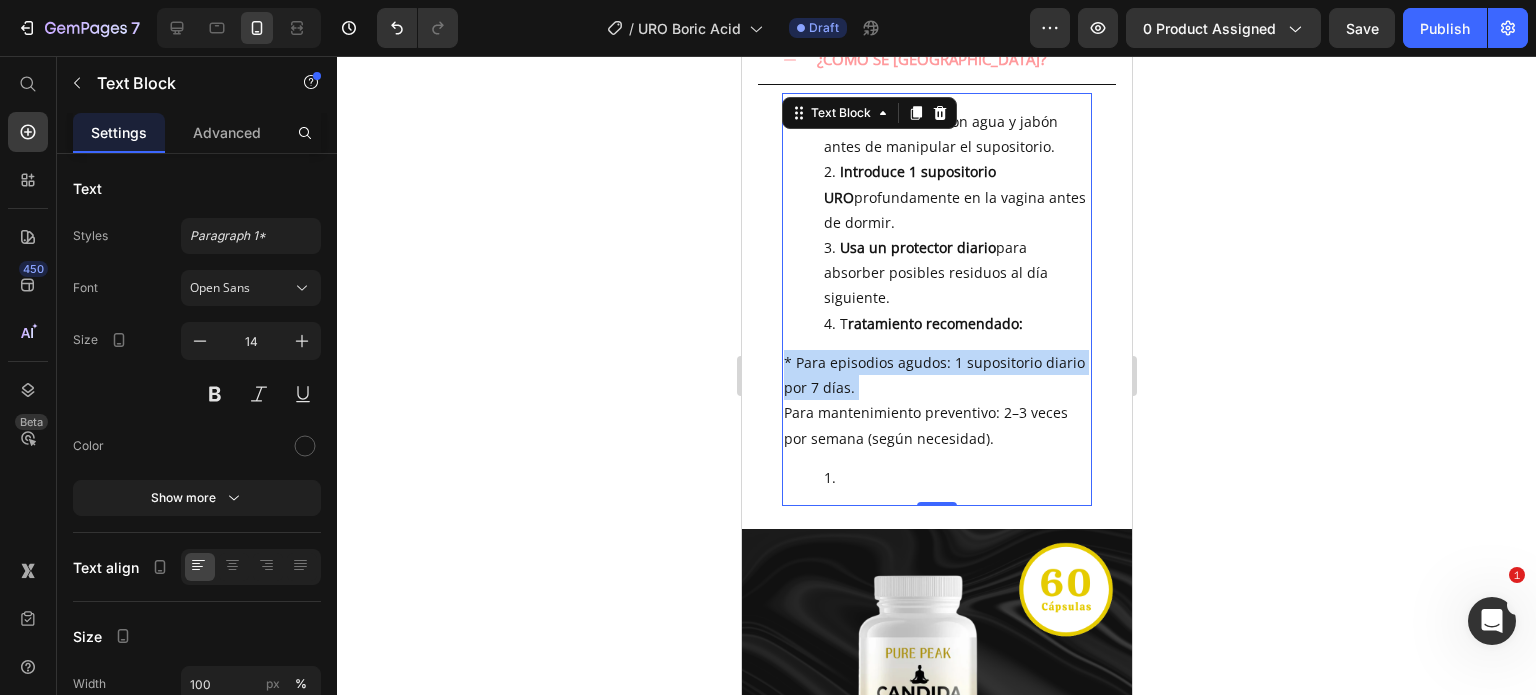 click on "* Para episodios agudos: 1 supositorio diario por 7 días." at bounding box center (936, 375) 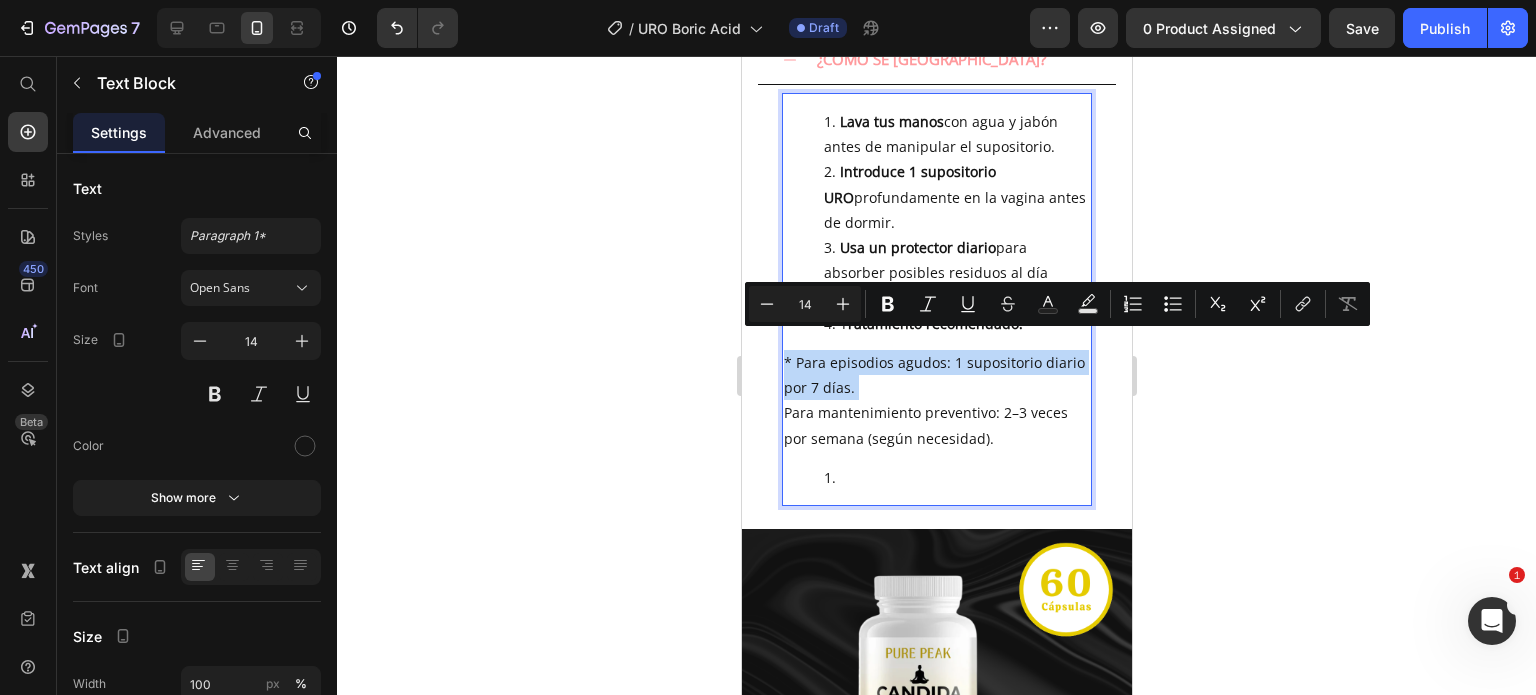 click on "* Para episodios agudos: 1 supositorio diario por 7 días." at bounding box center [936, 375] 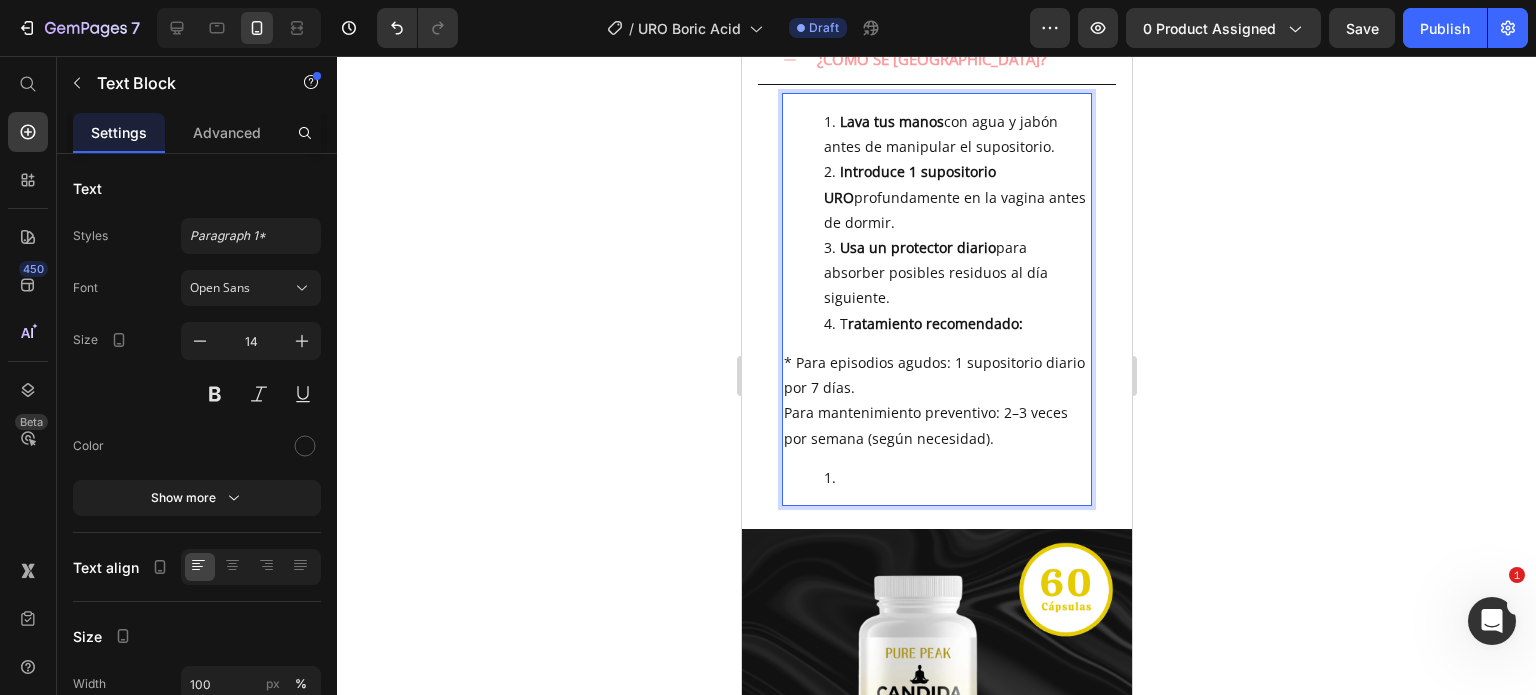 click on "* Para episodios agudos: 1 supositorio diario por 7 días." at bounding box center [936, 375] 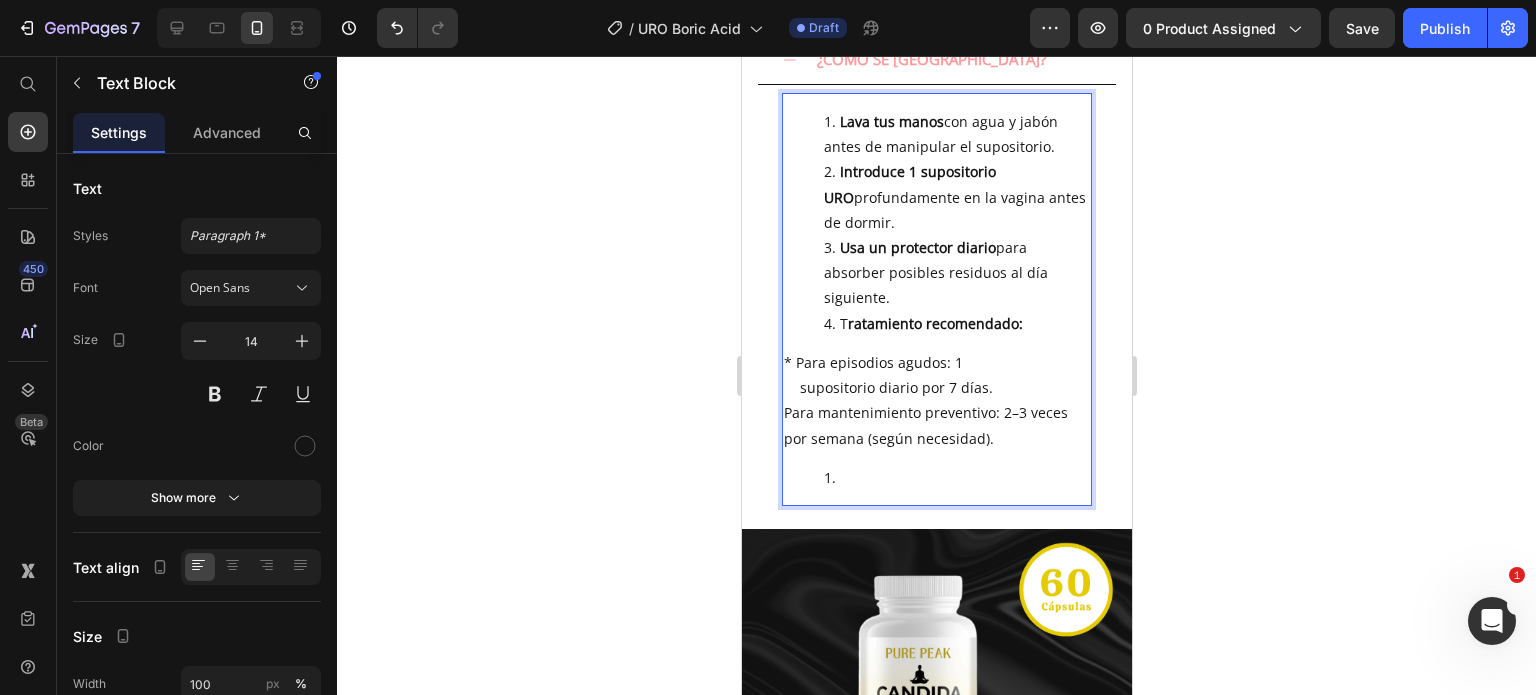 click on "Lava tus manos  con agua y jabón antes de manipular el supositorio. Introduce 1 supositorio URO  profundamente en la vagina antes de dormir. Usa un protector diario  para absorber posibles residuos al día siguiente. T ratamiento recomendado:                * Para episodios agudos: 1                                   supositorio diario por 7 días. Para mantenimiento preventivo: 2–3 veces por semana (según necesidad)." at bounding box center [936, 299] 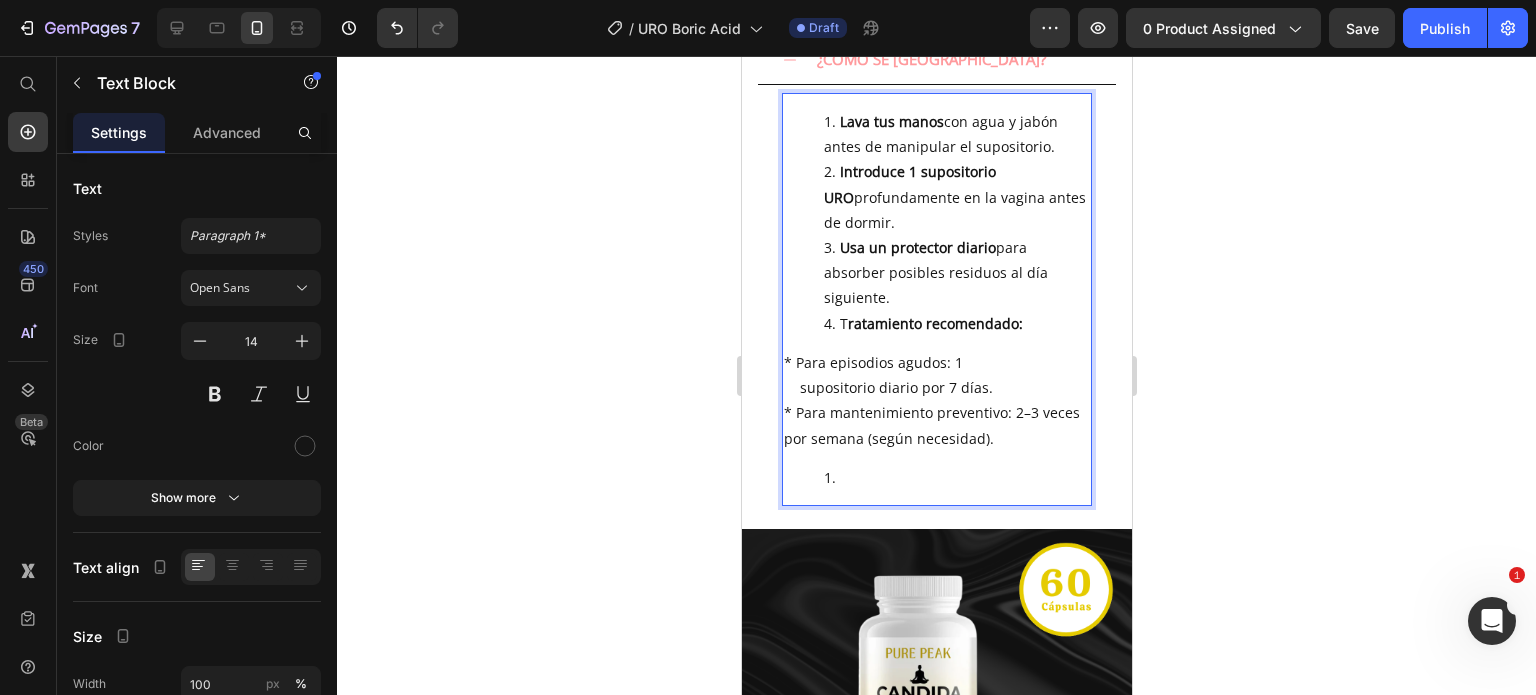 click on "* Para mantenimiento preventivo: 2–3 veces por semana (según necesidad)." at bounding box center (936, 425) 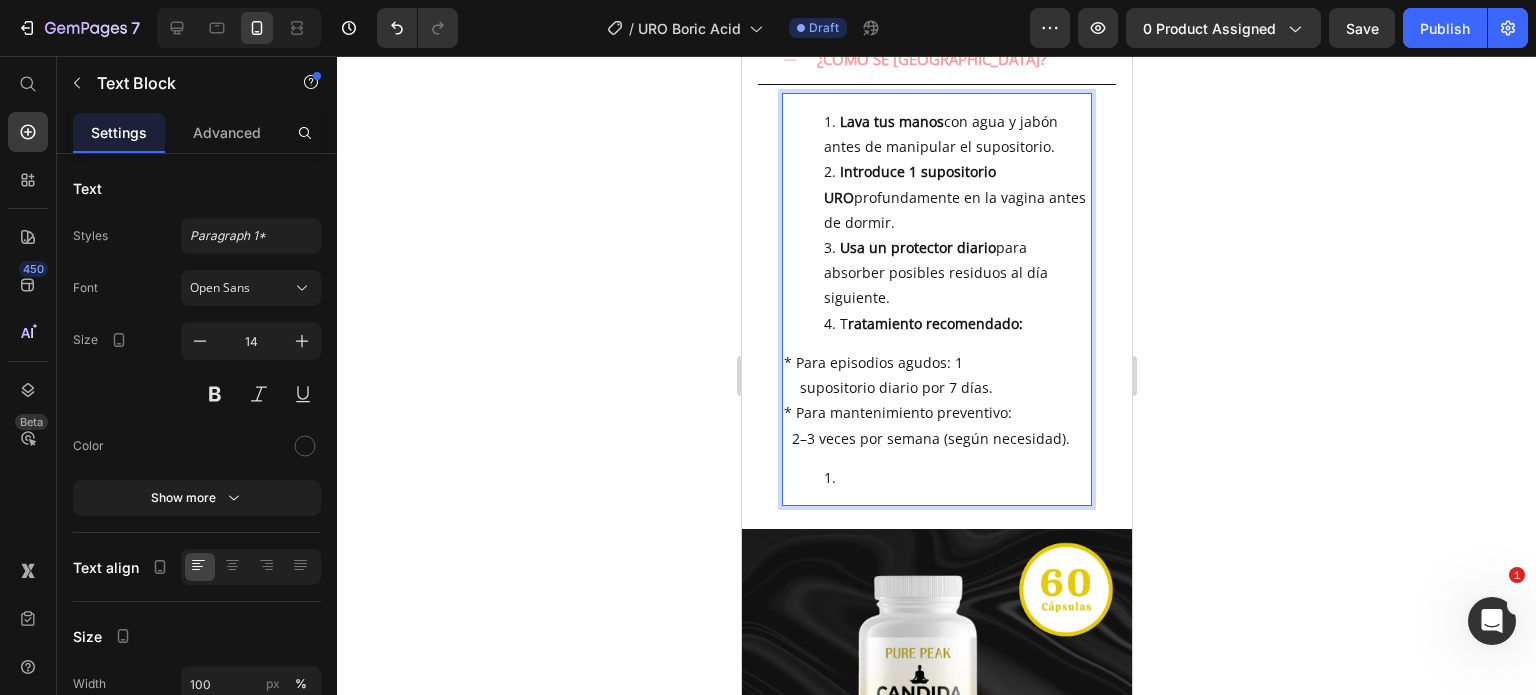 click on "* Para mantenimiento preventivo:                     2–3 veces por semana (según necesidad)." at bounding box center [936, 425] 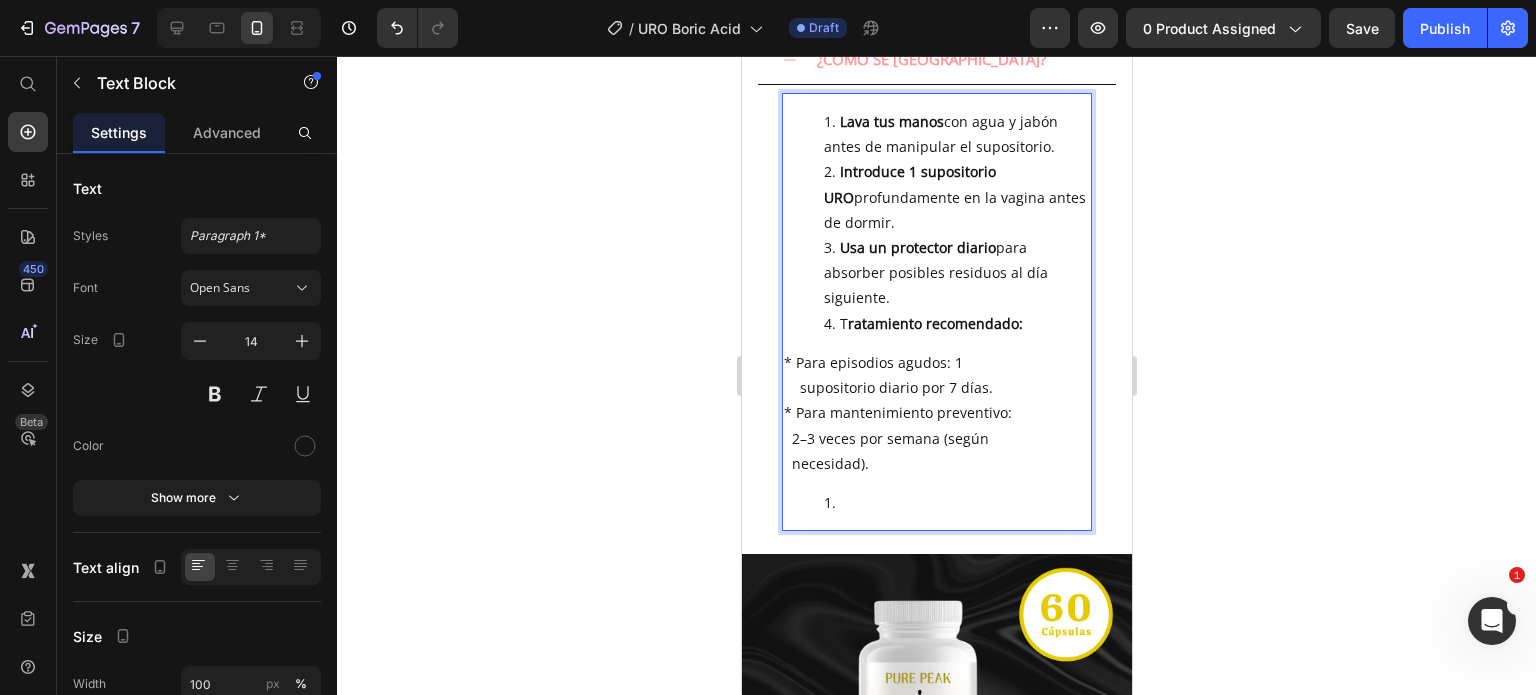 click at bounding box center (956, 502) 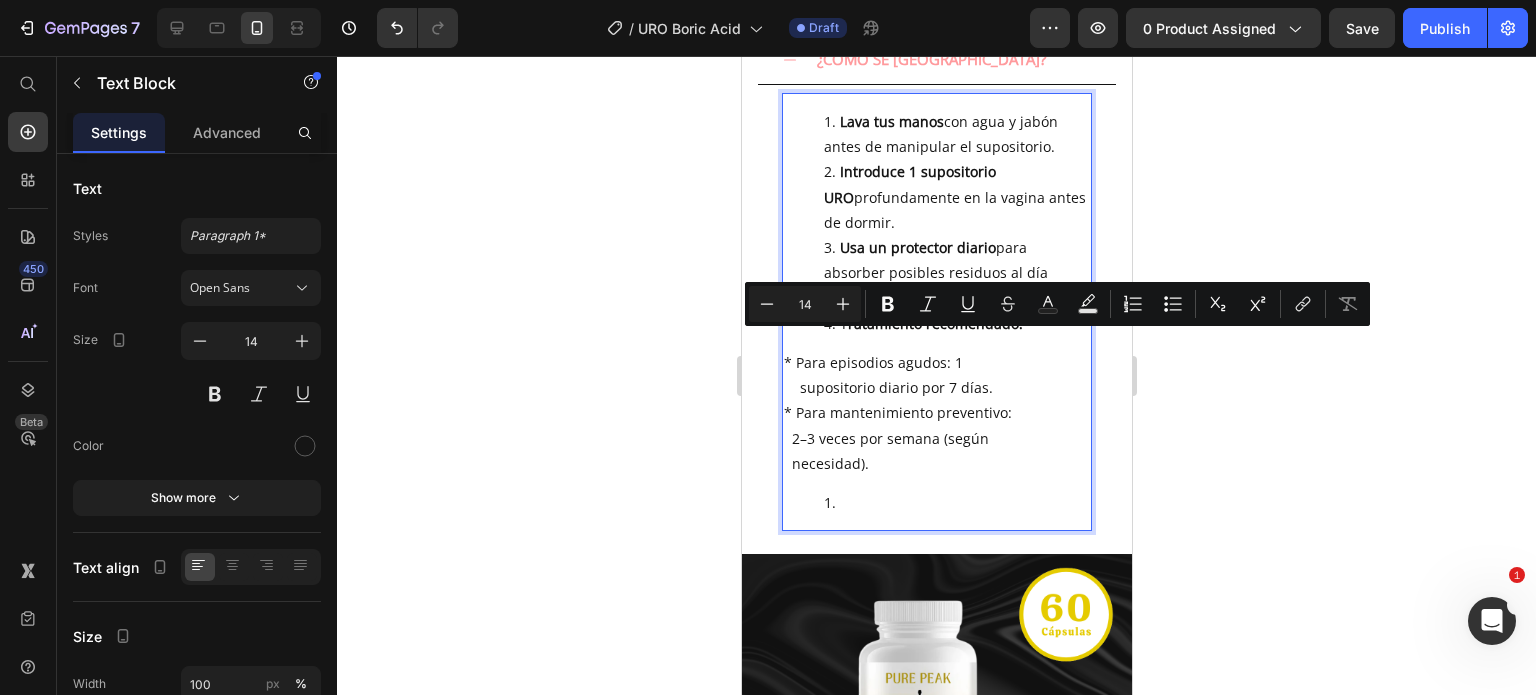 drag, startPoint x: 909, startPoint y: 443, endPoint x: 831, endPoint y: 349, distance: 122.14745 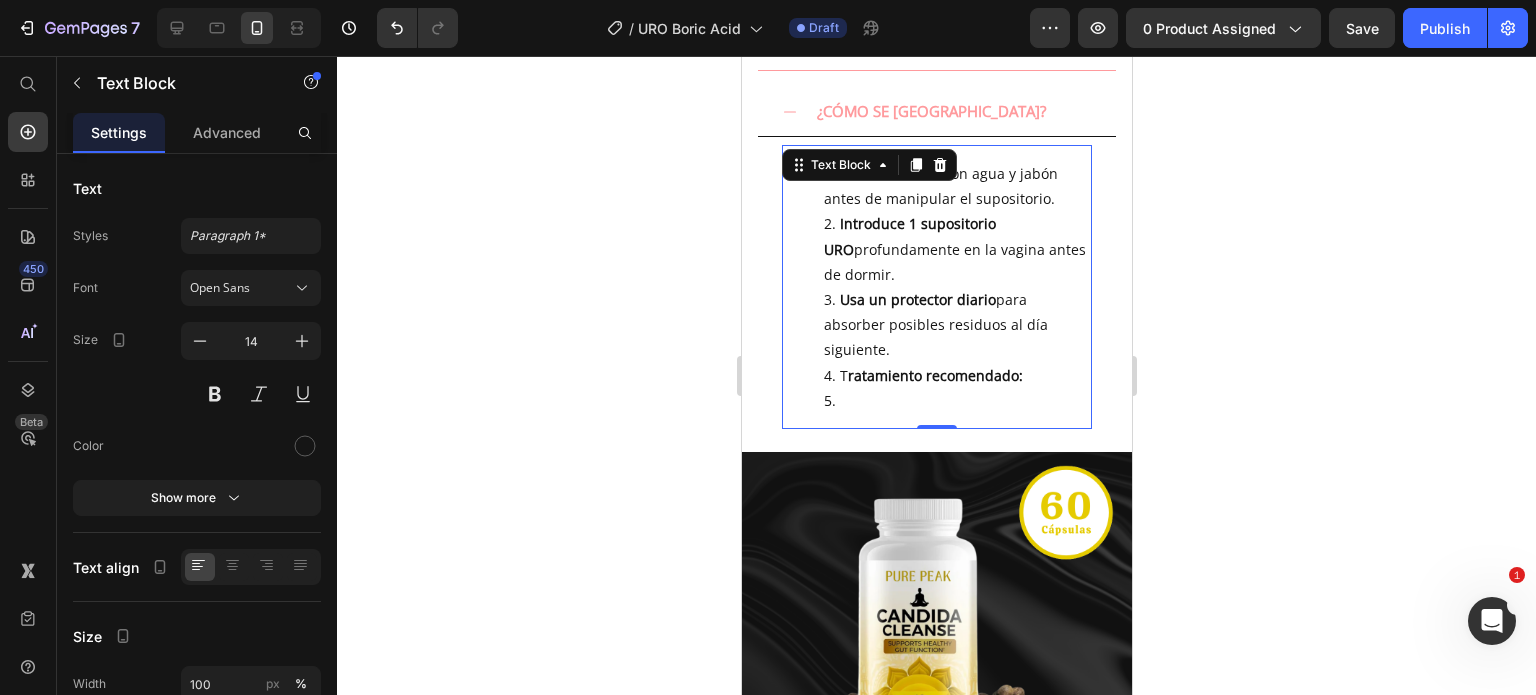scroll, scrollTop: 976, scrollLeft: 0, axis: vertical 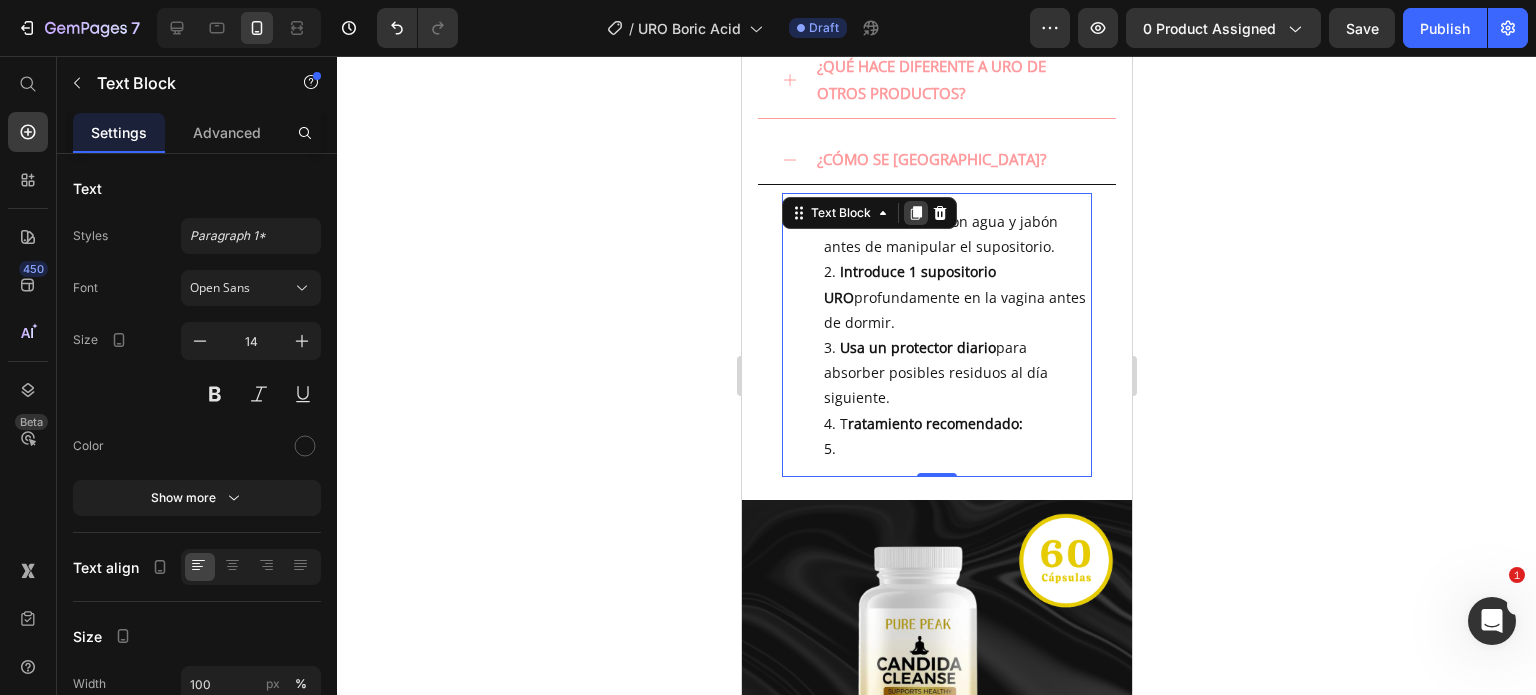 click 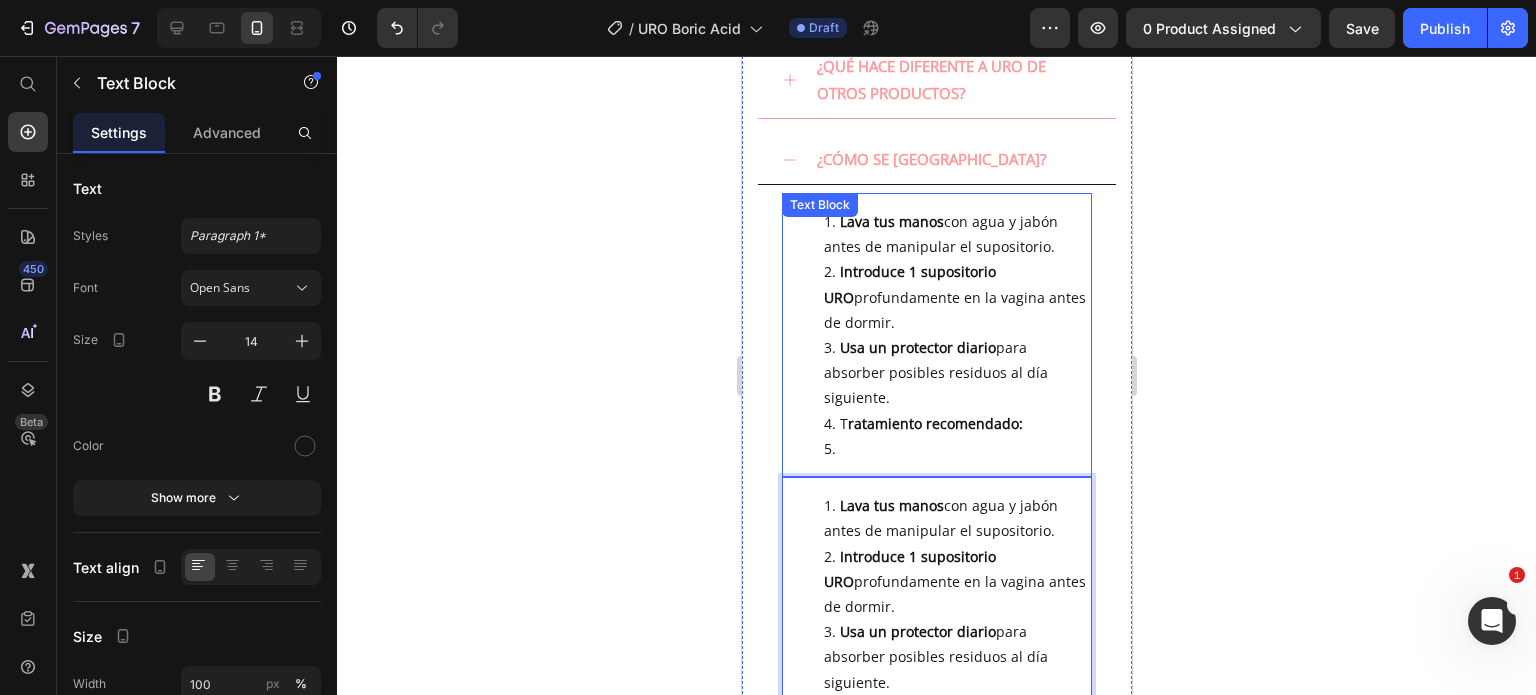scroll, scrollTop: 1076, scrollLeft: 0, axis: vertical 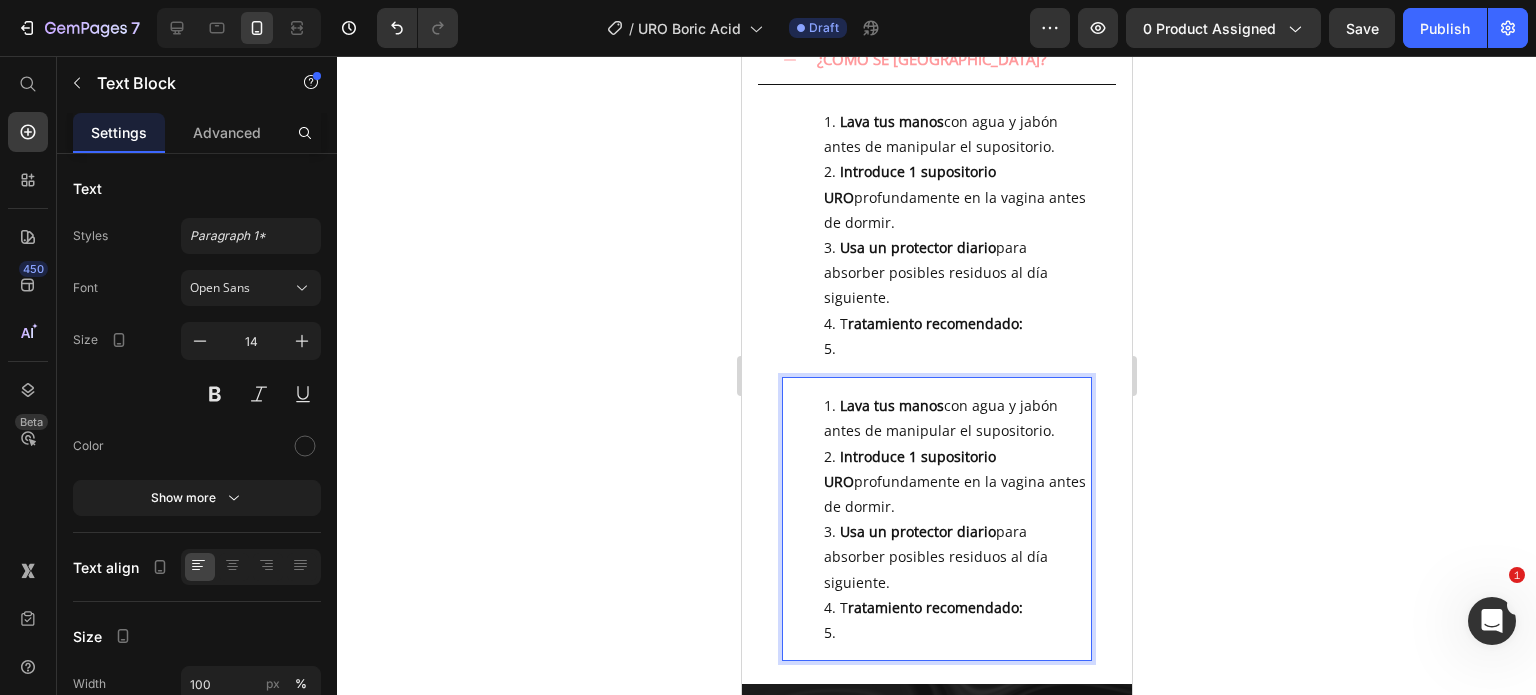 click at bounding box center [956, 632] 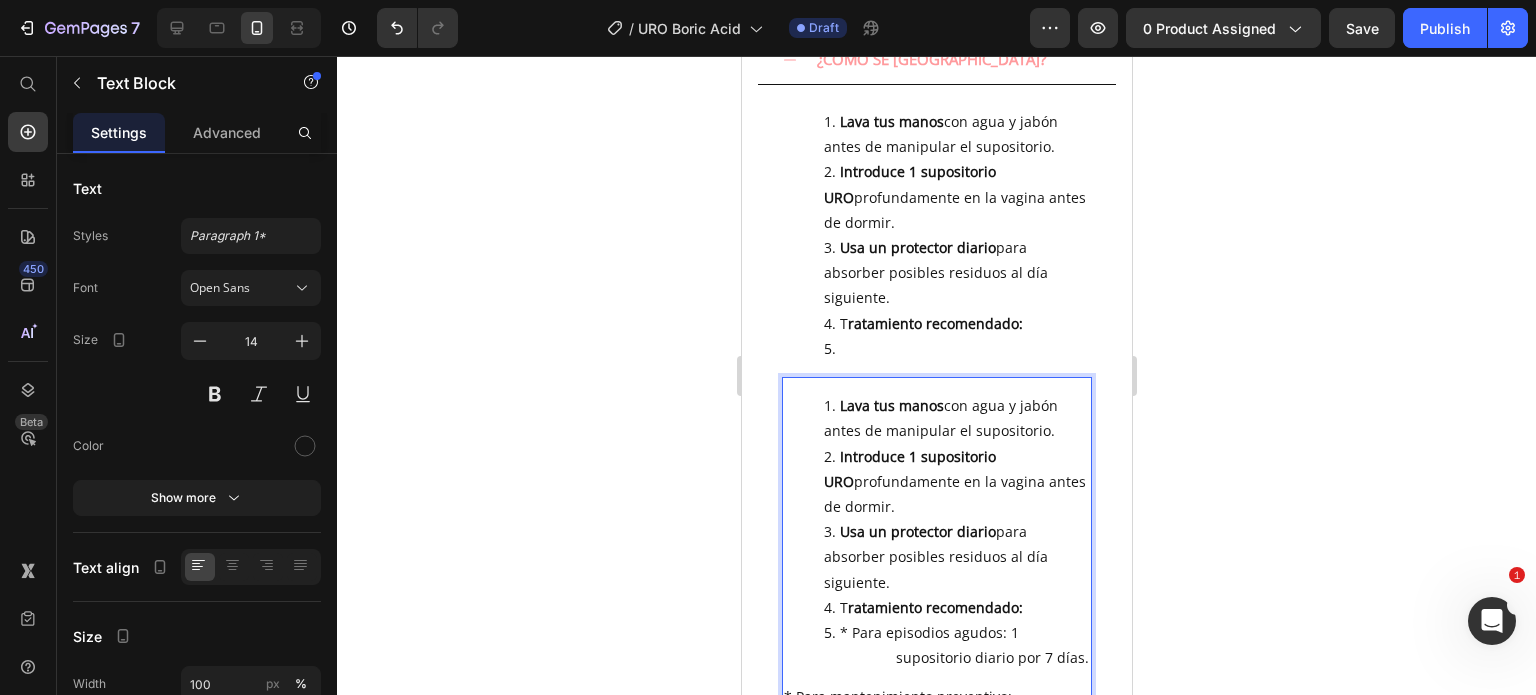 scroll, scrollTop: 1164, scrollLeft: 0, axis: vertical 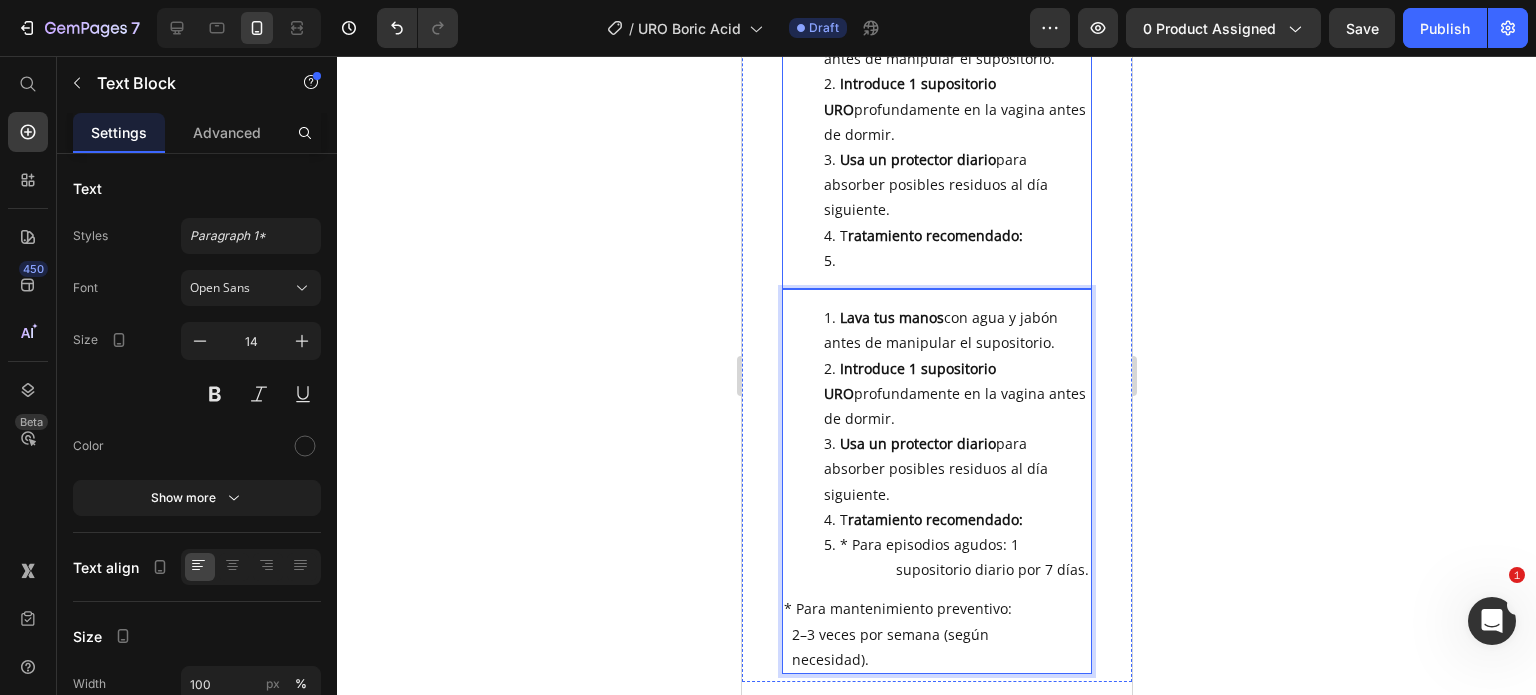 click at bounding box center (956, 260) 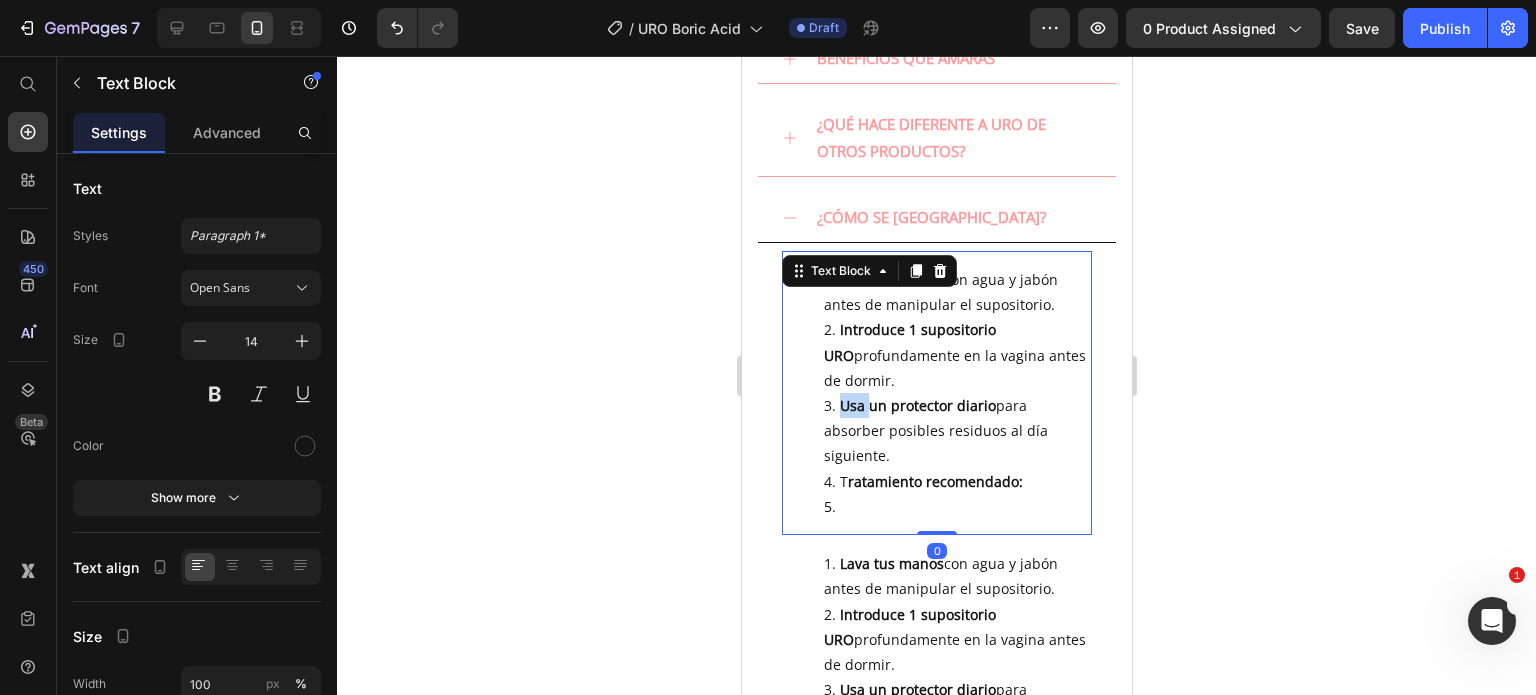 click on "Lava tus manos  con agua y jabón antes de manipular el supositorio. Introduce 1 supositorio URO  profundamente en la vagina antes de dormir. Usa un protector diario  para absorber posibles residuos al día siguiente. T ratamiento recomendado: Text Block   0" at bounding box center (936, 393) 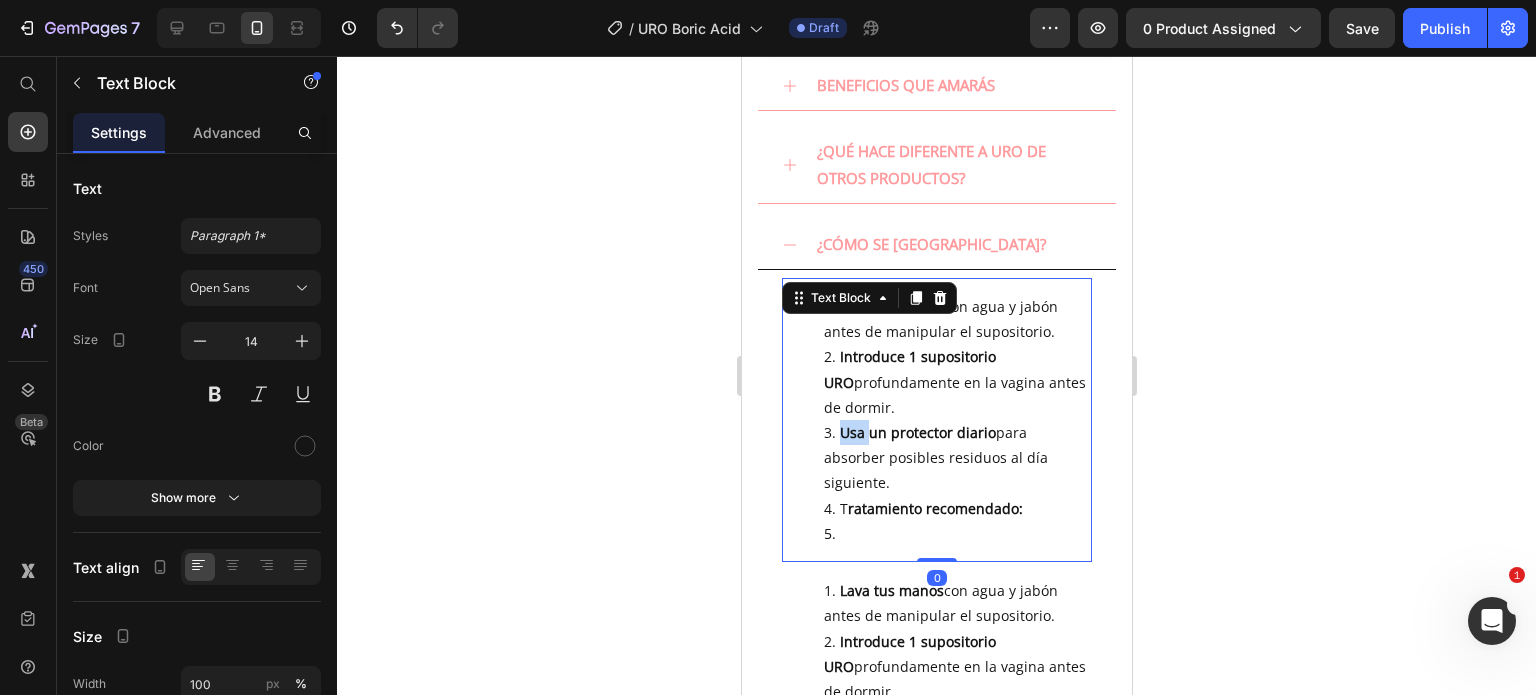 scroll, scrollTop: 803, scrollLeft: 0, axis: vertical 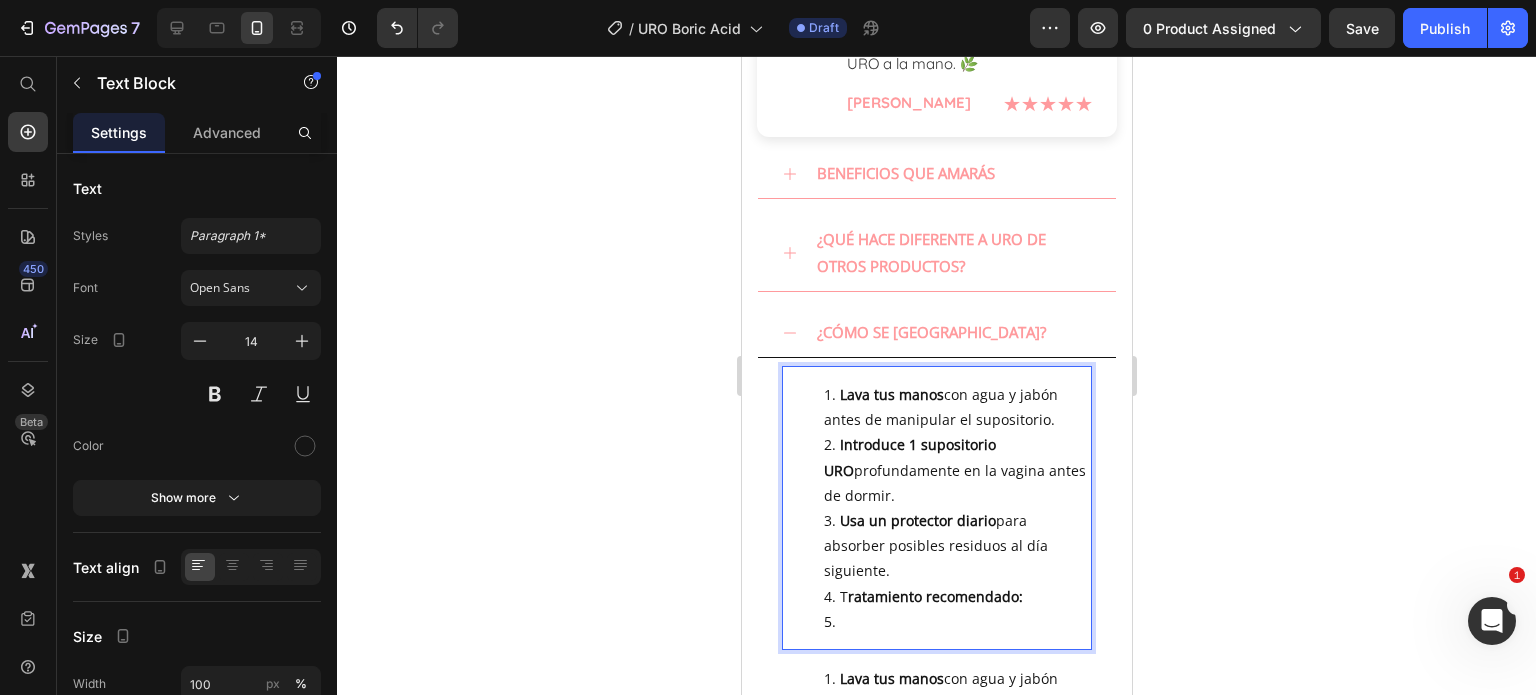 click at bounding box center [956, 621] 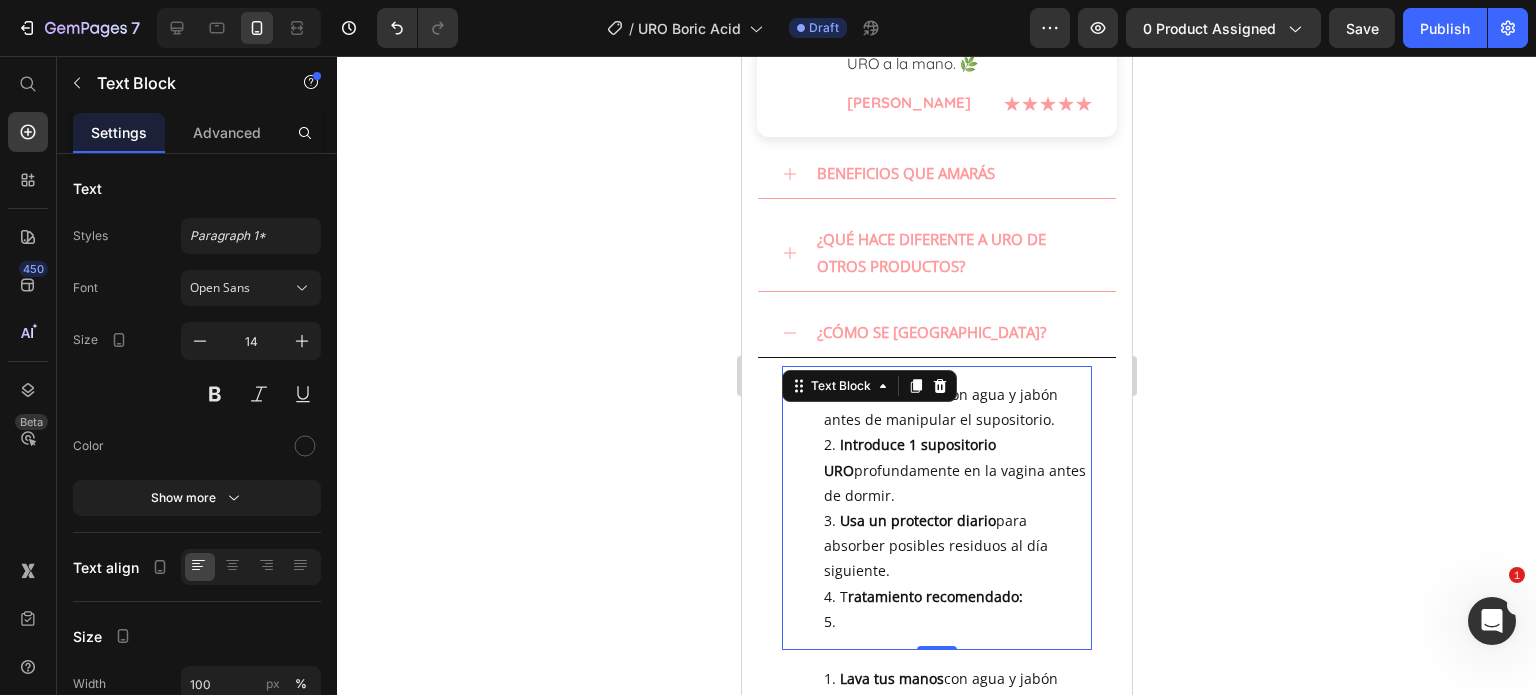 click at bounding box center (956, 621) 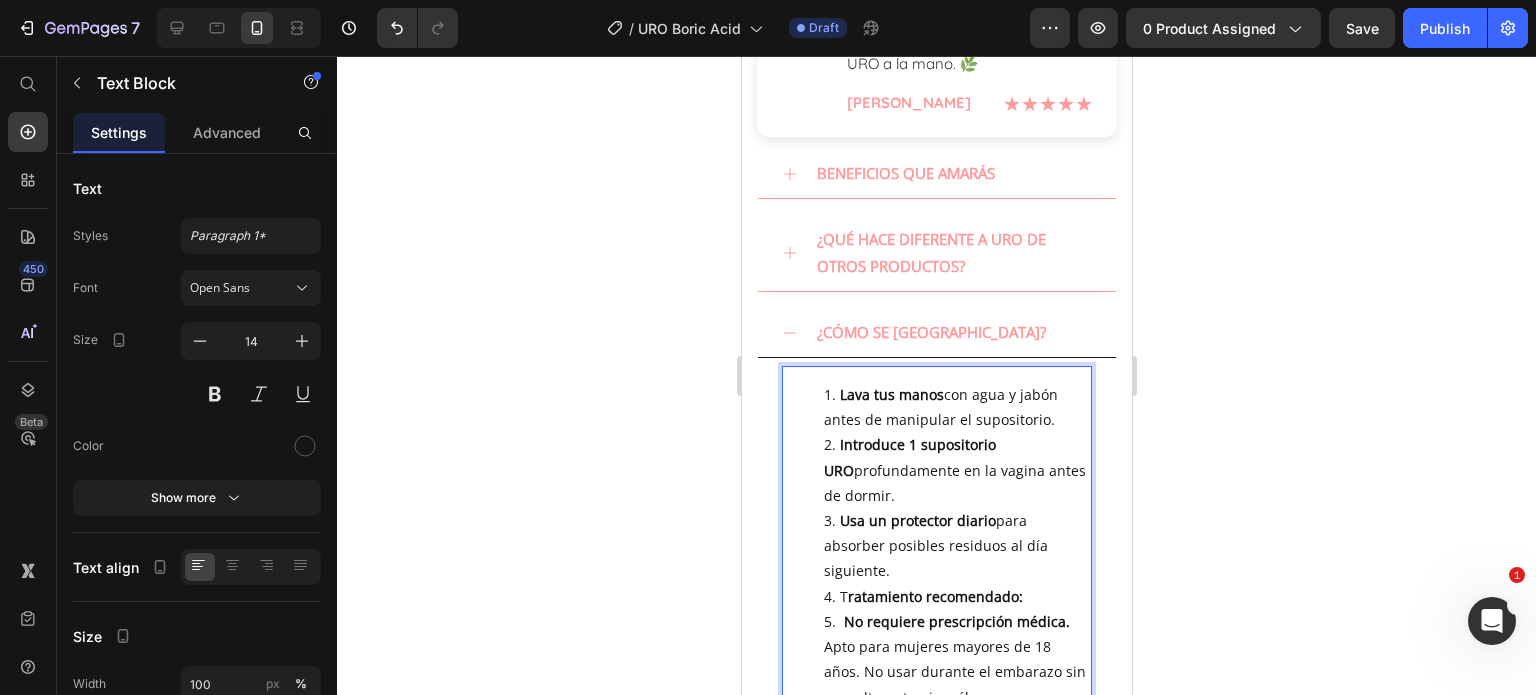 scroll, scrollTop: 816, scrollLeft: 0, axis: vertical 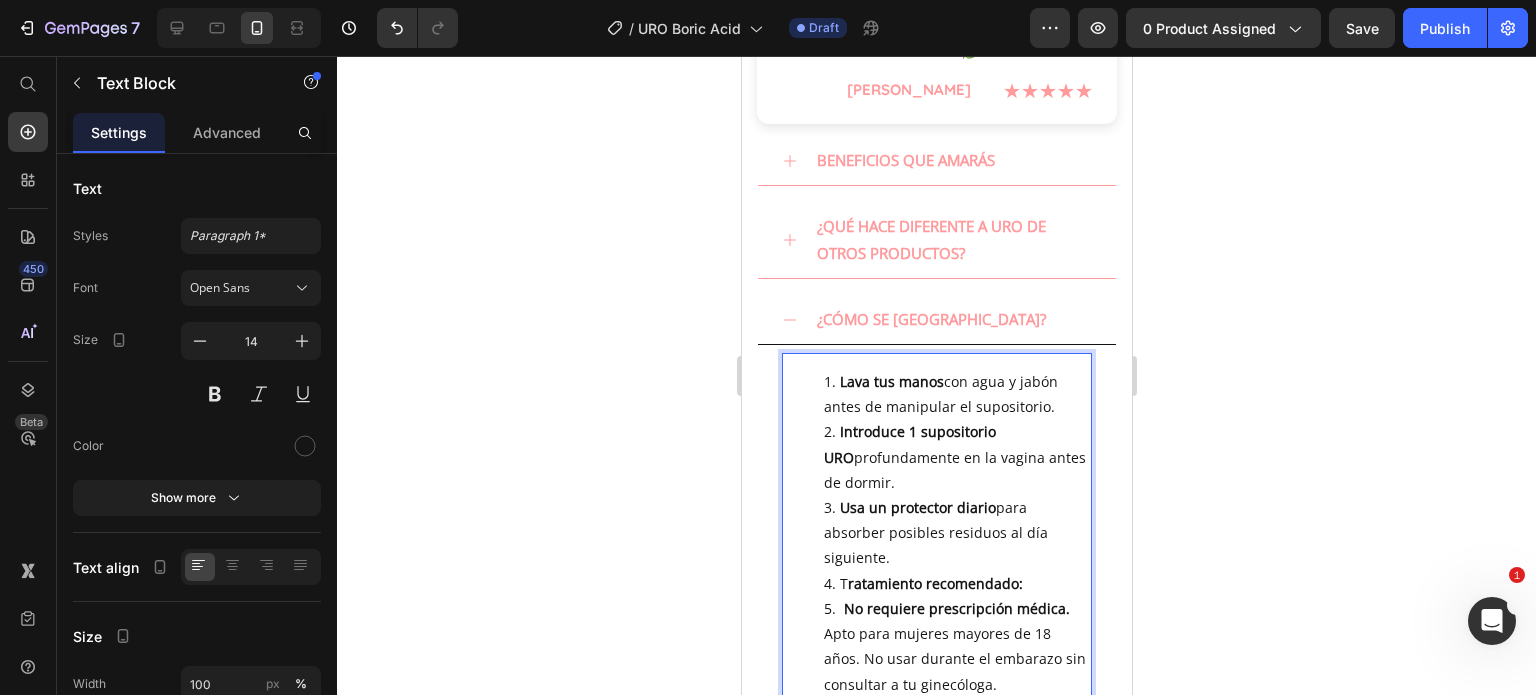 click on "No requiere prescripción médica." at bounding box center (956, 608) 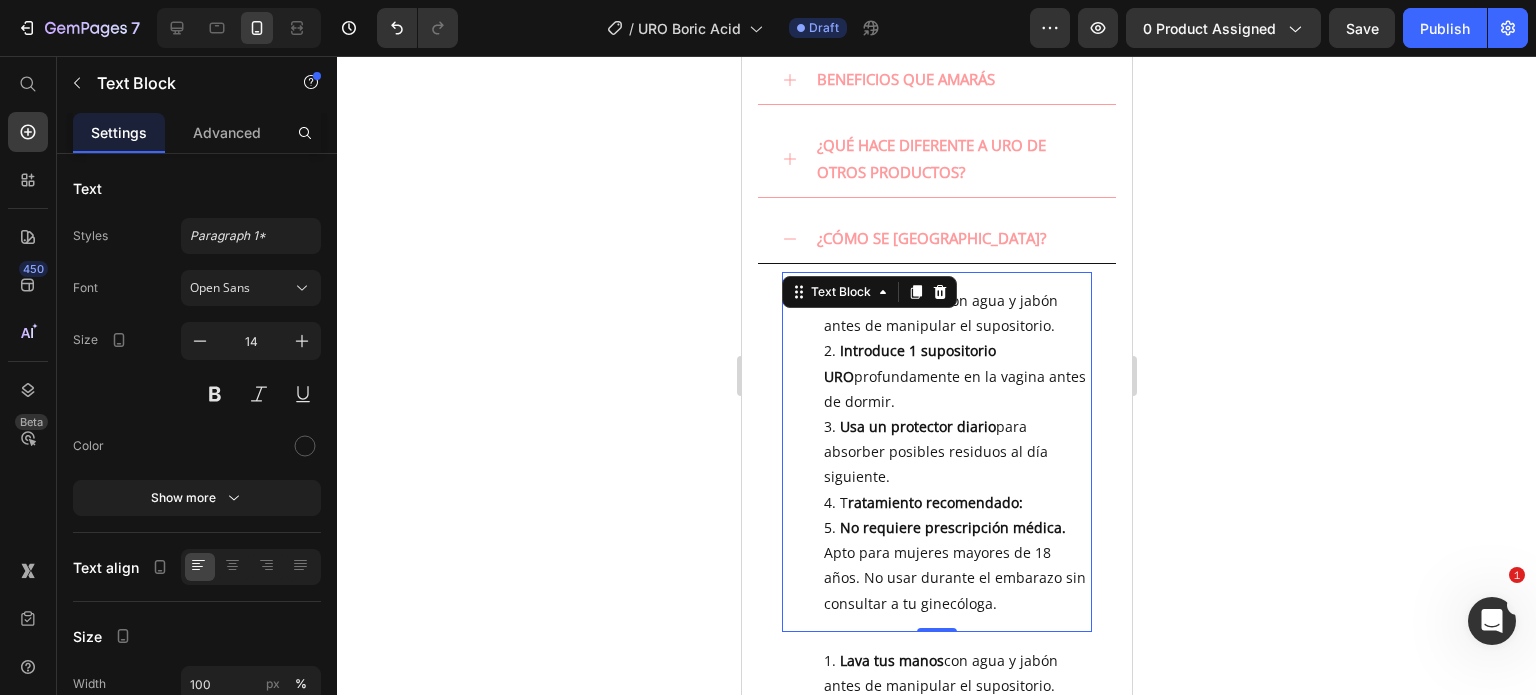 scroll, scrollTop: 1016, scrollLeft: 0, axis: vertical 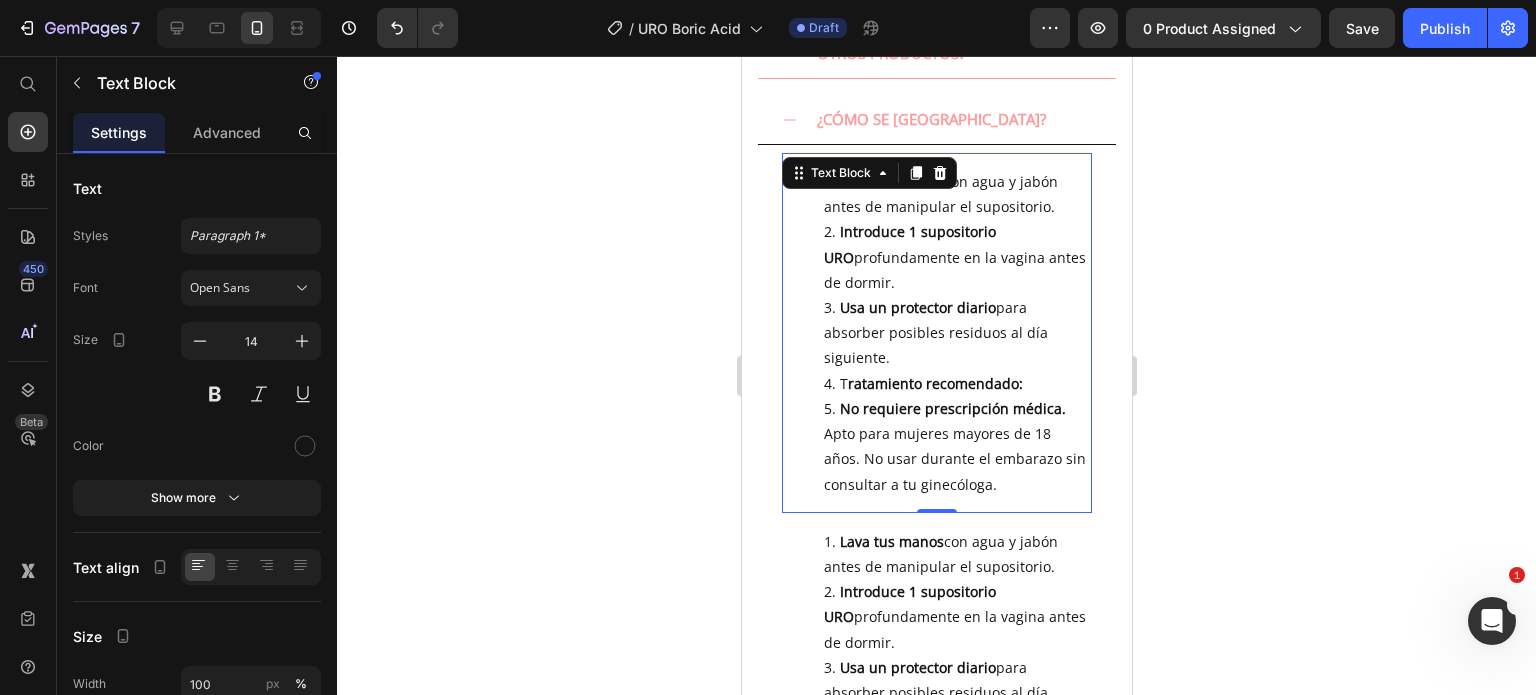 click on "No requiere prescripción médica. Apto para mujeres mayores de 18 años. No usar durante el embarazo sin consultar a tu ginecóloga." at bounding box center (956, 446) 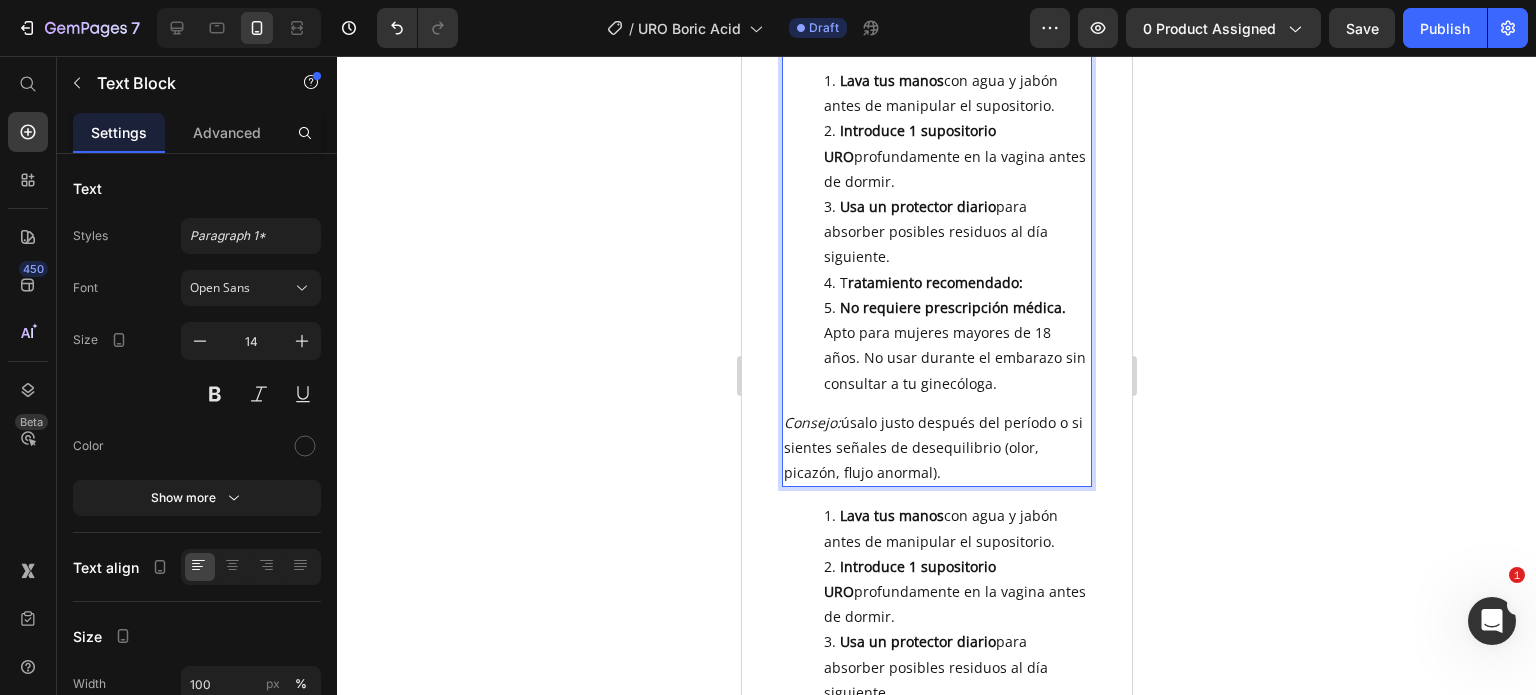 scroll, scrollTop: 1216, scrollLeft: 0, axis: vertical 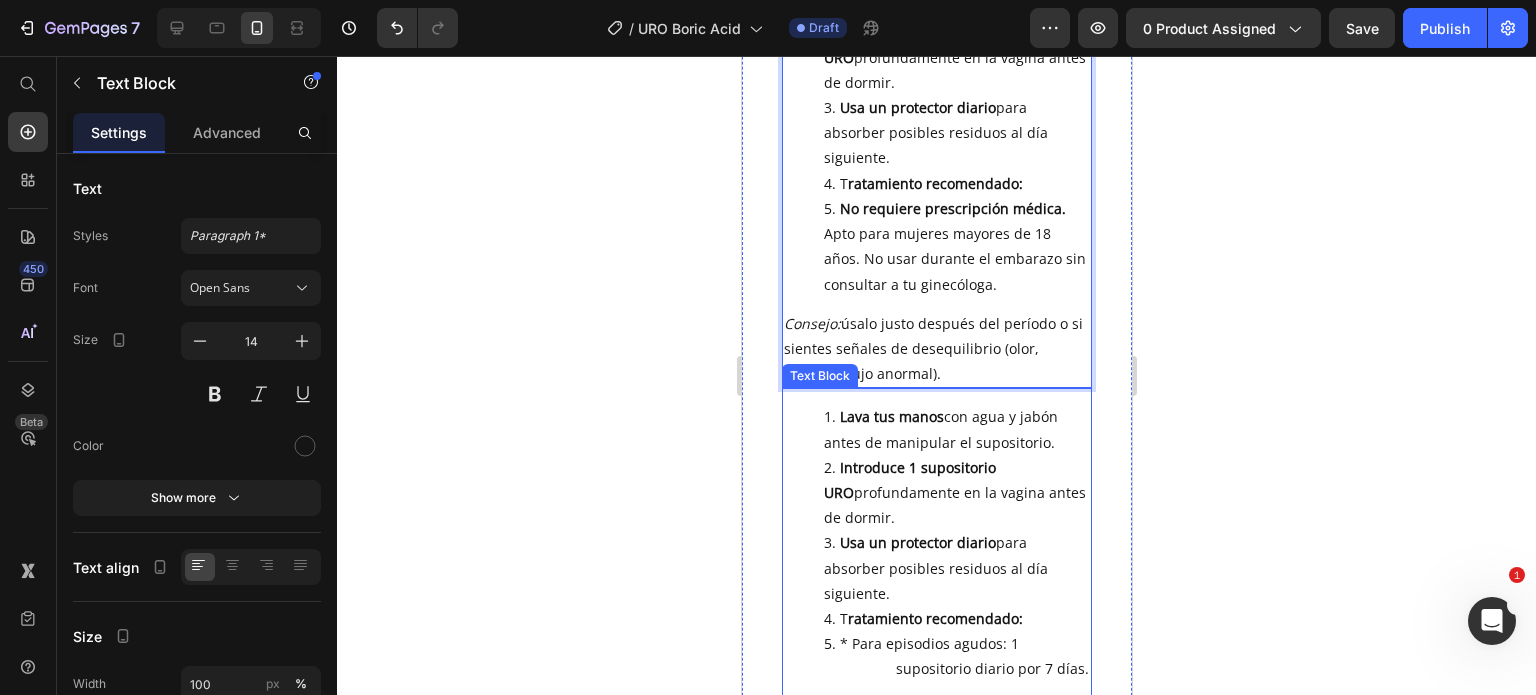click on "ratamiento recomendado:" at bounding box center [934, 618] 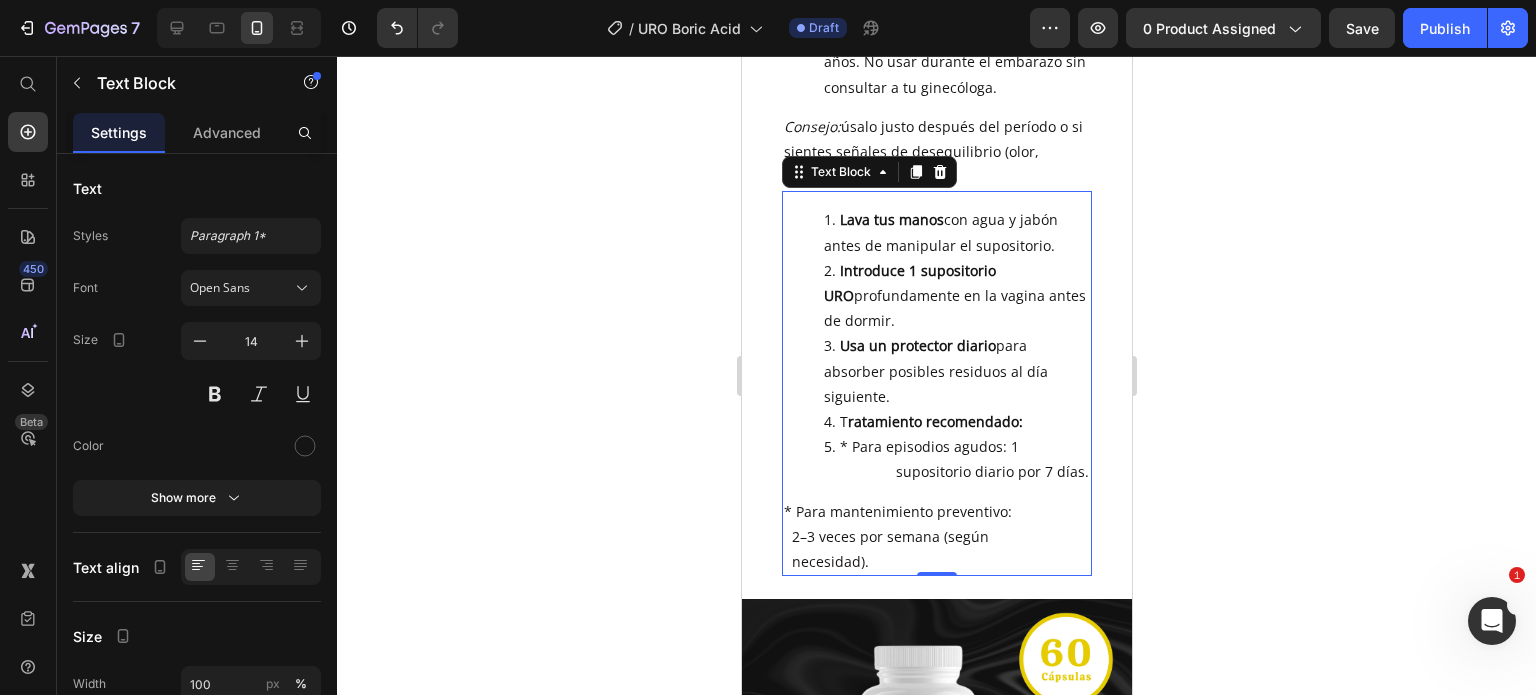 scroll, scrollTop: 1416, scrollLeft: 0, axis: vertical 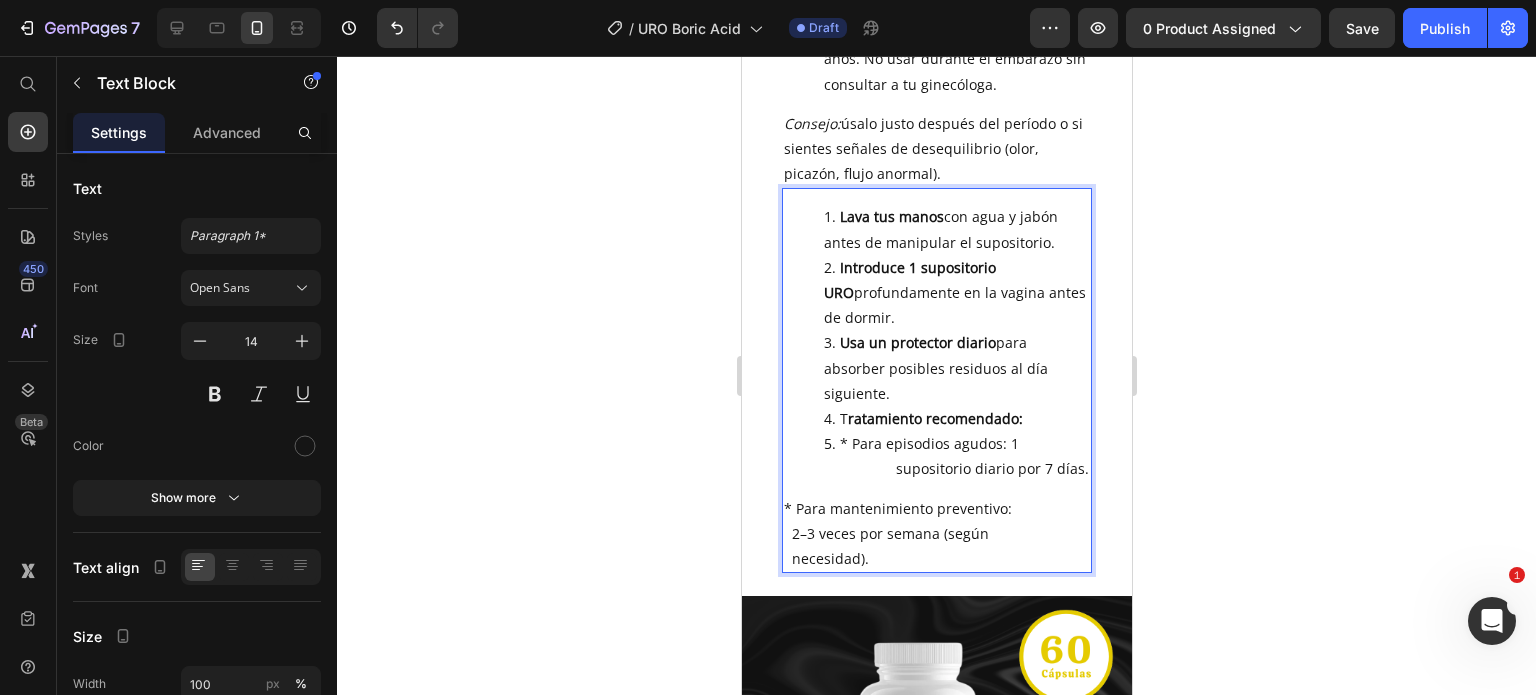 drag, startPoint x: 853, startPoint y: 419, endPoint x: 878, endPoint y: 466, distance: 53.235325 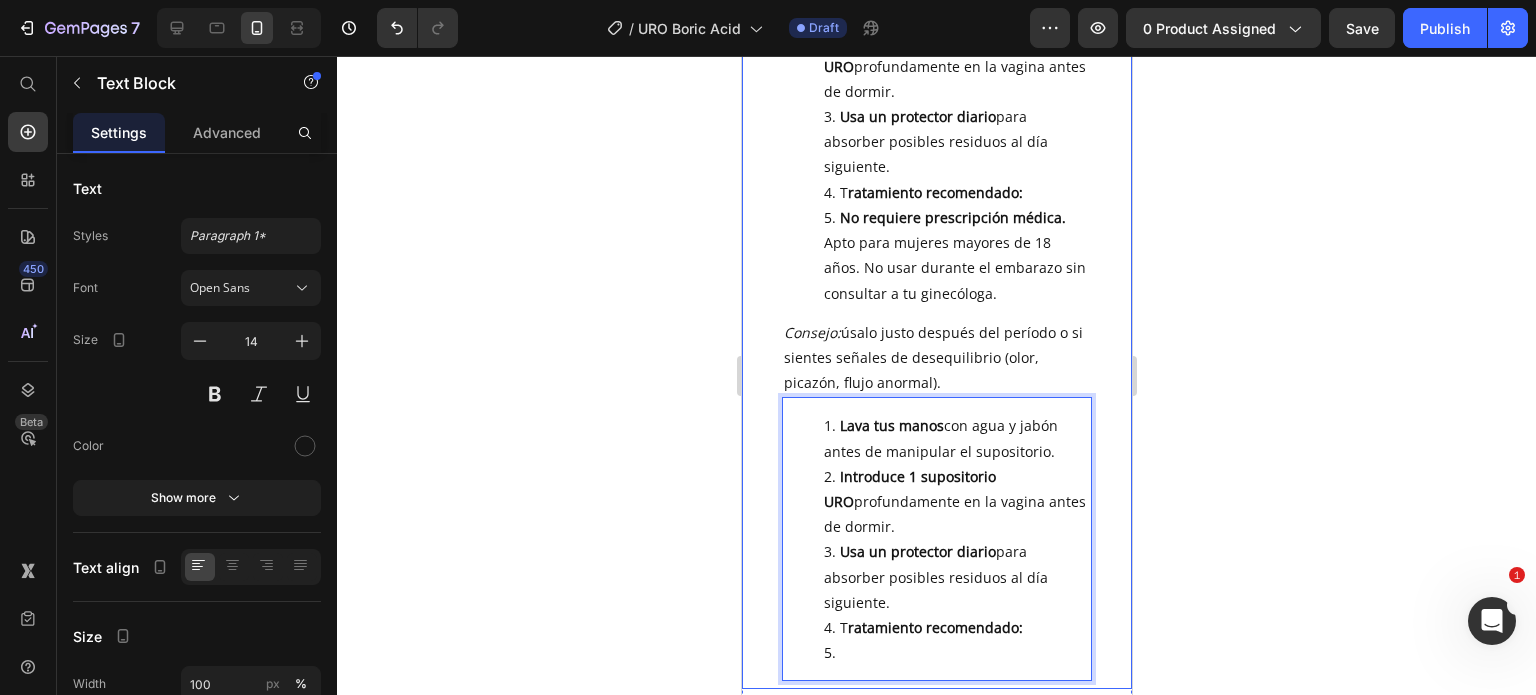 scroll, scrollTop: 1016, scrollLeft: 0, axis: vertical 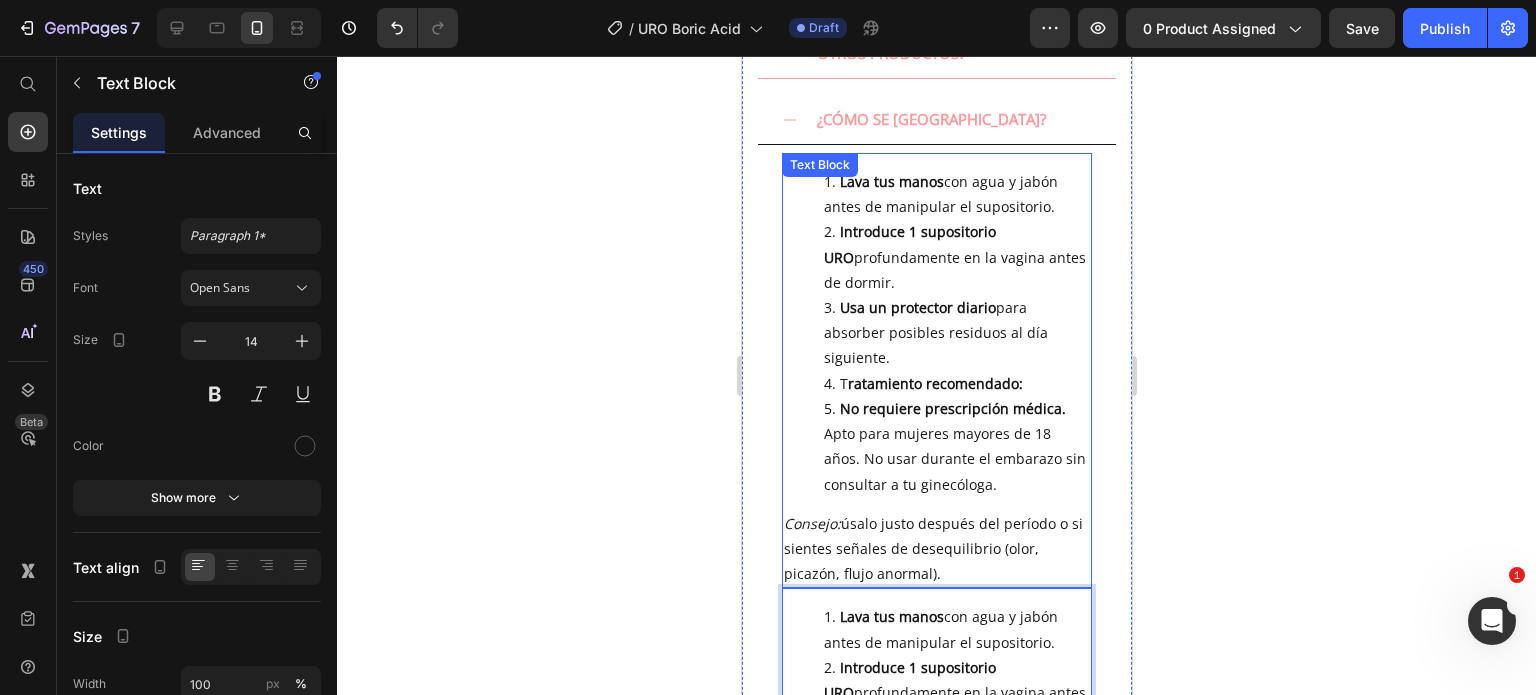 click on "T ratamiento recomendado:" at bounding box center [956, 383] 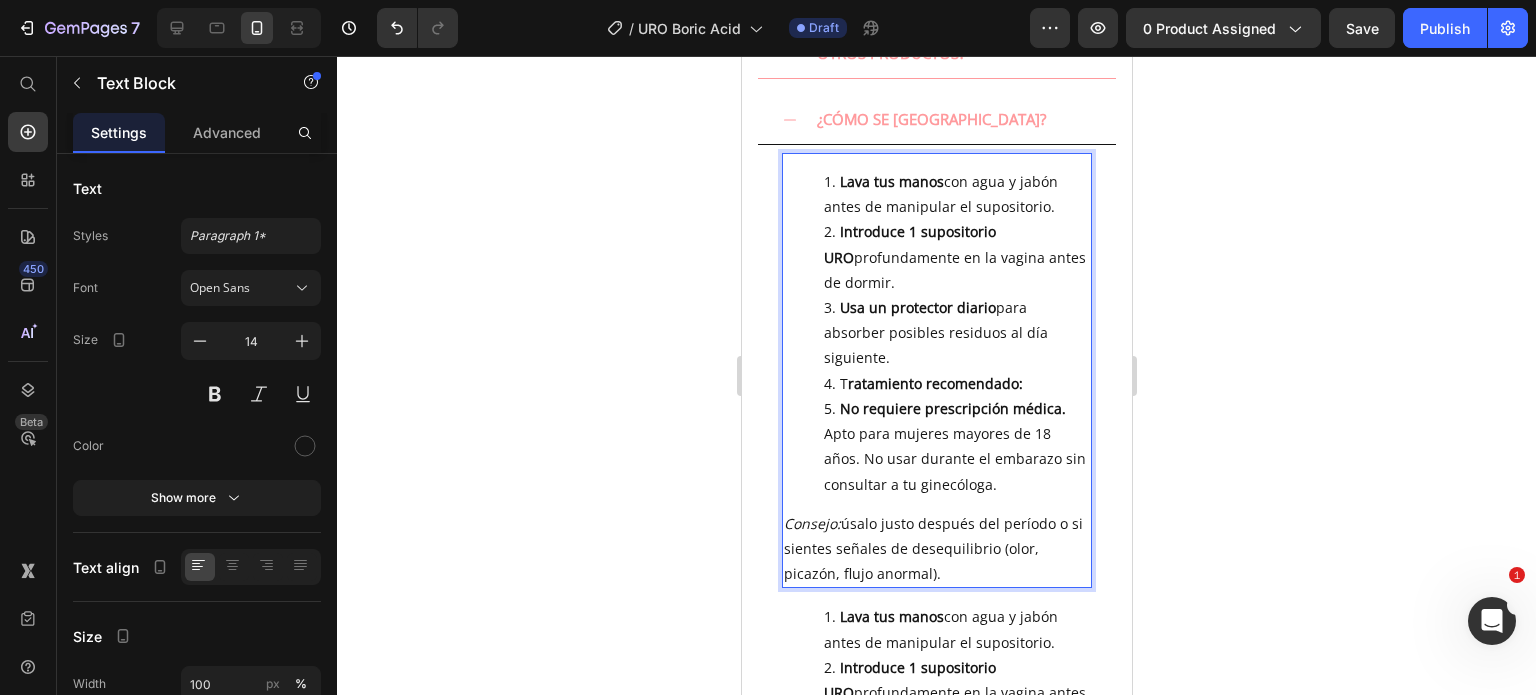 click on "T ratamiento recomendado:" at bounding box center (956, 383) 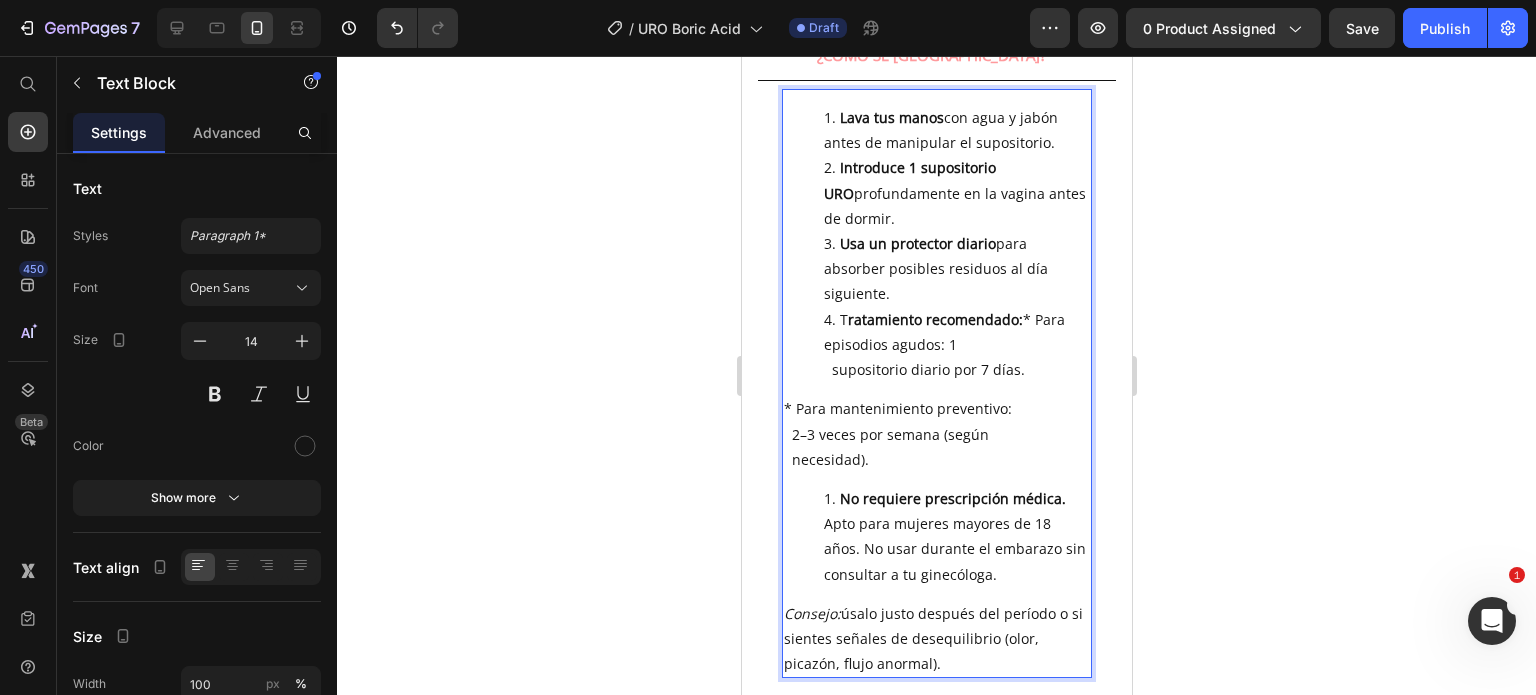 scroll, scrollTop: 1116, scrollLeft: 0, axis: vertical 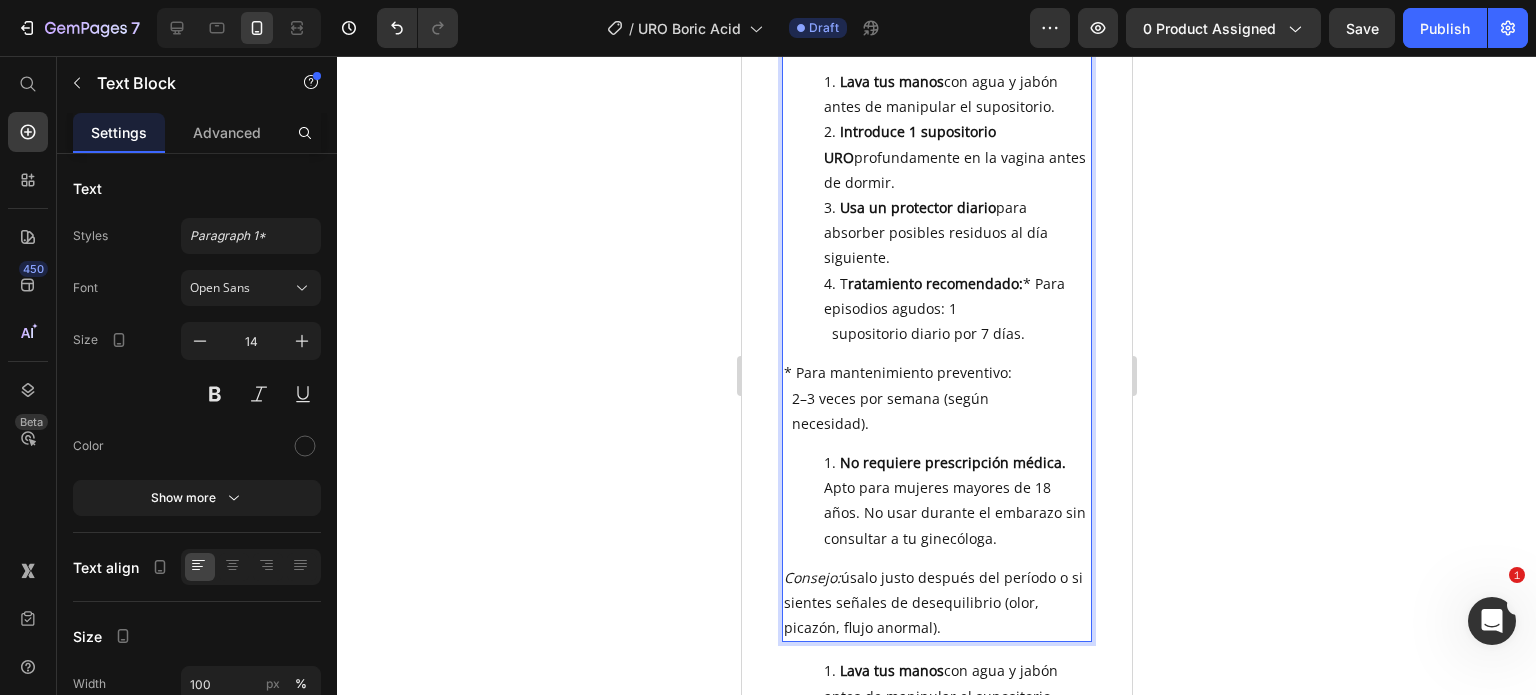 click on "Introduce 1 supositorio URO" at bounding box center (909, 144) 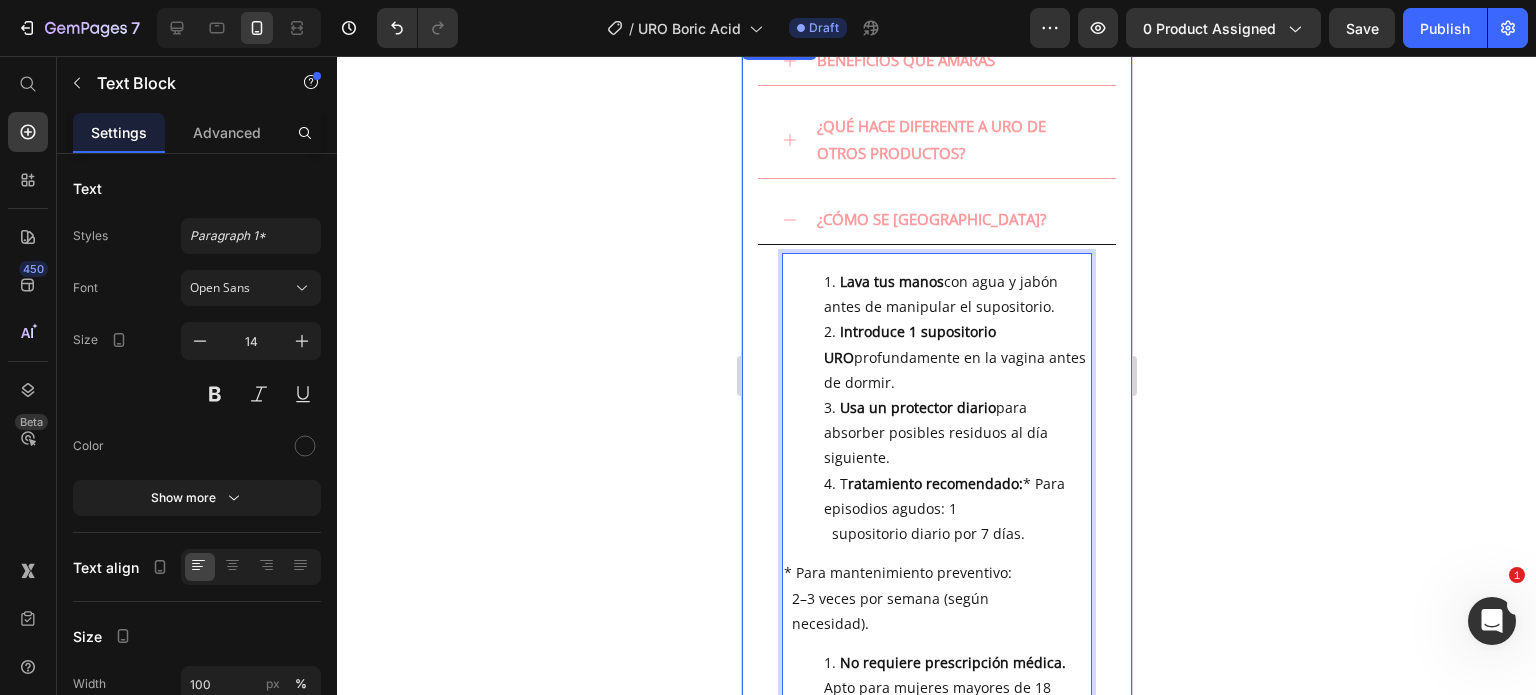 scroll, scrollTop: 1016, scrollLeft: 0, axis: vertical 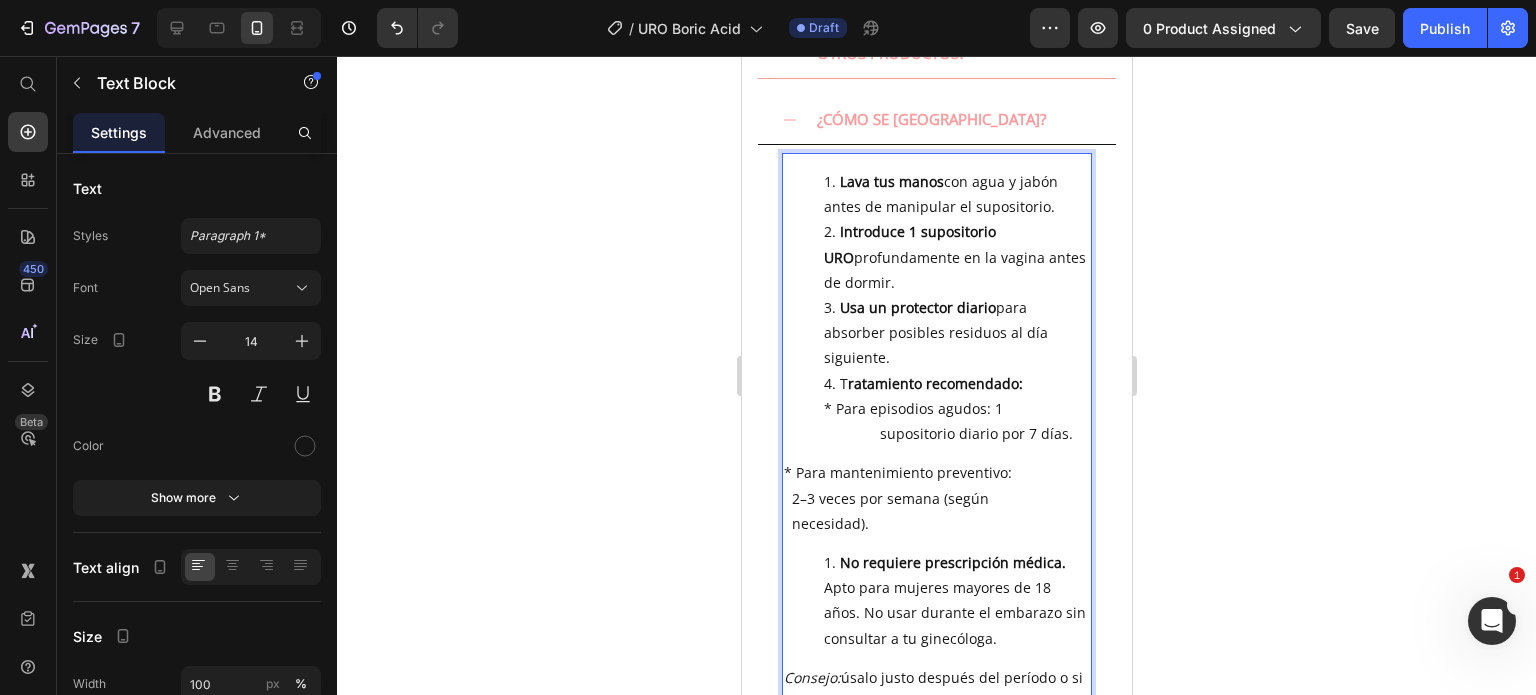 click on "No requiere prescripción médica. Apto para mujeres mayores de 18 años. No usar durante el embarazo sin consultar a tu ginecóloga." at bounding box center [936, 600] 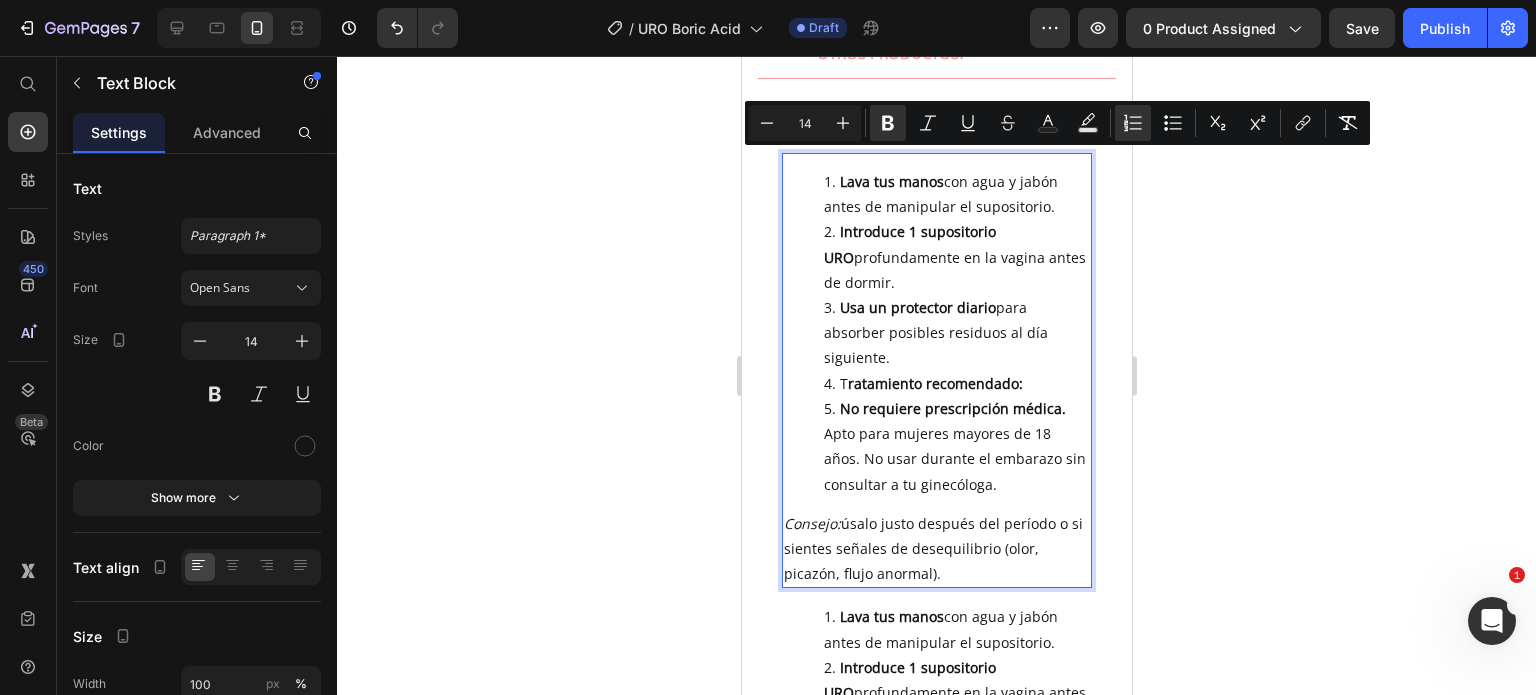 drag, startPoint x: 962, startPoint y: 576, endPoint x: 794, endPoint y: 163, distance: 445.8621 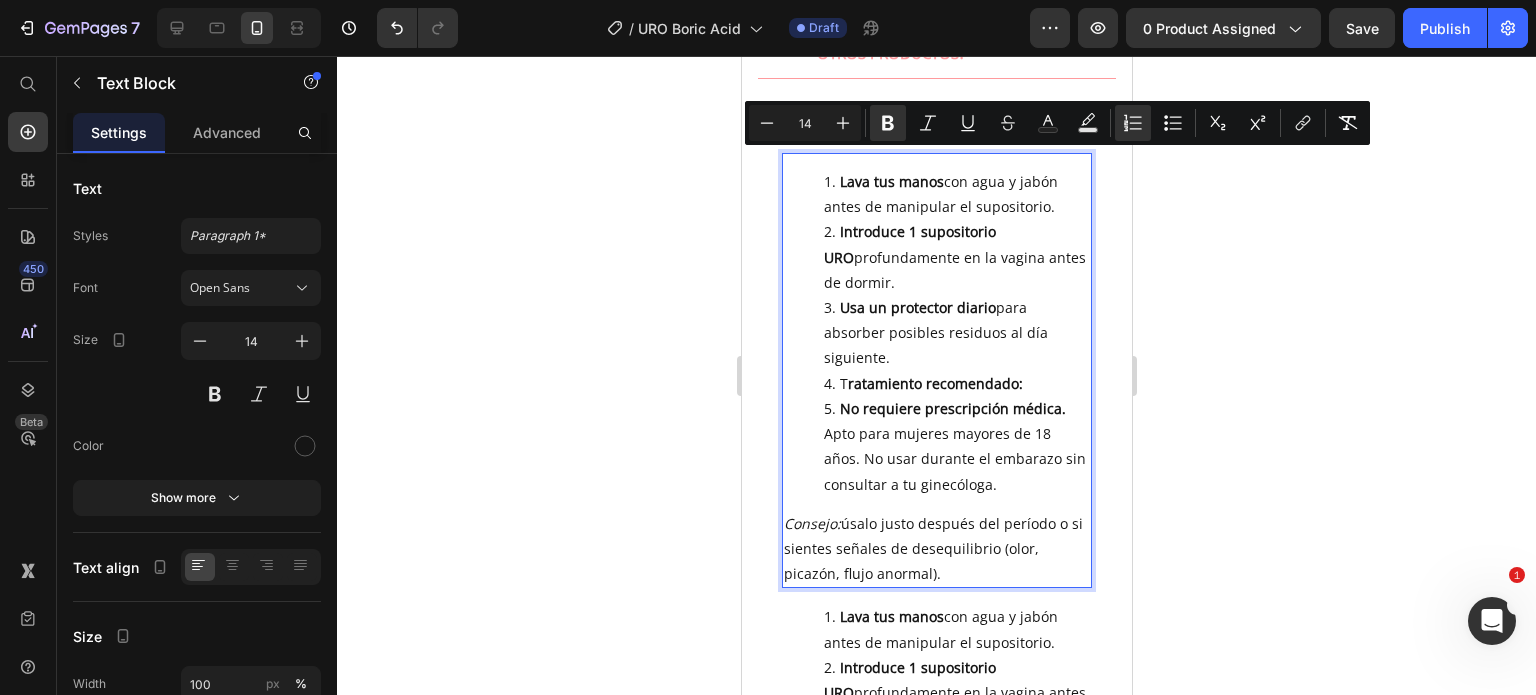 click on "T ratamiento recomendado:" at bounding box center (956, 383) 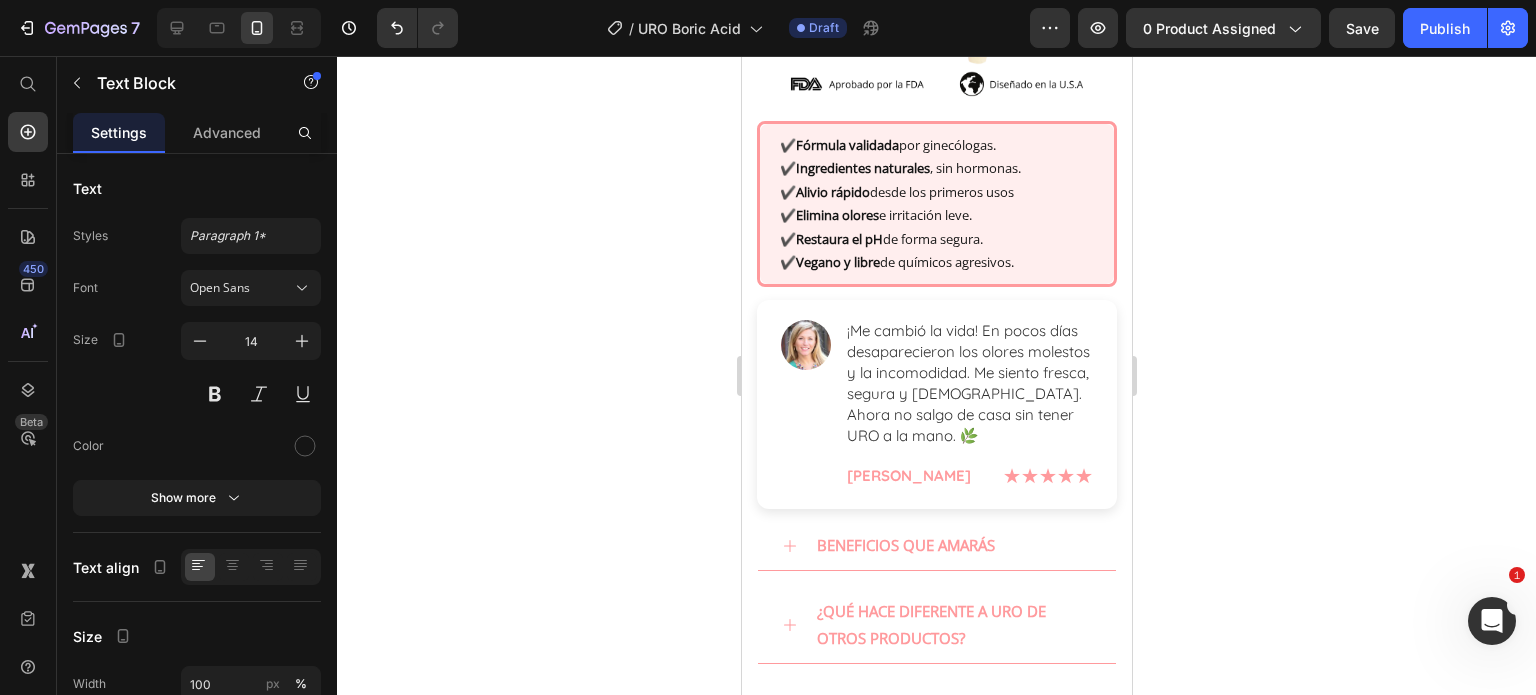 drag, startPoint x: 969, startPoint y: 508, endPoint x: 733, endPoint y: 17, distance: 544.7724 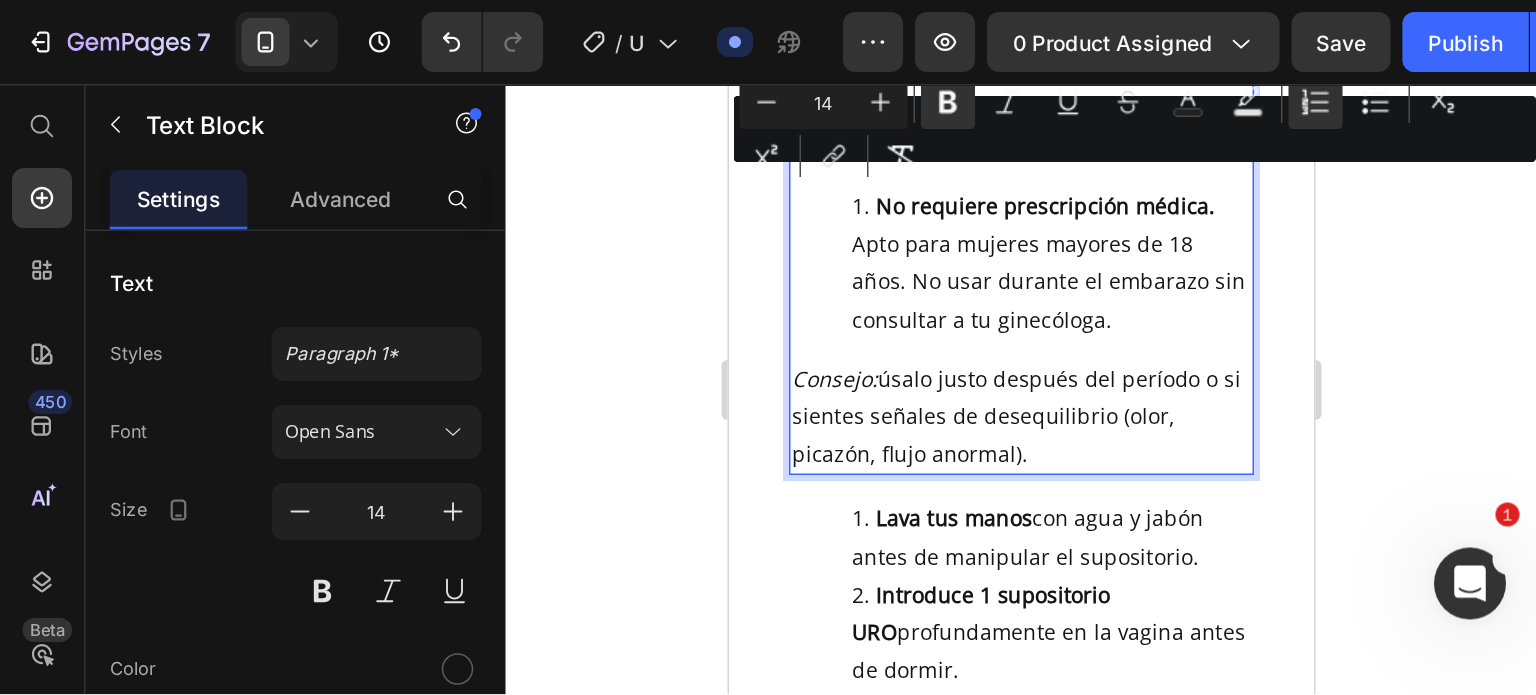 scroll, scrollTop: 1441, scrollLeft: 0, axis: vertical 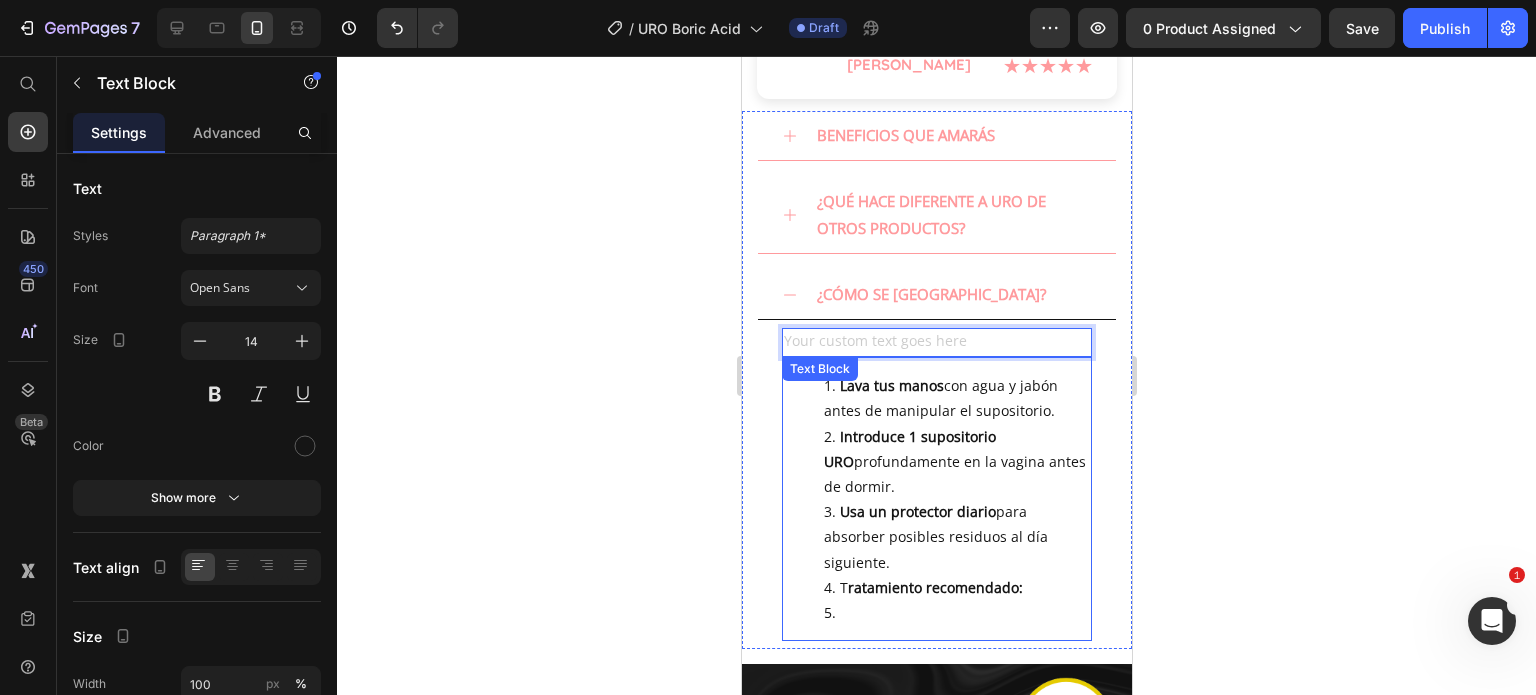 click on "Lava tus manos  con agua y jabón antes de manipular el supositorio. Introduce 1 supositorio URO  profundamente en la vagina antes de dormir. Usa un protector diario  para absorber posibles residuos al día siguiente. T ratamiento recomendado:     Text Block" at bounding box center (936, 499) 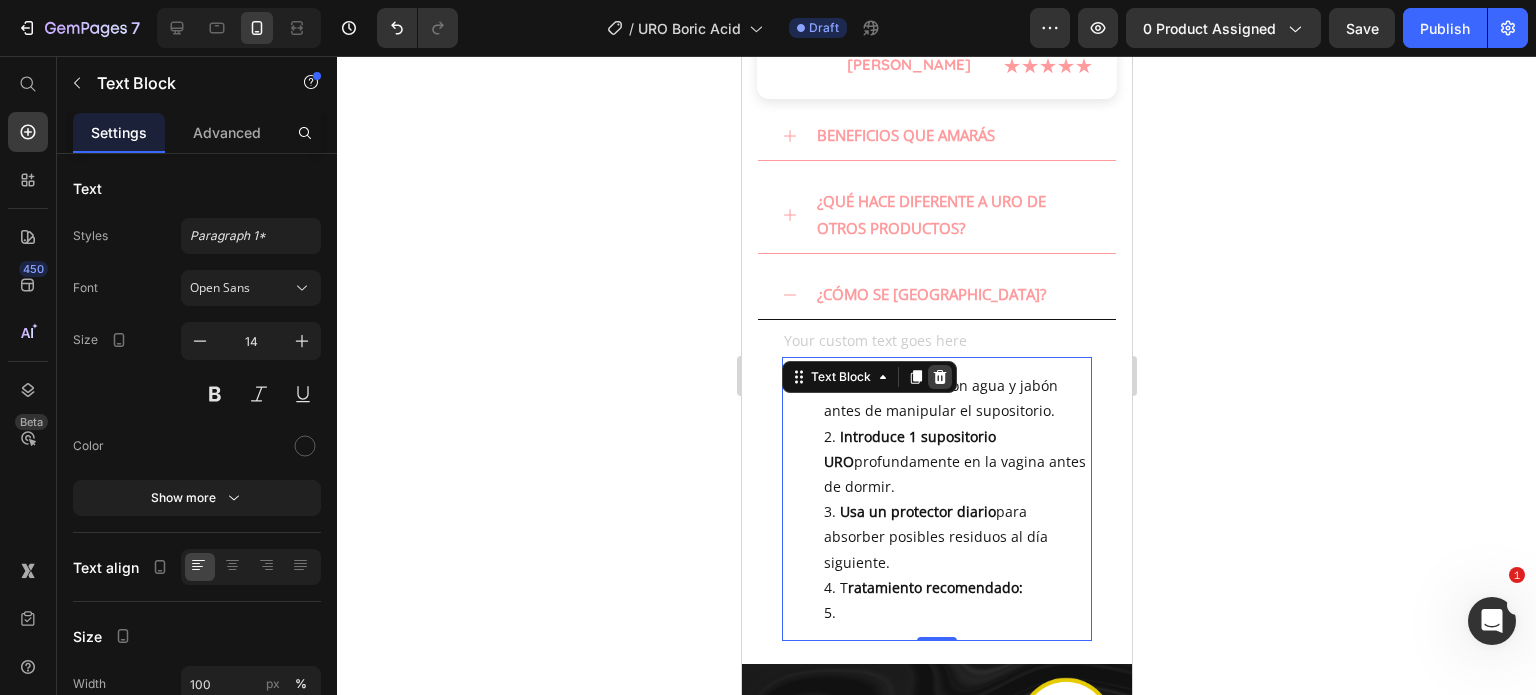 click 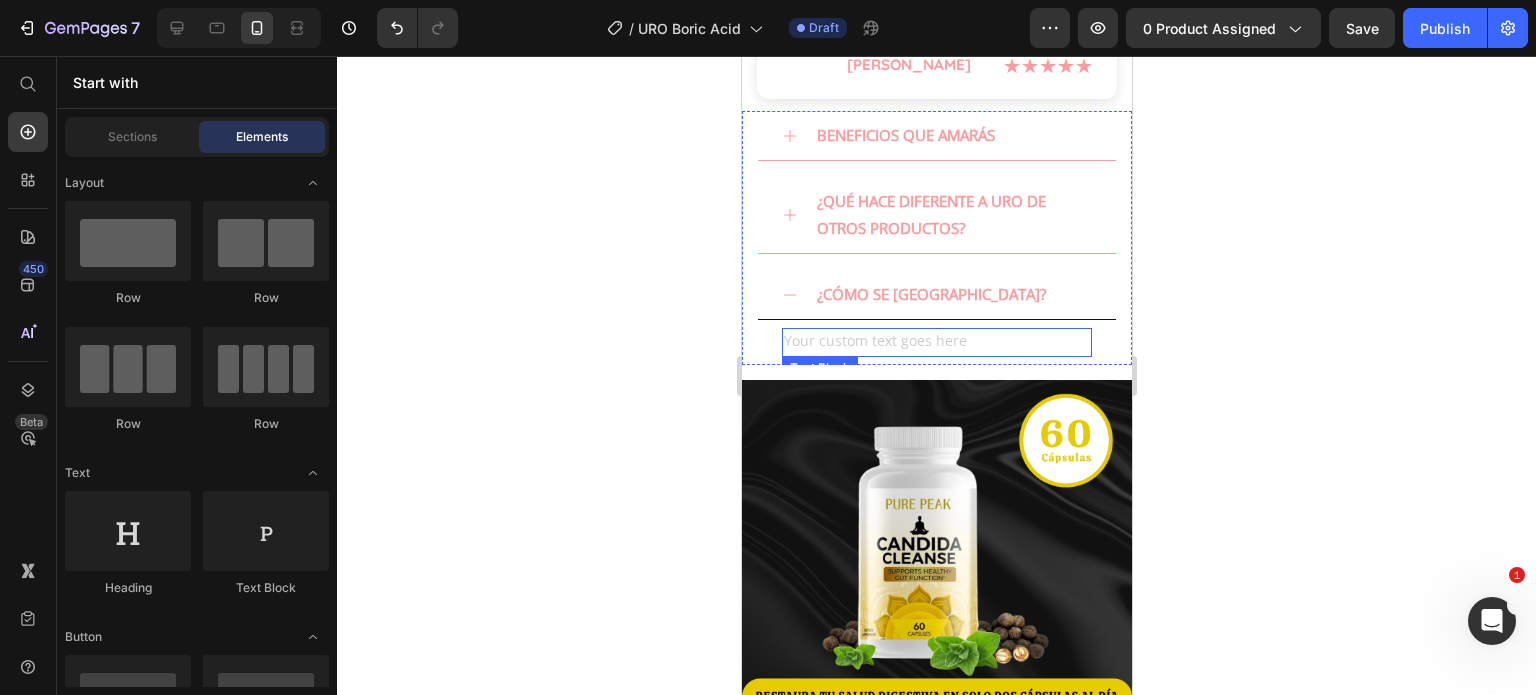 click at bounding box center (936, 342) 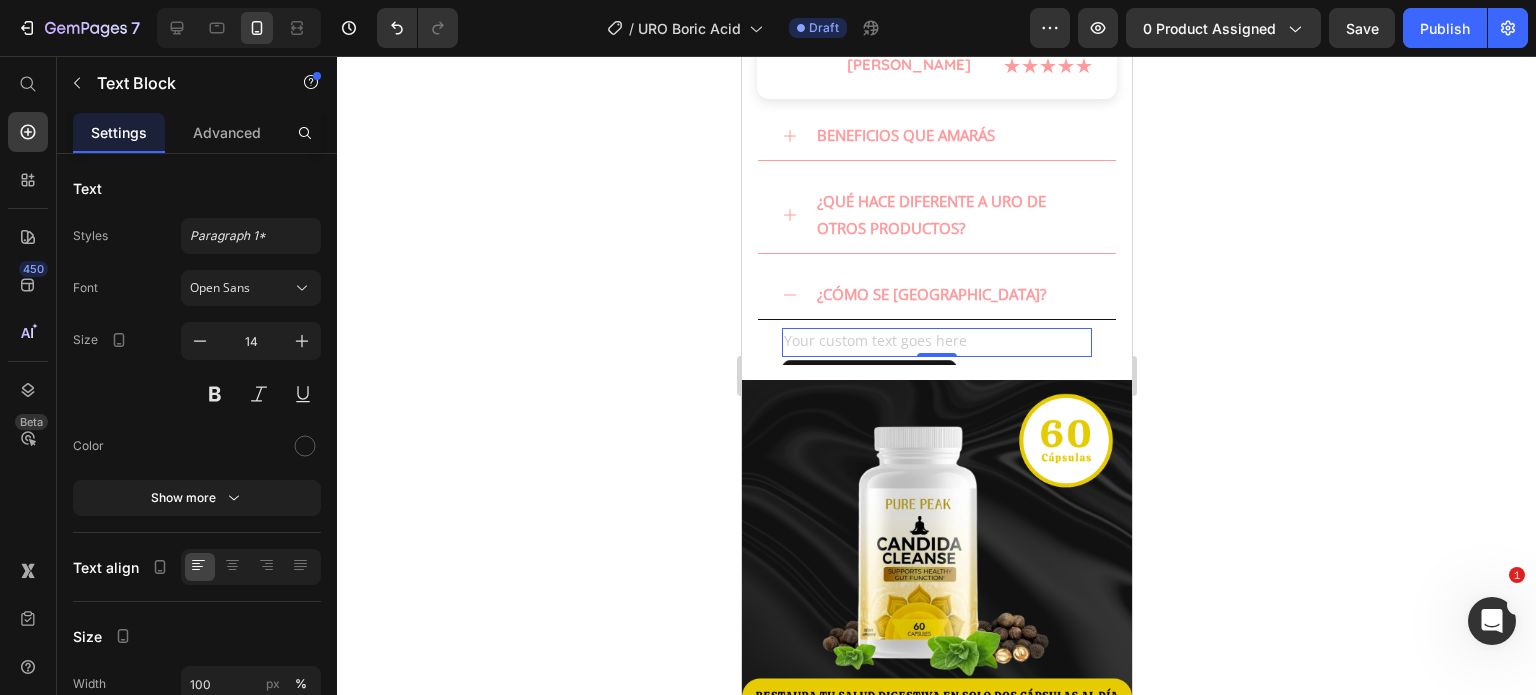 click at bounding box center (936, 342) 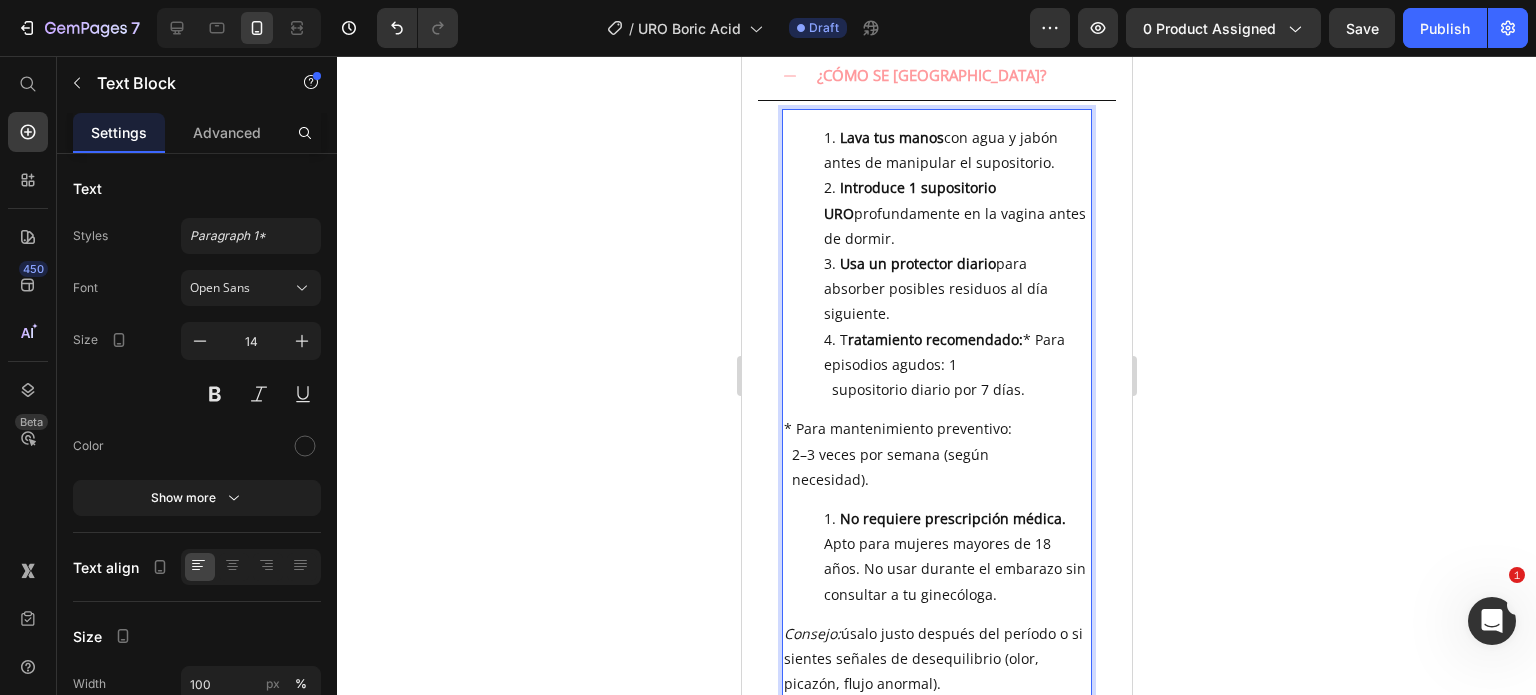 scroll, scrollTop: 1160, scrollLeft: 0, axis: vertical 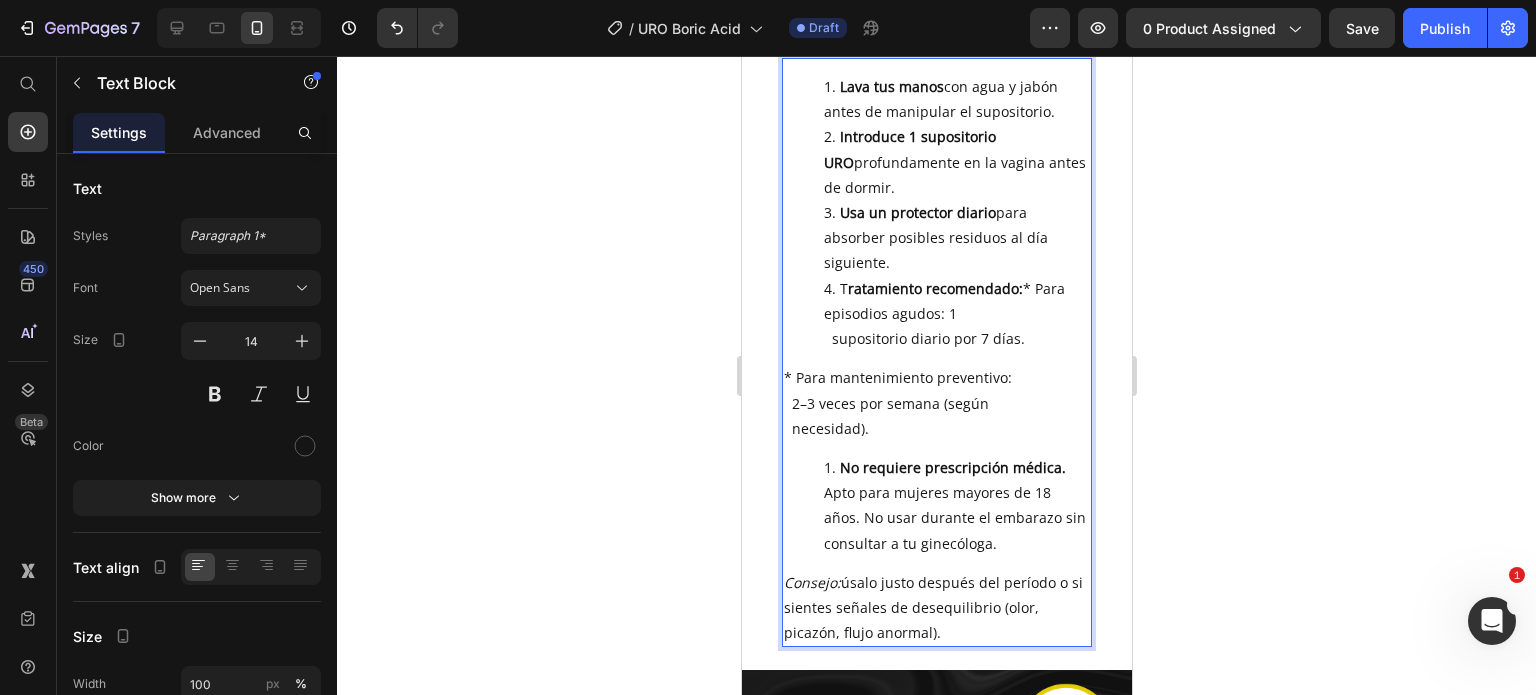 drag, startPoint x: 945, startPoint y: 563, endPoint x: 817, endPoint y: 67, distance: 512.24994 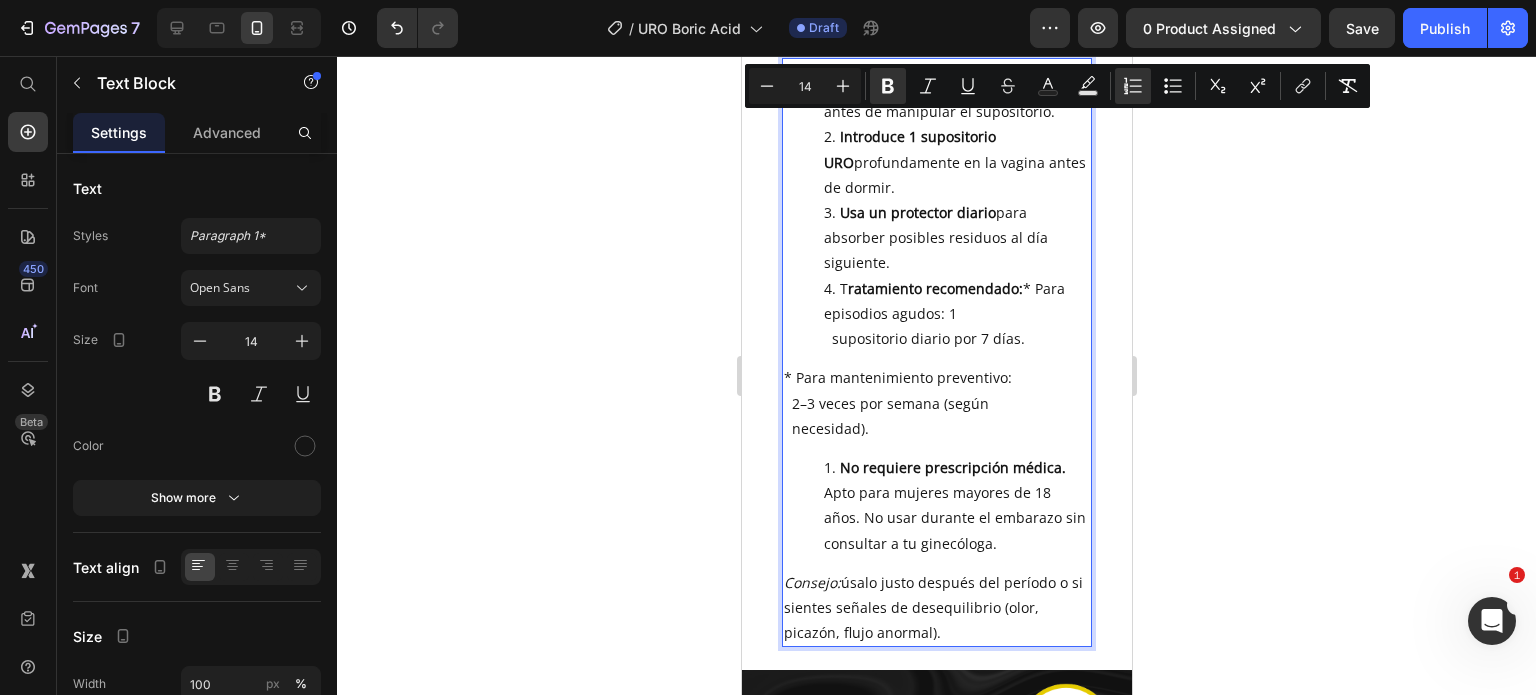 click on "Usa un protector diario" at bounding box center (917, 212) 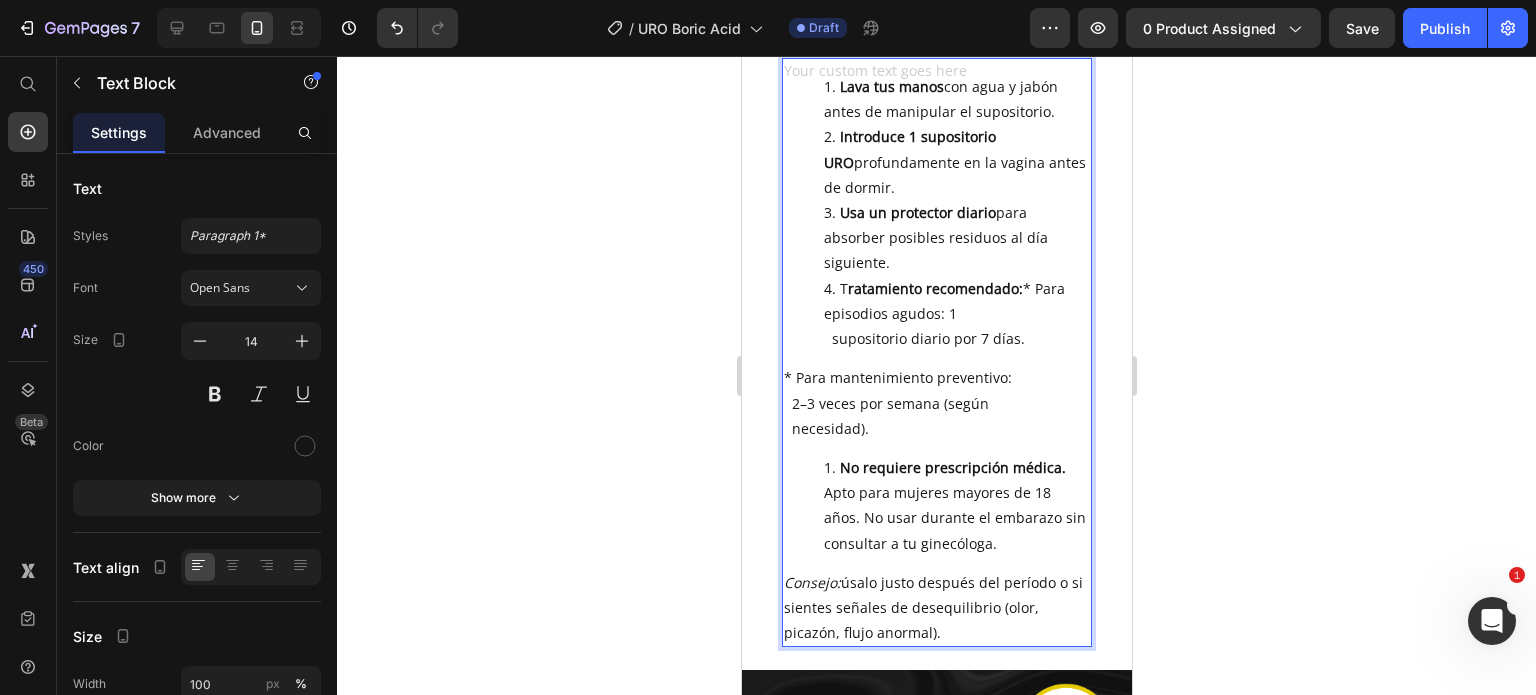 scroll, scrollTop: 1011, scrollLeft: 0, axis: vertical 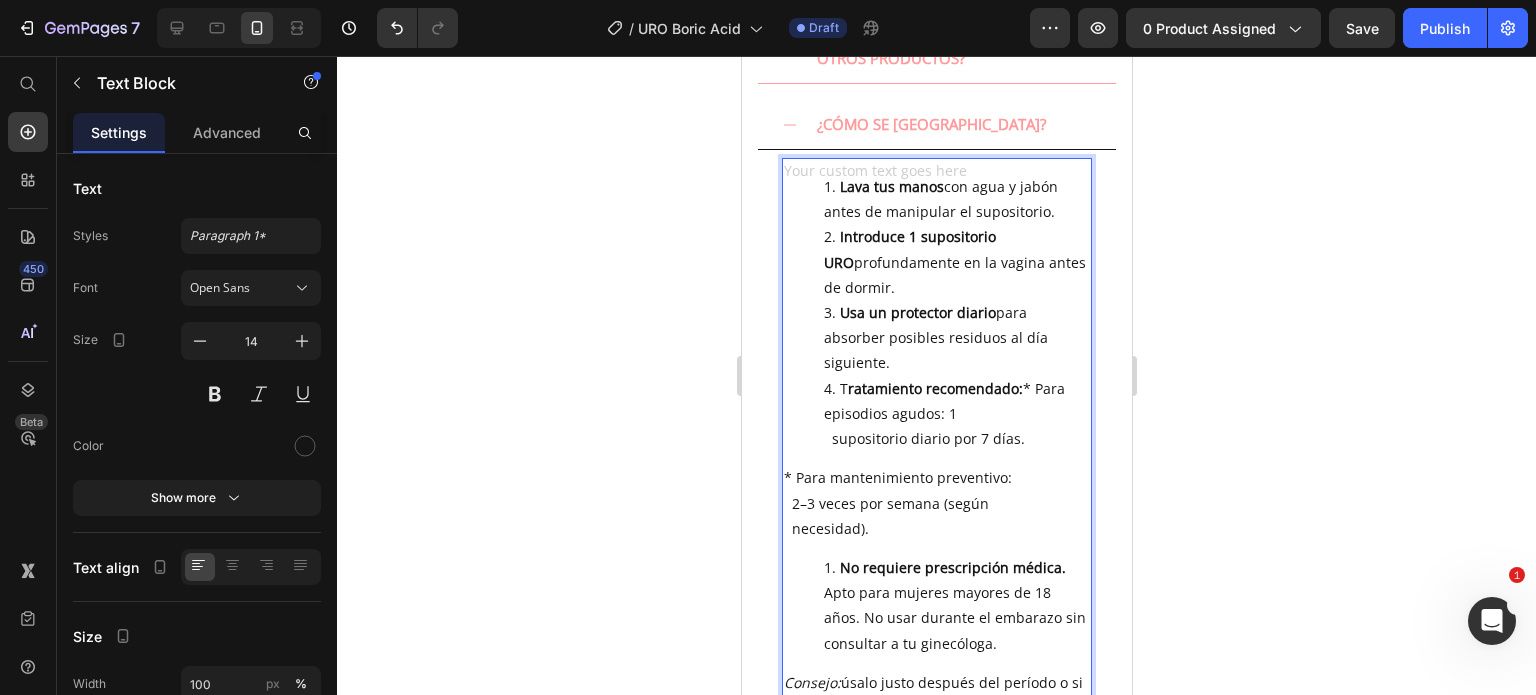 click on "Lava tus manos  con agua y jabón antes de manipular el supositorio. Introduce 1 supositorio URO  profundamente en la vagina antes de dormir. Usa un protector diario  para absorber posibles residuos al día siguiente. T ratamiento recomendado:                 * Para episodios agudos: 1                                   supositorio diario por 7 días.                * Para mantenimiento preventivo:                     2–3 veces por semana (según                           necesidad). No requiere prescripción médica. Apto para mujeres mayores de 18 años. No usar durante el embarazo sin consultar a tu ginecóloga. Consejo:  úsalo justo después del período o si sientes señales de desequilibrio (olor, picazón, flujo anormal)." at bounding box center (936, 452) 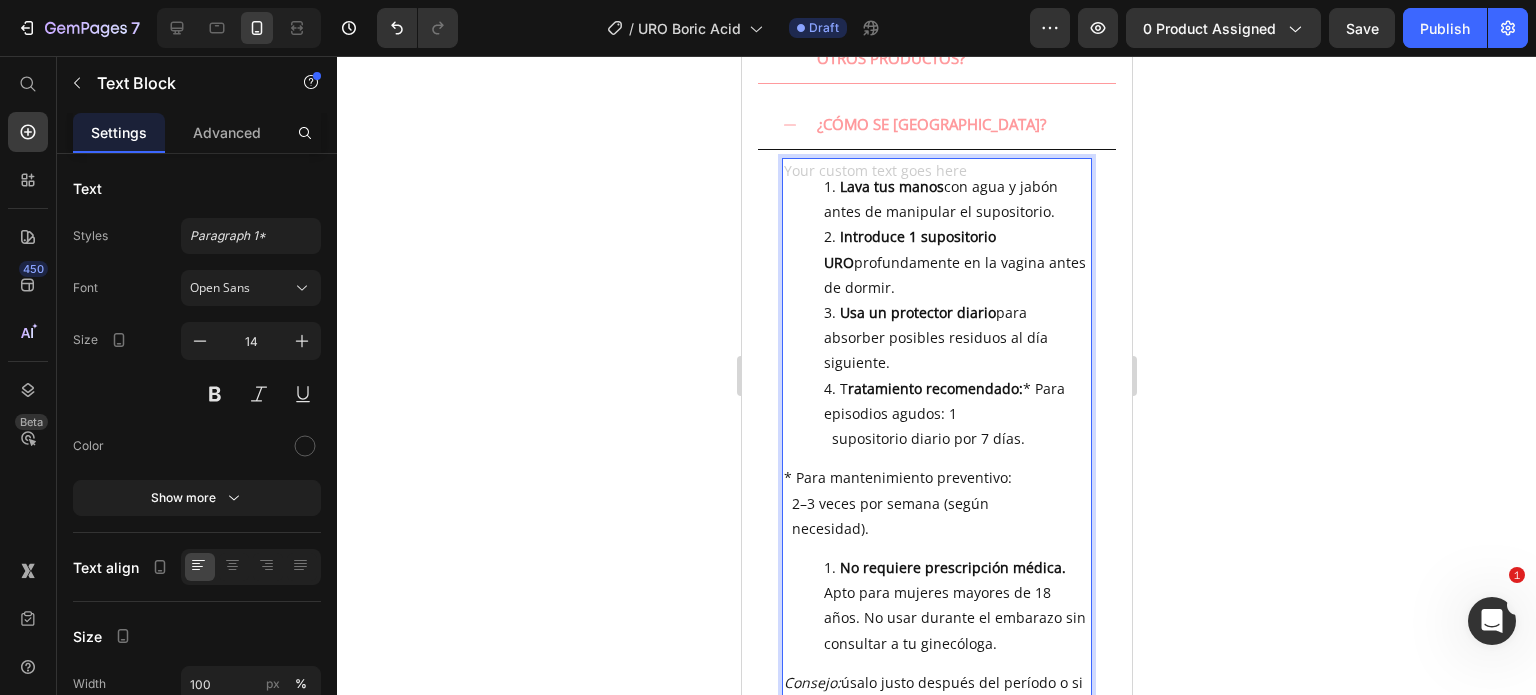 click on "Lava tus manos  con agua y jabón antes de manipular el supositorio." at bounding box center (956, 199) 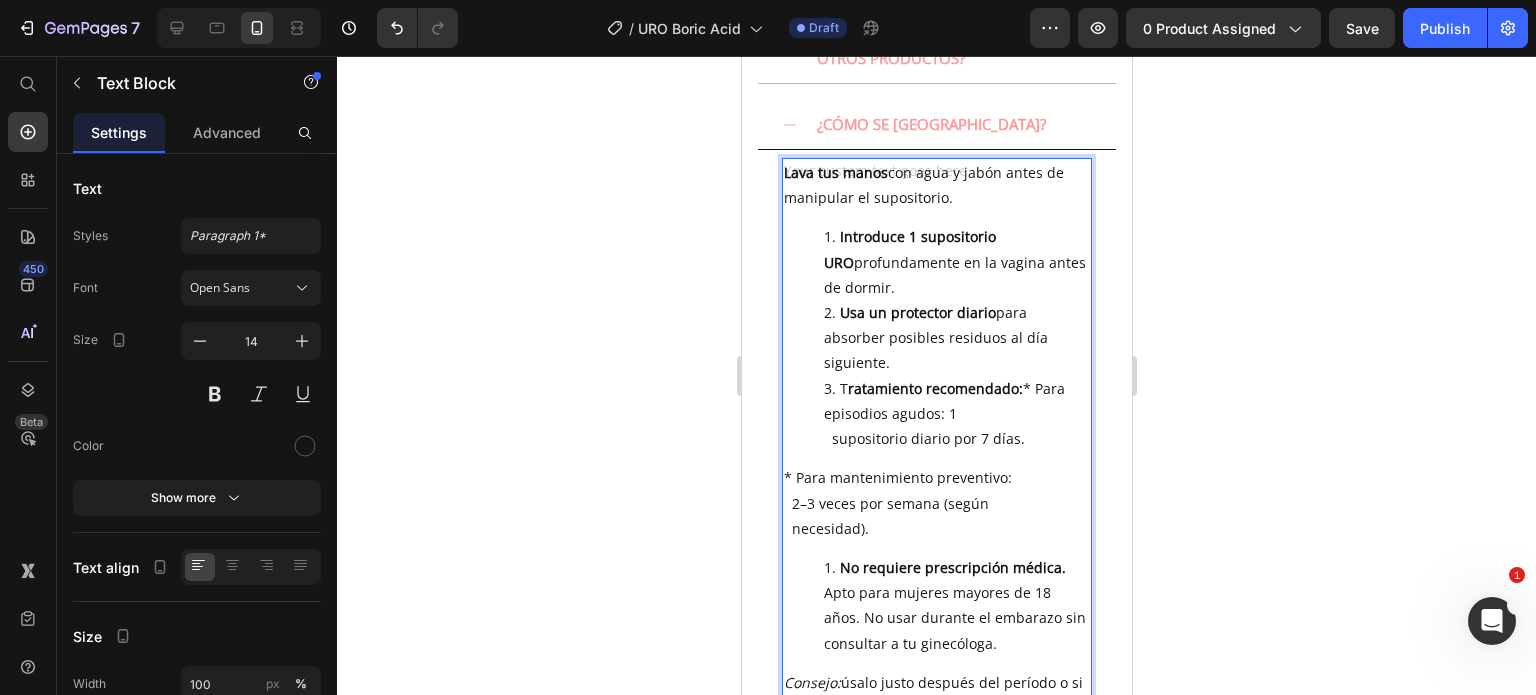 click on "Introduce 1 supositorio URO  profundamente en la vagina antes de dormir." at bounding box center (956, 262) 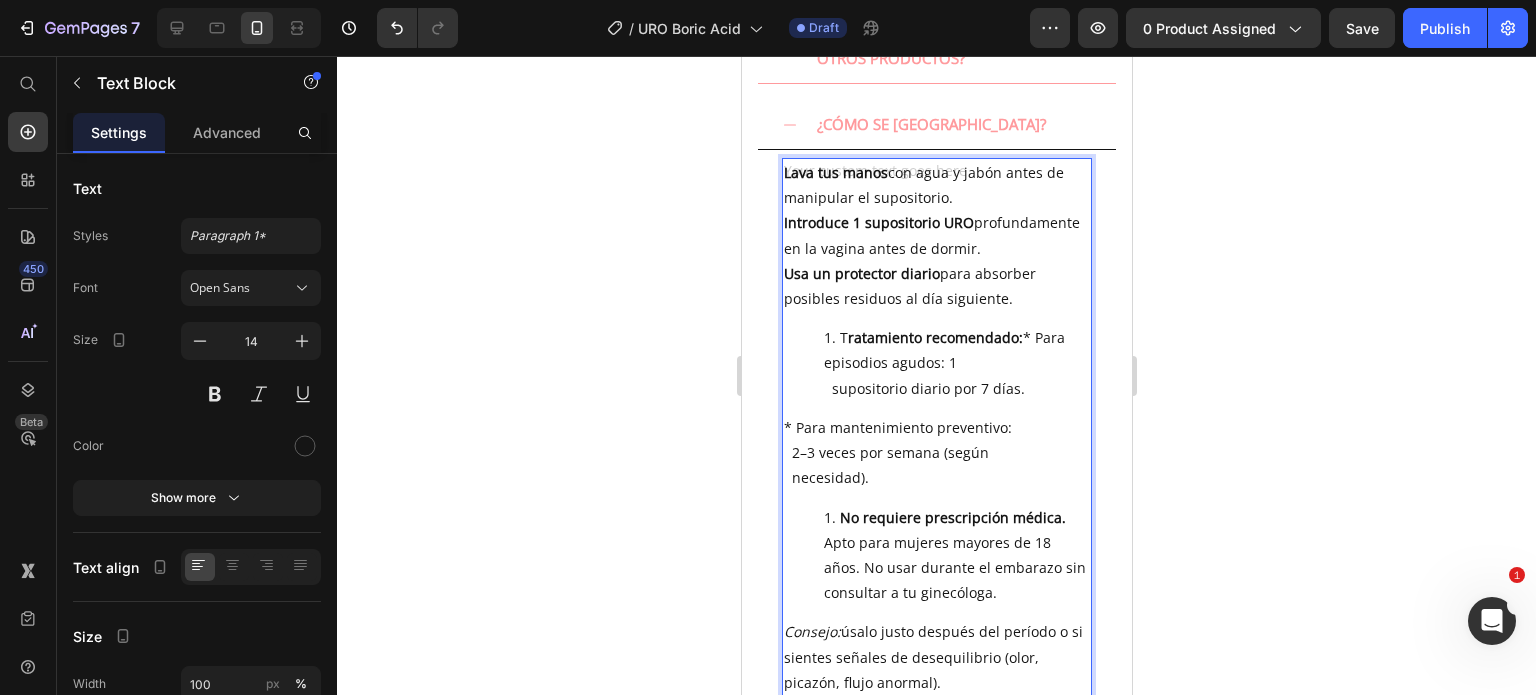 click on "T ratamiento recomendado:                 * Para episodios agudos: 1                                   supositorio diario por 7 días." at bounding box center (956, 363) 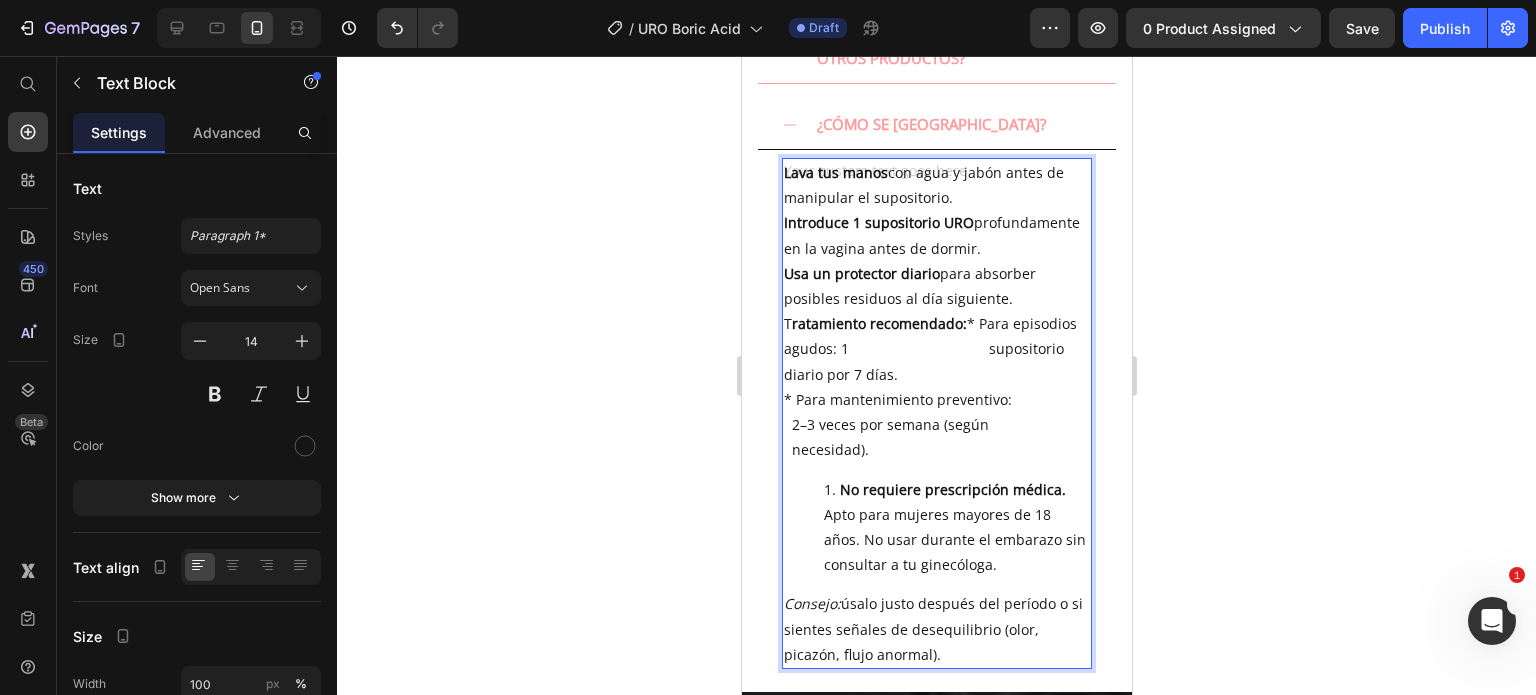 click on "* Para mantenimiento preventivo:                     2–3 veces por semana (según                           necesidad)." at bounding box center [936, 425] 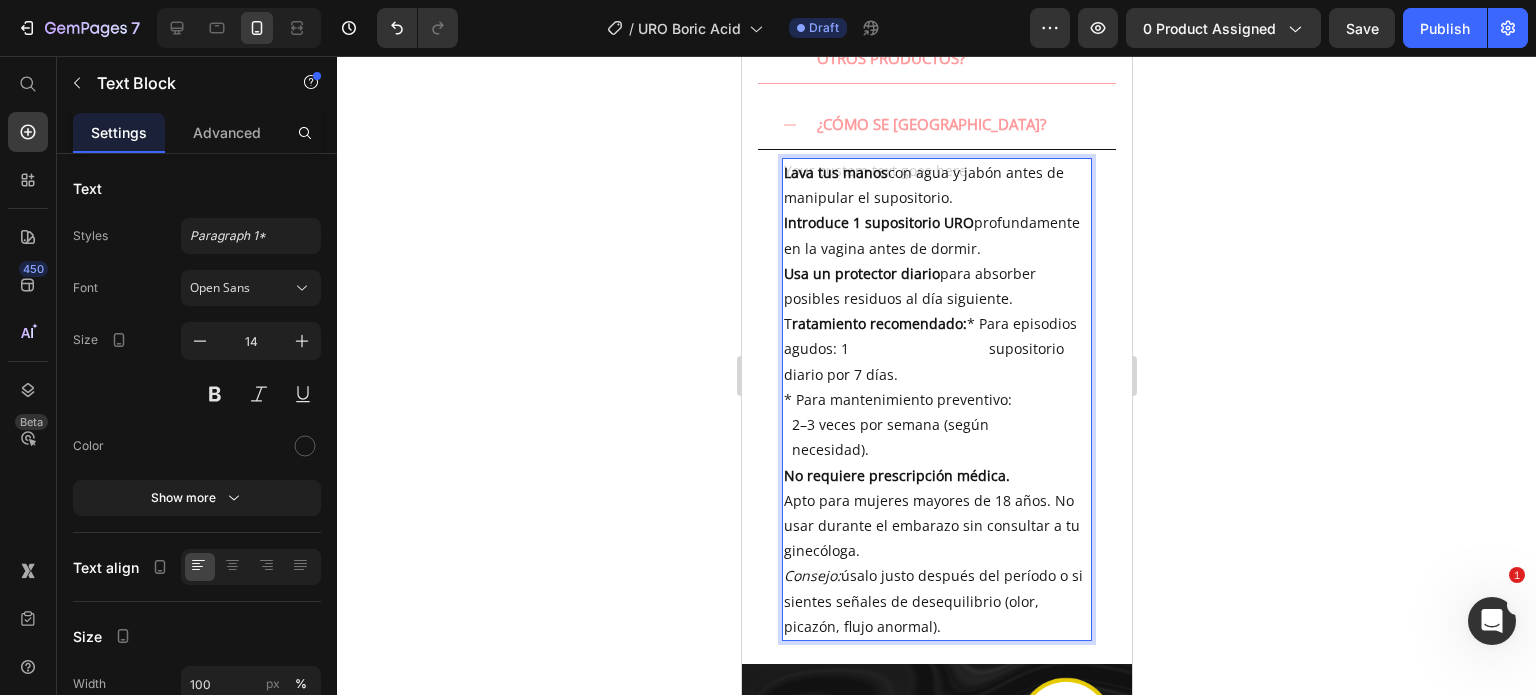 click on "Lava tus manos  con agua y jabón antes de manipular el supositorio. Introduce 1 supositorio URO  profundamente en la vagina antes de dormir. Usa un protector diario  para absorber posibles residuos al día siguiente. T ratamiento recomendado:                 * Para episodios agudos: 1                                   supositorio diario por 7 días.                * Para mantenimiento preventivo:                     2–3 veces por semana (según                           necesidad). No requiere prescripción médica. Apto para mujeres mayores de 18 años. No usar durante el embarazo sin consultar a tu ginecóloga. Consejo:  úsalo justo después del período o si sientes señales de desequilibrio (olor, picazón, flujo anormal)." at bounding box center (936, 399) 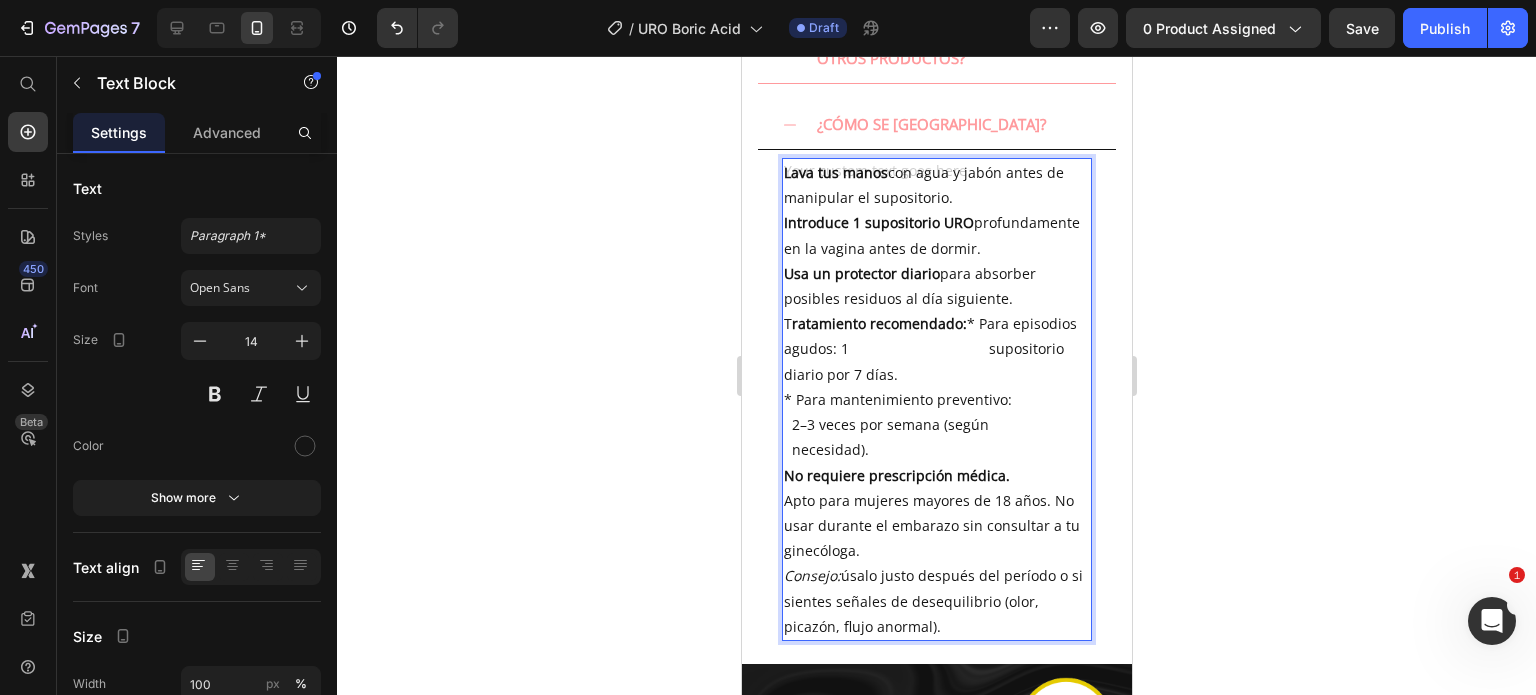 click 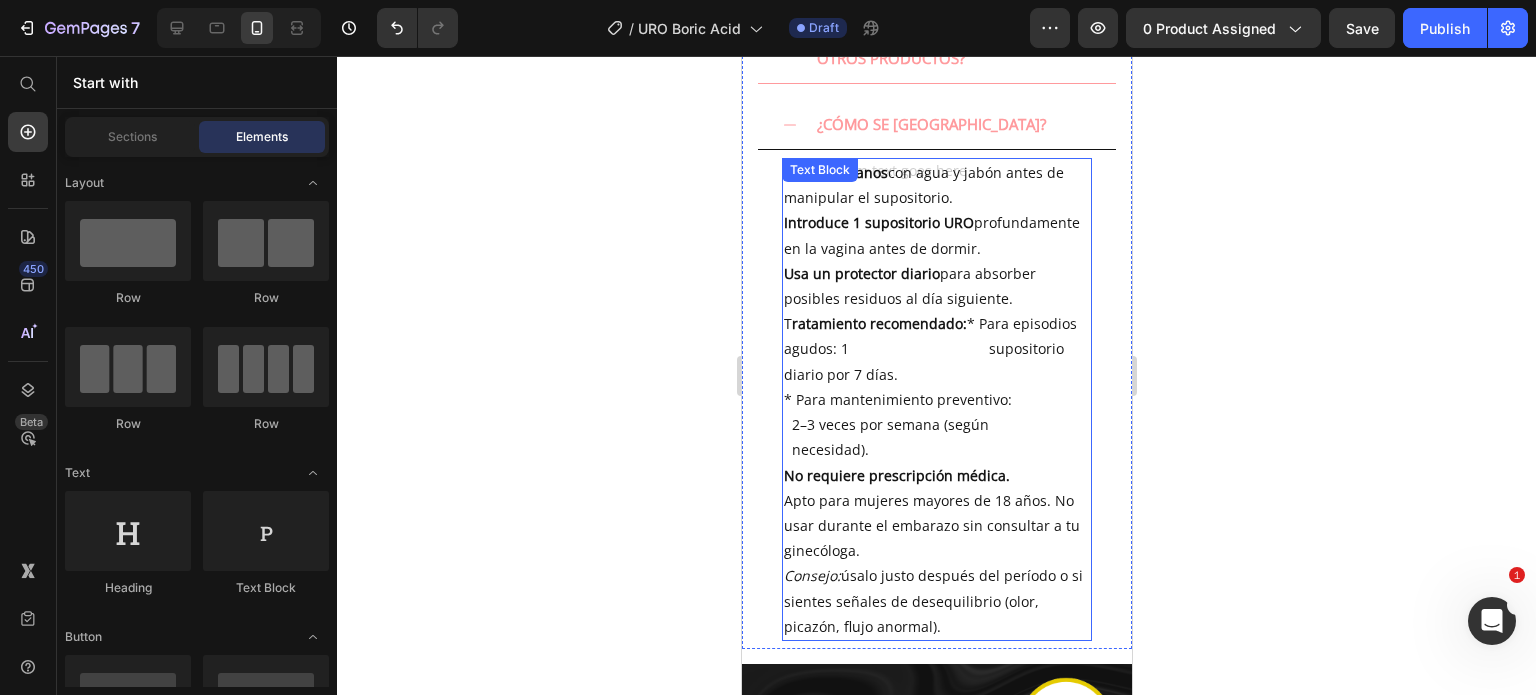 click on "¿CÓMO SE [GEOGRAPHIC_DATA]?" at bounding box center [952, 124] 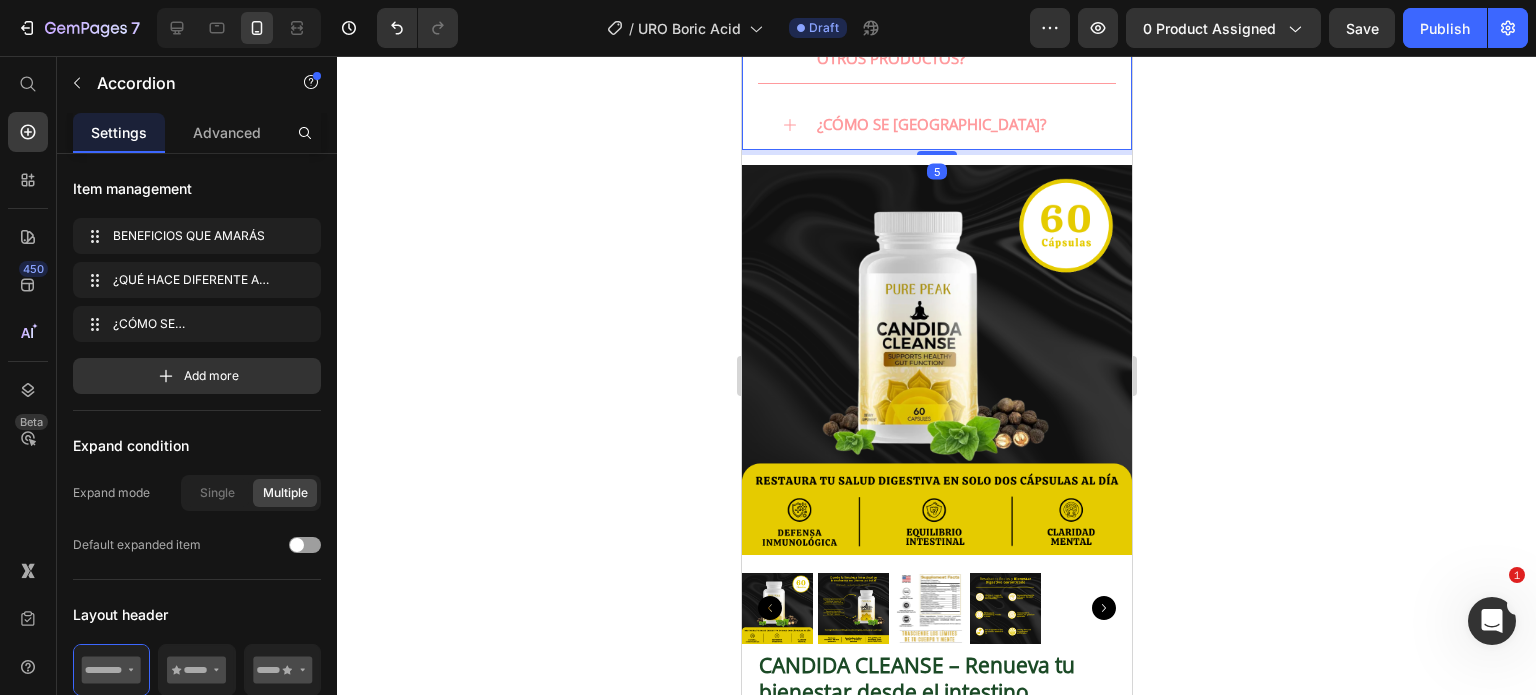 click on "¿CÓMO SE [GEOGRAPHIC_DATA]?" at bounding box center (936, 125) 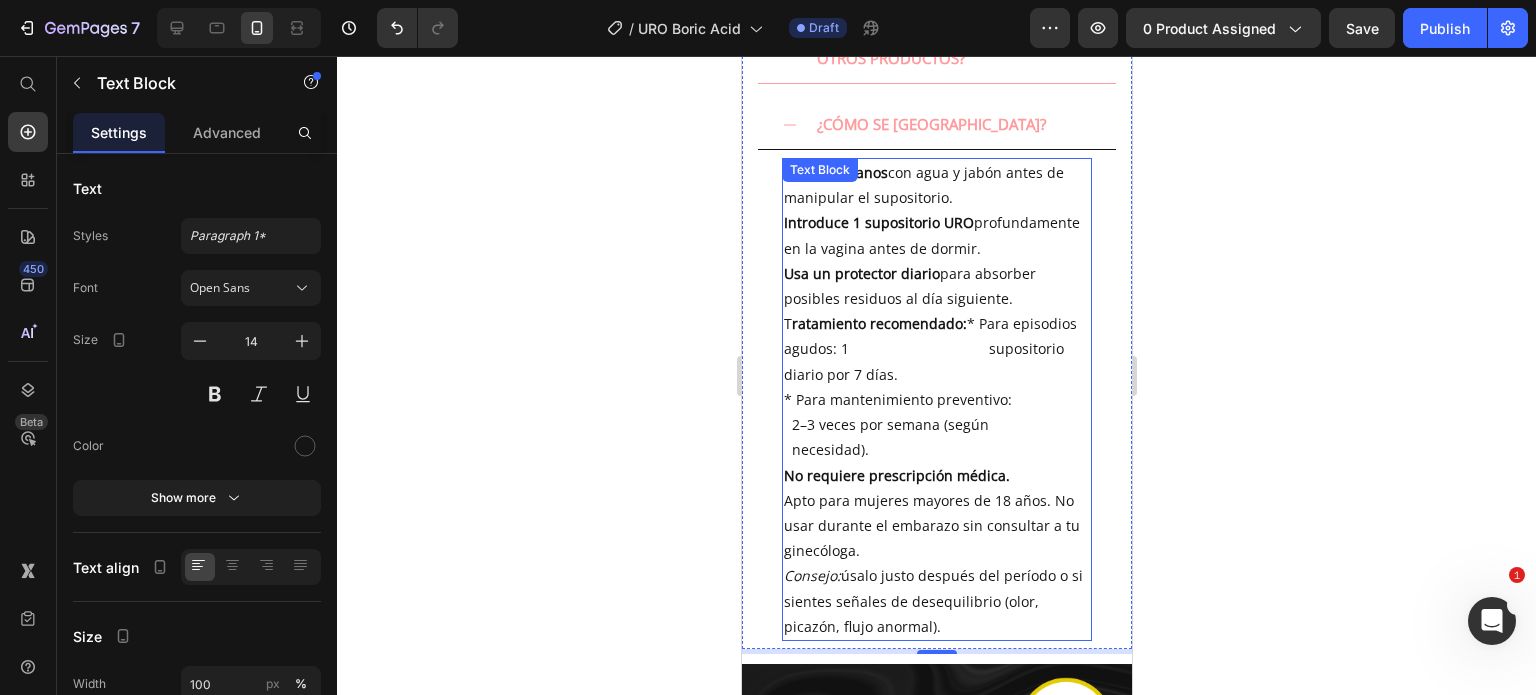 click on "Introduce 1 supositorio URO  profundamente en la vagina antes de dormir." at bounding box center [936, 235] 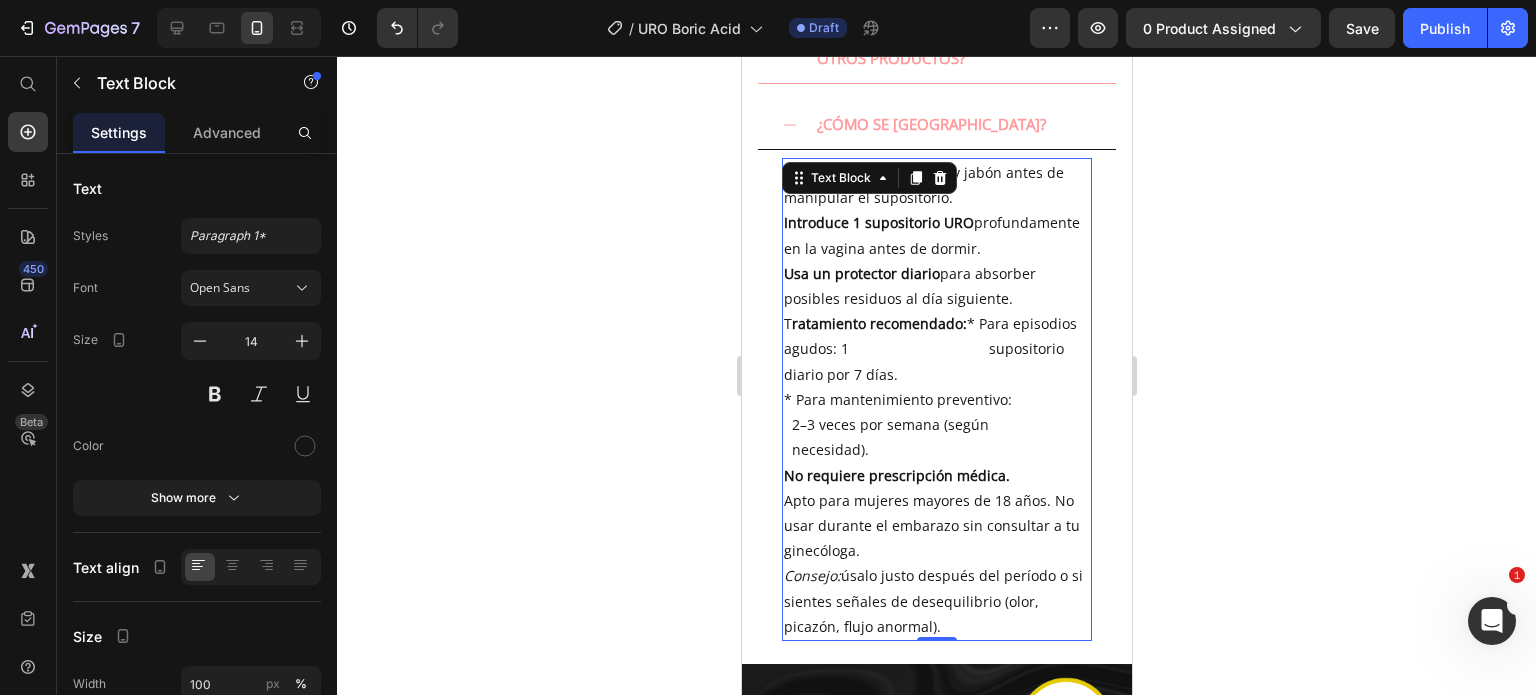 click on "Introduce 1 supositorio URO  profundamente en la vagina antes de dormir." at bounding box center (936, 235) 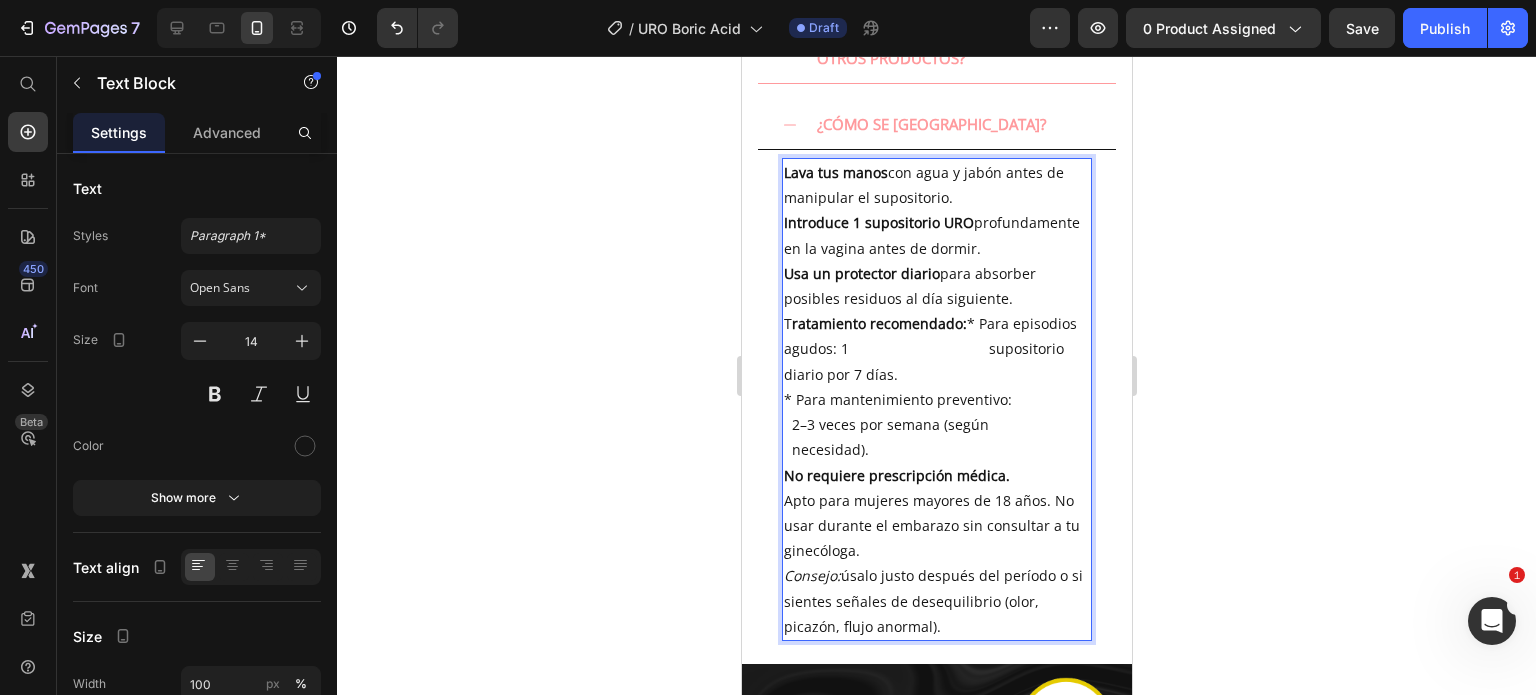 click on "Usa un protector diario" at bounding box center (861, 273) 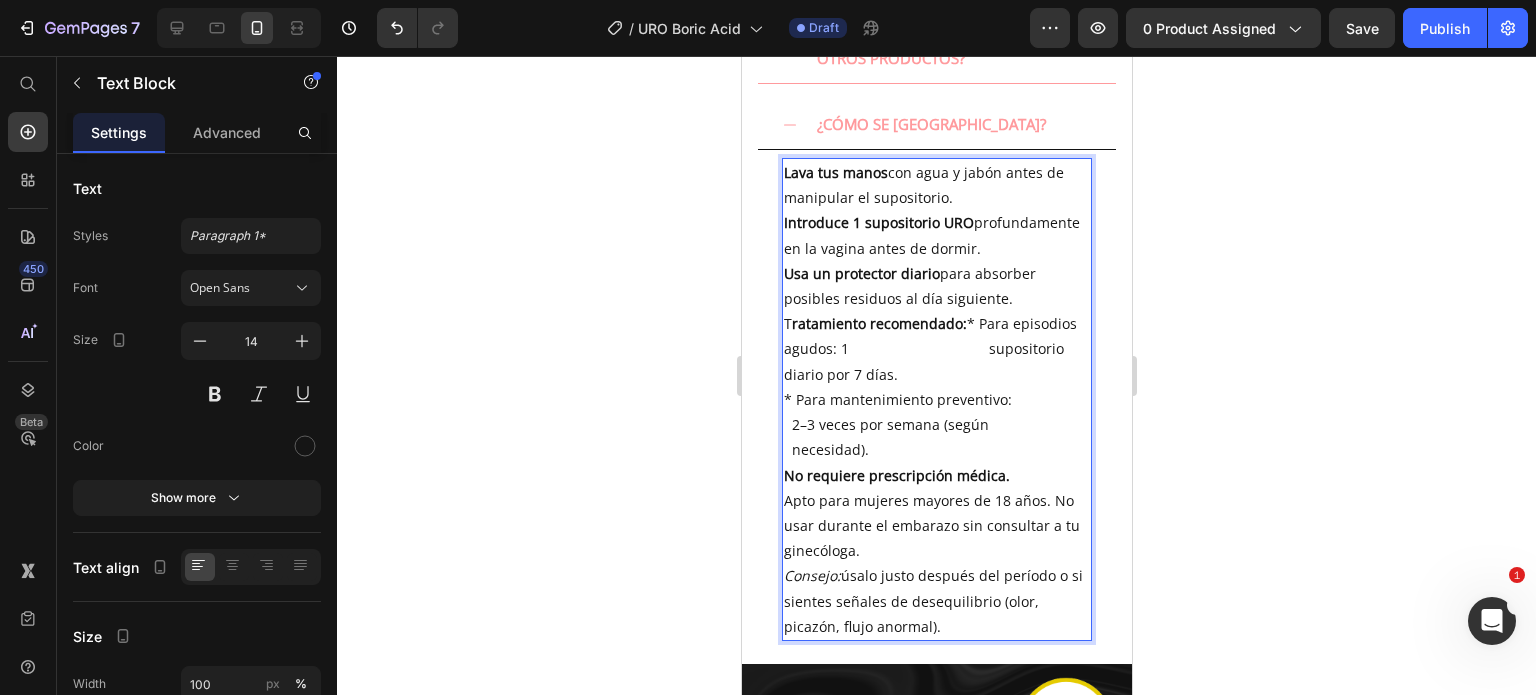 drag, startPoint x: 1308, startPoint y: 277, endPoint x: 1230, endPoint y: 278, distance: 78.00641 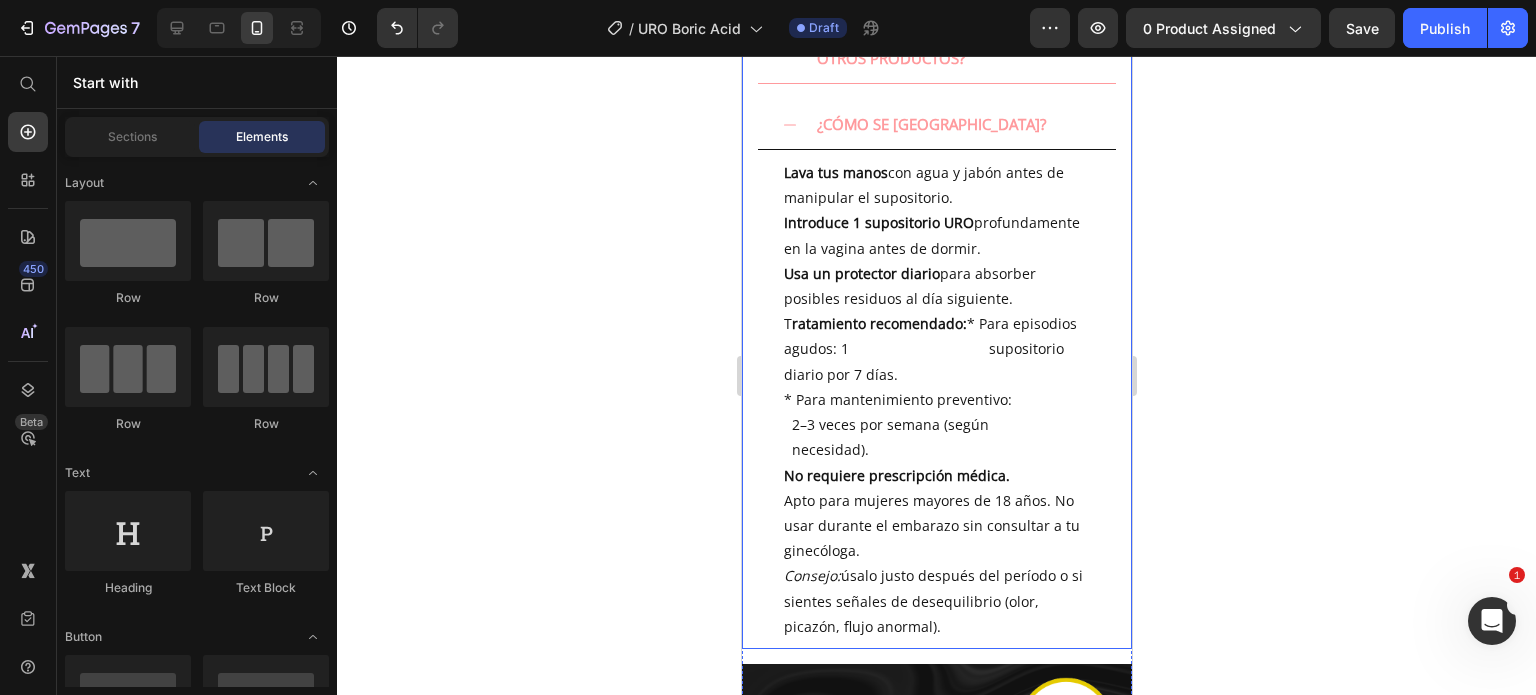 click on "ratamiento recomendado:" at bounding box center (878, 323) 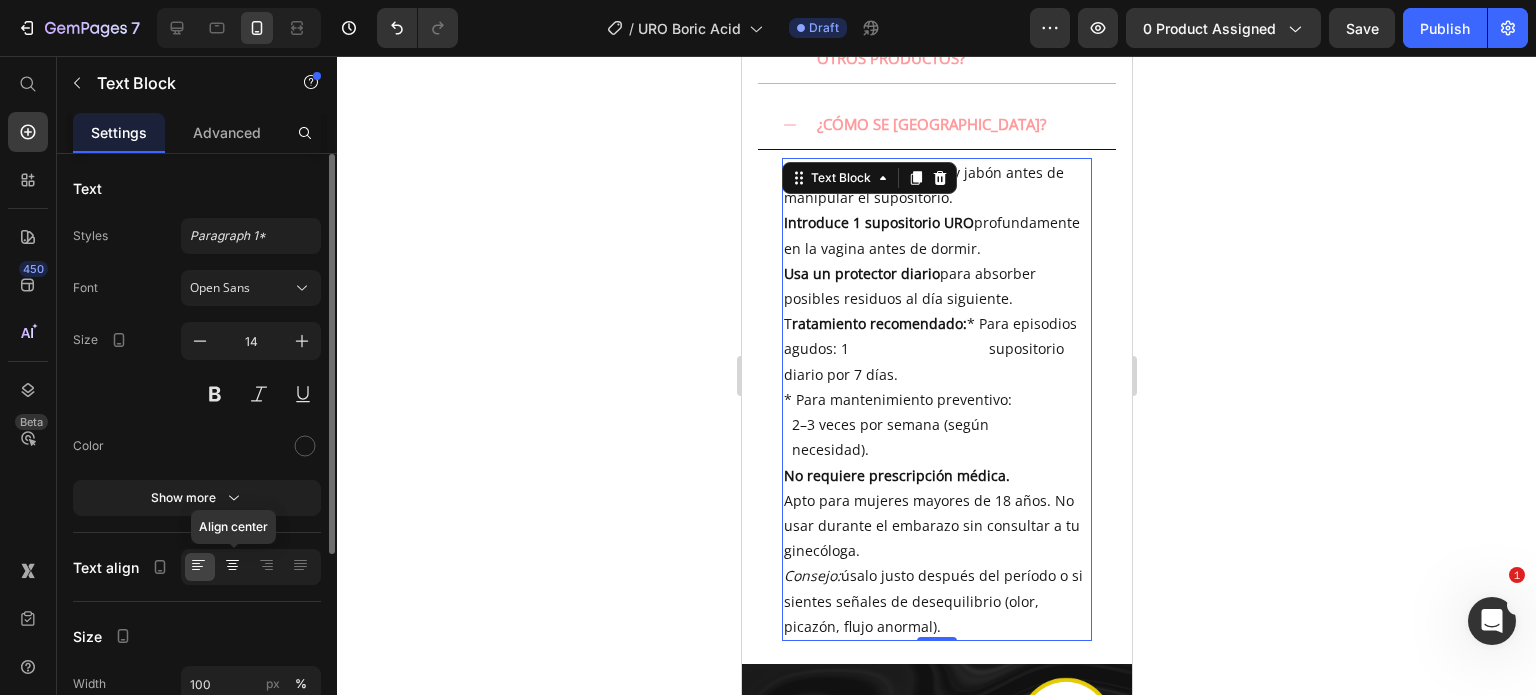 click 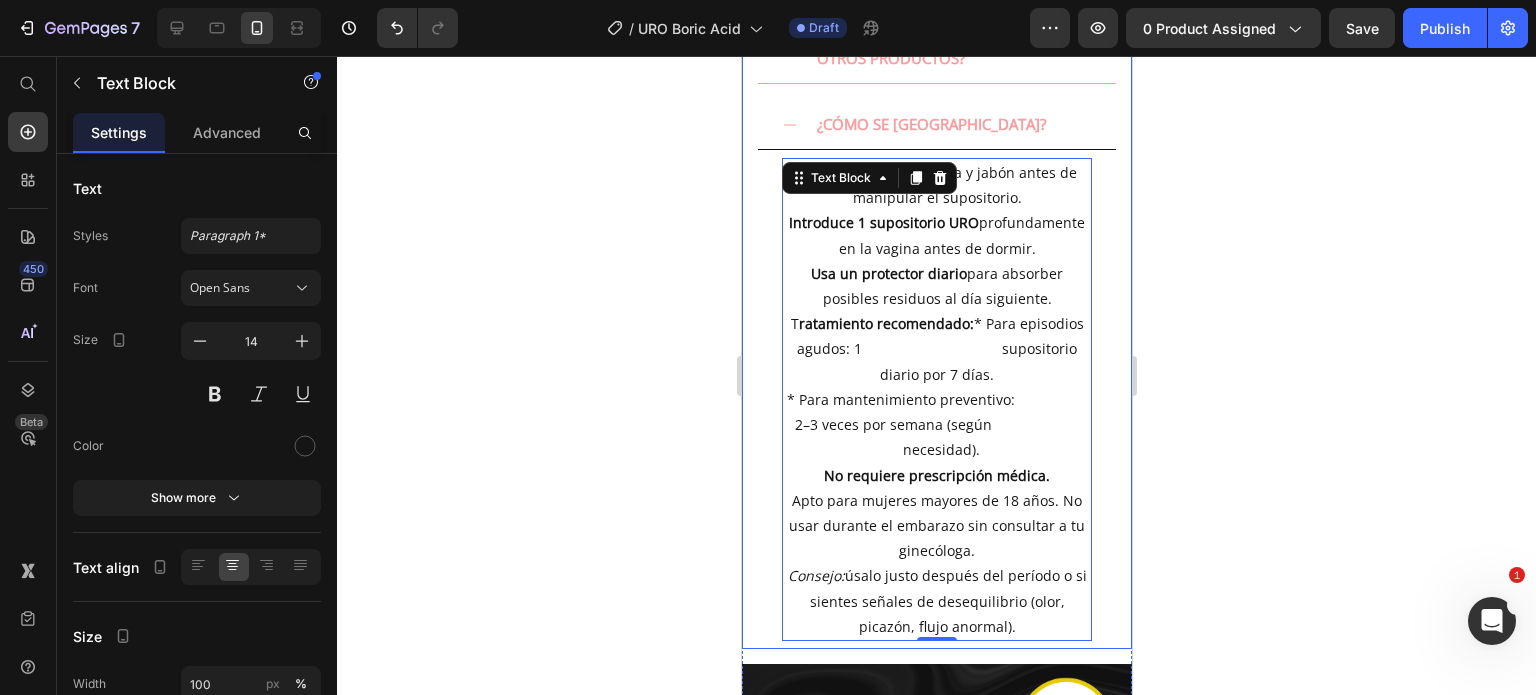click 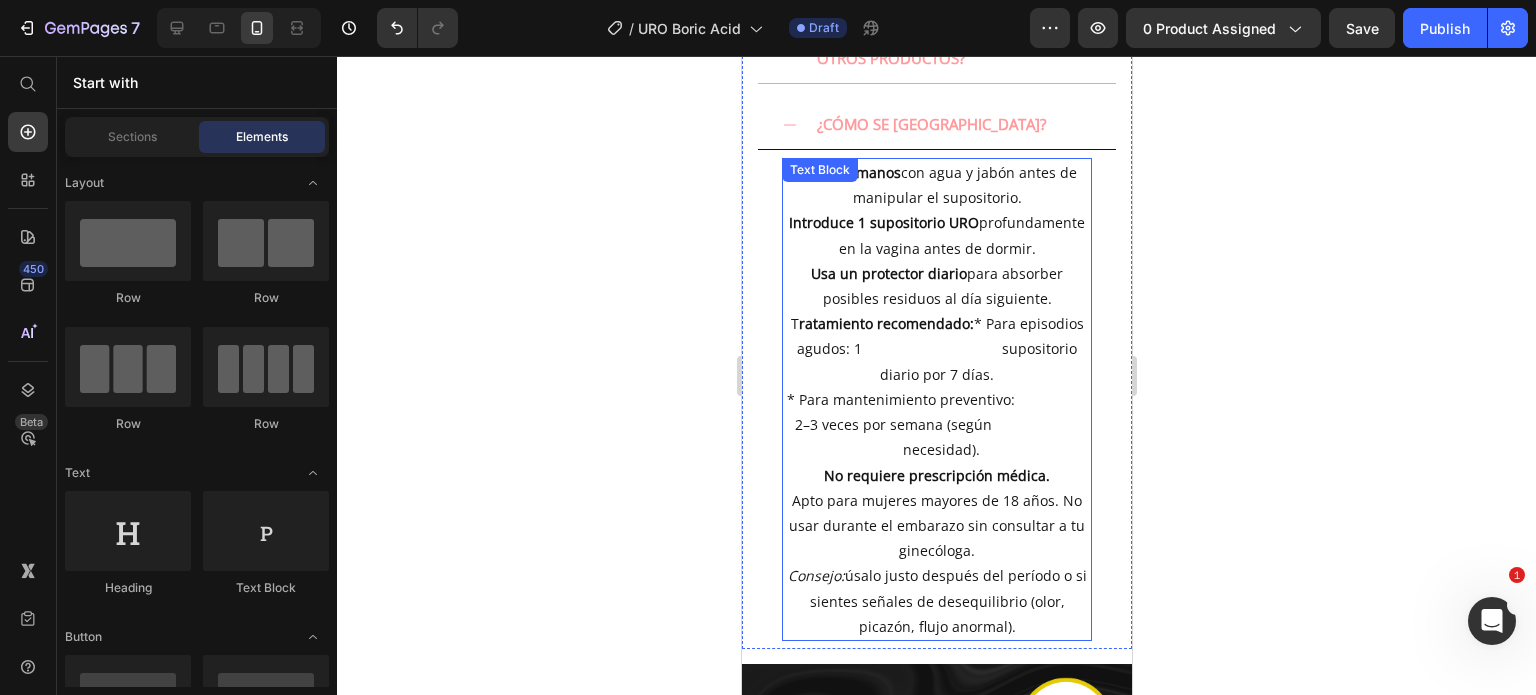 click on "Introduce 1 supositorio URO  profundamente en la vagina antes de dormir." at bounding box center (936, 235) 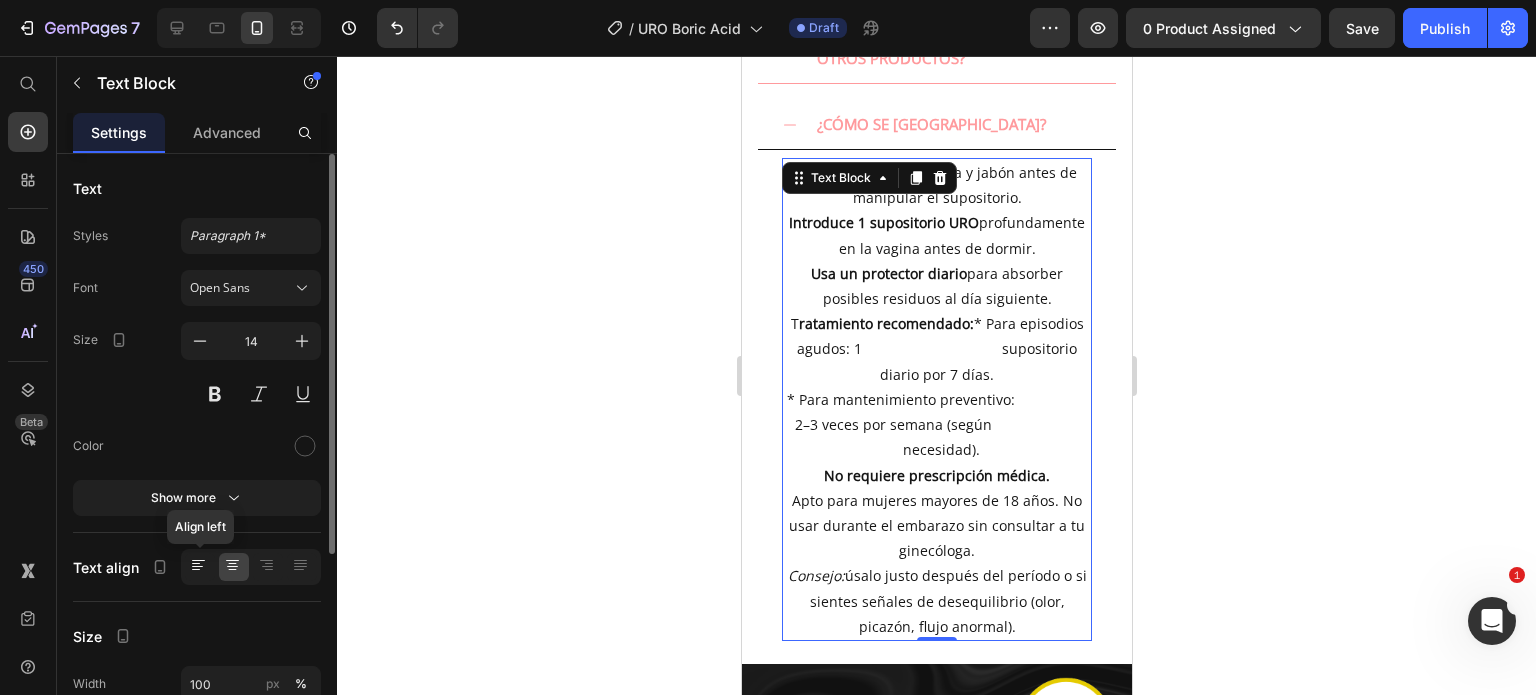 click 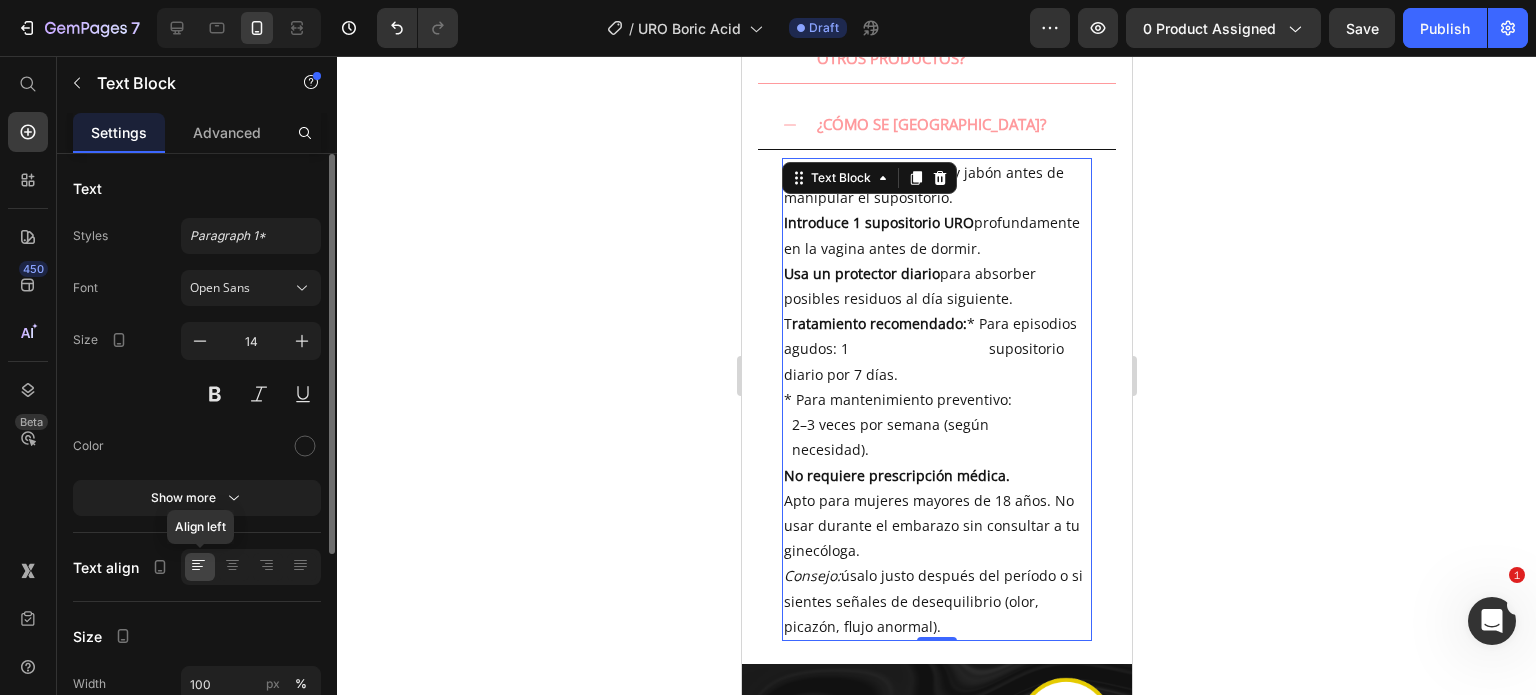 scroll, scrollTop: 200, scrollLeft: 0, axis: vertical 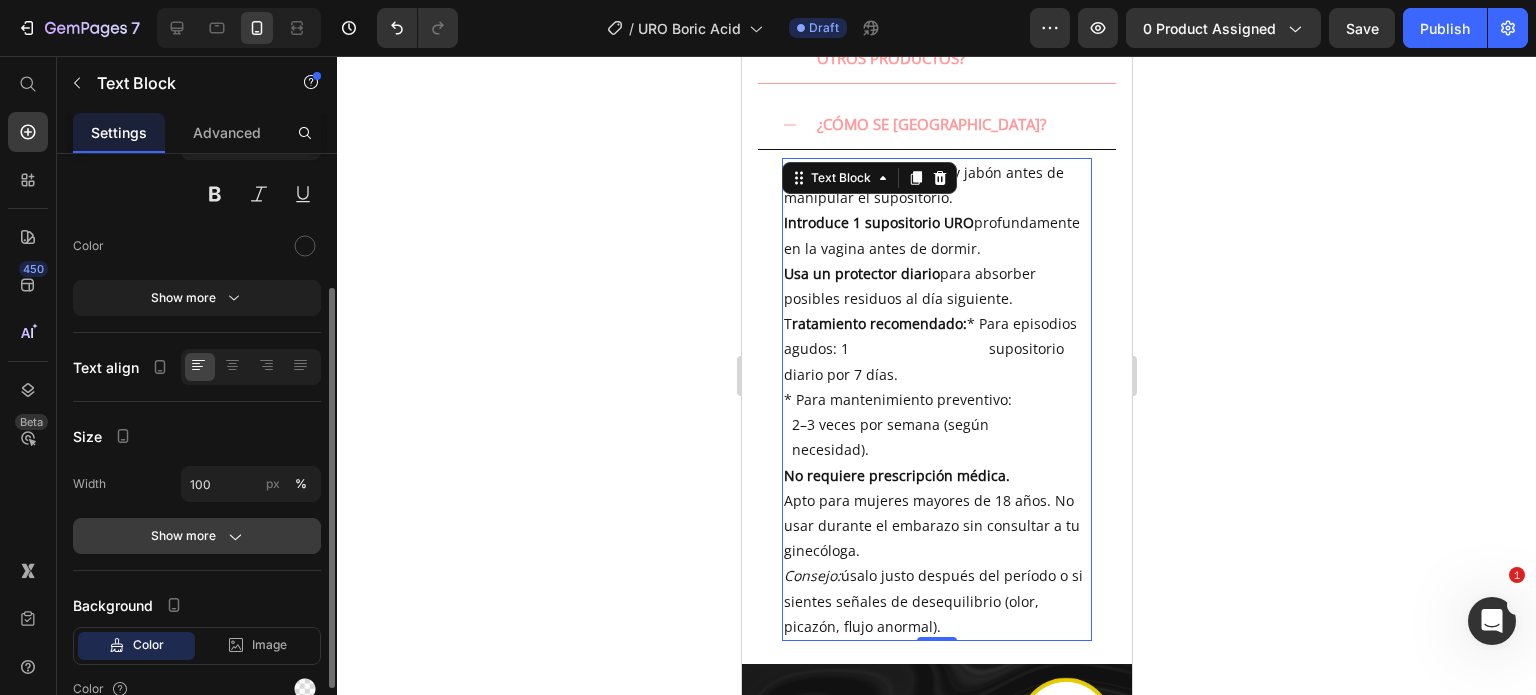 click on "Show more" at bounding box center [197, 536] 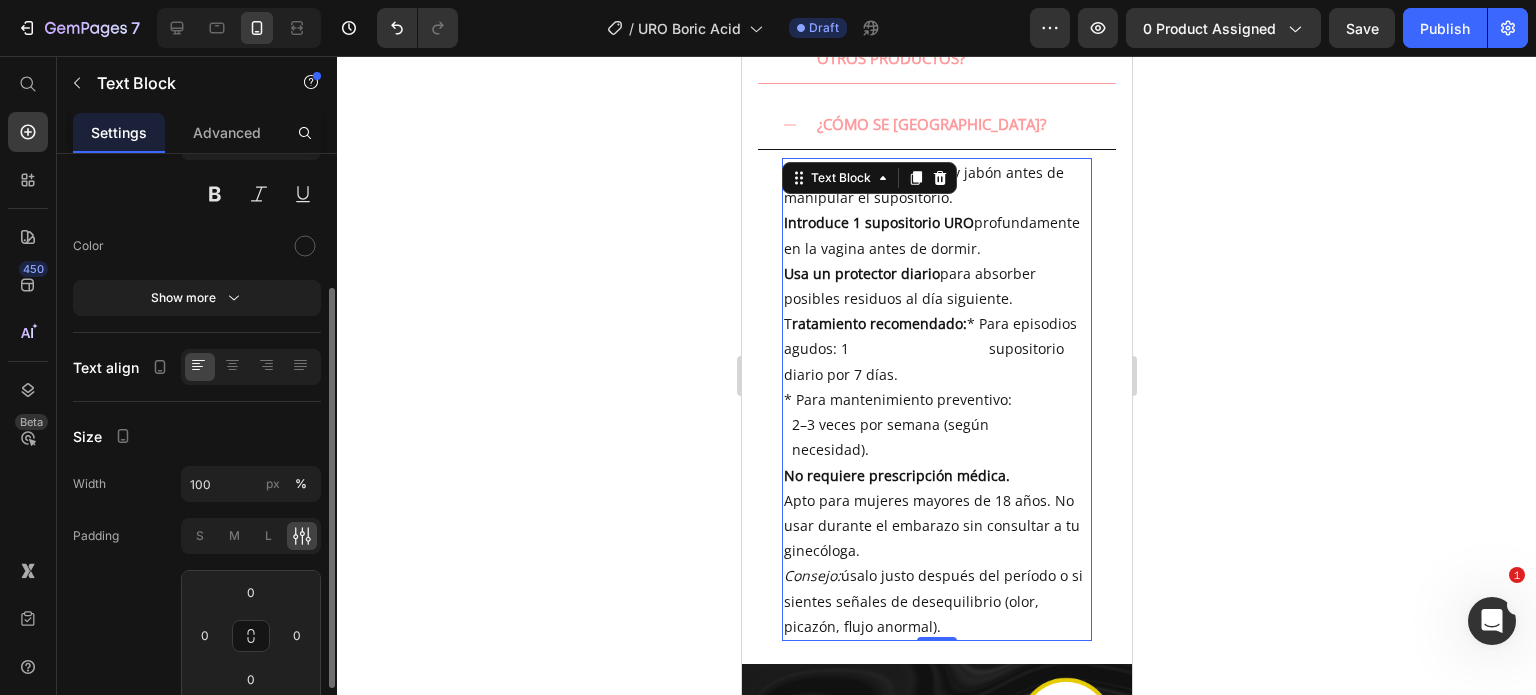 scroll, scrollTop: 400, scrollLeft: 0, axis: vertical 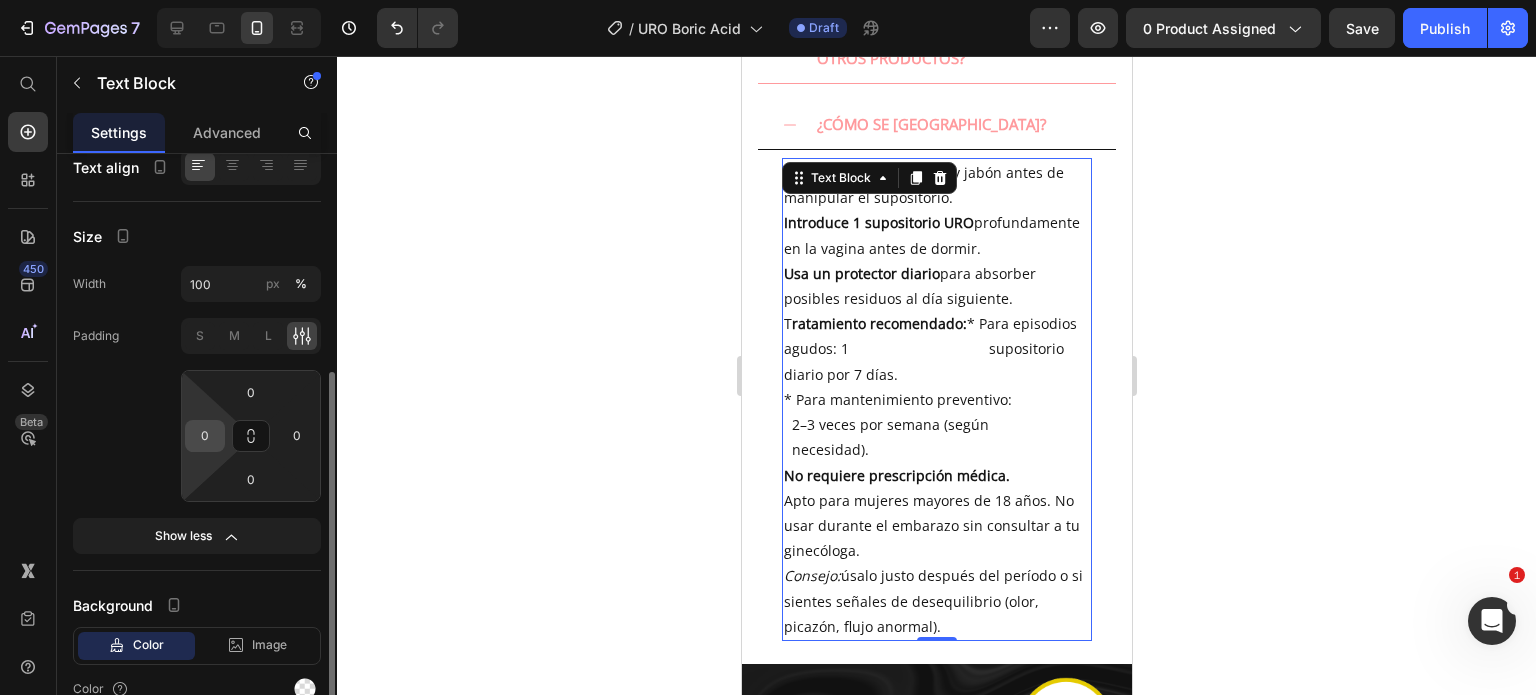 click on "0" at bounding box center (205, 436) 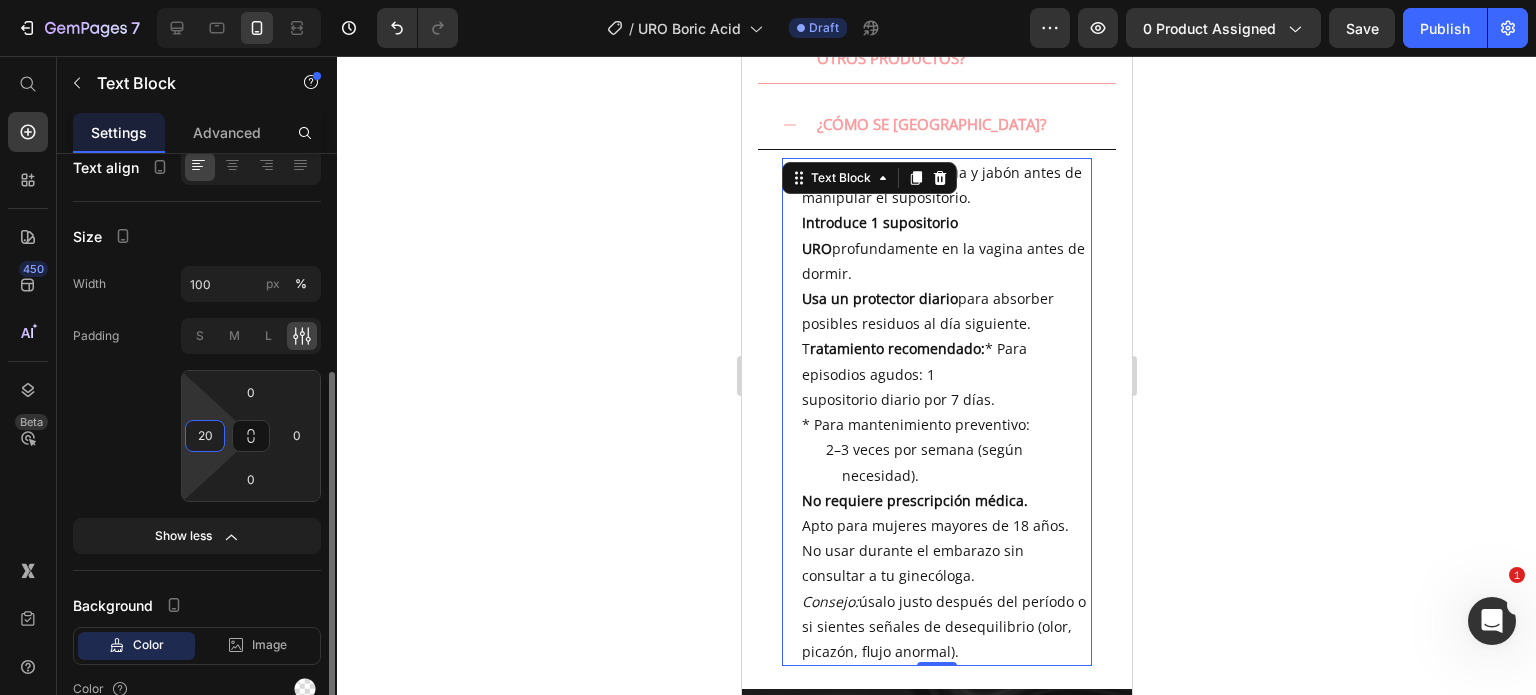 click on "20" at bounding box center (205, 436) 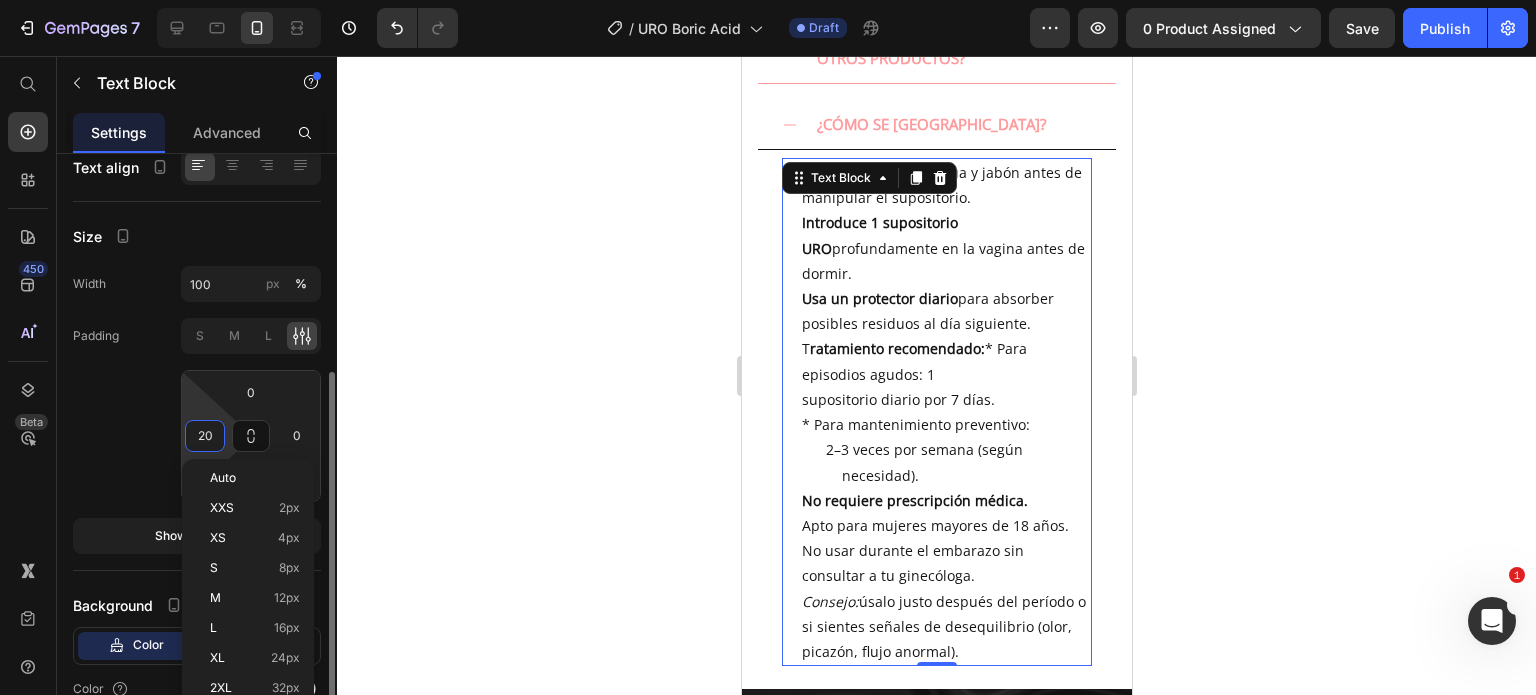click on "20" at bounding box center (205, 436) 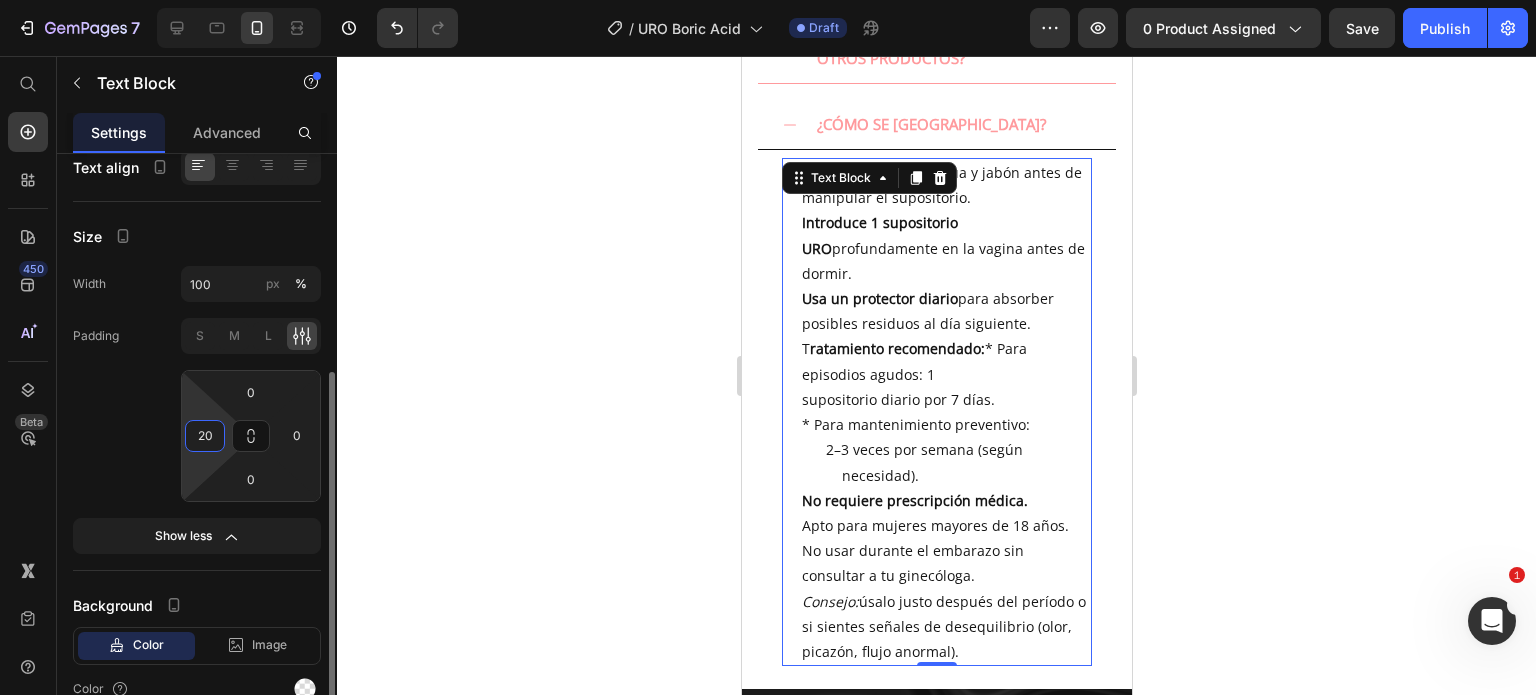 drag, startPoint x: 213, startPoint y: 443, endPoint x: 182, endPoint y: 444, distance: 31.016125 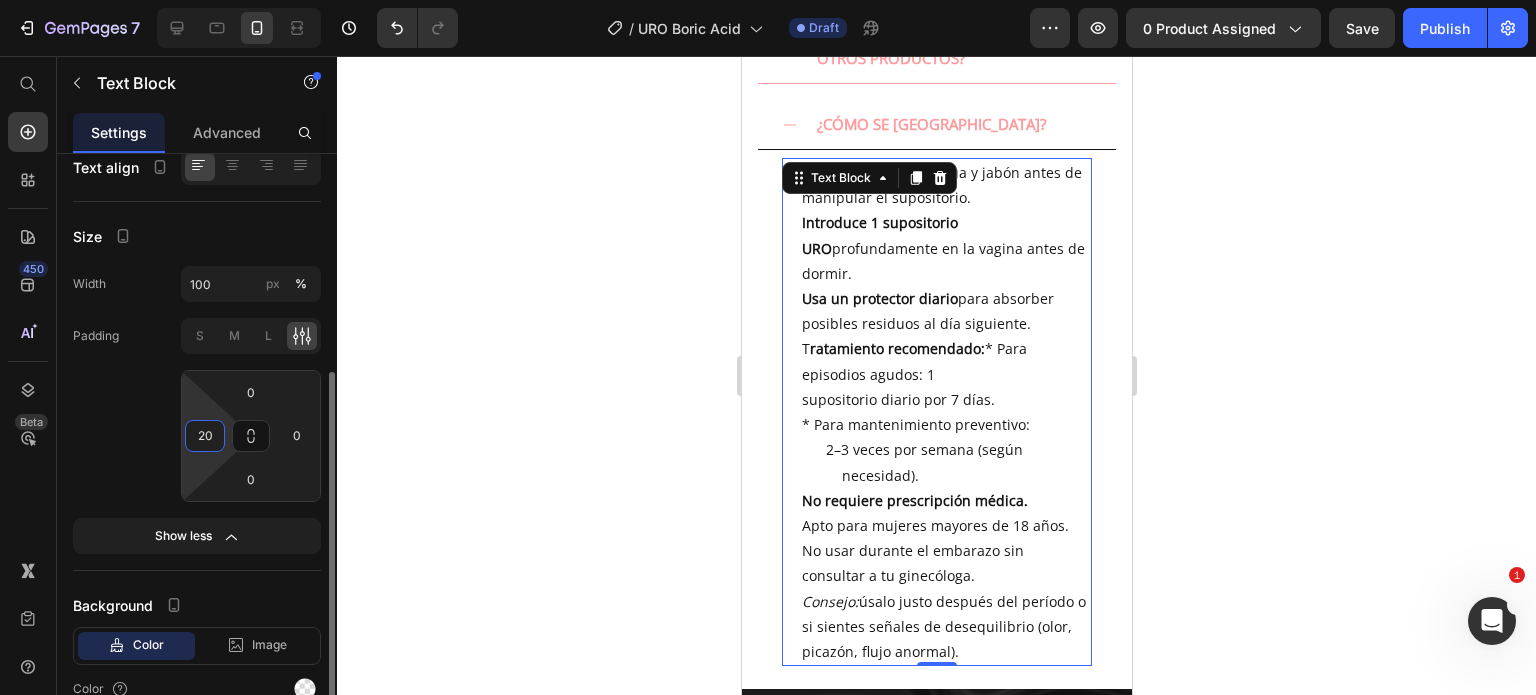 click on "0 20 0 0" 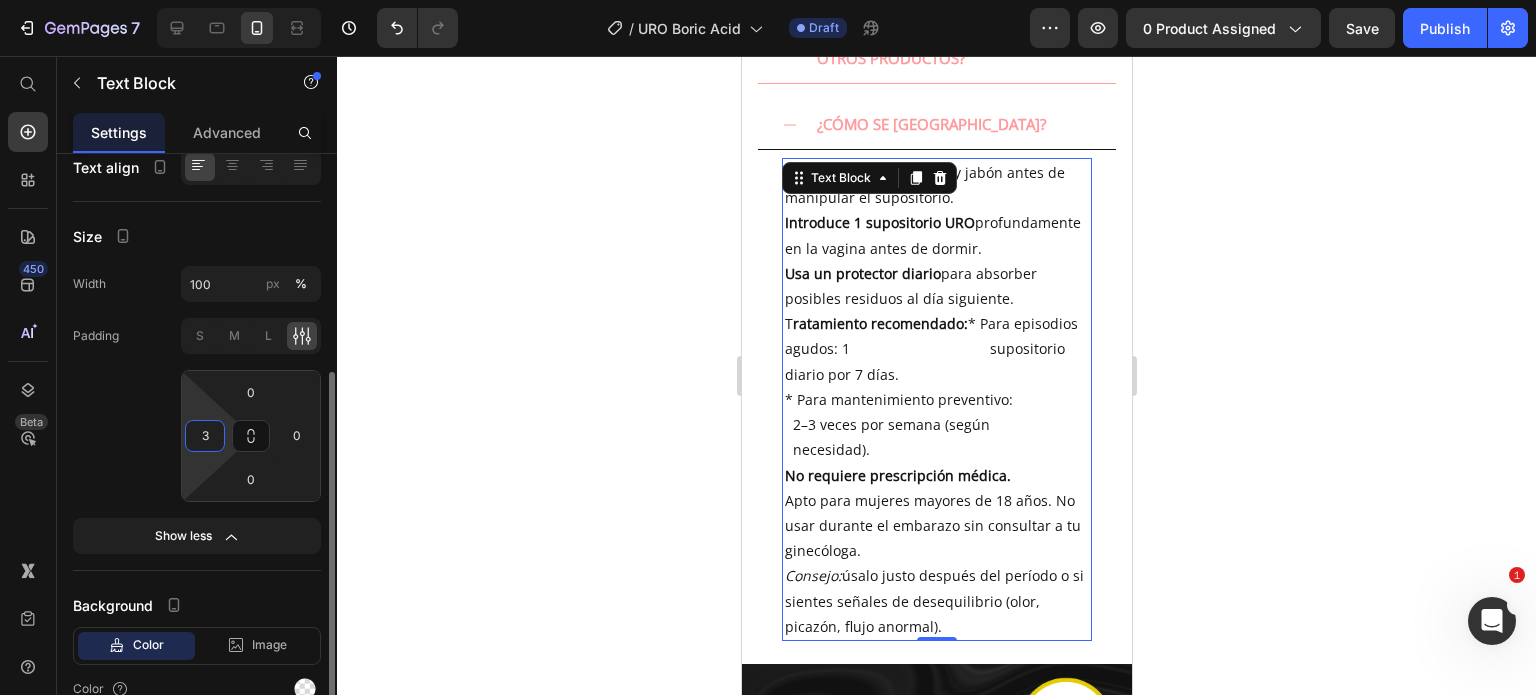 type on "30" 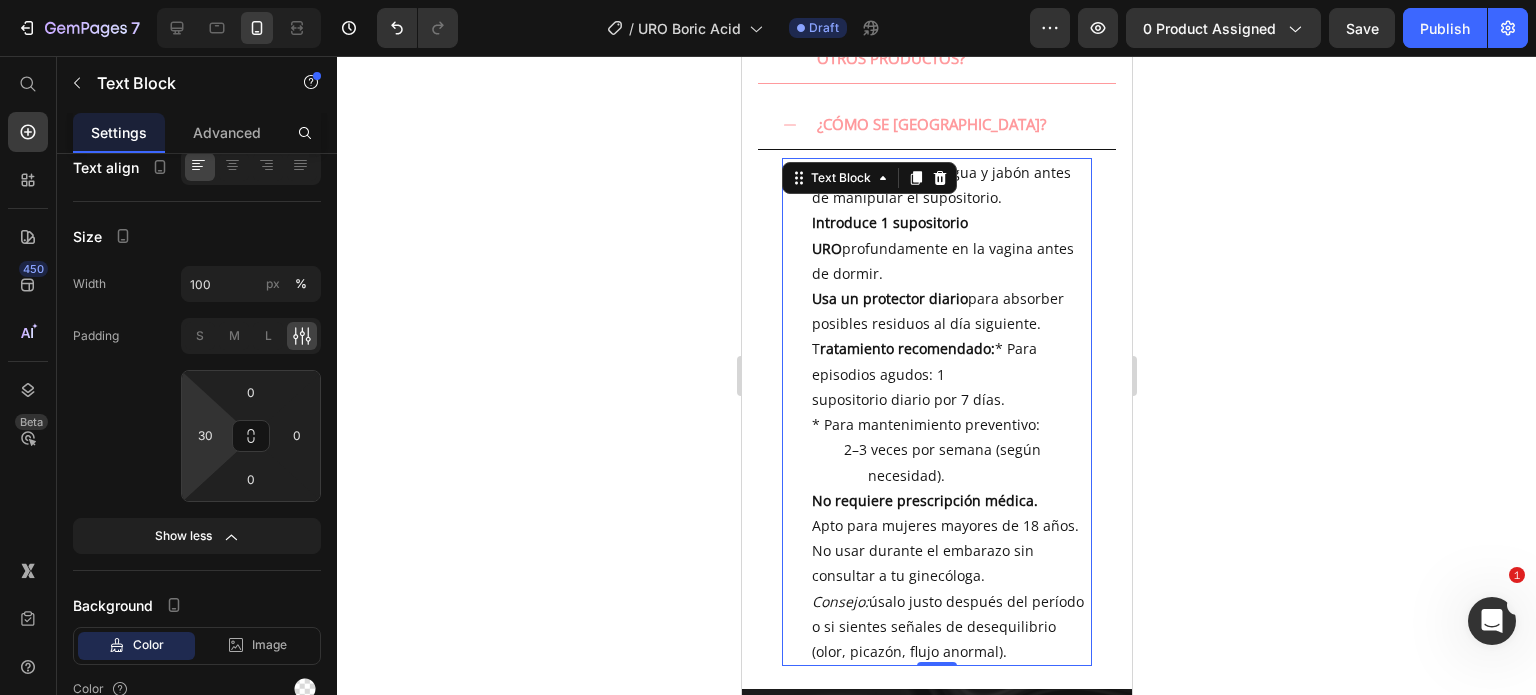 click 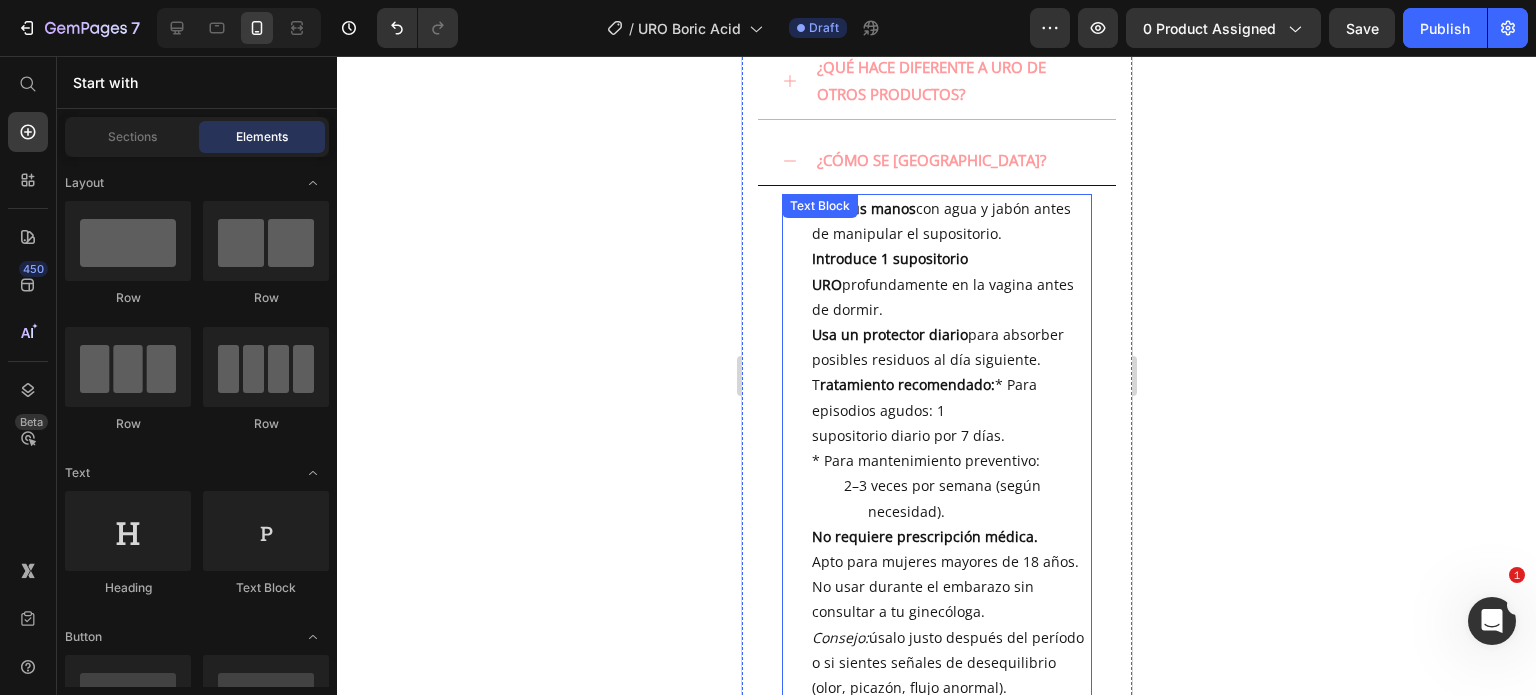 scroll, scrollTop: 711, scrollLeft: 0, axis: vertical 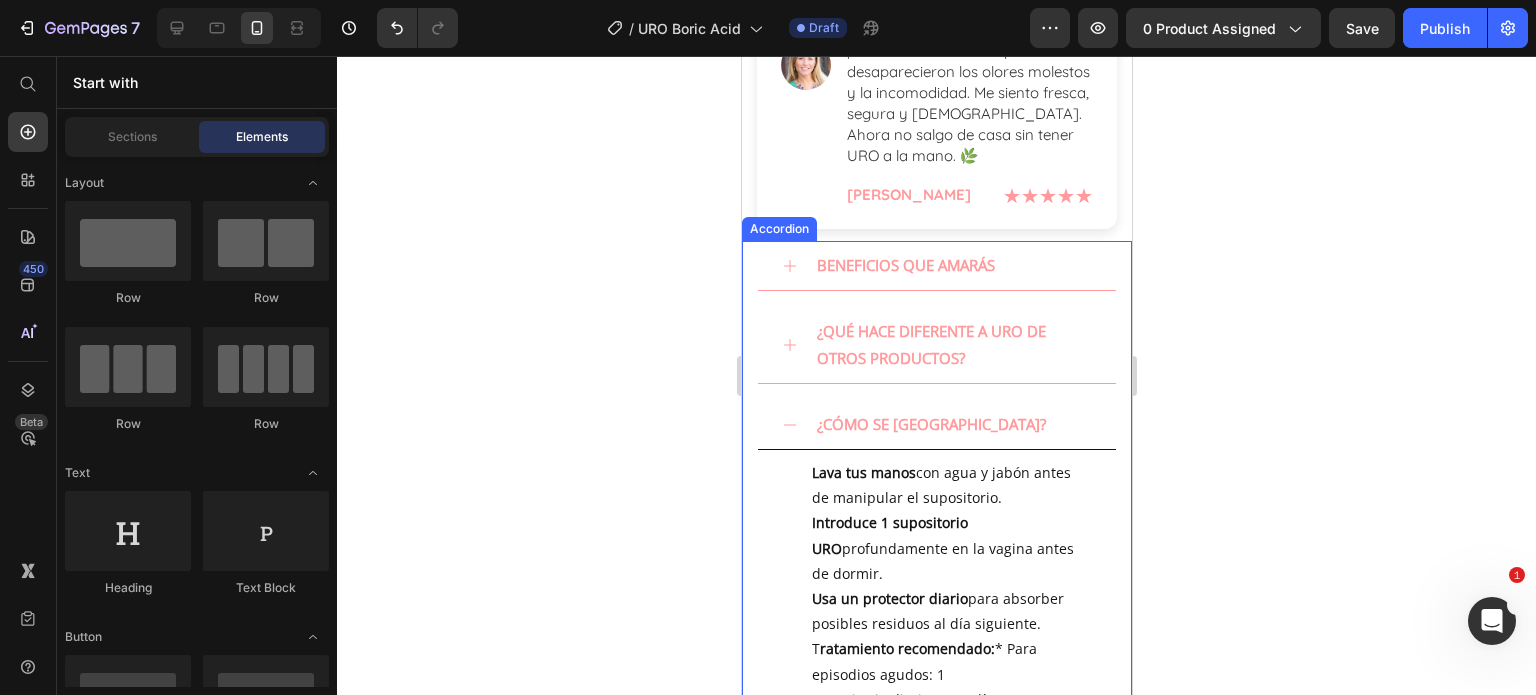 click on "¿CÓMO SE [GEOGRAPHIC_DATA]?" at bounding box center (952, 424) 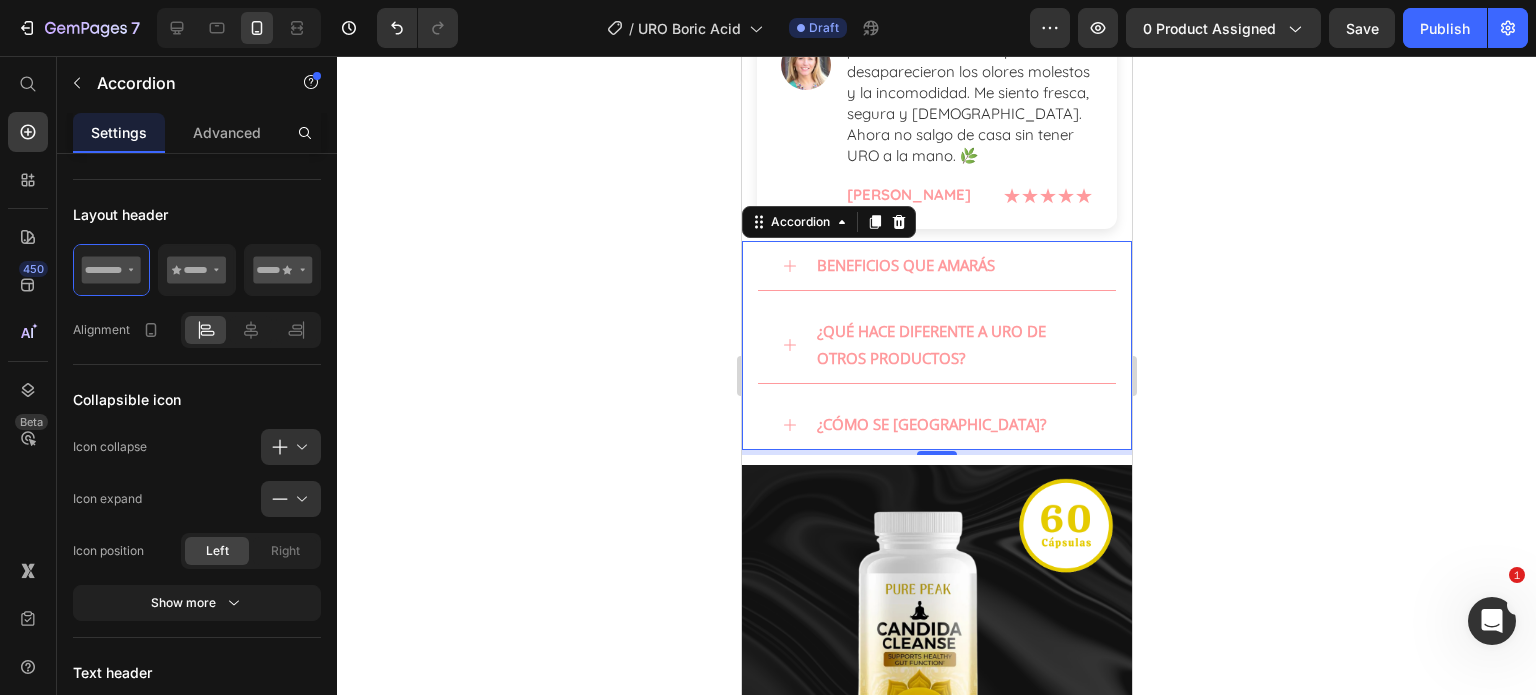 scroll, scrollTop: 0, scrollLeft: 0, axis: both 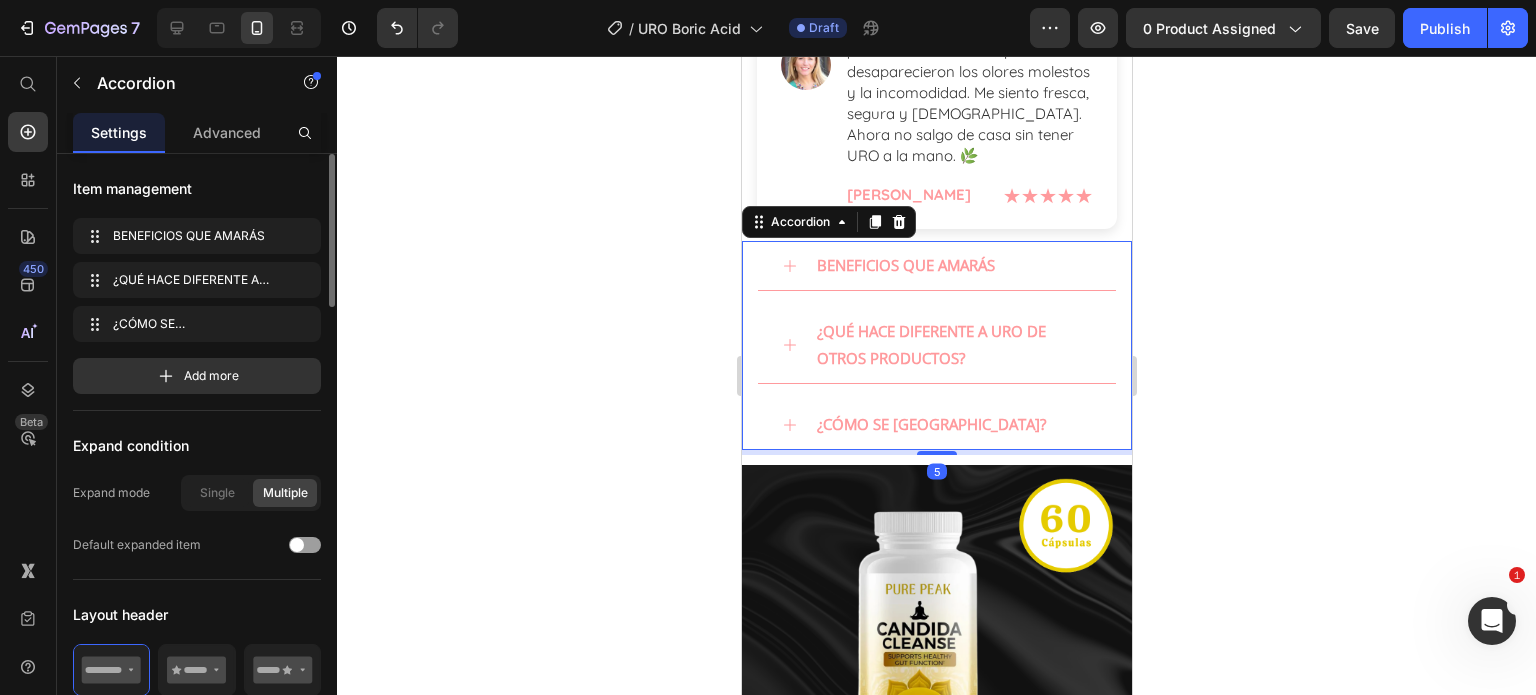 click on "¿CÓMO SE [GEOGRAPHIC_DATA]?" at bounding box center (952, 424) 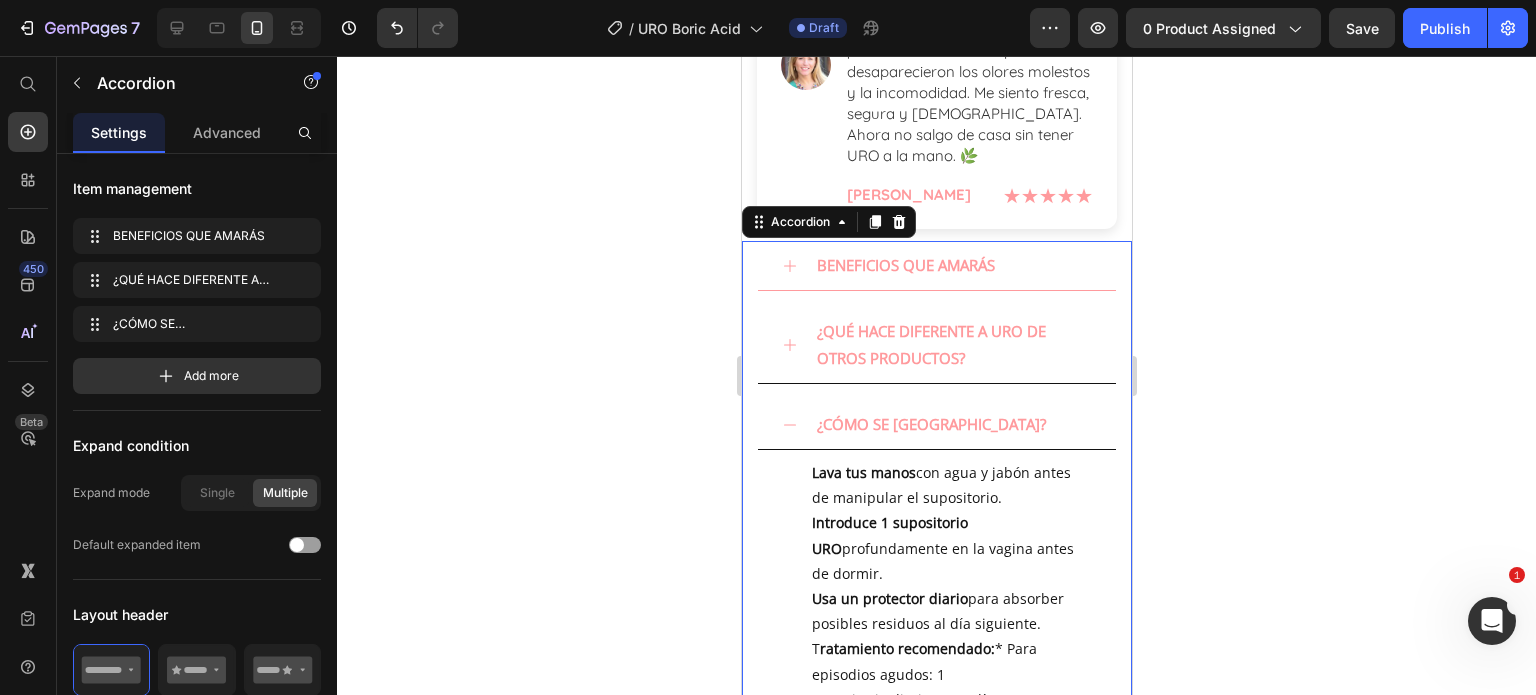 click on "¿QUÉ HACE DIFERENTE A URO DE OTROS PRODUCTOS?" at bounding box center (936, 345) 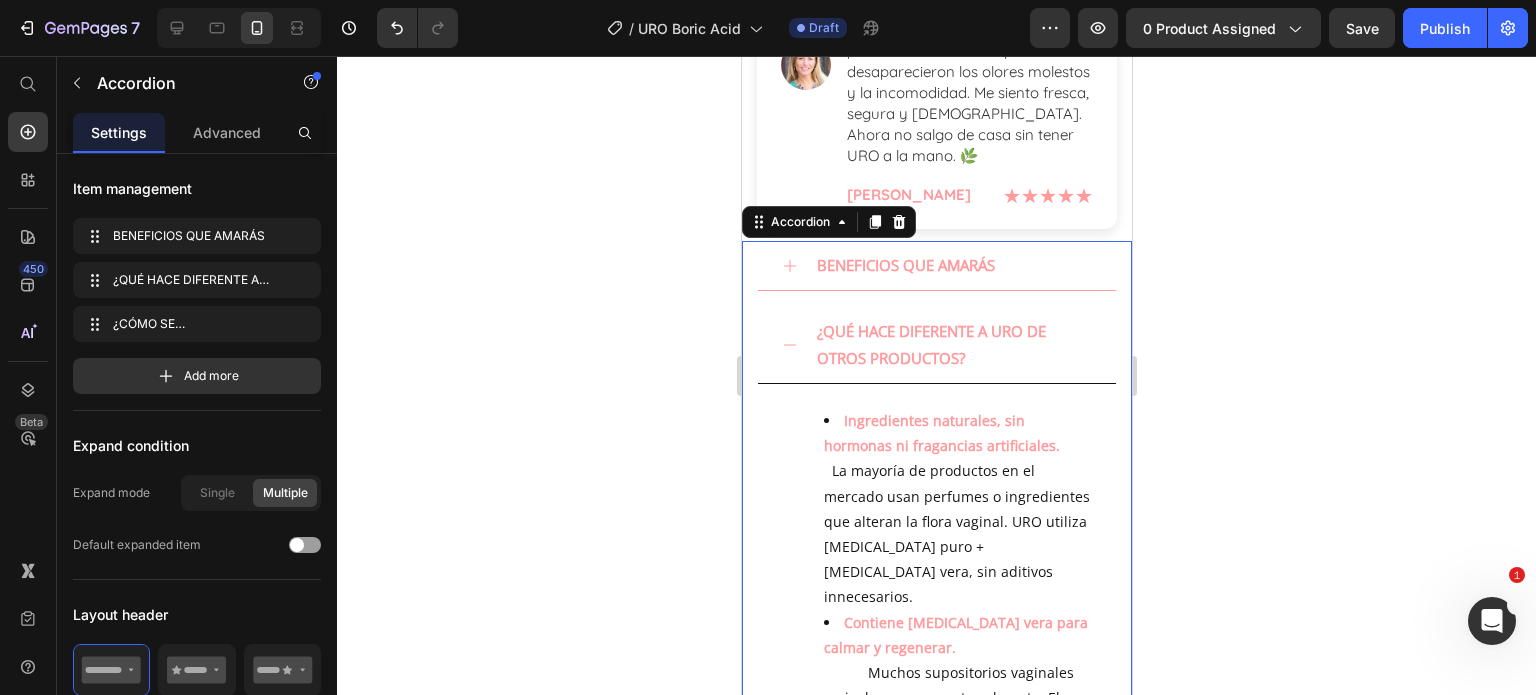 click on "¿QUÉ HACE DIFERENTE A URO DE OTROS PRODUCTOS?" at bounding box center [936, 345] 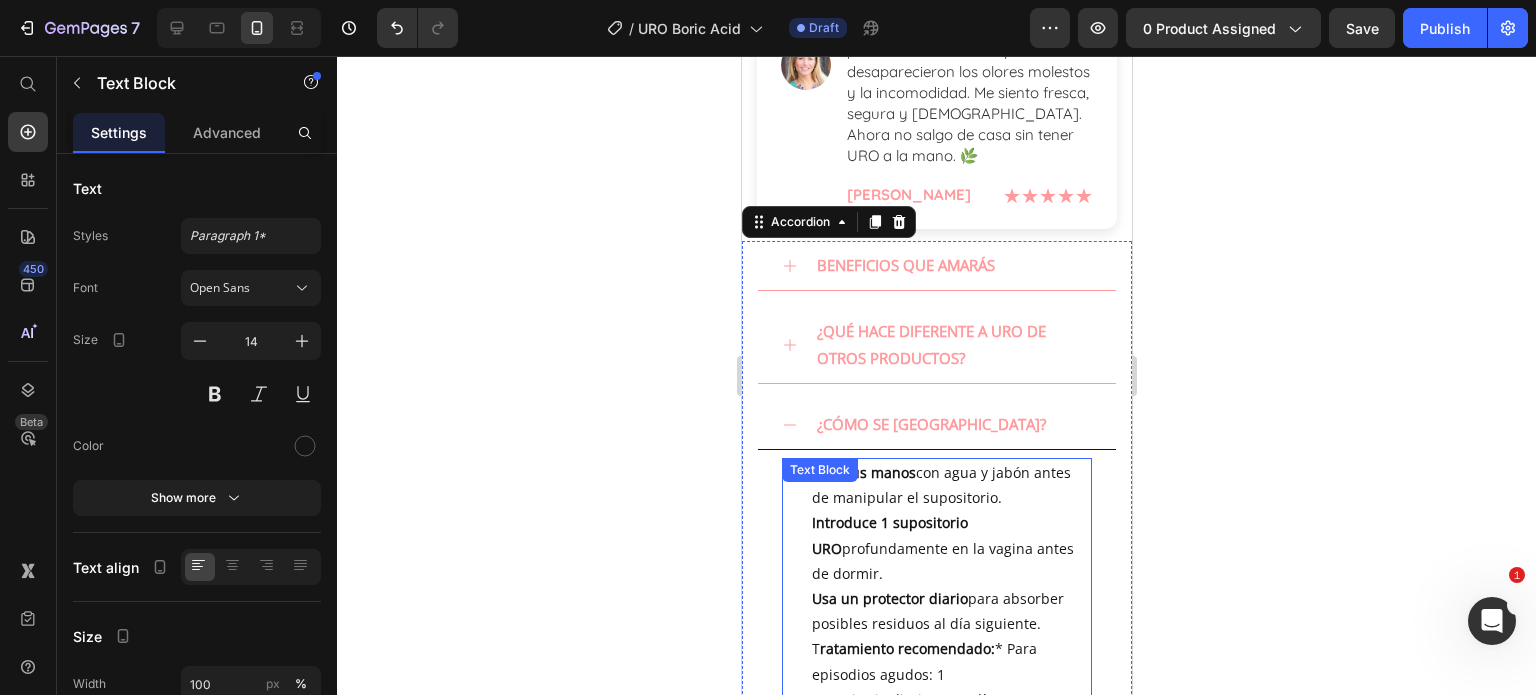 click on "Lava tus manos  con agua y jabón antes de manipular el supositorio. Introduce 1 supositorio URO  profundamente en la vagina antes de dormir. Usa un protector diario  para absorber posibles residuos al día siguiente. T ratamiento recomendado:                 * Para episodios agudos: 1                                   supositorio diario por 7 días.                * Para mantenimiento preventivo:                     2–3 veces por semana (según                           necesidad). No requiere prescripción médica. Apto para mujeres mayores de 18 años. No usar durante el embarazo sin consultar a tu ginecóloga. Consejo:  úsalo justo después del período o si sientes señales de desequilibrio (olor, picazón, flujo anormal)." at bounding box center [936, 712] 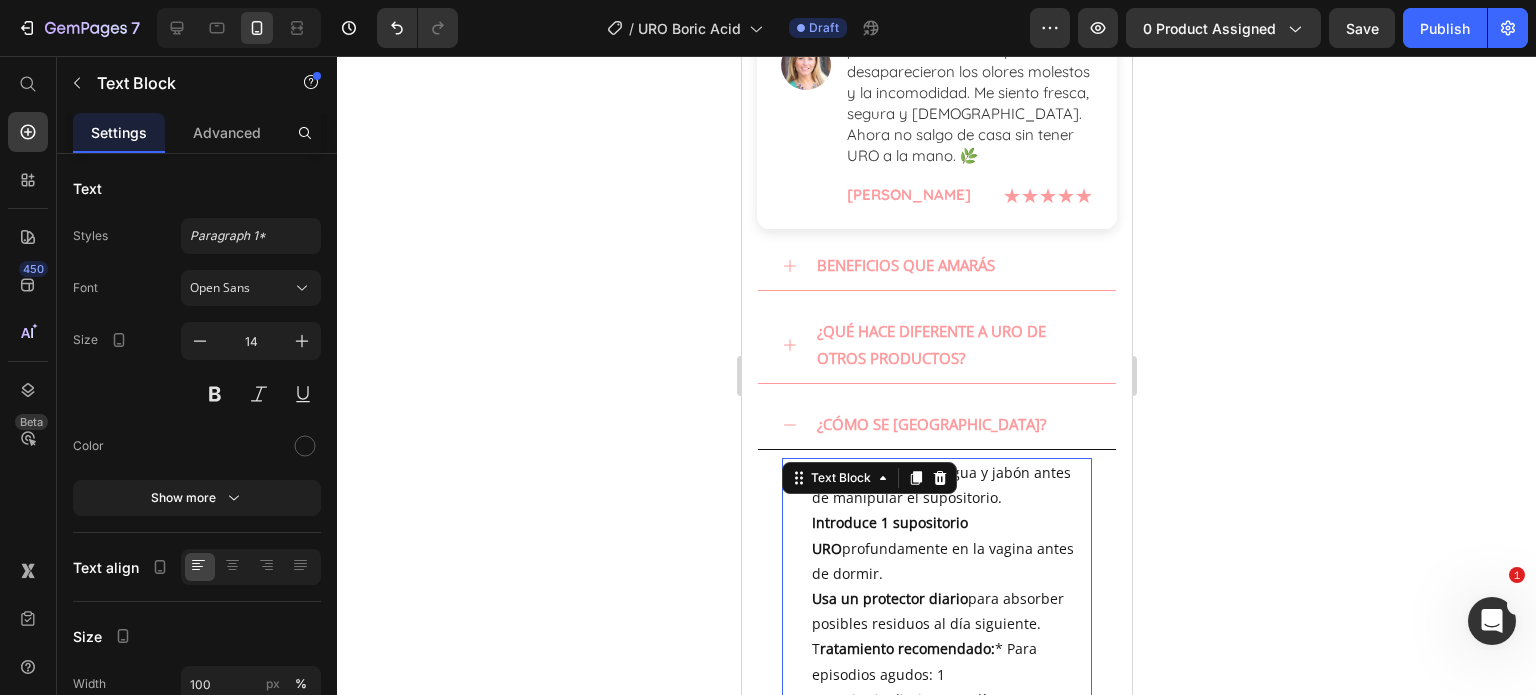 click on "Lava tus manos  con agua y jabón antes de manipular el supositorio. Introduce 1 supositorio URO  profundamente en la vagina antes de dormir. Usa un protector diario  para absorber posibles residuos al día siguiente. T ratamiento recomendado:                 * Para episodios agudos: 1                                   supositorio diario por 7 días.                * Para mantenimiento preventivo:                     2–3 veces por semana (según                           necesidad). No requiere prescripción médica. Apto para mujeres mayores de 18 años. No usar durante el embarazo sin consultar a tu ginecóloga. Consejo:  úsalo justo después del período o si sientes señales de desequilibrio (olor, picazón, flujo anormal)." at bounding box center [936, 712] 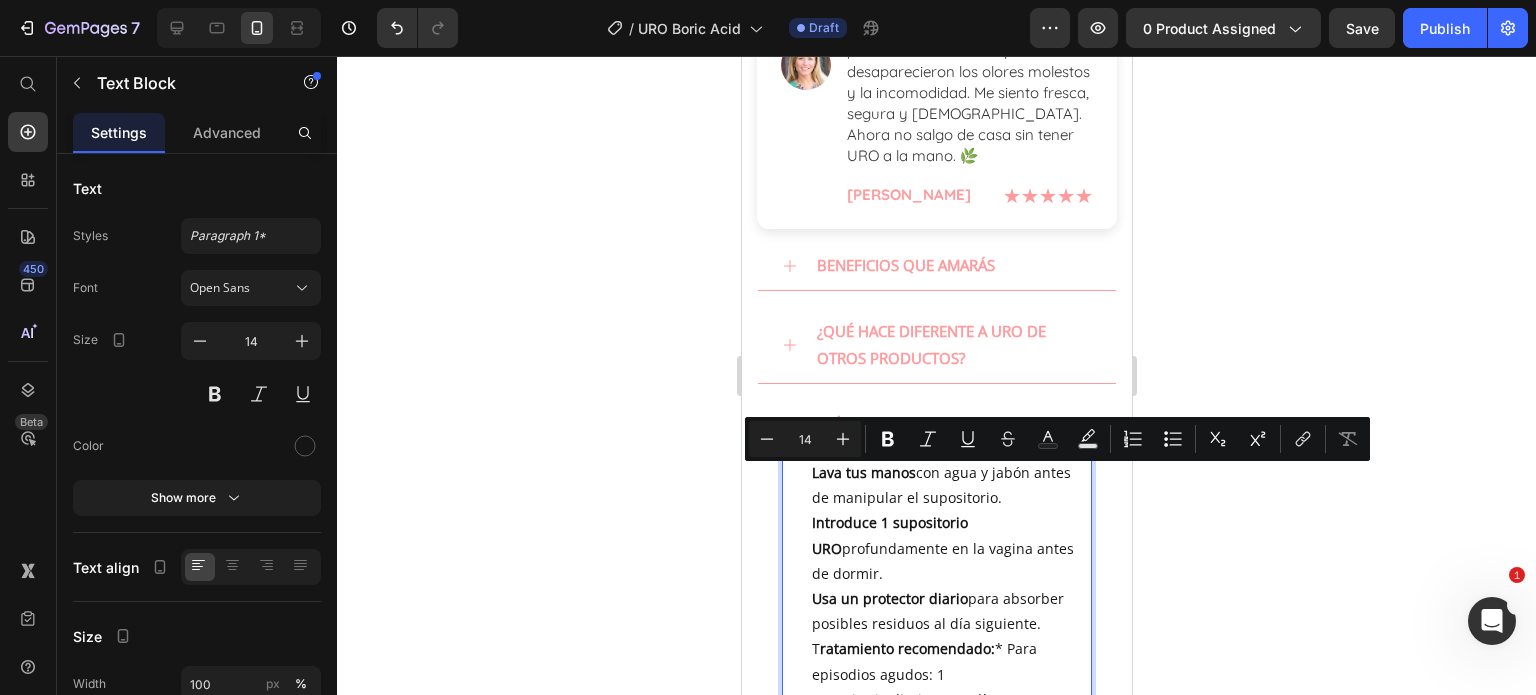 click on "Introduce 1 supositorio URO" at bounding box center (889, 535) 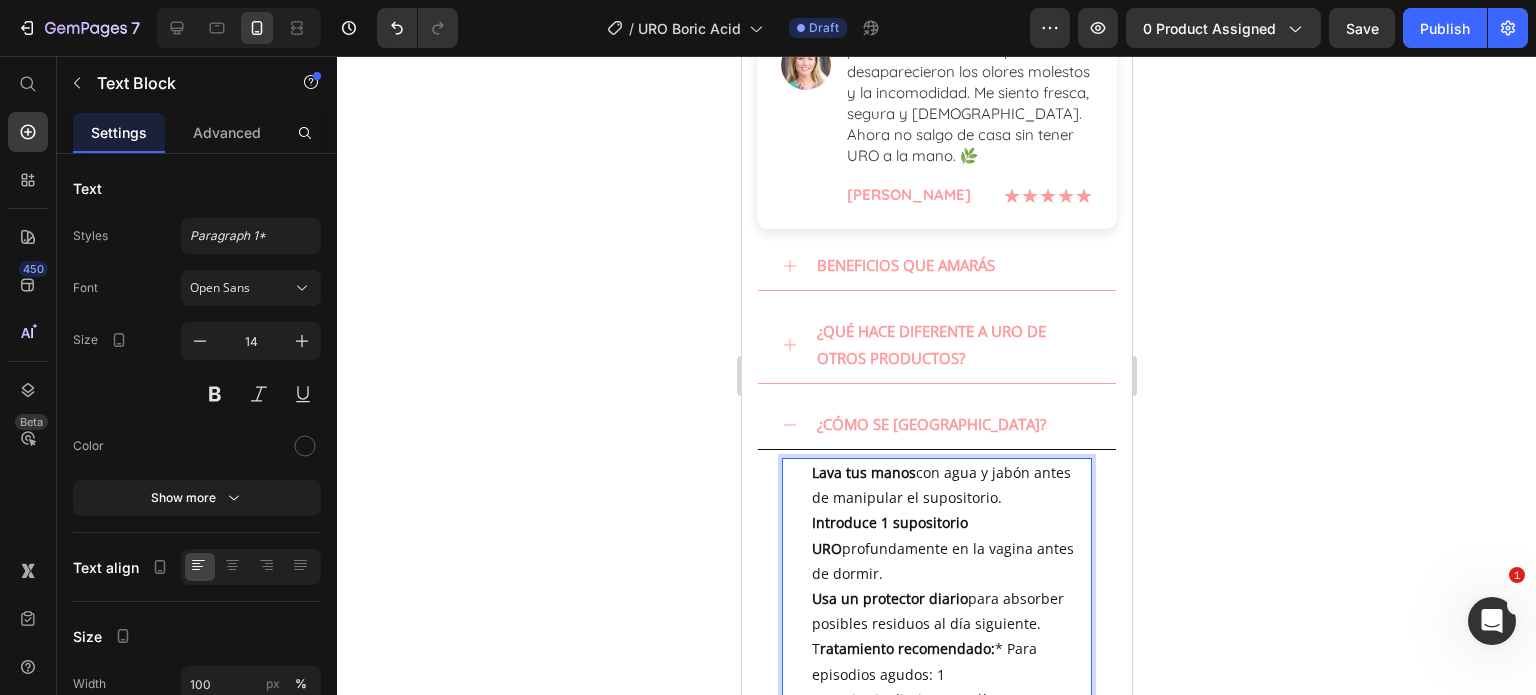 click on "Lava tus manos" at bounding box center (863, 472) 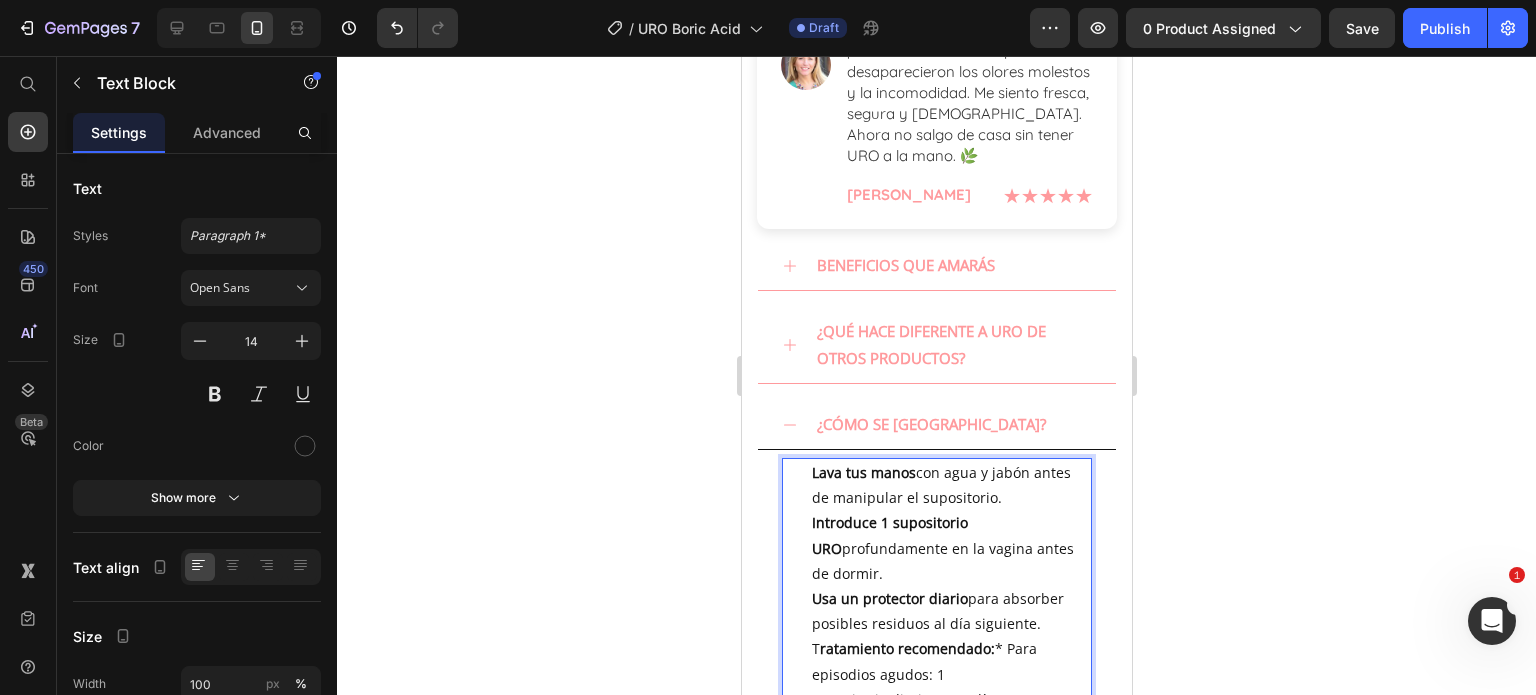 click on "Lava tus manos  con agua y jabón antes de manipular el supositorio. Introduce 1 supositorio URO  profundamente en la vagina antes de dormir. Usa un protector diario  para absorber posibles residuos al día siguiente. T ratamiento recomendado:                 * Para episodios agudos: 1                                   supositorio diario por 7 días.                * Para mantenimiento preventivo:                     2–3 veces por semana (según                           necesidad). No requiere prescripción médica. Apto para mujeres mayores de 18 años. No usar durante el embarazo sin consultar a tu ginecóloga. Consejo:  úsalo justo después del período o si sientes señales de desequilibrio (olor, picazón, flujo anormal)." at bounding box center [936, 712] 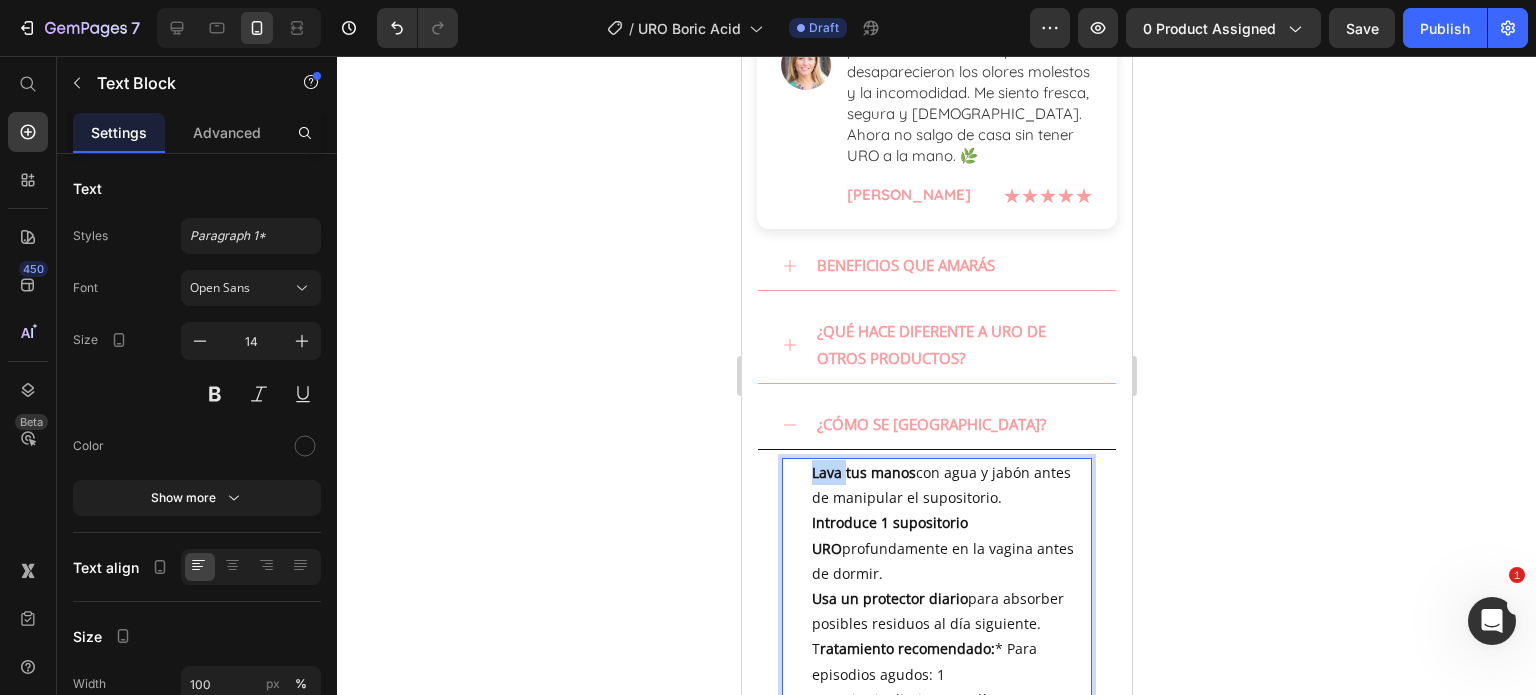 click on "Lava tus manos  con agua y jabón antes de manipular el supositorio. Introduce 1 supositorio URO  profundamente en la vagina antes de dormir. Usa un protector diario  para absorber posibles residuos al día siguiente. T ratamiento recomendado:                 * Para episodios agudos: 1                                   supositorio diario por 7 días.                * Para mantenimiento preventivo:                     2–3 veces por semana (según                           necesidad). No requiere prescripción médica. Apto para mujeres mayores de 18 años. No usar durante el embarazo sin consultar a tu ginecóloga. Consejo:  úsalo justo después del período o si sientes señales de desequilibrio (olor, picazón, flujo anormal)." at bounding box center [936, 712] 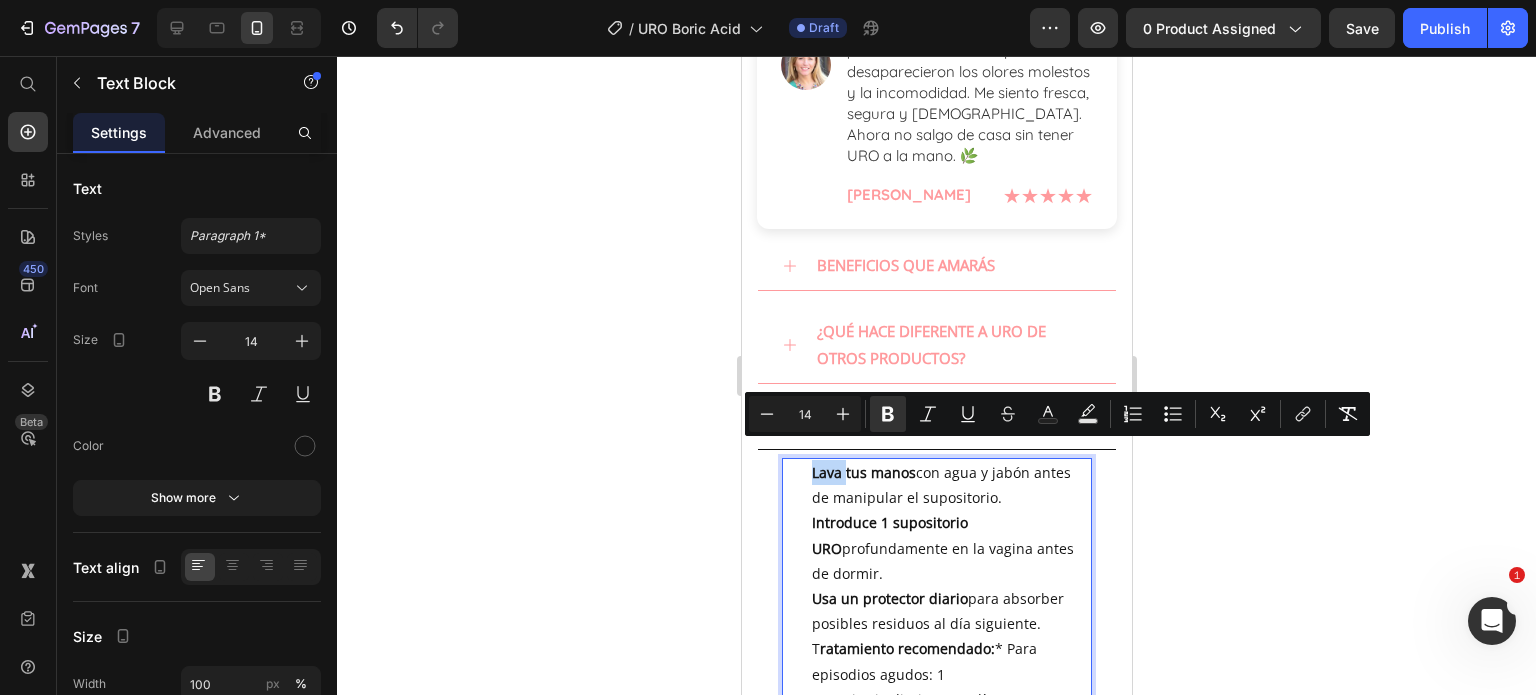 click on "Lava tus manos  con agua y jabón antes de manipular el supositorio. Introduce 1 supositorio URO  profundamente en la vagina antes de dormir. Usa un protector diario  para absorber posibles residuos al día siguiente. T ratamiento recomendado:                 * Para episodios agudos: 1                                   supositorio diario por 7 días.                * Para mantenimiento preventivo:                     2–3 veces por semana (según                           necesidad). No requiere prescripción médica. Apto para mujeres mayores de 18 años. No usar durante el embarazo sin consultar a tu ginecóloga. Consejo:  úsalo justo después del período o si sientes señales de desequilibrio (olor, picazón, flujo anormal)." at bounding box center (936, 712) 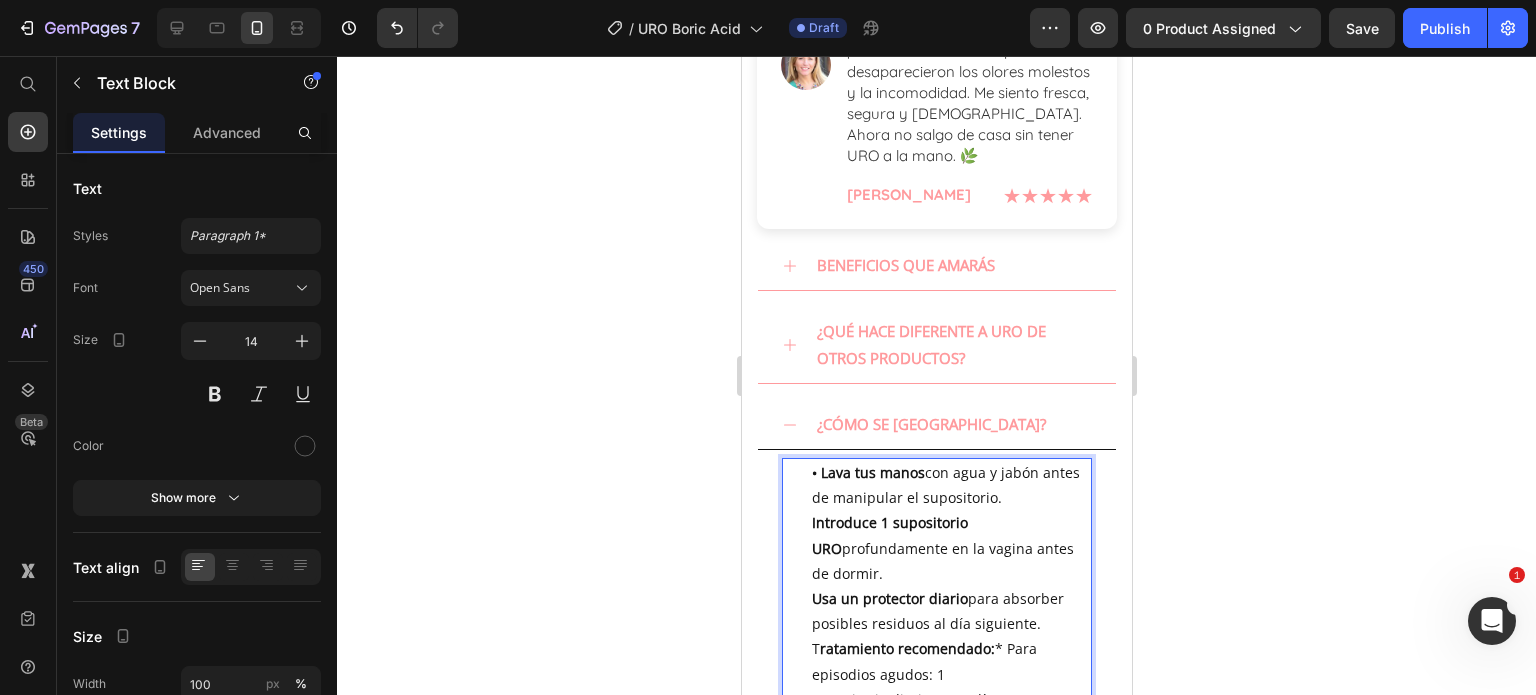 click on "• Lava tus manos  con agua y jabón antes de manipular el supositorio. Introduce 1 supositorio URO  profundamente en la vagina antes de dormir. Usa un protector diario  para absorber posibles residuos al día siguiente. T ratamiento recomendado:                 * Para episodios agudos: 1                                   supositorio diario por 7 días.                * Para mantenimiento preventivo:                     2–3 veces por semana (según                           necesidad). No requiere prescripción médica. Apto para mujeres mayores de 18 años. No usar durante el embarazo sin consultar a tu ginecóloga. Consejo:  úsalo justo después del período o si sientes señales de desequilibrio (olor, picazón, flujo anormal)." at bounding box center (936, 712) 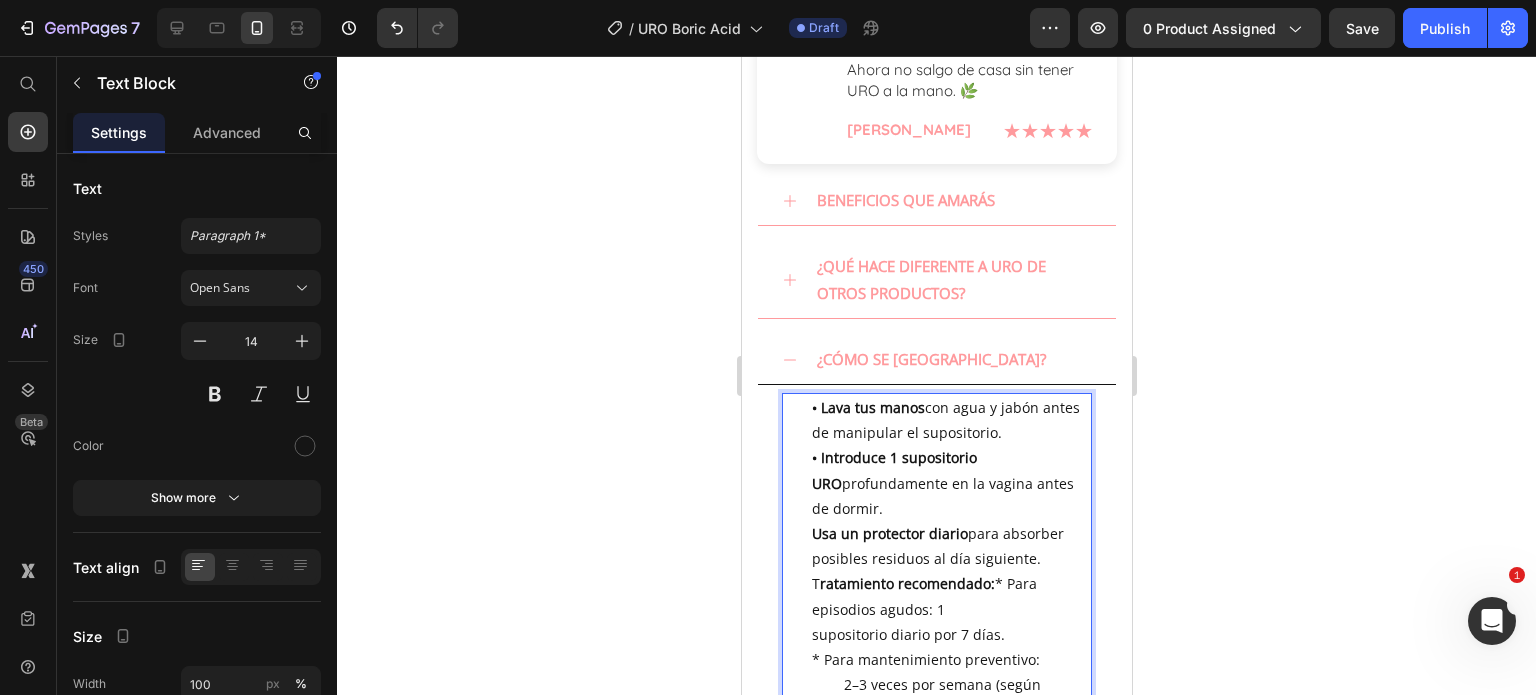 scroll, scrollTop: 811, scrollLeft: 0, axis: vertical 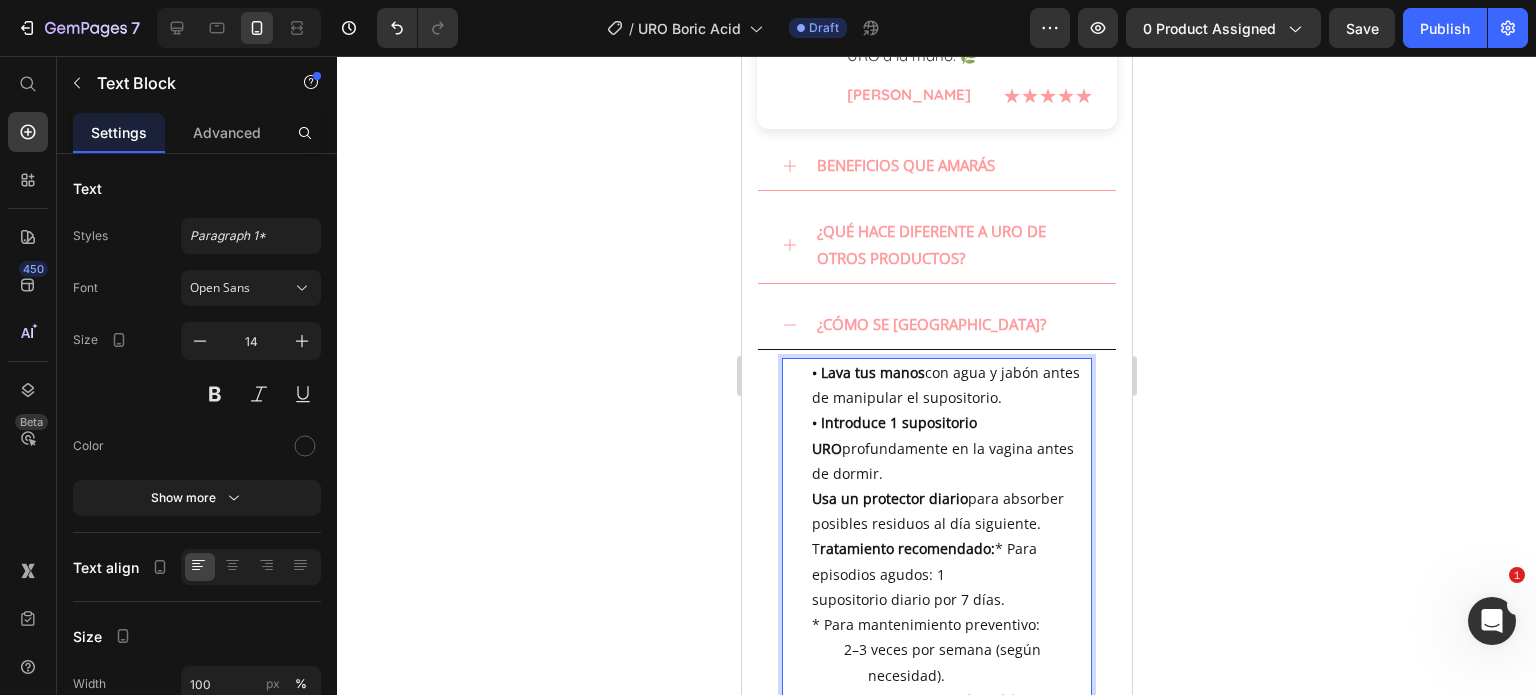 click on "• Lava tus manos  con agua y jabón antes de manipular el supositorio. • Introduce 1 supositorio URO  profundamente en la vagina antes de dormir. Usa un protector diario  para absorber posibles residuos al día siguiente. T ratamiento recomendado:                 * Para episodios agudos: 1                                   supositorio diario por 7 días.                * Para mantenimiento preventivo:                     2–3 veces por semana (según                           necesidad). No requiere prescripción médica. Apto para mujeres mayores de 18 años. No usar durante el embarazo sin consultar a tu ginecóloga. Consejo:  úsalo justo después del período o si sientes señales de desequilibrio (olor, picazón, flujo anormal)." at bounding box center (936, 612) 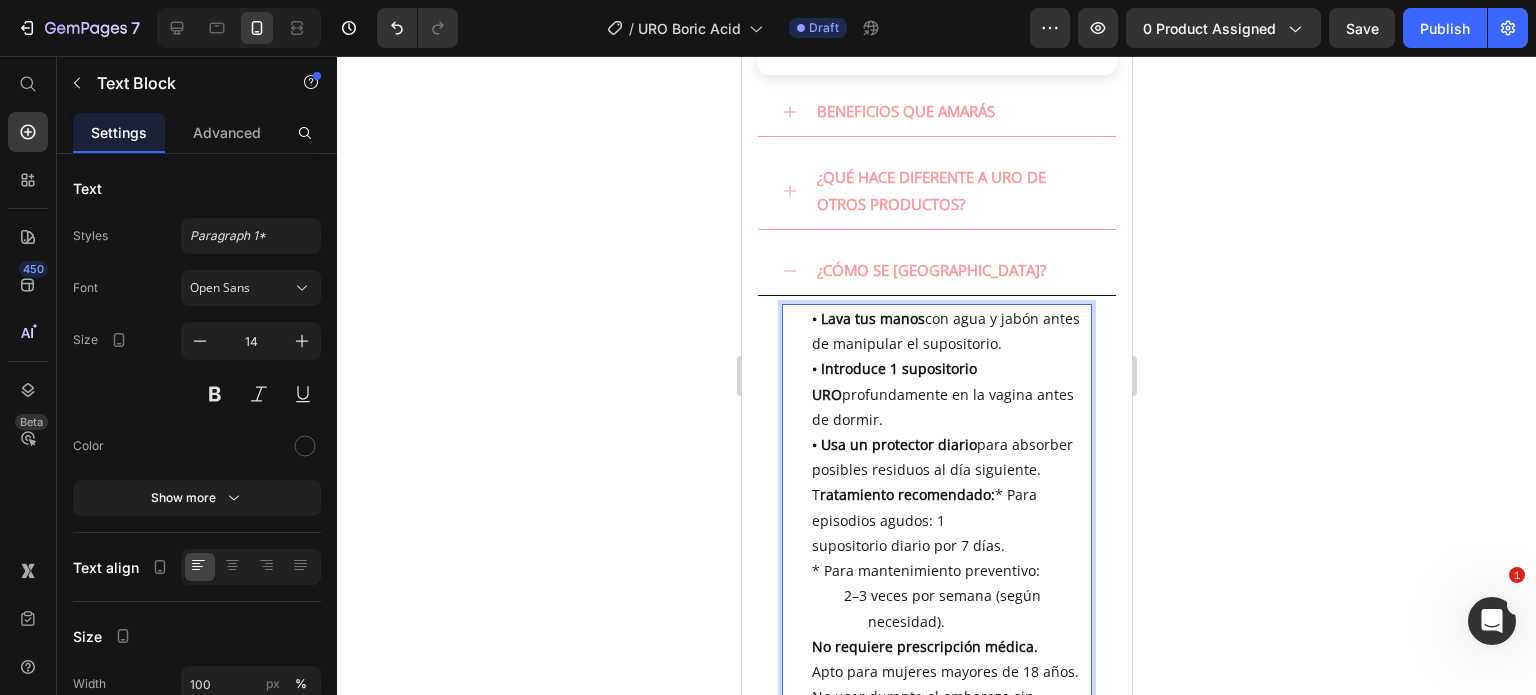 scroll, scrollTop: 911, scrollLeft: 0, axis: vertical 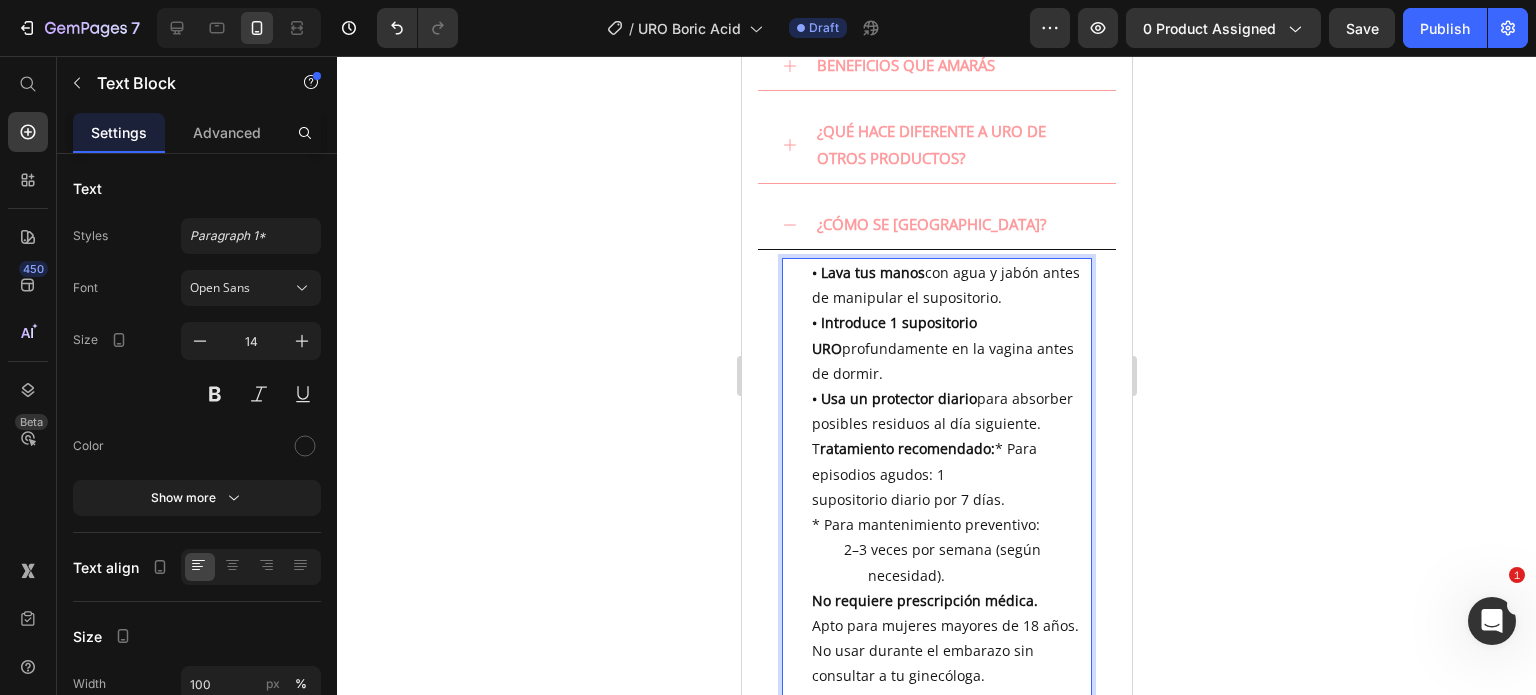 click on "• Lava tus manos  con agua y jabón antes de manipular el supositorio. • Introduce 1 supositorio URO  profundamente en la vagina antes de dormir. • Usa un protector diario  para absorber posibles residuos al día siguiente. T ratamiento recomendado:                 * Para episodios agudos: 1                                   supositorio diario por 7 días.                * Para mantenimiento preventivo:                     2–3 veces por semana (según                           necesidad). No requiere prescripción médica. Apto para mujeres mayores de 18 años. No usar durante el embarazo sin consultar a tu ginecóloga. Consejo:  úsalo justo después del período o si sientes señales de desequilibrio (olor, picazón, flujo anormal)." at bounding box center [936, 512] 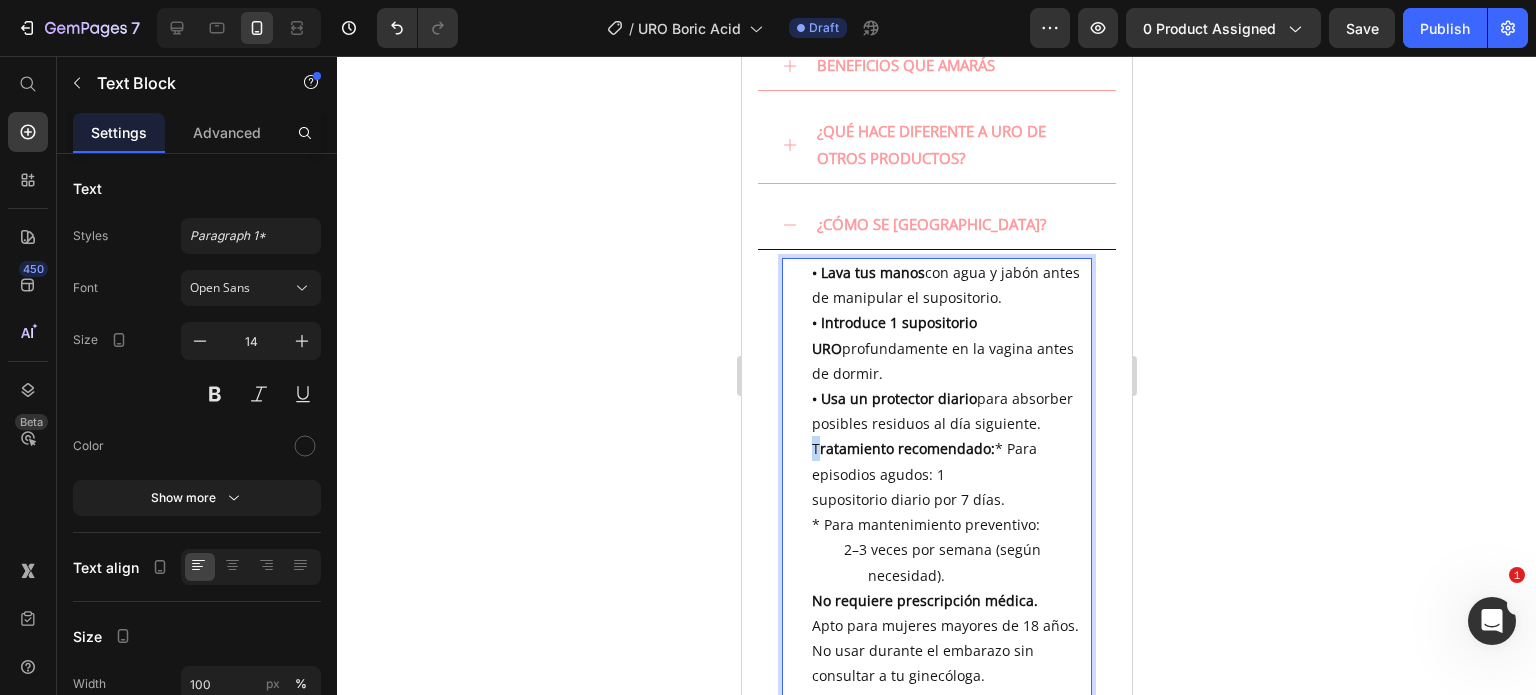 drag, startPoint x: 821, startPoint y: 431, endPoint x: 811, endPoint y: 428, distance: 10.440307 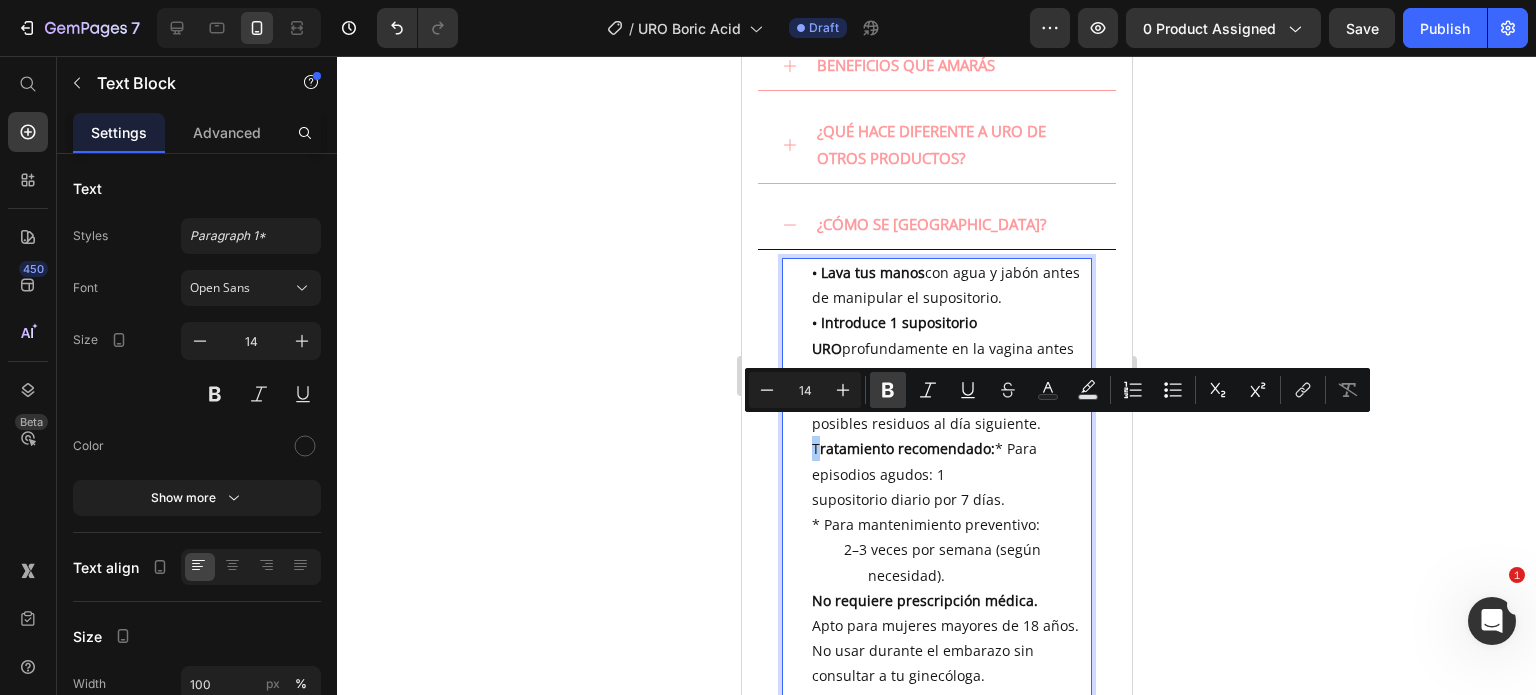 click 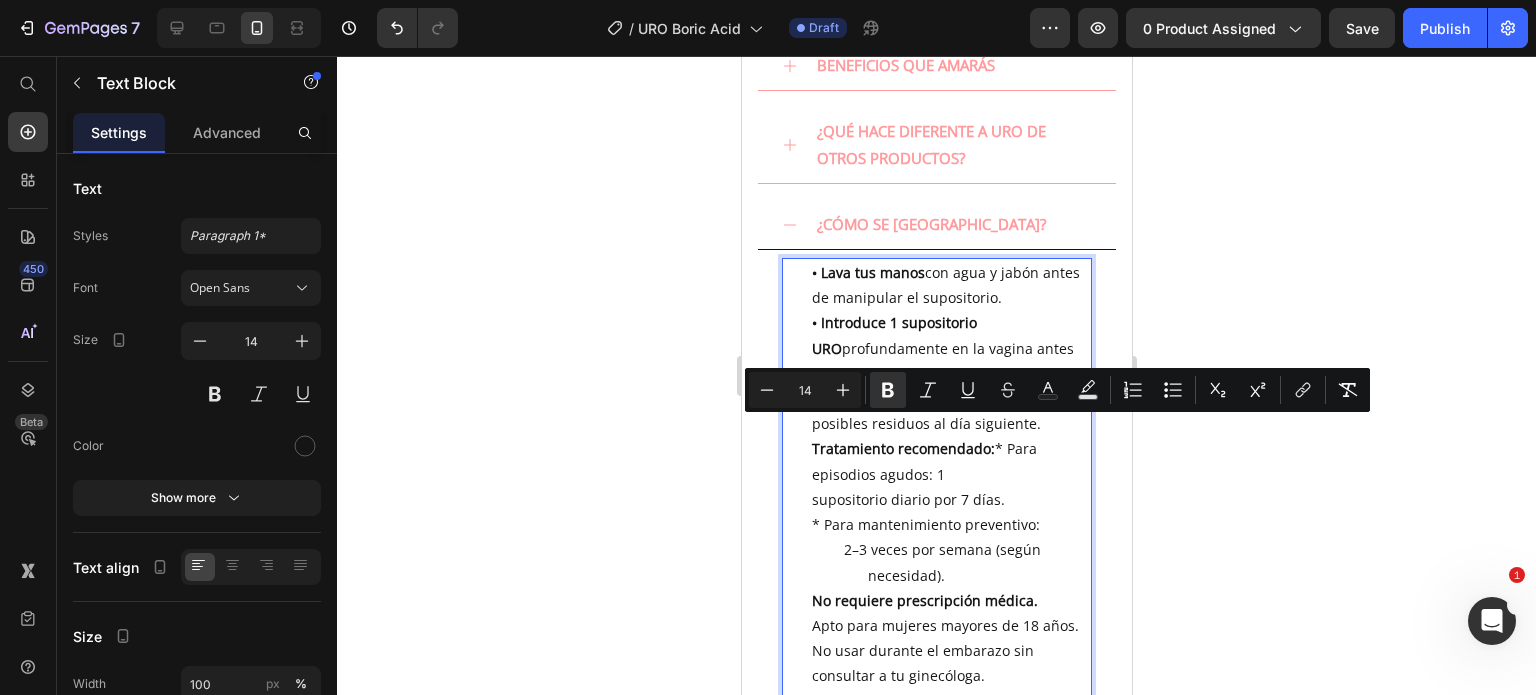 click on "Tratamiento recomendado:" at bounding box center [902, 448] 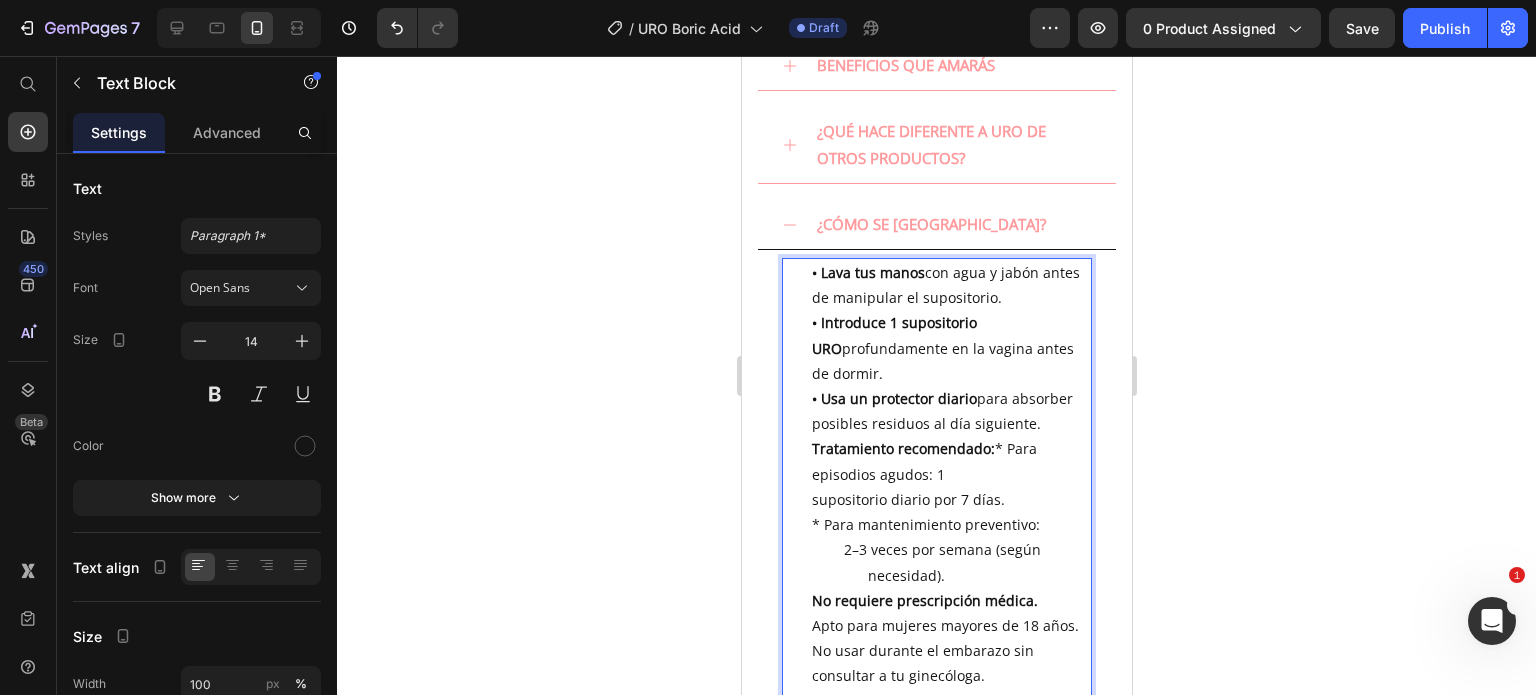 click on "Tratamiento recomendado:" at bounding box center [902, 448] 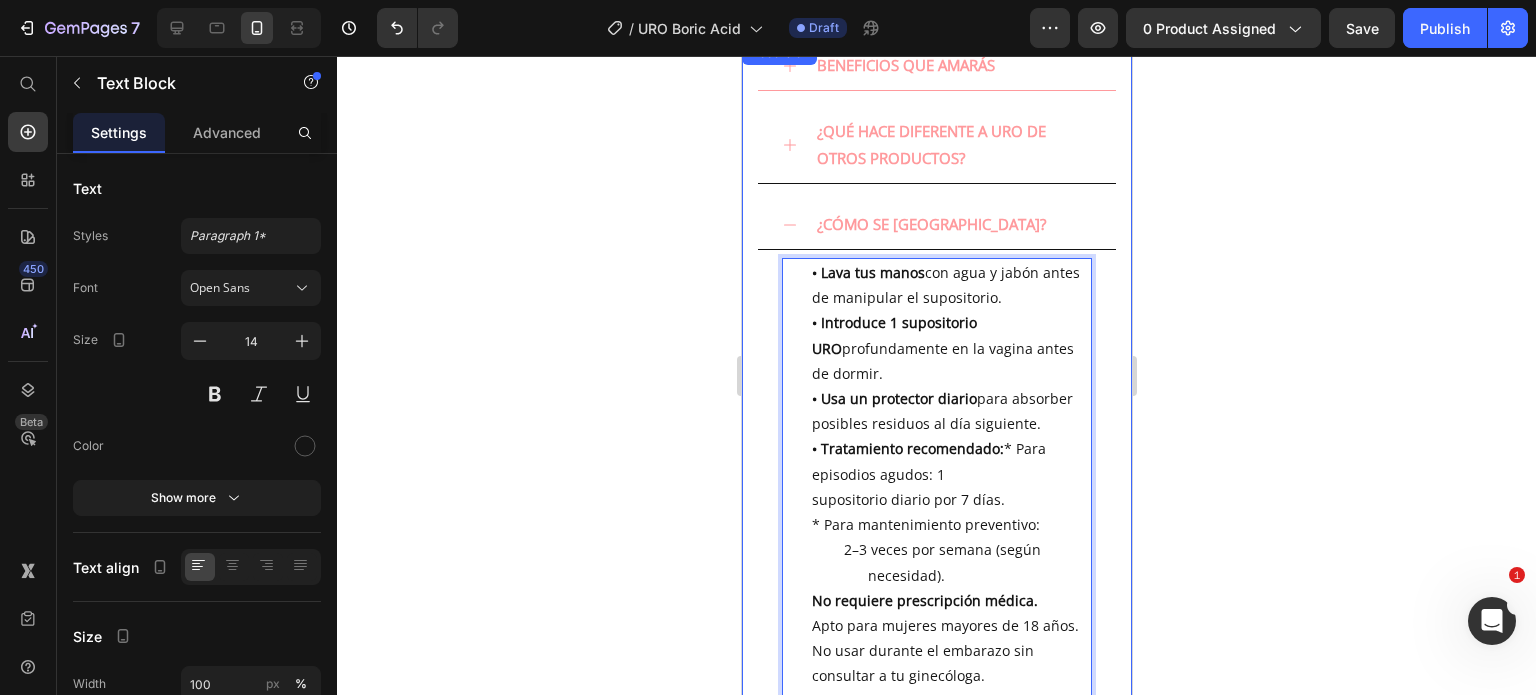 click on "¿QUÉ HACE DIFERENTE A URO DE OTROS PRODUCTOS?" at bounding box center [936, 145] 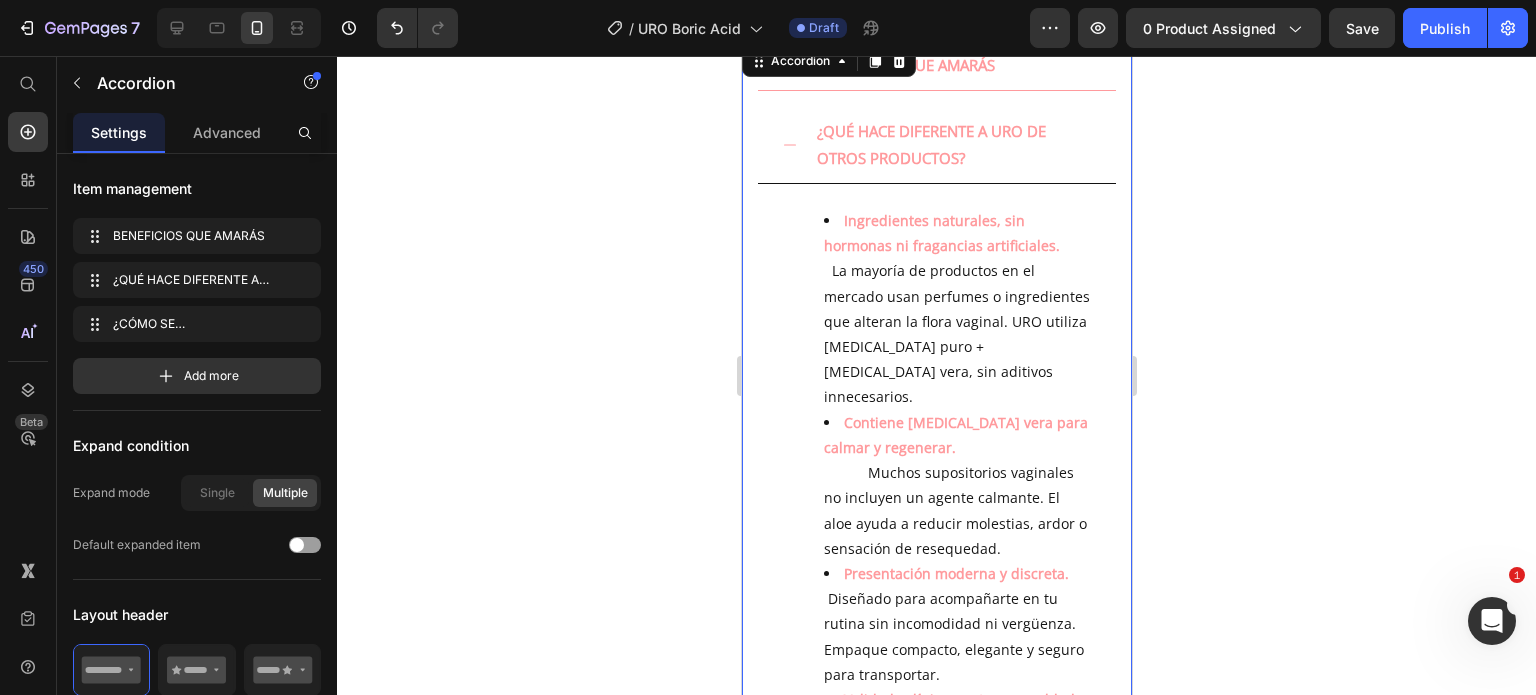 click on "¿QUÉ HACE DIFERENTE A URO DE OTROS PRODUCTOS?" at bounding box center [936, 145] 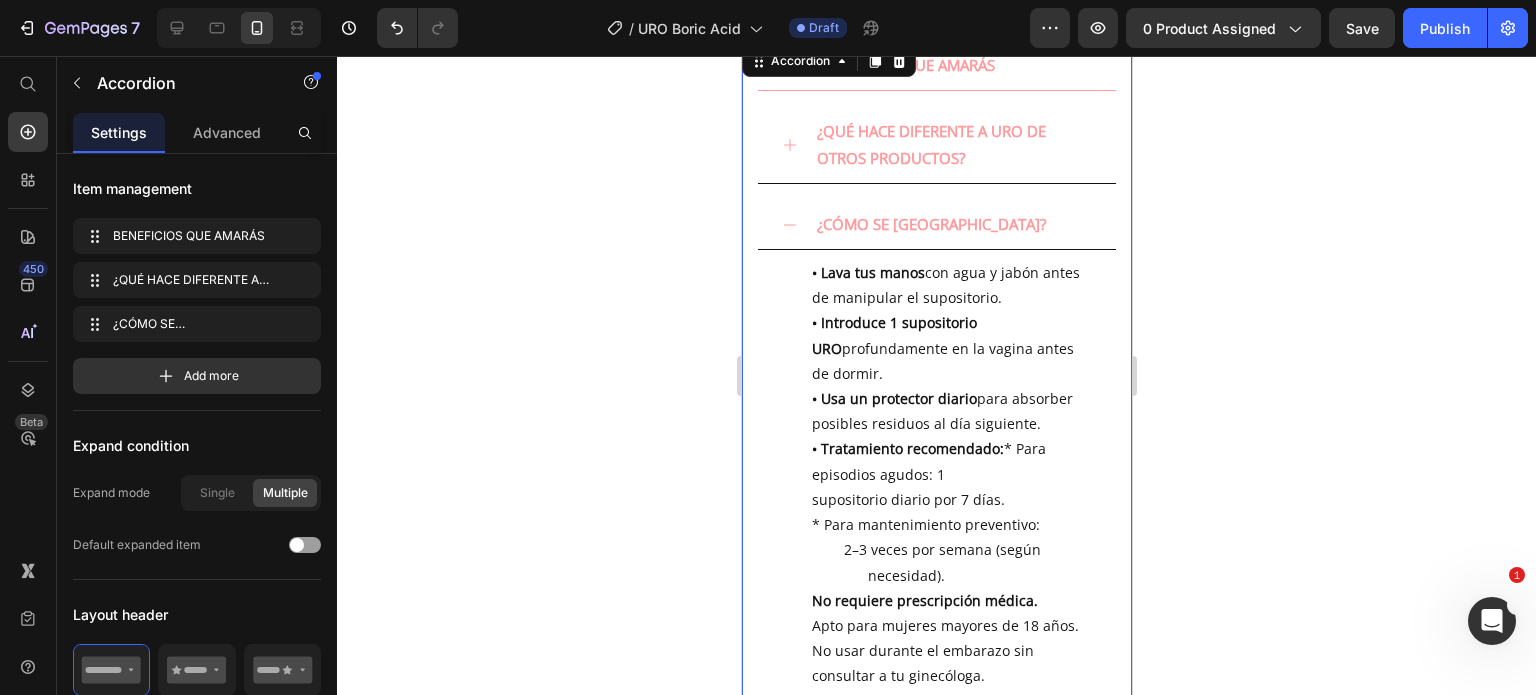click on "¿QUÉ HACE DIFERENTE A URO DE OTROS PRODUCTOS?" at bounding box center (936, 145) 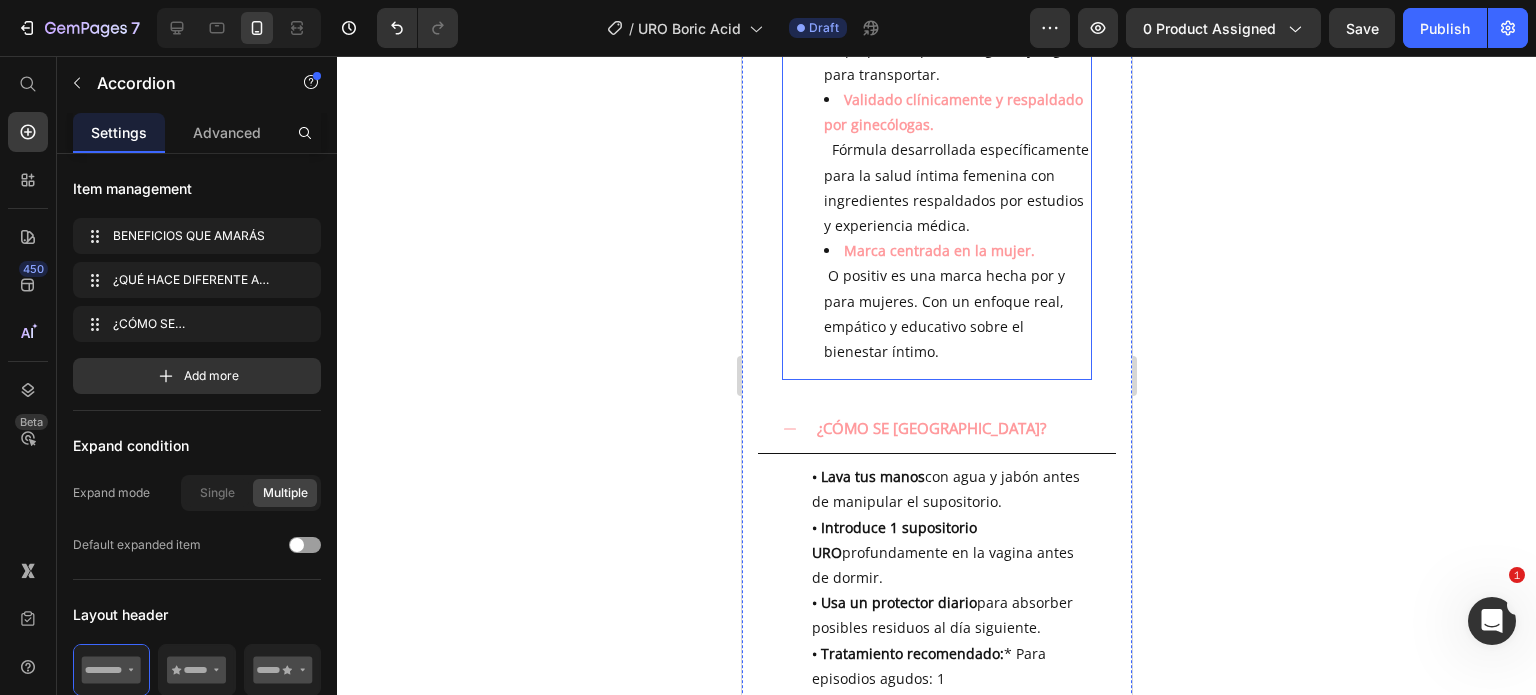 scroll, scrollTop: 911, scrollLeft: 0, axis: vertical 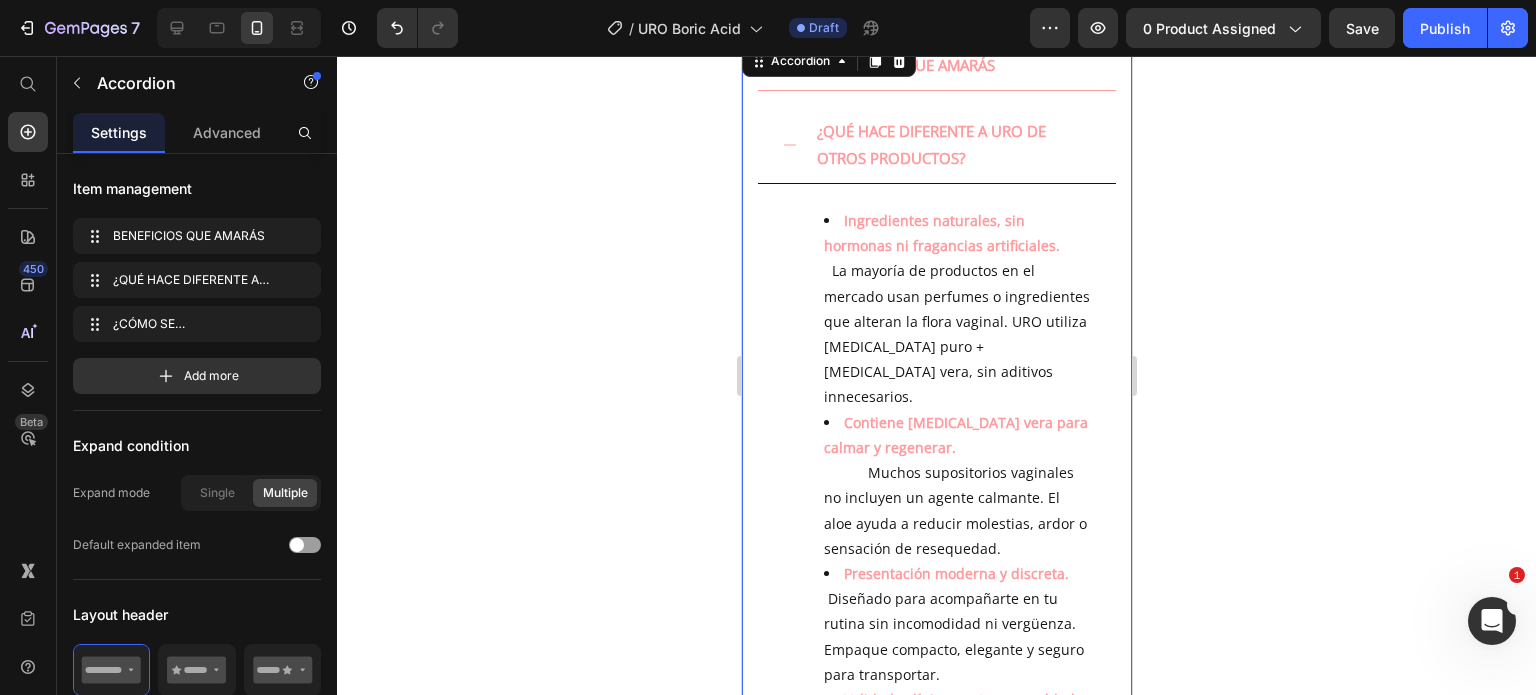 click on "¿QUÉ HACE DIFERENTE A URO DE OTROS PRODUCTOS?" at bounding box center (936, 145) 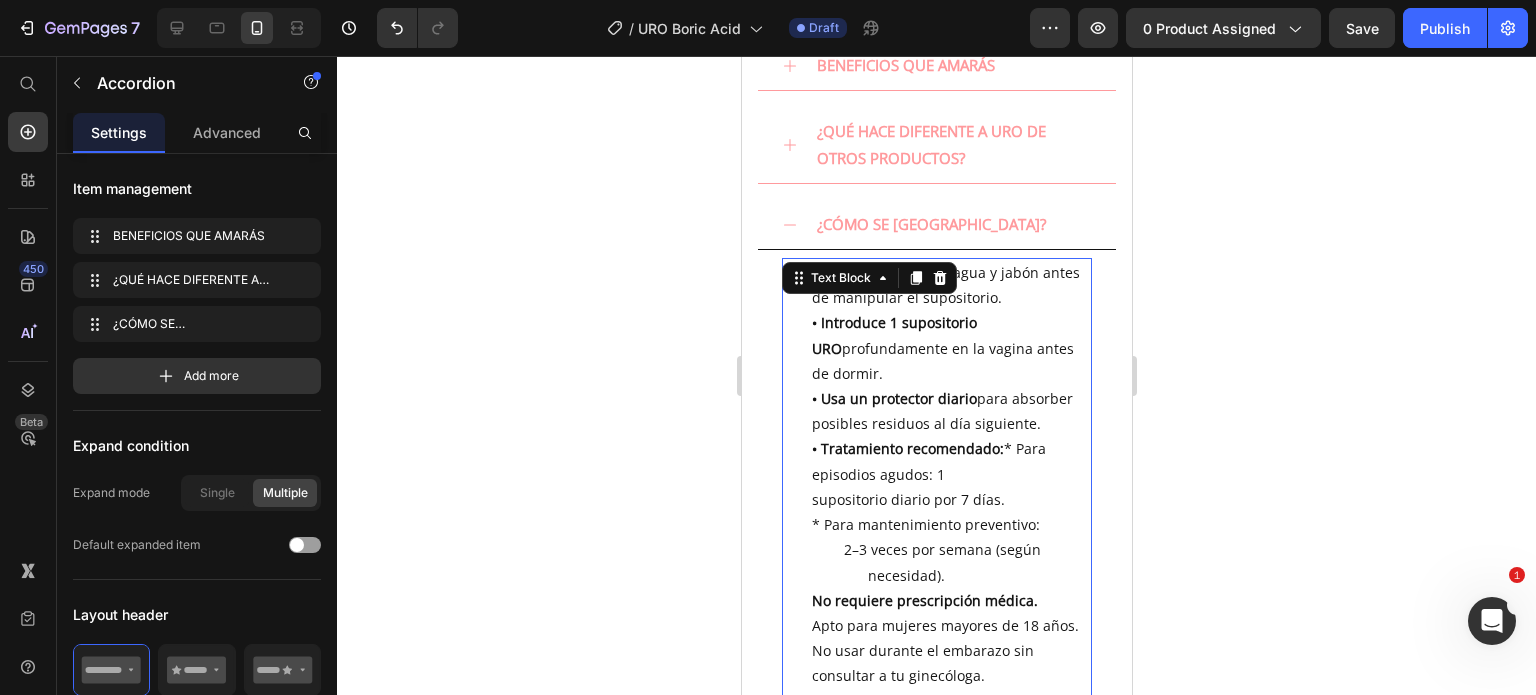click on "• Tratamiento recomendado:                 * Para episodios agudos: 1                                   supositorio diario por 7 días." at bounding box center (950, 474) 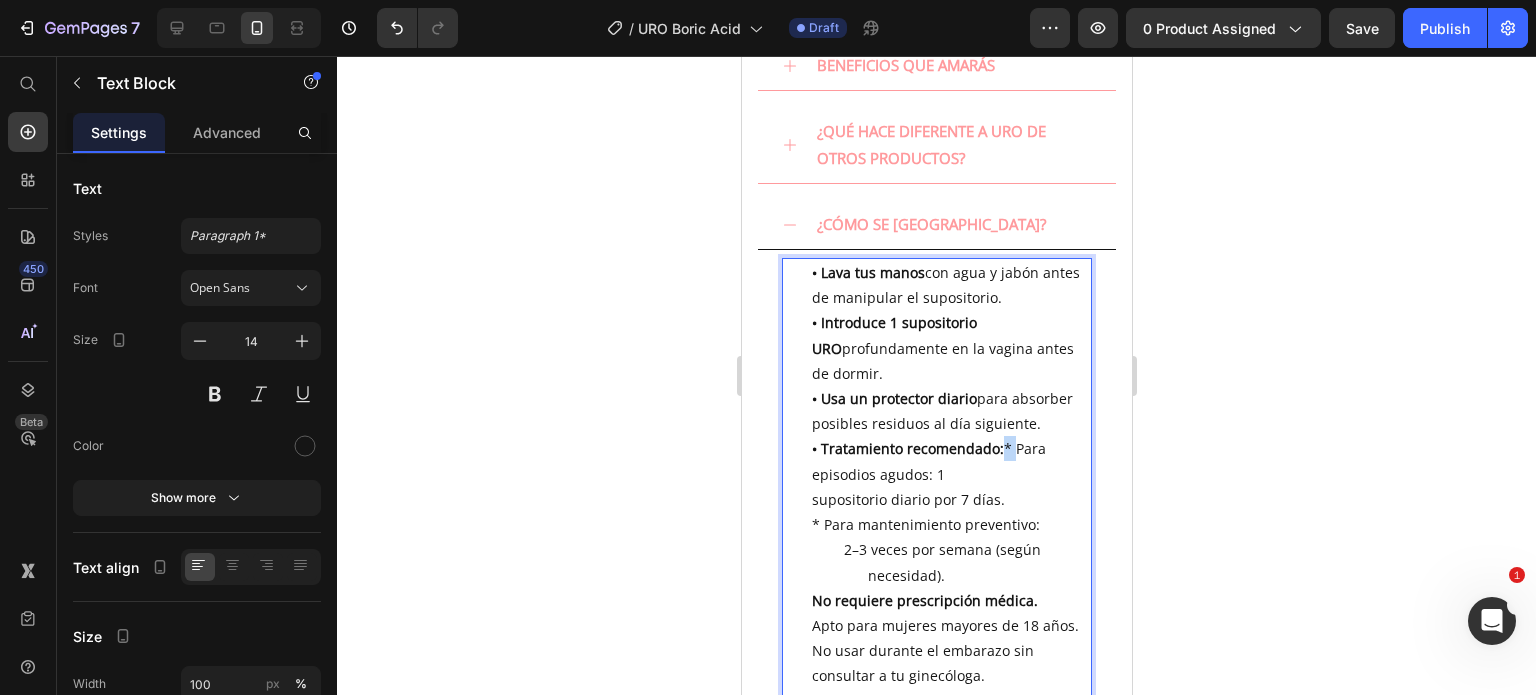 click on "• Tratamiento recomendado:                 * Para episodios agudos: 1                                   supositorio diario por 7 días." at bounding box center (950, 474) 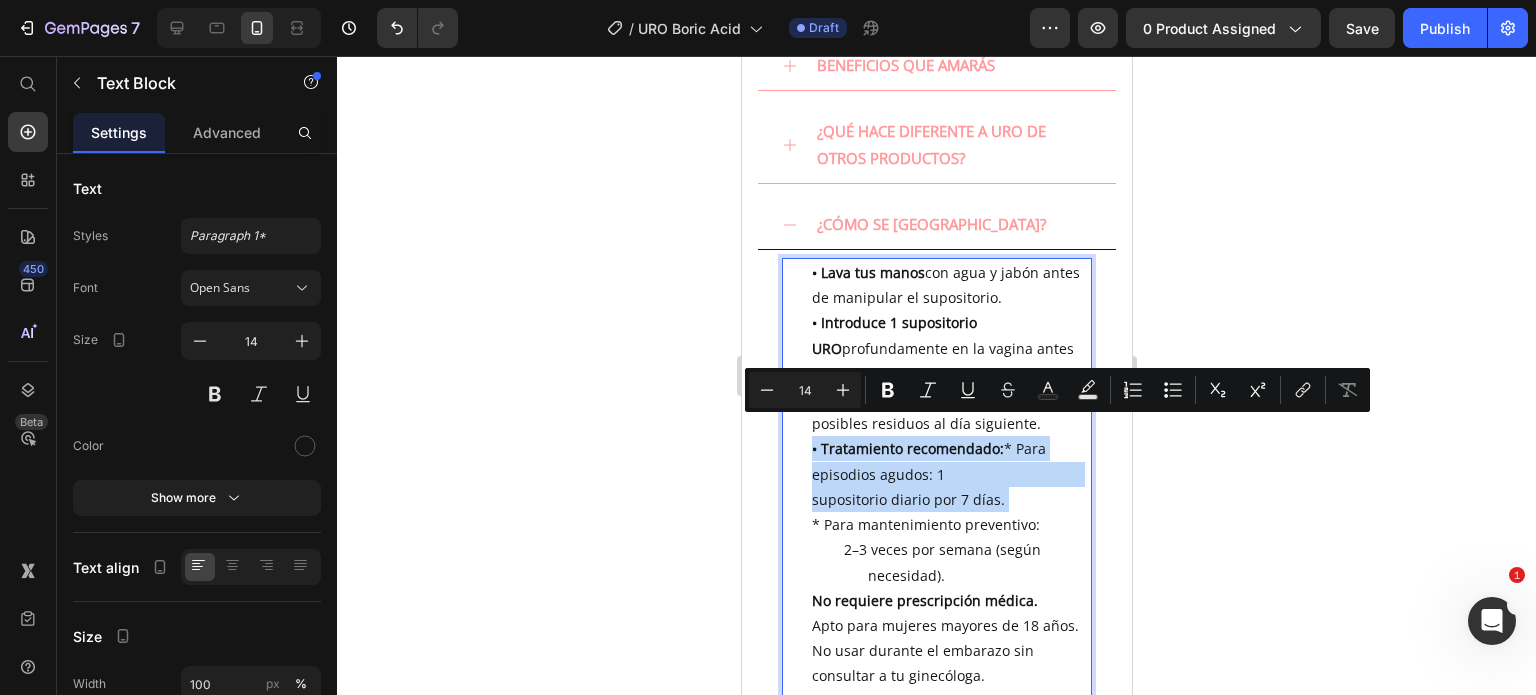 click on "• Tratamiento recomendado:                 * Para episodios agudos: 1                                   supositorio diario por 7 días." at bounding box center [950, 474] 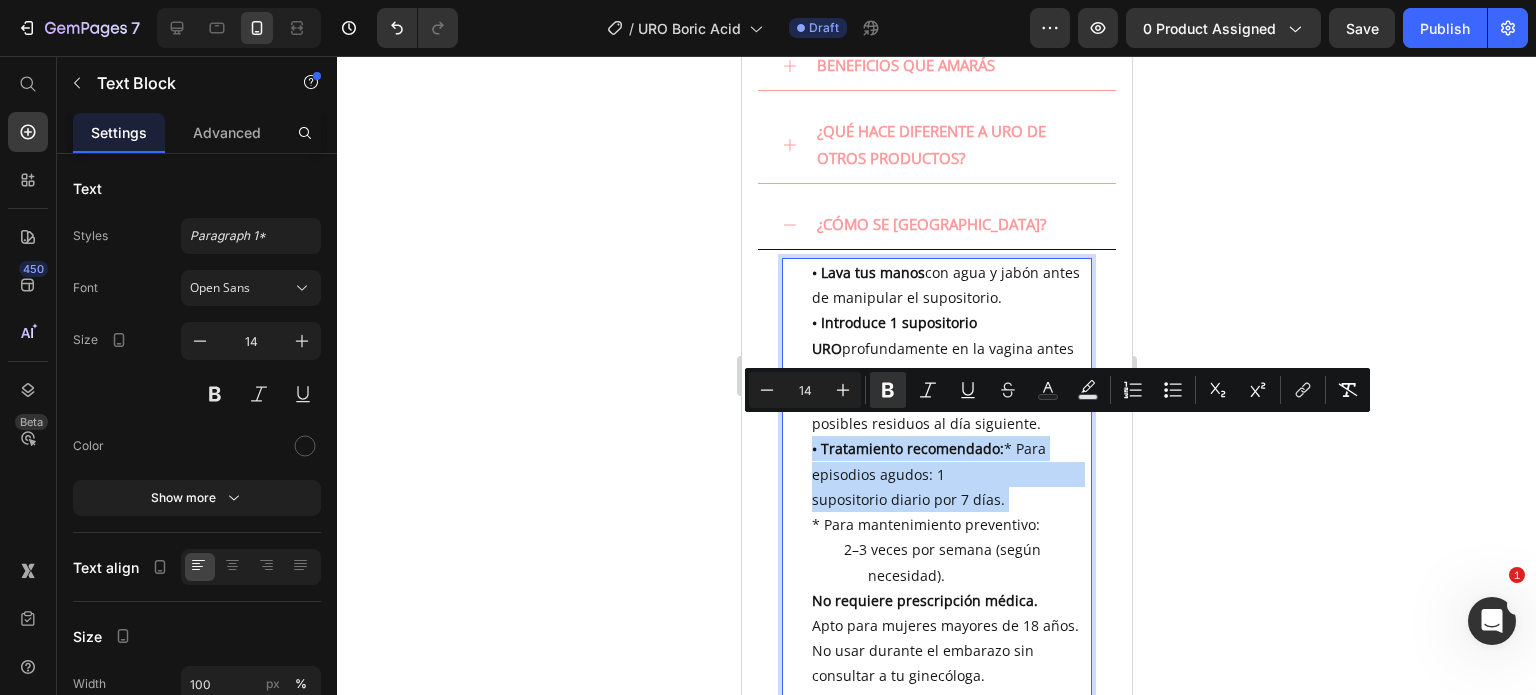 click on "• Tratamiento recomendado:" at bounding box center (907, 448) 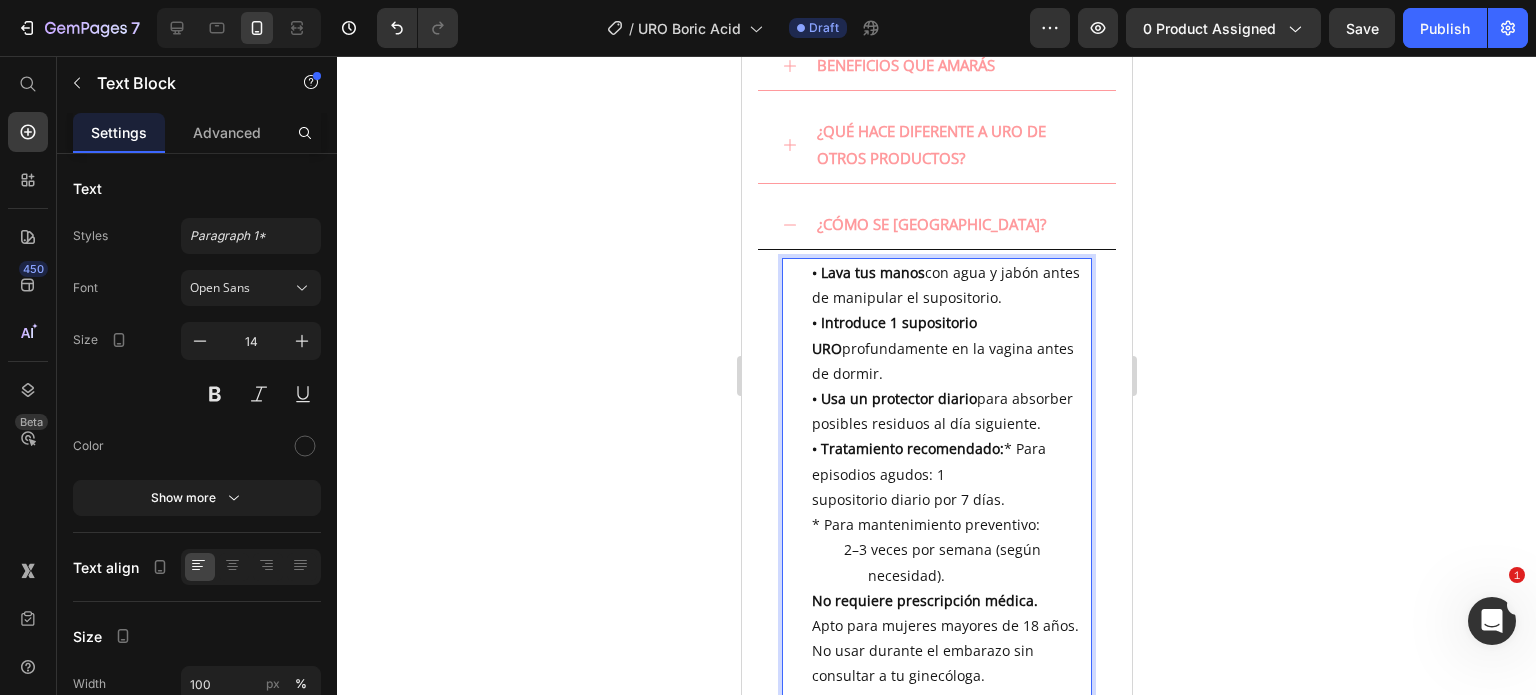 click on "• Tratamiento recomendado:                    * Para episodios agudos: 1                                   supositorio diario por 7 días." at bounding box center (950, 474) 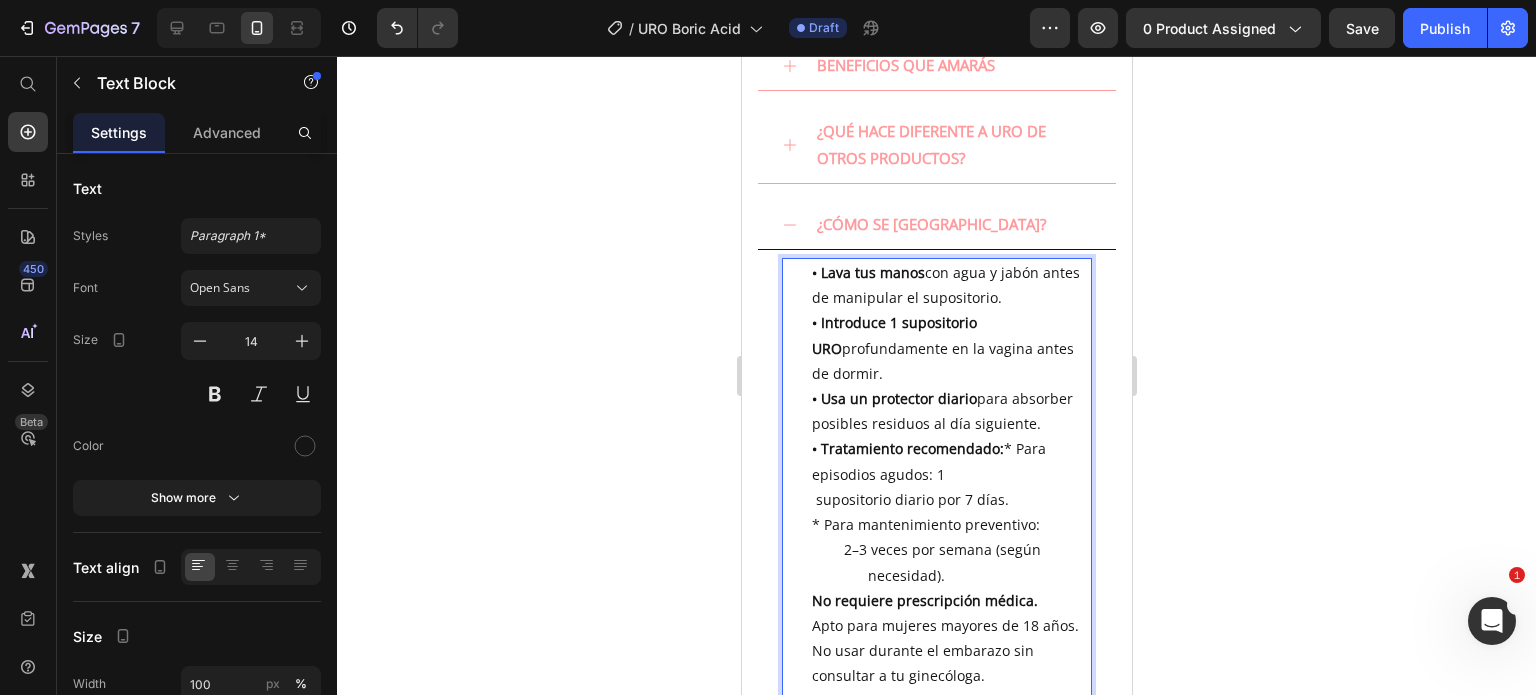 click on "• Tratamiento recomendado:                    * Para episodios agudos: 1                          supositorio diario por 7 días." at bounding box center [950, 474] 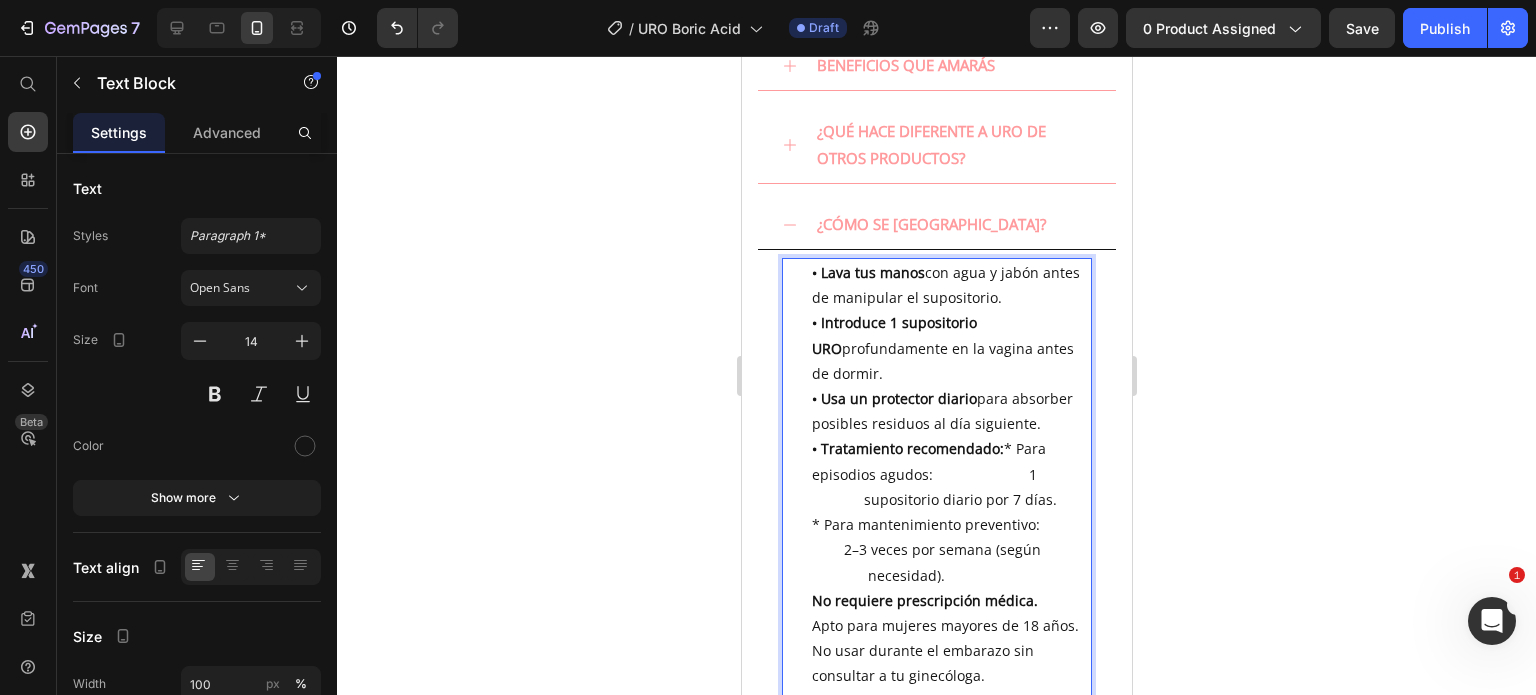 click on "• Tratamiento recomendado:                    * Para episodios agudos:                        1                          supositorio diario por 7 días." at bounding box center [950, 474] 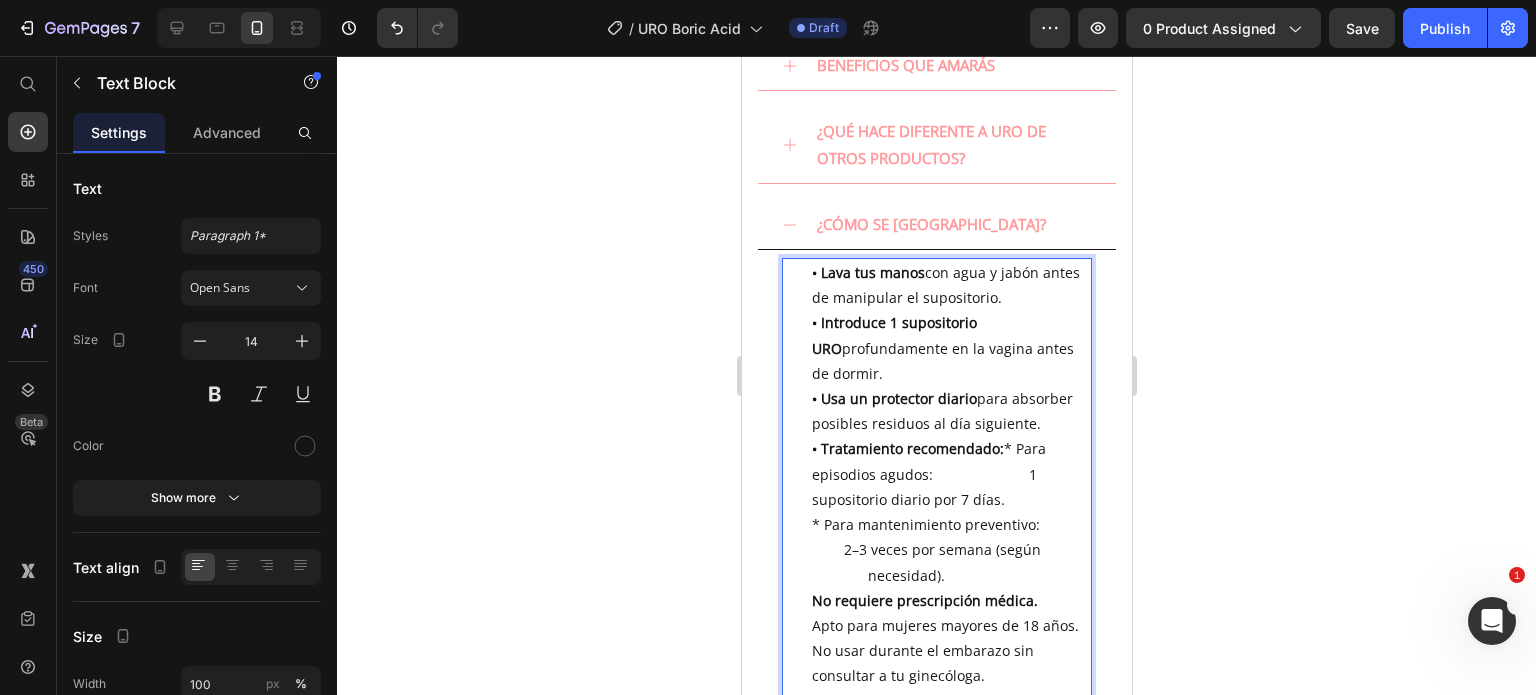 click on "* Para mantenimiento preventivo:                     2–3 veces por semana (según                           necesidad)." at bounding box center (950, 550) 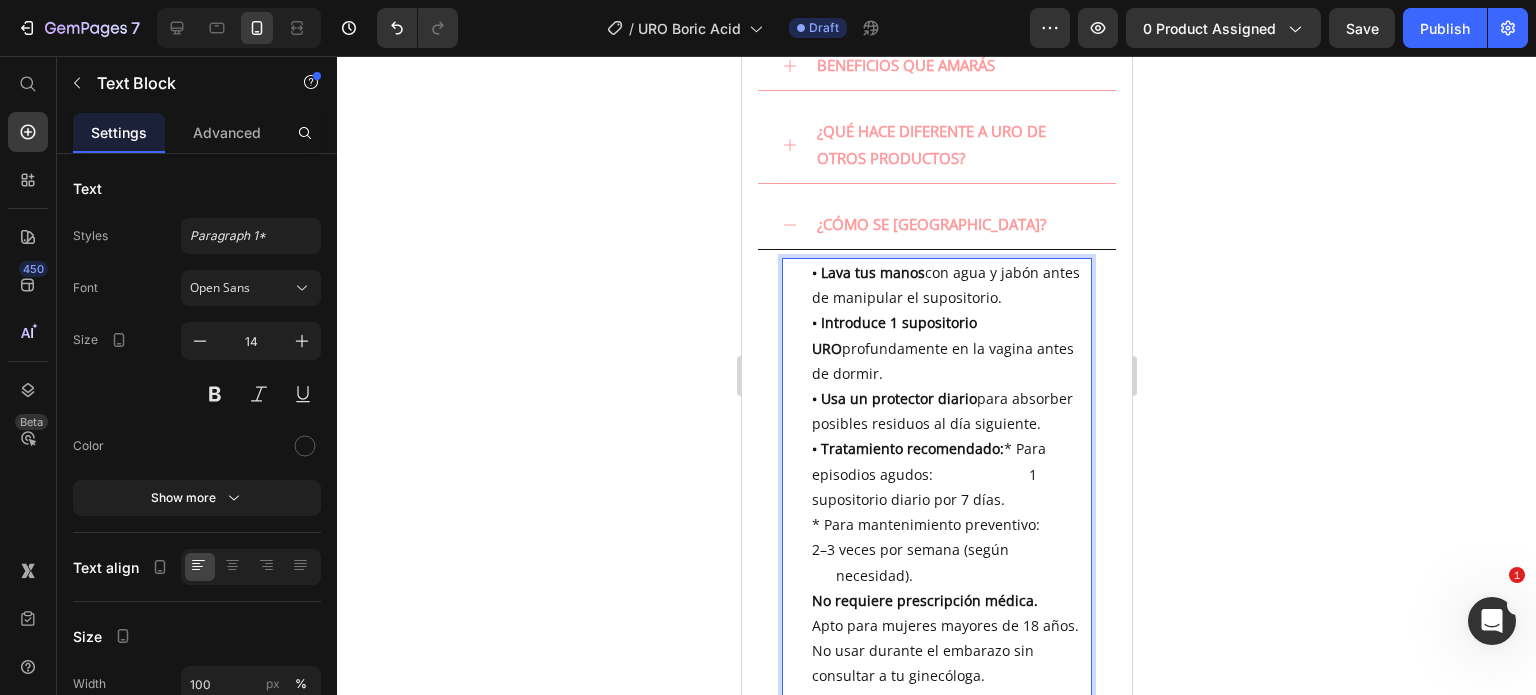 click on "* Para mantenimiento preventivo:           2–3 veces por semana (según                           necesidad)." at bounding box center [950, 550] 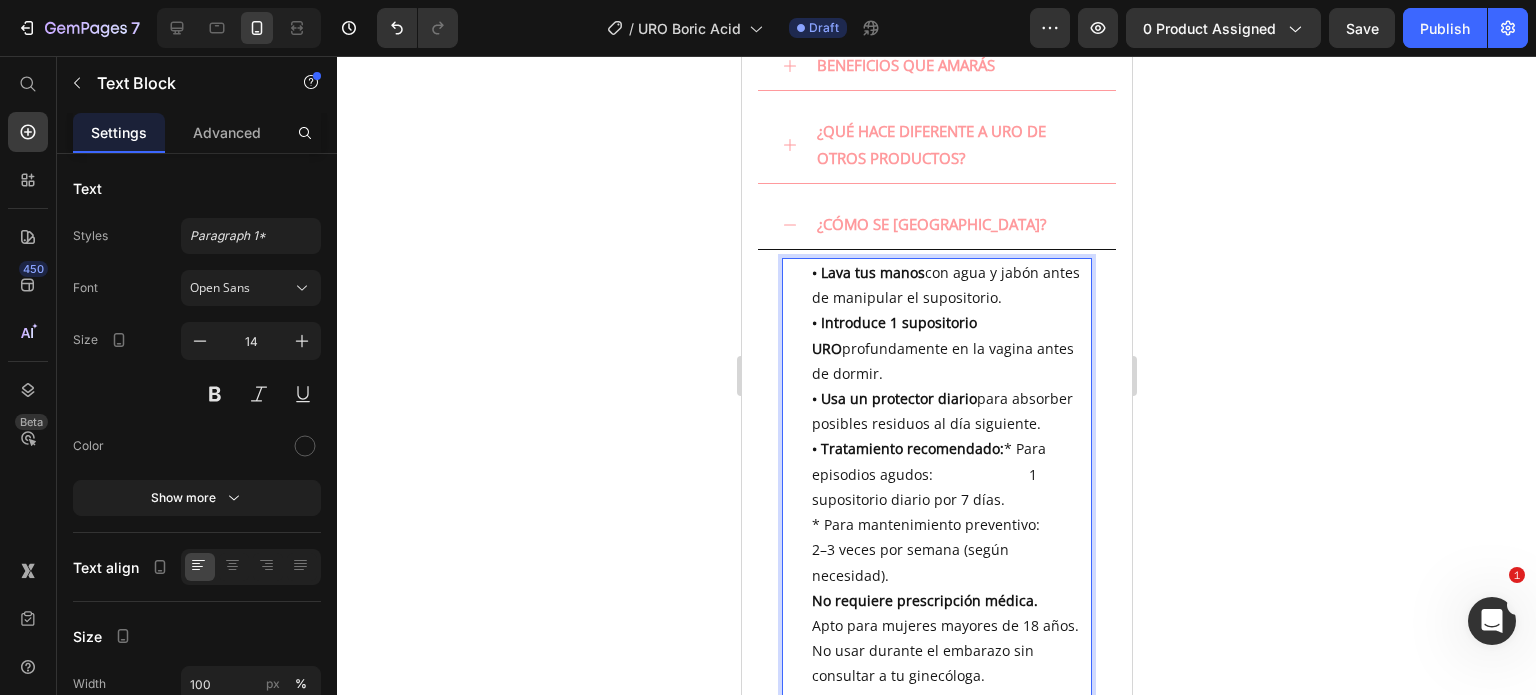 click 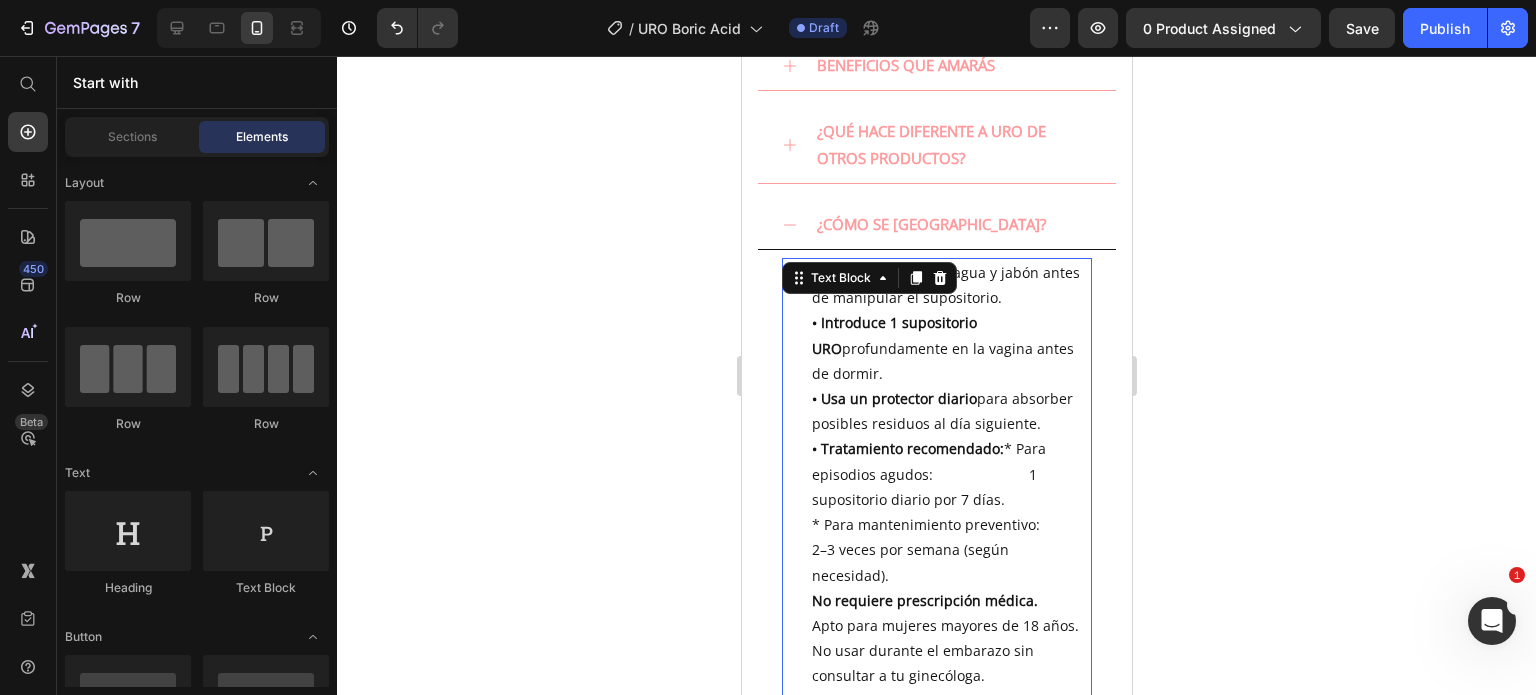 click on "* Para mantenimiento preventivo:           2–3 veces por semana (según                   necesidad)." at bounding box center [950, 550] 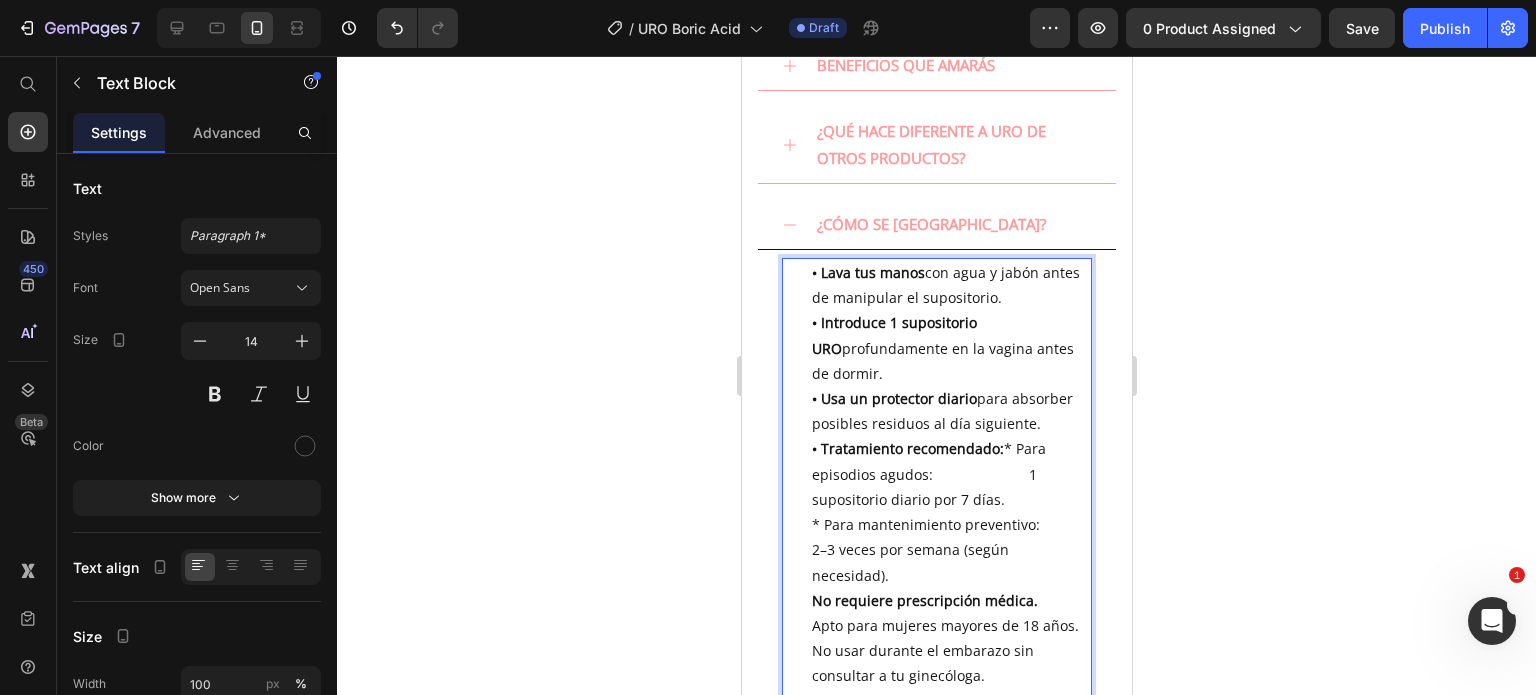 click on "* Para mantenimiento preventivo:           2–3 veces por semana (según                   necesidad)." at bounding box center (950, 550) 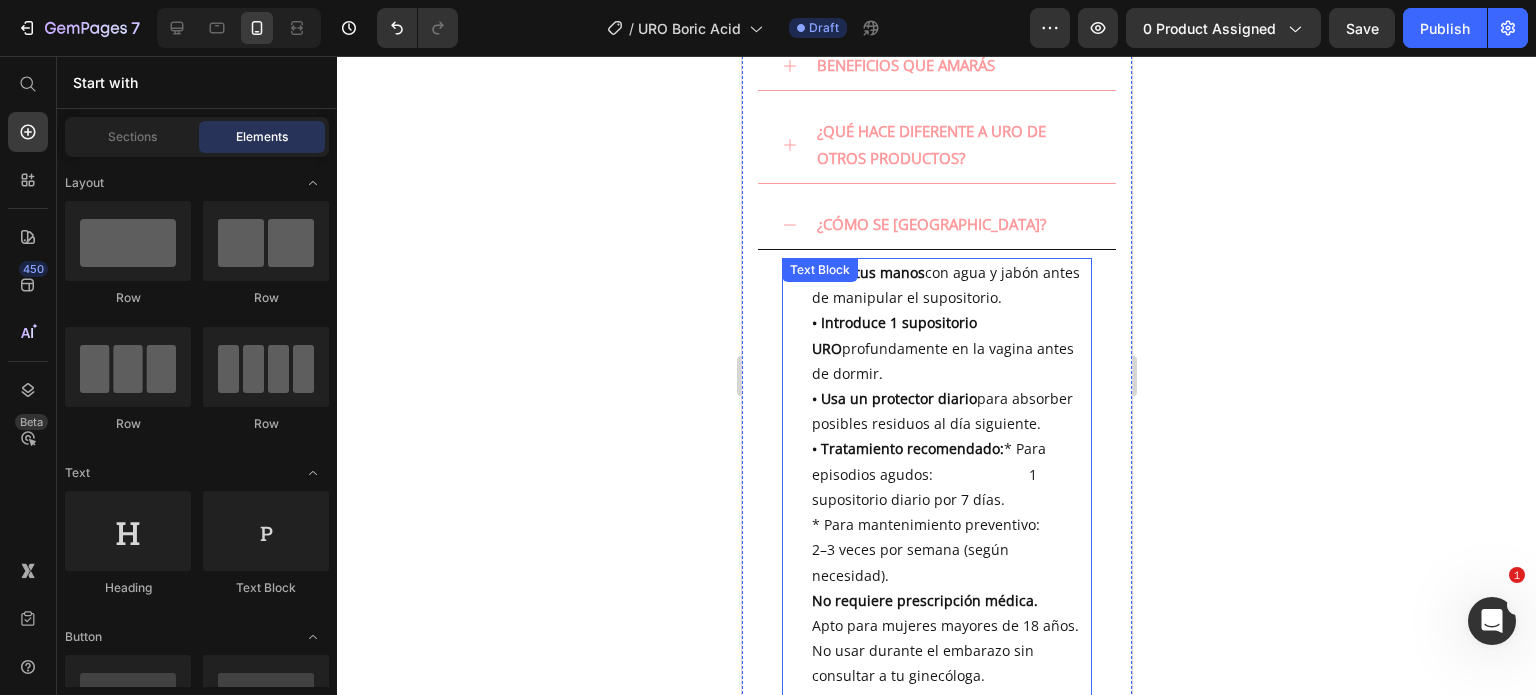 click on "• Tratamiento recomendado:                    * Para episodios agudos:                        1 supositorio diario por 7 días." at bounding box center [950, 474] 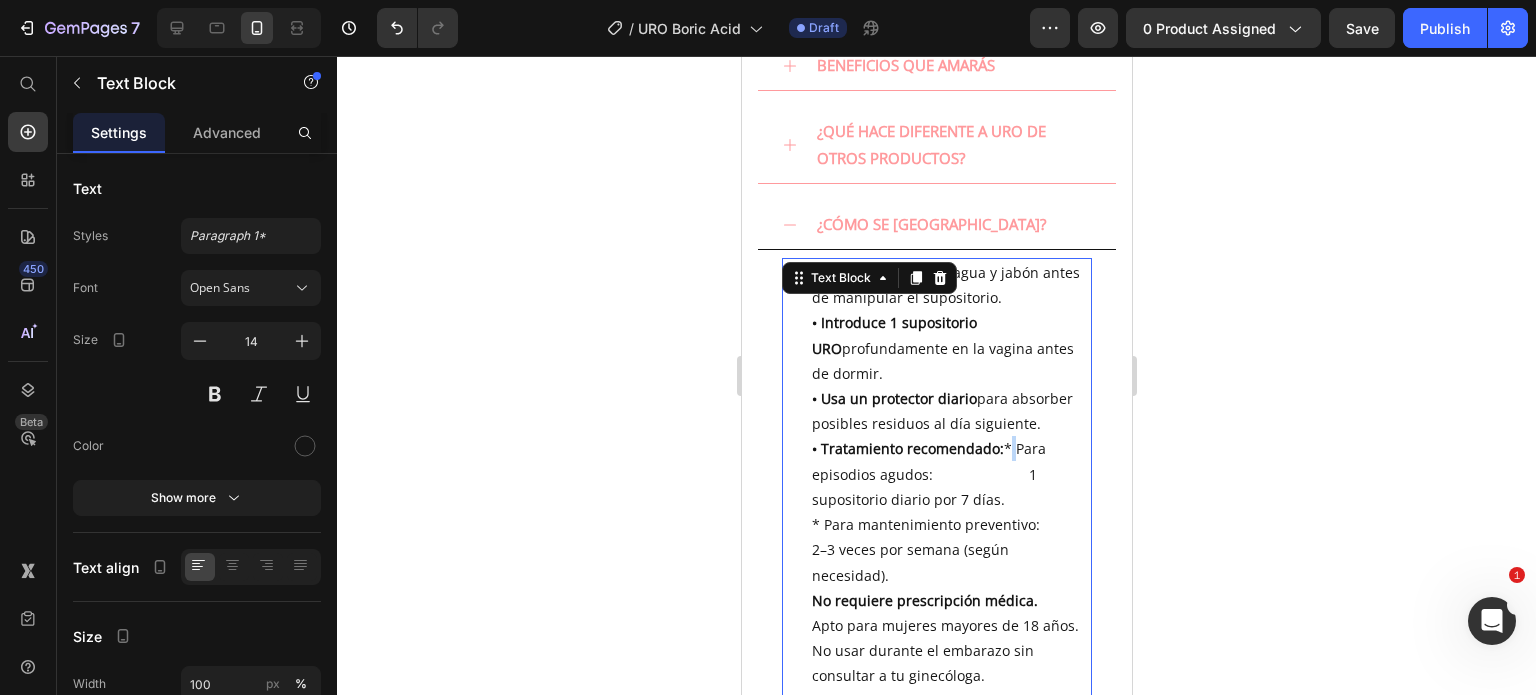click on "• Tratamiento recomendado:                    * Para episodios agudos:                        1 supositorio diario por 7 días." at bounding box center (950, 474) 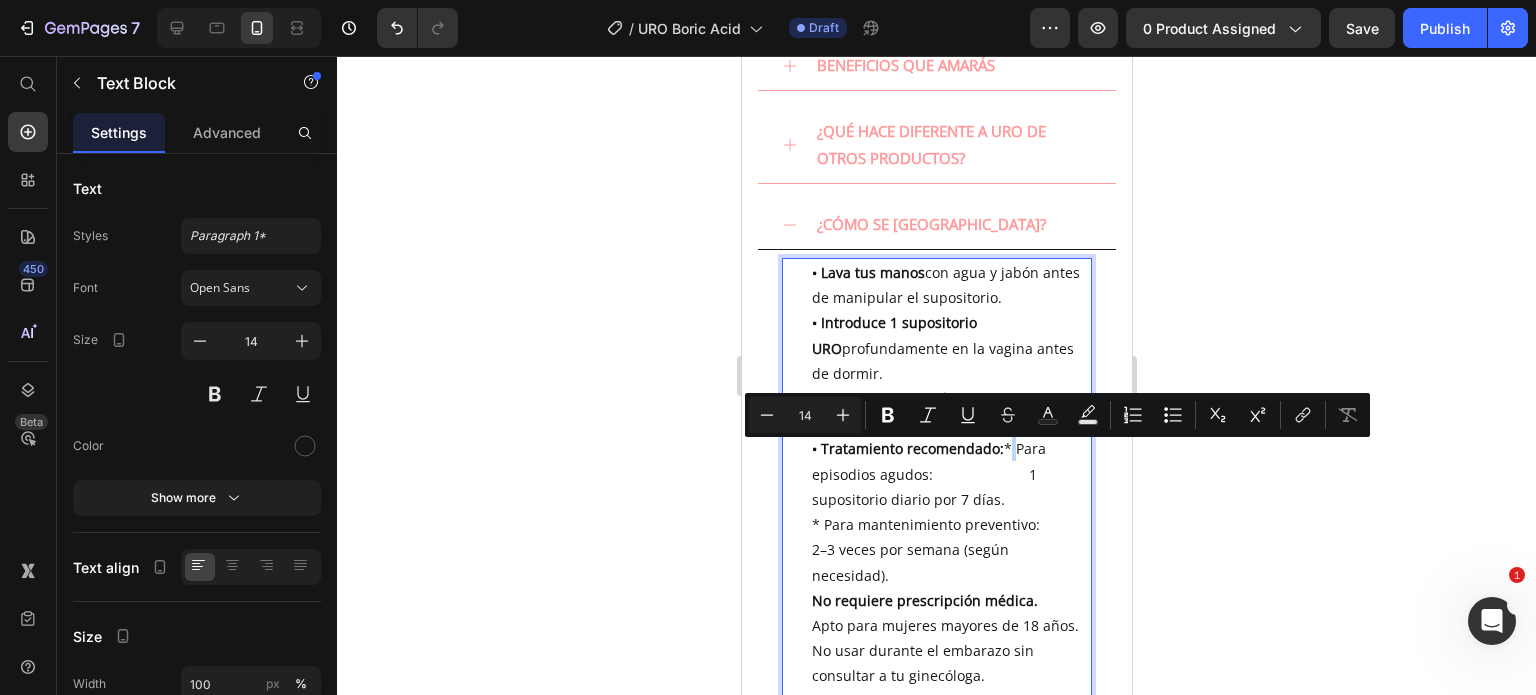 click on "• Tratamiento recomendado:                    * Para episodios agudos:                        1 supositorio diario por 7 días." at bounding box center (950, 474) 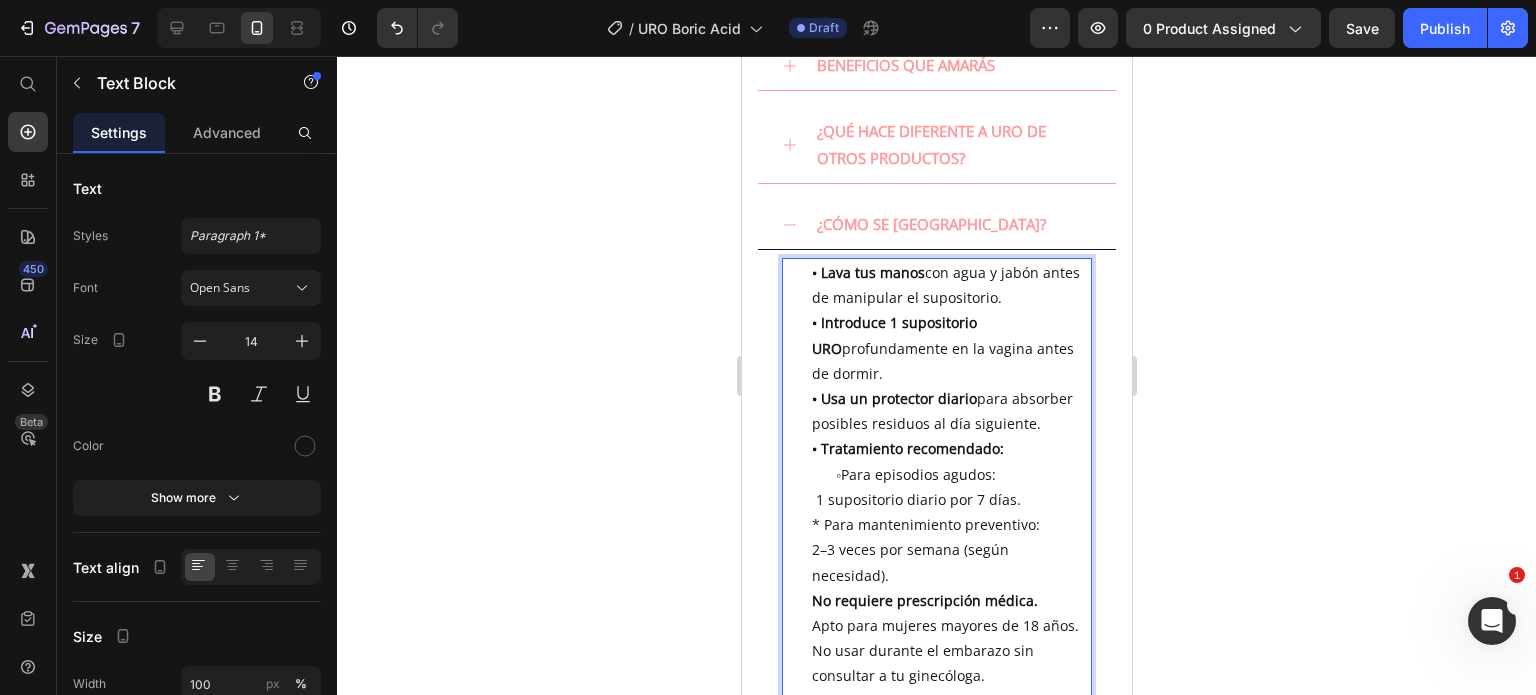 click on "• Tratamiento recomendado:                           ◦  Para episodios agudos:                        1 supositorio diario por 7 días." at bounding box center [950, 474] 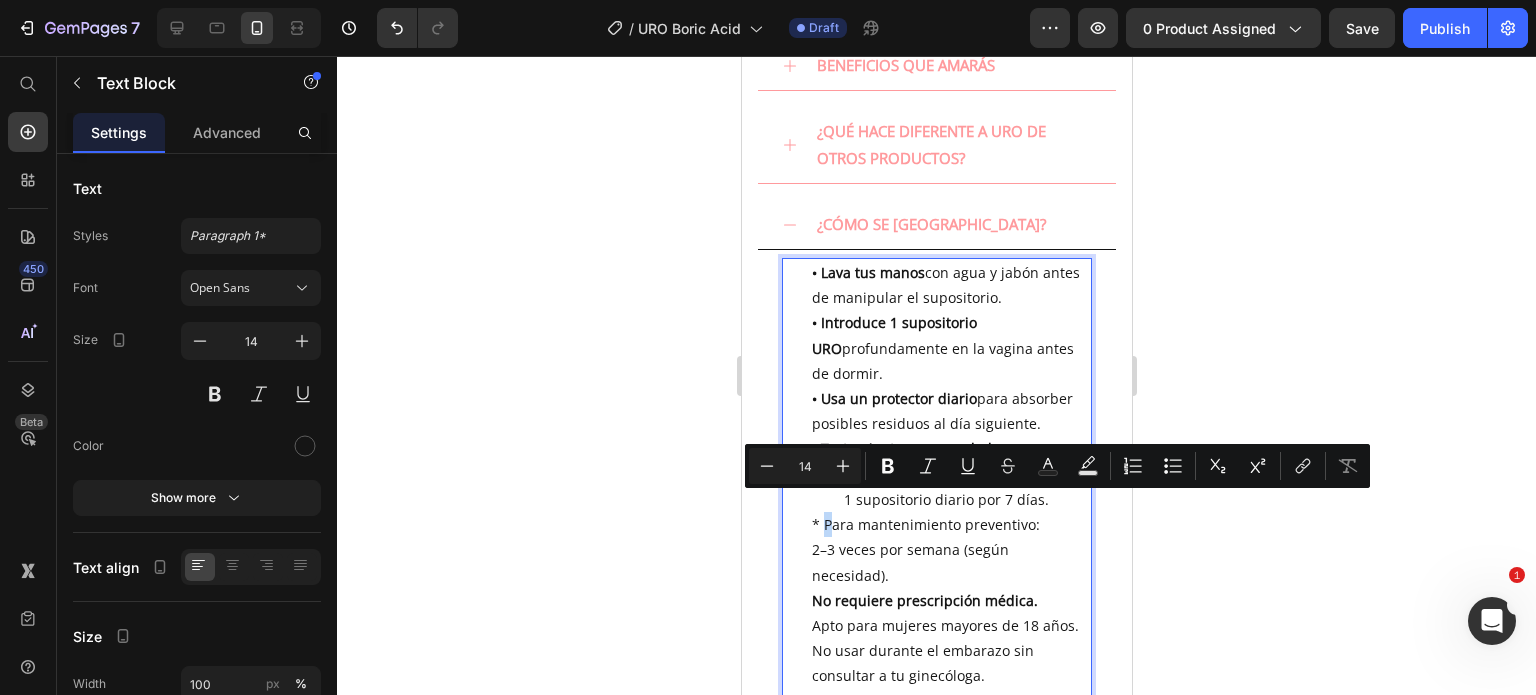 click on "* Para mantenimiento preventivo:           2–3 veces por semana (según                   necesidad)." at bounding box center (950, 550) 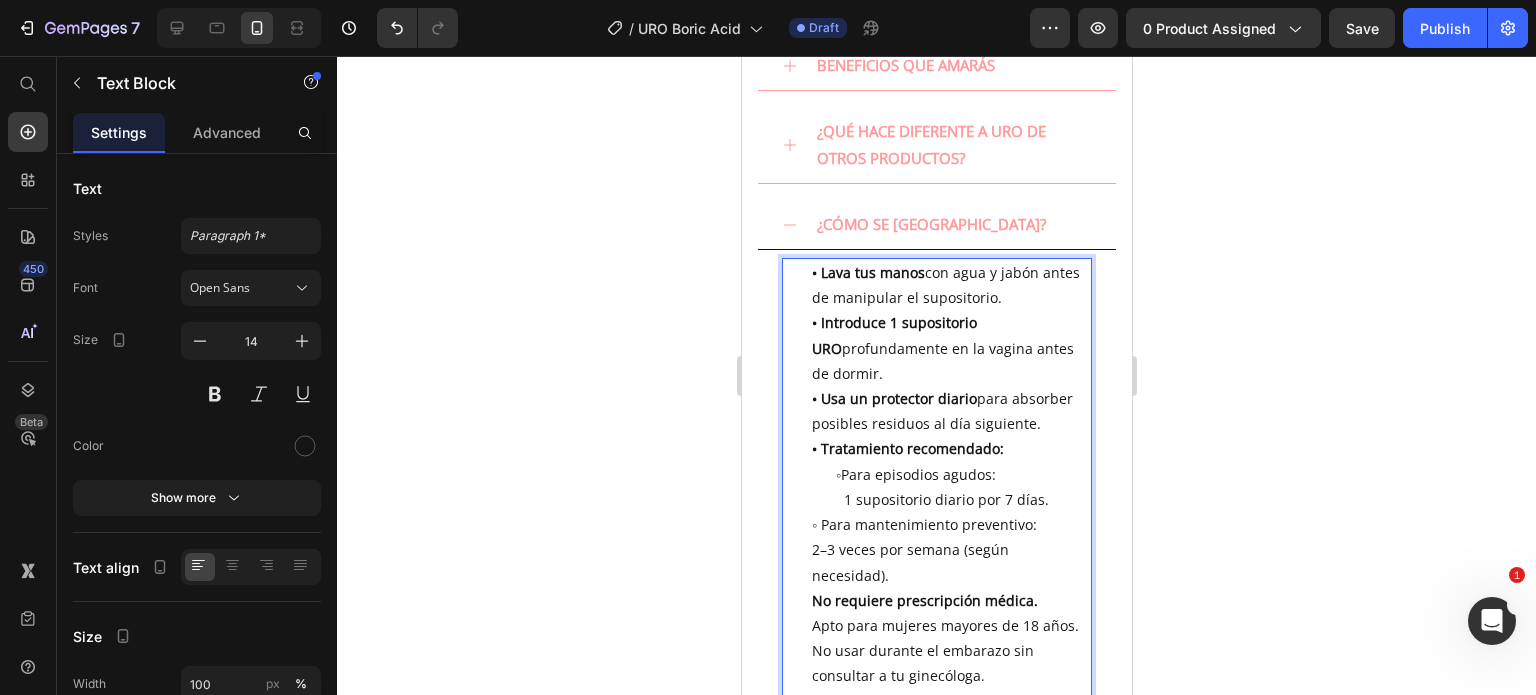 click on "◦ Para mantenimiento preventivo:           2–3 veces por semana (según                   necesidad)." at bounding box center (950, 550) 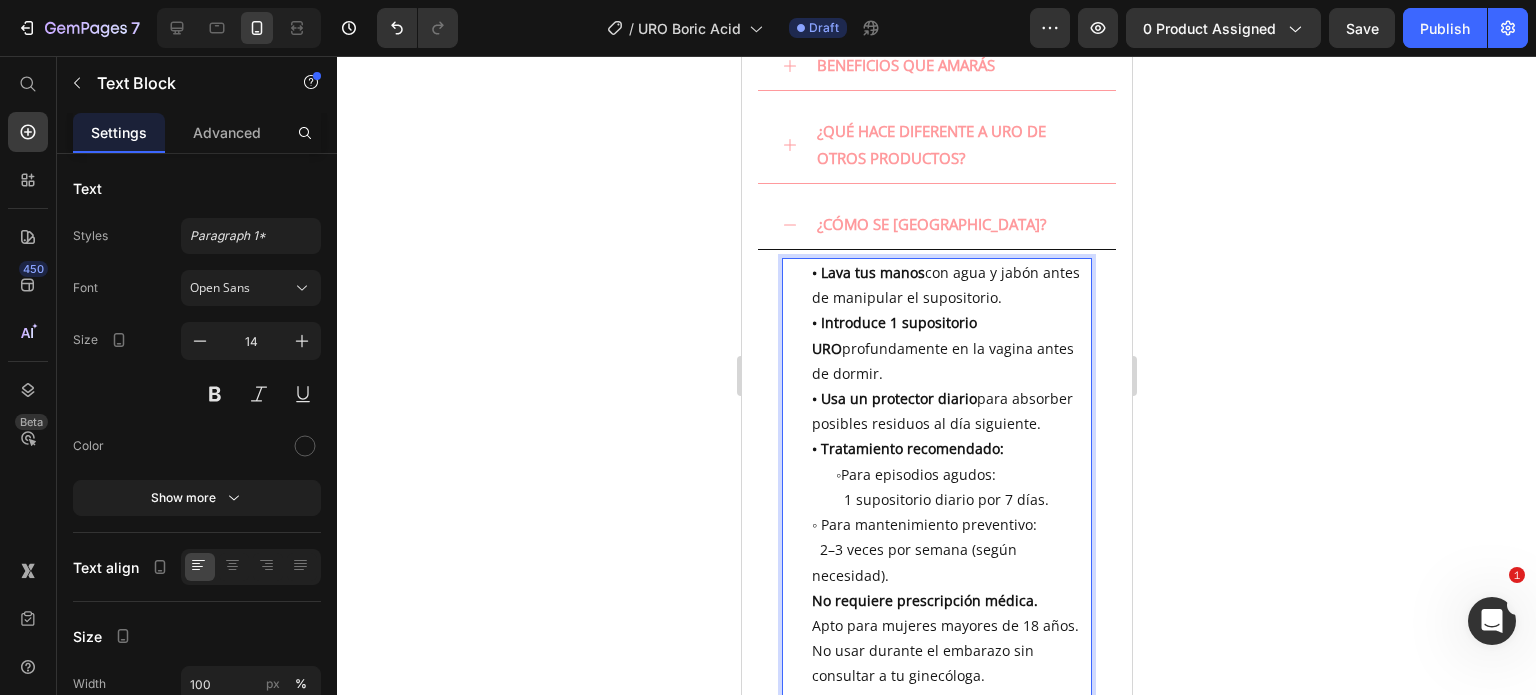 click 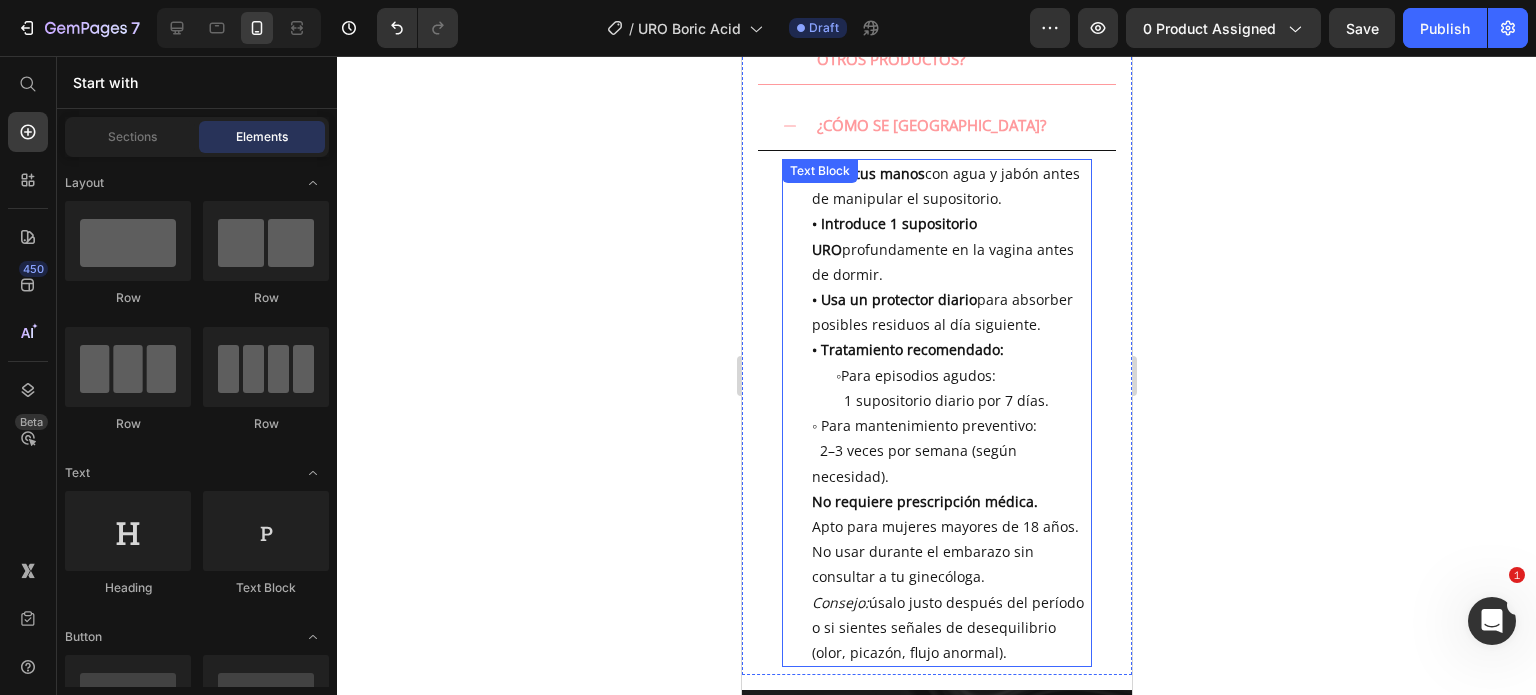 scroll, scrollTop: 1011, scrollLeft: 0, axis: vertical 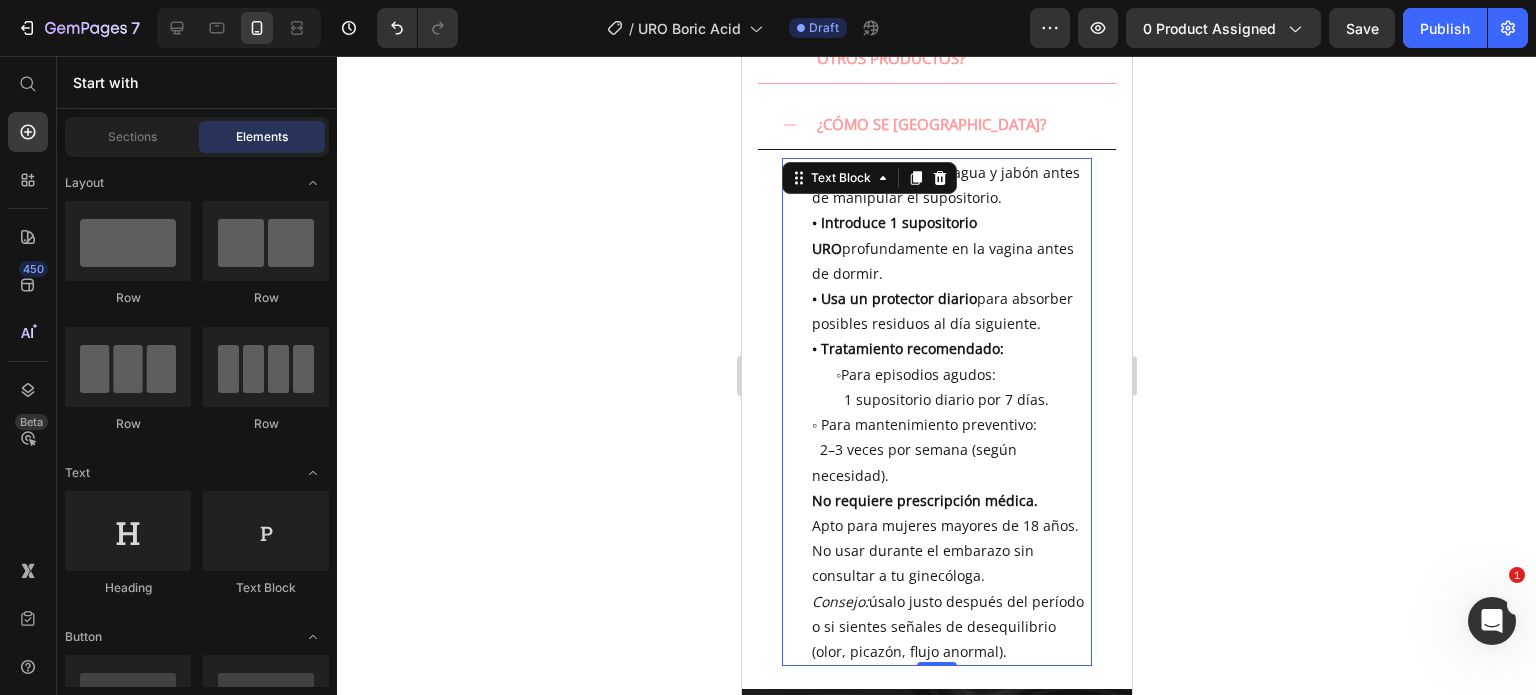 click on "• Tratamiento recomendado:                           ◦" at bounding box center (947, 361) 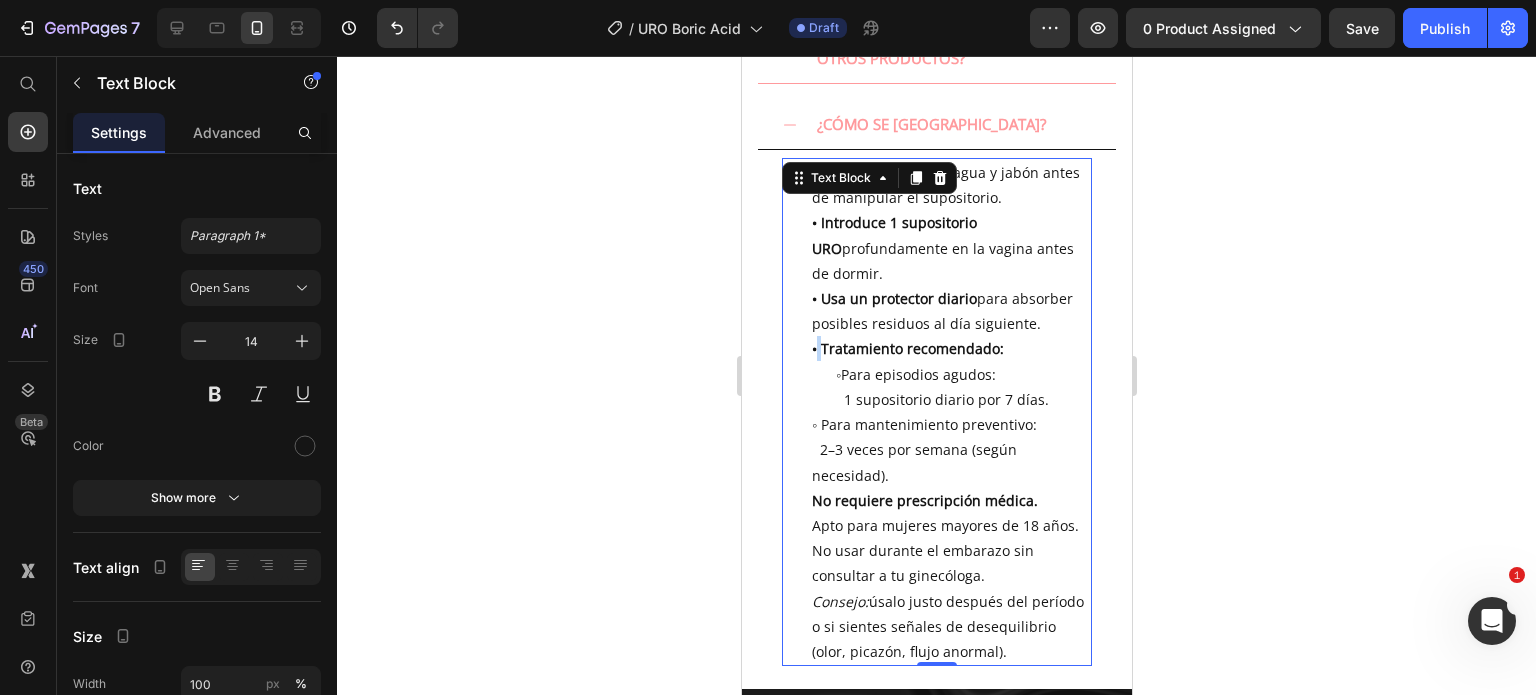 click on "• Tratamiento recomendado:                           ◦" at bounding box center (947, 361) 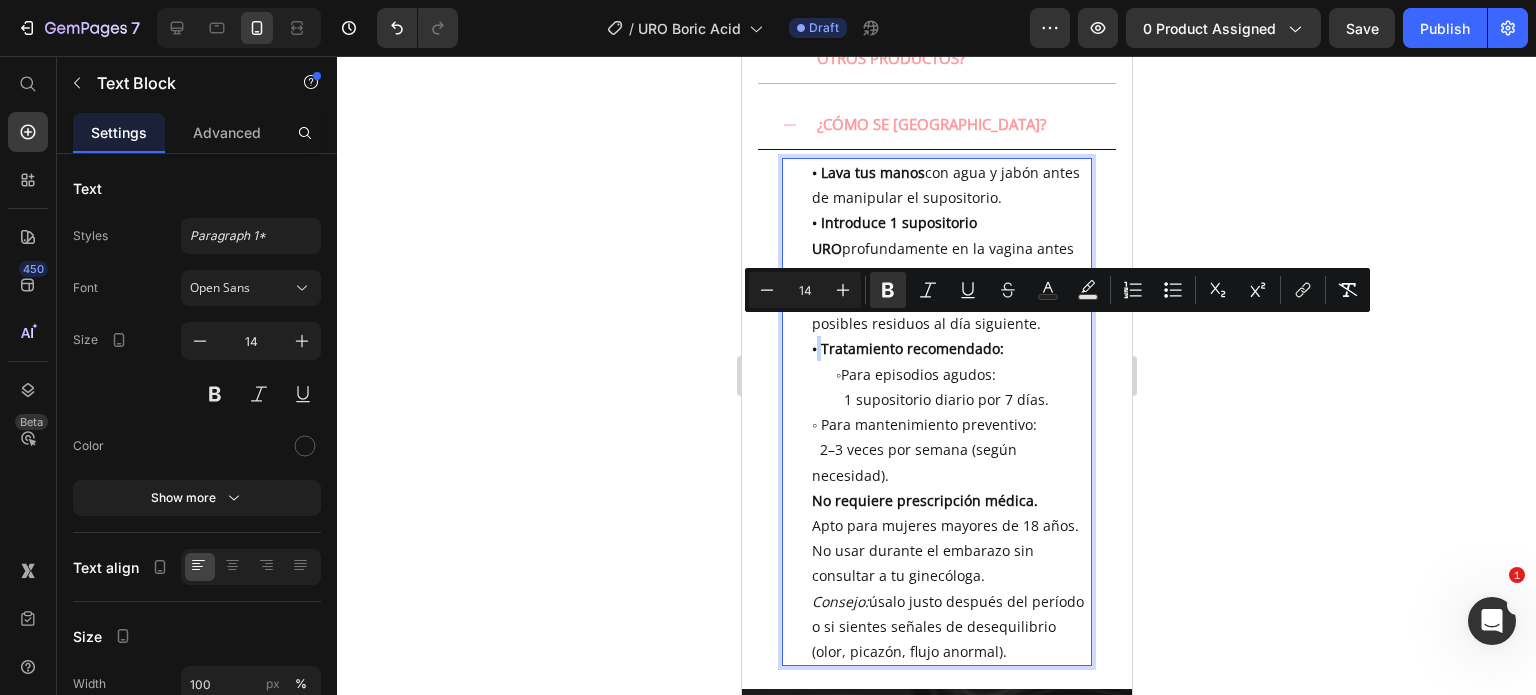 click on "• Tratamiento recomendado:                           ◦" at bounding box center [947, 361] 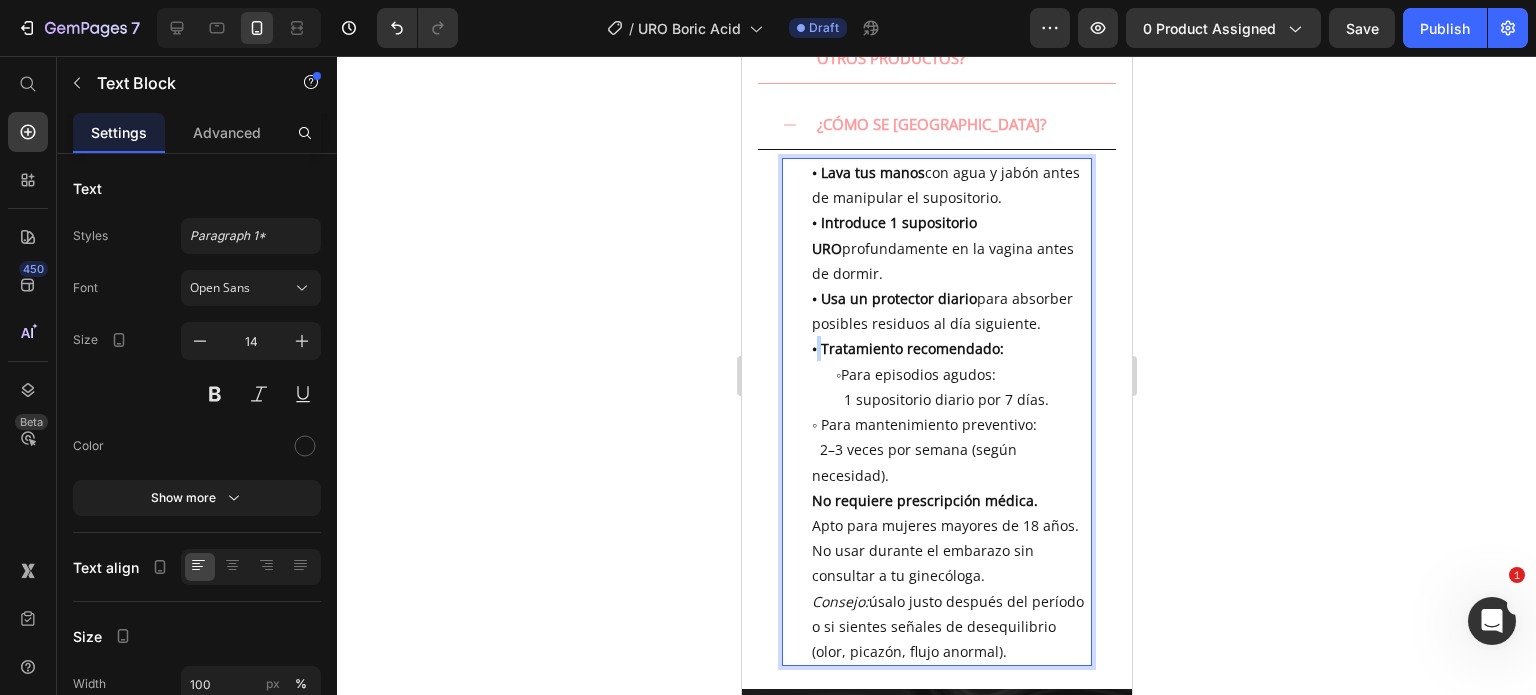 click on "• Tratamiento recomendado:                           ◦" at bounding box center (947, 361) 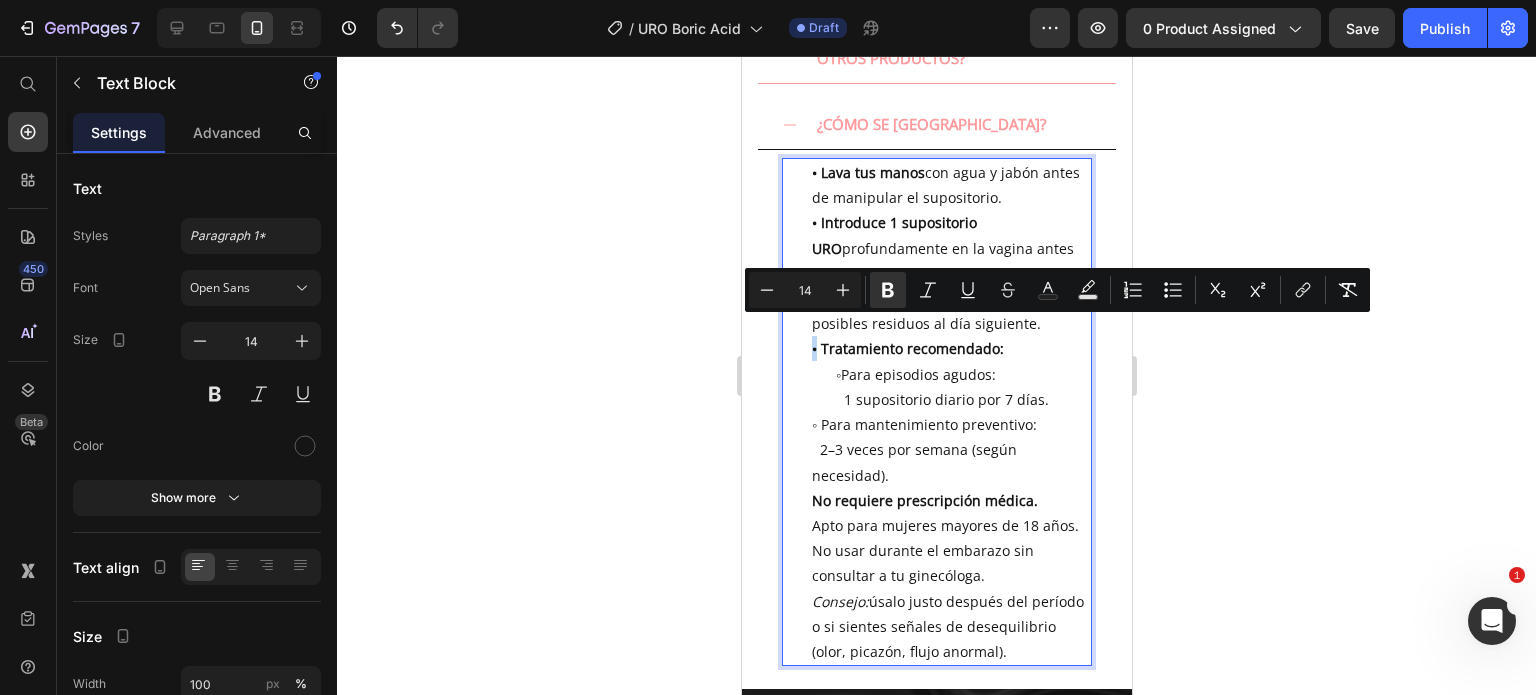click on "• Tratamiento recomendado:                           ◦" at bounding box center (947, 361) 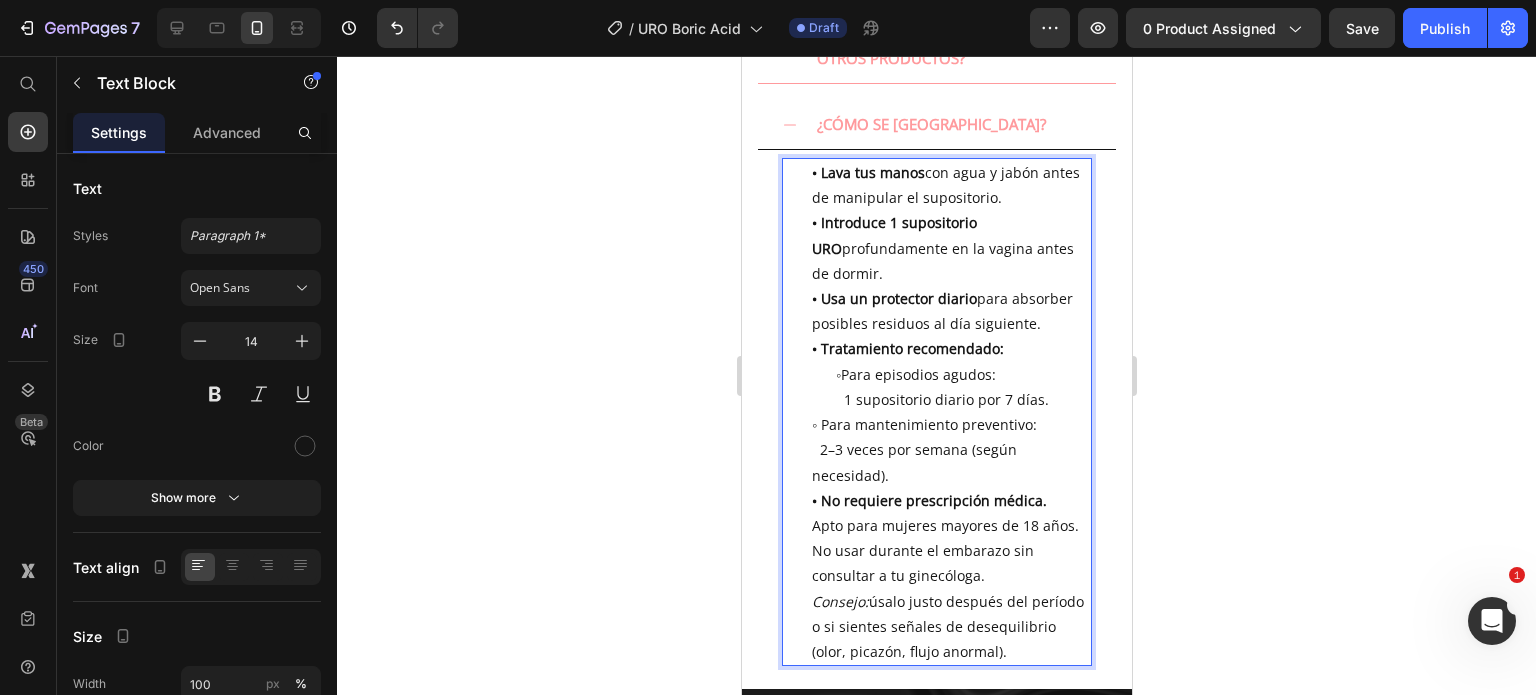 click on "• No requiere prescripción médica. Apto para mujeres mayores de 18 años. No usar durante el embarazo sin consultar a tu ginecóloga." at bounding box center (950, 538) 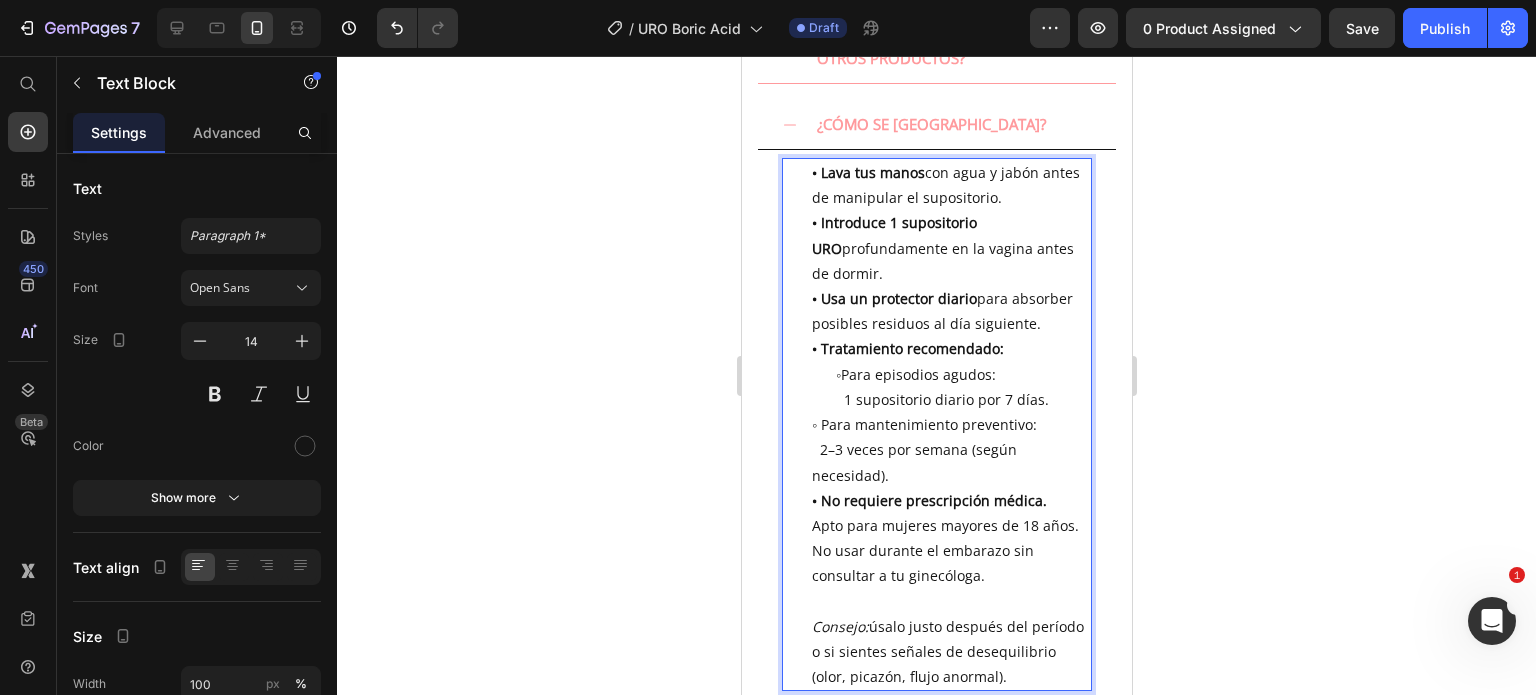 click 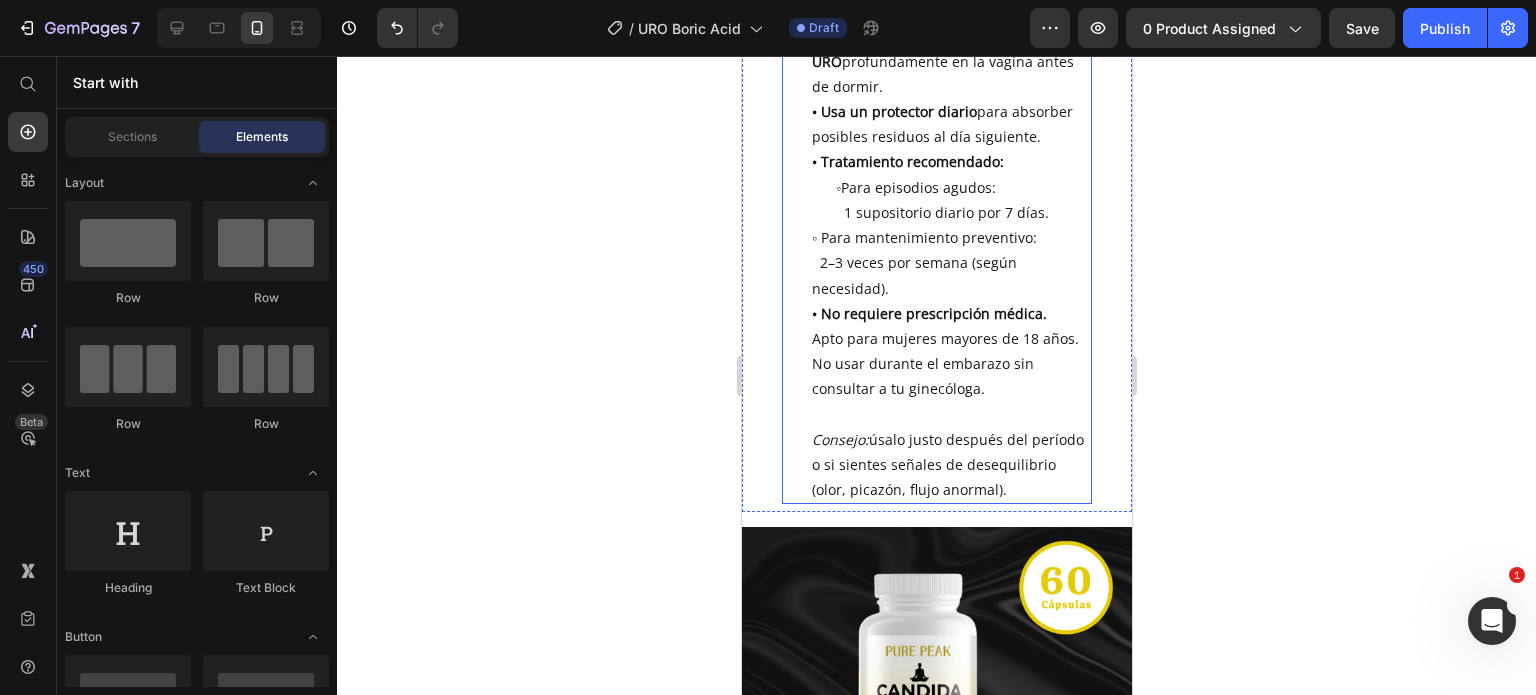 scroll, scrollTop: 1211, scrollLeft: 0, axis: vertical 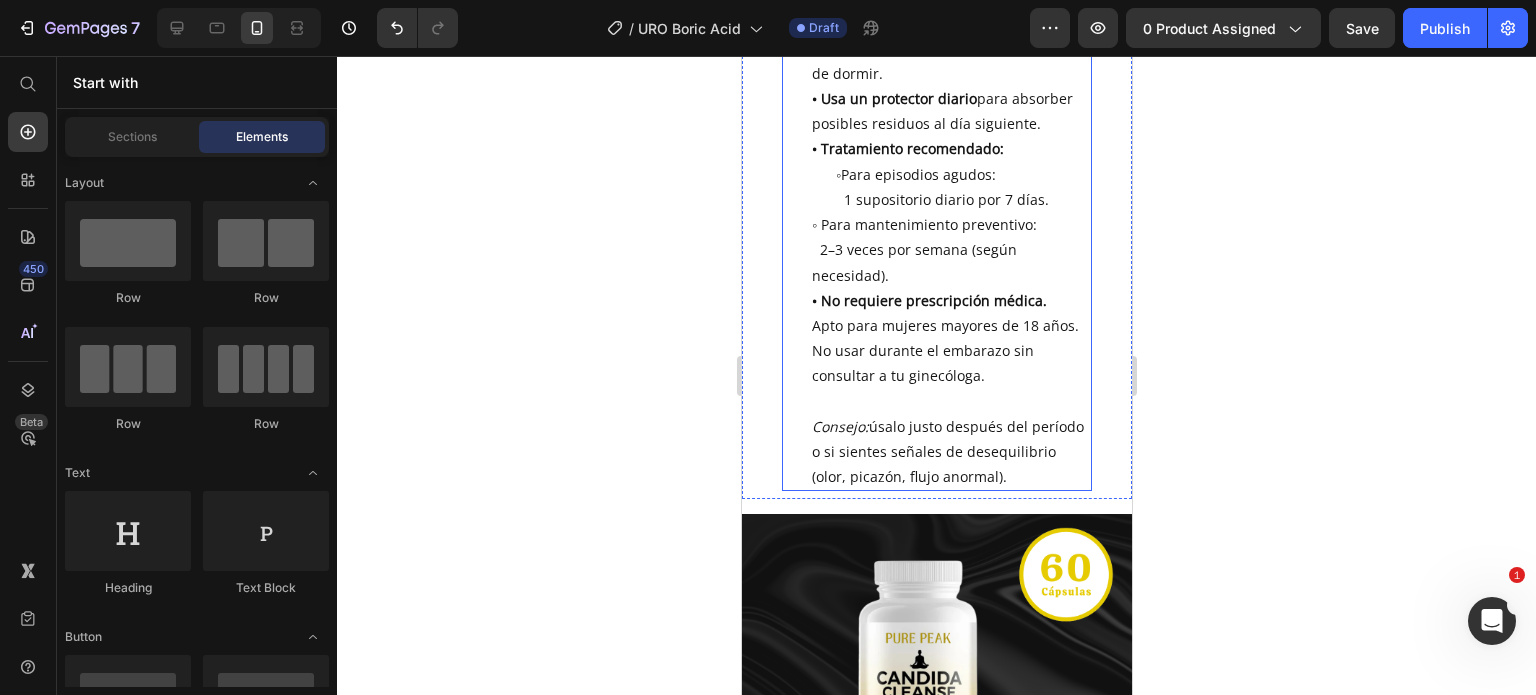 click on "Consejo:  úsalo justo después del período o si sientes señales de desequilibrio (olor, picazón, flujo anormal)." at bounding box center (950, 452) 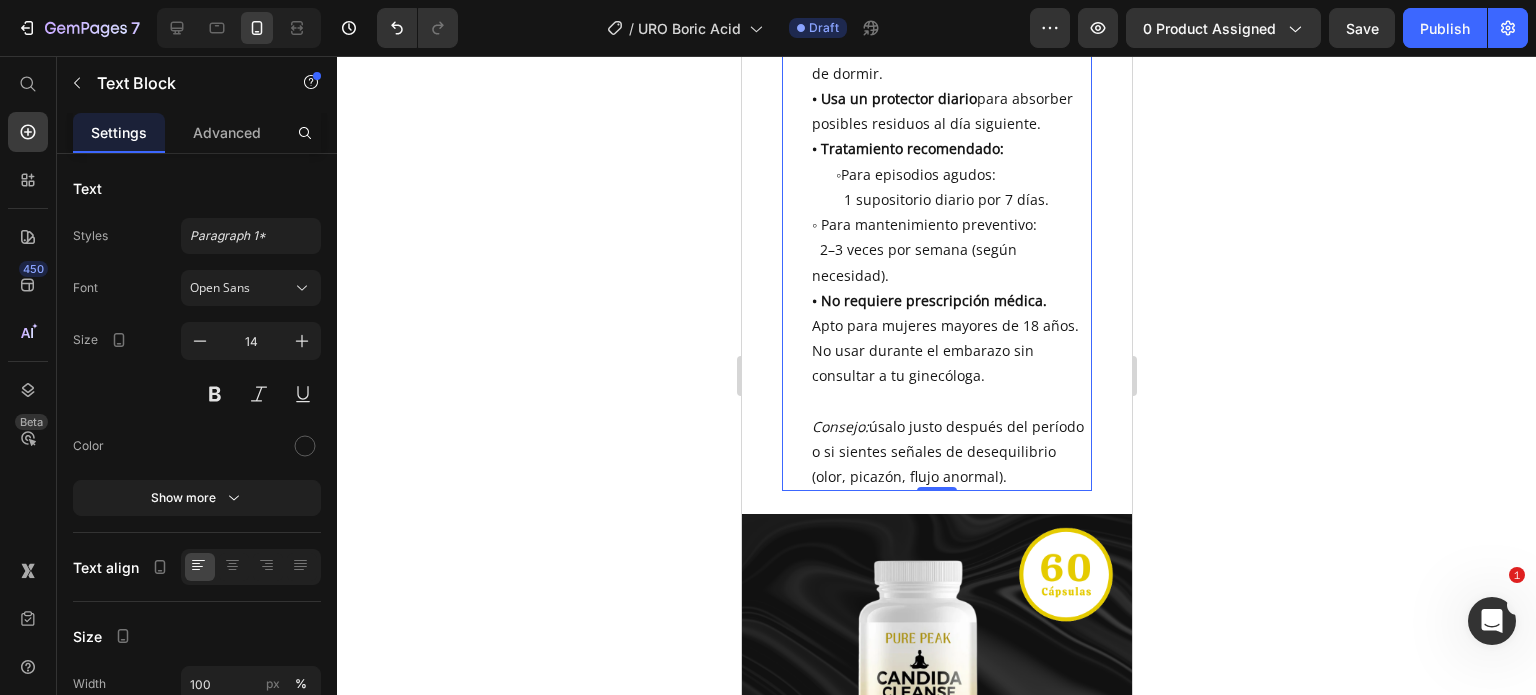 click on "• Lava tus manos  con agua y jabón antes de manipular el supositorio. • Introduce 1 supositorio URO  profundamente en la vagina antes de dormir. • Usa un protector diario  para absorber posibles residuos al día siguiente. • Tratamiento recomendado:                           ◦  Para episodios agudos:                               1 supositorio diario por 7 días.       ◦ Para mantenimiento preventivo:               2–3 veces por semana (según                   necesidad). • No requiere prescripción médica. Apto para mujeres mayores de 18 años. No usar durante el embarazo sin consultar a tu ginecóloga. Consejo:  úsalo justo después del período o si sientes señales de desequilibrio (olor, picazón, flujo anormal)." at bounding box center (936, 224) 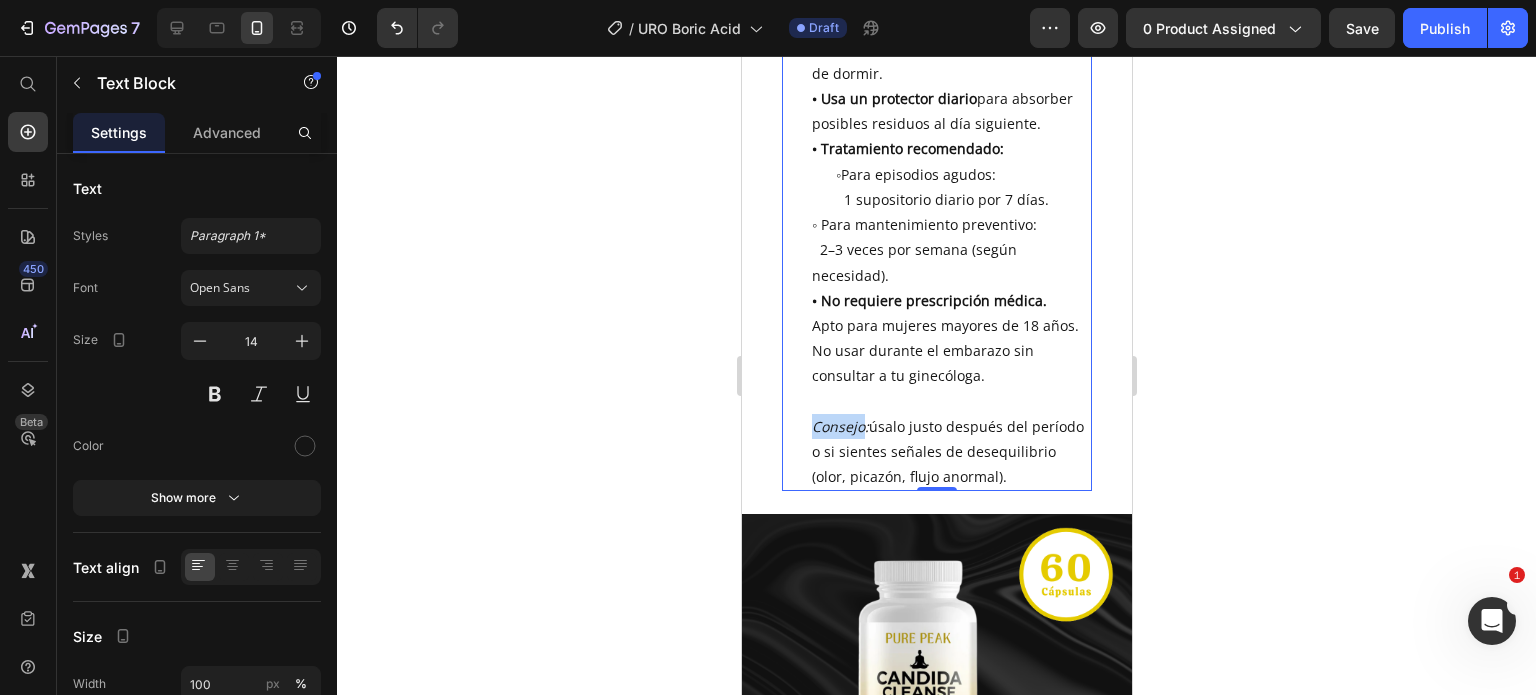 click on "• Lava tus manos  con agua y jabón antes de manipular el supositorio. • Introduce 1 supositorio URO  profundamente en la vagina antes de dormir. • Usa un protector diario  para absorber posibles residuos al día siguiente. • Tratamiento recomendado:                           ◦  Para episodios agudos:                               1 supositorio diario por 7 días.       ◦ Para mantenimiento preventivo:               2–3 veces por semana (según                   necesidad). • No requiere prescripción médica. Apto para mujeres mayores de 18 años. No usar durante el embarazo sin consultar a tu ginecóloga. Consejo:  úsalo justo después del período o si sientes señales de desequilibrio (olor, picazón, flujo anormal)." at bounding box center [936, 224] 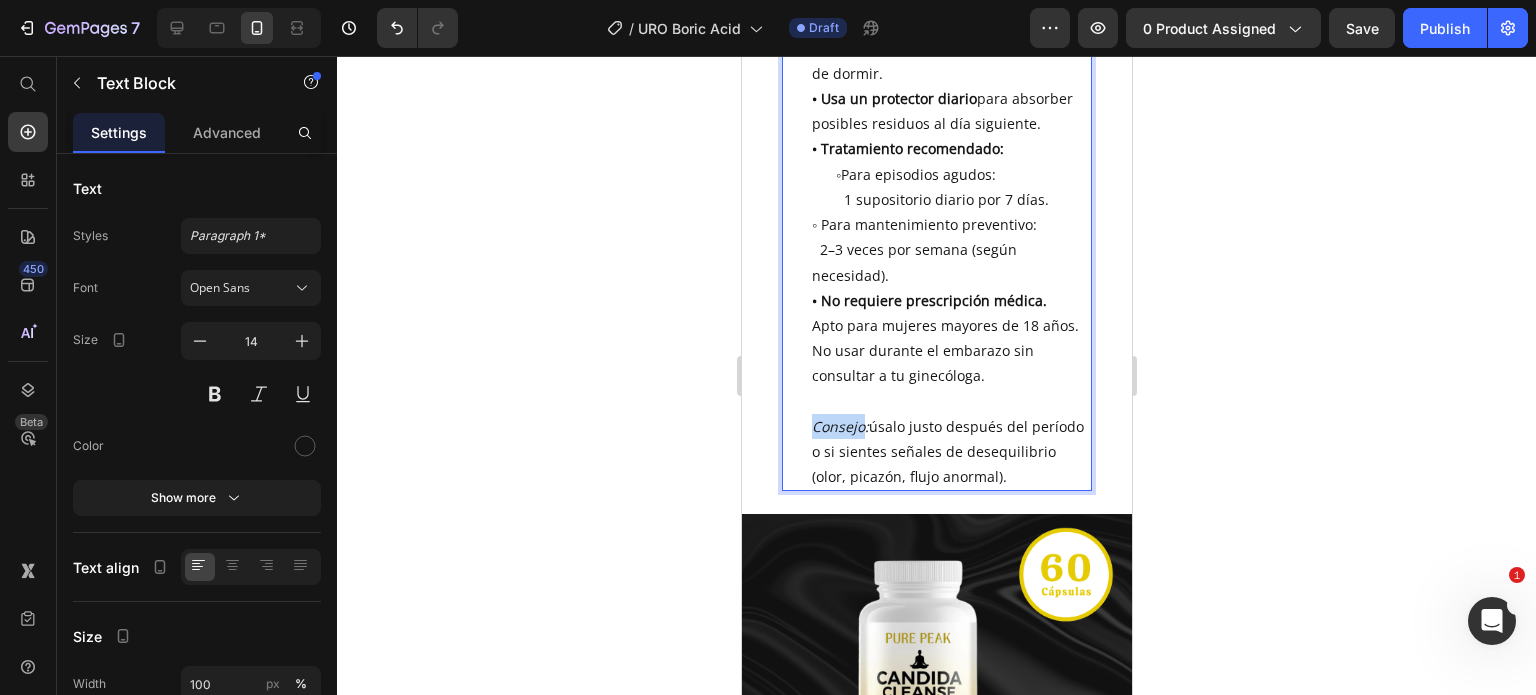 click on "• Lava tus manos  con agua y jabón antes de manipular el supositorio. • Introduce 1 supositorio URO  profundamente en la vagina antes de dormir. • Usa un protector diario  para absorber posibles residuos al día siguiente. • Tratamiento recomendado:                           ◦  Para episodios agudos:                               1 supositorio diario por 7 días.       ◦ Para mantenimiento preventivo:               2–3 veces por semana (según                   necesidad). • No requiere prescripción médica. Apto para mujeres mayores de 18 años. No usar durante el embarazo sin consultar a tu ginecóloga. Consejo:  úsalo justo después del período o si sientes señales de desequilibrio (olor, picazón, flujo anormal)." at bounding box center [936, 224] 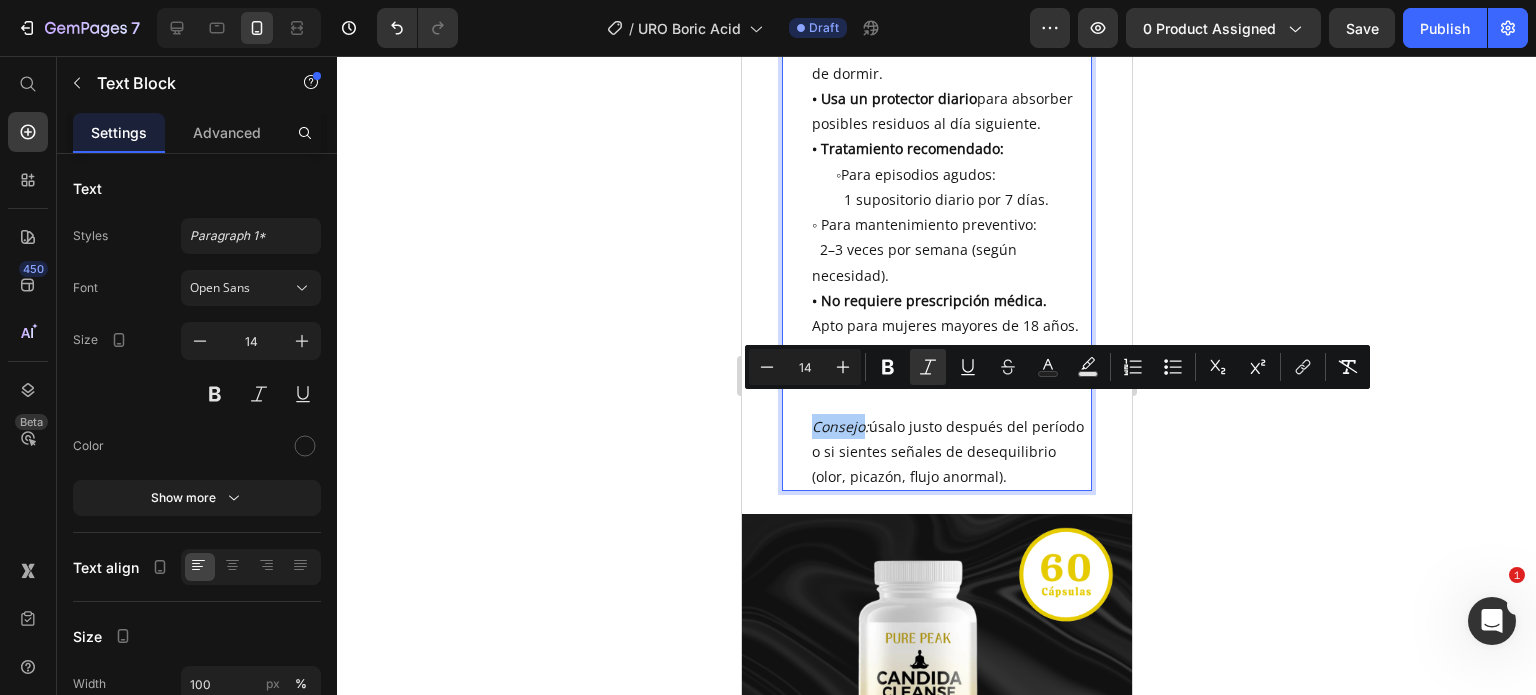 click 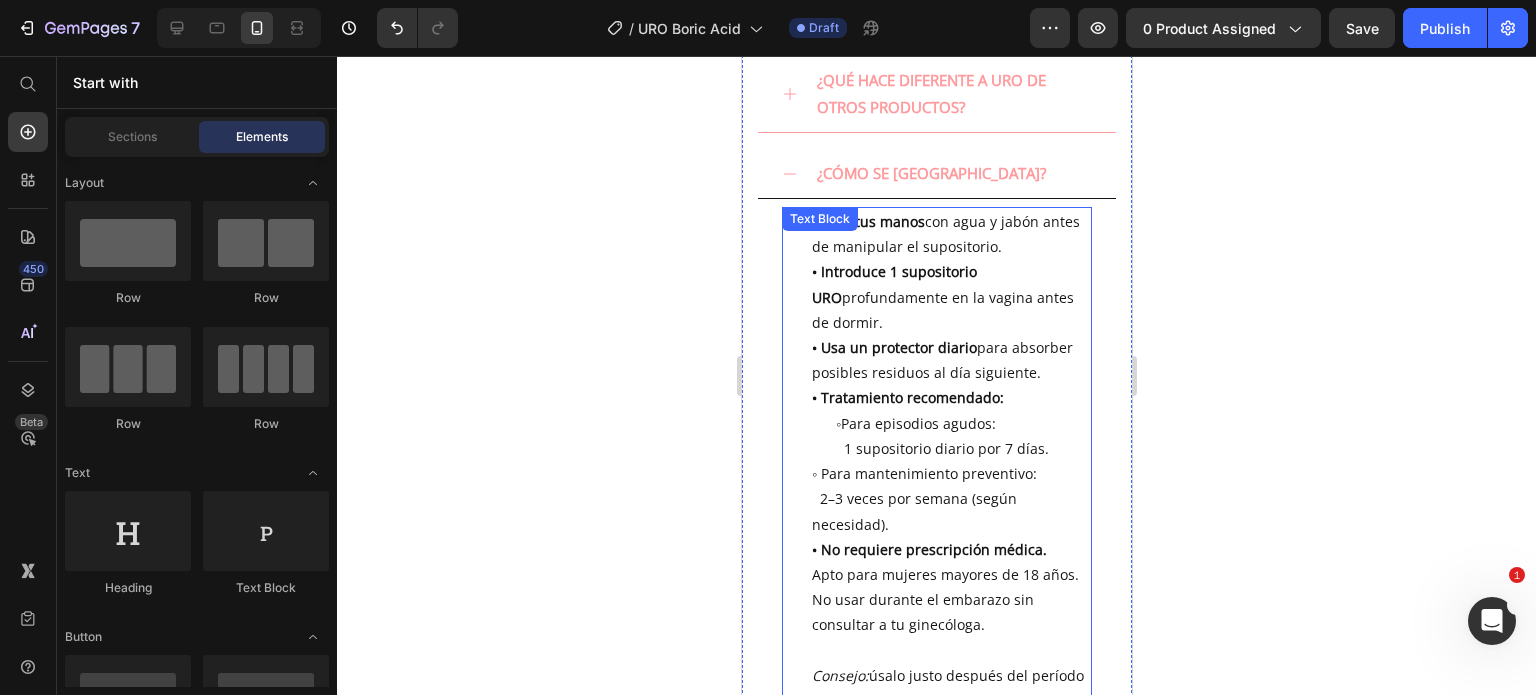 scroll, scrollTop: 1011, scrollLeft: 0, axis: vertical 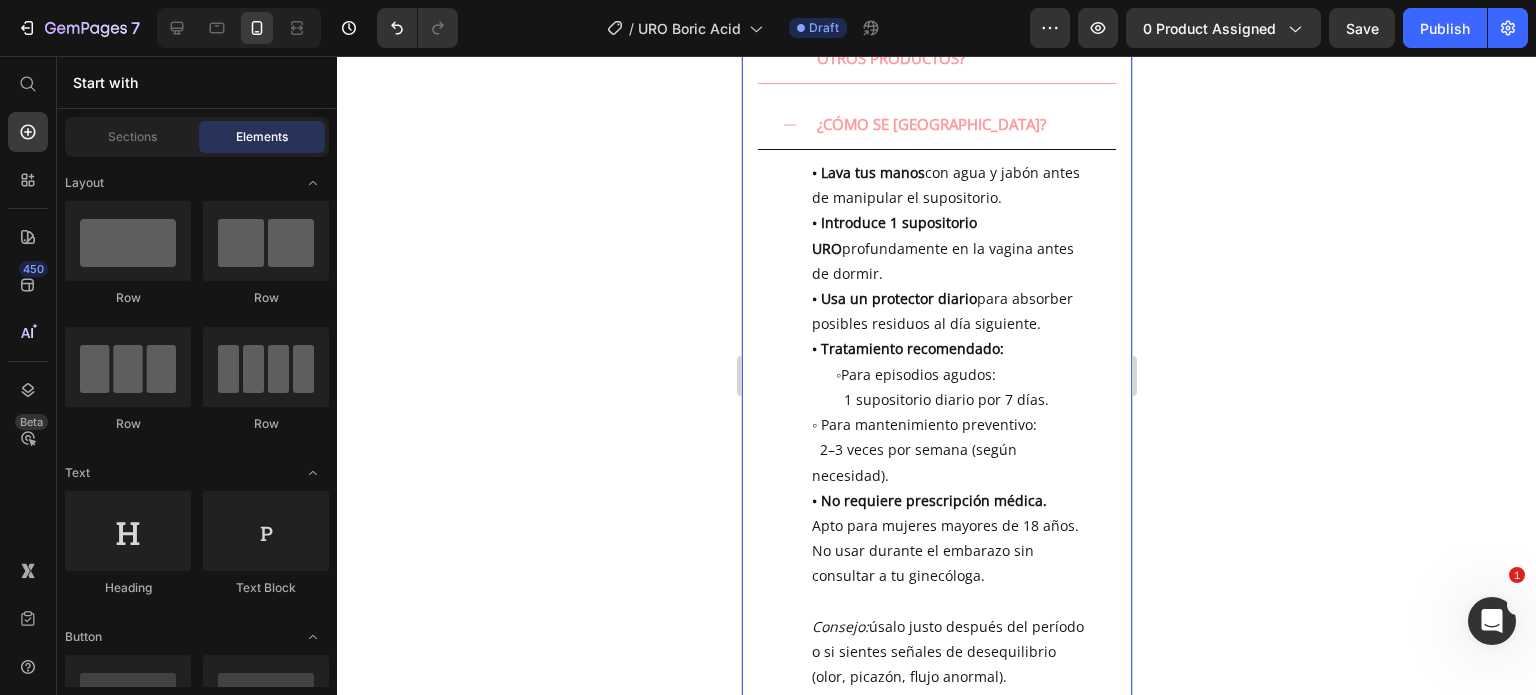 click 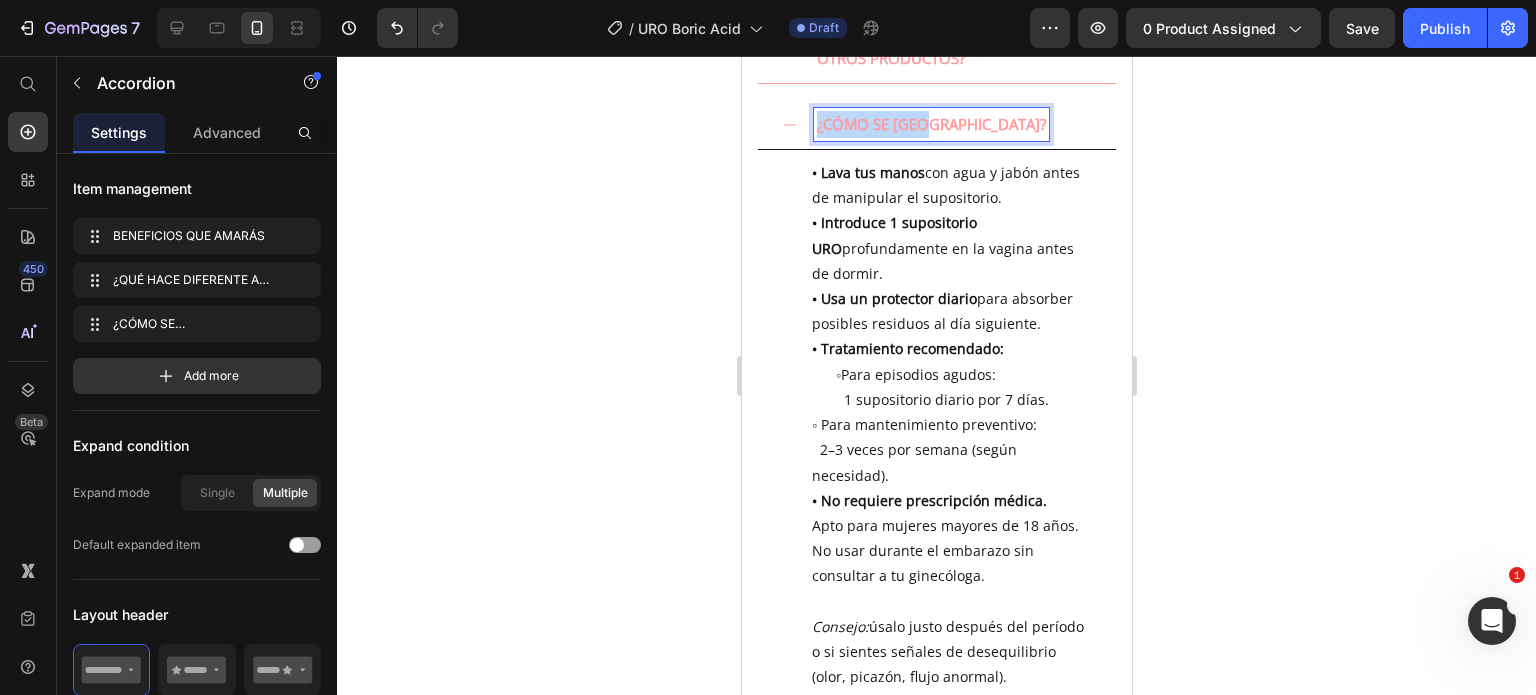 click on "¿CÓMO SE [GEOGRAPHIC_DATA]?" at bounding box center (930, 124) 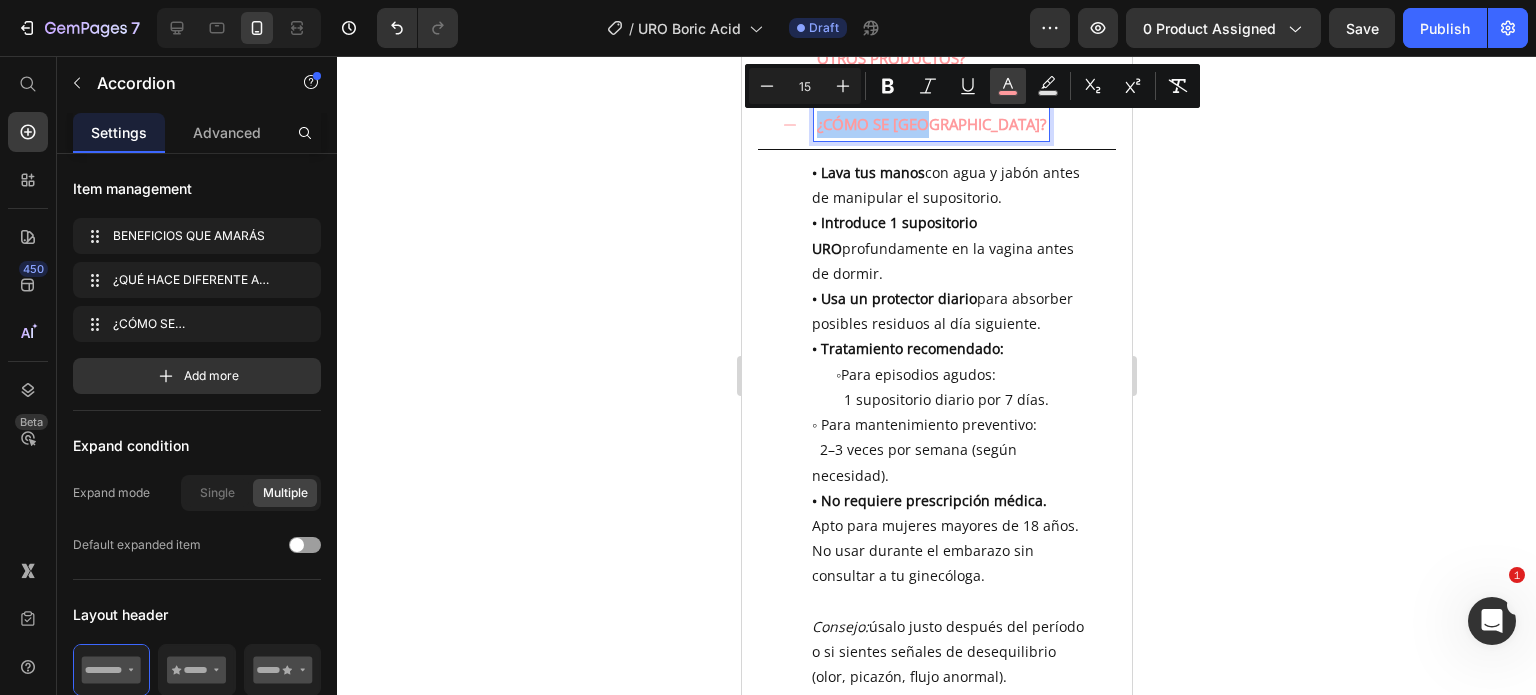 click 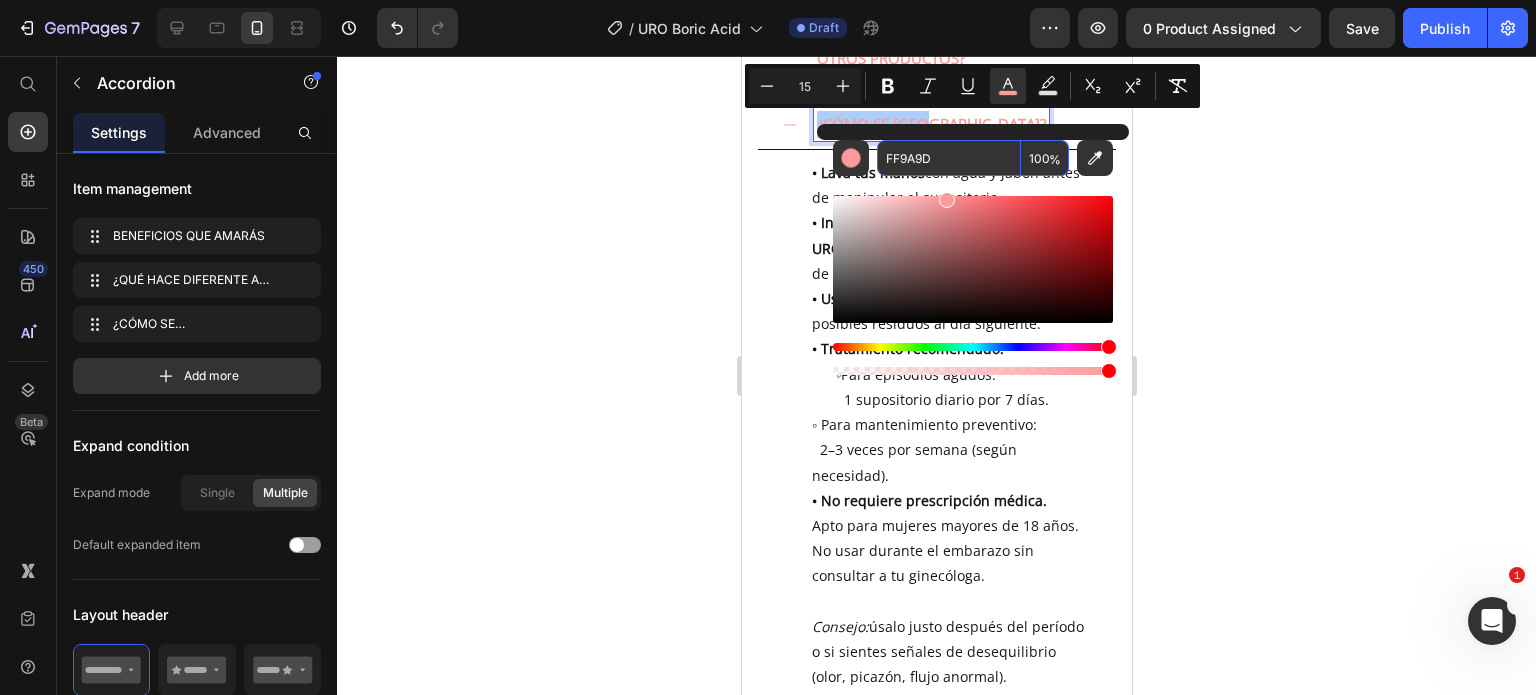click on "FF9A9D" at bounding box center [949, 158] 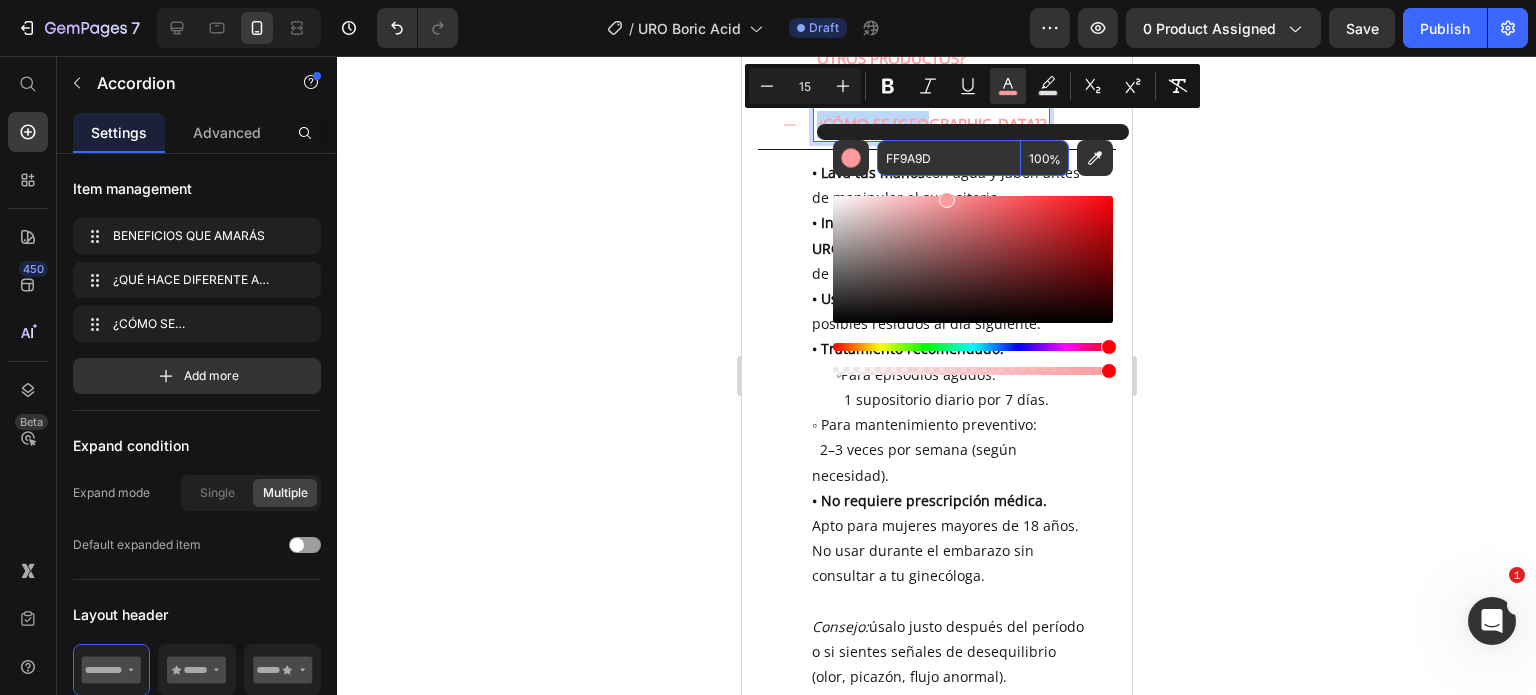 click on "◦ Para mantenimiento preventivo:               2–3 veces por semana (según                   necesidad)." at bounding box center (950, 450) 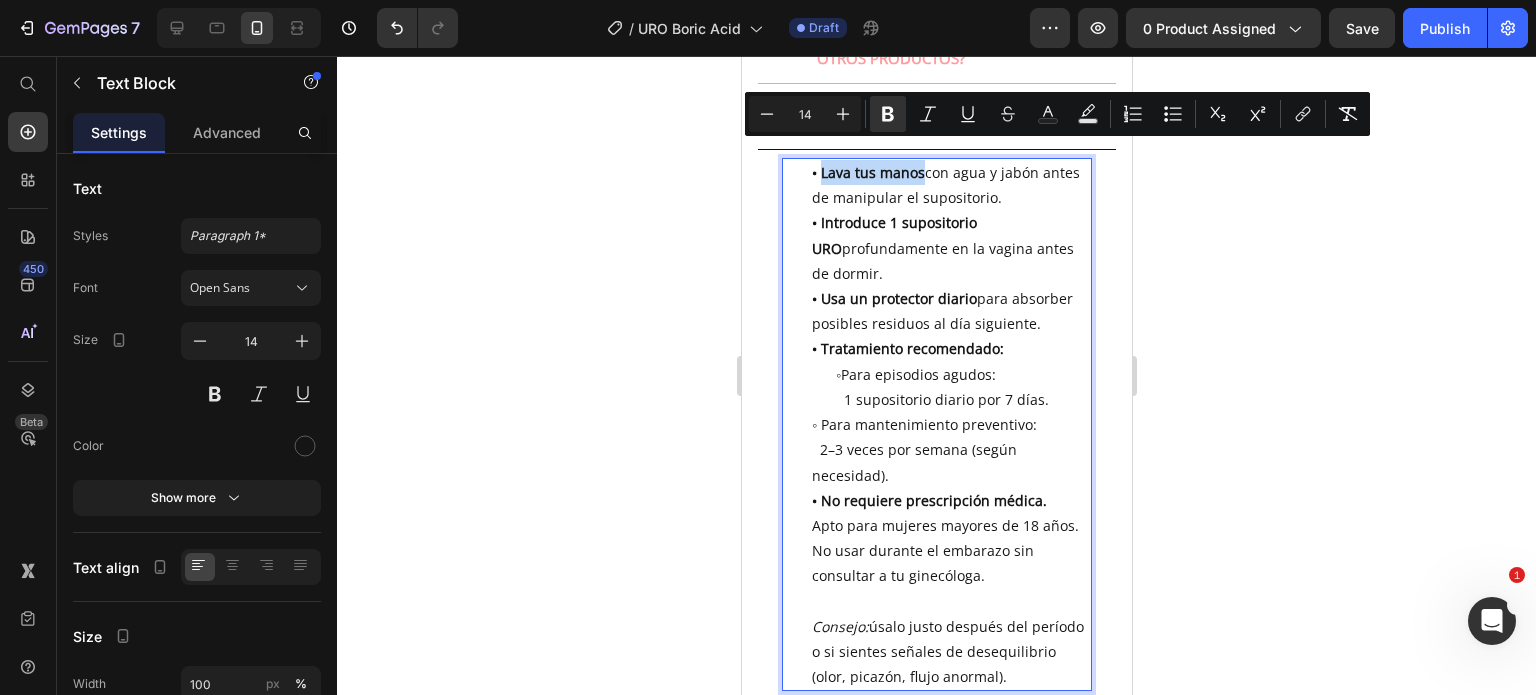 drag, startPoint x: 918, startPoint y: 155, endPoint x: 821, endPoint y: 161, distance: 97.18539 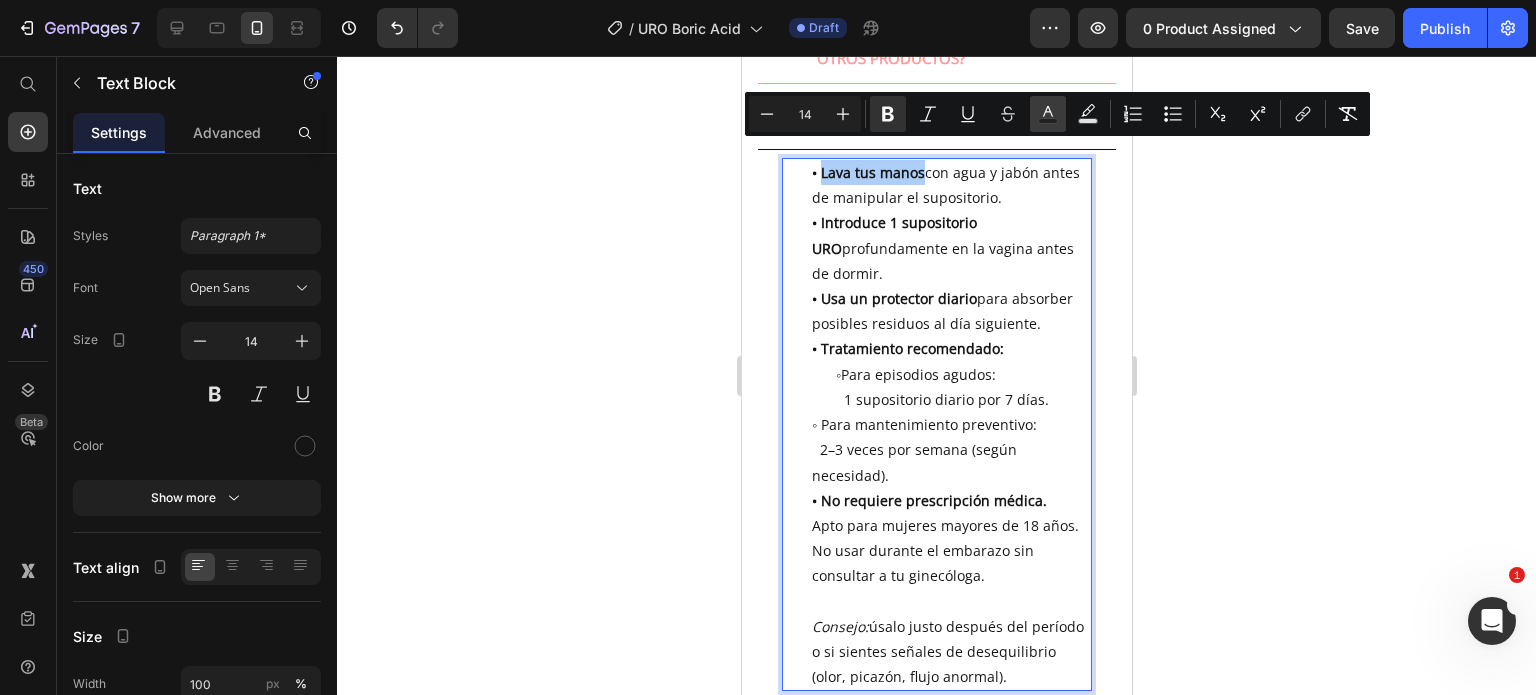 click on "Text Color" at bounding box center (1048, 114) 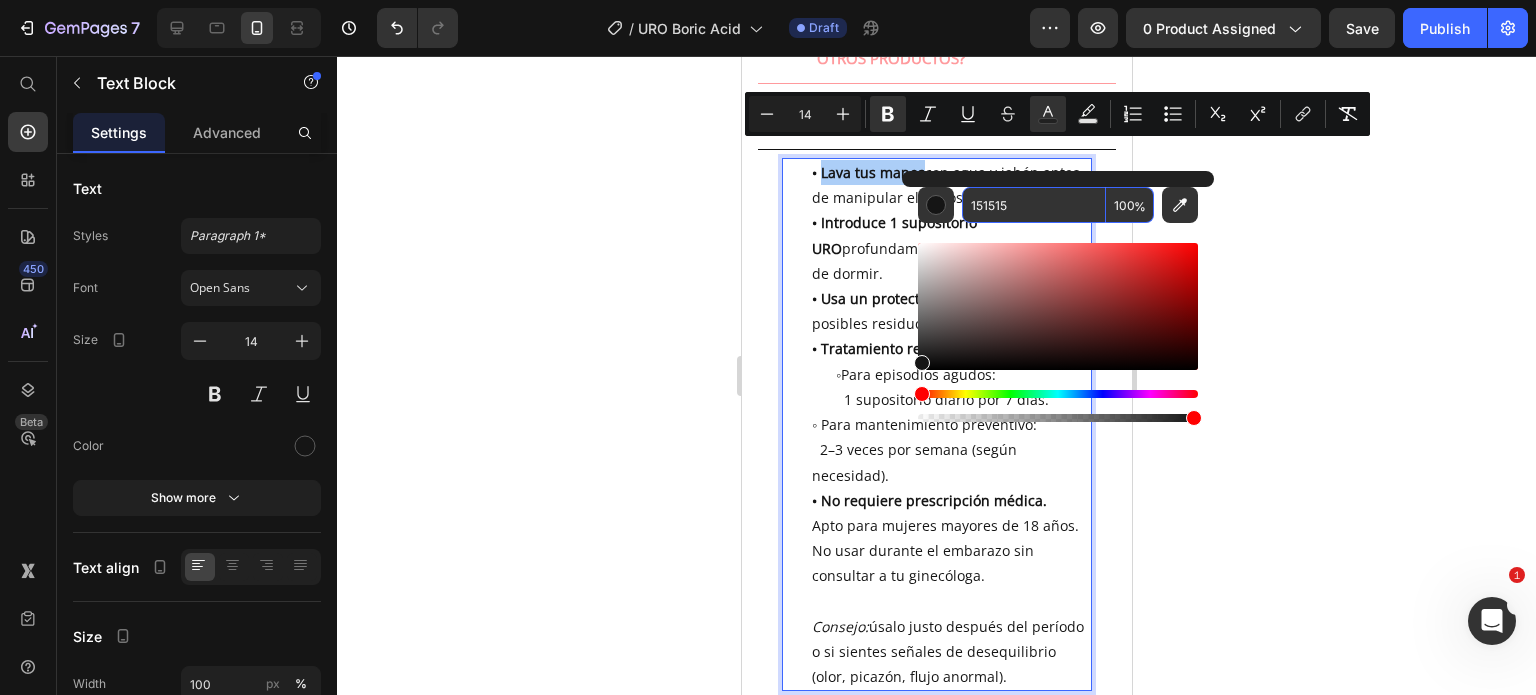click on "151515" at bounding box center [1034, 205] 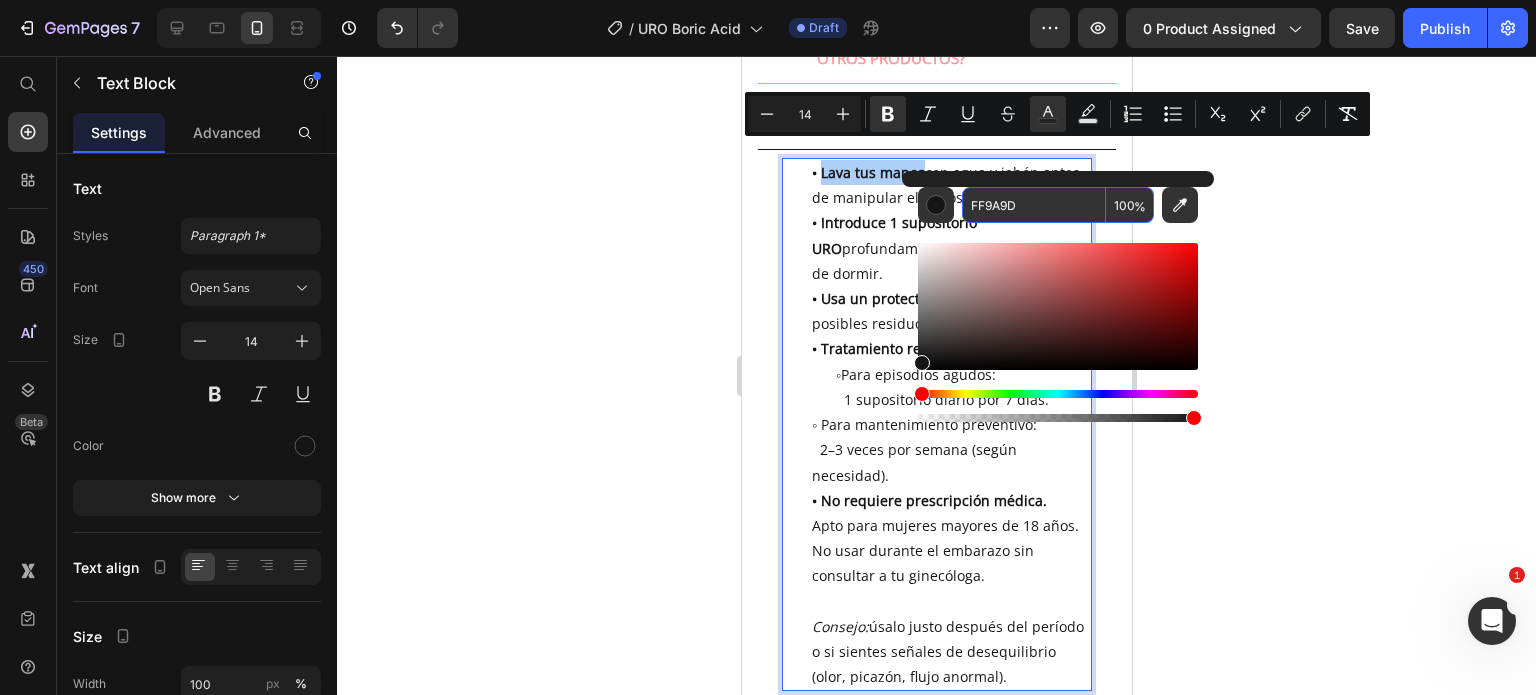 type on "FF9A9D" 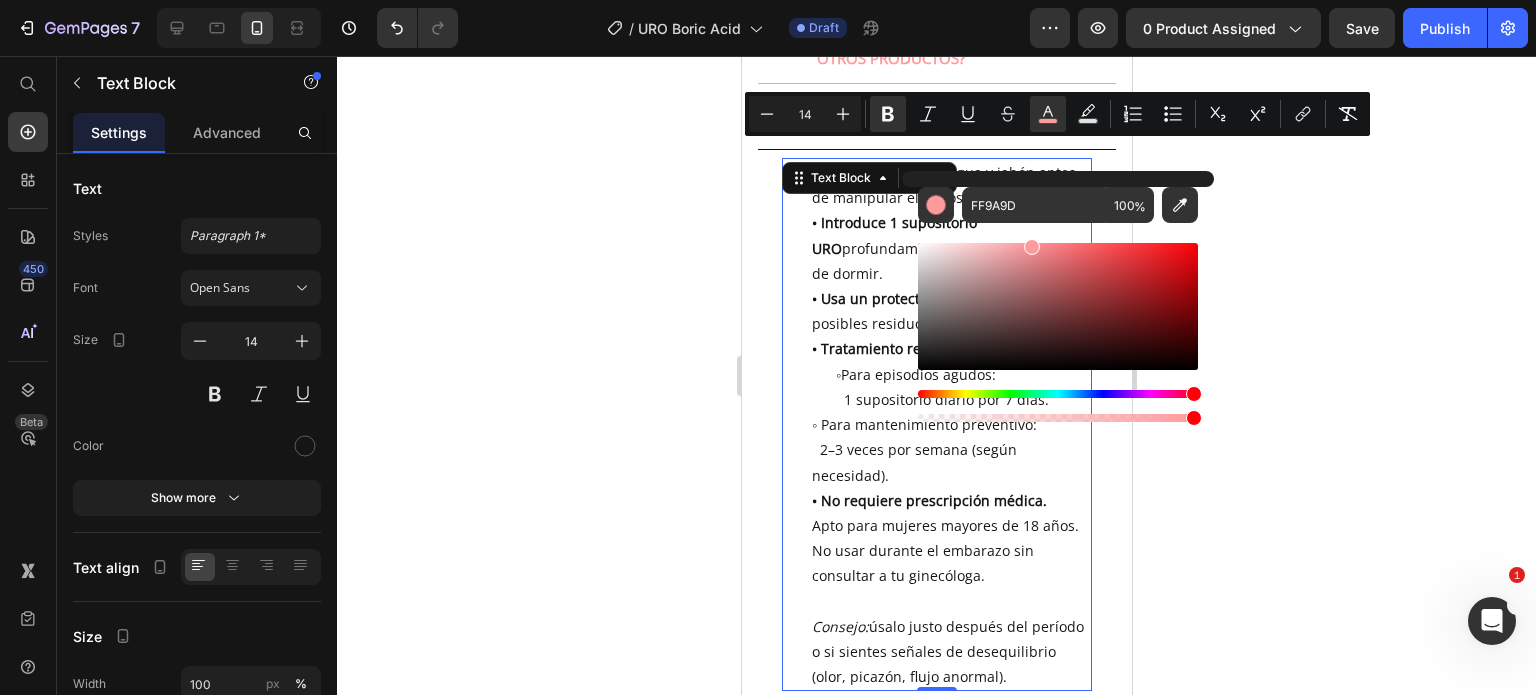 click on "• Introduce 1 supositorio URO  profundamente en la vagina antes de dormir." at bounding box center (950, 248) 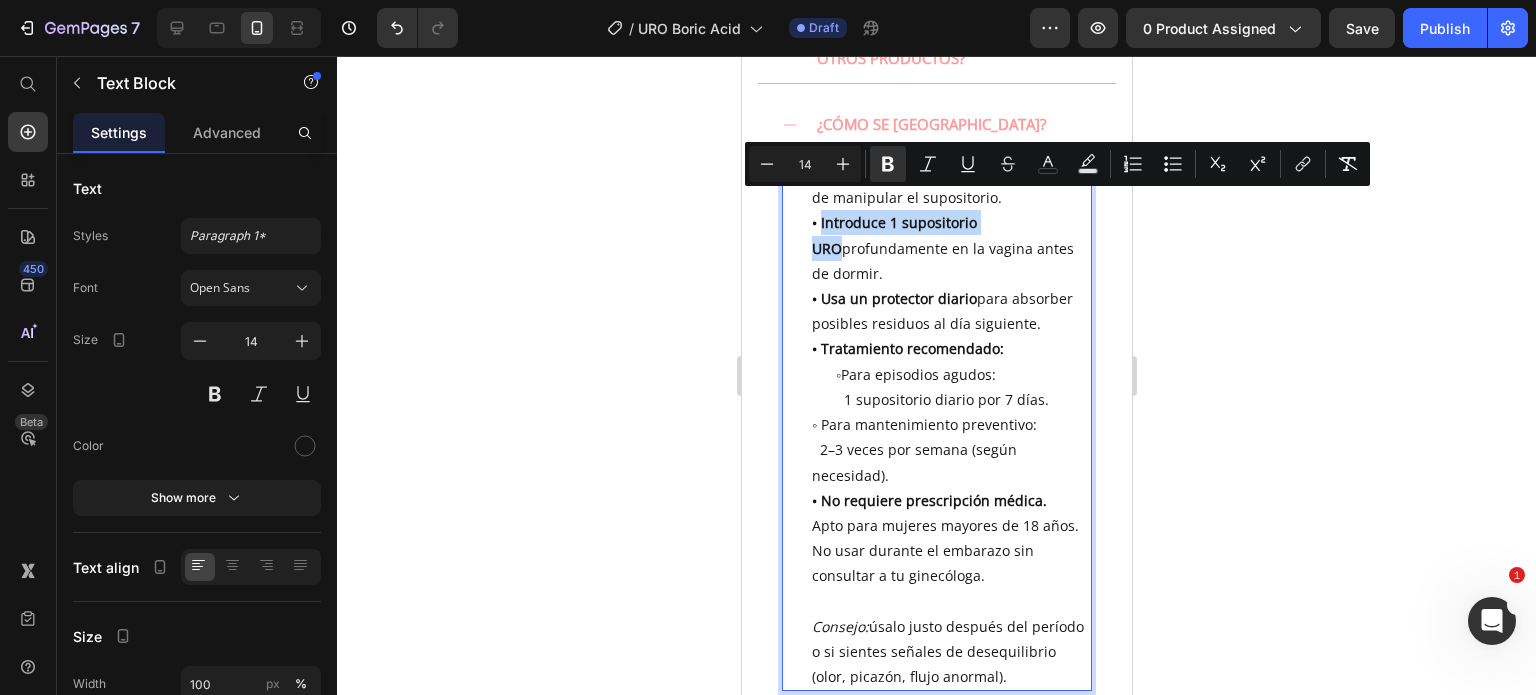 drag, startPoint x: 1008, startPoint y: 204, endPoint x: 820, endPoint y: 208, distance: 188.04254 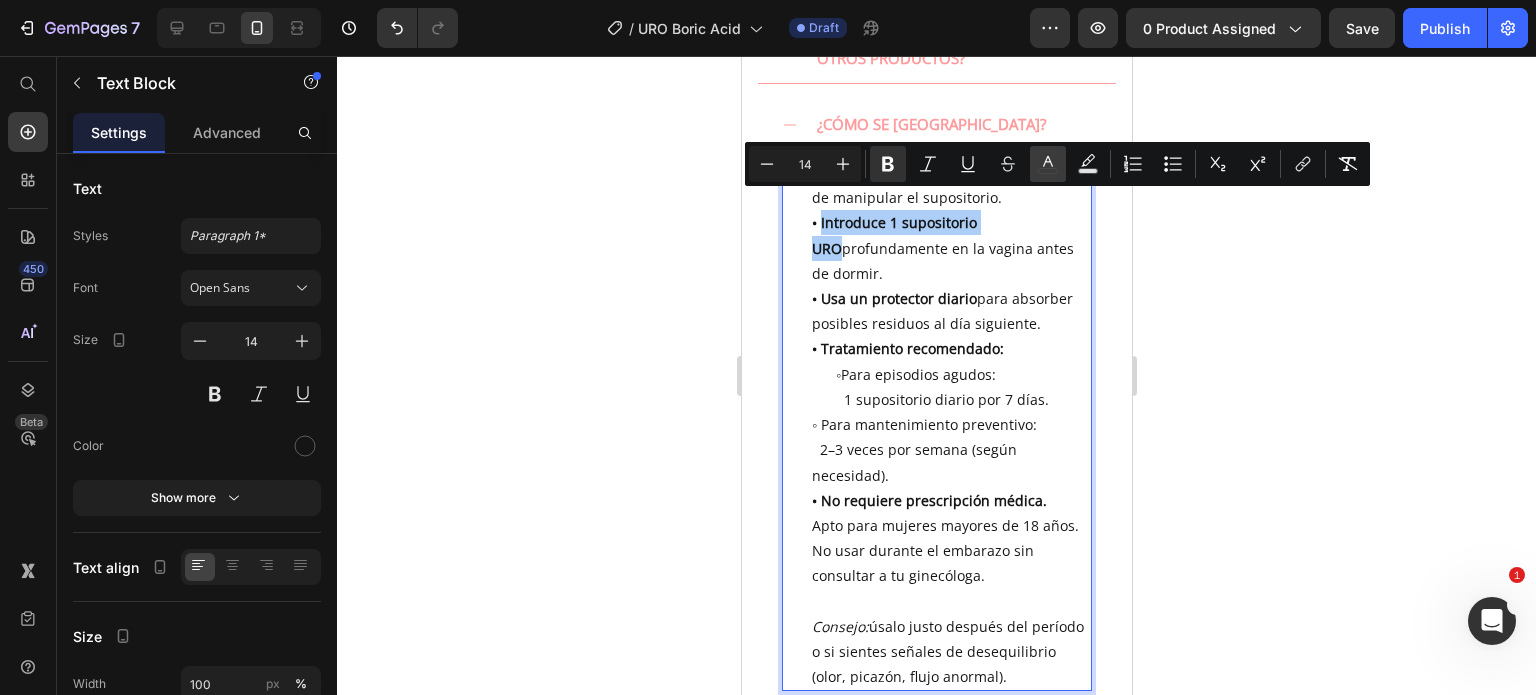 click 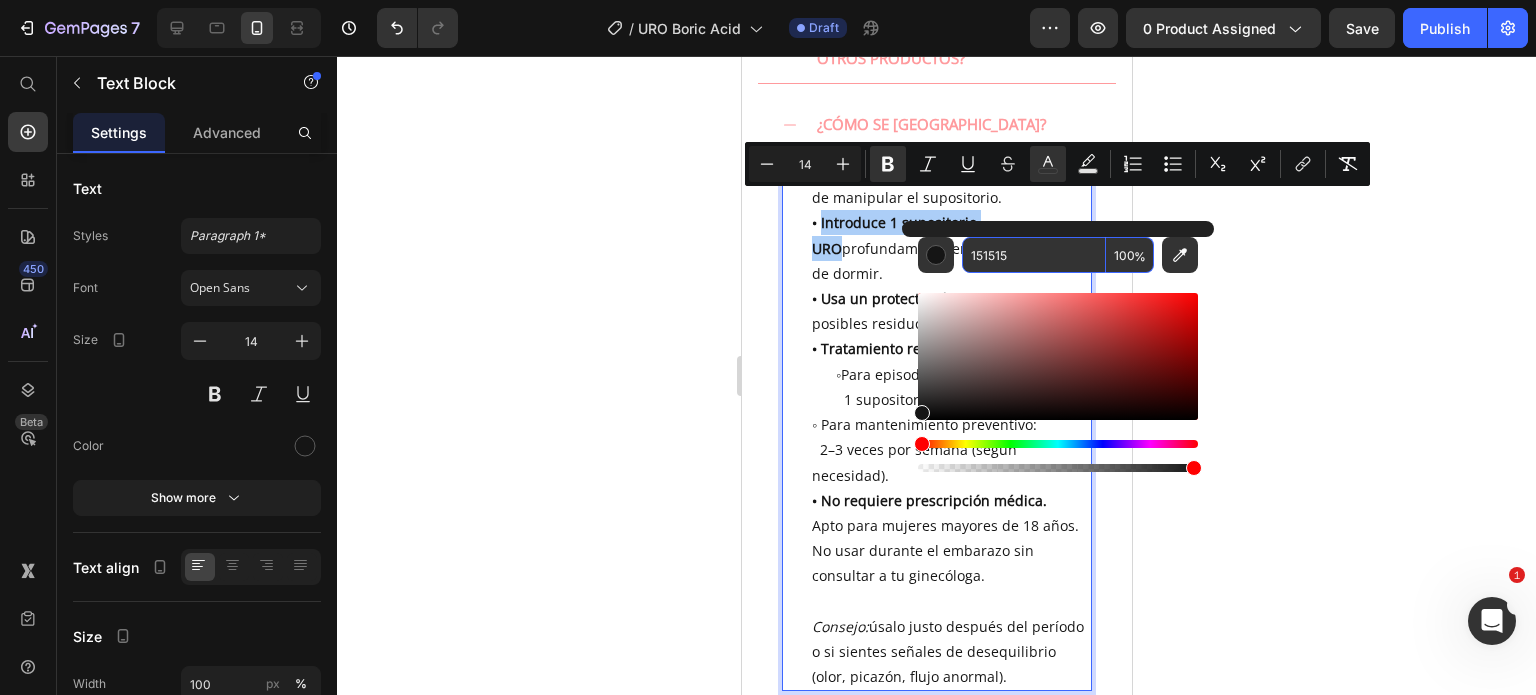 click on "151515" at bounding box center [1034, 255] 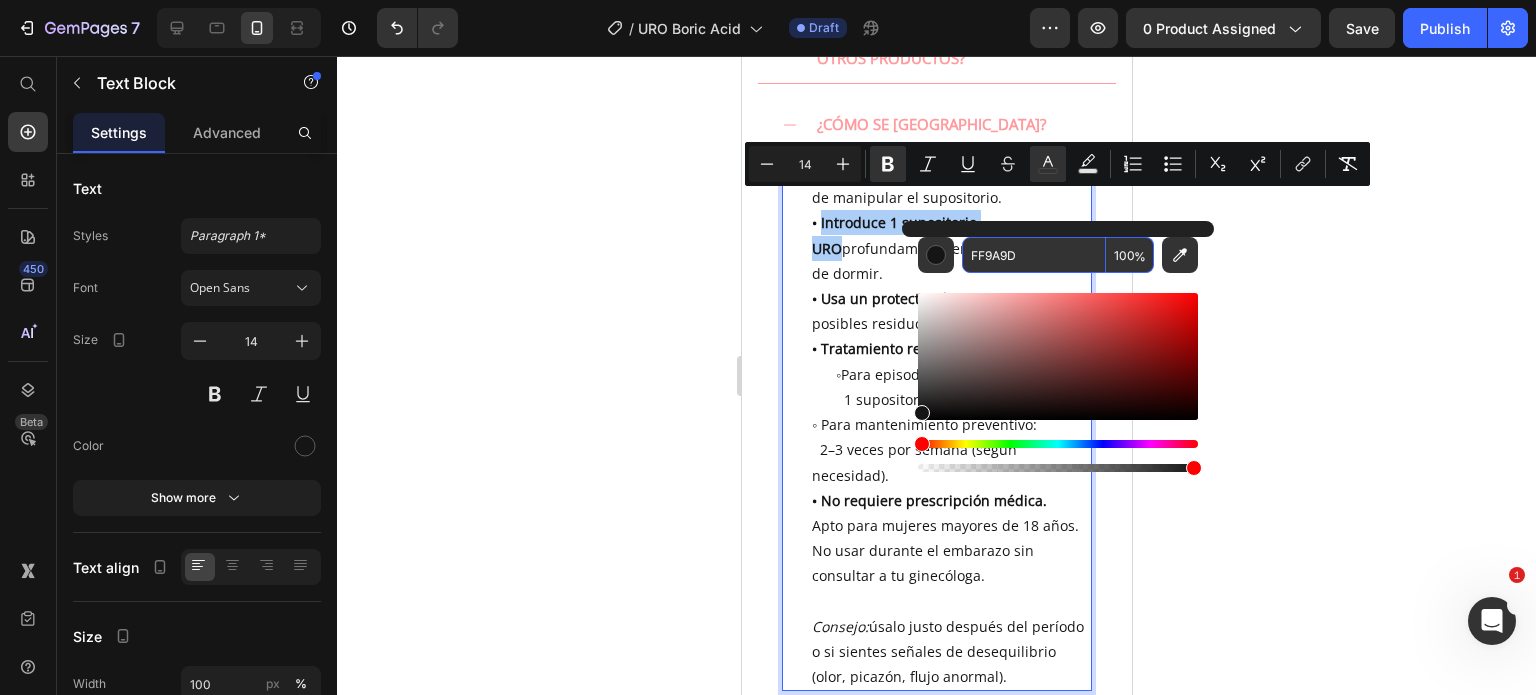 type on "FF9A9D" 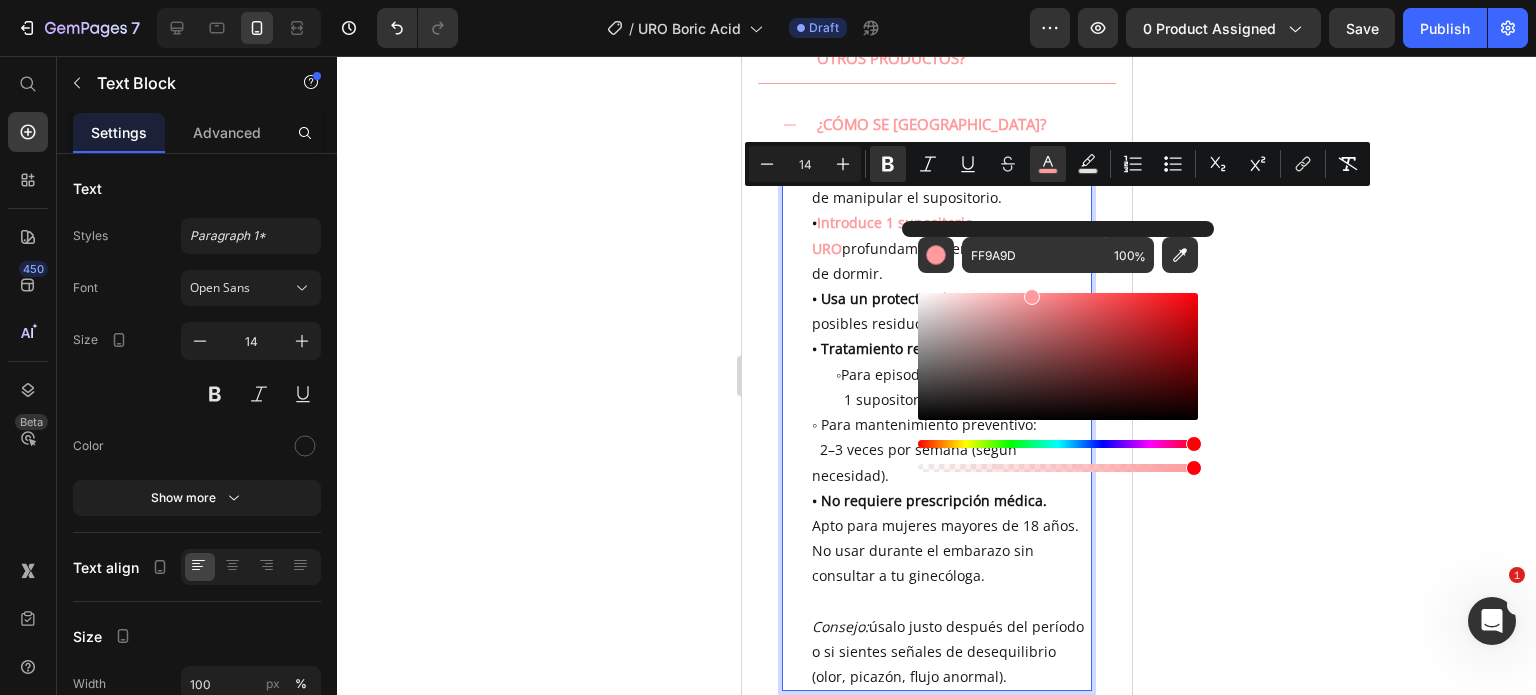click on "• Usa un protector diario  para absorber posibles residuos al día siguiente." at bounding box center [950, 311] 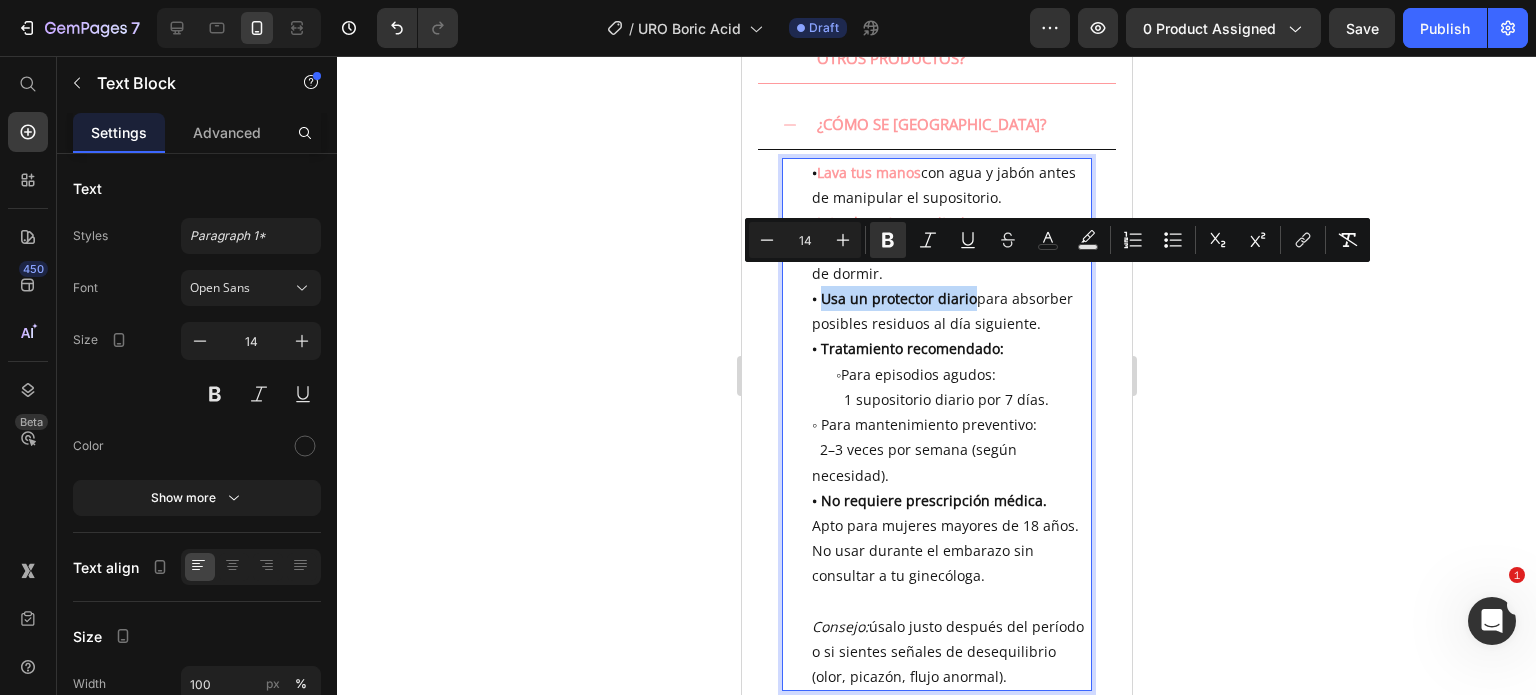 drag, startPoint x: 969, startPoint y: 285, endPoint x: 821, endPoint y: 279, distance: 148.12157 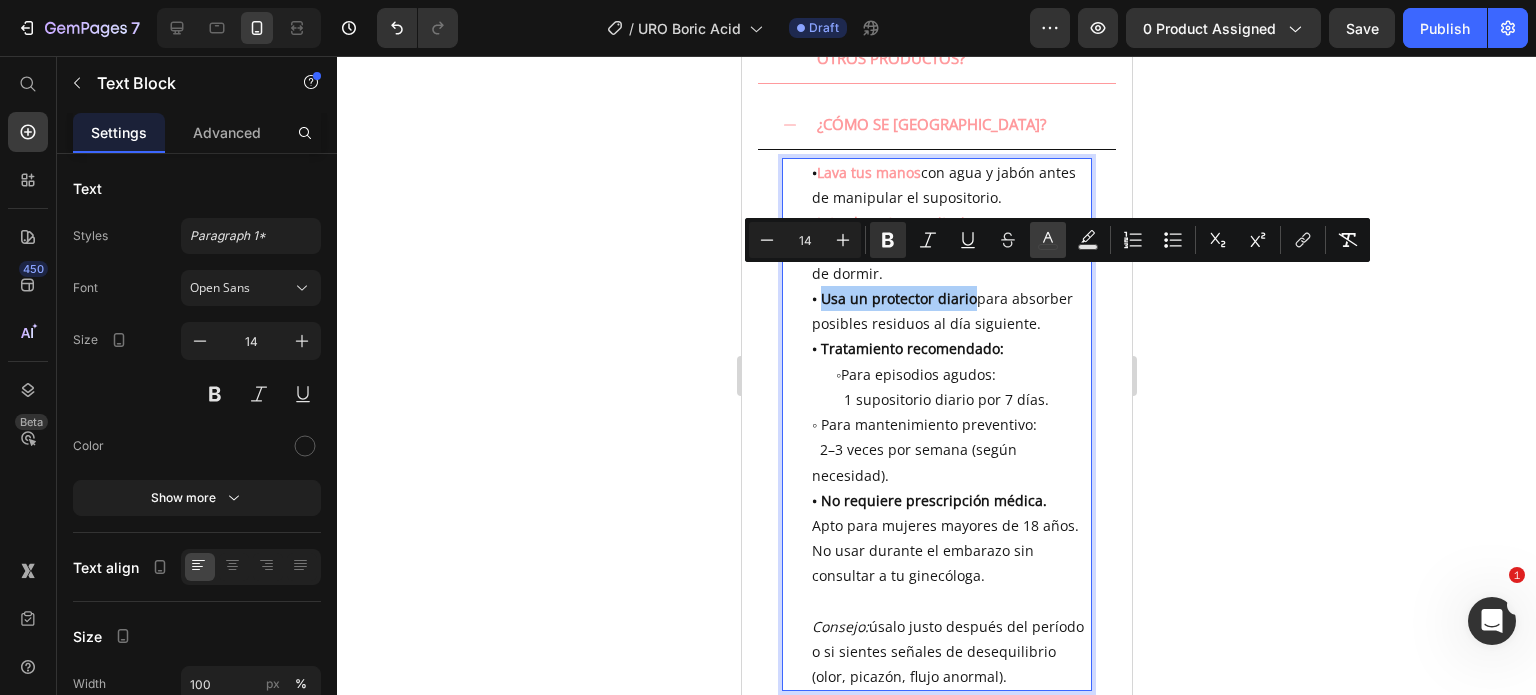 click on "color" at bounding box center [1048, 240] 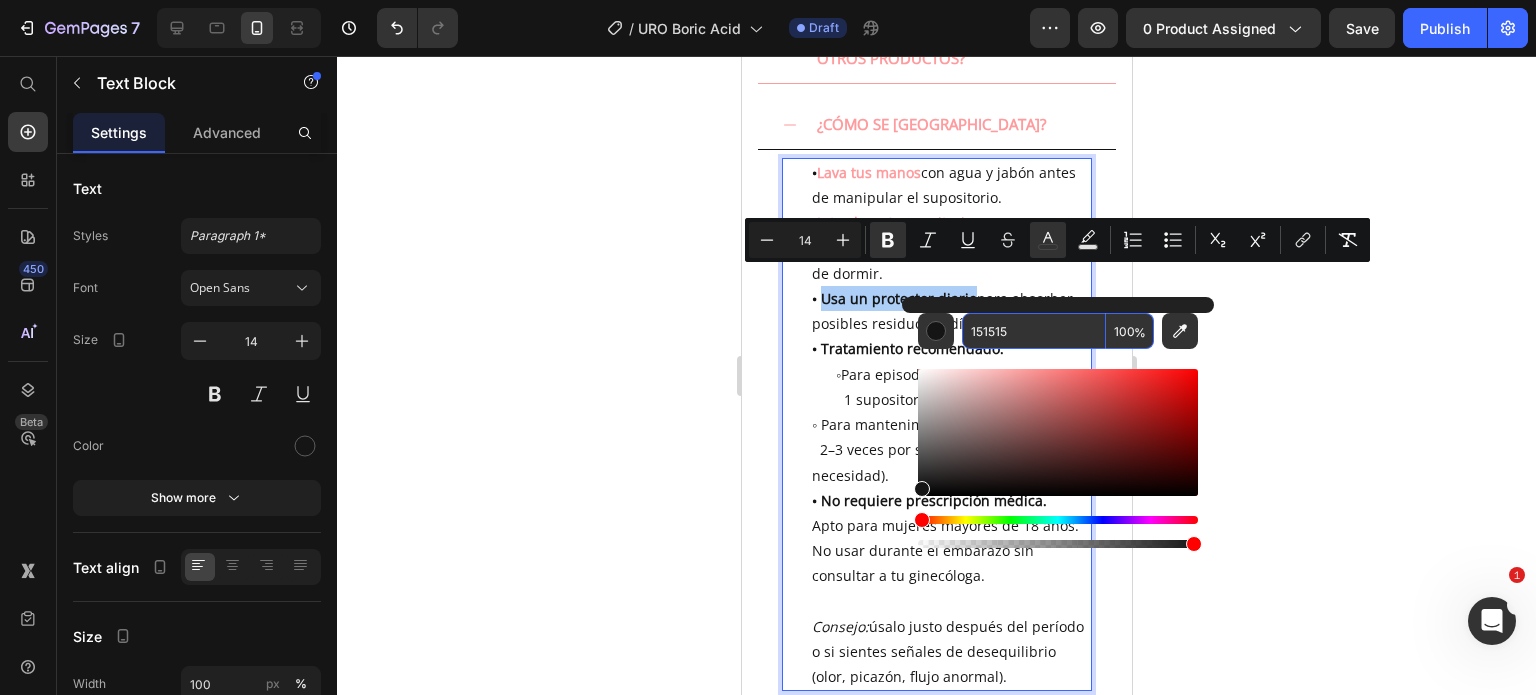 click on "151515" at bounding box center (1034, 331) 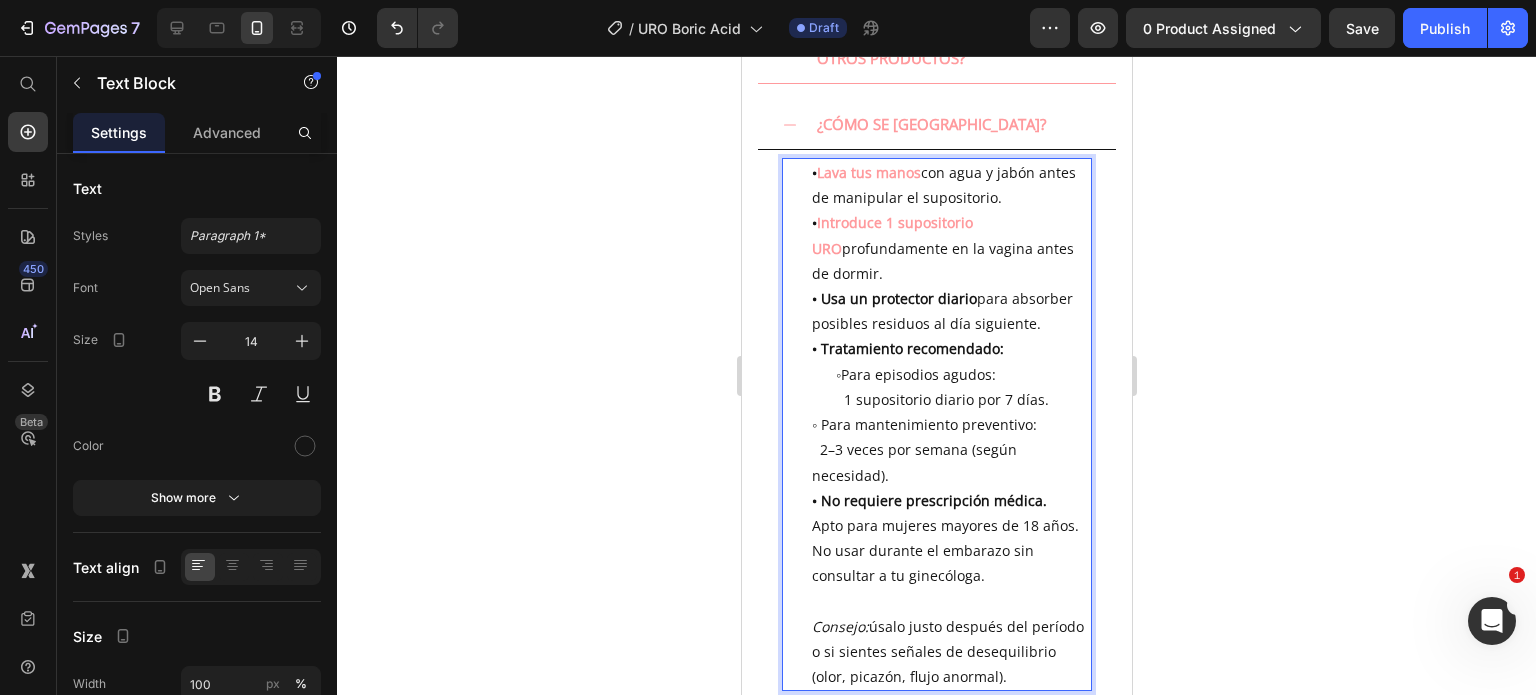 click on "• Tratamiento recomendado:                           ◦" at bounding box center (947, 361) 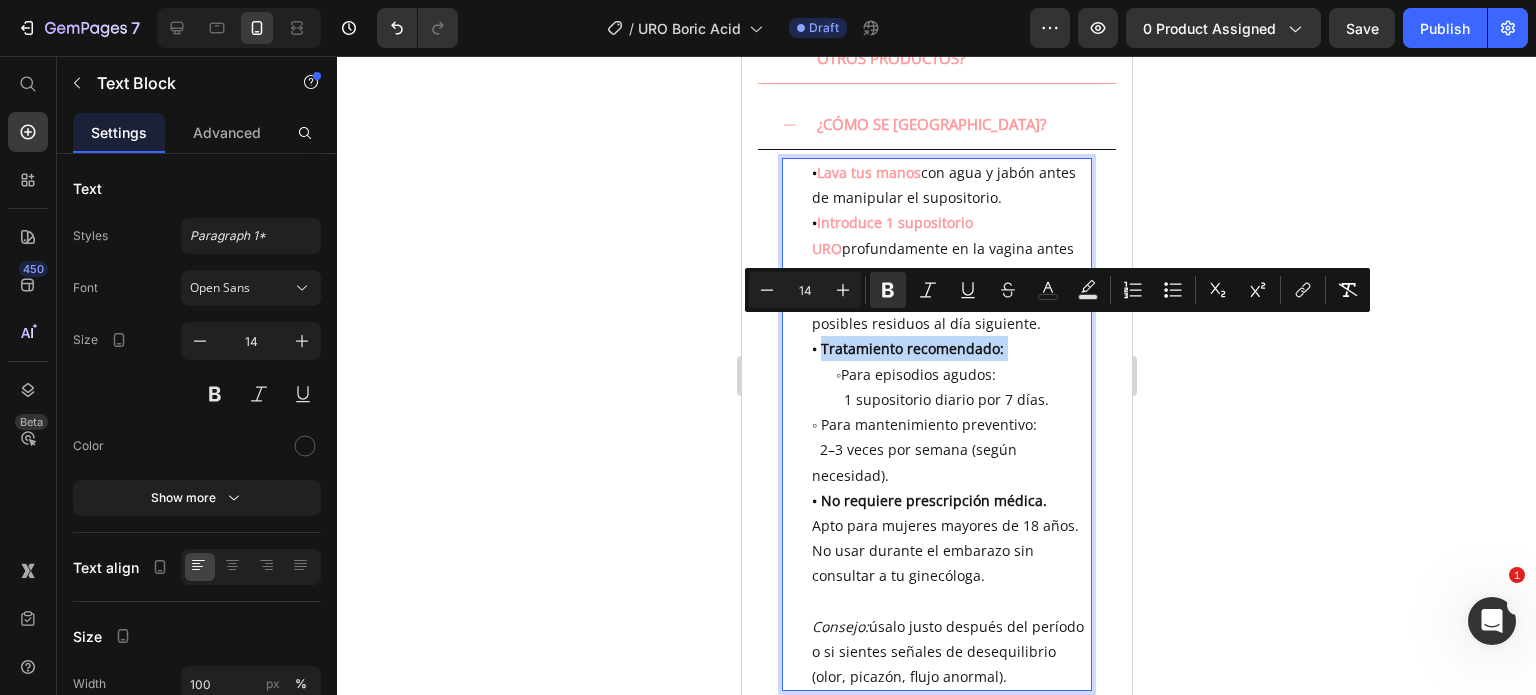 drag, startPoint x: 1003, startPoint y: 330, endPoint x: 821, endPoint y: 333, distance: 182.02472 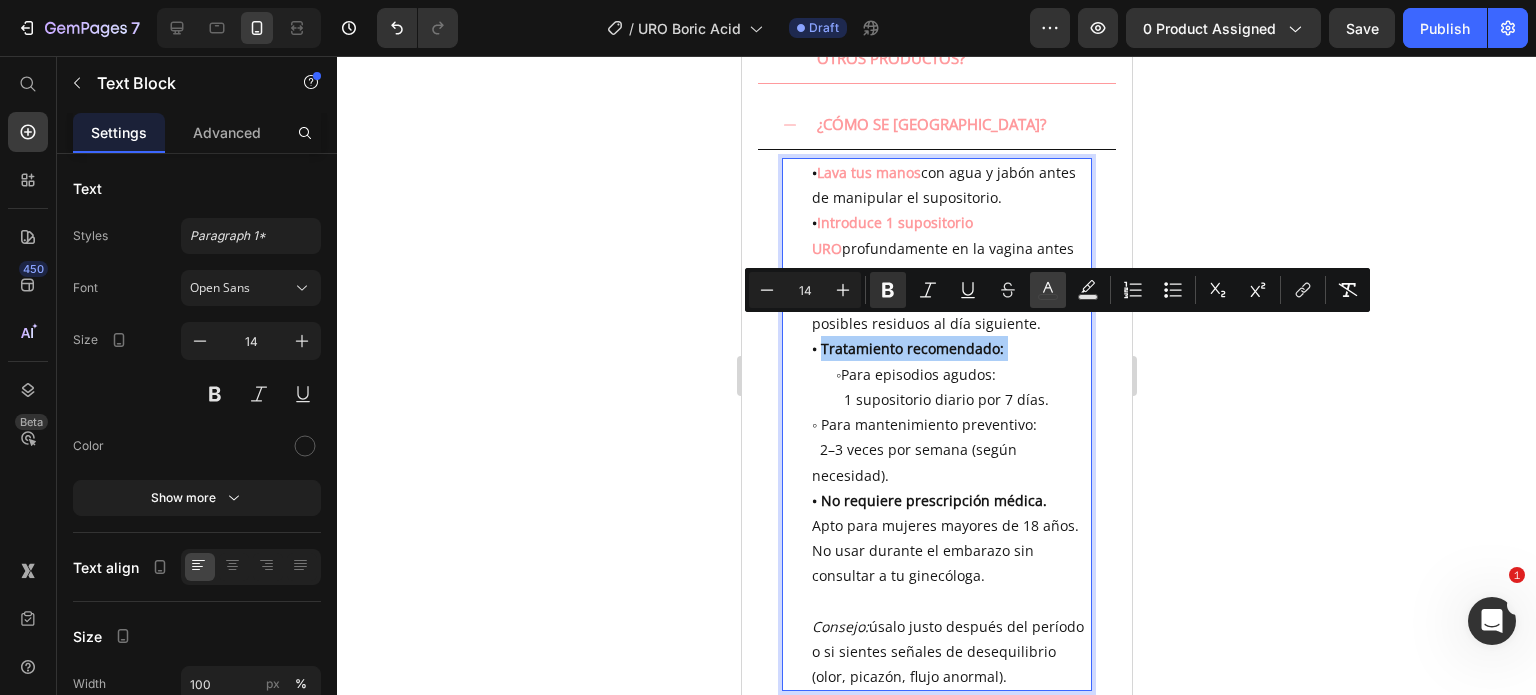 click 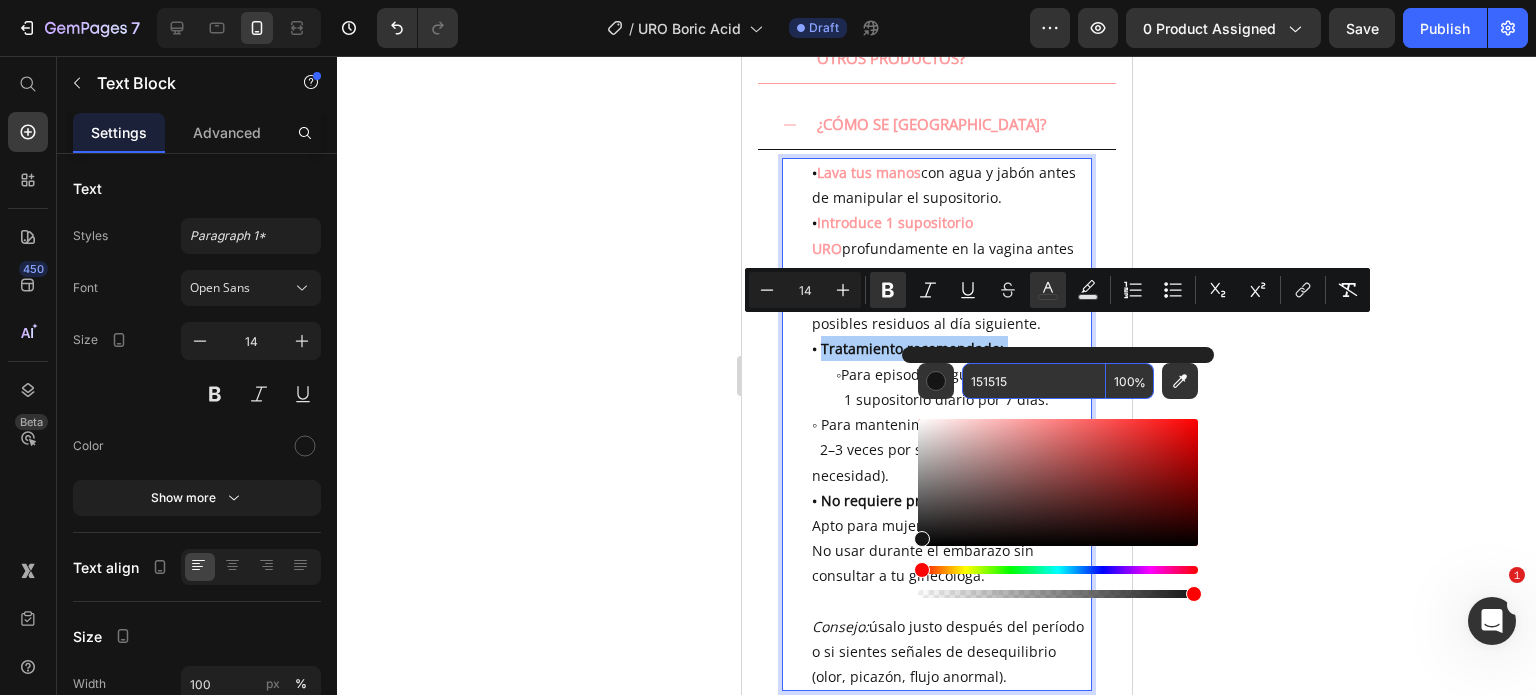 click on "151515" at bounding box center [1034, 381] 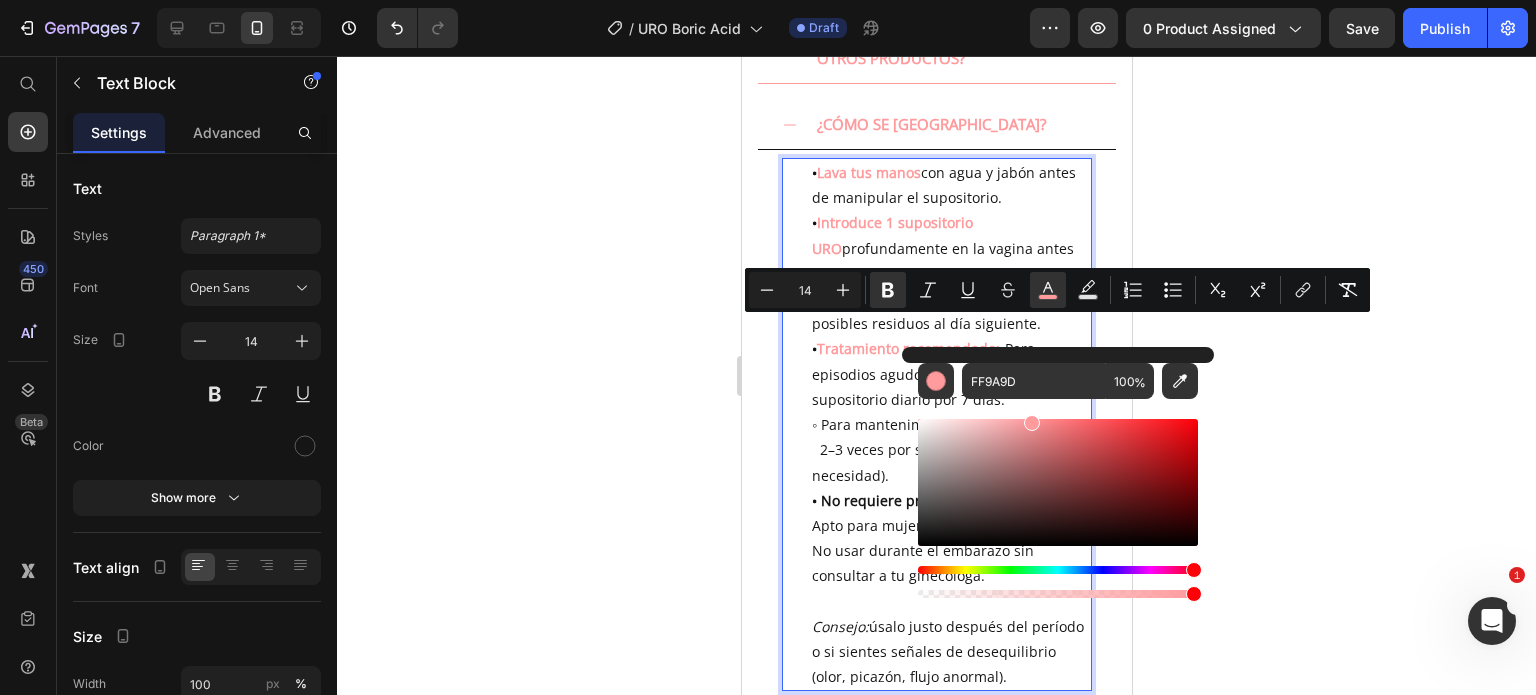click on "◦ Para mantenimiento preventivo:               2–3 veces por semana (según                   necesidad)." at bounding box center [950, 450] 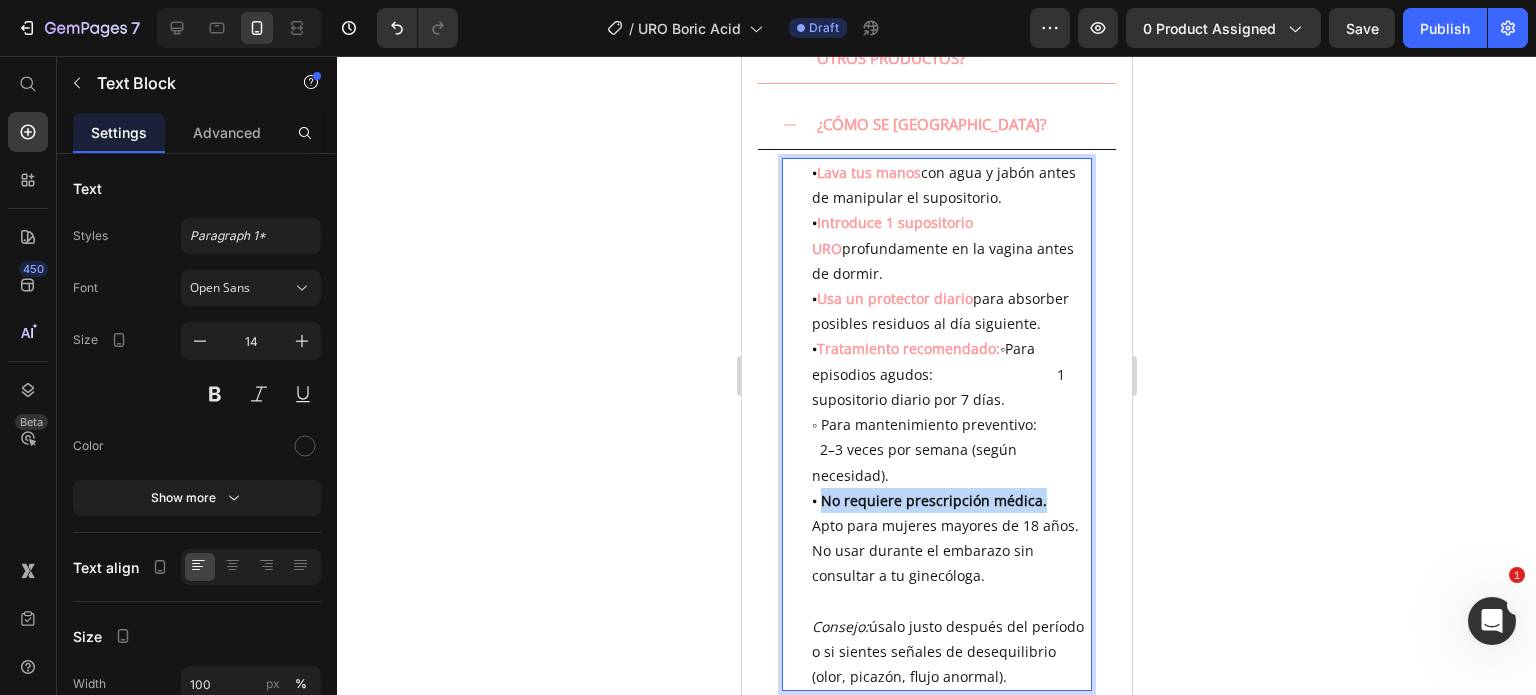 drag, startPoint x: 1039, startPoint y: 483, endPoint x: 823, endPoint y: 483, distance: 216 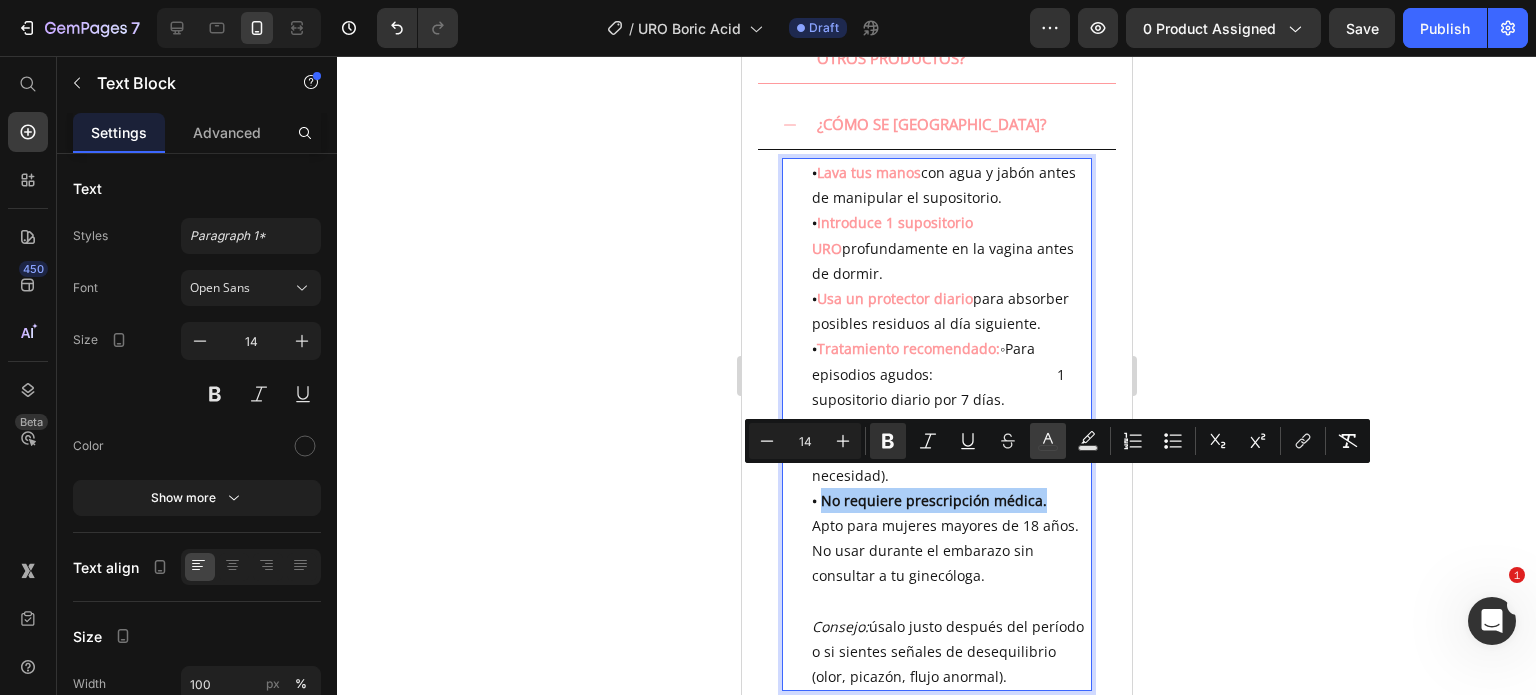 click 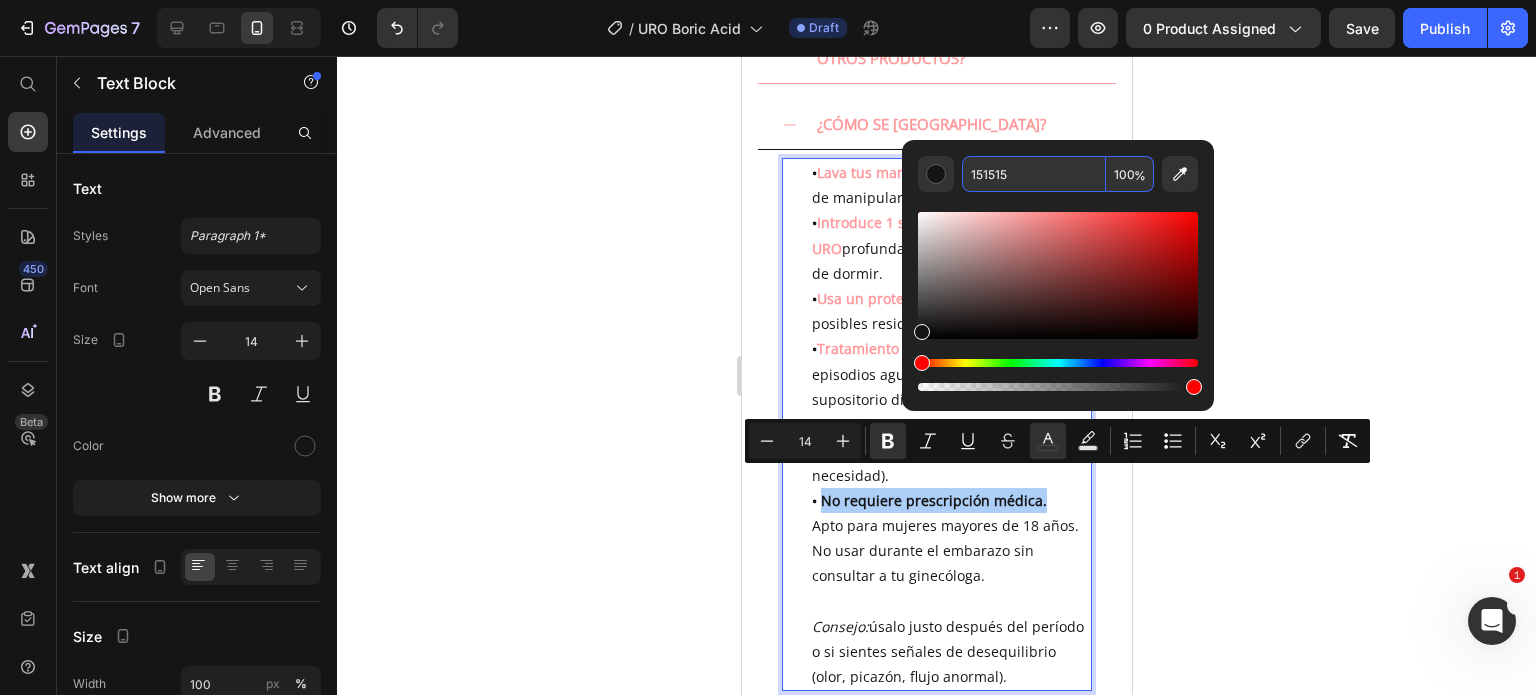 click on "151515" at bounding box center (1034, 174) 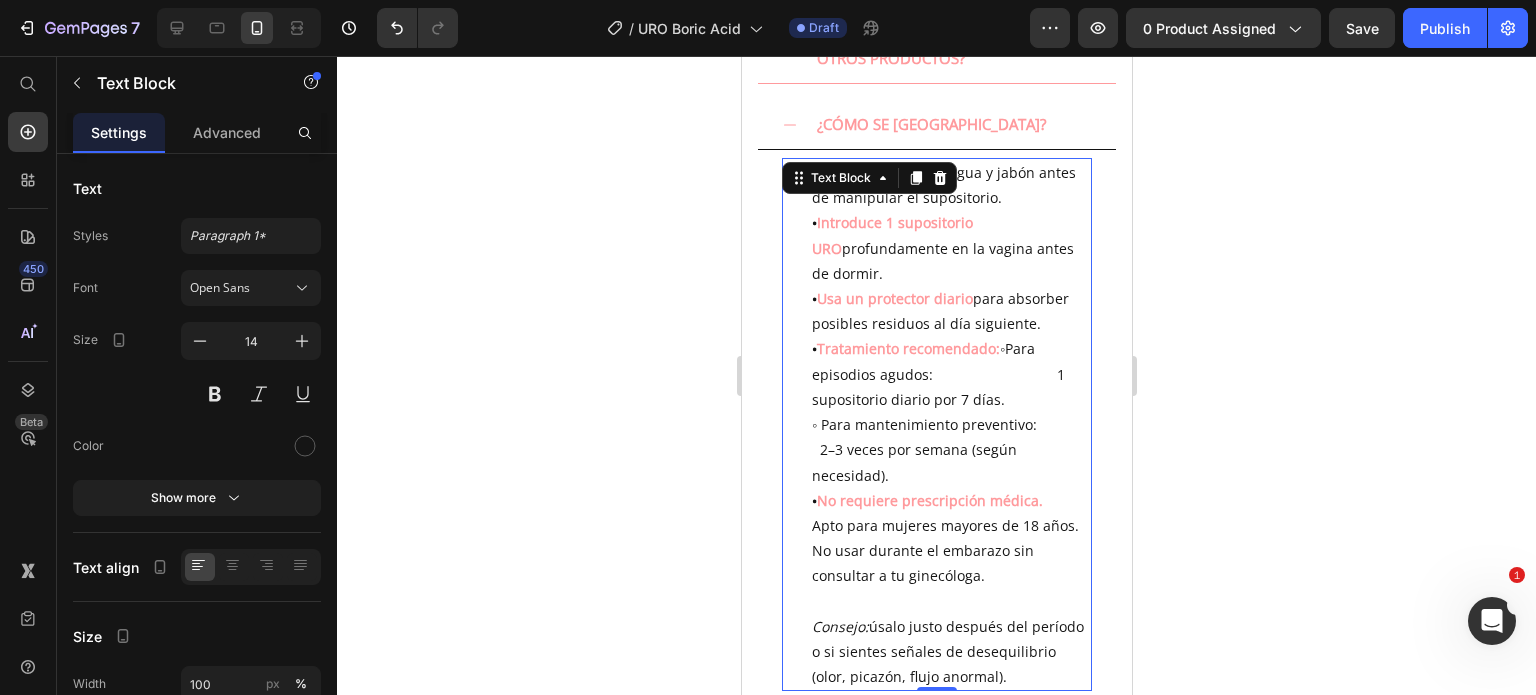 click on "•  Usa un protector diario  para absorber posibles residuos al día siguiente." at bounding box center [950, 311] 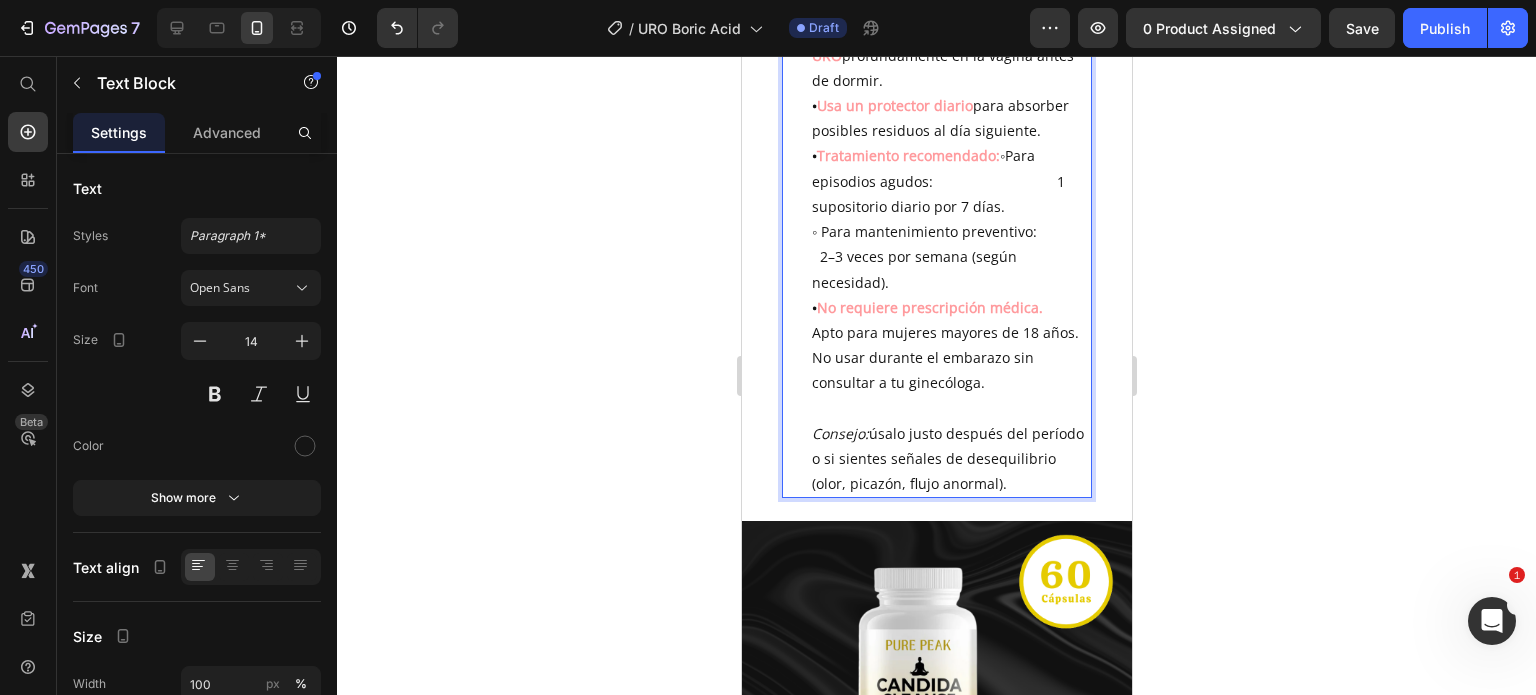scroll, scrollTop: 1211, scrollLeft: 0, axis: vertical 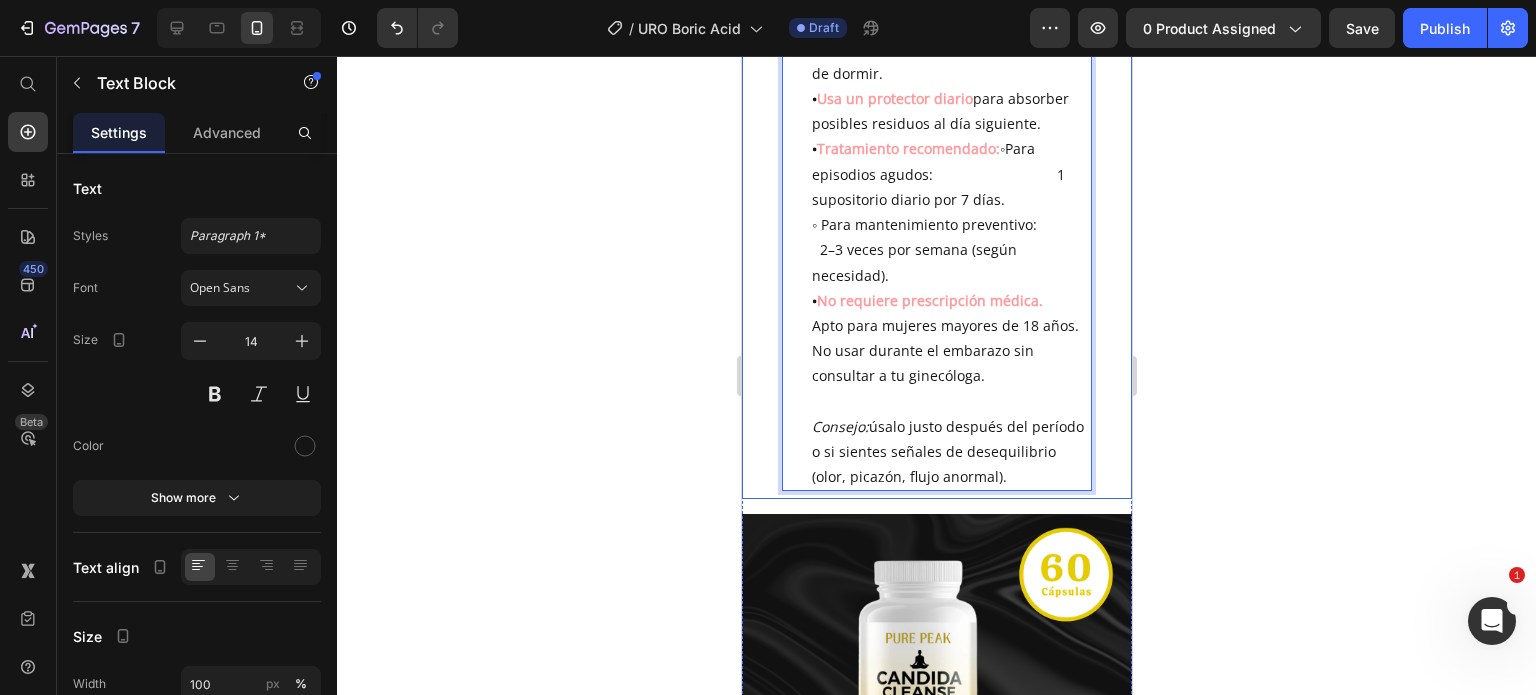 click 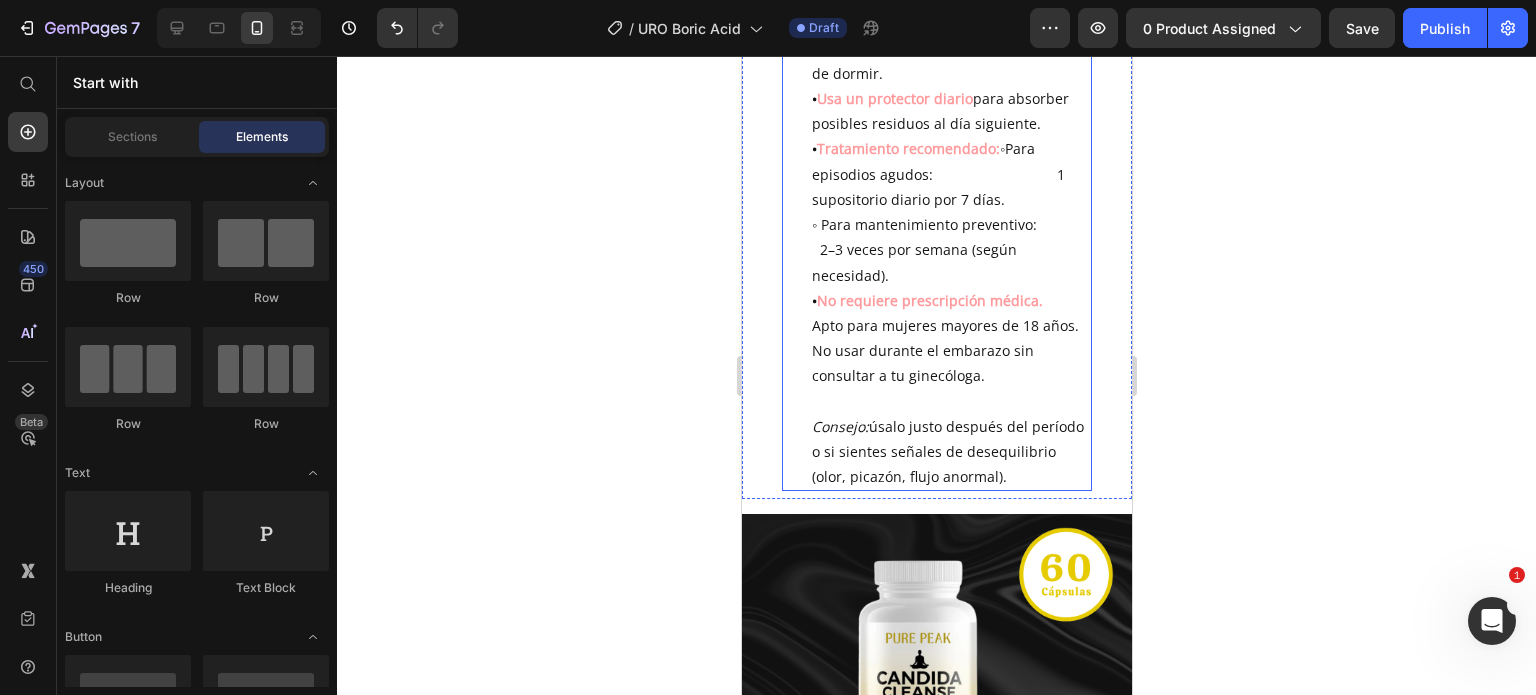 scroll, scrollTop: 1011, scrollLeft: 0, axis: vertical 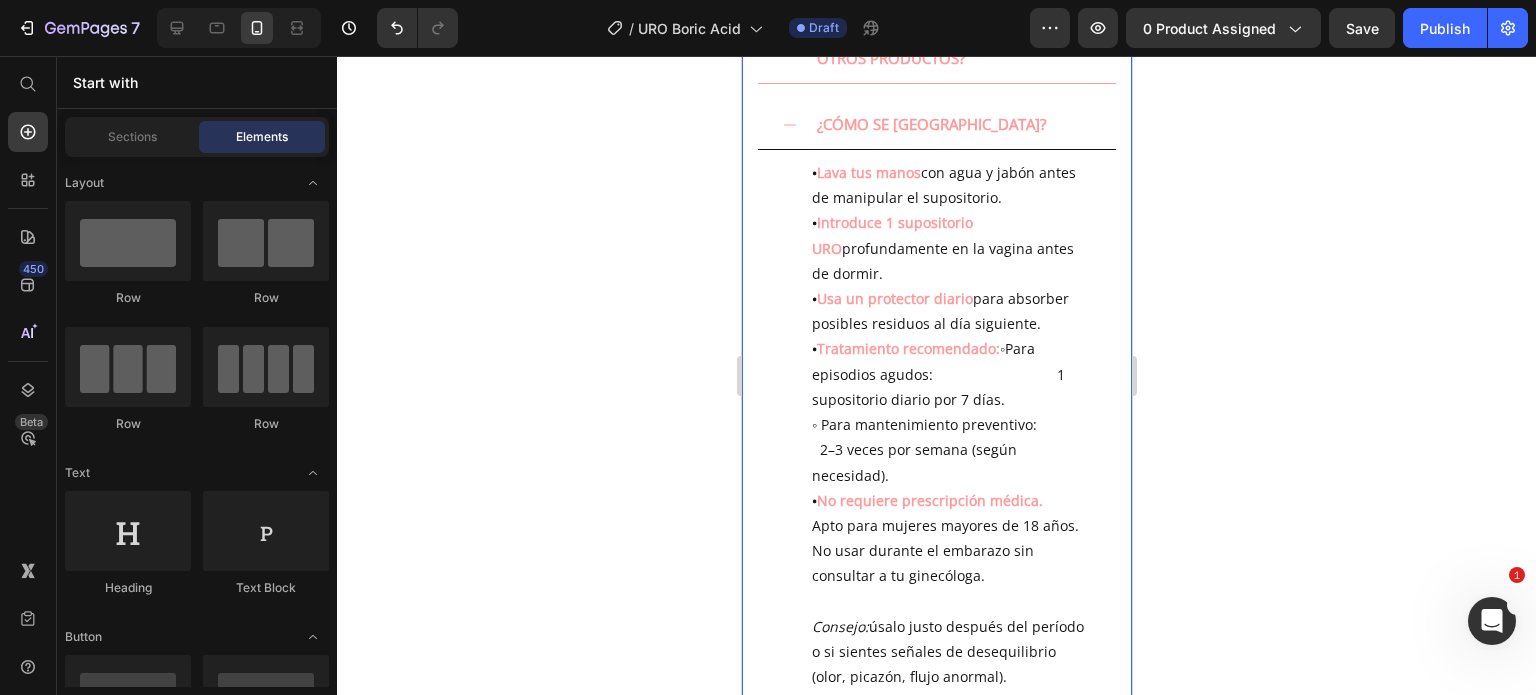 click on "¿CÓMO SE [GEOGRAPHIC_DATA]?" at bounding box center [952, 124] 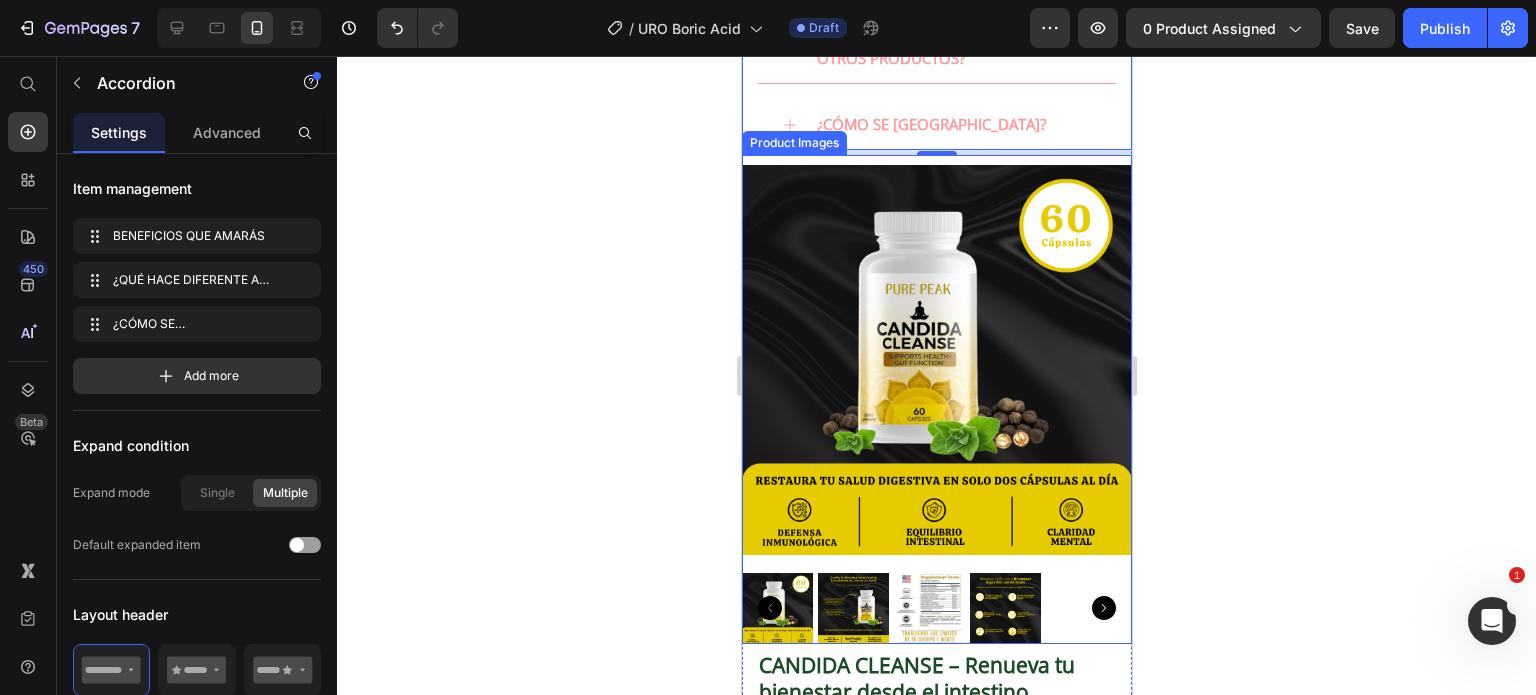 click at bounding box center [936, 360] 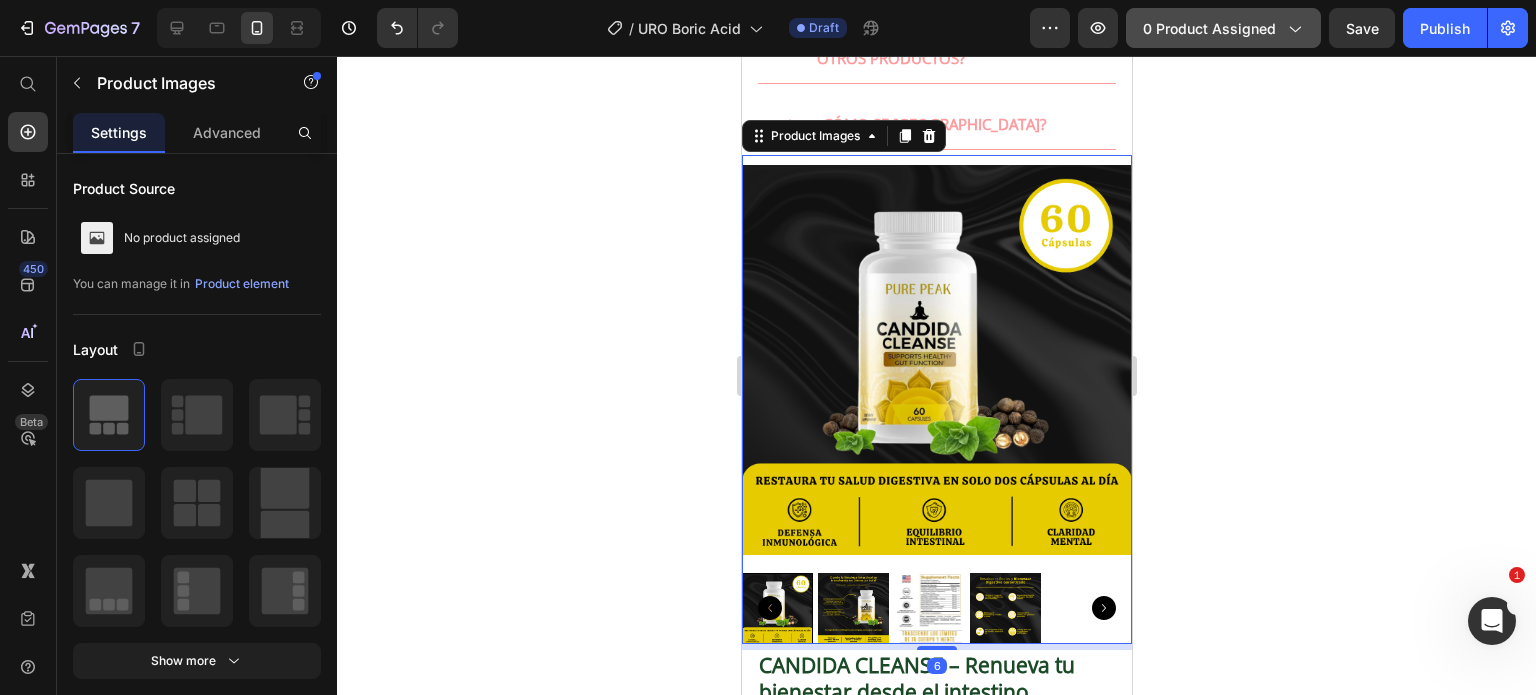 click on "0 product assigned" 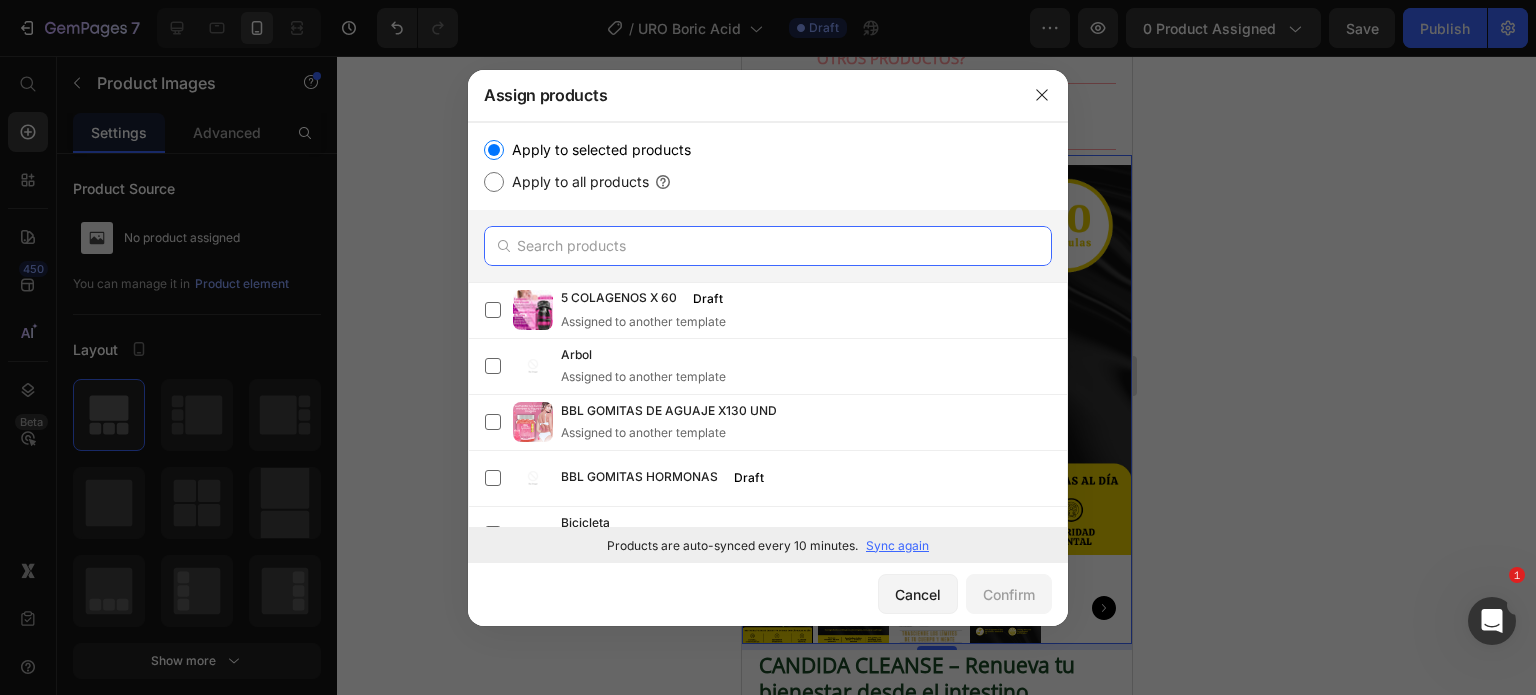 click at bounding box center (768, 246) 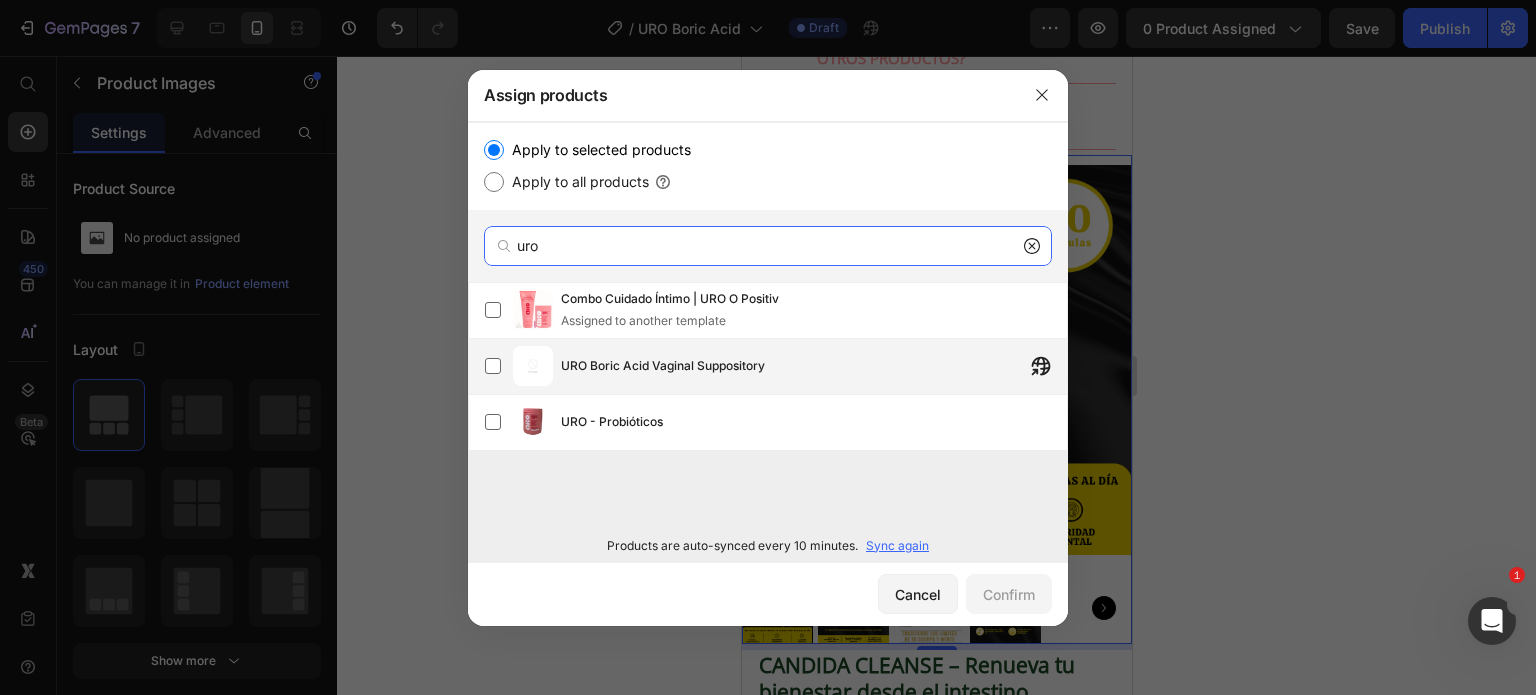 type on "uro" 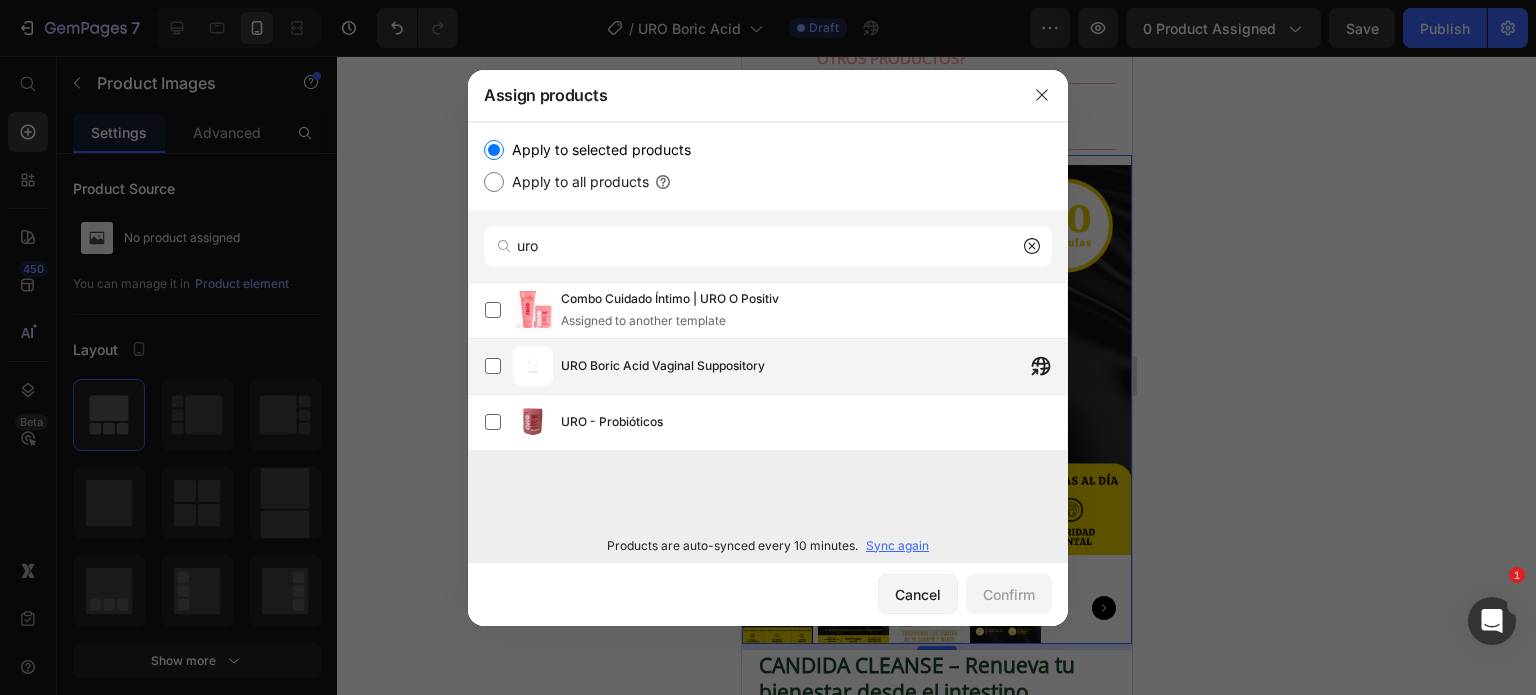 click on "URO Boric Acid Vaginal Suppository" at bounding box center [663, 366] 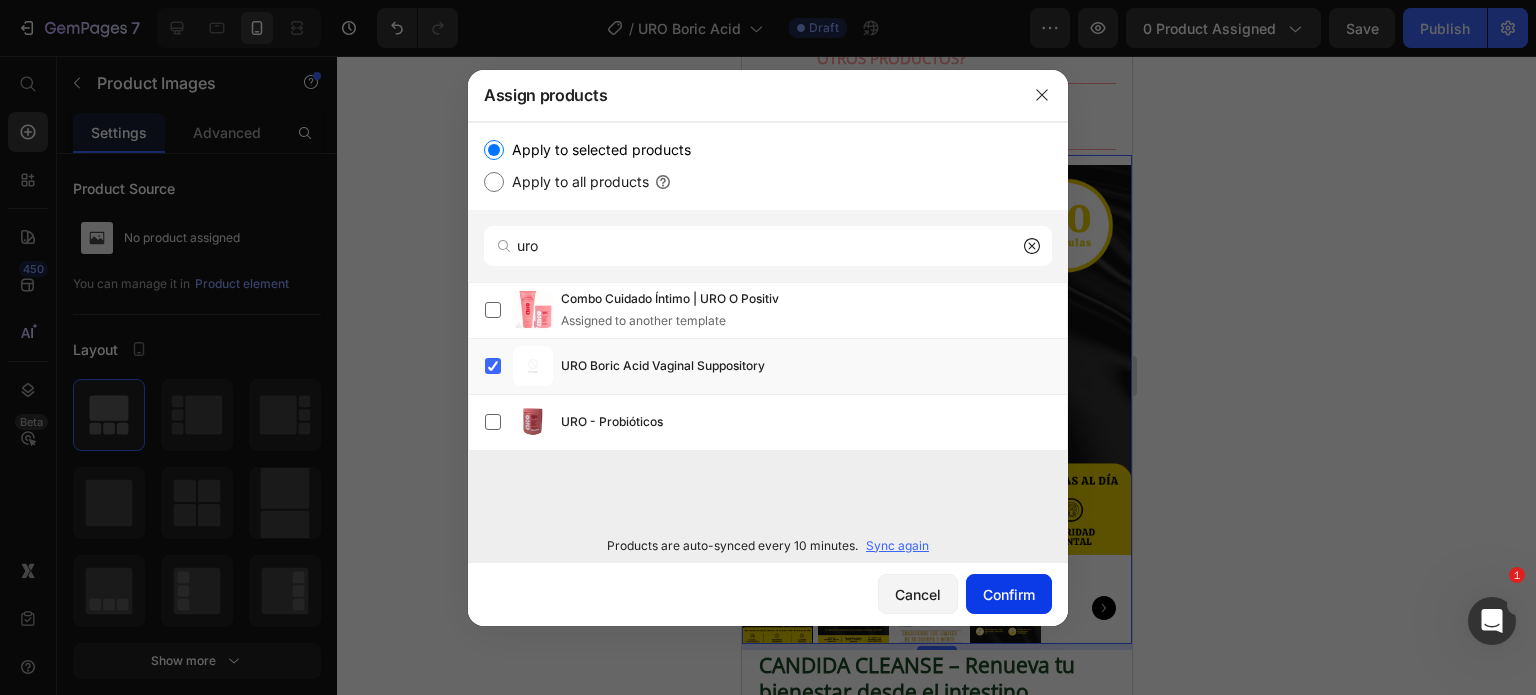 click on "Confirm" at bounding box center (1009, 594) 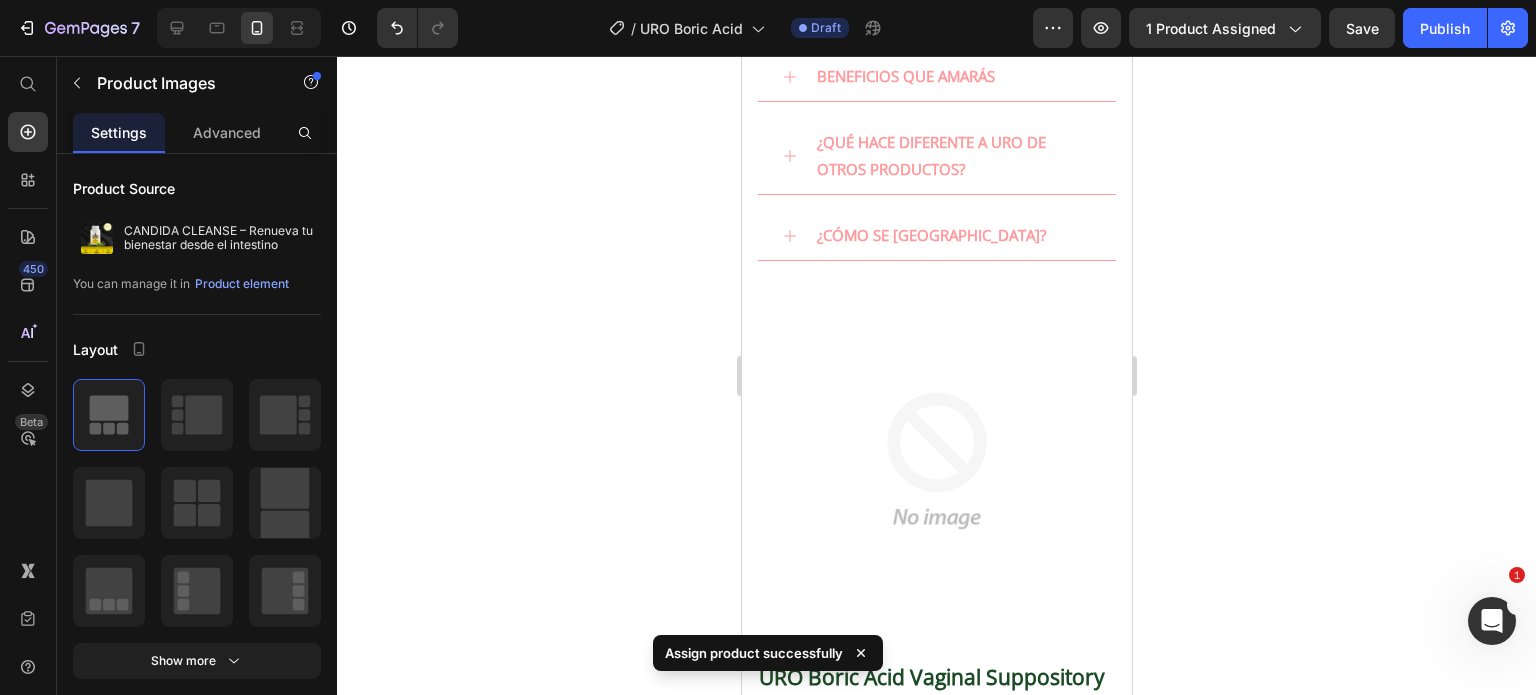 scroll, scrollTop: 1200, scrollLeft: 0, axis: vertical 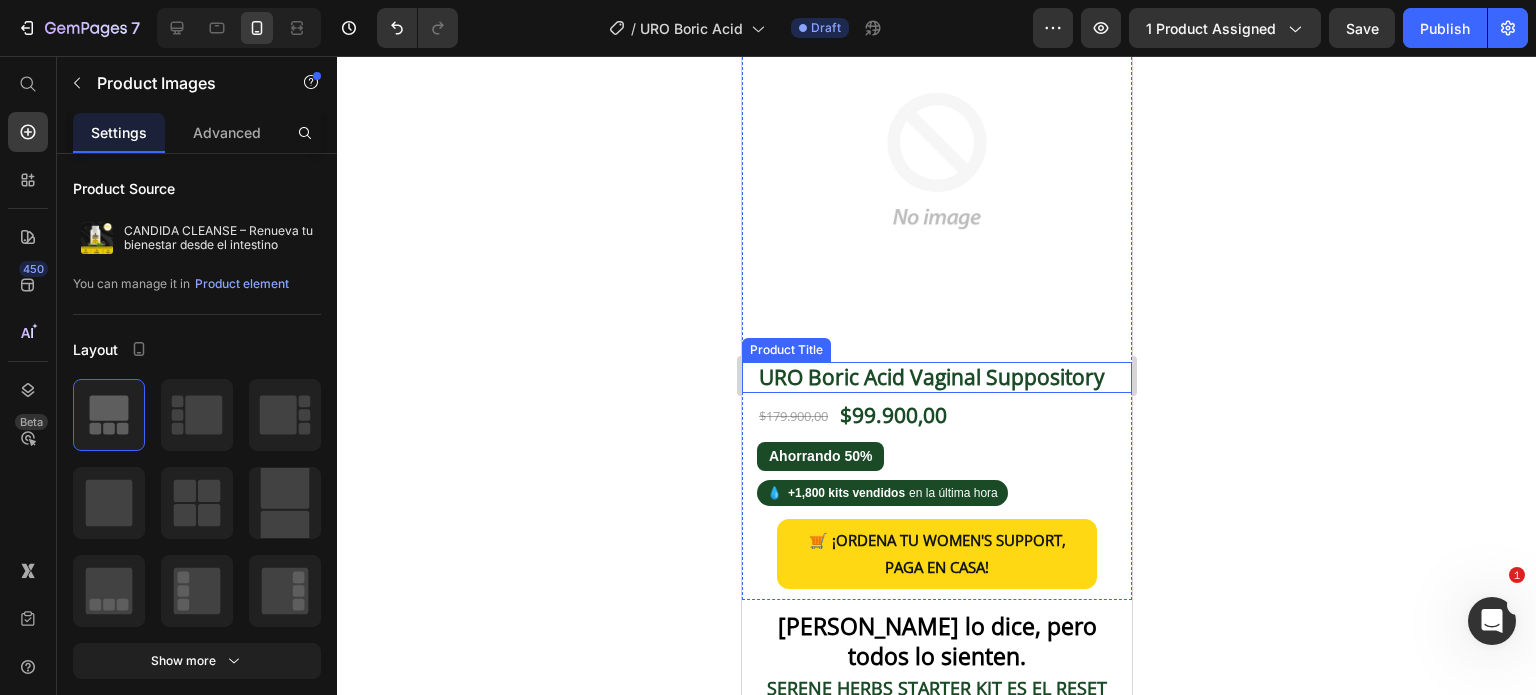 click on "URO Boric Acid Vaginal Suppository" at bounding box center [936, 377] 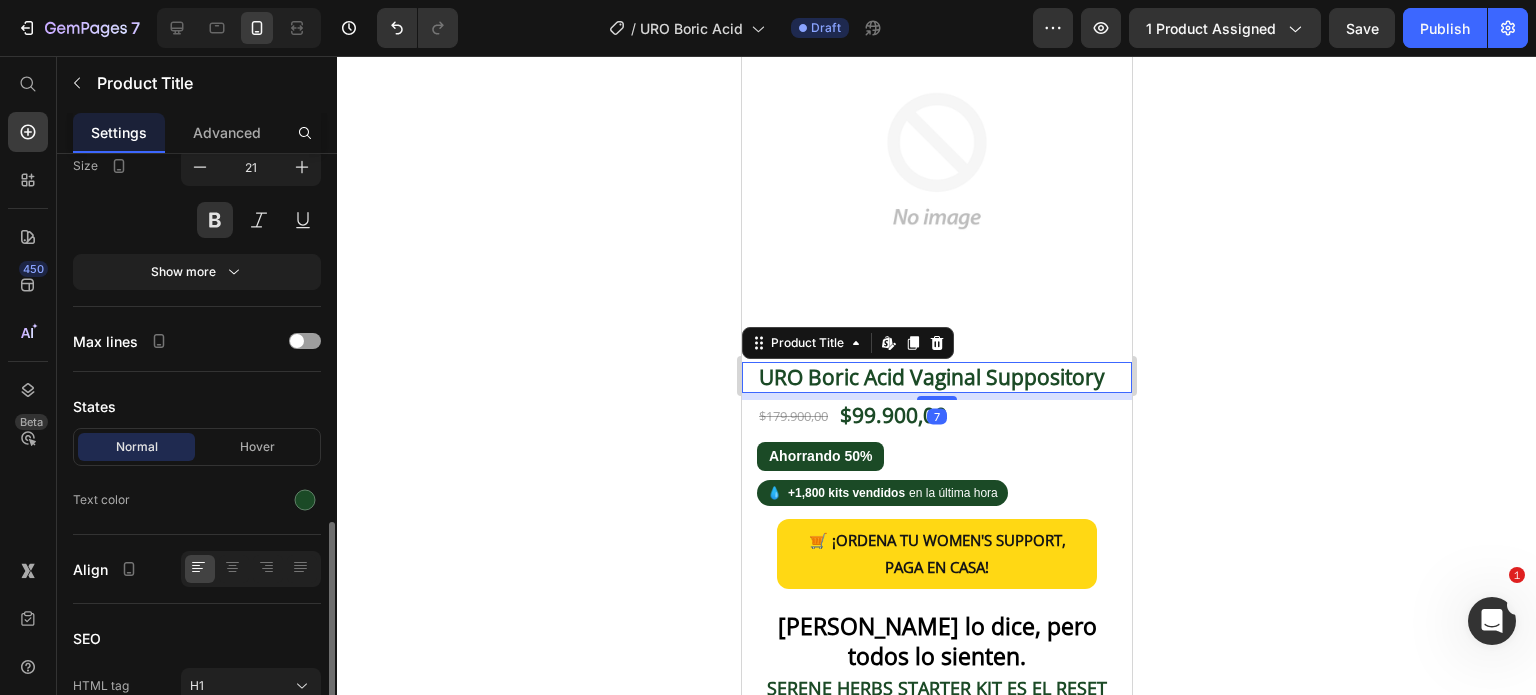scroll, scrollTop: 497, scrollLeft: 0, axis: vertical 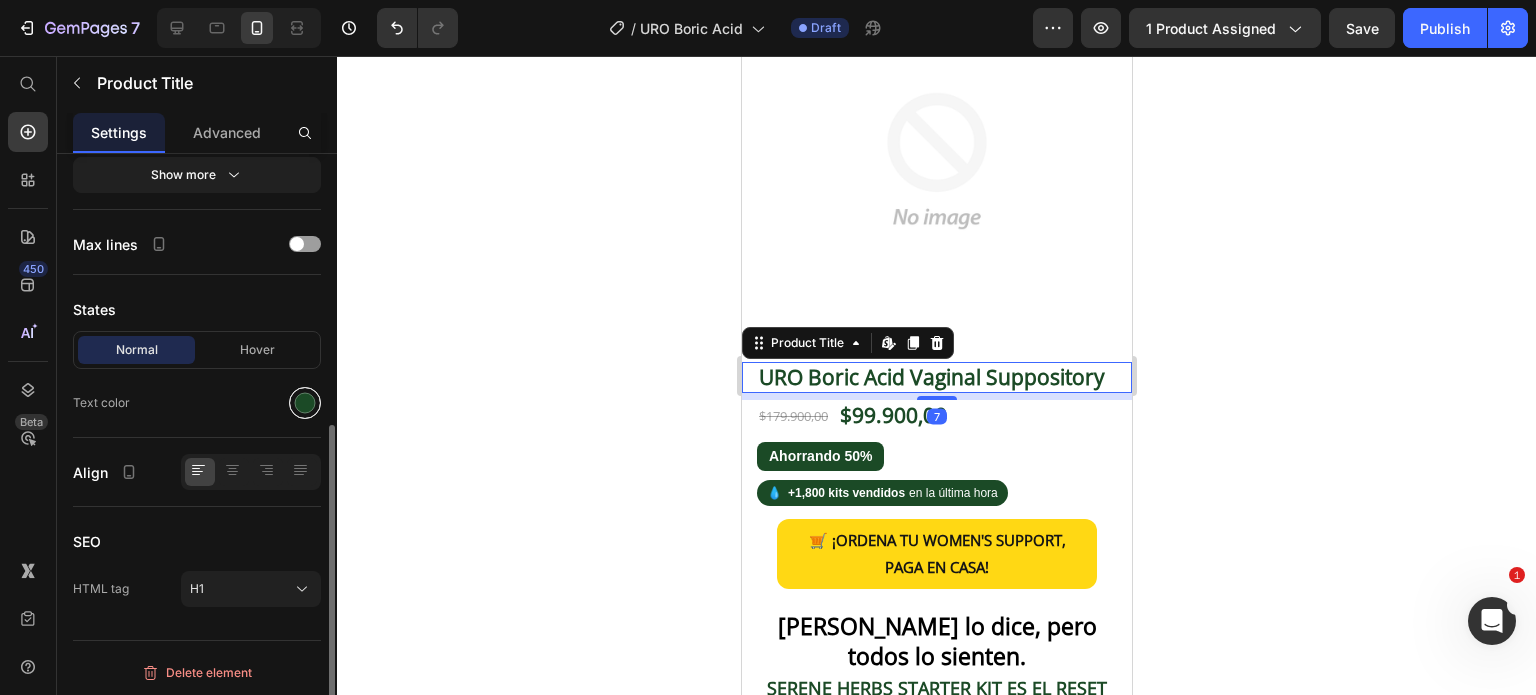 click at bounding box center [305, 403] 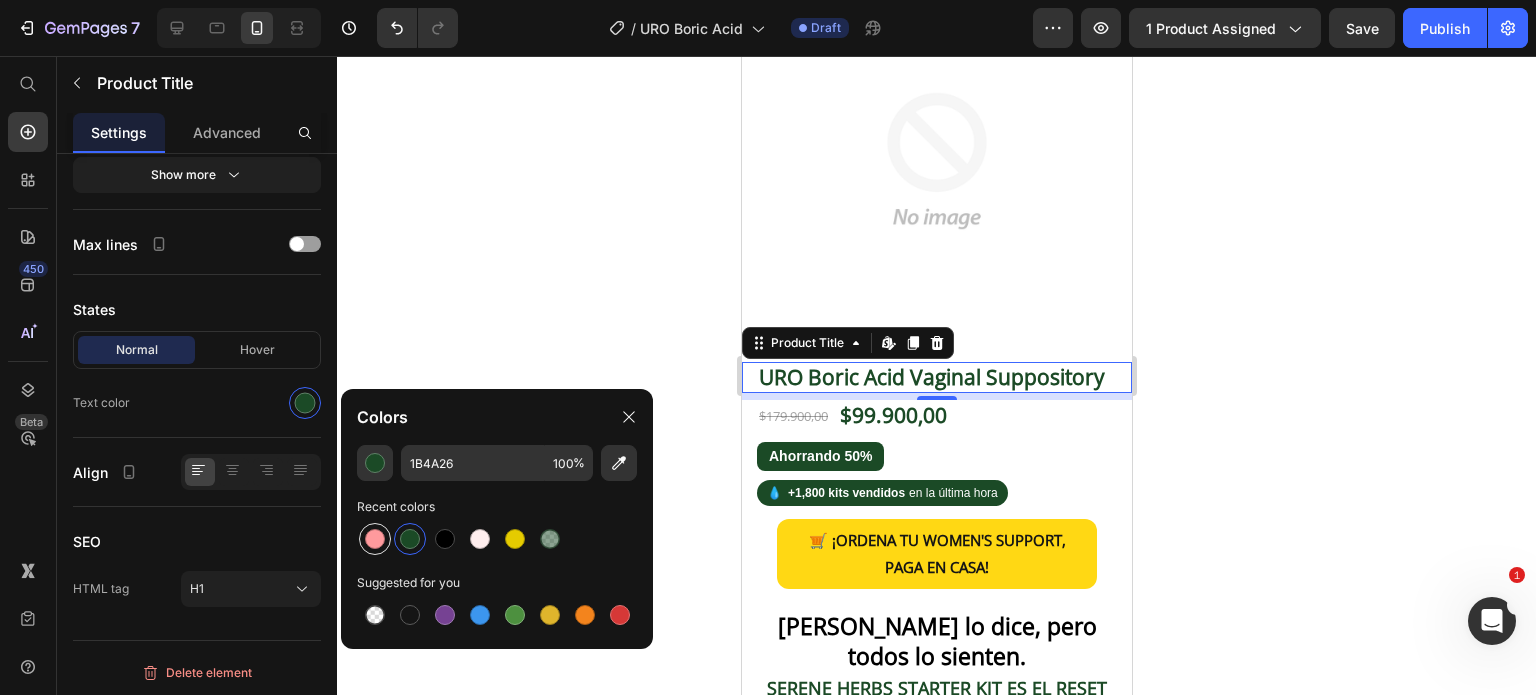 click at bounding box center [375, 539] 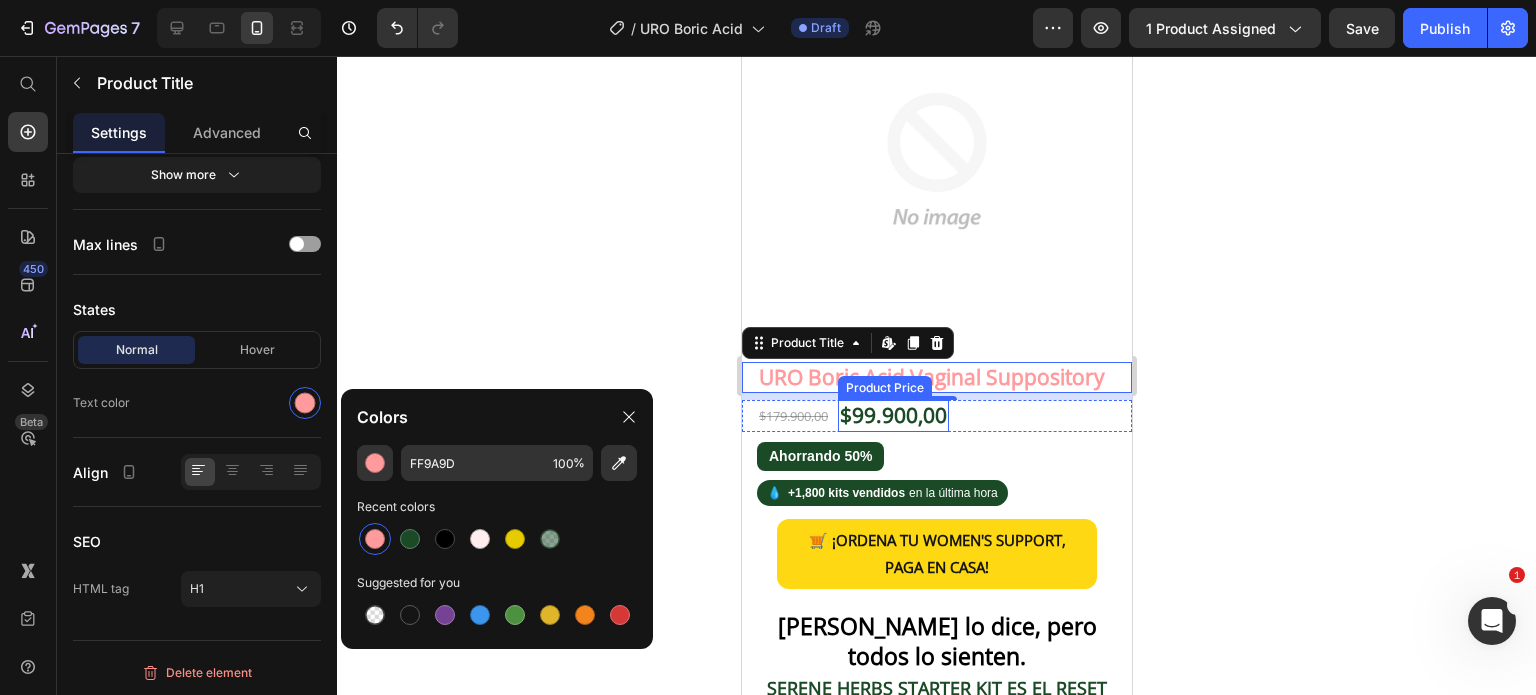 click on "$99.900,00" at bounding box center [892, 415] 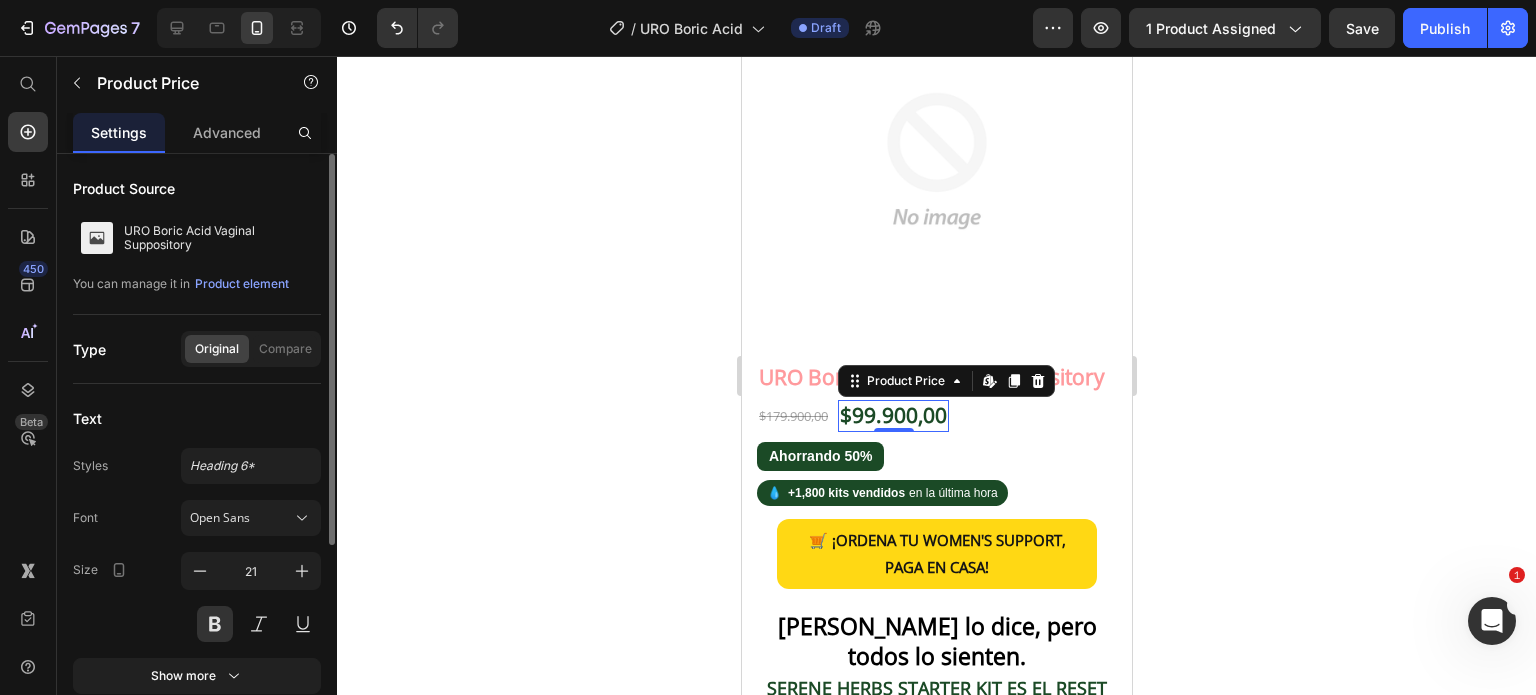 scroll, scrollTop: 300, scrollLeft: 0, axis: vertical 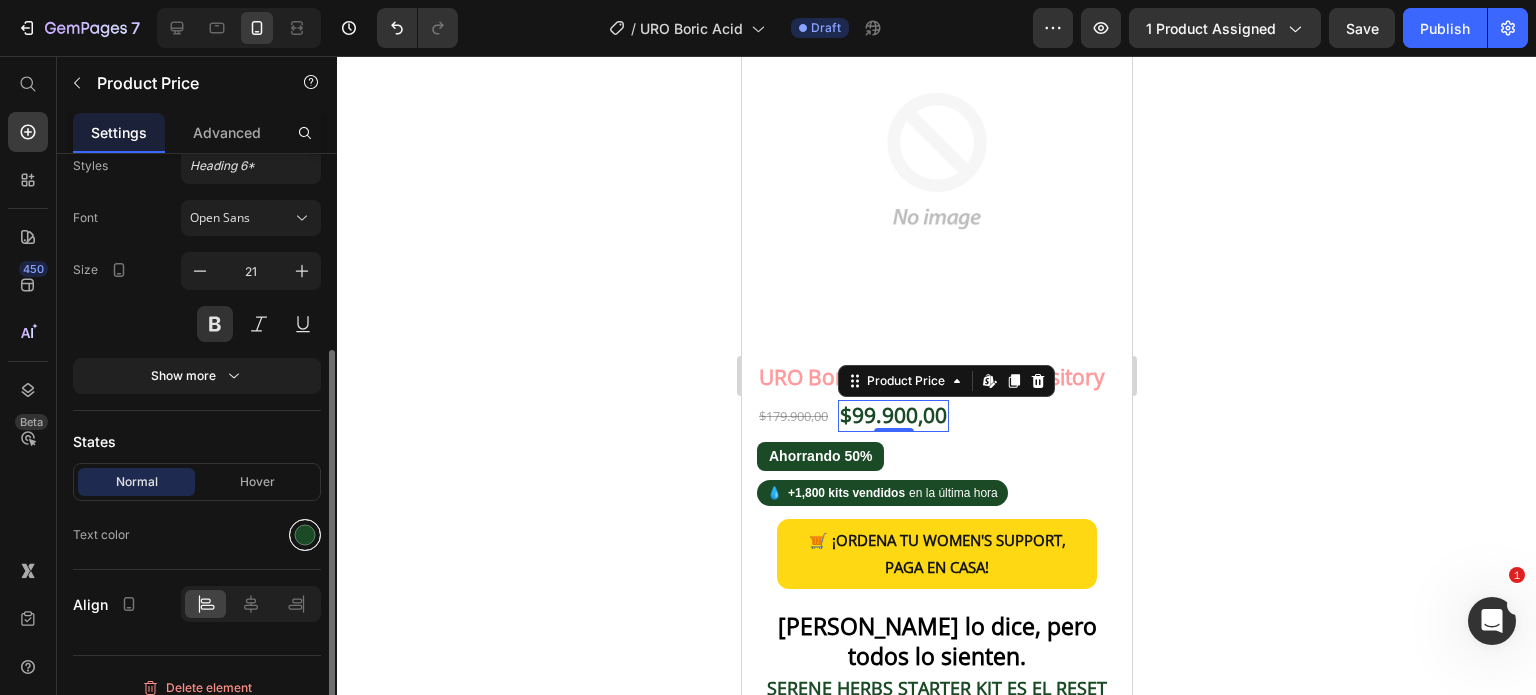 click at bounding box center (305, 535) 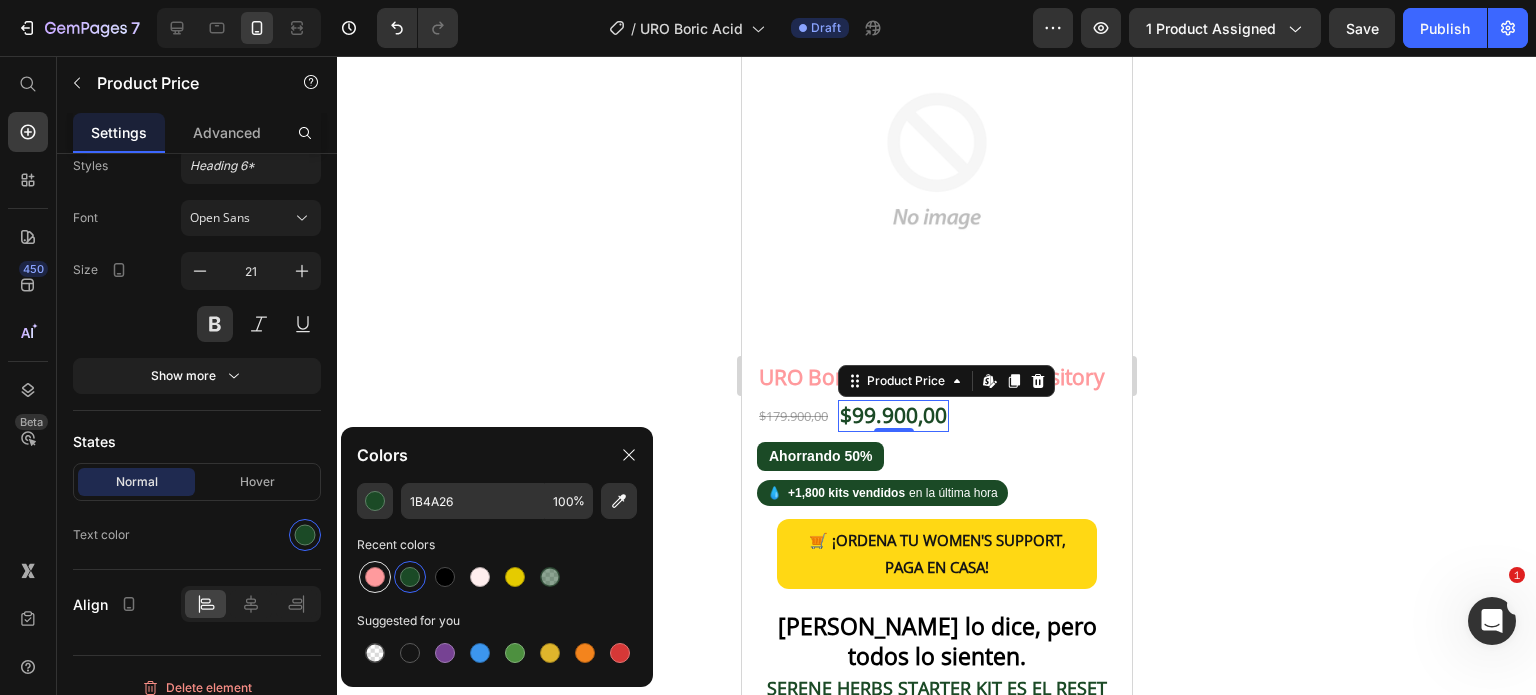 click at bounding box center (375, 577) 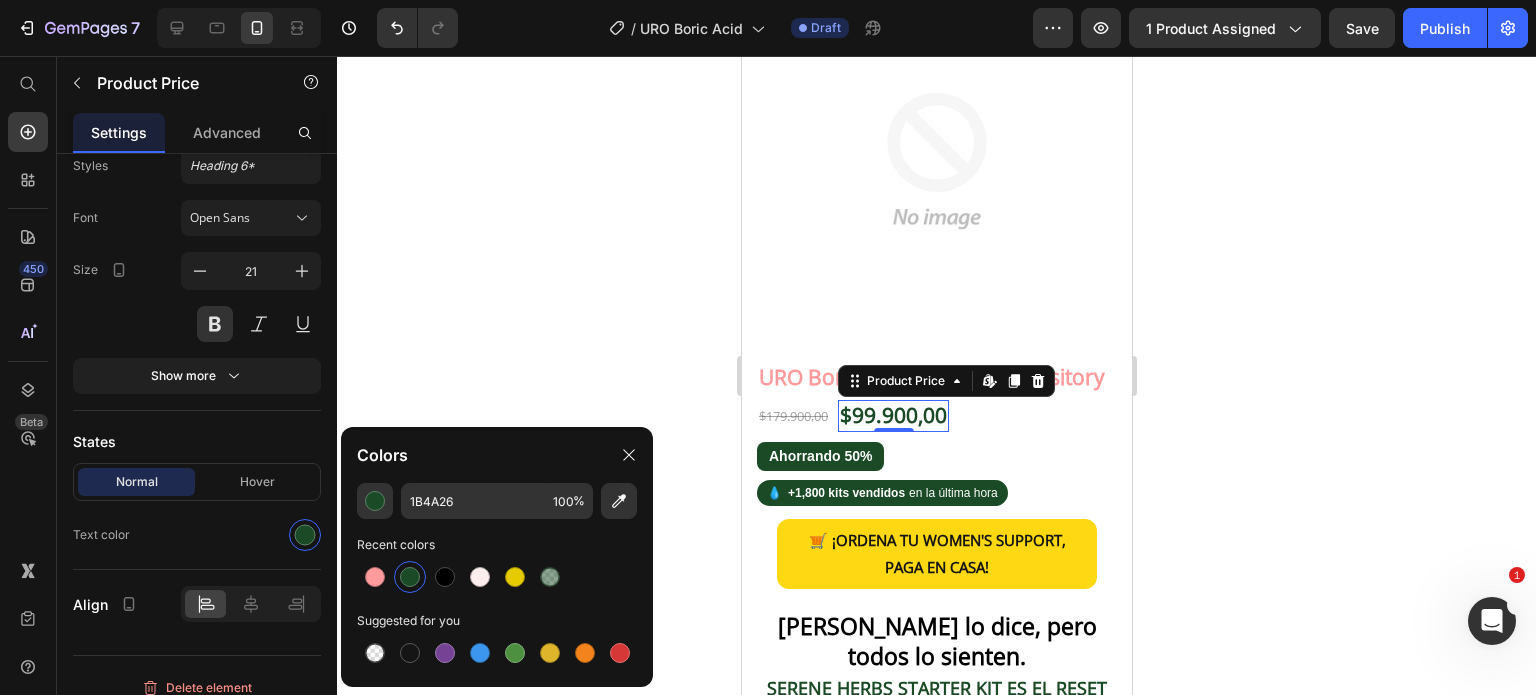 type on "FF9A9D" 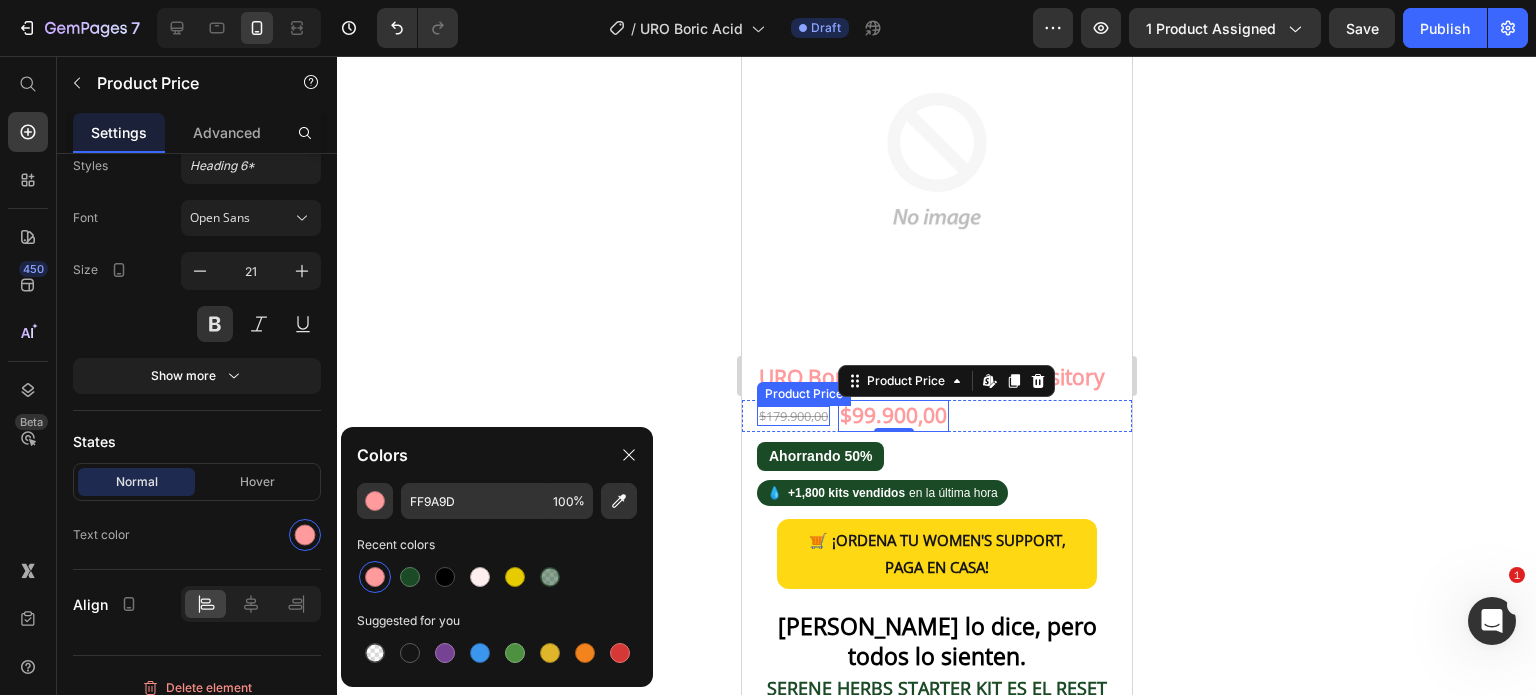 click on "$179.900,00" at bounding box center (792, 416) 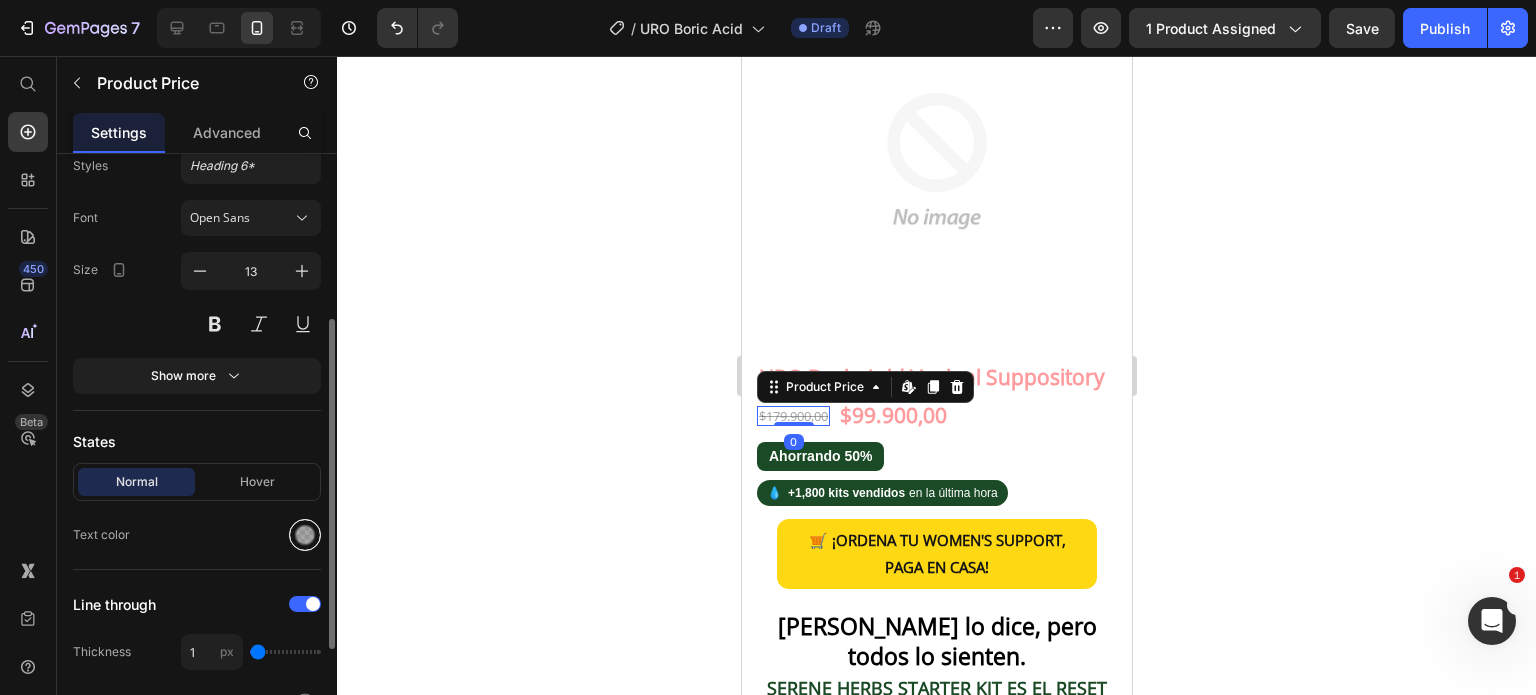 click at bounding box center [305, 535] 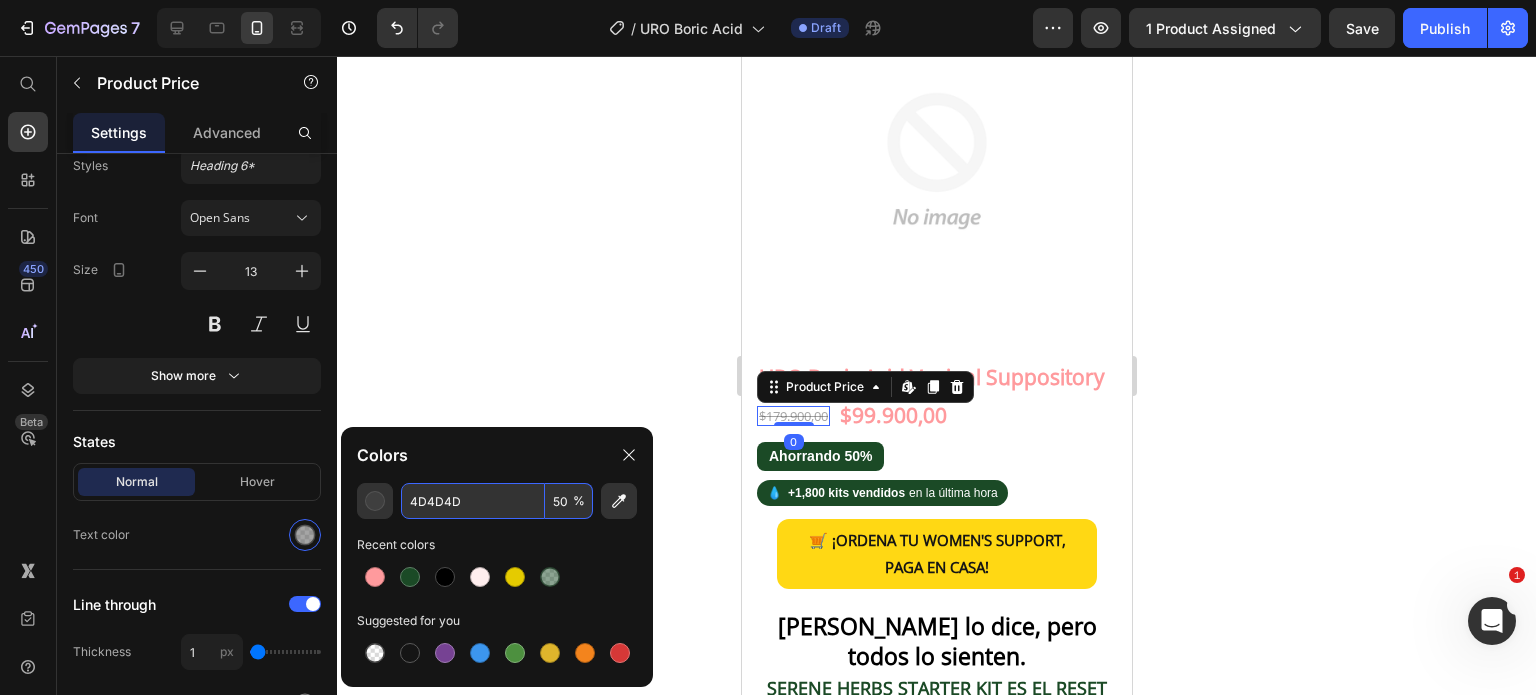click on "4D4D4D" at bounding box center [473, 501] 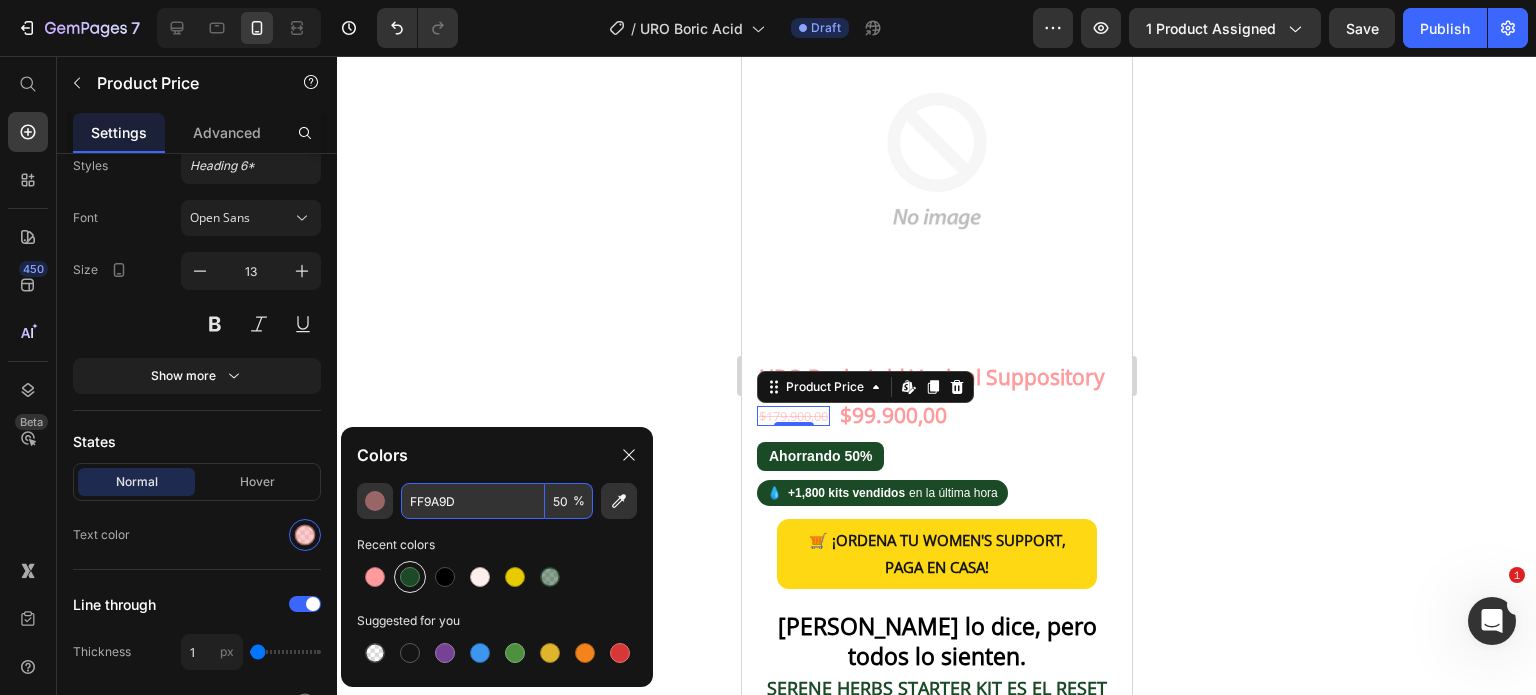 type on "4D4D4D" 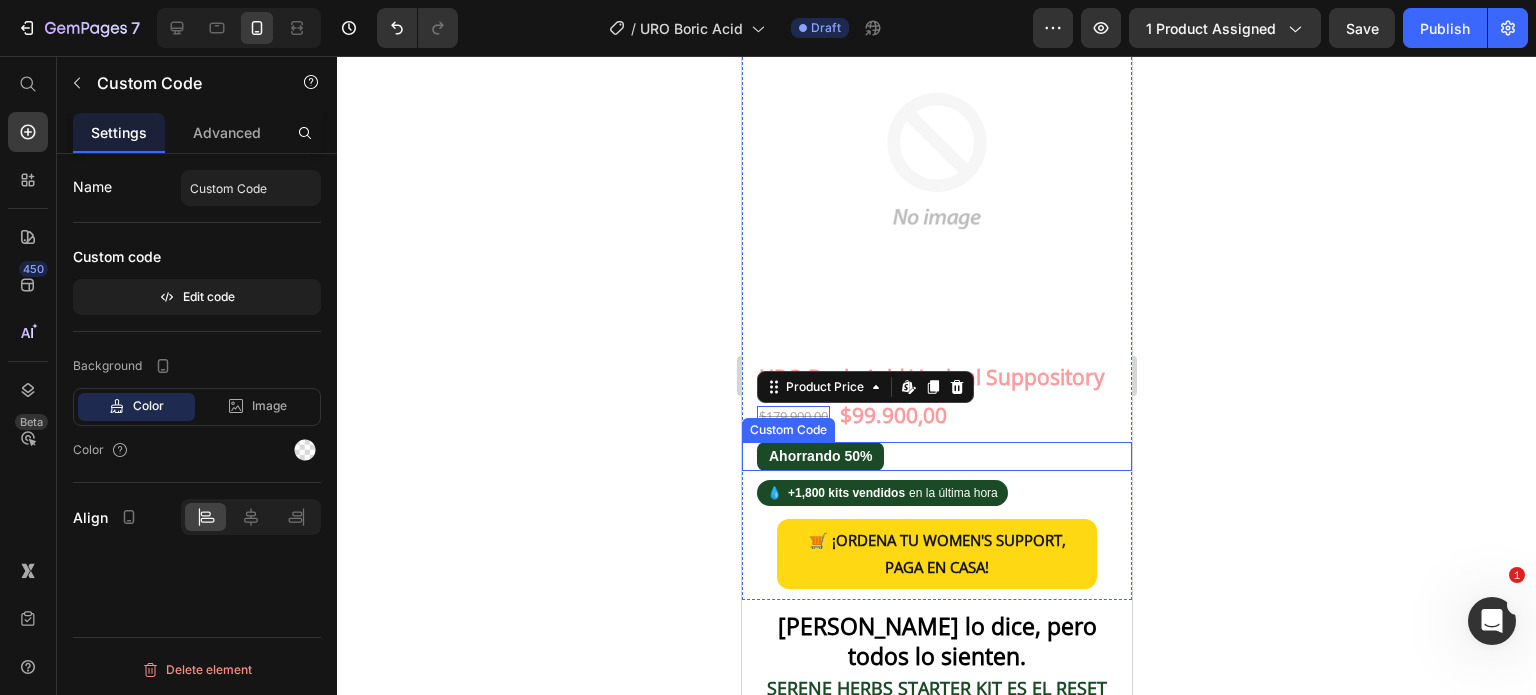 click on "Ahorrando 50%" at bounding box center [943, 456] 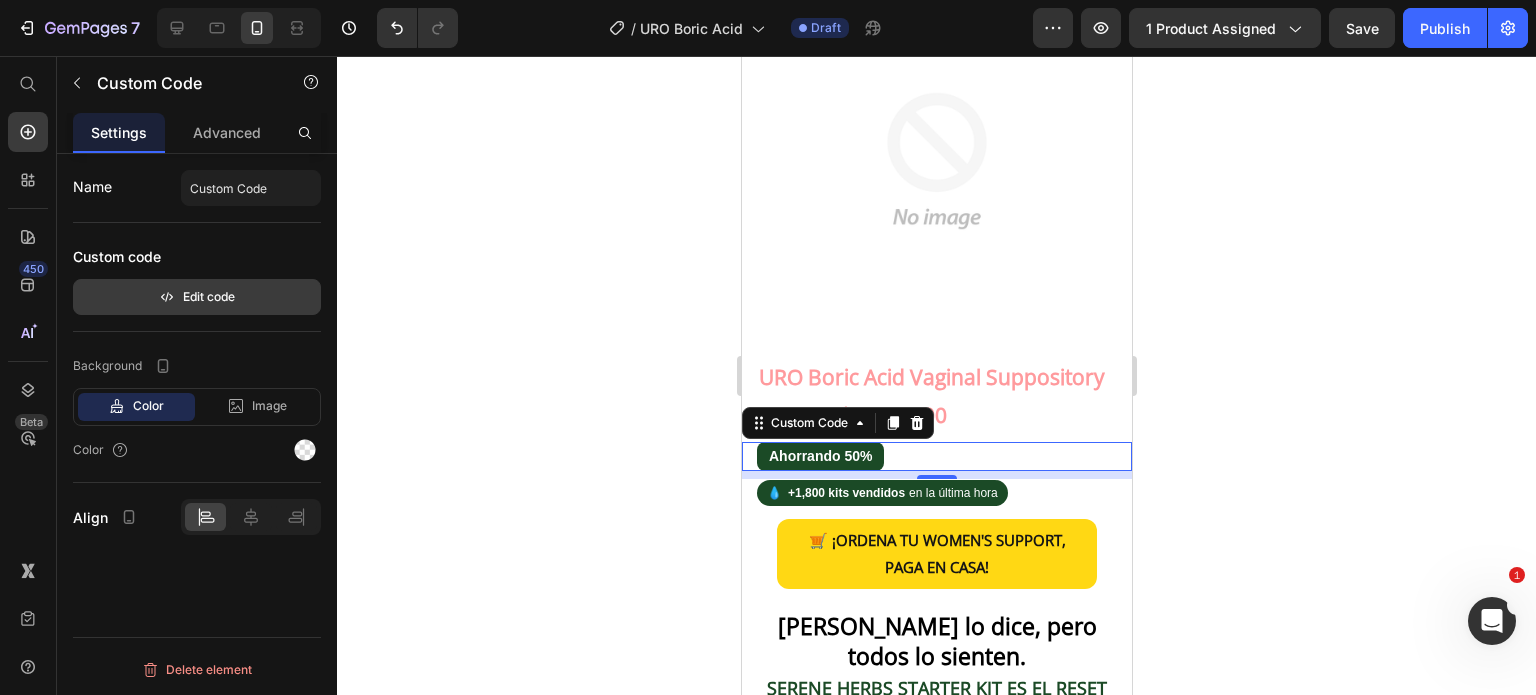 click on "Edit code" at bounding box center (197, 297) 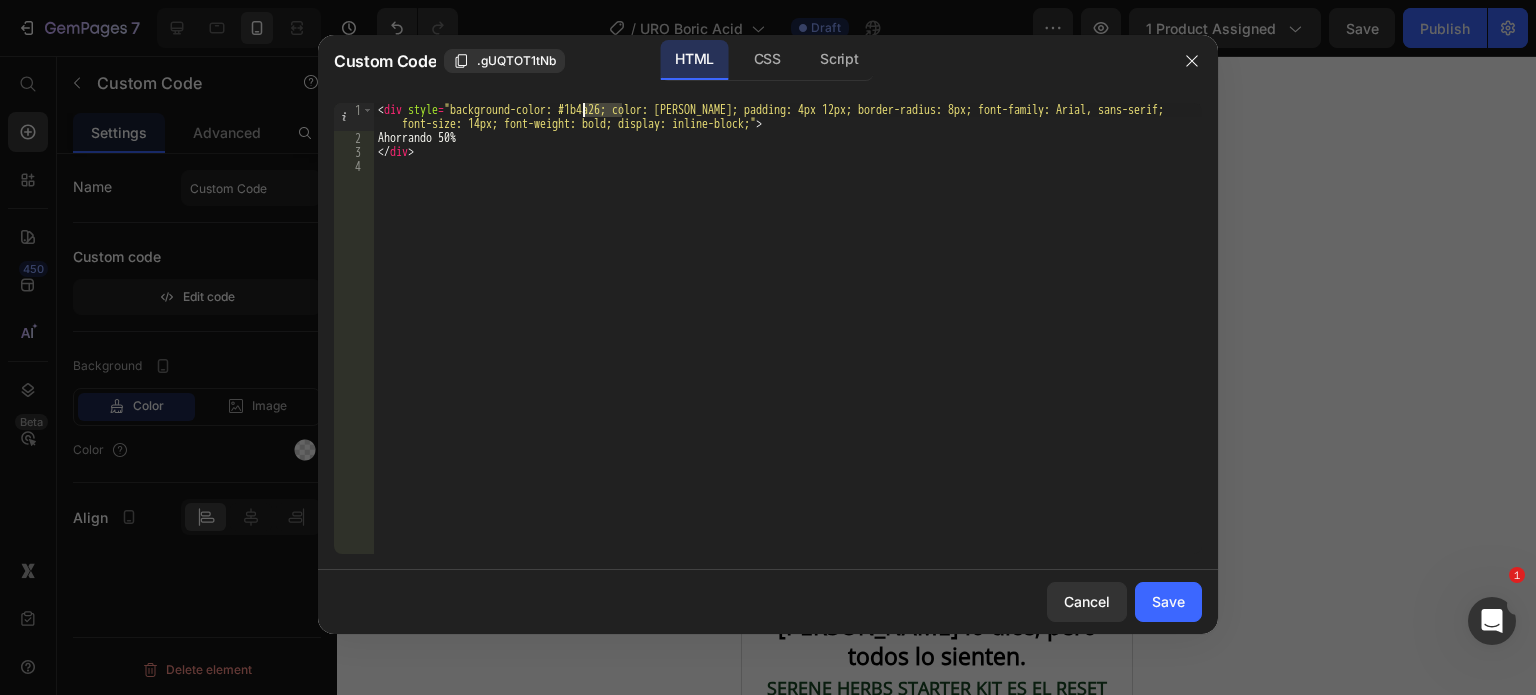 drag, startPoint x: 621, startPoint y: 105, endPoint x: 583, endPoint y: 104, distance: 38.013157 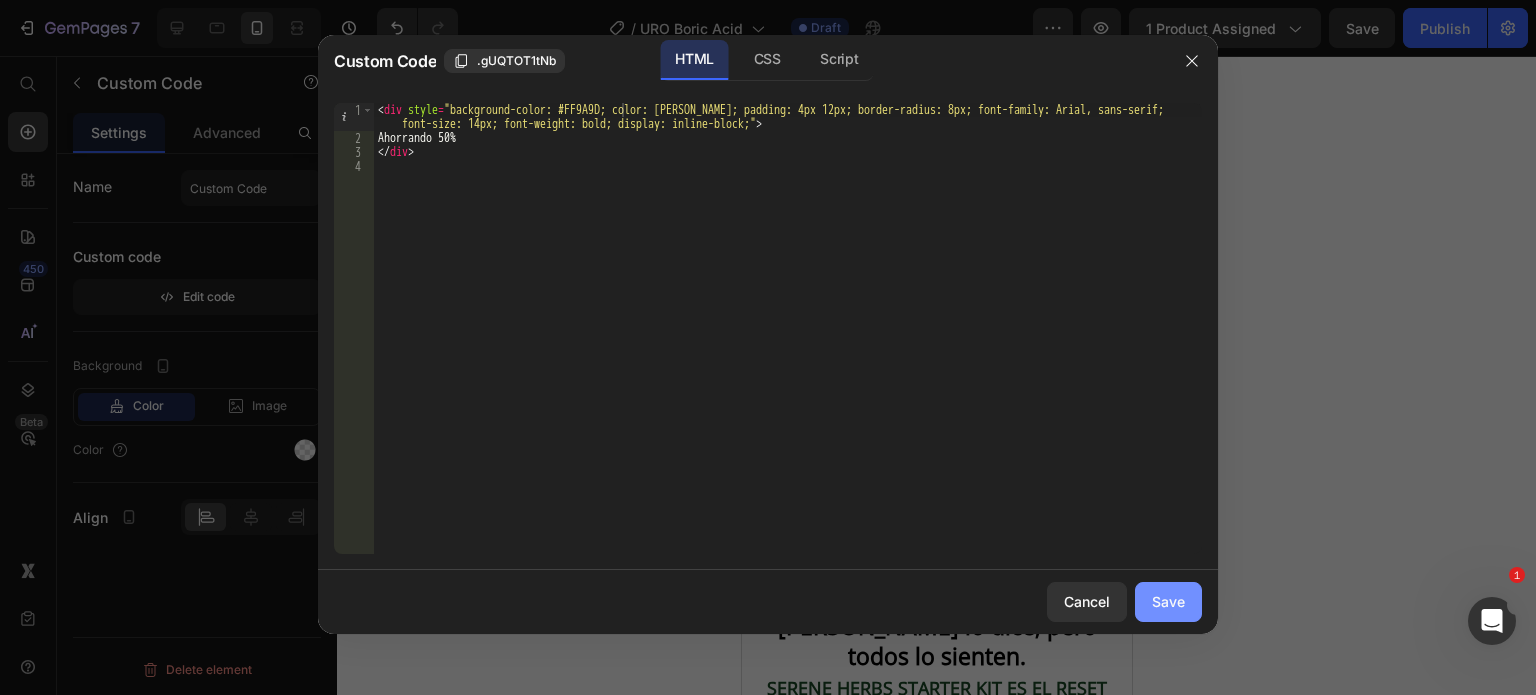 click on "Save" 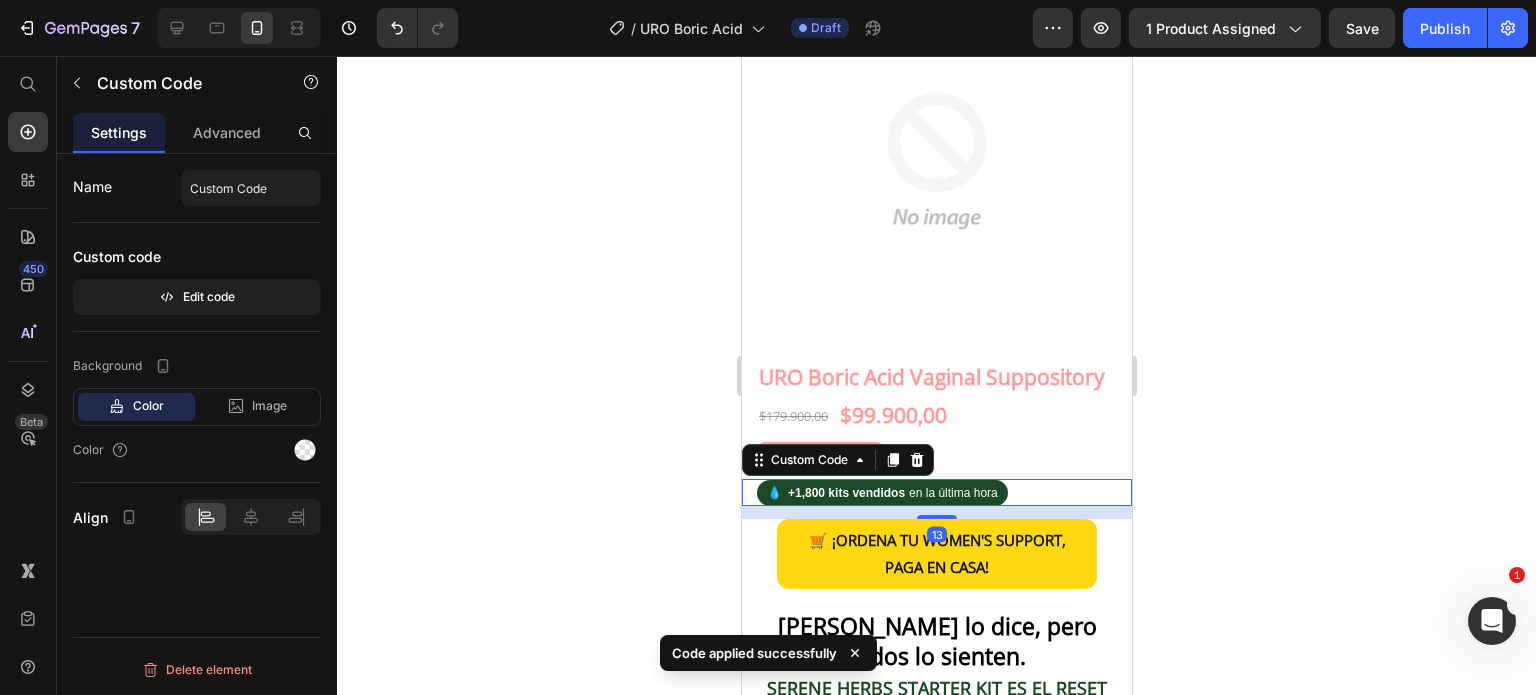 click on "💧
+1,800 kits vendidos
en la última hora" at bounding box center [943, 492] 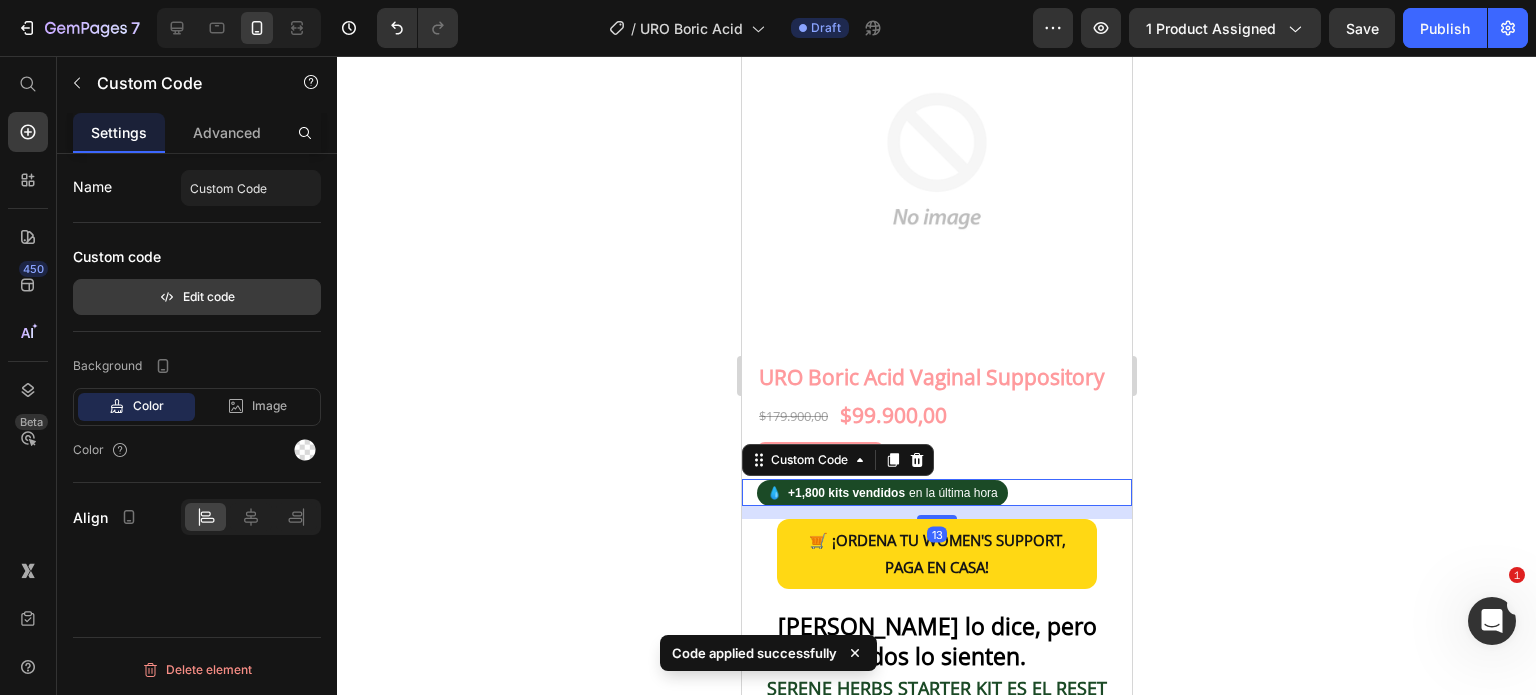 click on "Edit code" at bounding box center [197, 297] 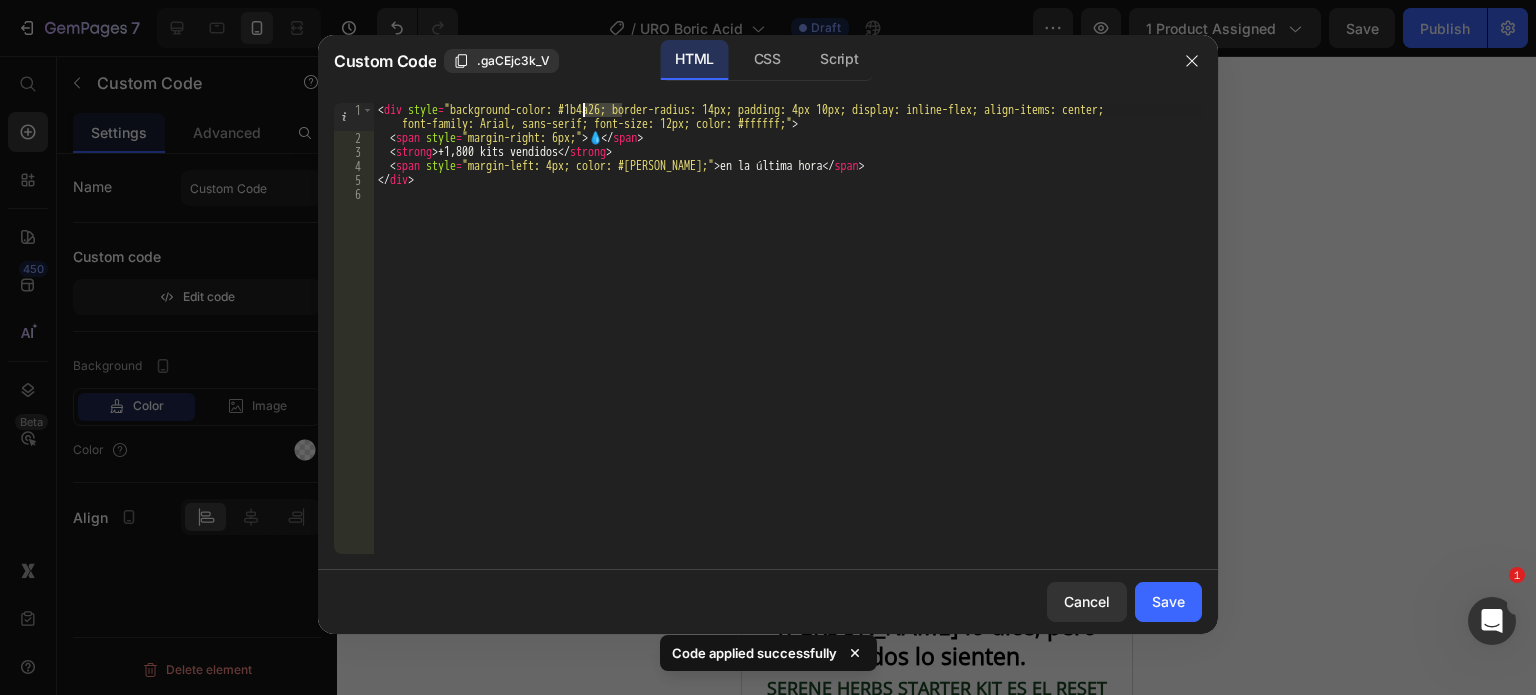 drag, startPoint x: 621, startPoint y: 106, endPoint x: 583, endPoint y: 107, distance: 38.013157 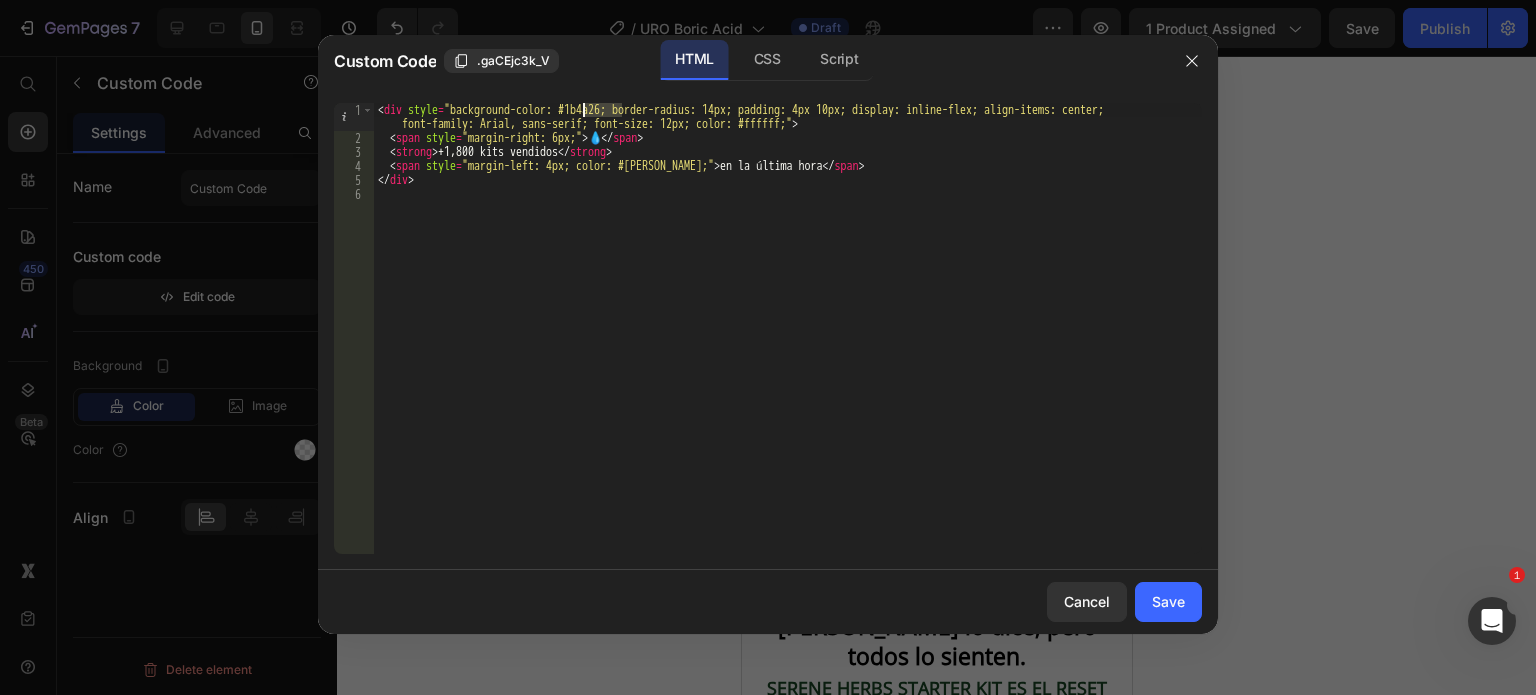 paste on "FF9A9D" 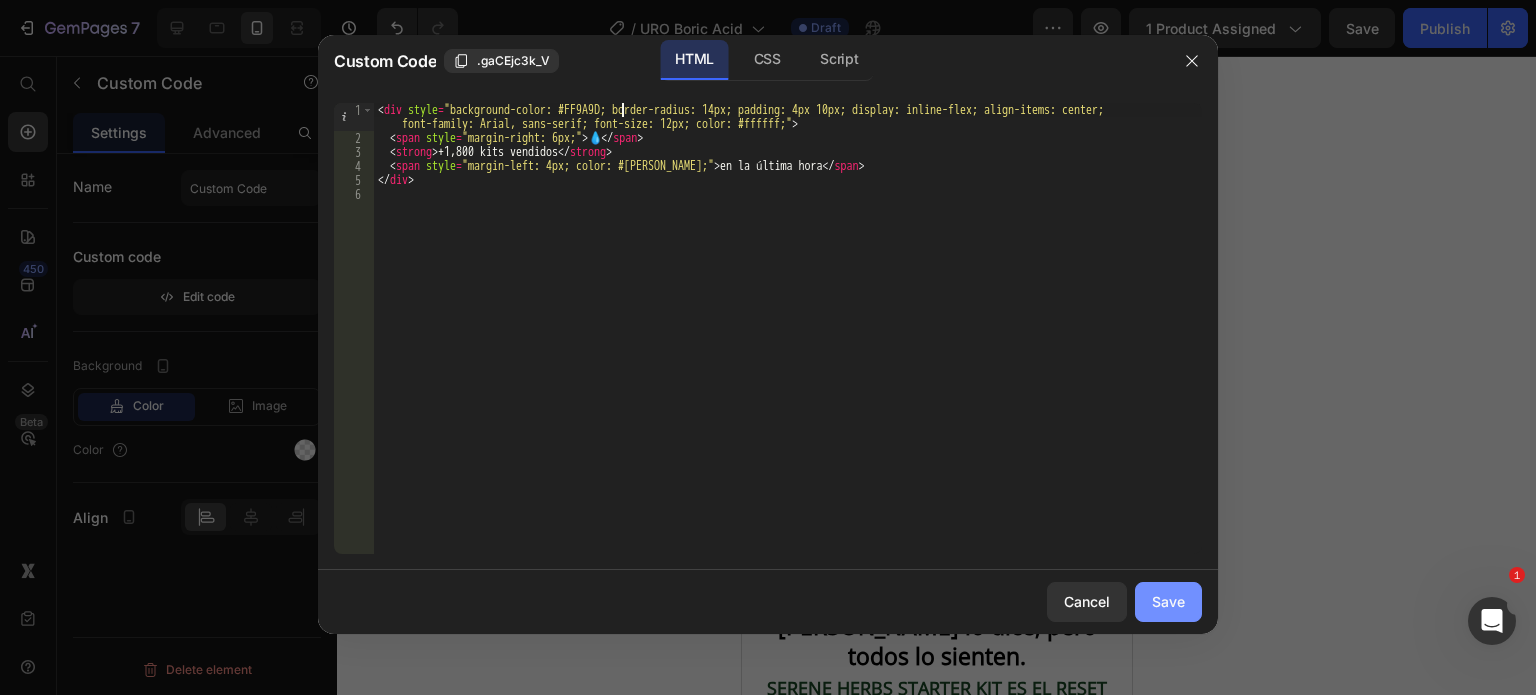 click on "Save" at bounding box center [1168, 601] 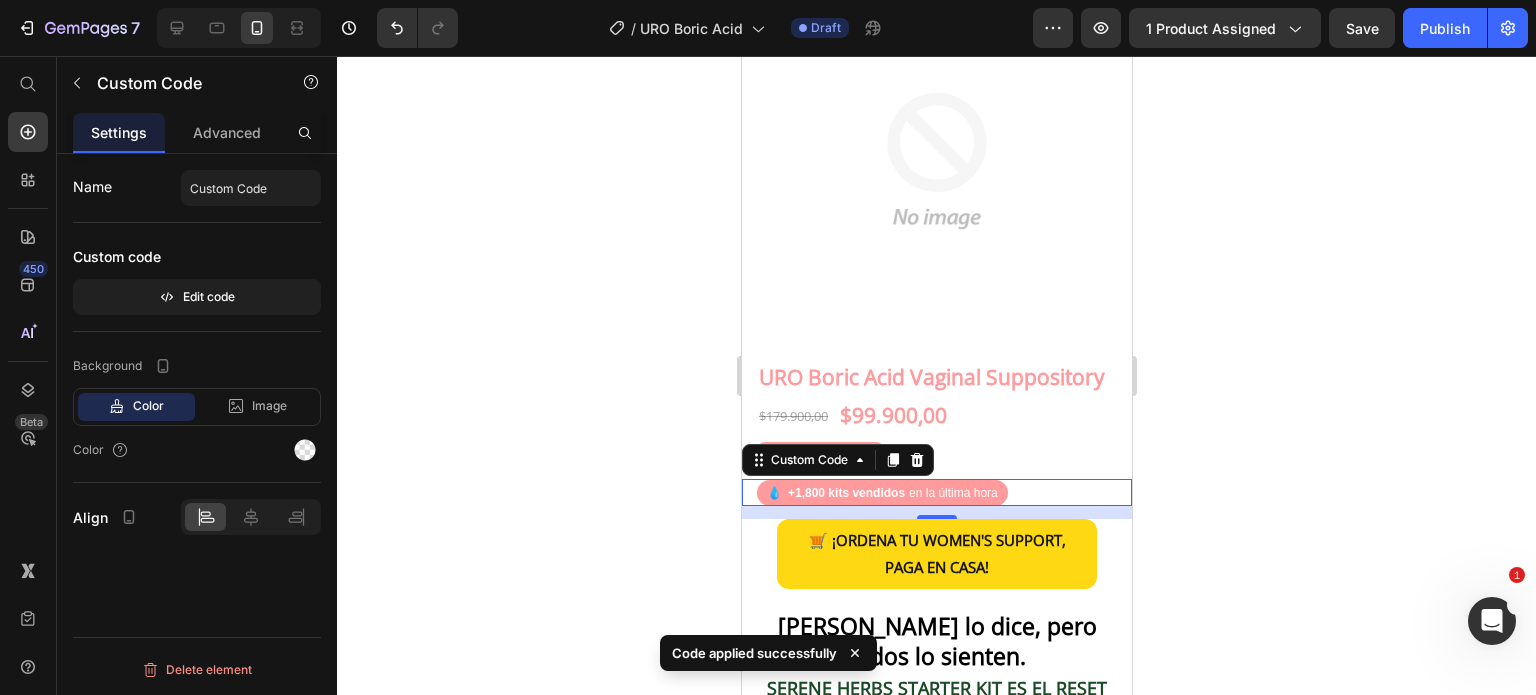 click 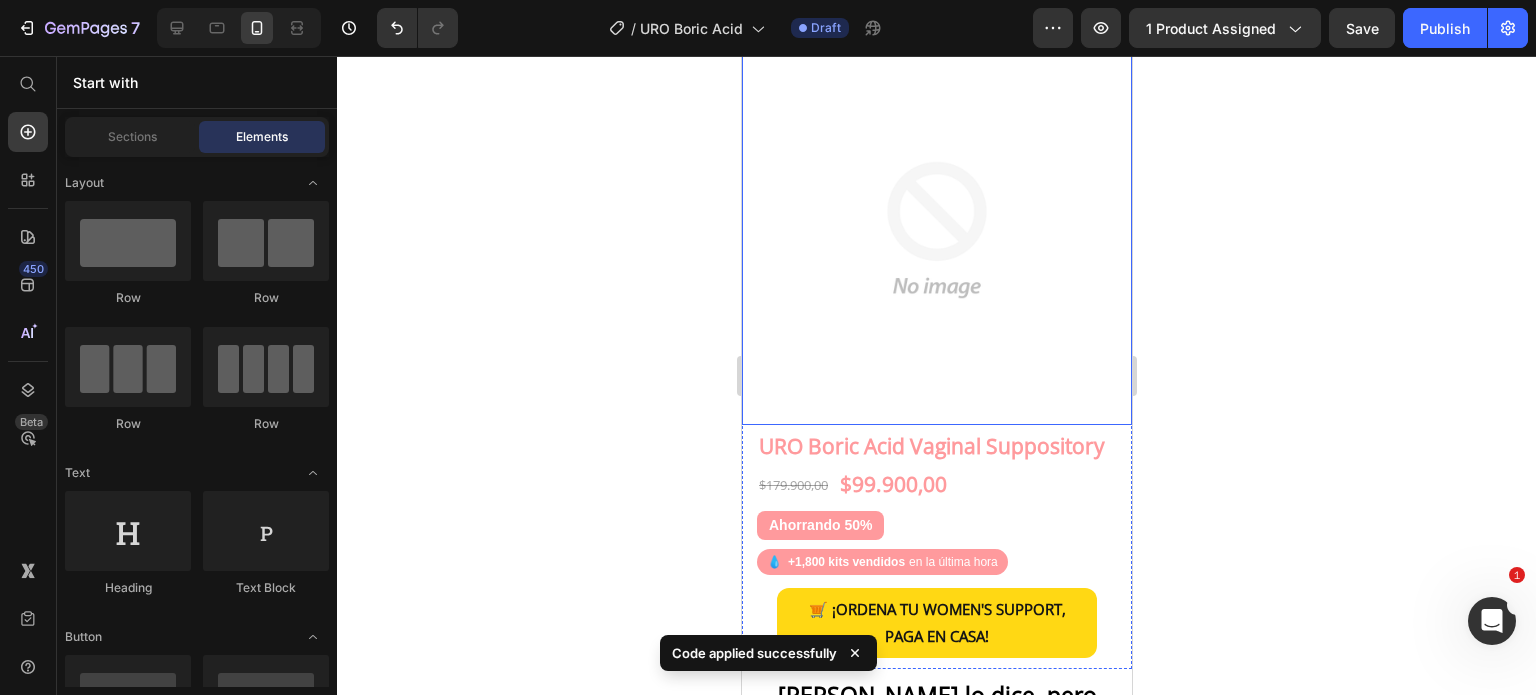 scroll, scrollTop: 1300, scrollLeft: 0, axis: vertical 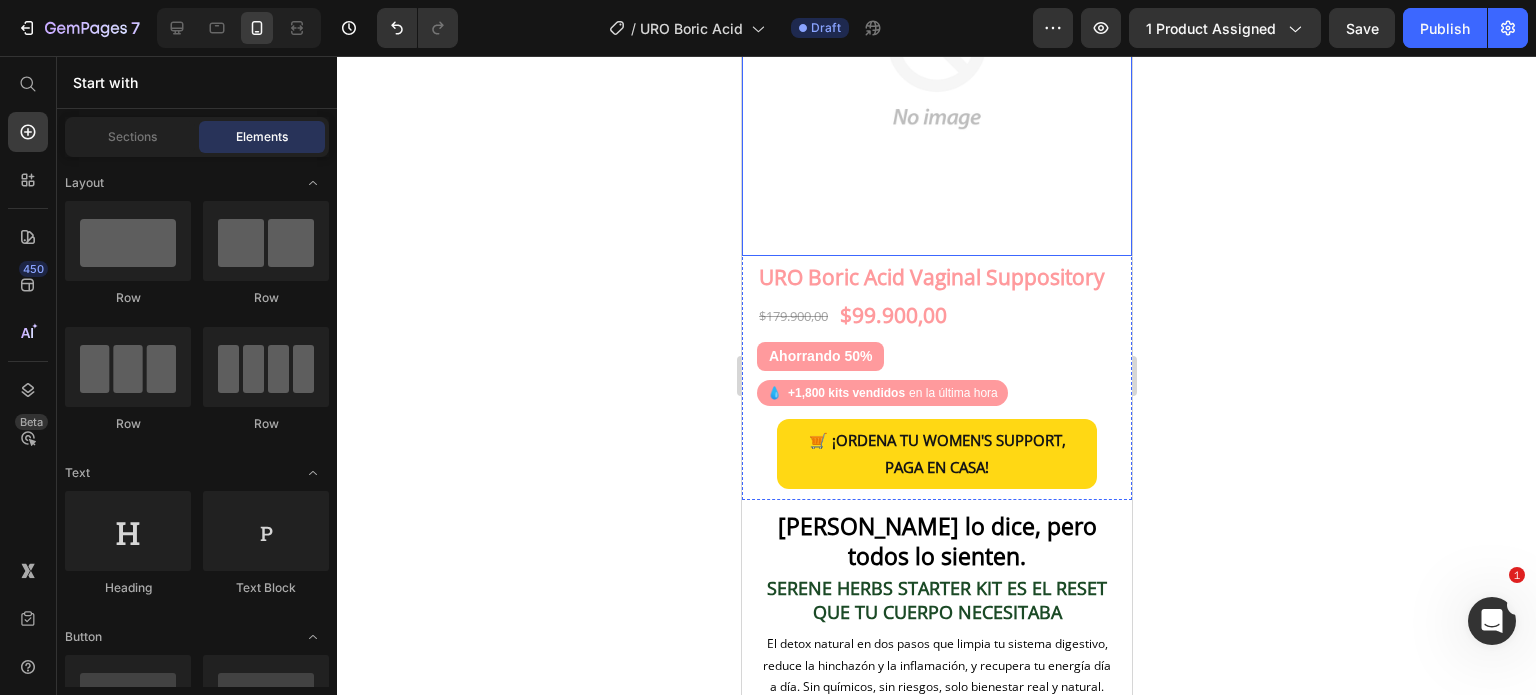 click at bounding box center (936, 61) 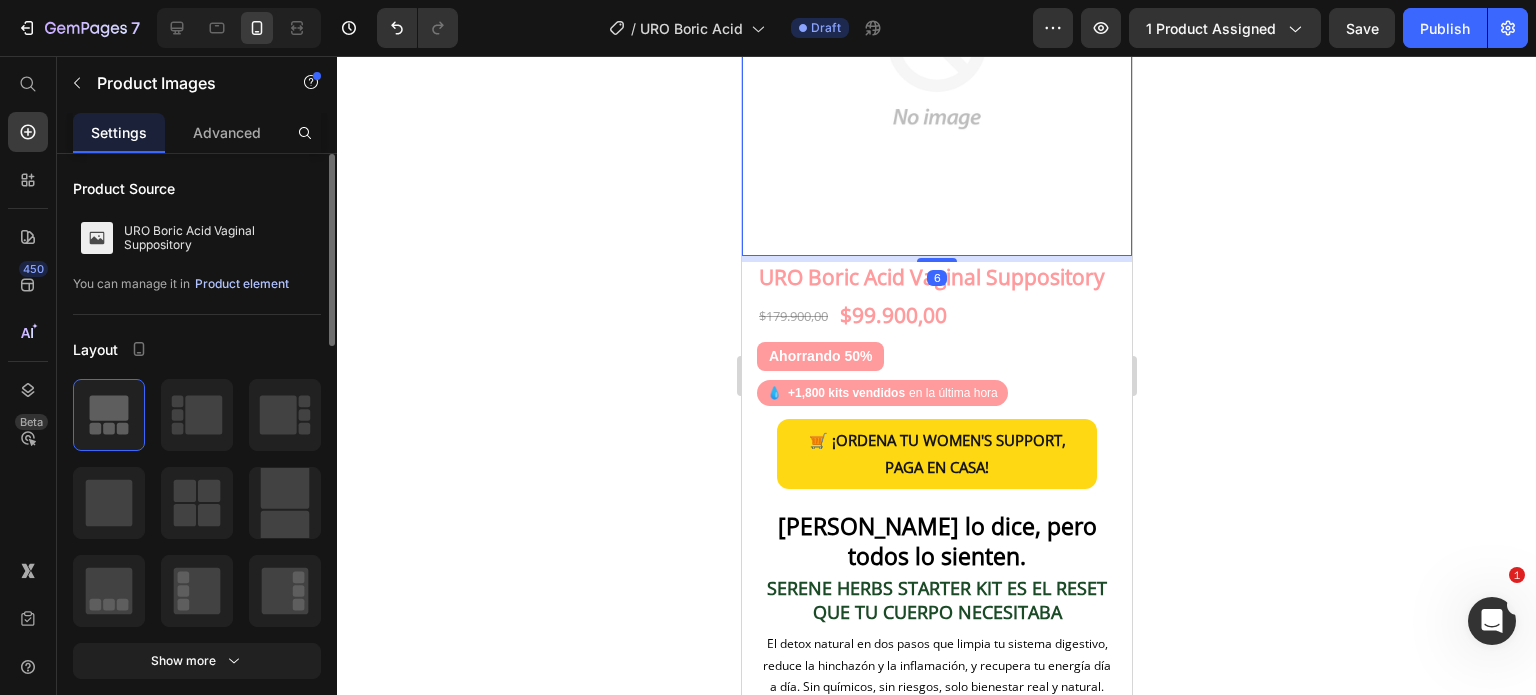 click on "Product element" at bounding box center (242, 284) 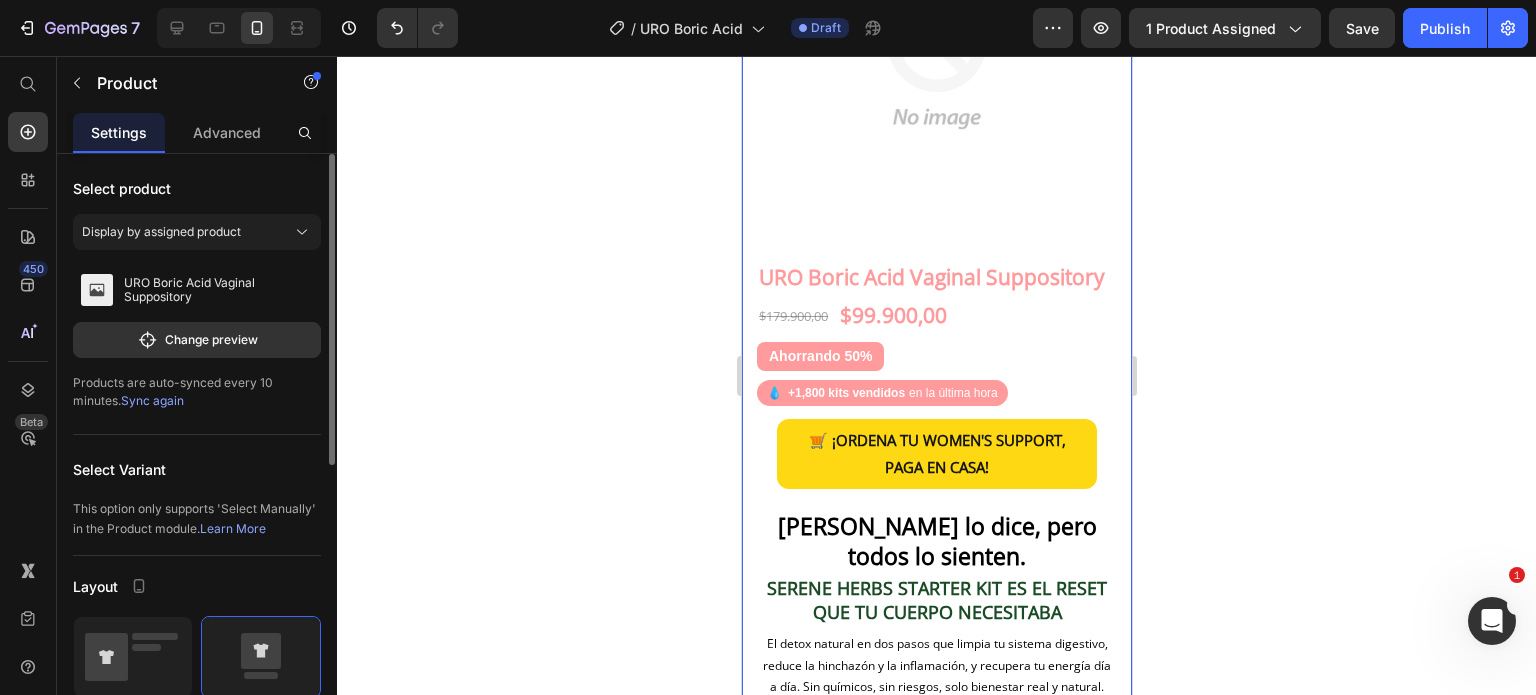 click on "Sync again" at bounding box center (152, 400) 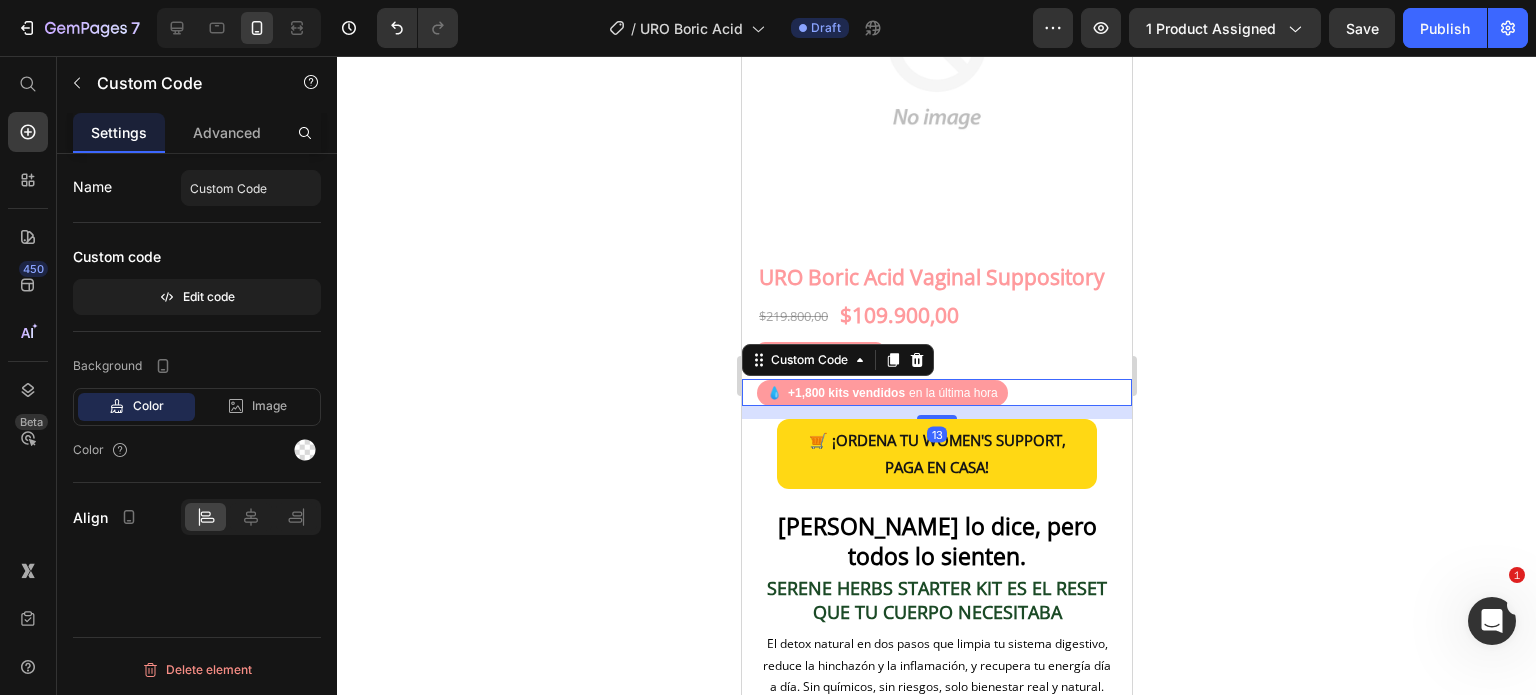 click on "+1,800 kits vendidos" at bounding box center [845, 393] 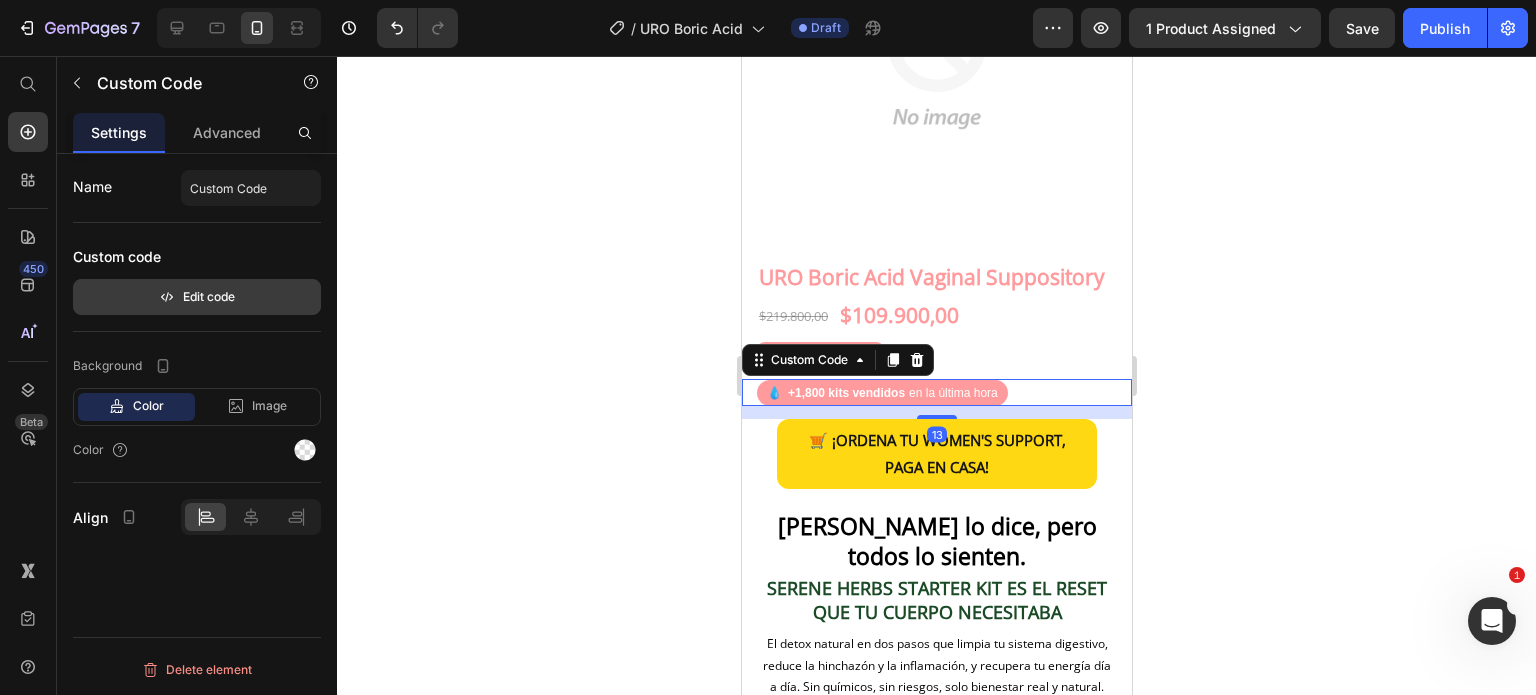 click on "Edit code" at bounding box center [197, 297] 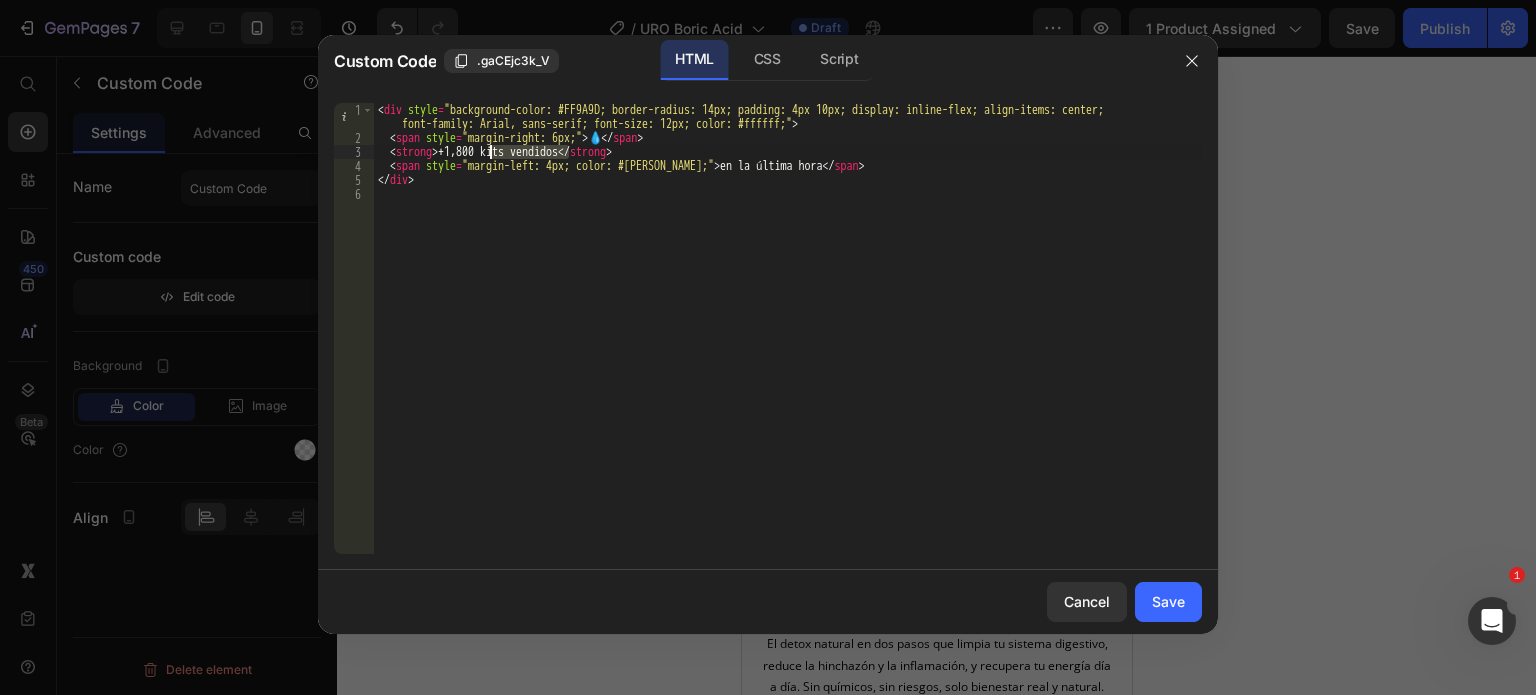 drag, startPoint x: 572, startPoint y: 152, endPoint x: 492, endPoint y: 149, distance: 80.05623 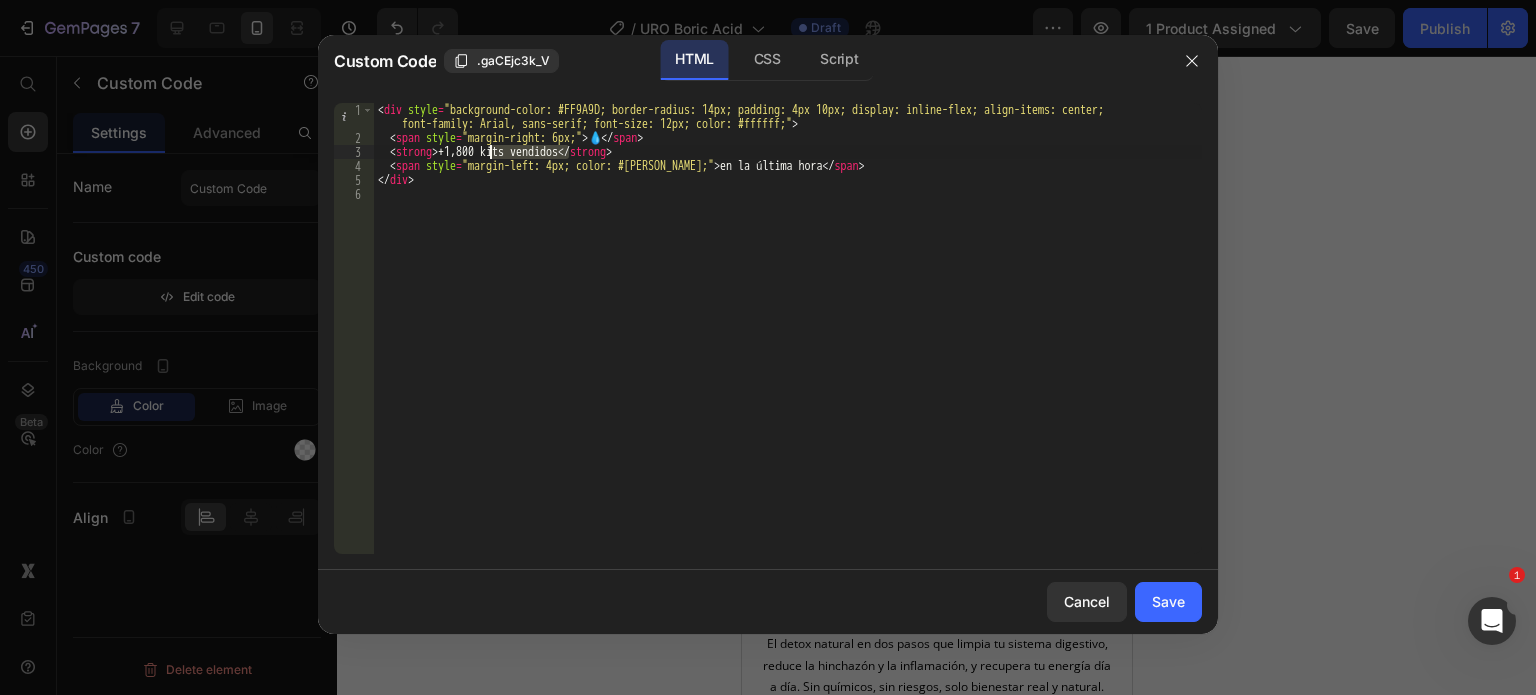click on "< div   style = "background-color: #FF9A9D; border-radius: 14px; padding: 4px 10px; display: inline-flex; align-items: center;       font-family: Arial, sans-serif; font-size: 12px; color: #ffffff;" >    < span   style = "margin-right: 6px;" > 💧 </ span >    < strong > +1,800 kits vendidos </ strong >    < span   style = "margin-left: 4px; color: #[PERSON_NAME];" > en la última hora </ span > </ div >" at bounding box center (788, 328) 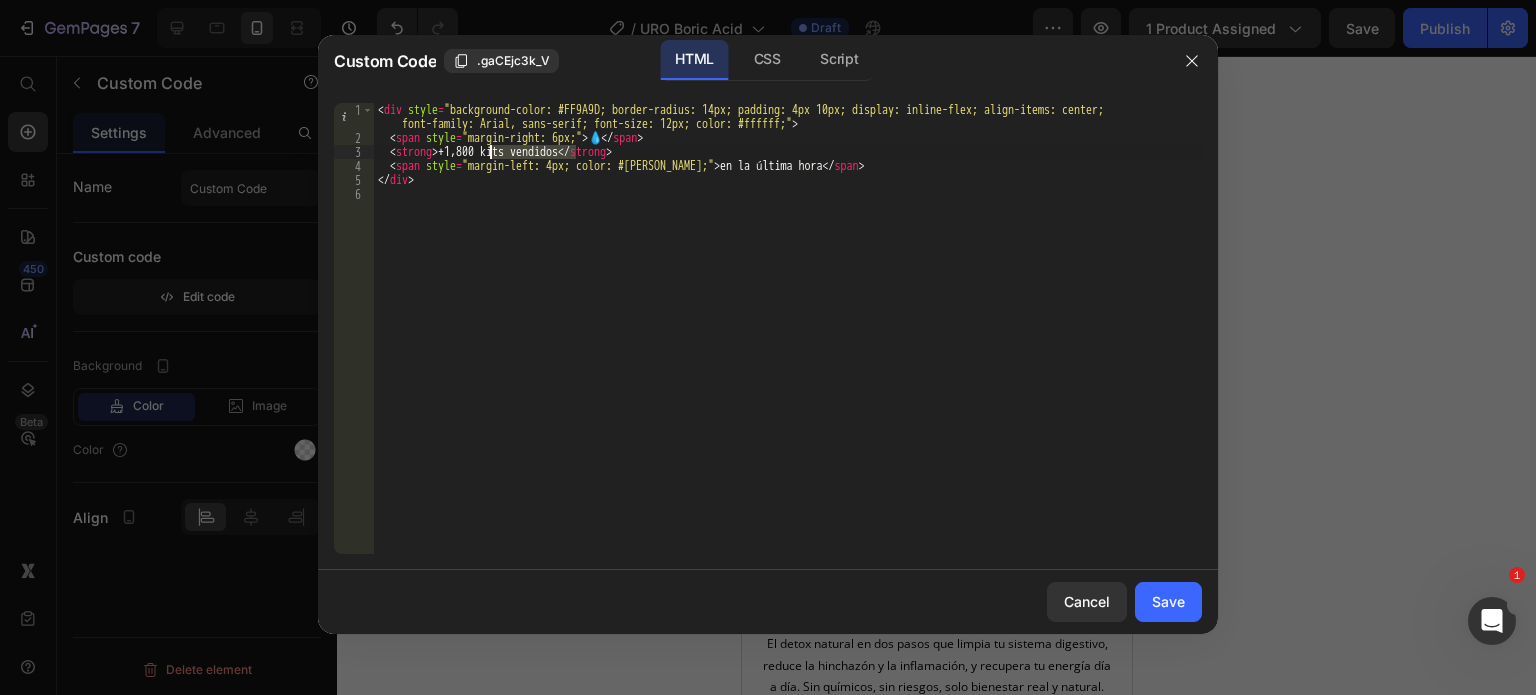 drag, startPoint x: 575, startPoint y: 150, endPoint x: 488, endPoint y: 146, distance: 87.0919 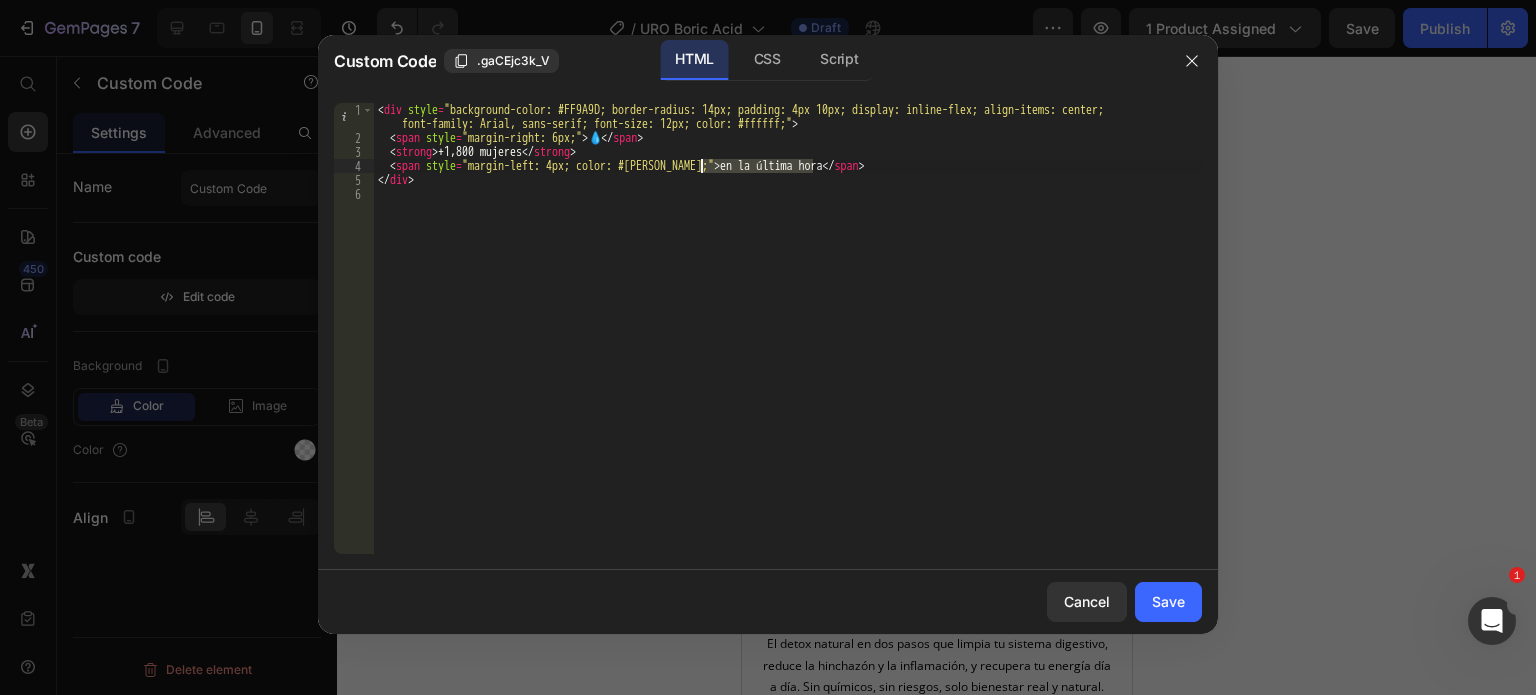 drag, startPoint x: 814, startPoint y: 166, endPoint x: 702, endPoint y: 163, distance: 112.04017 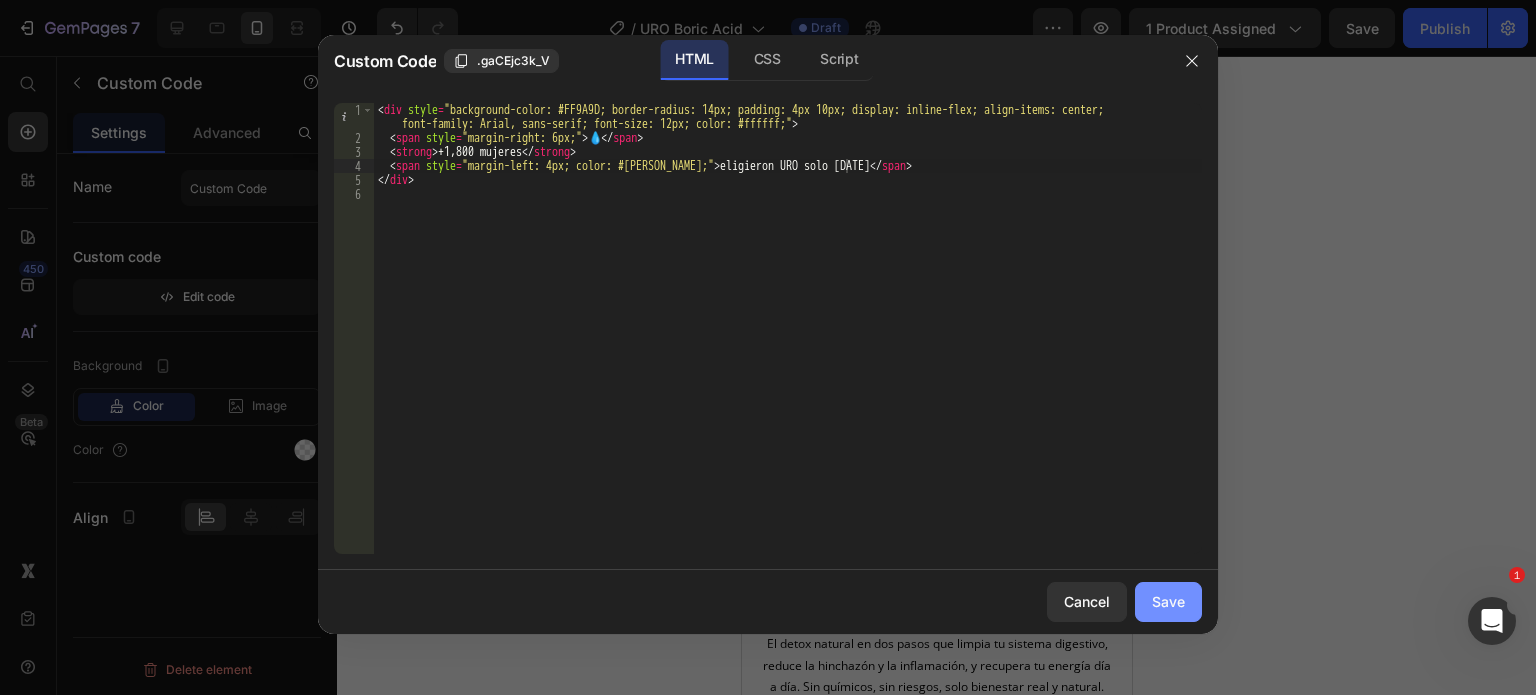 click on "Save" 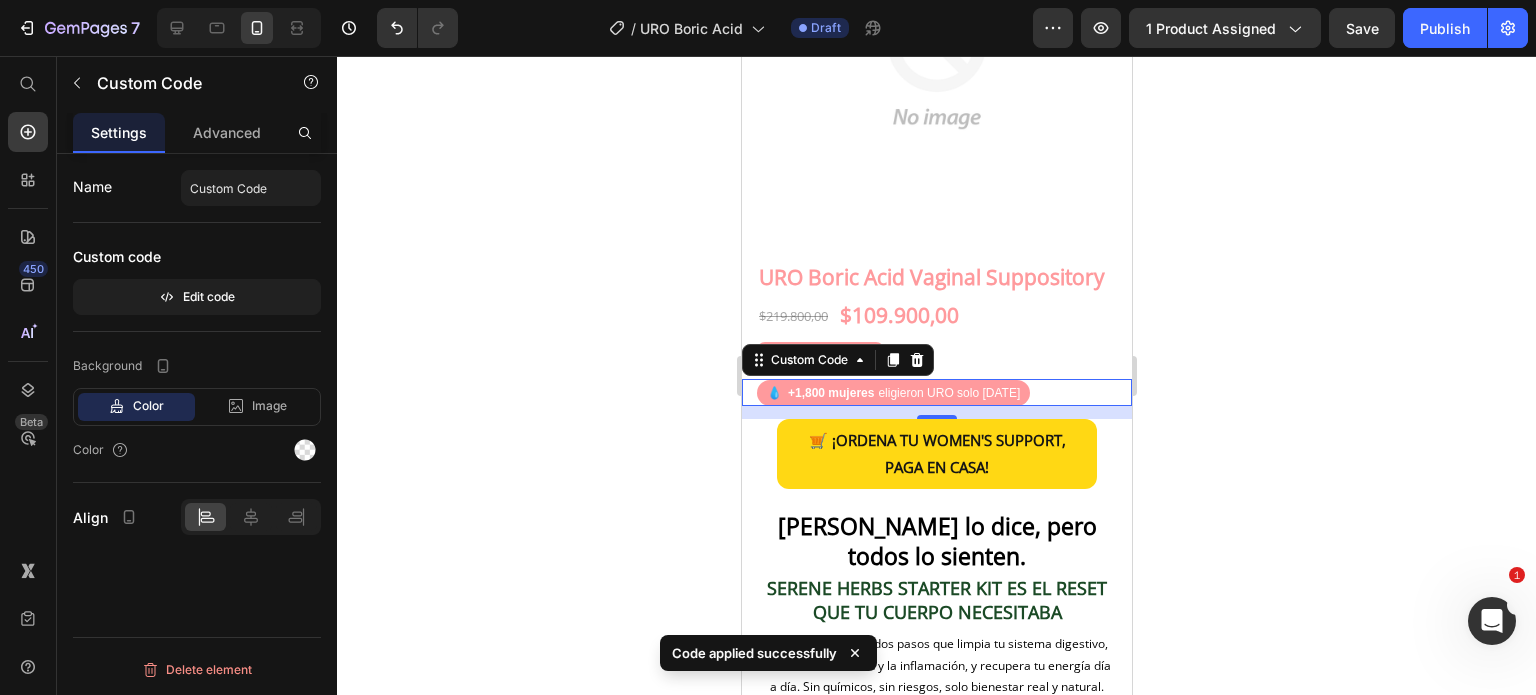 click 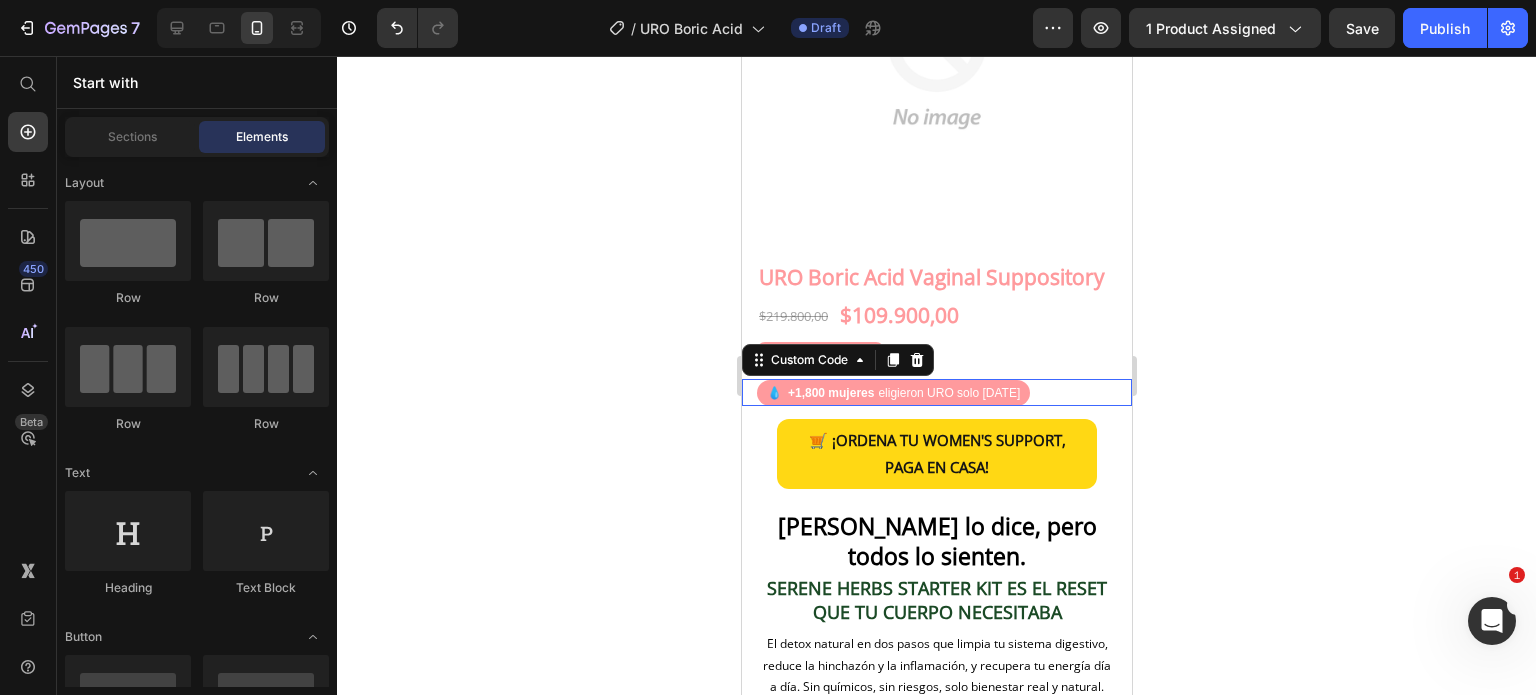click on "+1,800 mujeres" at bounding box center (830, 393) 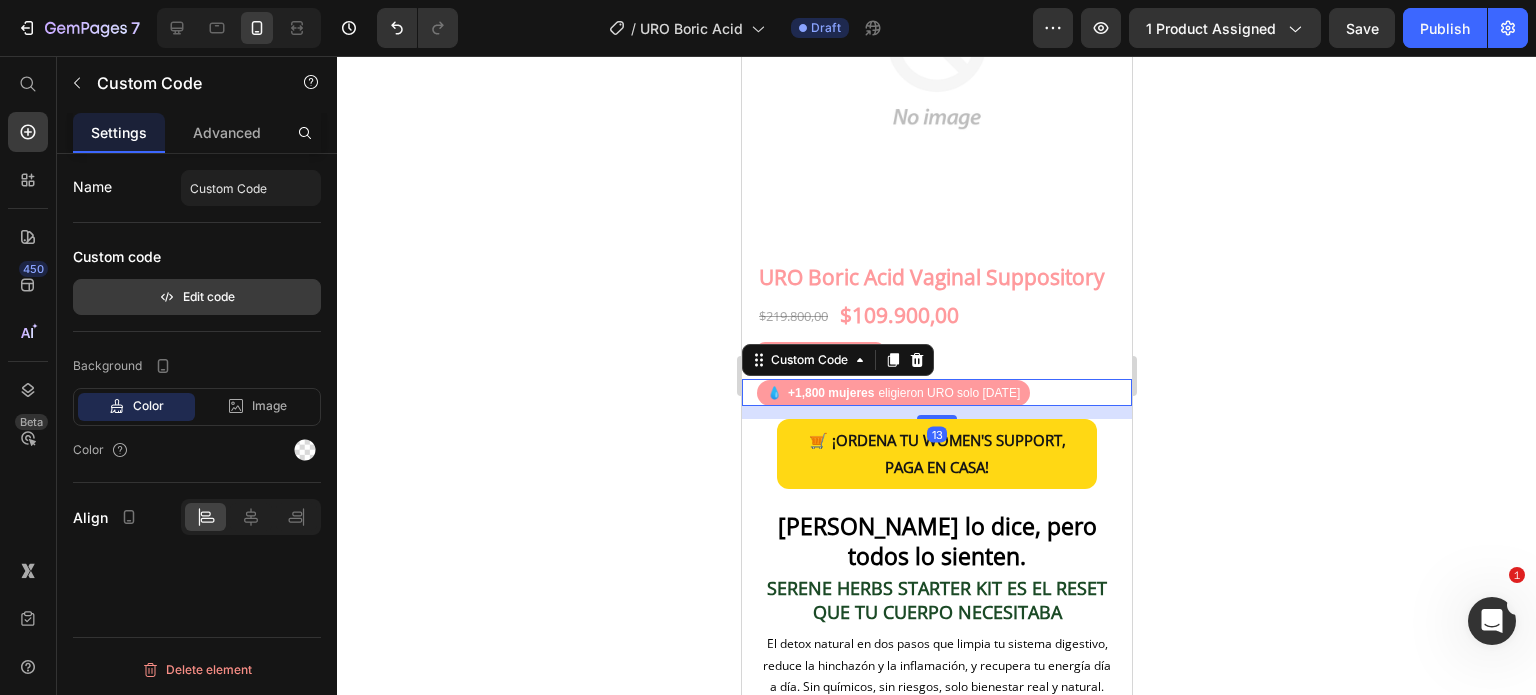 click on "Edit code" at bounding box center [197, 297] 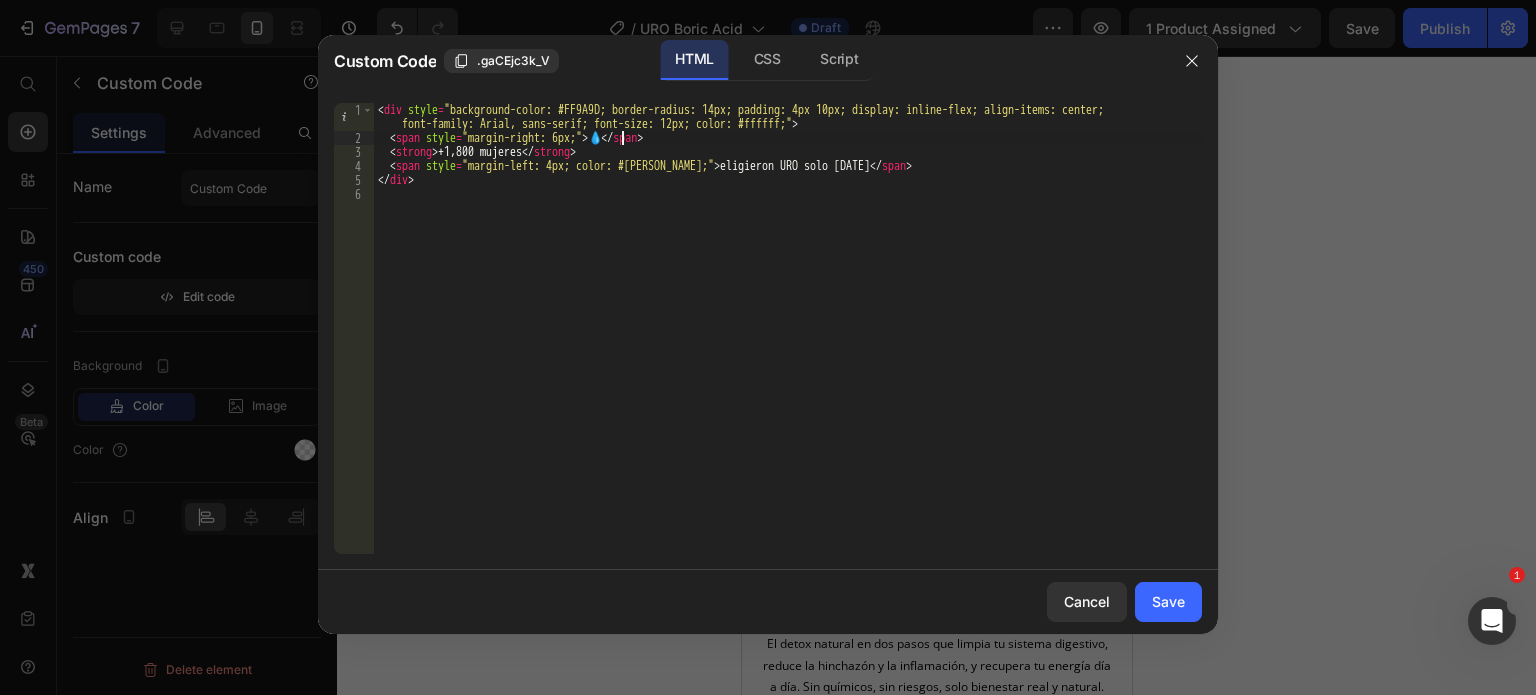 drag, startPoint x: 624, startPoint y: 136, endPoint x: 613, endPoint y: 136, distance: 11 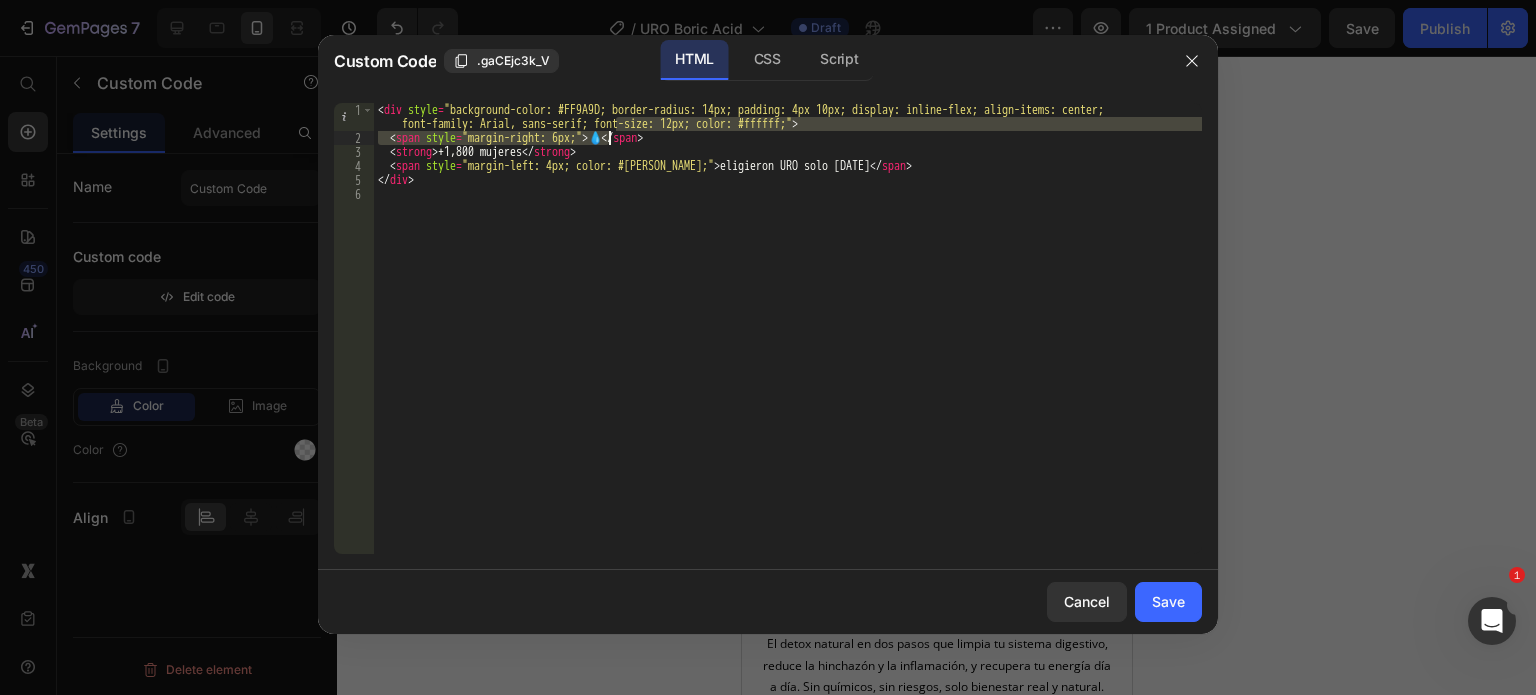 click on "< div   style = "background-color: #FF9A9D; border-radius: 14px; padding: 4px 10px; display: inline-flex; align-items: center;       font-family: Arial, sans-serif; font-size: 12px; color: #ffffff;" >    < span   style = "margin-right: 6px;" > 💧 </ span >    < strong > +1,800 mujeres </ strong >    < span   style = "margin-left: 4px; color: #[PERSON_NAME];" > eligieron URO solo [DATE] </ span > </ div >" at bounding box center (788, 349) 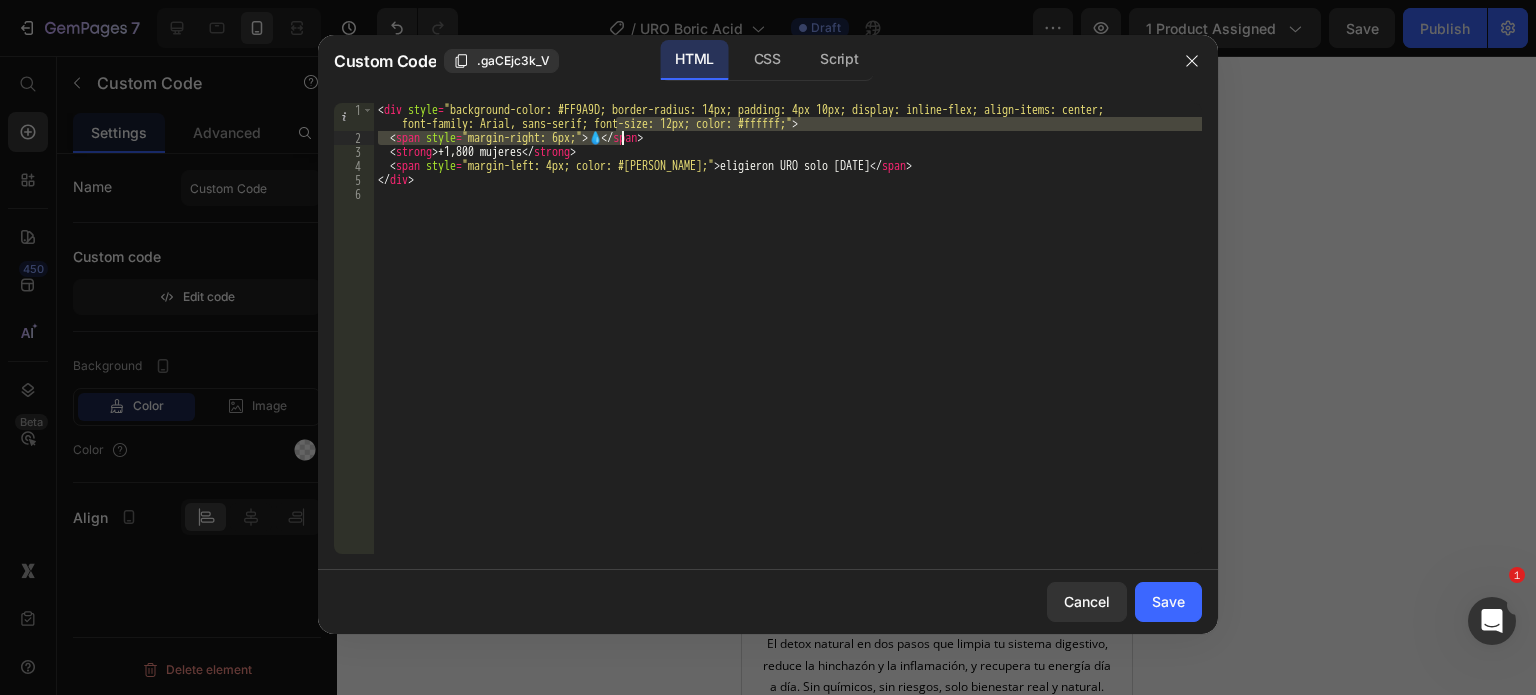click on "< div   style = "background-color: #FF9A9D; border-radius: 14px; padding: 4px 10px; display: inline-flex; align-items: center;       font-family: Arial, sans-serif; font-size: 12px; color: #ffffff;" >    < span   style = "margin-right: 6px;" > 💧 </ span >    < strong > +1,800 mujeres </ strong >    < span   style = "margin-left: 4px; color: #[PERSON_NAME];" > eligieron URO solo [DATE] </ span > </ div >" at bounding box center [788, 328] 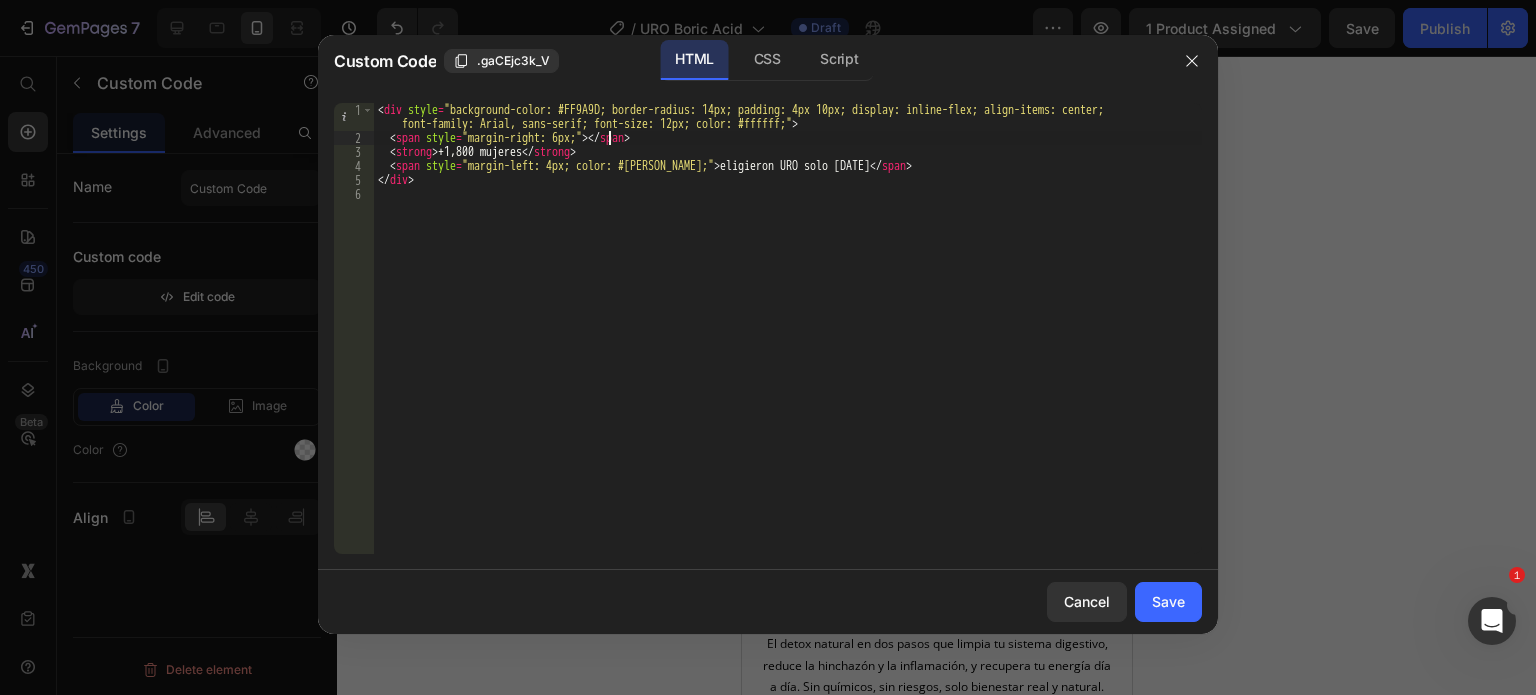 paste on "🩷" 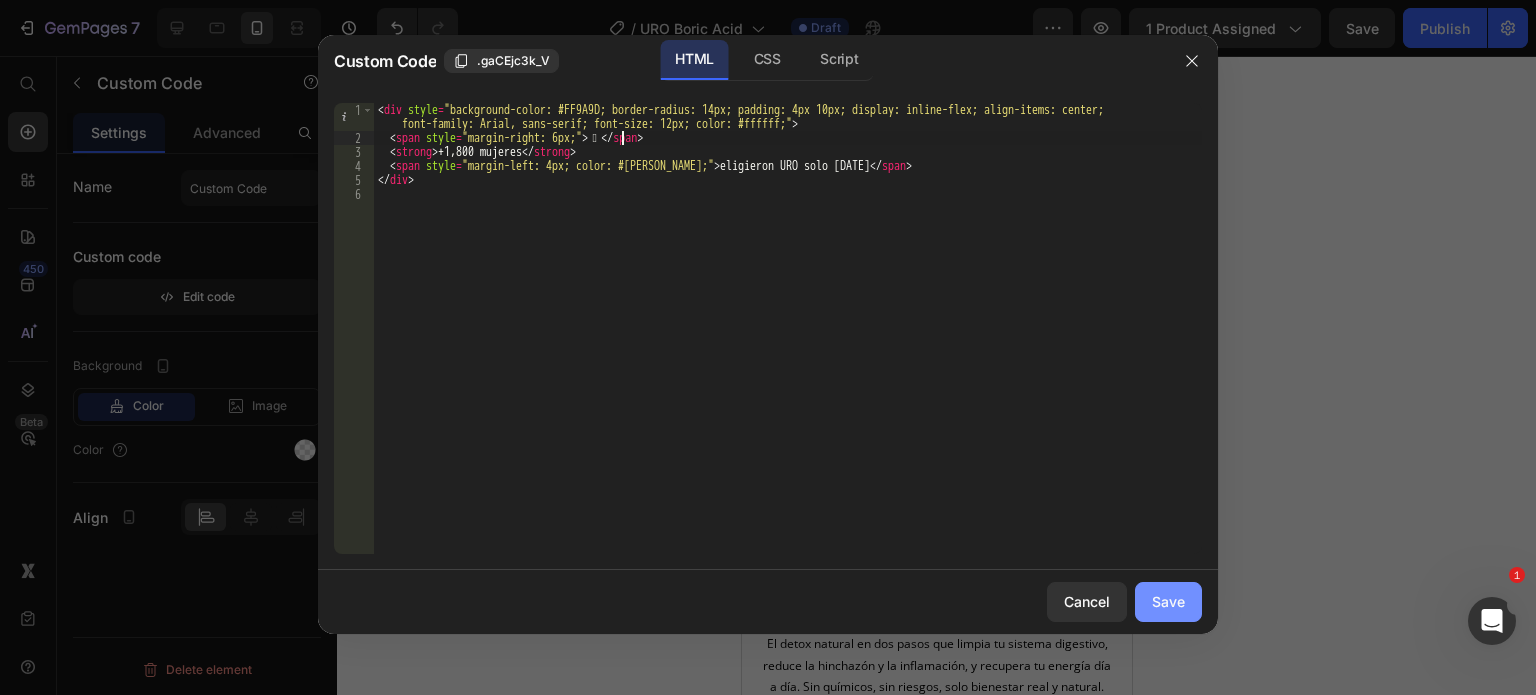 click on "Save" 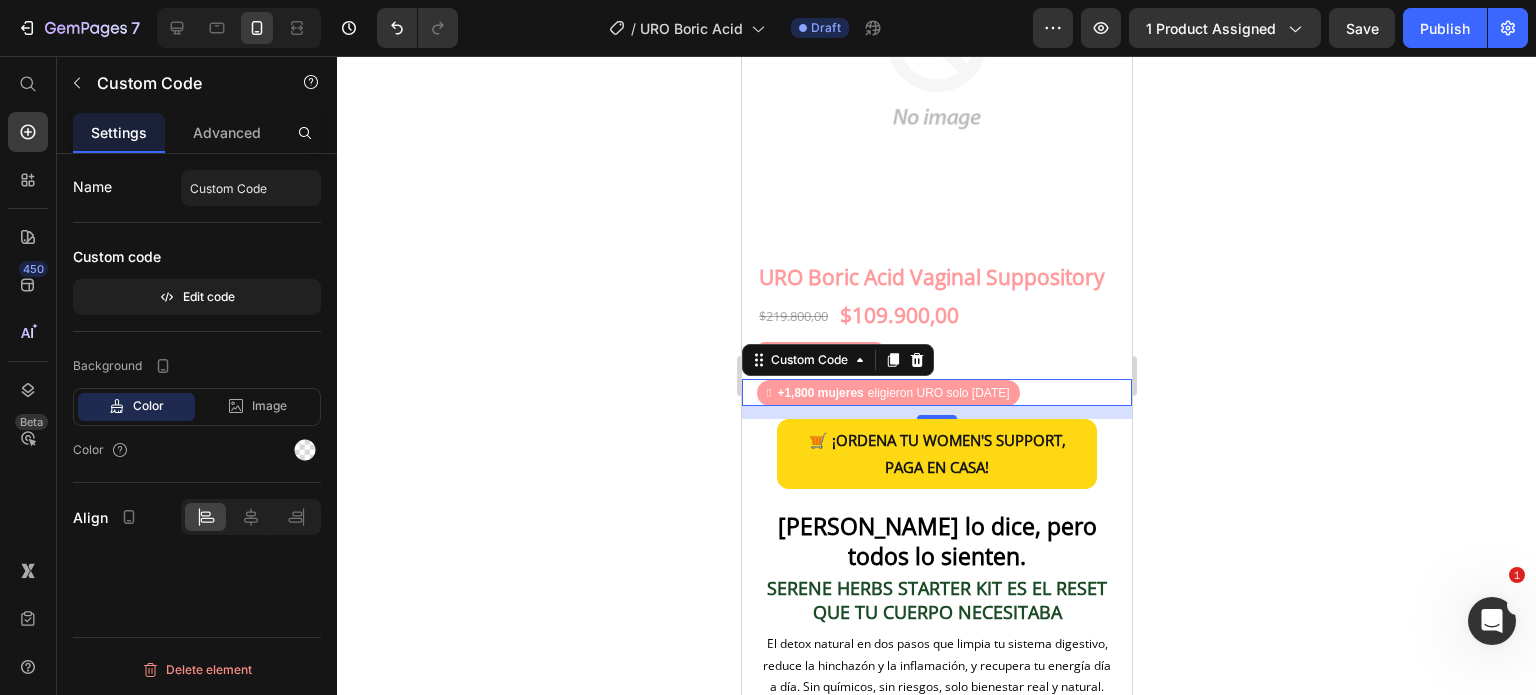 click 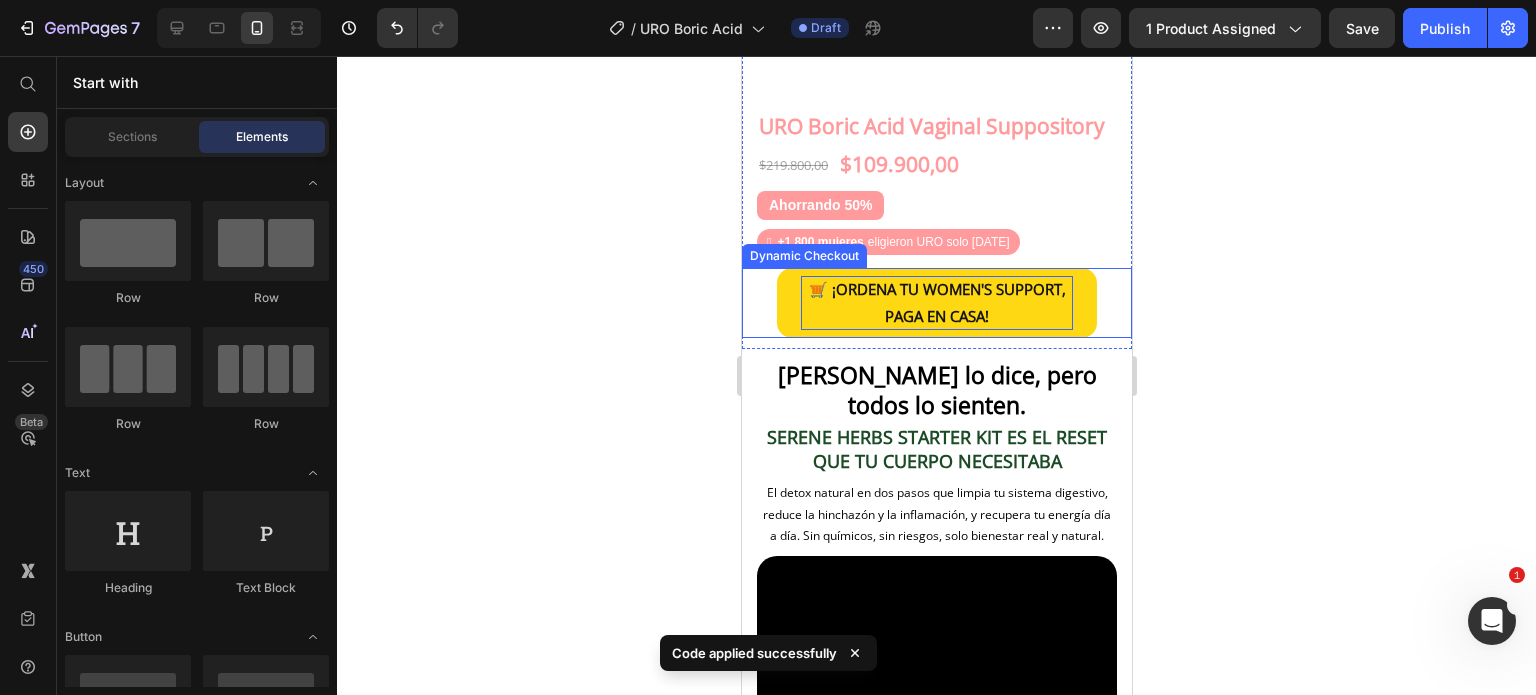 scroll, scrollTop: 1500, scrollLeft: 0, axis: vertical 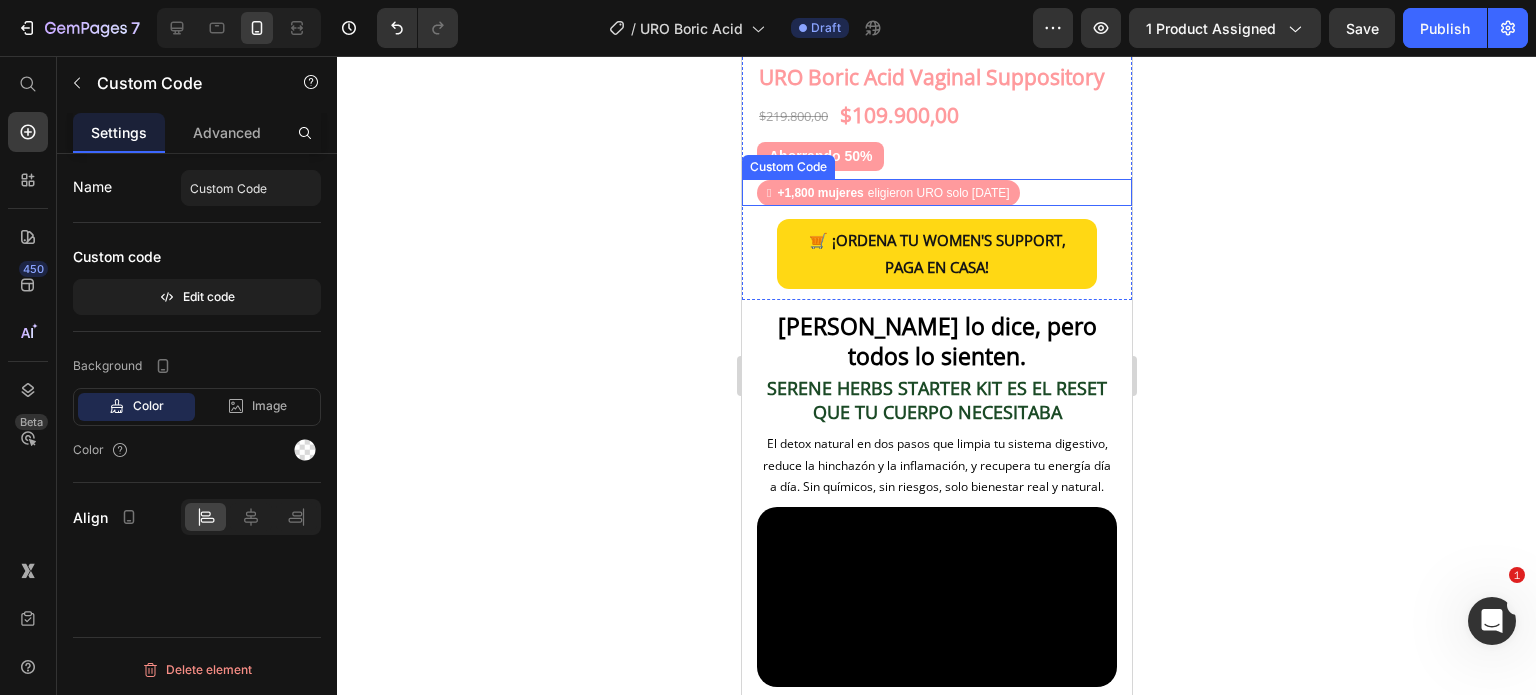 click on "eligieron URO solo [DATE]" at bounding box center (938, 193) 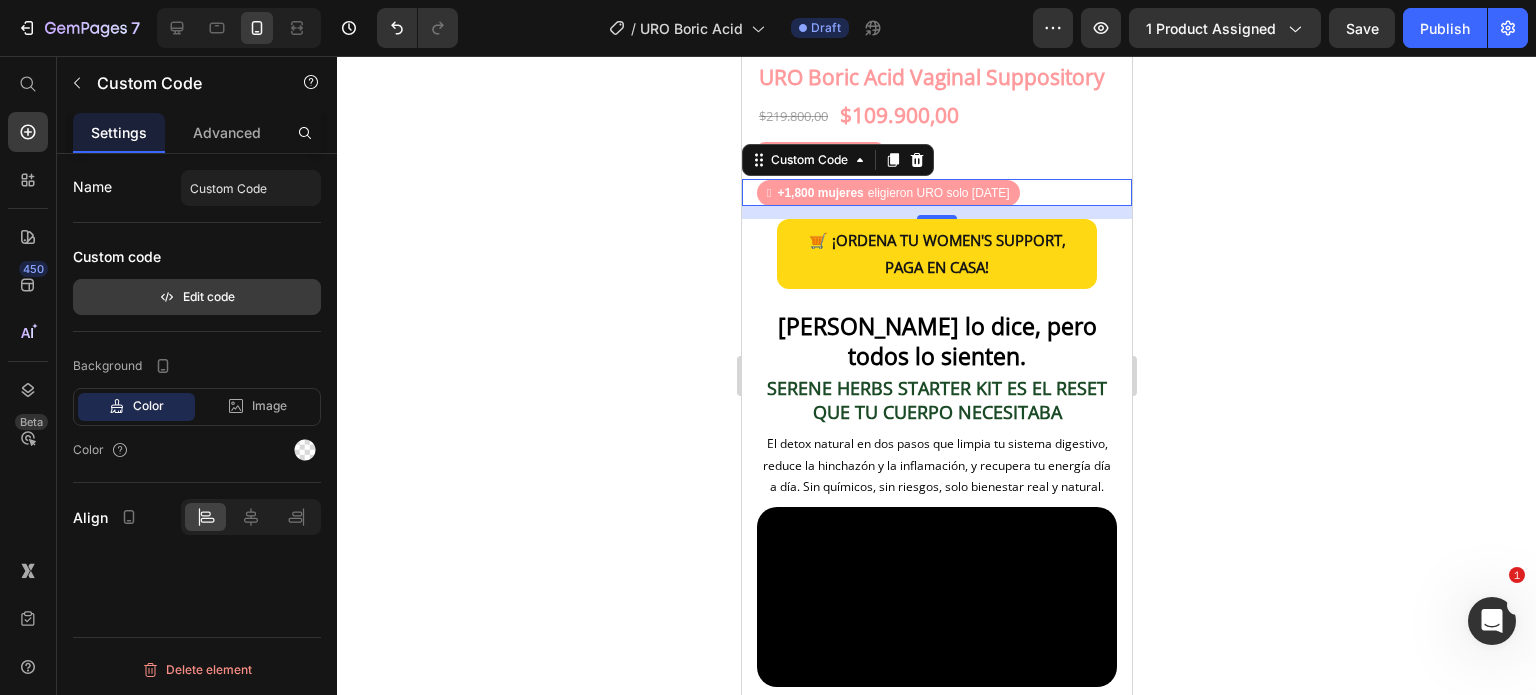 click on "Edit code" at bounding box center [197, 297] 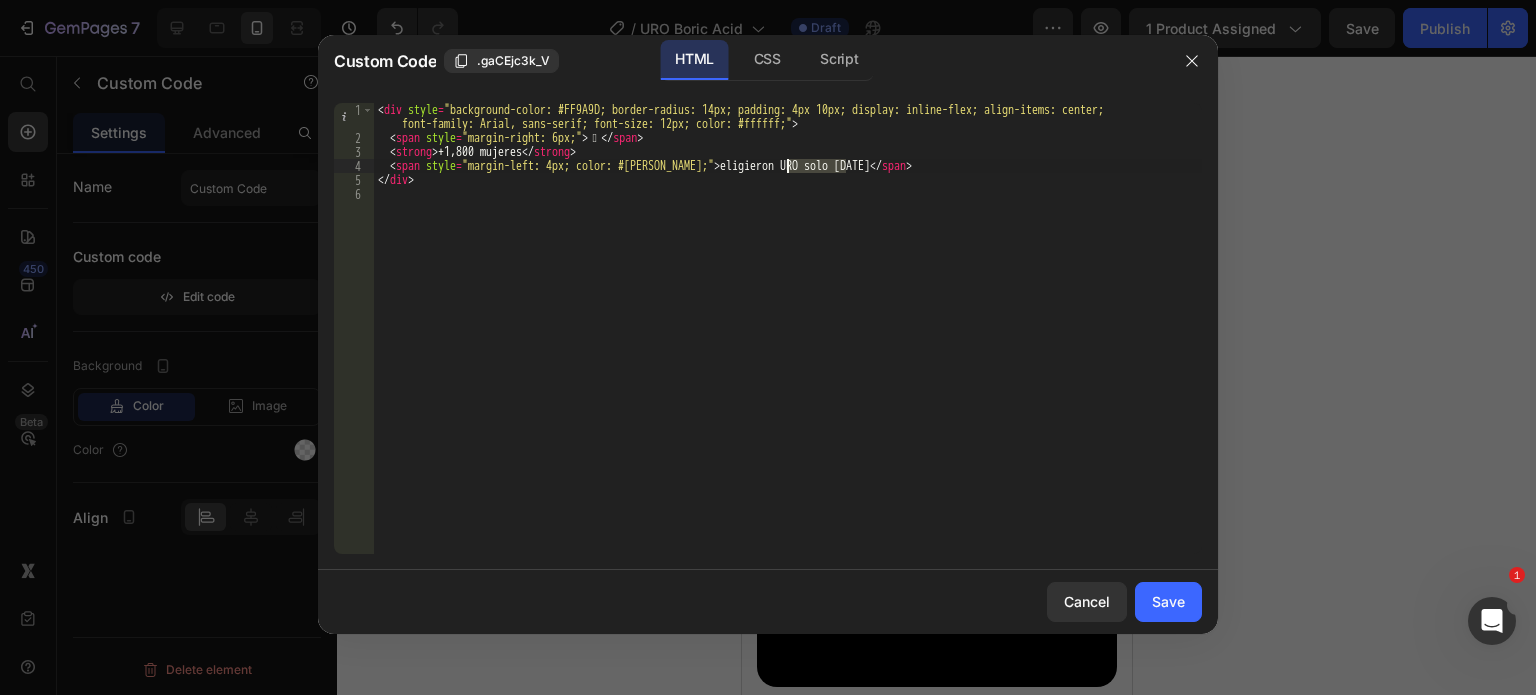 drag, startPoint x: 846, startPoint y: 165, endPoint x: 787, endPoint y: 163, distance: 59.03389 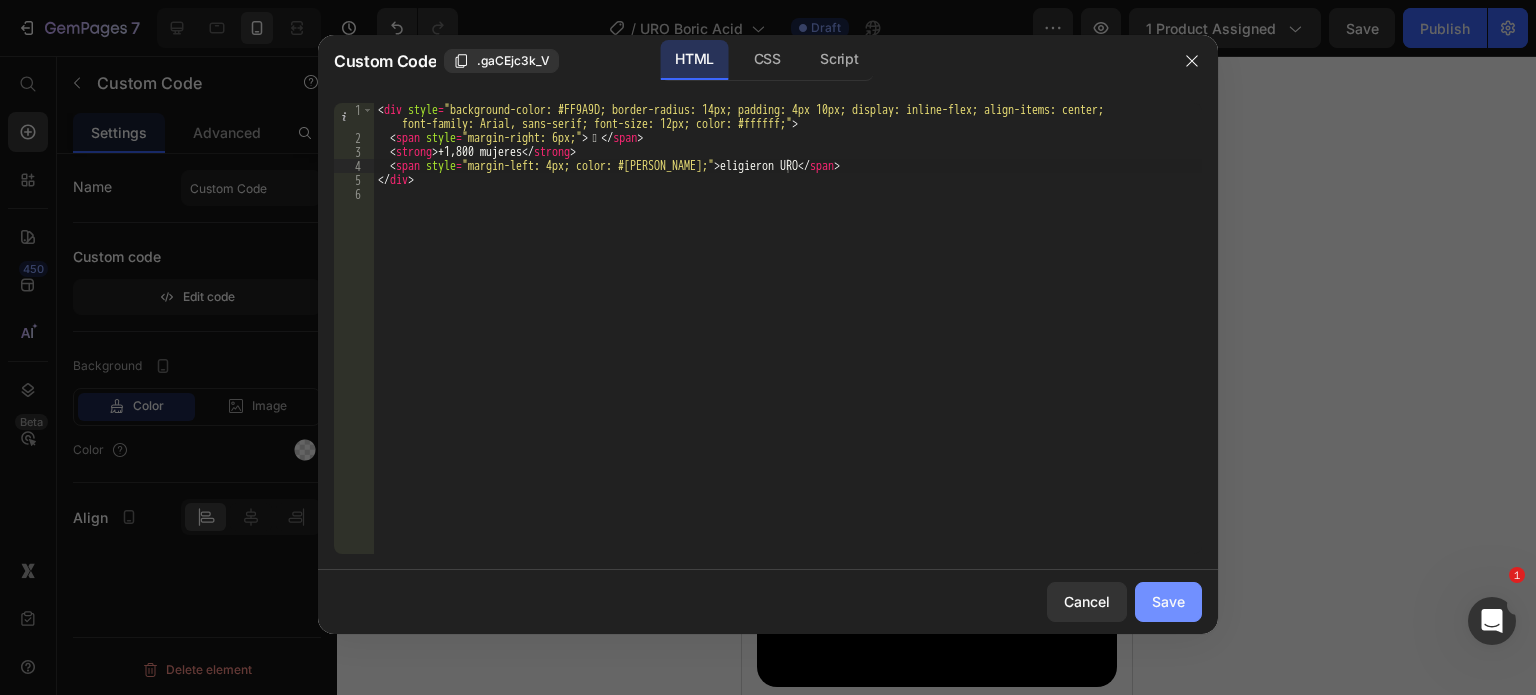 click on "Save" at bounding box center [1168, 601] 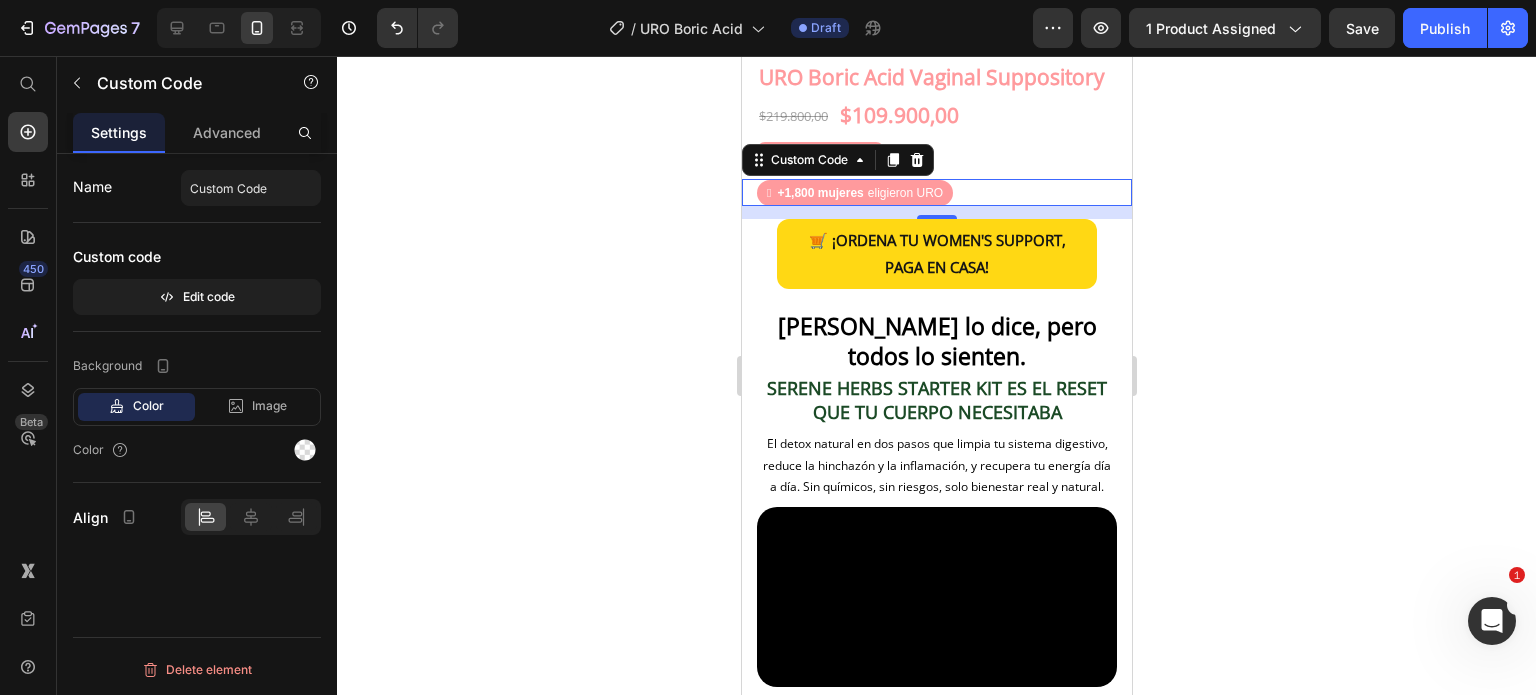 click 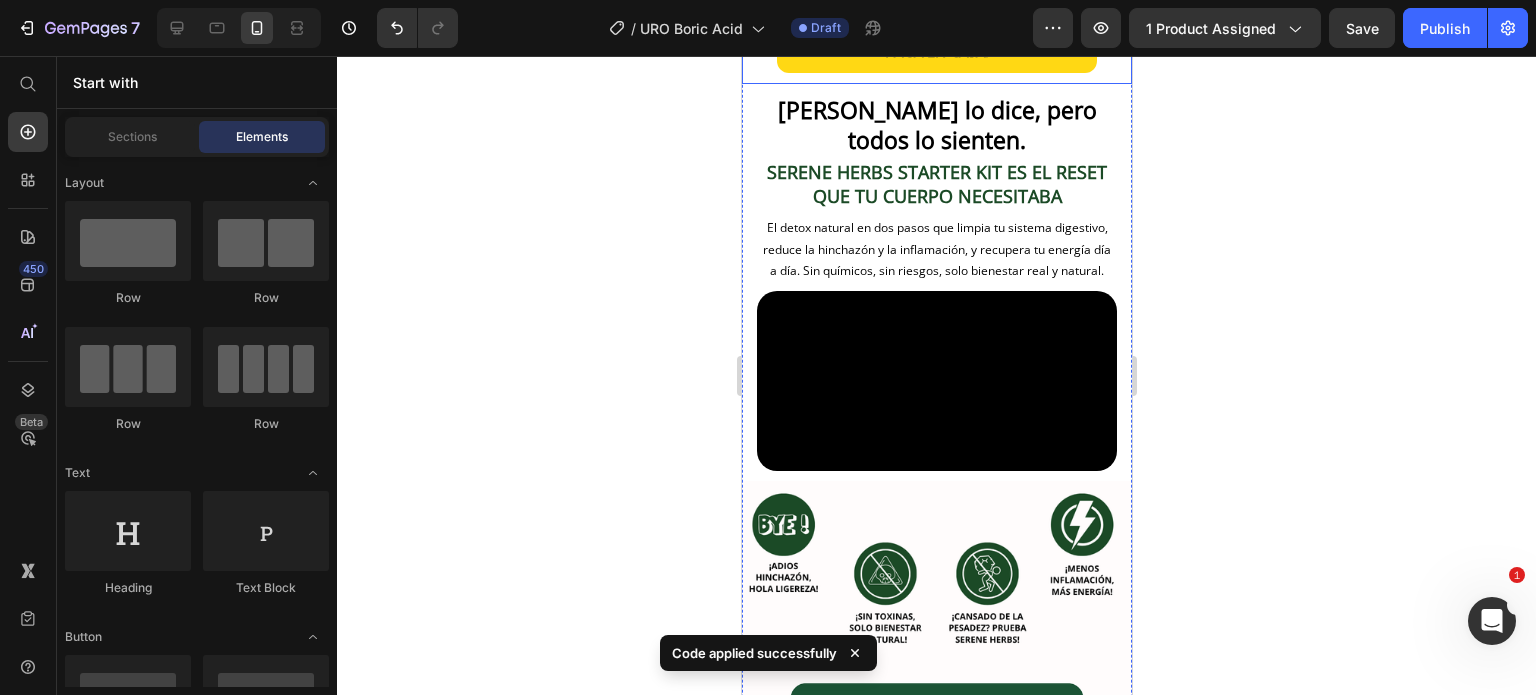 scroll, scrollTop: 1600, scrollLeft: 0, axis: vertical 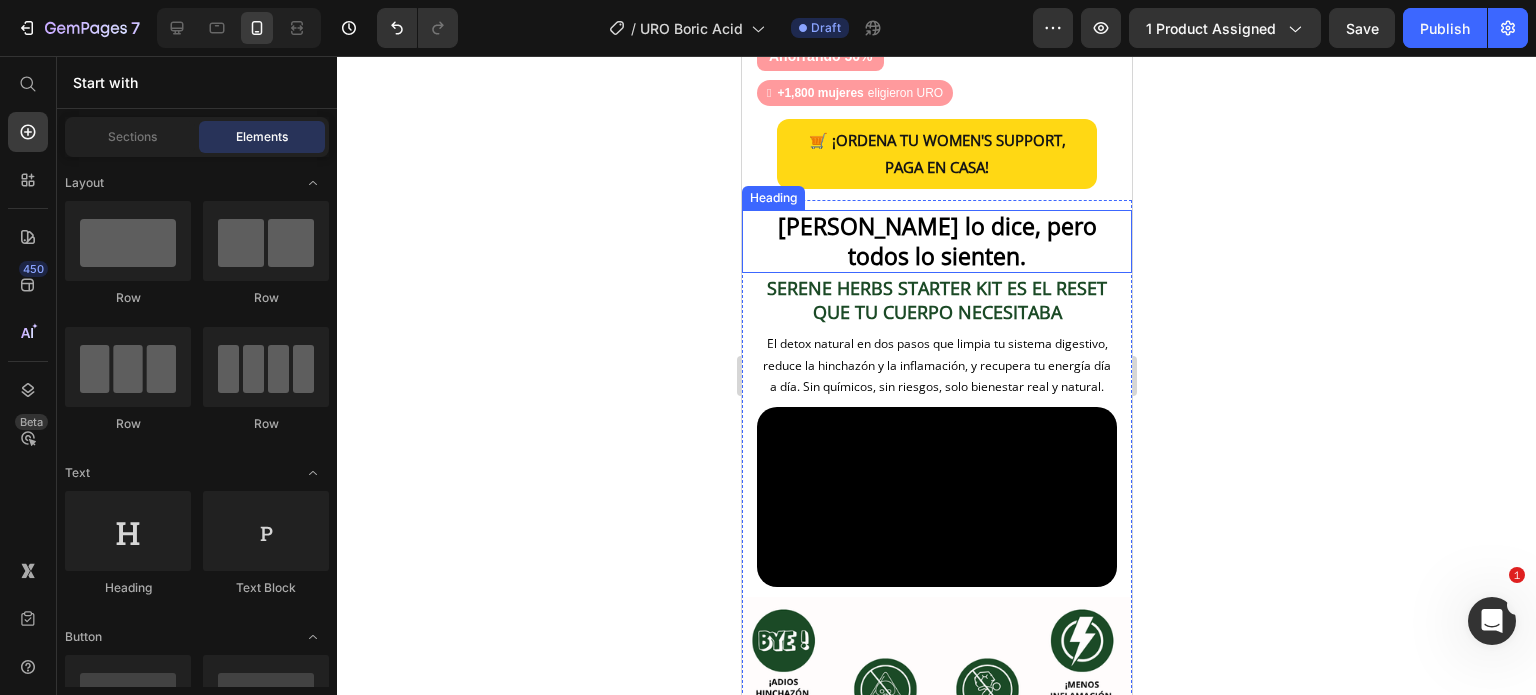 click on "[PERSON_NAME] lo dice, pero todos lo sienten." at bounding box center [936, 241] 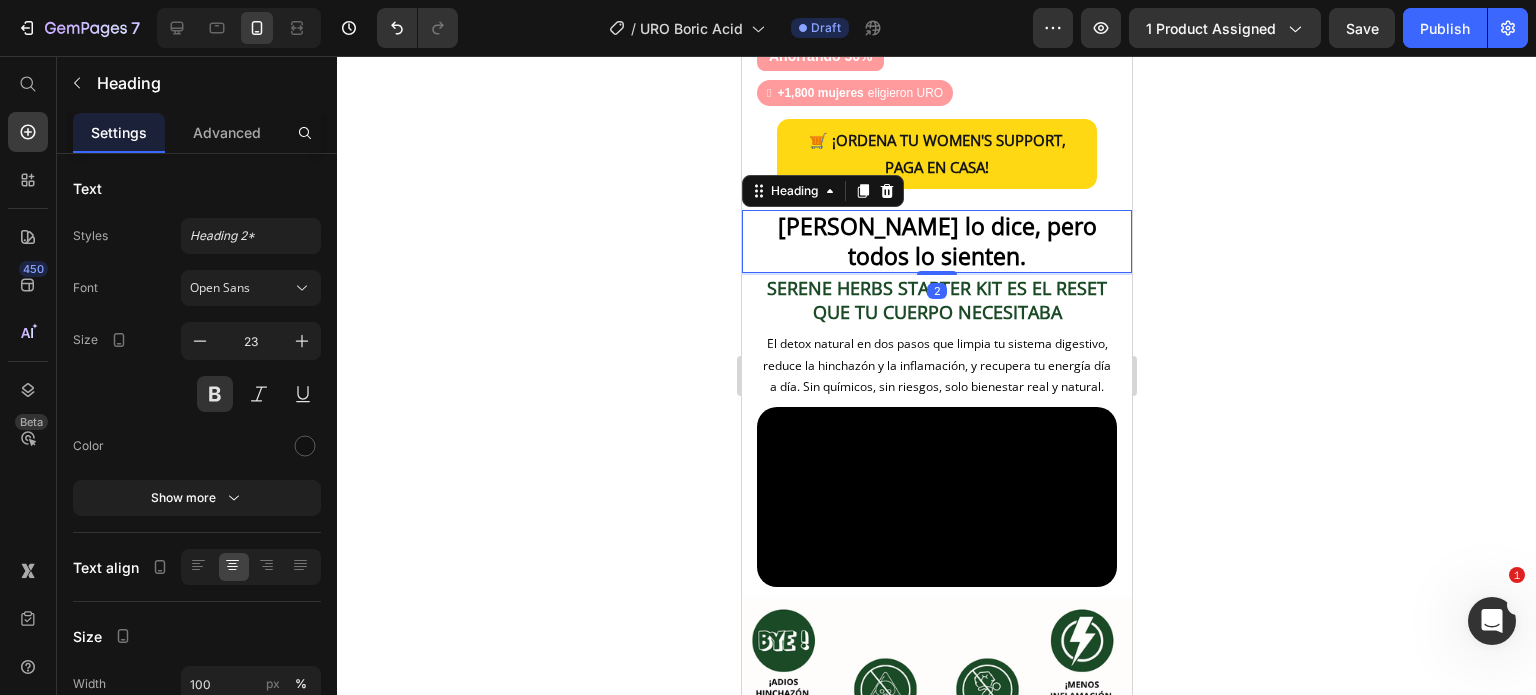click on "[PERSON_NAME] lo dice, pero todos lo sienten." at bounding box center (936, 241) 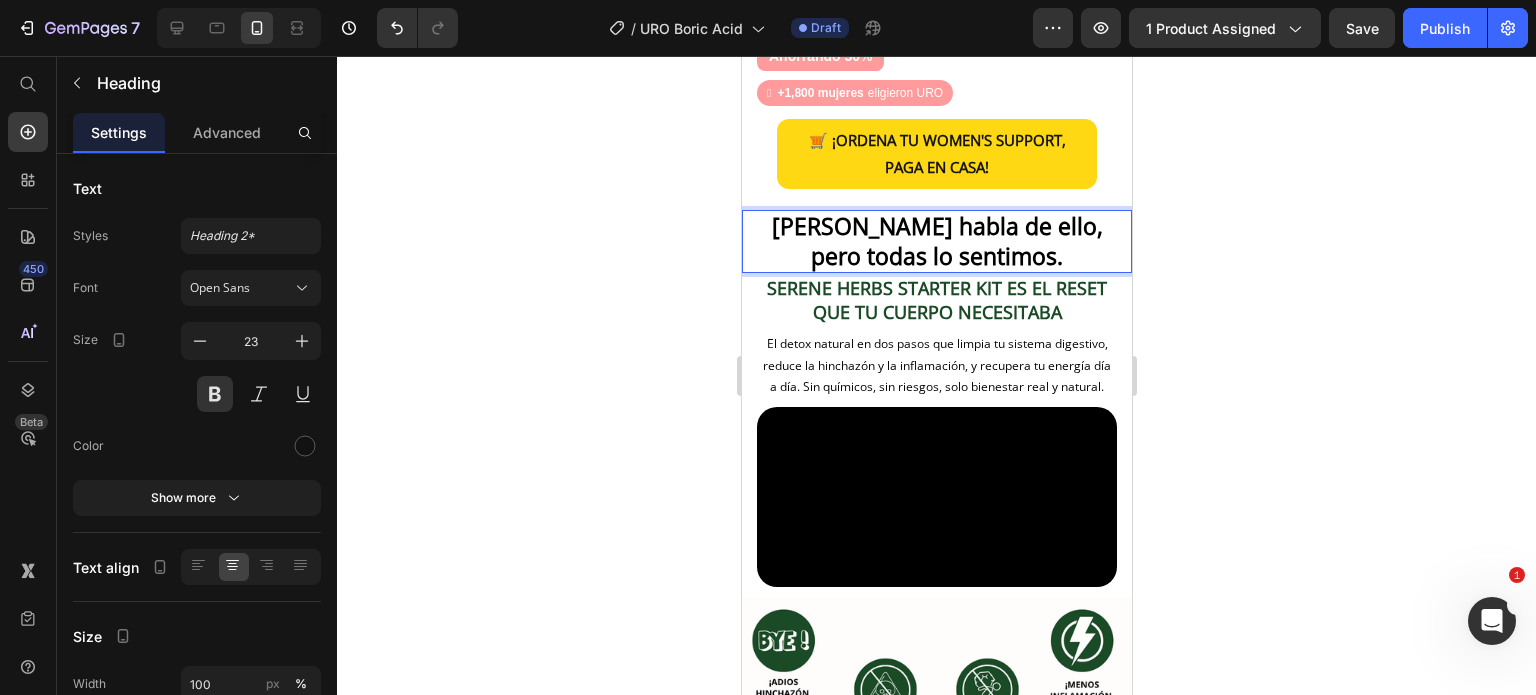 click 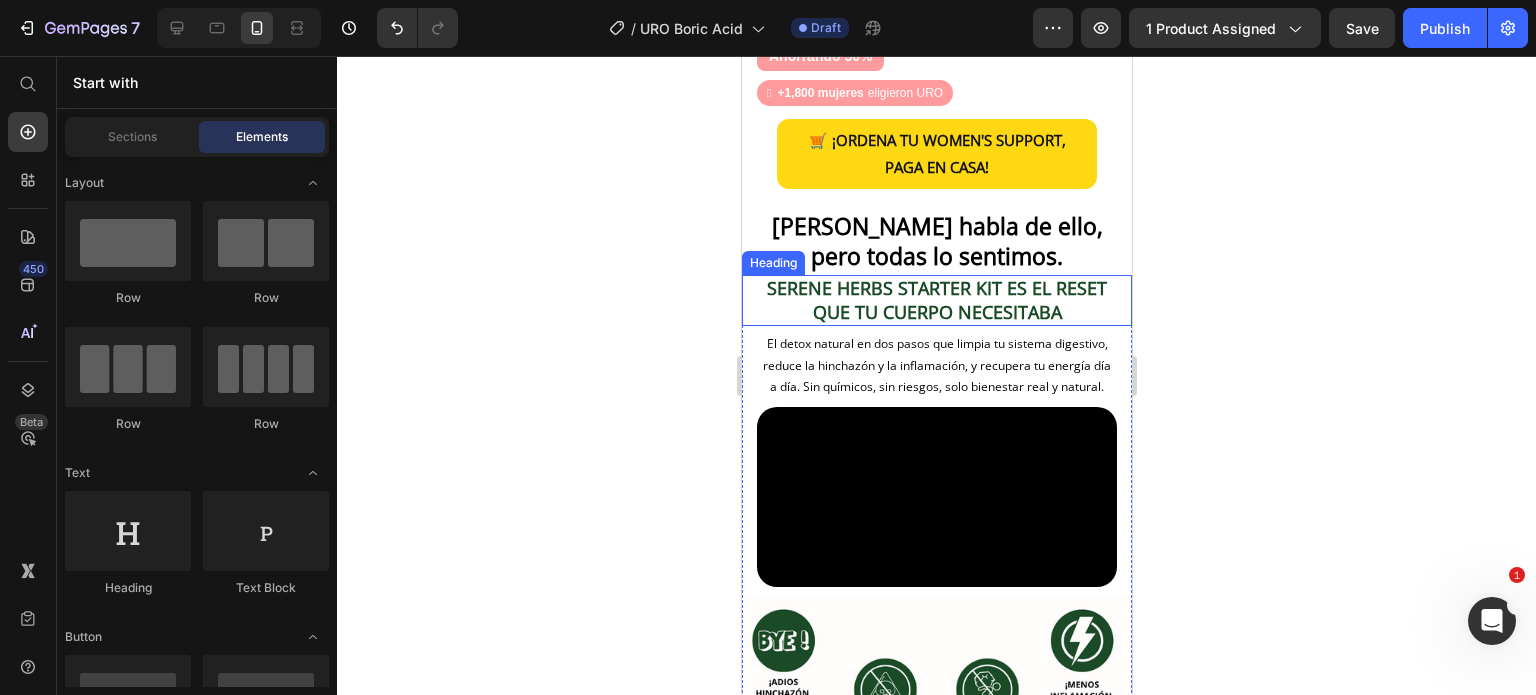 click on "SERENE HERBS STARTER KIT ES EL RESET QUE TU CUERPO NECESITABA" at bounding box center (936, 299) 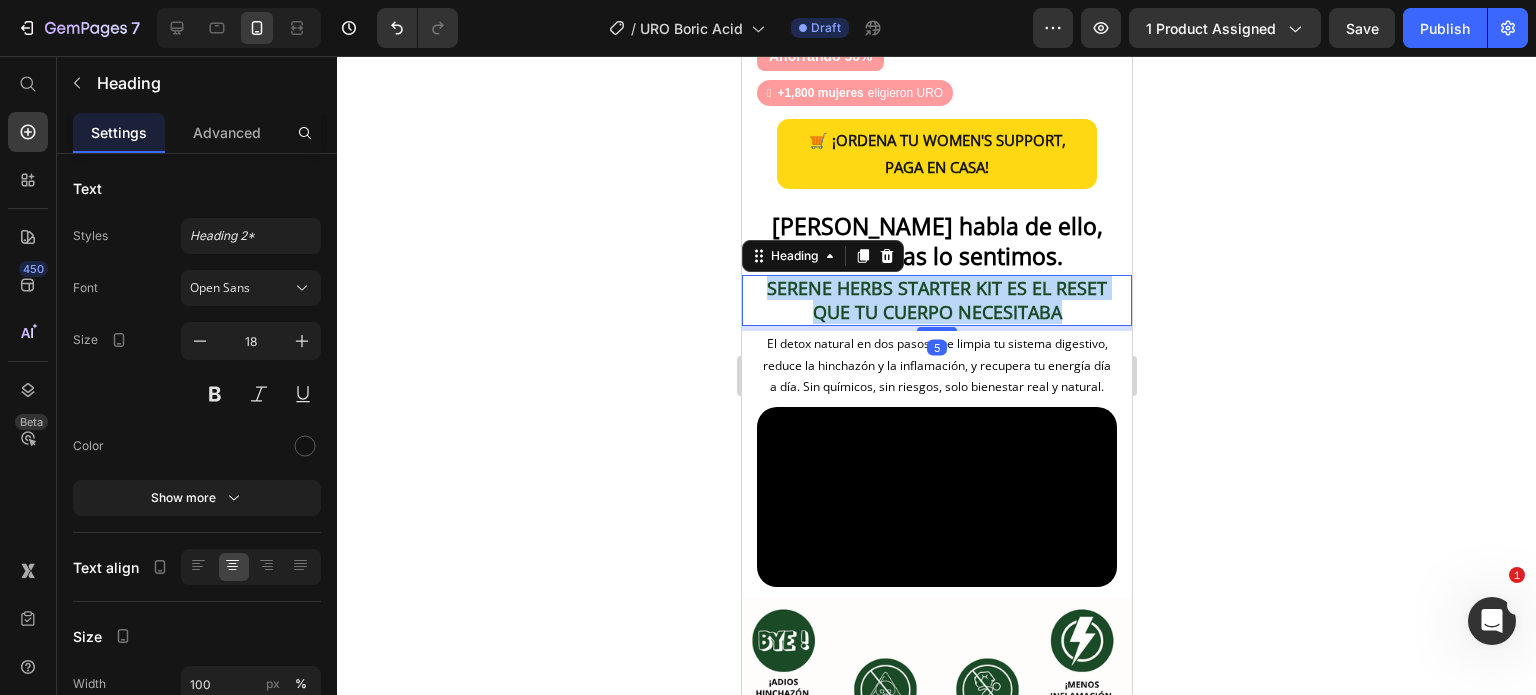 click on "SERENE HERBS STARTER KIT ES EL RESET QUE TU CUERPO NECESITABA" at bounding box center [936, 299] 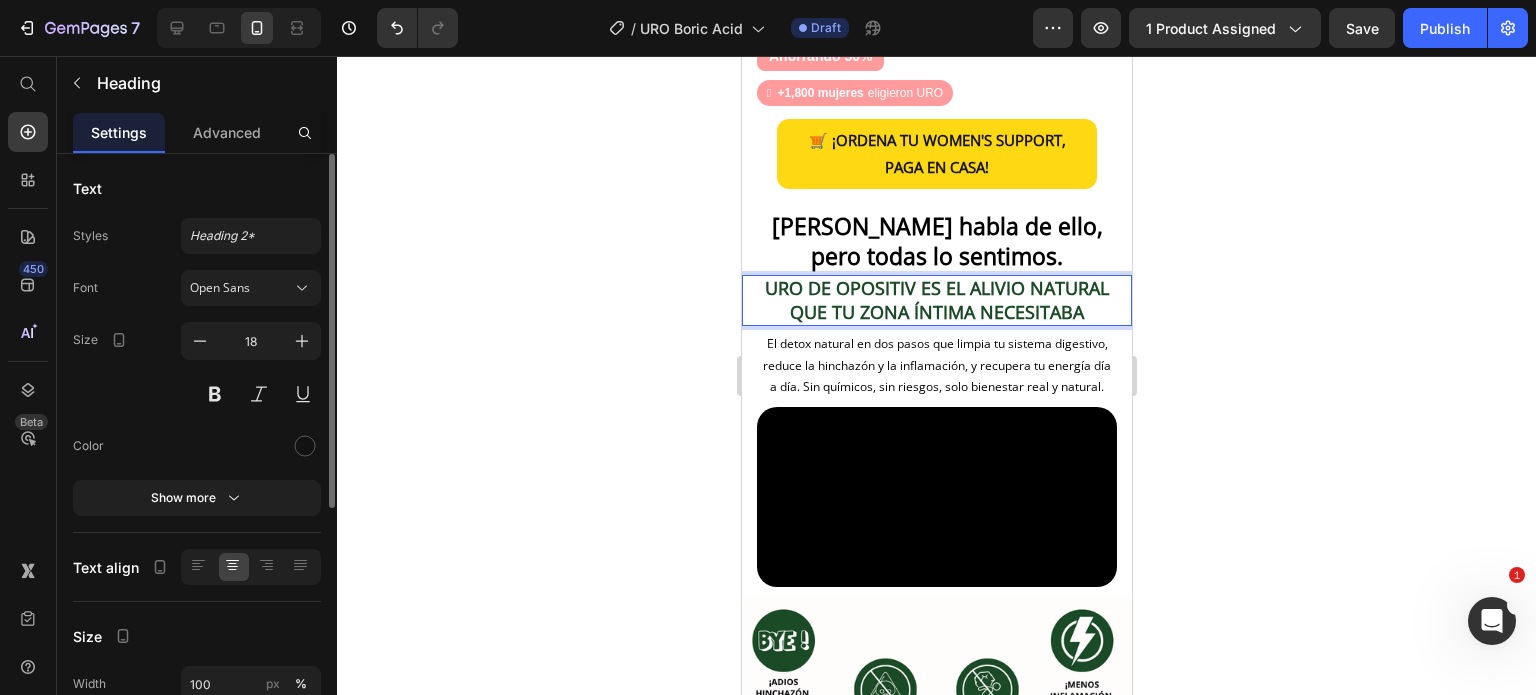 click on "Font Open Sans Size 18 Color Show more" at bounding box center (197, 393) 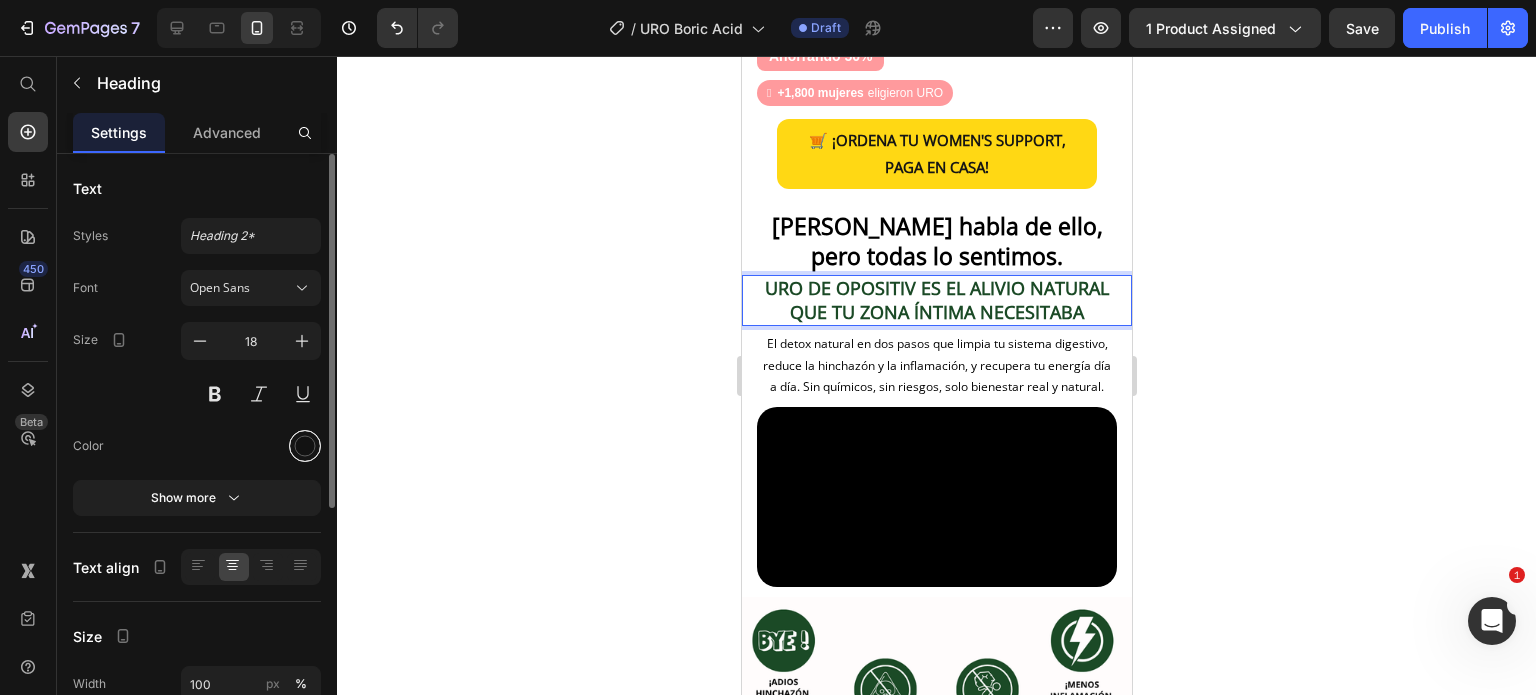 click at bounding box center (305, 446) 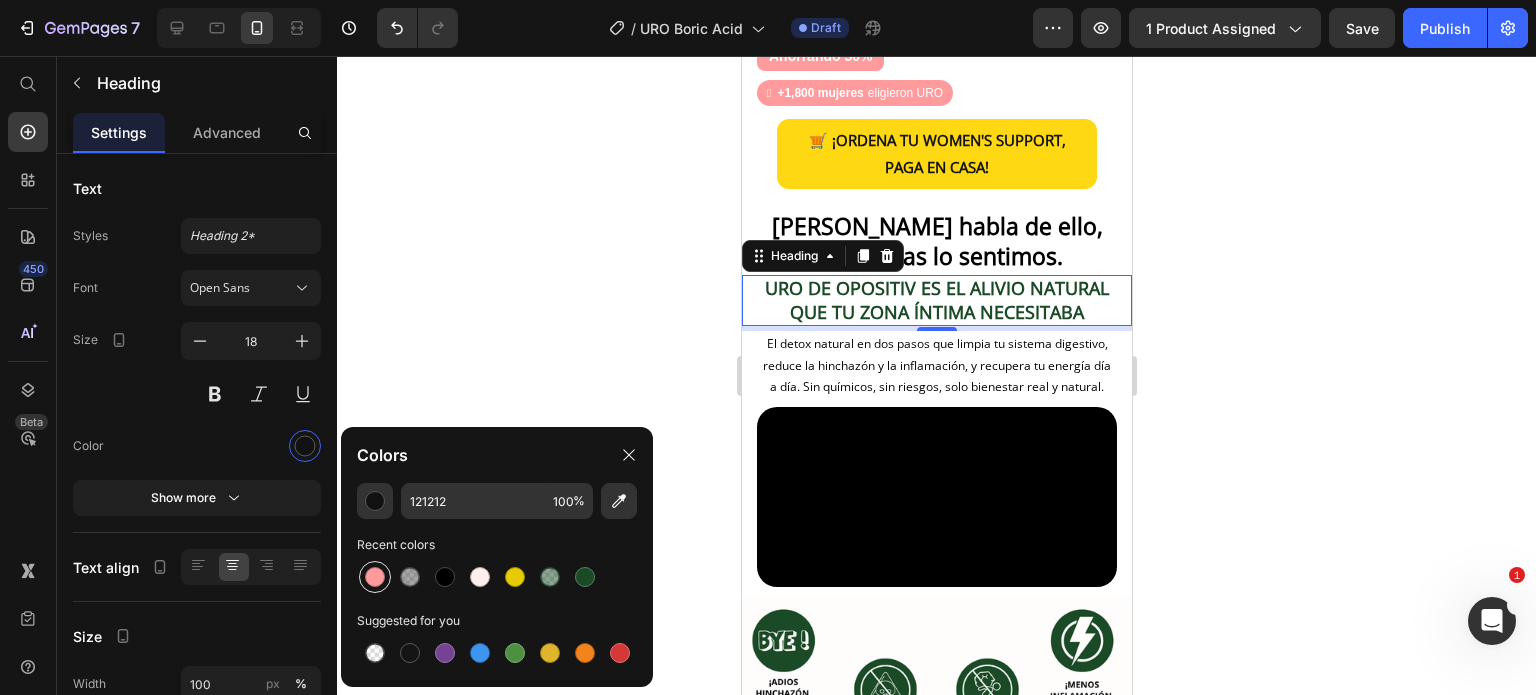click at bounding box center (375, 577) 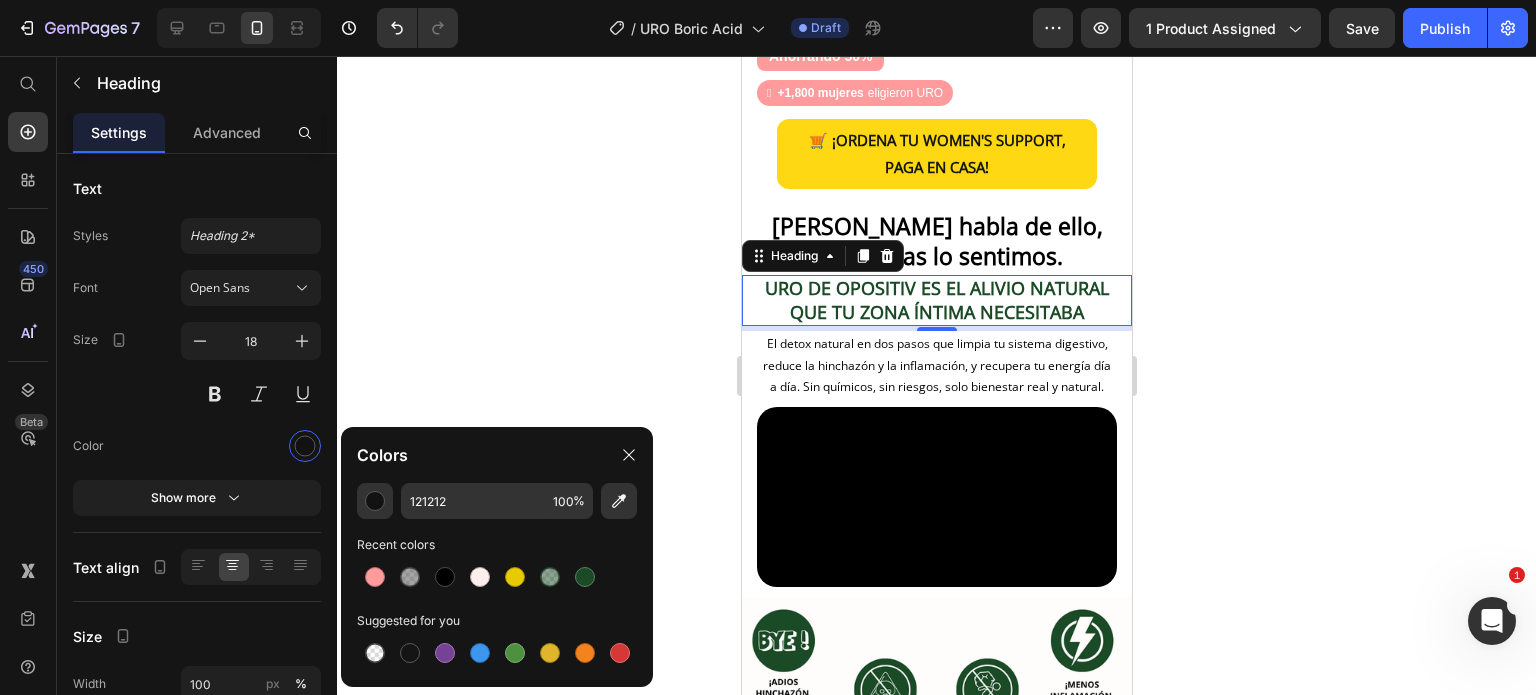 type on "FF9A9D" 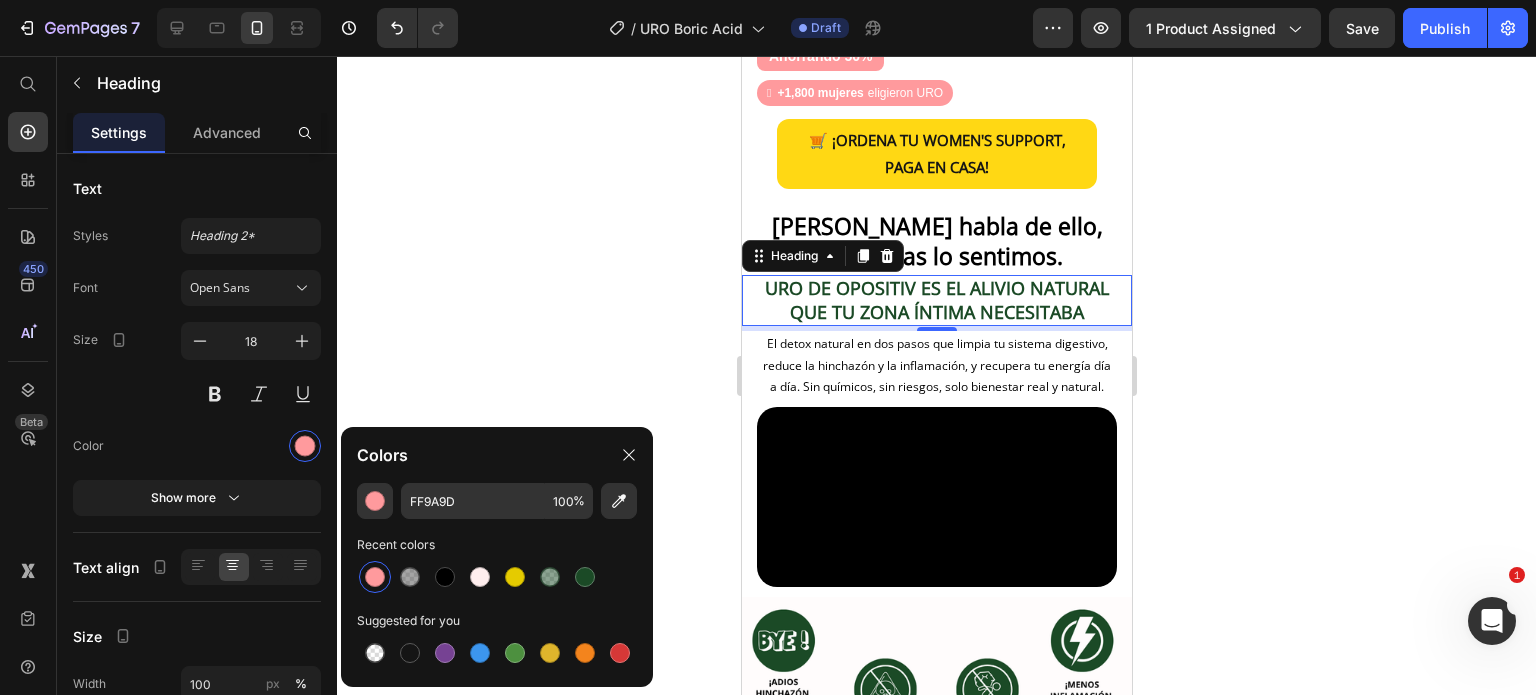drag, startPoint x: 1257, startPoint y: 296, endPoint x: 1163, endPoint y: 297, distance: 94.00532 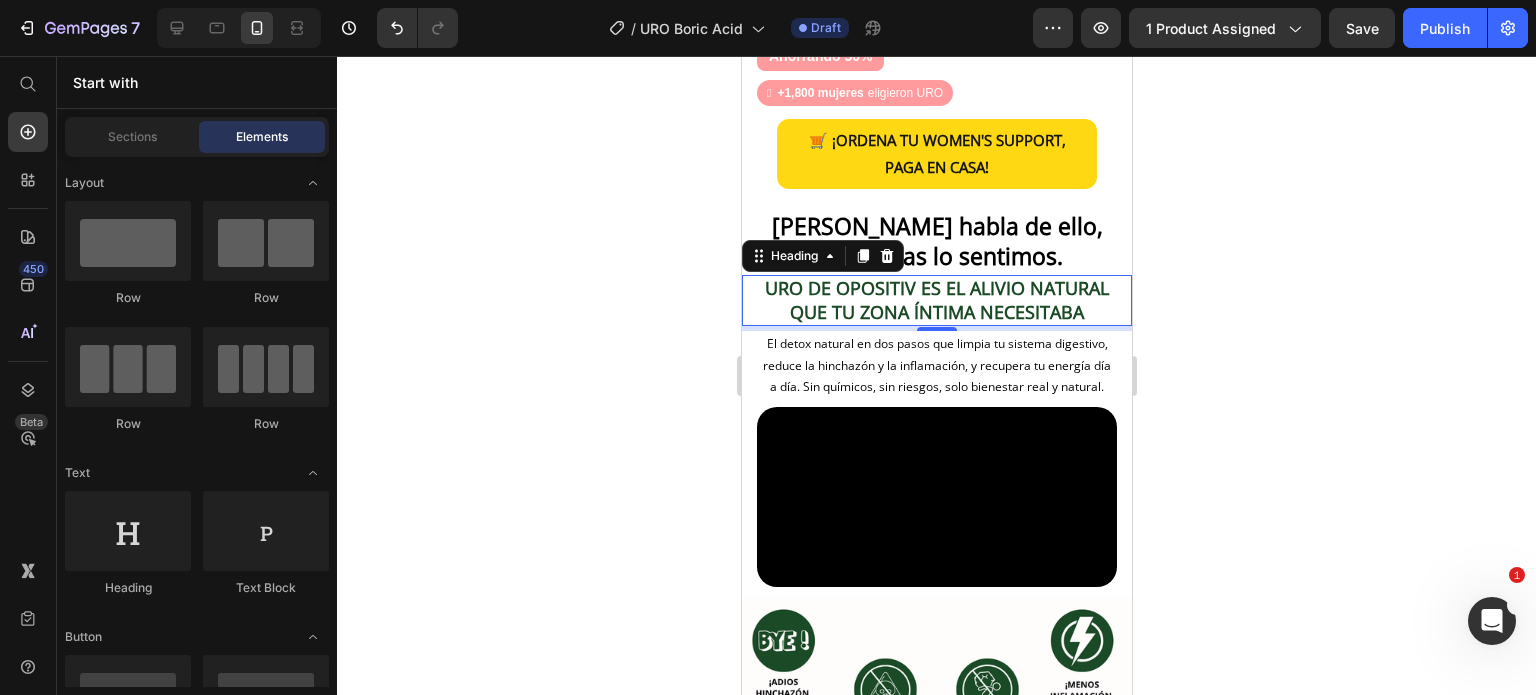 click on "⁠⁠⁠⁠⁠⁠⁠ URO DE OPOSITIV ES EL ALIVIO NATURAL QUE TU ZONA ÍNTIMA NECESITABA" at bounding box center [936, 300] 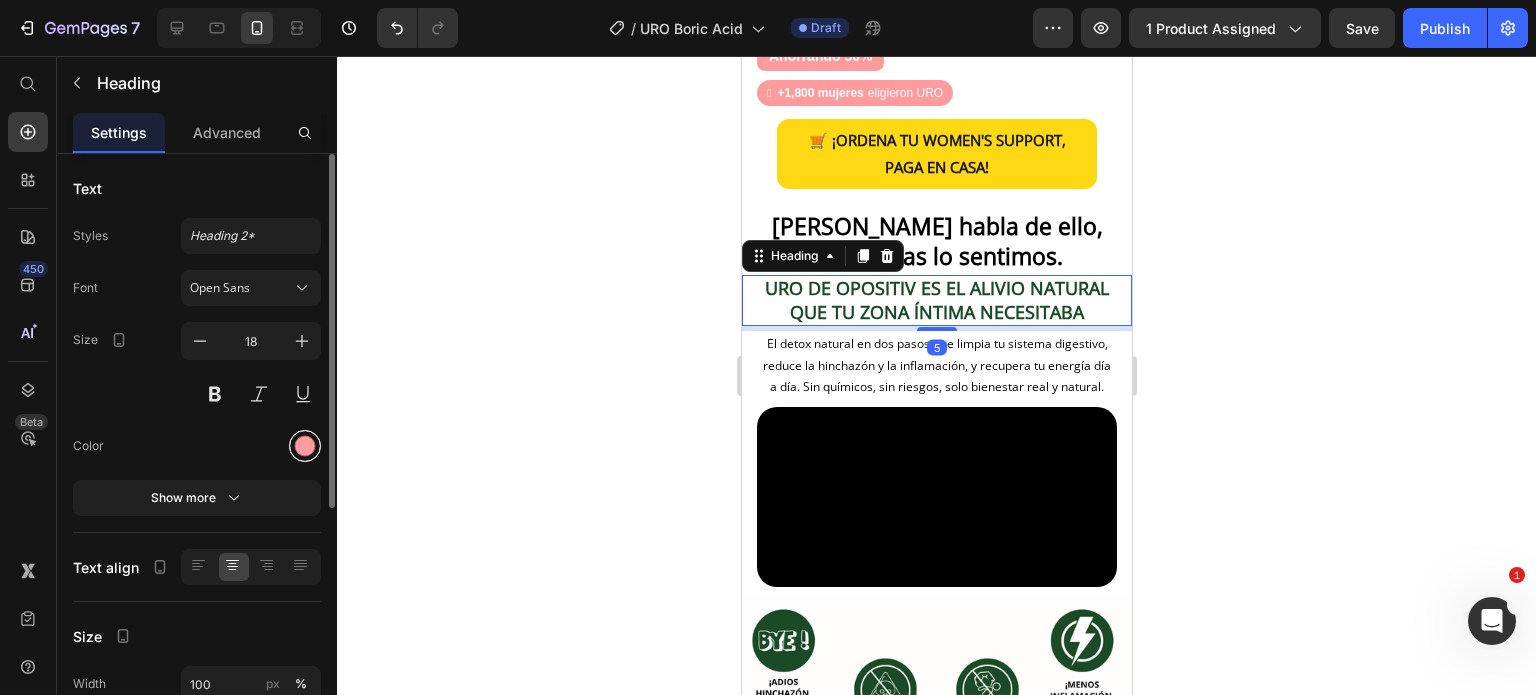 click at bounding box center (305, 446) 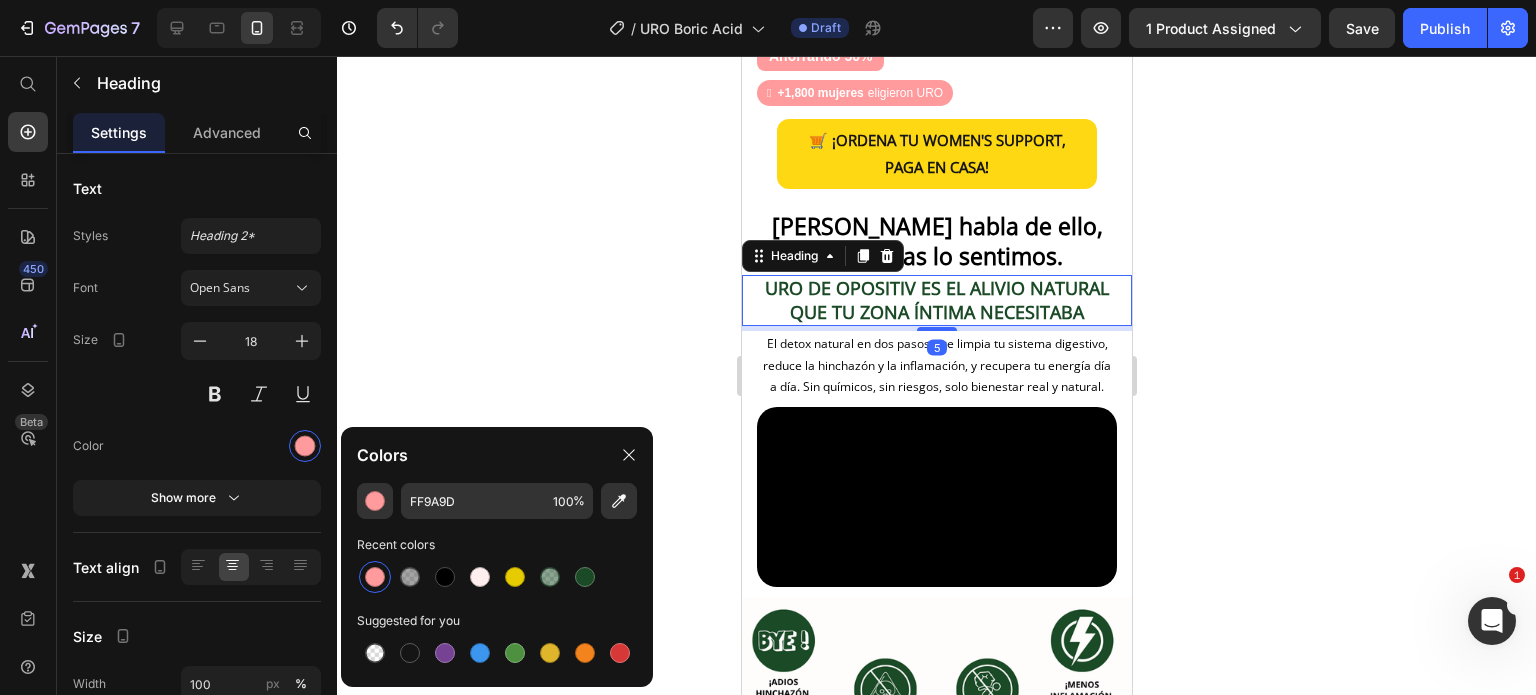 click at bounding box center [375, 577] 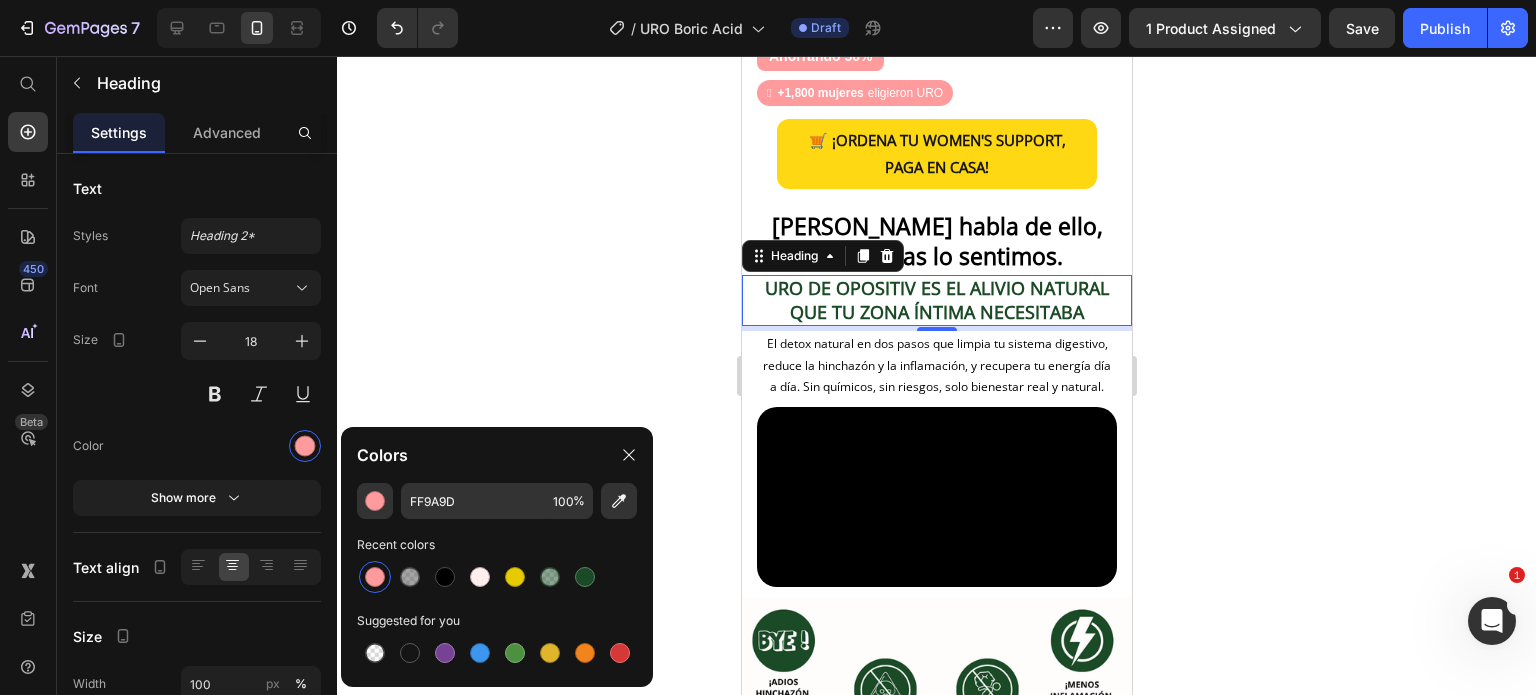click at bounding box center [375, 577] 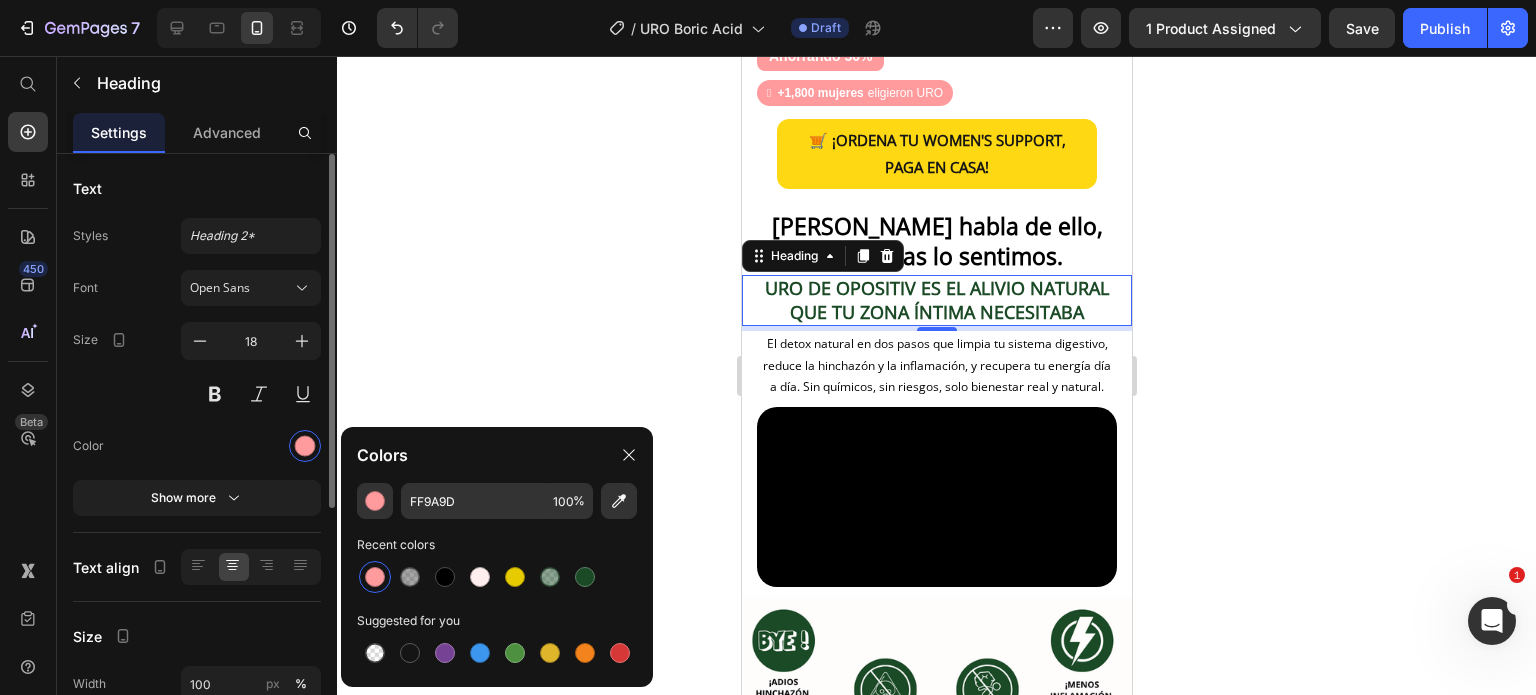 click at bounding box center (251, 446) 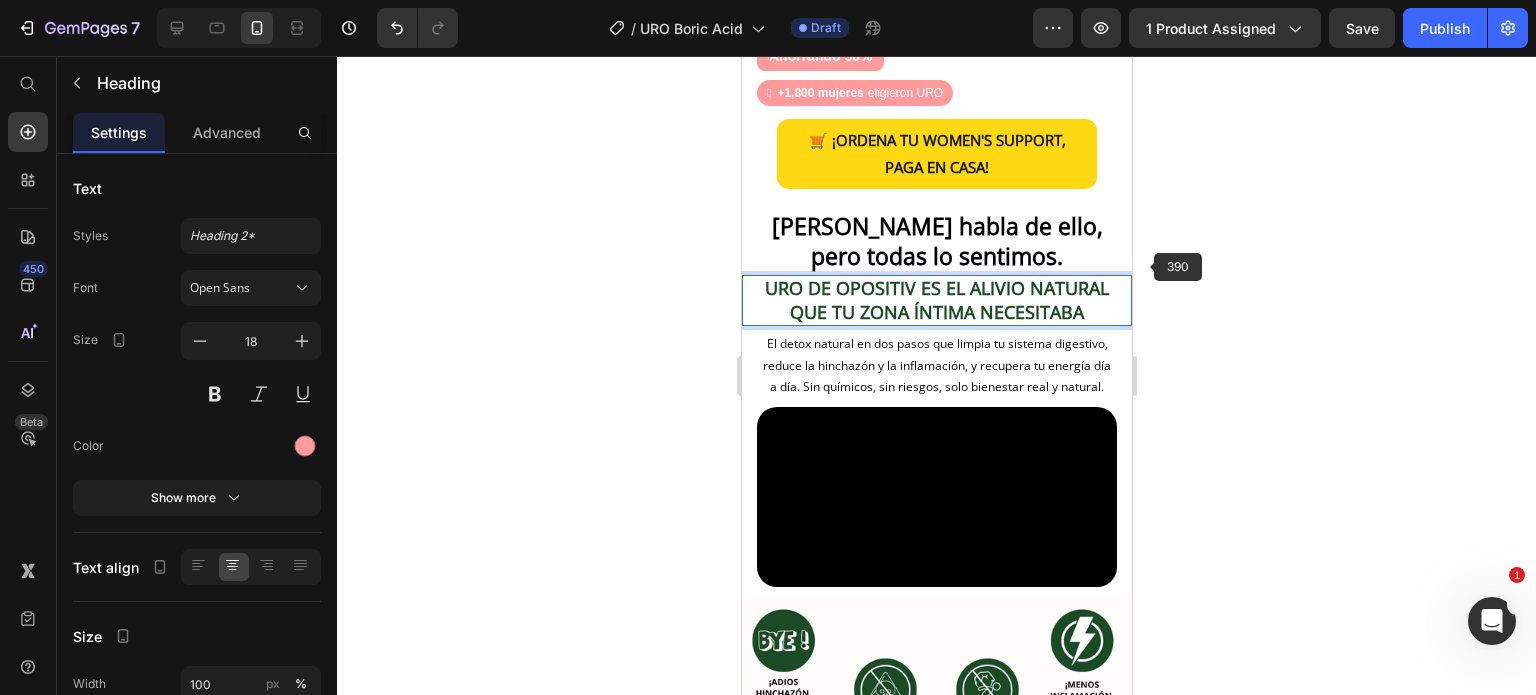 drag, startPoint x: 1340, startPoint y: 219, endPoint x: 1324, endPoint y: 223, distance: 16.492422 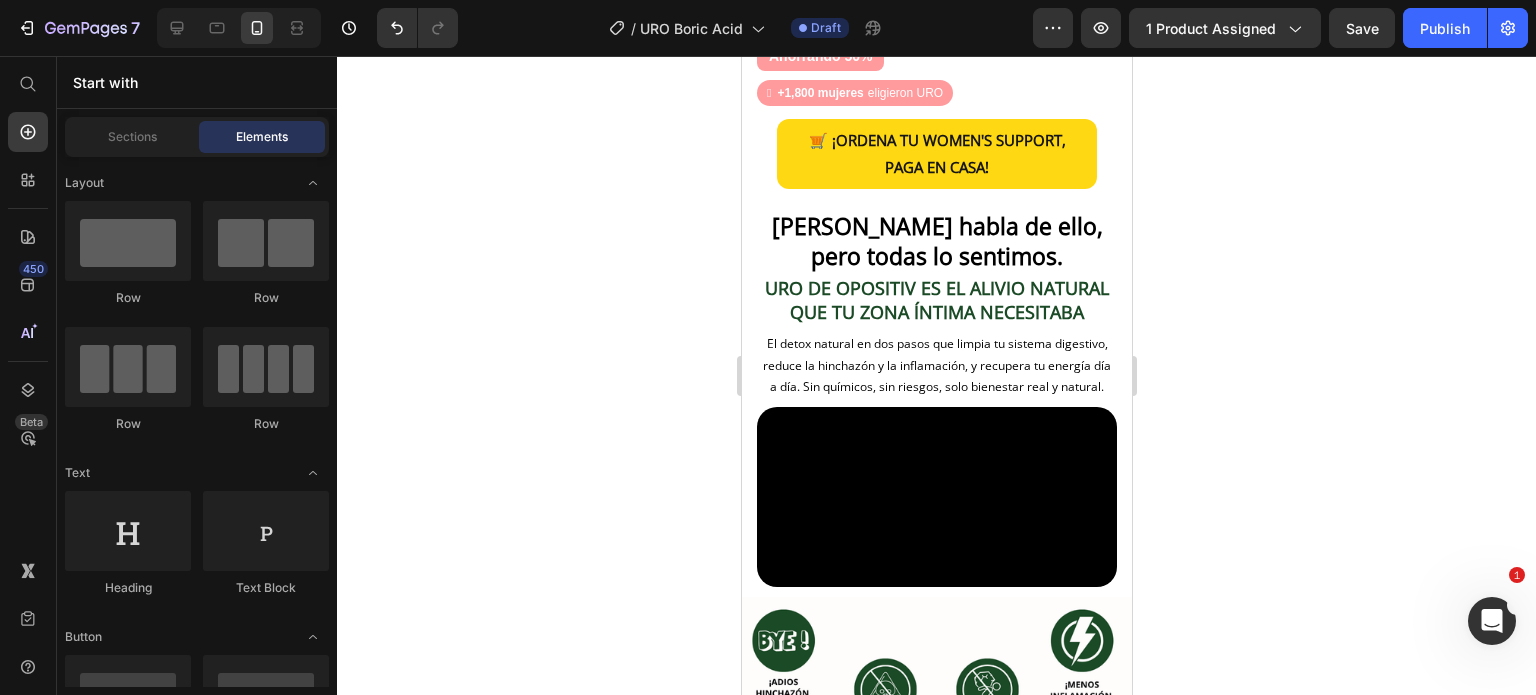 drag, startPoint x: 1352, startPoint y: 285, endPoint x: 1184, endPoint y: 288, distance: 168.02678 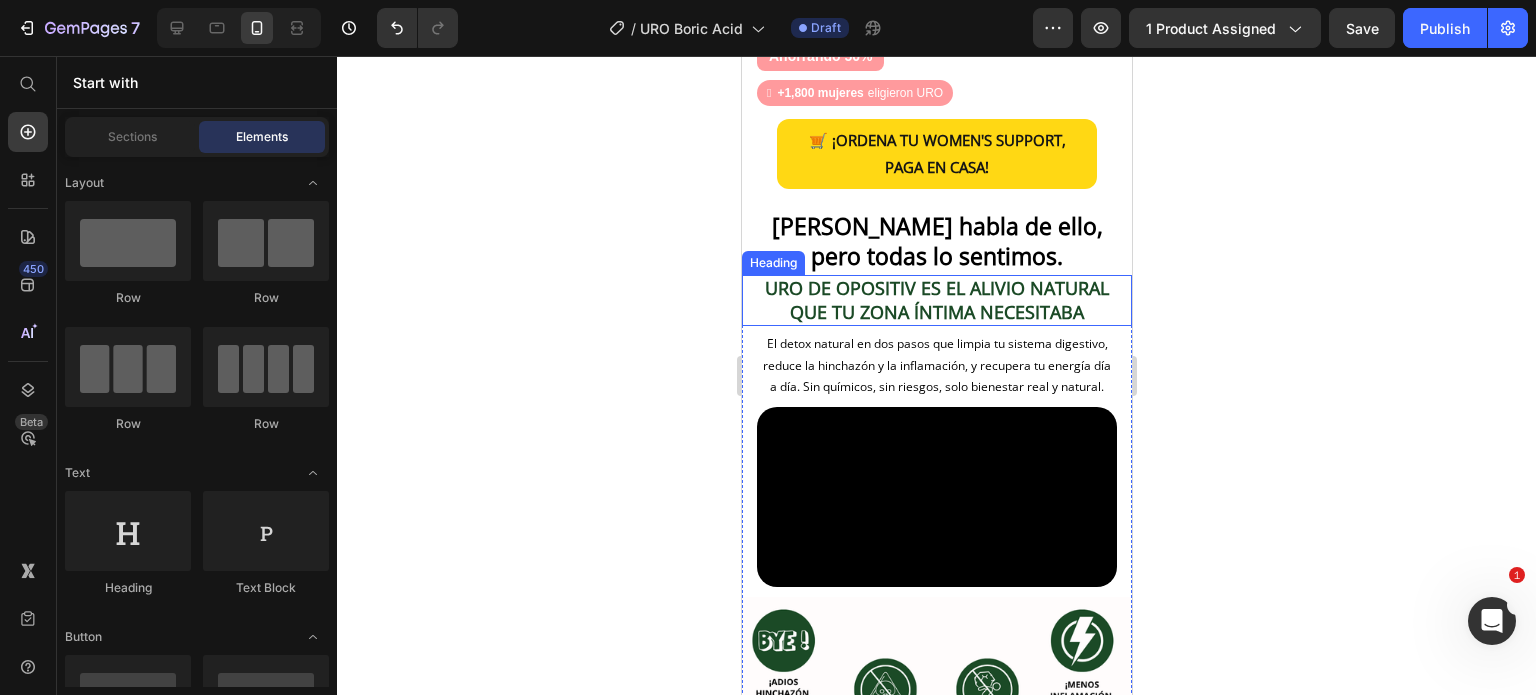 click on "URO DE OPOSITIV ES EL ALIVIO NATURAL QUE TU ZONA ÍNTIMA NECESITABA" at bounding box center [936, 299] 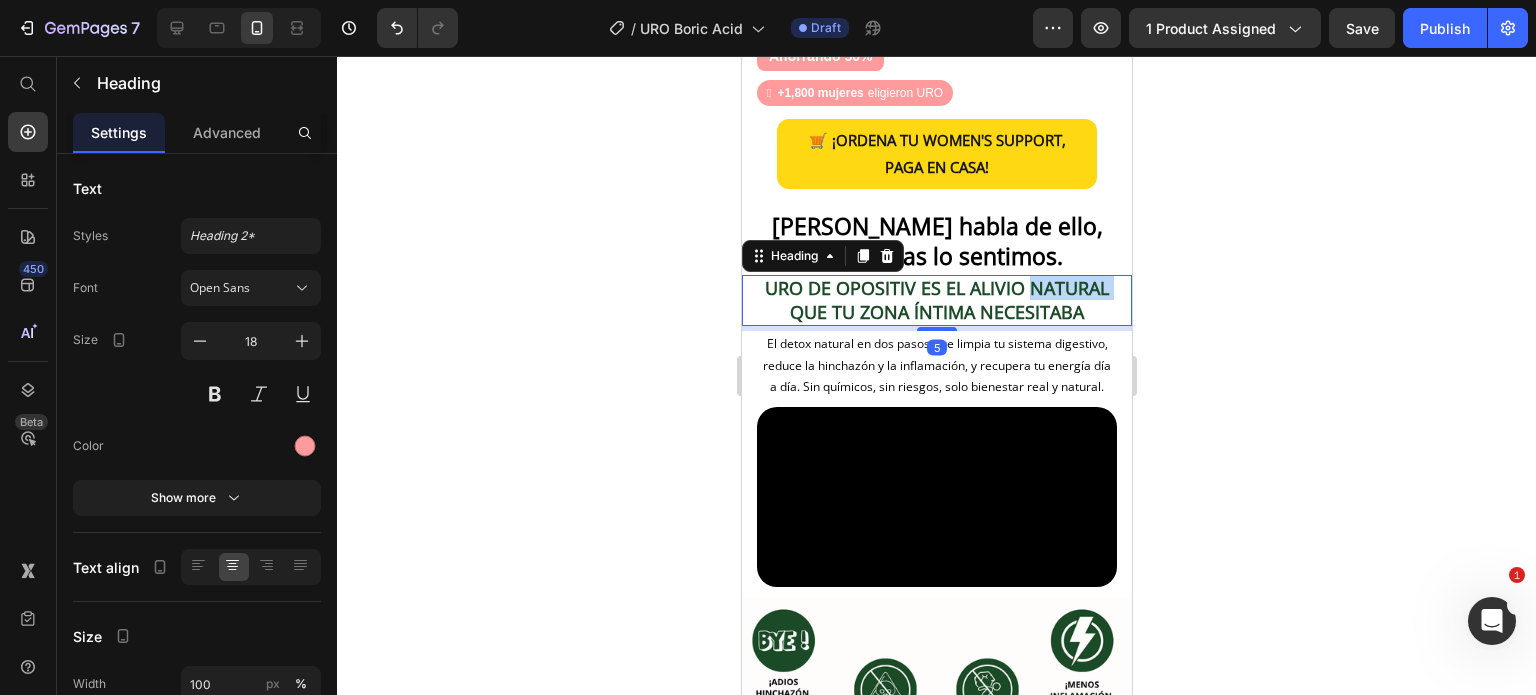 click on "URO DE OPOSITIV ES EL ALIVIO NATURAL QUE TU ZONA ÍNTIMA NECESITABA" at bounding box center (936, 299) 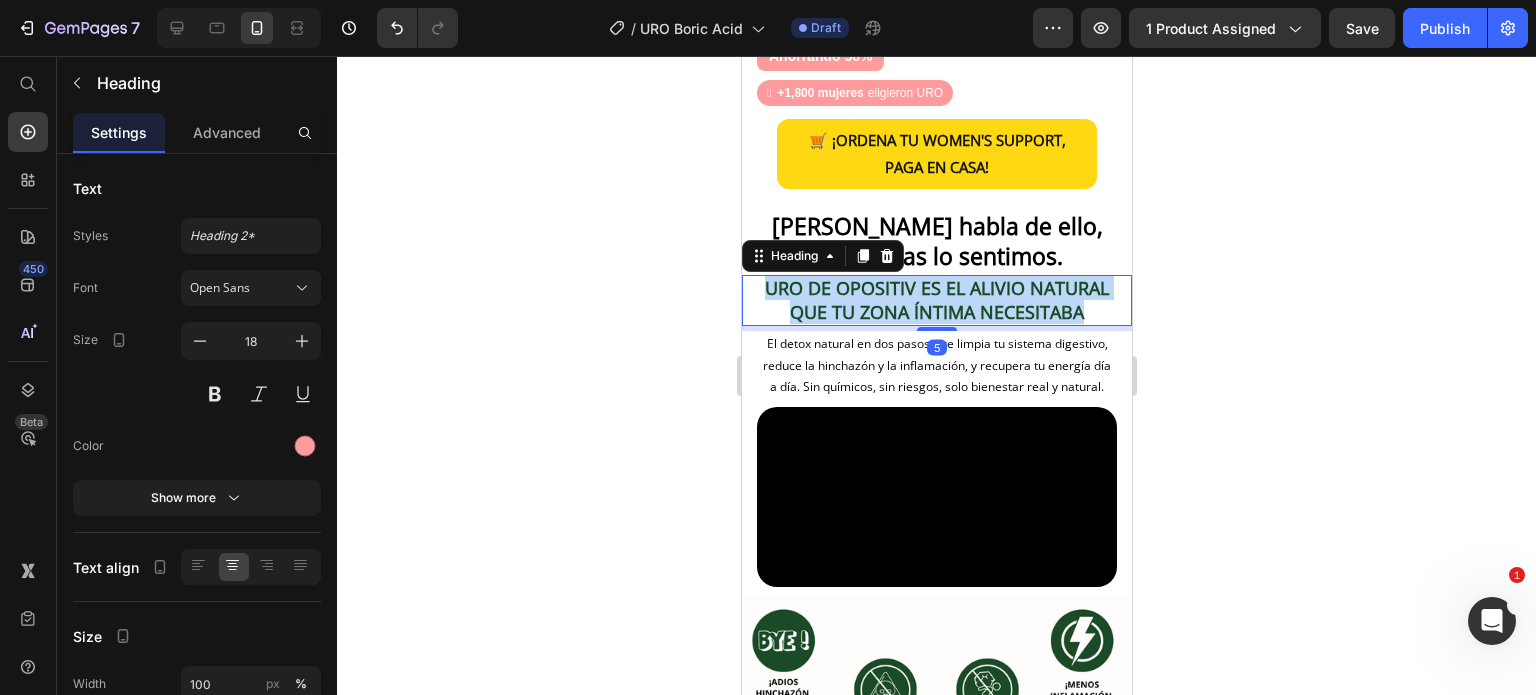 click on "URO DE OPOSITIV ES EL ALIVIO NATURAL QUE TU ZONA ÍNTIMA NECESITABA" at bounding box center (936, 299) 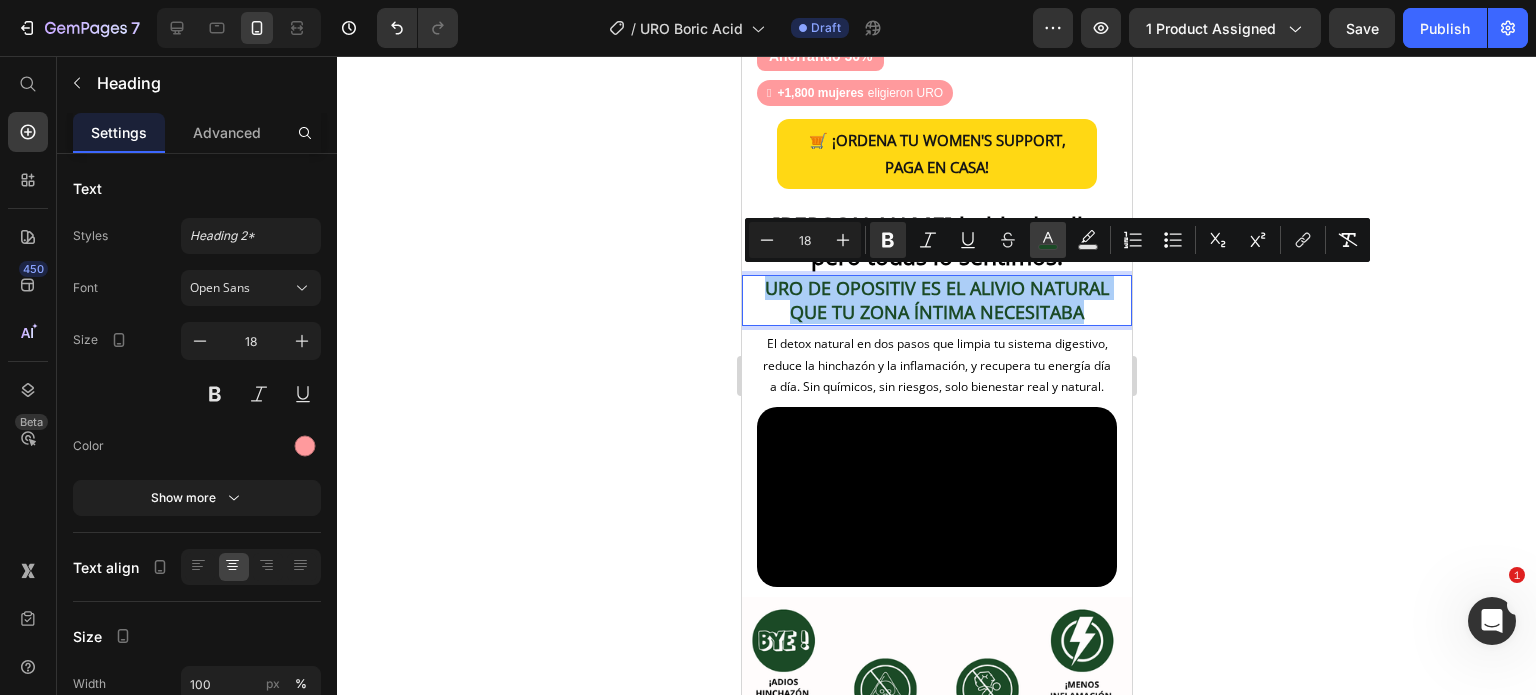 click on "color" at bounding box center [1048, 240] 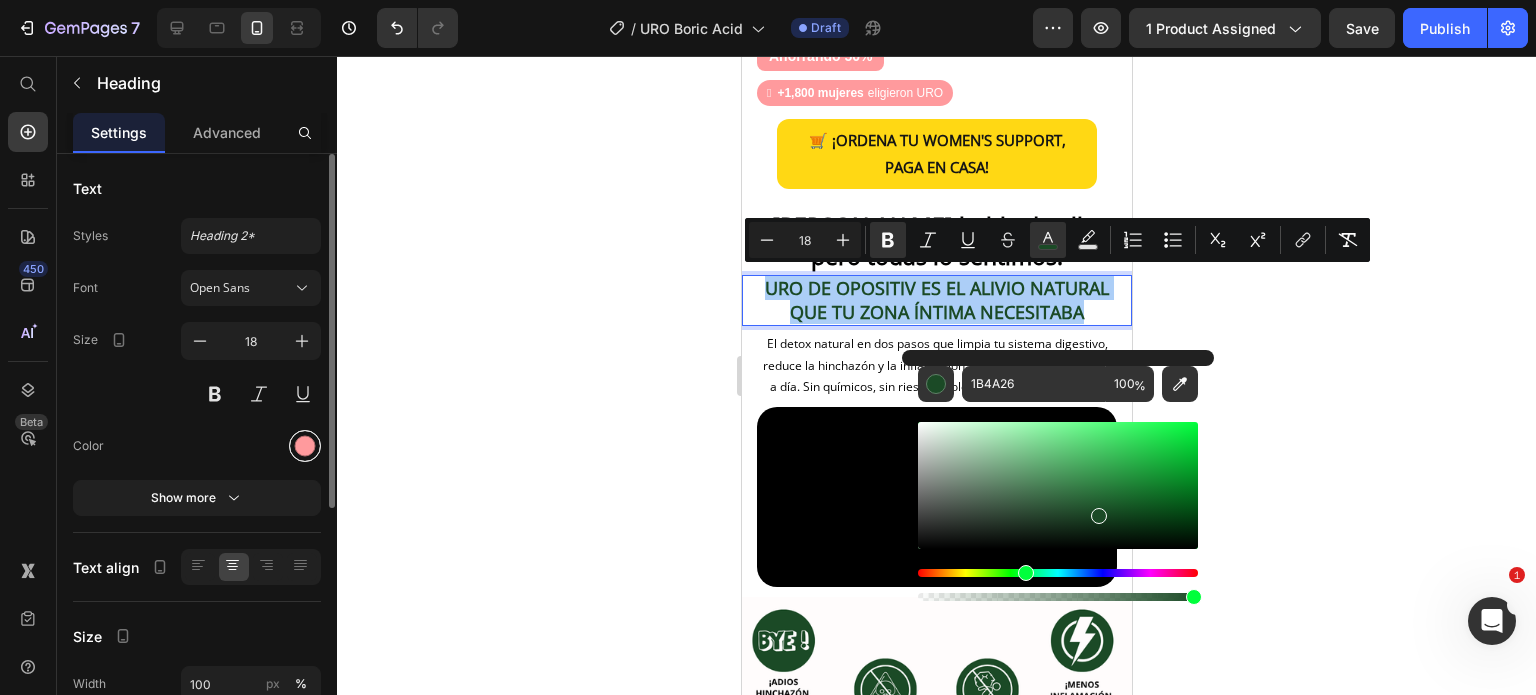 click at bounding box center [305, 446] 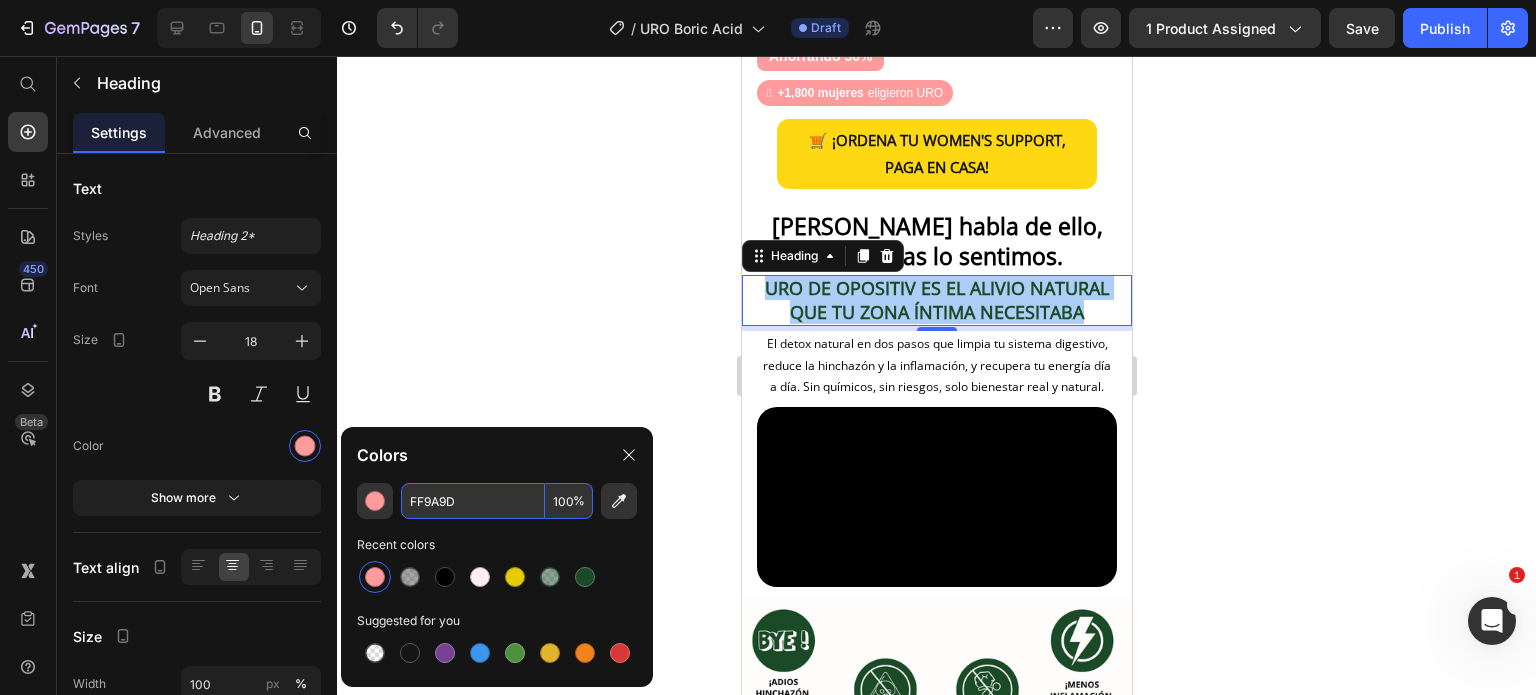 click on "FF9A9D" at bounding box center (473, 501) 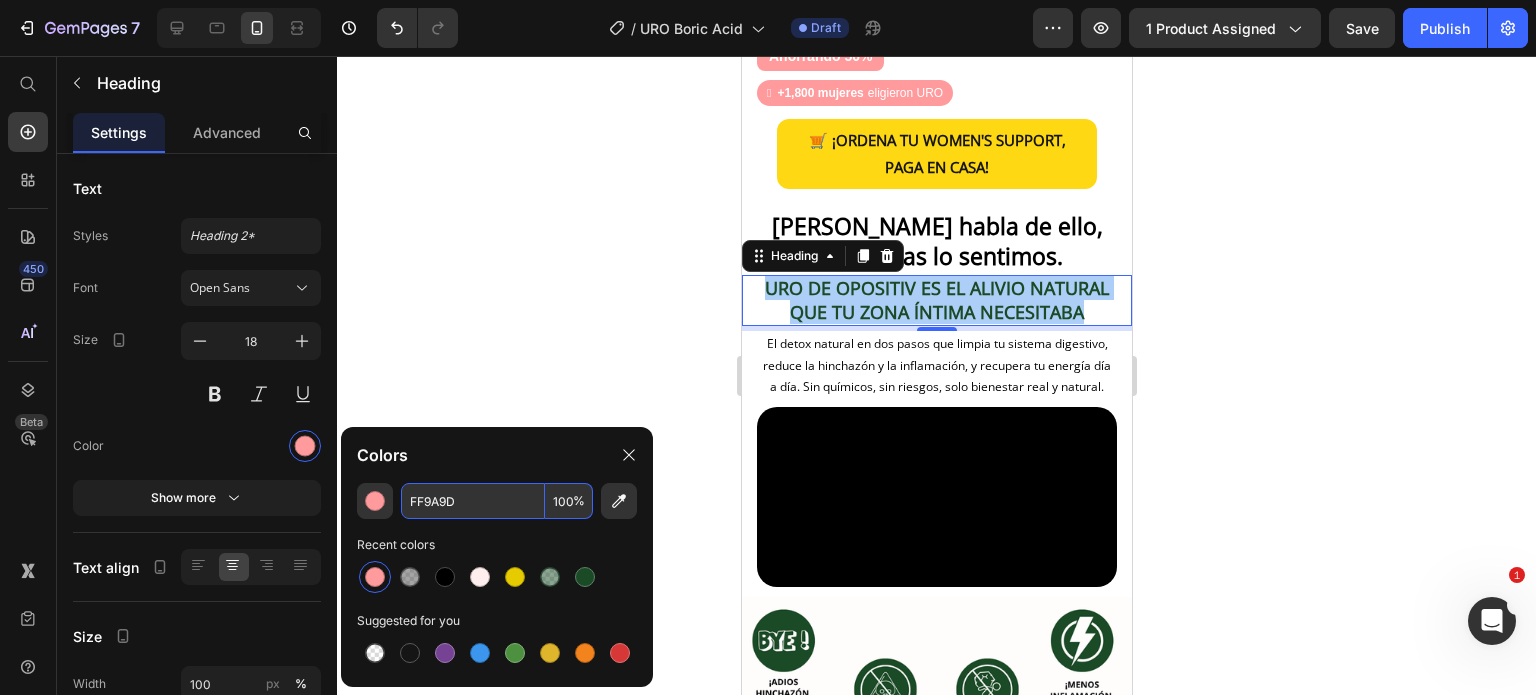 click 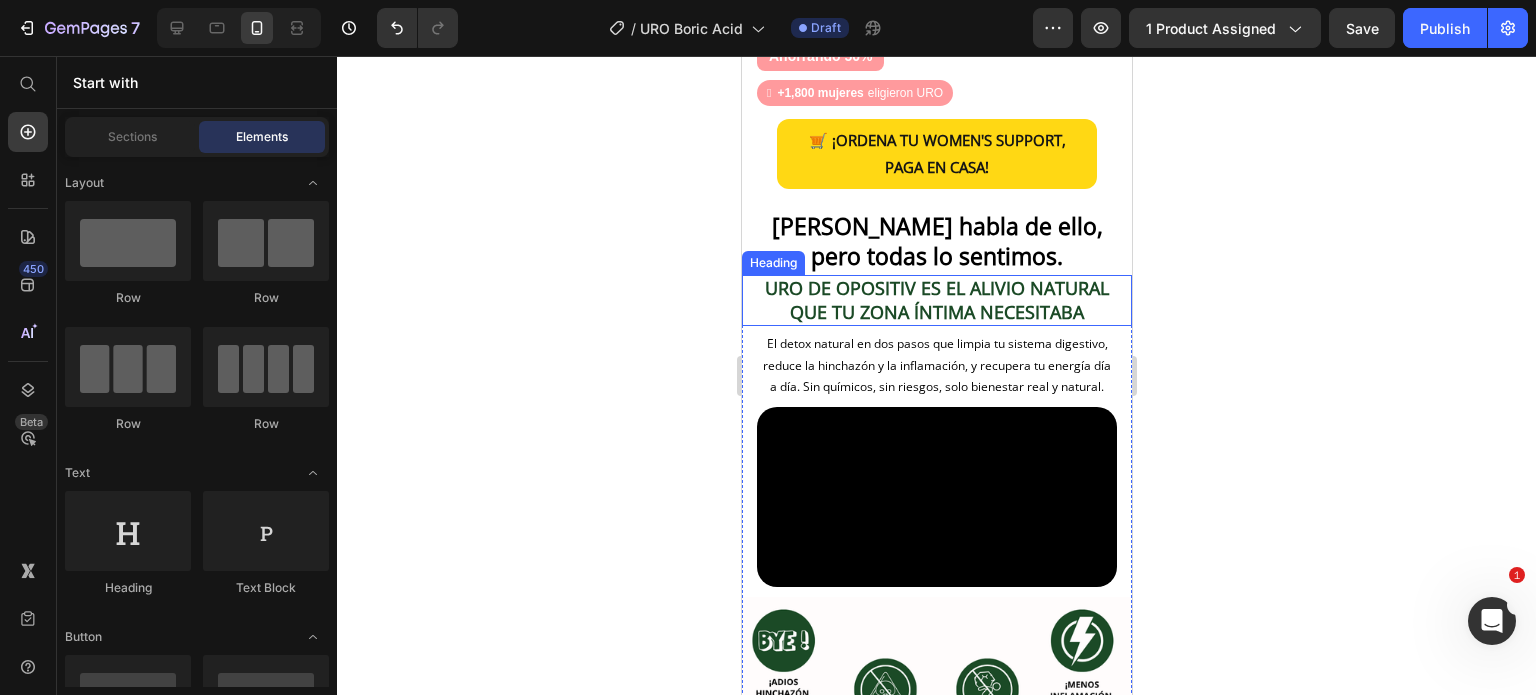 click on "URO DE OPOSITIV ES EL ALIVIO NATURAL QUE TU ZONA ÍNTIMA NECESITABA" at bounding box center (936, 299) 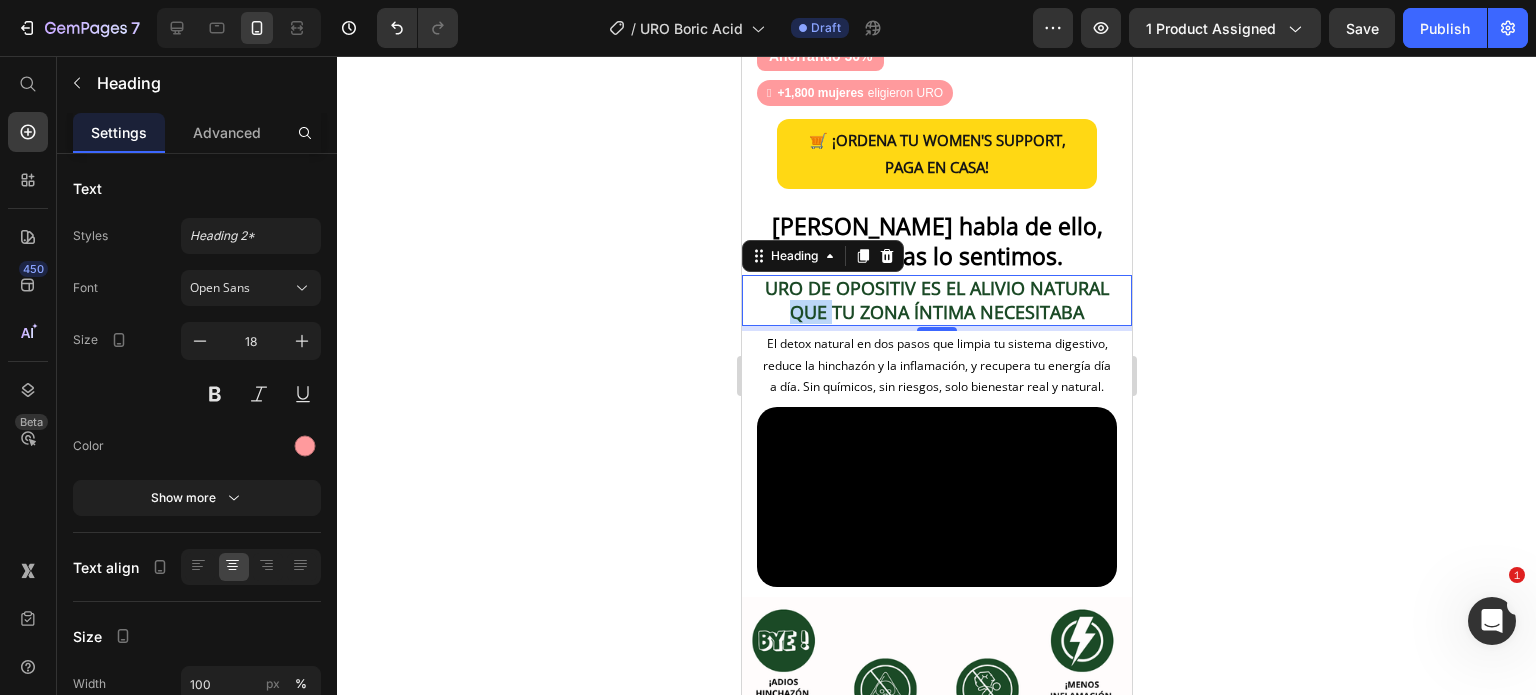 click on "URO DE OPOSITIV ES EL ALIVIO NATURAL QUE TU ZONA ÍNTIMA NECESITABA" at bounding box center (936, 299) 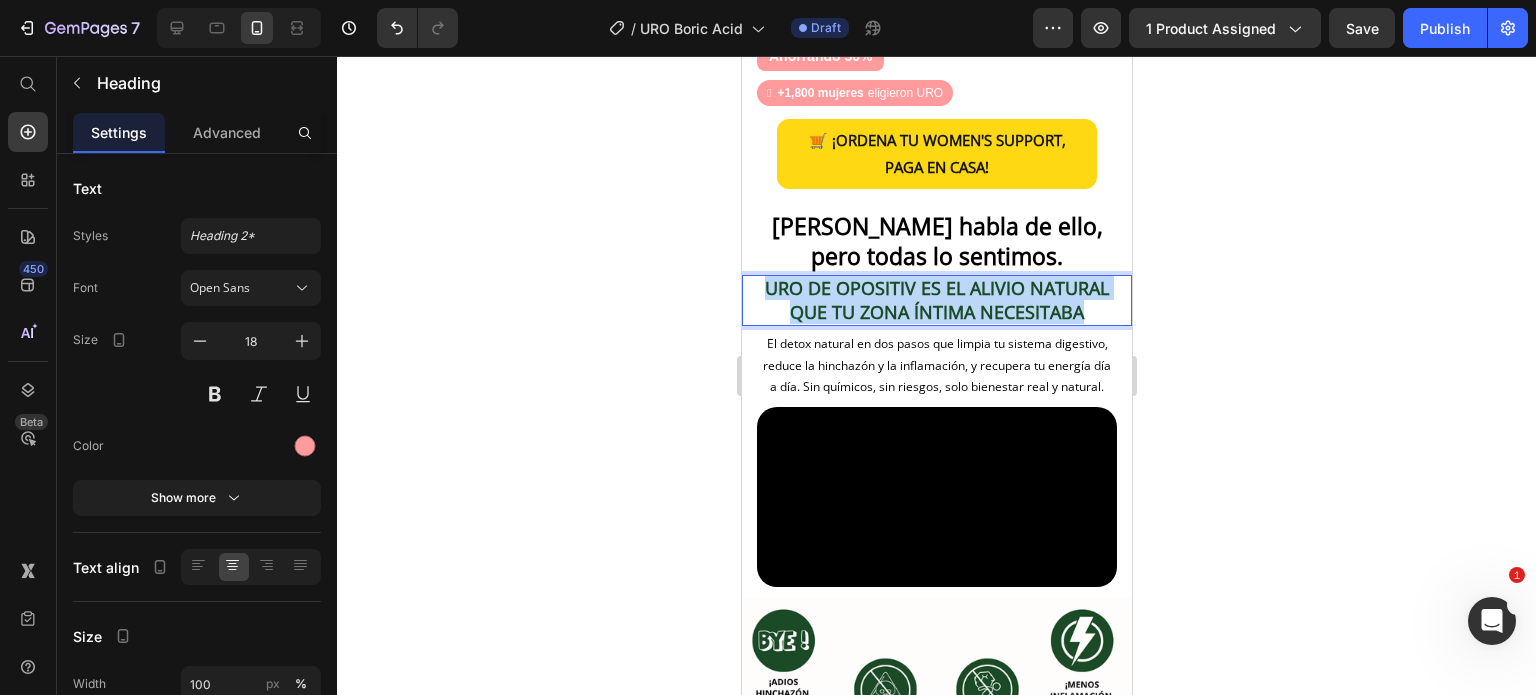 click on "URO DE OPOSITIV ES EL ALIVIO NATURAL QUE TU ZONA ÍNTIMA NECESITABA" at bounding box center [936, 299] 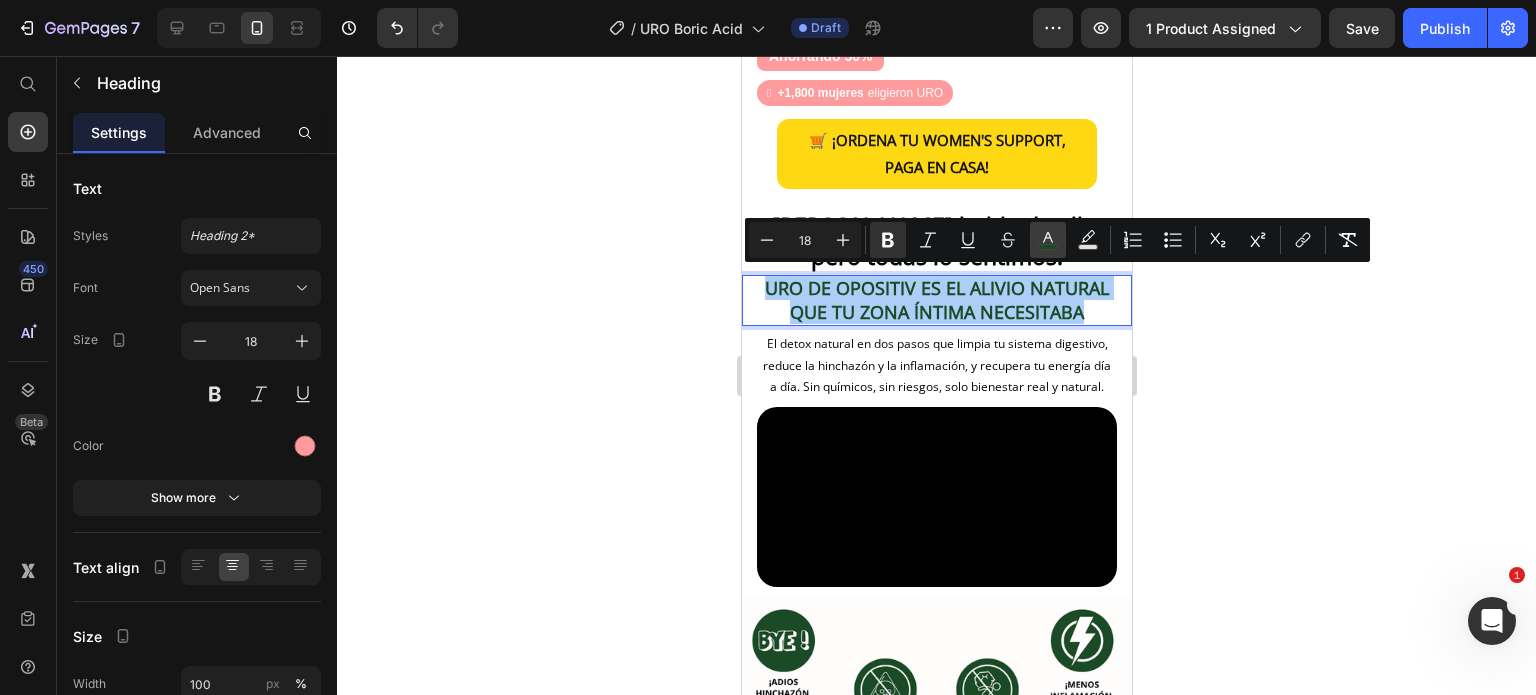 click 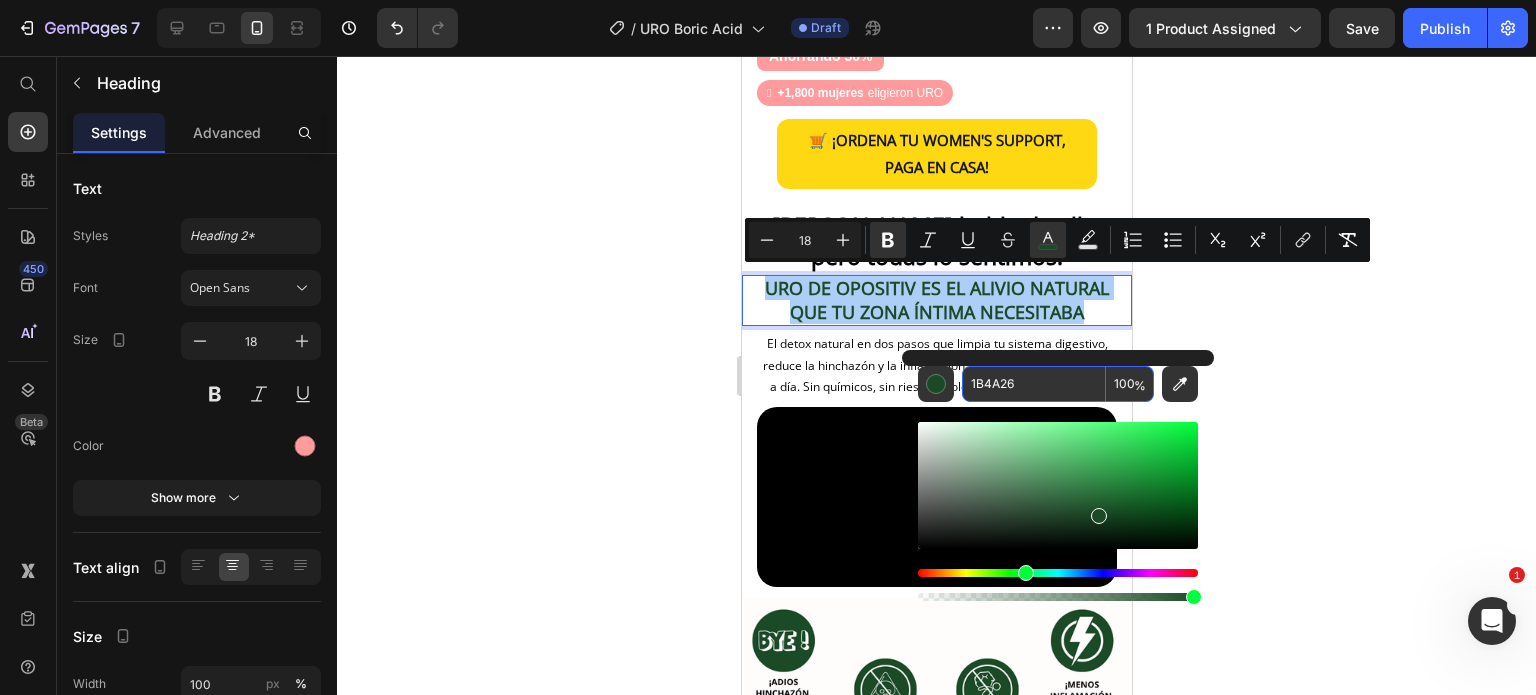 click on "1B4A26" at bounding box center [1034, 384] 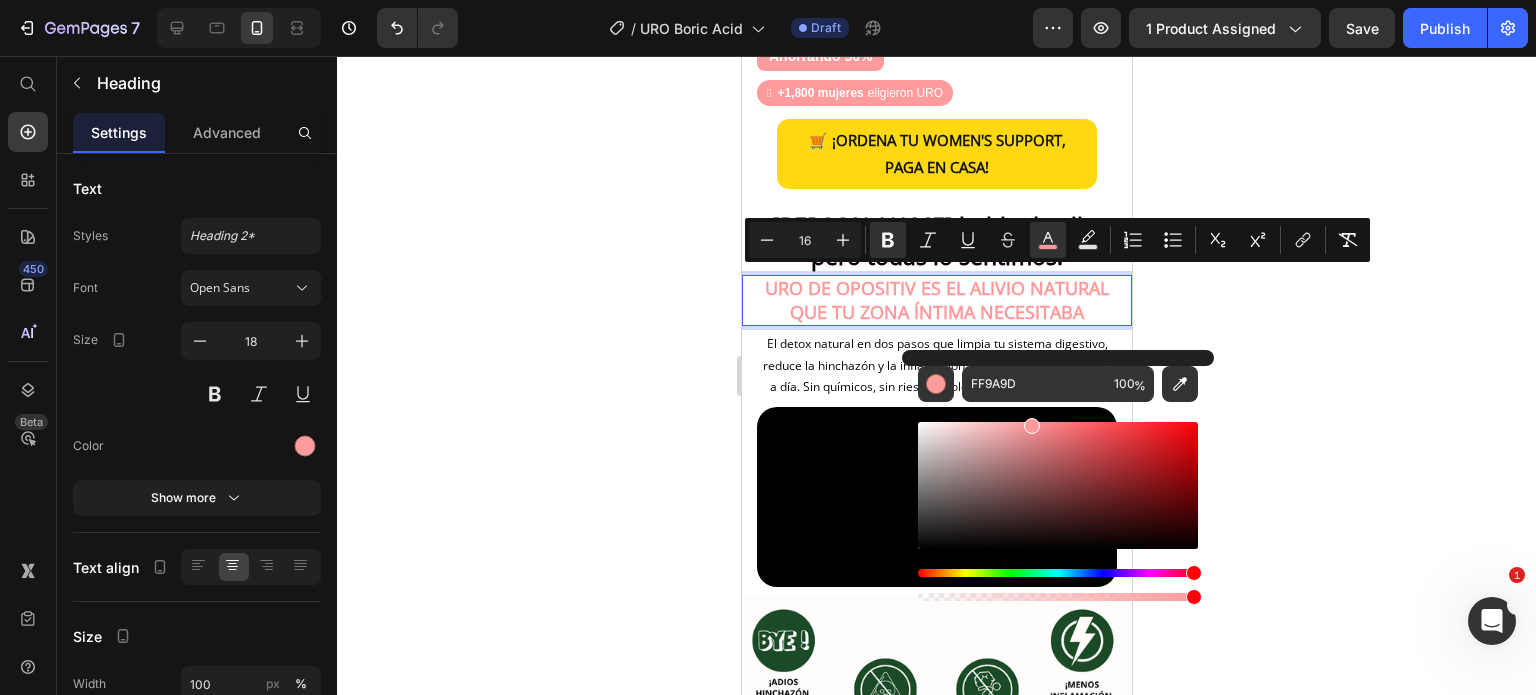 click 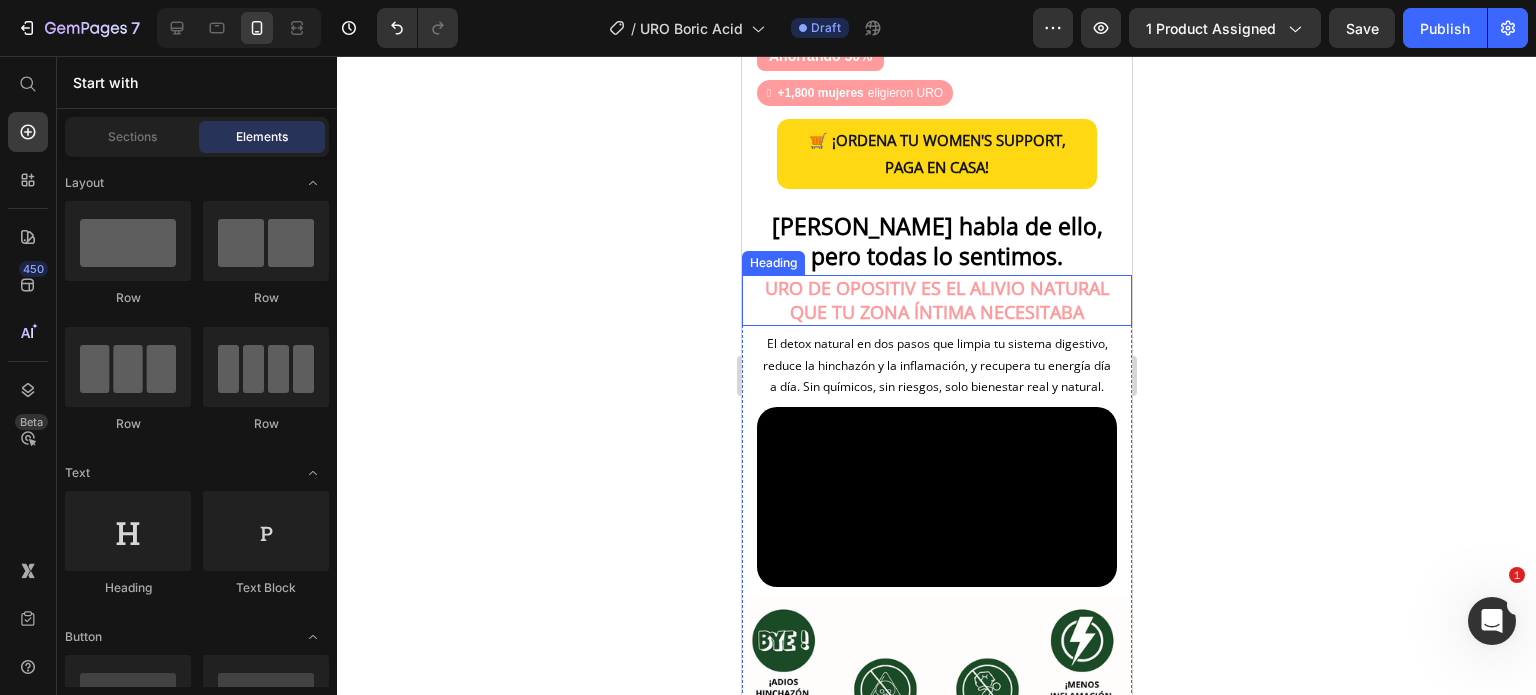 click on "URO DE OPOSITIV ES EL ALIVIO NATURAL QUE TU ZONA ÍNTIMA NECESITABA" at bounding box center (936, 299) 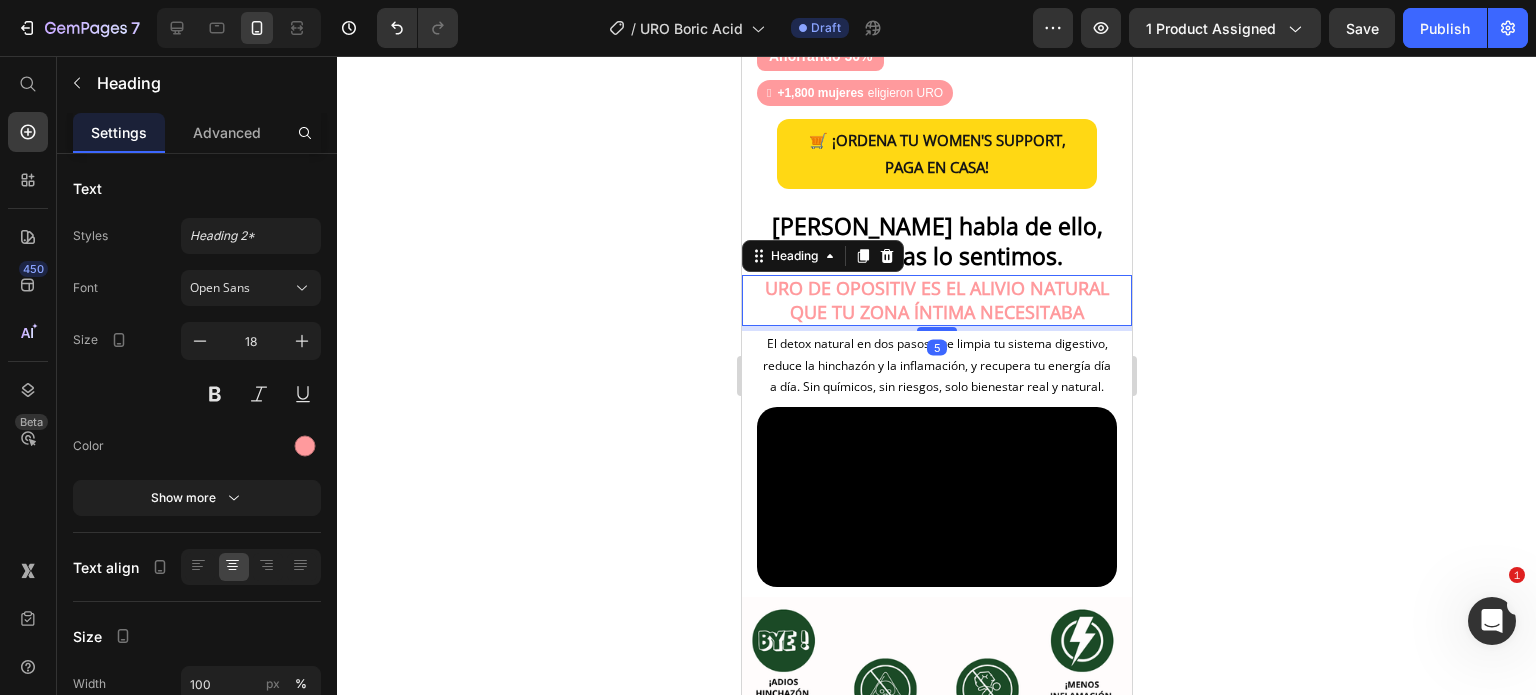 click 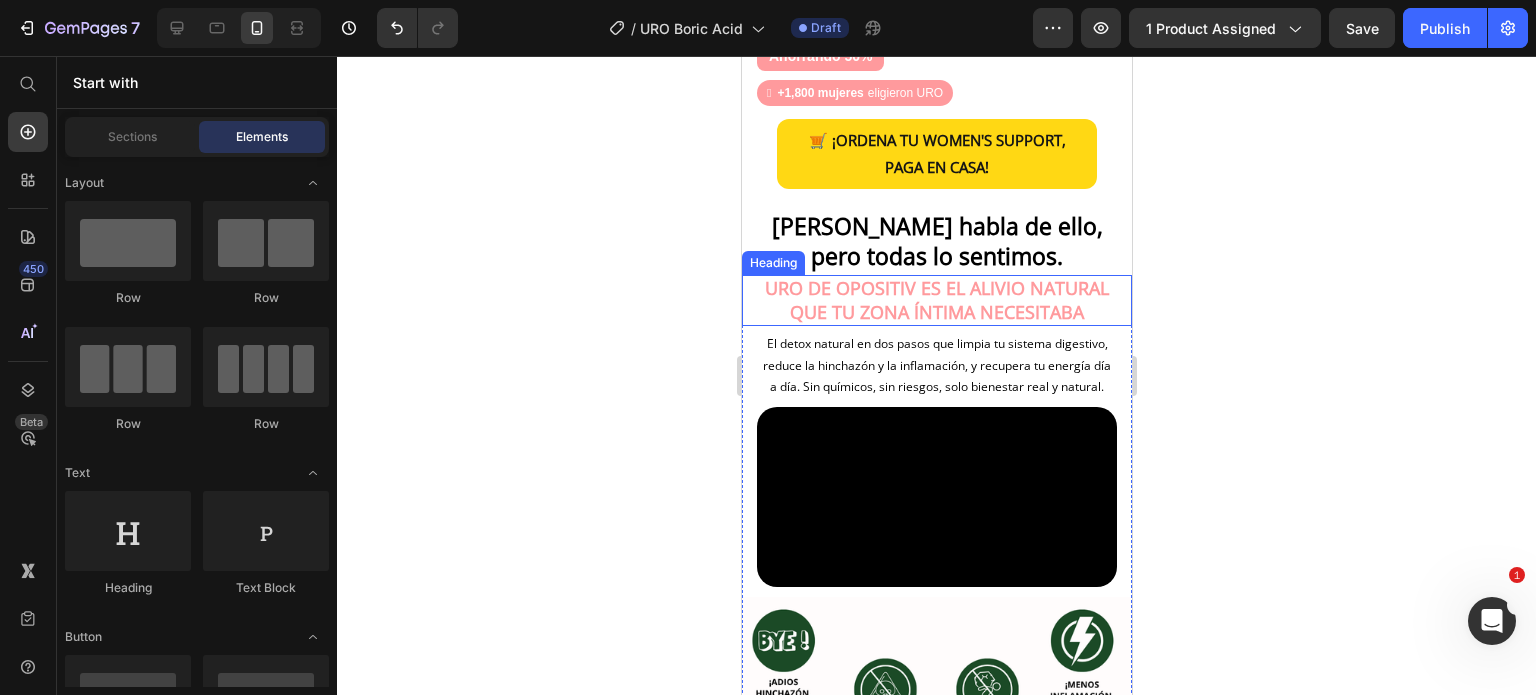 click on "URO DE OPOSITIV ES EL ALIVIO NATURAL QUE TU ZONA ÍNTIMA NECESITABA" at bounding box center (936, 299) 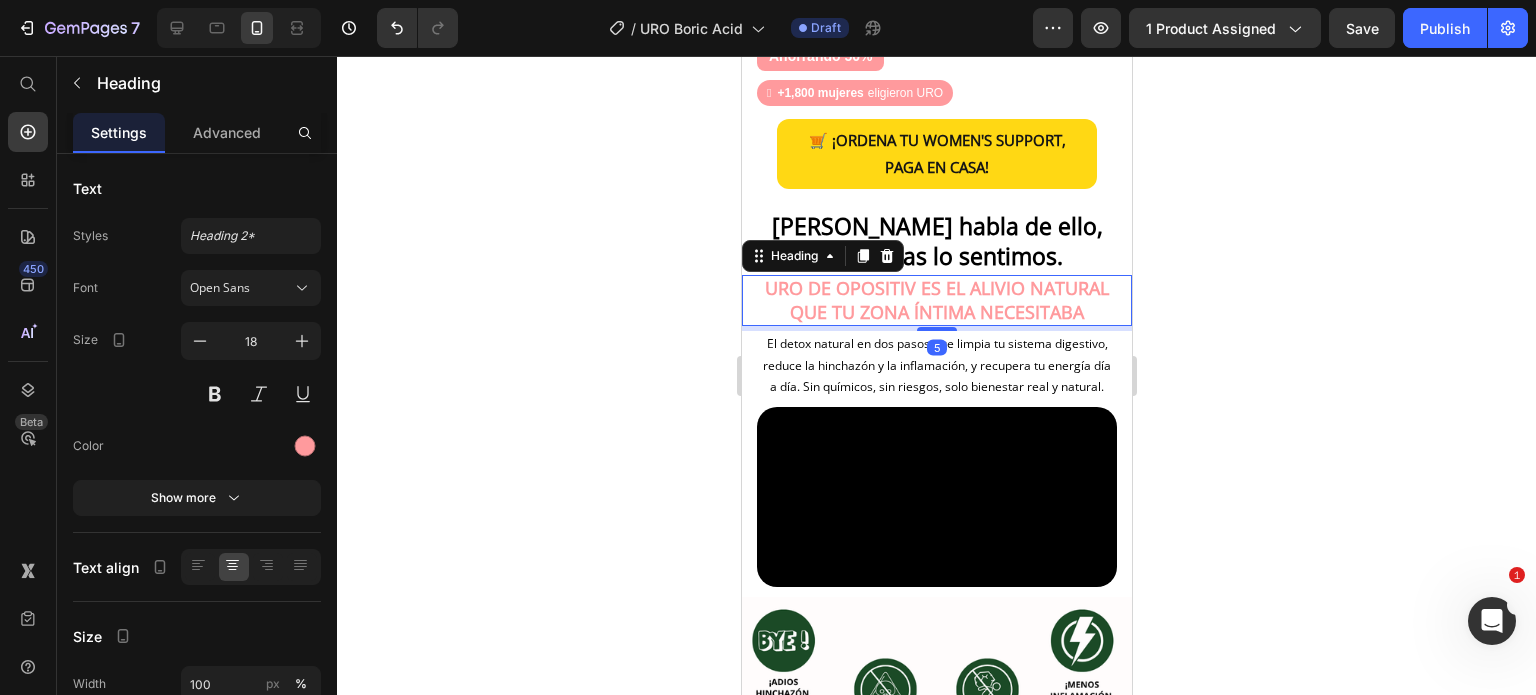click on "URO DE OPOSITIV ES EL ALIVIO NATURAL QUE TU ZONA ÍNTIMA NECESITABA" at bounding box center [936, 299] 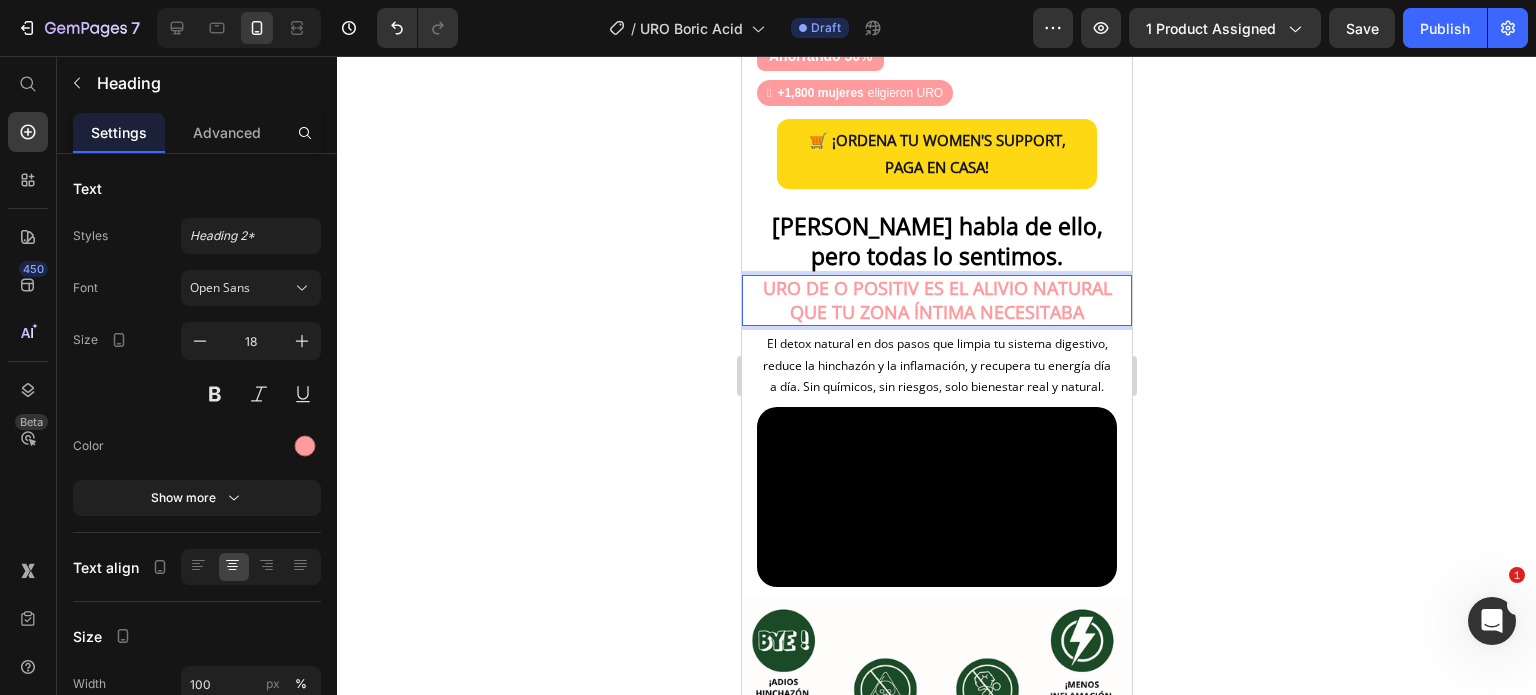 click 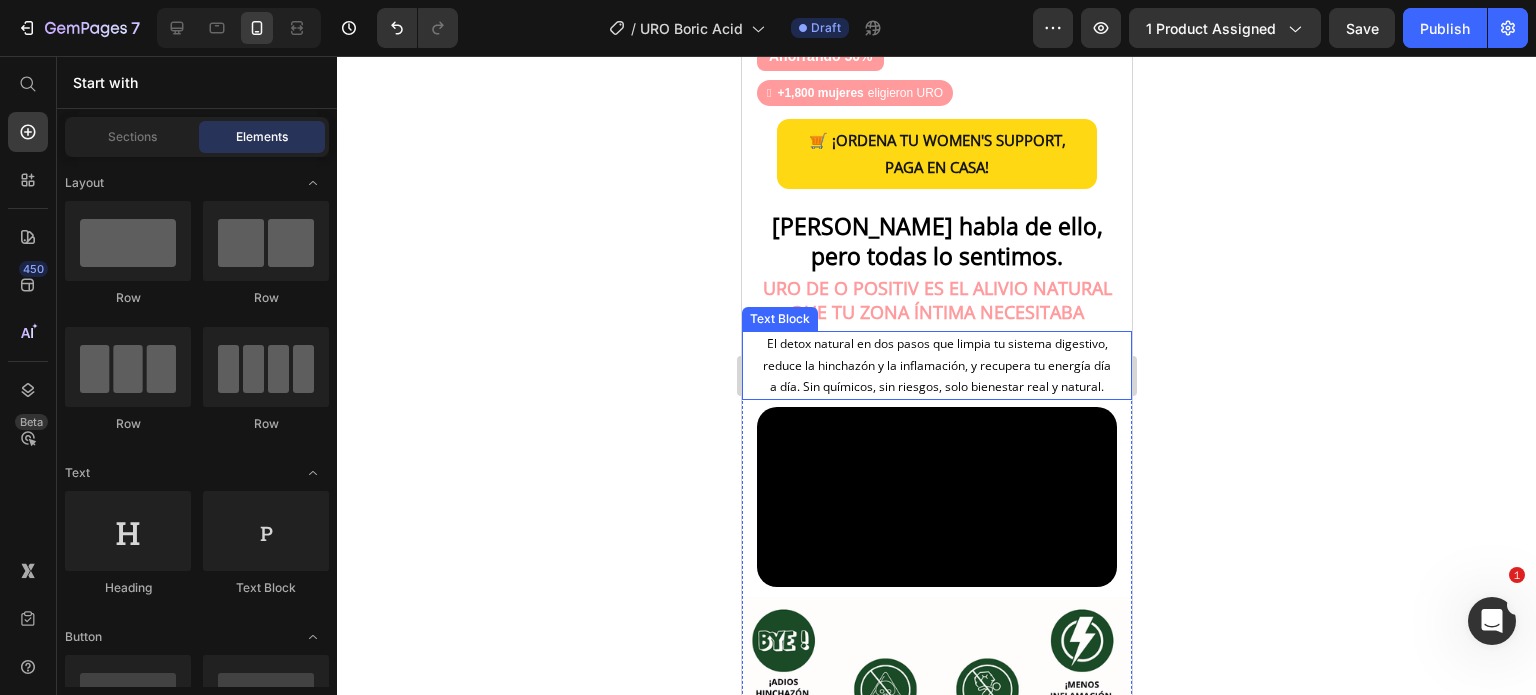 click on "El detox natural en dos pasos que limpia tu sistema digestivo, reduce la hinchazón y la inflamación, y recupera tu energía día a día. Sin químicos, sin riesgos, solo bienestar real y natural." at bounding box center (936, 365) 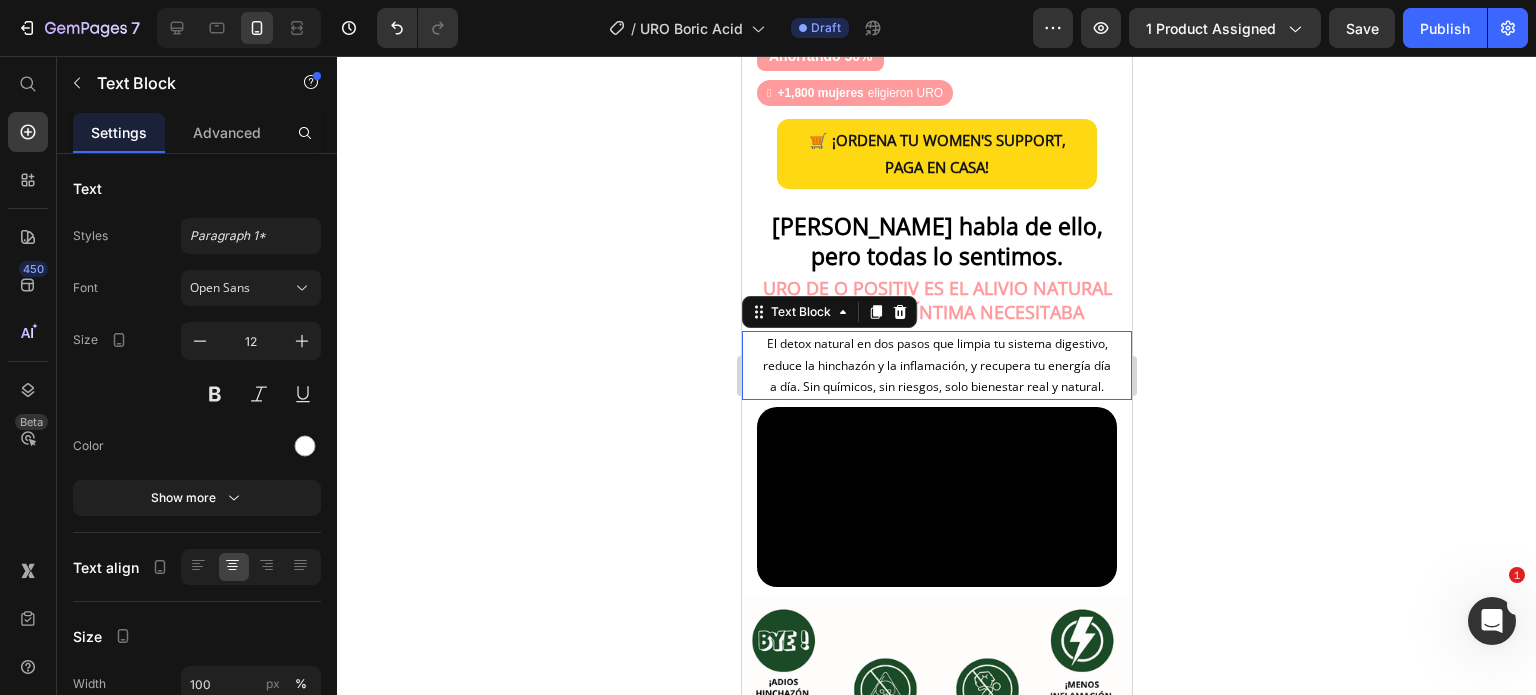 click on "El detox natural en dos pasos que limpia tu sistema digestivo, reduce la hinchazón y la inflamación, y recupera tu energía día a día. Sin químicos, sin riesgos, solo bienestar real y natural." at bounding box center (936, 365) 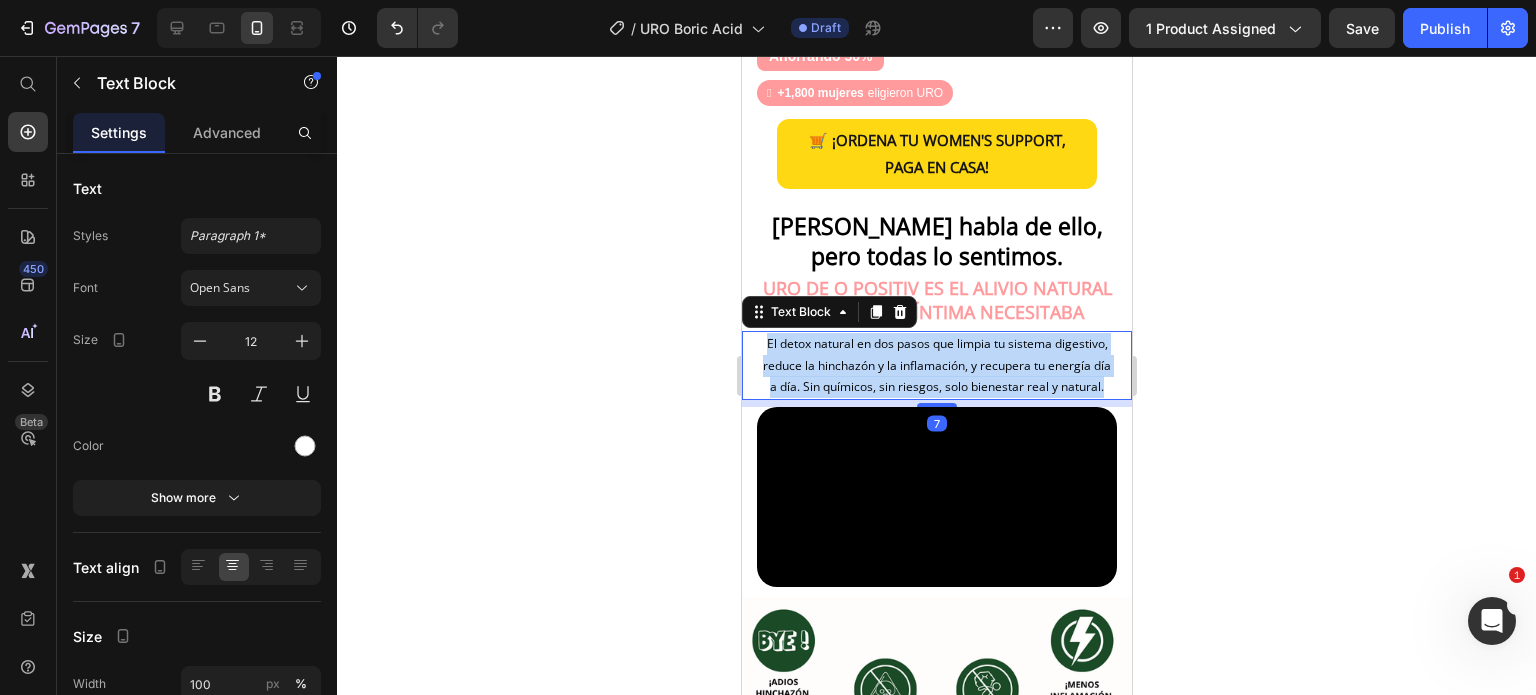 click on "El detox natural en dos pasos que limpia tu sistema digestivo, reduce la hinchazón y la inflamación, y recupera tu energía día a día. Sin químicos, sin riesgos, solo bienestar real y natural." at bounding box center [936, 365] 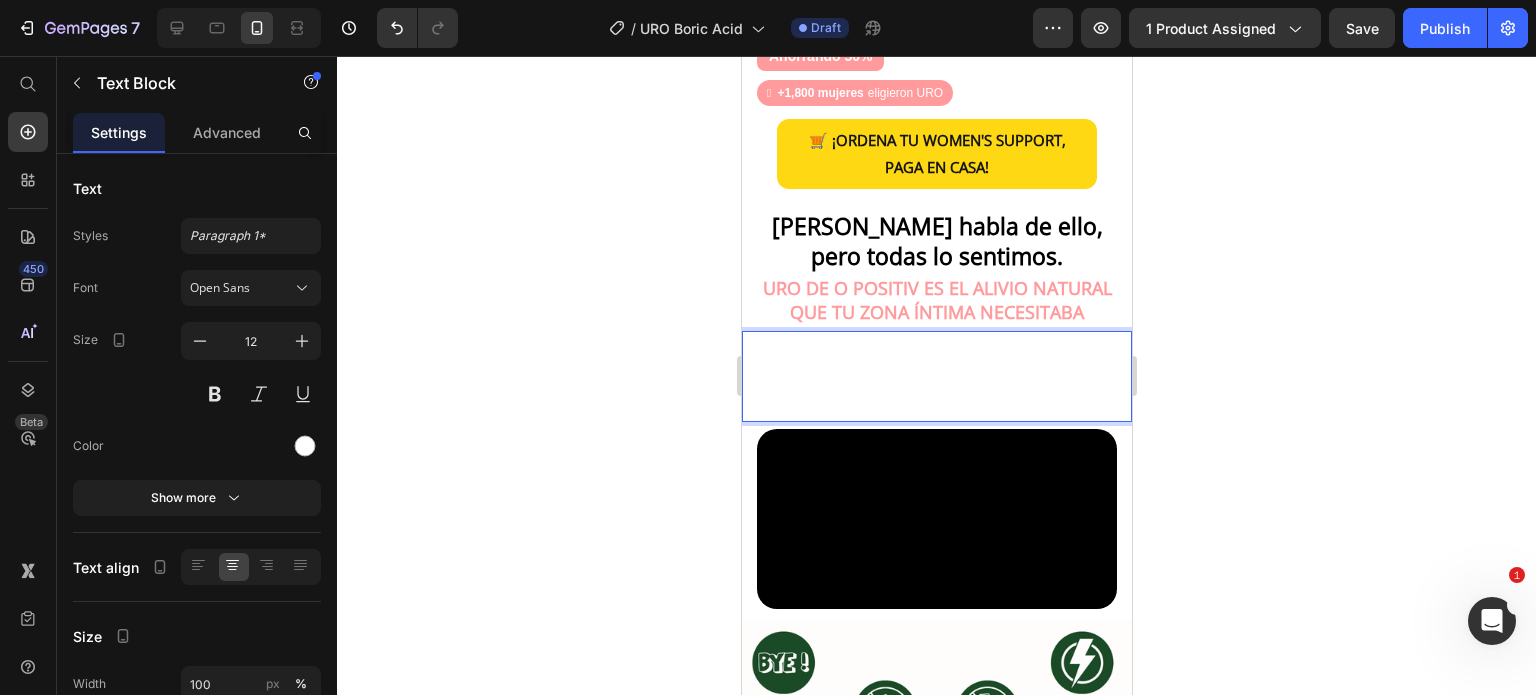 click on "Equilibra tu pH vaginal, elimina olores molestos y alivia molestias leves. Sin hormonas, sin químicos agresivos, solo bienestar íntimo real, seguro y natural." at bounding box center (936, 376) 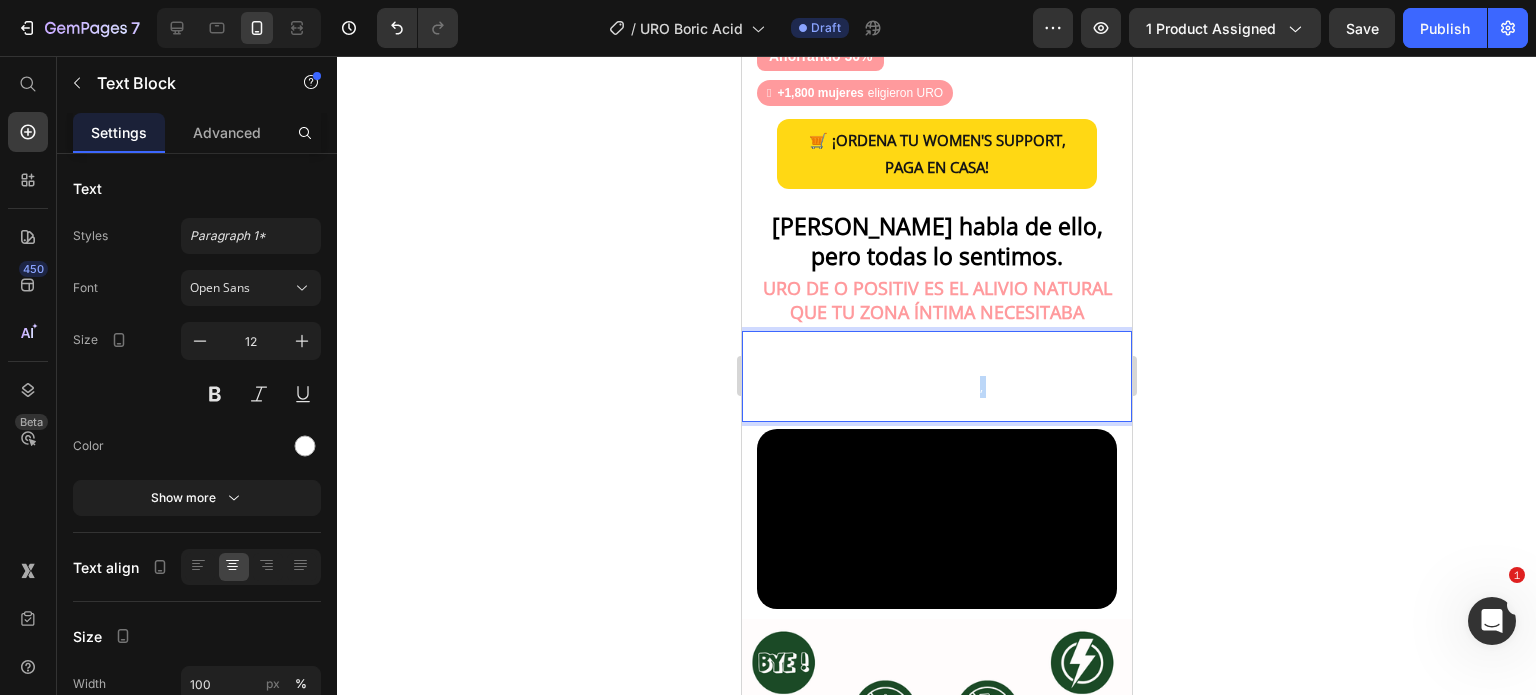 click on "Equilibra tu pH vaginal, elimina olores molestos y alivia molestias leves. Sin hormonas, sin químicos agresivos, solo bienestar íntimo real, seguro y natural." at bounding box center (936, 376) 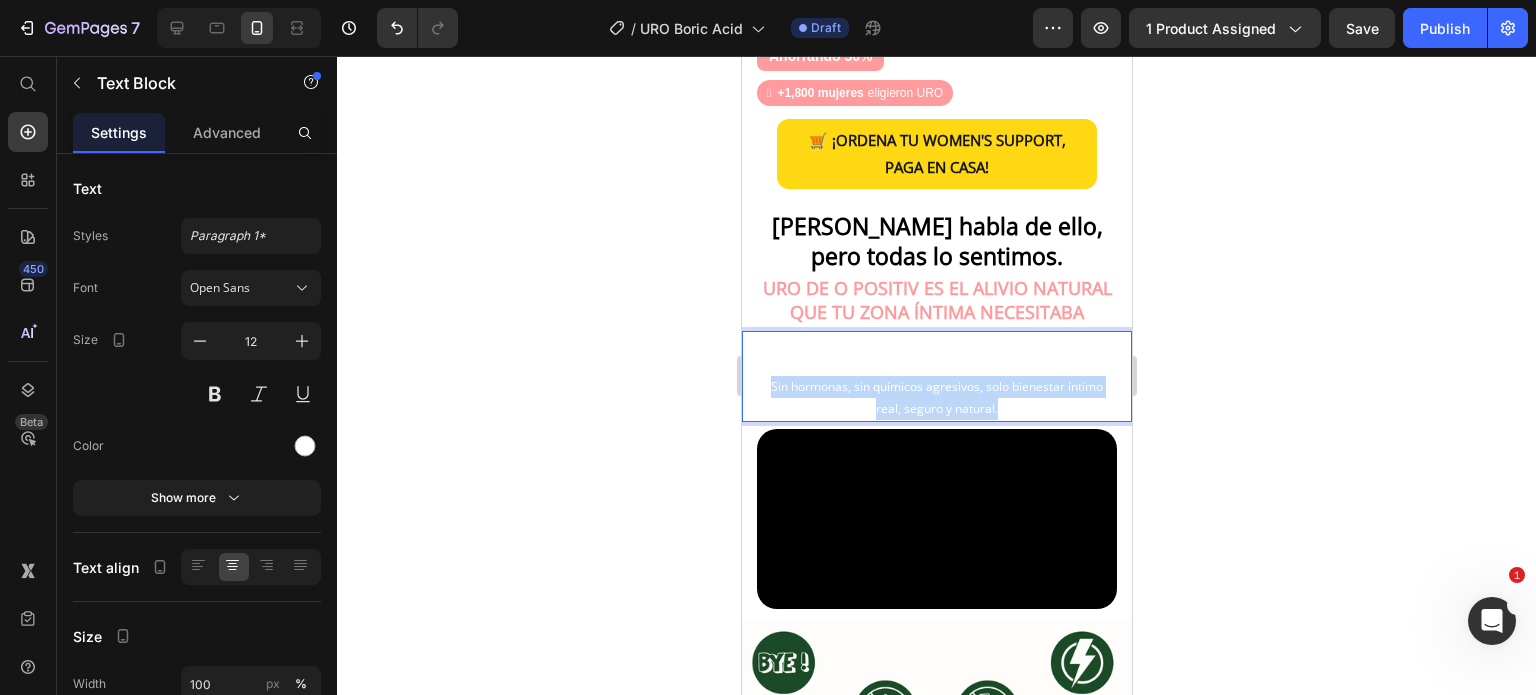 click on "Equilibra tu pH vaginal, elimina olores molestos y alivia molestias leves. Sin hormonas, sin químicos agresivos, solo bienestar íntimo real, seguro y natural." at bounding box center (936, 376) 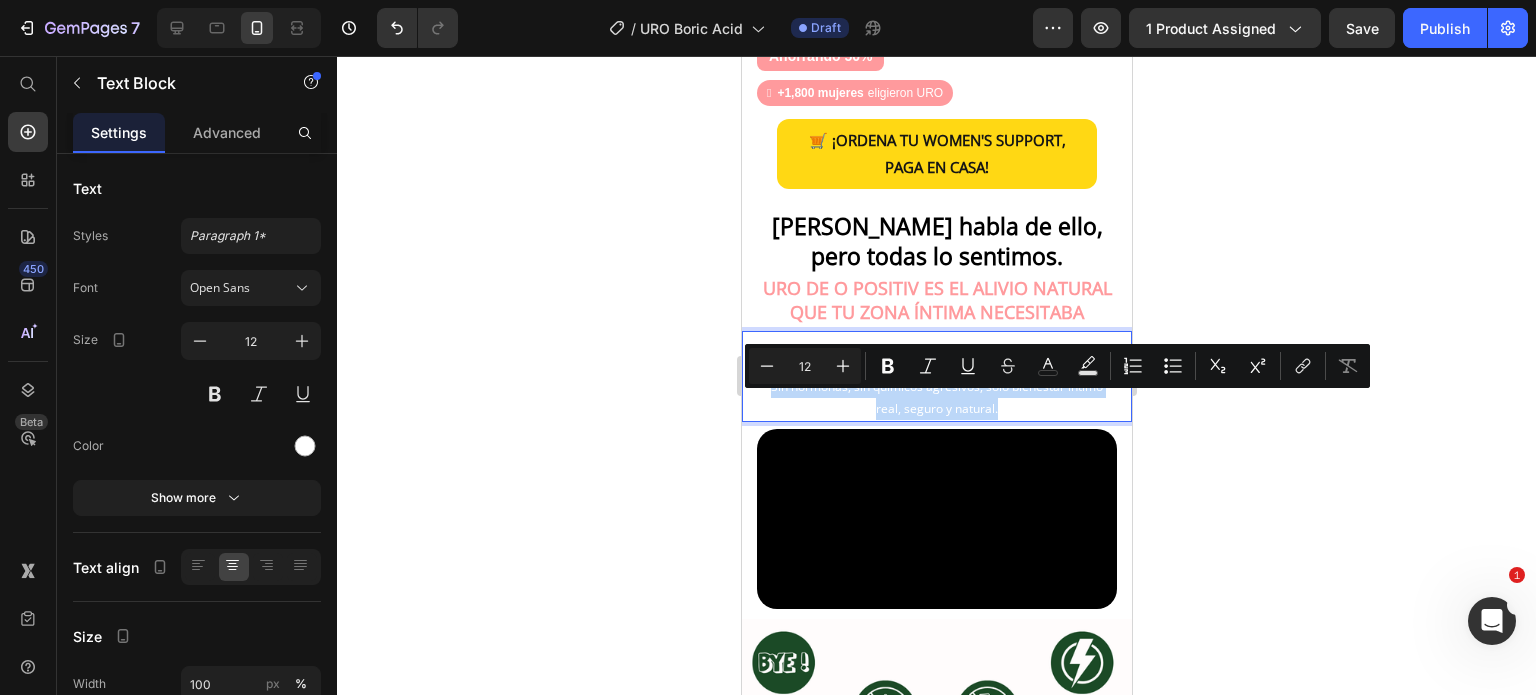click on "Equilibra tu pH vaginal, elimina olores molestos y alivia molestias leves. Sin hormonas, sin químicos agresivos, solo bienestar íntimo real, seguro y natural." at bounding box center [936, 376] 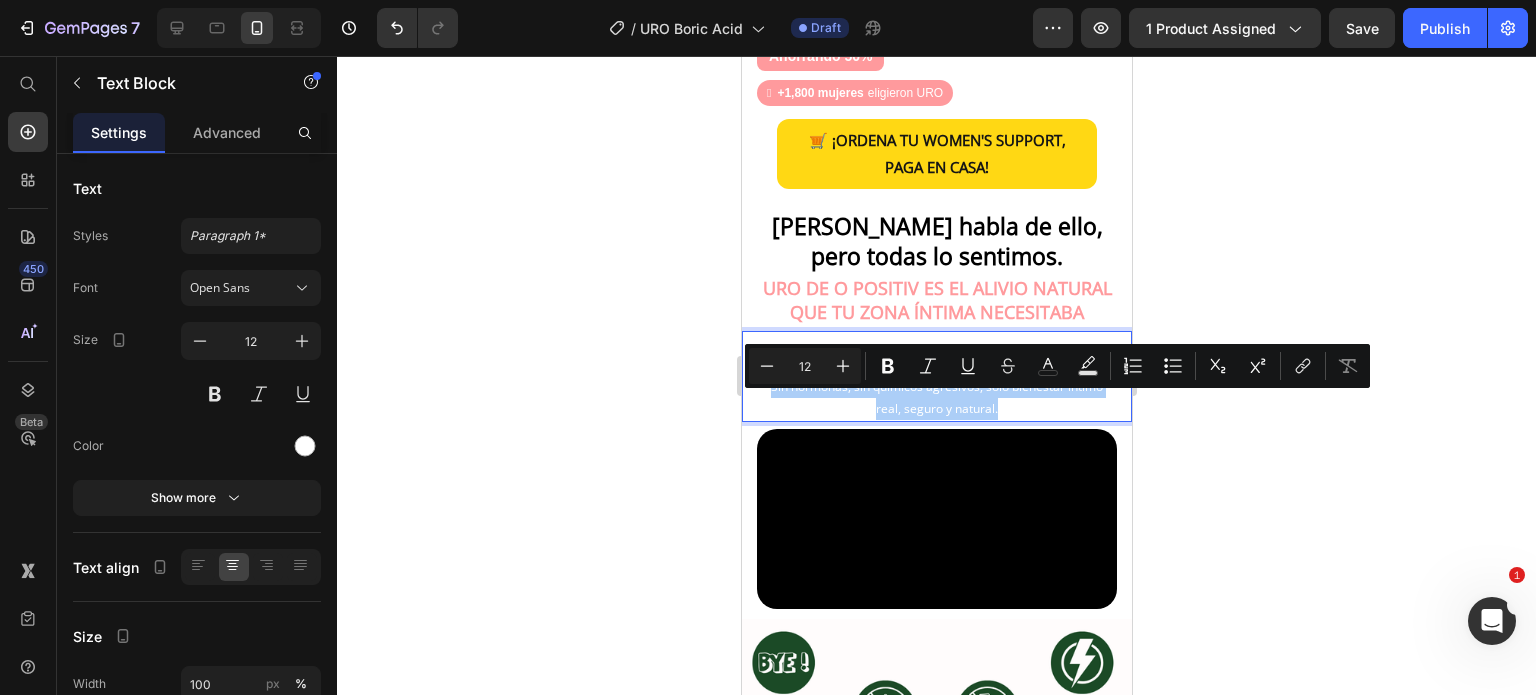 click 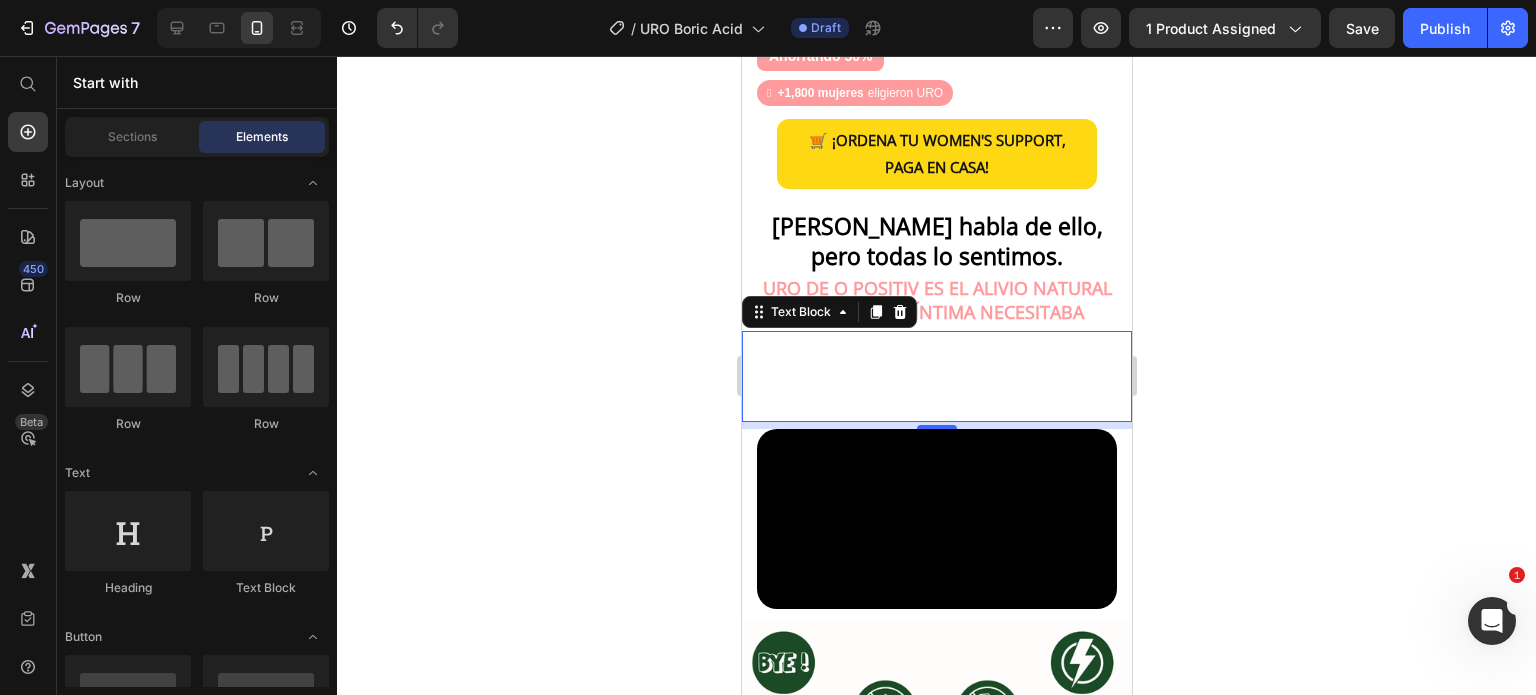 drag, startPoint x: 1041, startPoint y: 392, endPoint x: 1305, endPoint y: 447, distance: 269.6683 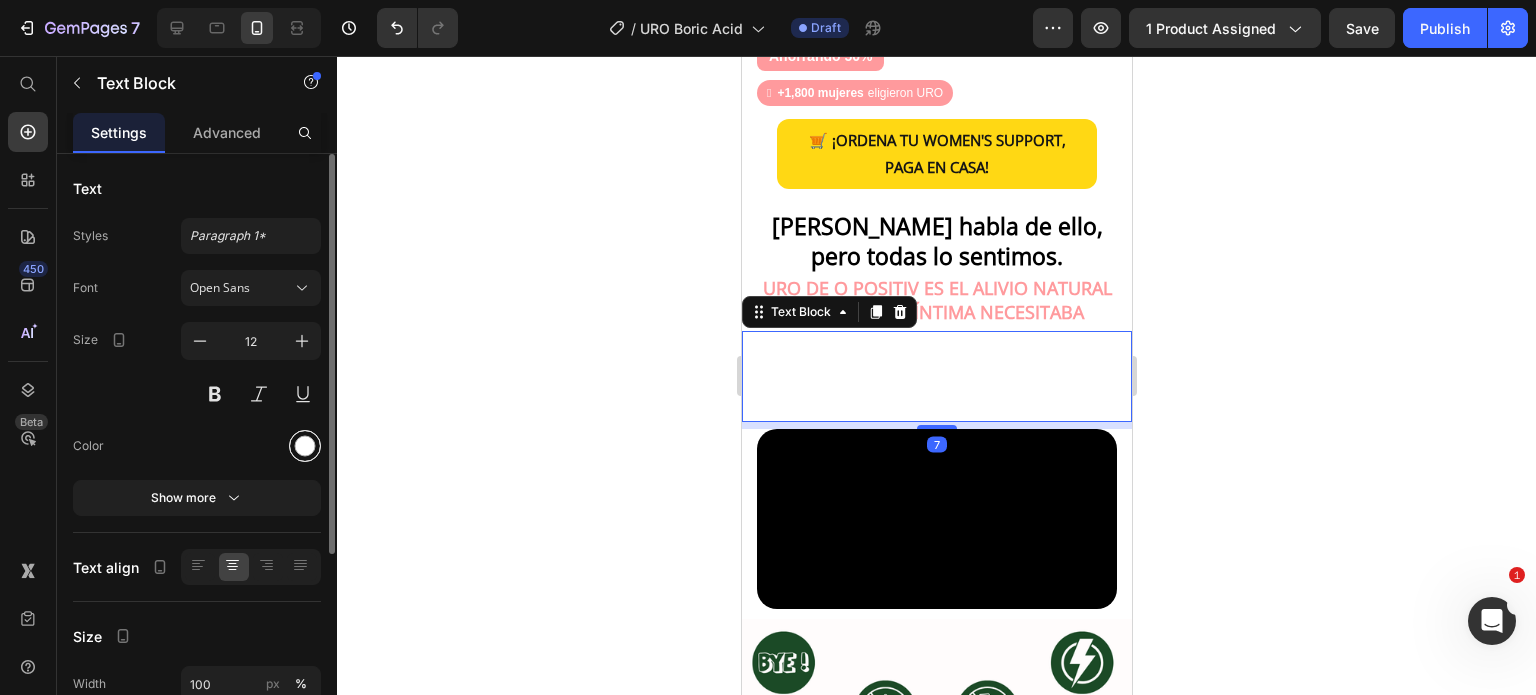 click at bounding box center (305, 446) 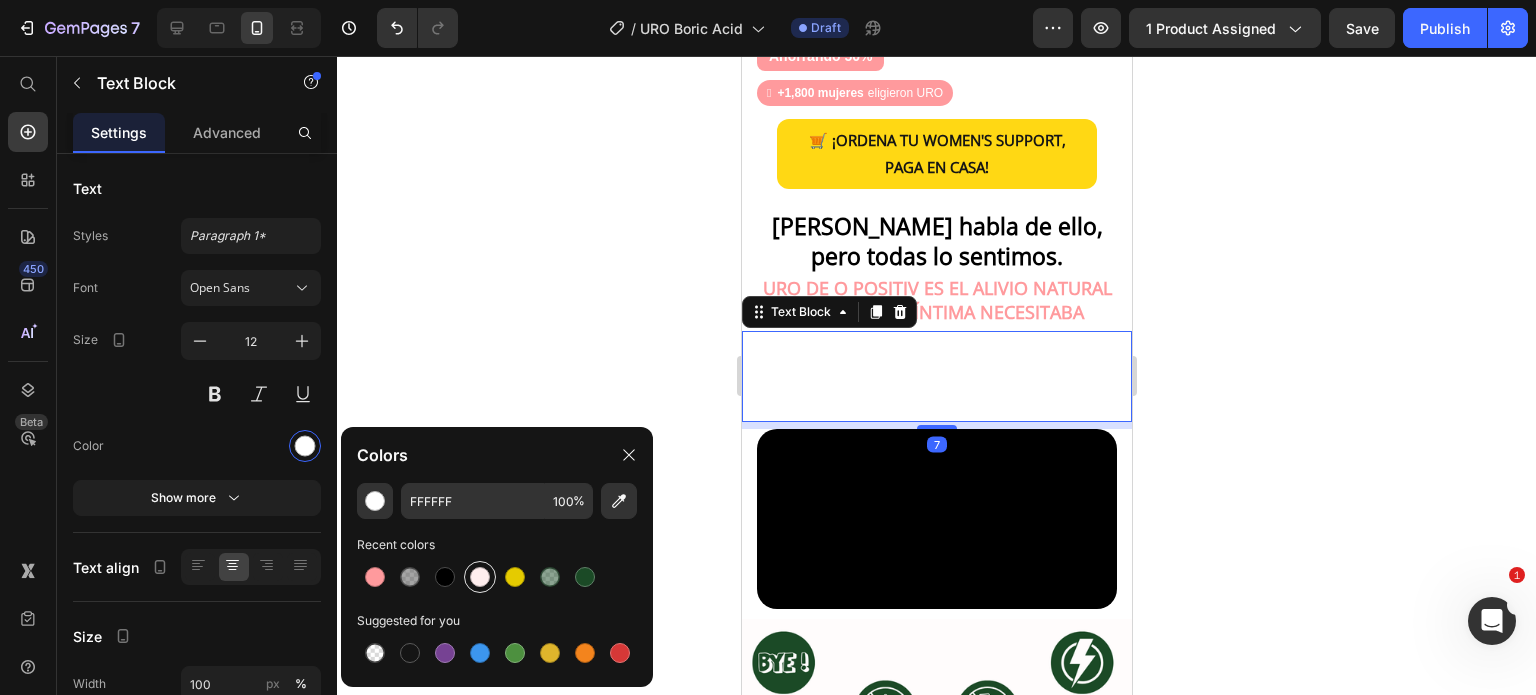 click at bounding box center [480, 577] 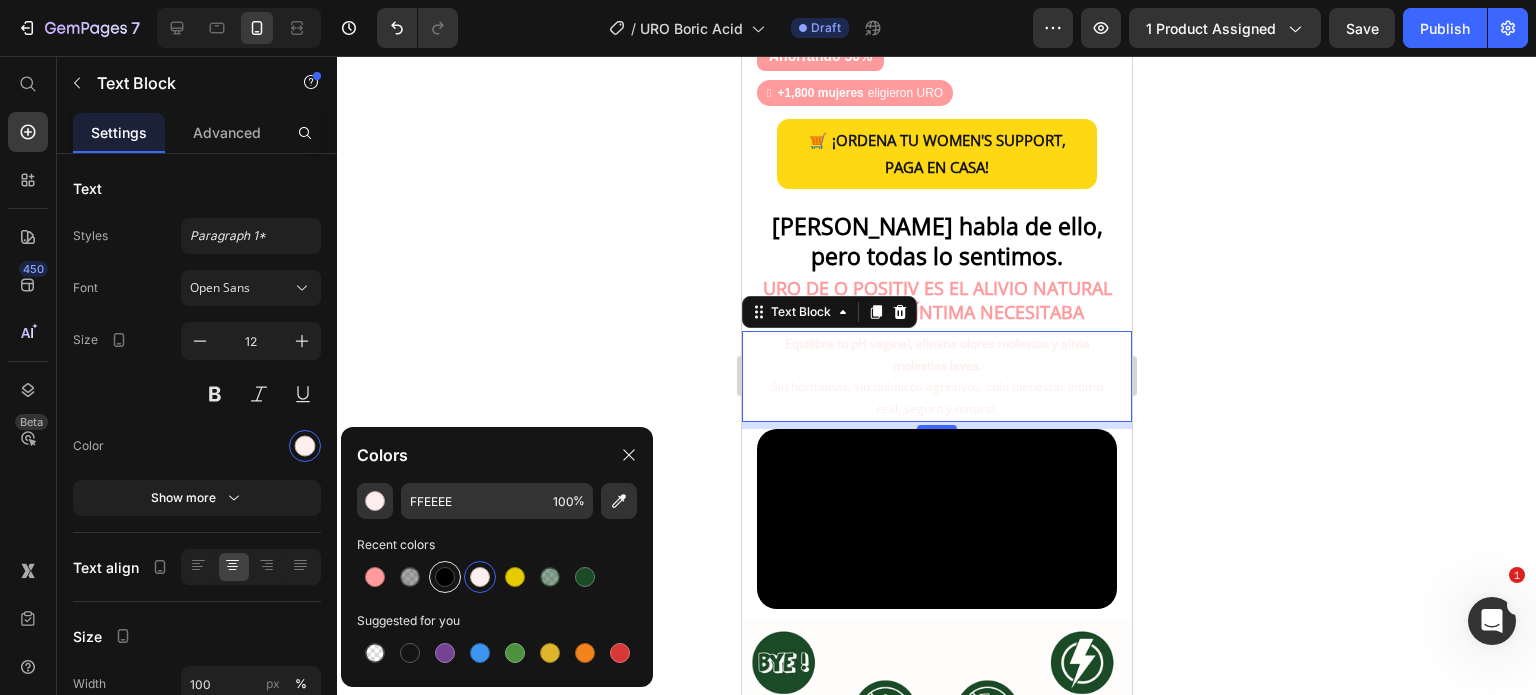 click at bounding box center (445, 577) 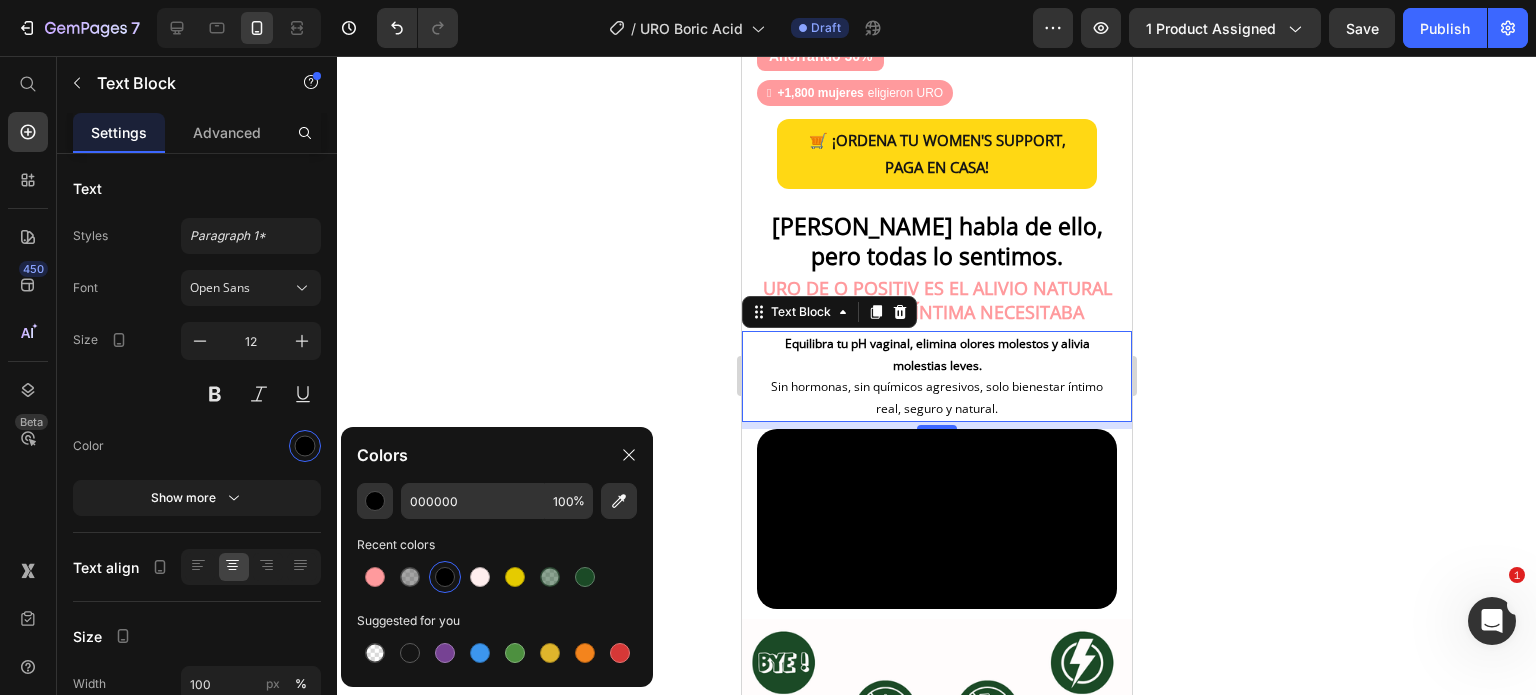 click 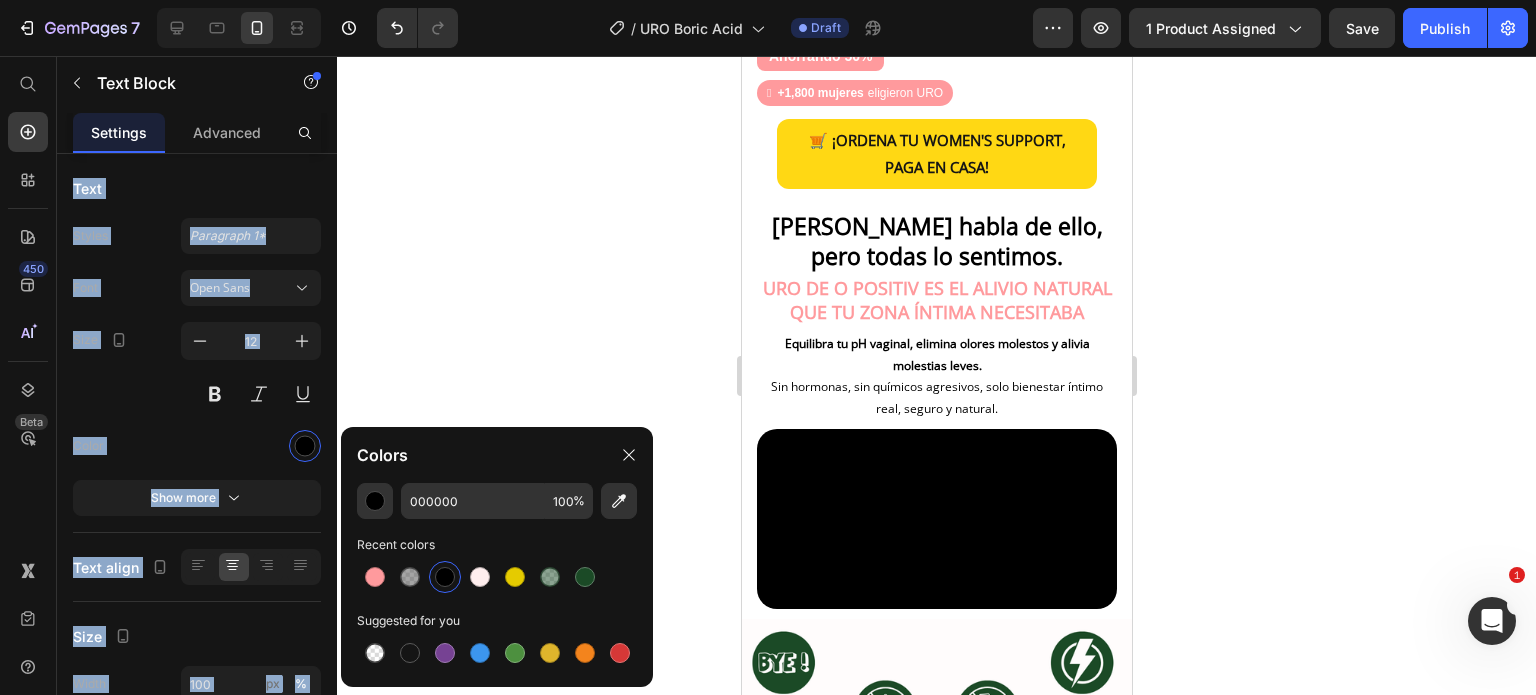 drag, startPoint x: 1235, startPoint y: 350, endPoint x: 1204, endPoint y: 263, distance: 92.358 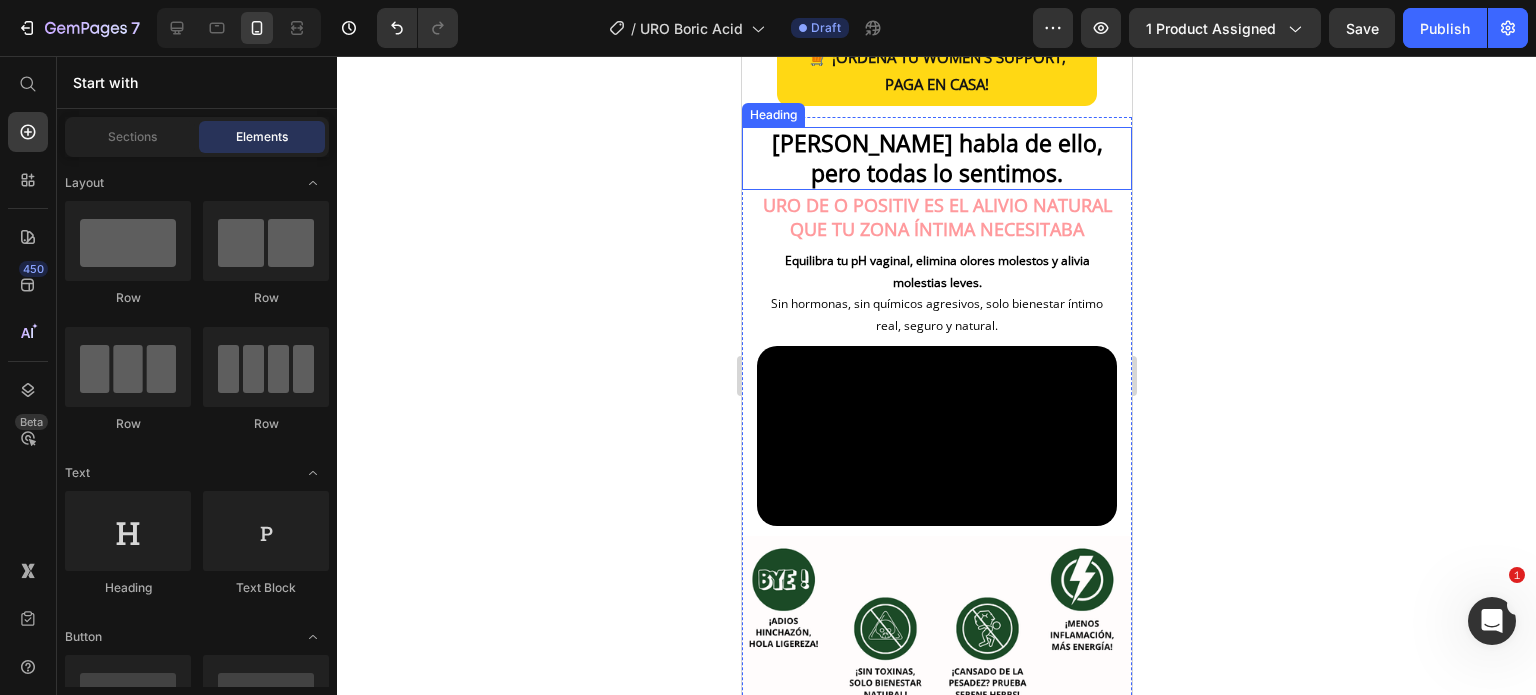 scroll, scrollTop: 1800, scrollLeft: 0, axis: vertical 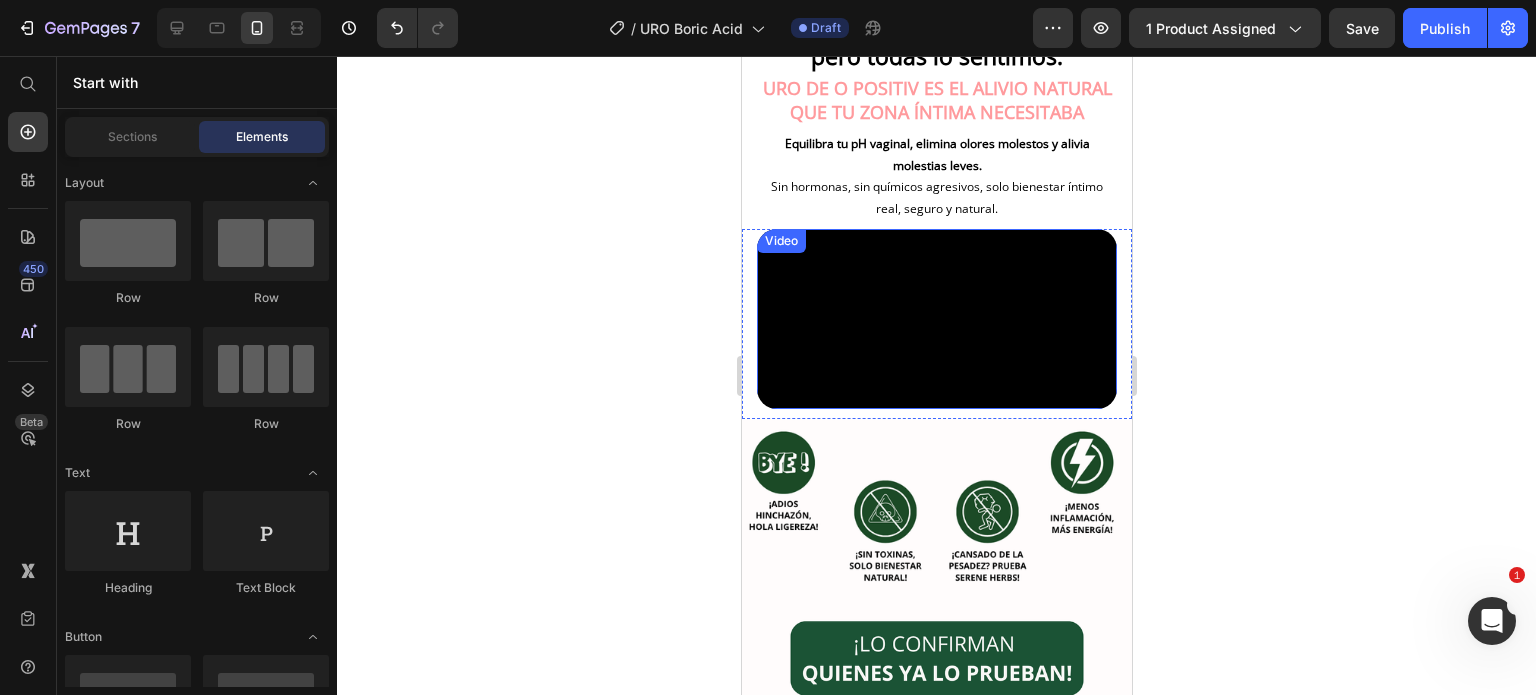 click at bounding box center [936, 319] 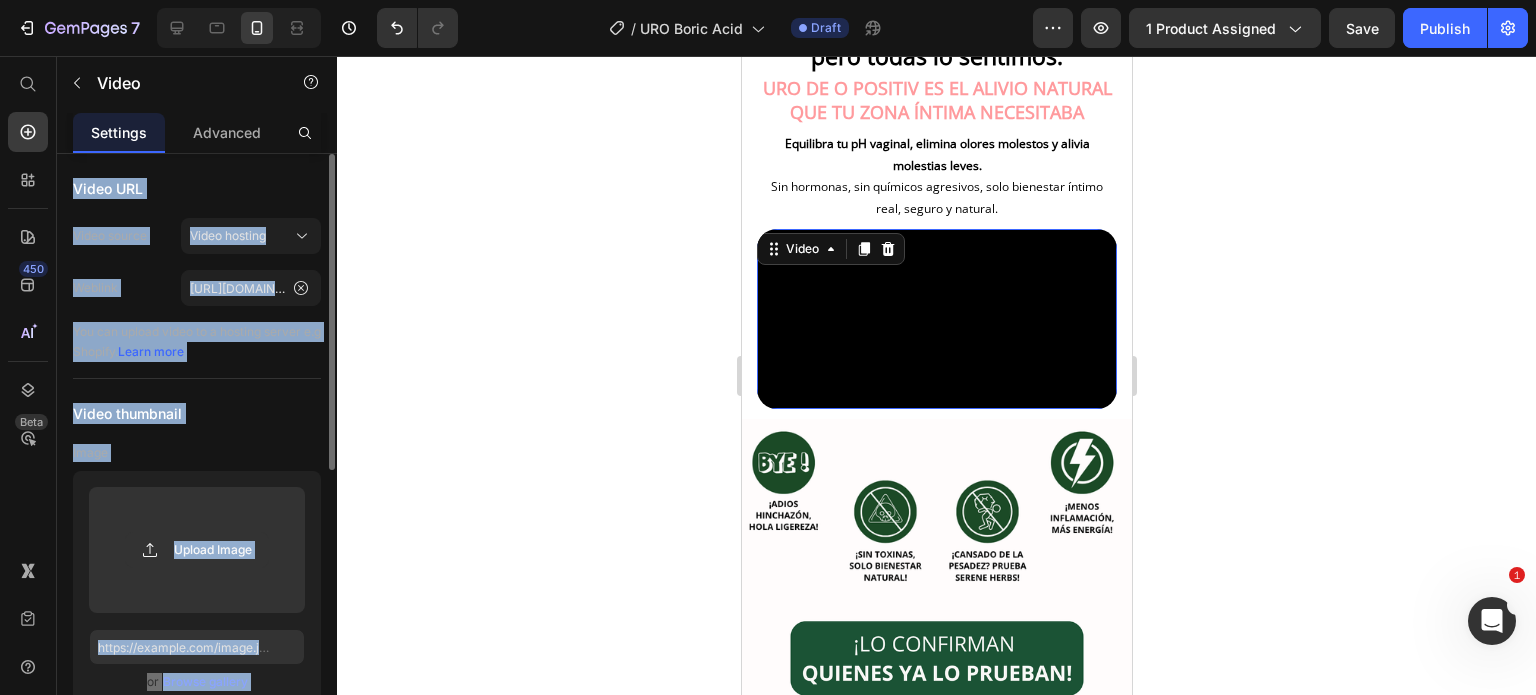 click on "Video URL" at bounding box center [197, 188] 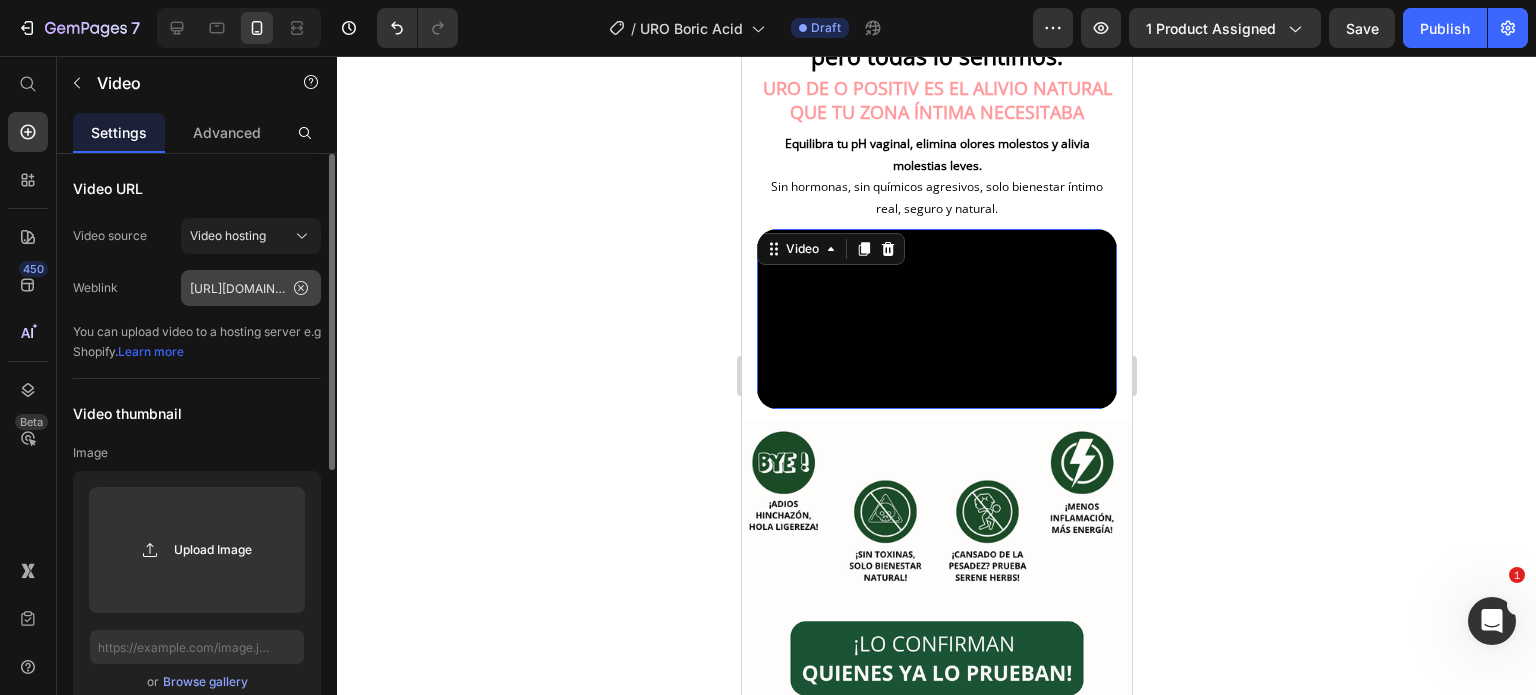 click 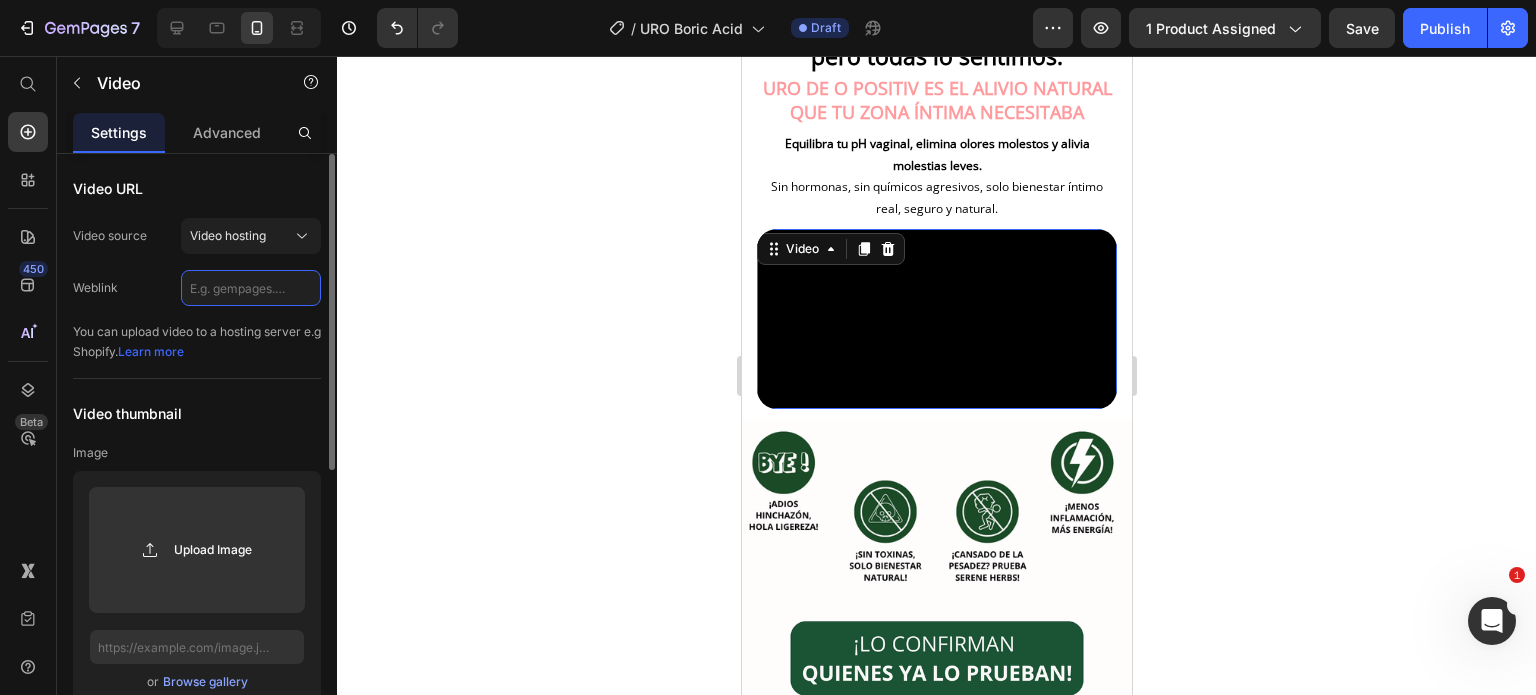 scroll, scrollTop: 0, scrollLeft: 0, axis: both 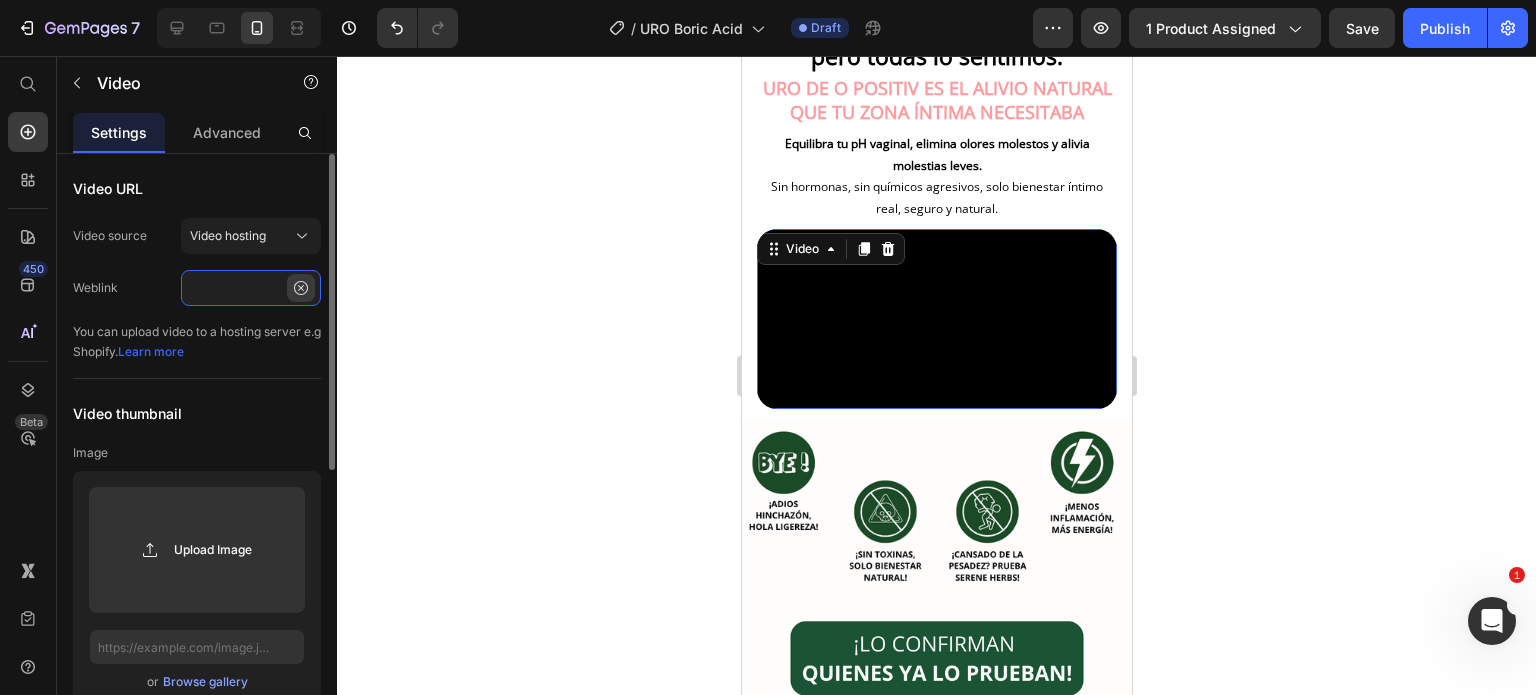 type on "[URL][DOMAIN_NAME][PHONE_NUMBER]" 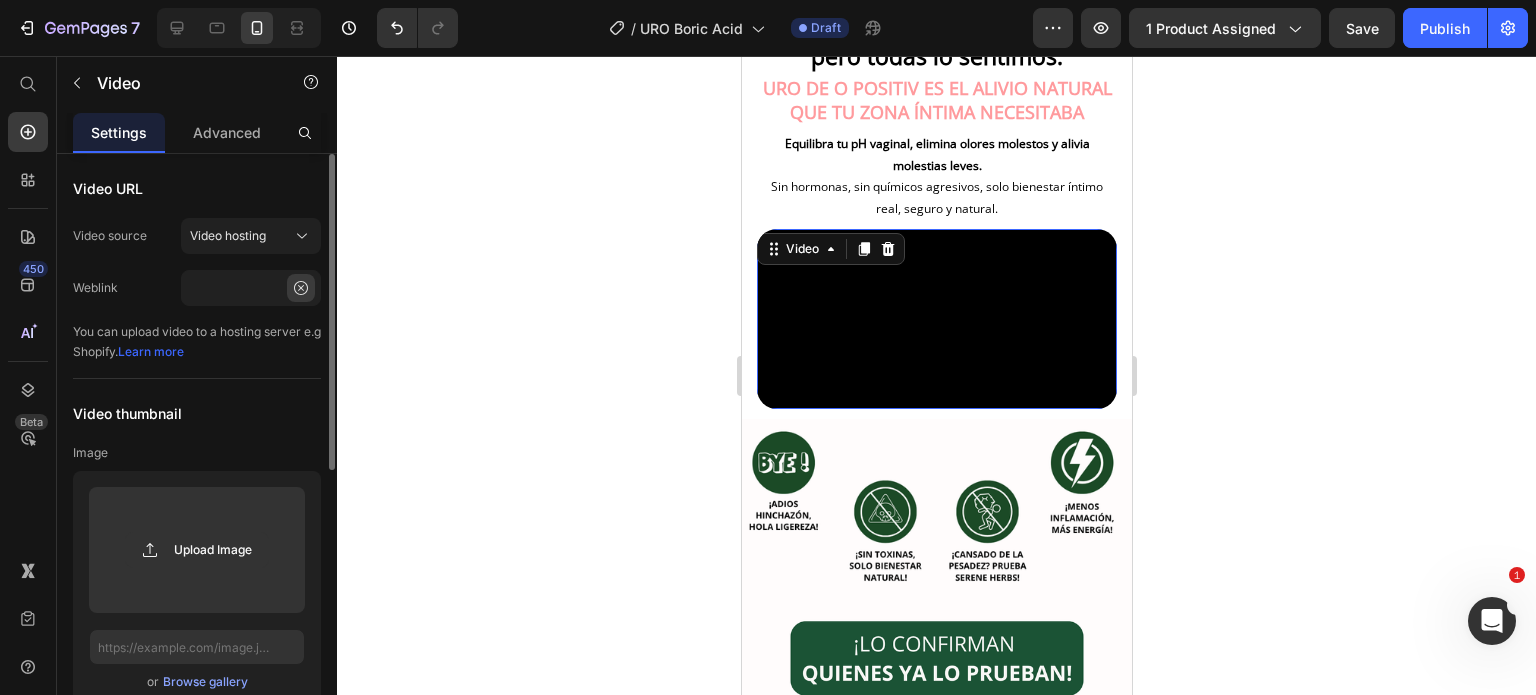 click 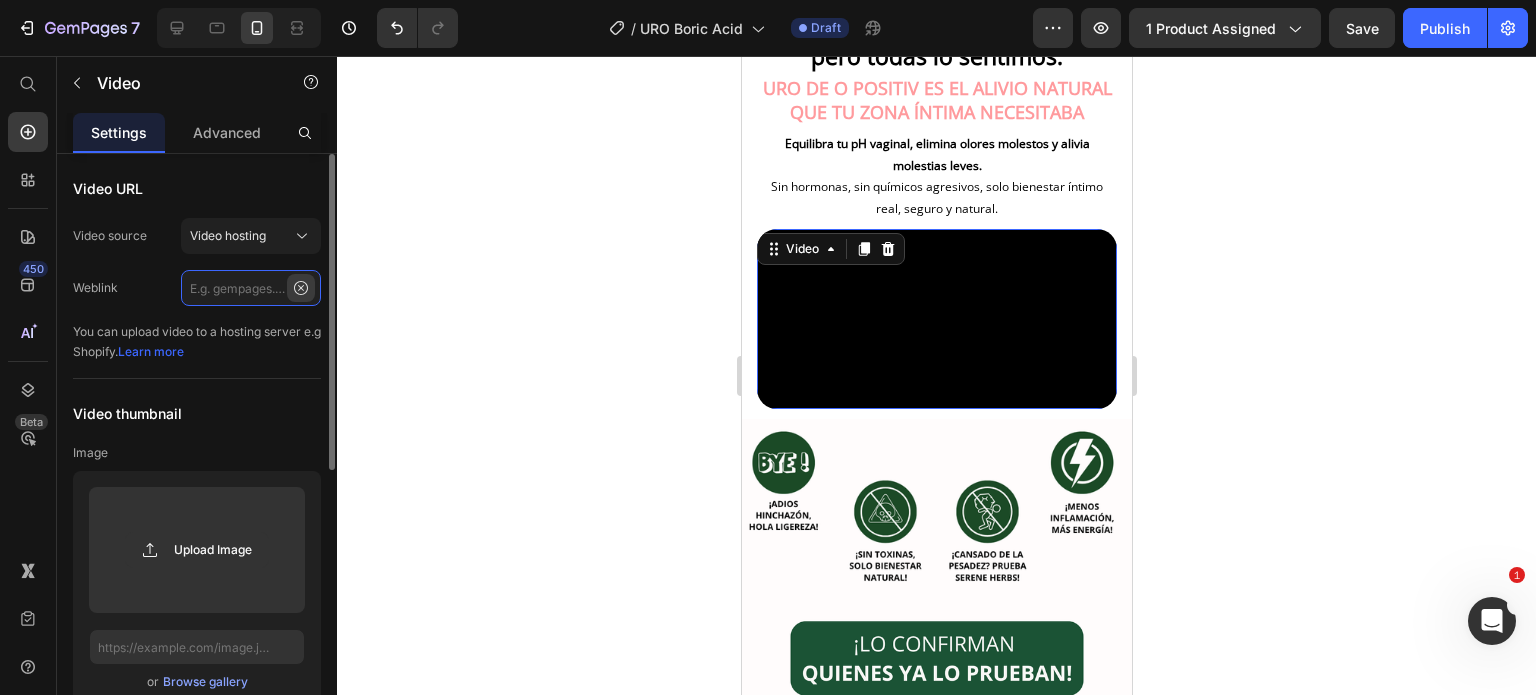 scroll, scrollTop: 0, scrollLeft: 0, axis: both 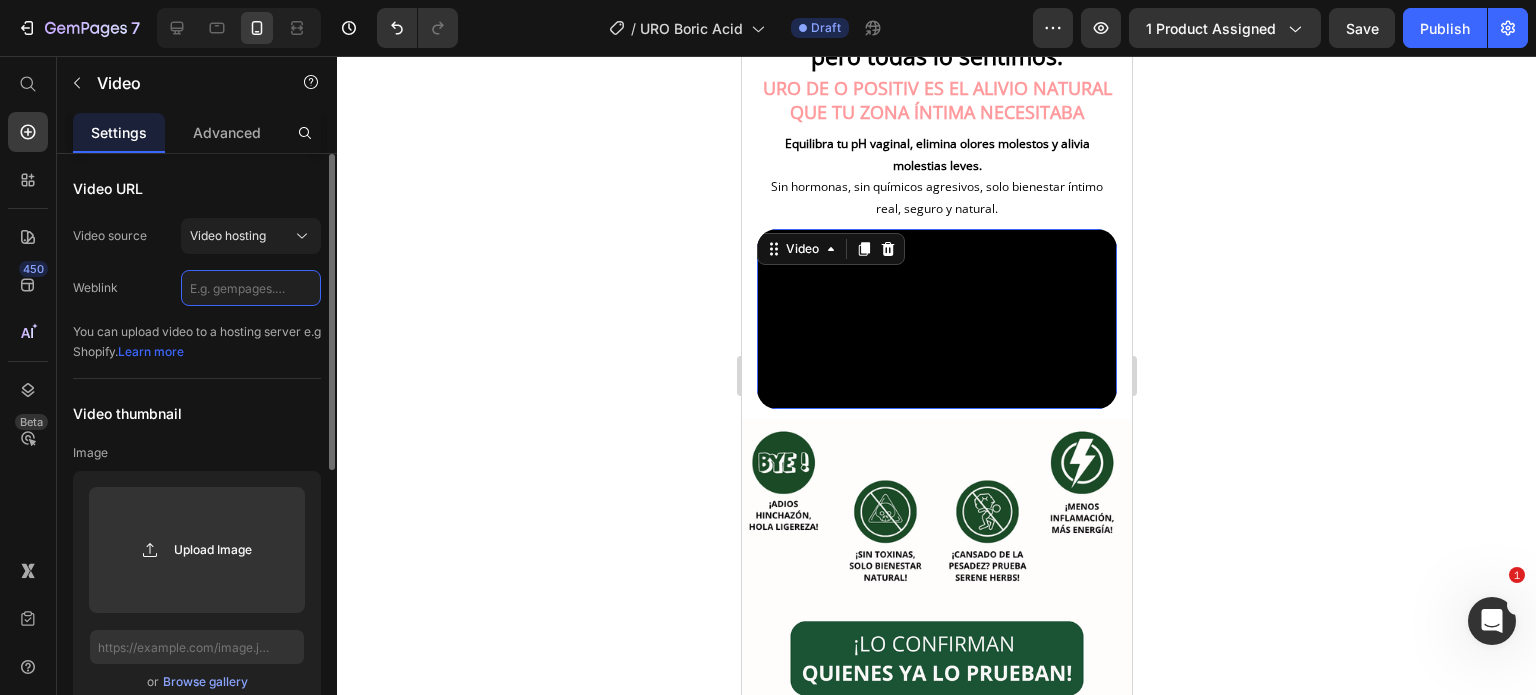 paste on "[URL][DOMAIN_NAME][PHONE_NUMBER]" 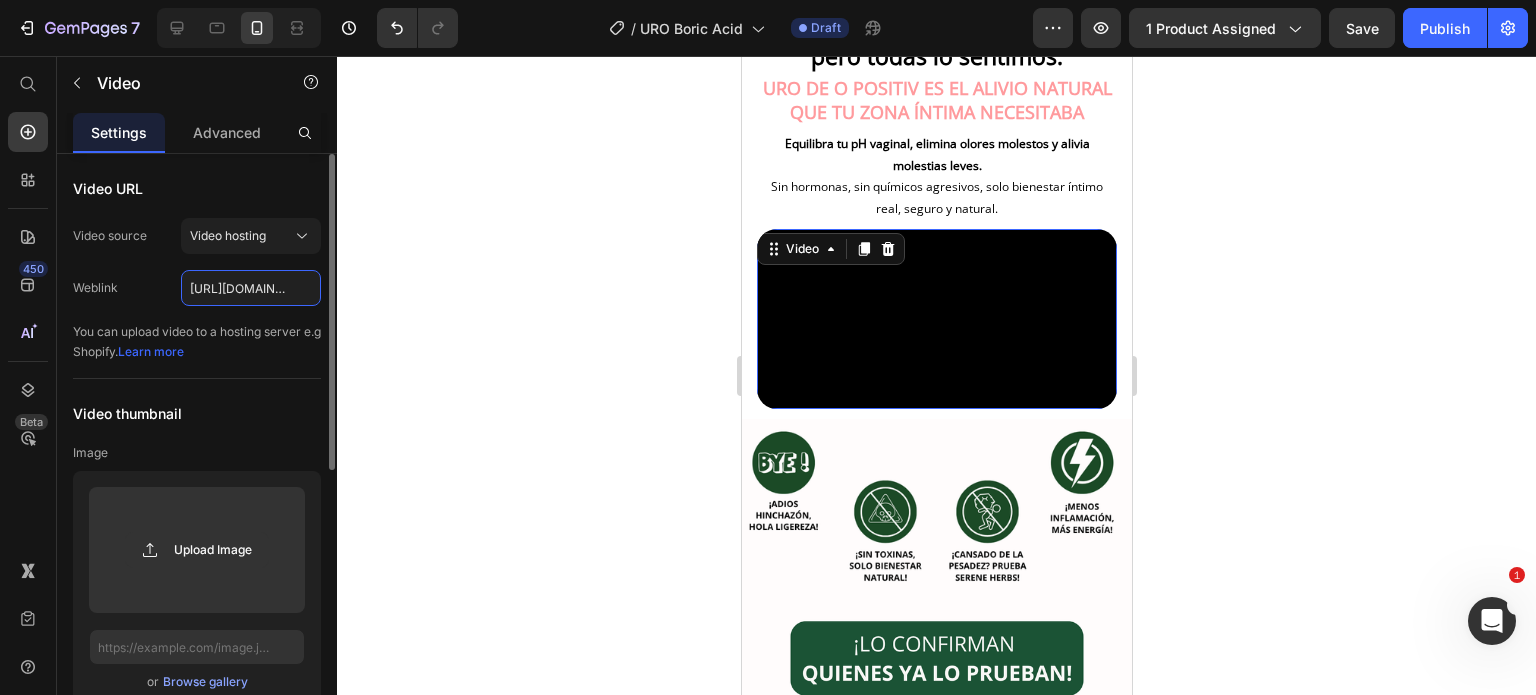 scroll, scrollTop: 0, scrollLeft: 479, axis: horizontal 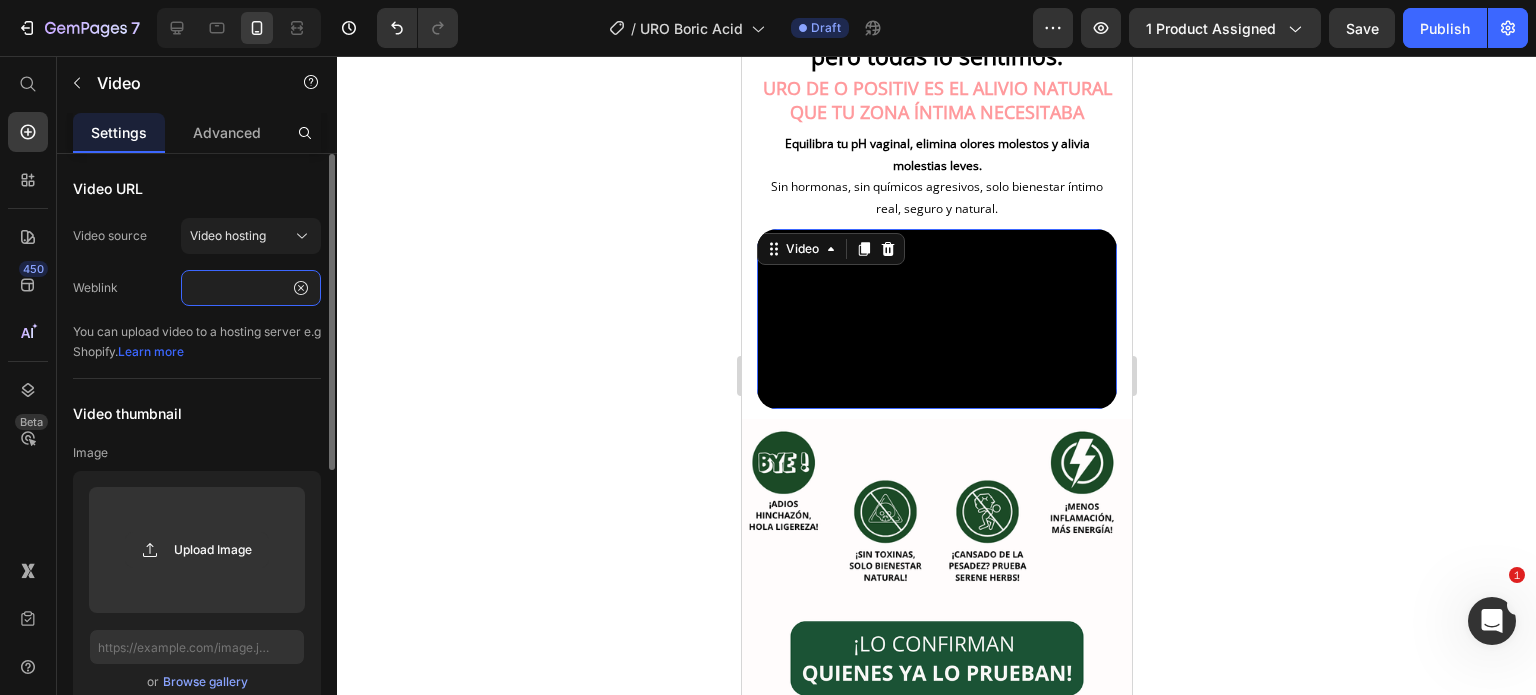 type on "[URL][DOMAIN_NAME][PHONE_NUMBER]" 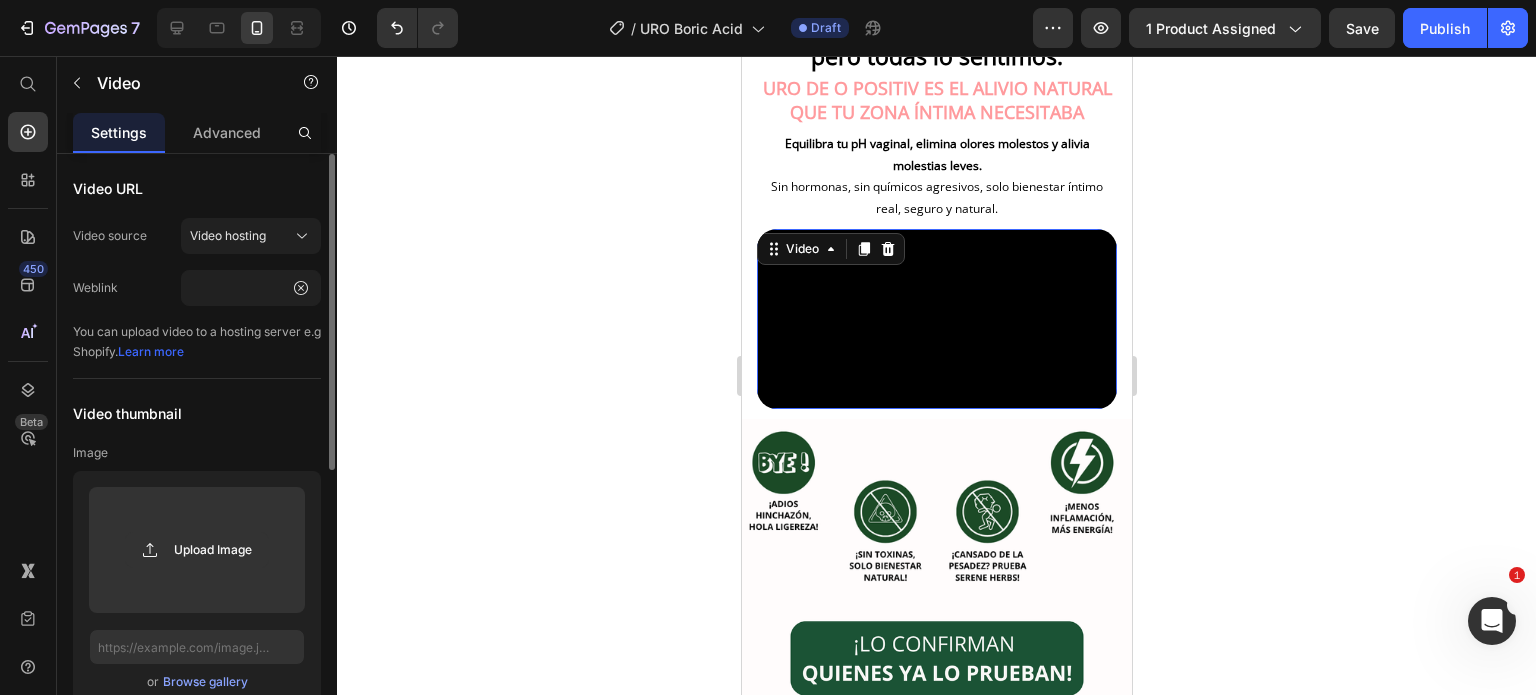 click on "Video URL" at bounding box center (197, 188) 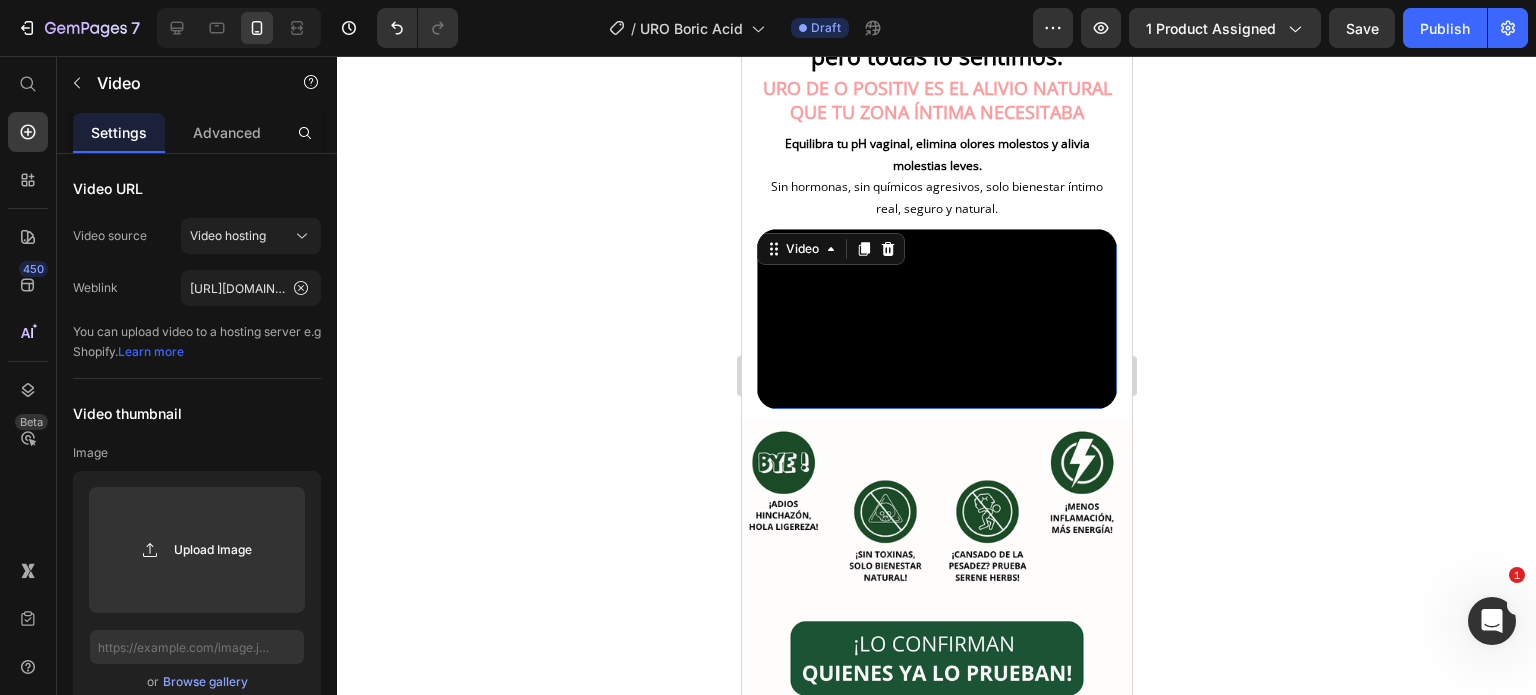 click at bounding box center (936, 319) 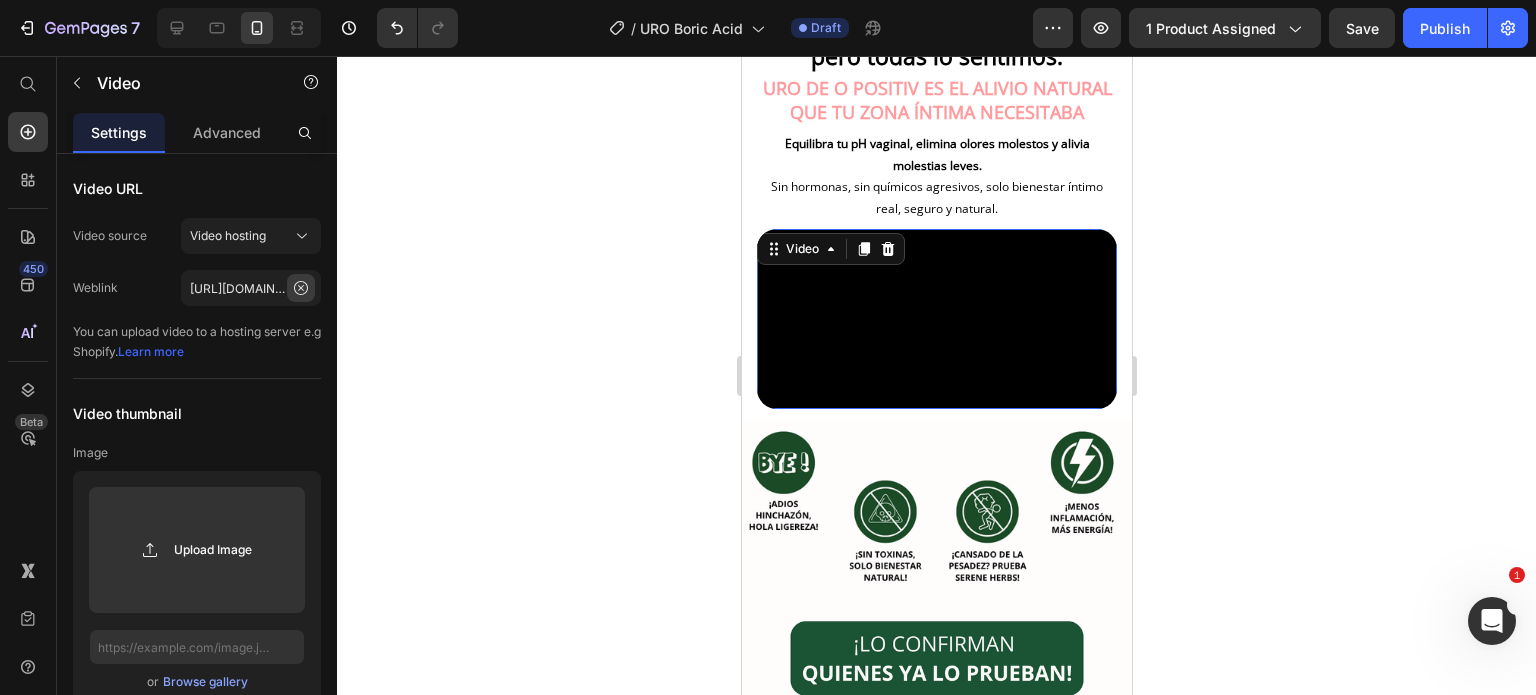 click 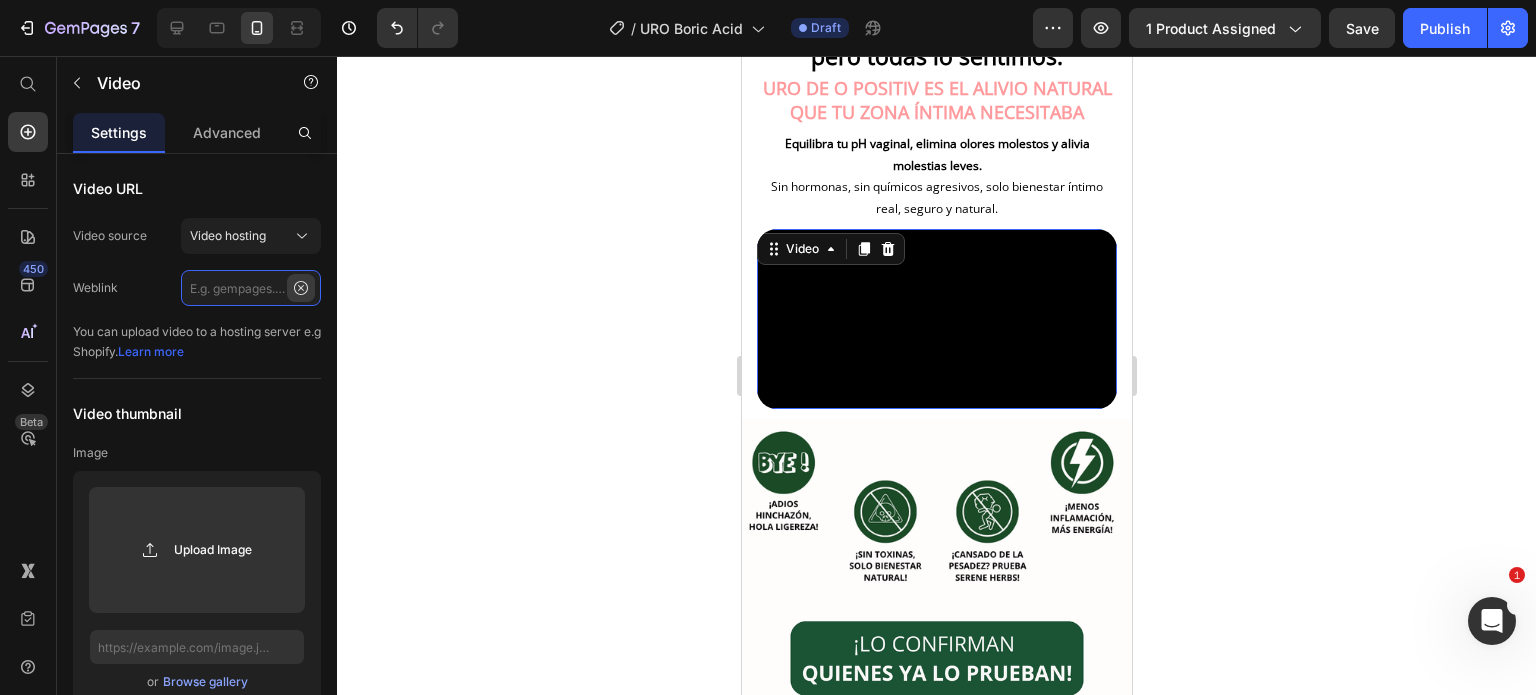 scroll, scrollTop: 0, scrollLeft: 0, axis: both 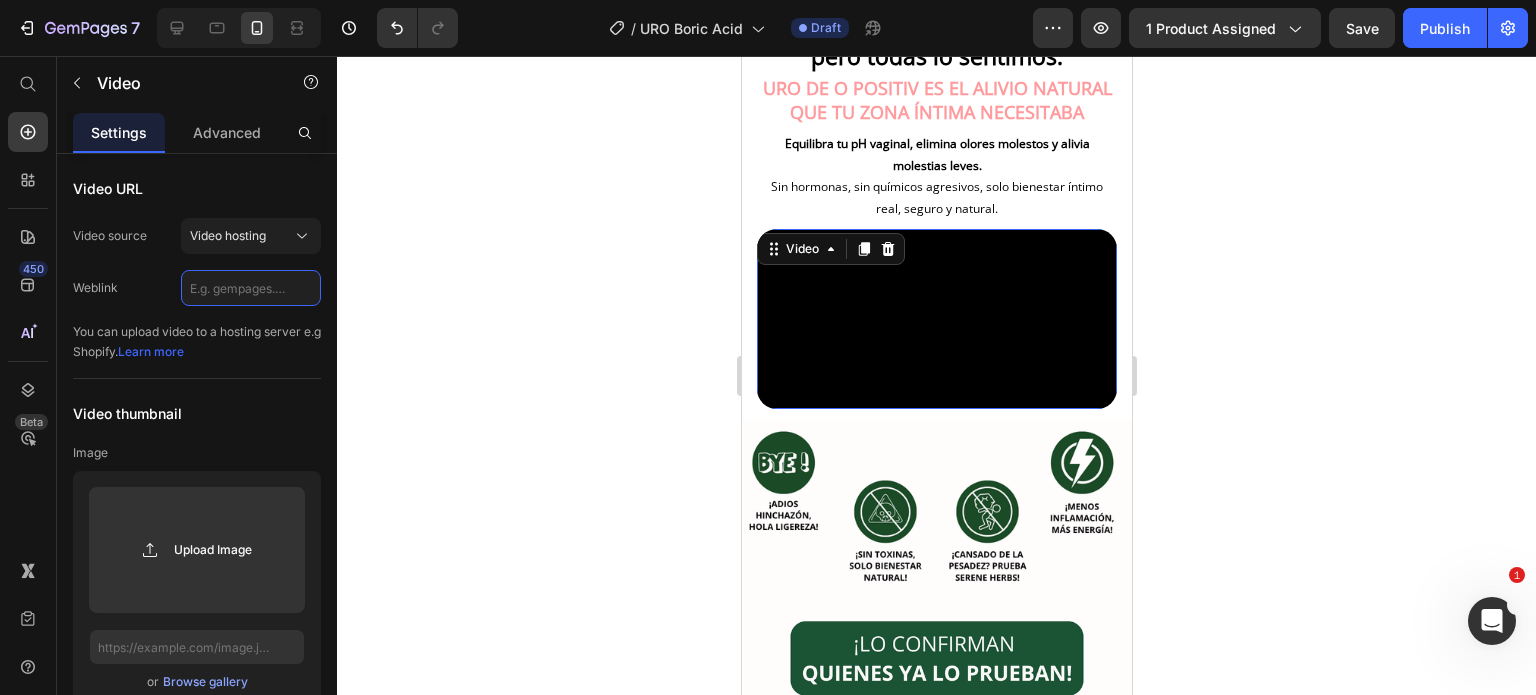 paste on "[URL][DOMAIN_NAME][PHONE_NUMBER]" 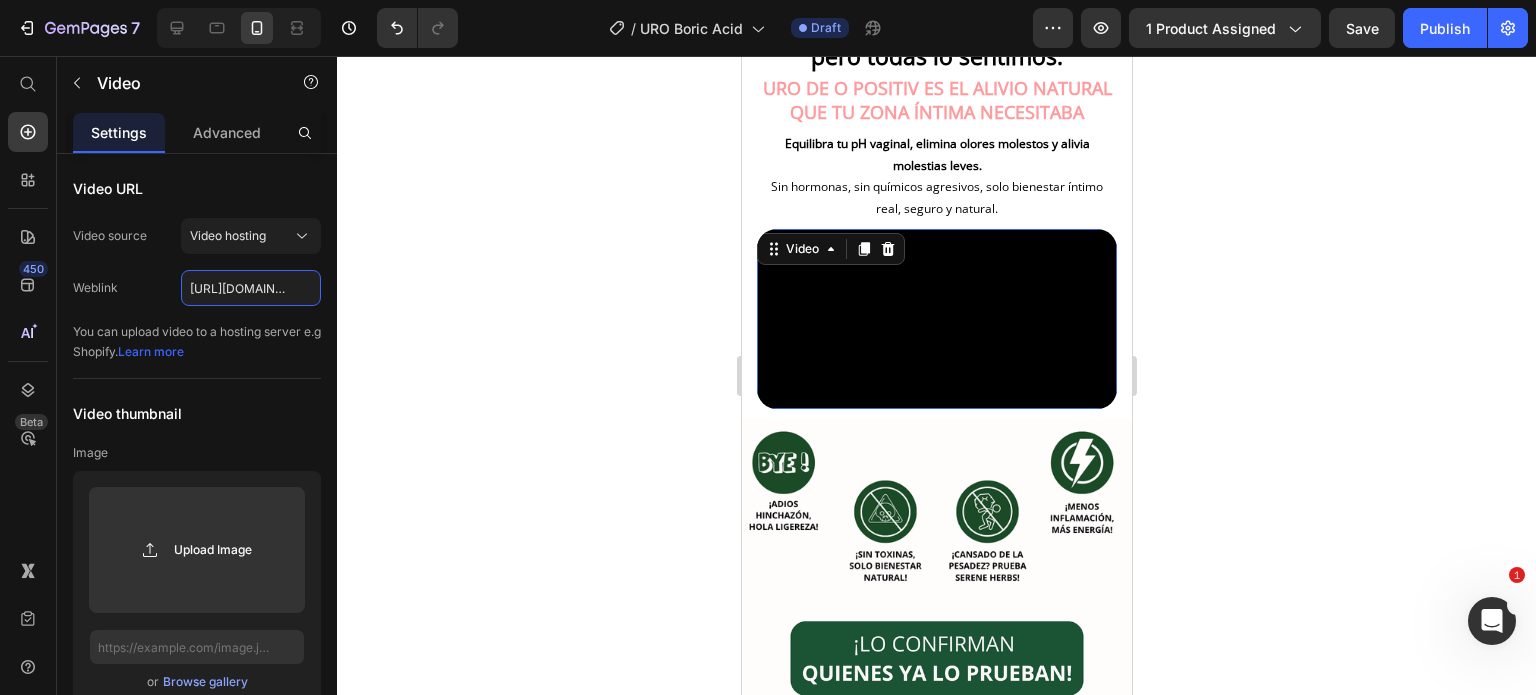scroll, scrollTop: 0, scrollLeft: 479, axis: horizontal 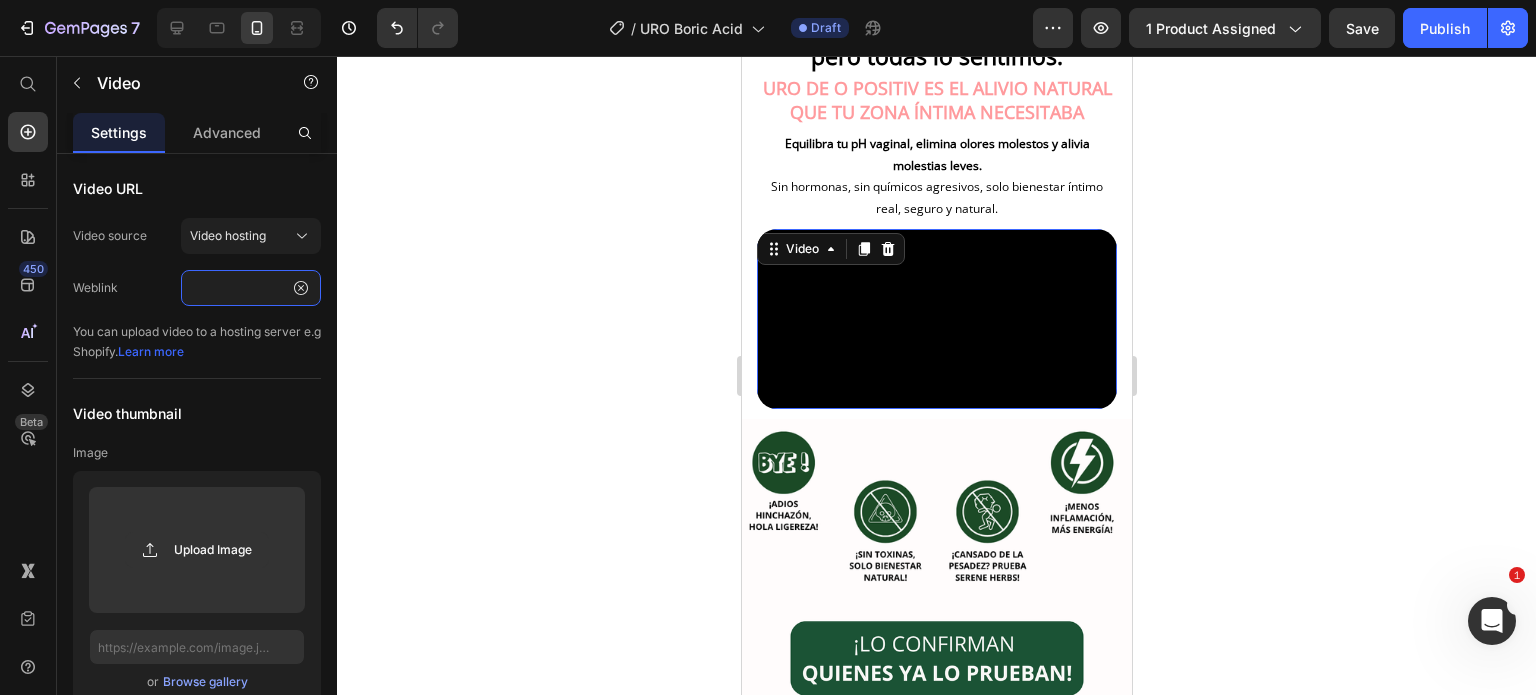 type on "[URL][DOMAIN_NAME][PHONE_NUMBER]" 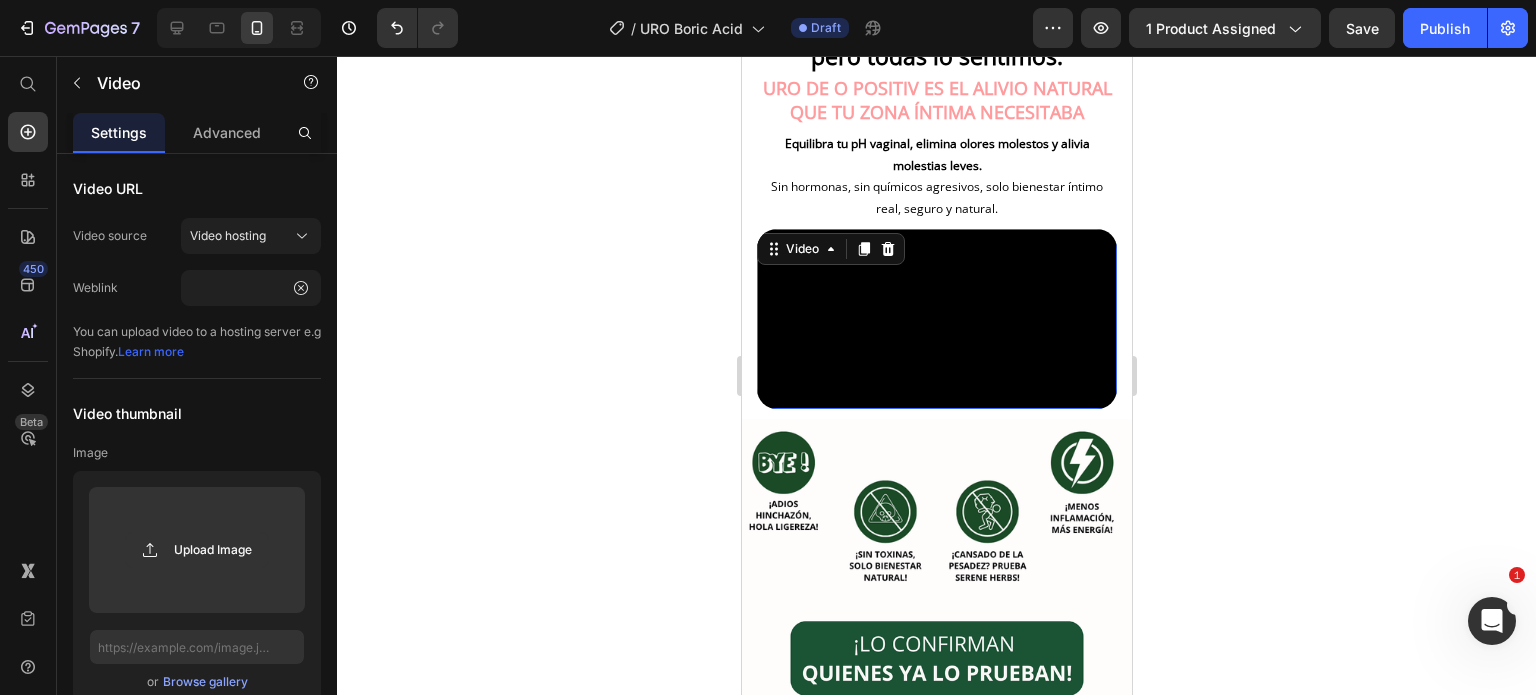 click 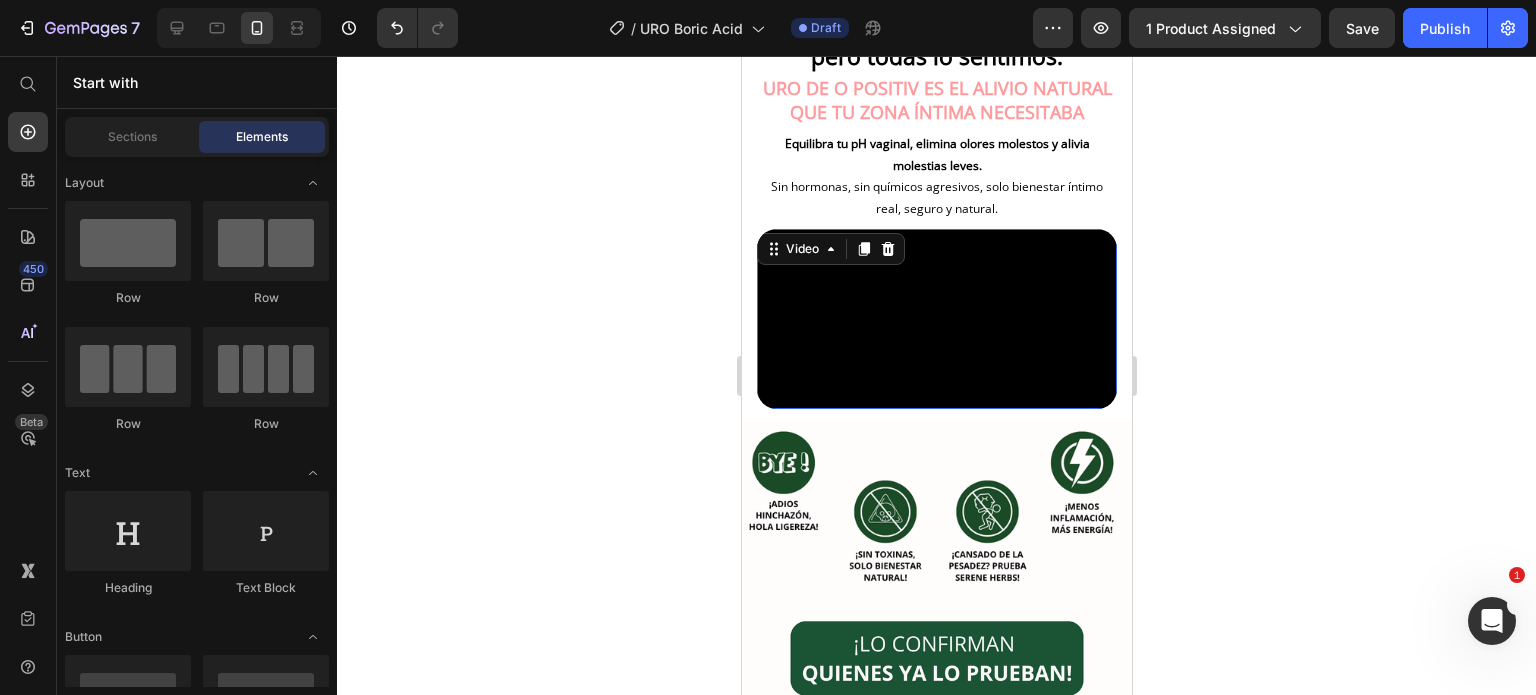 click at bounding box center [936, 319] 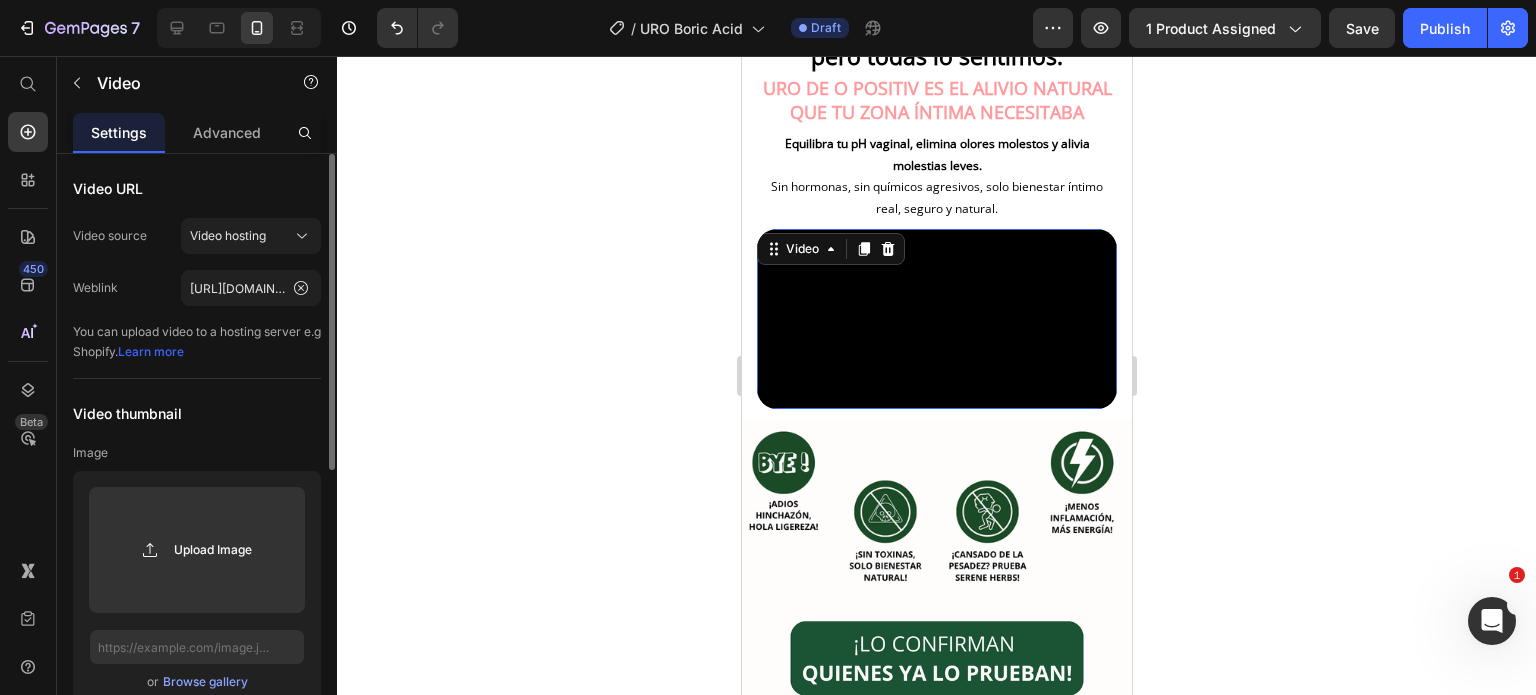 scroll, scrollTop: 400, scrollLeft: 0, axis: vertical 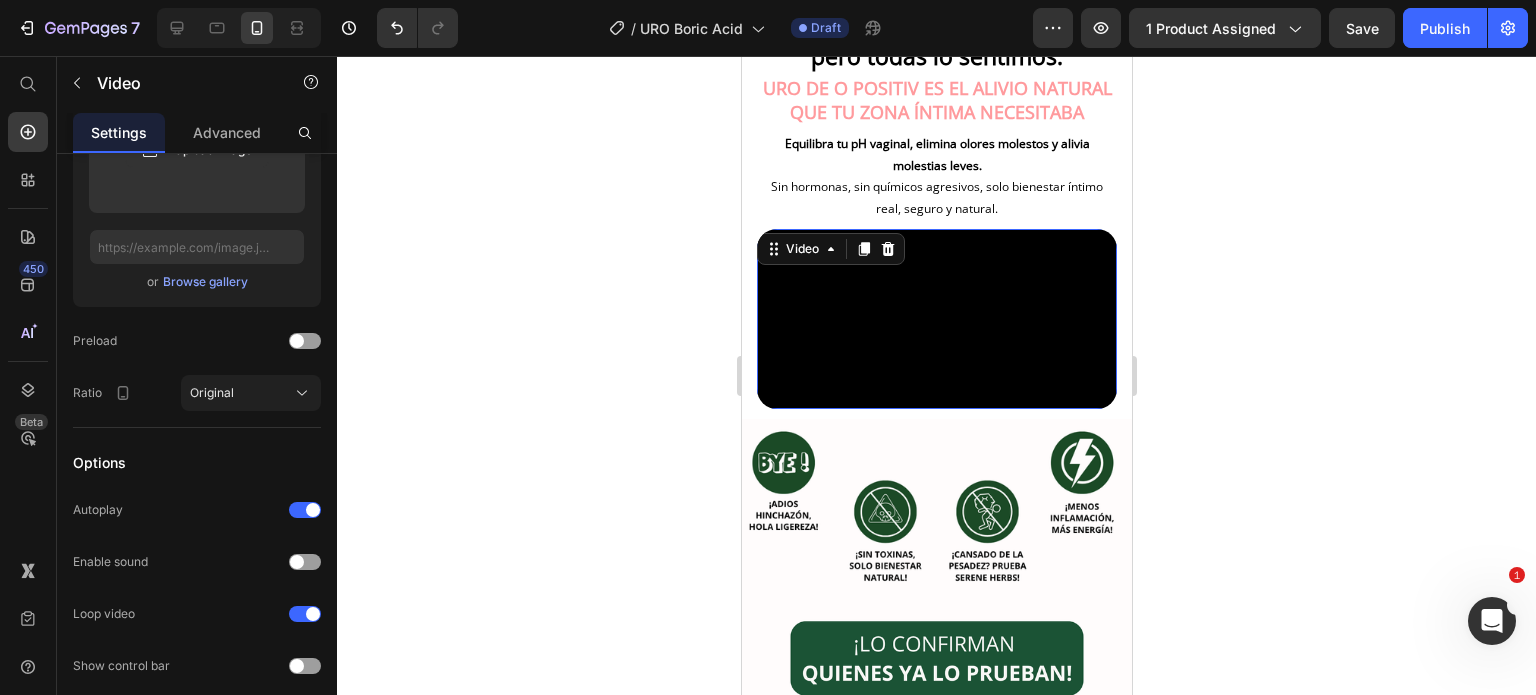 click at bounding box center [936, 319] 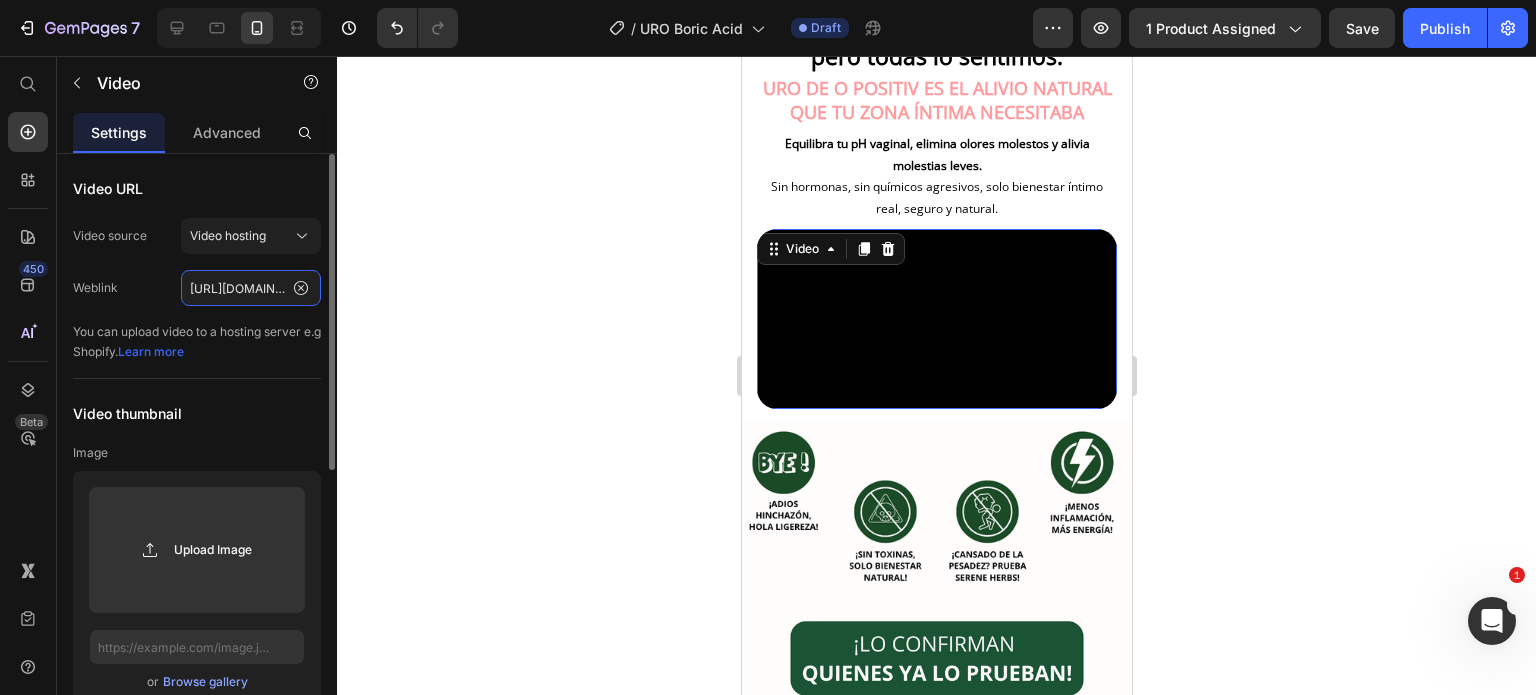 click on "[URL][DOMAIN_NAME][PHONE_NUMBER]" 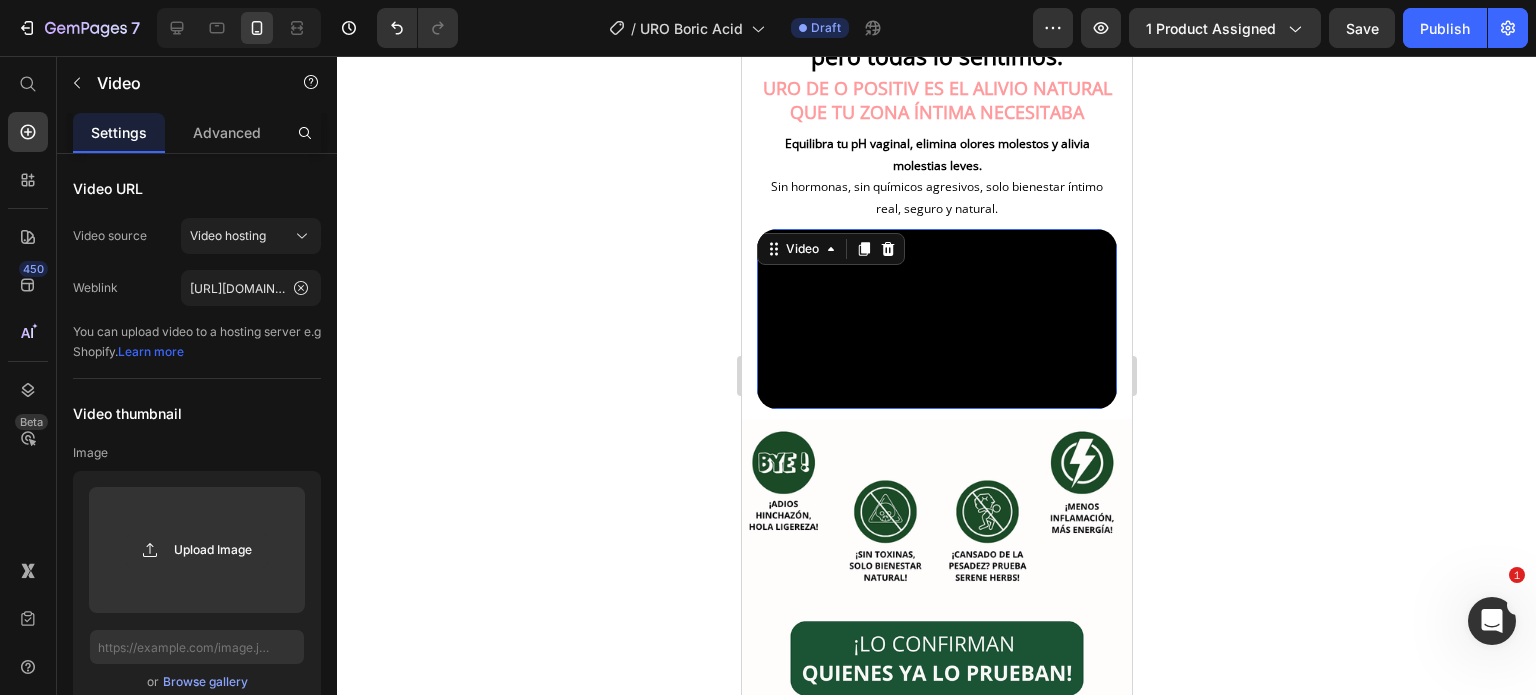 click 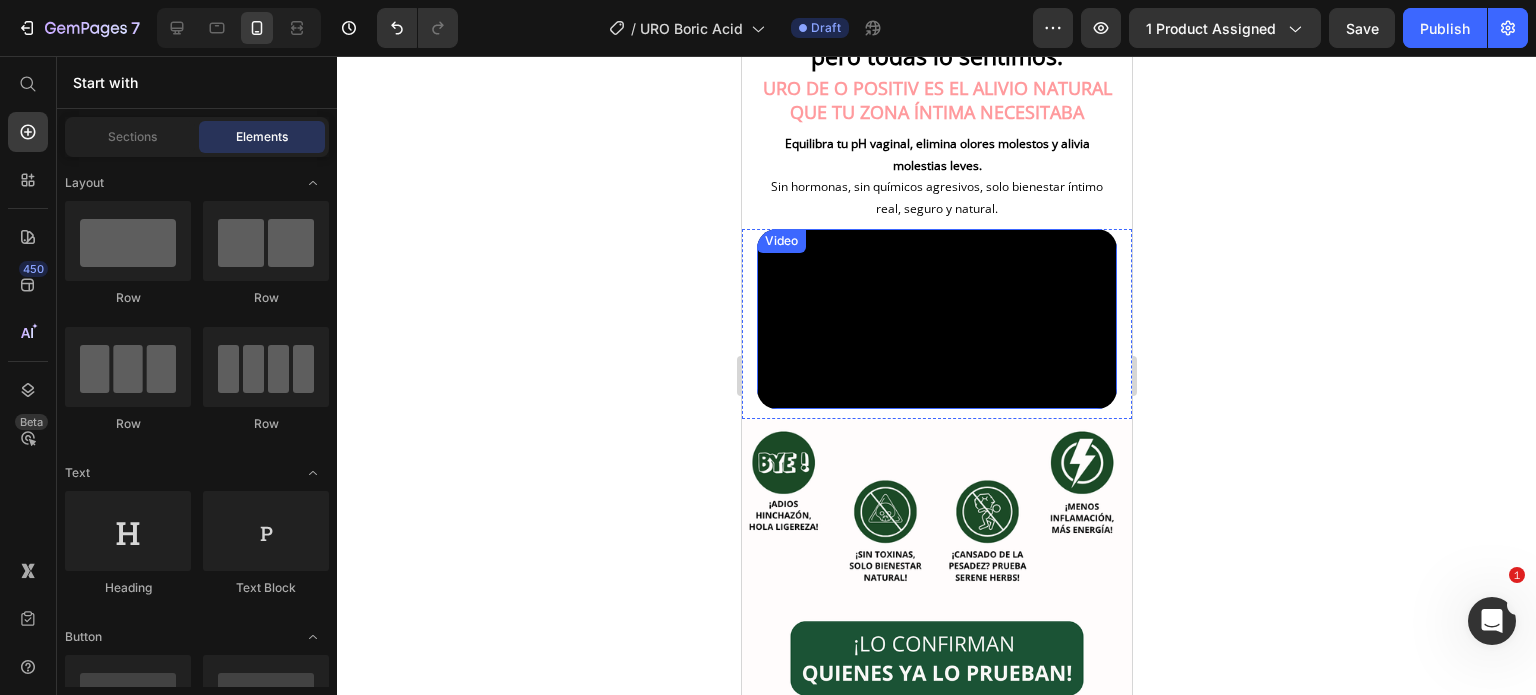 click at bounding box center (936, 319) 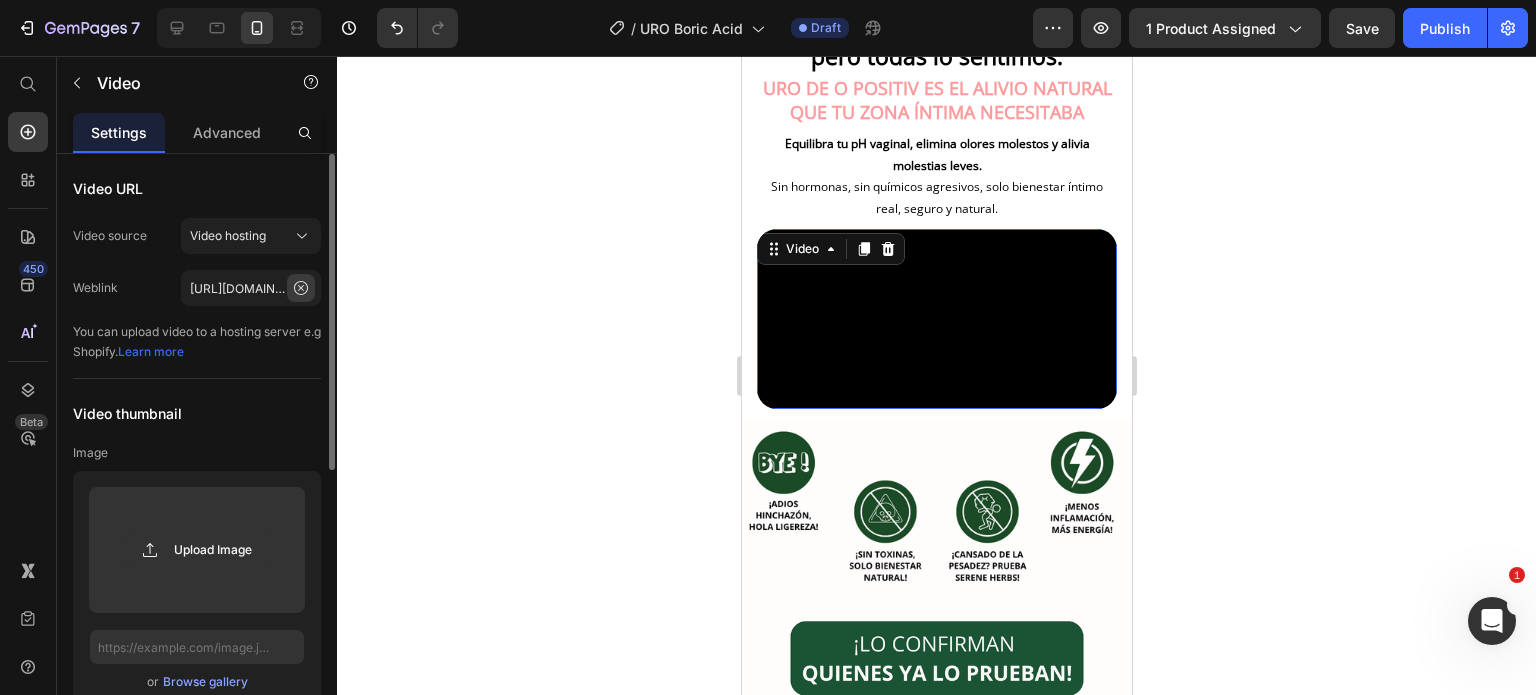 click 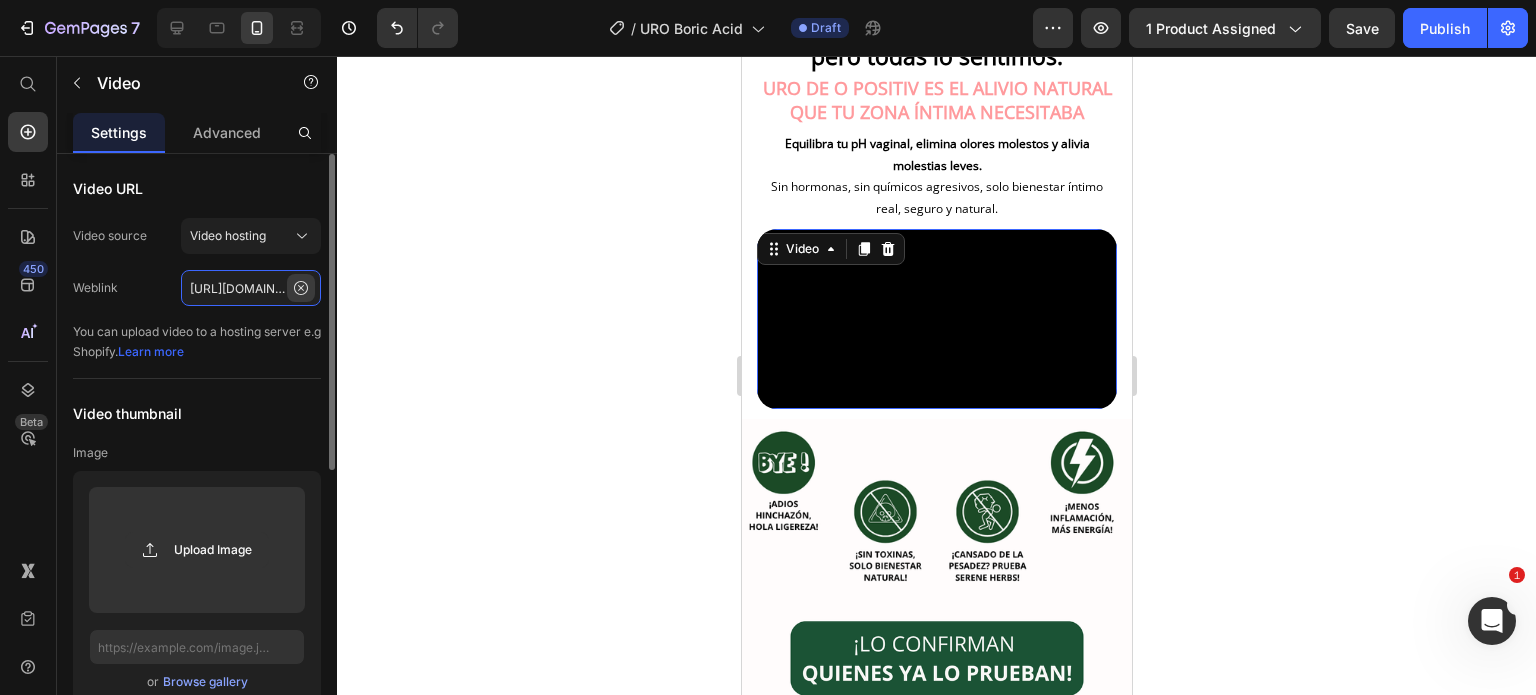 type 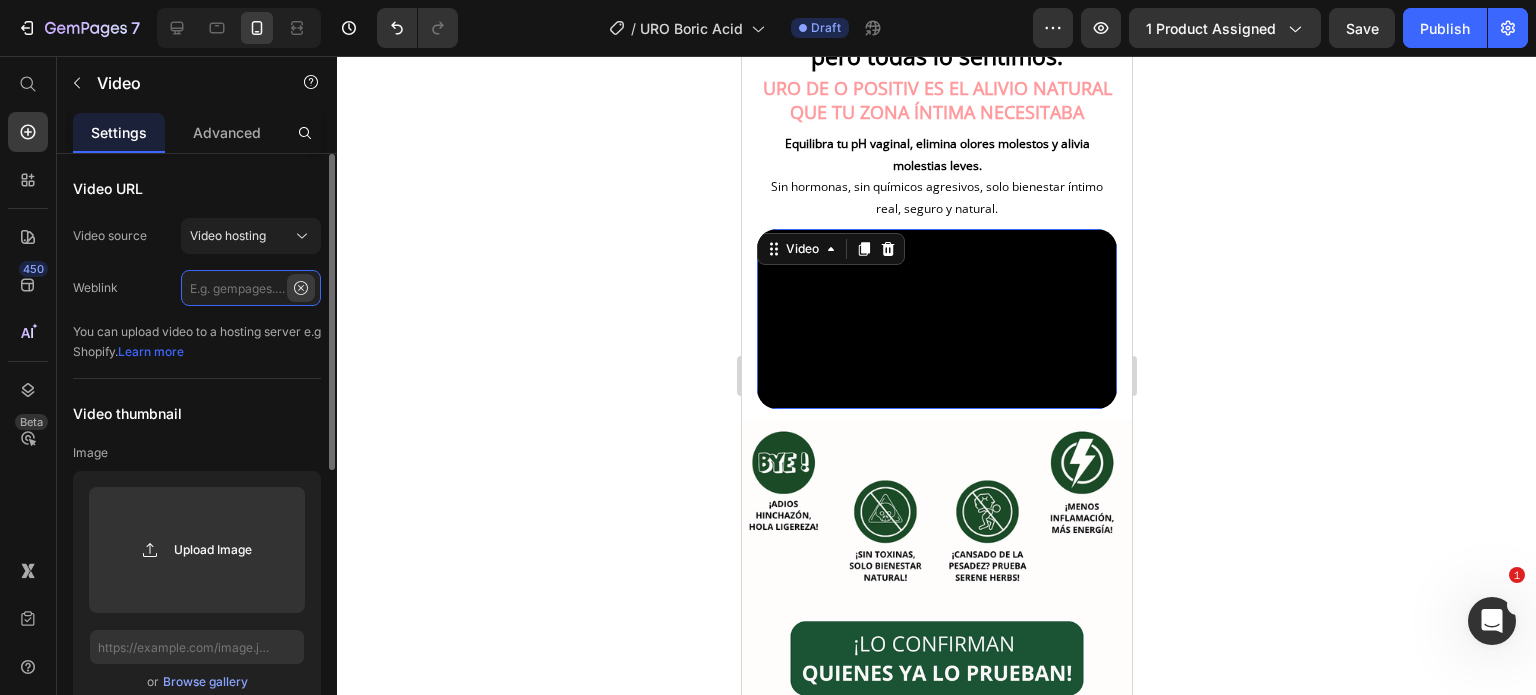 scroll, scrollTop: 0, scrollLeft: 0, axis: both 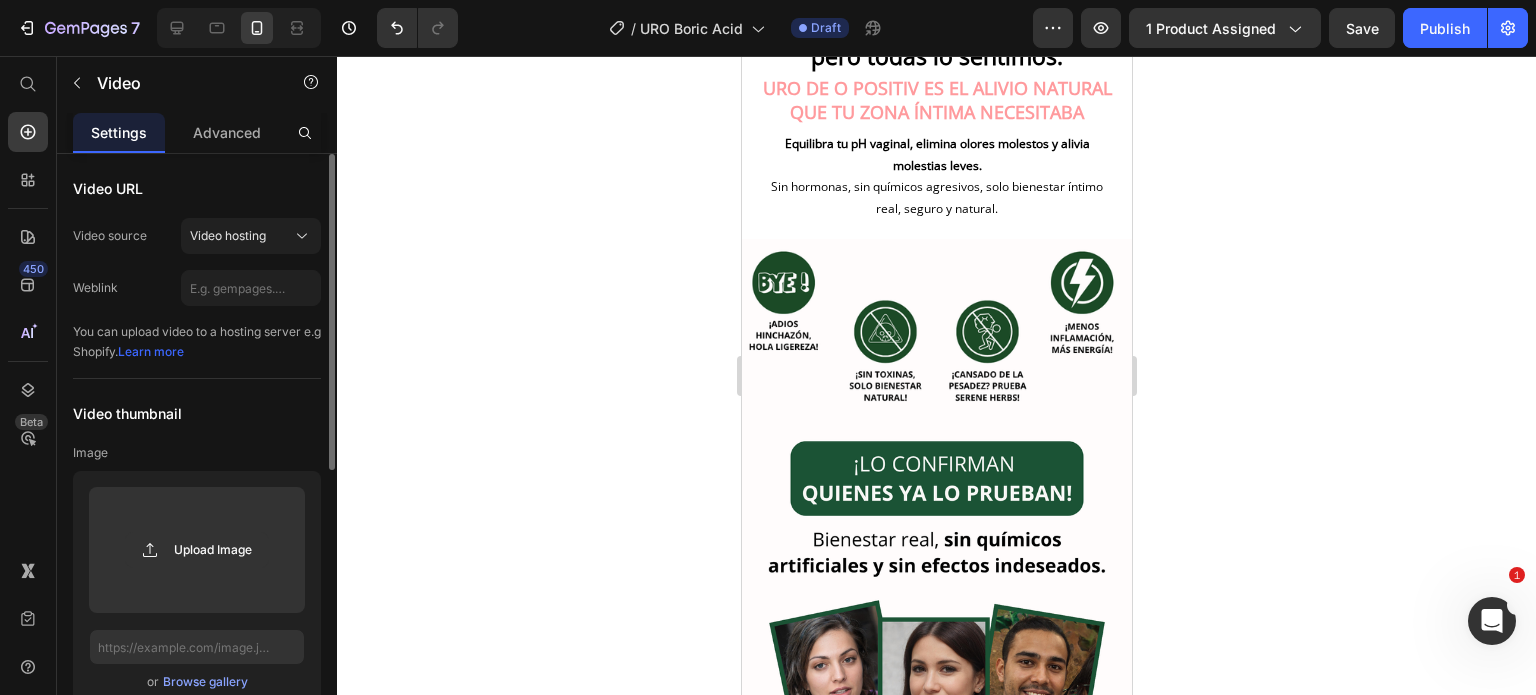 click 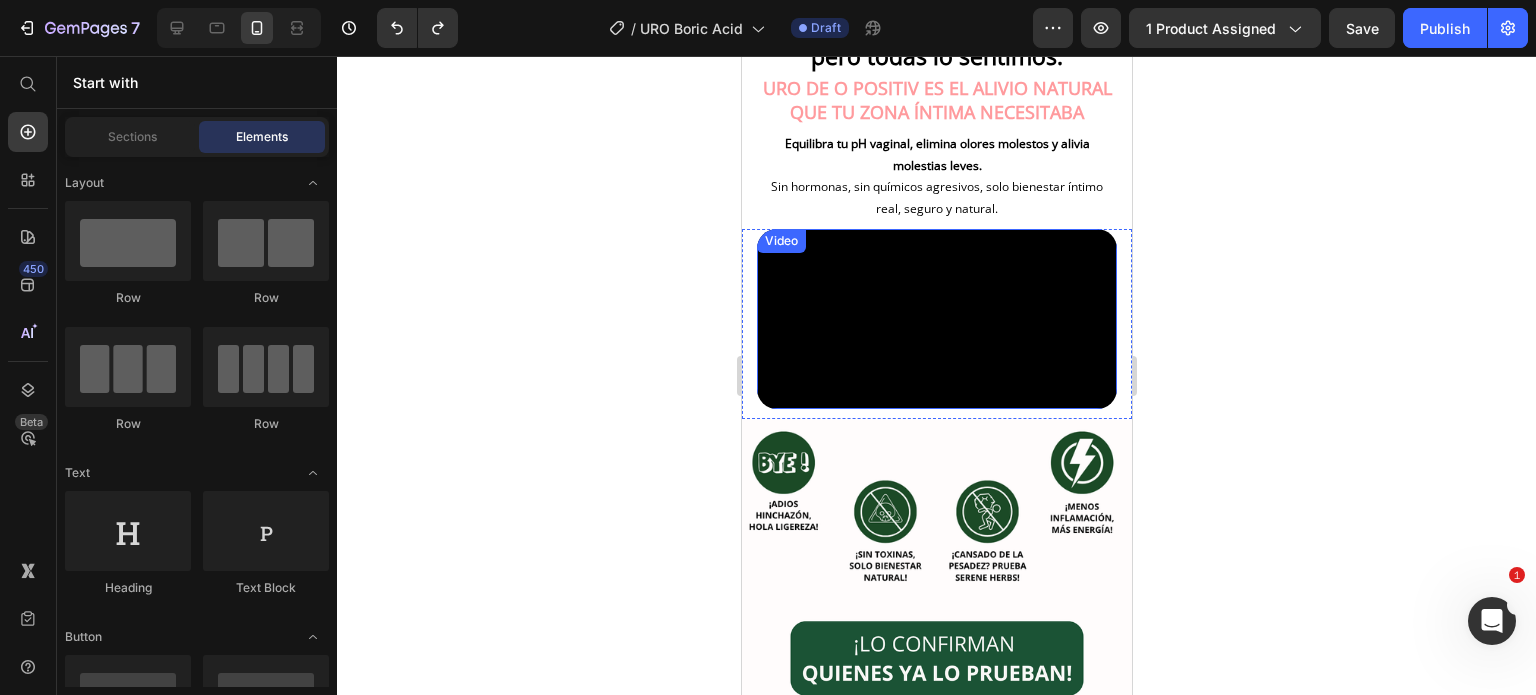 click at bounding box center [936, 319] 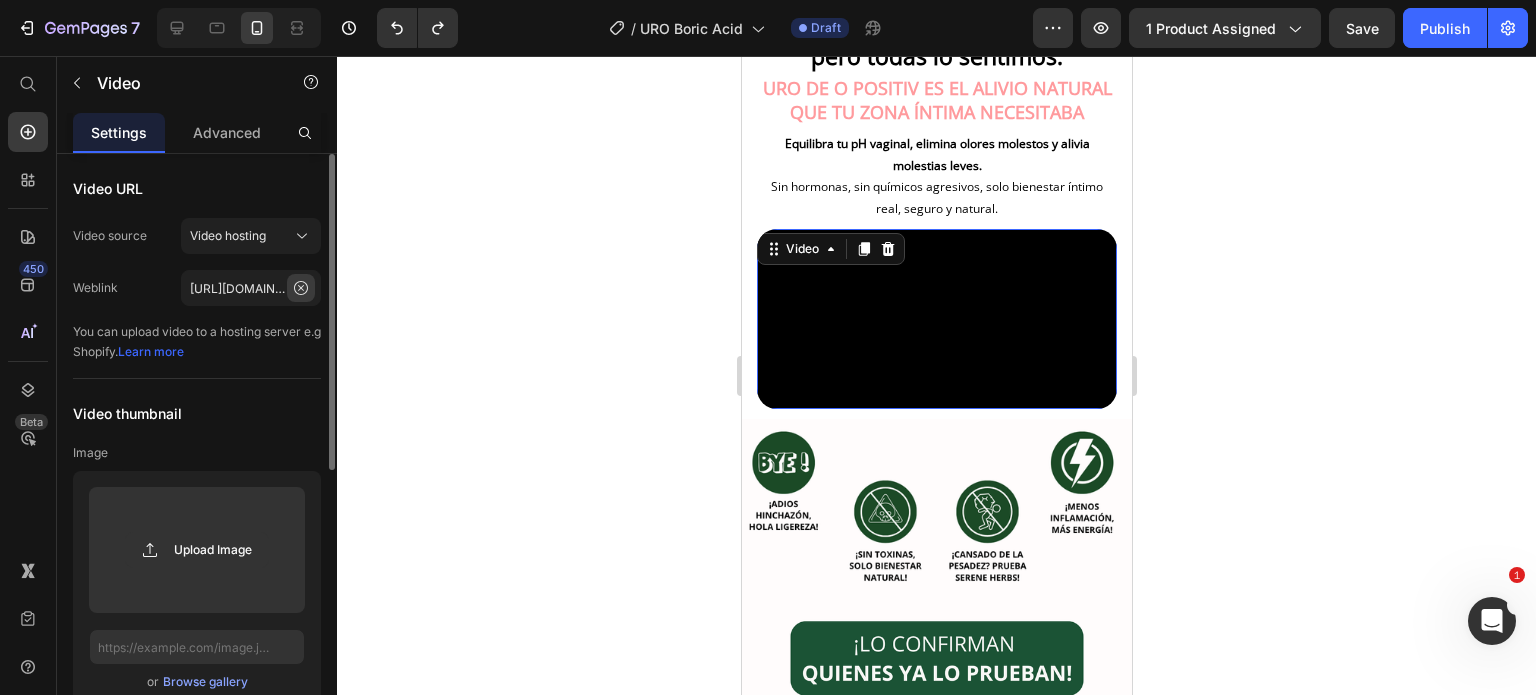 click 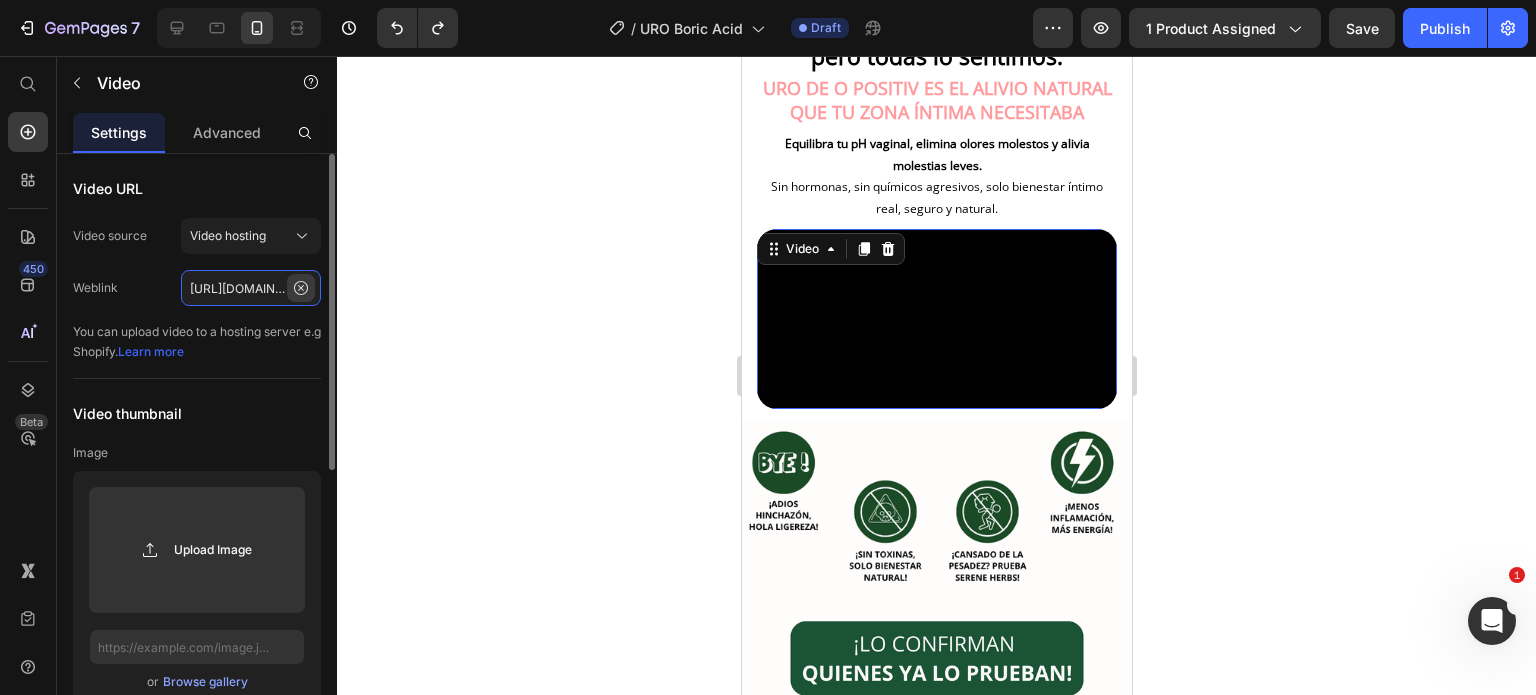 type 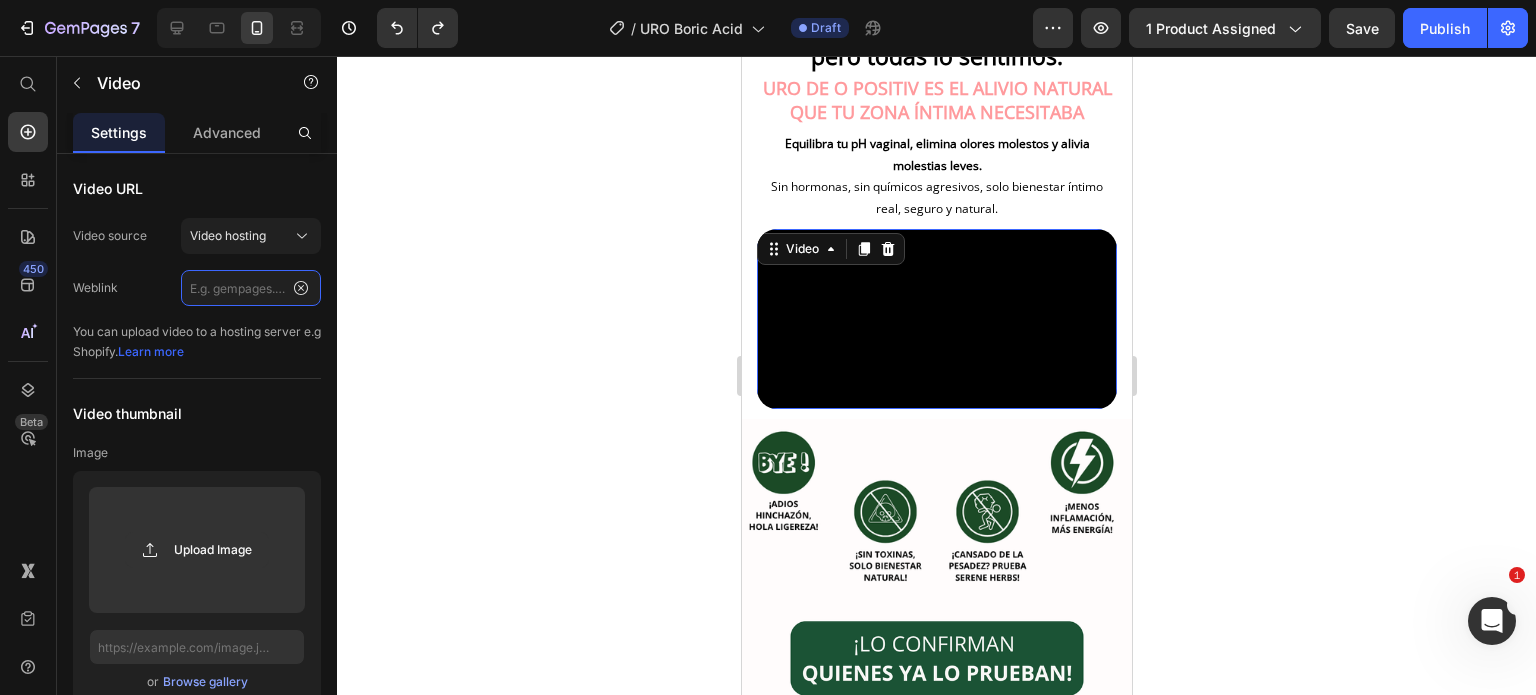 scroll, scrollTop: 0, scrollLeft: 0, axis: both 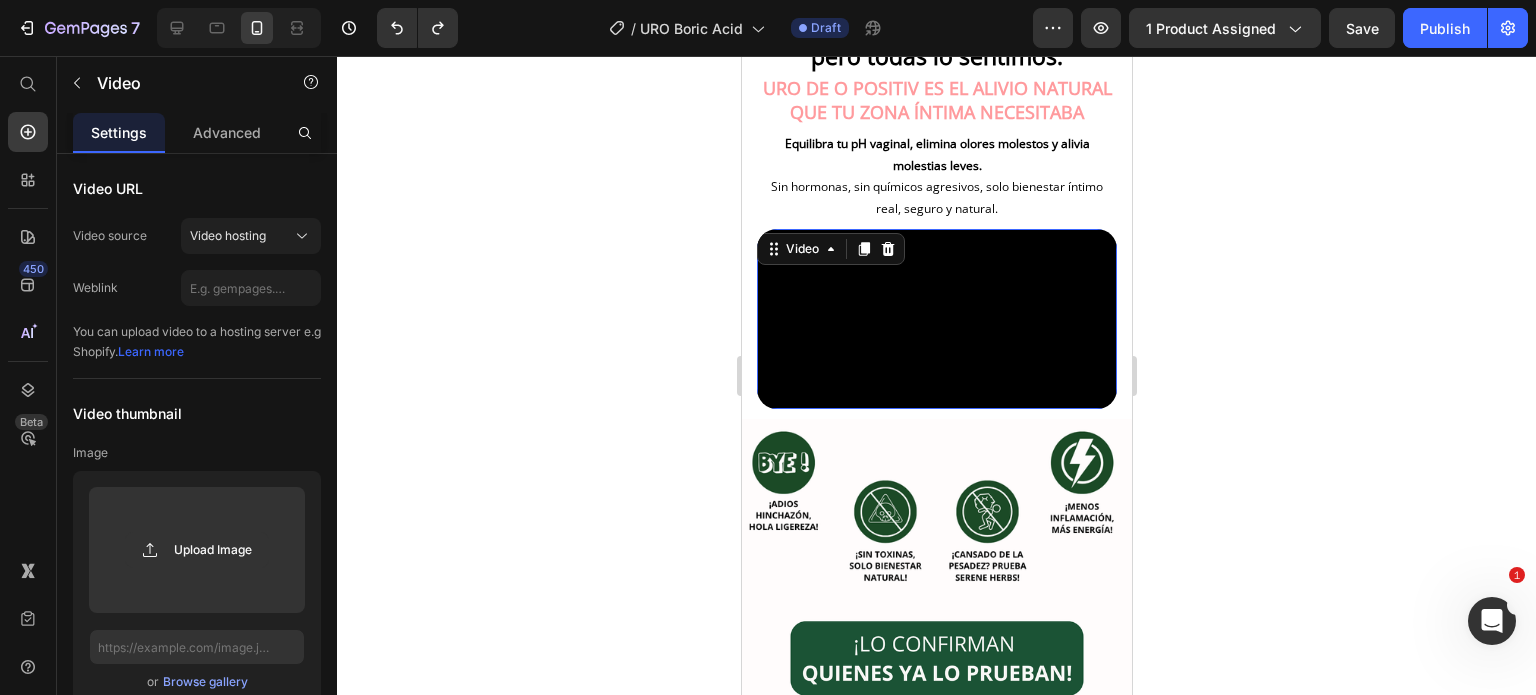 click 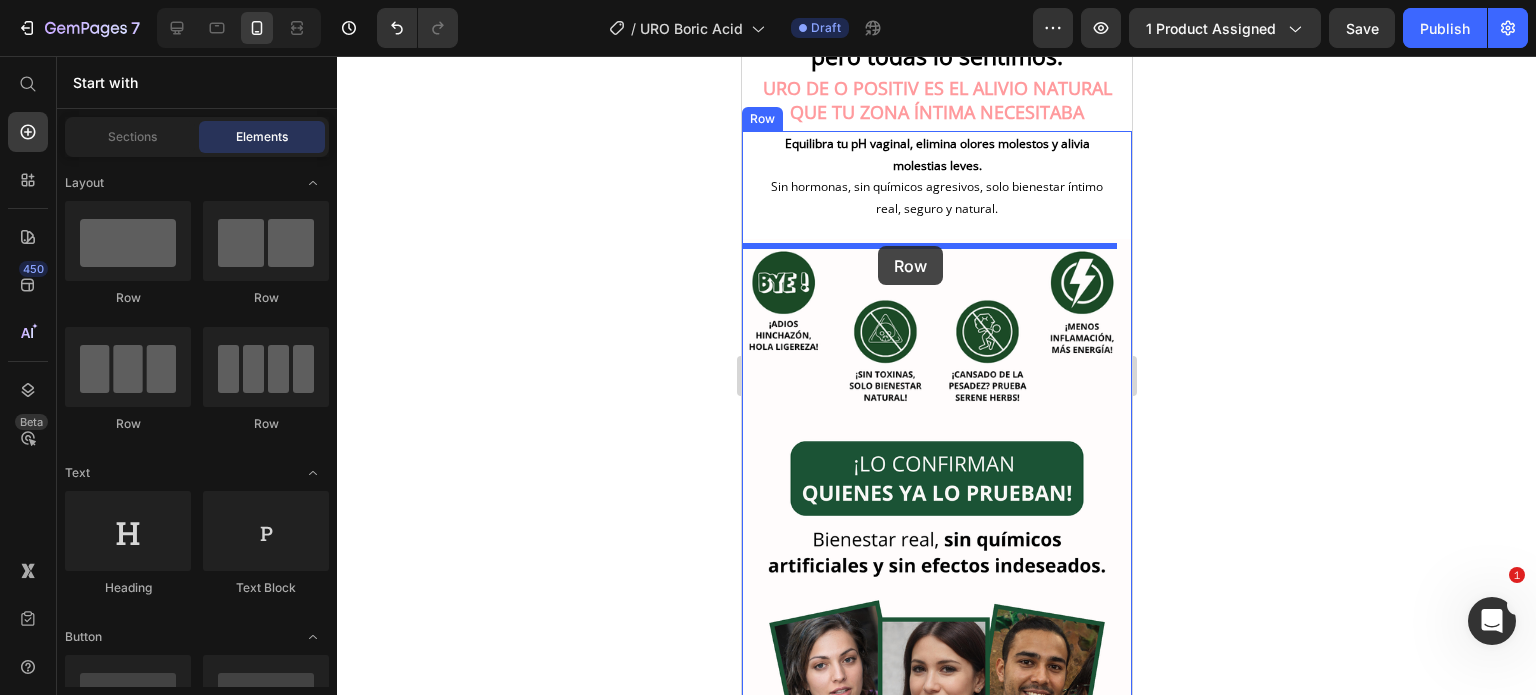 drag, startPoint x: 882, startPoint y: 301, endPoint x: 877, endPoint y: 246, distance: 55.226807 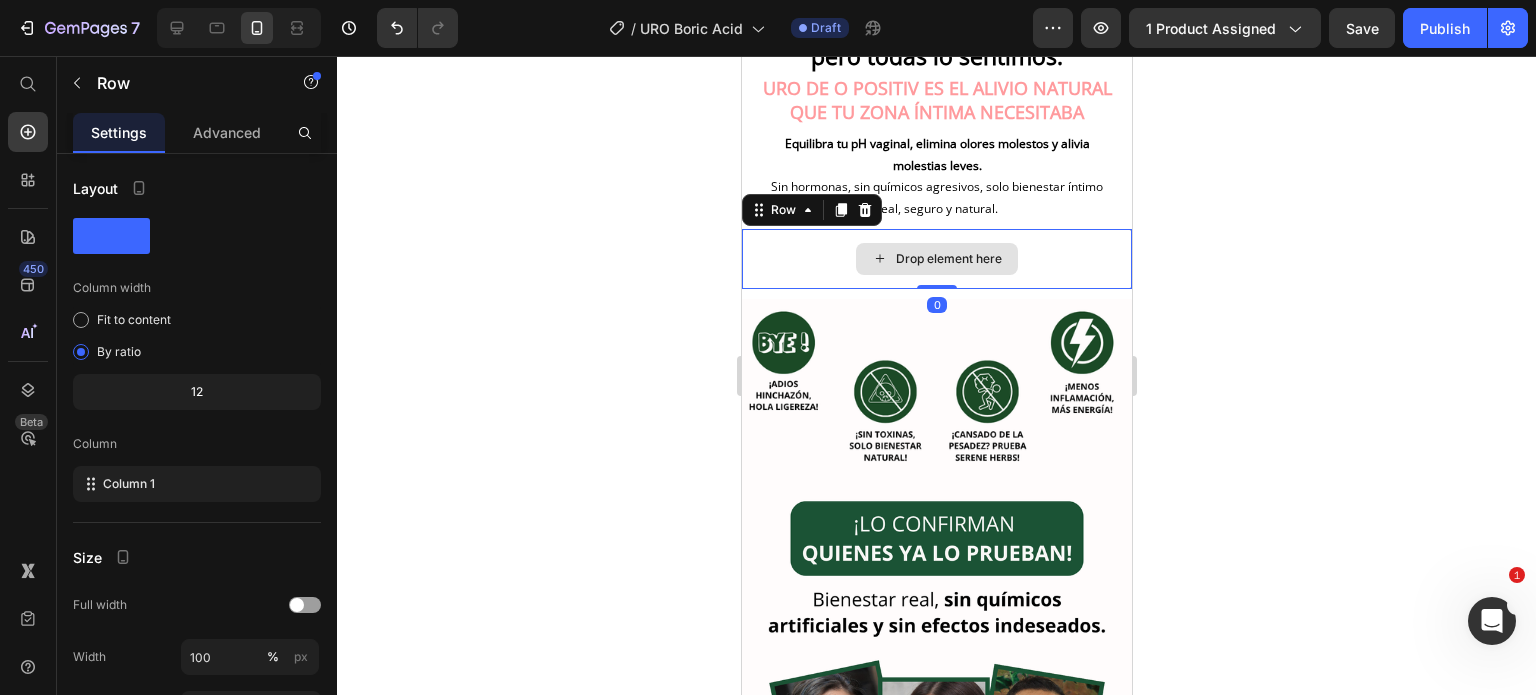 click on "Drop element here" at bounding box center (948, 259) 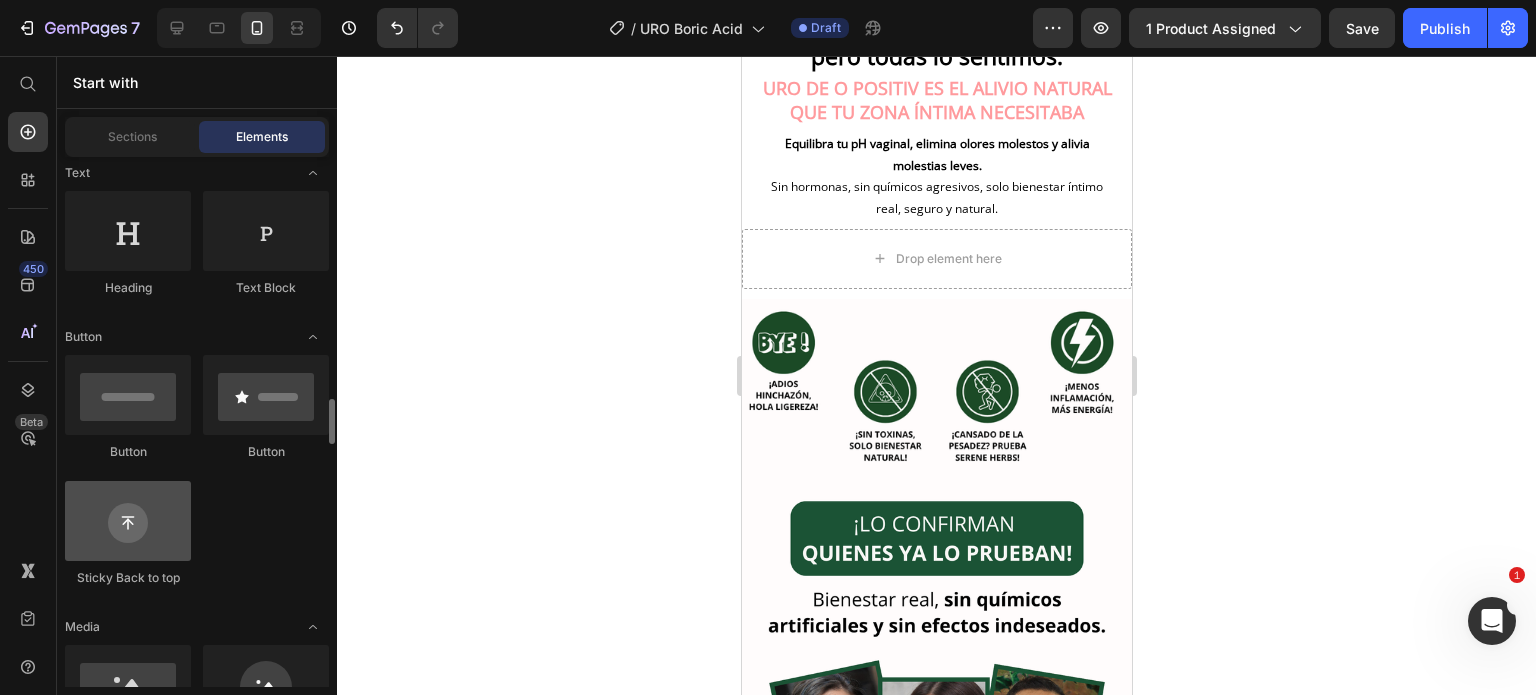 scroll, scrollTop: 600, scrollLeft: 0, axis: vertical 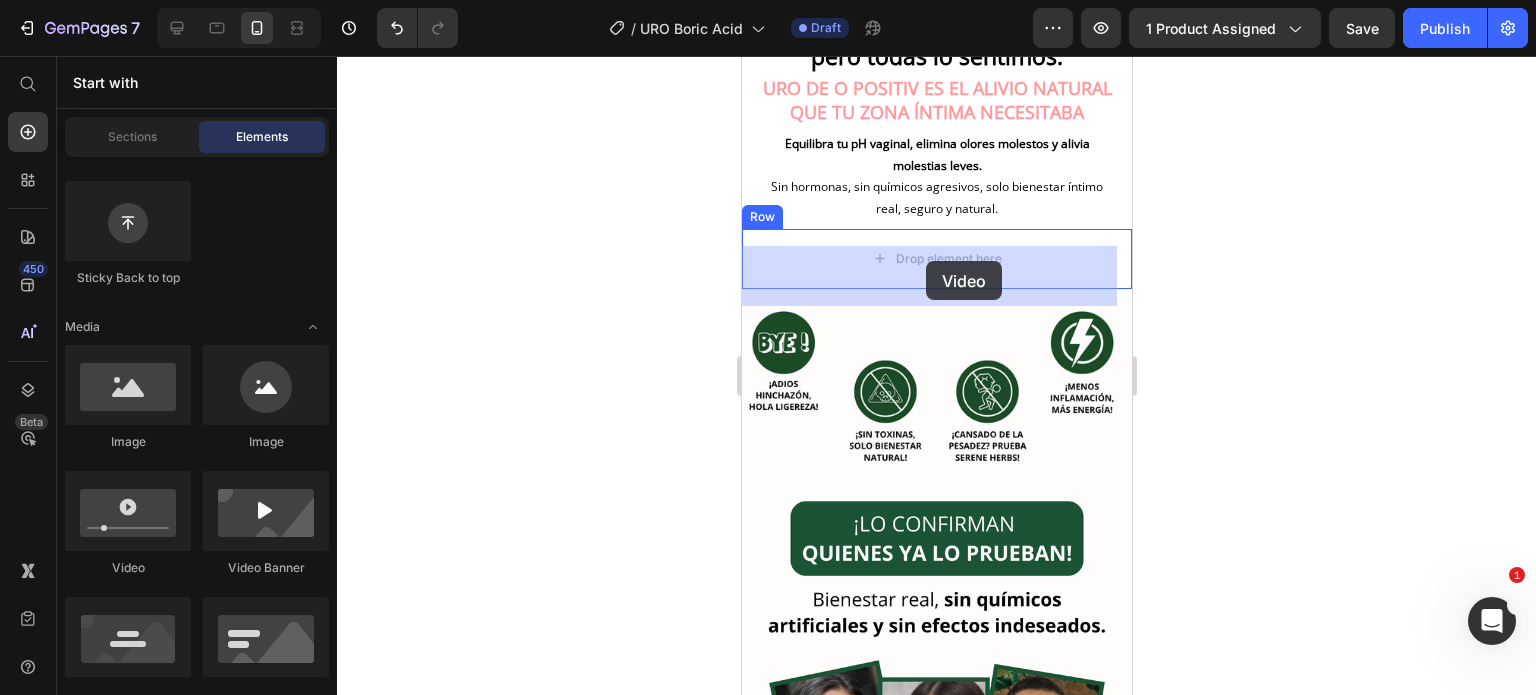 drag, startPoint x: 898, startPoint y: 584, endPoint x: 925, endPoint y: 262, distance: 323.13 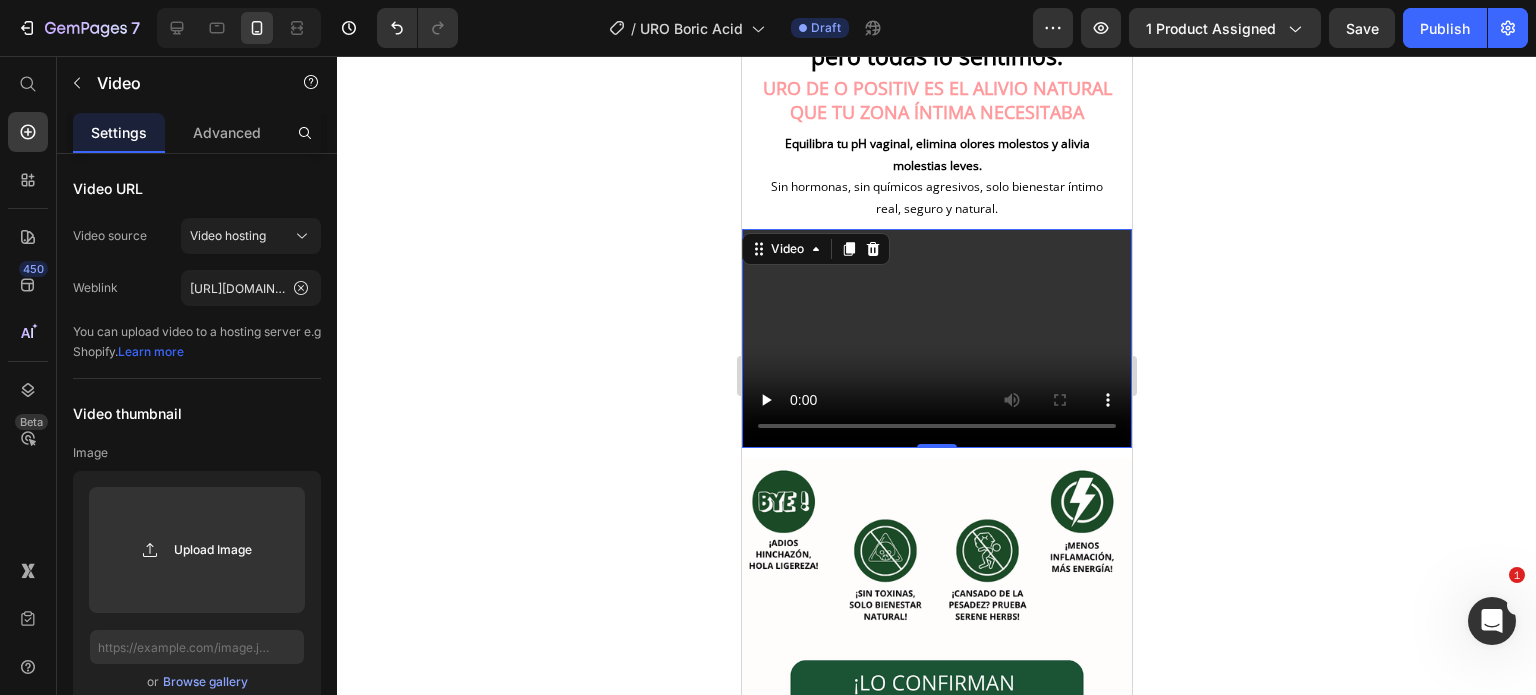 click at bounding box center [936, 338] 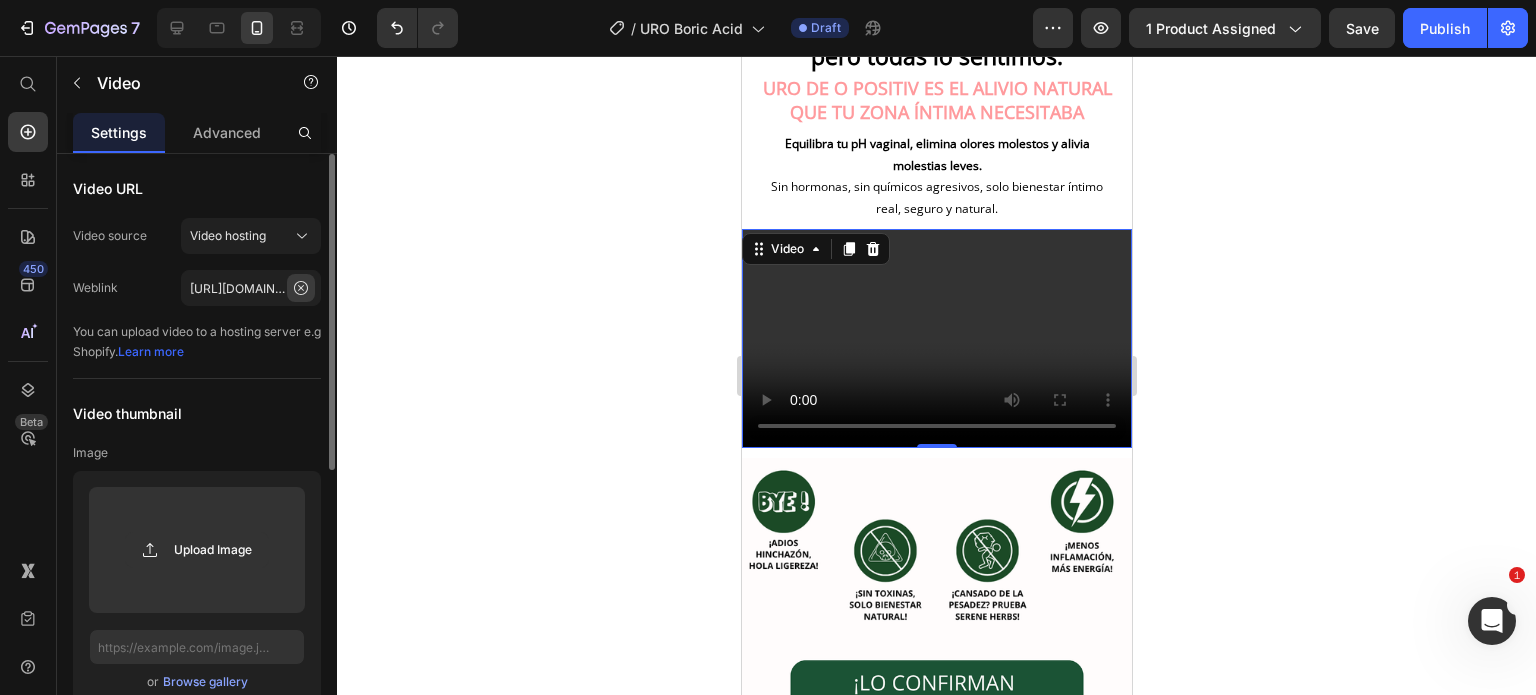 click 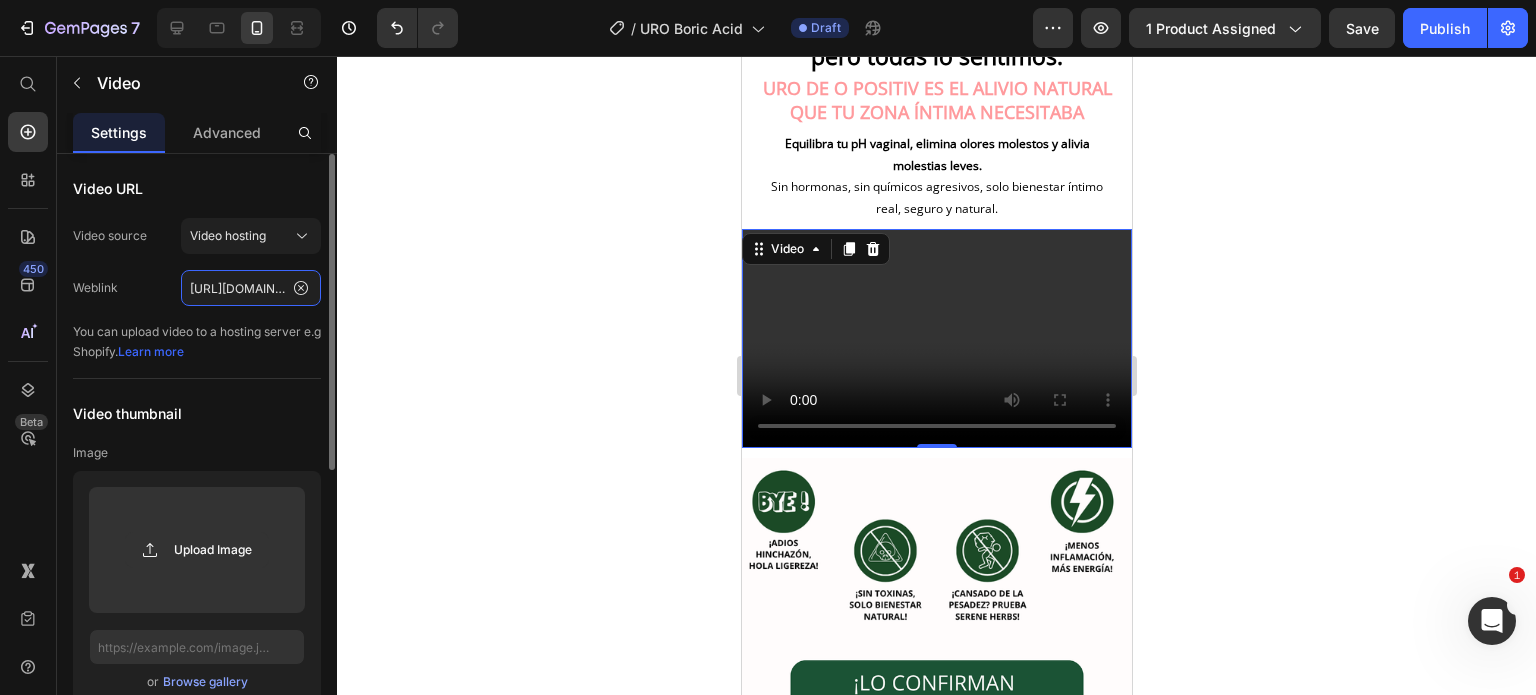 scroll, scrollTop: 0, scrollLeft: 479, axis: horizontal 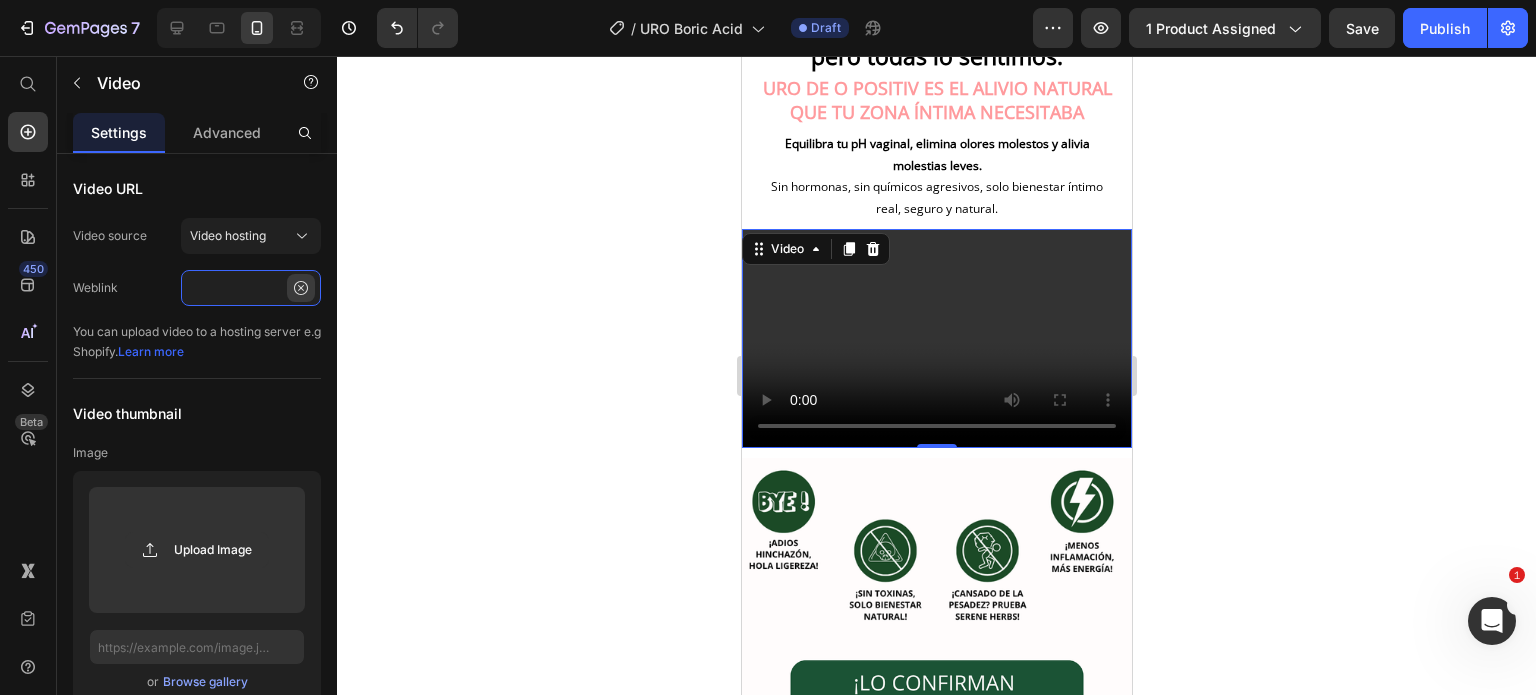 type on "[URL][DOMAIN_NAME][PHONE_NUMBER]" 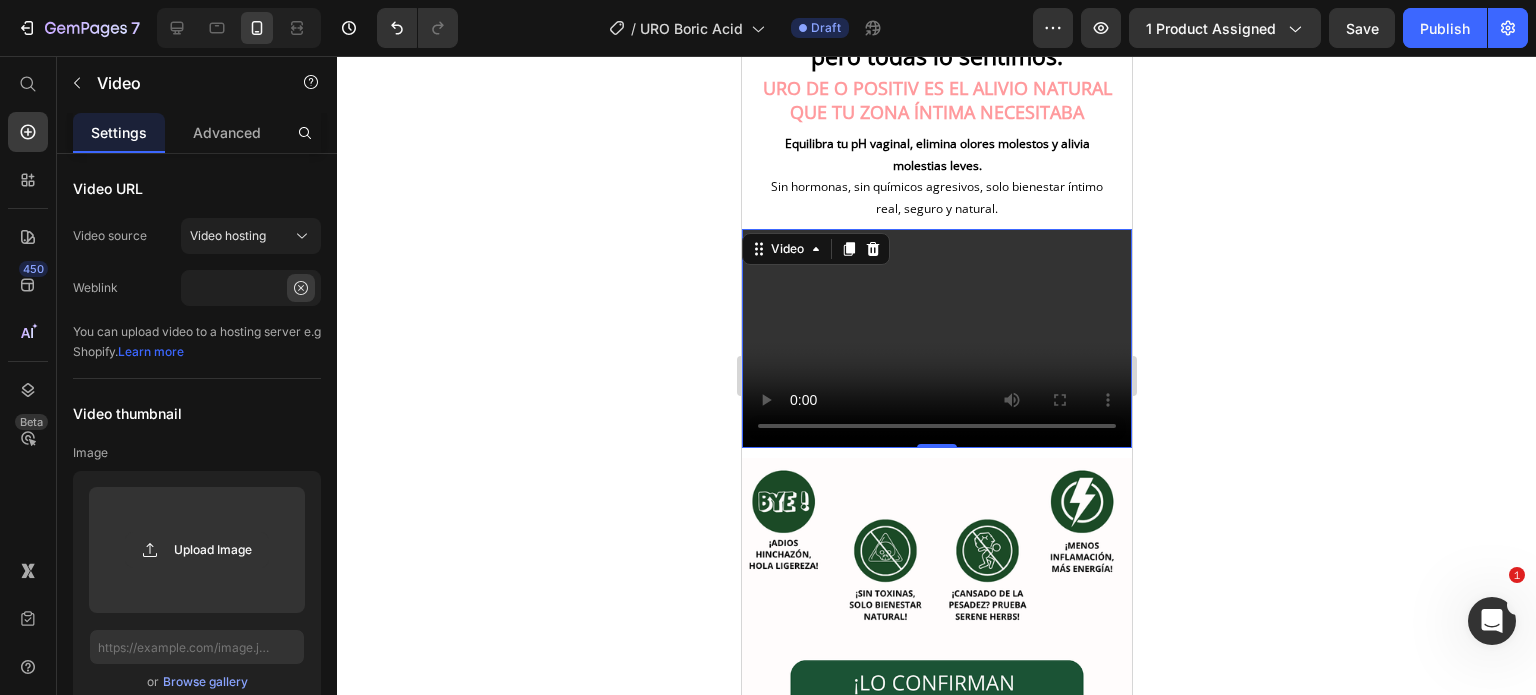 click 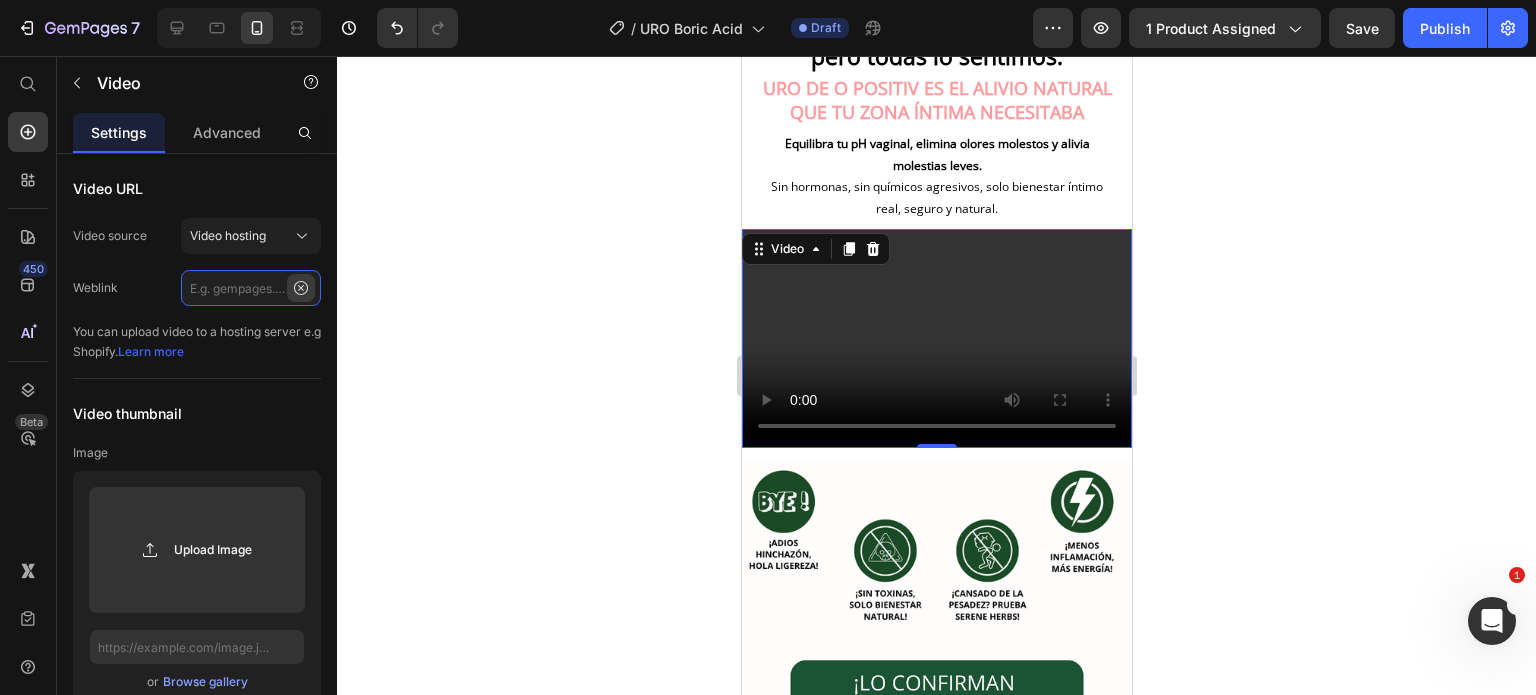 scroll, scrollTop: 0, scrollLeft: 0, axis: both 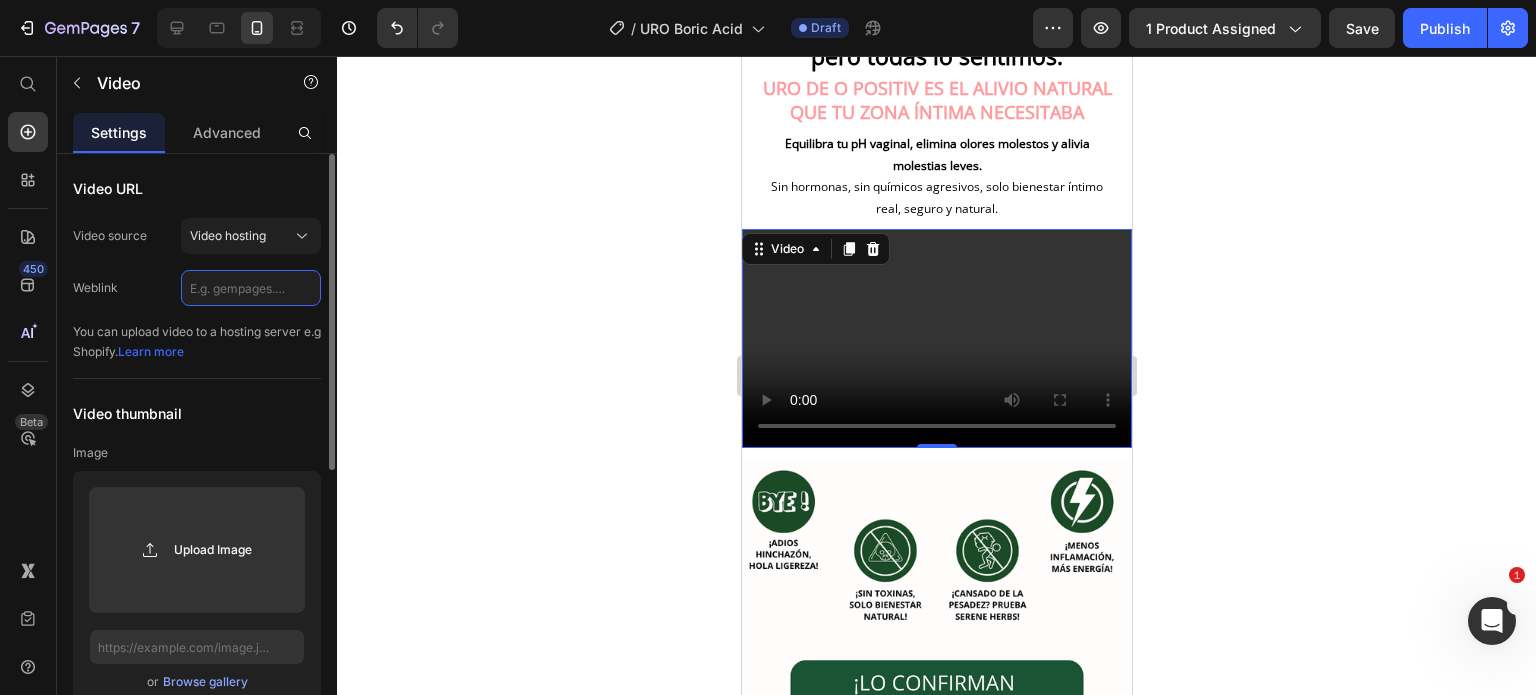 click 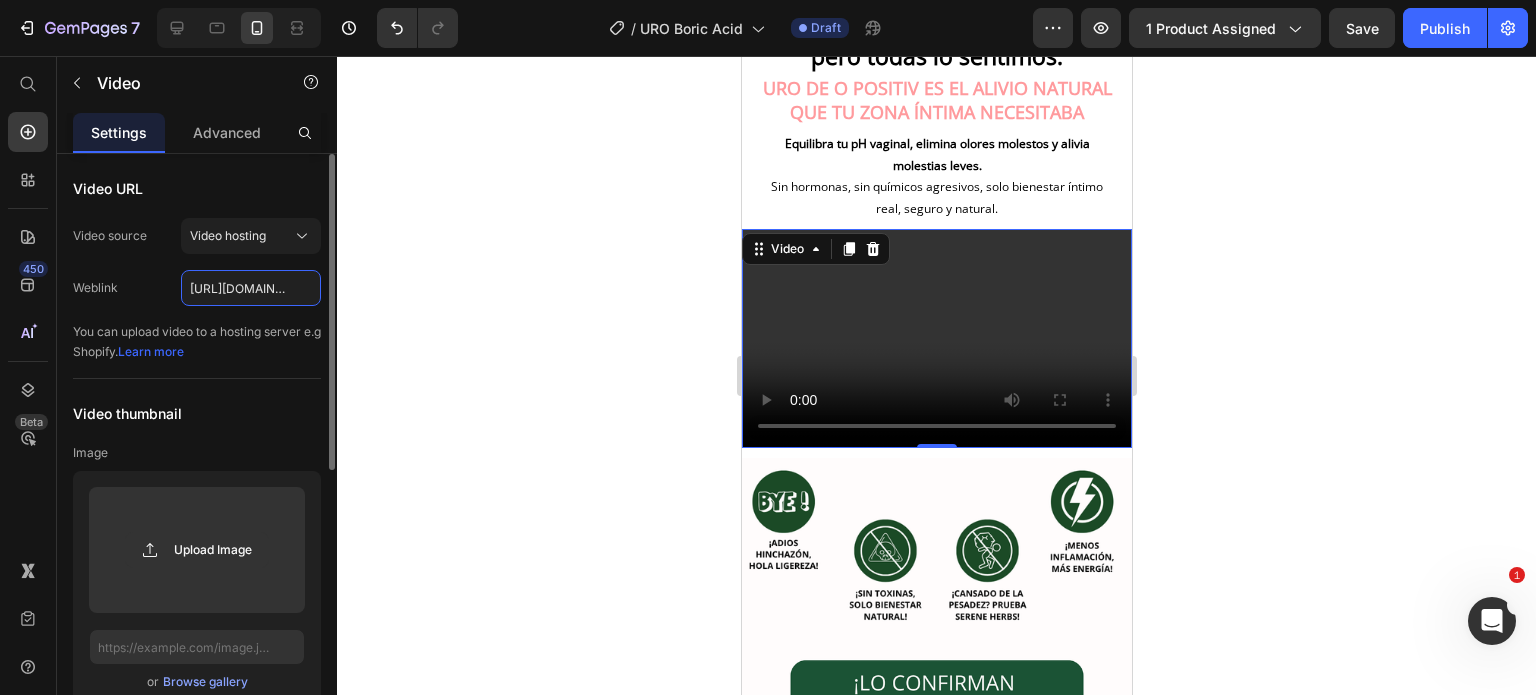 scroll, scrollTop: 0, scrollLeft: 479, axis: horizontal 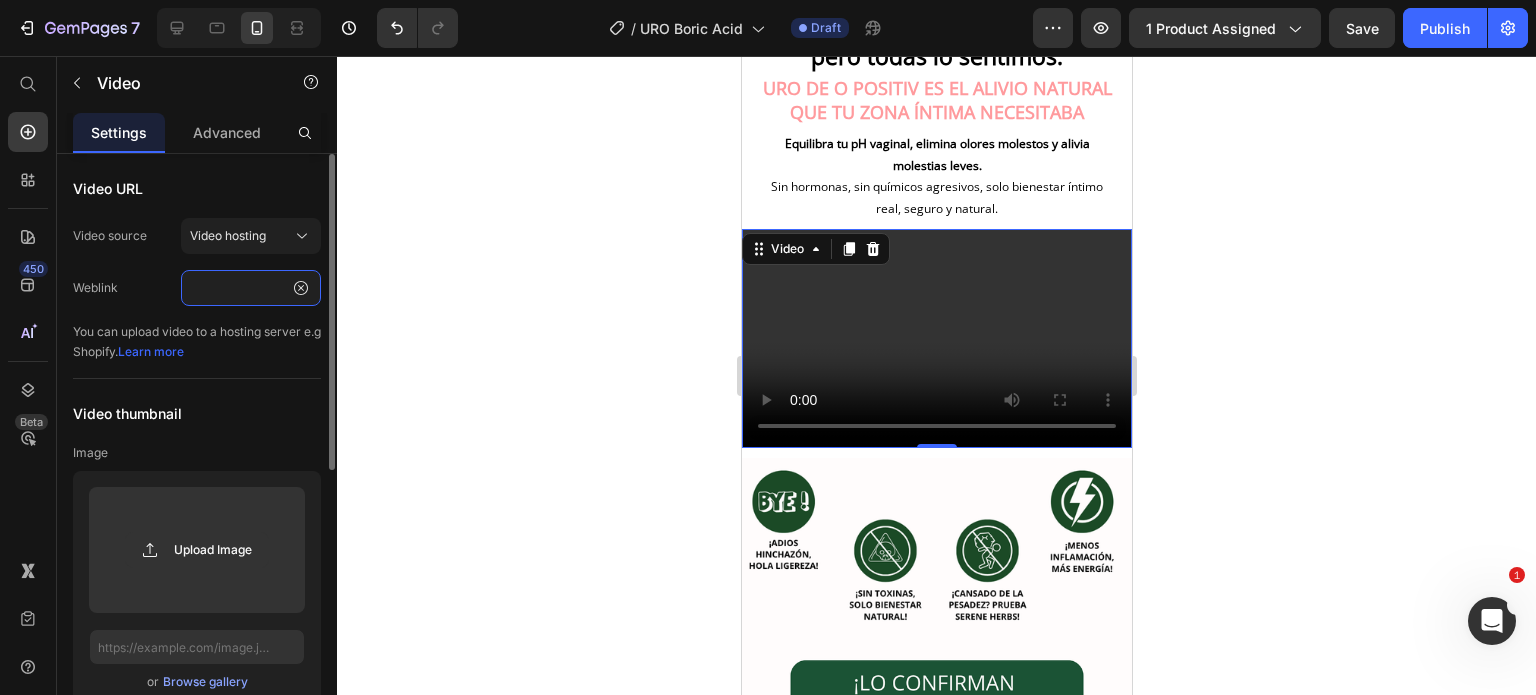 type on "[URL][DOMAIN_NAME][PHONE_NUMBER]" 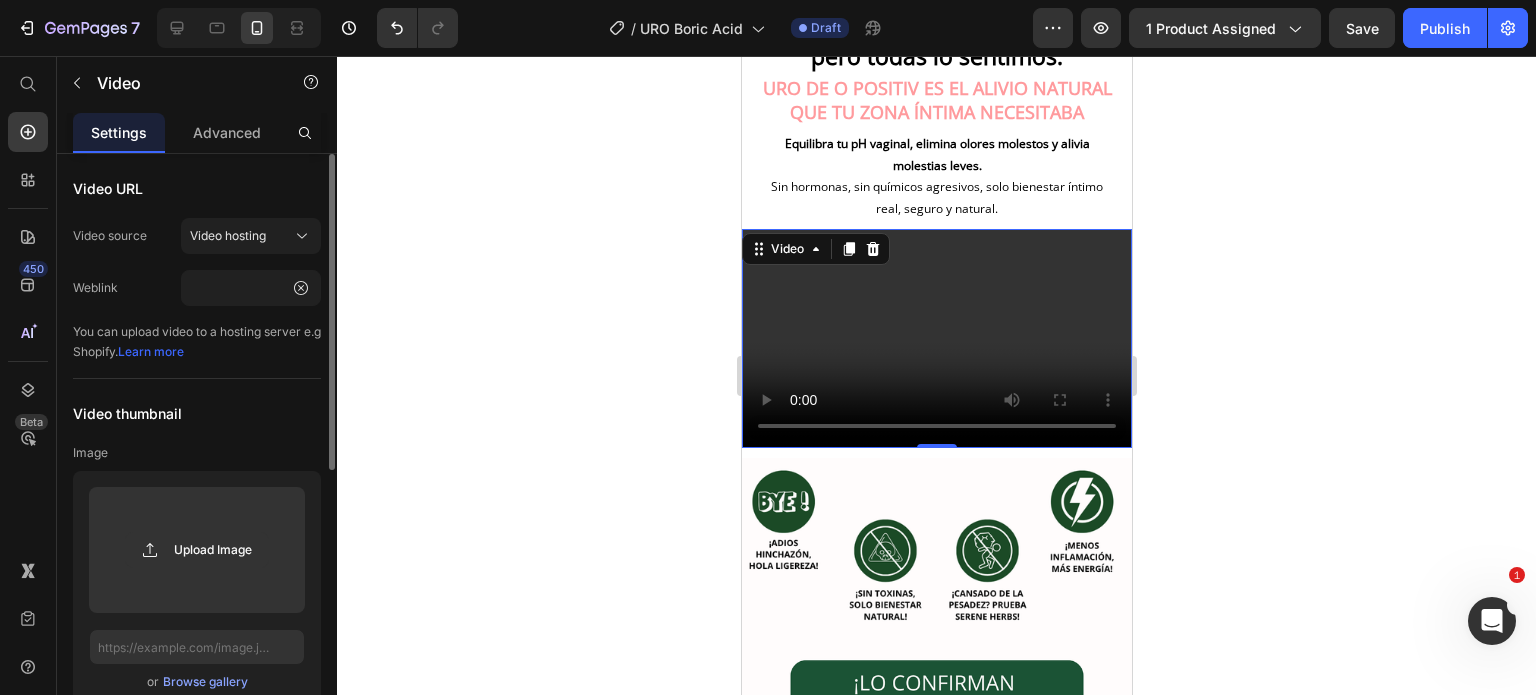 scroll, scrollTop: 0, scrollLeft: 0, axis: both 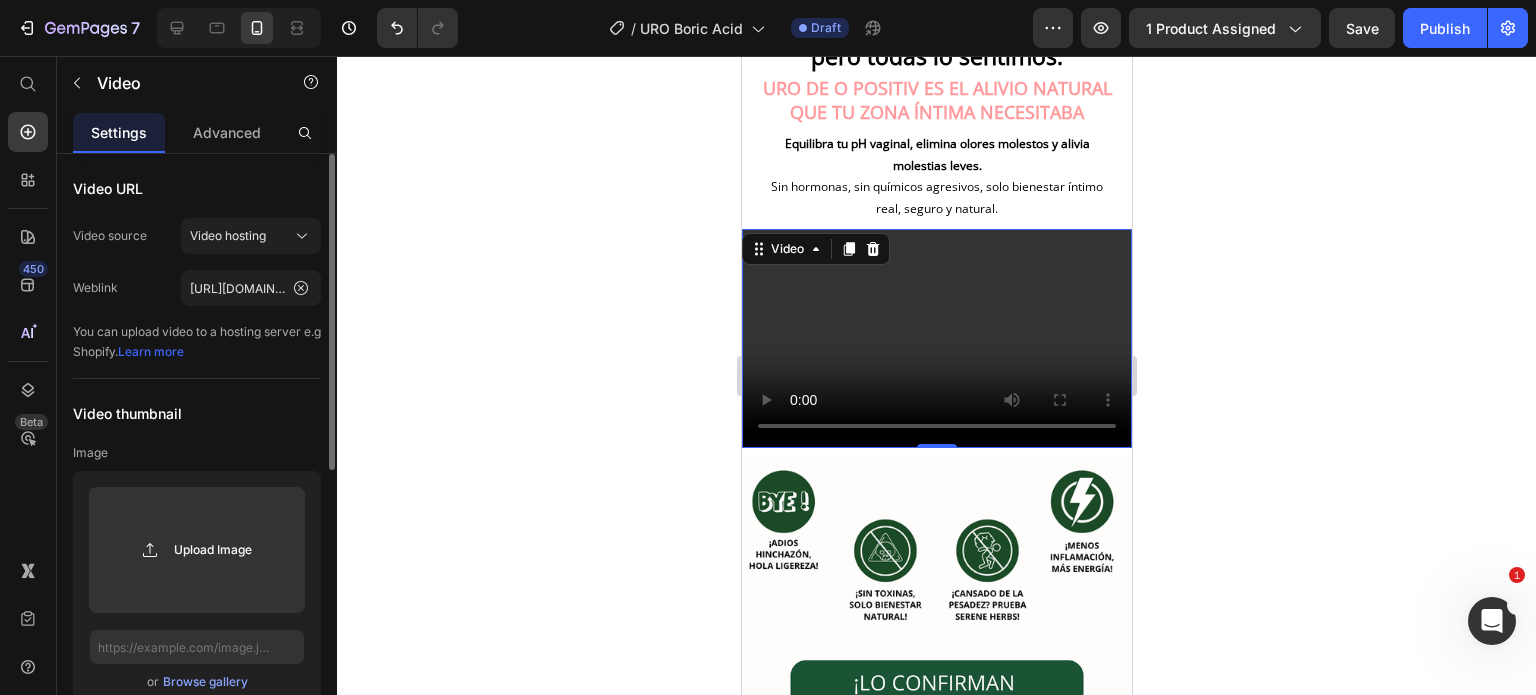 click on "Video URL" at bounding box center [197, 188] 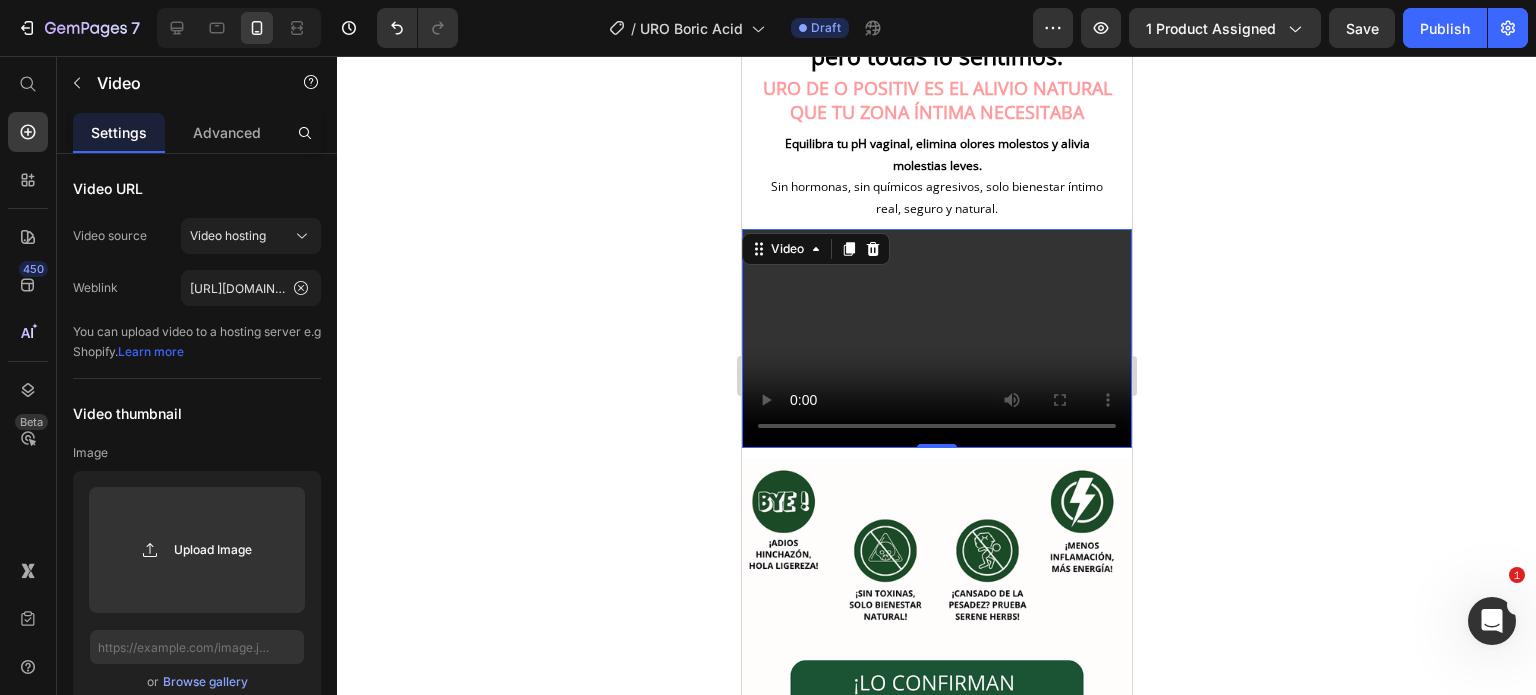 click 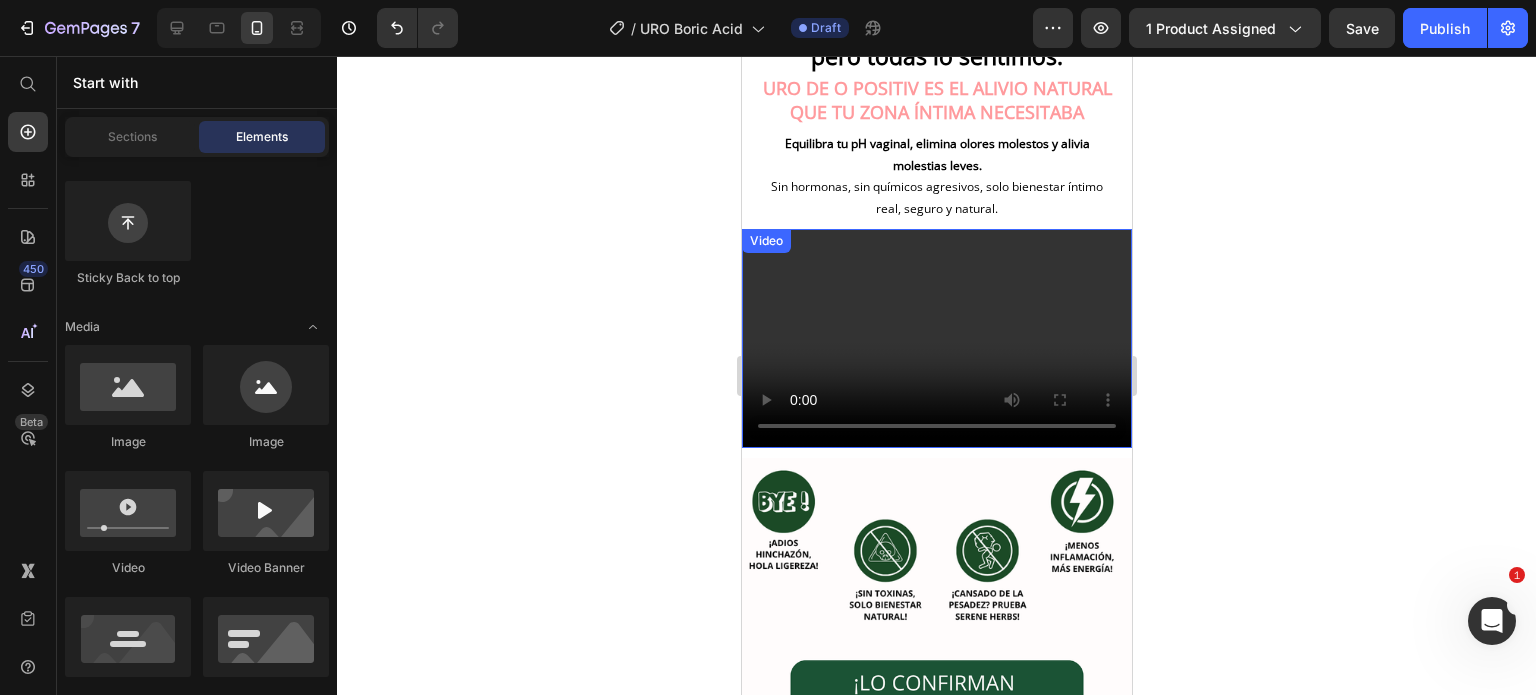 click at bounding box center (936, 338) 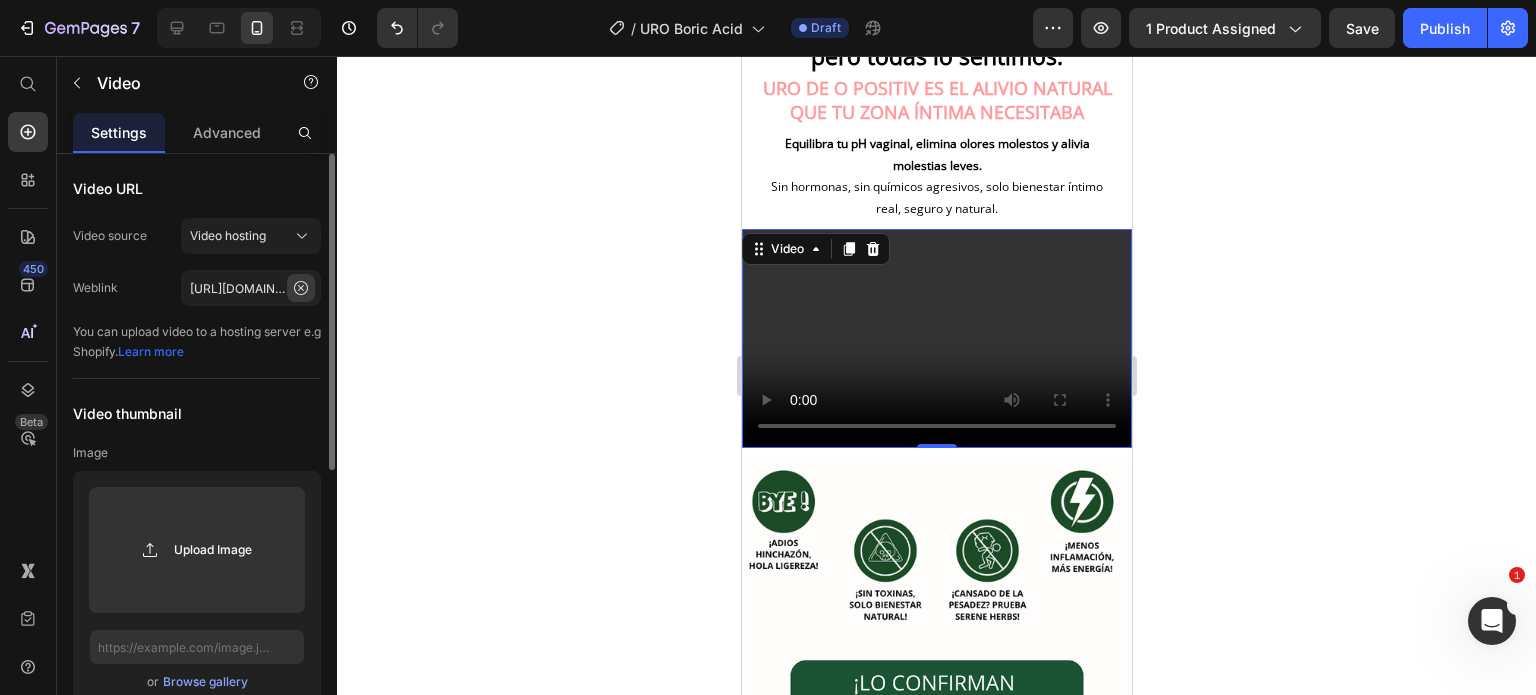 click 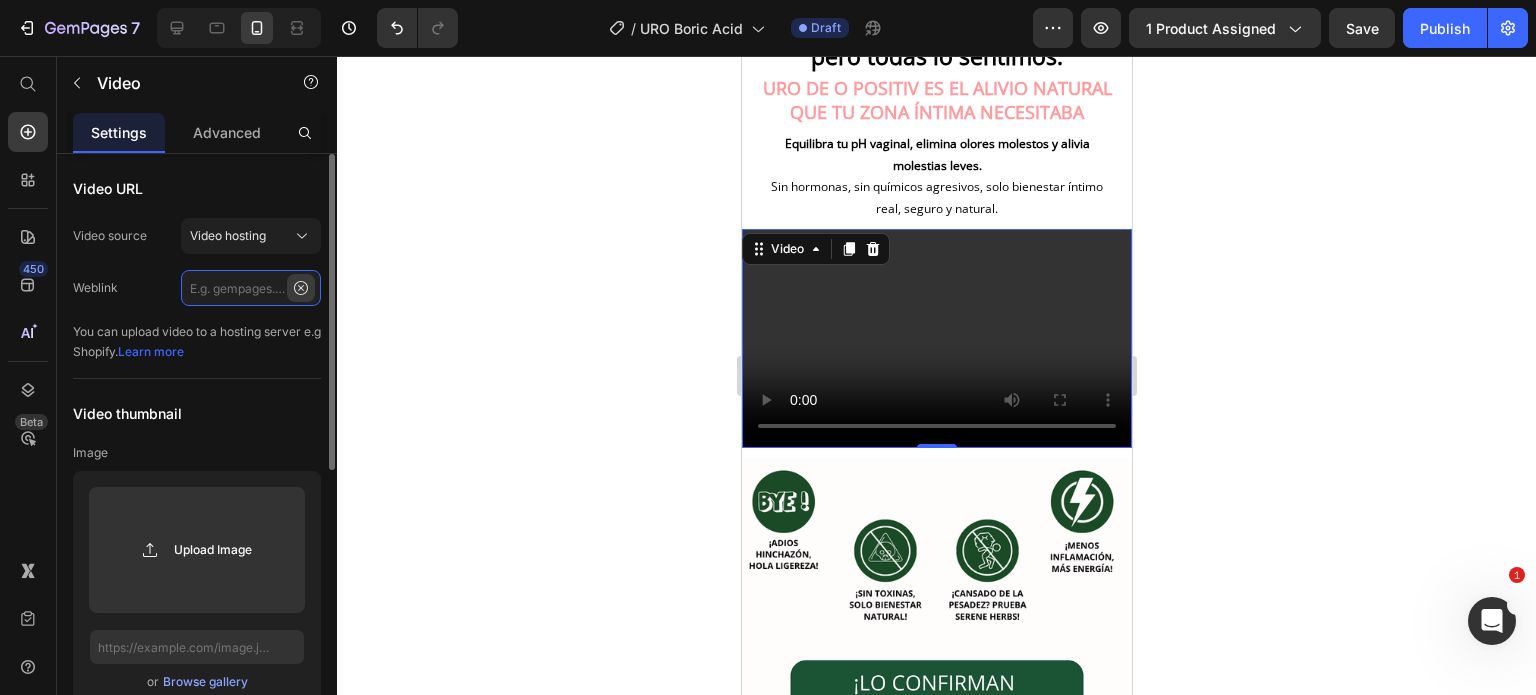 scroll, scrollTop: 0, scrollLeft: 0, axis: both 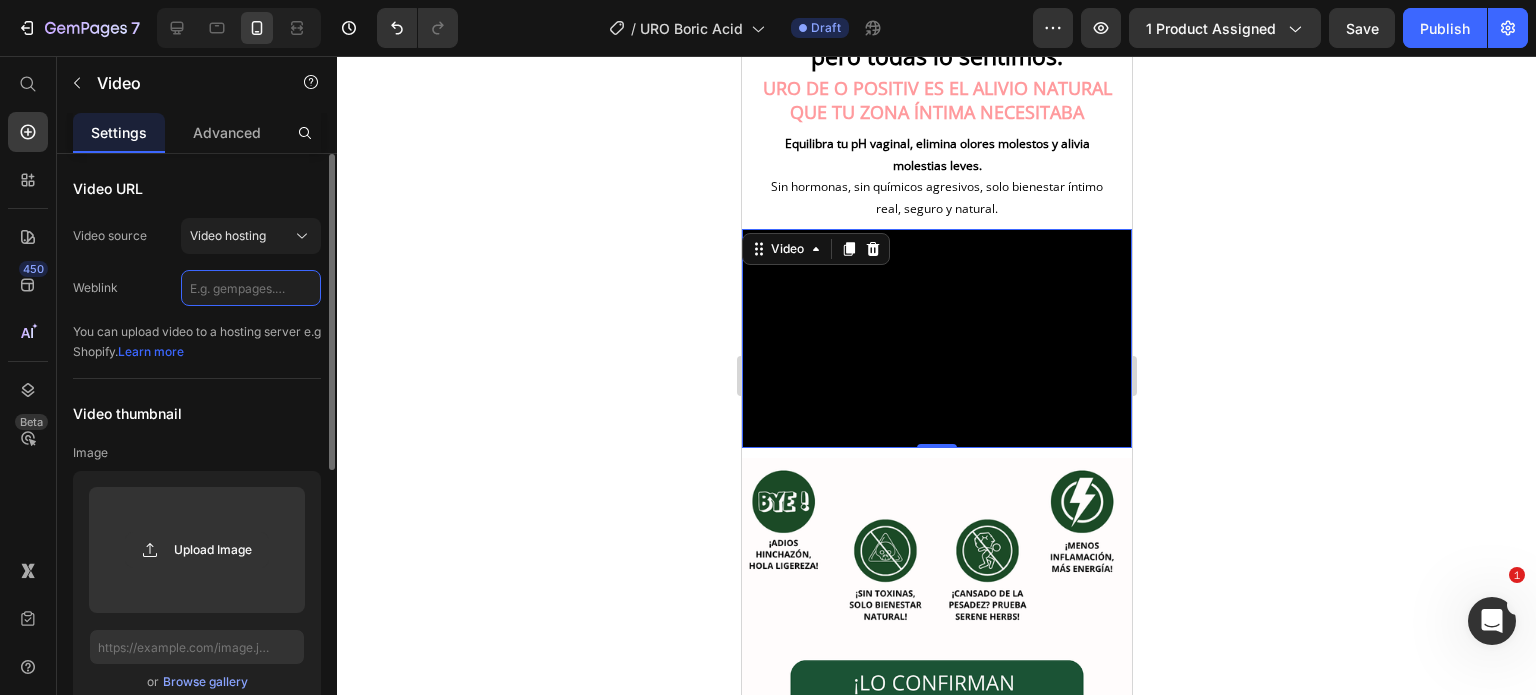 click 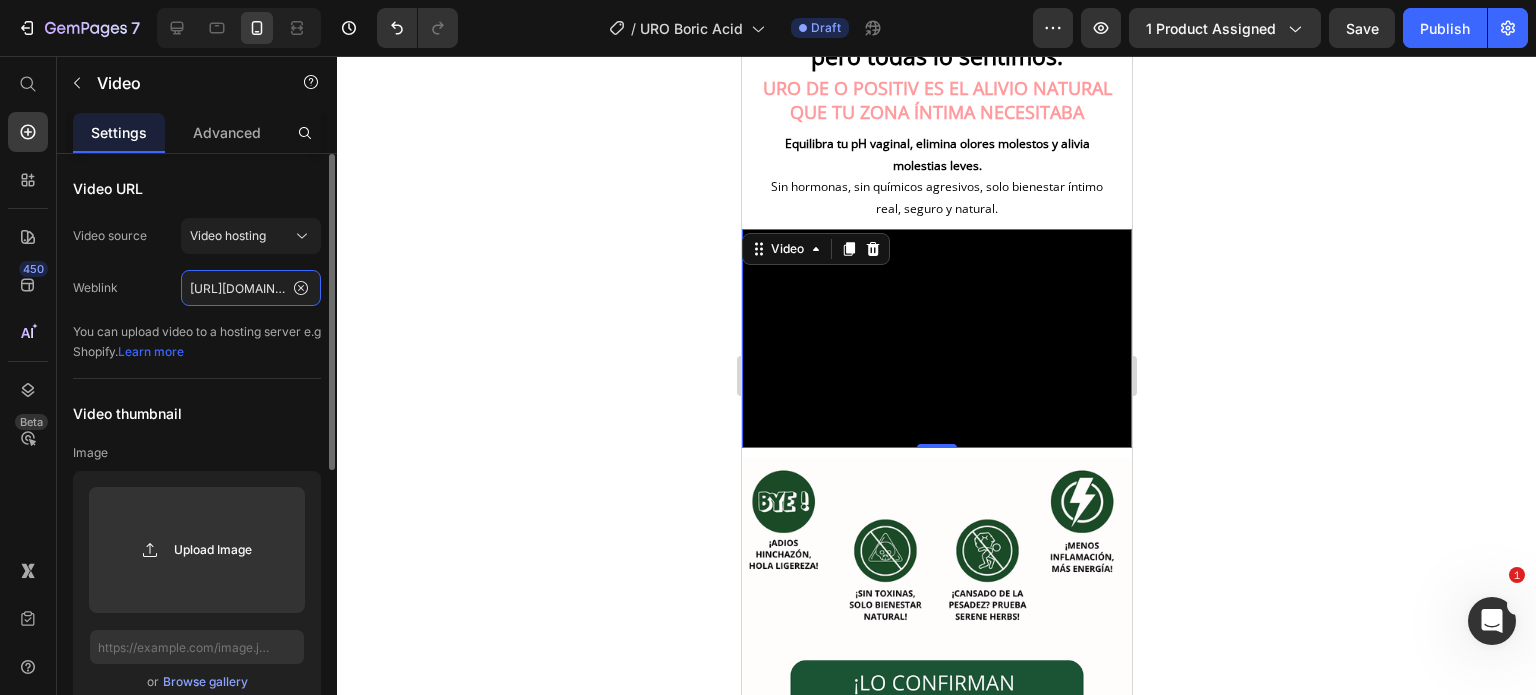 scroll, scrollTop: 0, scrollLeft: 479, axis: horizontal 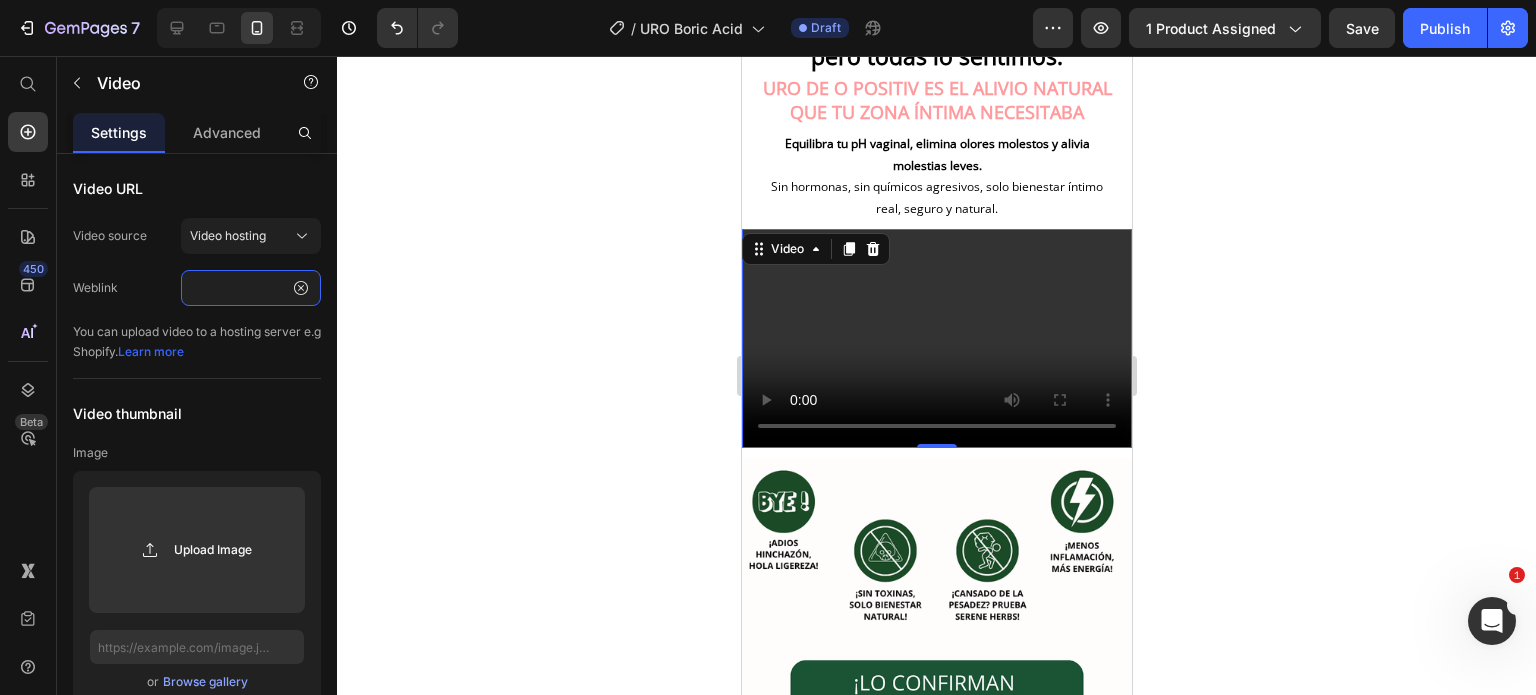 type on "[URL][DOMAIN_NAME][PHONE_NUMBER]" 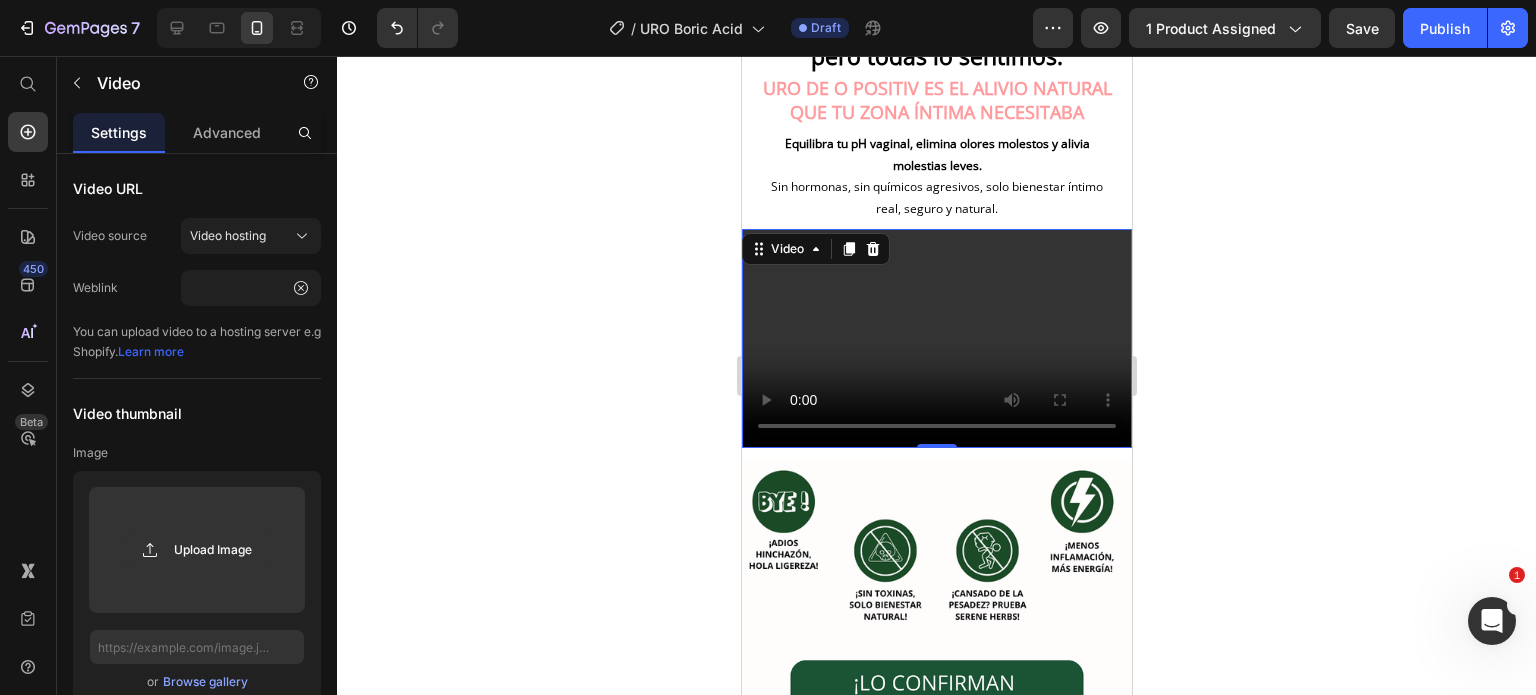click at bounding box center (936, 338) 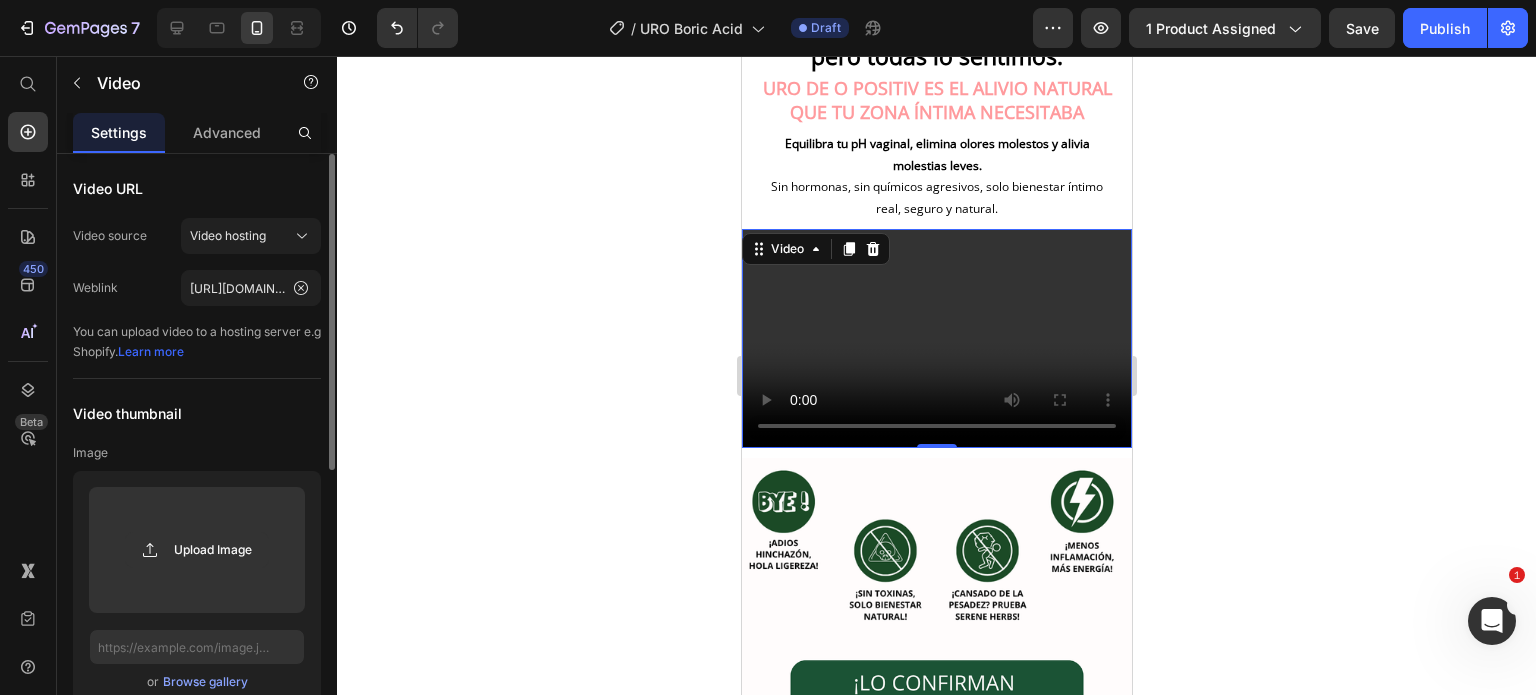 scroll, scrollTop: 400, scrollLeft: 0, axis: vertical 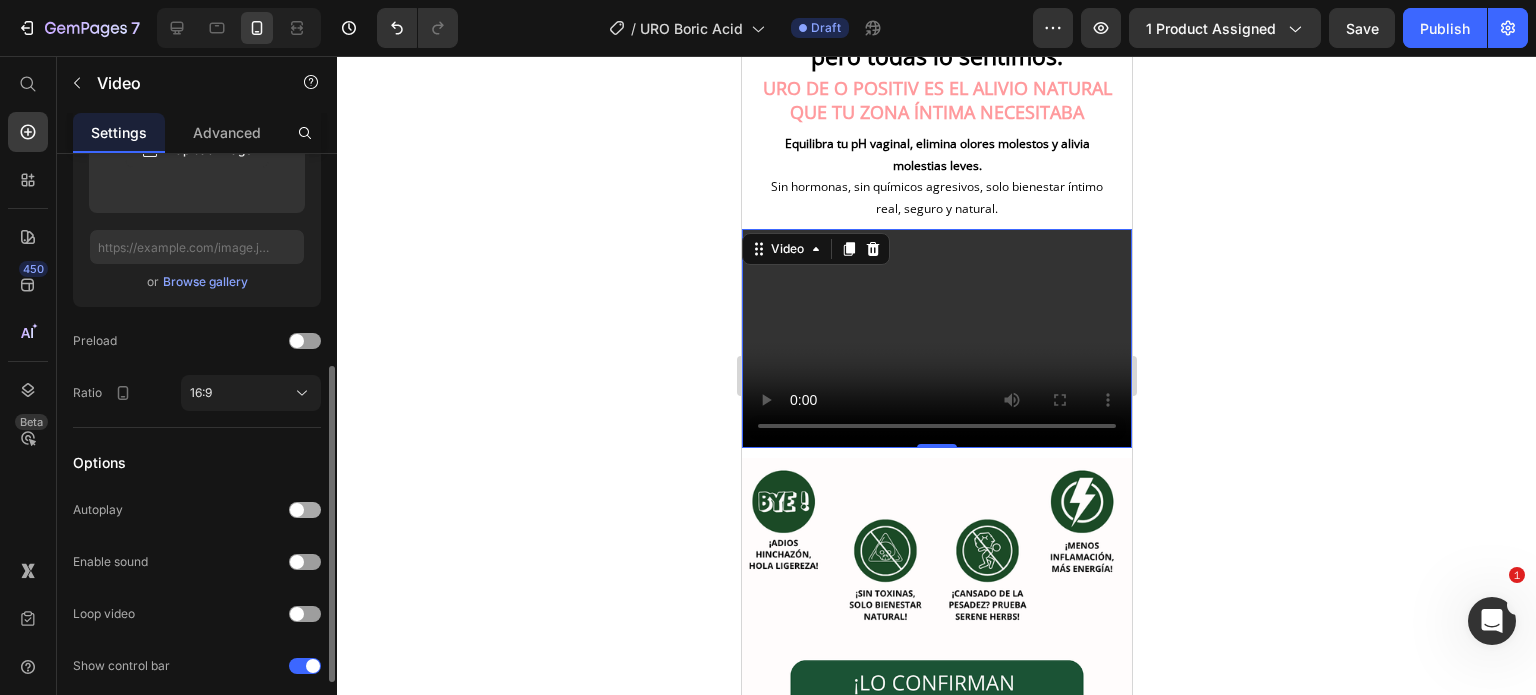 click at bounding box center [297, 510] 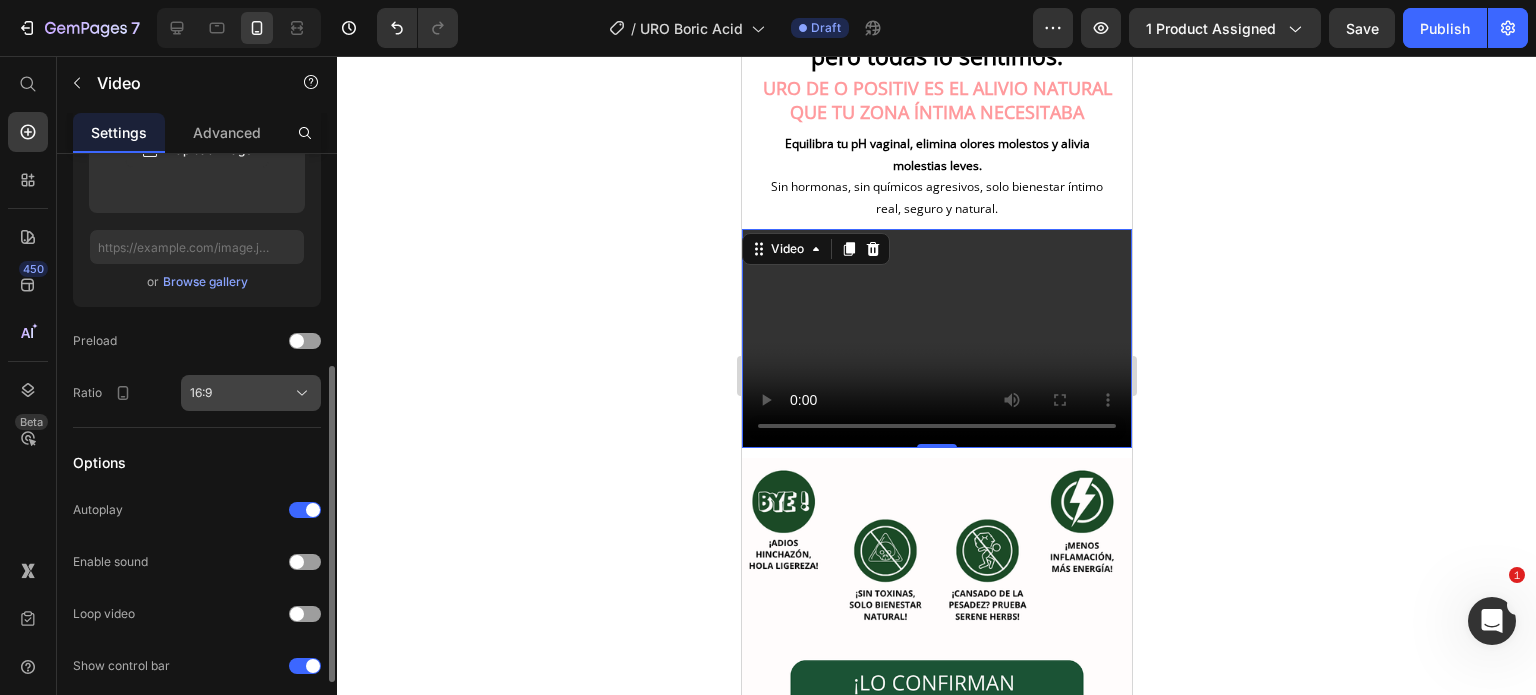 click on "16:9" 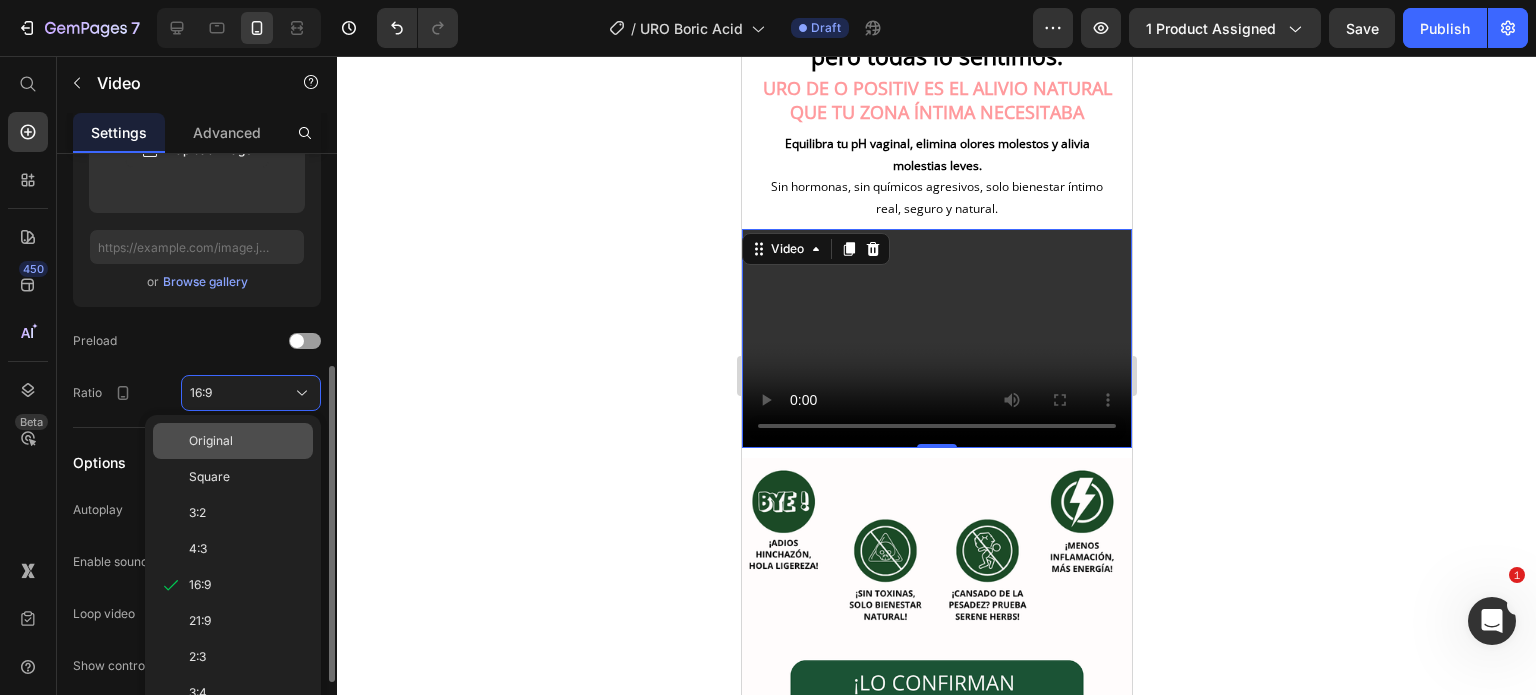 click on "Original" 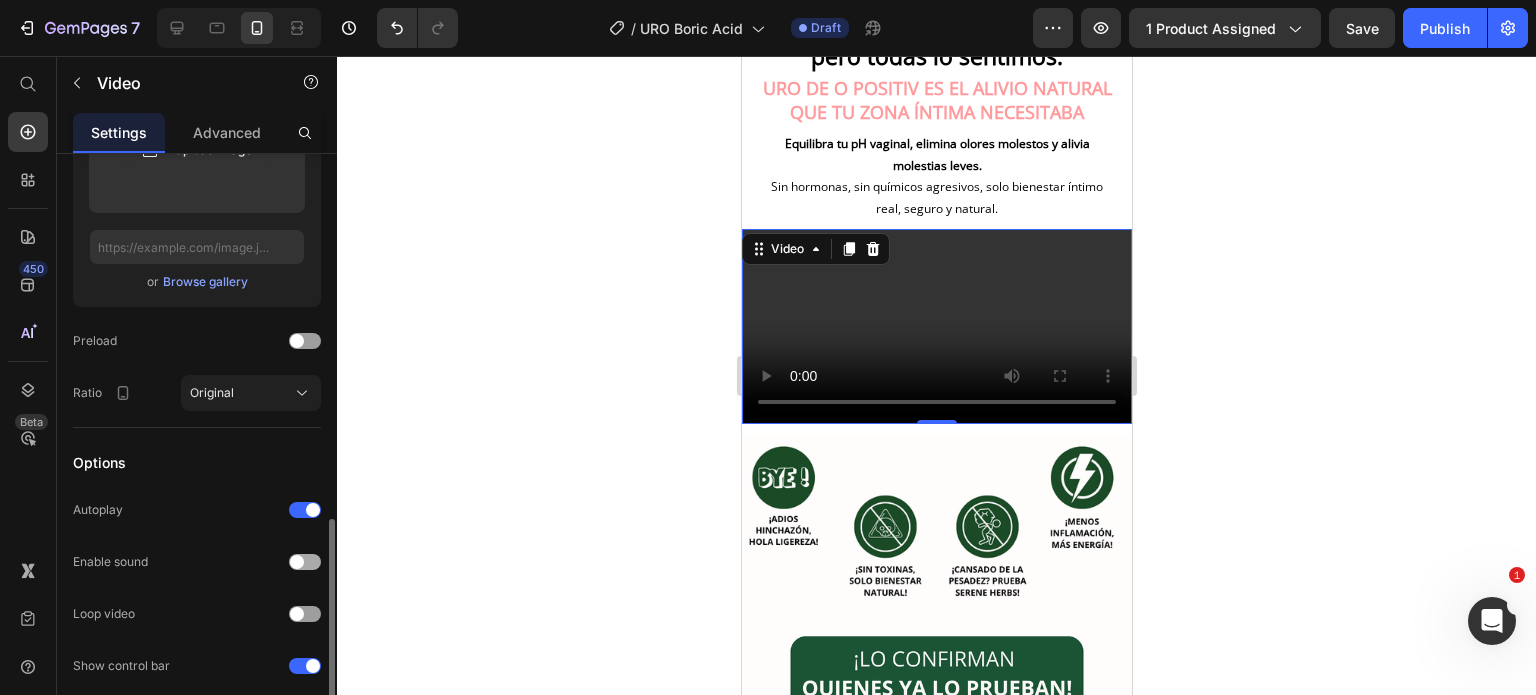 scroll, scrollTop: 531, scrollLeft: 0, axis: vertical 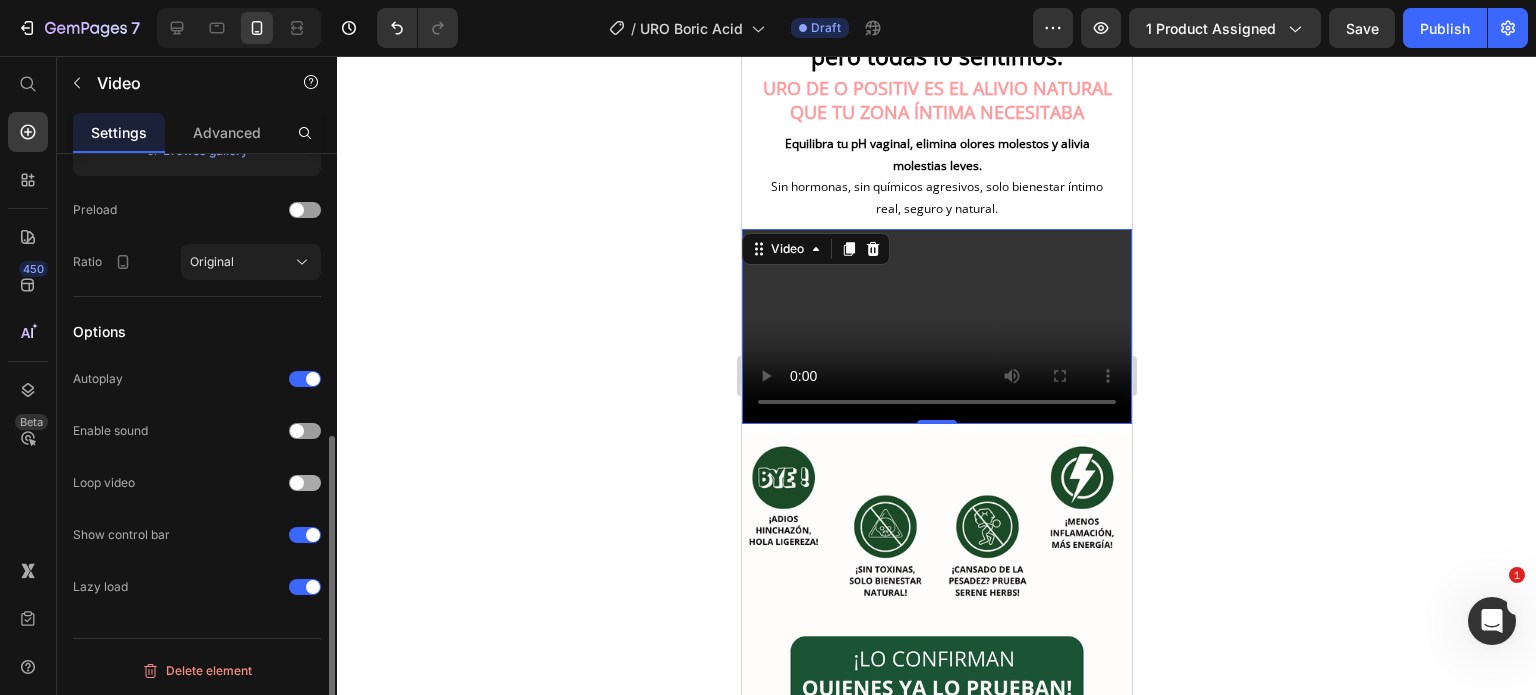 click at bounding box center [305, 483] 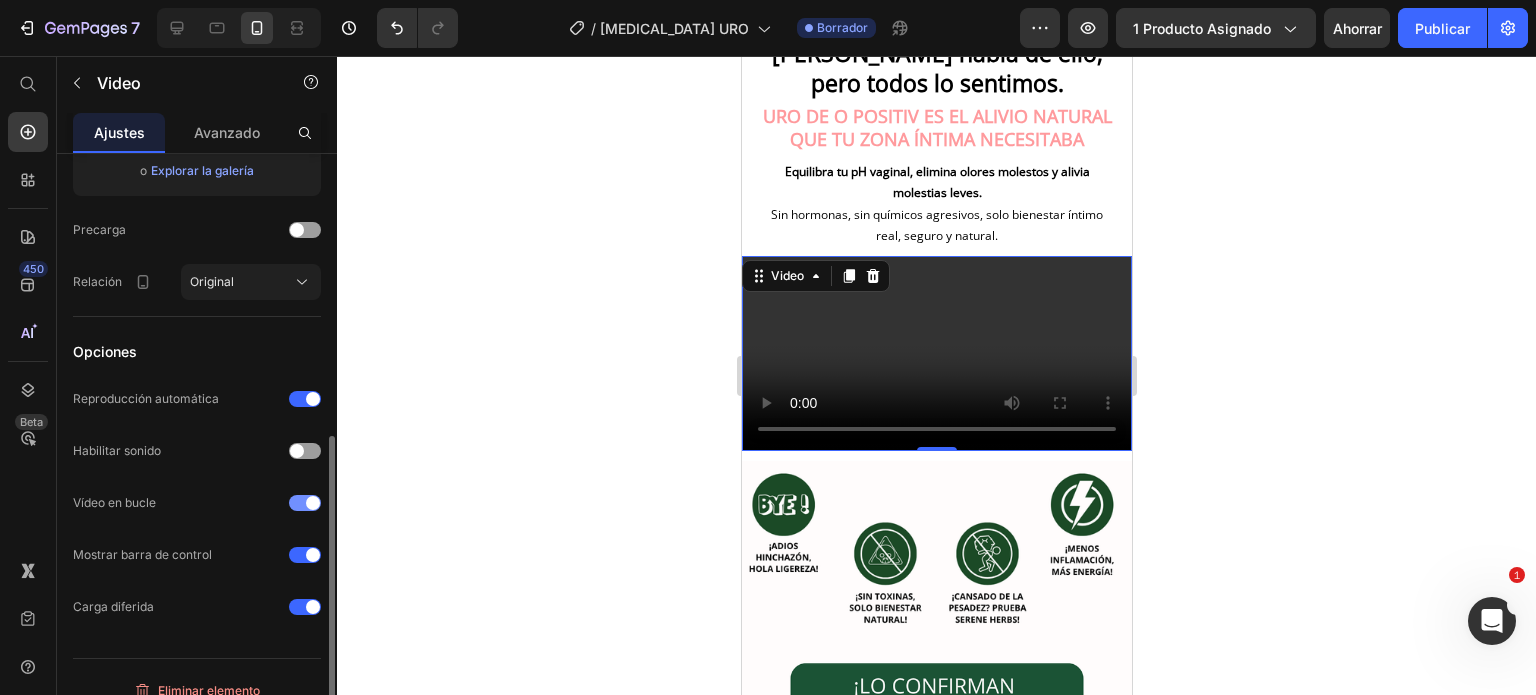 click on "Vídeo en bucle" 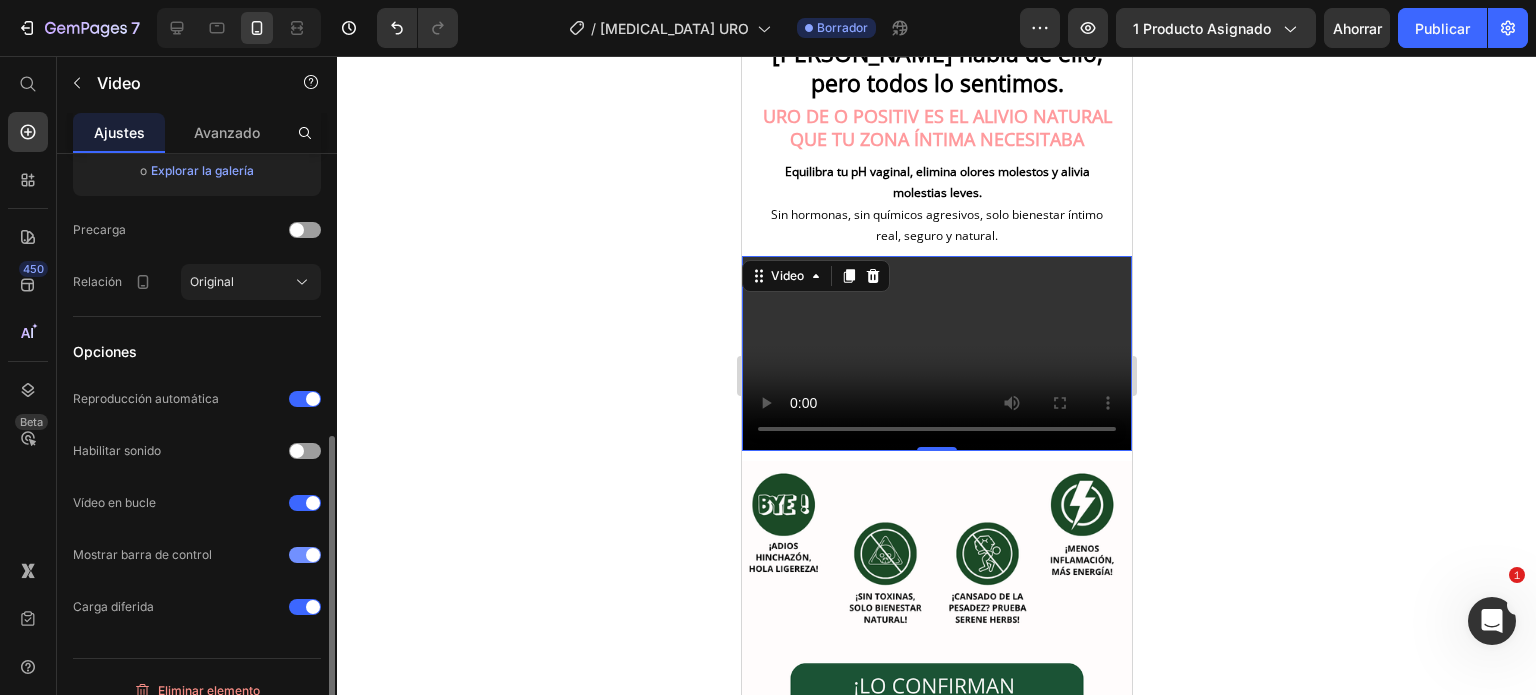click at bounding box center (313, 555) 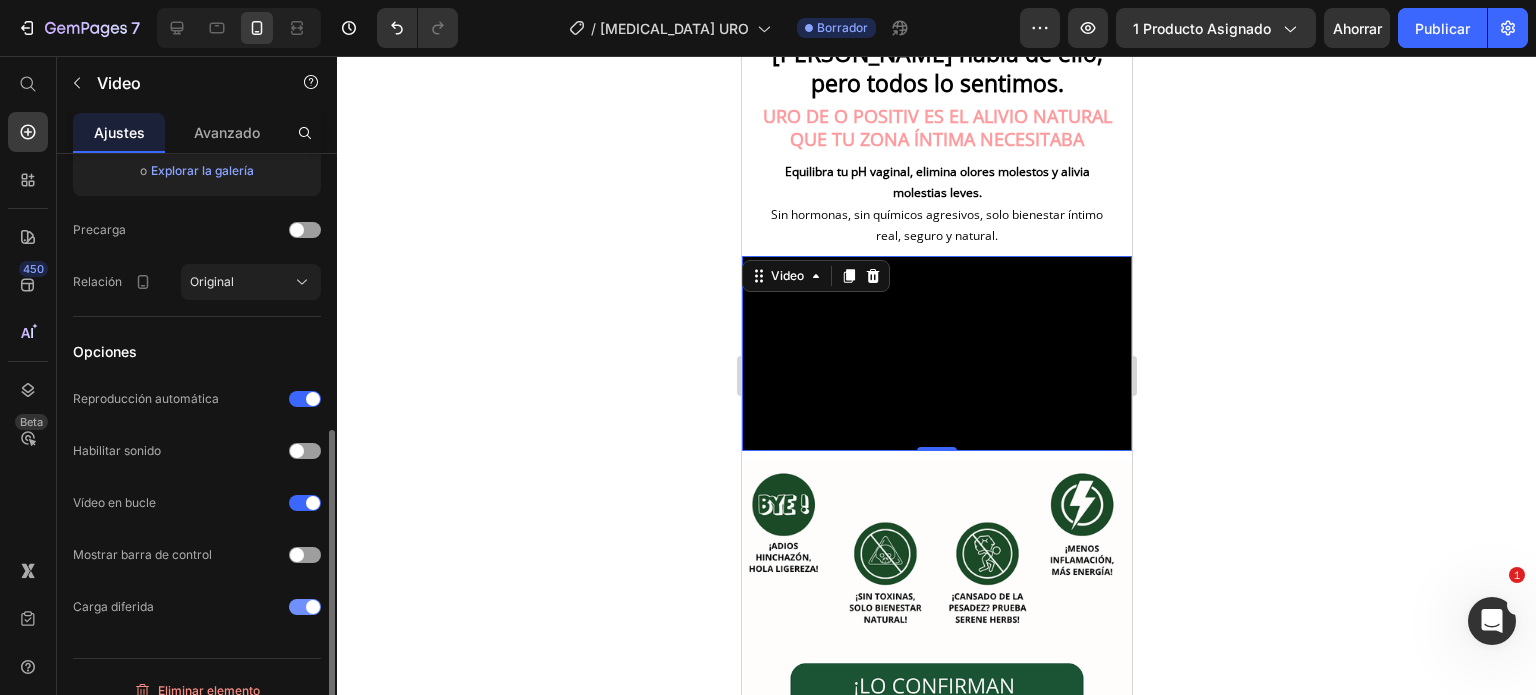 click at bounding box center [313, 607] 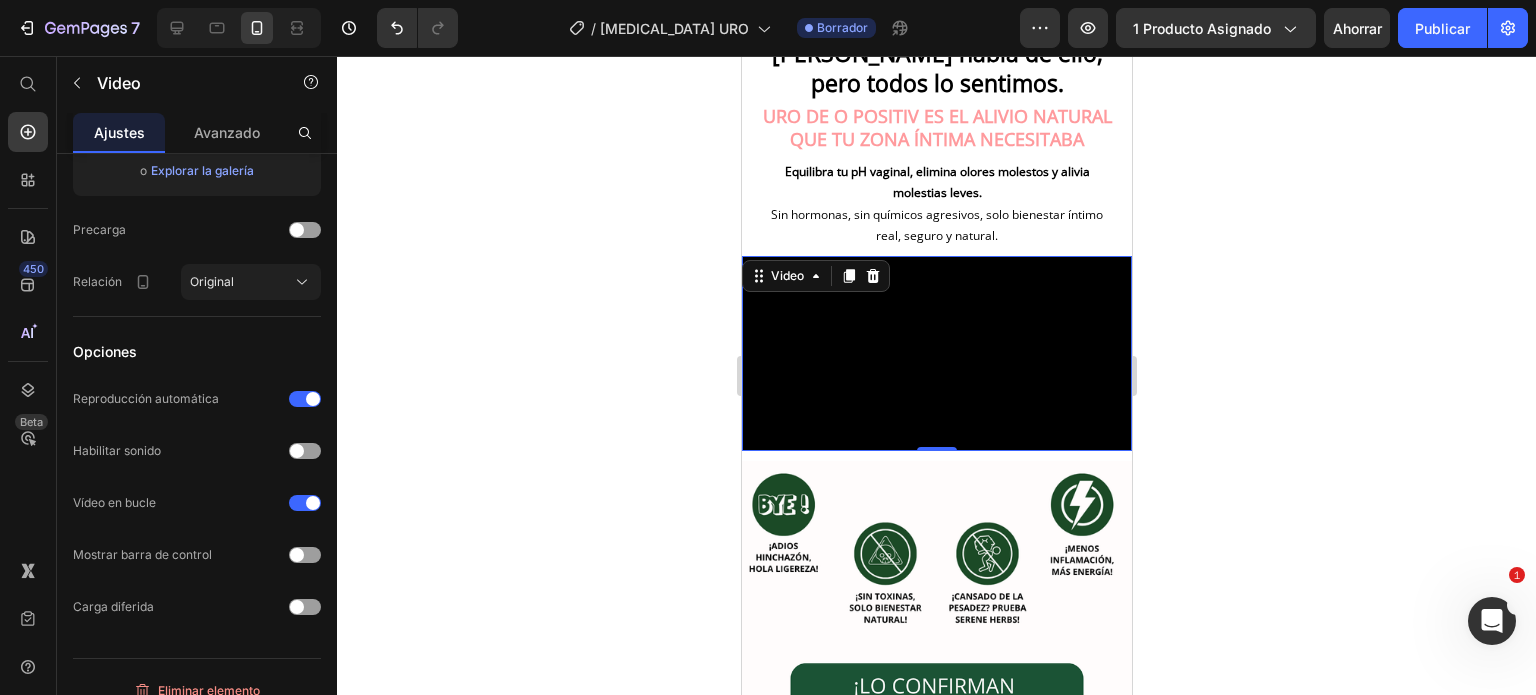 click at bounding box center [936, 353] 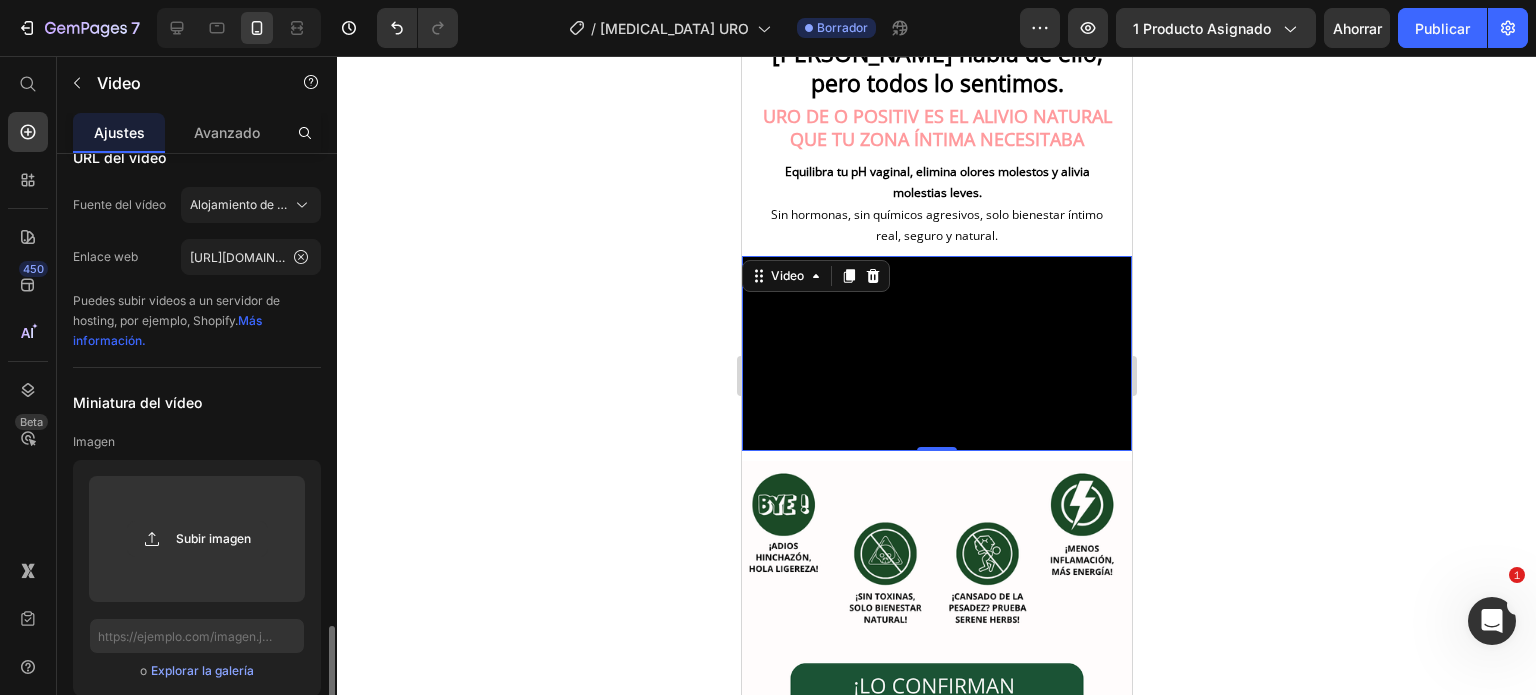 scroll, scrollTop: 0, scrollLeft: 0, axis: both 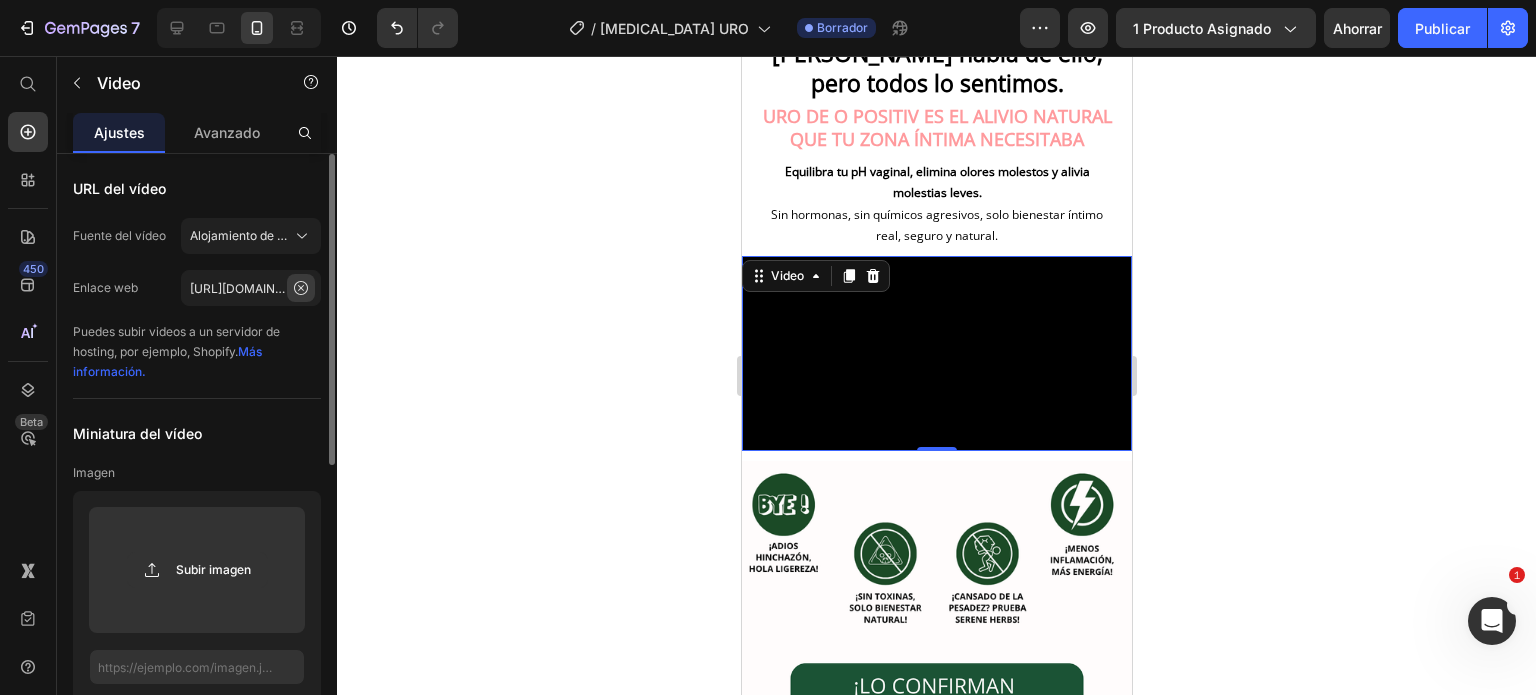 click 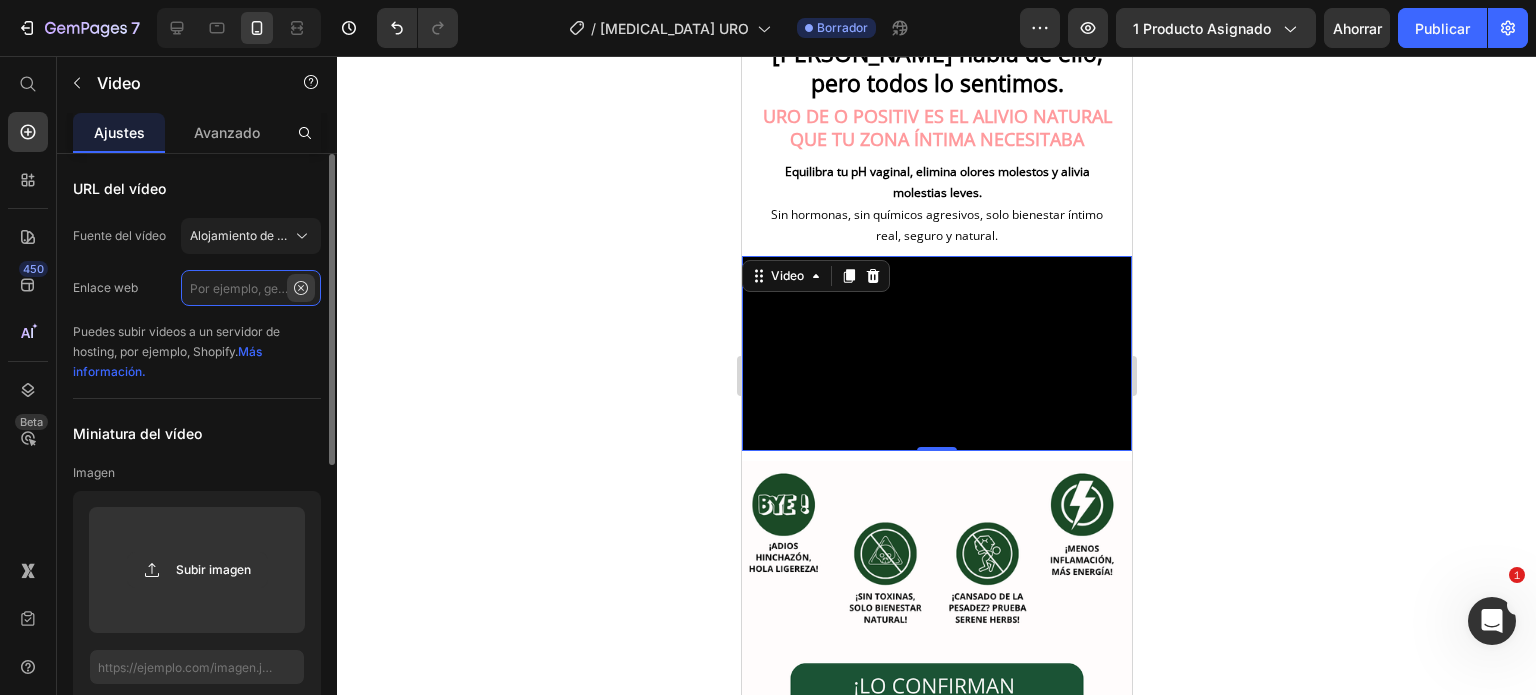 scroll, scrollTop: 0, scrollLeft: 0, axis: both 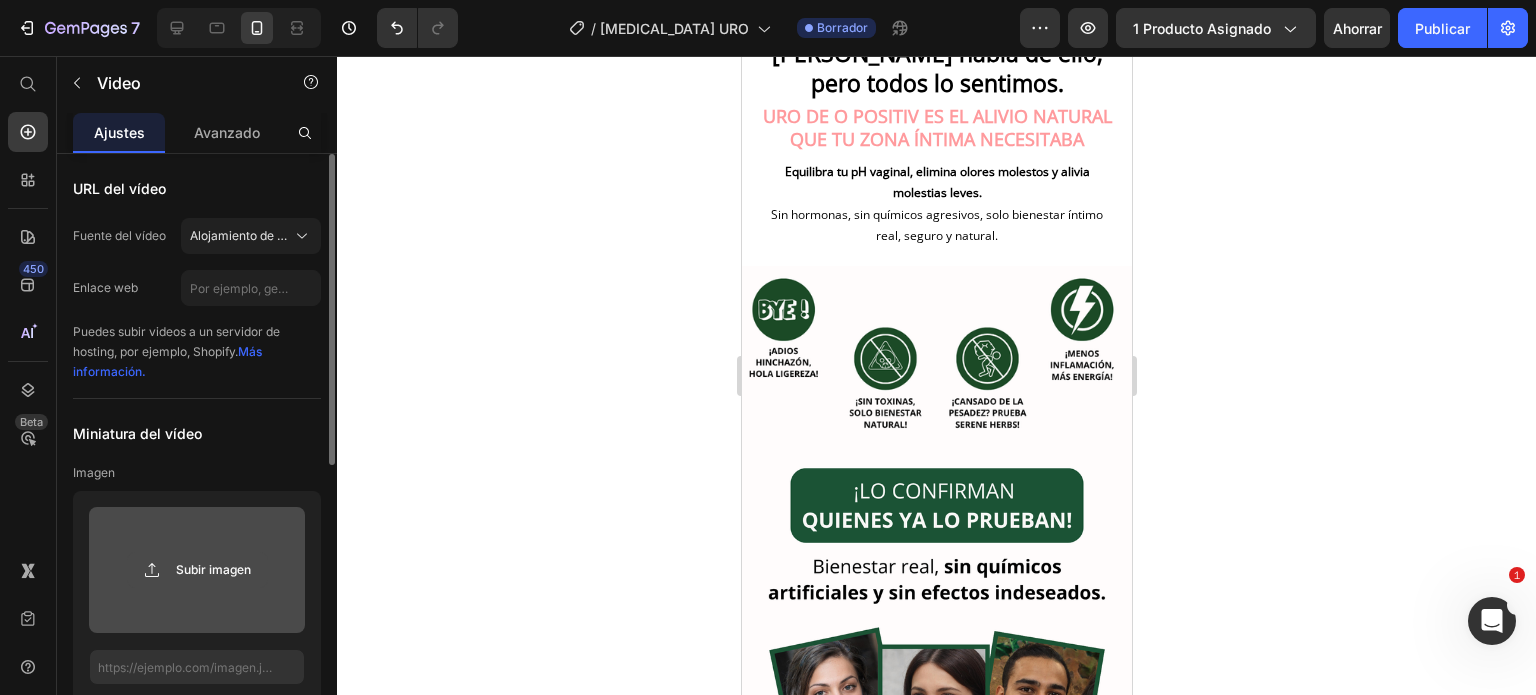 click 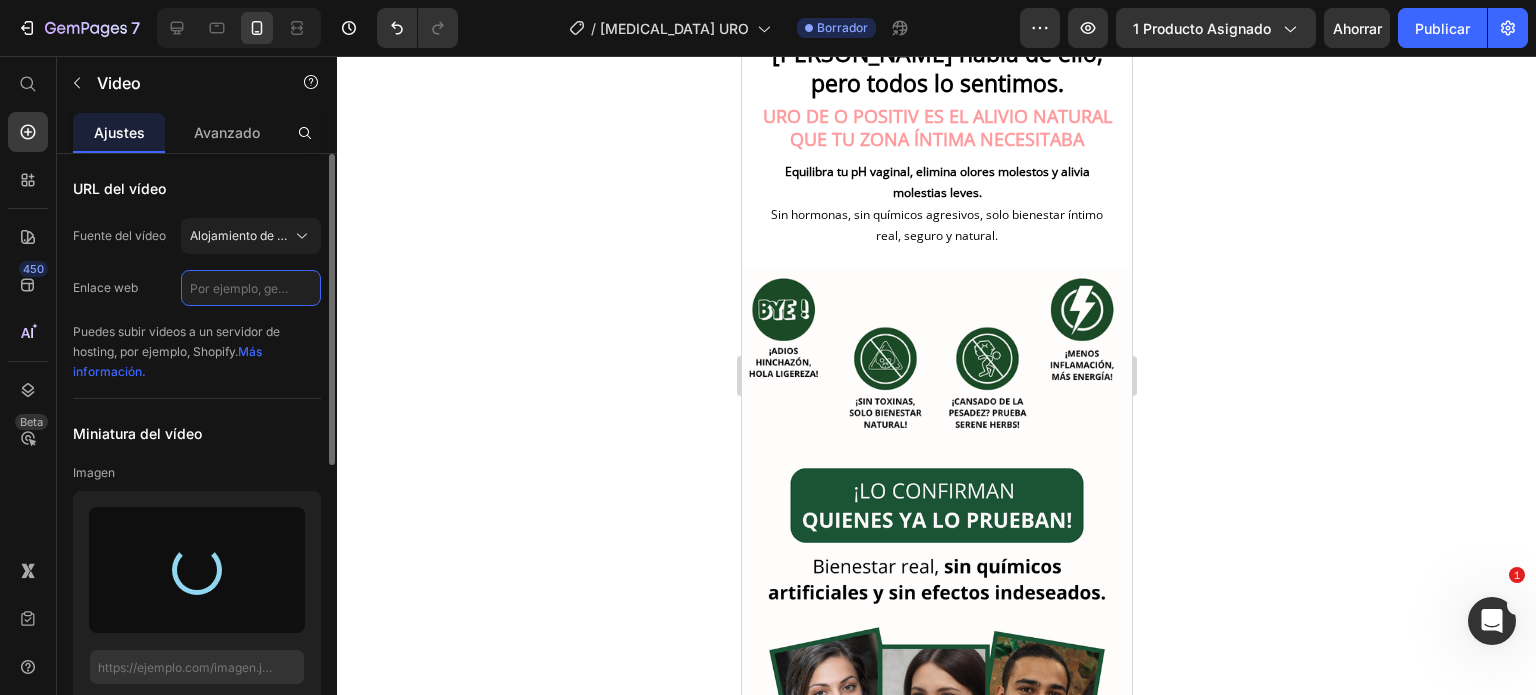 click 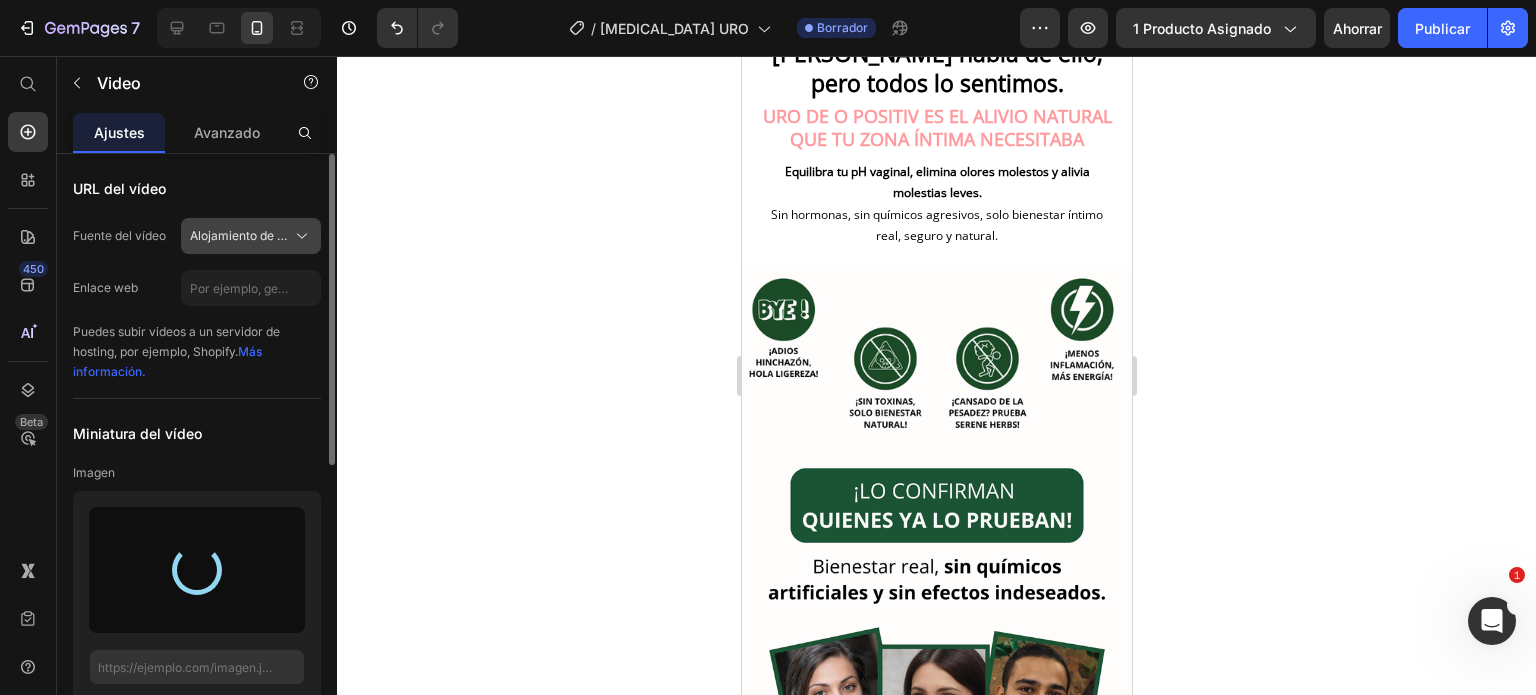 click on "Alojamiento de vídeos" at bounding box center (251, 236) 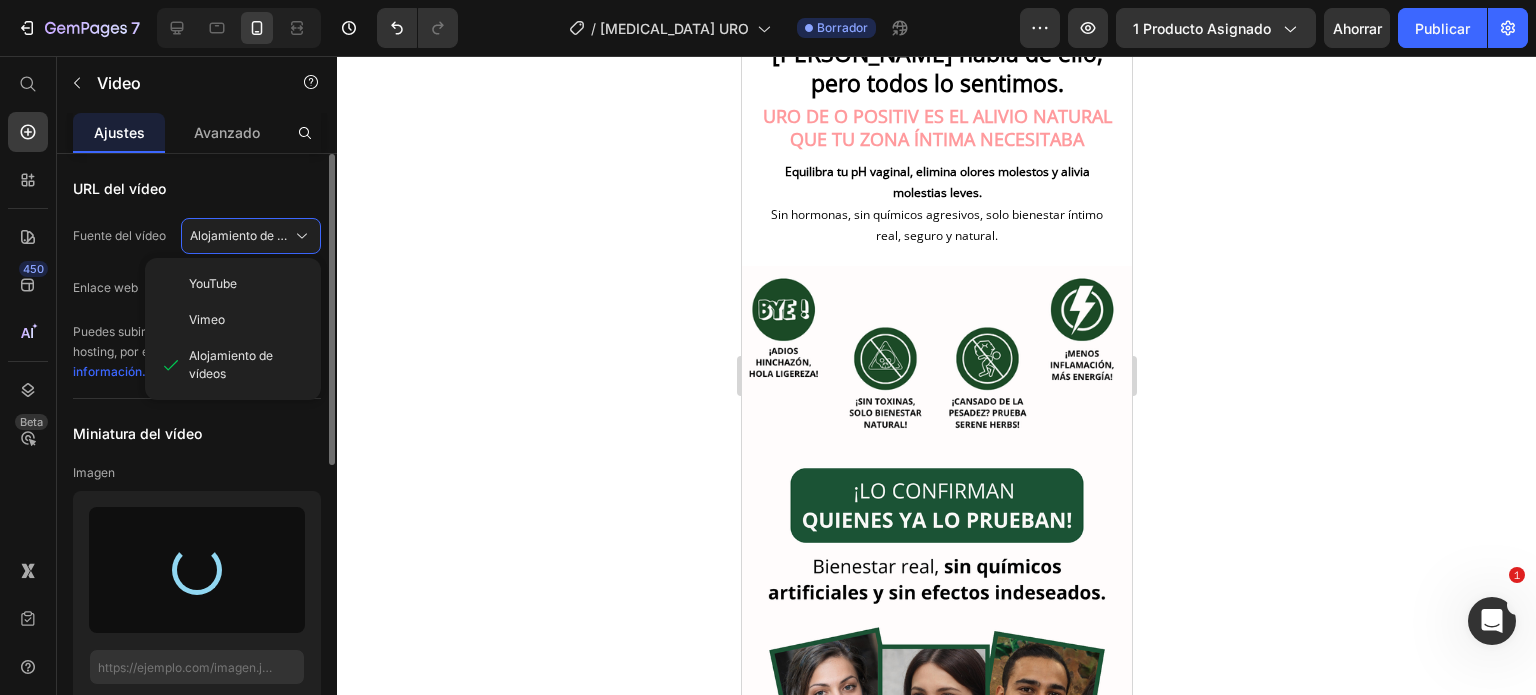 click on "URL del vídeo" at bounding box center [197, 188] 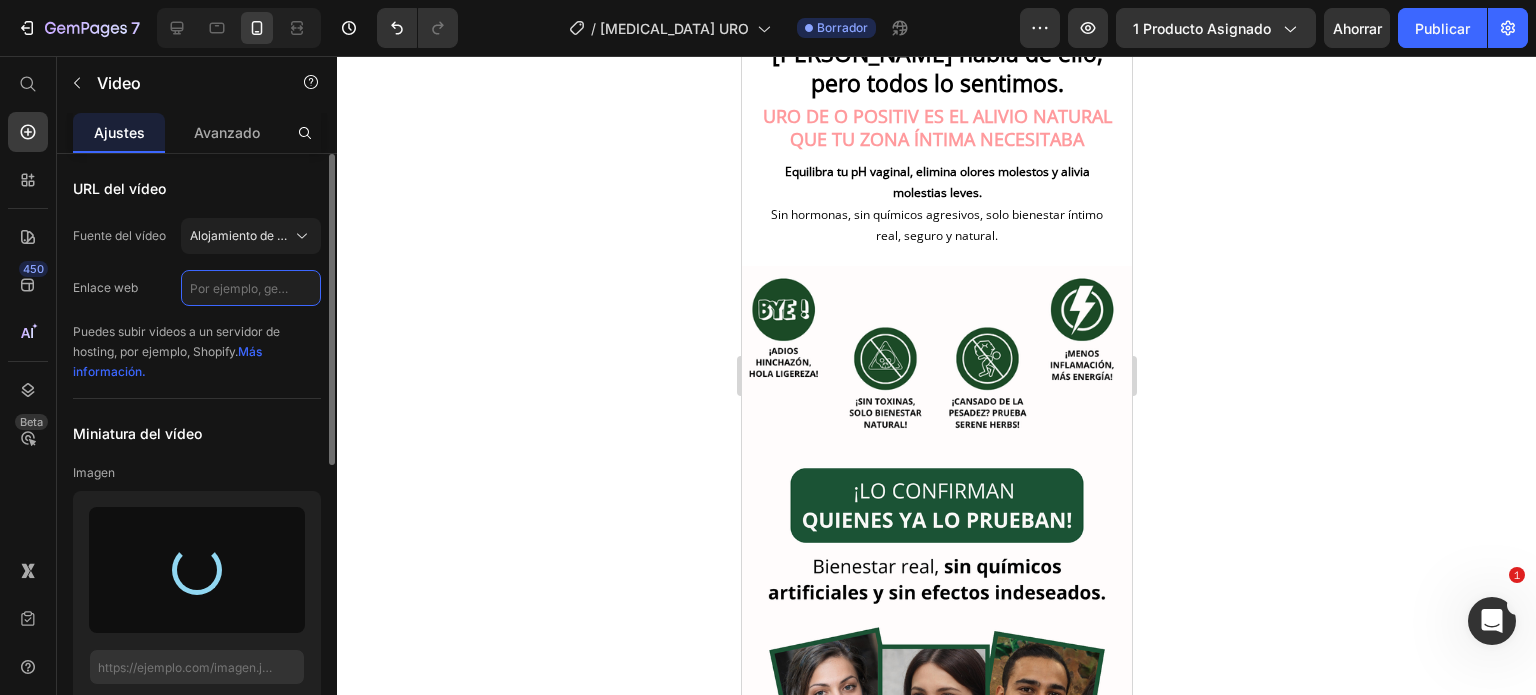 click 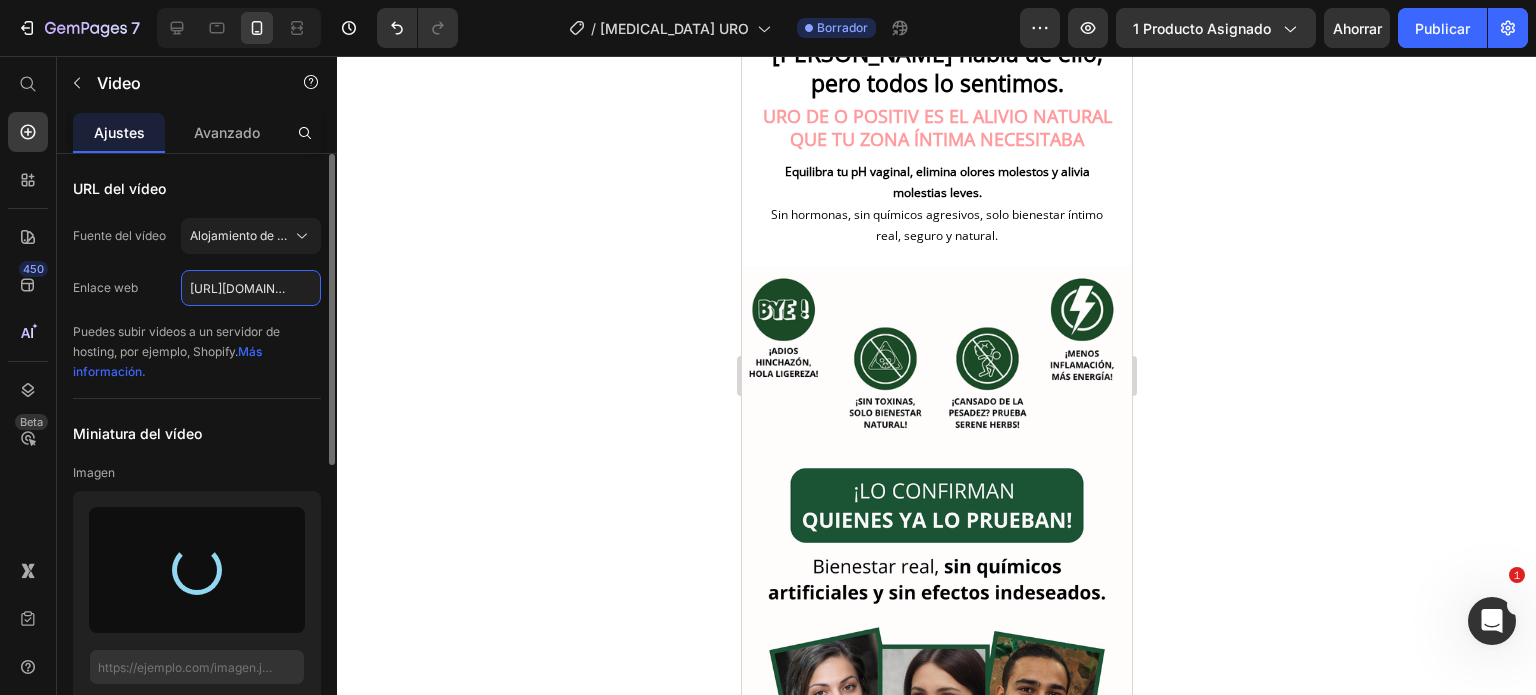scroll, scrollTop: 0, scrollLeft: 479, axis: horizontal 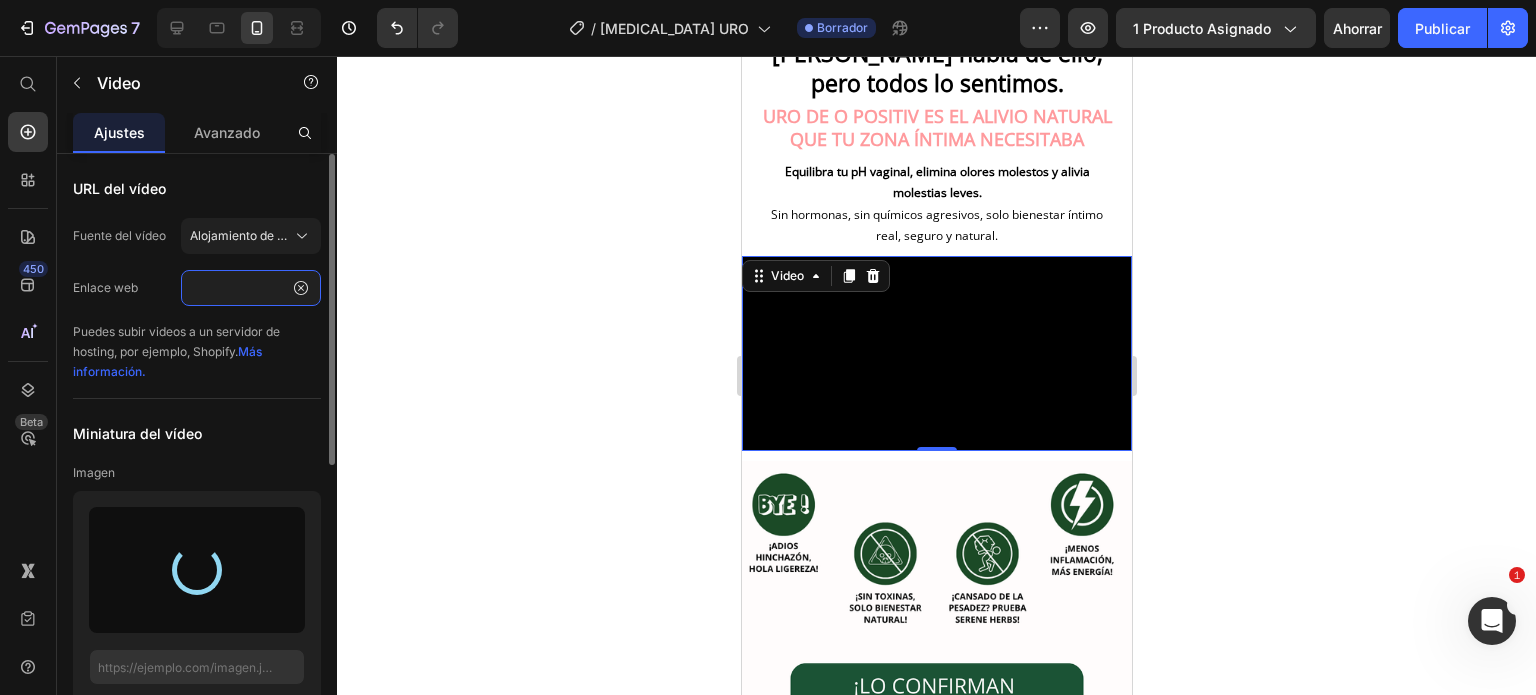 type on "[URL][DOMAIN_NAME]" 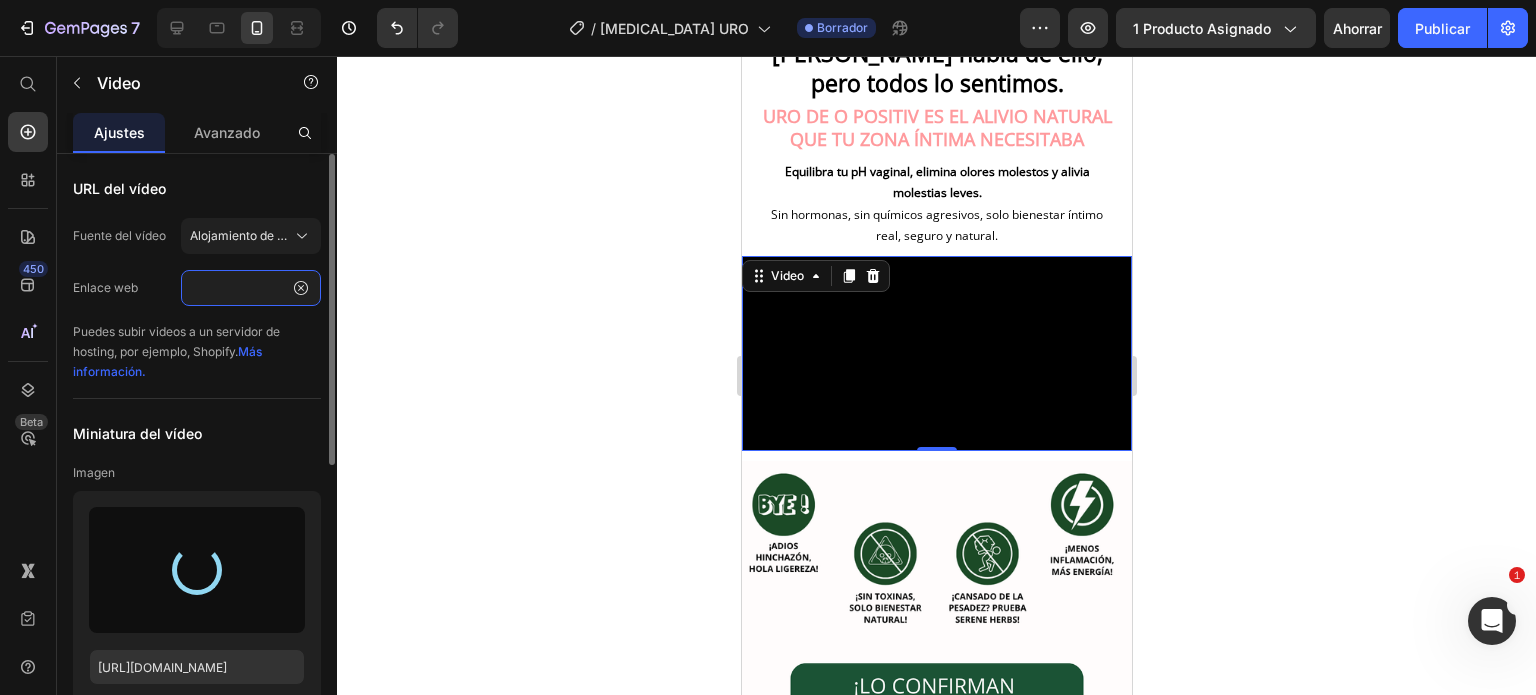 type on "[URL][DOMAIN_NAME][PHONE_NUMBER]" 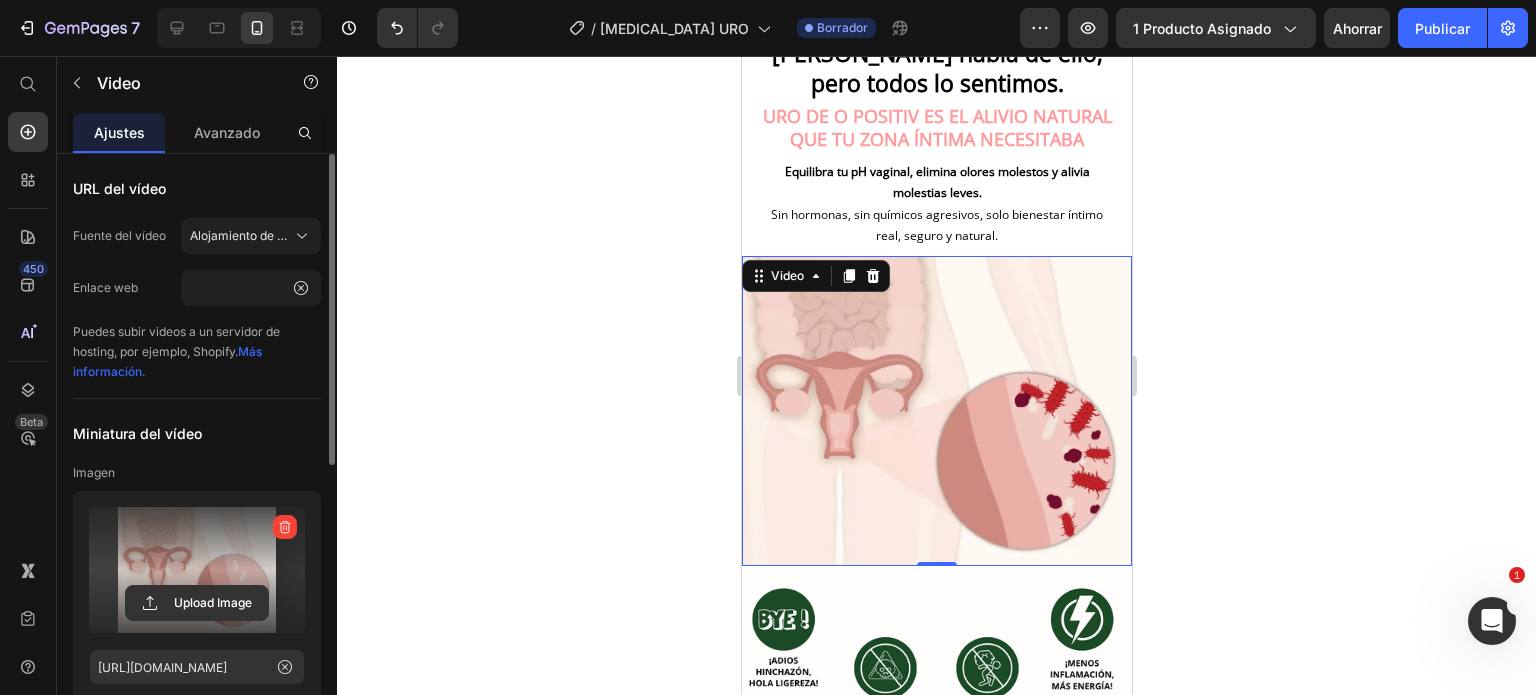 click on "URL del vídeo" at bounding box center [197, 188] 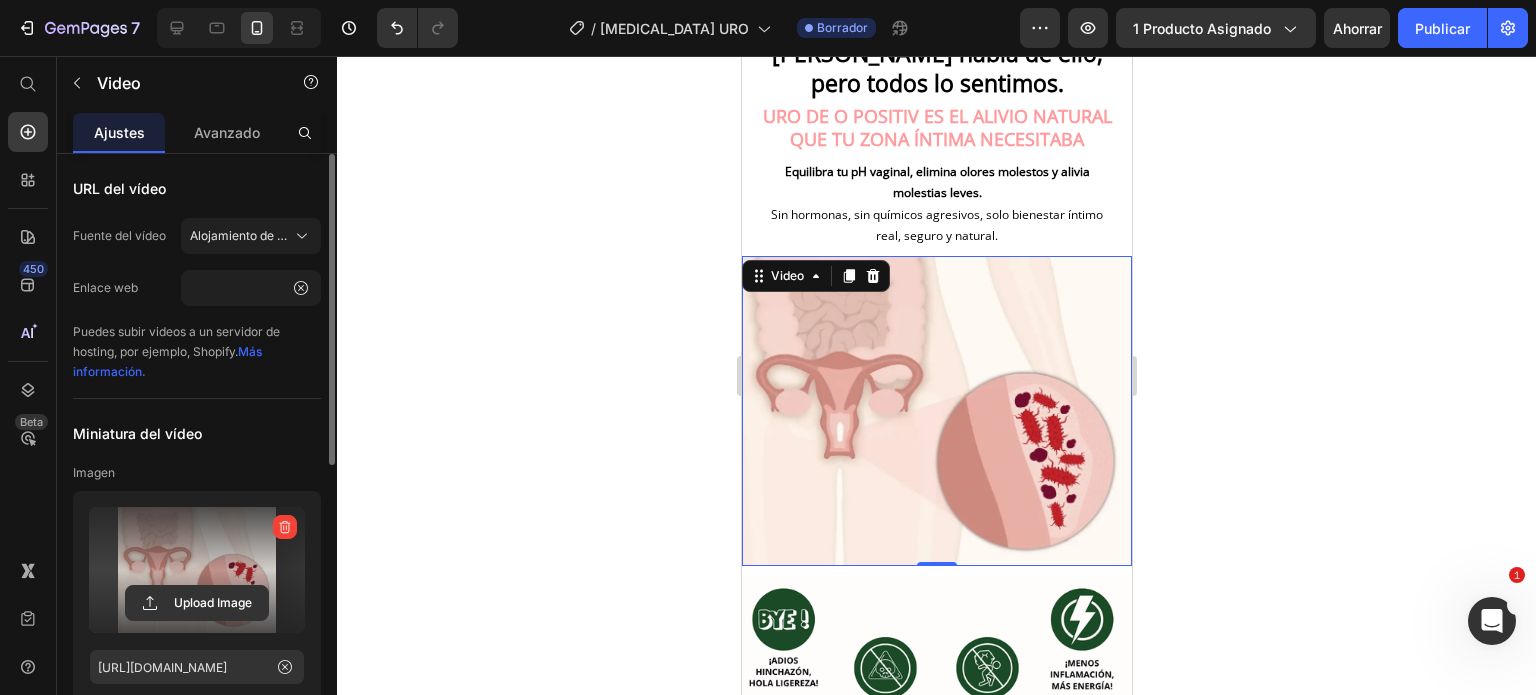 scroll, scrollTop: 0, scrollLeft: 0, axis: both 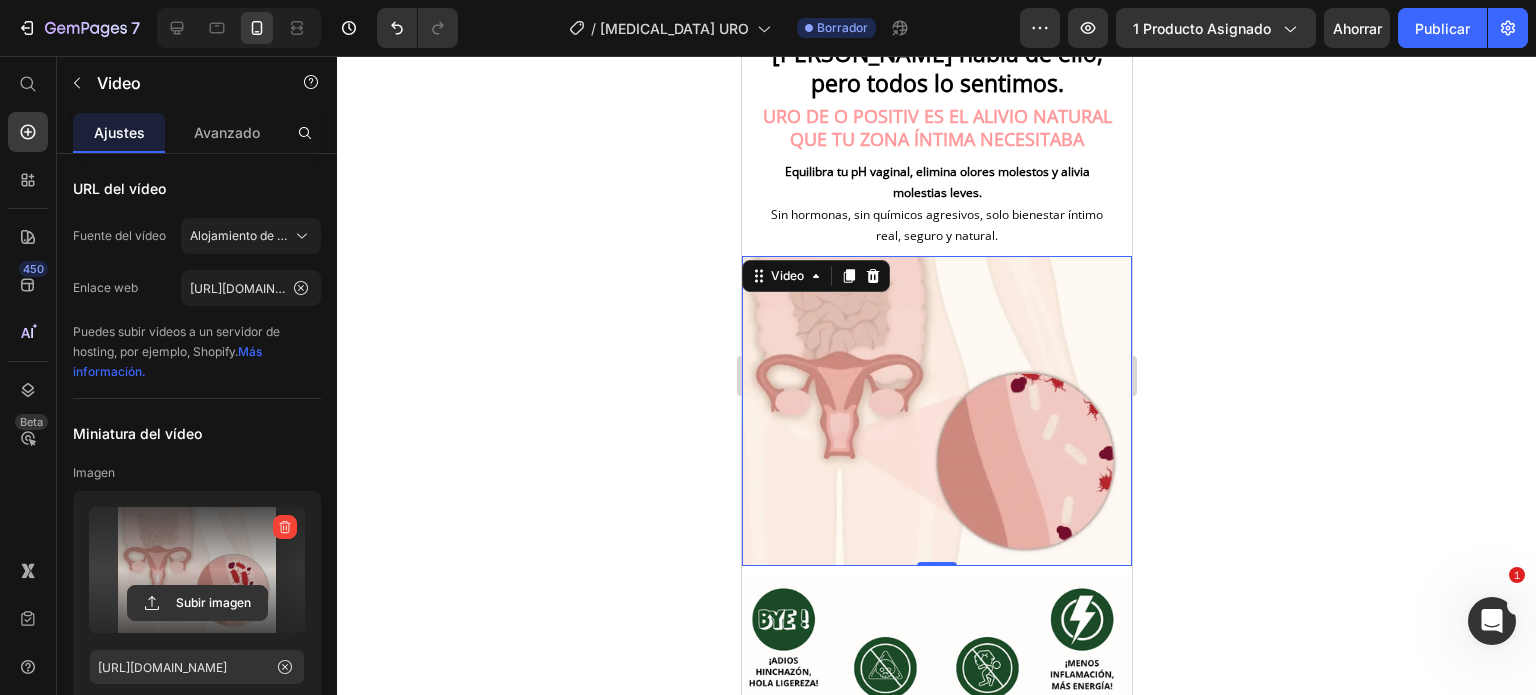 click 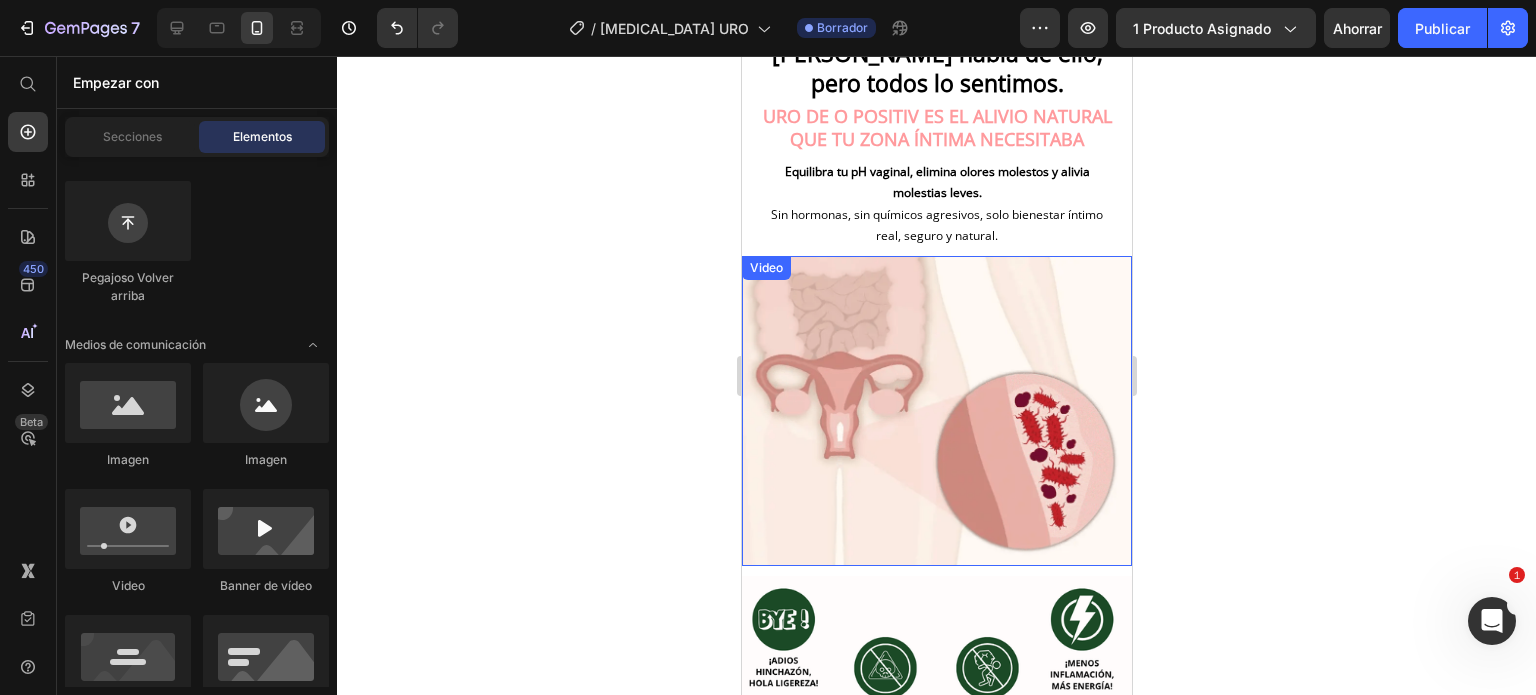 click at bounding box center [936, 411] 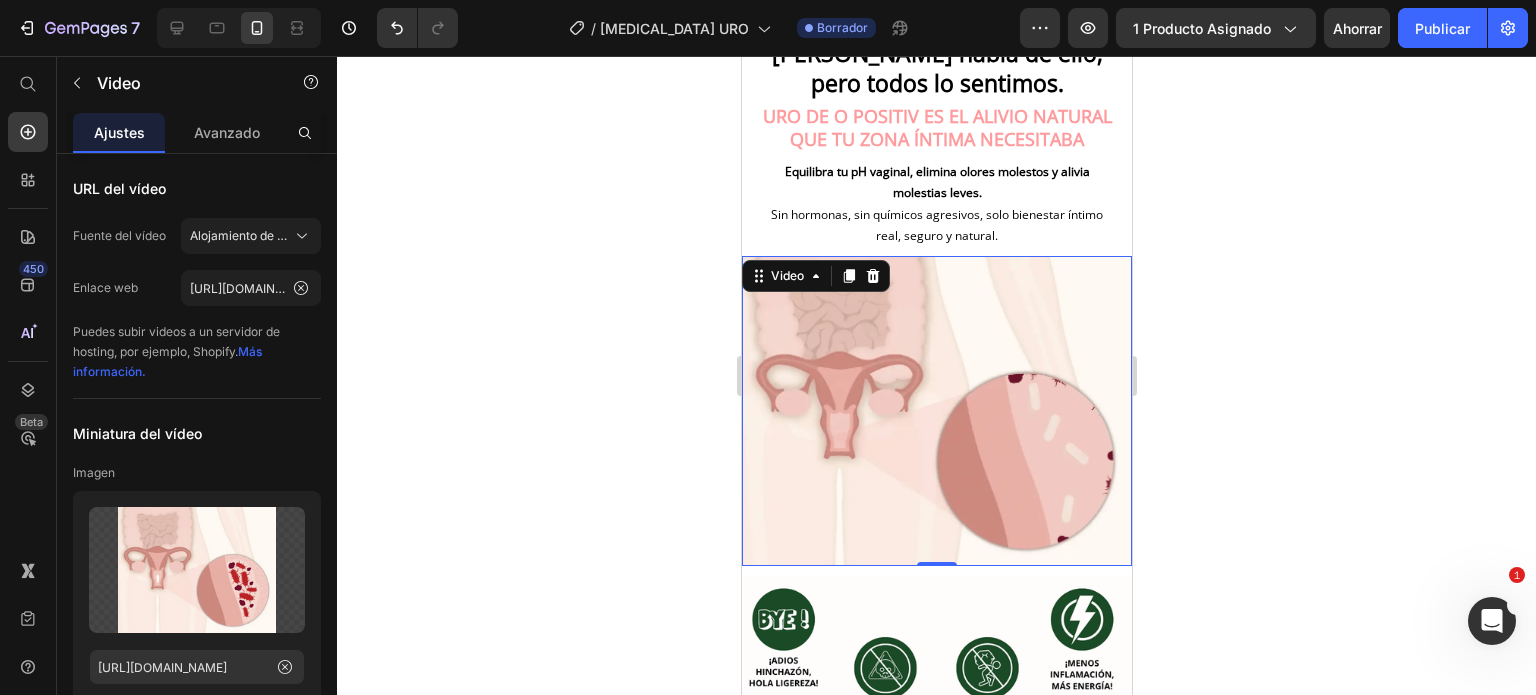 click 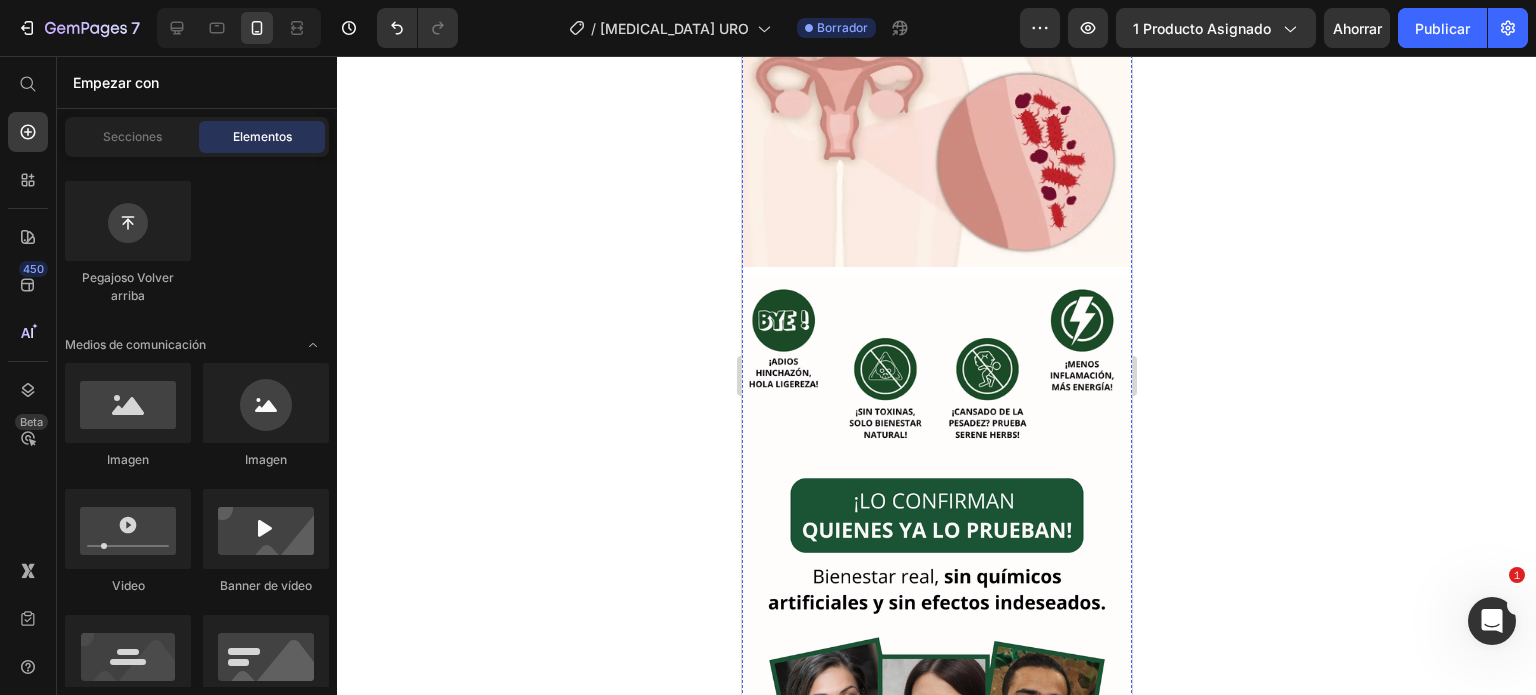scroll, scrollTop: 2100, scrollLeft: 0, axis: vertical 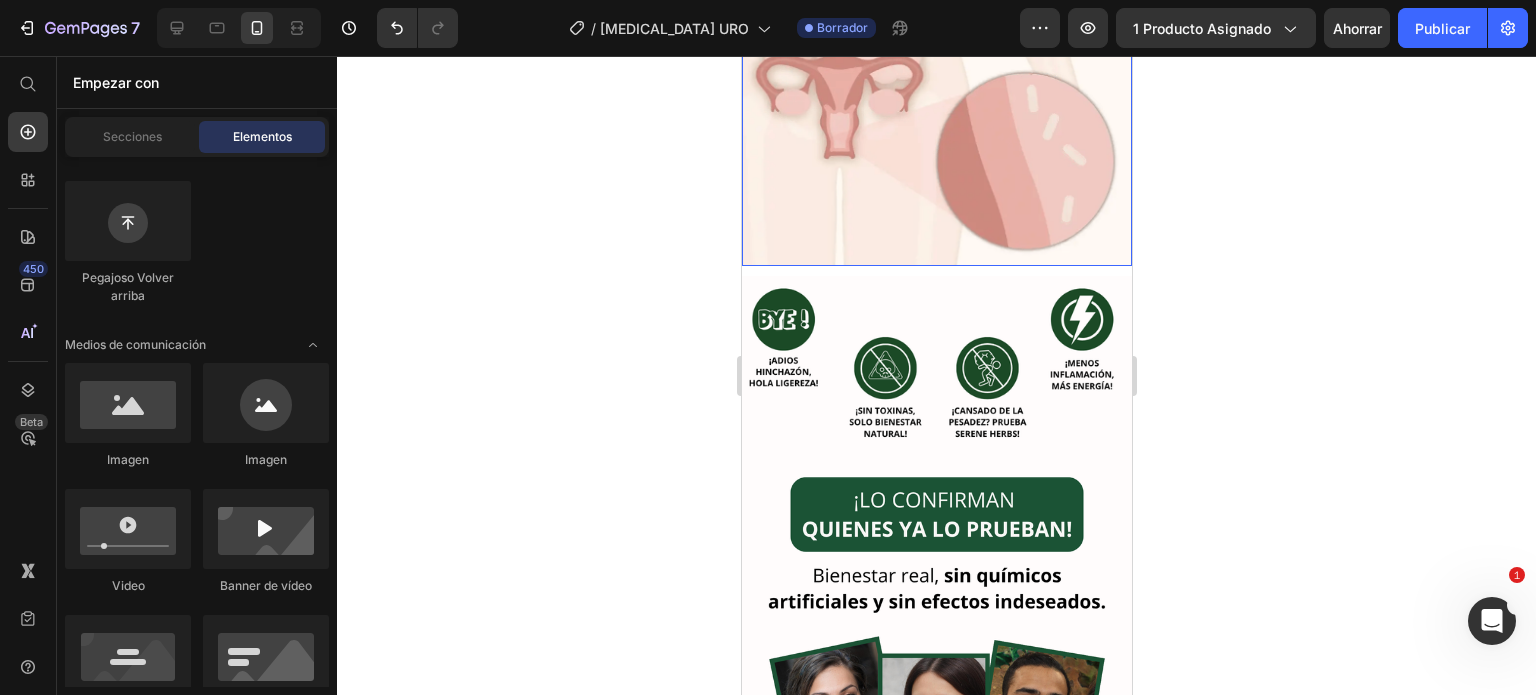 click at bounding box center (936, 111) 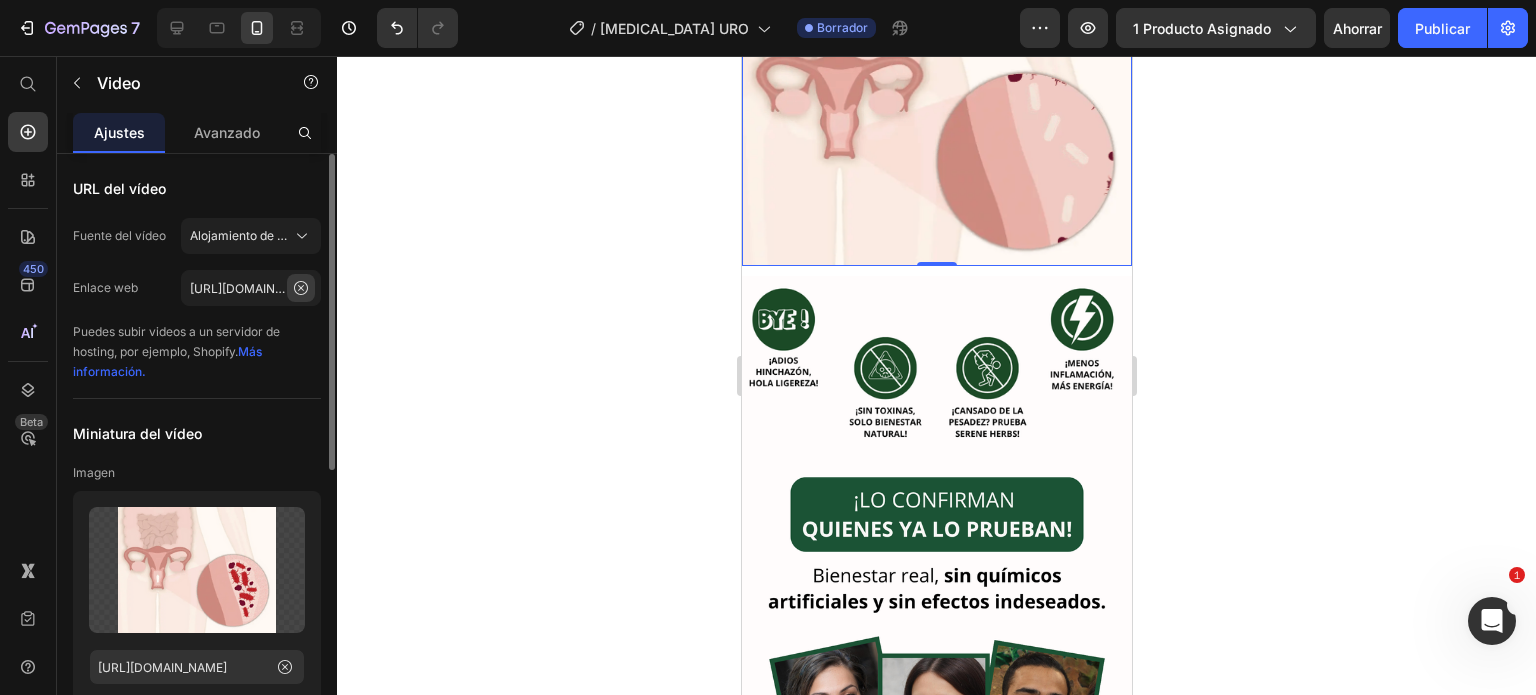 click 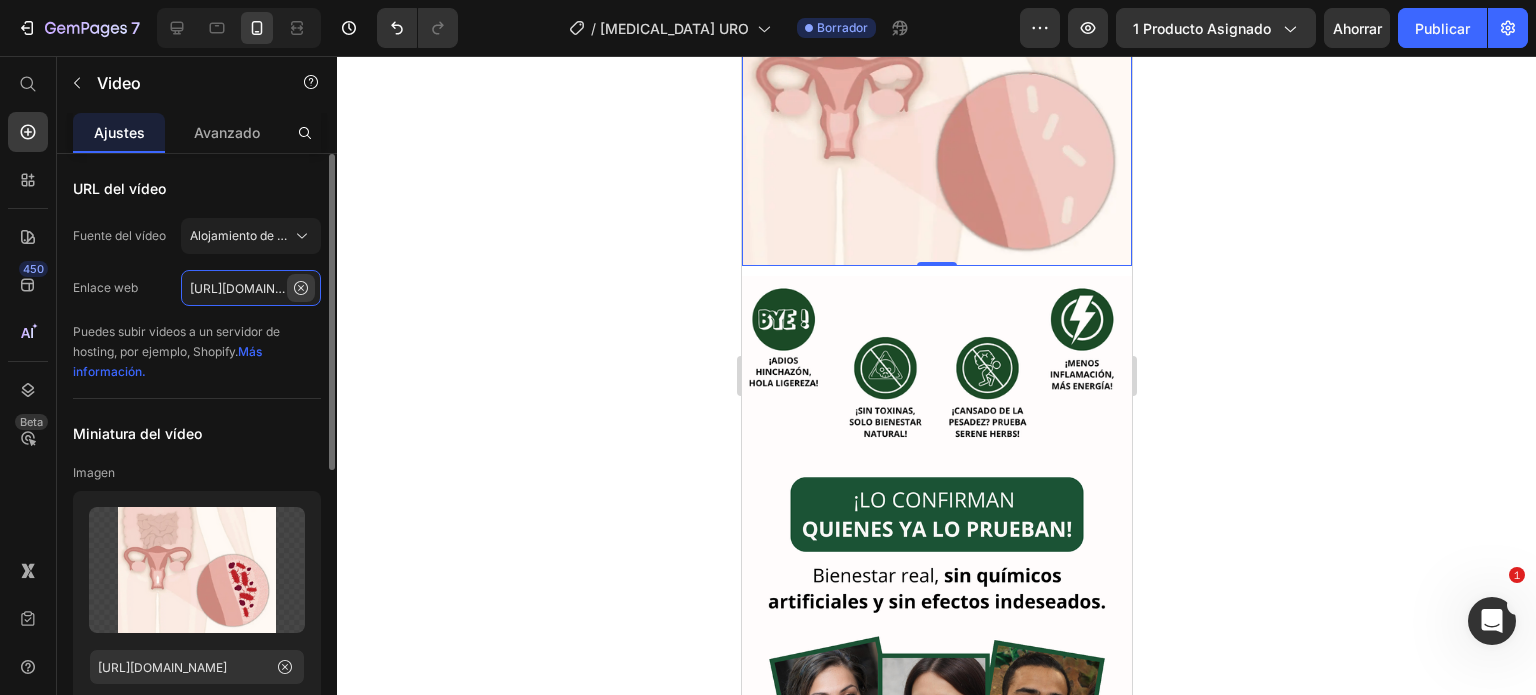 type 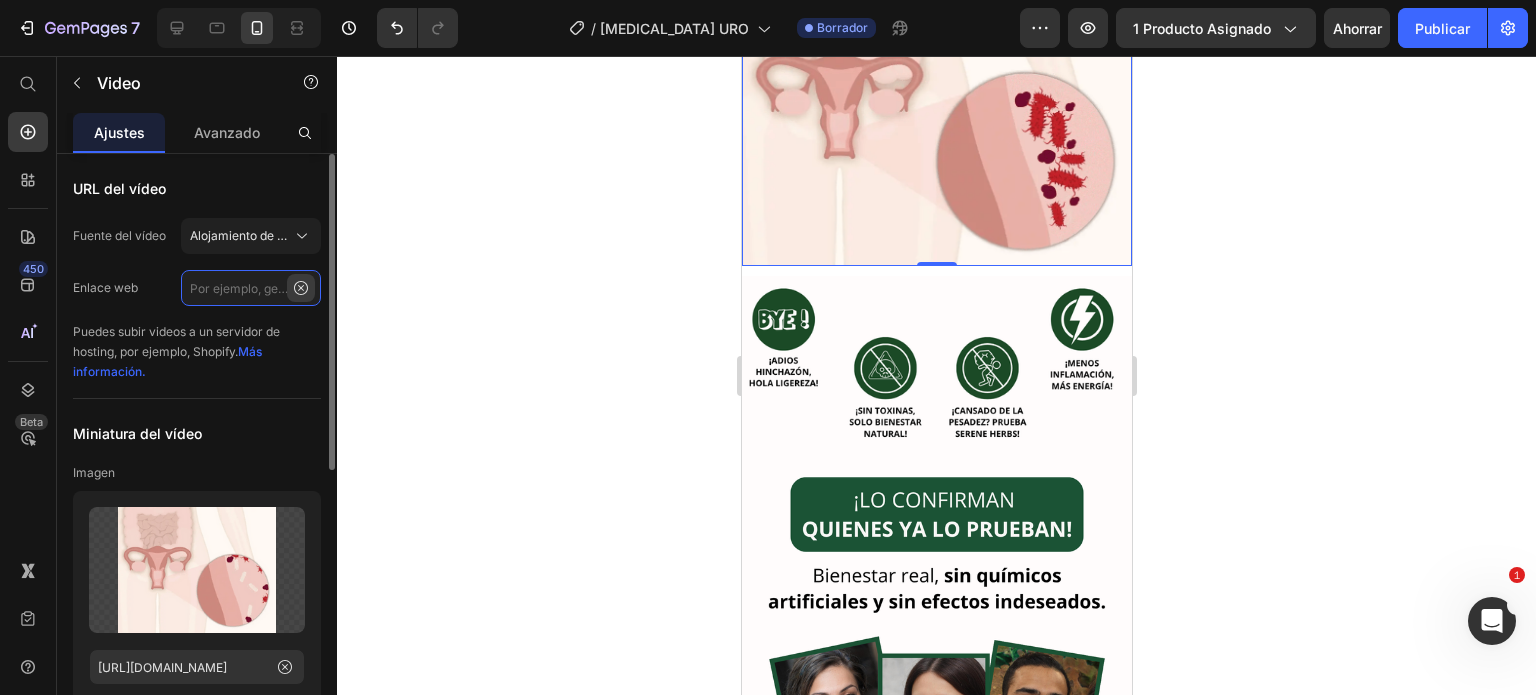 scroll, scrollTop: 0, scrollLeft: 0, axis: both 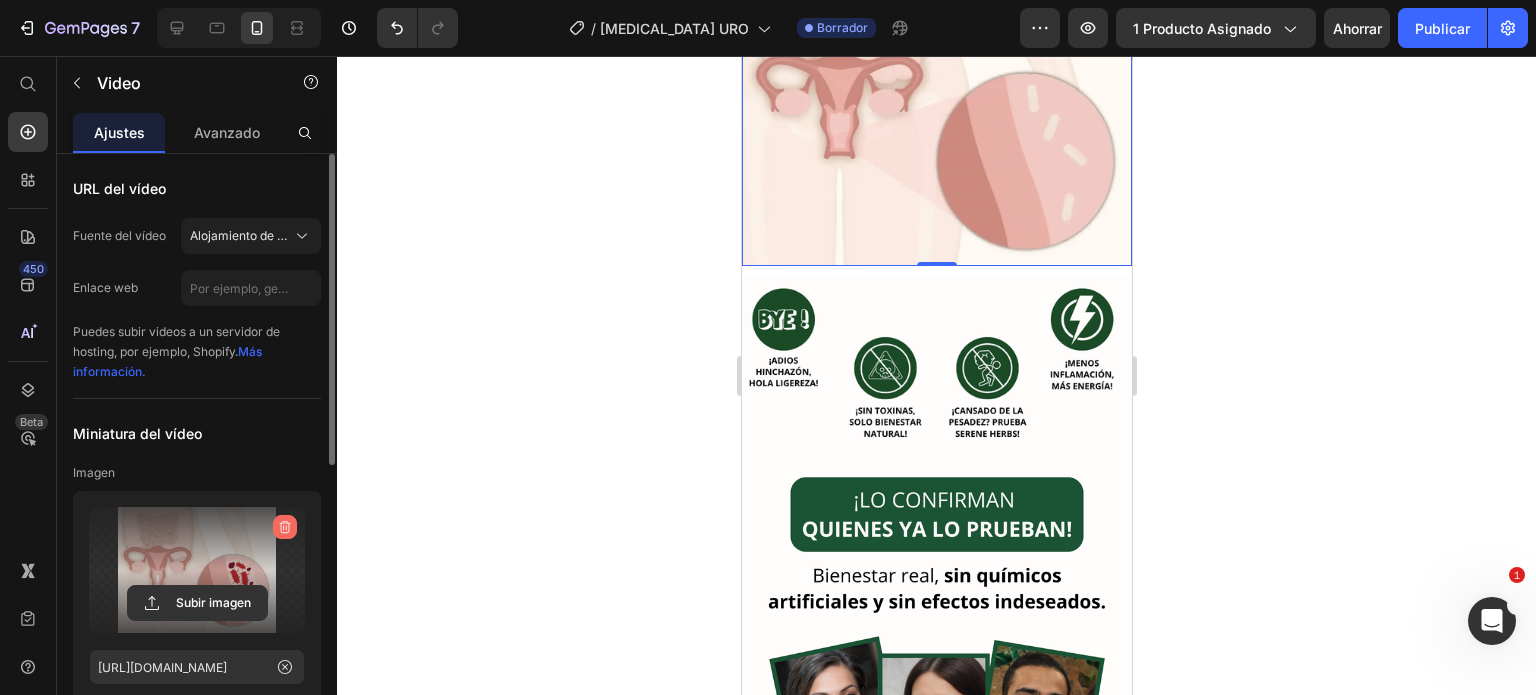 click at bounding box center (285, 527) 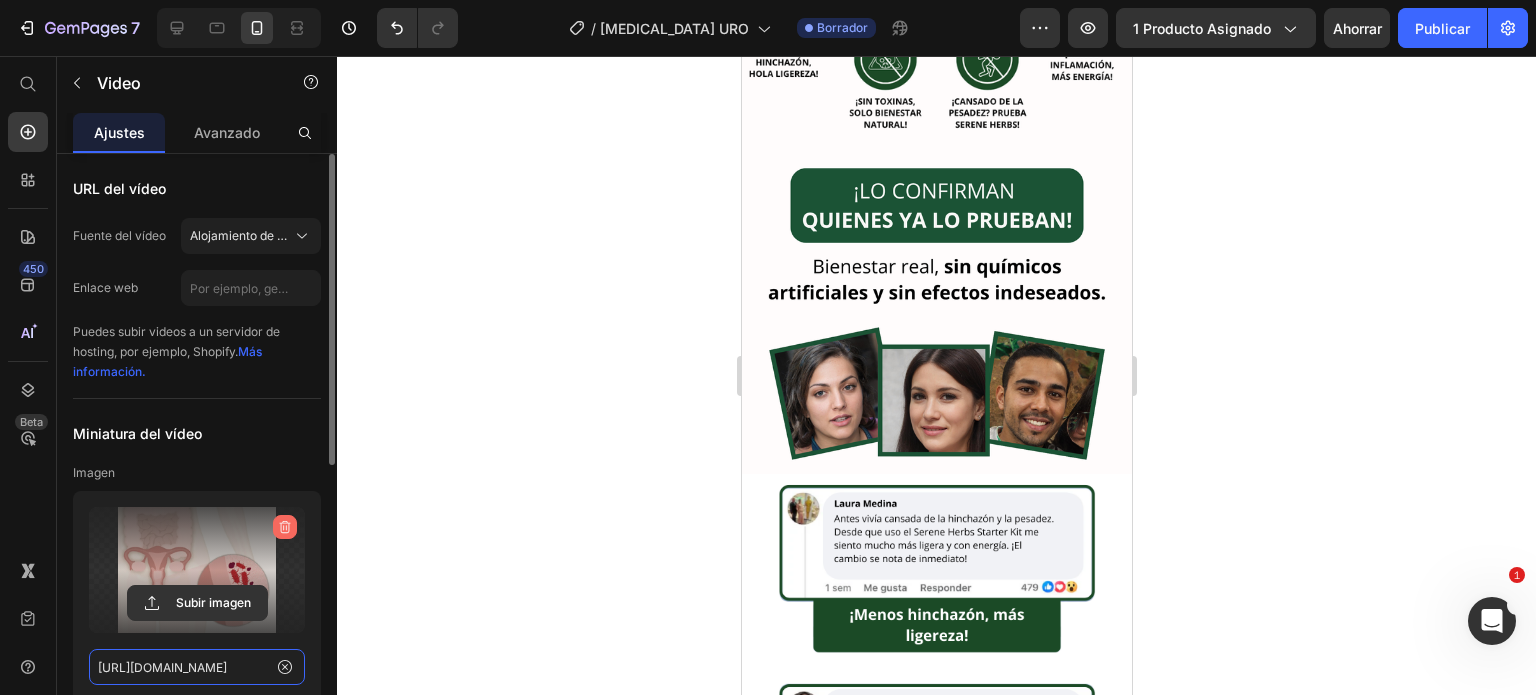 type 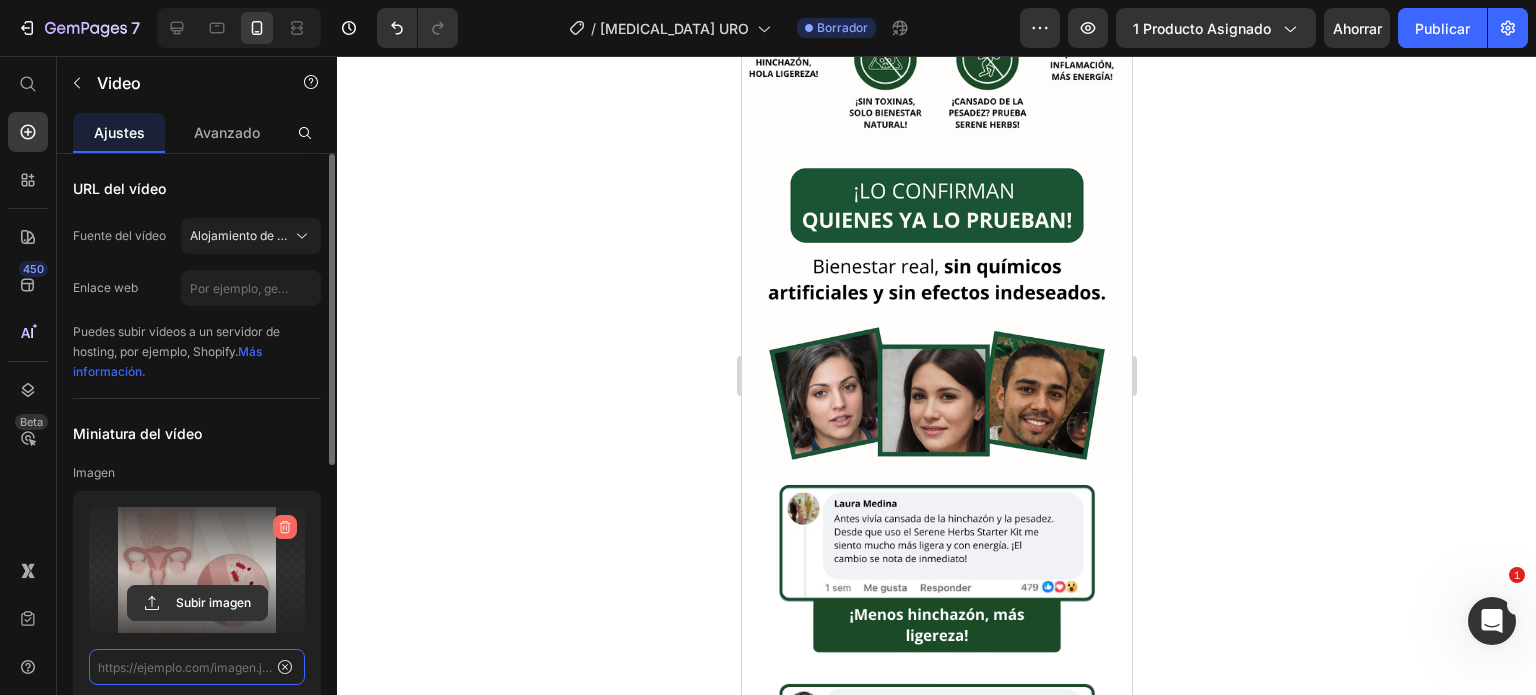 scroll, scrollTop: 0, scrollLeft: 0, axis: both 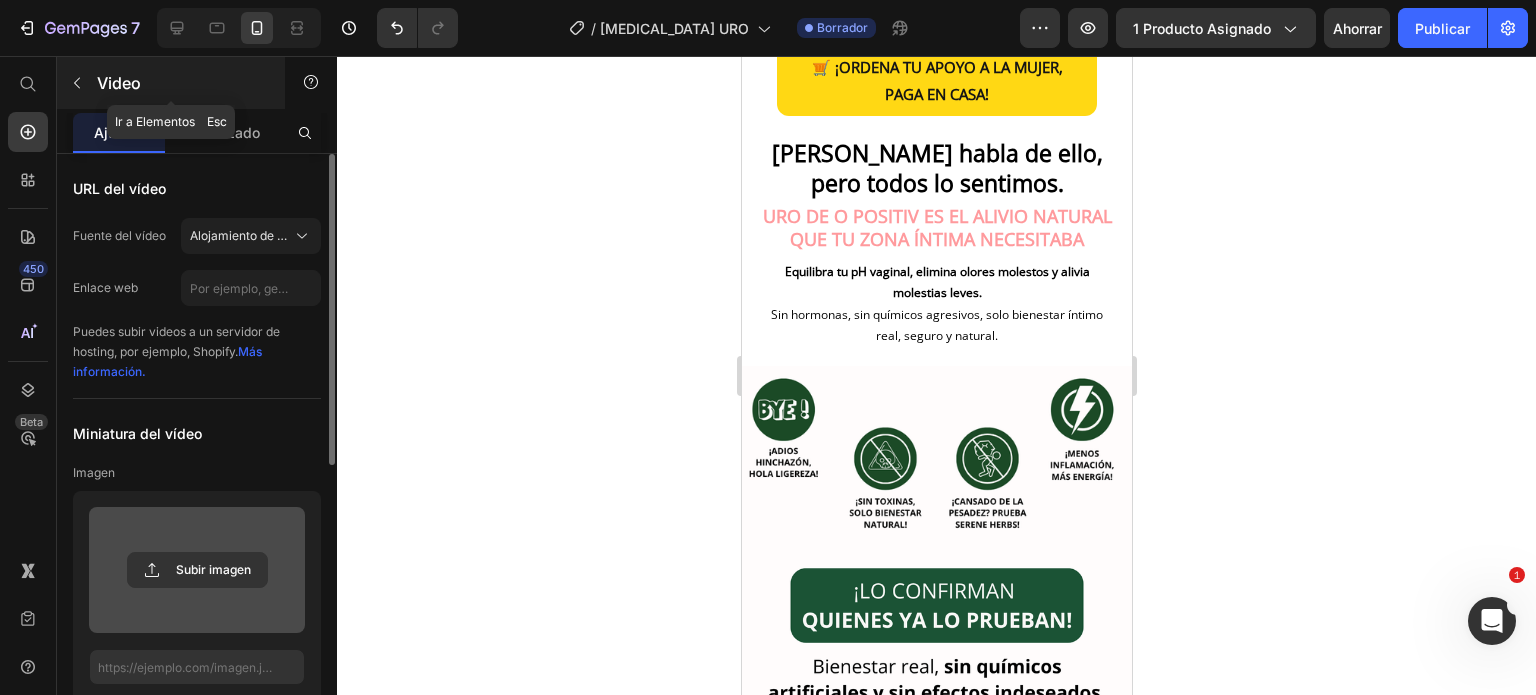 click on "Video" at bounding box center [119, 83] 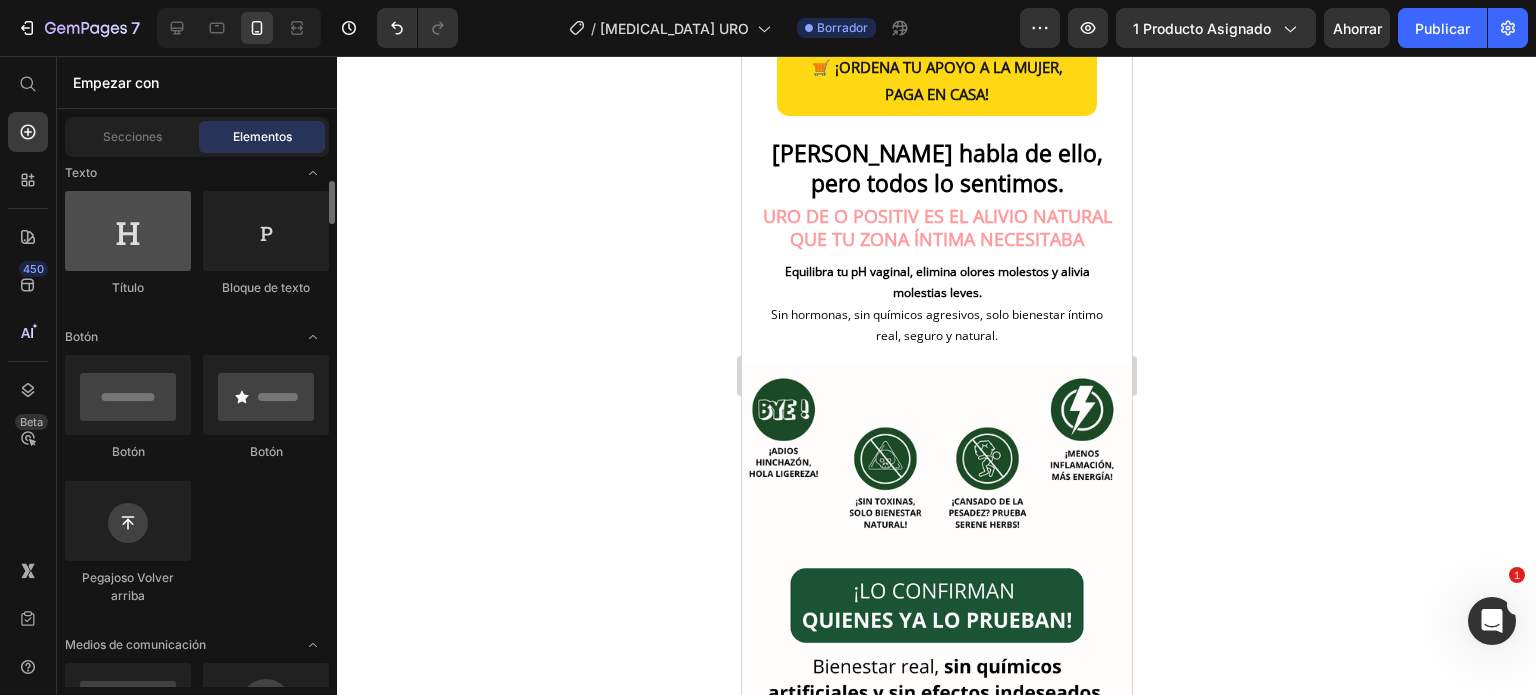 scroll, scrollTop: 0, scrollLeft: 0, axis: both 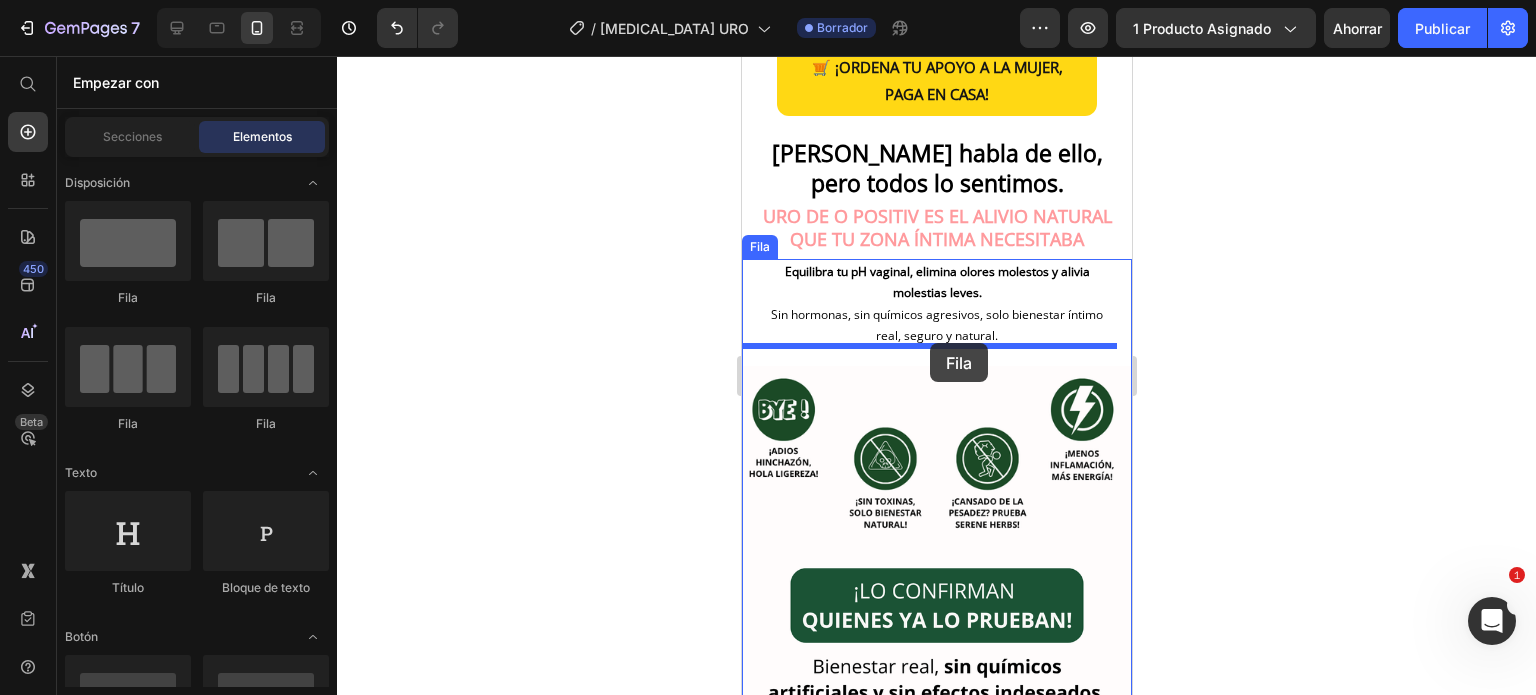 drag, startPoint x: 901, startPoint y: 319, endPoint x: 1082, endPoint y: 399, distance: 197.89139 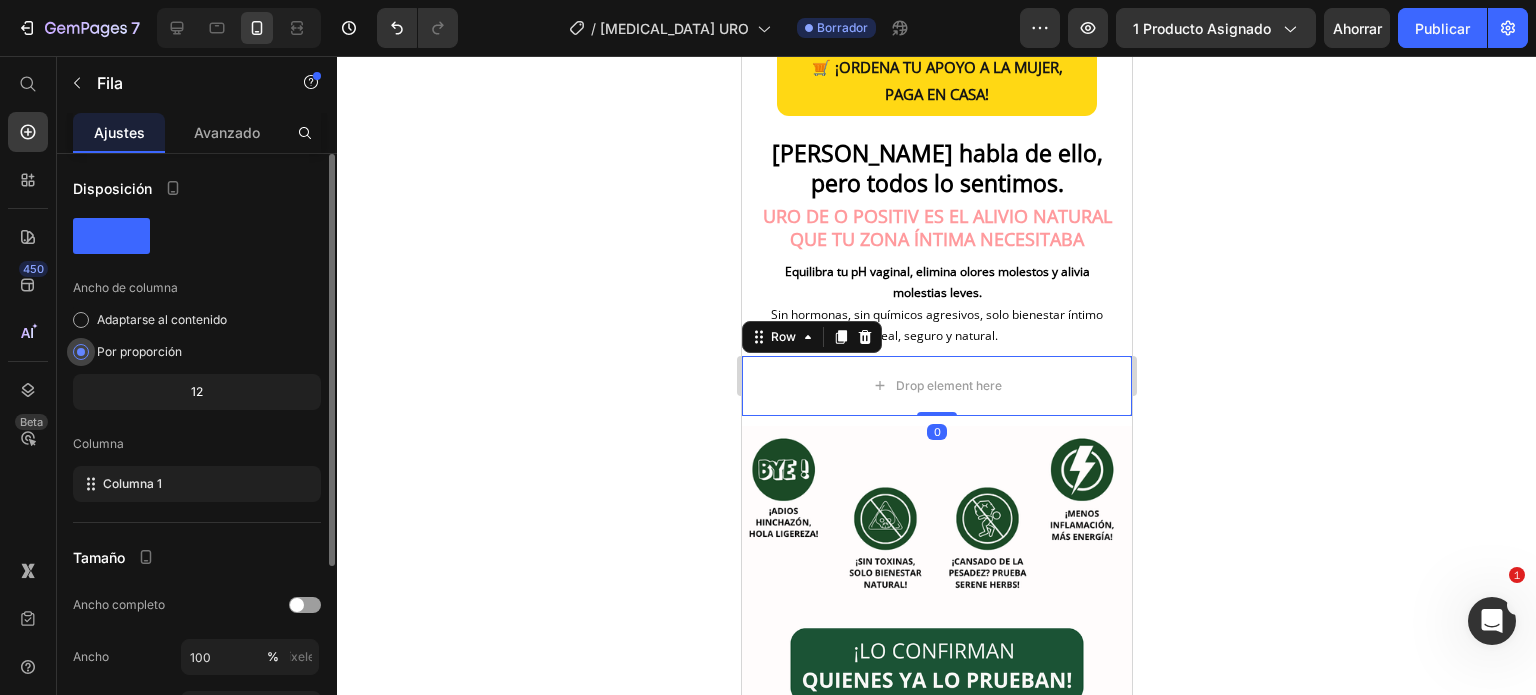 scroll, scrollTop: 268, scrollLeft: 0, axis: vertical 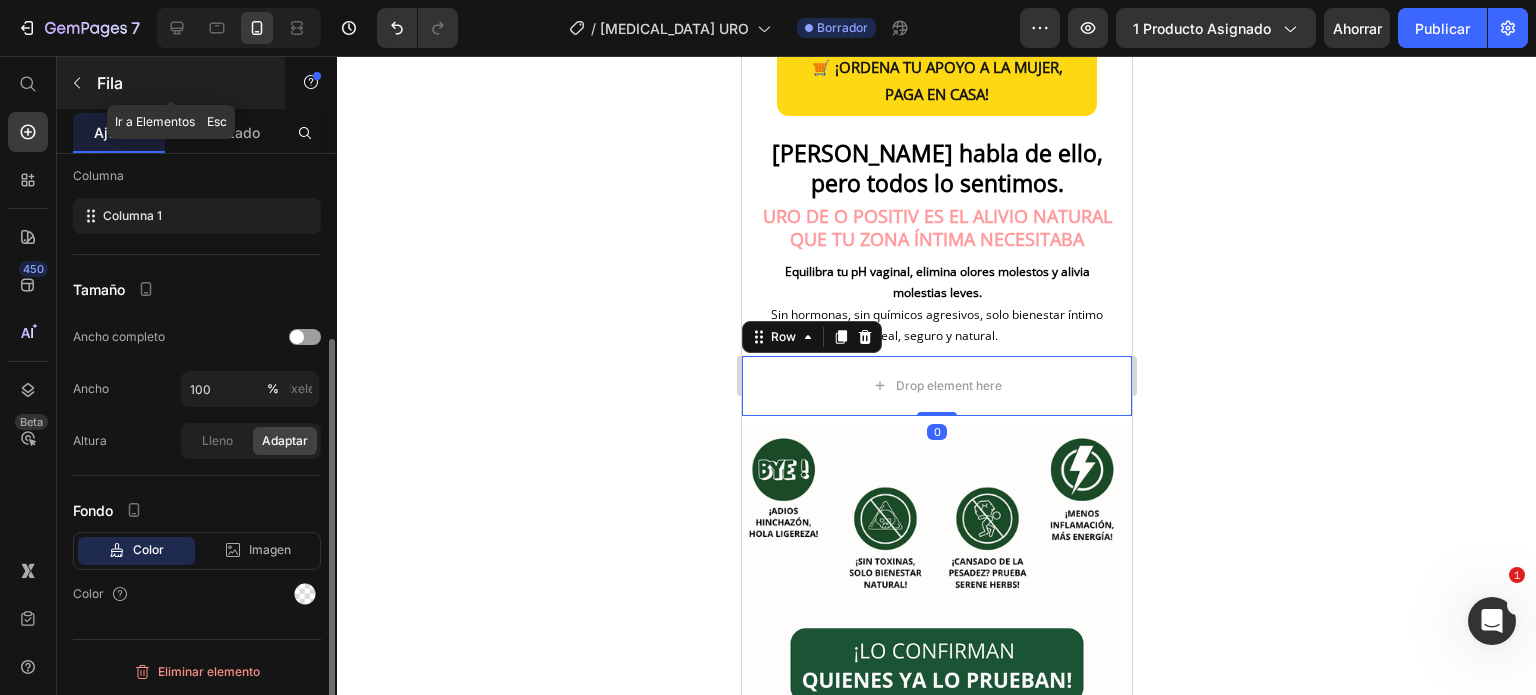 click on "Fila" at bounding box center [110, 83] 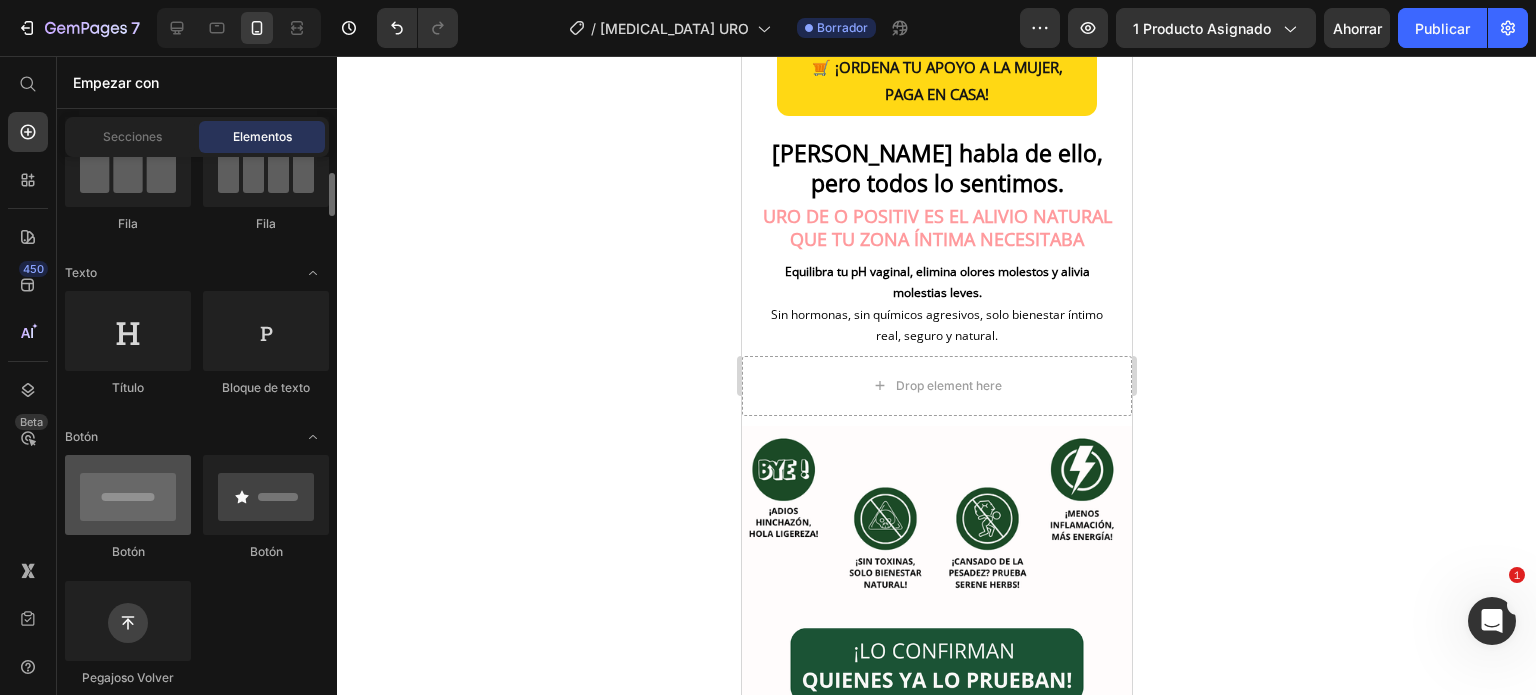 scroll, scrollTop: 500, scrollLeft: 0, axis: vertical 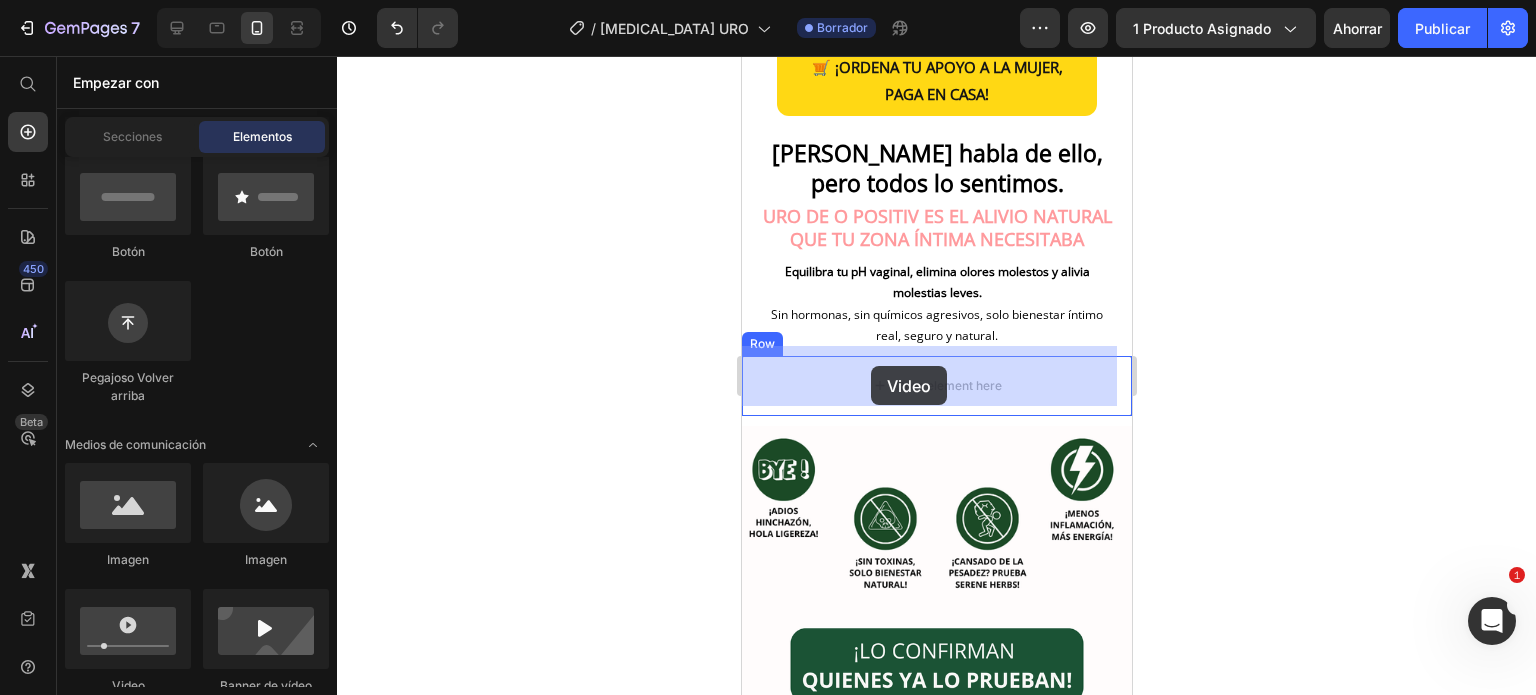 drag, startPoint x: 877, startPoint y: 692, endPoint x: 870, endPoint y: 366, distance: 326.07513 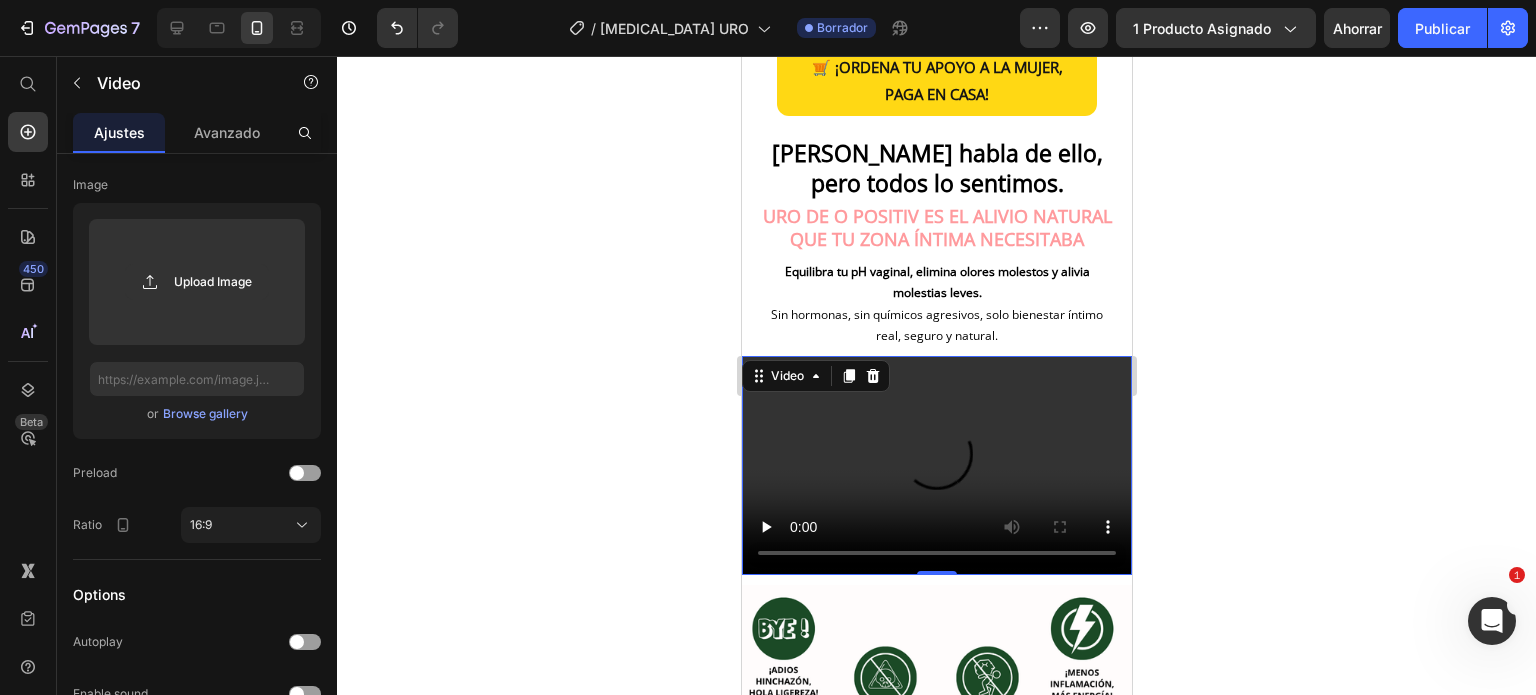 scroll, scrollTop: 0, scrollLeft: 0, axis: both 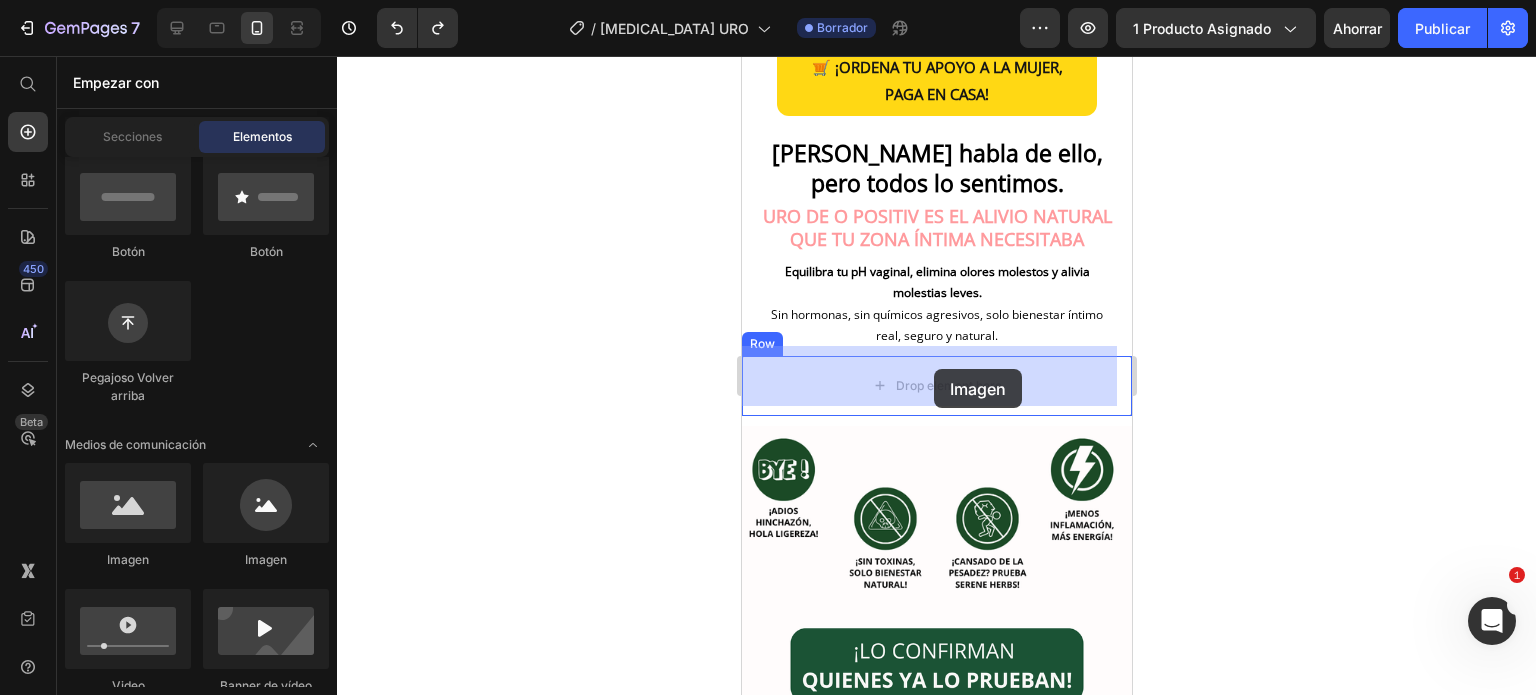 drag, startPoint x: 898, startPoint y: 563, endPoint x: 933, endPoint y: 369, distance: 197.13194 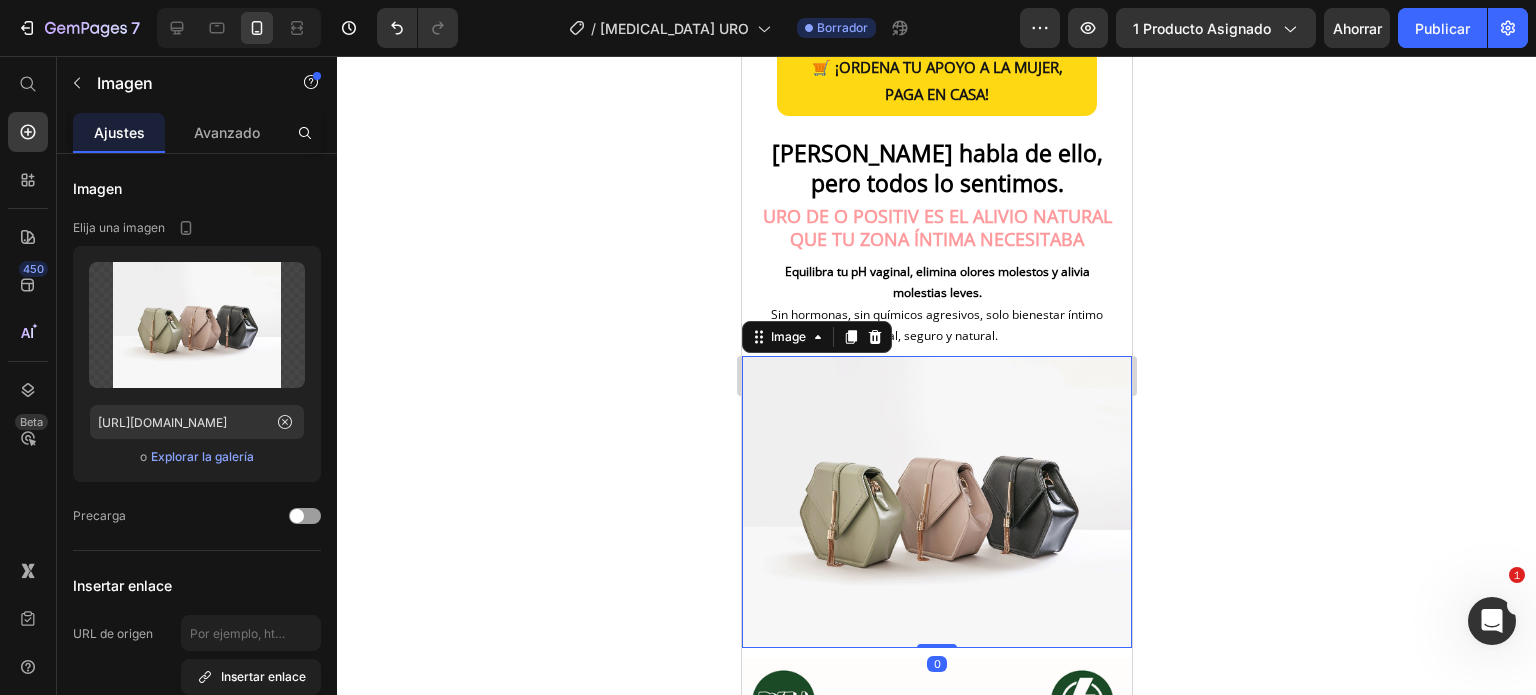 click at bounding box center [936, 502] 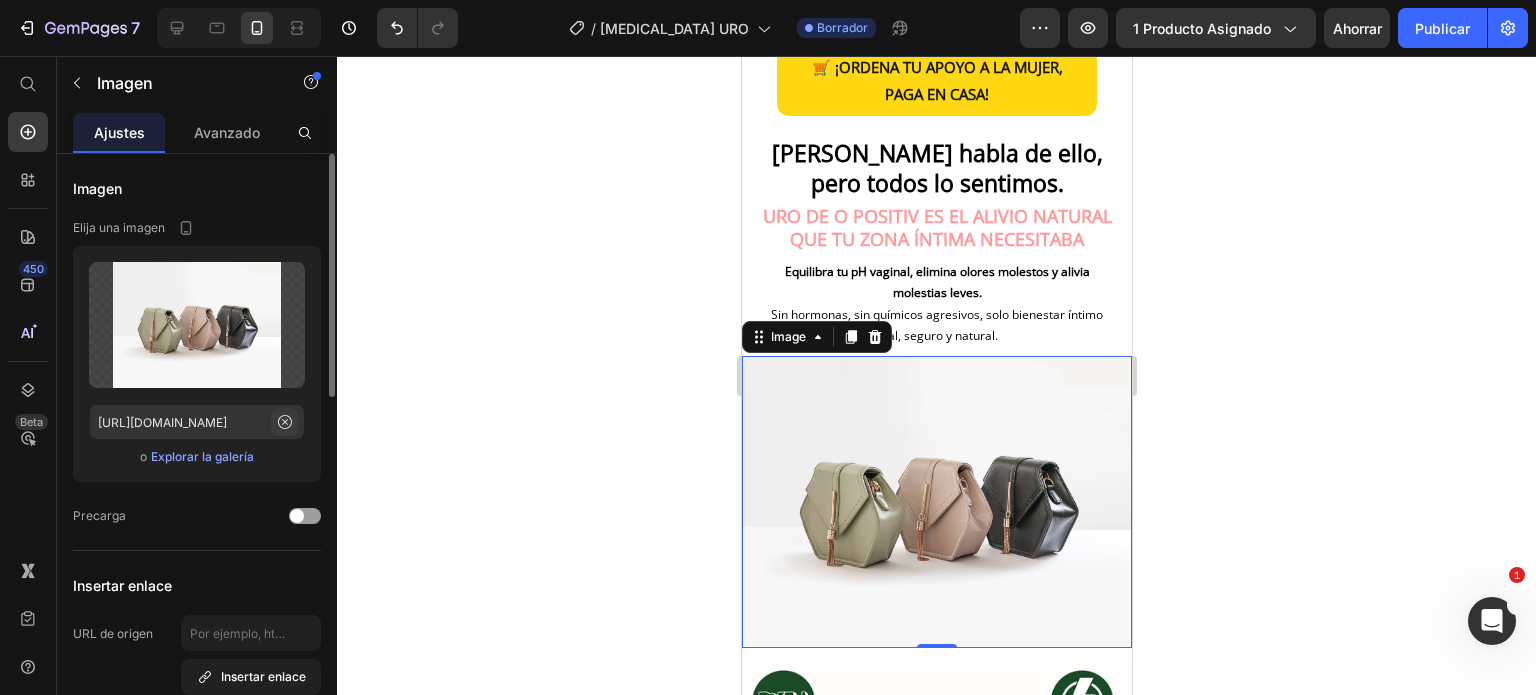 click 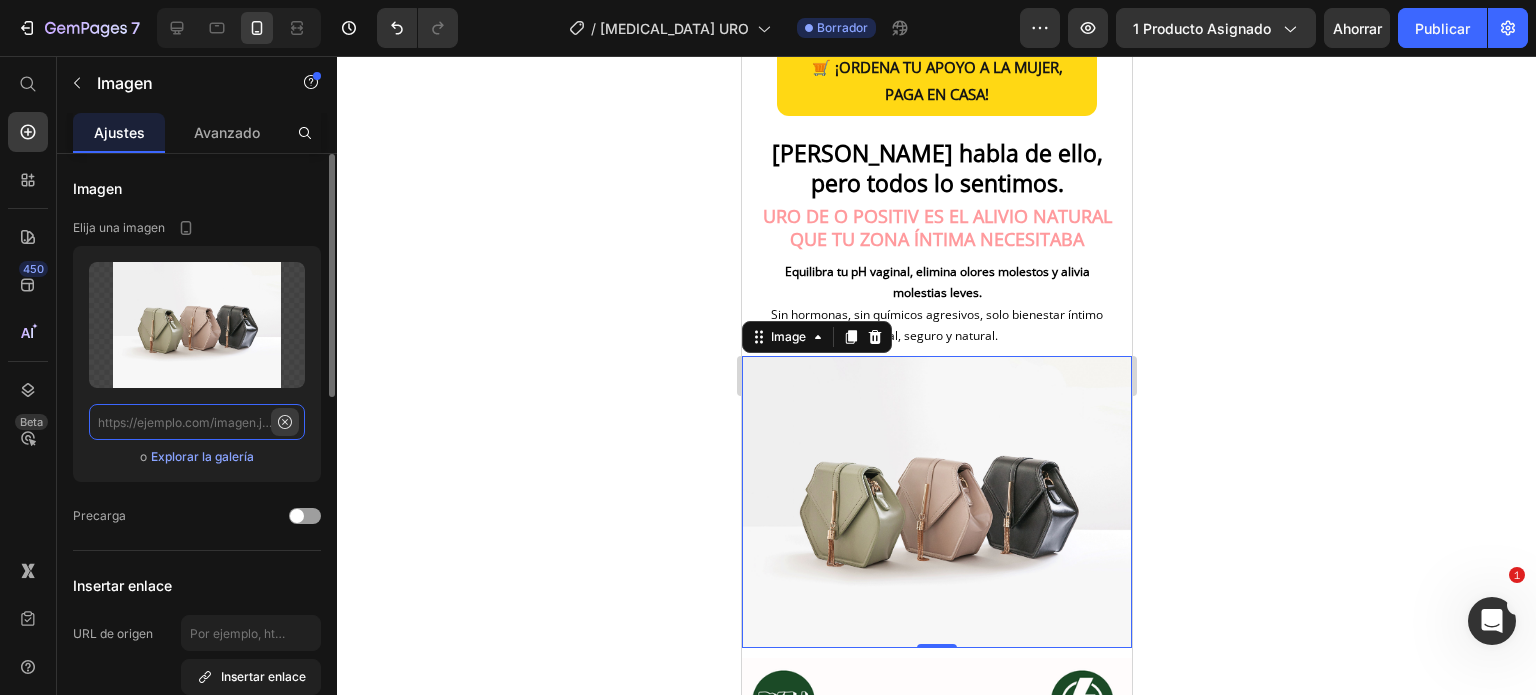scroll, scrollTop: 0, scrollLeft: 0, axis: both 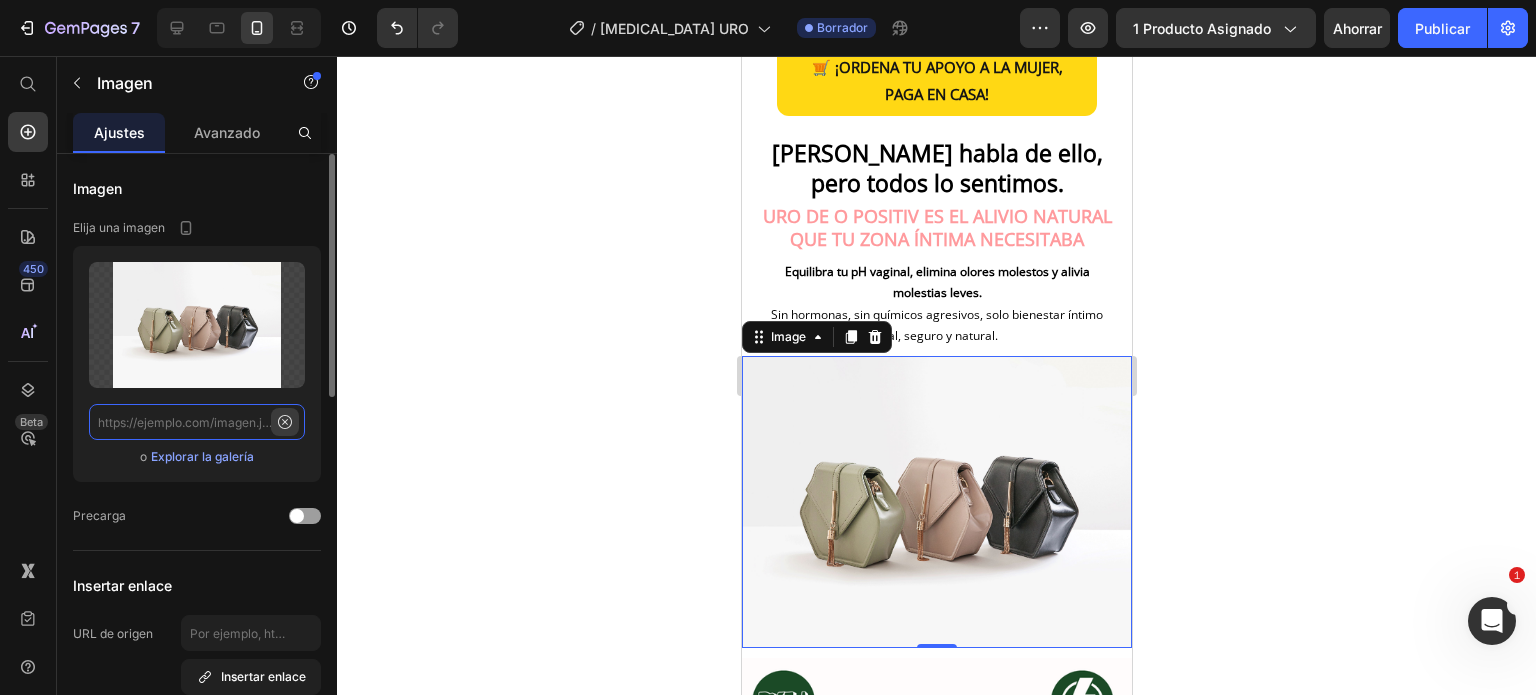 paste on "[URL][DOMAIN_NAME]" 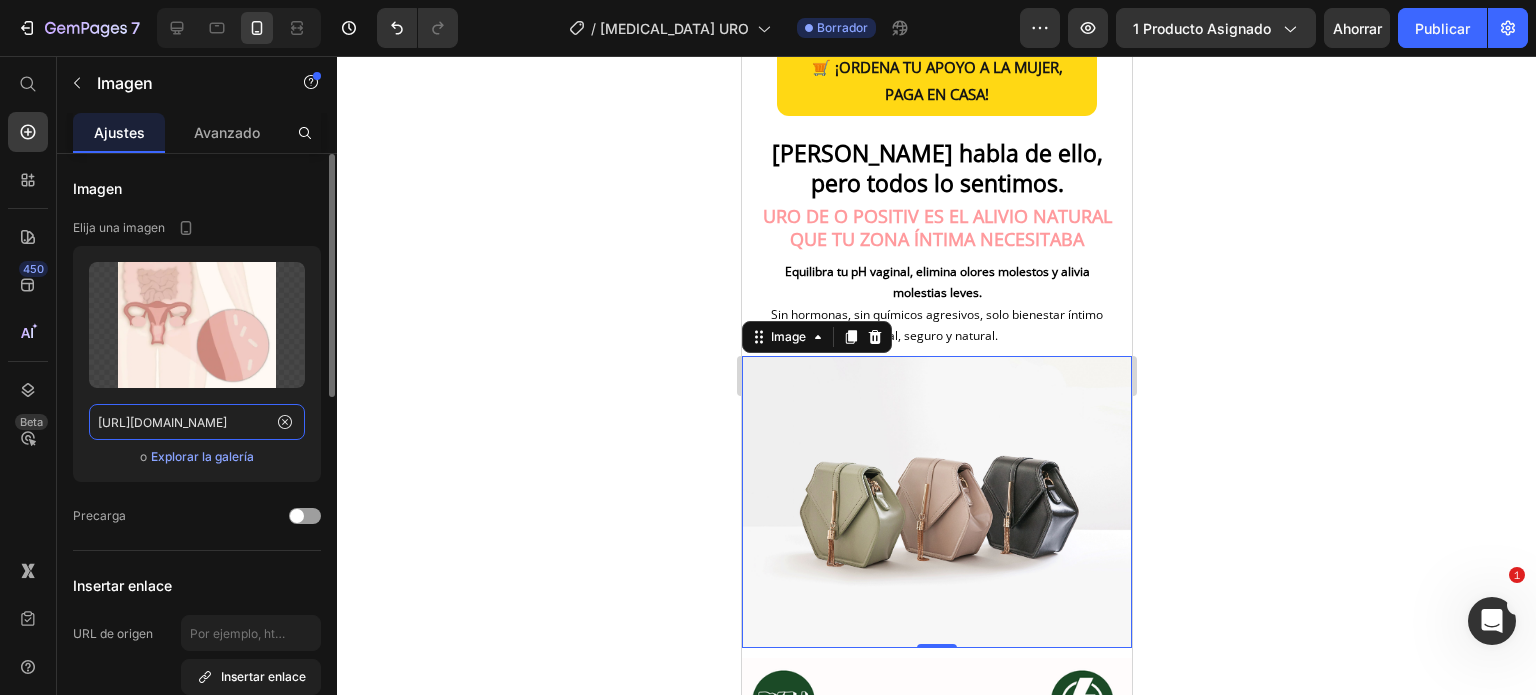 scroll, scrollTop: 0, scrollLeft: 151, axis: horizontal 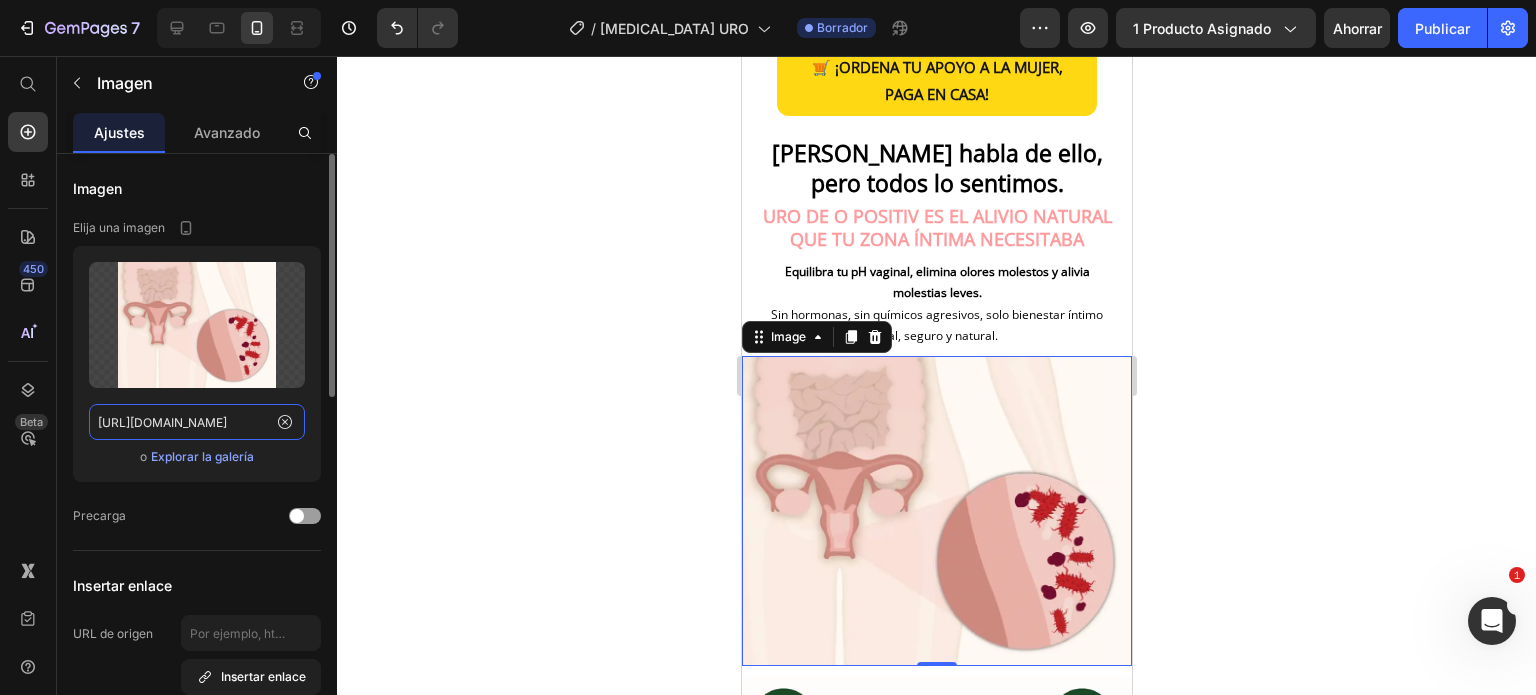 type on "[URL][DOMAIN_NAME]" 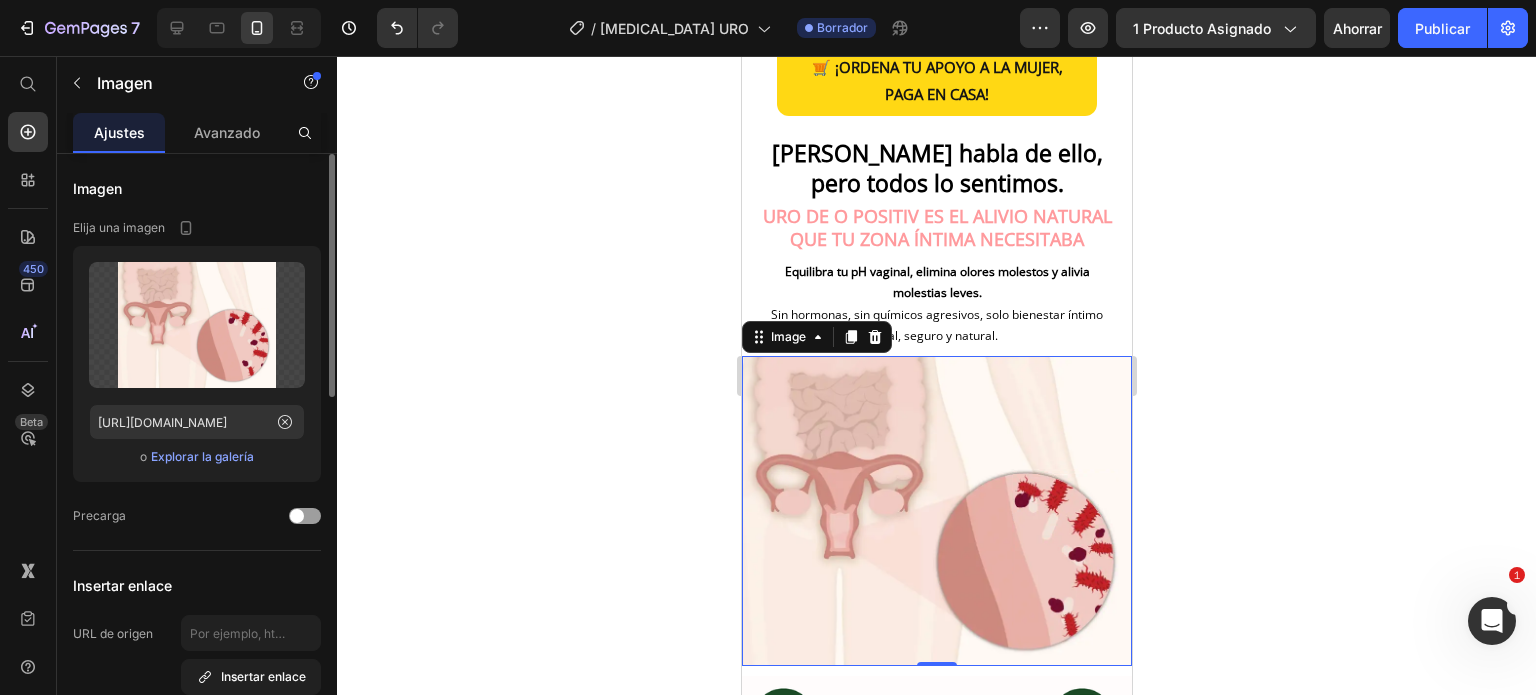 click 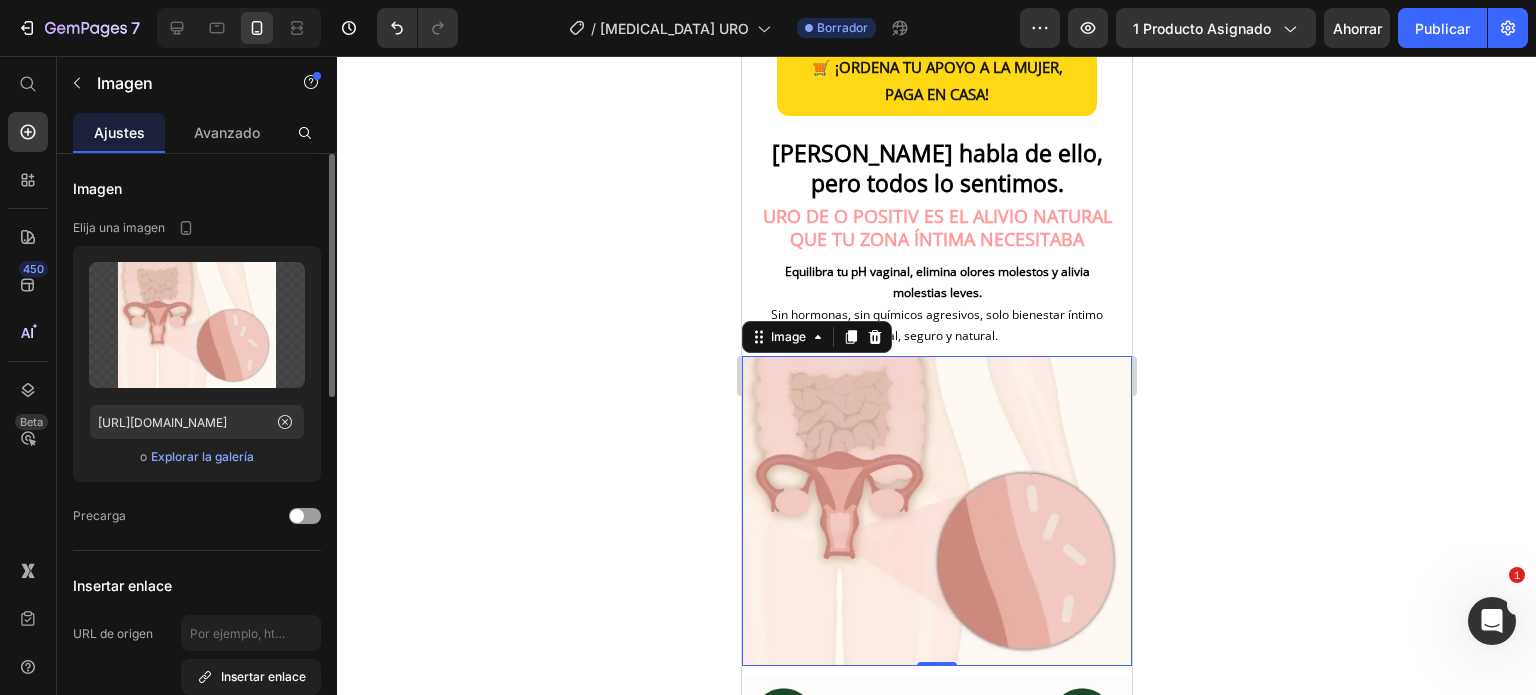 scroll, scrollTop: 0, scrollLeft: 0, axis: both 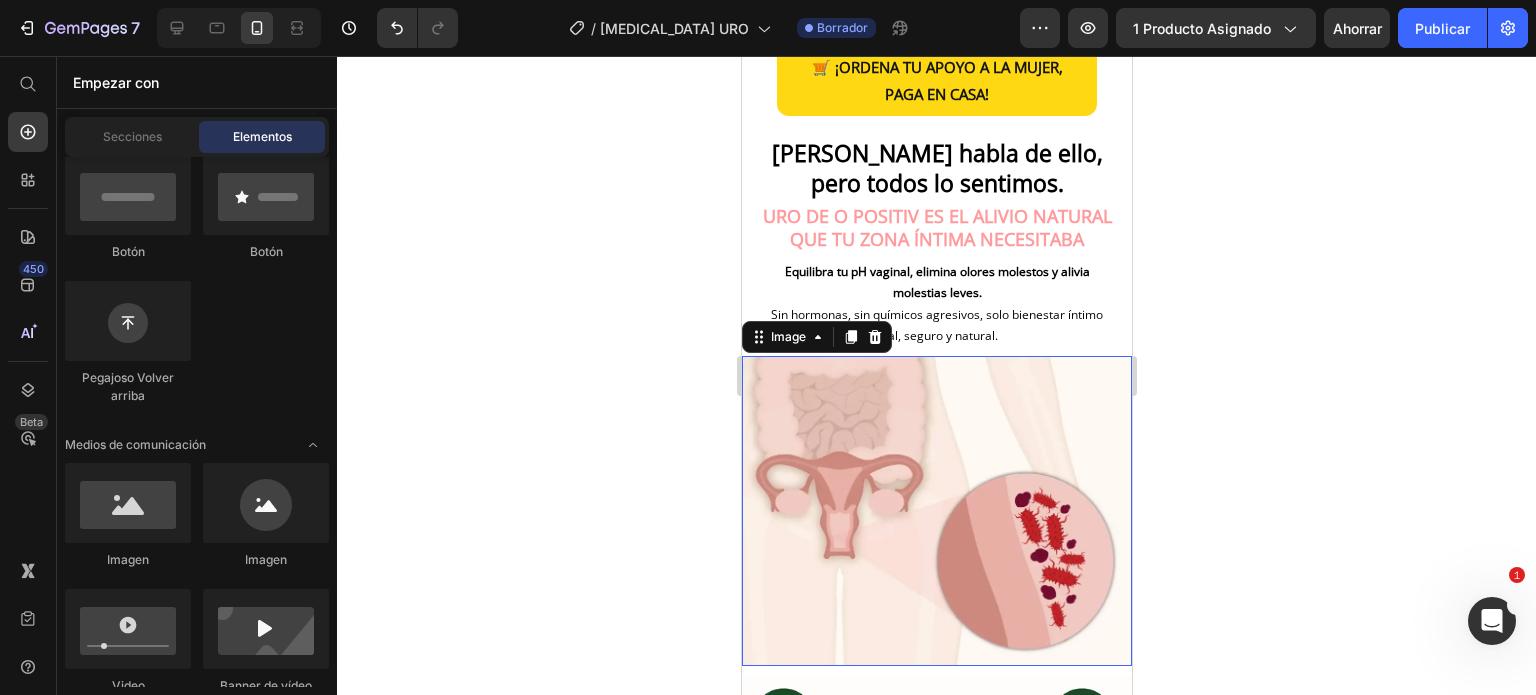 click at bounding box center (936, 511) 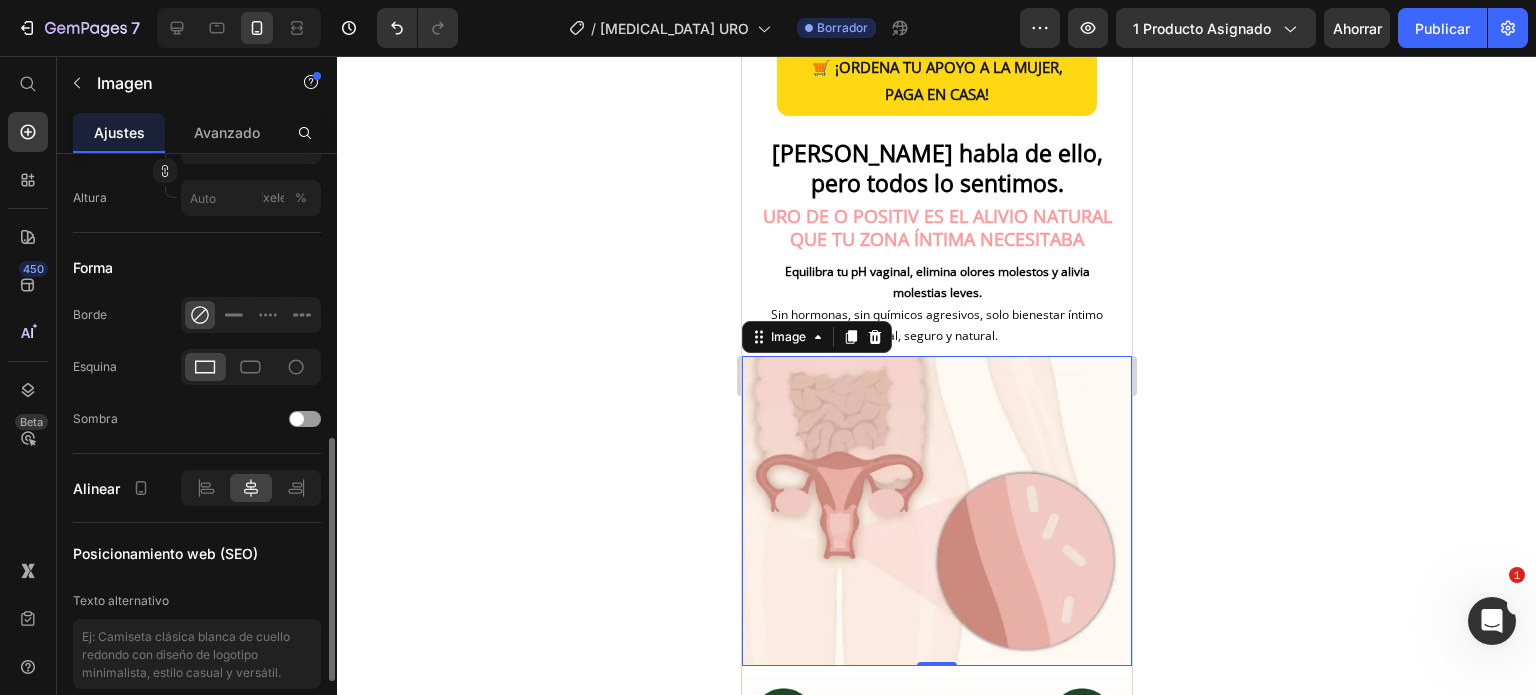 scroll, scrollTop: 871, scrollLeft: 0, axis: vertical 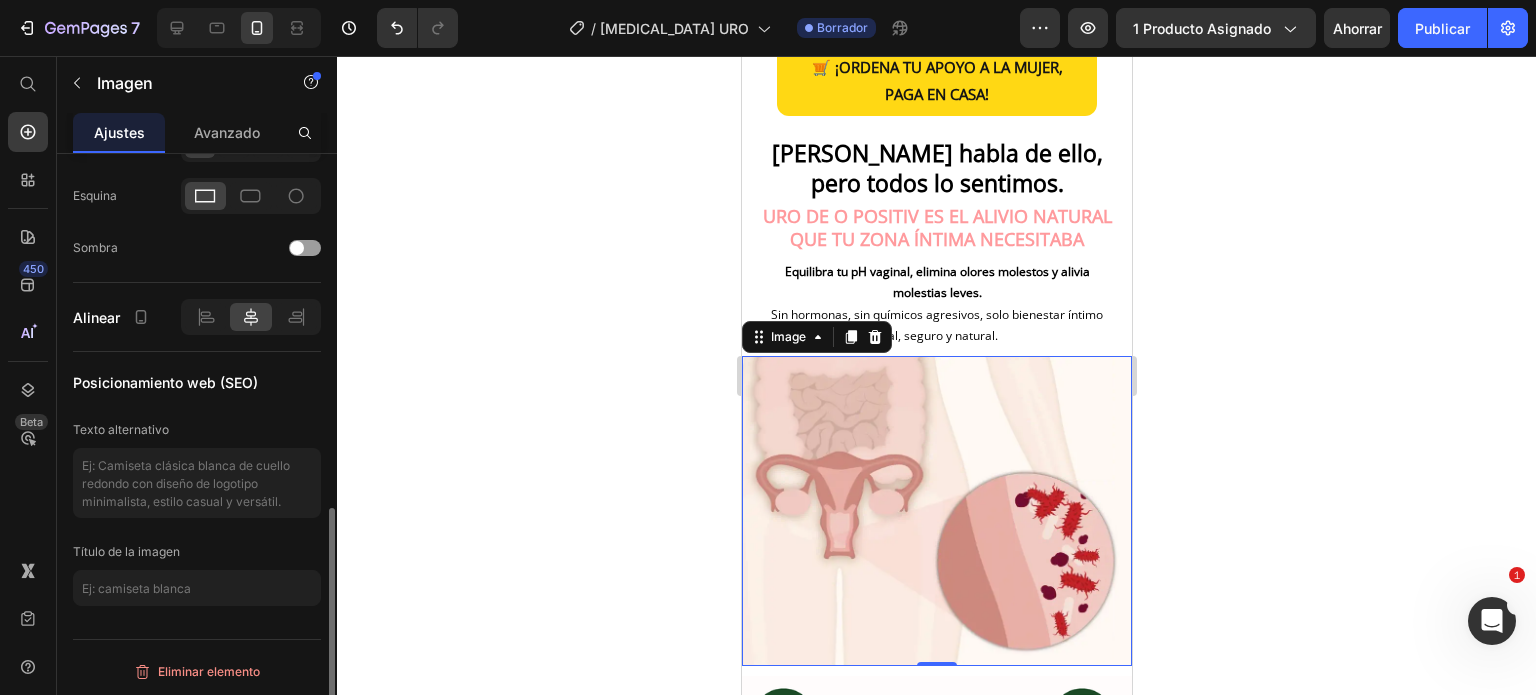 click 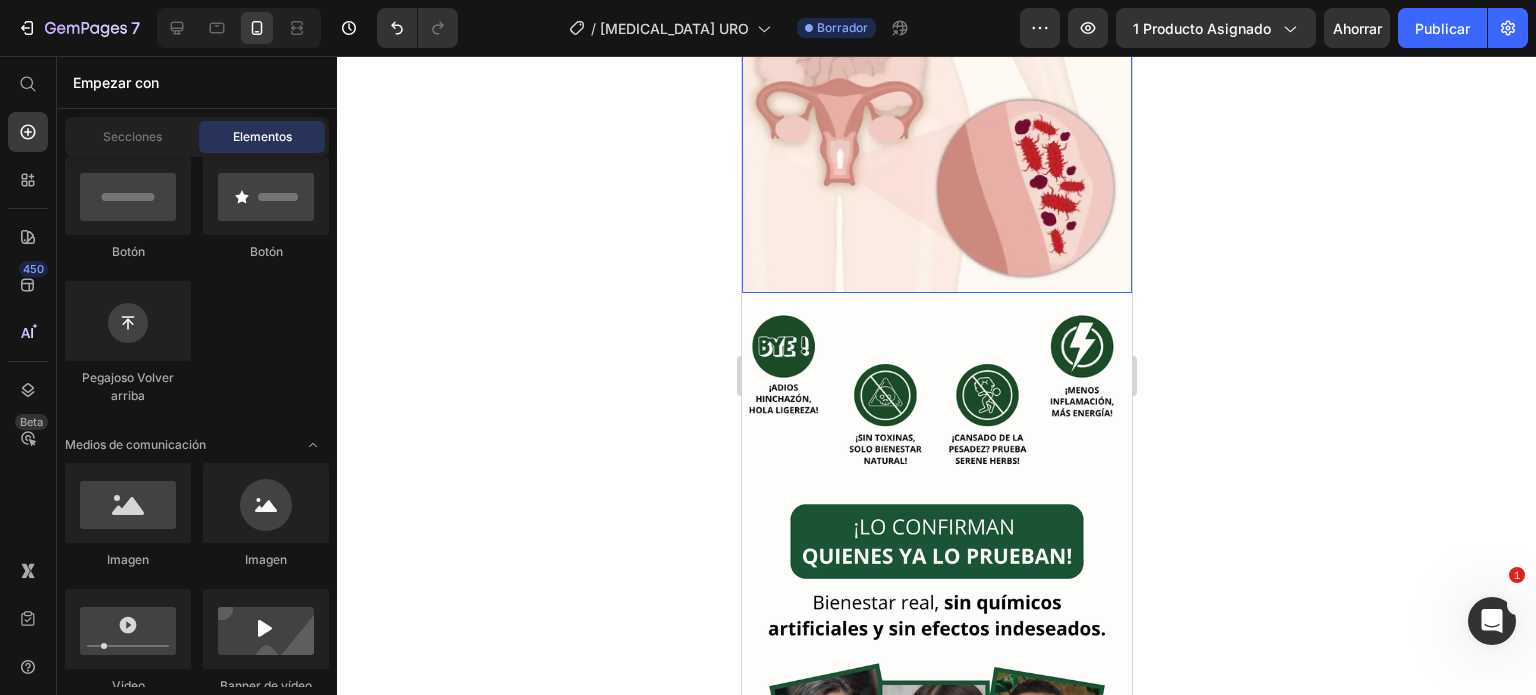 scroll, scrollTop: 2100, scrollLeft: 0, axis: vertical 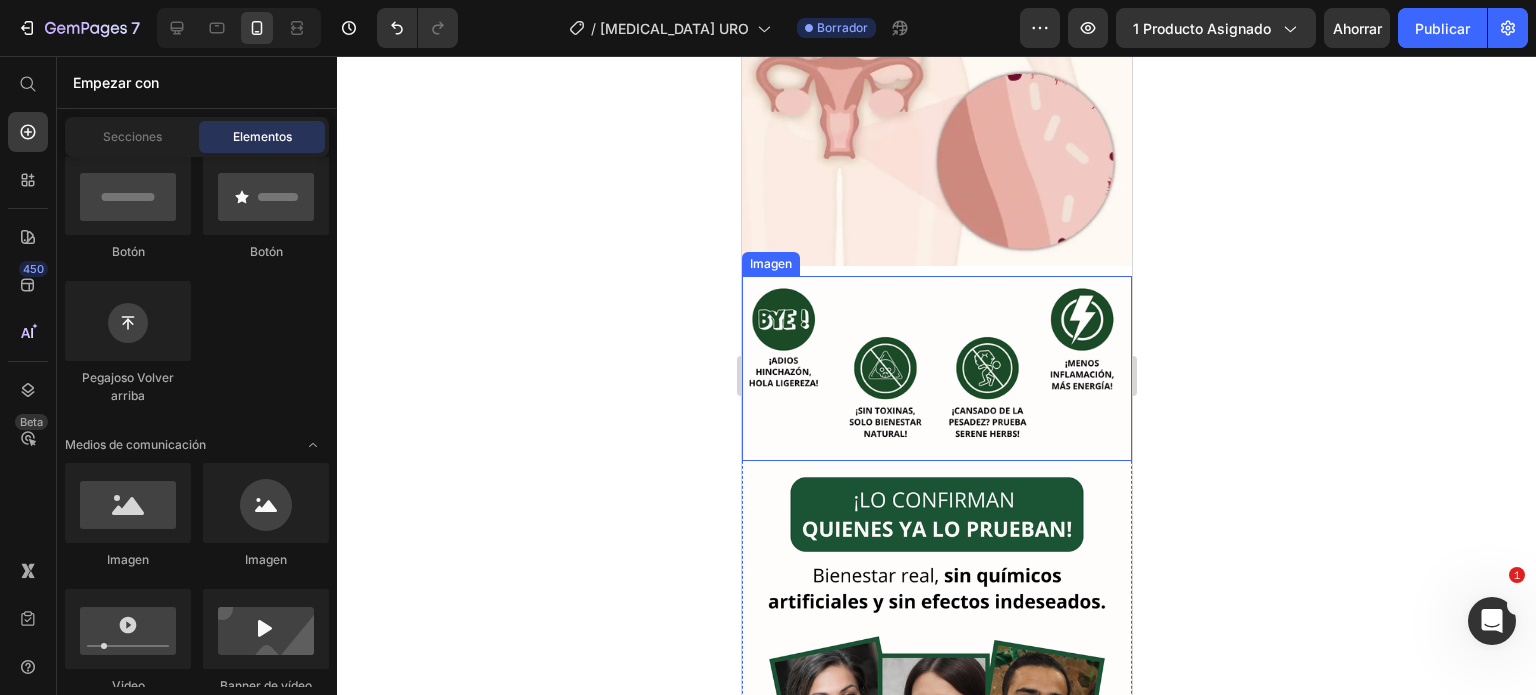 click at bounding box center [936, 369] 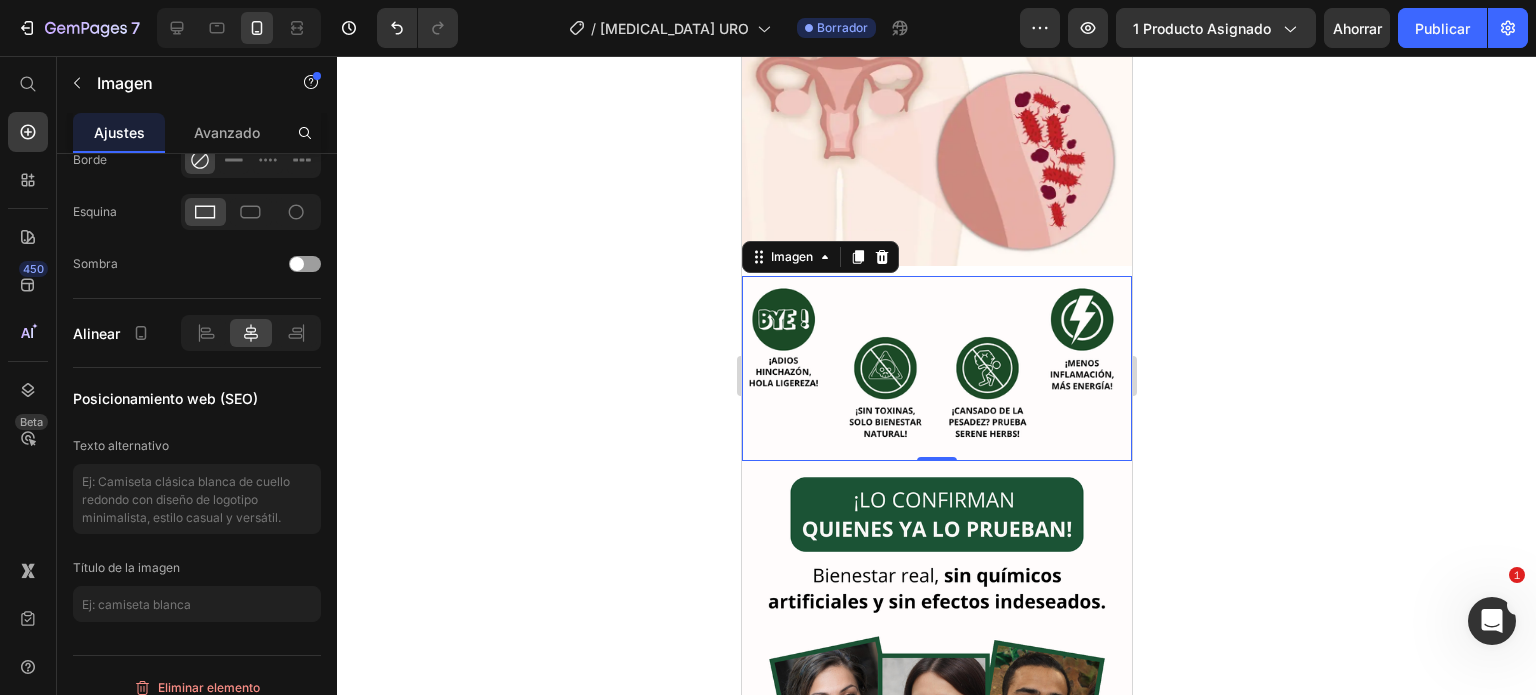 scroll, scrollTop: 355, scrollLeft: 0, axis: vertical 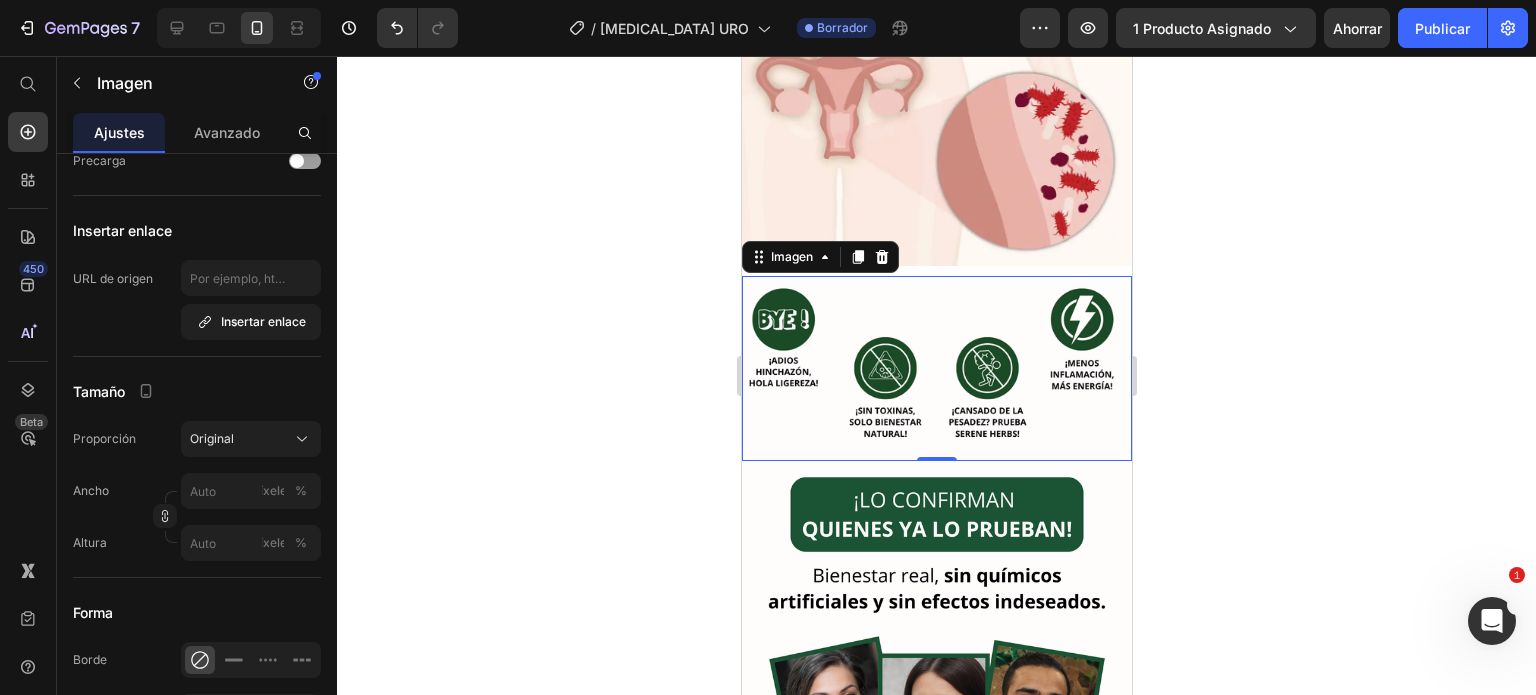 drag, startPoint x: 937, startPoint y: 392, endPoint x: 1193, endPoint y: 357, distance: 258.3815 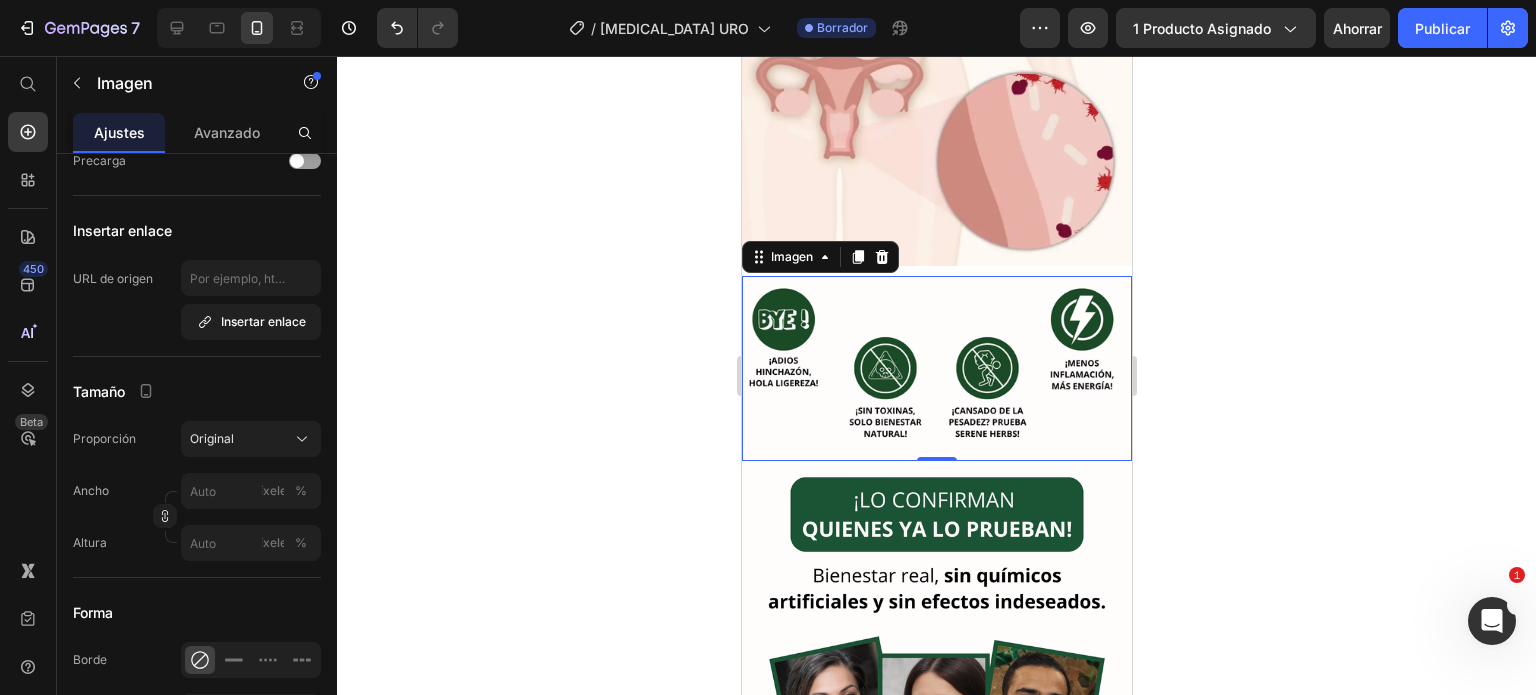 click at bounding box center [936, 369] 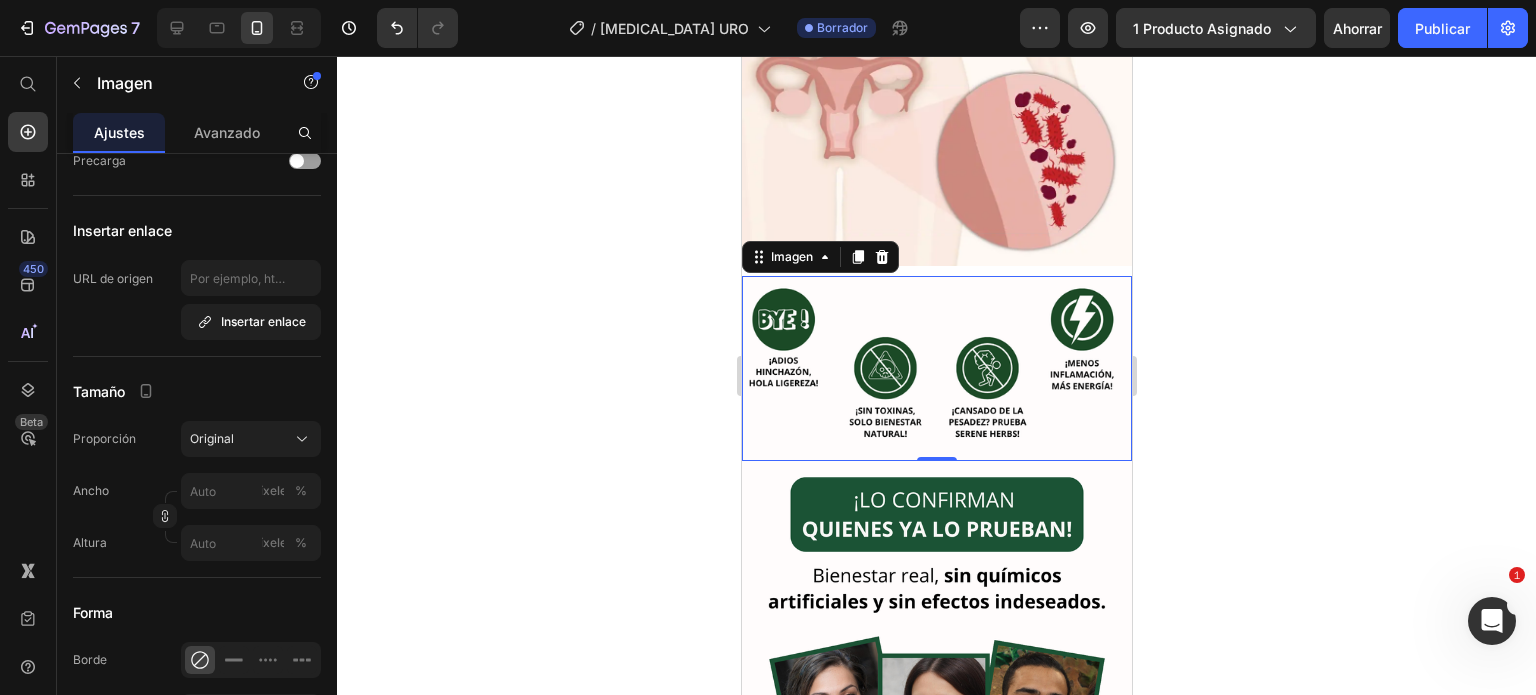 scroll, scrollTop: 0, scrollLeft: 0, axis: both 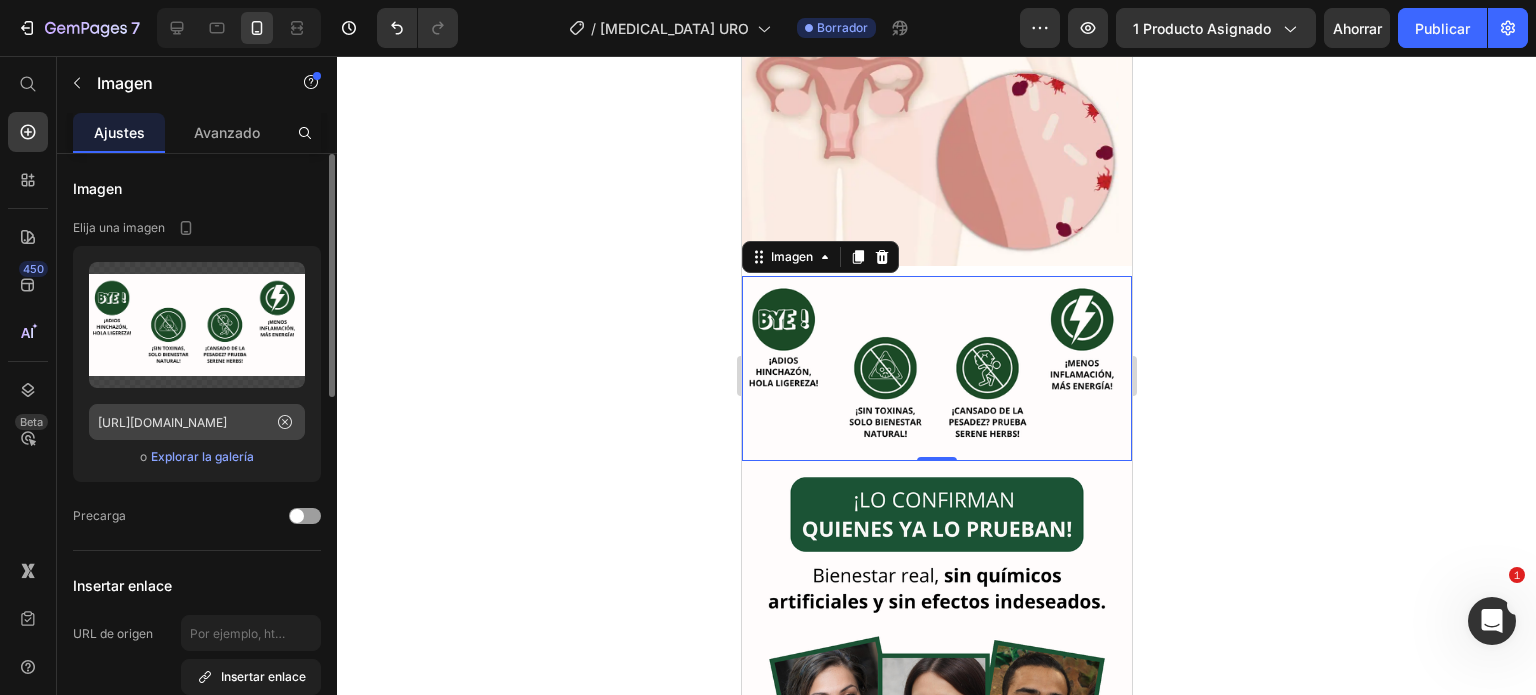click 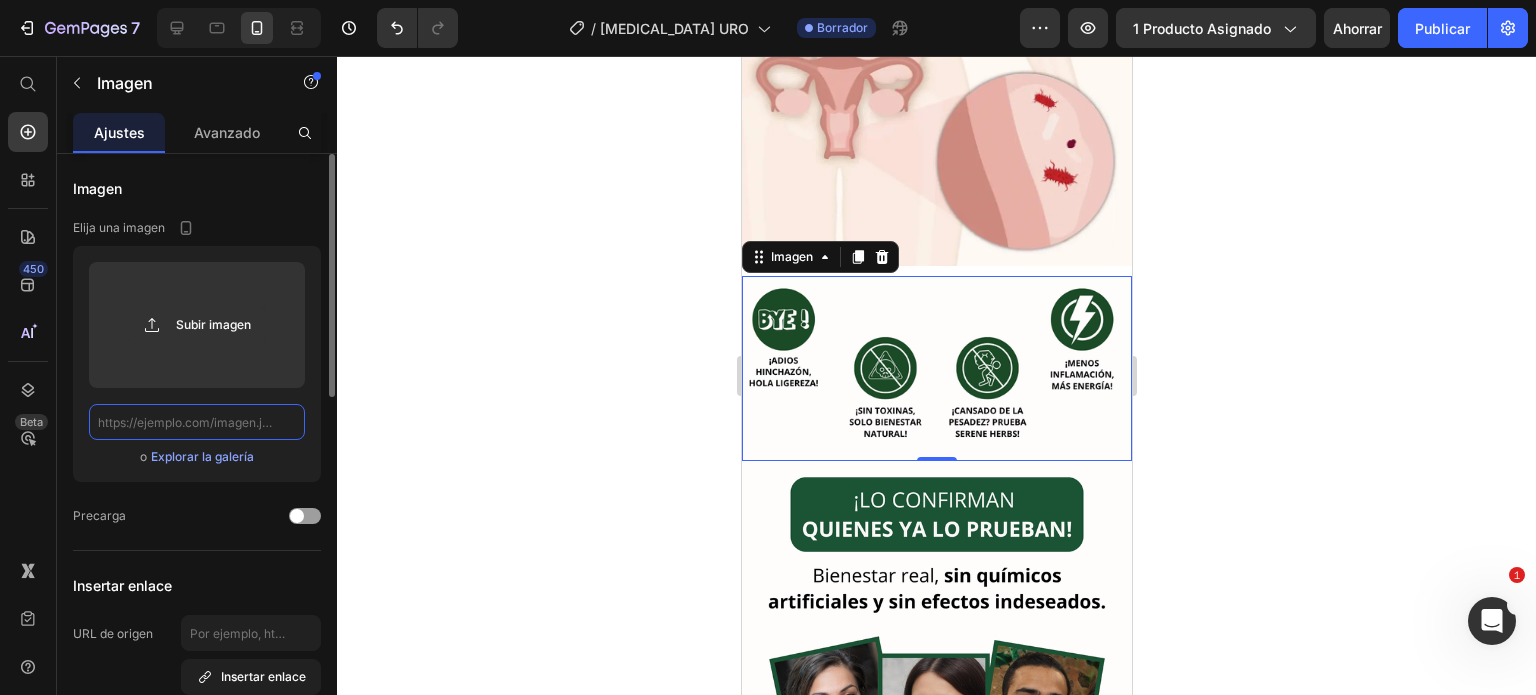 scroll, scrollTop: 0, scrollLeft: 0, axis: both 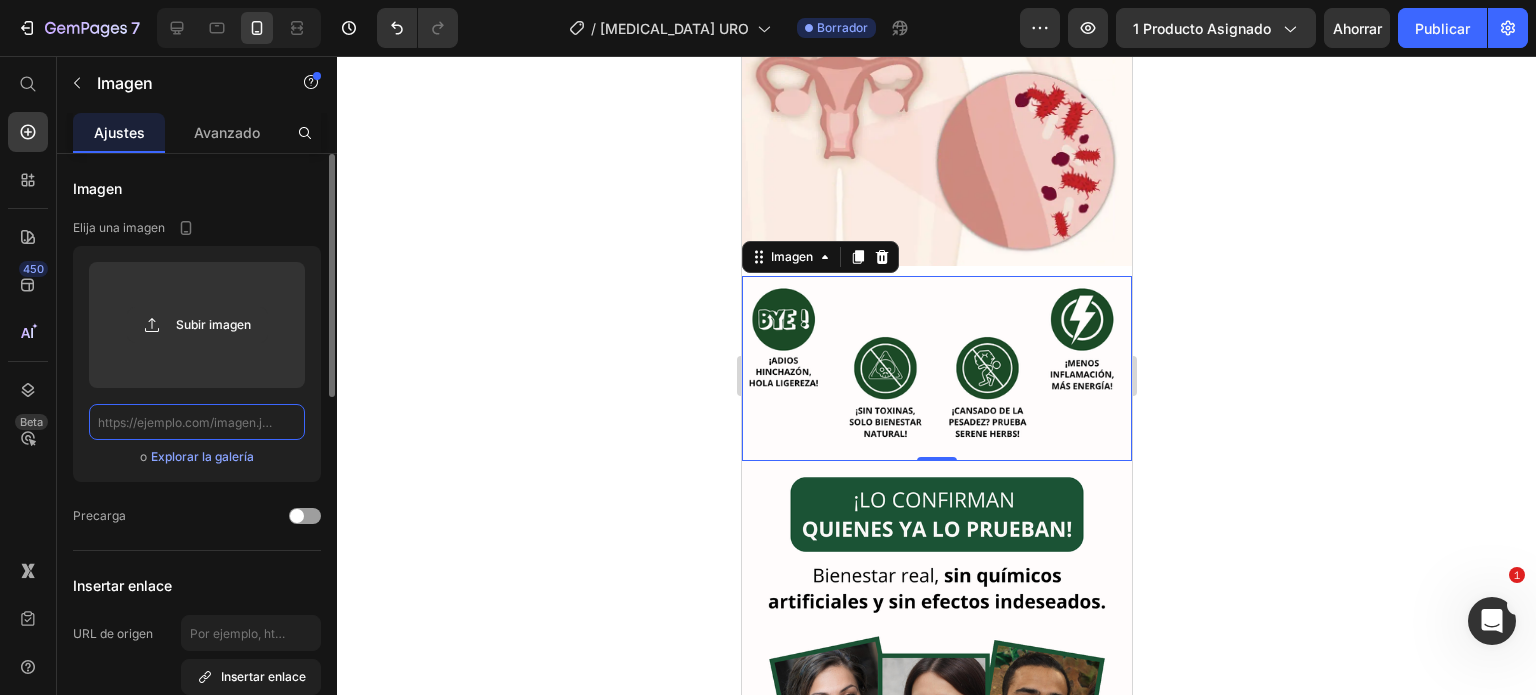 paste on "[URL][DOMAIN_NAME]" 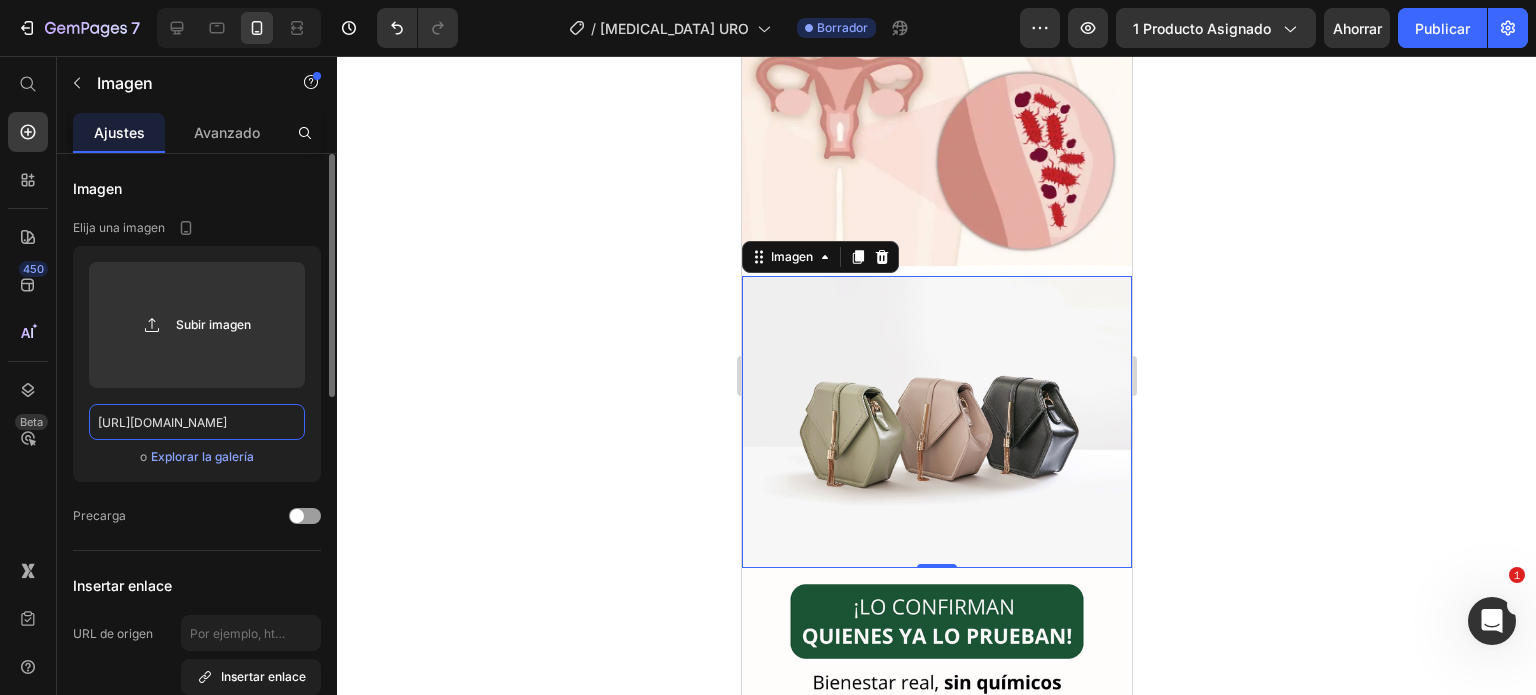 scroll, scrollTop: 0, scrollLeft: 190, axis: horizontal 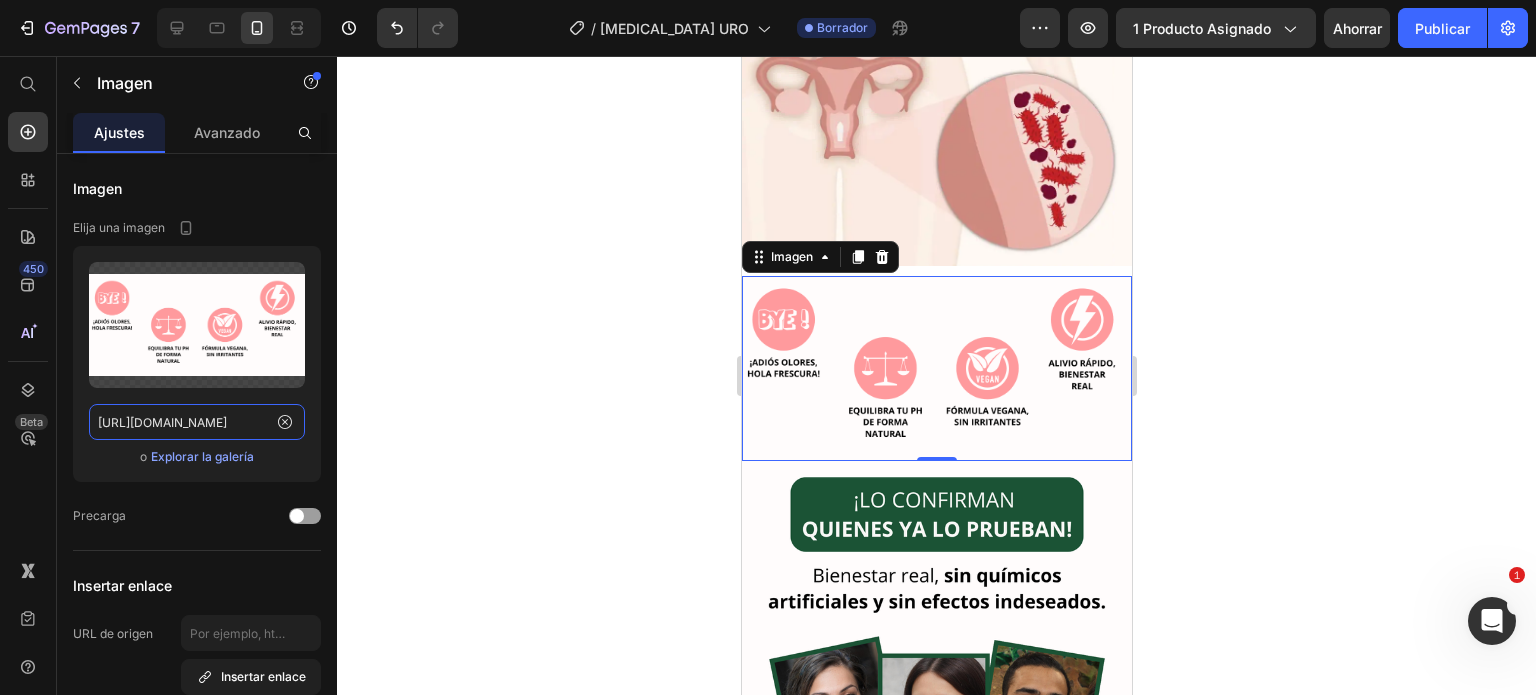 type on "[URL][DOMAIN_NAME]" 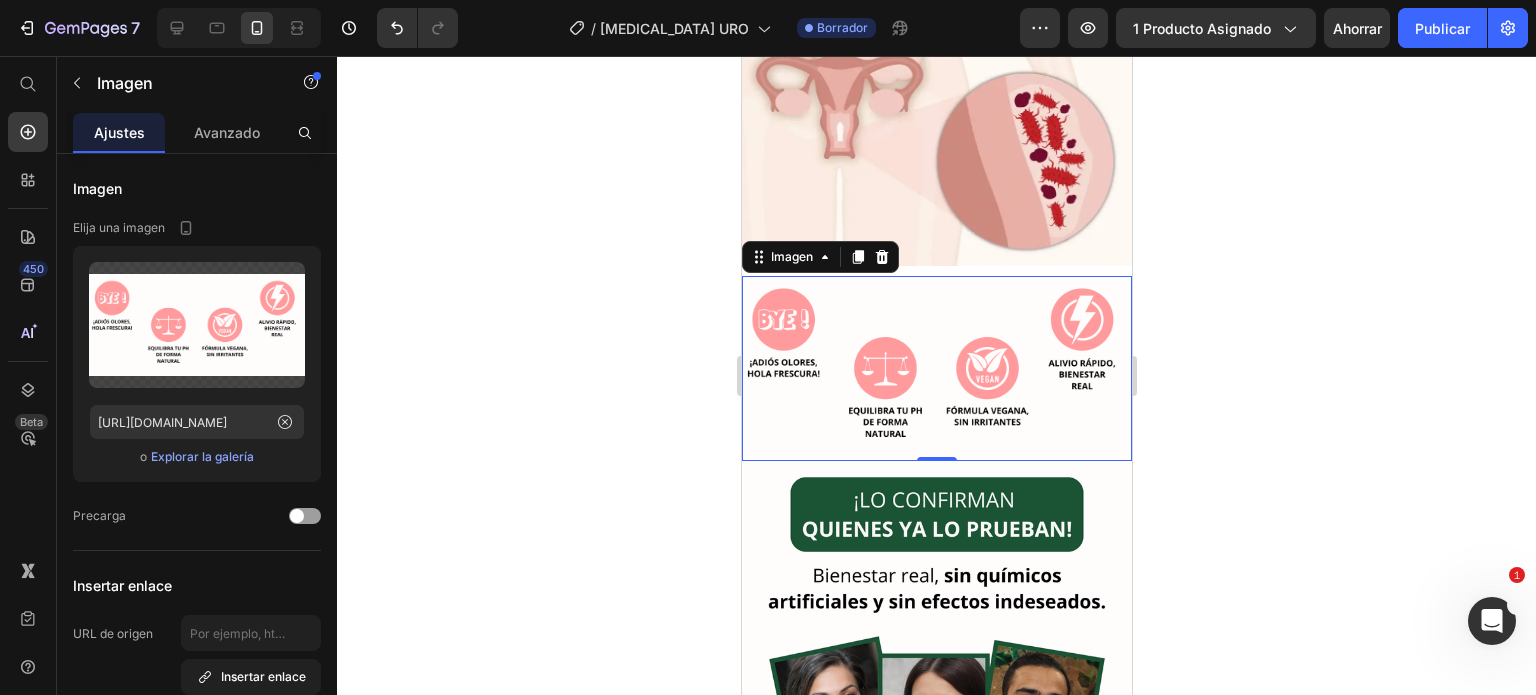 click 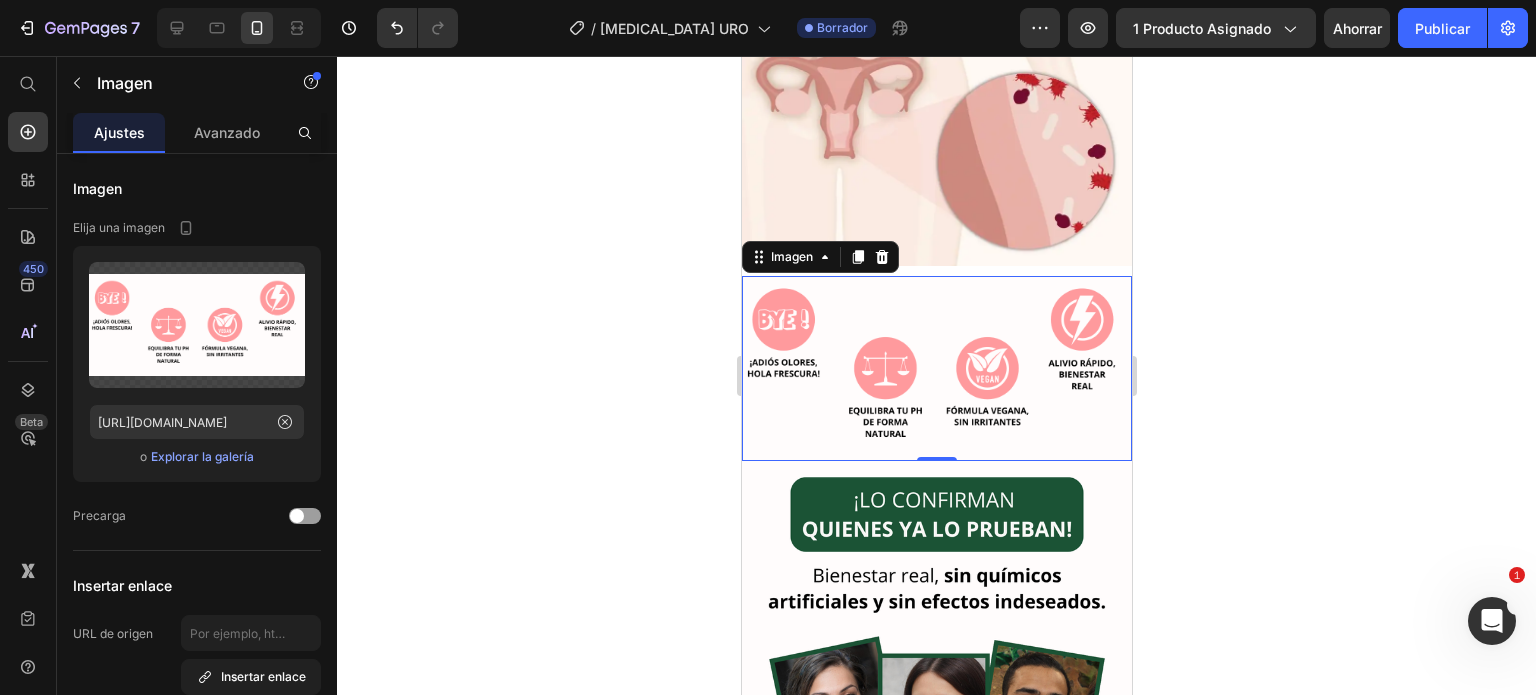 scroll, scrollTop: 0, scrollLeft: 0, axis: both 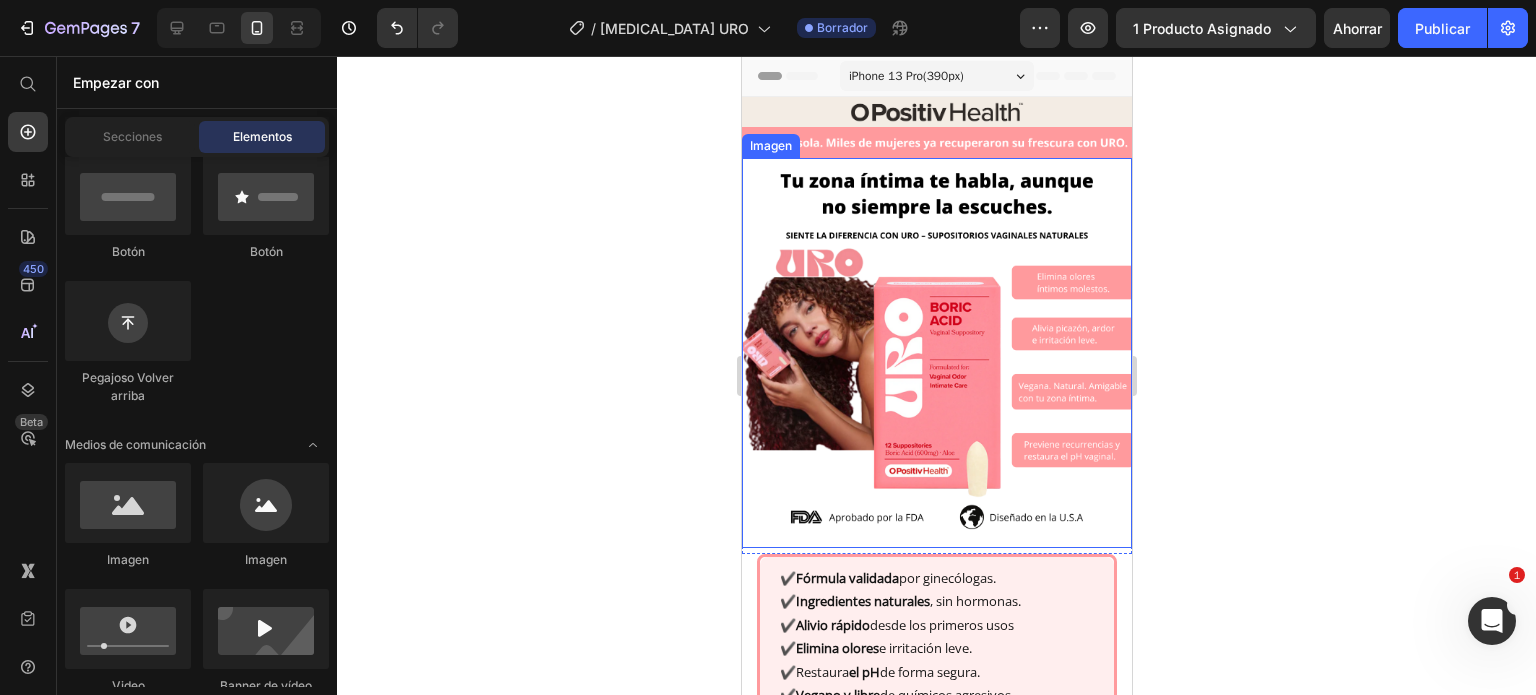 click 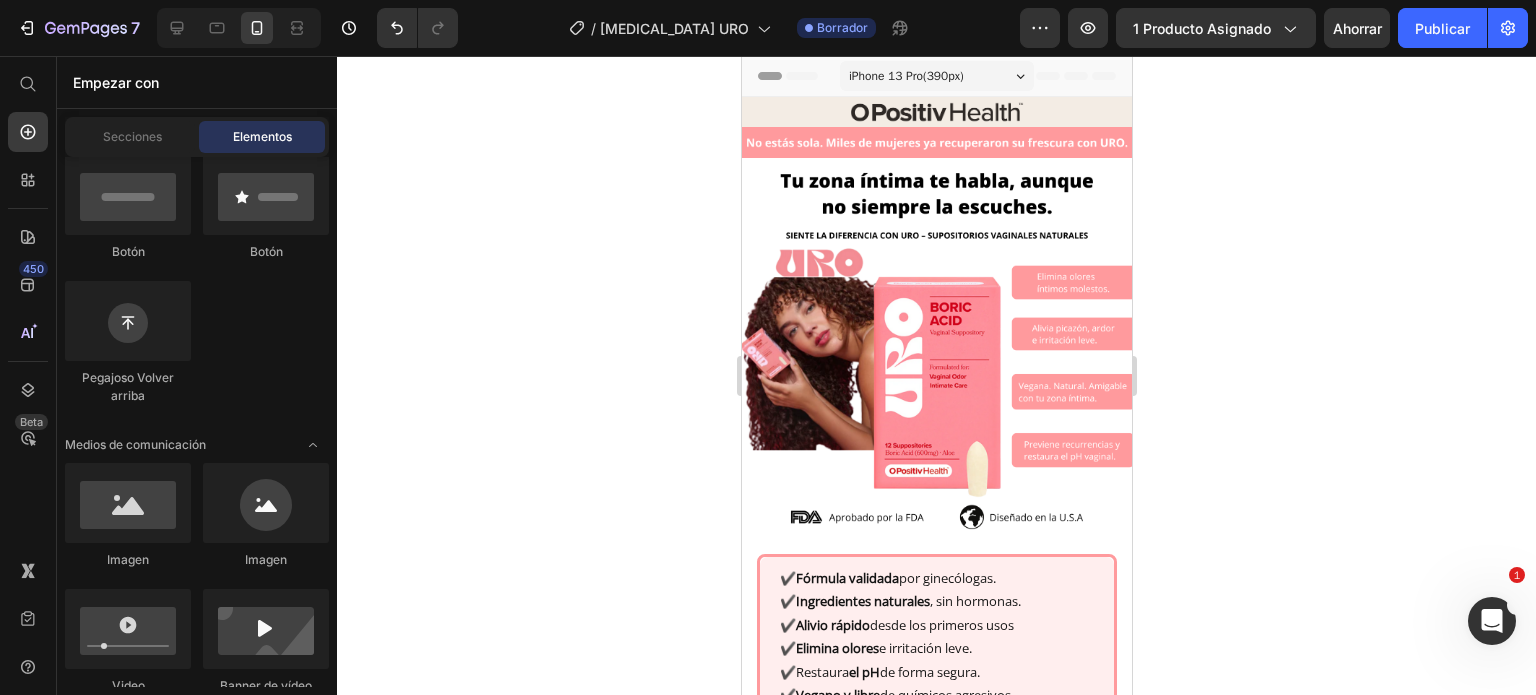 click 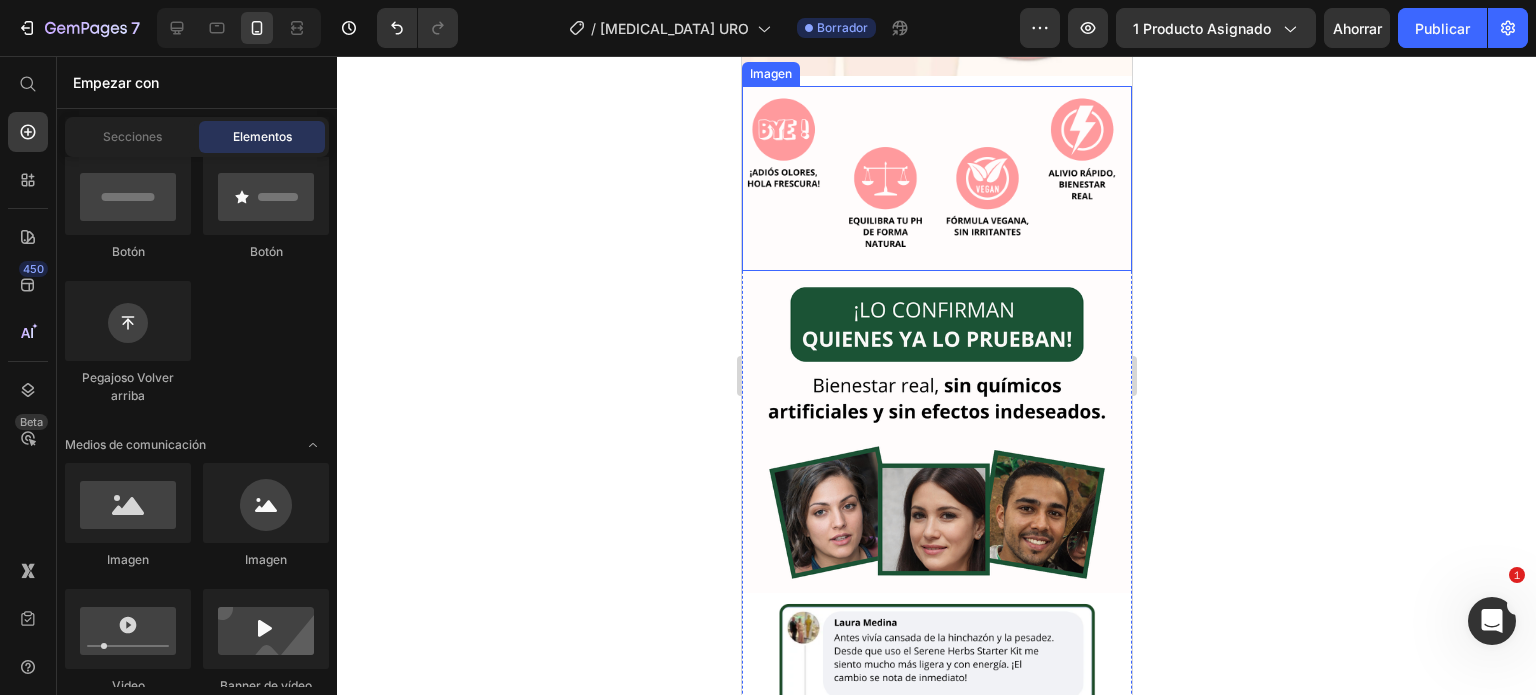 scroll, scrollTop: 2300, scrollLeft: 0, axis: vertical 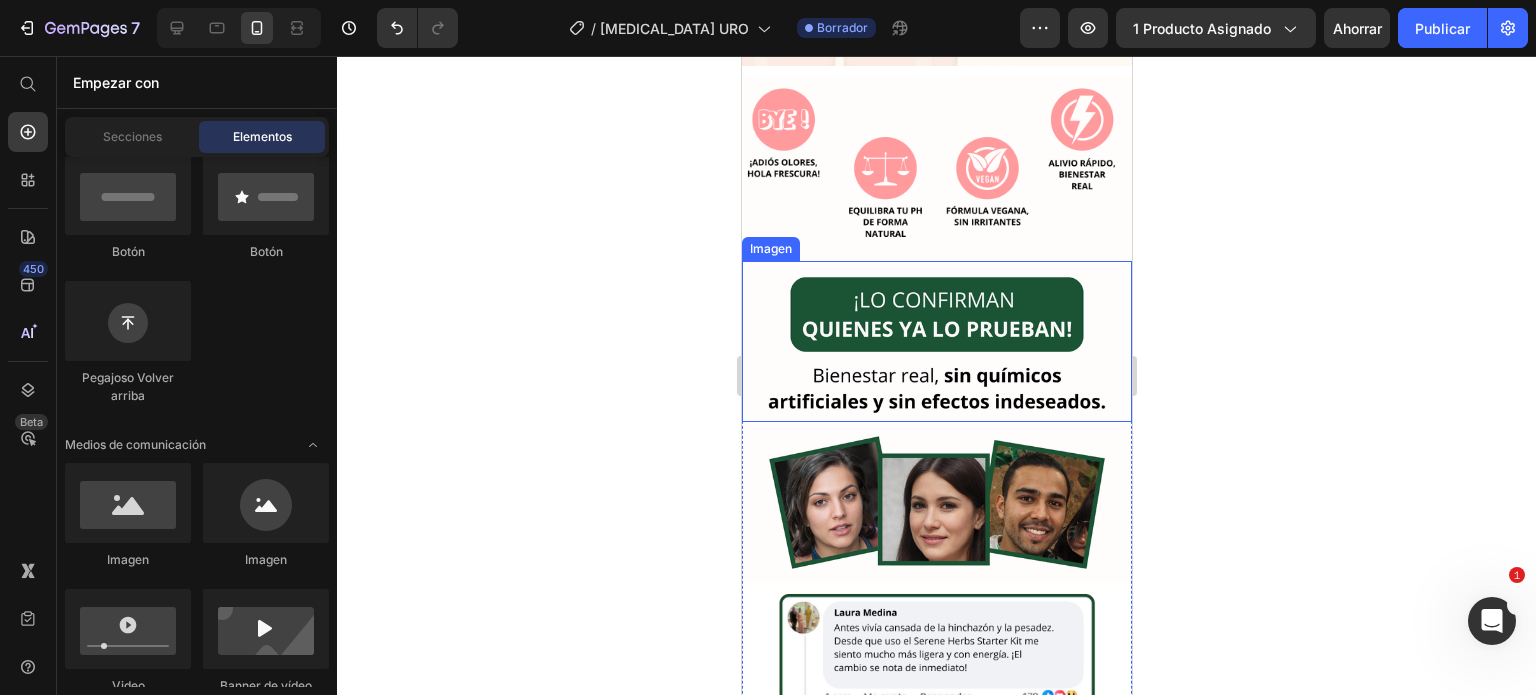 click at bounding box center (936, 341) 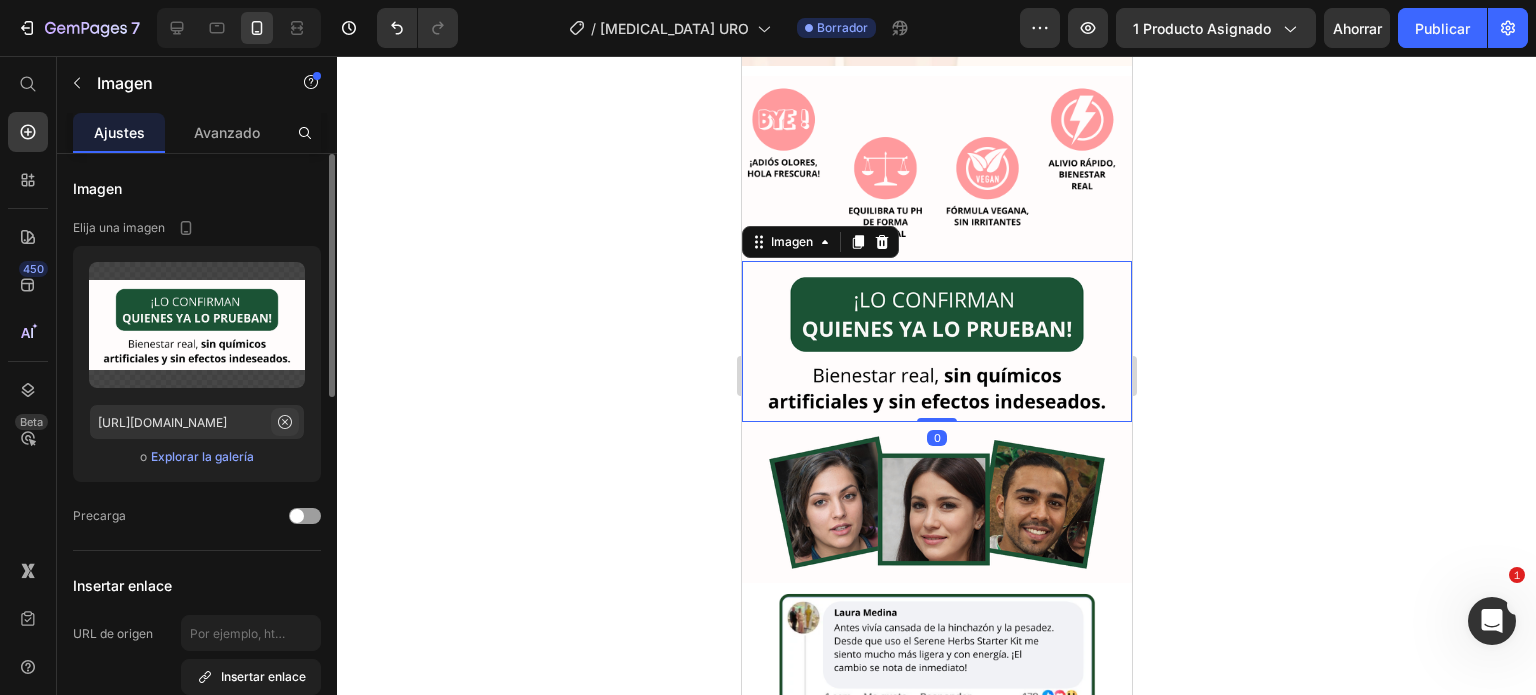 click 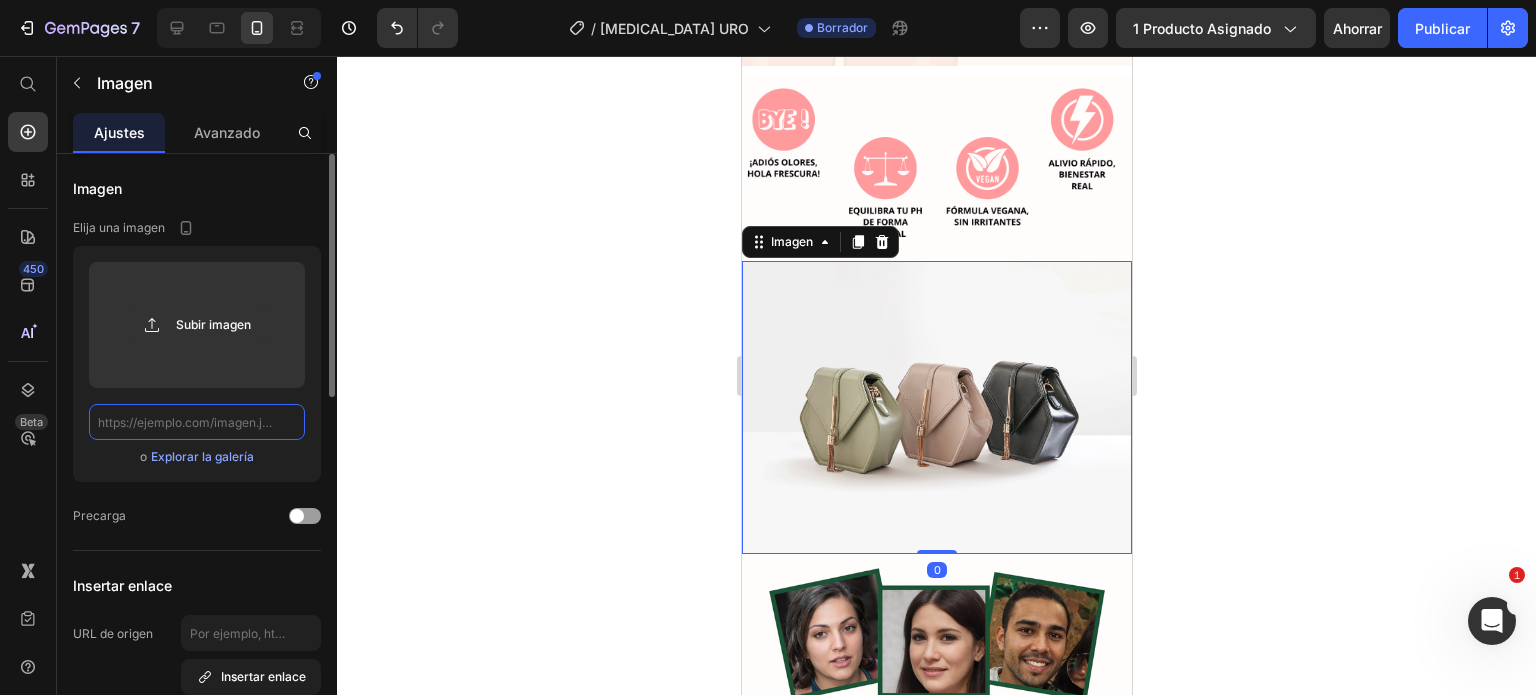 paste on "[URL][DOMAIN_NAME]" 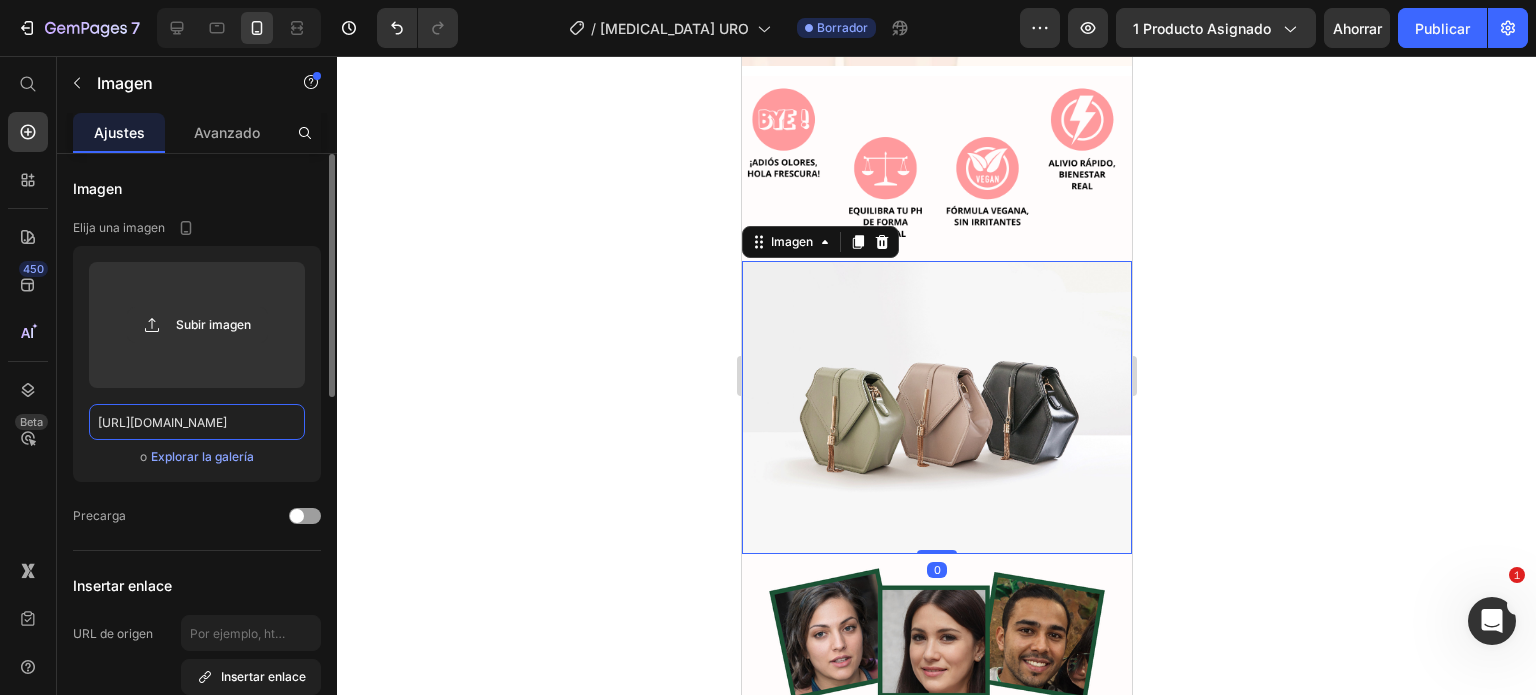 scroll, scrollTop: 0, scrollLeft: 0, axis: both 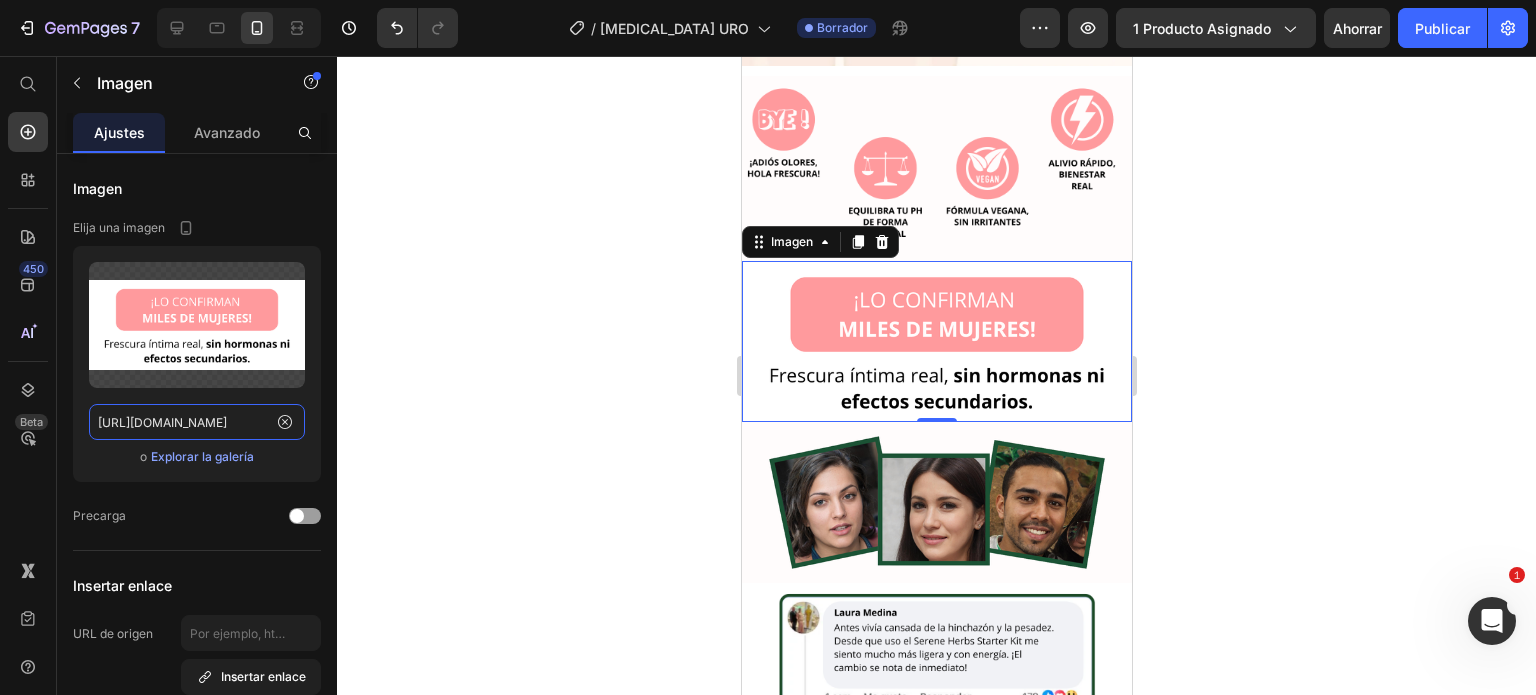 type on "[URL][DOMAIN_NAME]" 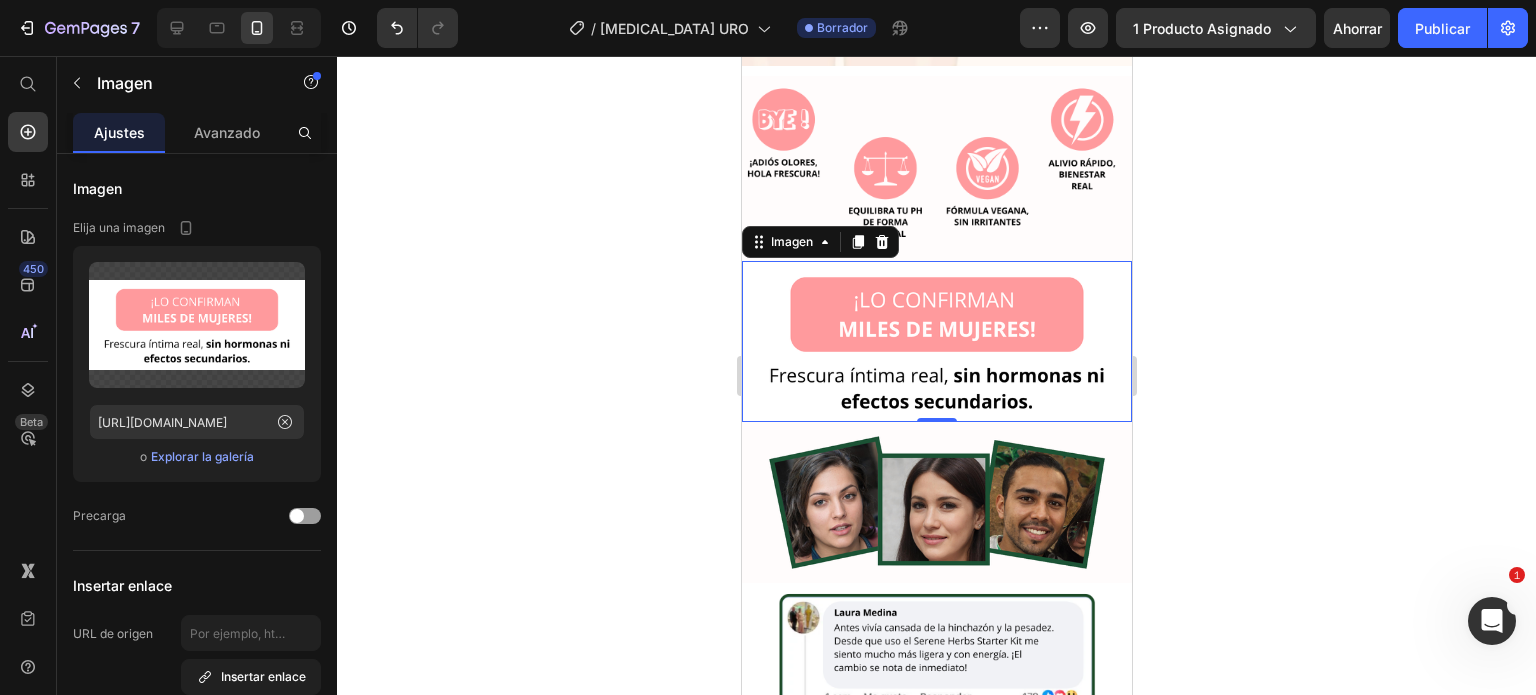 drag, startPoint x: 1368, startPoint y: 303, endPoint x: 1227, endPoint y: 289, distance: 141.69333 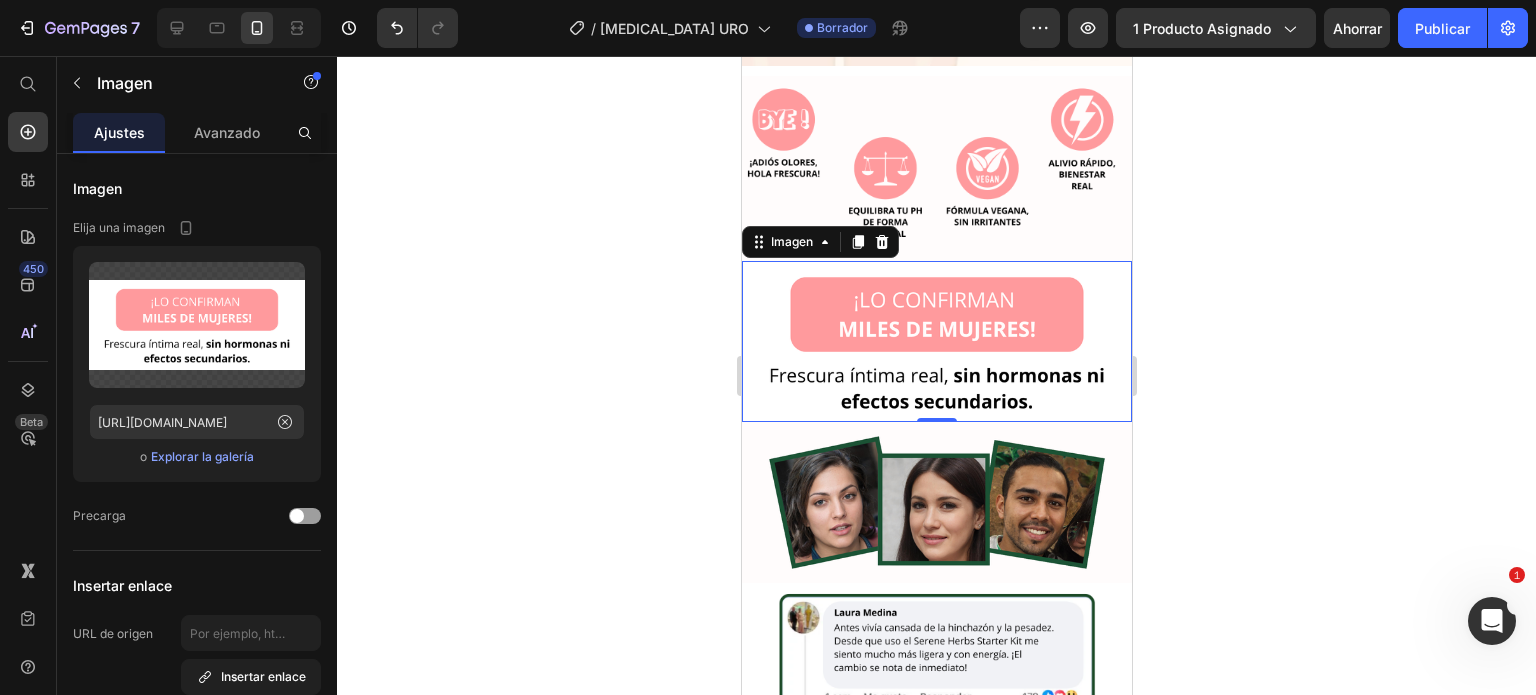 click 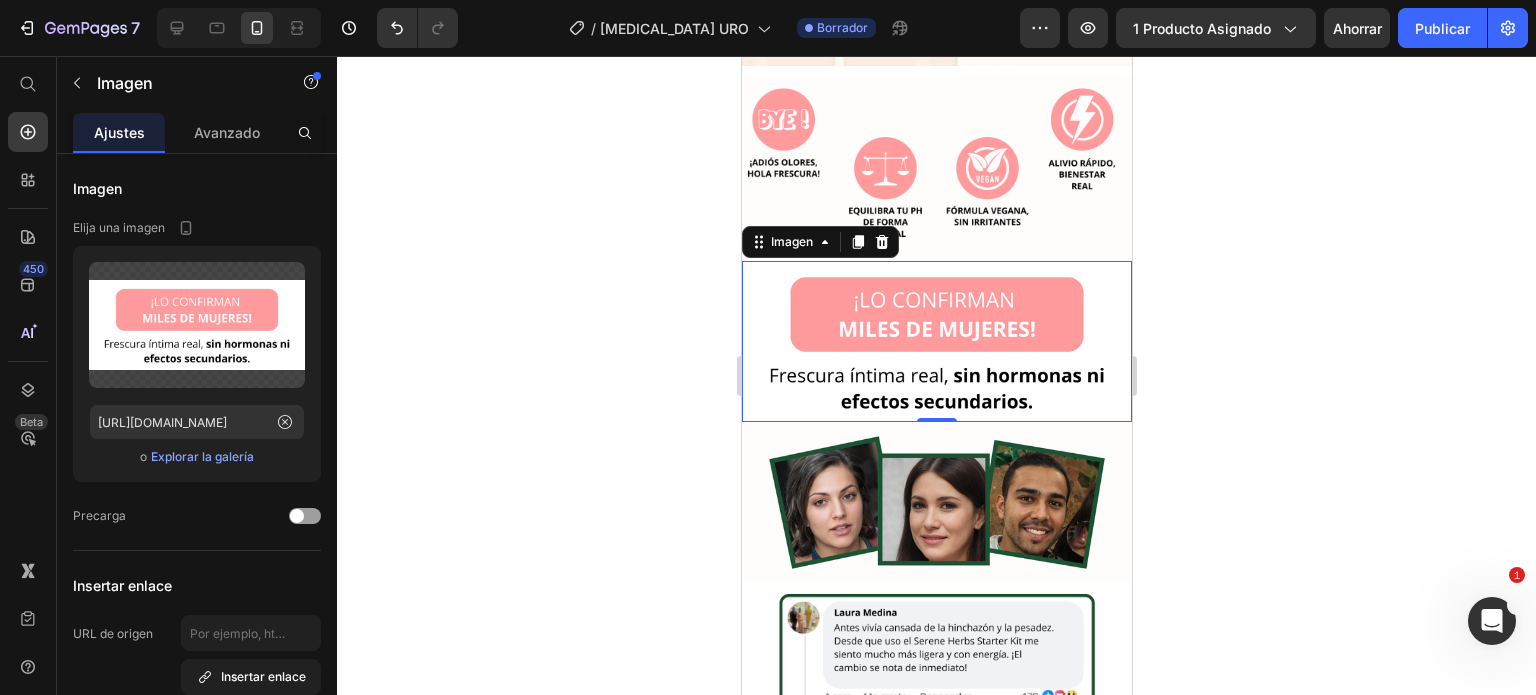 scroll, scrollTop: 0, scrollLeft: 0, axis: both 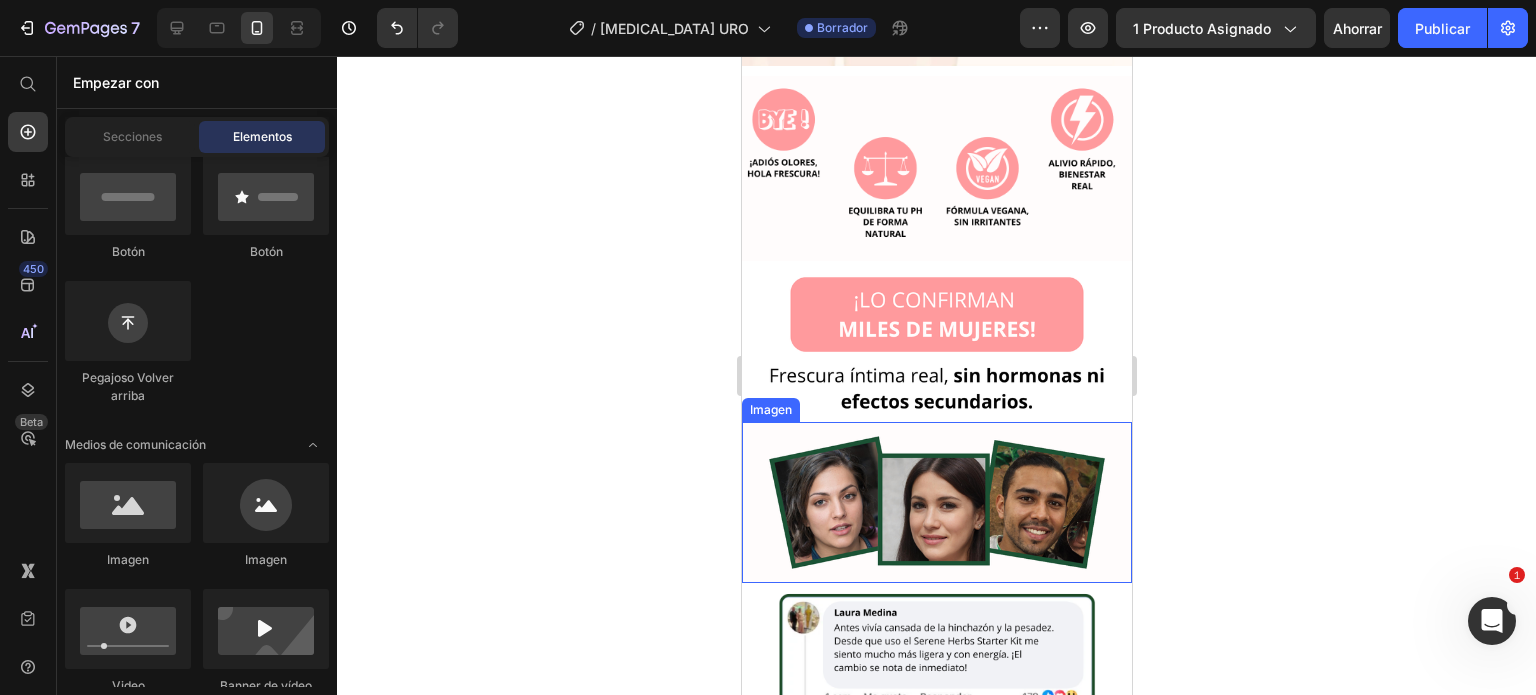 drag, startPoint x: 1066, startPoint y: 455, endPoint x: 1055, endPoint y: 455, distance: 11 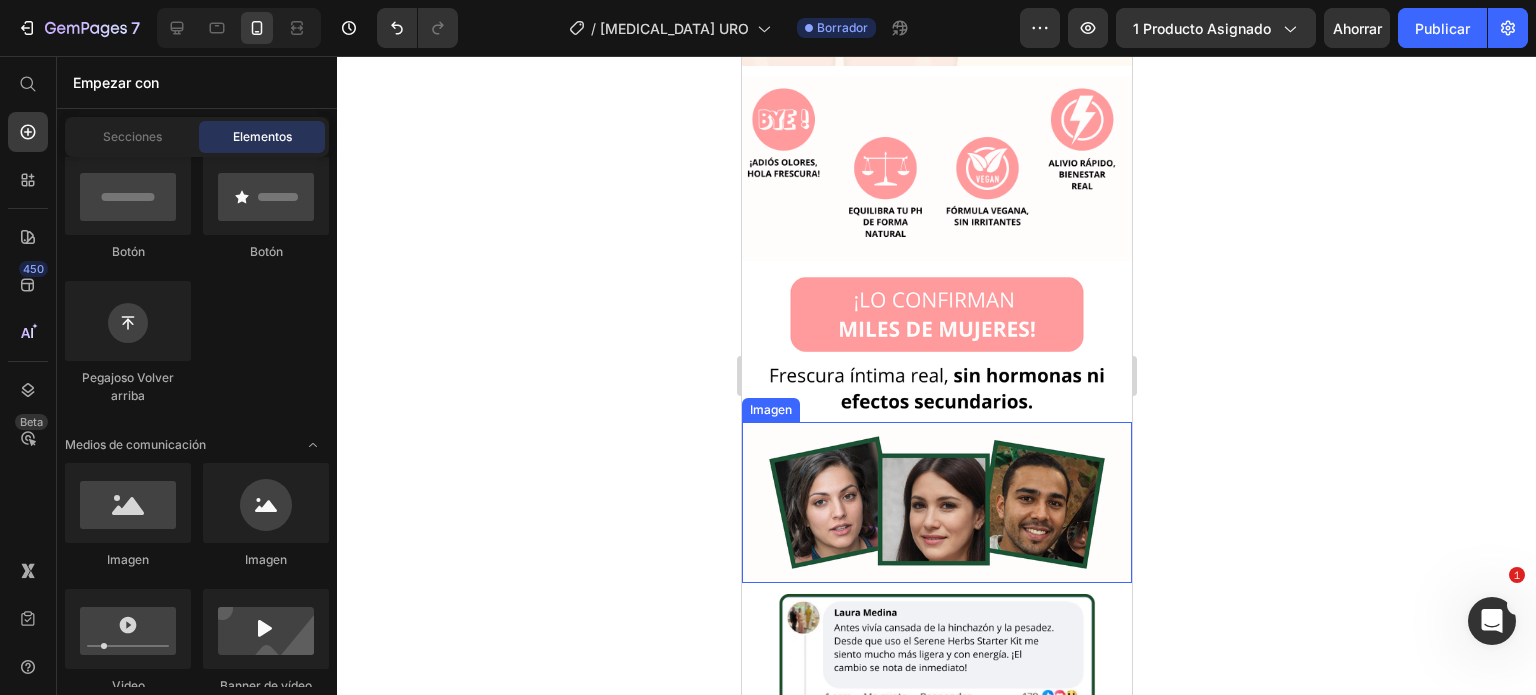 click at bounding box center (936, 502) 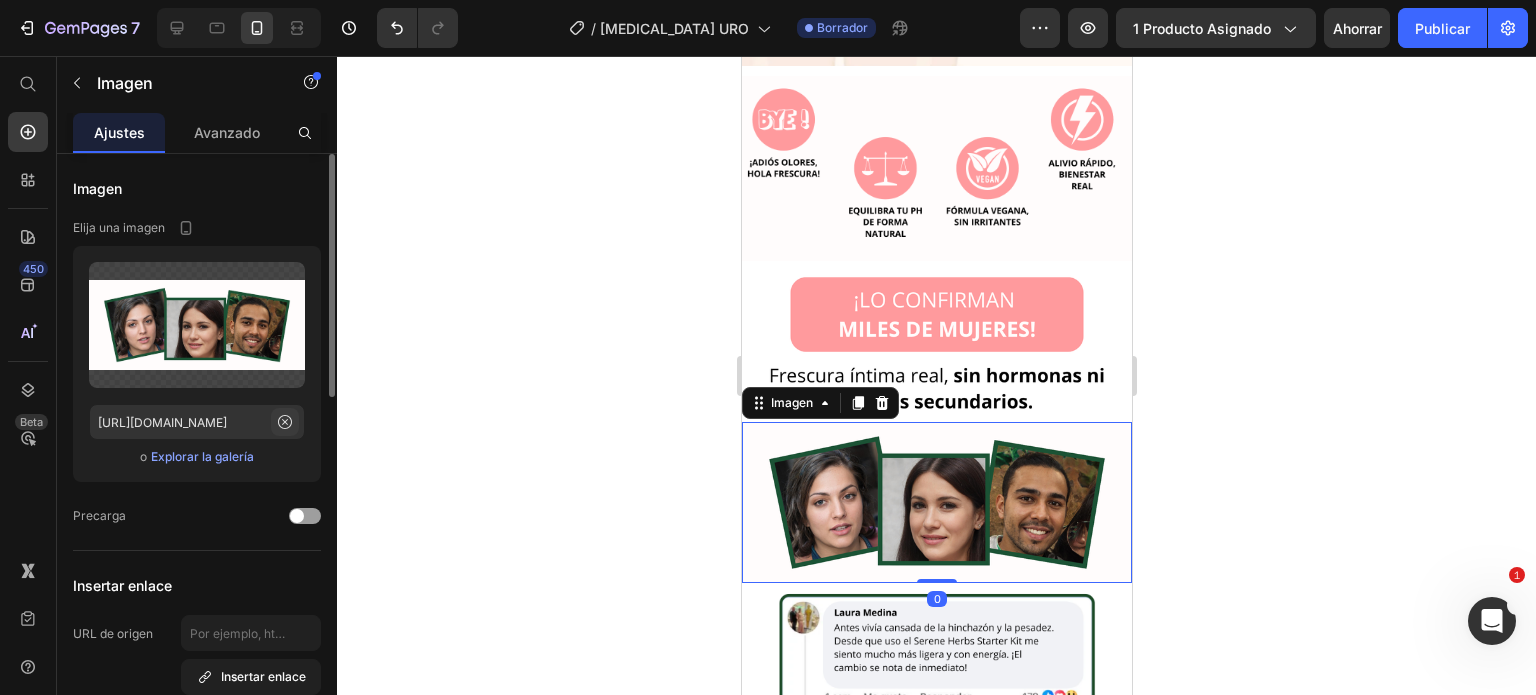 click 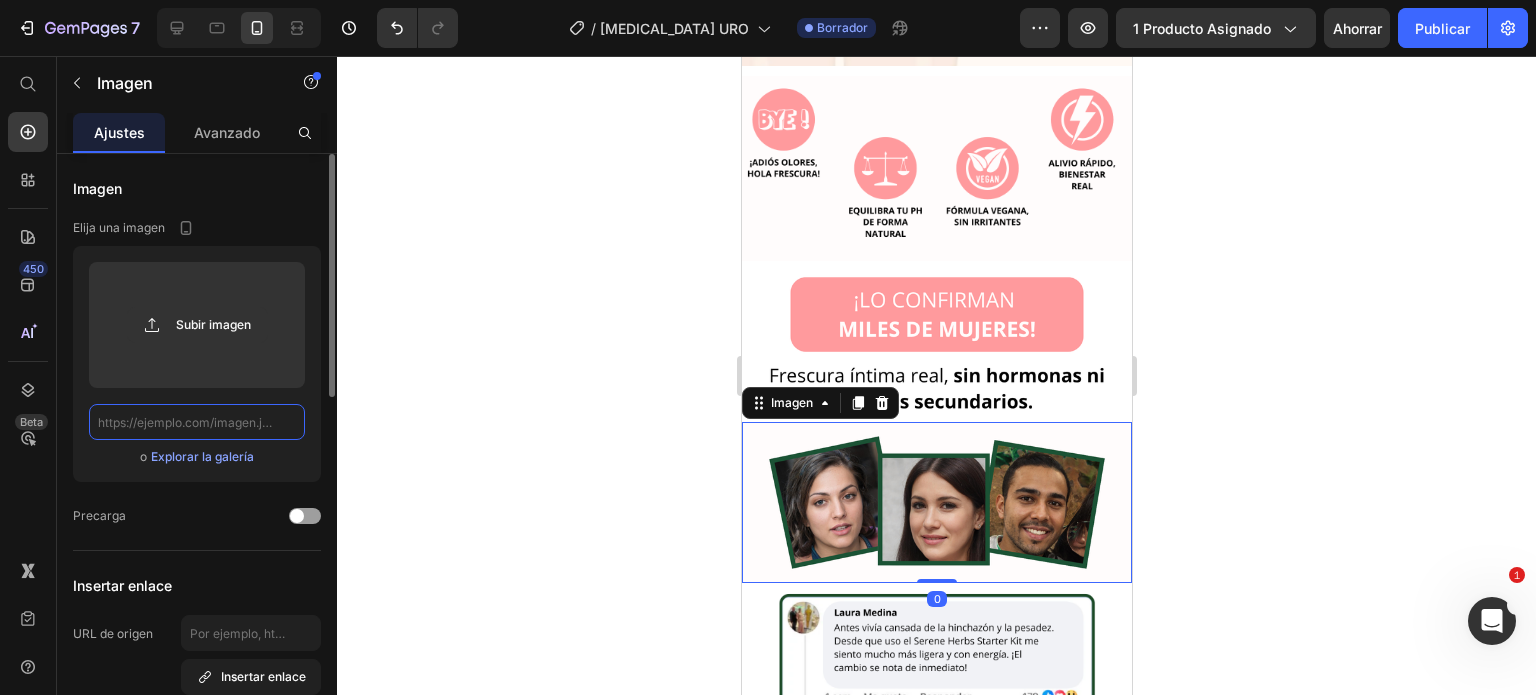 scroll, scrollTop: 0, scrollLeft: 0, axis: both 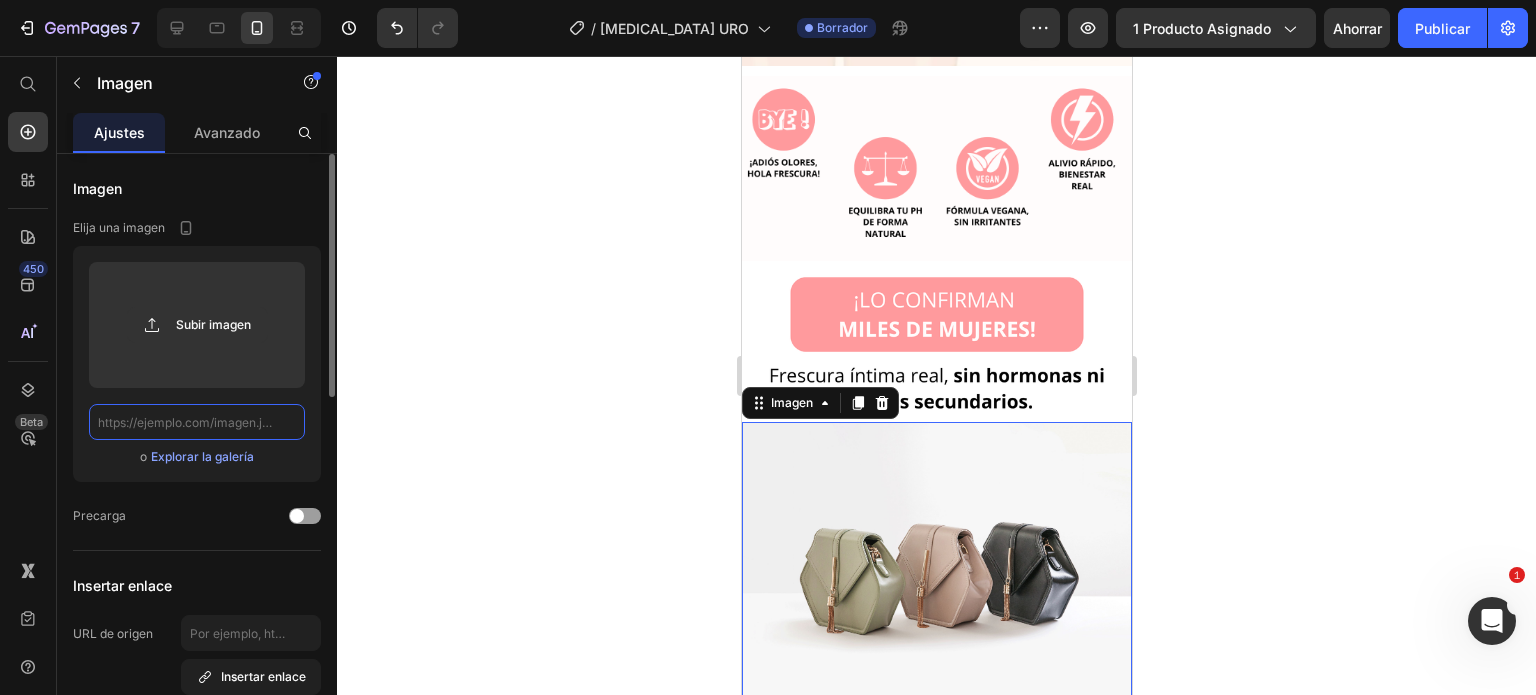 paste on "[URL][DOMAIN_NAME]" 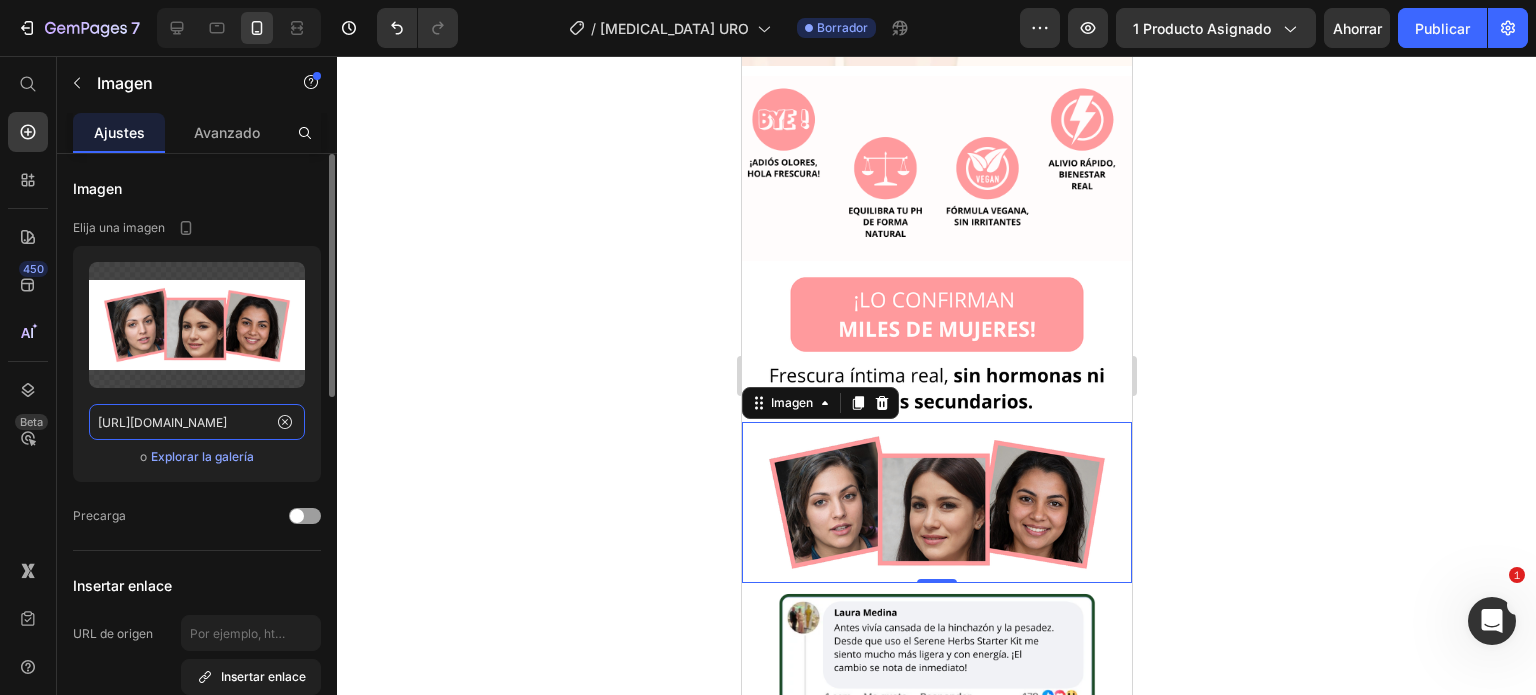 type on "[URL][DOMAIN_NAME]" 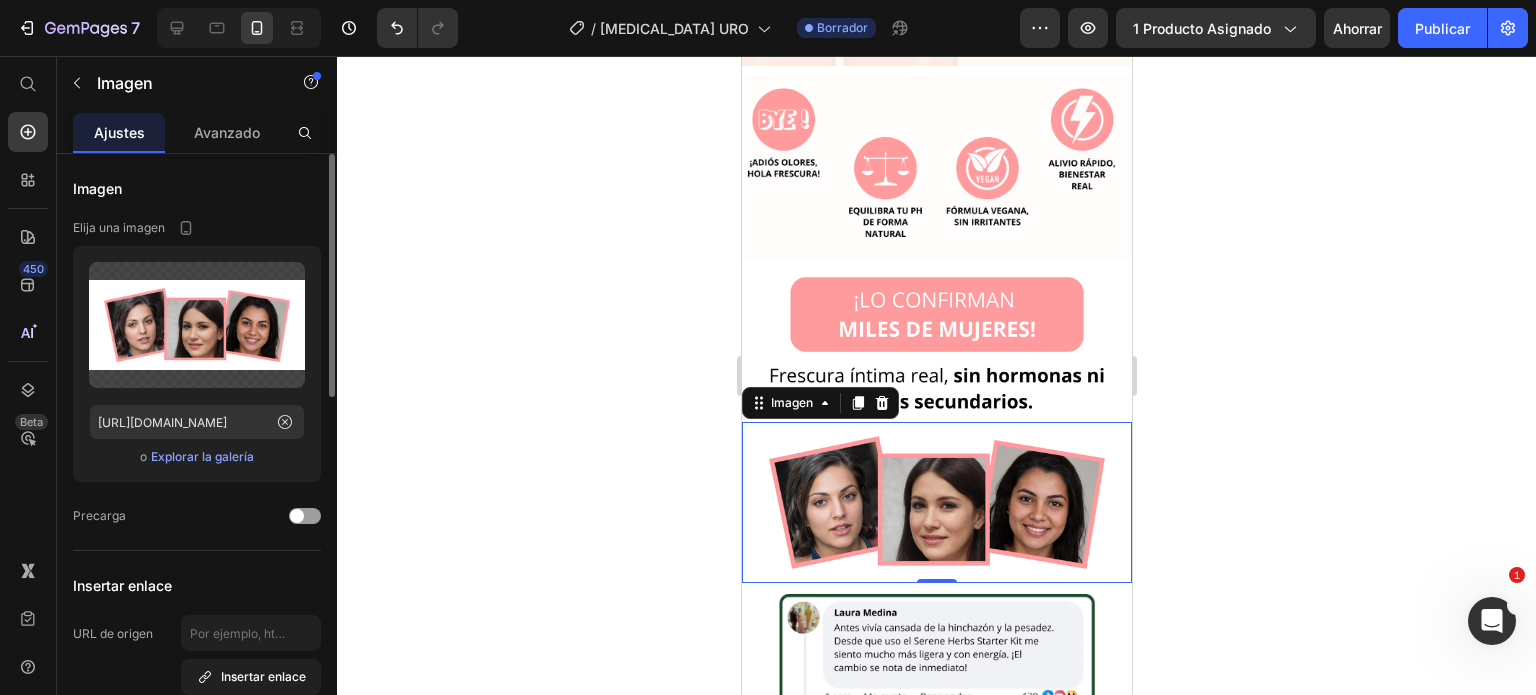 click 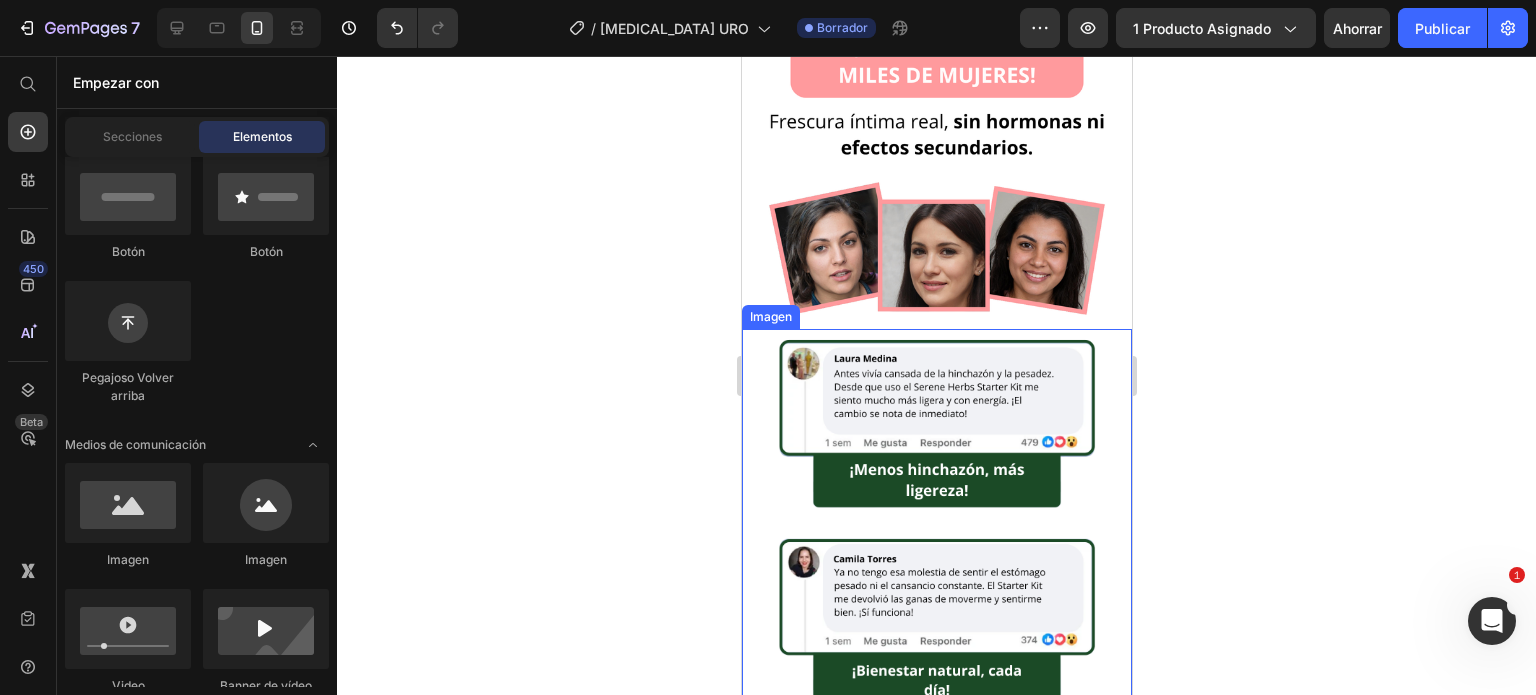 scroll, scrollTop: 2600, scrollLeft: 0, axis: vertical 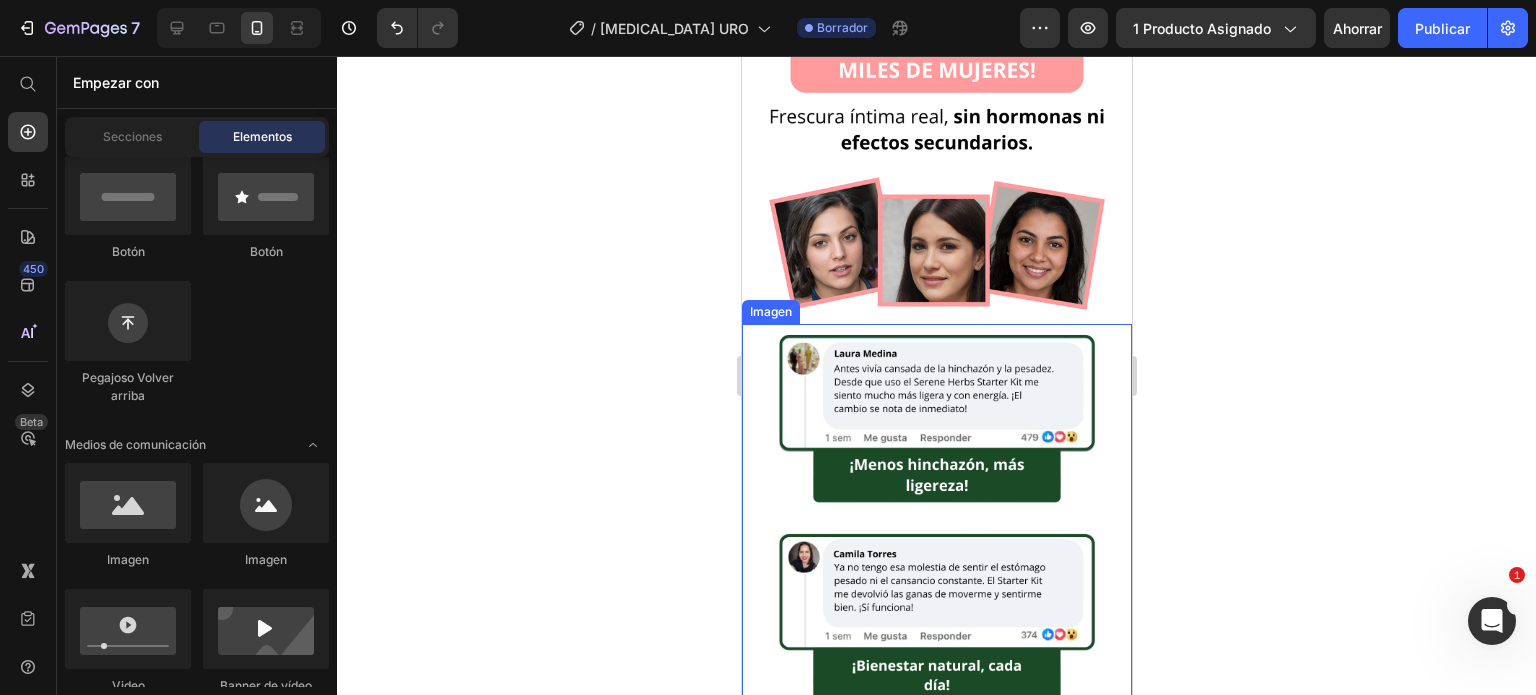 click at bounding box center (936, 519) 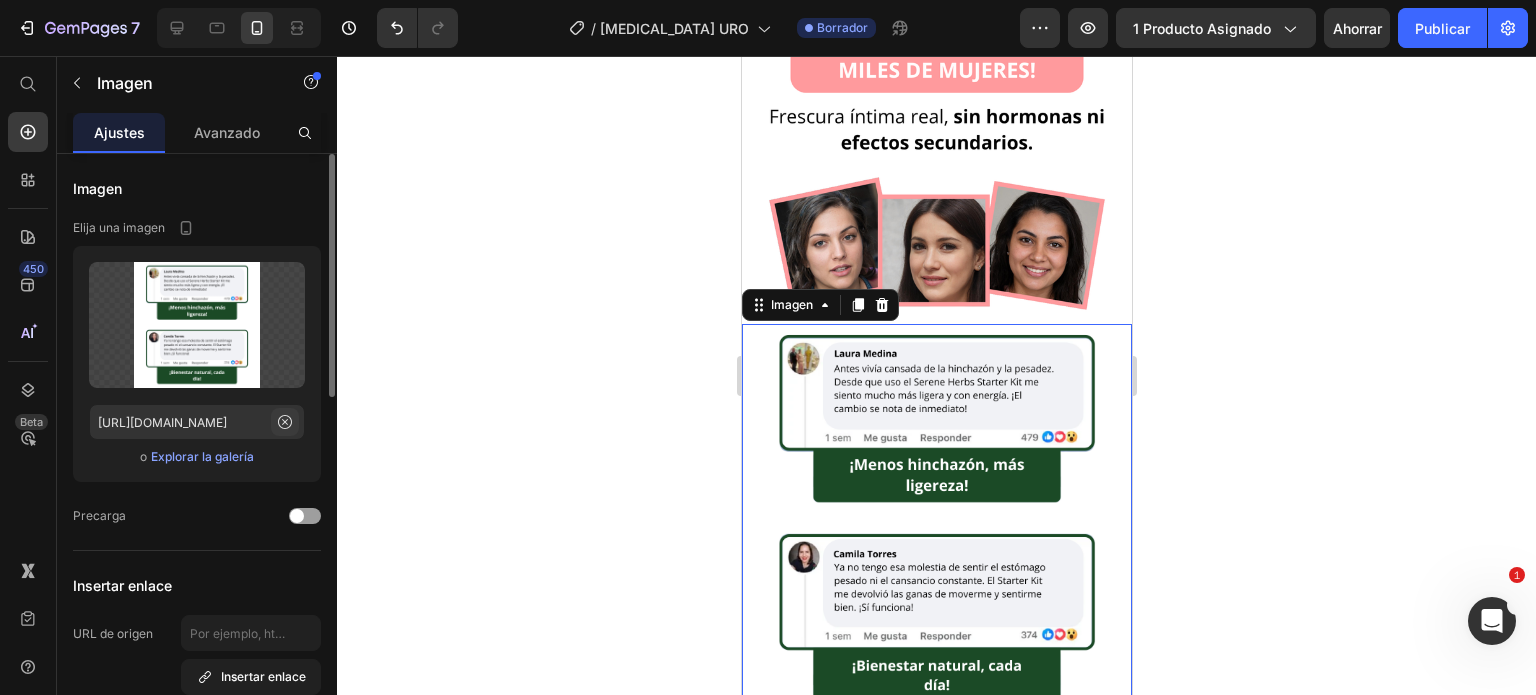 click 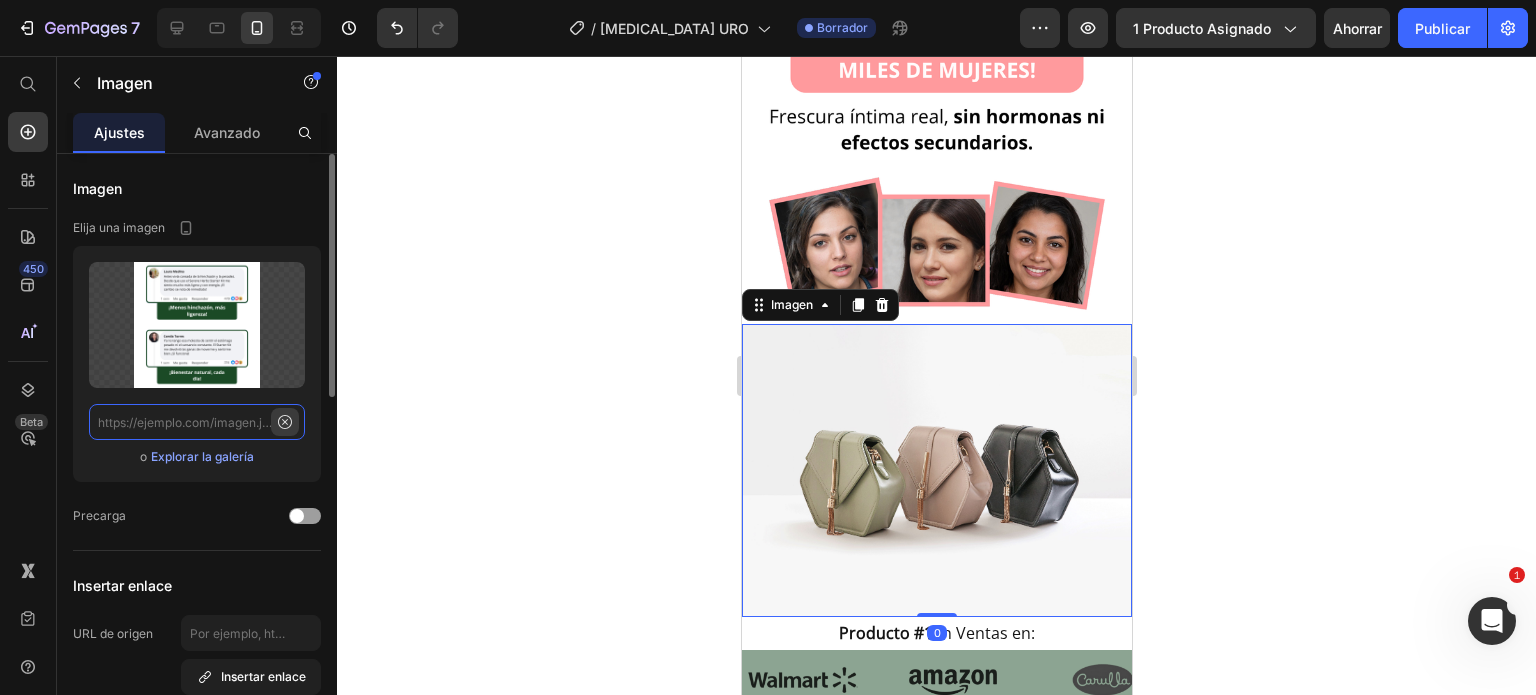 scroll, scrollTop: 0, scrollLeft: 0, axis: both 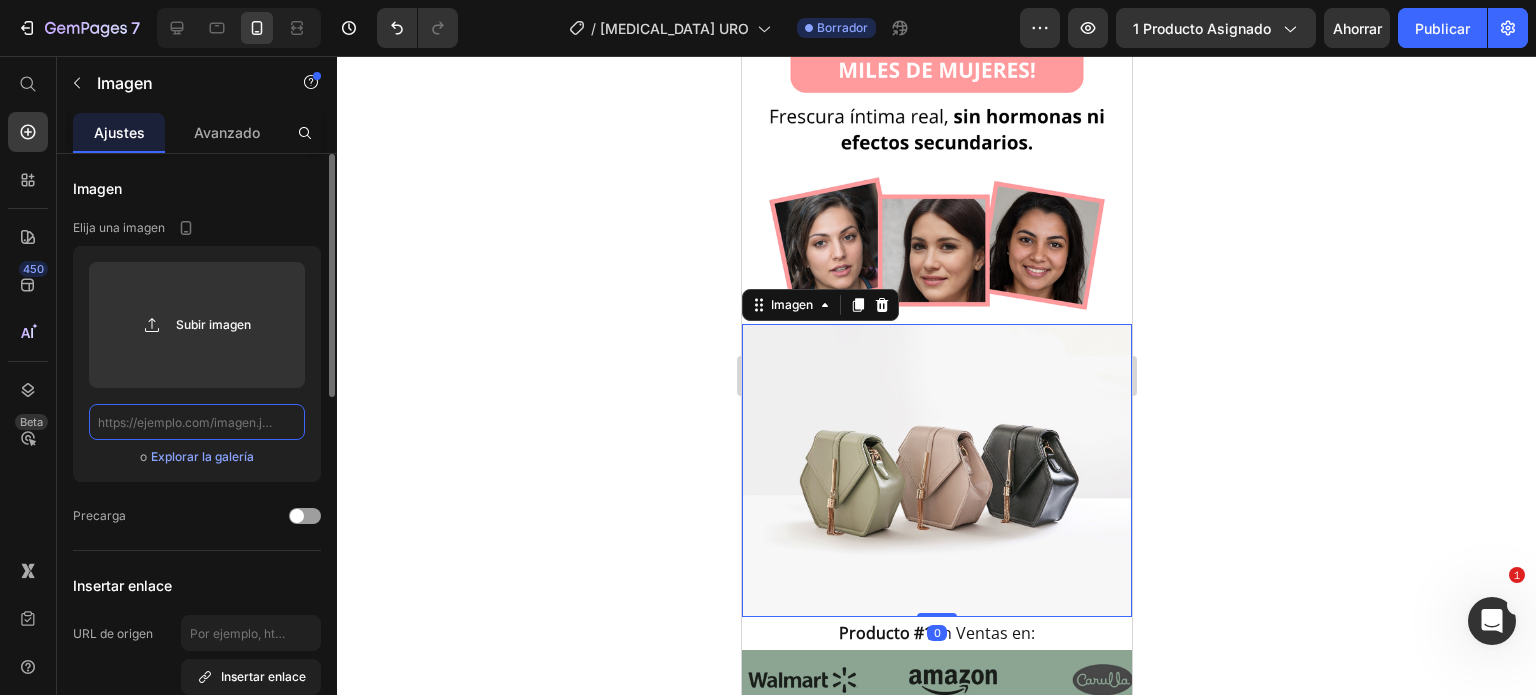 paste on "[URL][DOMAIN_NAME]" 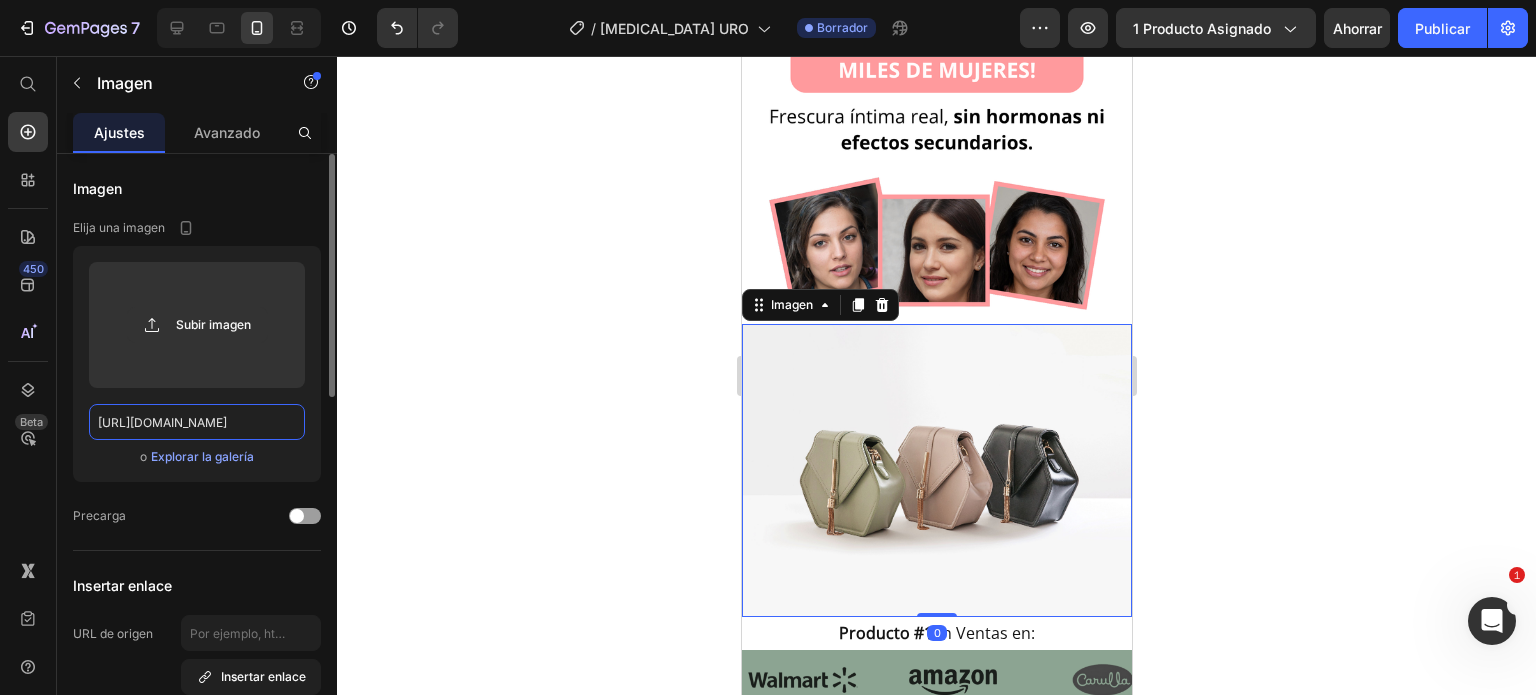 scroll, scrollTop: 0, scrollLeft: 132, axis: horizontal 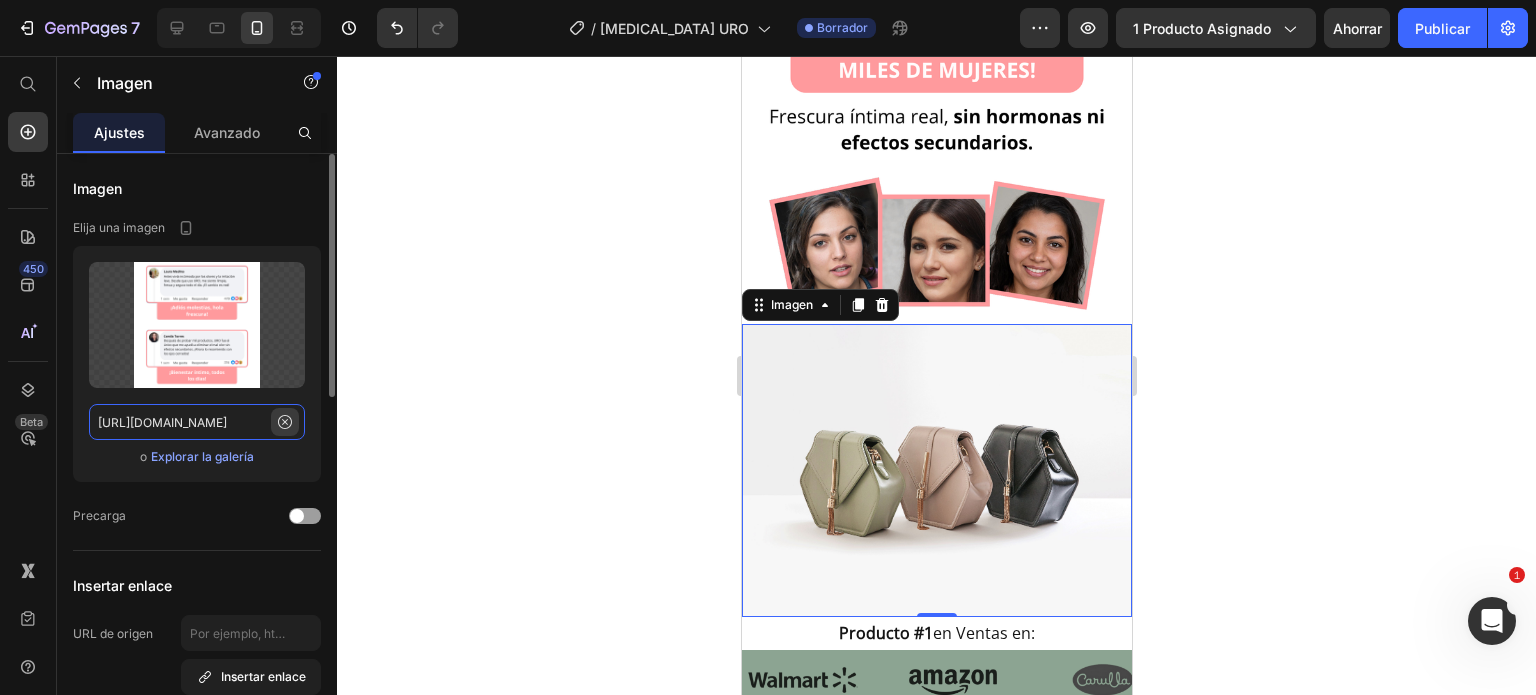 type on "[URL][DOMAIN_NAME]" 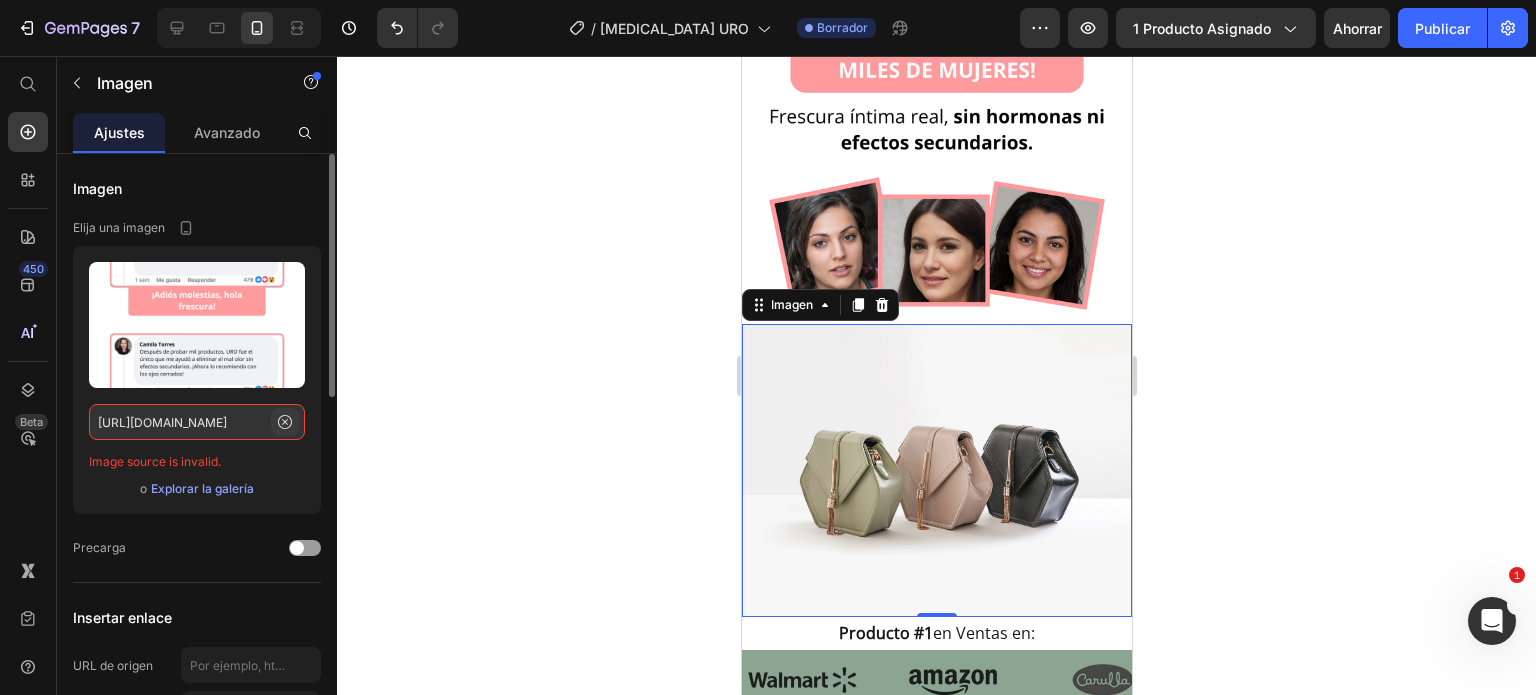 click 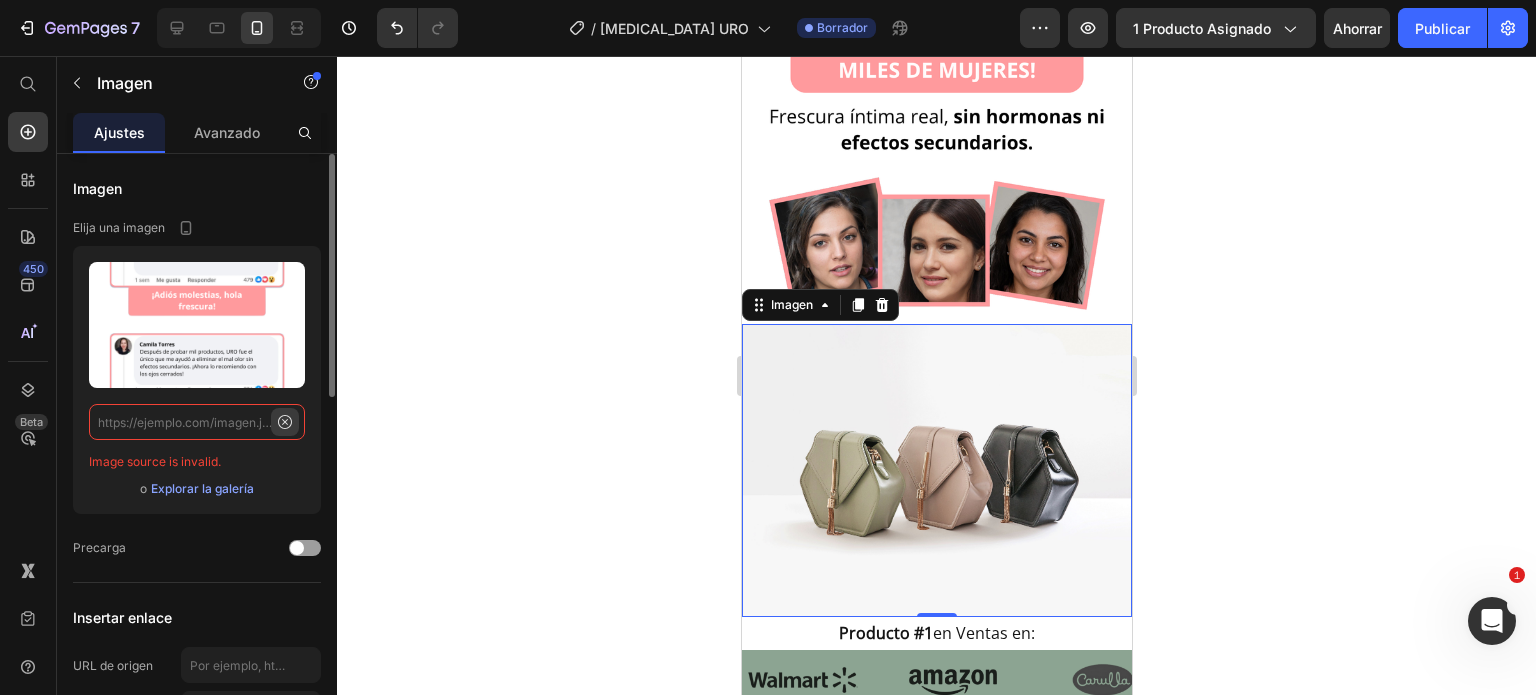 scroll, scrollTop: 0, scrollLeft: 0, axis: both 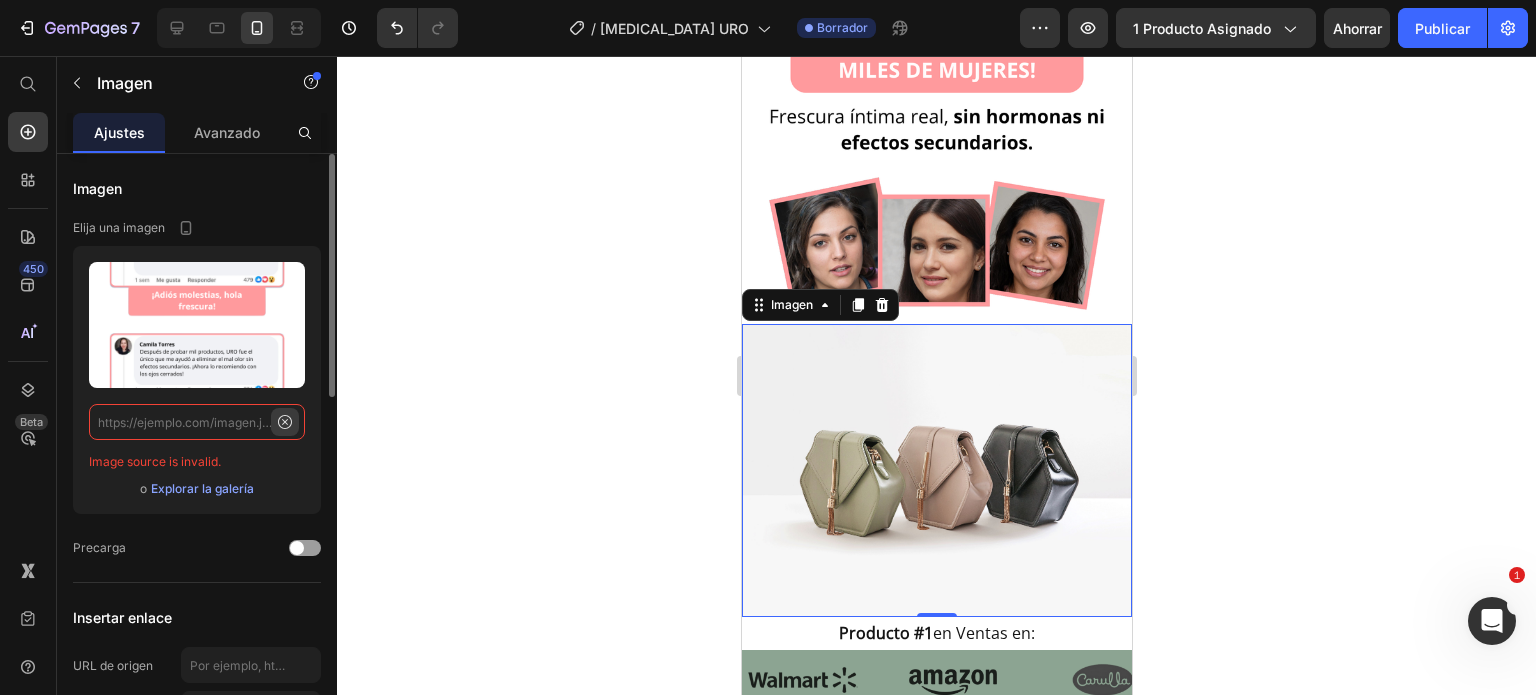 paste on "[URL][DOMAIN_NAME]" 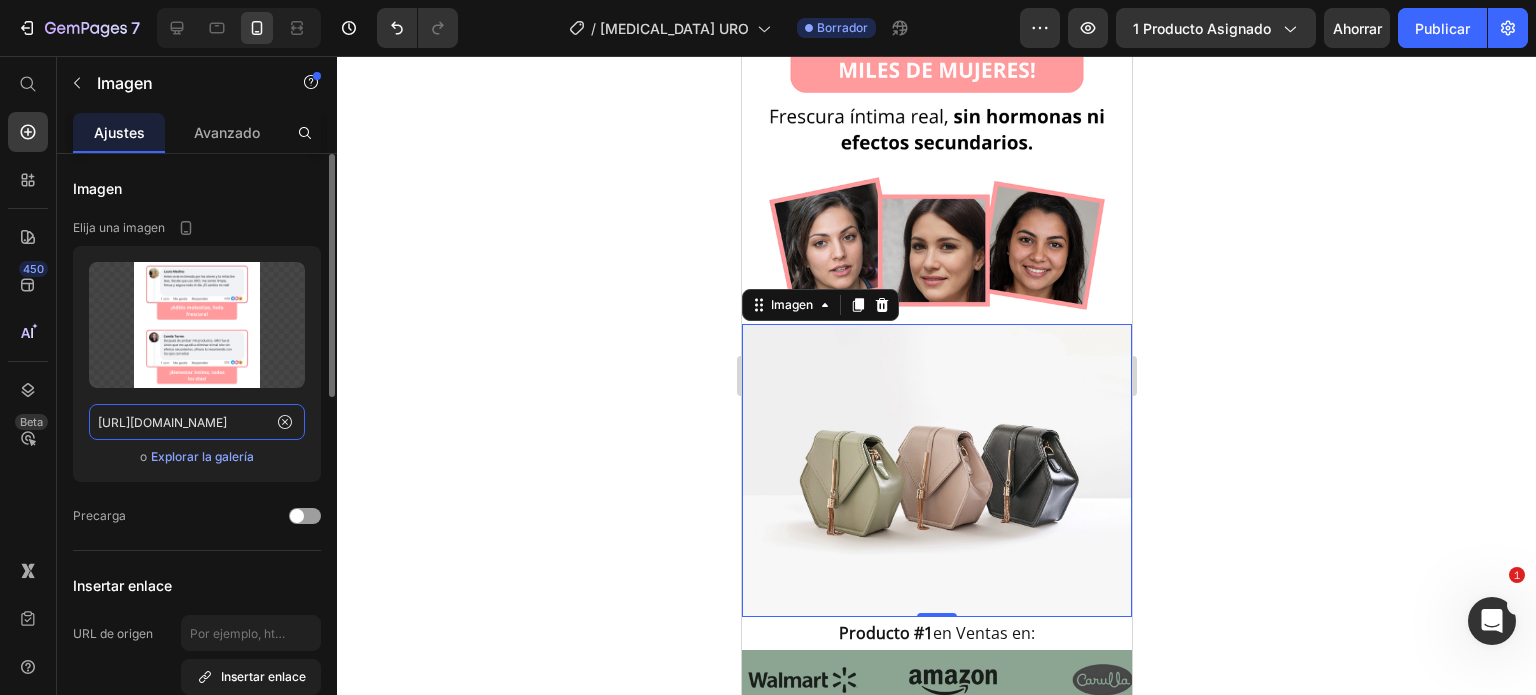scroll, scrollTop: 0, scrollLeft: 132, axis: horizontal 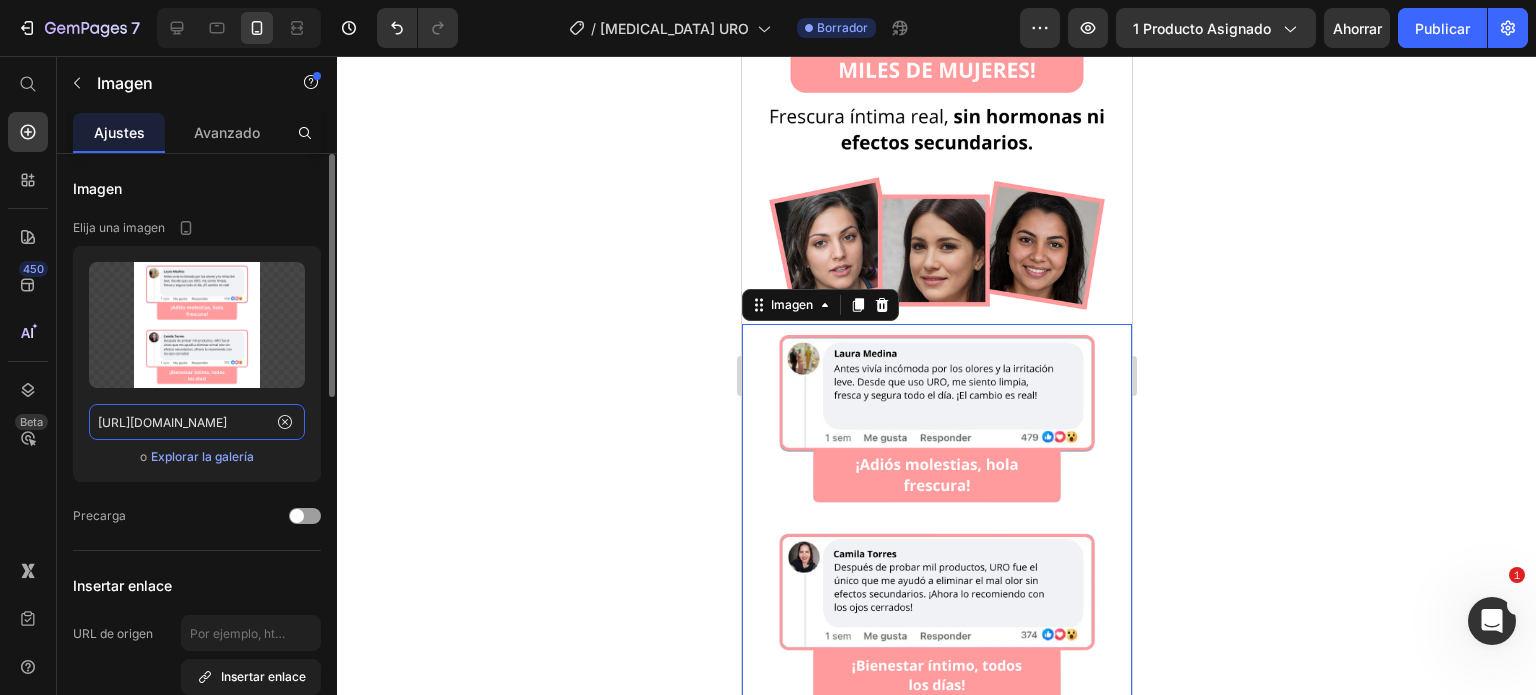 type on "[URL][DOMAIN_NAME]" 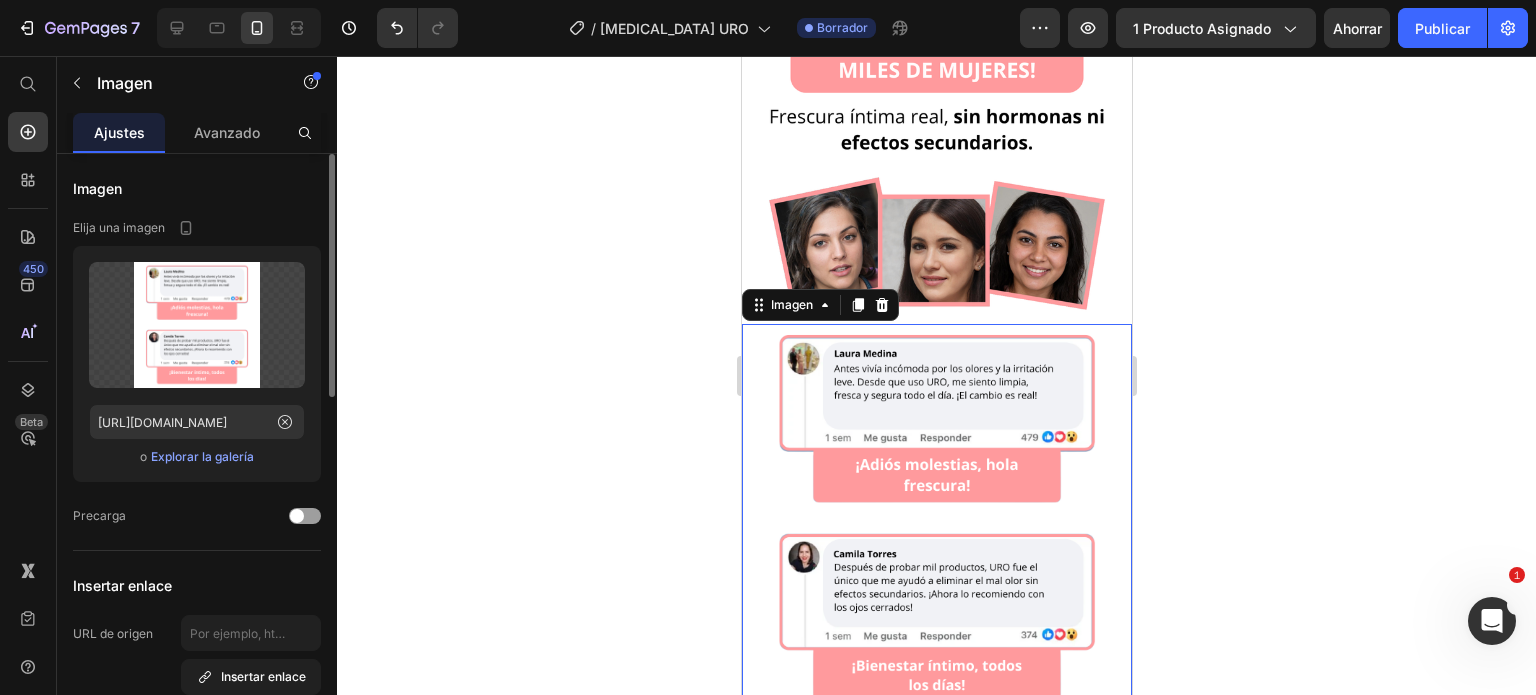 click 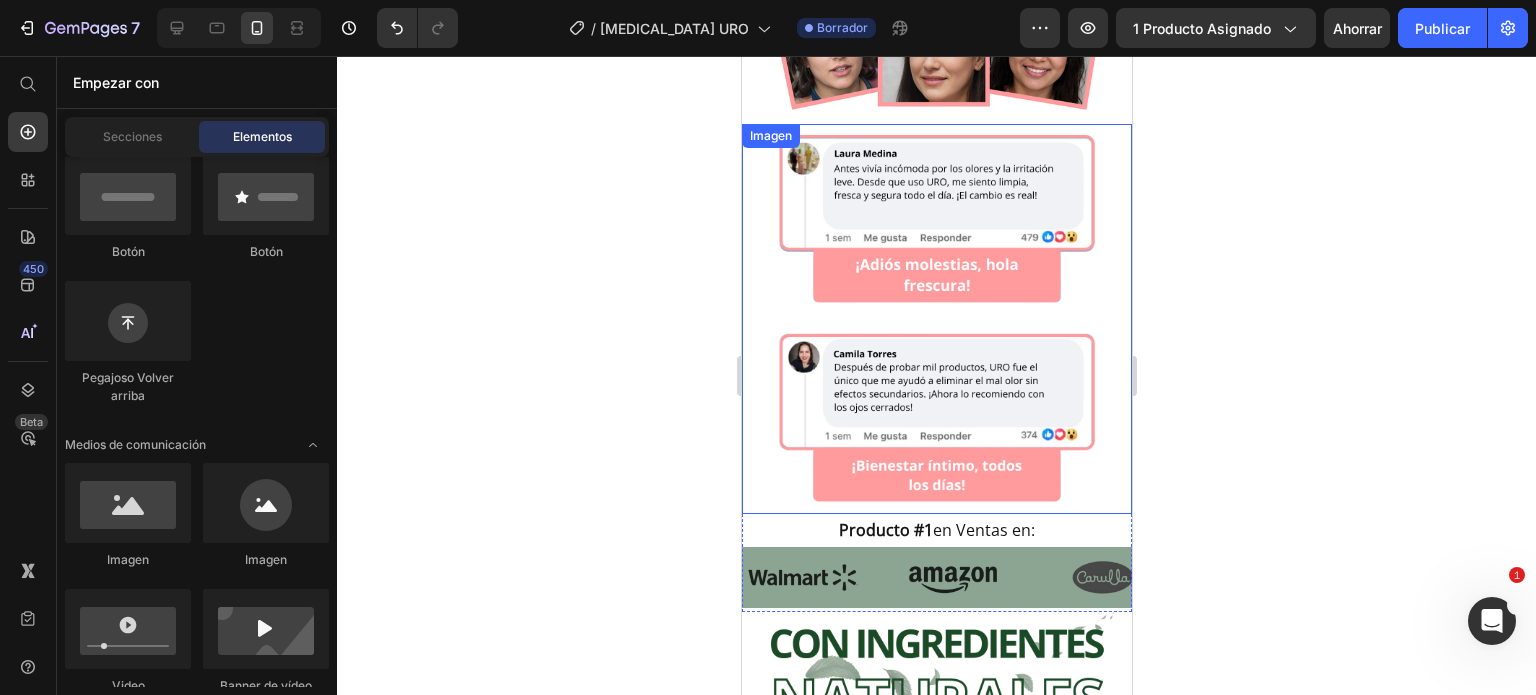 scroll, scrollTop: 2859, scrollLeft: 0, axis: vertical 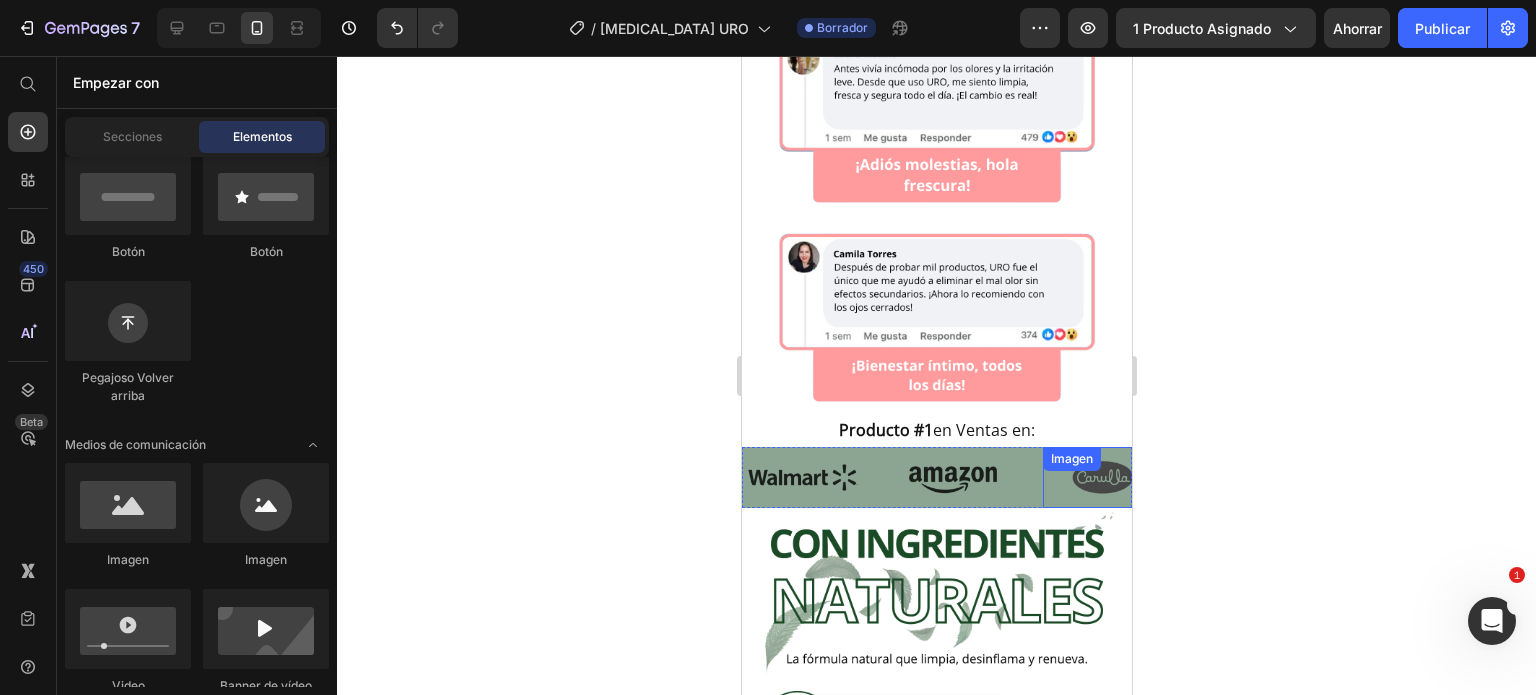 click at bounding box center [1102, 477] 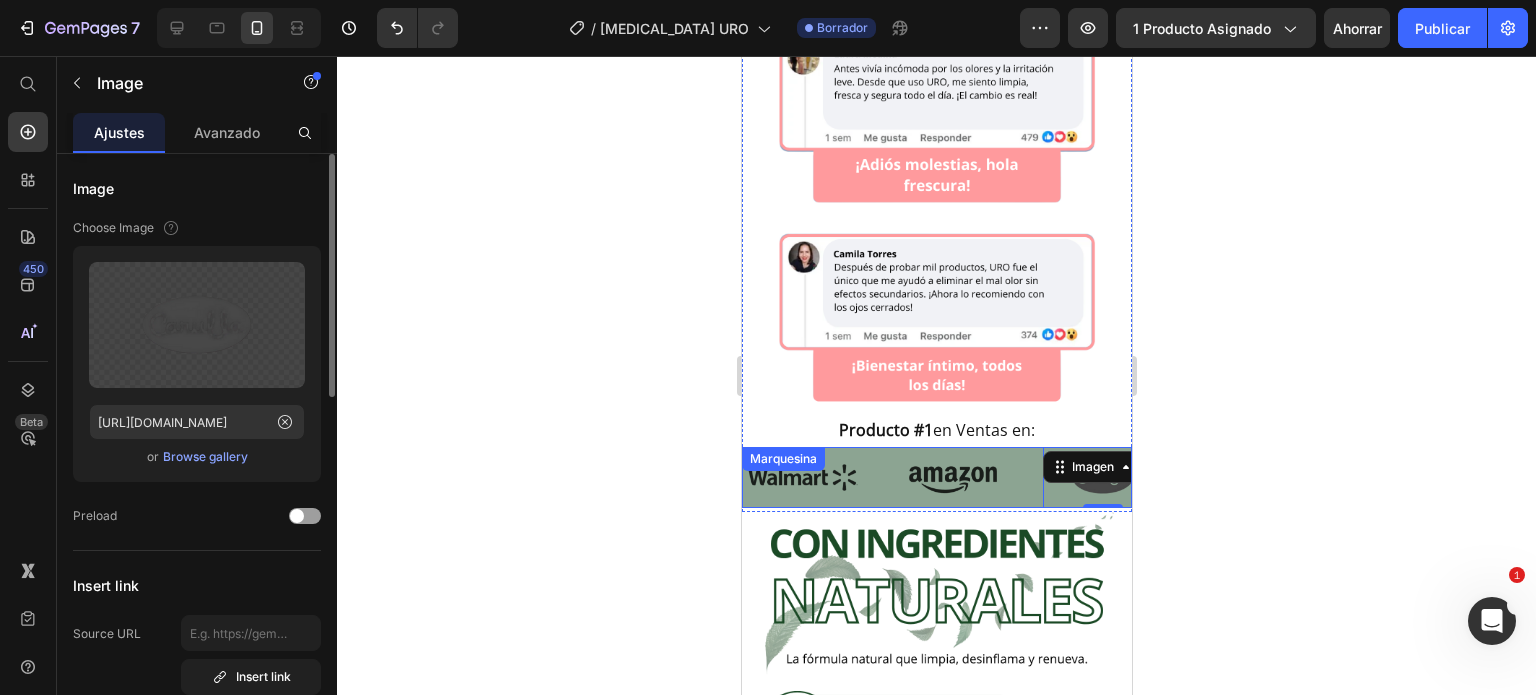 click on "Imagen" at bounding box center [967, 477] 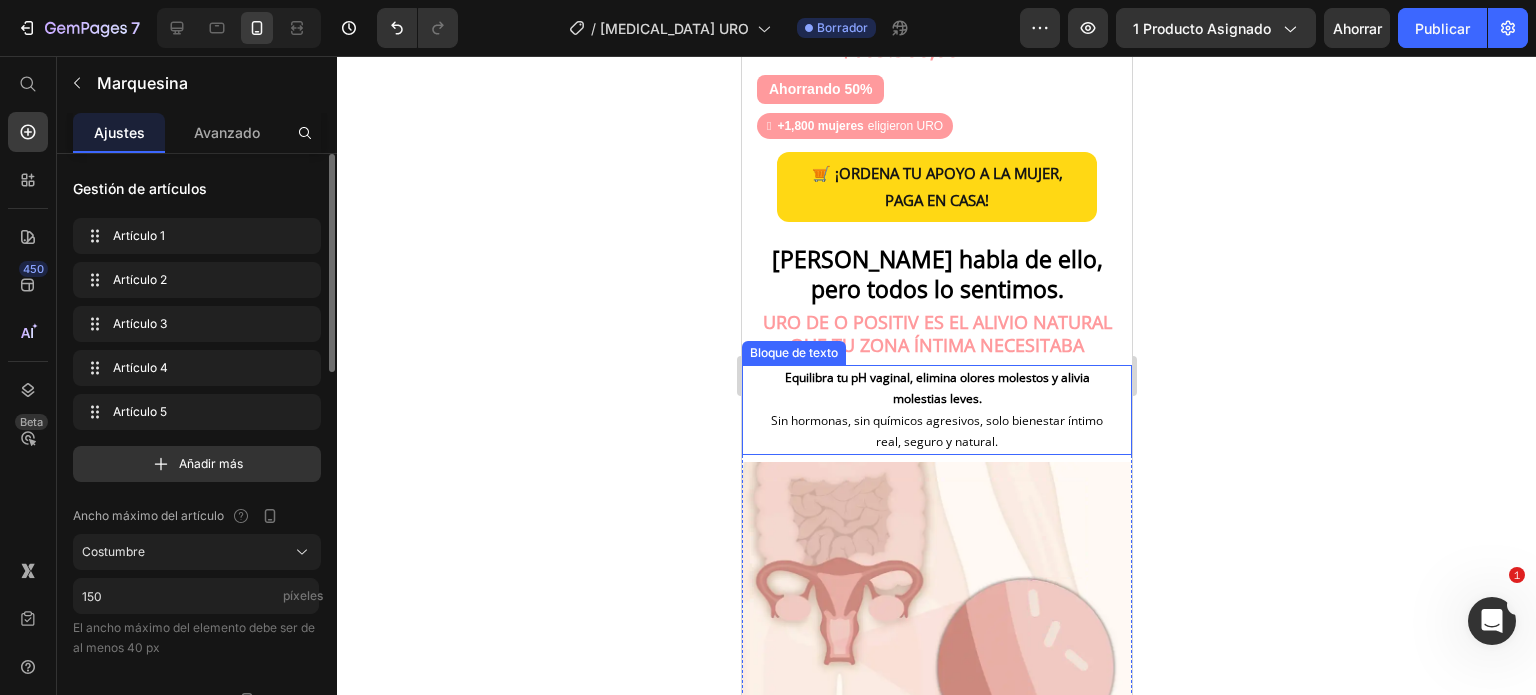 scroll, scrollTop: 1559, scrollLeft: 0, axis: vertical 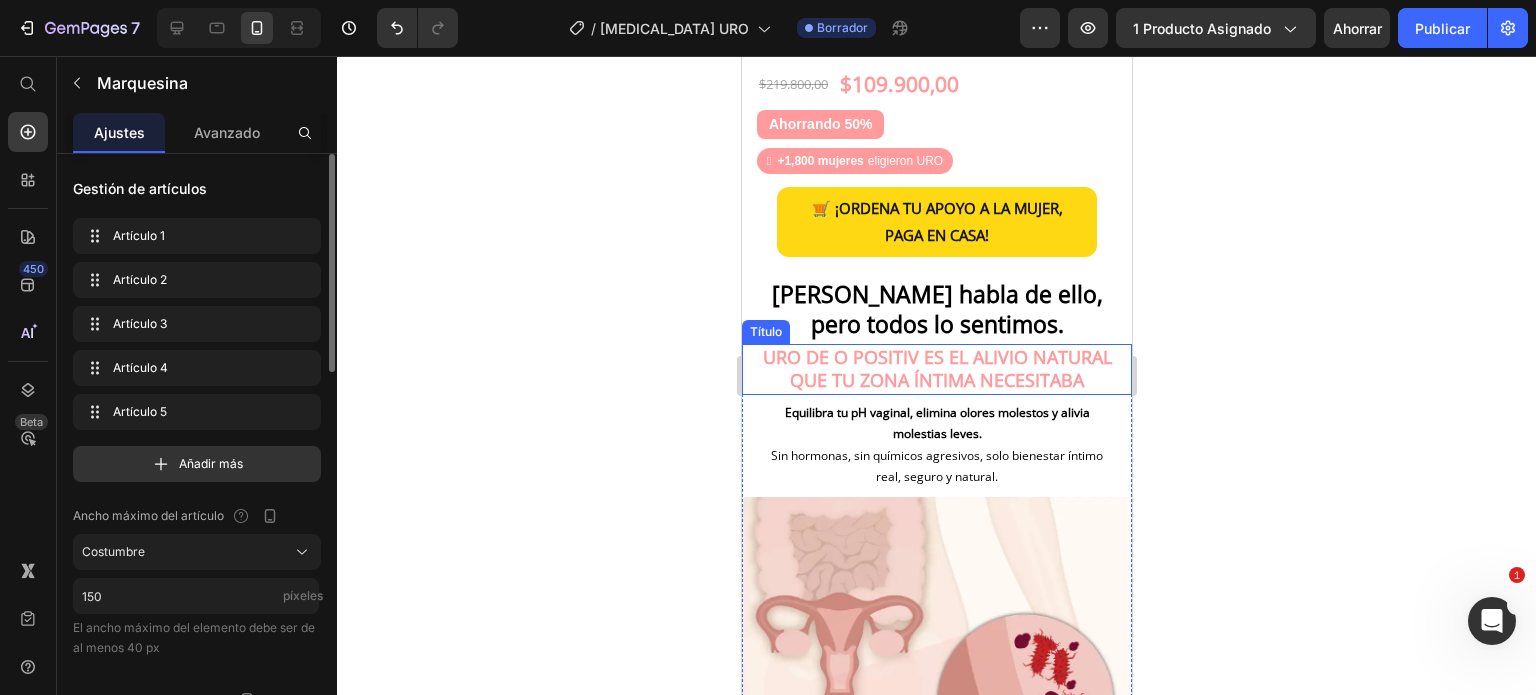click on "⁠⁠⁠⁠⁠⁠⁠  URO DE O POSITIV ES EL ALIVIO NATURAL QUE TU ZONA ÍNTIMA NECESITABA" at bounding box center [936, 369] 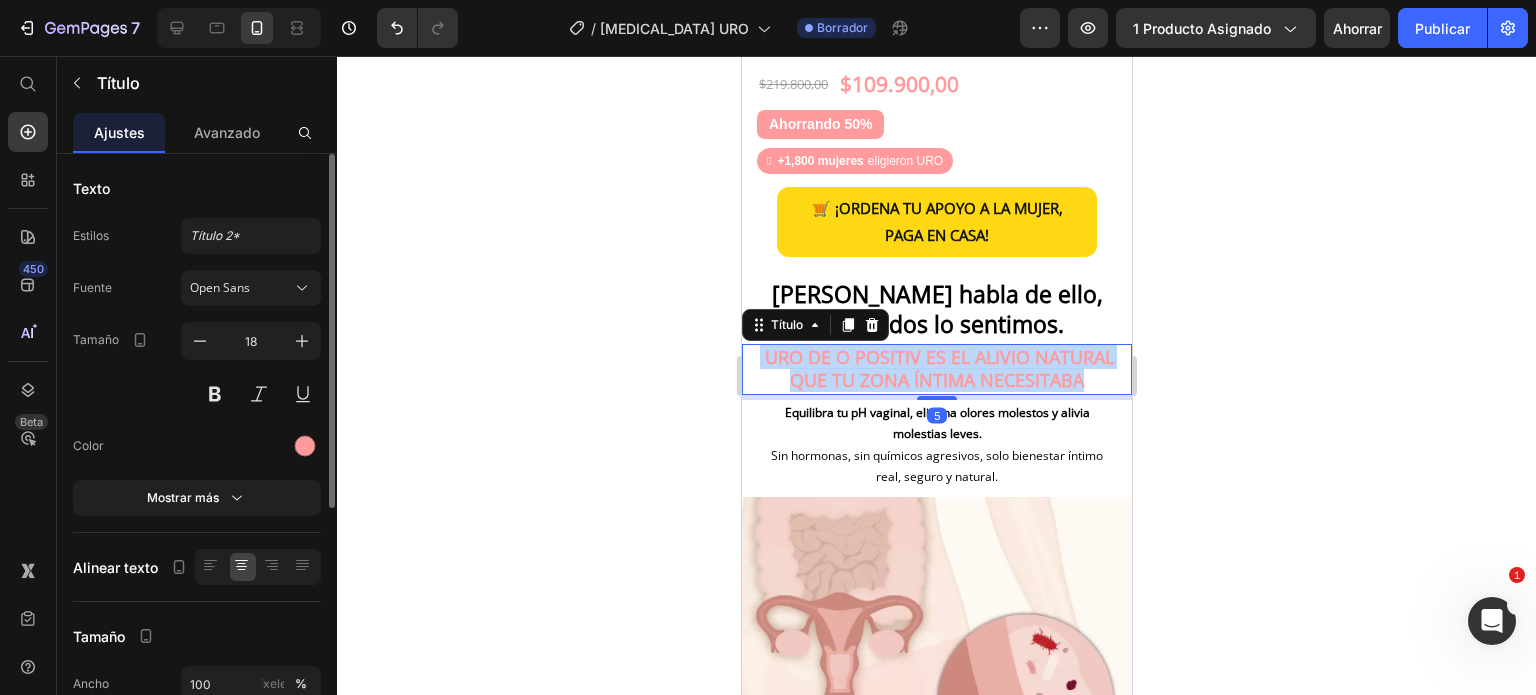 click on "URO DE O POSITIV ES EL ALIVIO NATURAL QUE TU ZONA ÍNTIMA NECESITABA" at bounding box center [936, 369] 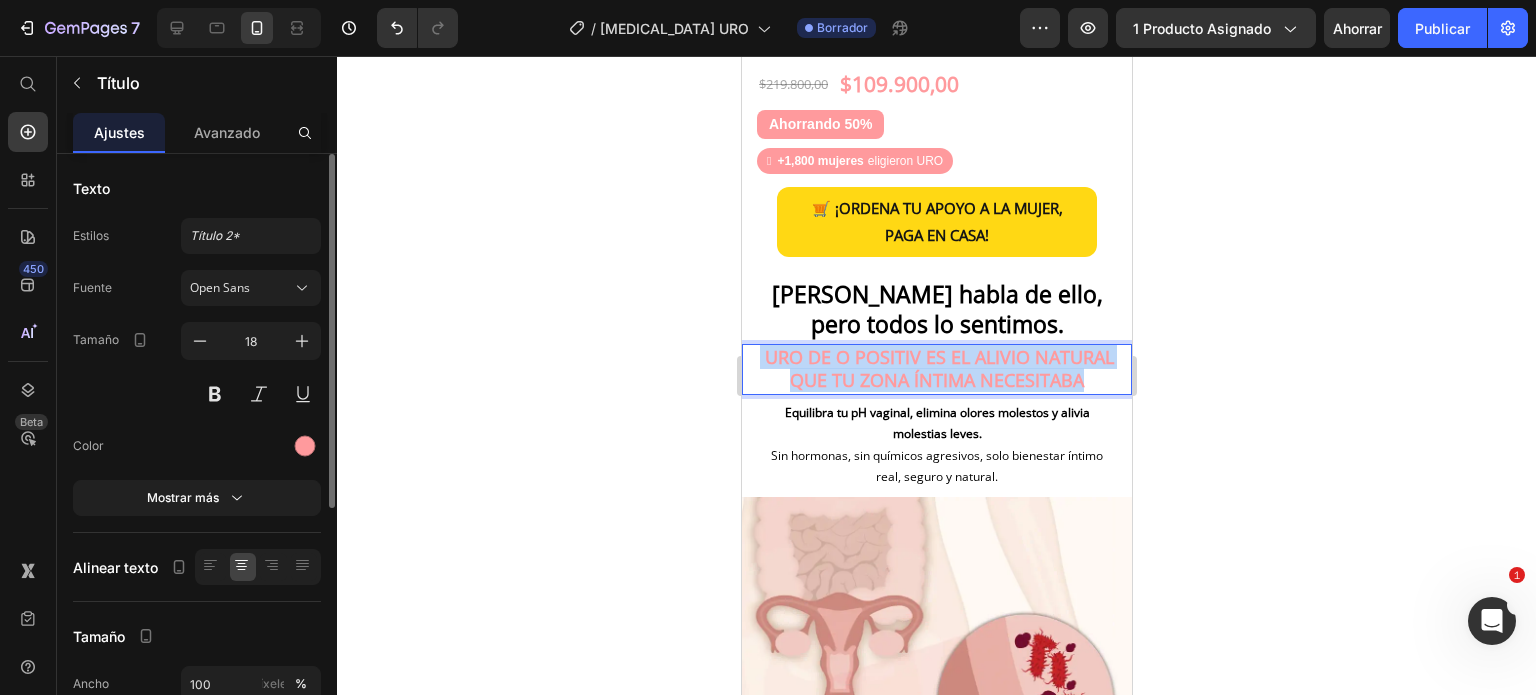 click on "URO DE O POSITIV ES EL ALIVIO NATURAL QUE TU ZONA ÍNTIMA NECESITABA" at bounding box center [936, 369] 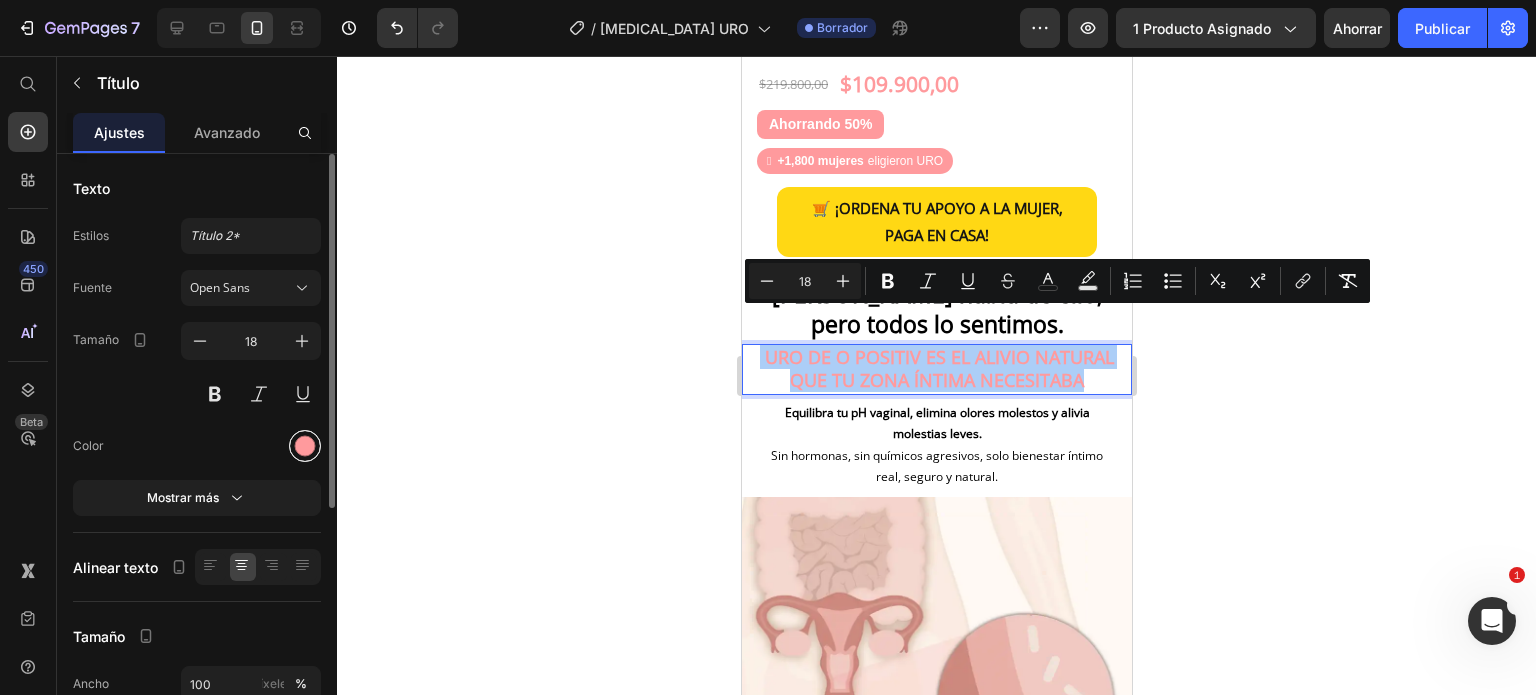 click at bounding box center (305, 446) 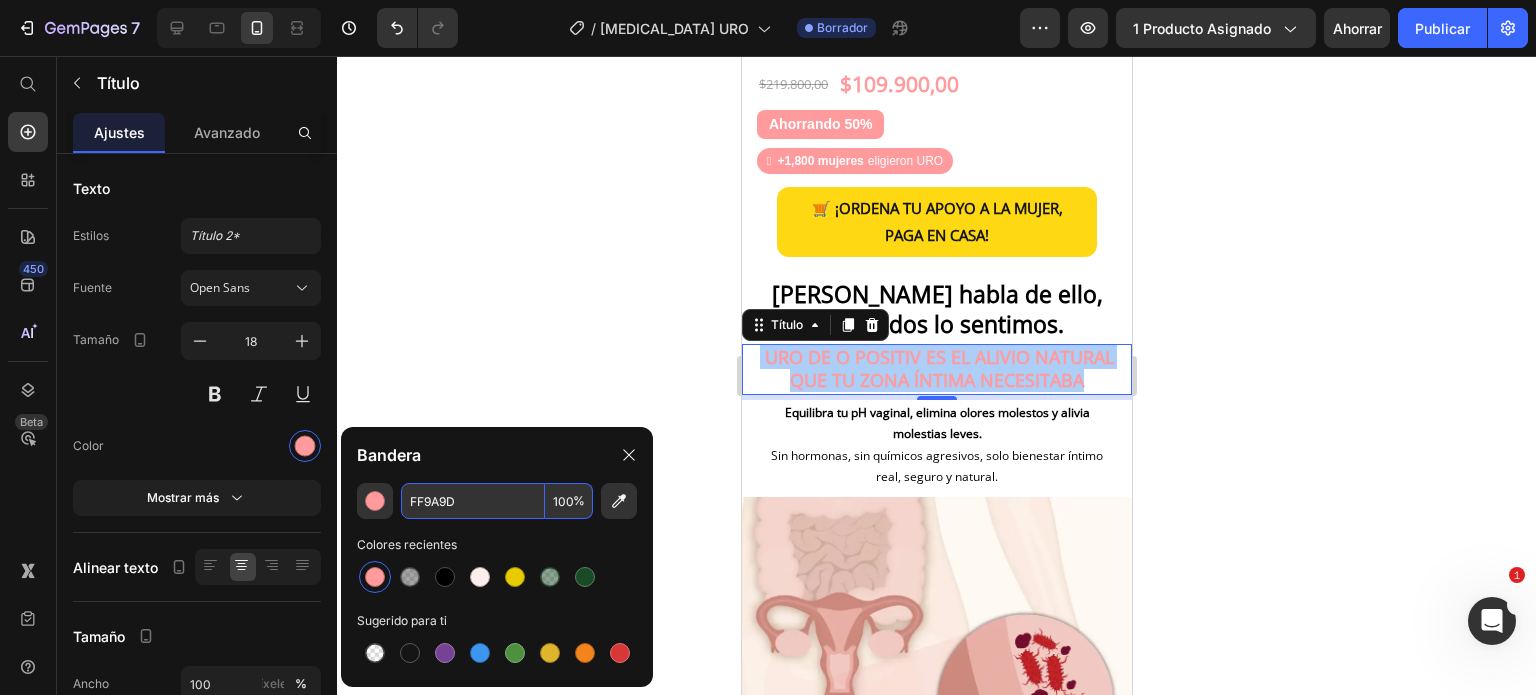 click on "FF9A9D" at bounding box center (473, 501) 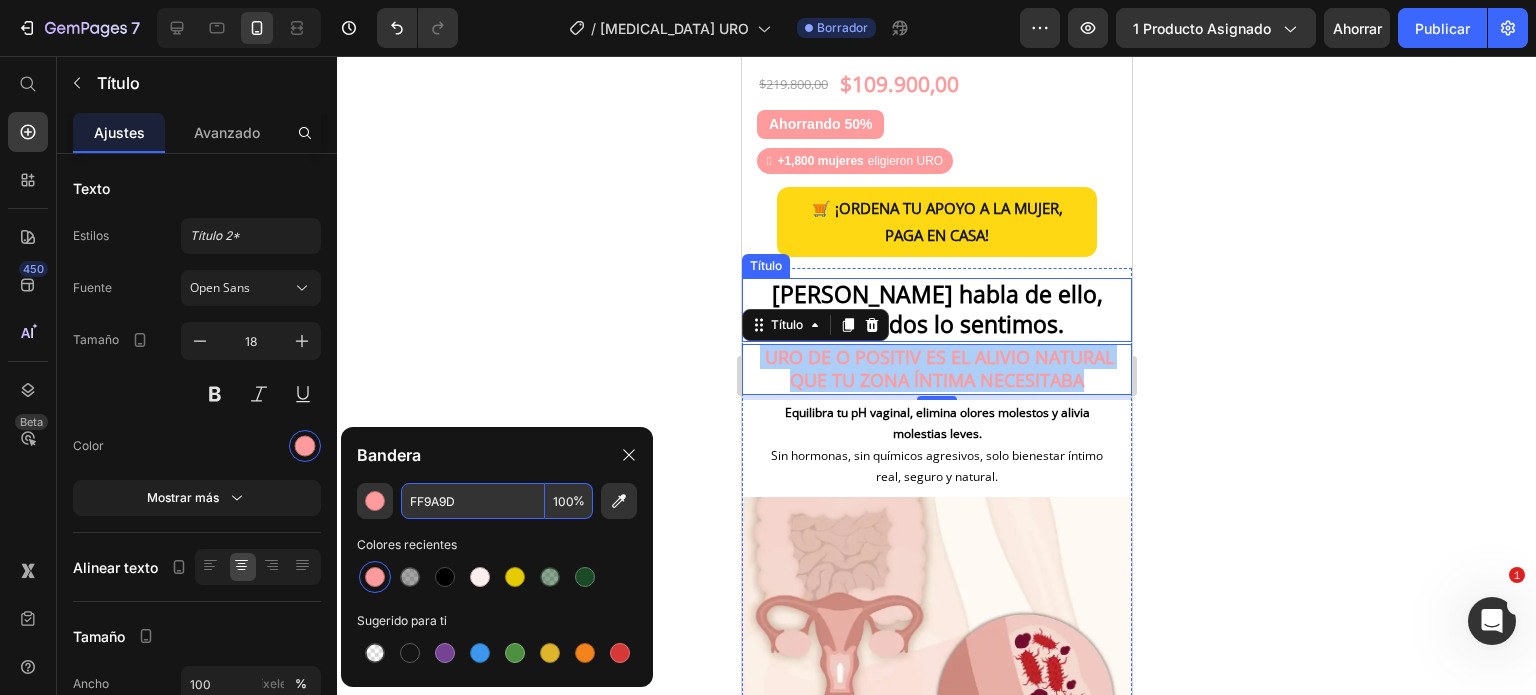 drag, startPoint x: 1288, startPoint y: 271, endPoint x: 1153, endPoint y: 283, distance: 135.53229 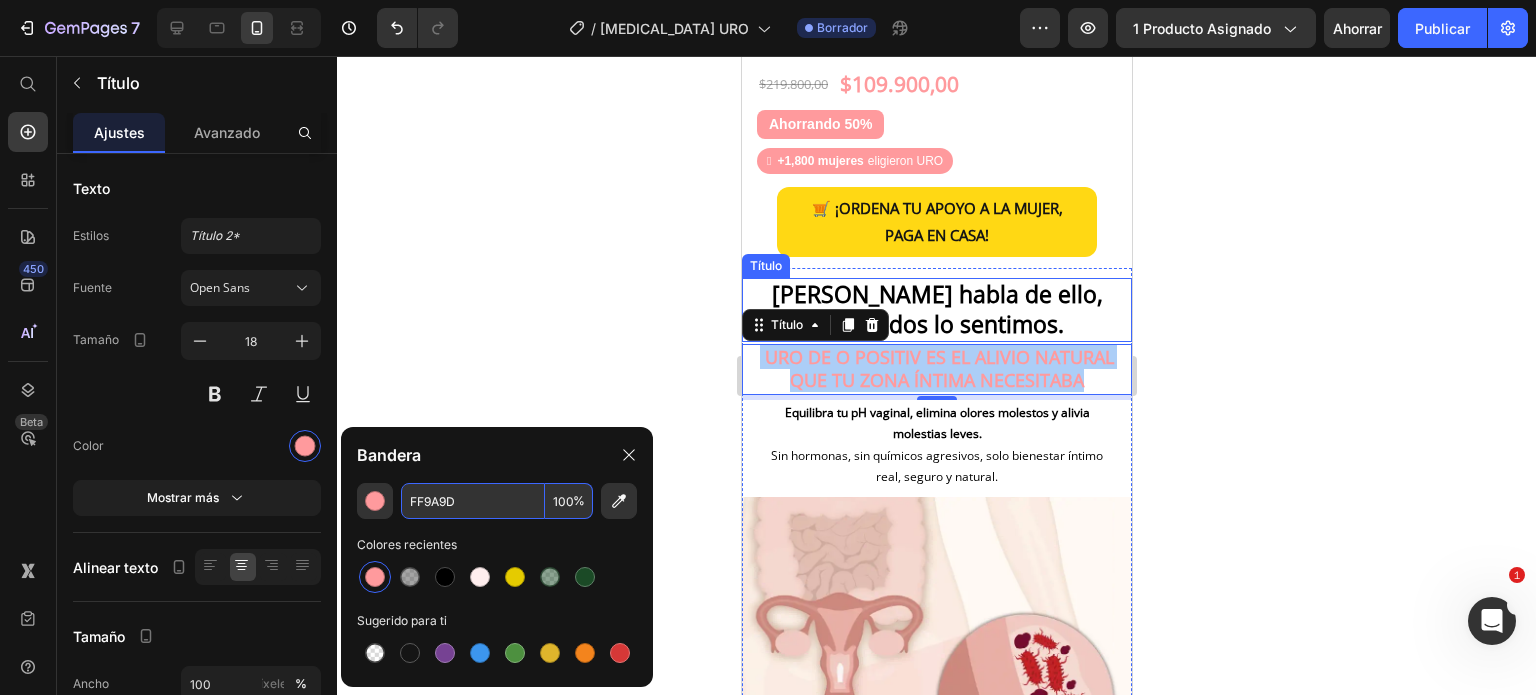 click 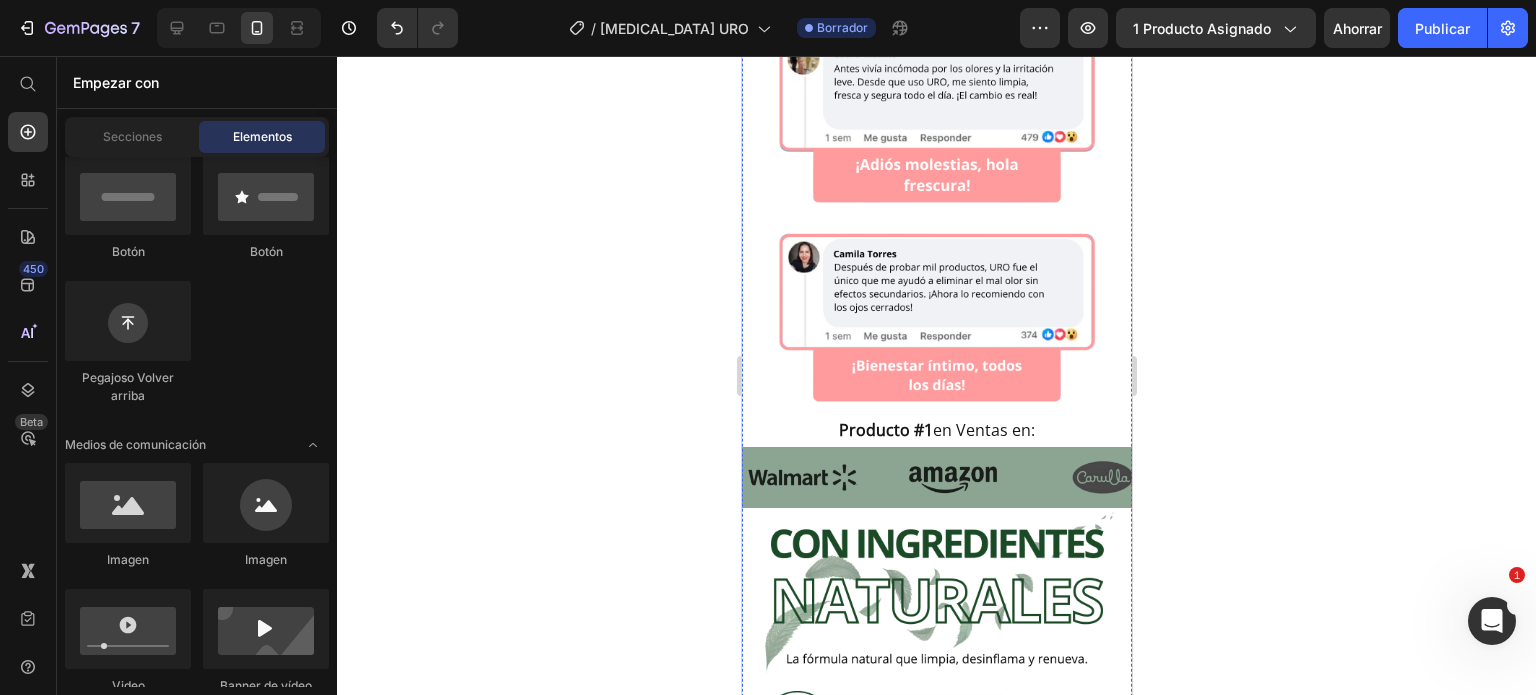 scroll, scrollTop: 2959, scrollLeft: 0, axis: vertical 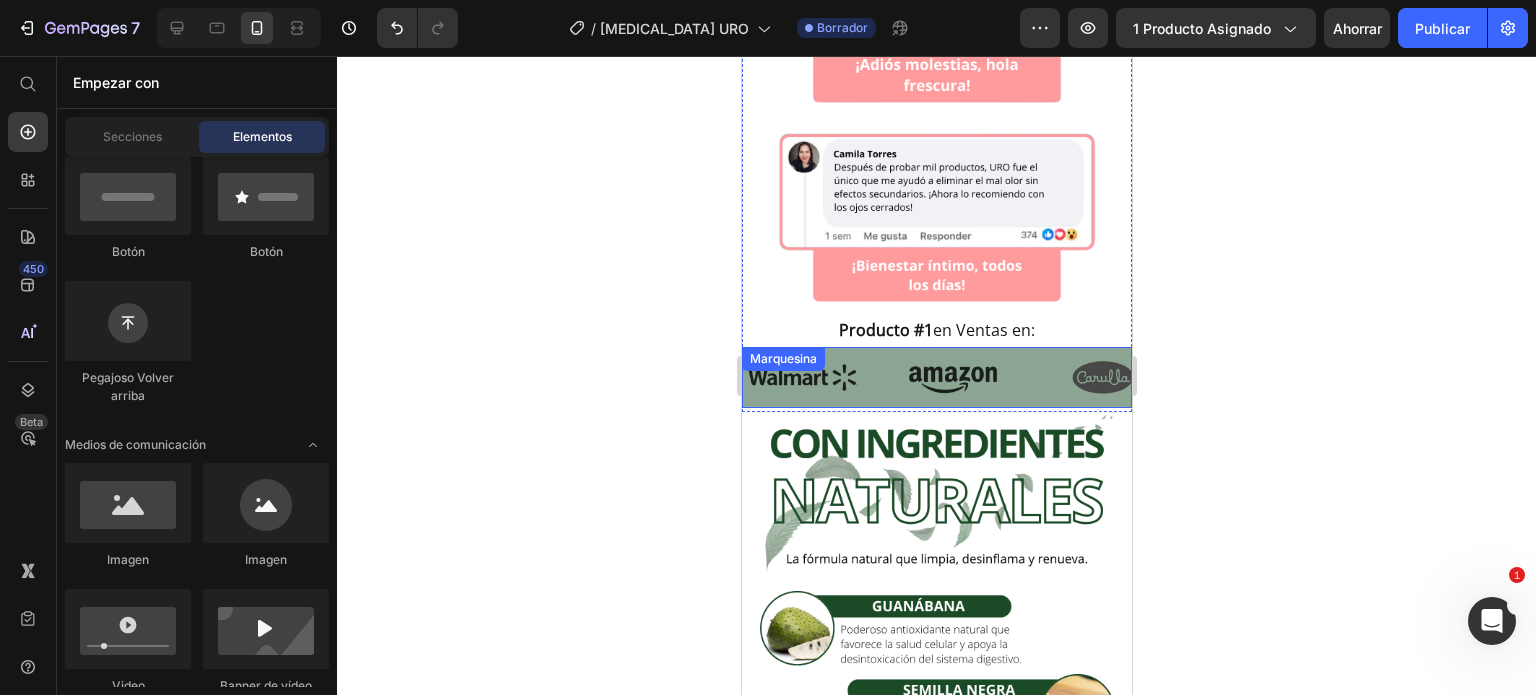 click on "Imagen" at bounding box center [967, 377] 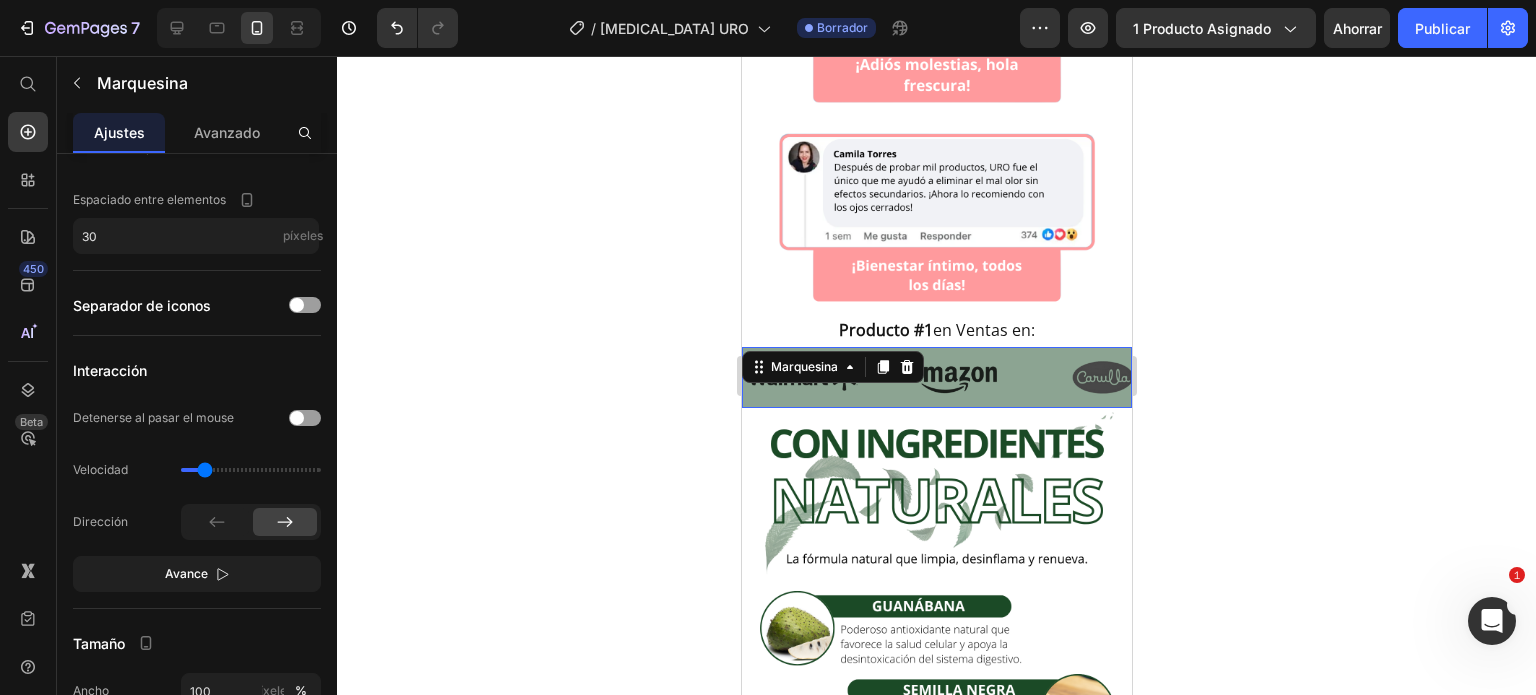 scroll, scrollTop: 1045, scrollLeft: 0, axis: vertical 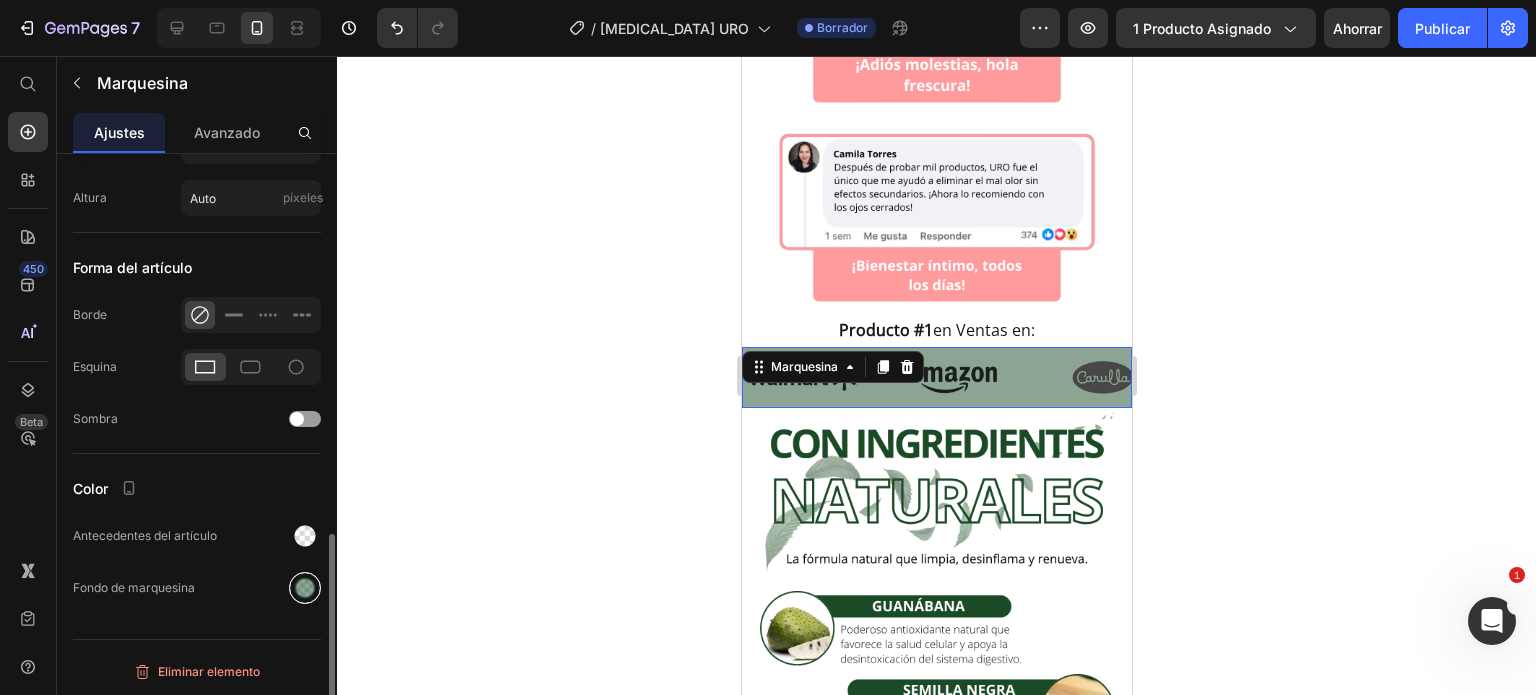 drag, startPoint x: 308, startPoint y: 578, endPoint x: 317, endPoint y: 571, distance: 11.401754 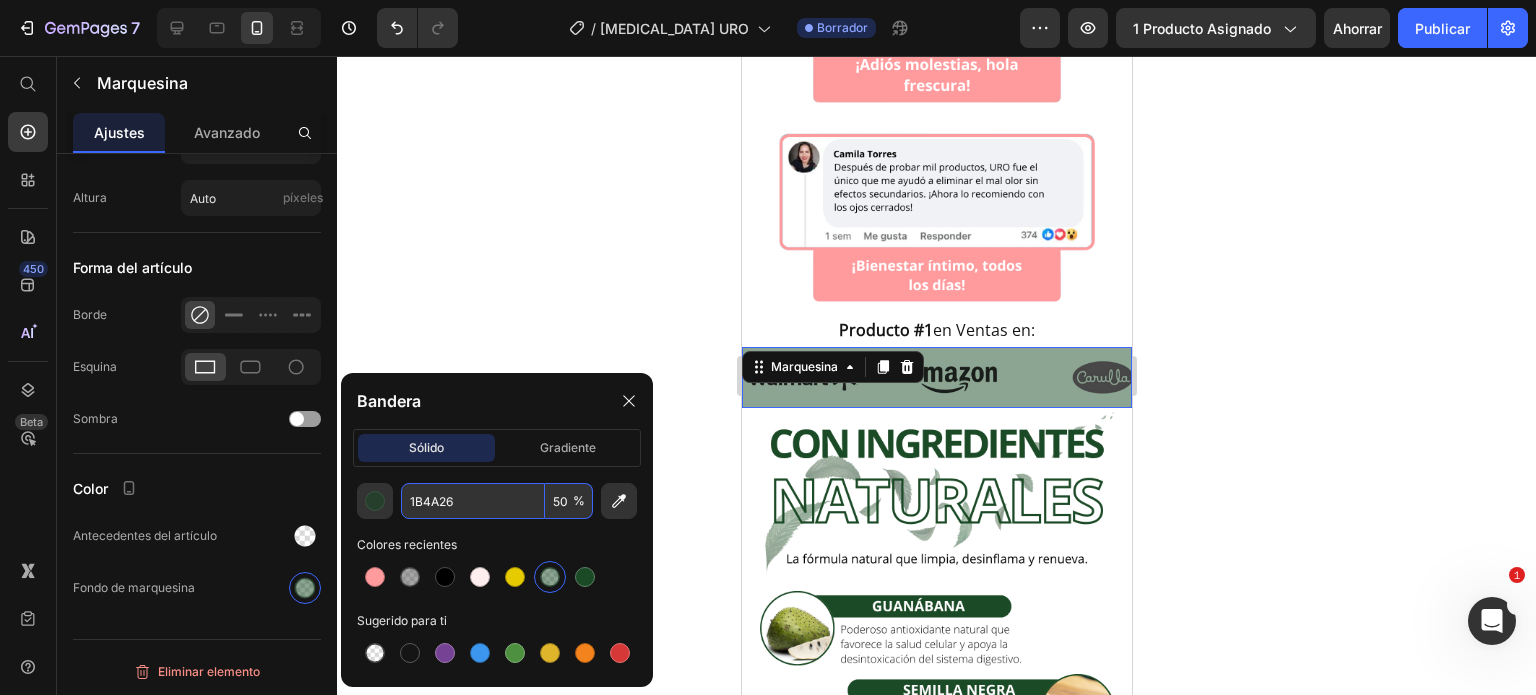 click on "1B4A26" at bounding box center (473, 501) 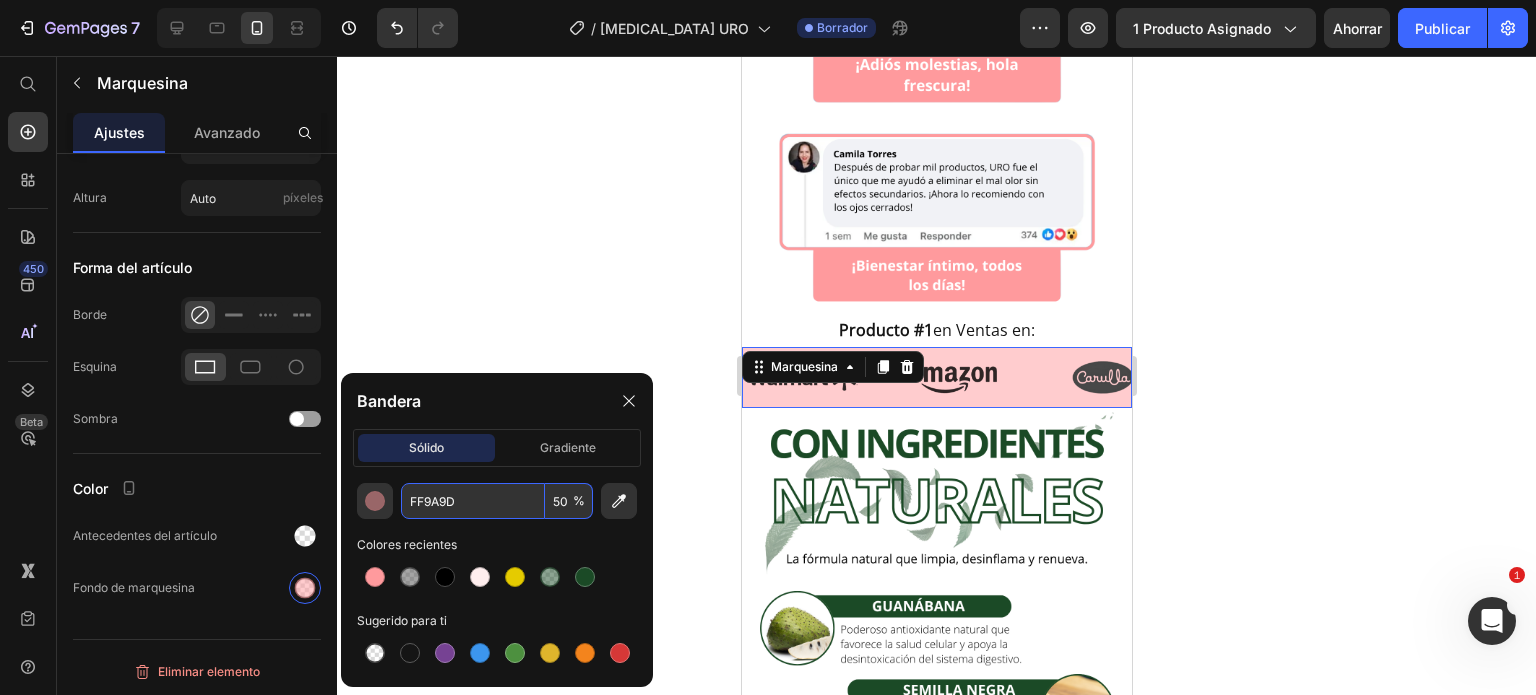 type on "FF9A9D" 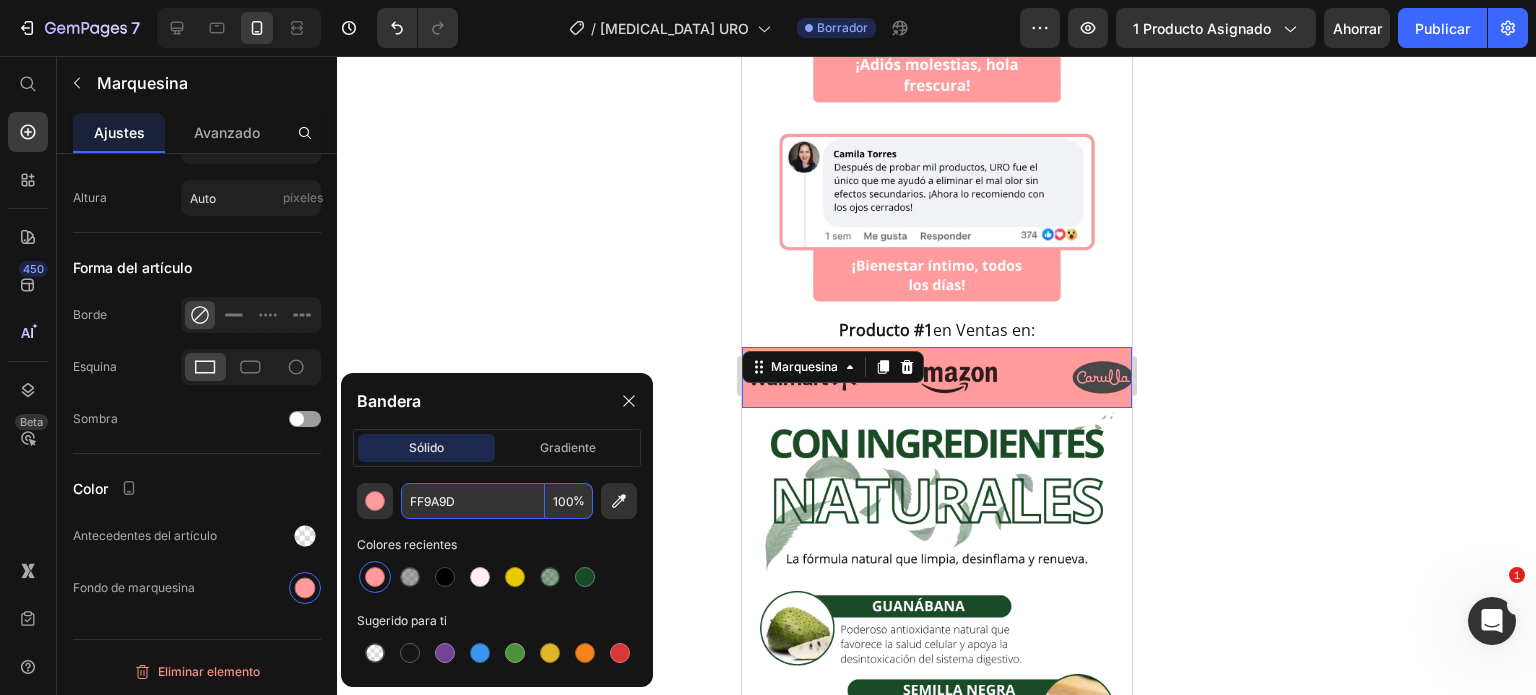 type on "100" 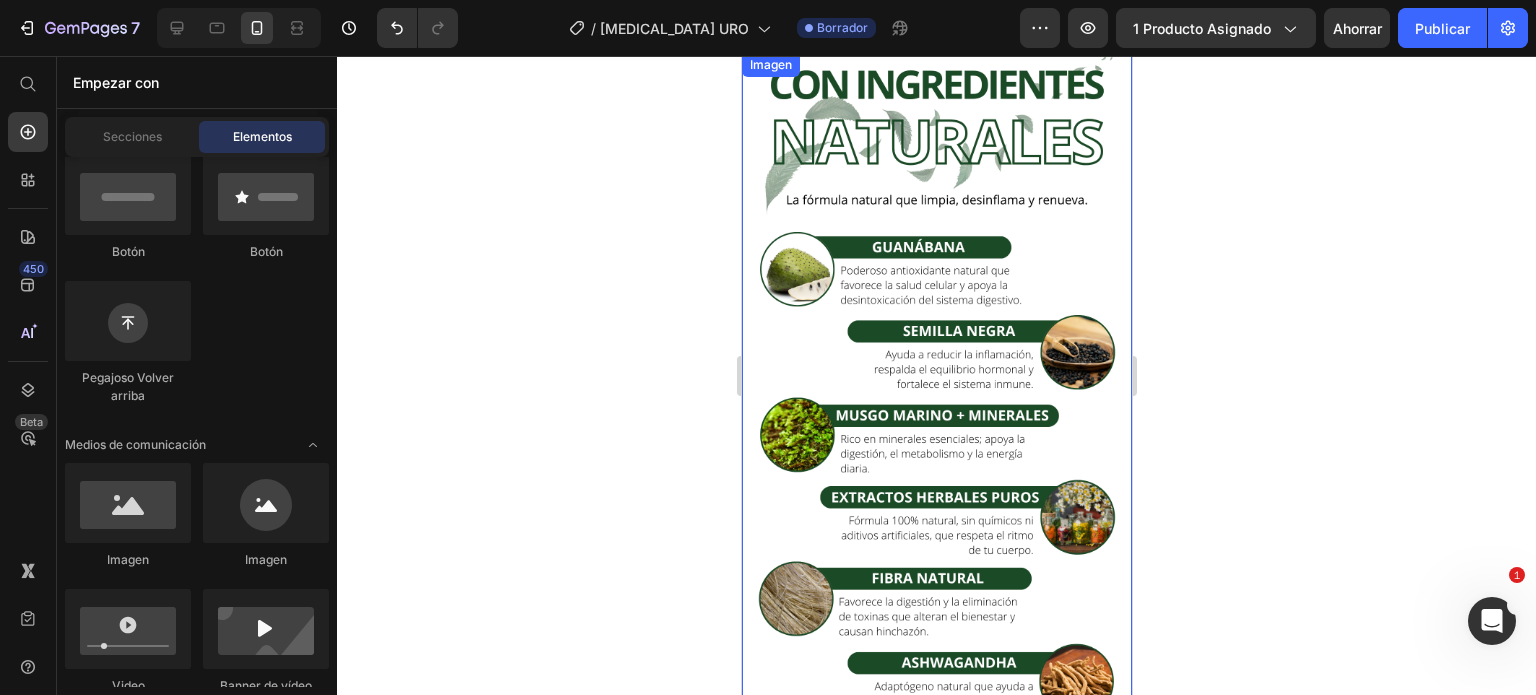 scroll, scrollTop: 3300, scrollLeft: 0, axis: vertical 